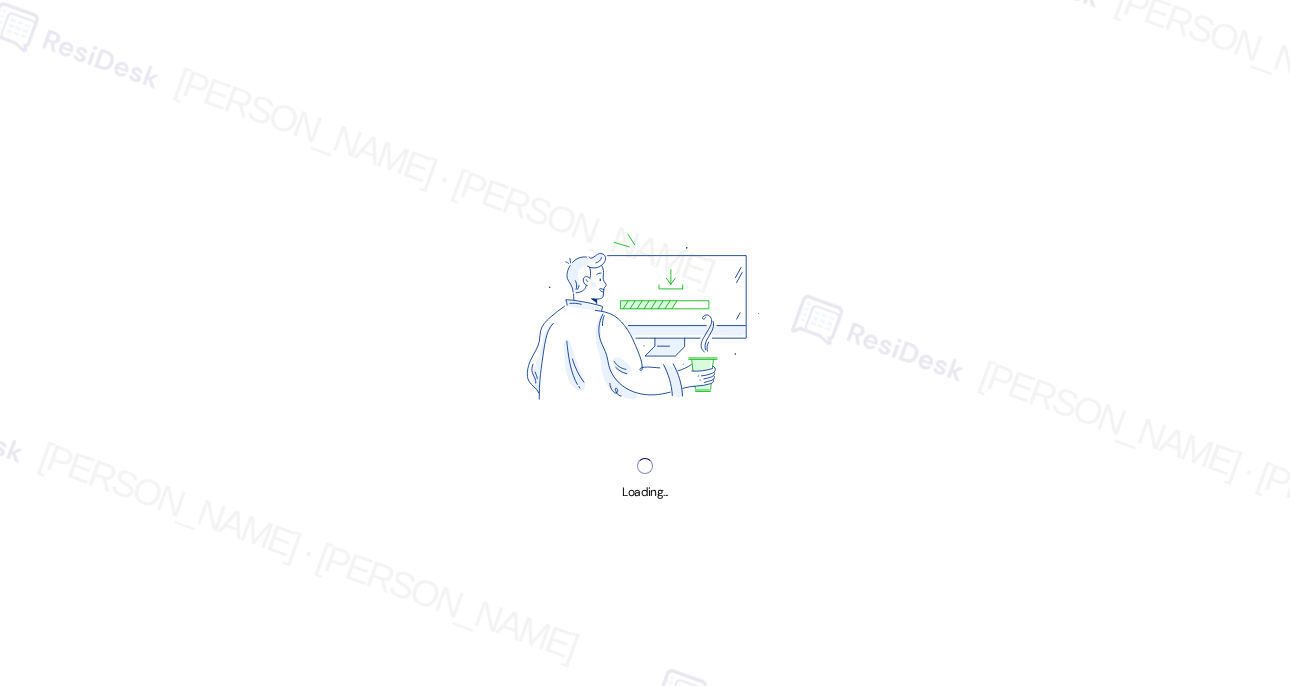 scroll, scrollTop: 0, scrollLeft: 0, axis: both 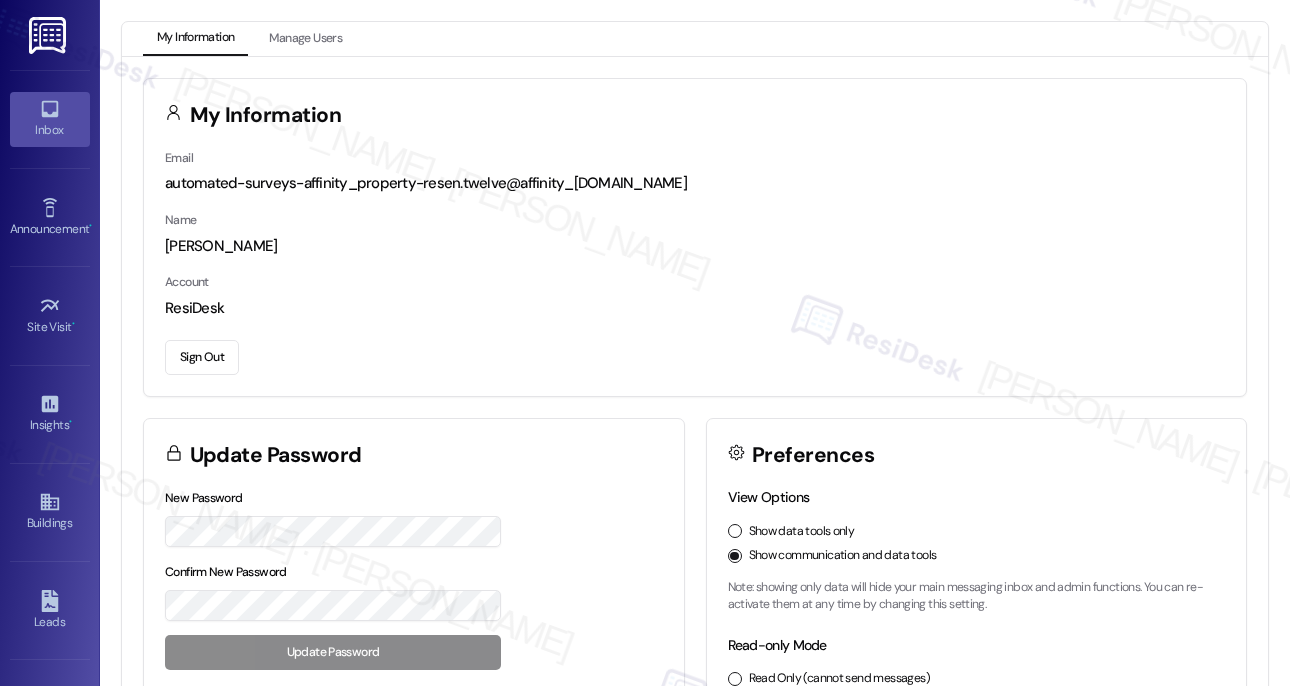 click on "Inbox" at bounding box center (50, 119) 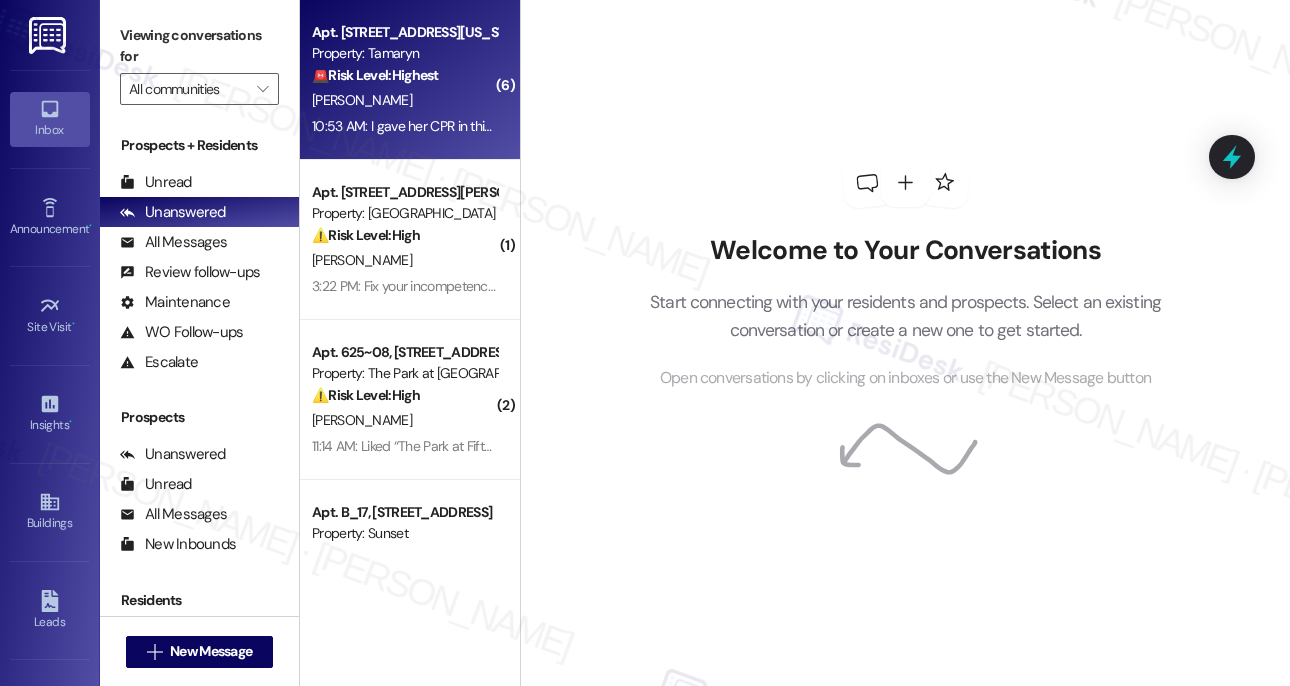 click on "🚨  Risk Level:  Highest The resident describes administering CPR to his wife in the house, followed by an ambulance visit and her subsequent death at the hospital. This constitutes a resident death and a highly sensitive situation requiring immediate attention and support." at bounding box center (404, 75) 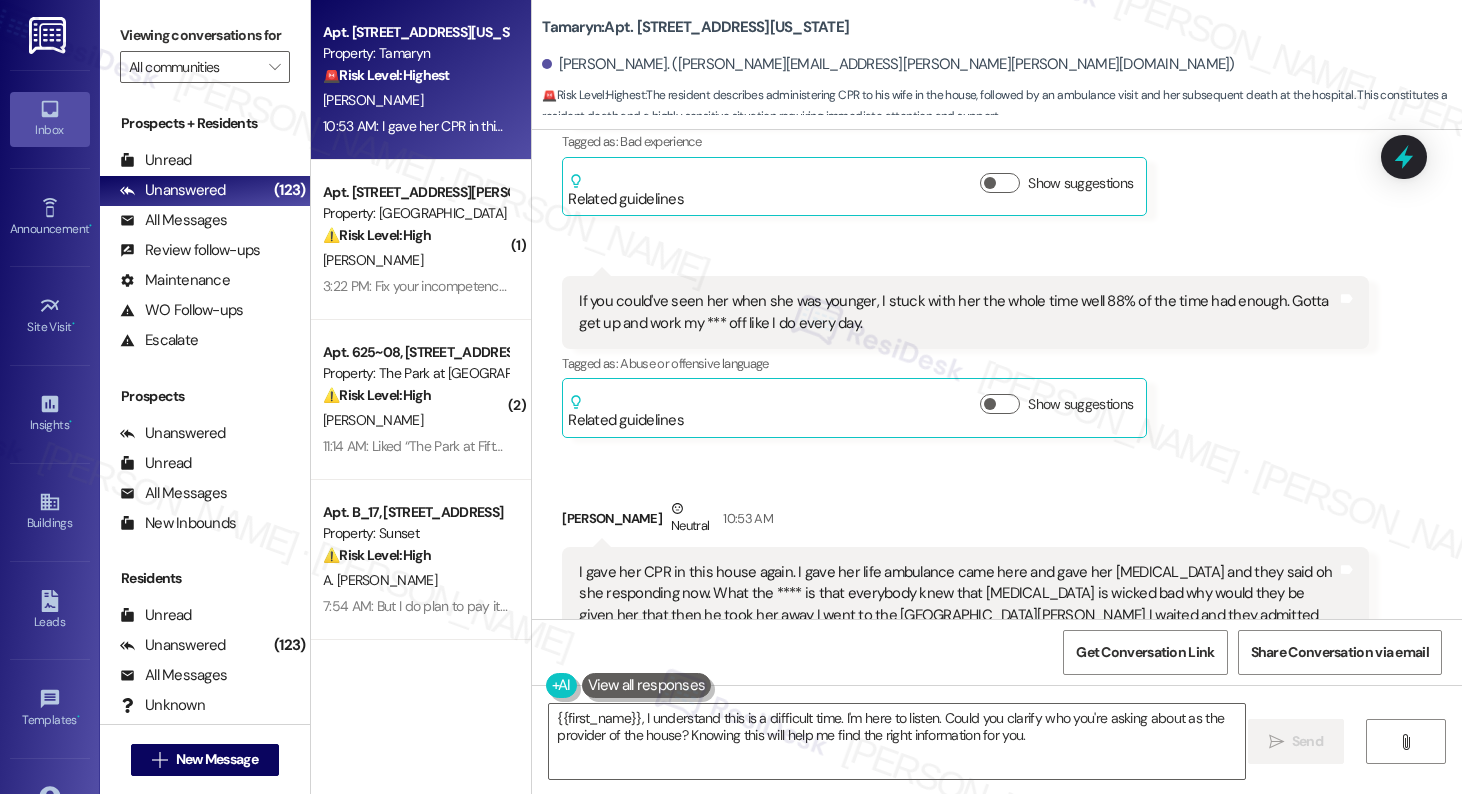 scroll, scrollTop: 9235, scrollLeft: 0, axis: vertical 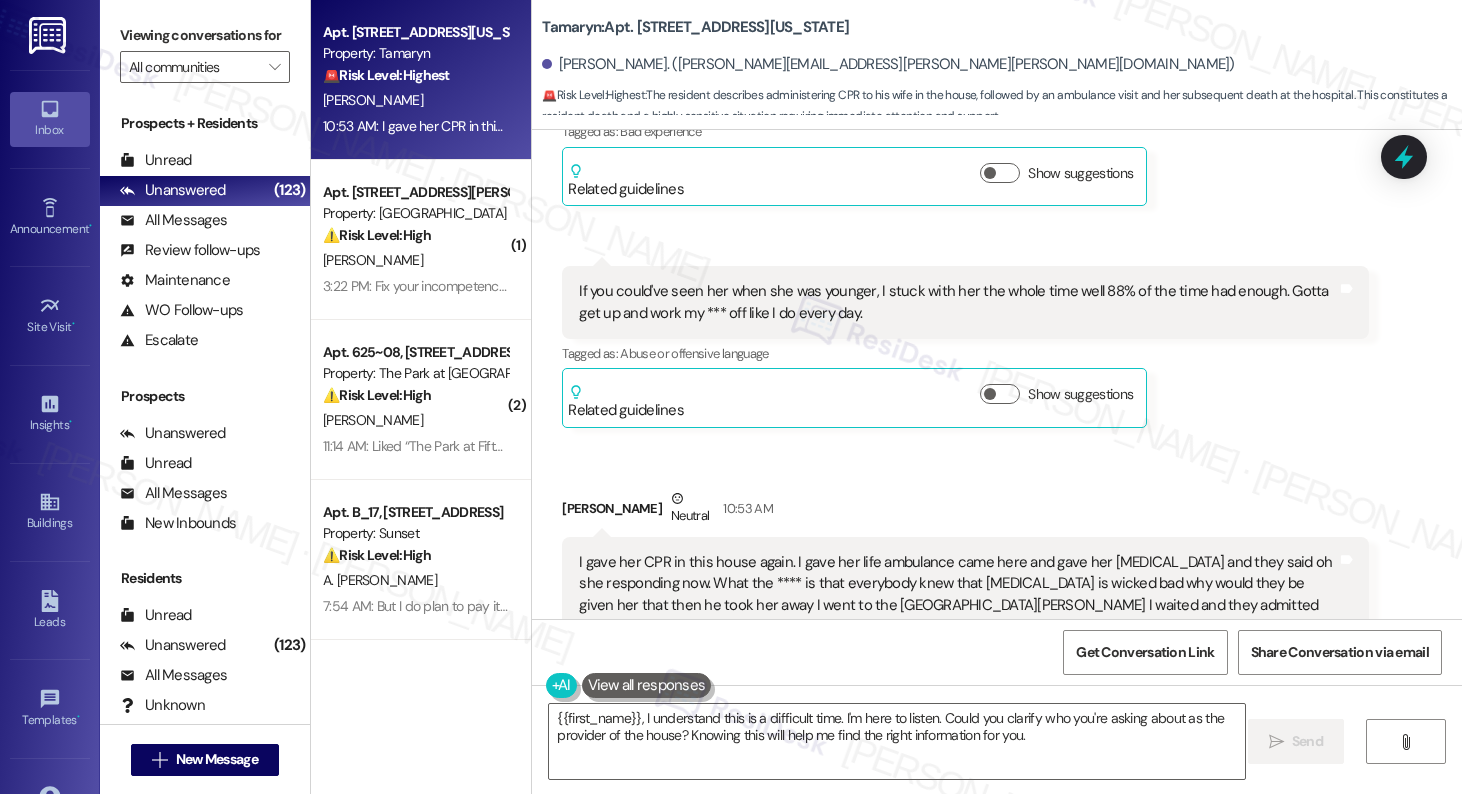 click on "I gave her CPR in this house again. I gave her life ambulance came here and gave her fentanyl and they said oh she responding now. What the **** is that everybody knew that fentanyl is wicked bad why would they be given her that then he took her away I went to the hospital St. Vincent I waited and they admitted like it was funny or something then my wife was dead. I went into the room and her eye was flickering. I said she ain't dead. Get in here. Oh, it's an electrical thing whatever I closed your eyes and she was gone. There's nothing in this house has moved nothing at all everything is the same. Everything is the same." at bounding box center (958, 616) 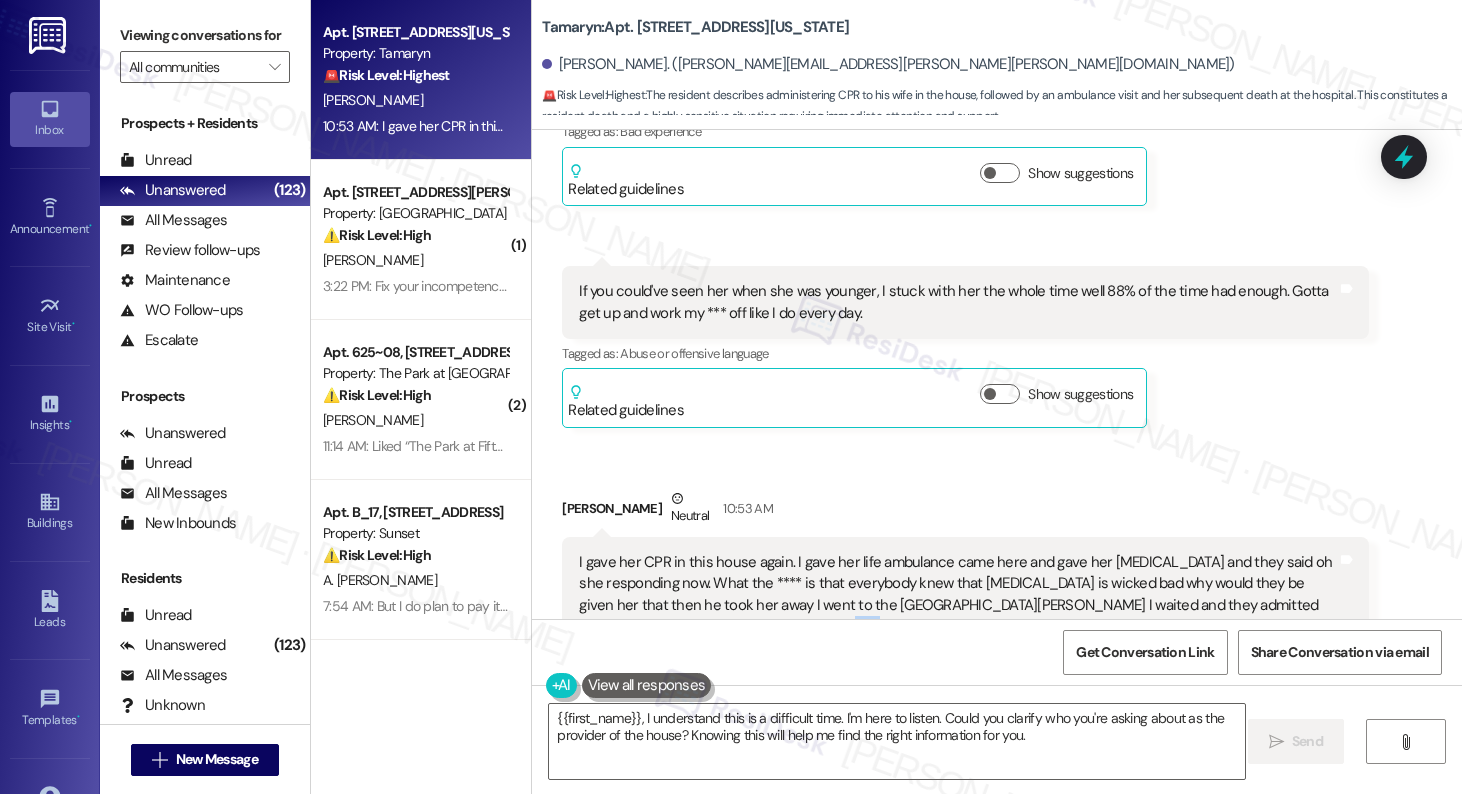 click on "I gave her CPR in this house again. I gave her life ambulance came here and gave her fentanyl and they said oh she responding now. What the **** is that everybody knew that fentanyl is wicked bad why would they be given her that then he took her away I went to the hospital St. Vincent I waited and they admitted like it was funny or something then my wife was dead. I went into the room and her eye was flickering. I said she ain't dead. Get in here. Oh, it's an electrical thing whatever I closed your eyes and she was gone. There's nothing in this house has moved nothing at all everything is the same. Everything is the same." at bounding box center [958, 616] 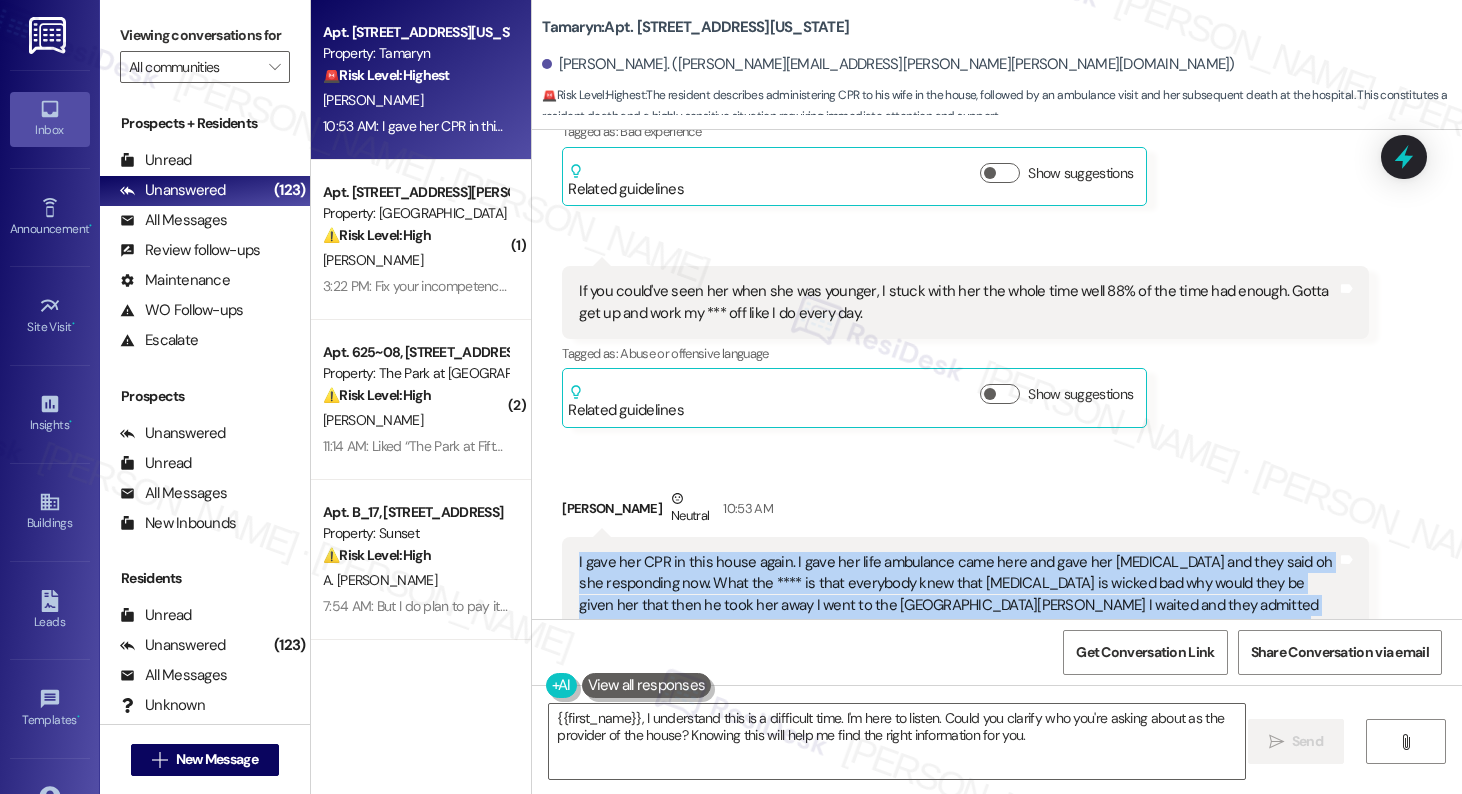 click on "I gave her CPR in this house again. I gave her life ambulance came here and gave her fentanyl and they said oh she responding now. What the **** is that everybody knew that fentanyl is wicked bad why would they be given her that then he took her away I went to the hospital St. Vincent I waited and they admitted like it was funny or something then my wife was dead. I went into the room and her eye was flickering. I said she ain't dead. Get in here. Oh, it's an electrical thing whatever I closed your eyes and she was gone. There's nothing in this house has moved nothing at all everything is the same. Everything is the same." at bounding box center [958, 616] 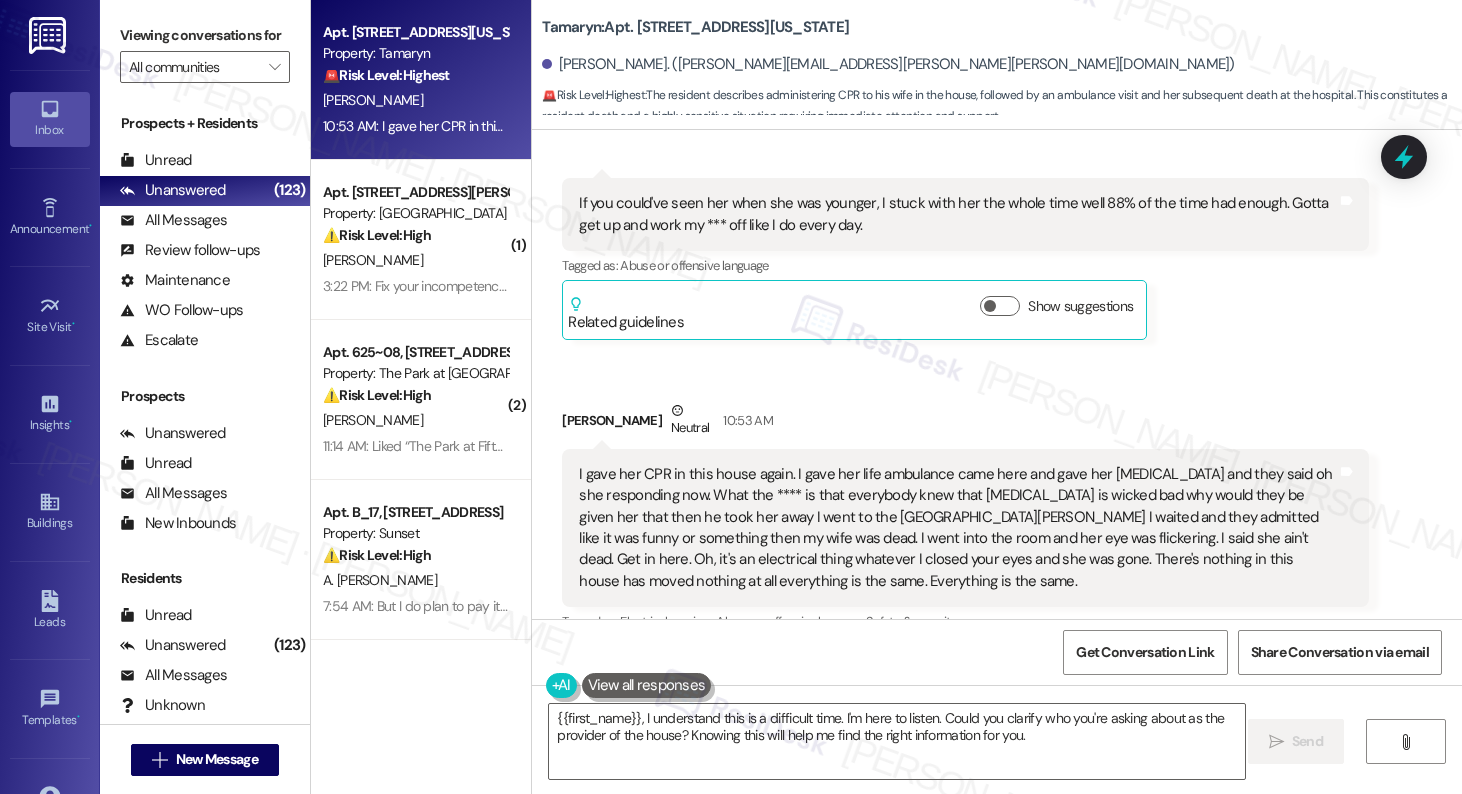 scroll, scrollTop: 9392, scrollLeft: 0, axis: vertical 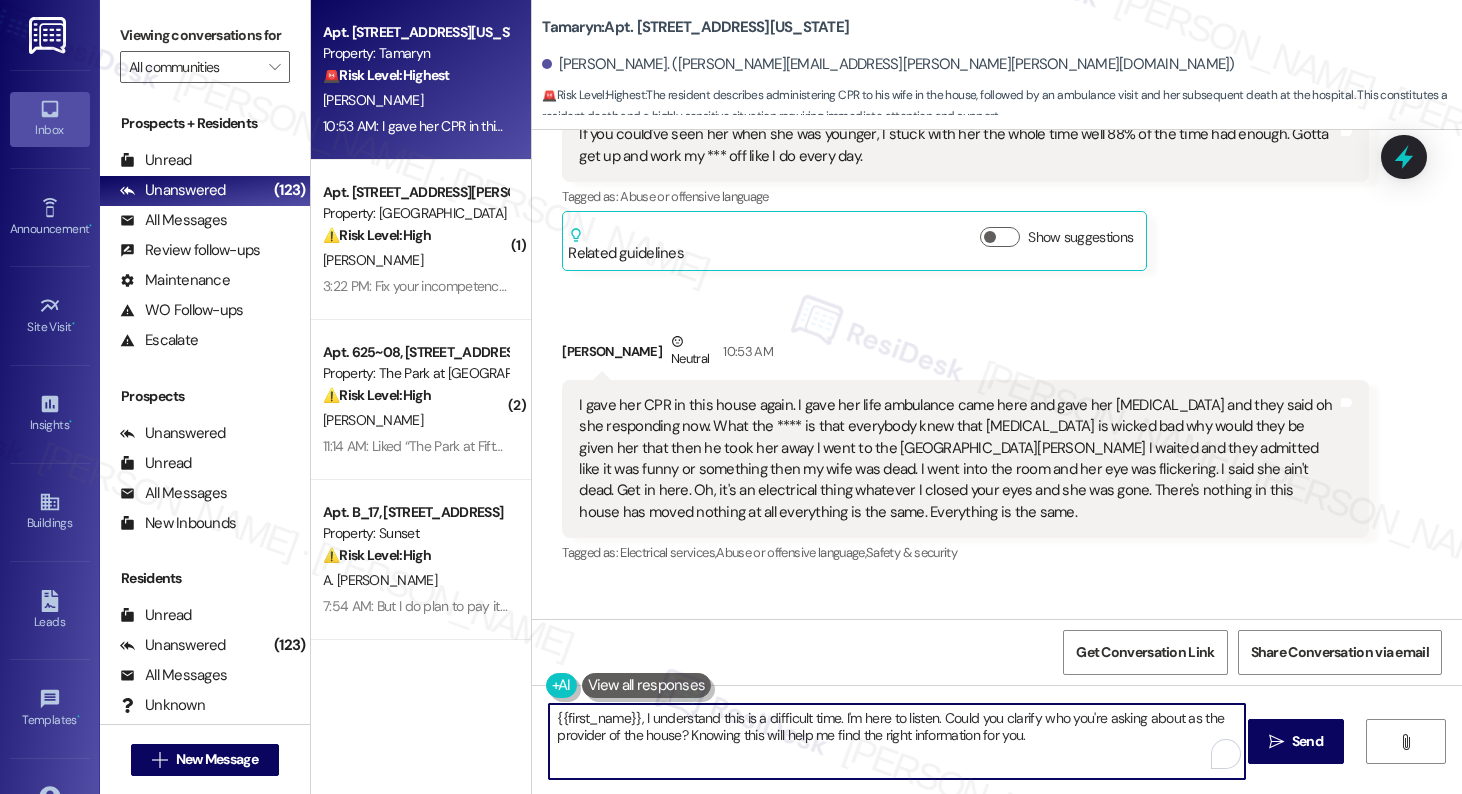 drag, startPoint x: 935, startPoint y: 720, endPoint x: 1018, endPoint y: 768, distance: 95.880135 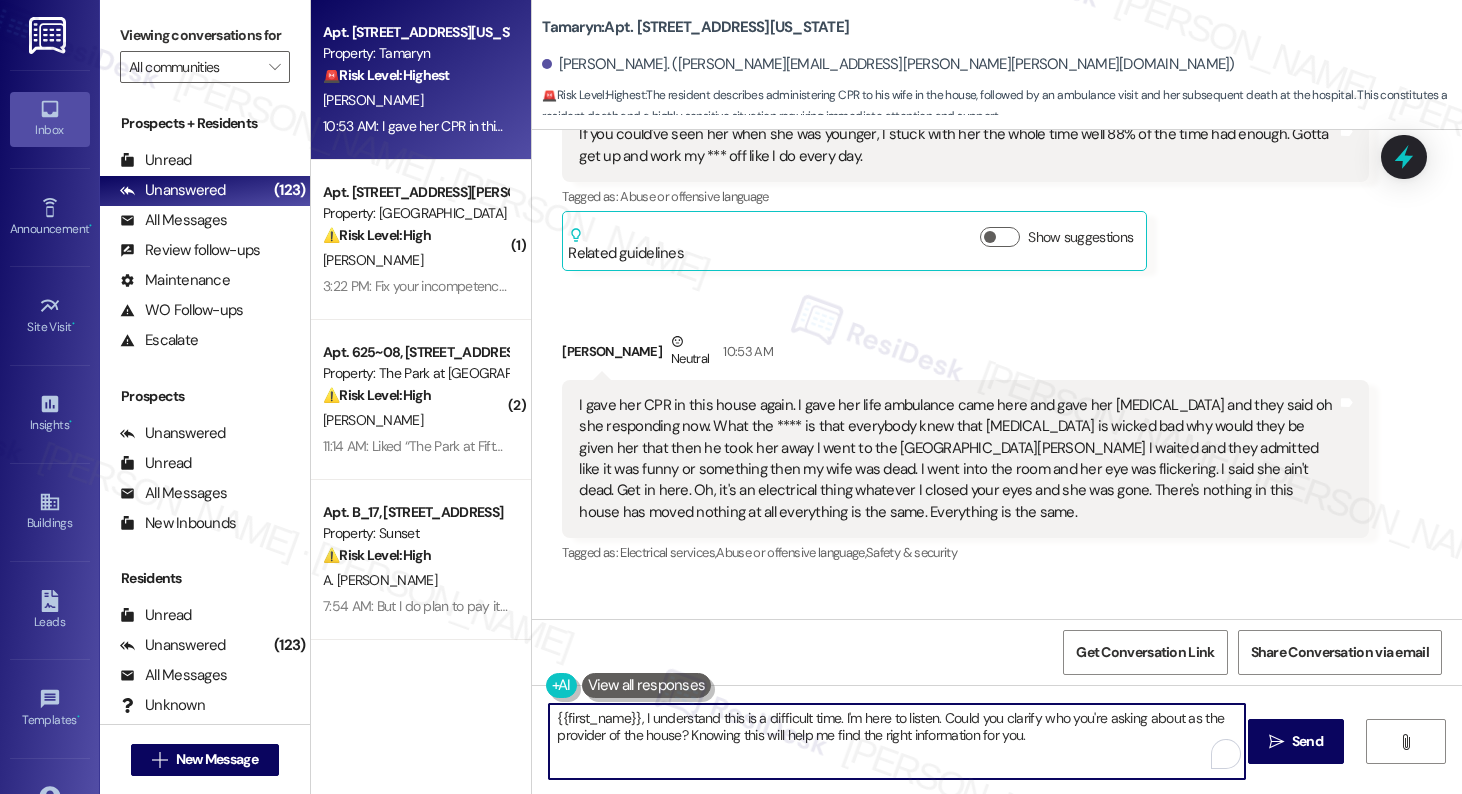 click on "{{first_name}}, I understand this is a difficult time. I'm here to listen. Could you clarify who you're asking about as the provider of the house? Knowing this will help me find the right information for you." at bounding box center [896, 741] 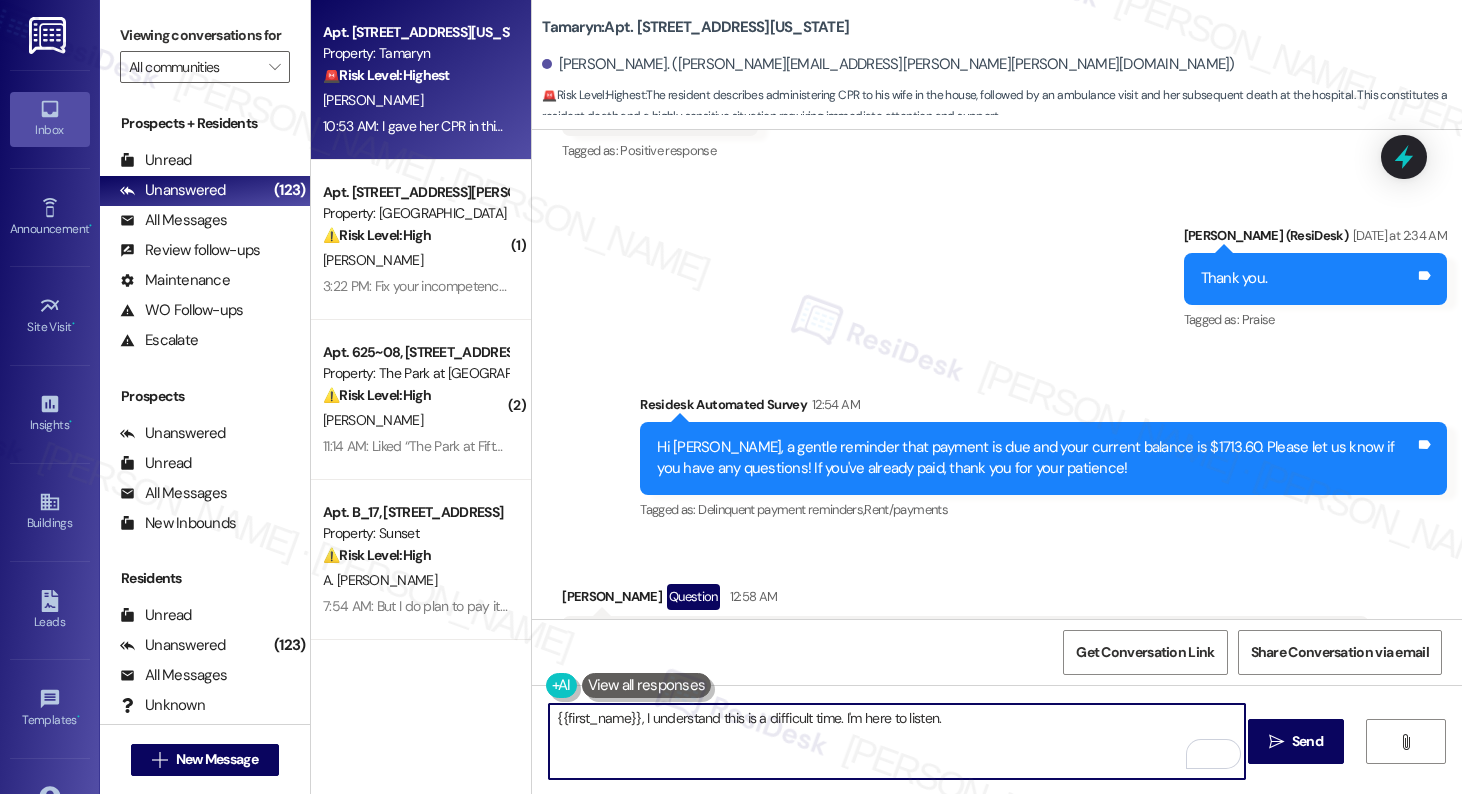 scroll, scrollTop: 7467, scrollLeft: 0, axis: vertical 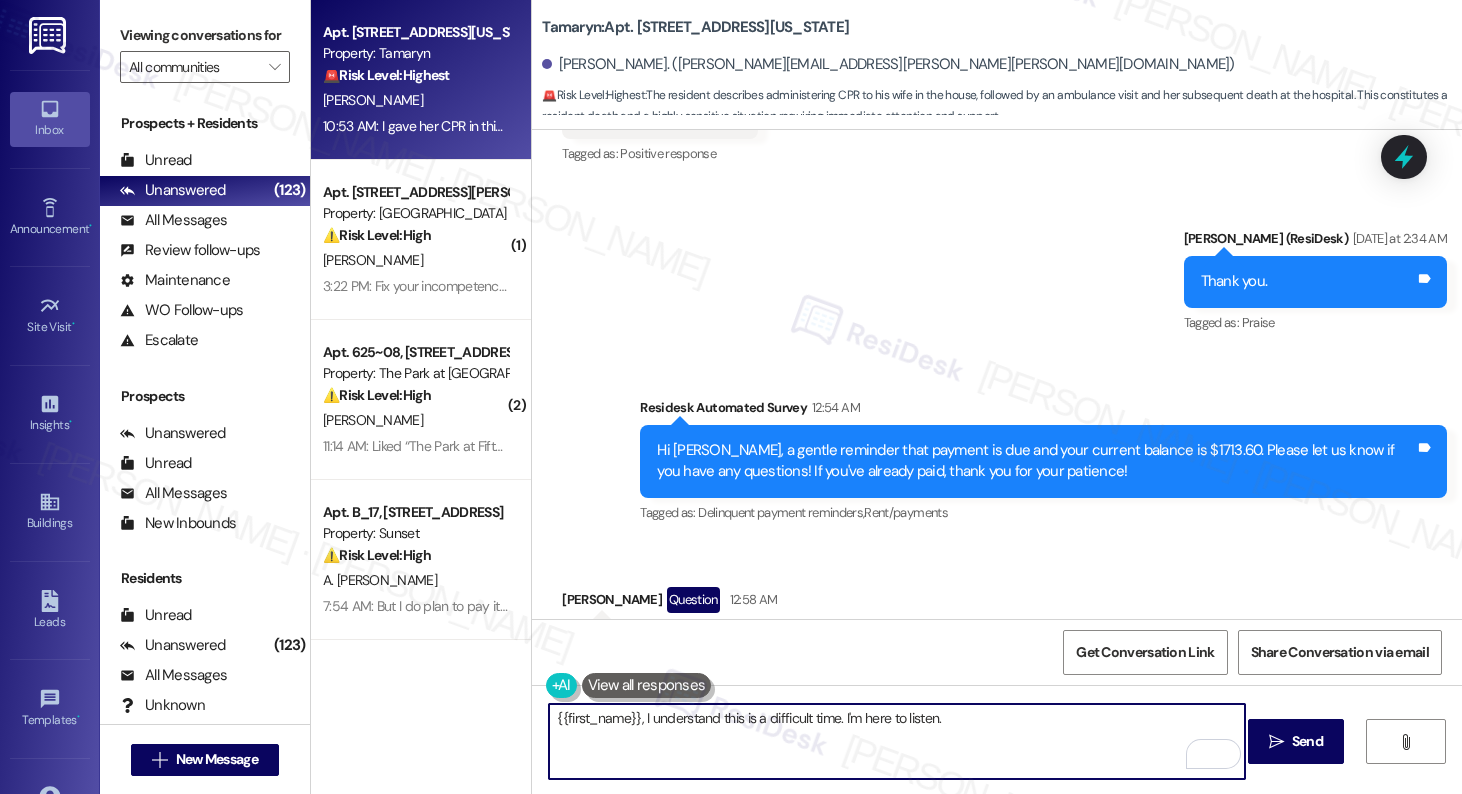 click on "Hi Kyle, a gentle reminder that payment is due and your current balance is $1713.60. Please let us know if you have any questions! If you've already paid, thank you for your patience!" at bounding box center (1036, 461) 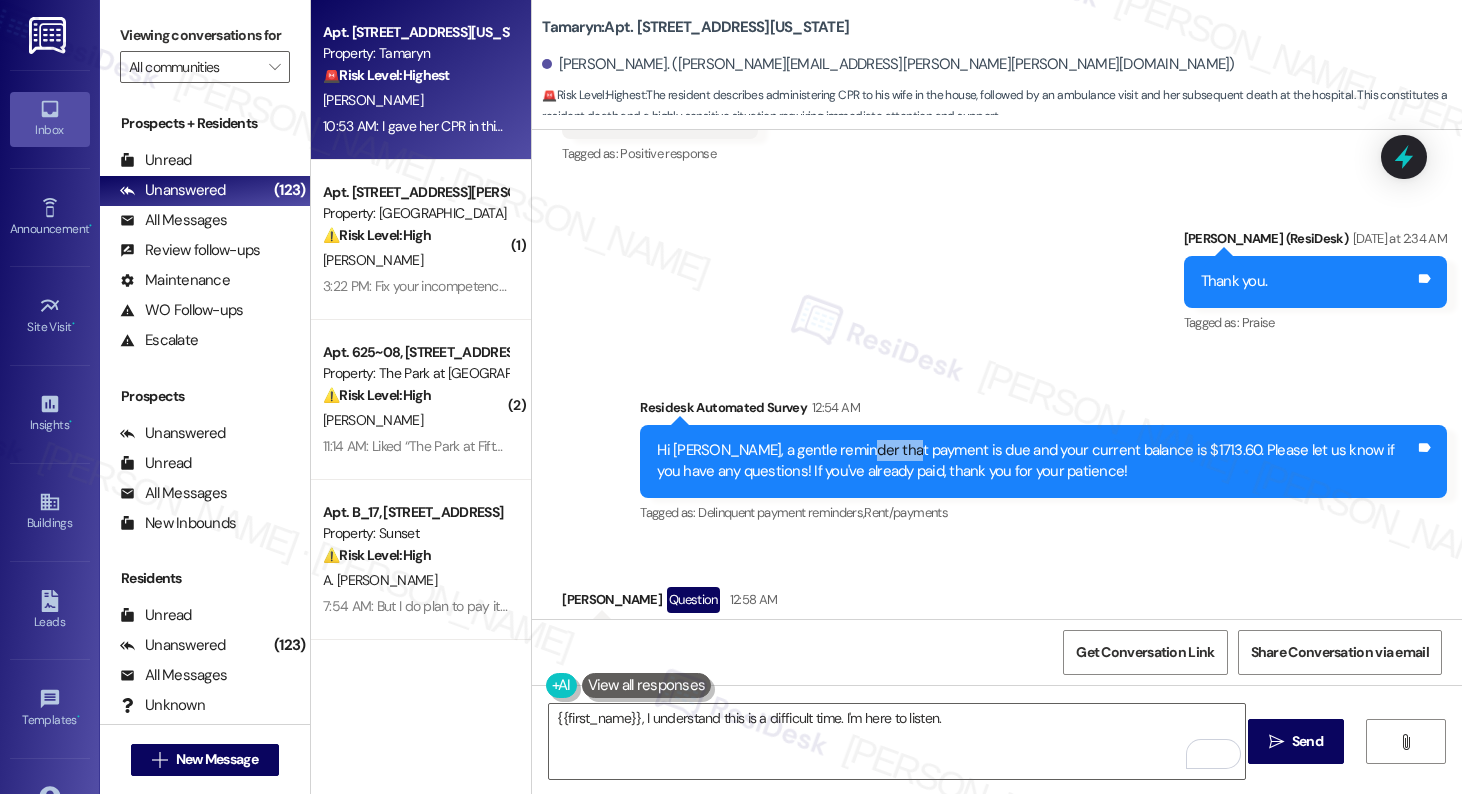 click on "Hi Kyle, a gentle reminder that payment is due and your current balance is $1713.60. Please let us know if you have any questions! If you've already paid, thank you for your patience!" at bounding box center (1036, 461) 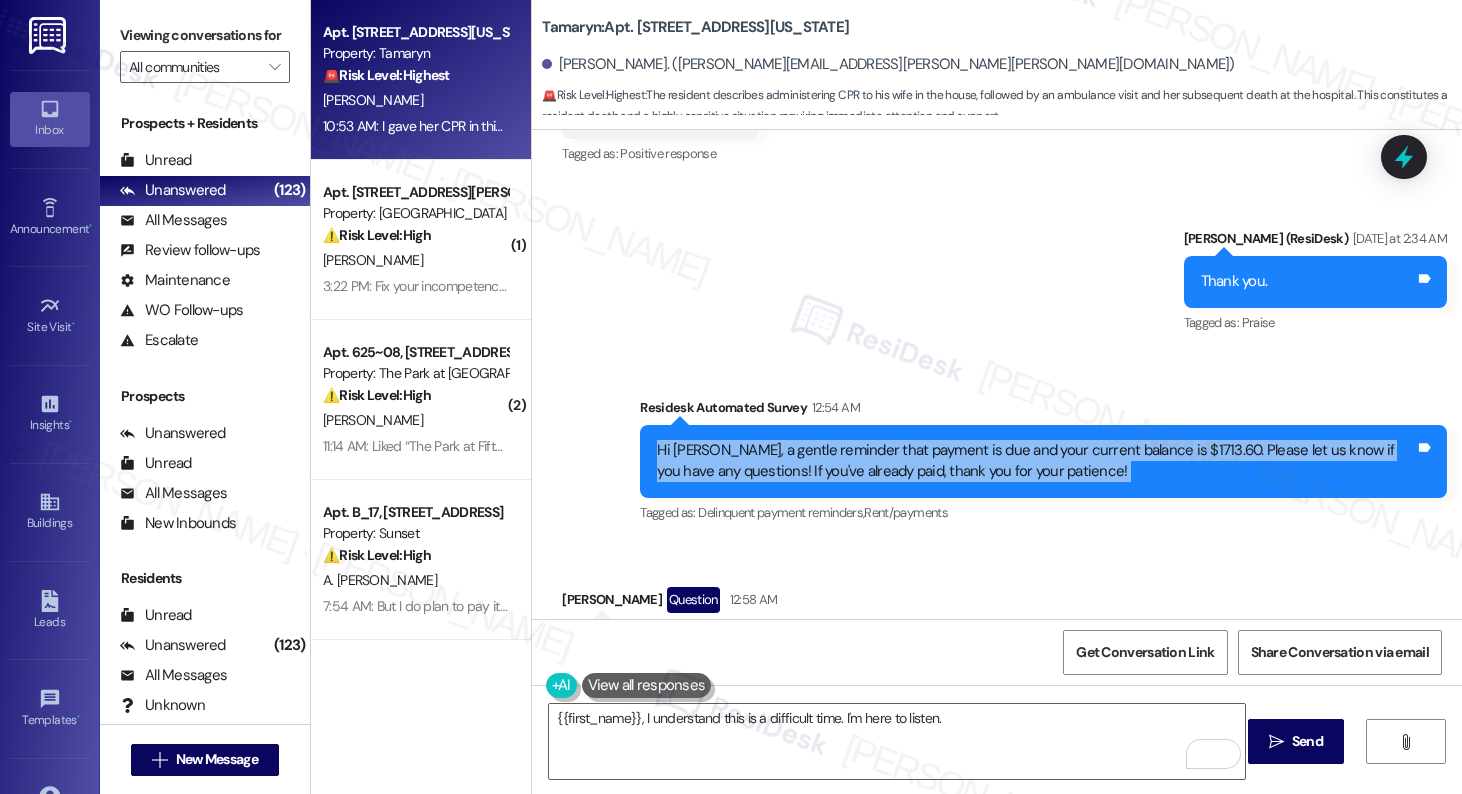 copy on "Hi Kyle, a gentle reminder that payment is due and your current balance is $1713.60. Please let us know if you have any questions! If you've already paid, thank you for your patience! Tags and notes" 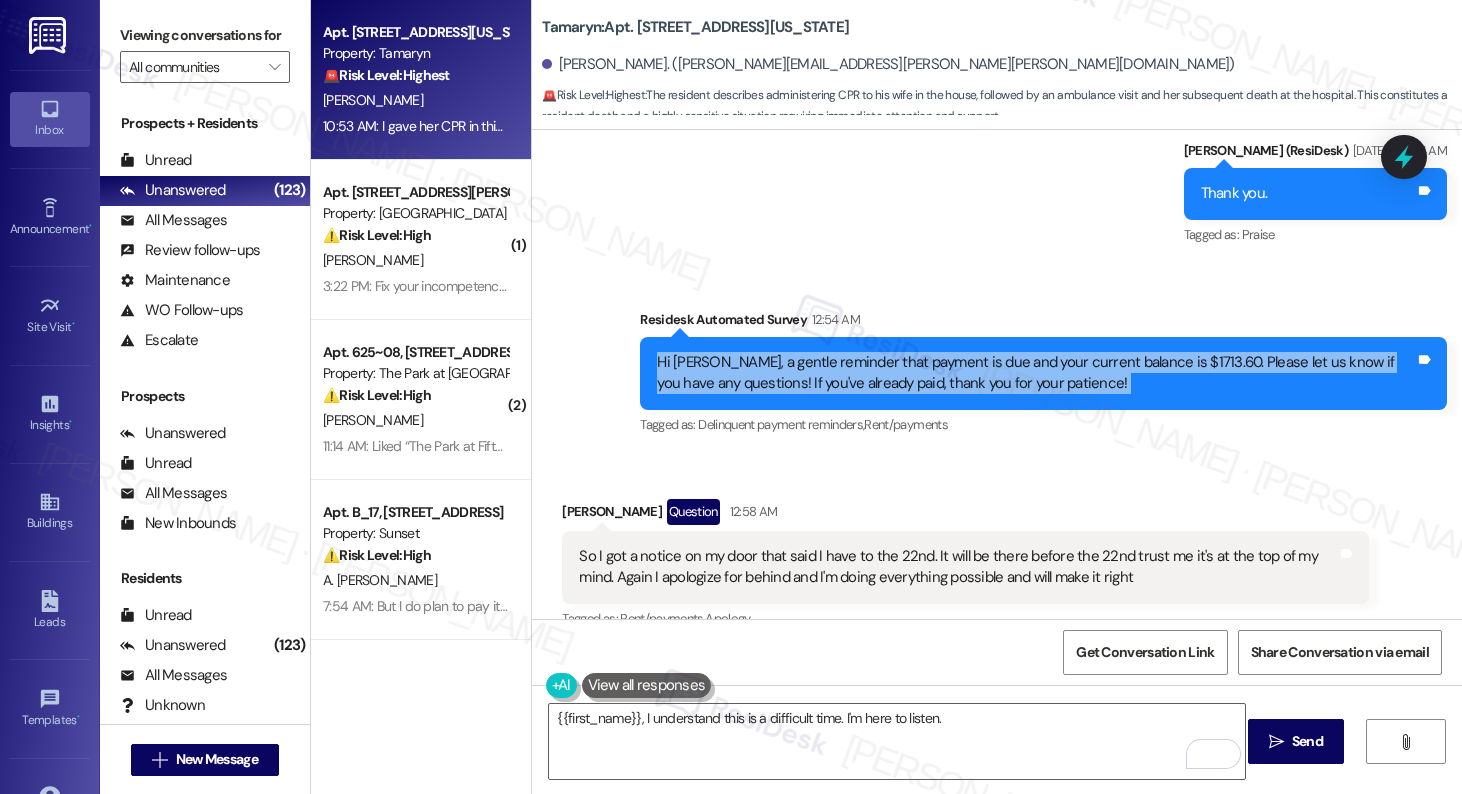 scroll, scrollTop: 7617, scrollLeft: 0, axis: vertical 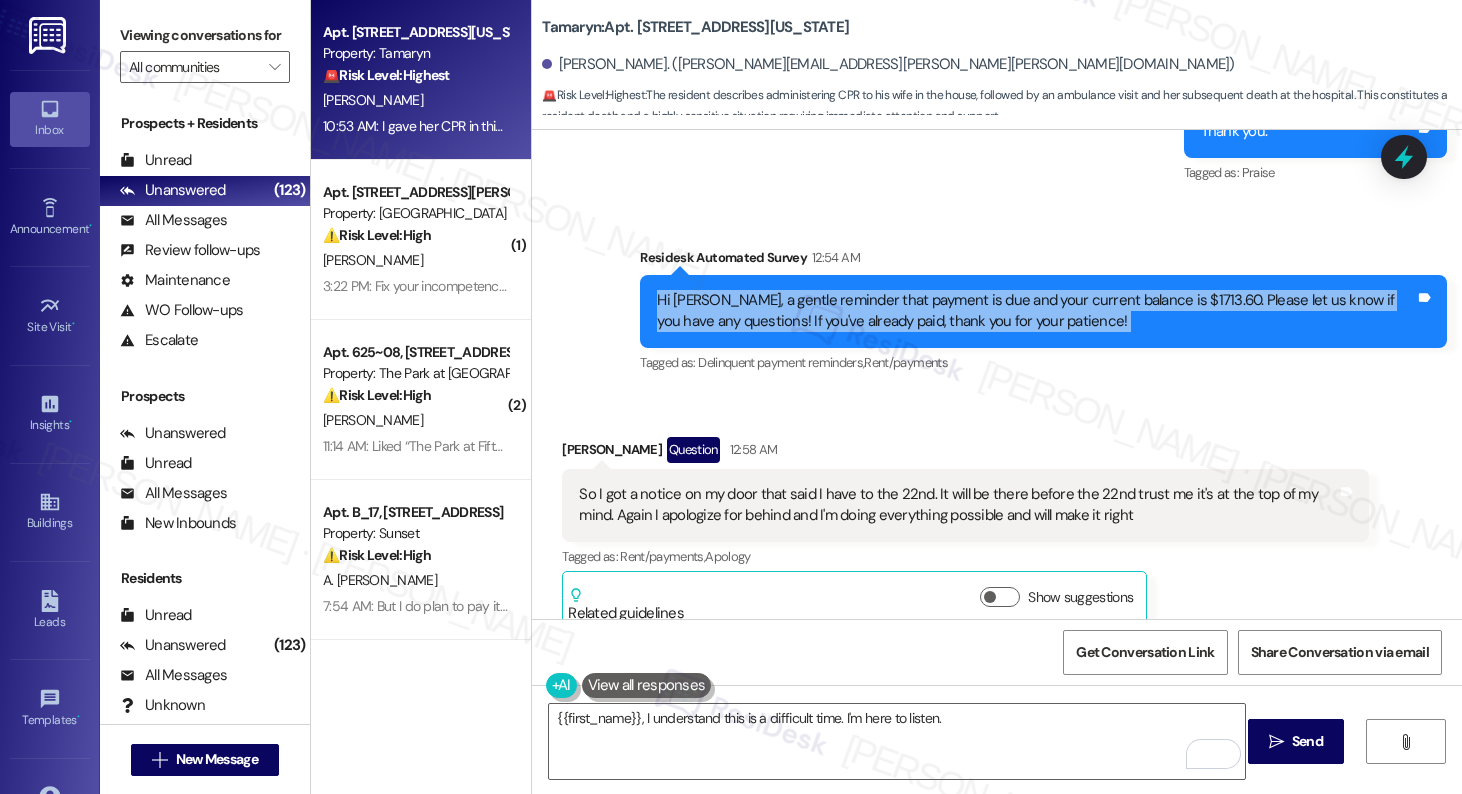 click on "So I got a notice on my door that said I have to the 22nd. It will be there before the 22nd trust me it's at the top of my mind. Again I apologize for behind and I'm doing everything possible and will make it right" at bounding box center (958, 505) 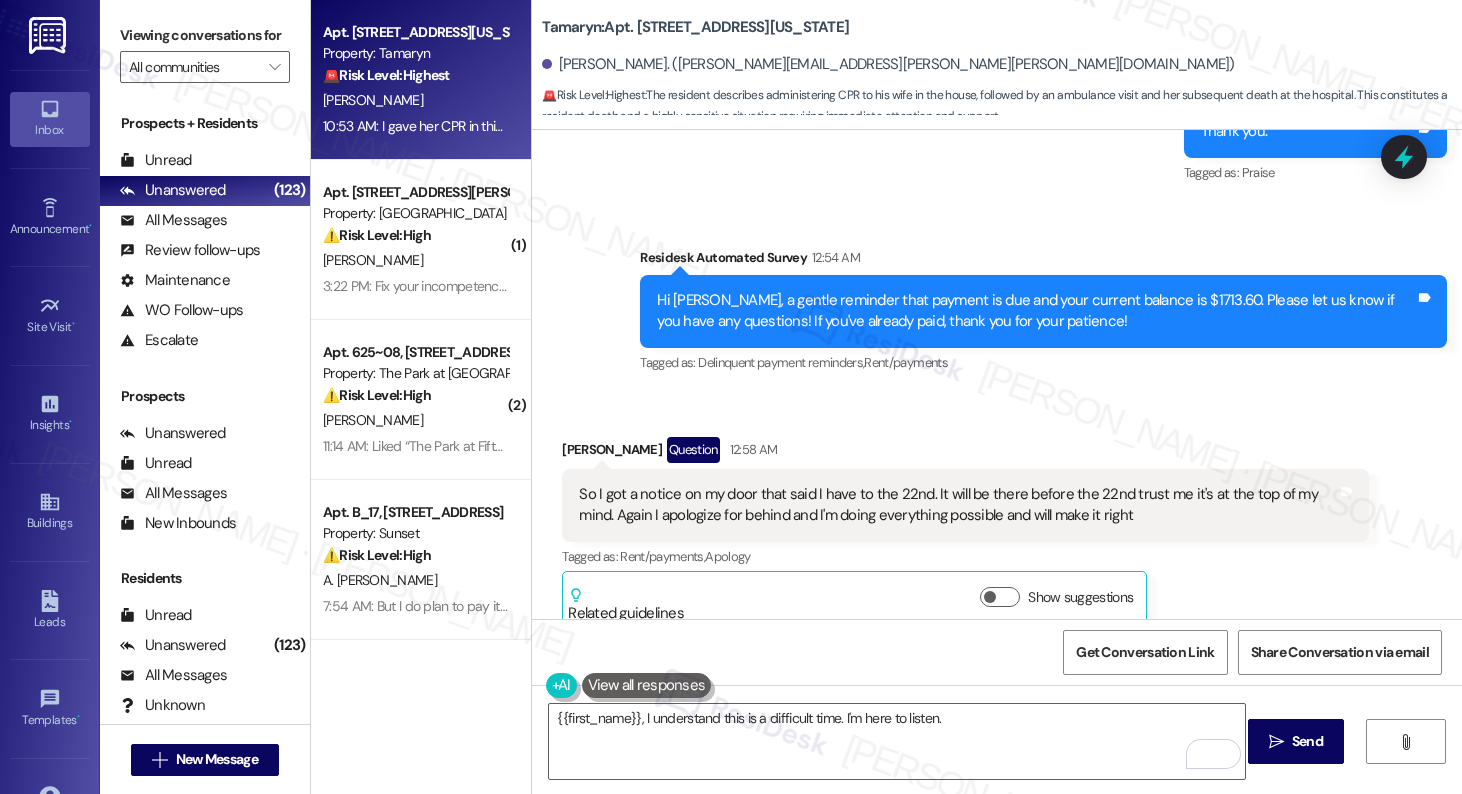 click on "So I got a notice on my door that said I have to the 22nd. It will be there before the 22nd trust me it's at the top of my mind. Again I apologize for behind and I'm doing everything possible and will make it right" at bounding box center [958, 505] 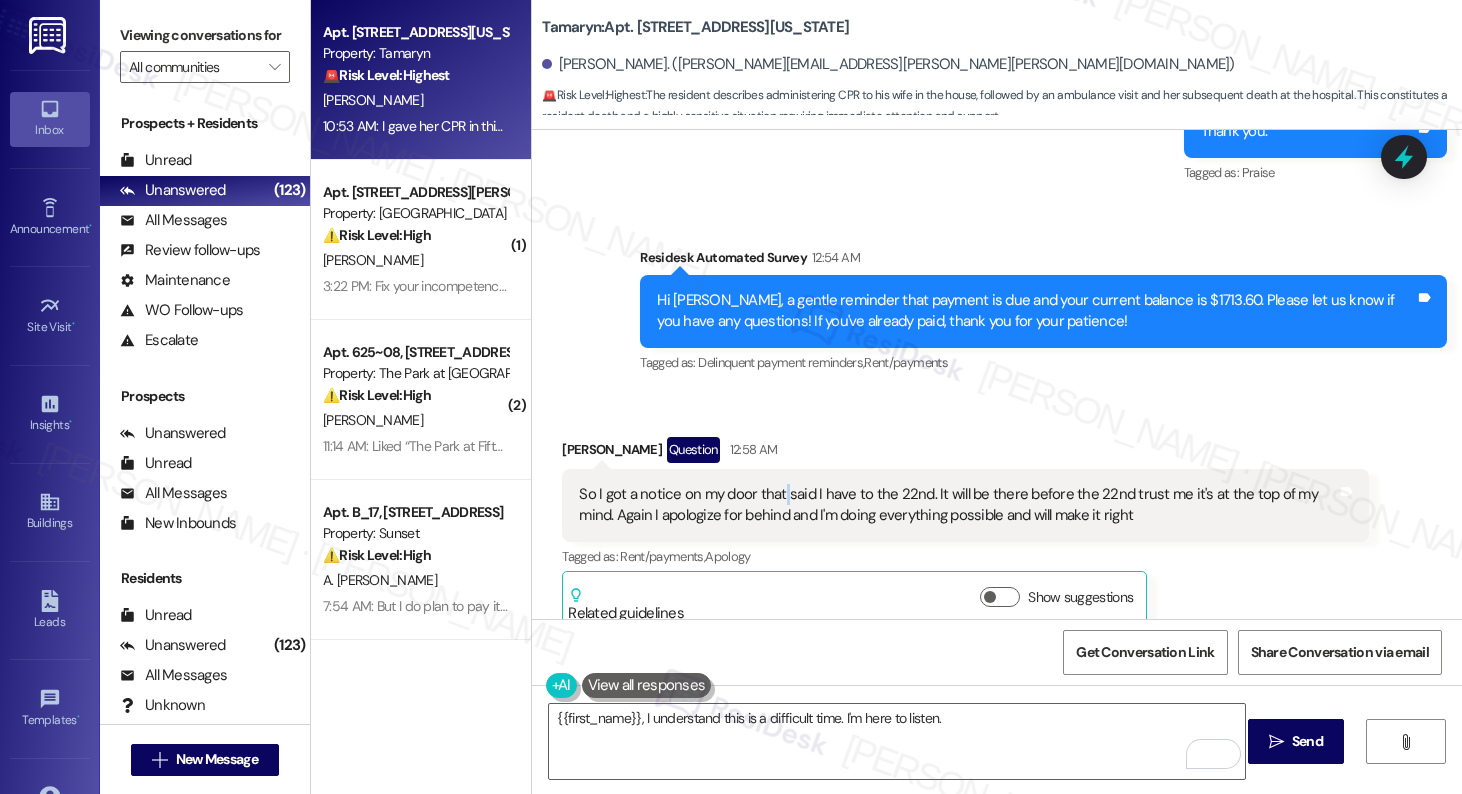 click on "So I got a notice on my door that said I have to the 22nd. It will be there before the 22nd trust me it's at the top of my mind. Again I apologize for behind and I'm doing everything possible and will make it right" at bounding box center (958, 505) 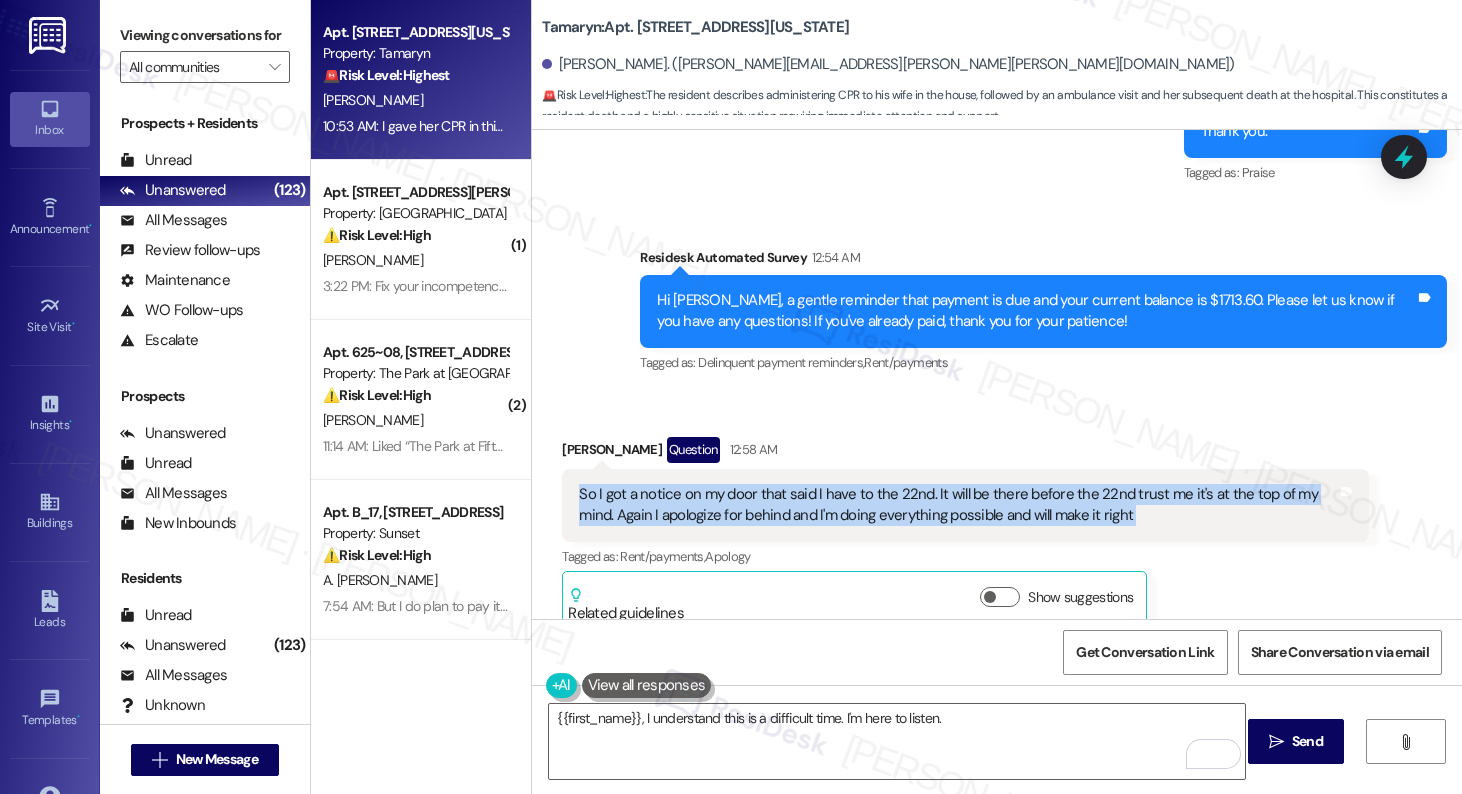 copy on "So I got a notice on my door that said I have to the 22nd. It will be there before the 22nd trust me it's at the top of my mind. Again I apologize for behind and I'm doing everything possible and will make it right  Tags and notes" 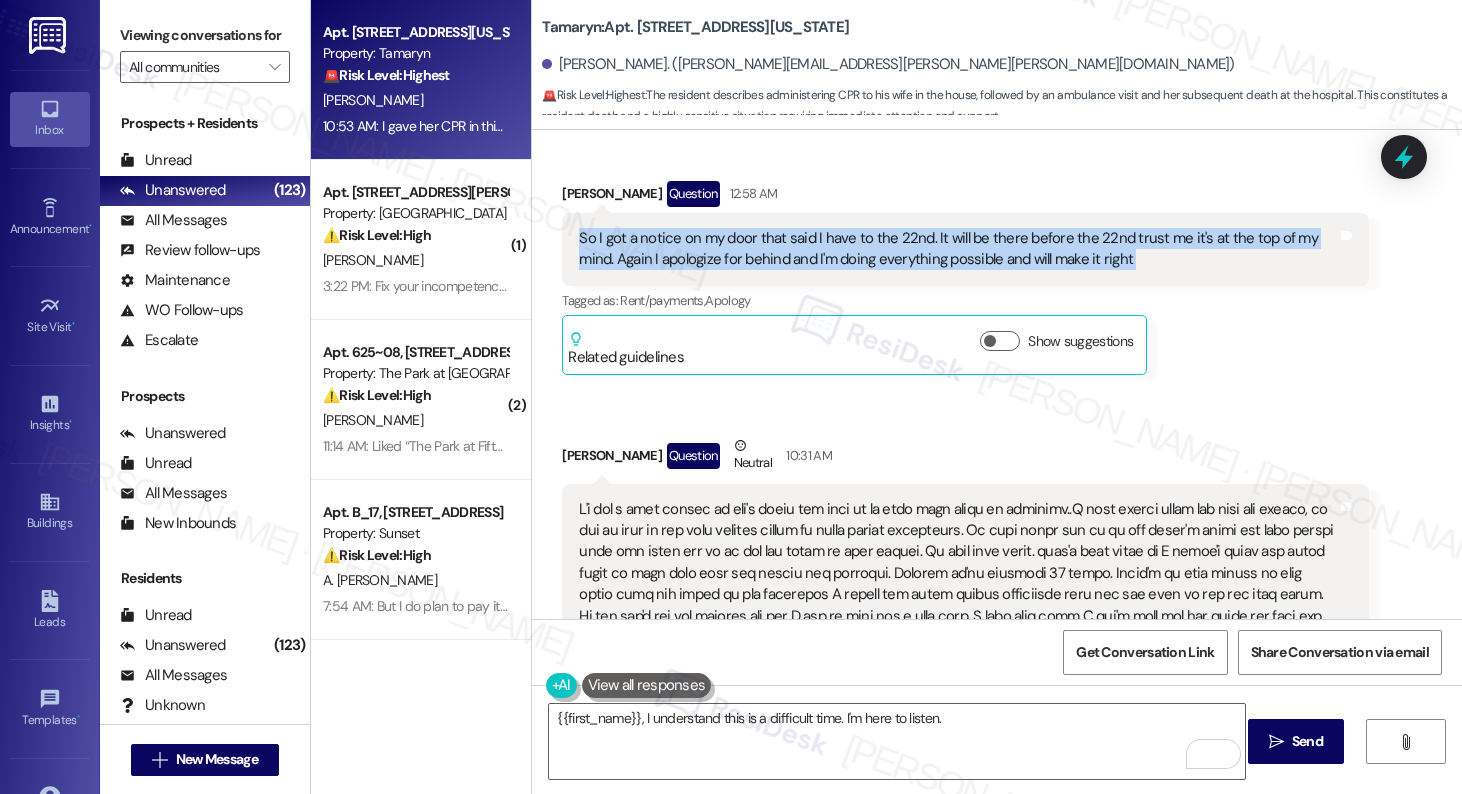 scroll, scrollTop: 7893, scrollLeft: 0, axis: vertical 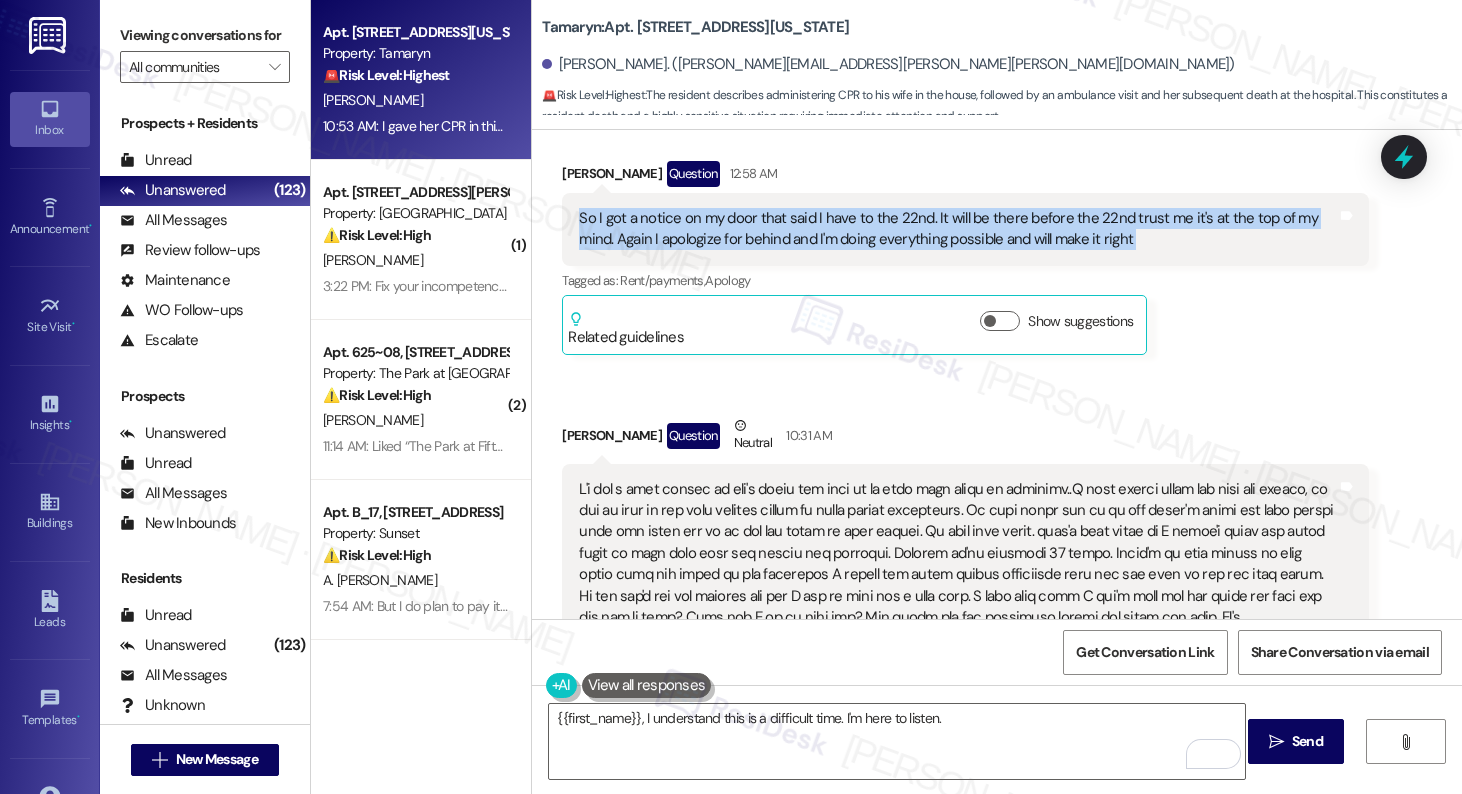 click at bounding box center [958, 575] 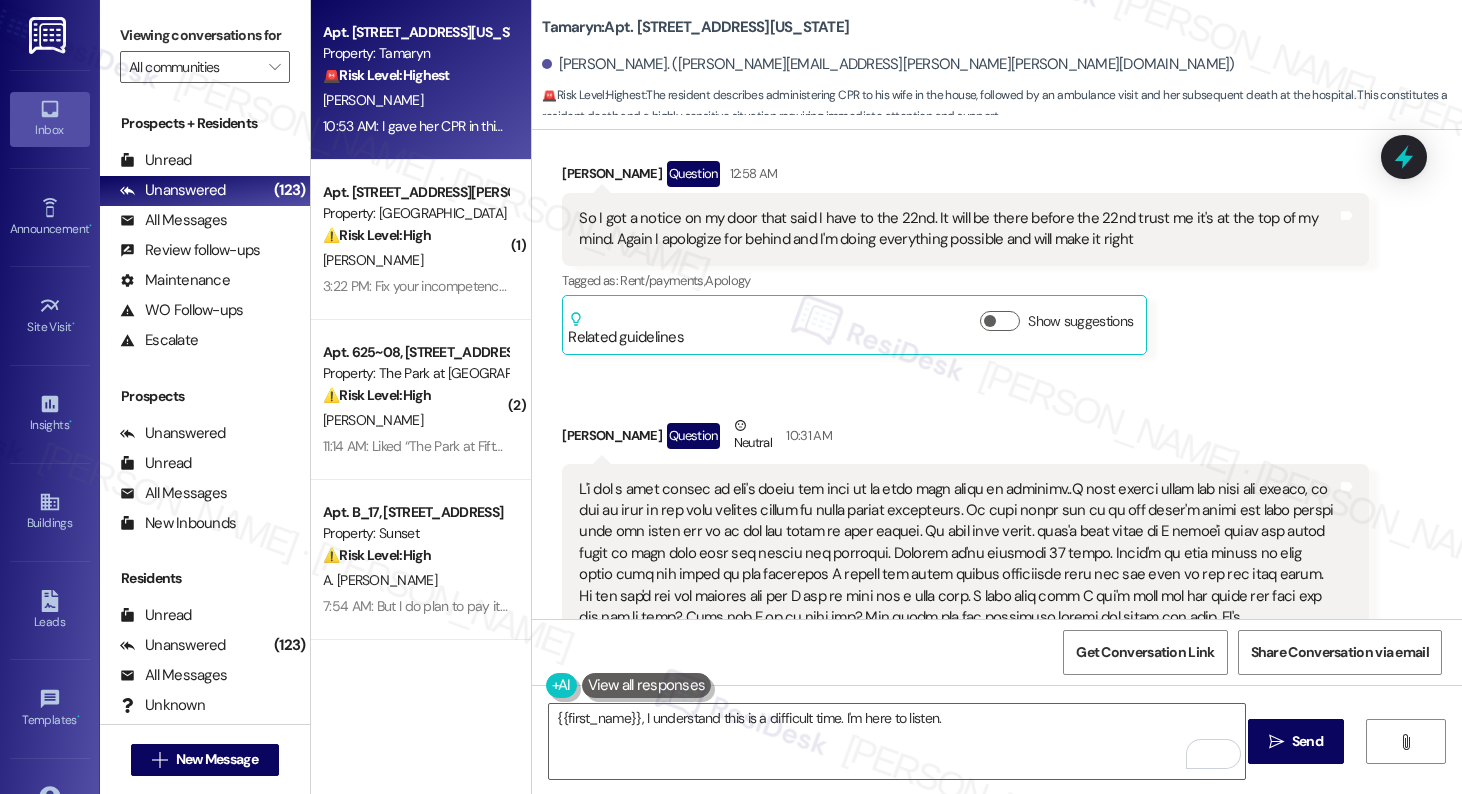 click at bounding box center (958, 575) 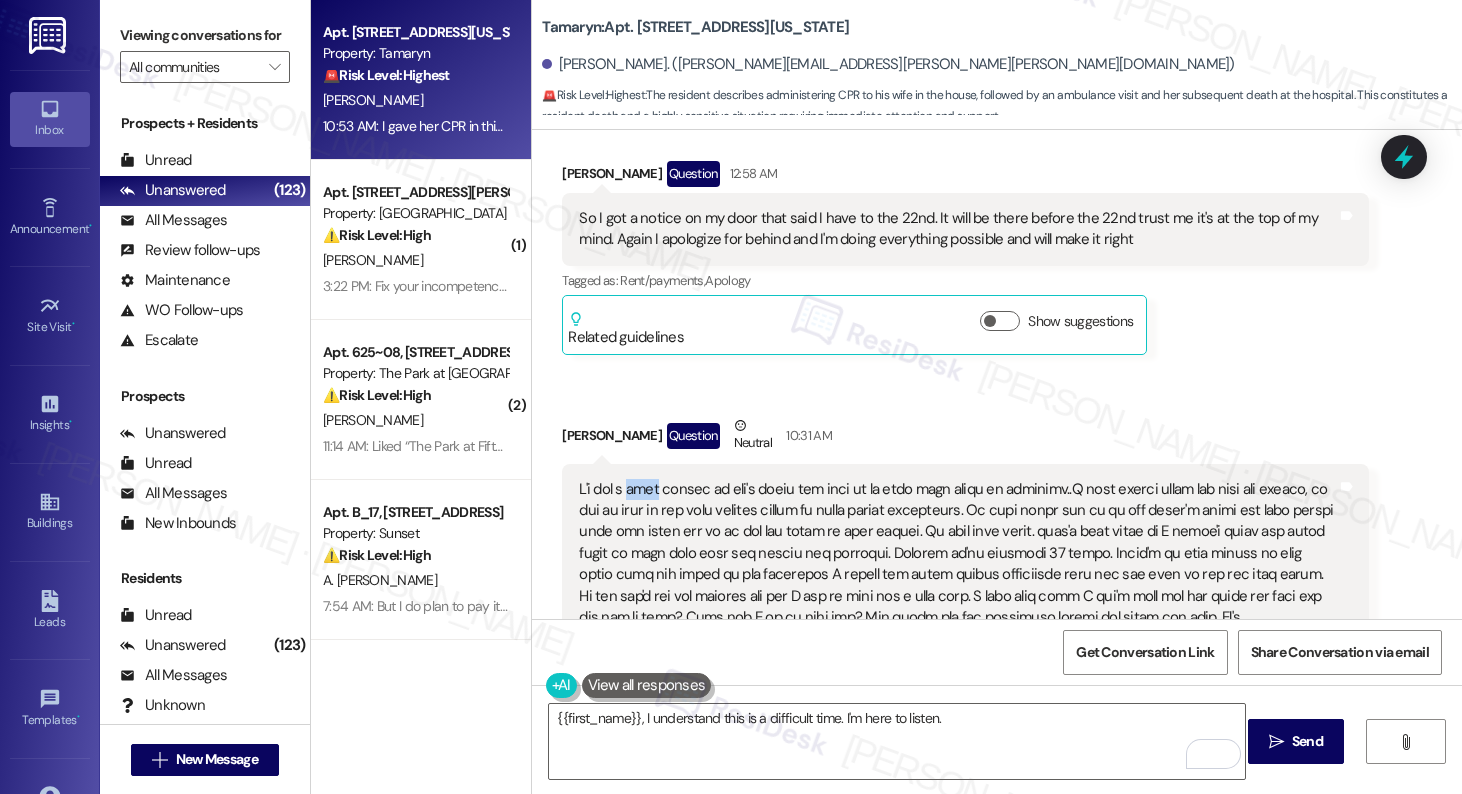 click at bounding box center (958, 575) 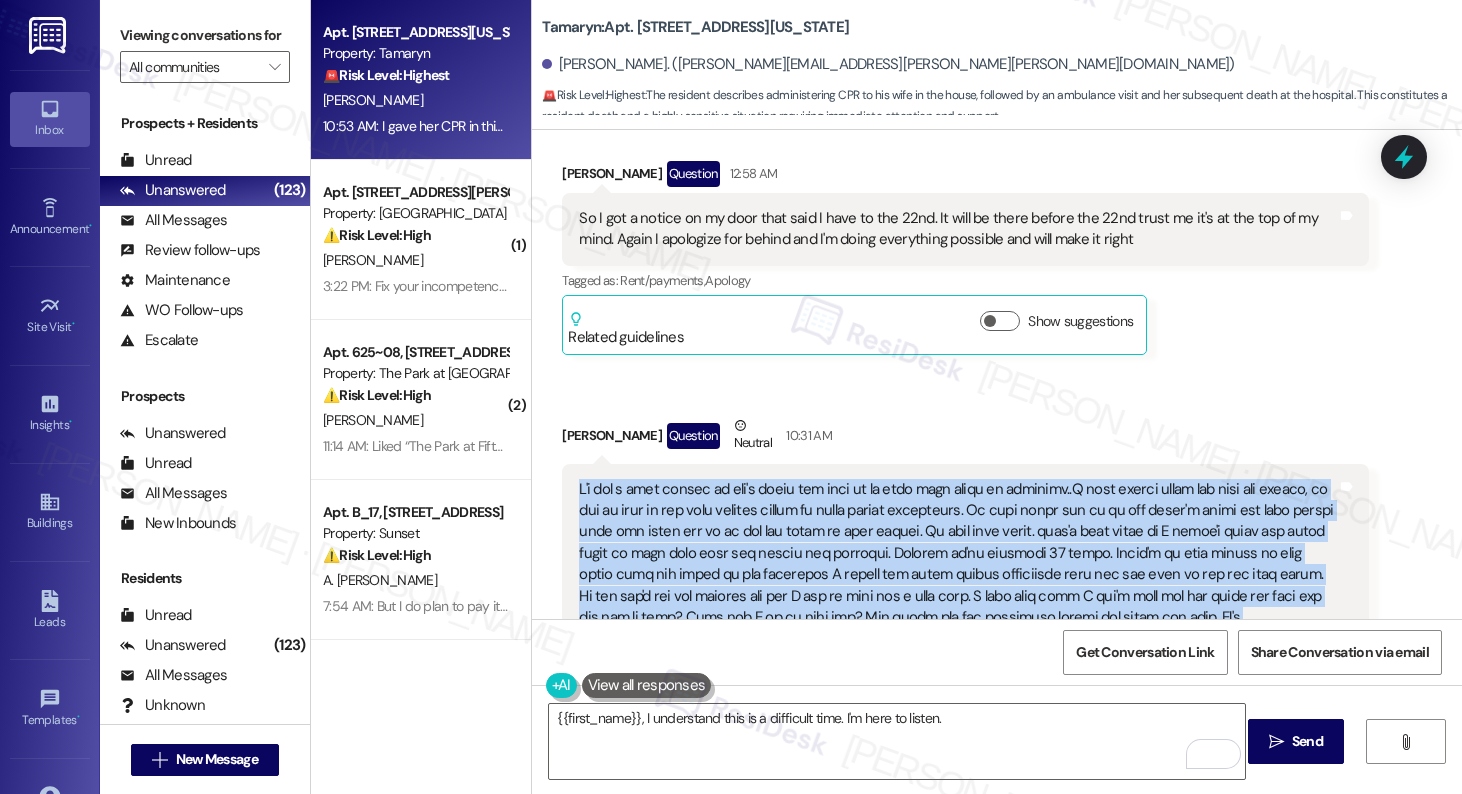 copy on "I'm not a mean person so don't think you need to or even care about my feelings..I have always given you what you needed, so did my wife if you were genuine gentle it would affect everything. My wife asked you to do and haven't asked the same things that she asked you to do for two years we were gentle. We love this place. here's this thing so I haven't moved one thing since my wife died that one answer her clothing. Nothing we're together 35 years. There's so many things in this house that she loves or the apartment I should say every single government that she has hung up has not been moved. If you don't get the picture her and I was in love for a long time. A very long time I don't know why you raise the rent why did you do that? What did I do to hurt you? The place was too expensive before you raise the rent. It's ridiculously expensive here for something that is never even ever taken care of. Nothing is taken care of. he used to be with the old manager and my wife made sure it was. Don't know what's g..." 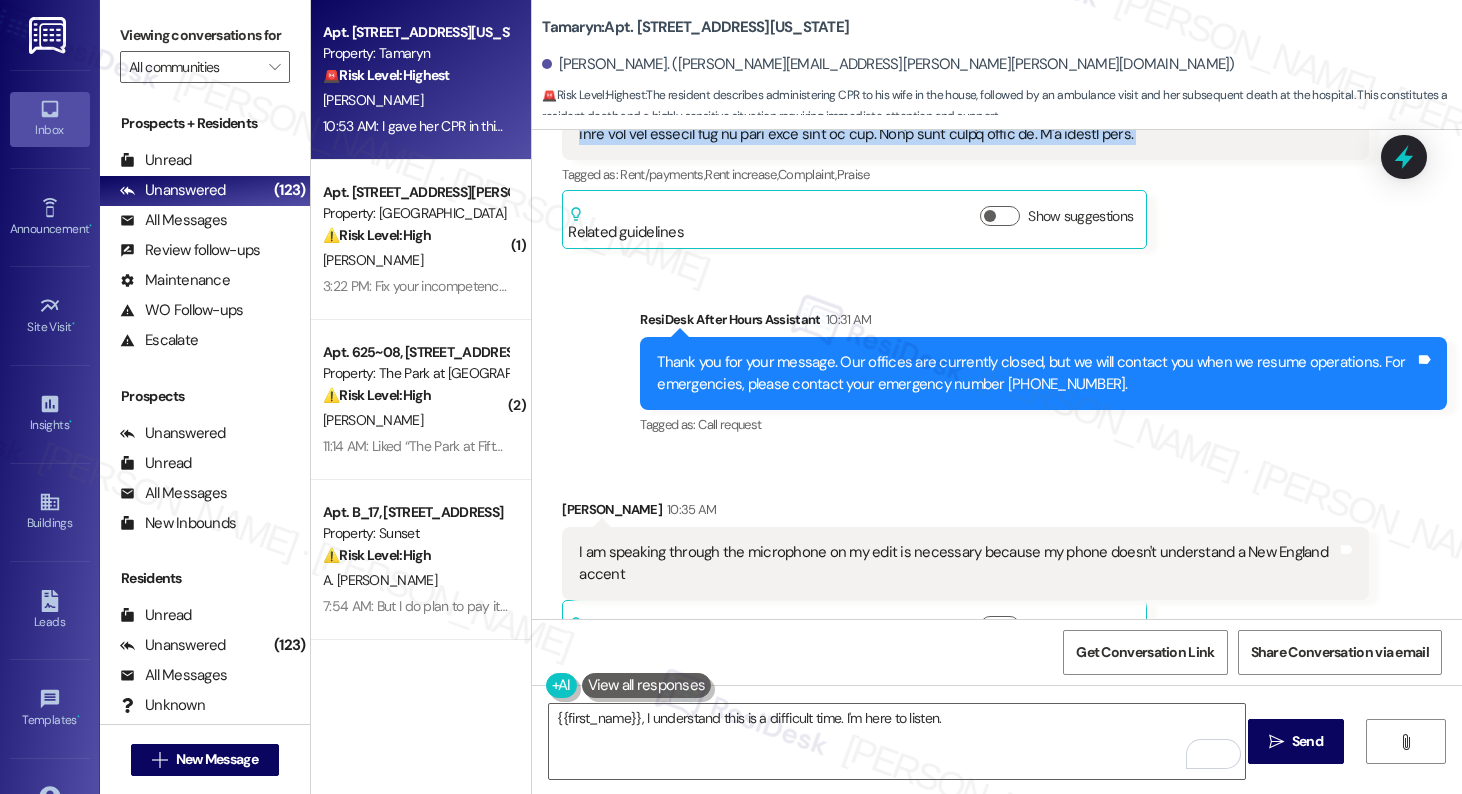 scroll, scrollTop: 8422, scrollLeft: 0, axis: vertical 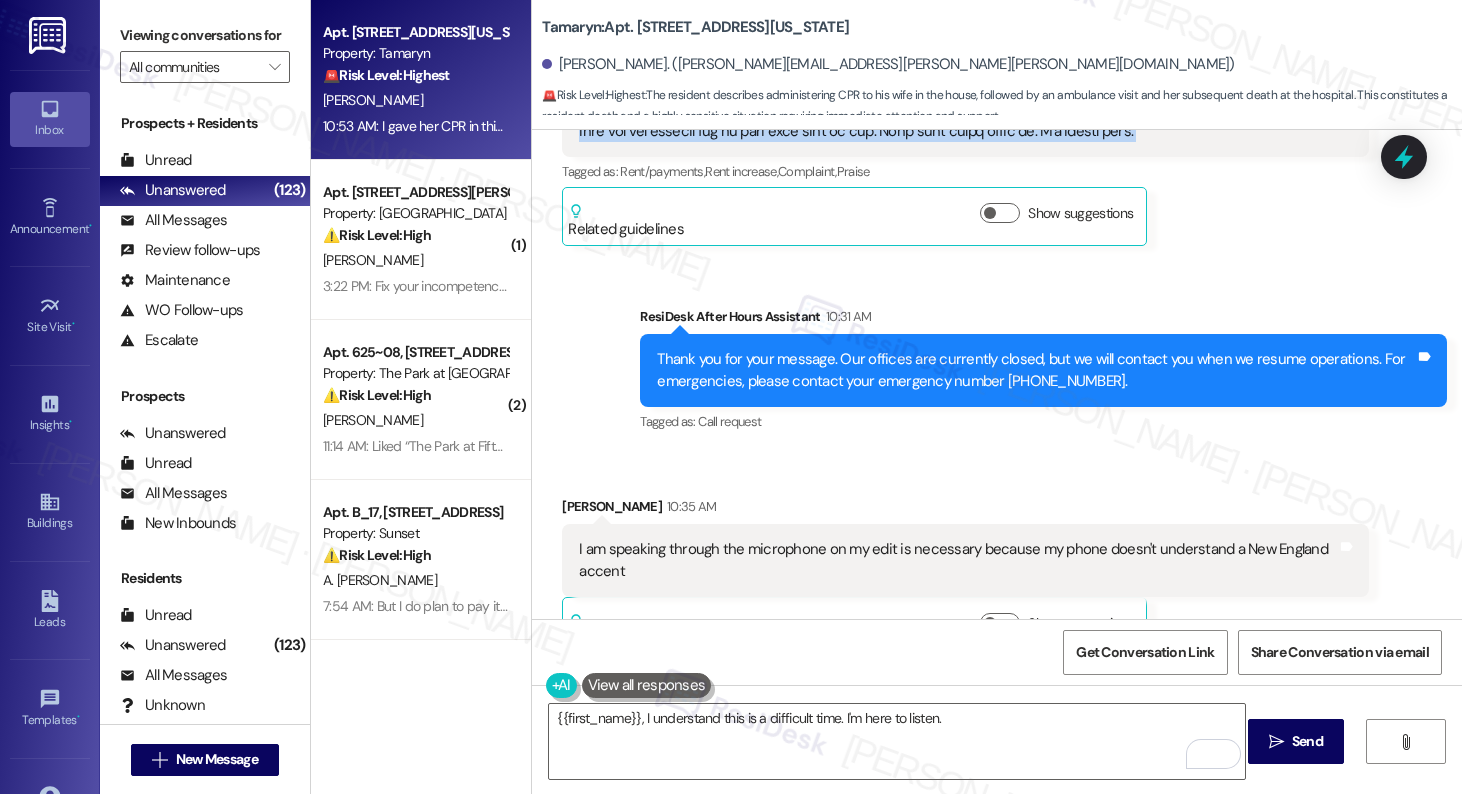 click on "I am speaking through the microphone on my edit is necessary because my phone doesn't understand a New England accent" at bounding box center [958, 560] 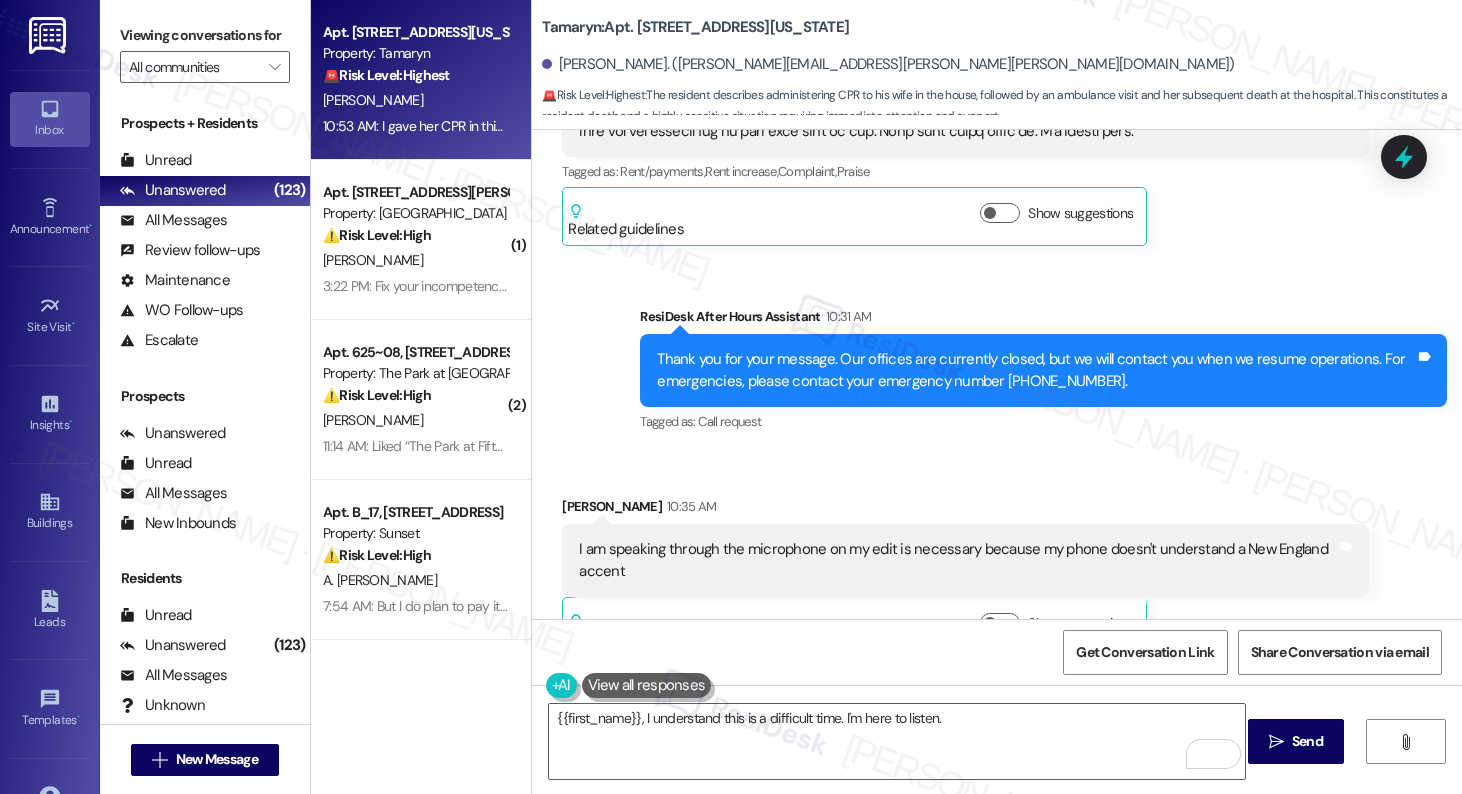 click on "I am speaking through the microphone on my edit is necessary because my phone doesn't understand a New England accent" at bounding box center (958, 560) 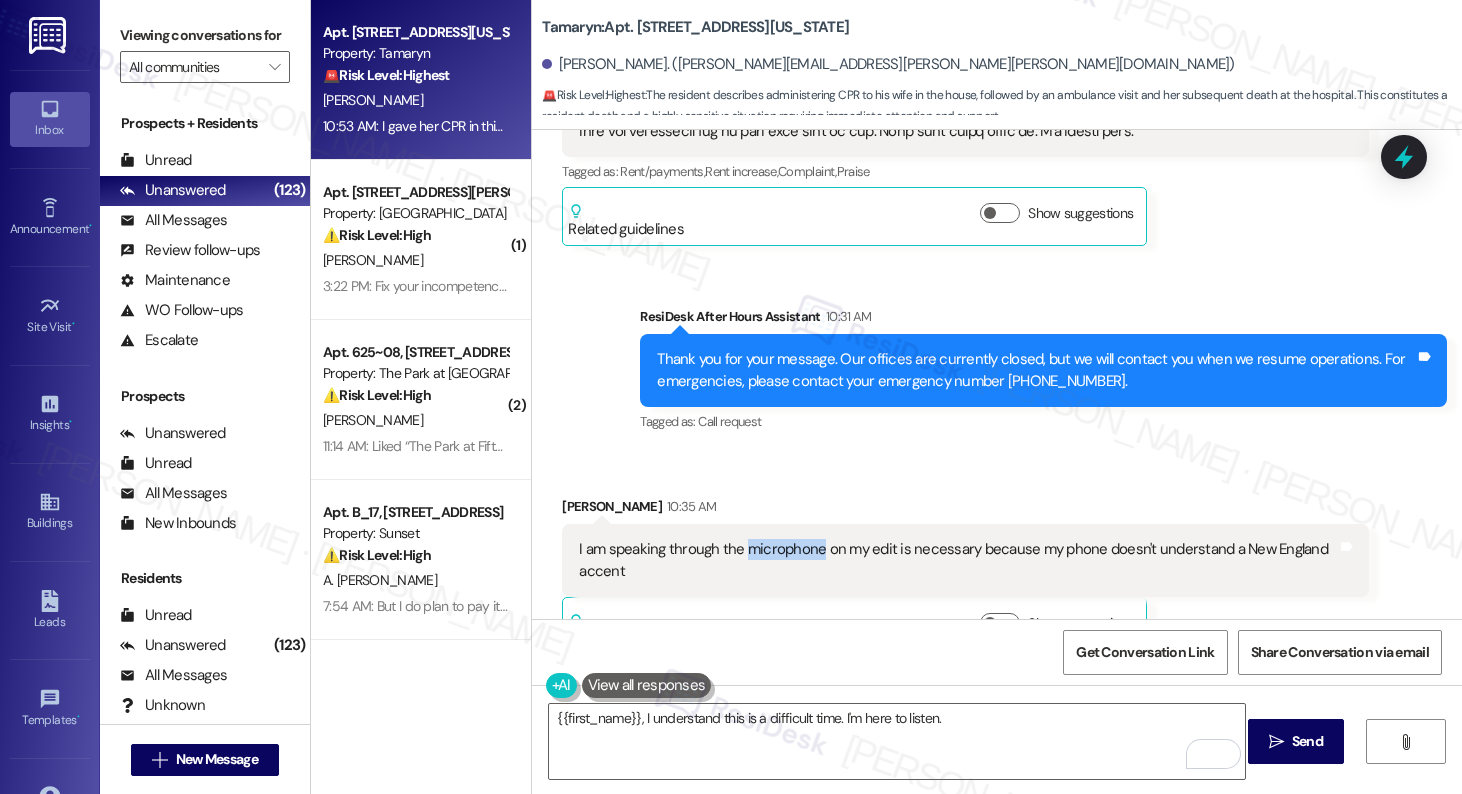 click on "I am speaking through the microphone on my edit is necessary because my phone doesn't understand a New England accent" at bounding box center (958, 560) 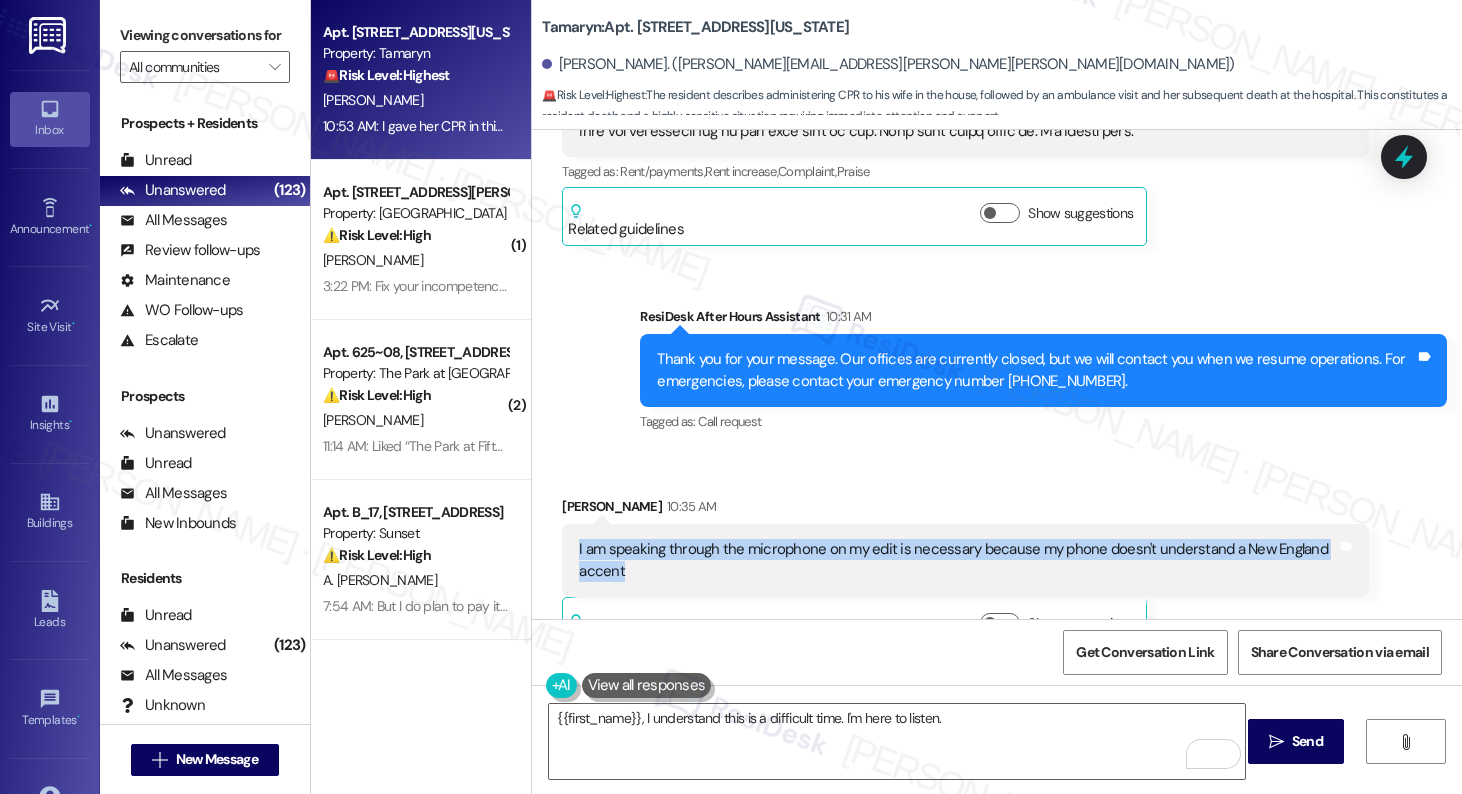 copy on "I am speaking through the microphone on my edit is necessary because my phone doesn't understand a New England accent Tags and notes" 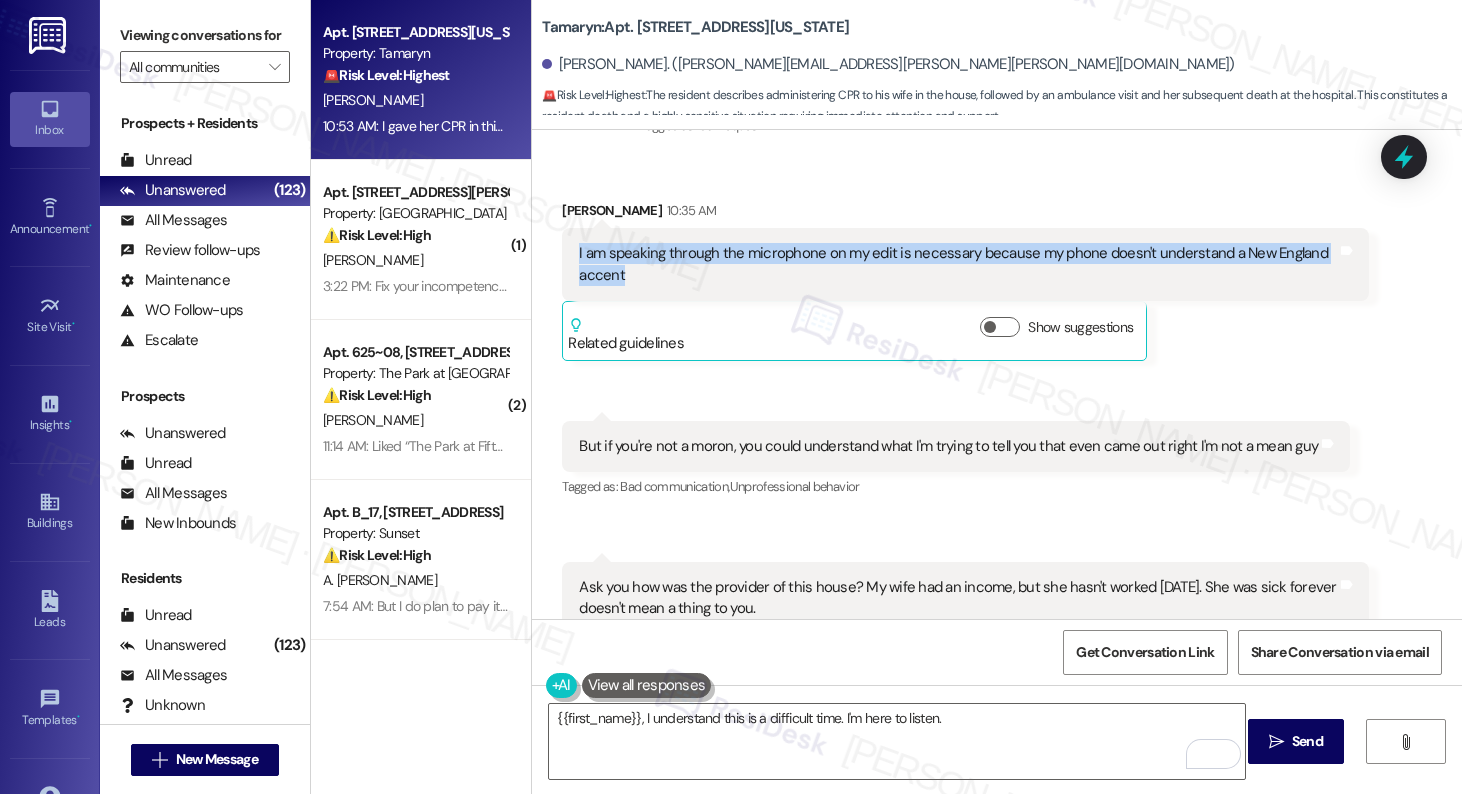 scroll, scrollTop: 8803, scrollLeft: 0, axis: vertical 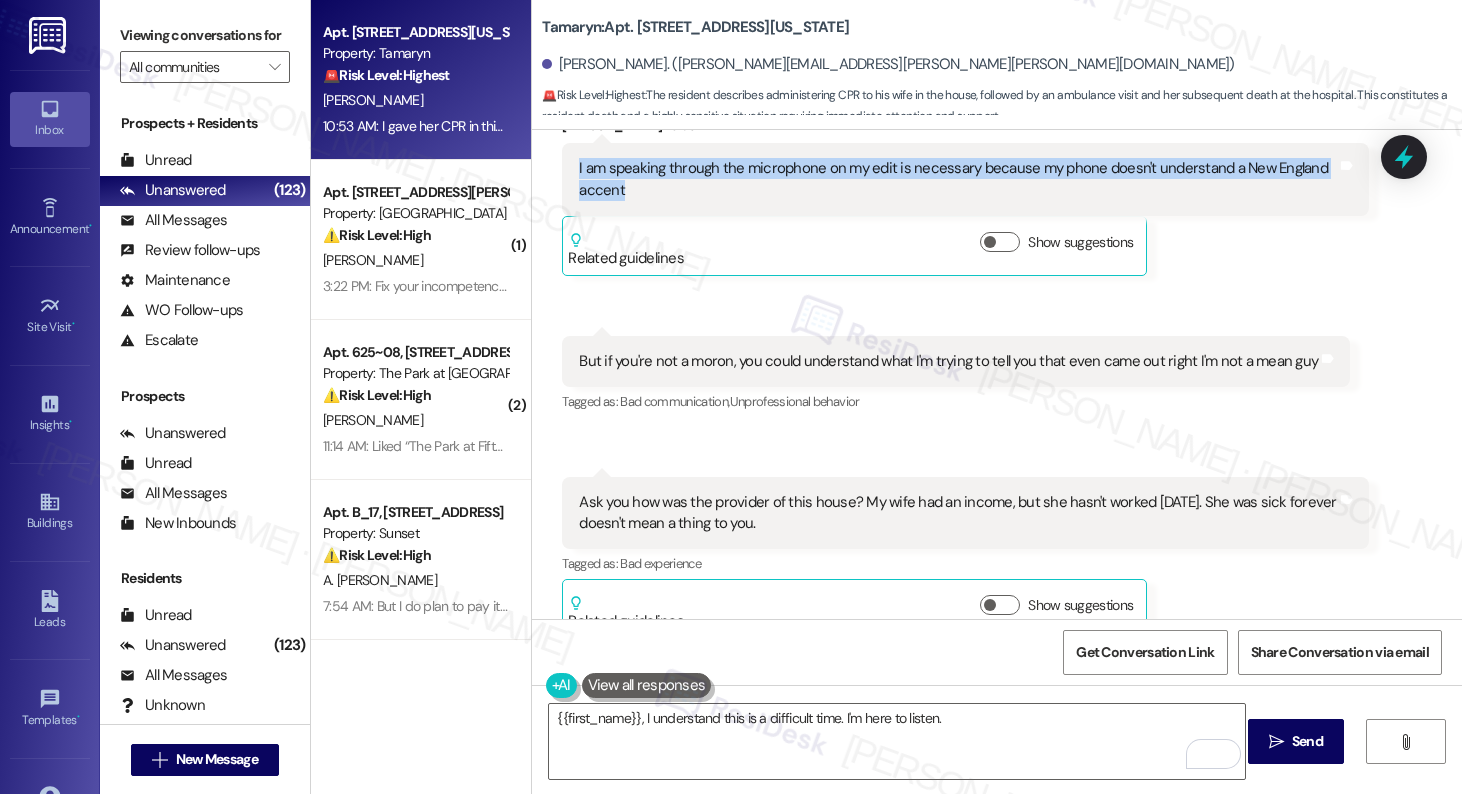 click on "But if you're not a moron, you could understand what I'm trying to tell you that even came out right I'm not a mean guy" at bounding box center [948, 361] 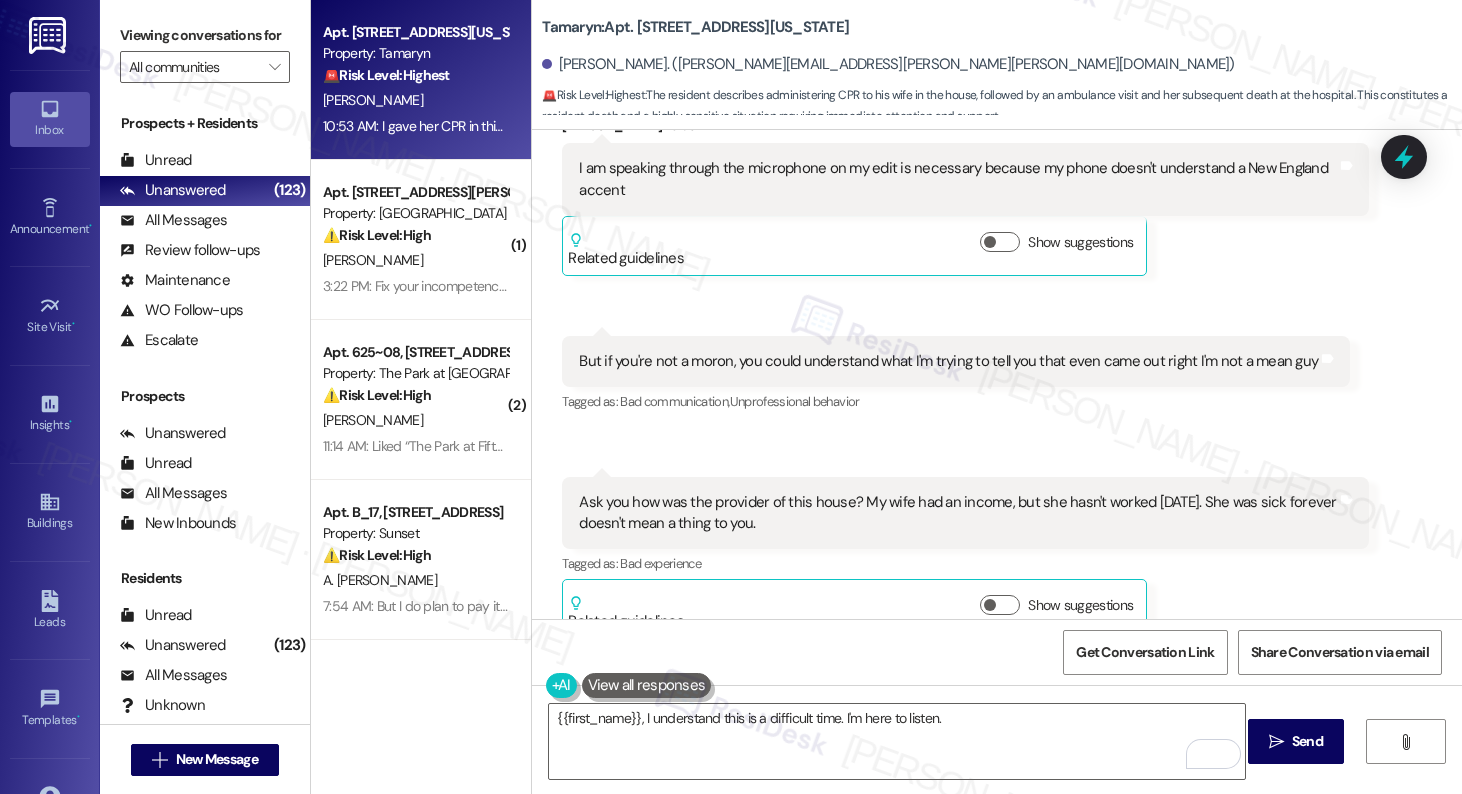 click on "But if you're not a moron, you could understand what I'm trying to tell you that even came out right I'm not a mean guy" at bounding box center (948, 361) 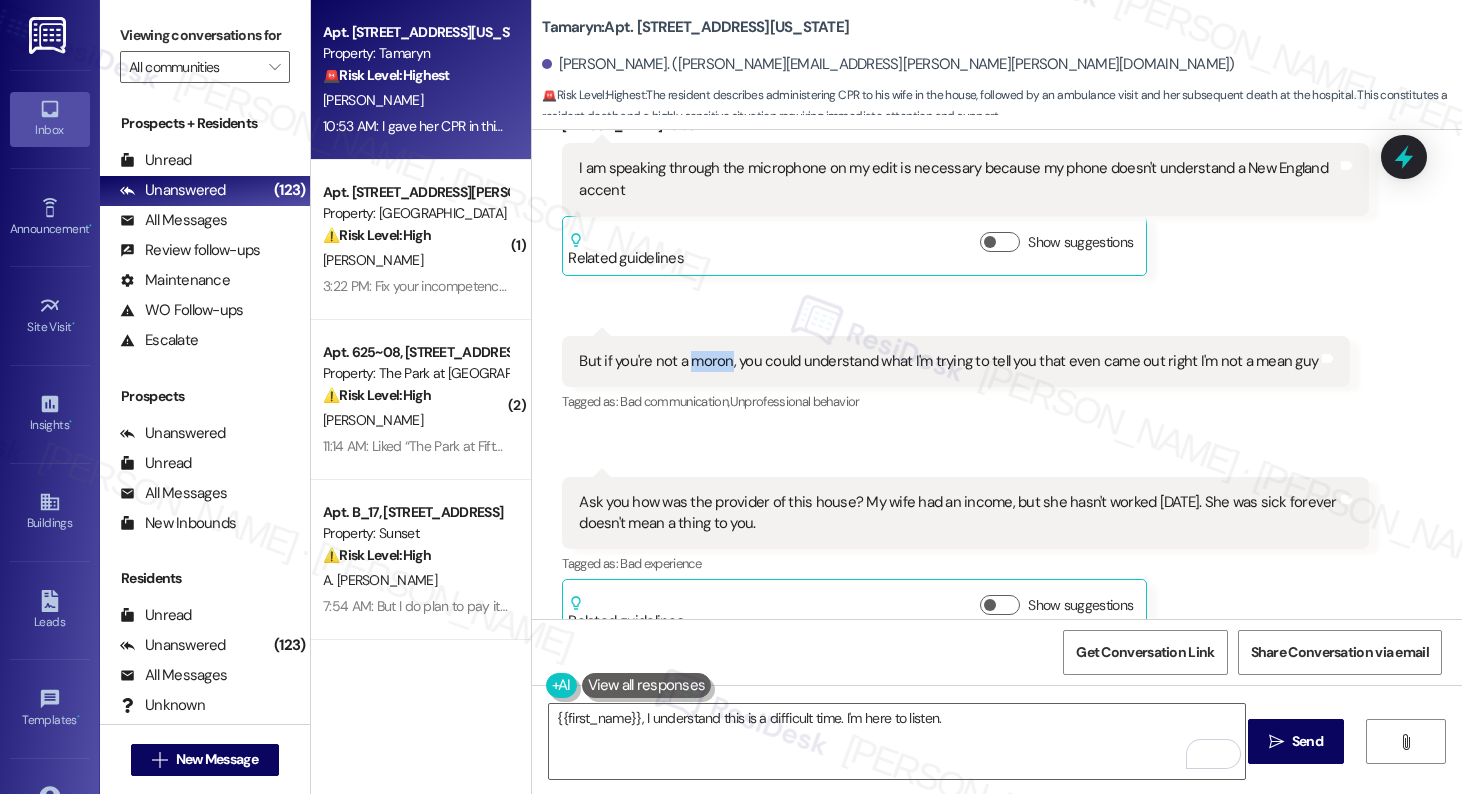 click on "But if you're not a moron, you could understand what I'm trying to tell you that even came out right I'm not a mean guy" at bounding box center (948, 361) 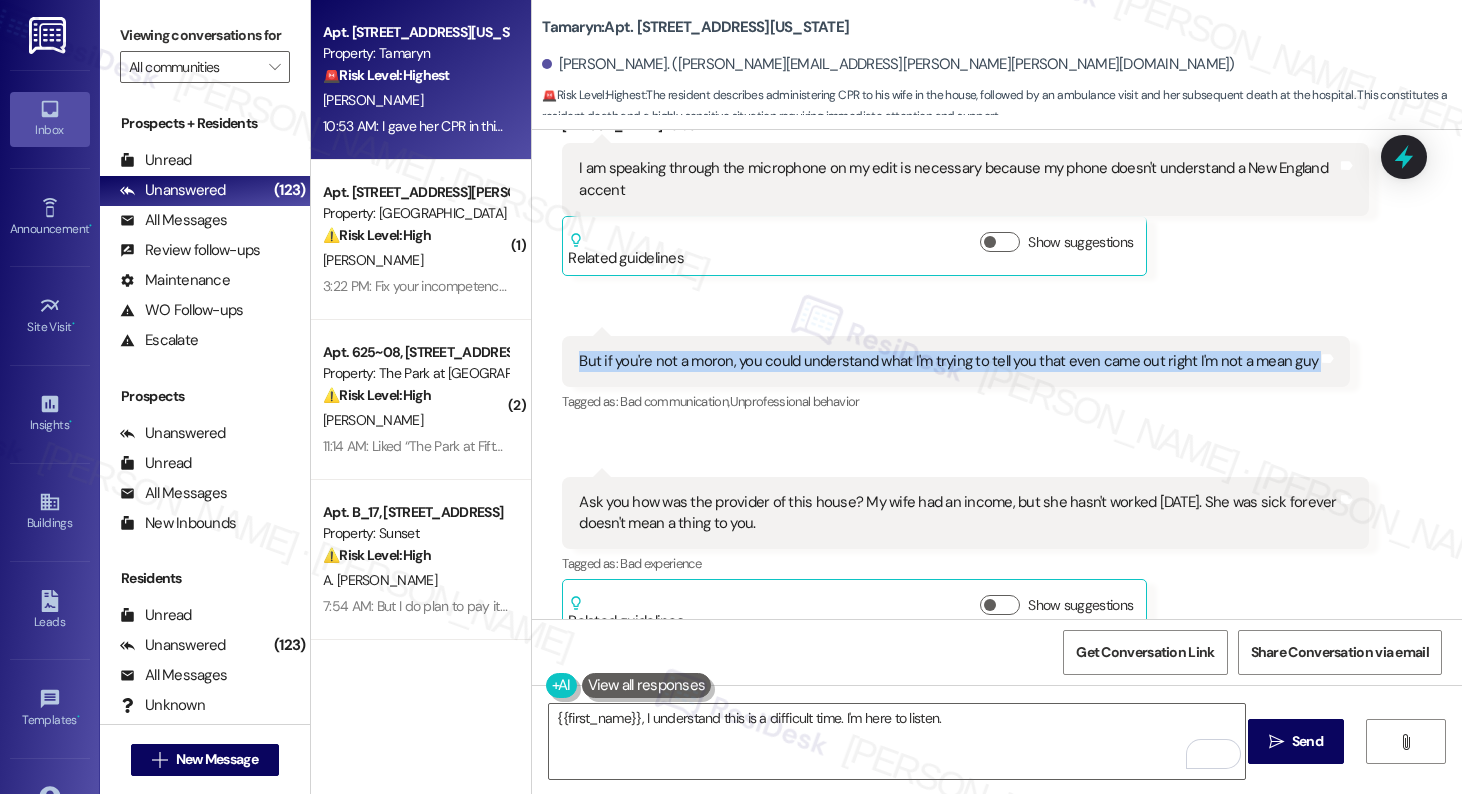 copy on "But if you're not a moron, you could understand what I'm trying to tell you that even came out right I'm not a mean guy Tags and notes" 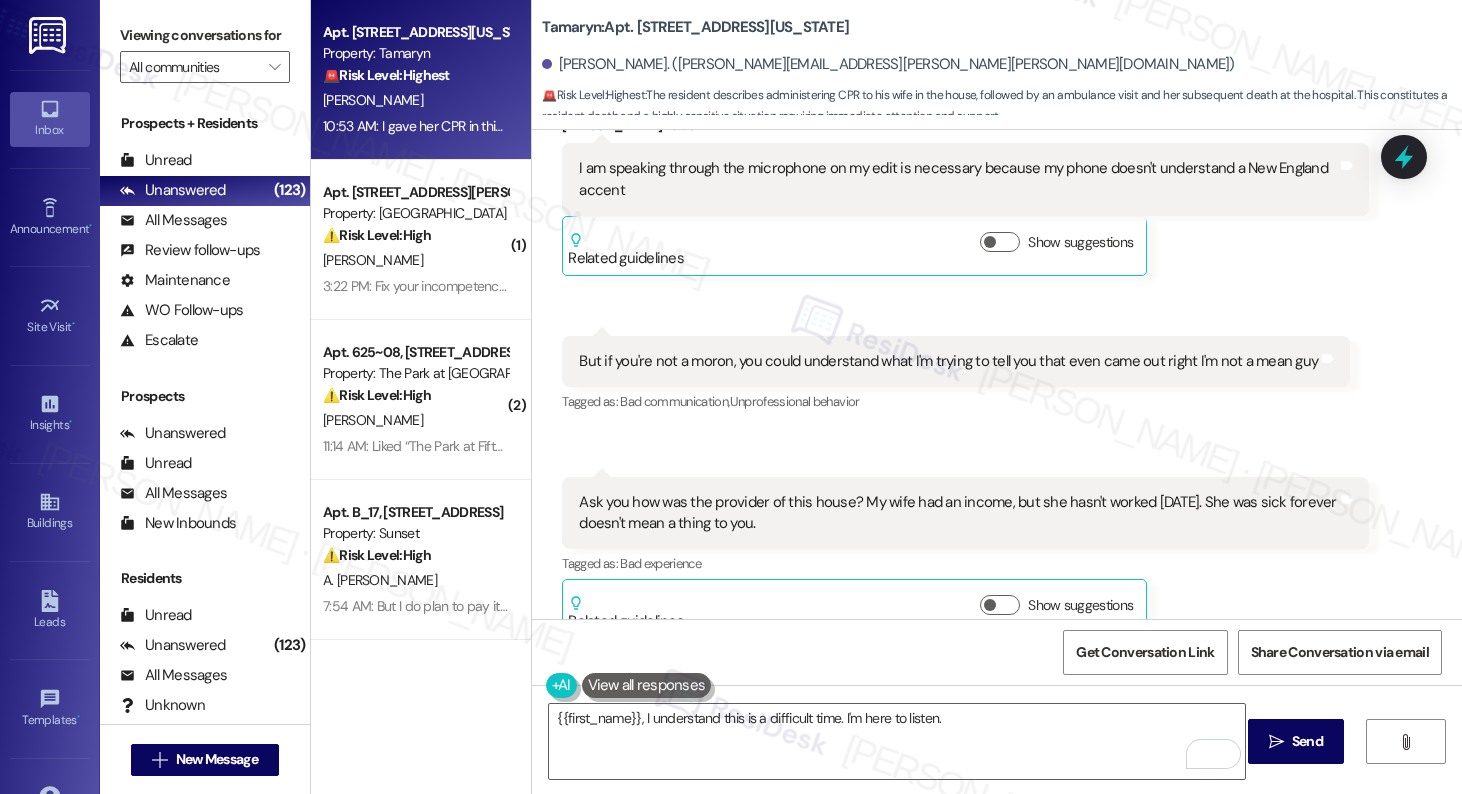 click on "Ask you how was the provider of this house? My wife had an income, but she hasn't worked in 25 years. She was sick forever doesn't mean a thing to you." at bounding box center [958, 513] 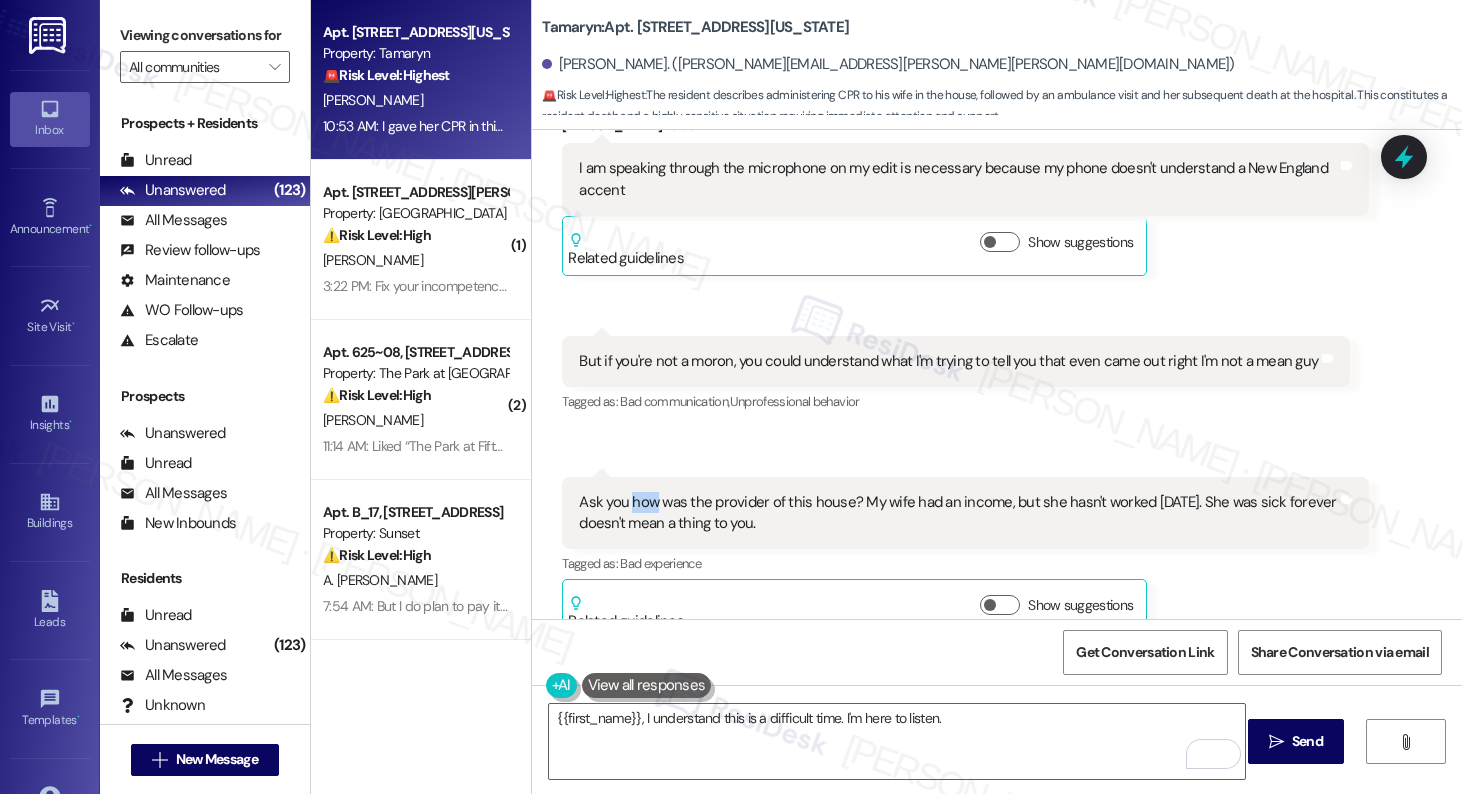 click on "Ask you how was the provider of this house? My wife had an income, but she hasn't worked in 25 years. She was sick forever doesn't mean a thing to you." at bounding box center (958, 513) 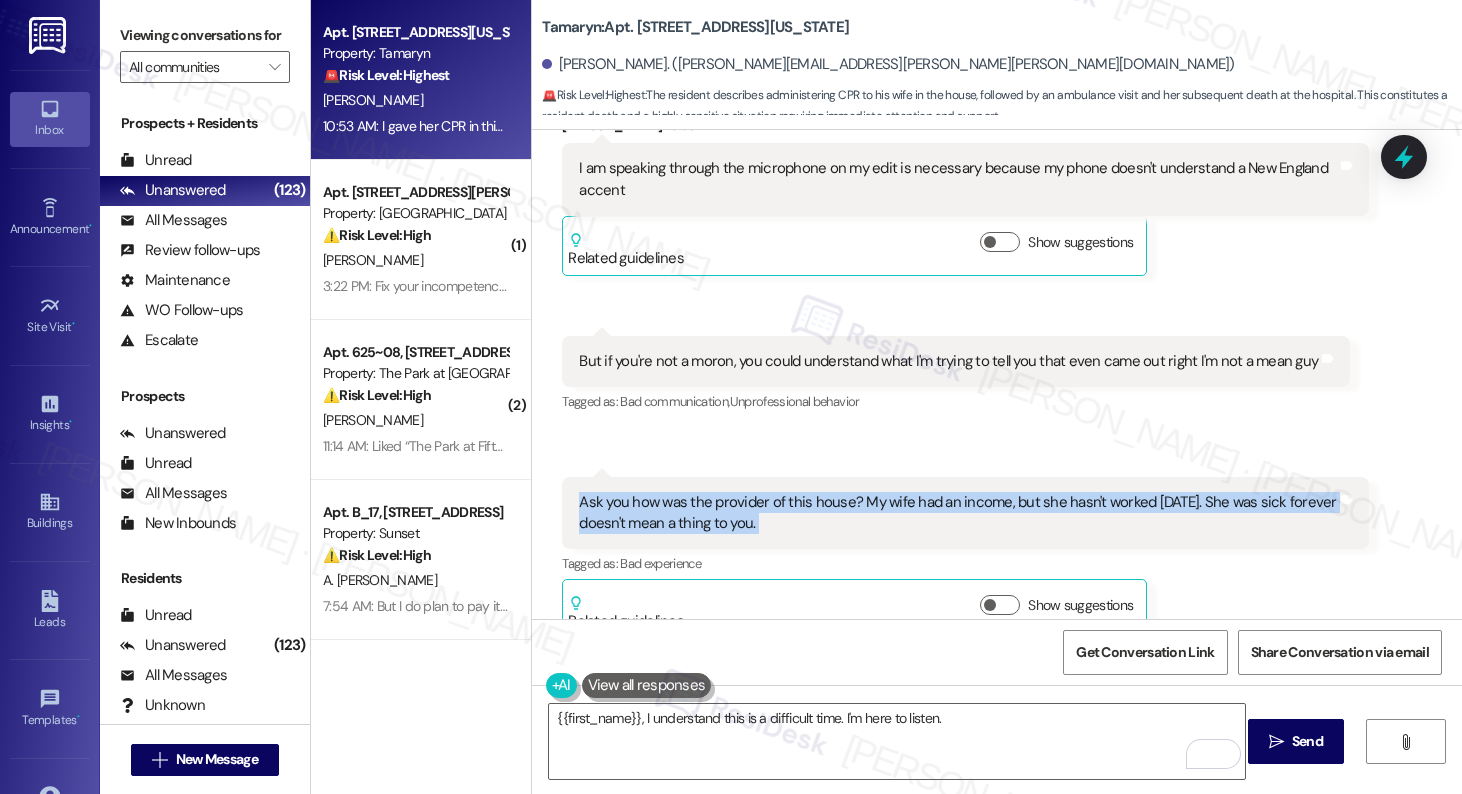 copy on "Ask you how was the provider of this house? My wife had an income, but she hasn't worked in 25 years. She was sick forever doesn't mean a thing to you. Tags and notes" 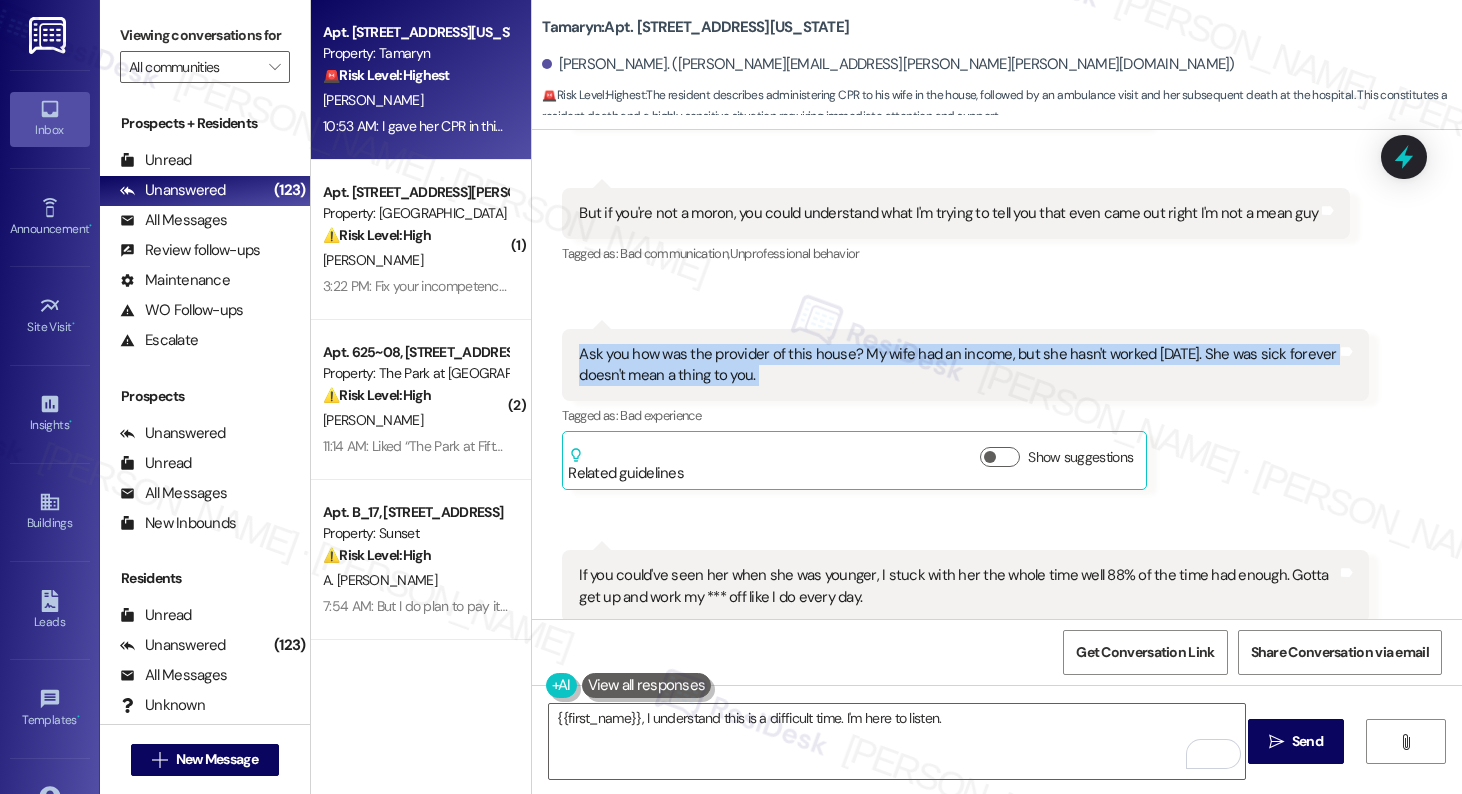 scroll, scrollTop: 9039, scrollLeft: 0, axis: vertical 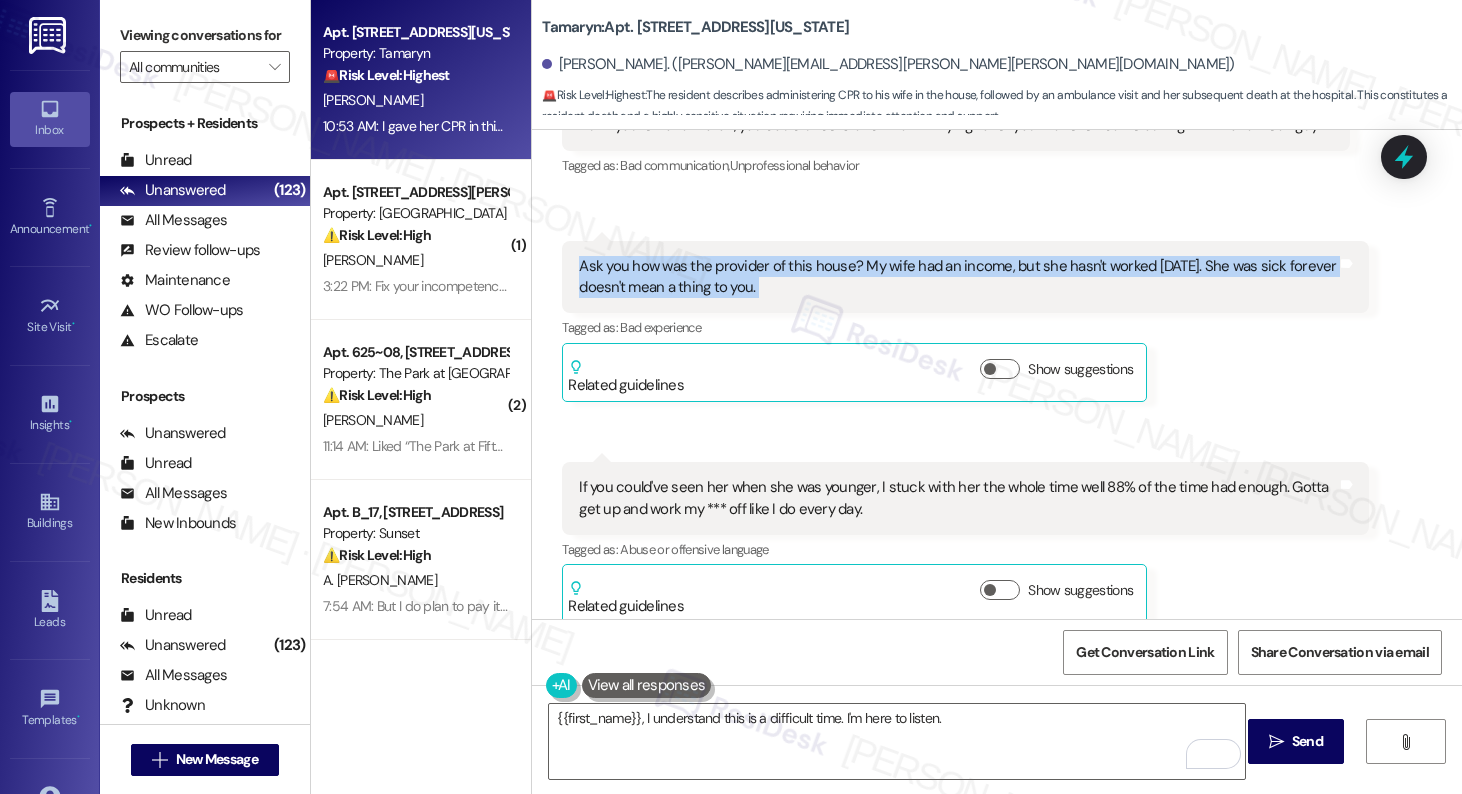 click on "If you could've seen her when she was younger, I stuck with her the whole time well 88% of the time had enough. Gotta get up and work my *** off like I do every day." at bounding box center (958, 498) 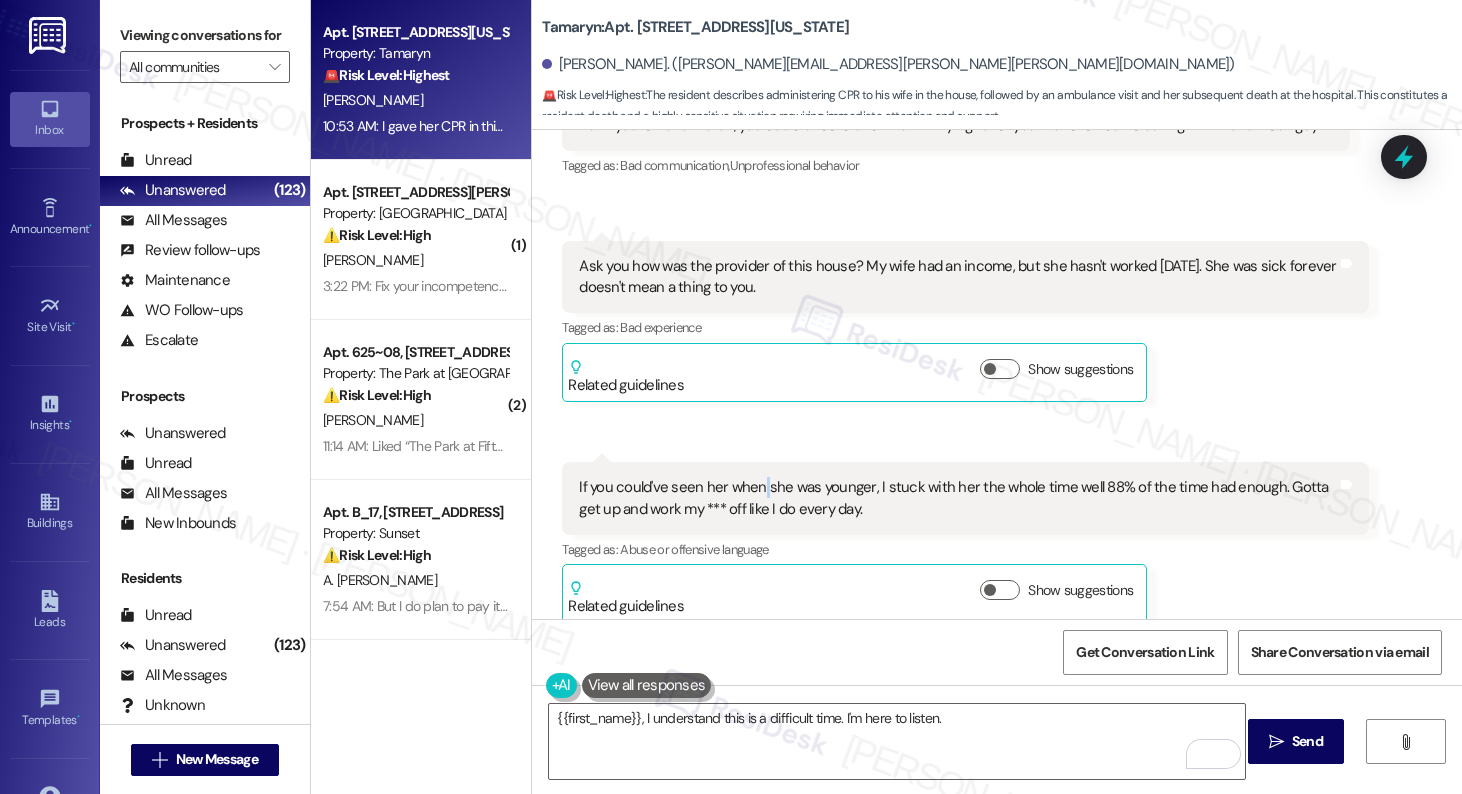click on "If you could've seen her when she was younger, I stuck with her the whole time well 88% of the time had enough. Gotta get up and work my *** off like I do every day." at bounding box center (958, 498) 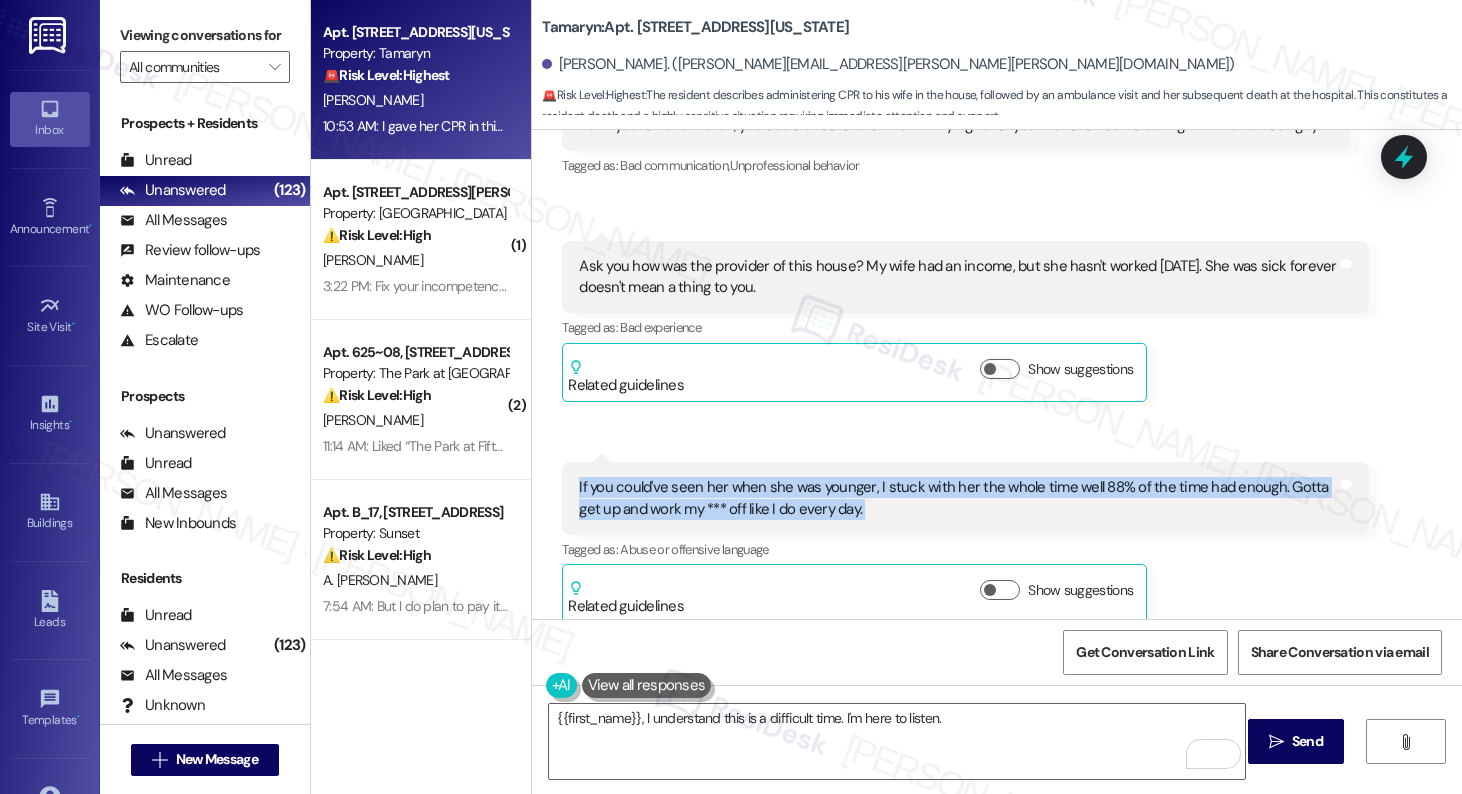 copy on "If you could've seen her when she was younger, I stuck with her the whole time well 88% of the time had enough. Gotta get up and work my *** off like I do every day. Tags and notes" 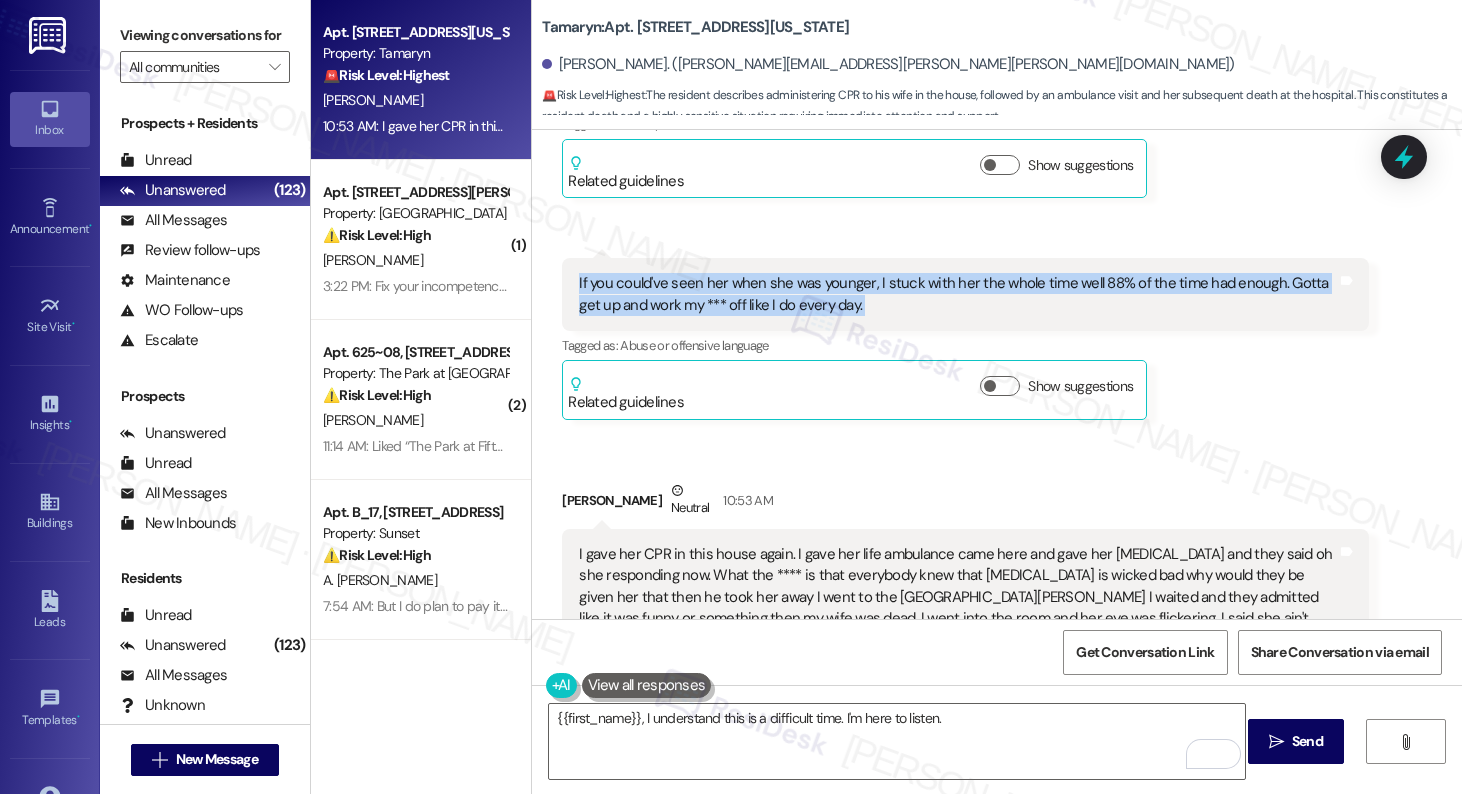 scroll, scrollTop: 9392, scrollLeft: 0, axis: vertical 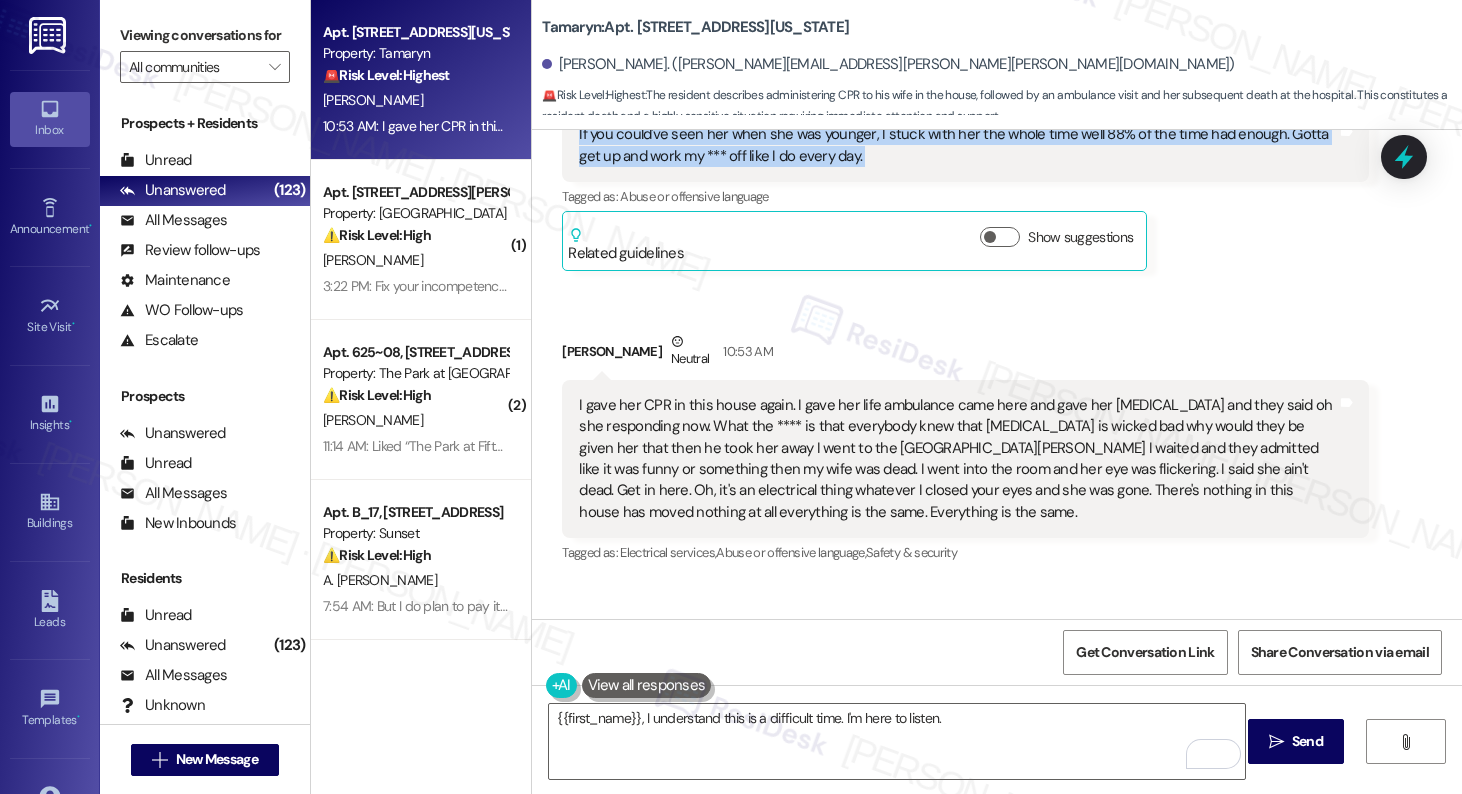 click on "I gave her CPR in this house again. I gave her life ambulance came here and gave her fentanyl and they said oh she responding now. What the **** is that everybody knew that fentanyl is wicked bad why would they be given her that then he took her away I went to the hospital St. Vincent I waited and they admitted like it was funny or something then my wife was dead. I went into the room and her eye was flickering. I said she ain't dead. Get in here. Oh, it's an electrical thing whatever I closed your eyes and she was gone. There's nothing in this house has moved nothing at all everything is the same. Everything is the same." at bounding box center (958, 459) 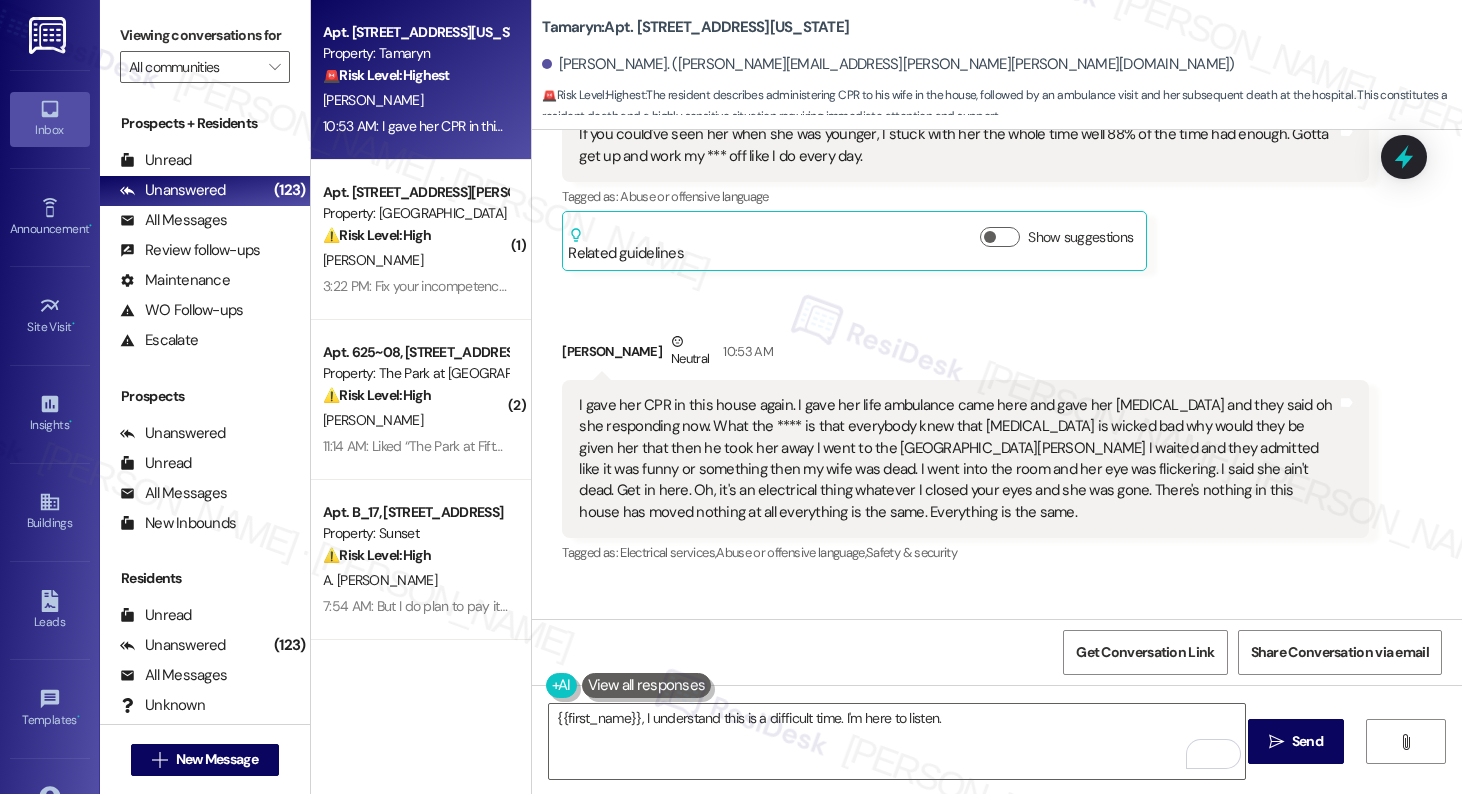 click on "I gave her CPR in this house again. I gave her life ambulance came here and gave her fentanyl and they said oh she responding now. What the **** is that everybody knew that fentanyl is wicked bad why would they be given her that then he took her away I went to the hospital St. Vincent I waited and they admitted like it was funny or something then my wife was dead. I went into the room and her eye was flickering. I said she ain't dead. Get in here. Oh, it's an electrical thing whatever I closed your eyes and she was gone. There's nothing in this house has moved nothing at all everything is the same. Everything is the same." at bounding box center [958, 459] 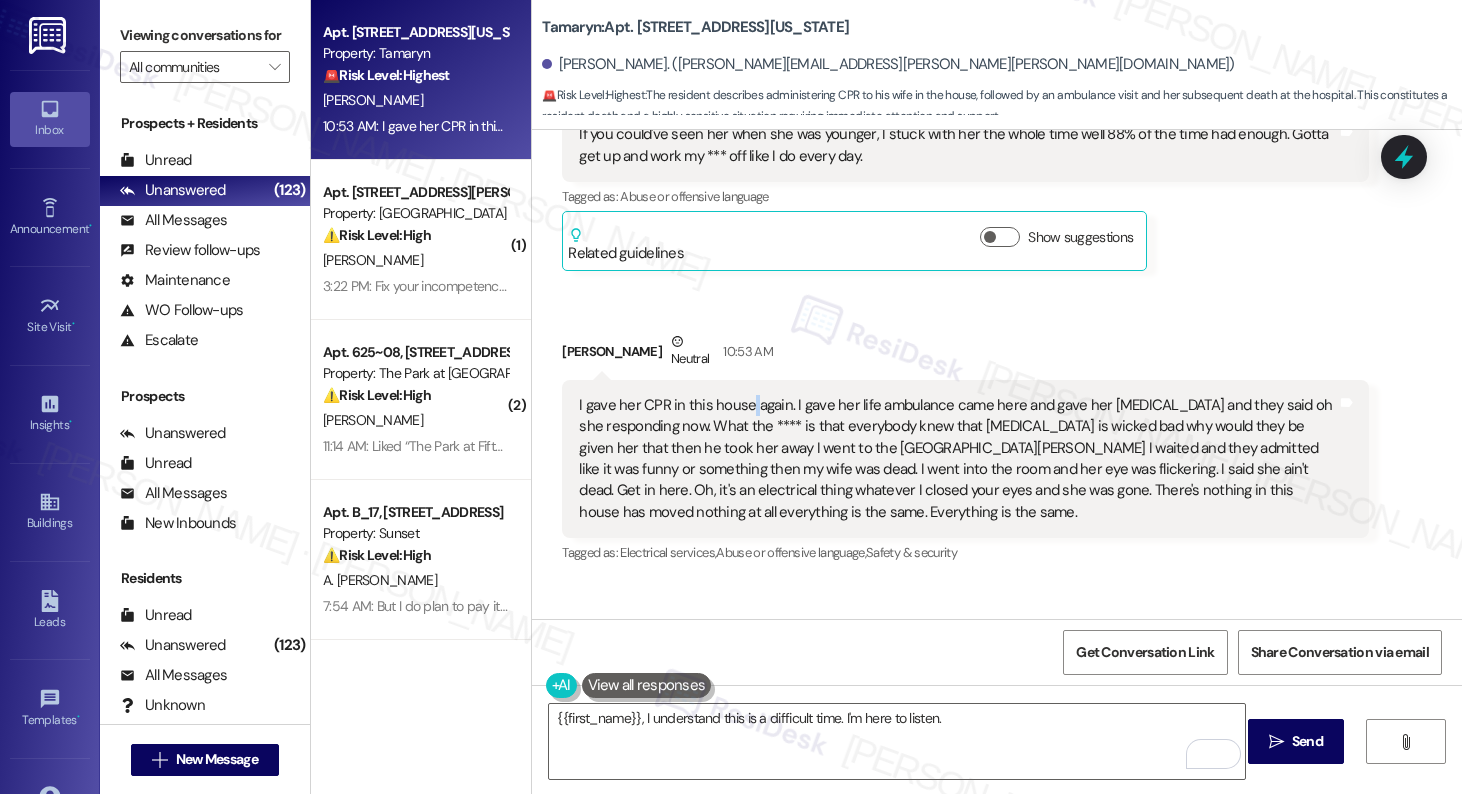 click on "I gave her CPR in this house again. I gave her life ambulance came here and gave her fentanyl and they said oh she responding now. What the **** is that everybody knew that fentanyl is wicked bad why would they be given her that then he took her away I went to the hospital St. Vincent I waited and they admitted like it was funny or something then my wife was dead. I went into the room and her eye was flickering. I said she ain't dead. Get in here. Oh, it's an electrical thing whatever I closed your eyes and she was gone. There's nothing in this house has moved nothing at all everything is the same. Everything is the same." at bounding box center (958, 459) 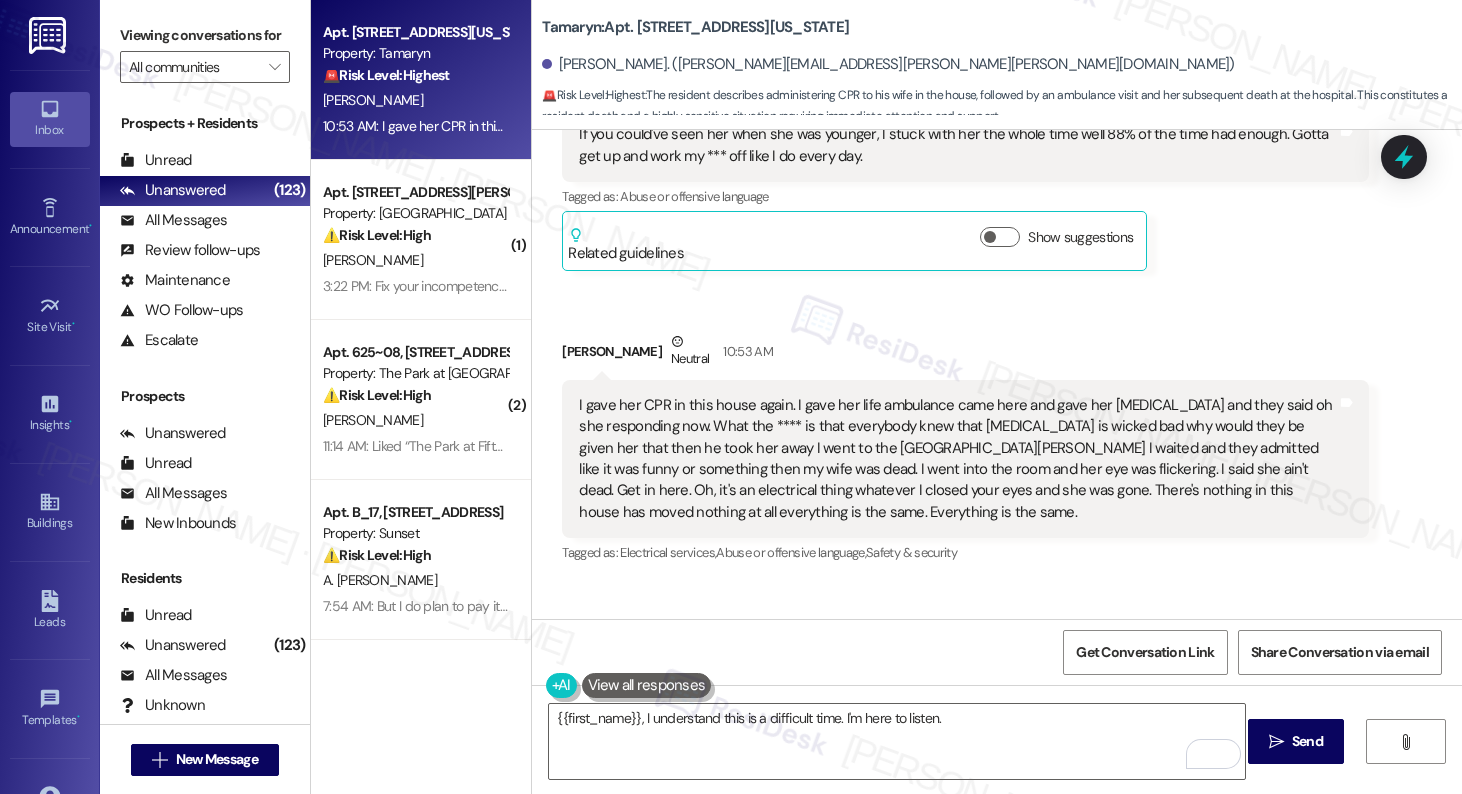 click on "I gave her CPR in this house again. I gave her life ambulance came here and gave her fentanyl and they said oh she responding now. What the **** is that everybody knew that fentanyl is wicked bad why would they be given her that then he took her away I went to the hospital St. Vincent I waited and they admitted like it was funny or something then my wife was dead. I went into the room and her eye was flickering. I said she ain't dead. Get in here. Oh, it's an electrical thing whatever I closed your eyes and she was gone. There's nothing in this house has moved nothing at all everything is the same. Everything is the same." at bounding box center [958, 459] 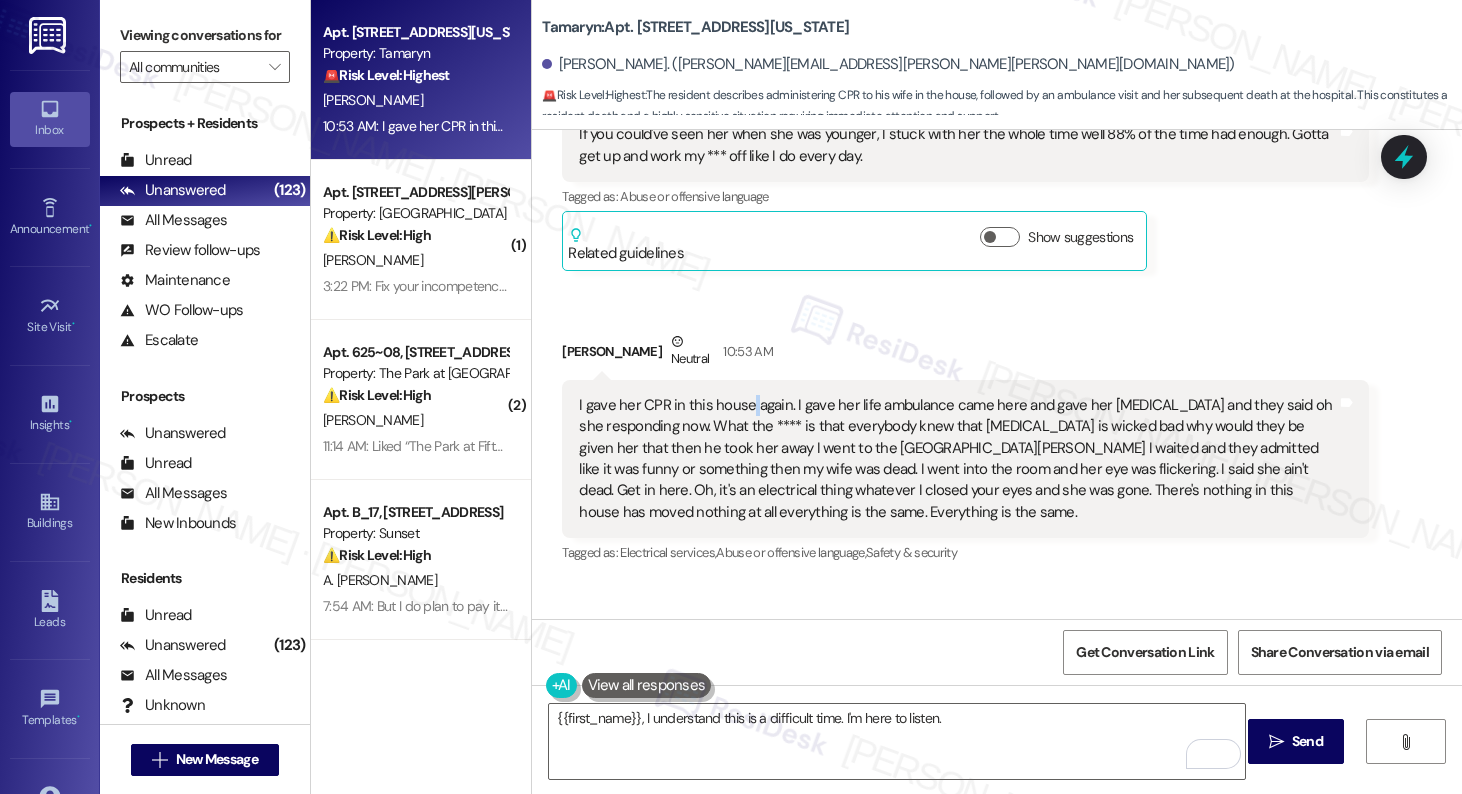 click on "I gave her CPR in this house again. I gave her life ambulance came here and gave her fentanyl and they said oh she responding now. What the **** is that everybody knew that fentanyl is wicked bad why would they be given her that then he took her away I went to the hospital St. Vincent I waited and they admitted like it was funny or something then my wife was dead. I went into the room and her eye was flickering. I said she ain't dead. Get in here. Oh, it's an electrical thing whatever I closed your eyes and she was gone. There's nothing in this house has moved nothing at all everything is the same. Everything is the same." at bounding box center (958, 459) 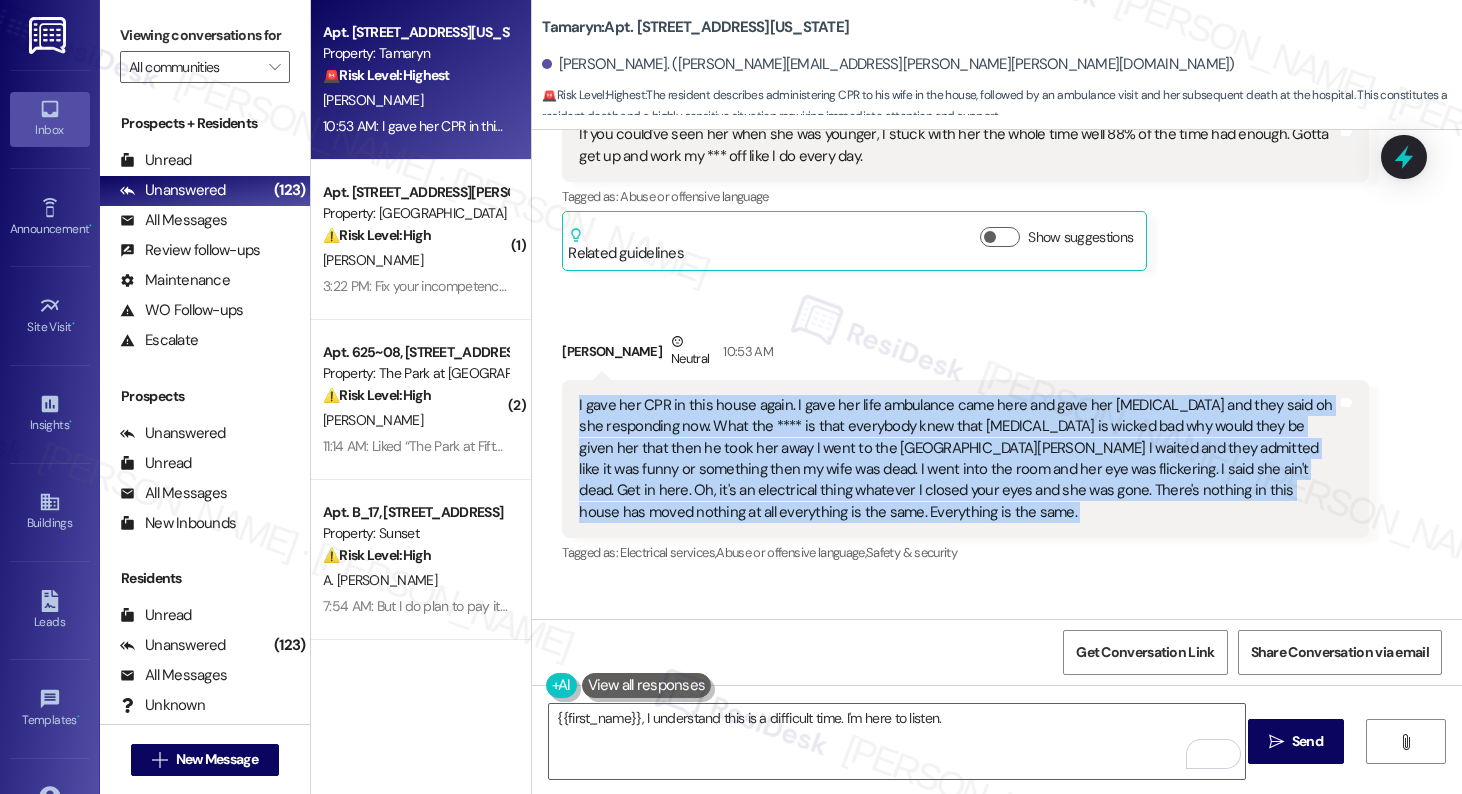 copy on "I gave her CPR in this house again. I gave her life ambulance came here and gave her fentanyl and they said oh she responding now. What the **** is that everybody knew that fentanyl is wicked bad why would they be given her that then he took her away I went to the hospital St. Vincent I waited and they admitted like it was funny or something then my wife was dead. I went into the room and her eye was flickering. I said she ain't dead. Get in here. Oh, it's an electrical thing whatever I closed your eyes and she was gone. There's nothing in this house has moved nothing at all everything is the same. Everything is the same. Tags and notes" 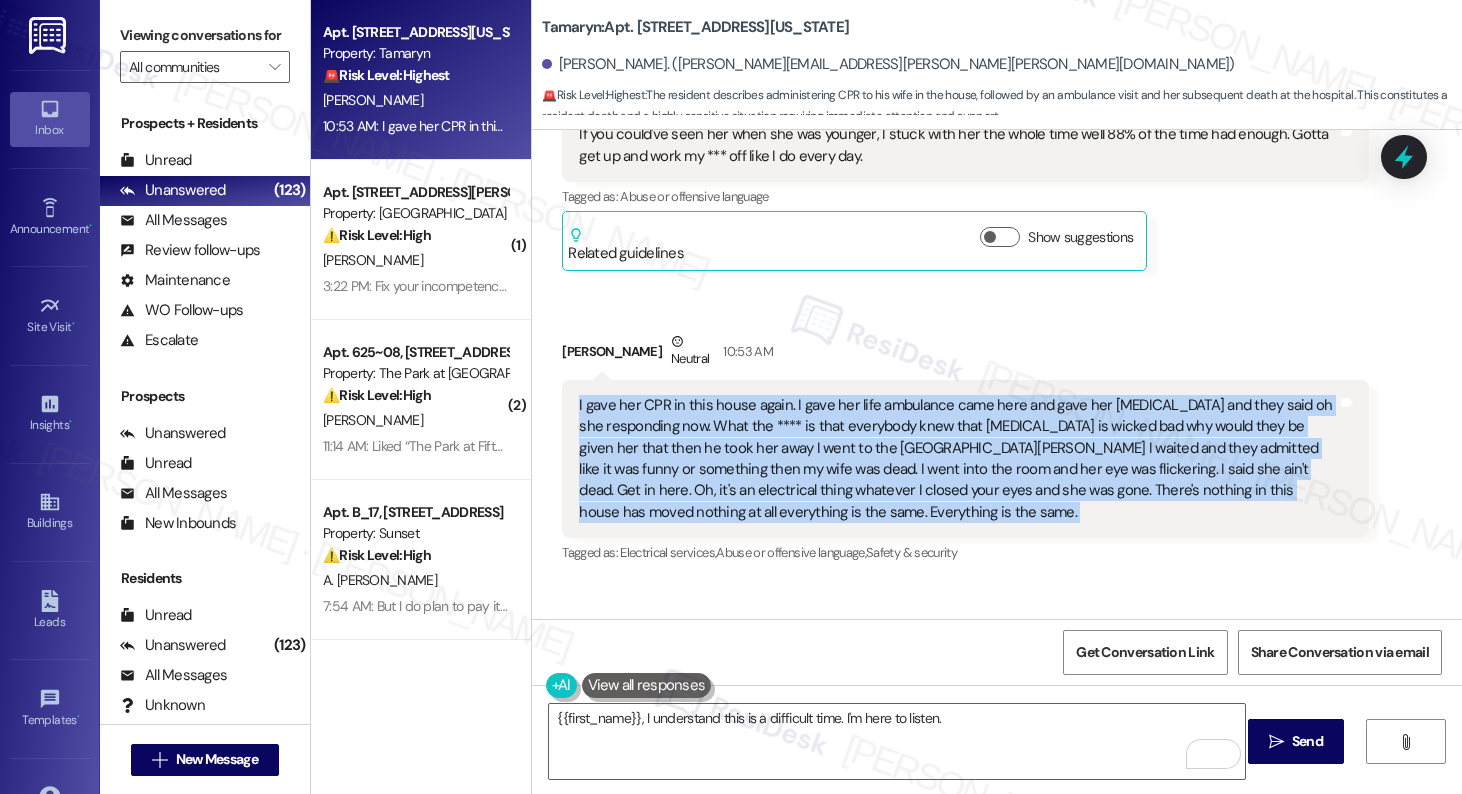 click at bounding box center [647, 685] 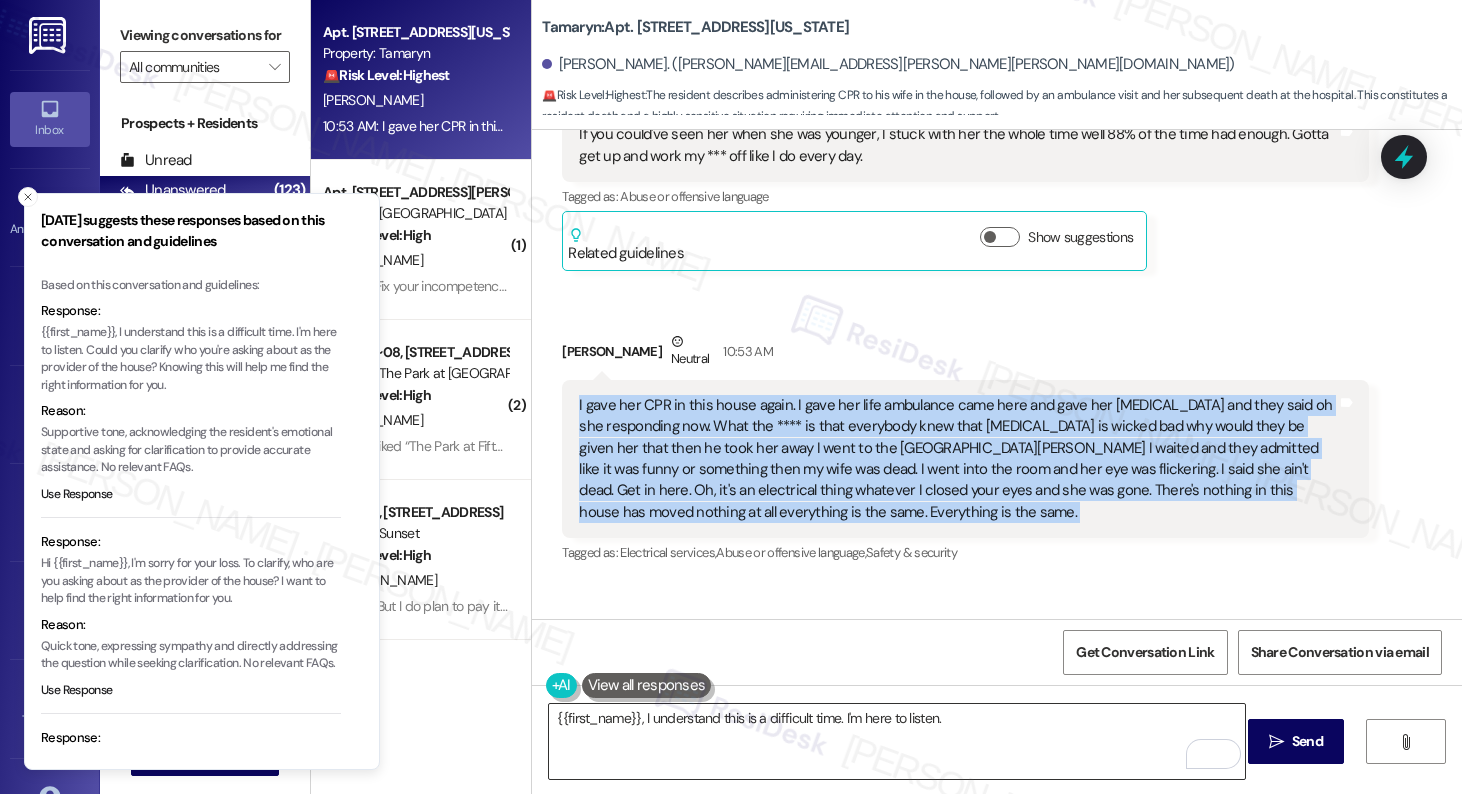 click on "{{first_name}}, I understand this is a difficult time. I'm here to listen." at bounding box center (896, 741) 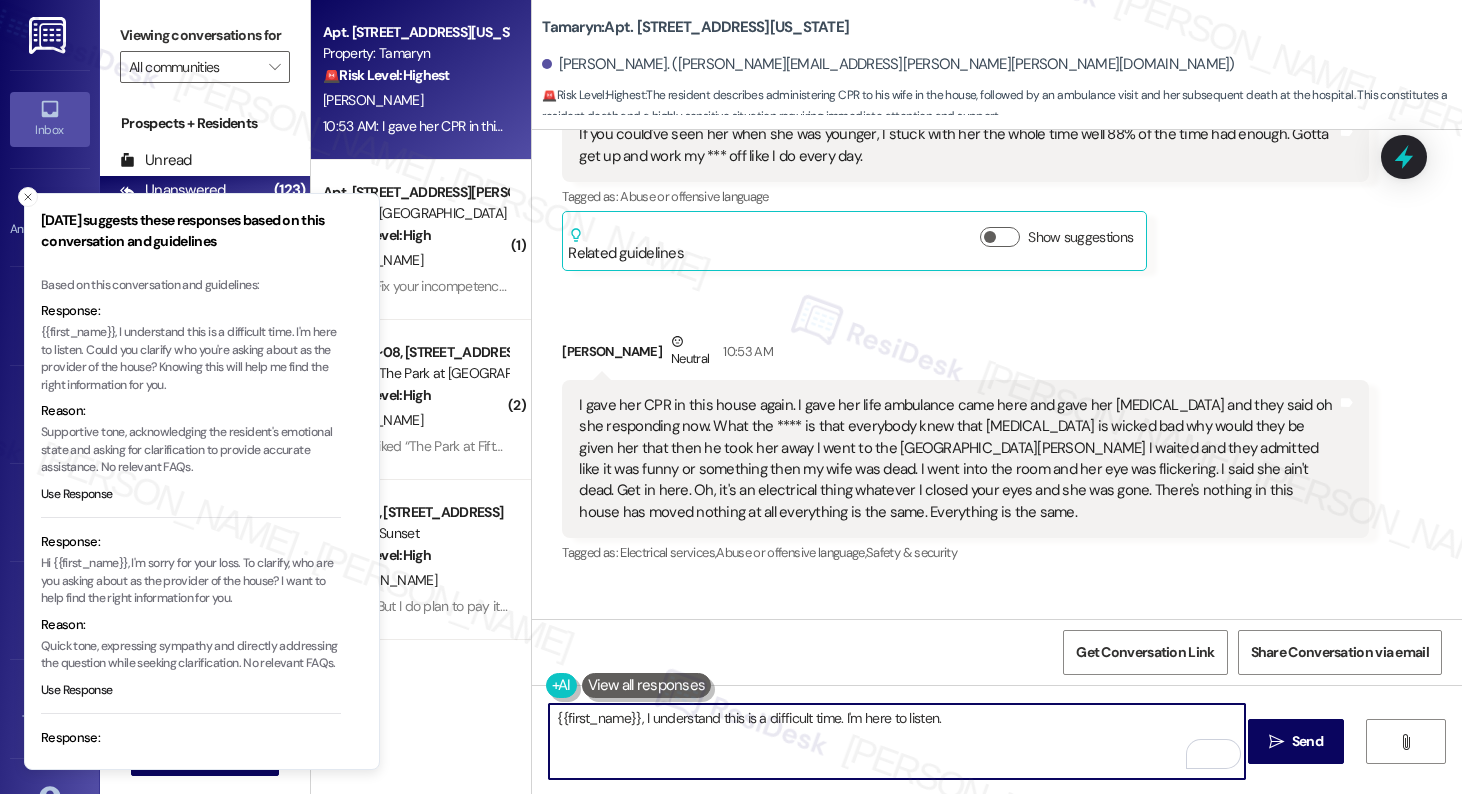 click on "{{first_name}}, I understand this is a difficult time. I'm here to listen." at bounding box center (896, 741) 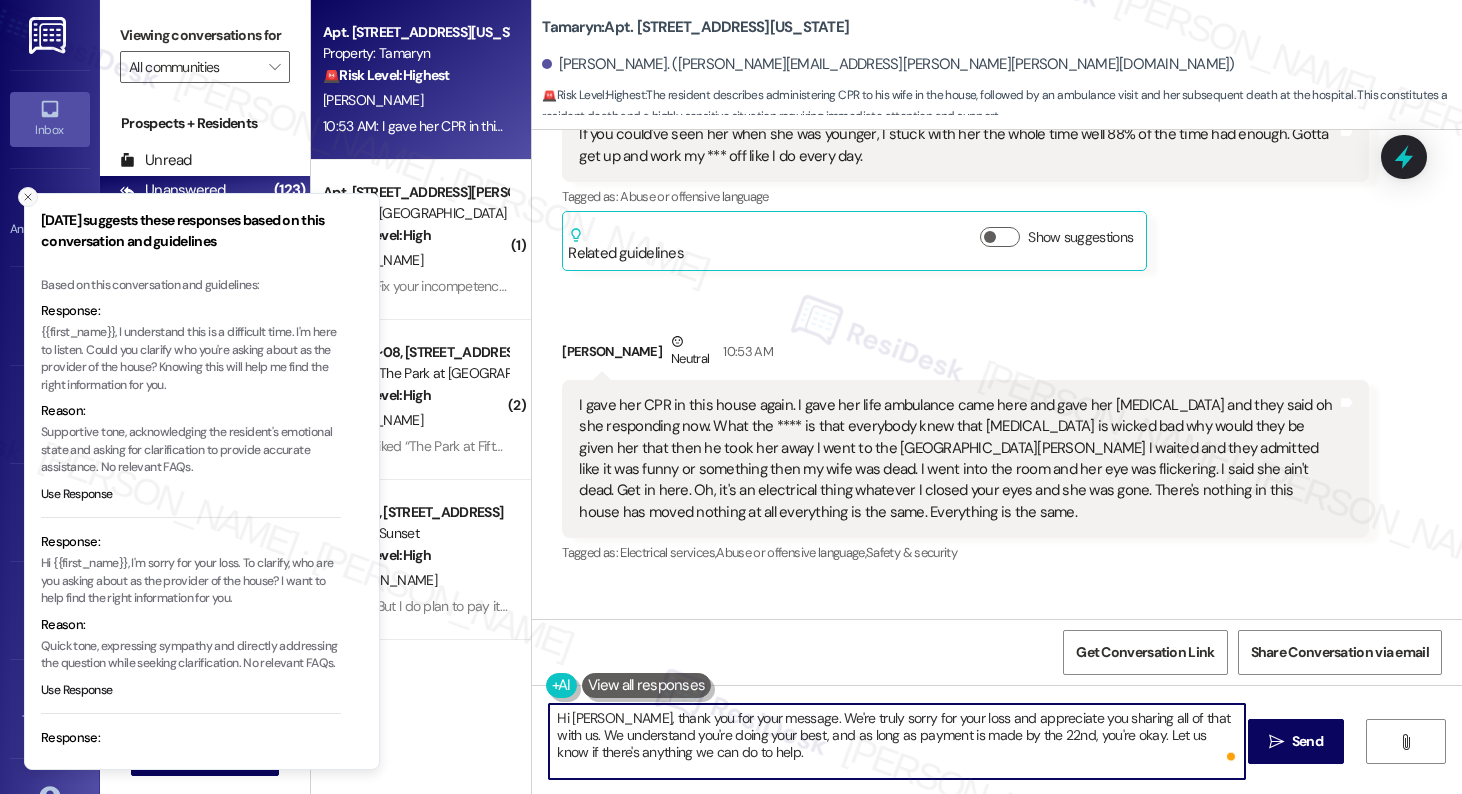 type on "Hi Kyle, thank you for your message. We're truly sorry for your loss and appreciate you sharing all of that with us. We understand you're doing your best, and as long as payment is made by the 22nd, you're okay. Let us know if there's anything we can do to help." 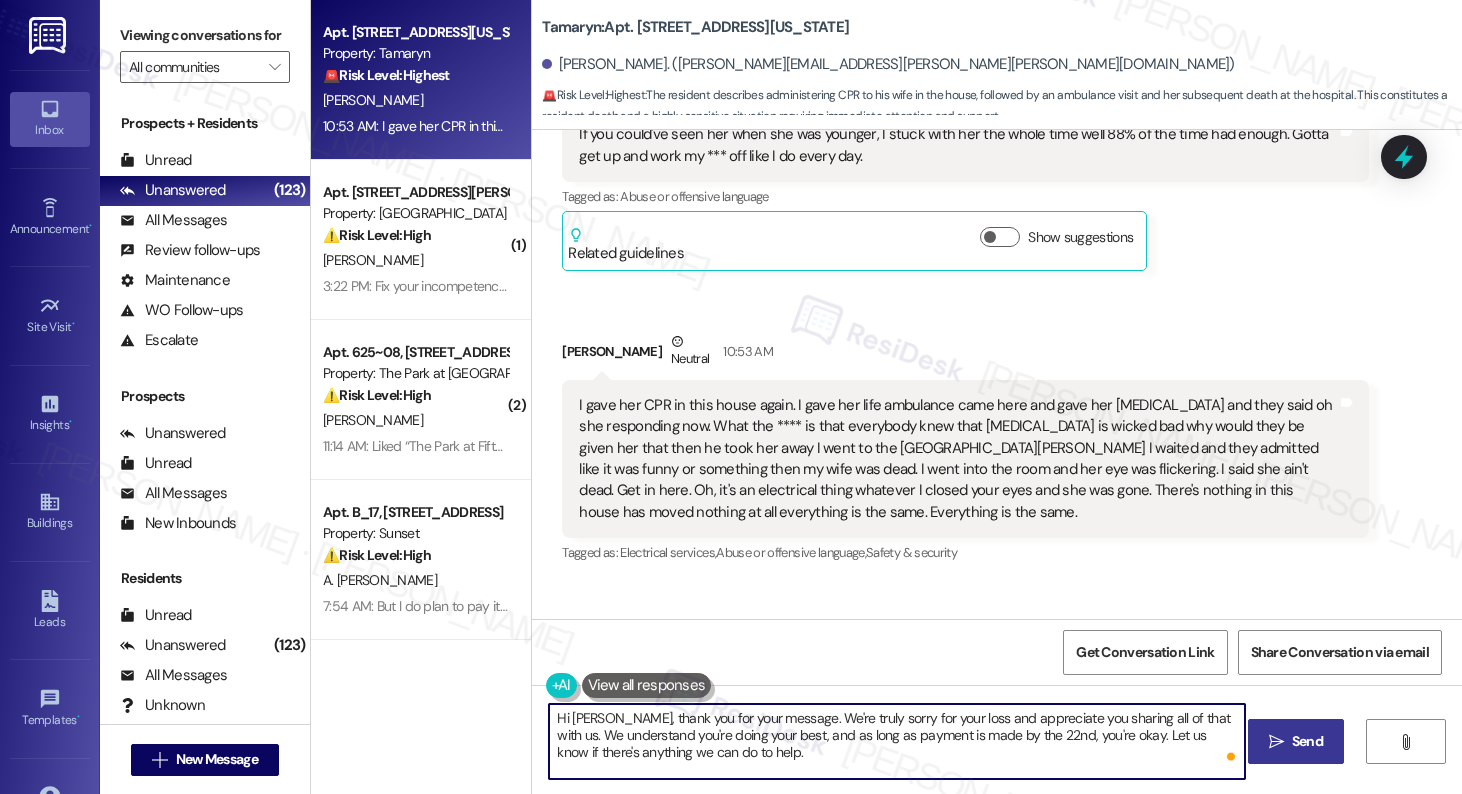click on "Send" at bounding box center [1307, 741] 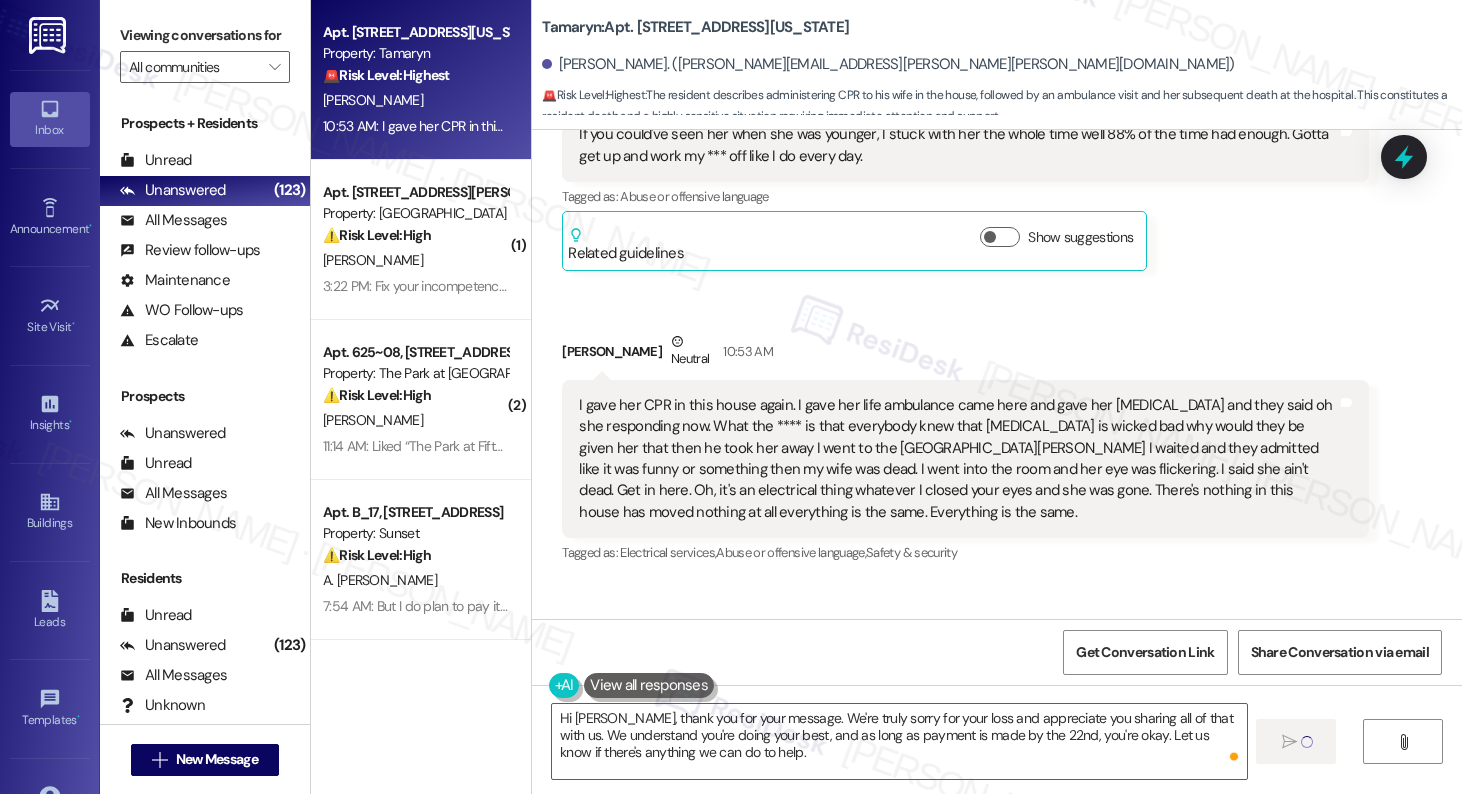 type 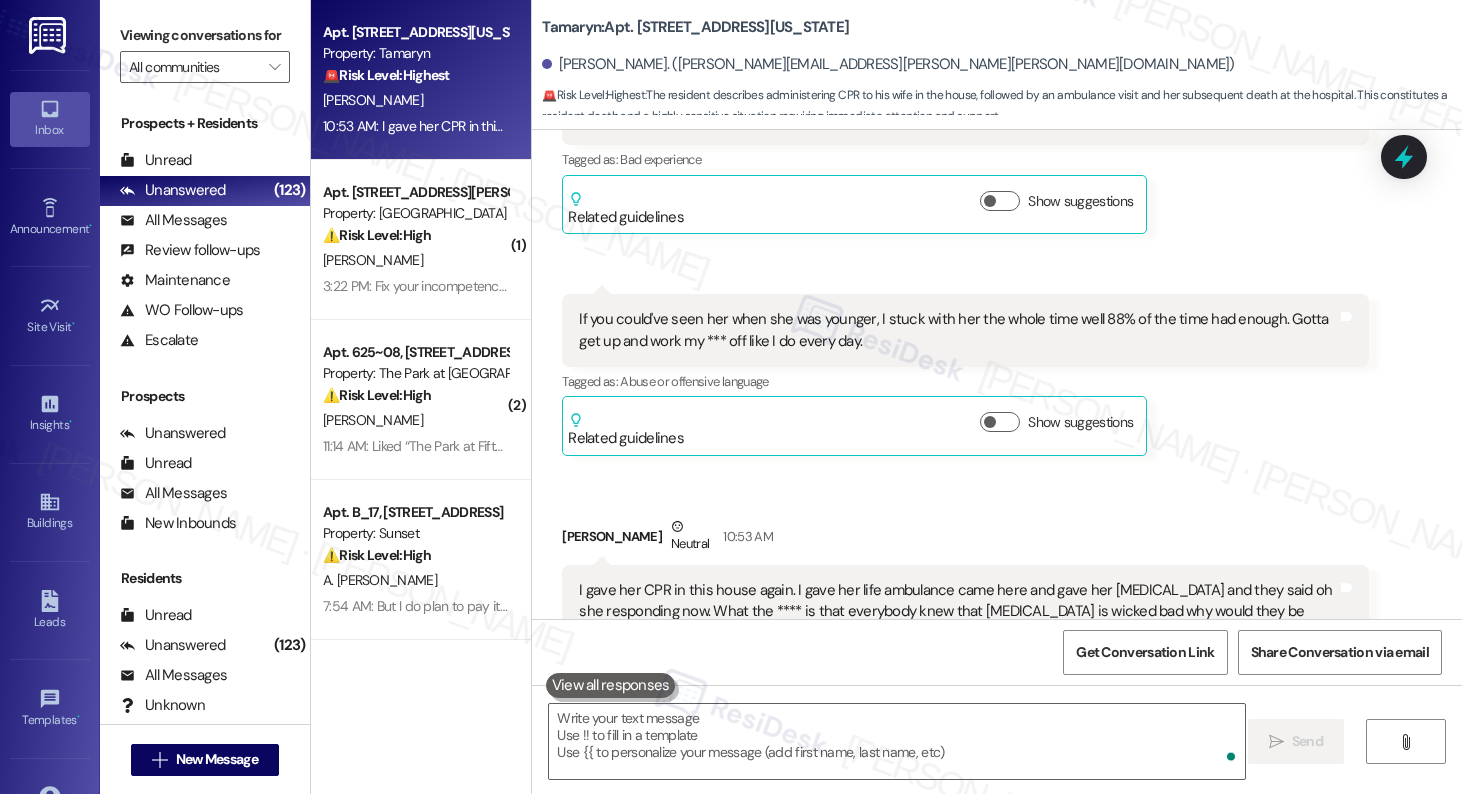 scroll, scrollTop: 9574, scrollLeft: 0, axis: vertical 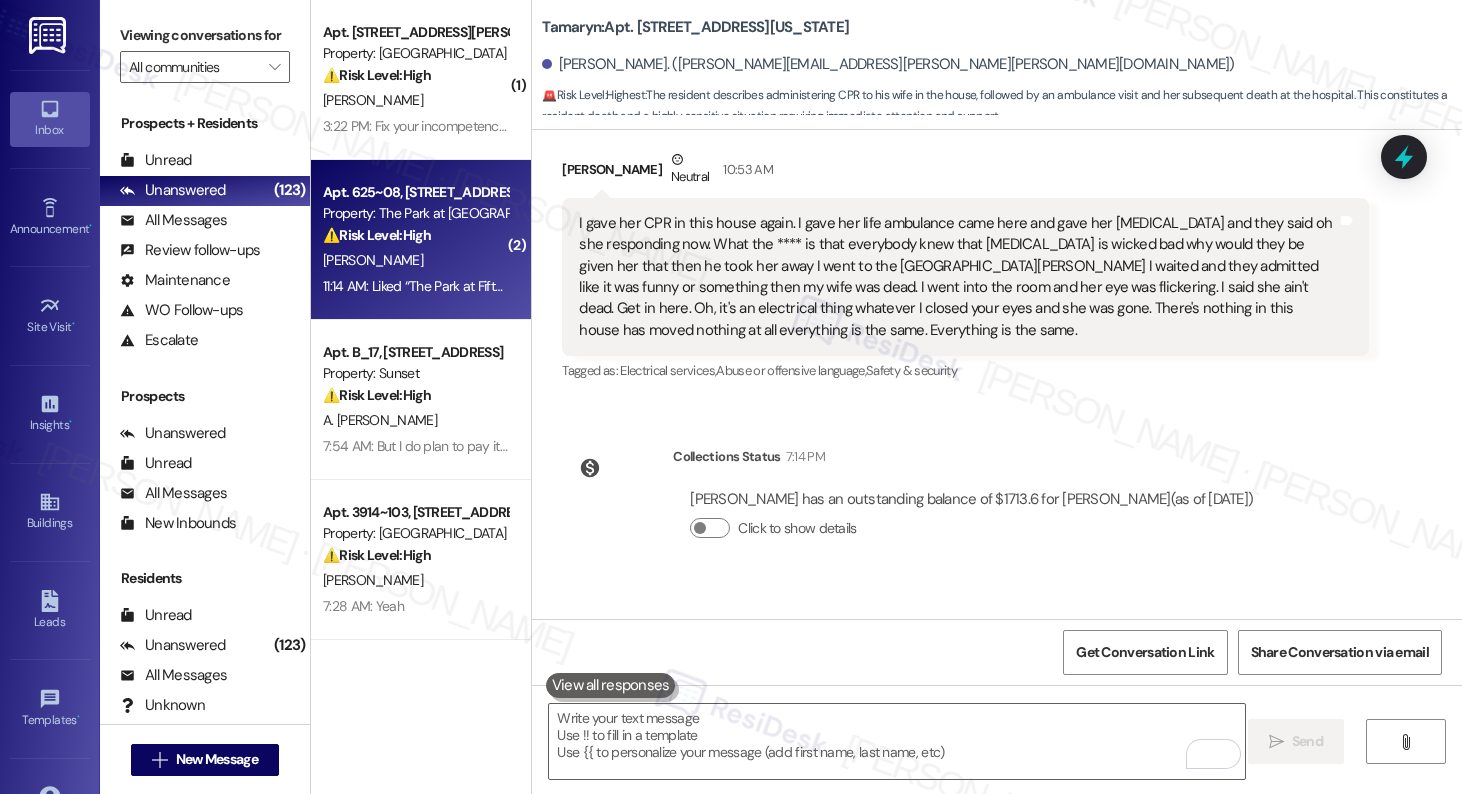 click on "T. Morris" at bounding box center (415, 260) 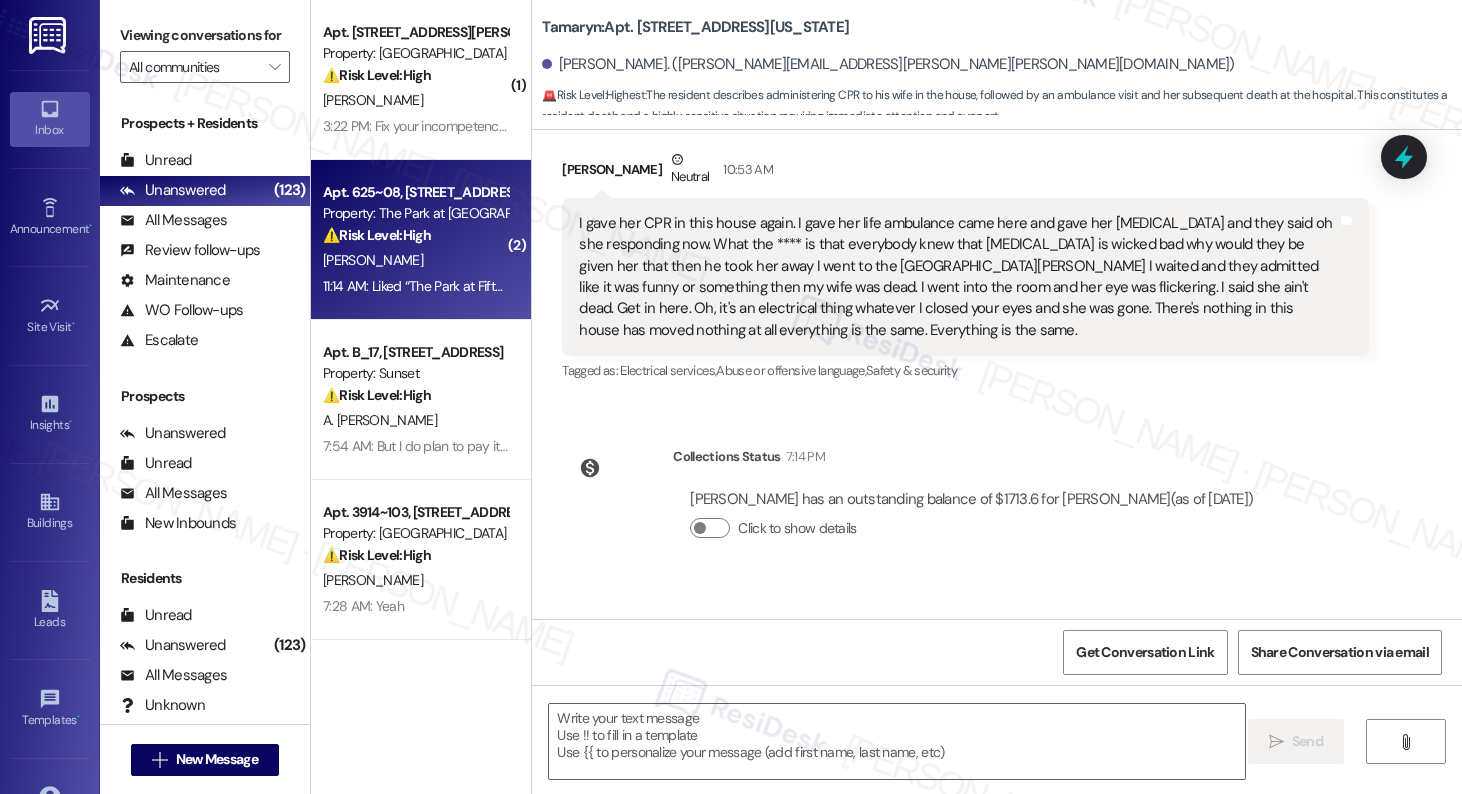 type on "Fetching suggested responses. Please feel free to read through the conversation in the meantime." 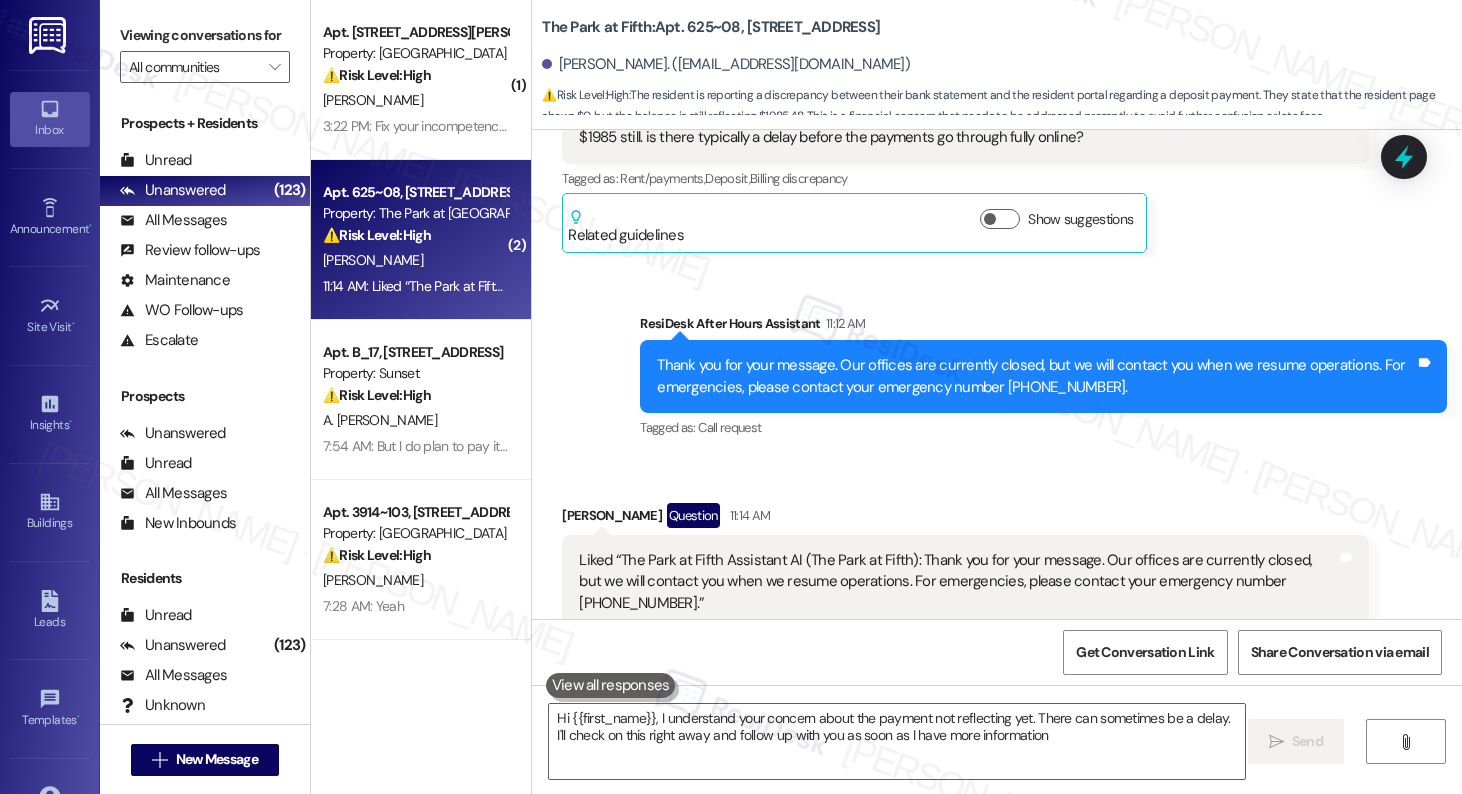 type on "Hi {{first_name}}, I understand your concern about the payment not reflecting yet. There can sometimes be a delay. I'll check on this right away and follow up with you as soon as I have more information!" 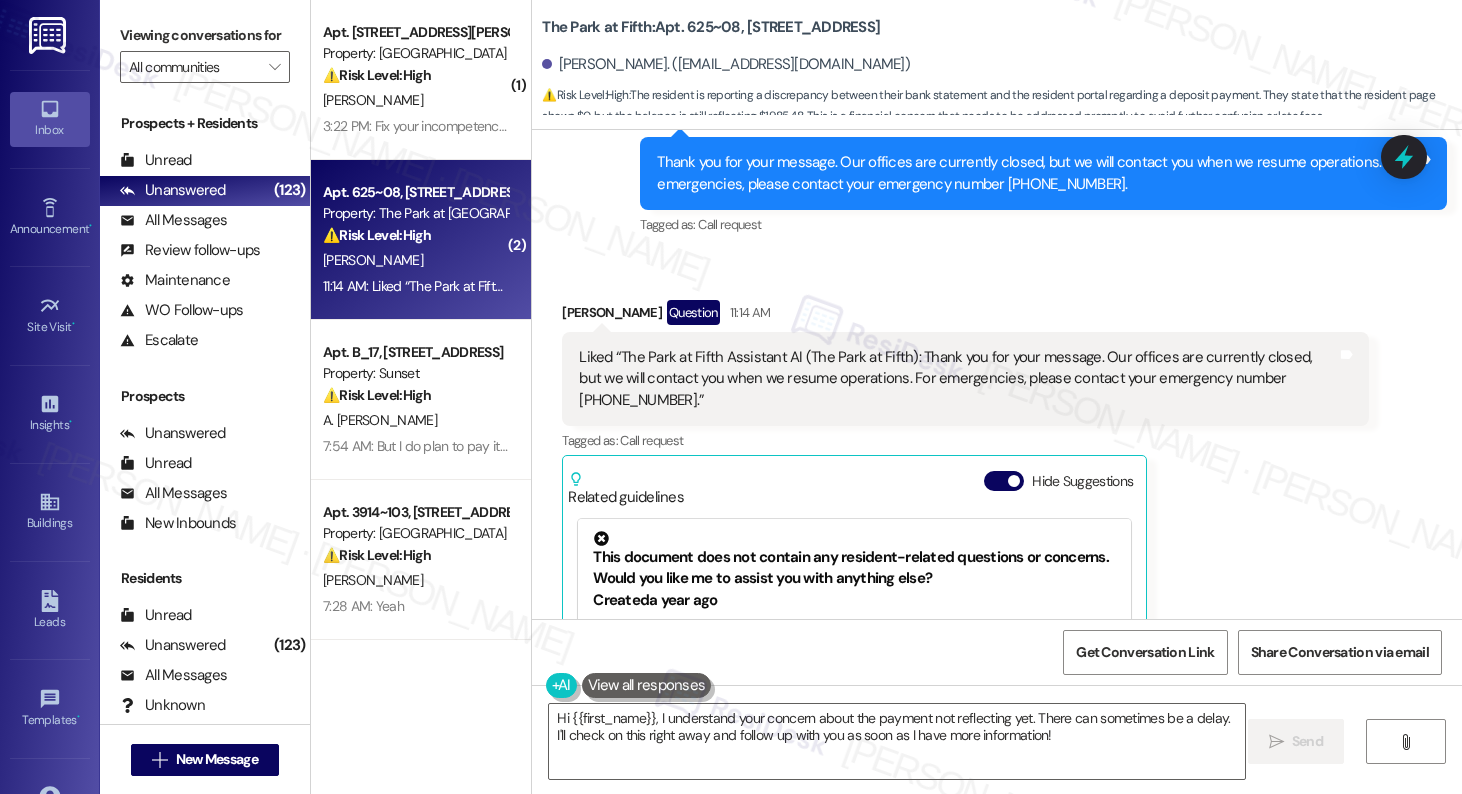 scroll, scrollTop: 893, scrollLeft: 0, axis: vertical 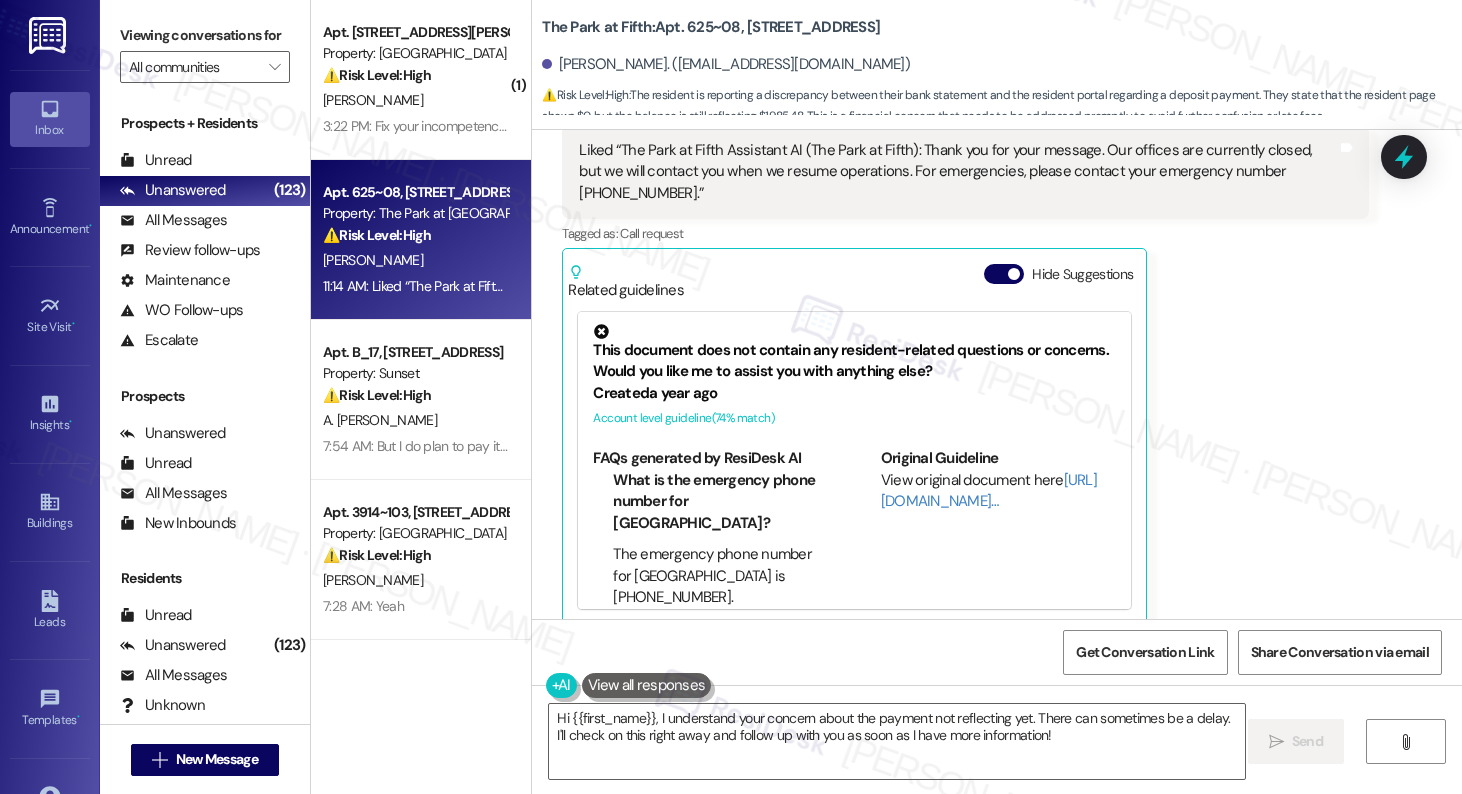 click on "Hide Suggestions" at bounding box center (1004, 274) 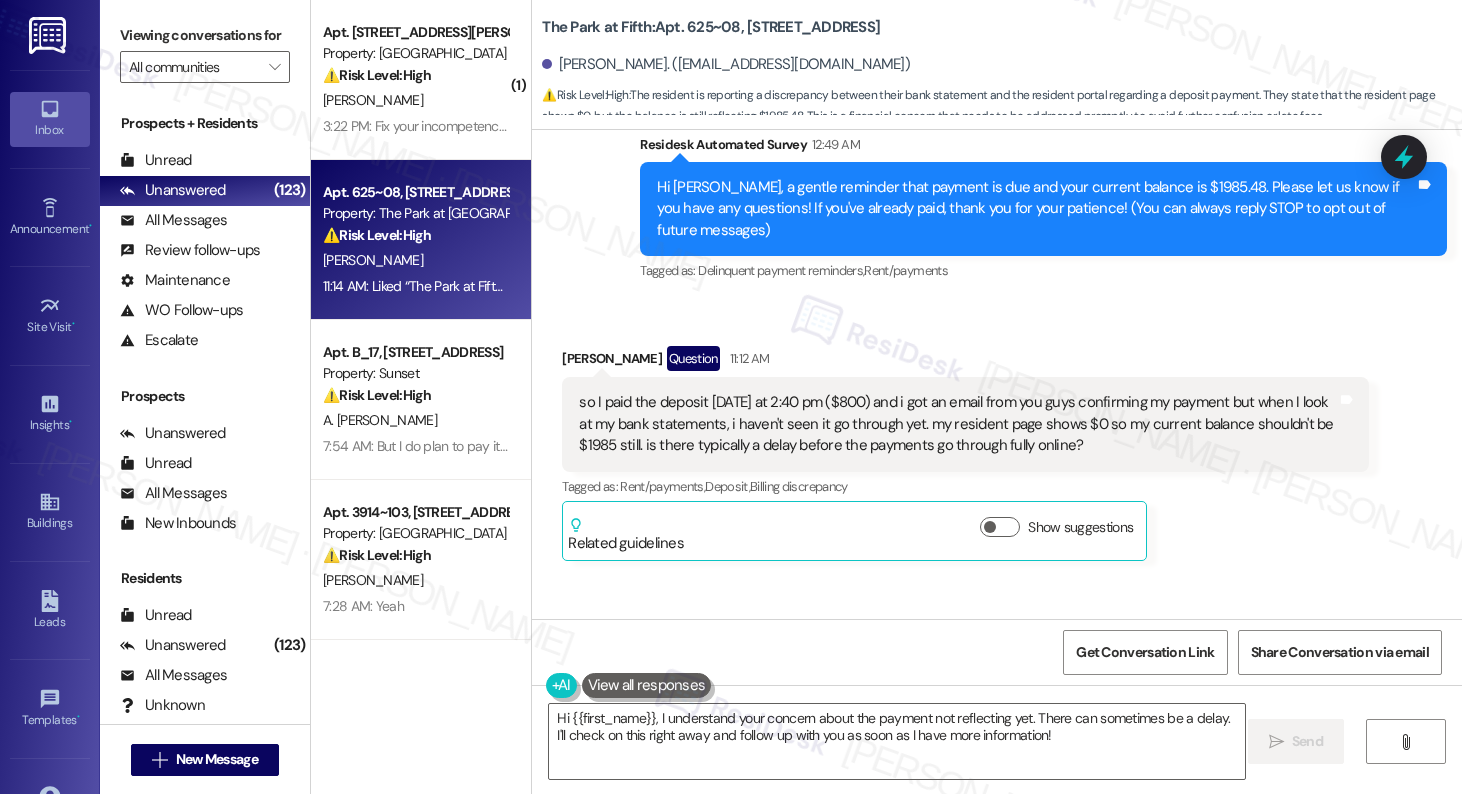 scroll, scrollTop: 160, scrollLeft: 0, axis: vertical 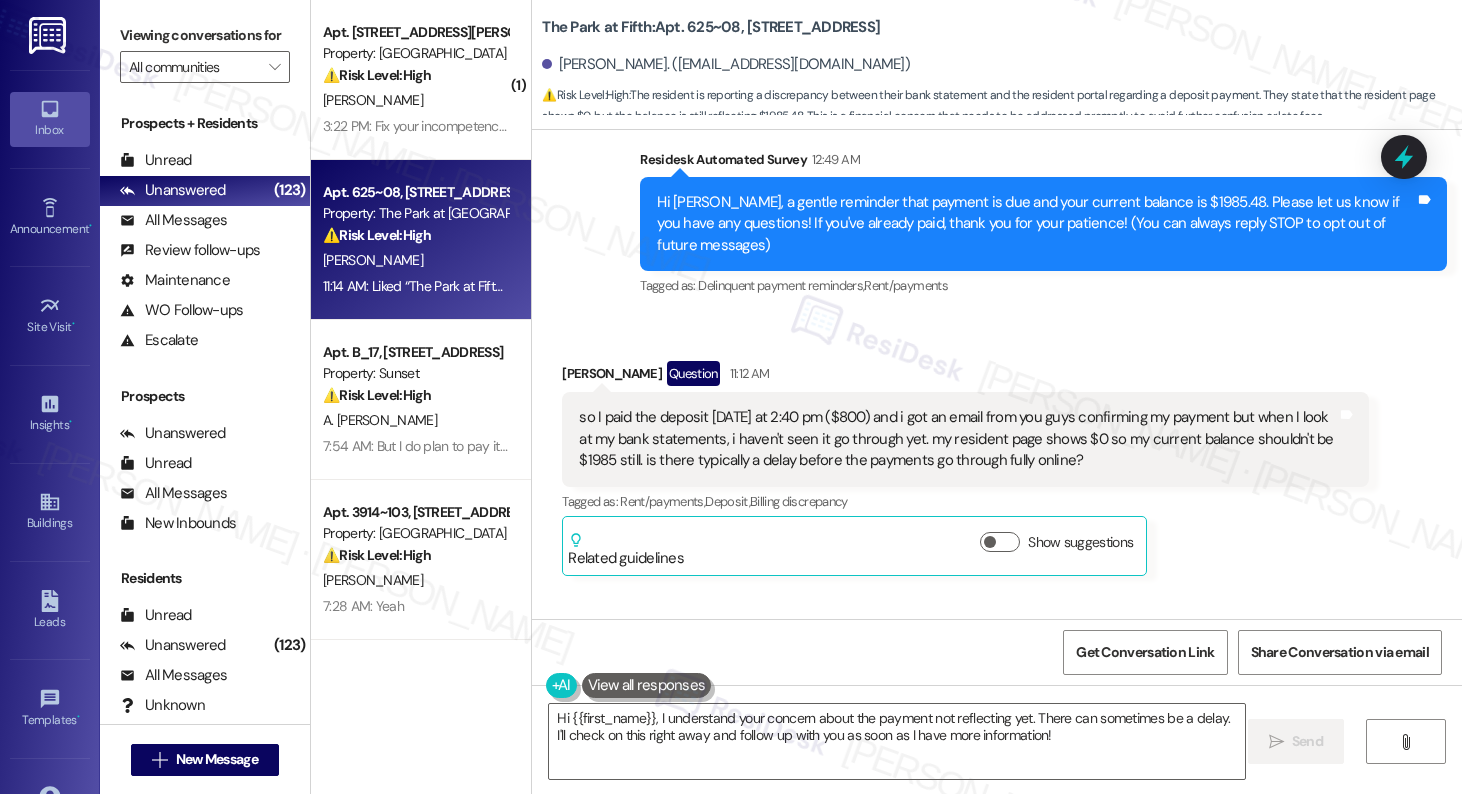 click on "Timothy Morris Question 11:12 AM" at bounding box center [965, 377] 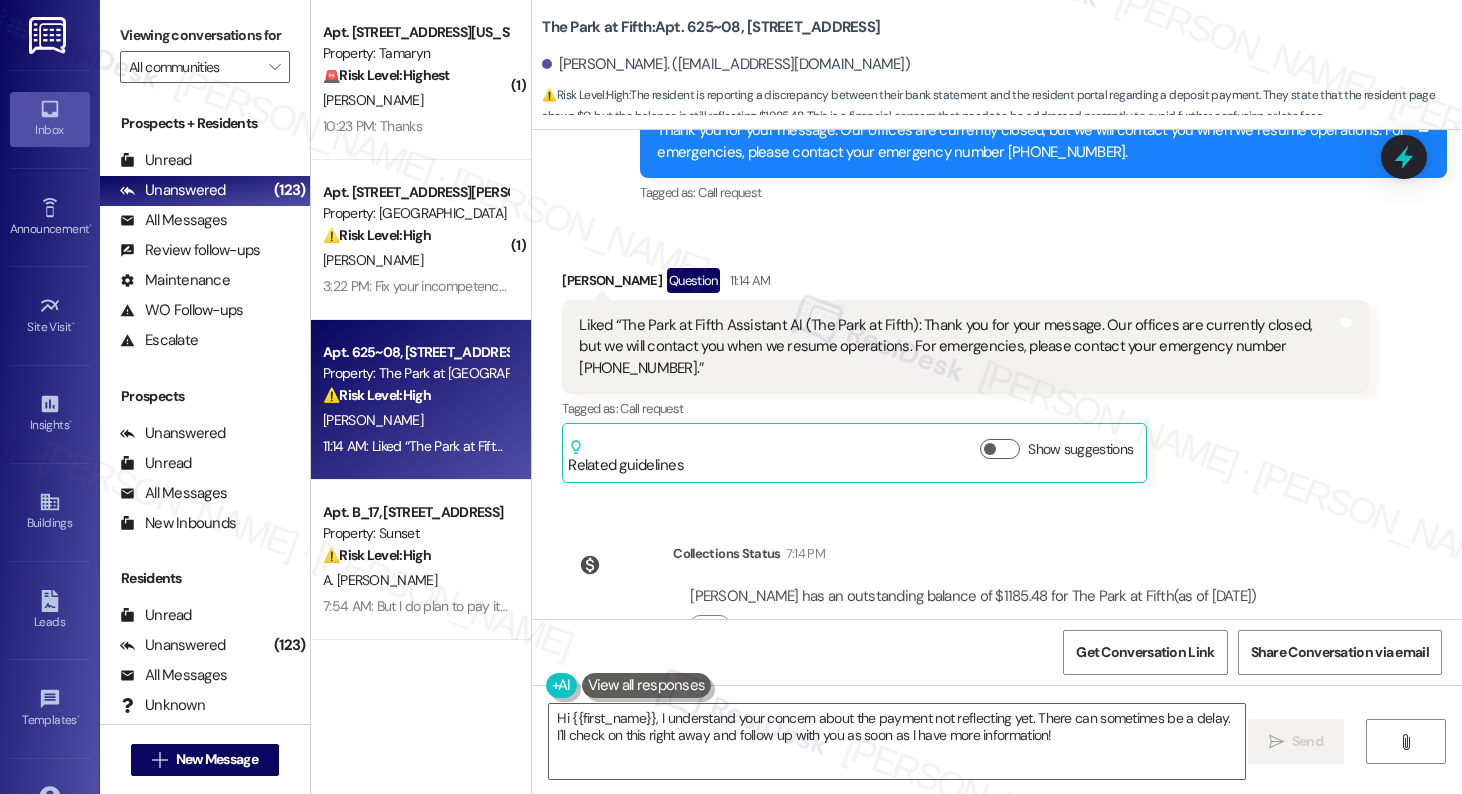 scroll, scrollTop: 760, scrollLeft: 0, axis: vertical 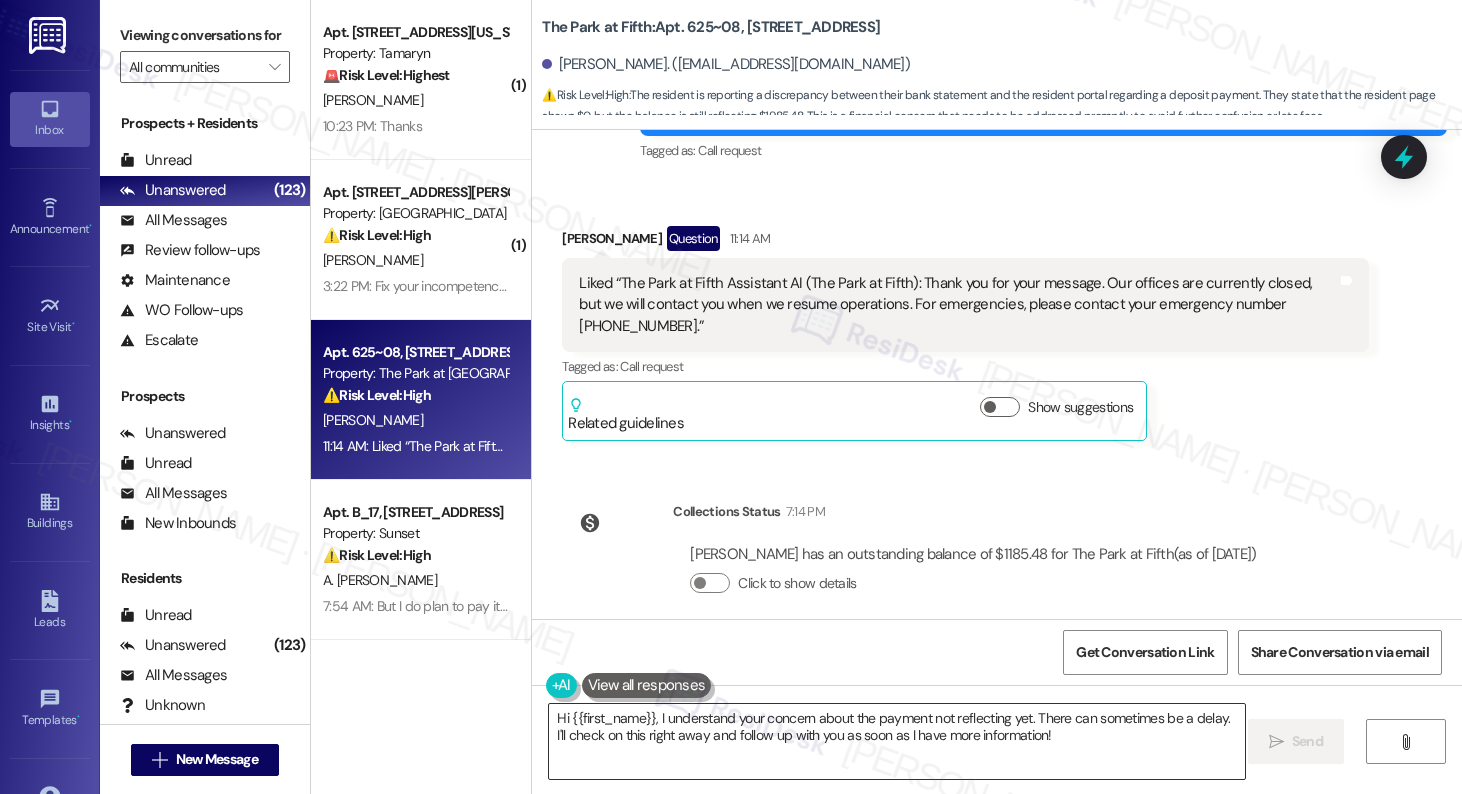 click on "Hi {{first_name}}, I understand your concern about the payment not reflecting yet. There can sometimes be a delay. I'll check on this right away and follow up with you as soon as I have more information!" at bounding box center [896, 741] 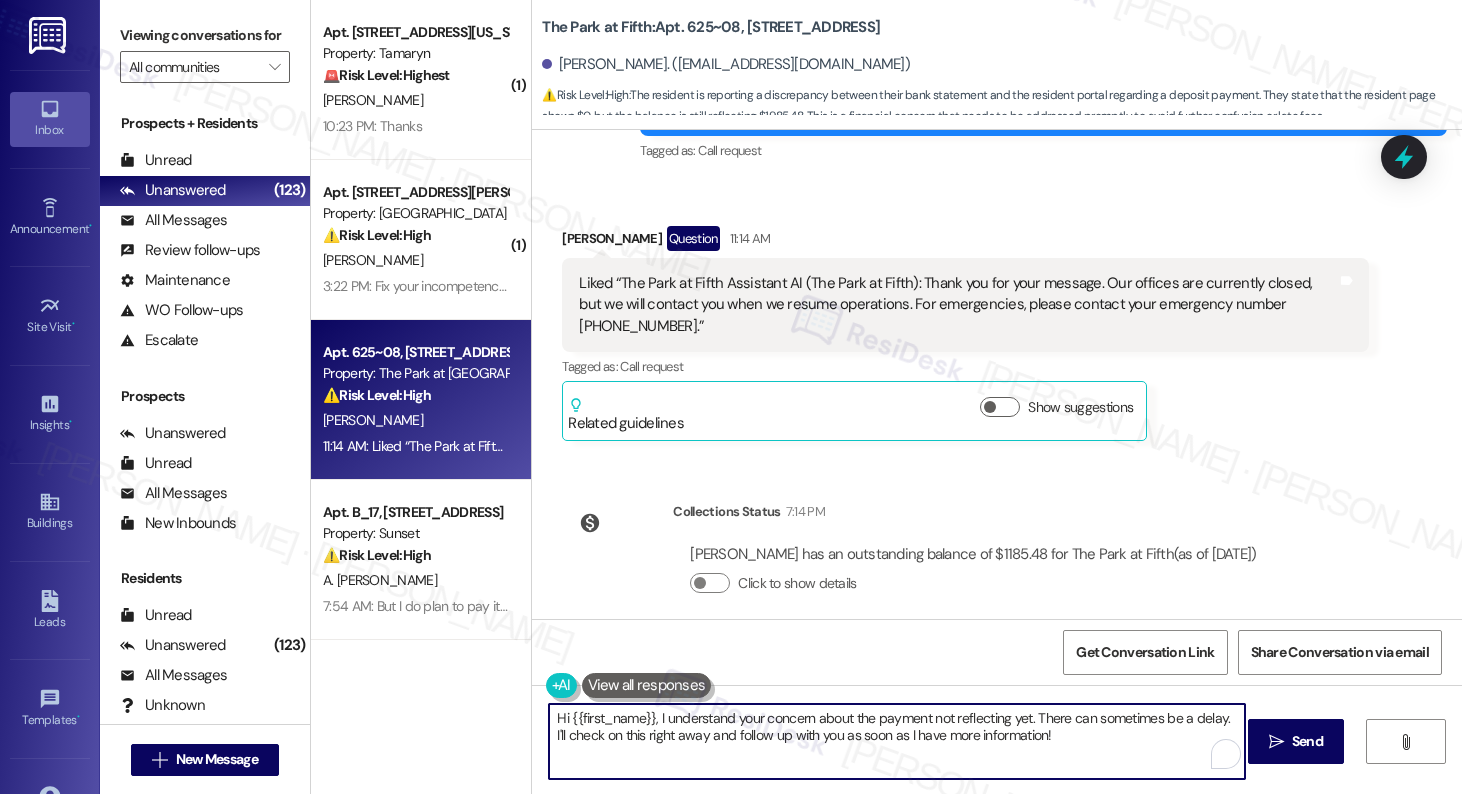 click on "Hi {{first_name}}, I understand your concern about the payment not reflecting yet. There can sometimes be a delay. I'll check on this right away and follow up with you as soon as I have more information!" at bounding box center (896, 741) 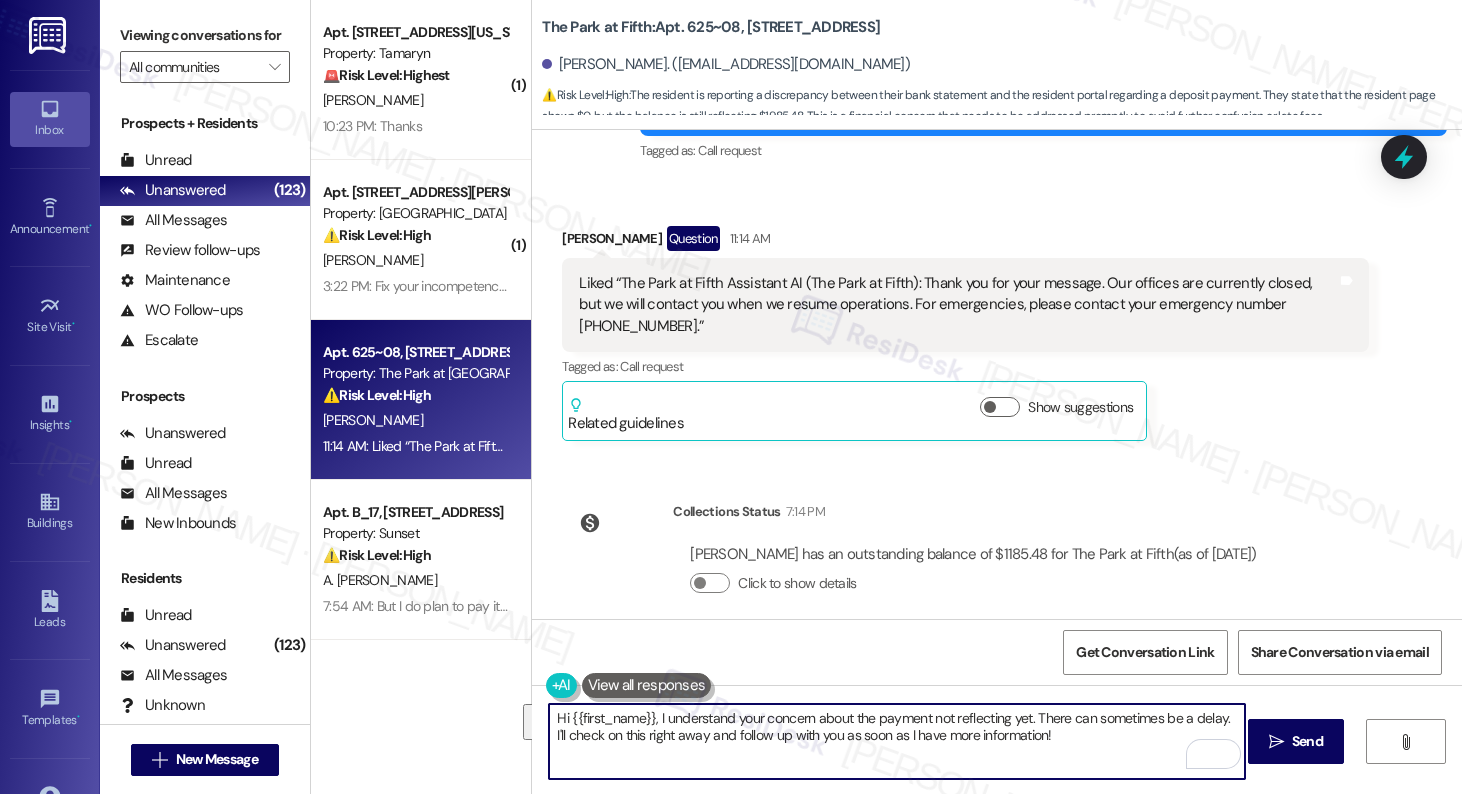 click on "Hi {{first_name}}, I understand your concern about the payment not reflecting yet. There can sometimes be a delay. I'll check on this right away and follow up with you as soon as I have more information!" at bounding box center [896, 741] 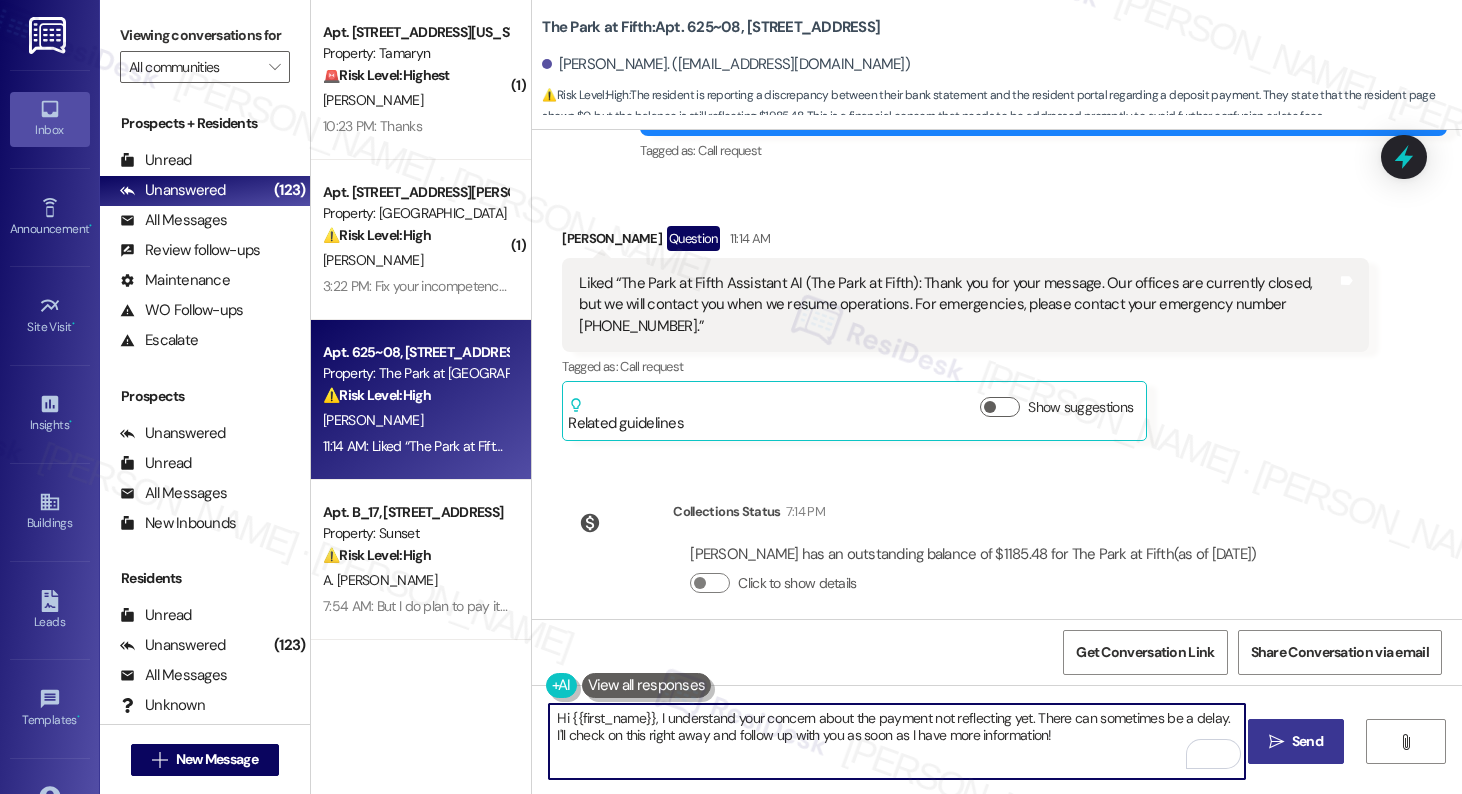 click on "Send" at bounding box center [1307, 741] 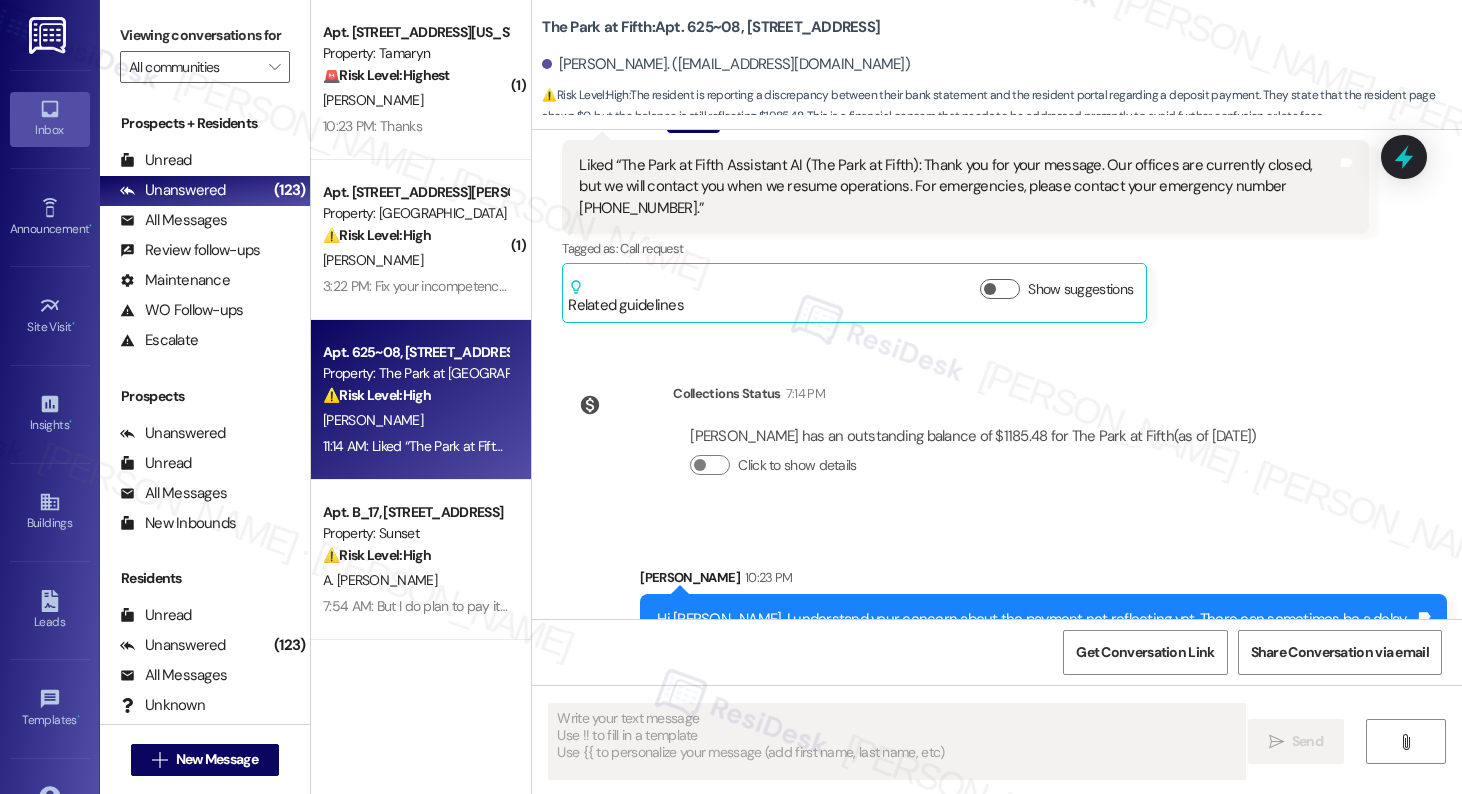 scroll, scrollTop: 921, scrollLeft: 0, axis: vertical 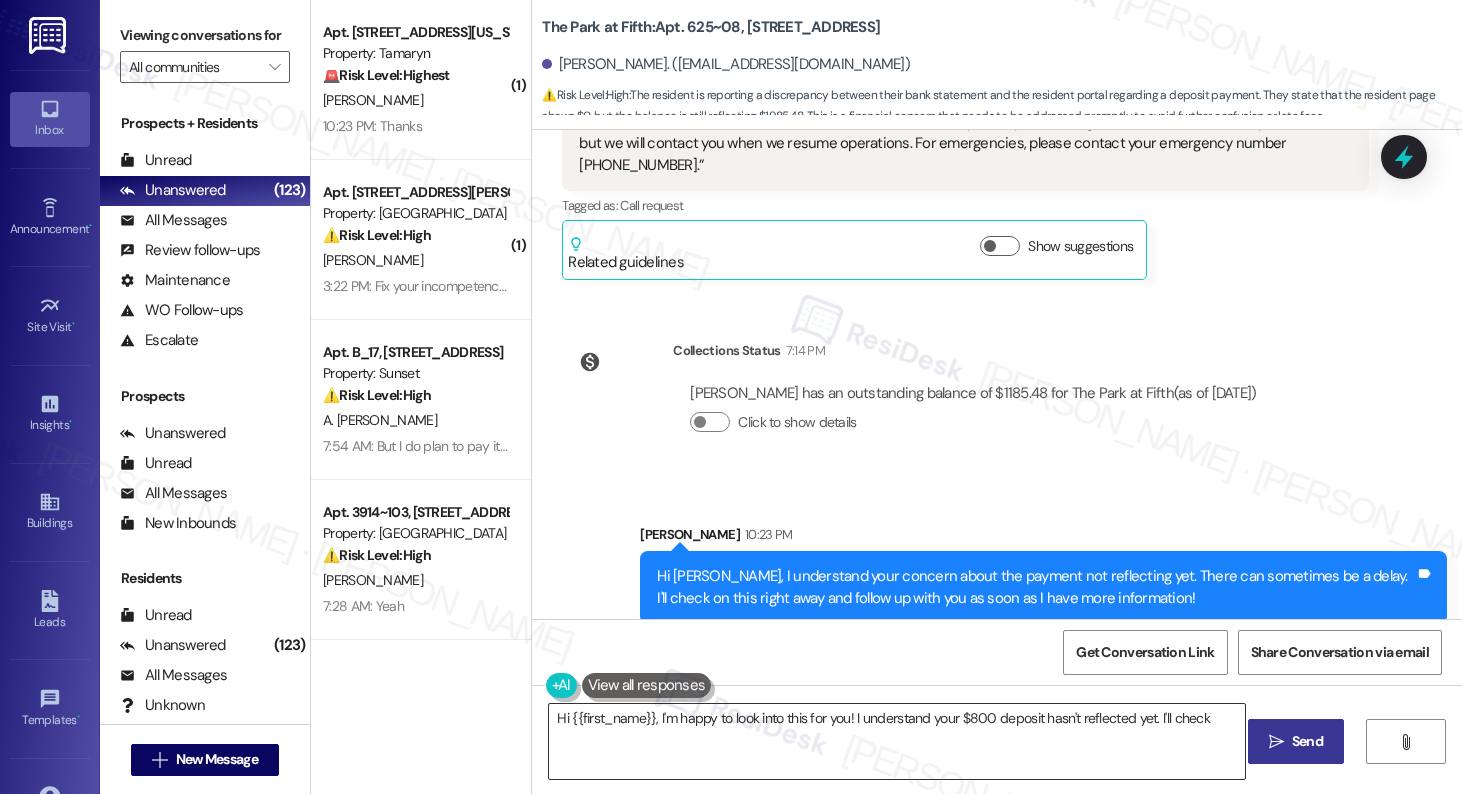 click on "Hi {{first_name}}, I'm happy to look into" at bounding box center (896, 741) 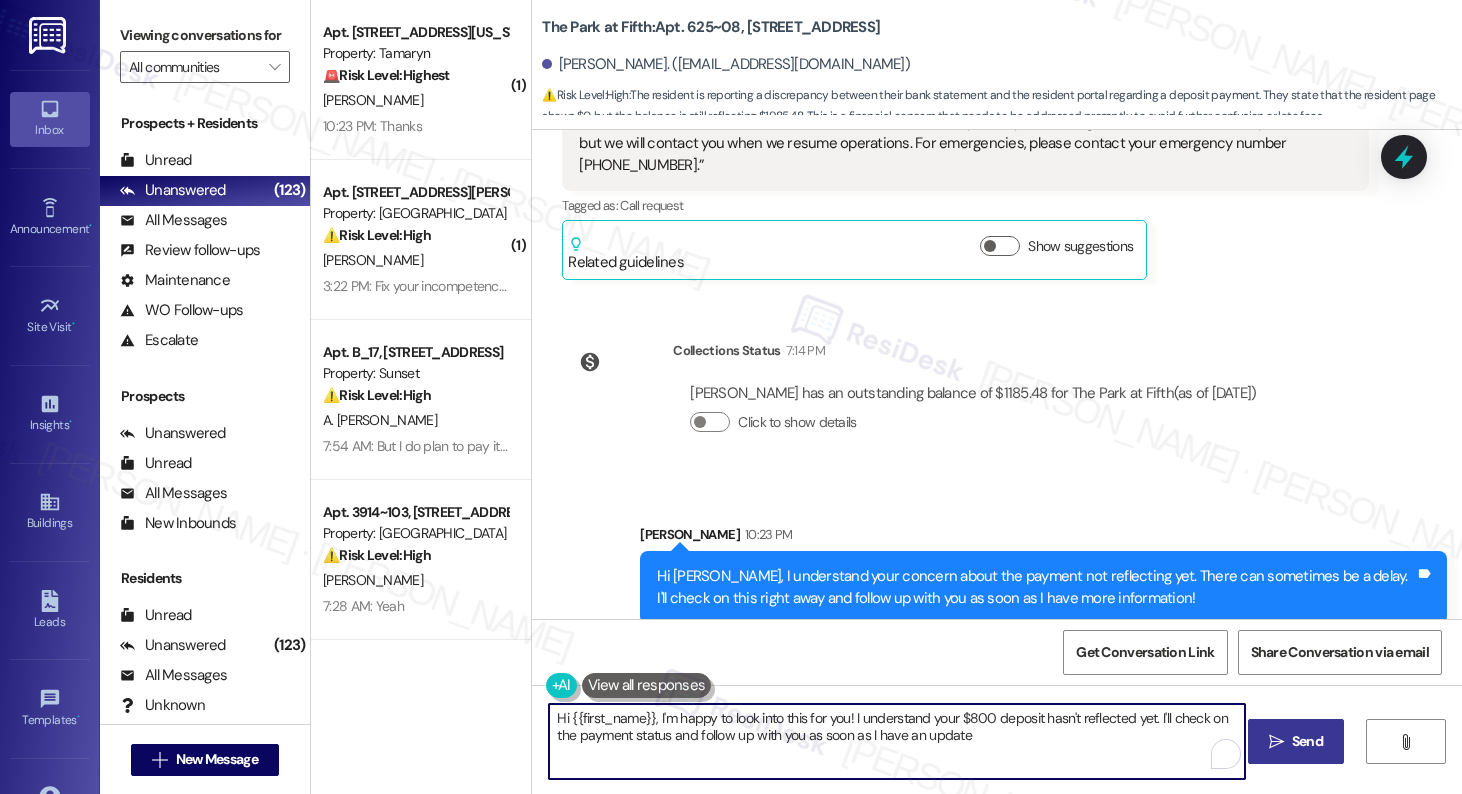 type on "Hi {{first_name}}, I'm happy to look into this for you! I understand your $800 deposit hasn't reflected yet. I'll check on the payment status and follow up with you as soon as I have an update!" 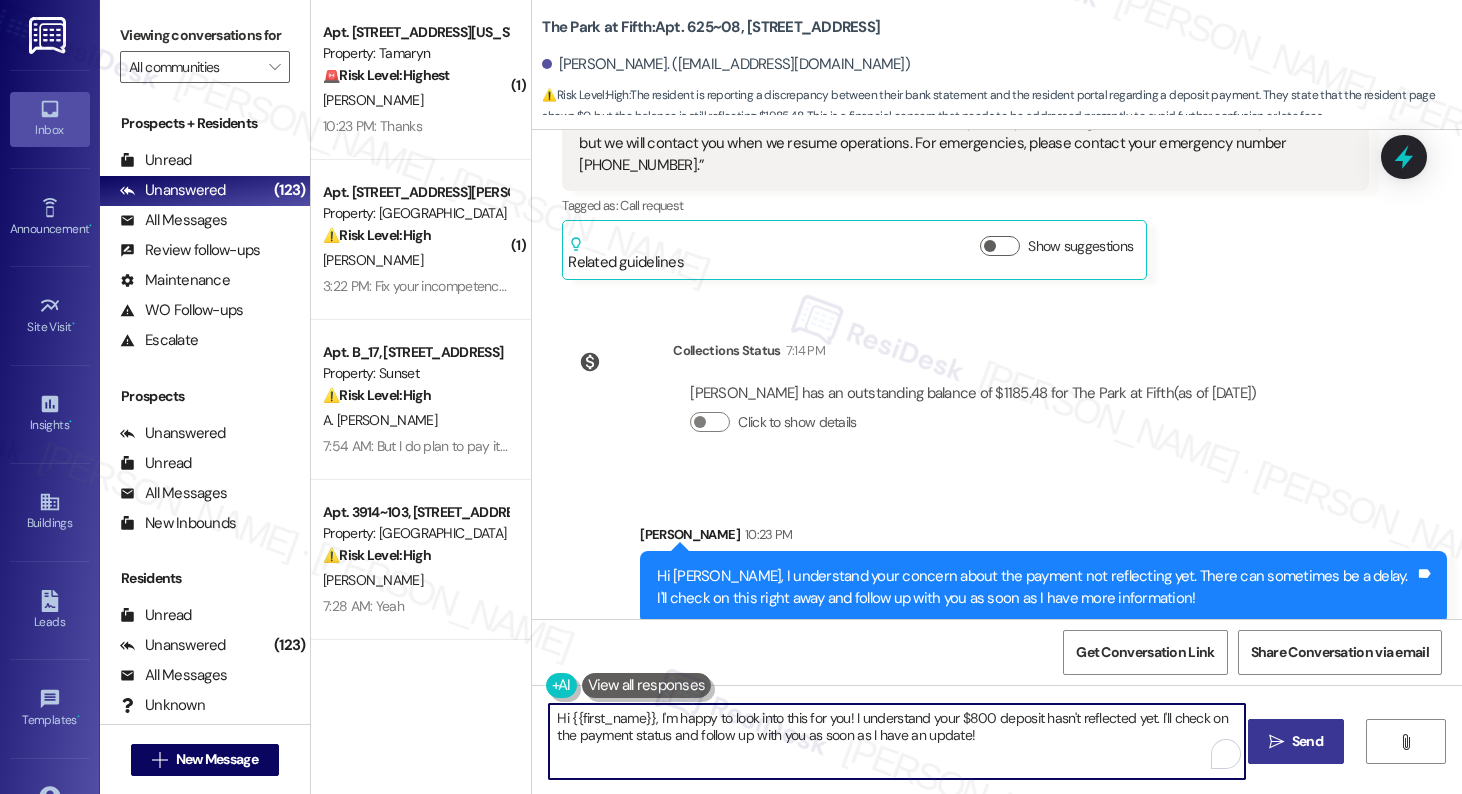 click on "Hi {{first_name}}, I'm happy to look into this for you! I understand your $800 deposit hasn't reflected yet. I'll check on the payment status and follow up with you as soon as I have an update!" at bounding box center (896, 741) 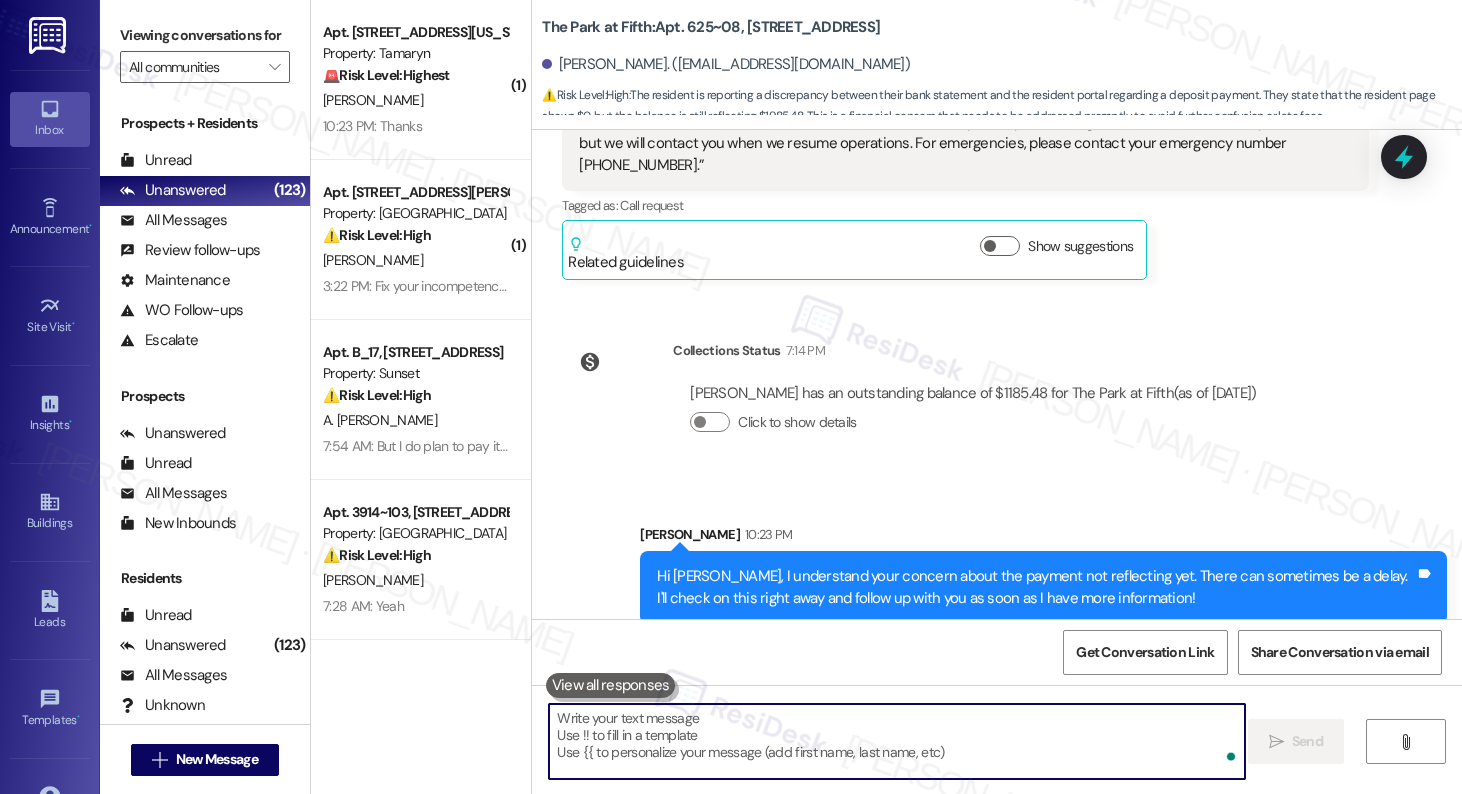 type 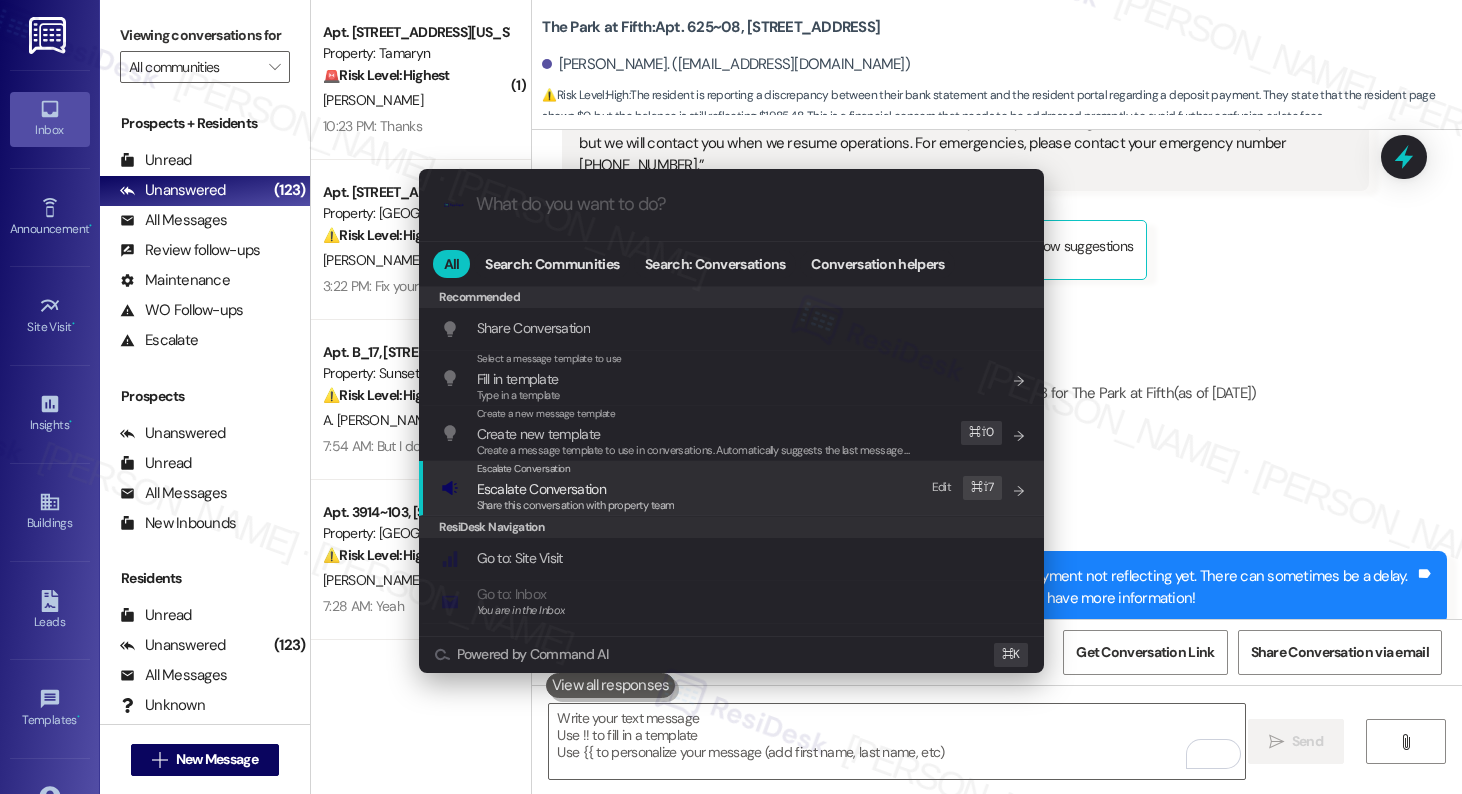 click on "Escalate Conversation Escalate Conversation Share this conversation with property team Edit ⌘ ⇧ 7" at bounding box center [733, 488] 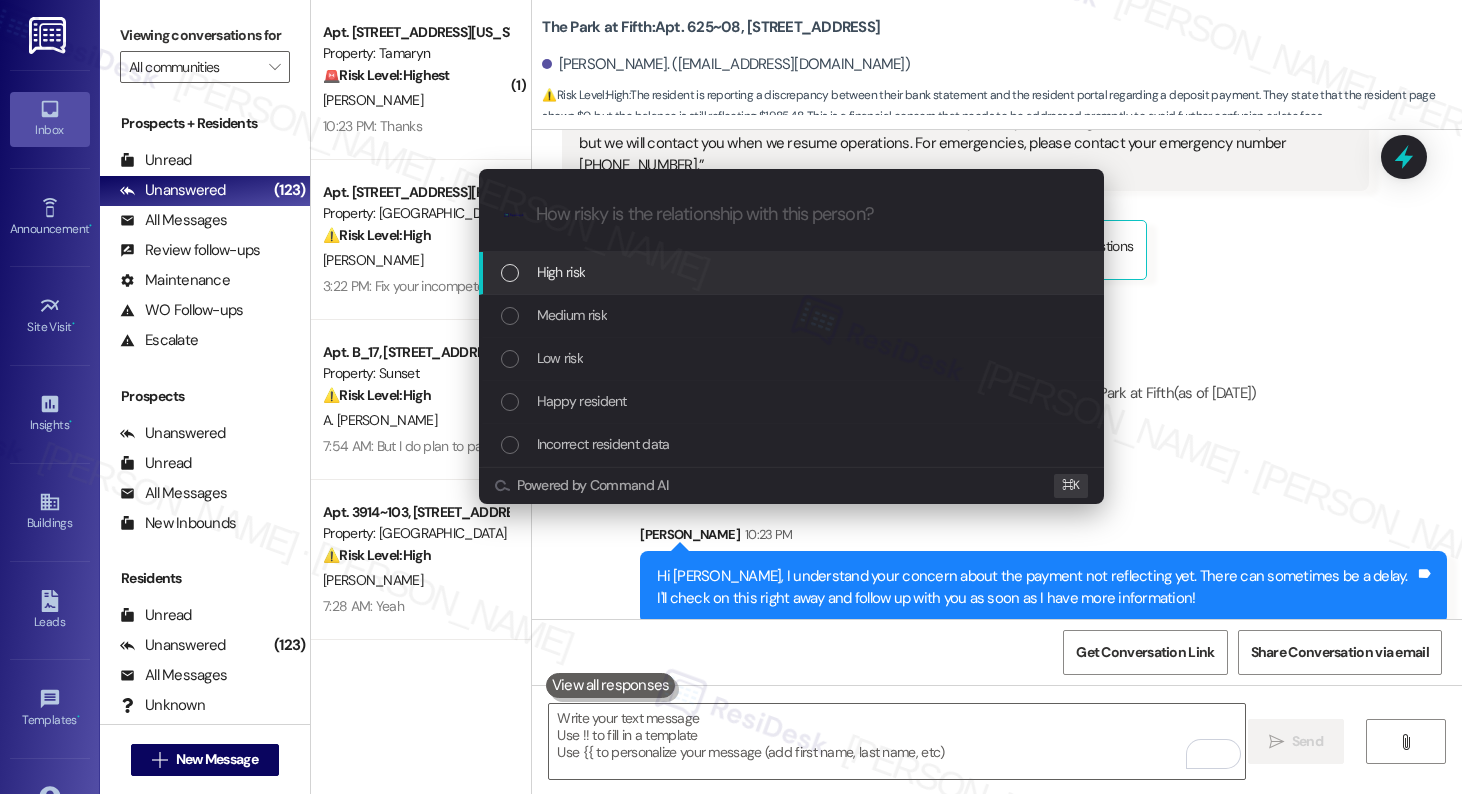 click on "High risk" at bounding box center (791, 273) 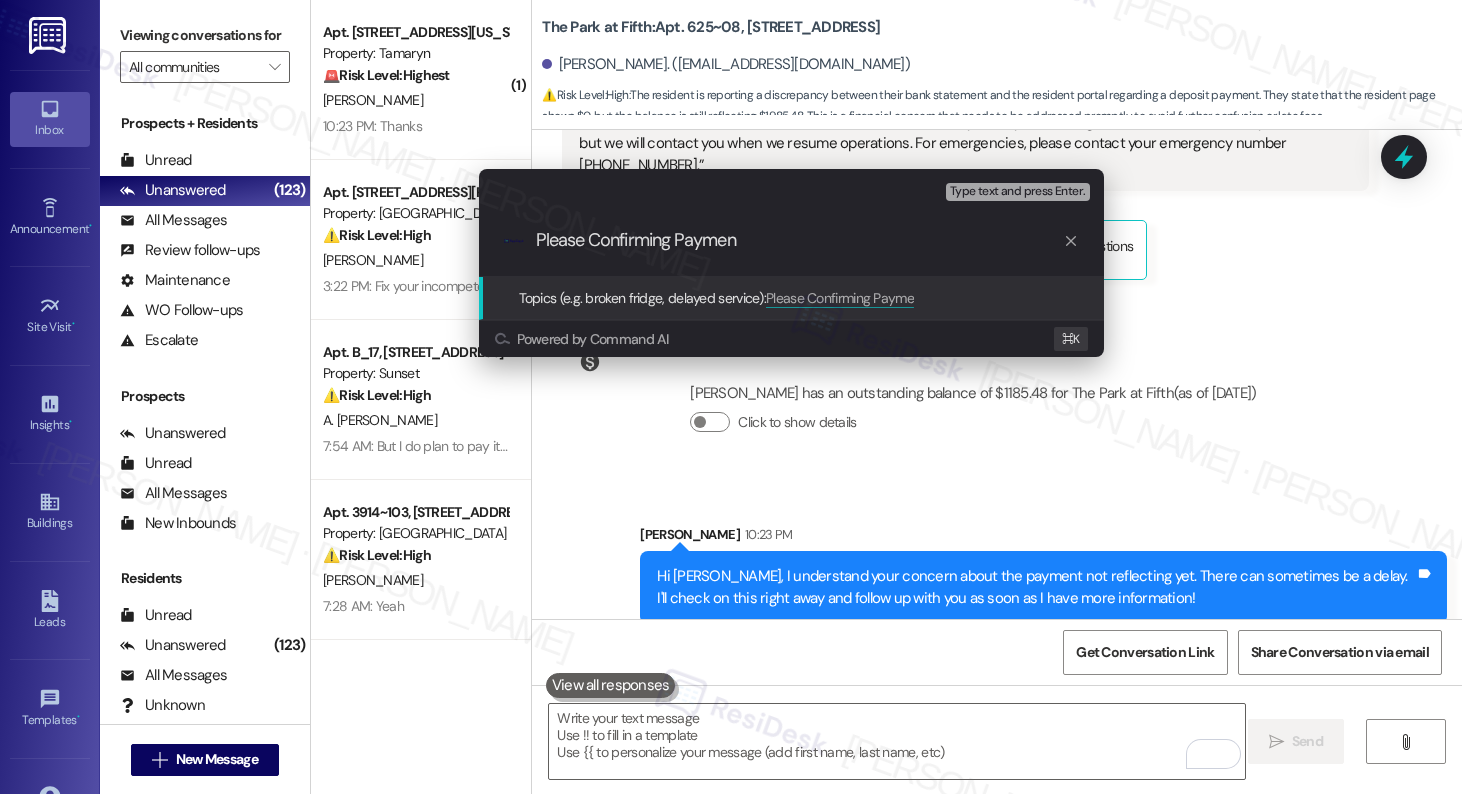 type on "Please Confirming Payment" 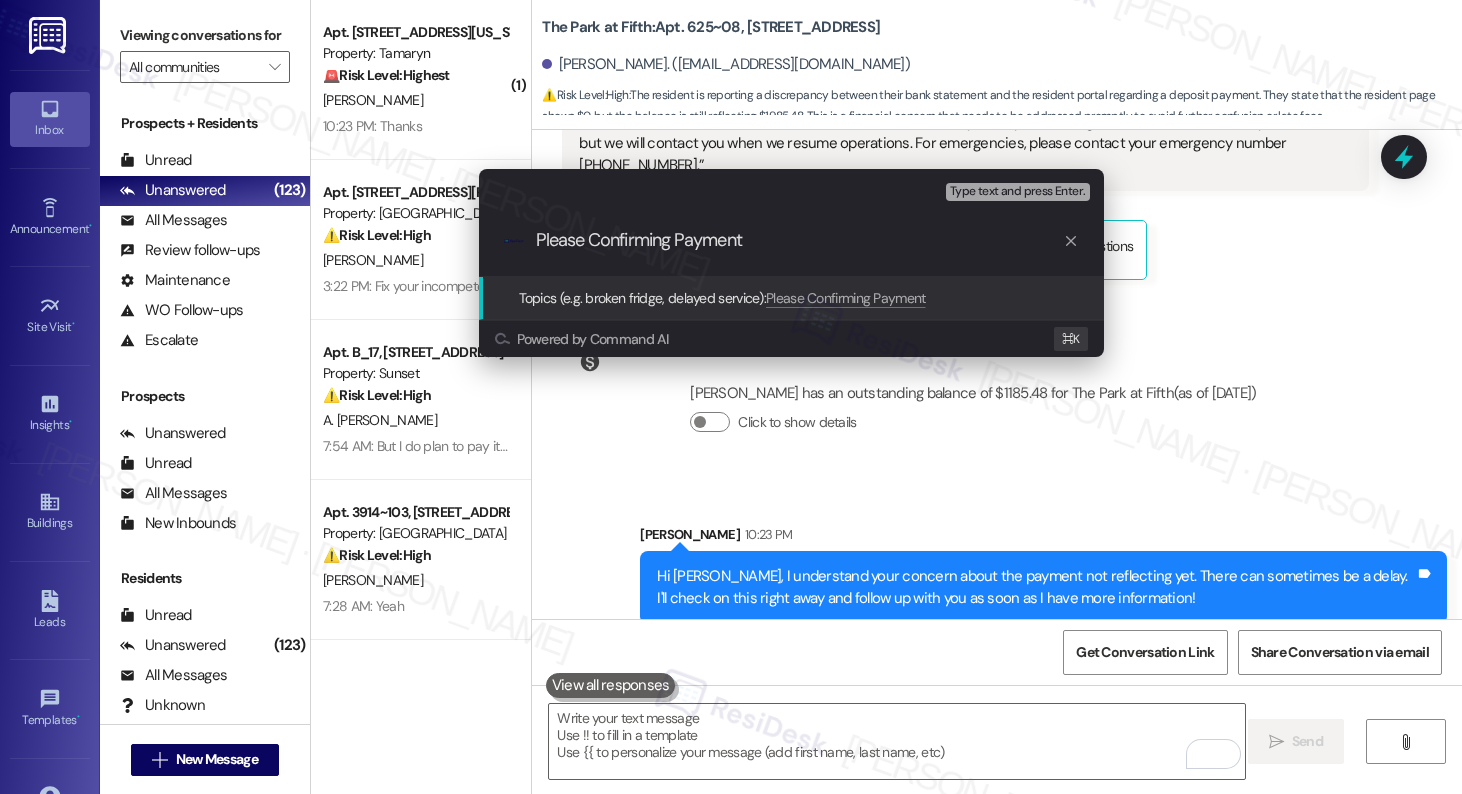 type 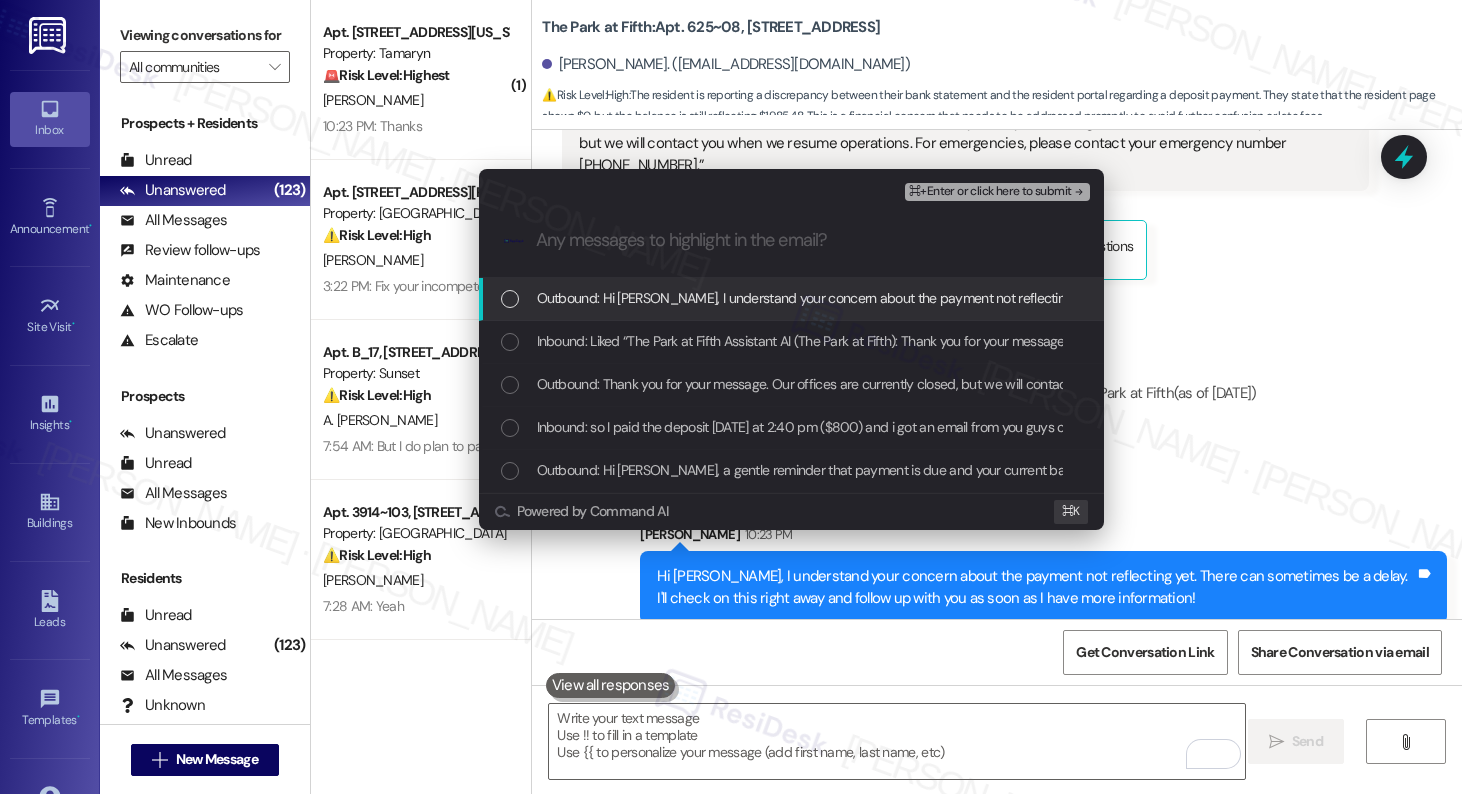 click on "Outbound: Hi Timothy, I understand your concern about the payment not reflecting yet. There can sometimes be a delay. I'll check on this right away and follow up with you as soon as I have more information!" at bounding box center [1163, 298] 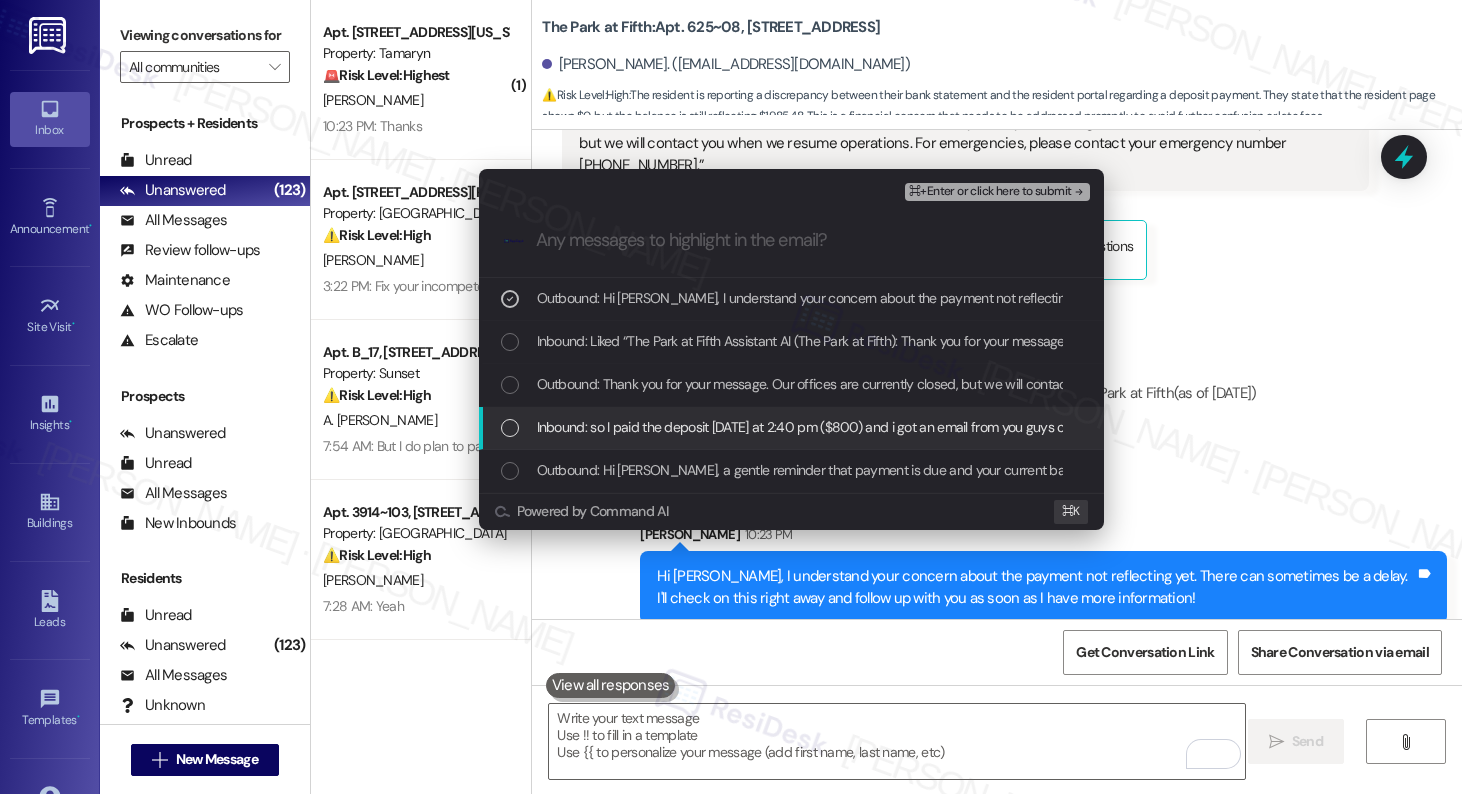 click on "Inbound: so I paid the deposit yesterday at 2:40 pm ($800) and i got an email from you guys confirming my payment but when I look at my bank statements, i haven't seen it go through yet. my resident page shows $0 so my current balance shouldn't be $1985 still. is there typically a delay before the payments go through fully online?" at bounding box center (1495, 427) 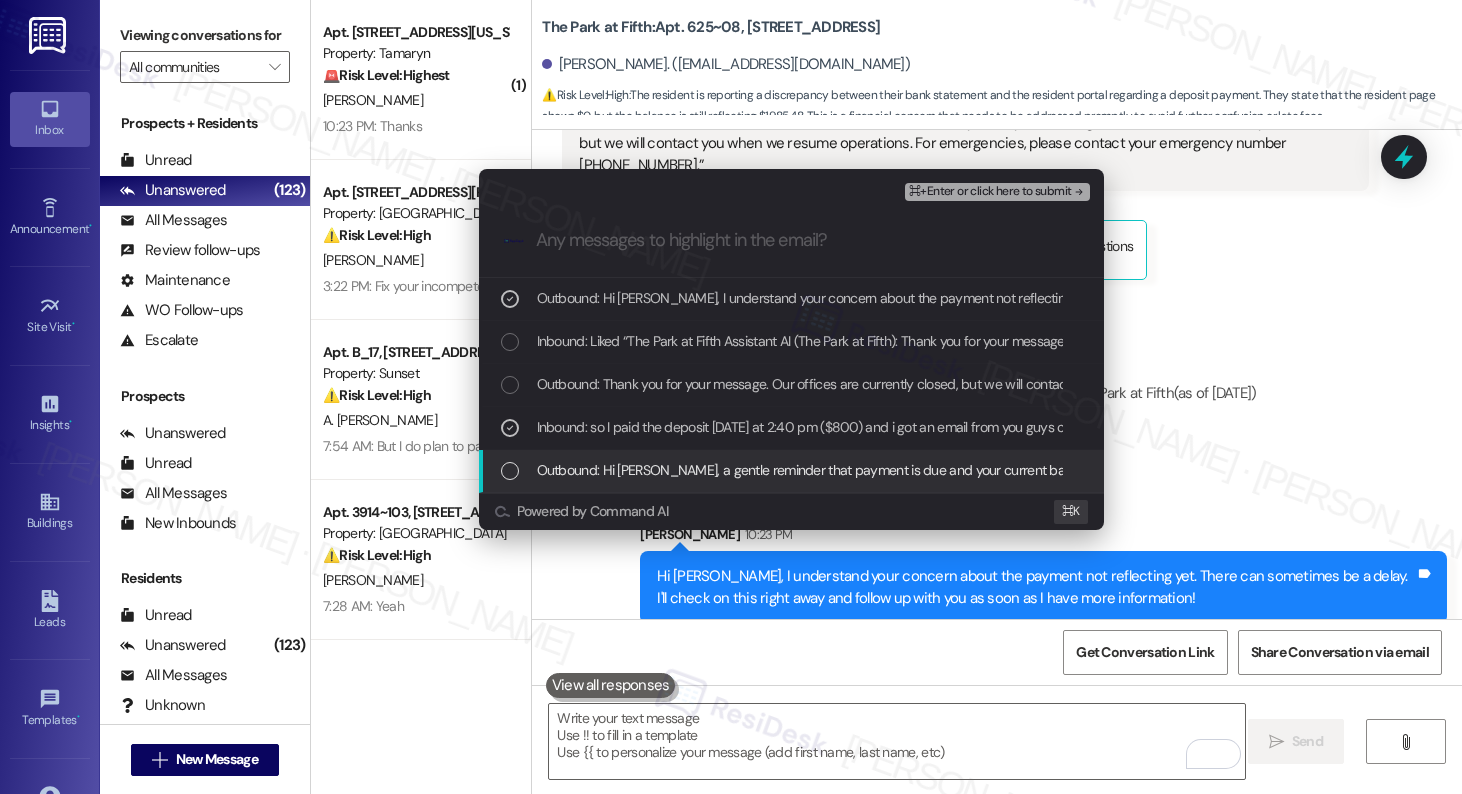 click on "Outbound: Hi Timothy, a gentle reminder that payment is due and your current balance is $1985.48. Please let us know if you have any questions! If you've already paid, thank you for your patience! (You can always reply STOP to opt out of future messages)" at bounding box center [1304, 470] 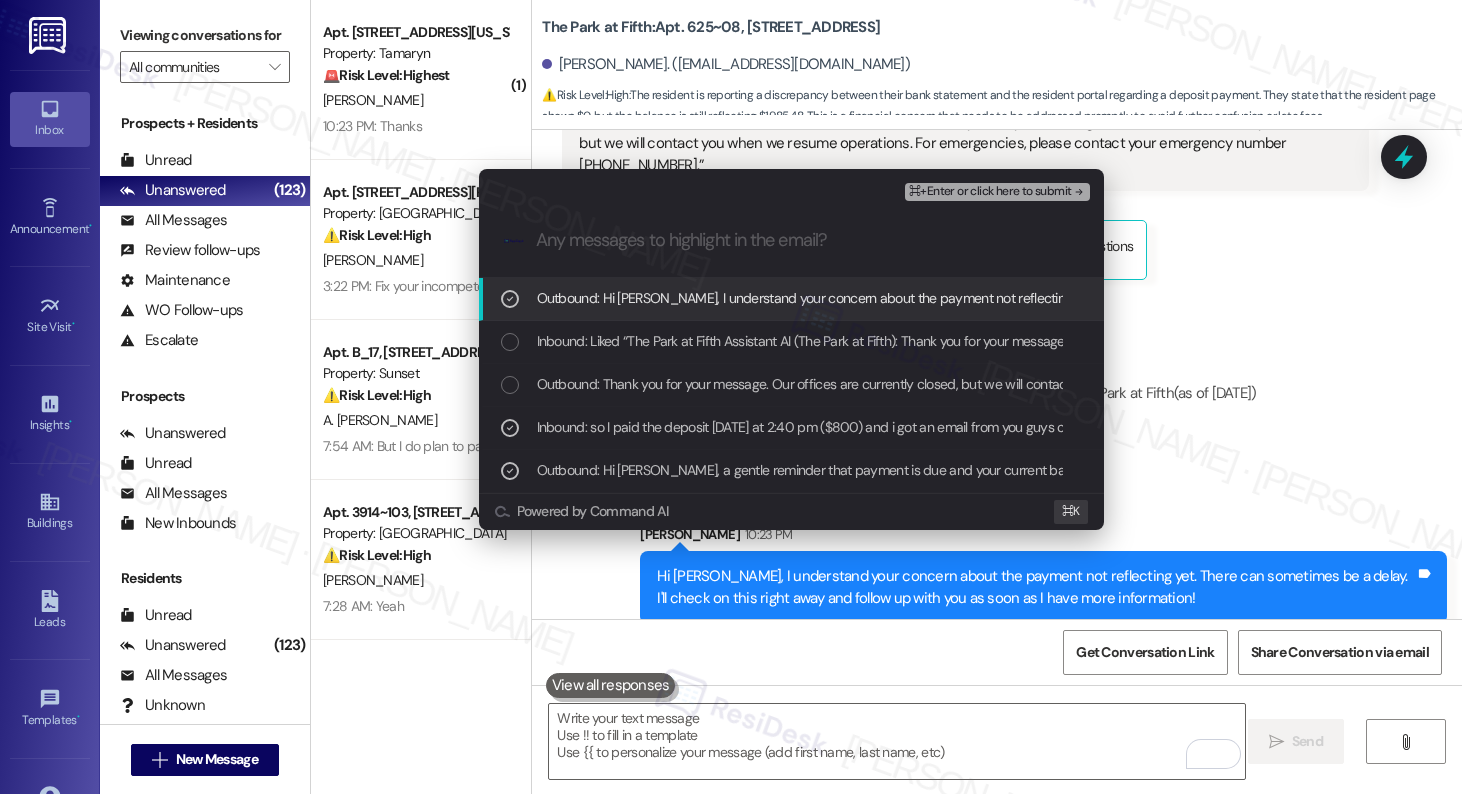 click on "⌘+Enter or click here to submit" at bounding box center (990, 192) 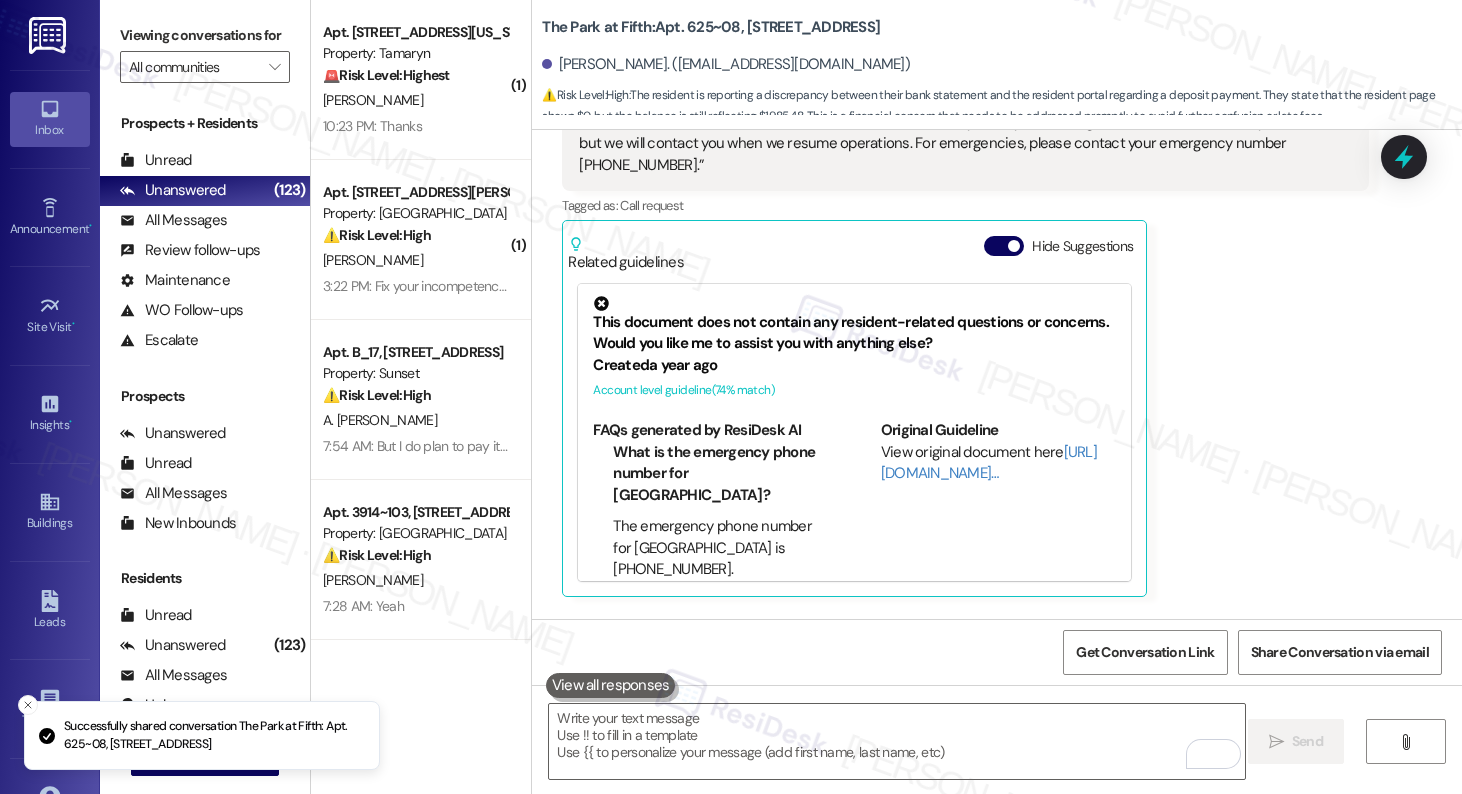 scroll, scrollTop: 893, scrollLeft: 0, axis: vertical 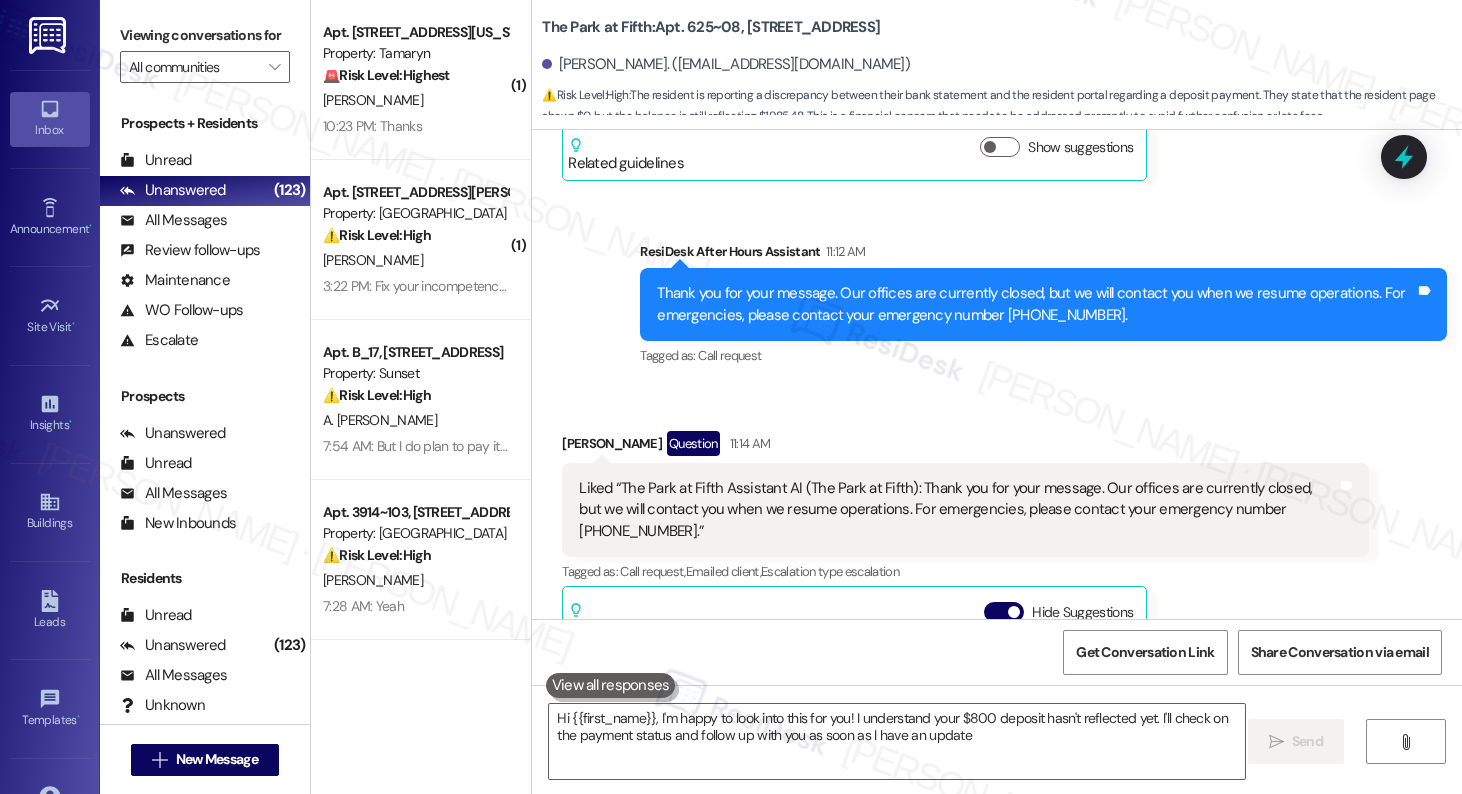 type on "Hi {{first_name}}, I'm happy to look into this for you! I understand your $800 deposit hasn't reflected yet. I'll check on the payment status and follow up with you as soon as I have an update!" 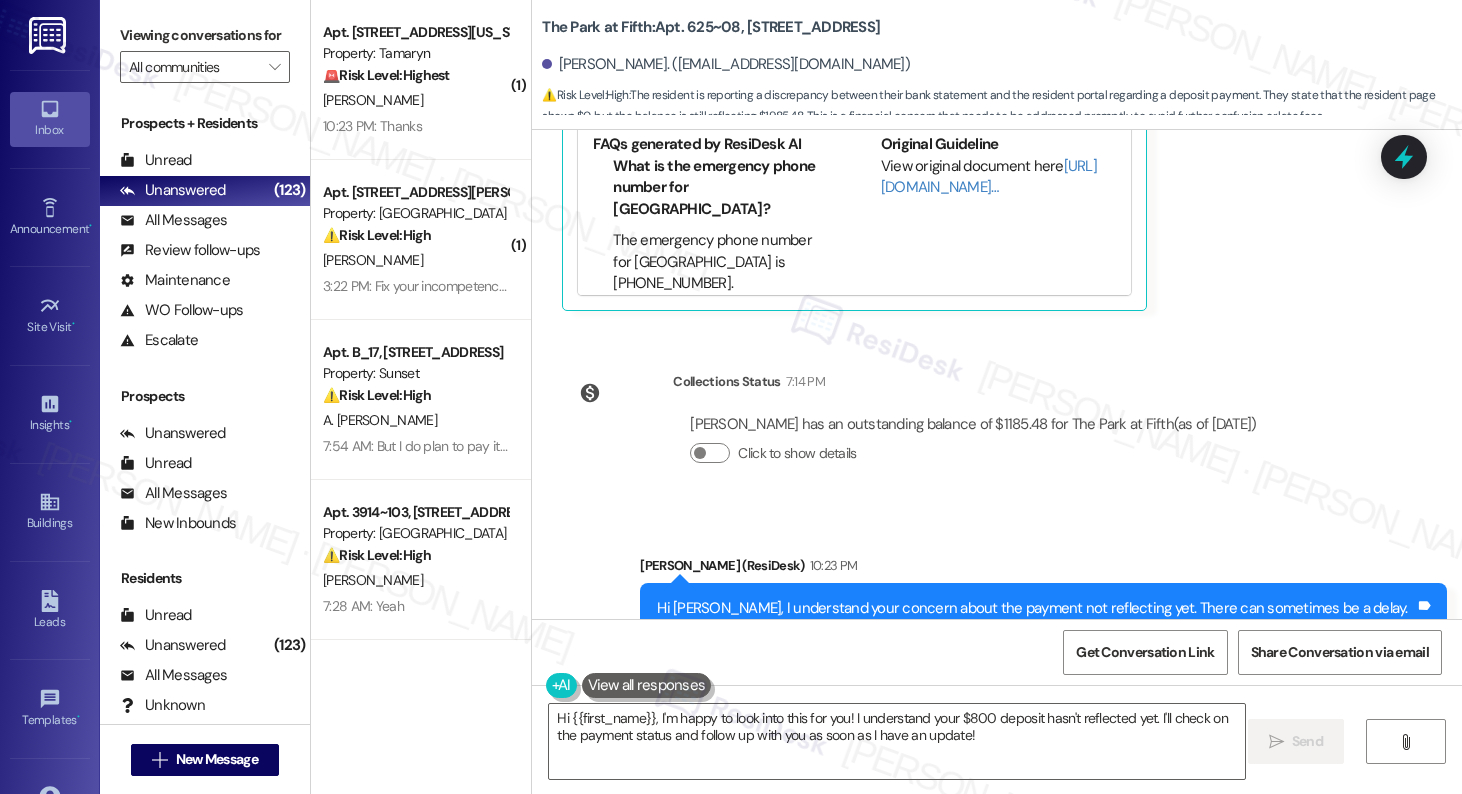 scroll, scrollTop: 1268, scrollLeft: 0, axis: vertical 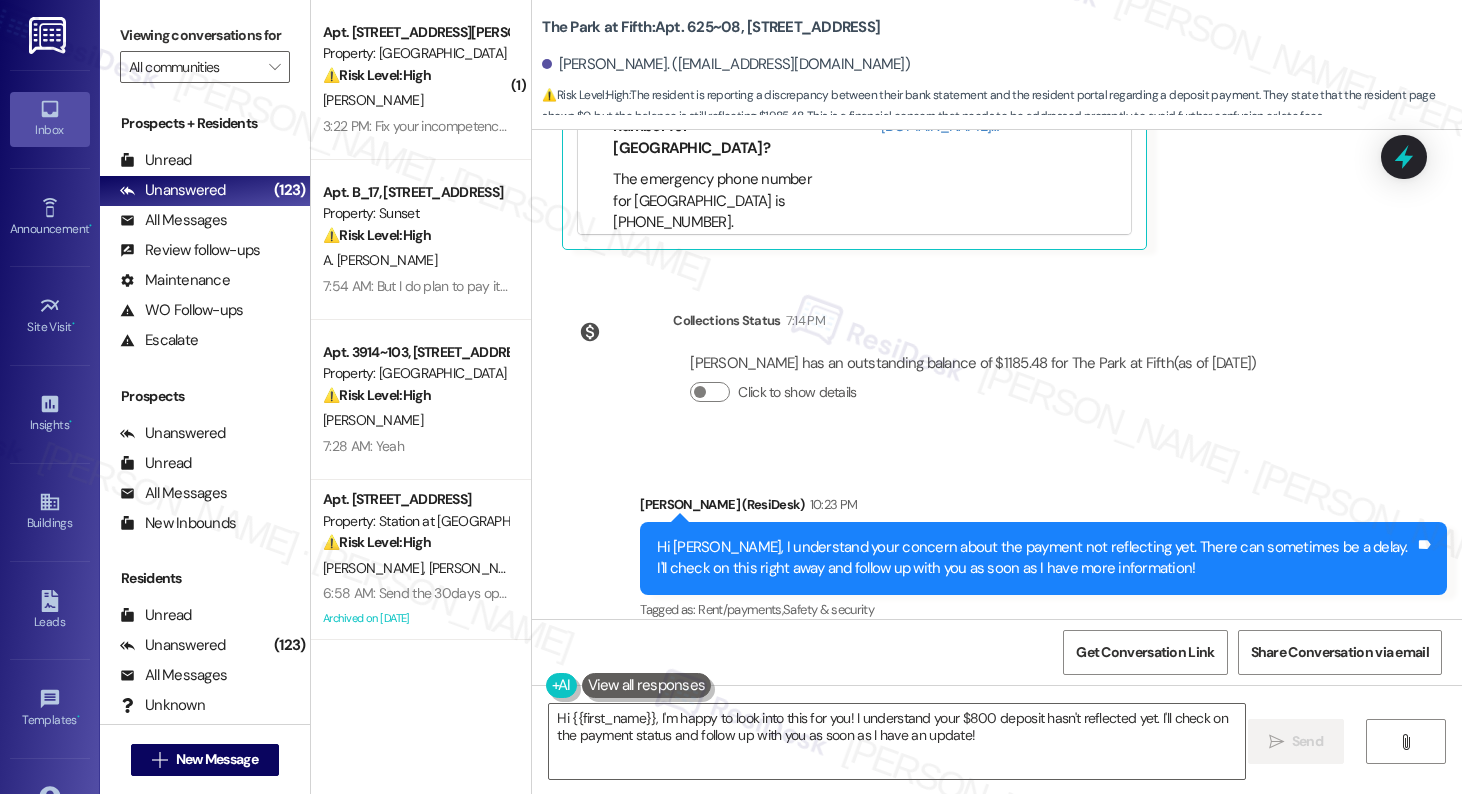 click on "Lease started Jul 07, 2025 at 8:00 AM Survey, sent via SMS Residesk Automated Survey 12:49 AM Hi Timothy, a gentle reminder that payment is due and your current balance is $1985.48. Please let us know if you have any questions! If you've already paid, thank you for your patience! (You can always reply STOP to opt out of future messages) Tags and notes Tagged as:   Delinquent payment reminders ,  Click to highlight conversations about Delinquent payment reminders Rent/payments Click to highlight conversations about Rent/payments Received via SMS Timothy Morris Question 11:12 AM so I paid the deposit yesterday at 2:40 pm ($800) and i got an email from you guys confirming my payment but when I look at my bank statements, i haven't seen it go through yet. my resident page shows $0 so my current balance shouldn't be $1985 still. is there typically a delay before the payments go through fully online? Tags and notes Tagged as:   Rent/payments ,  Click to highlight conversations about Rent/payments Deposit ,      ," at bounding box center [997, 374] 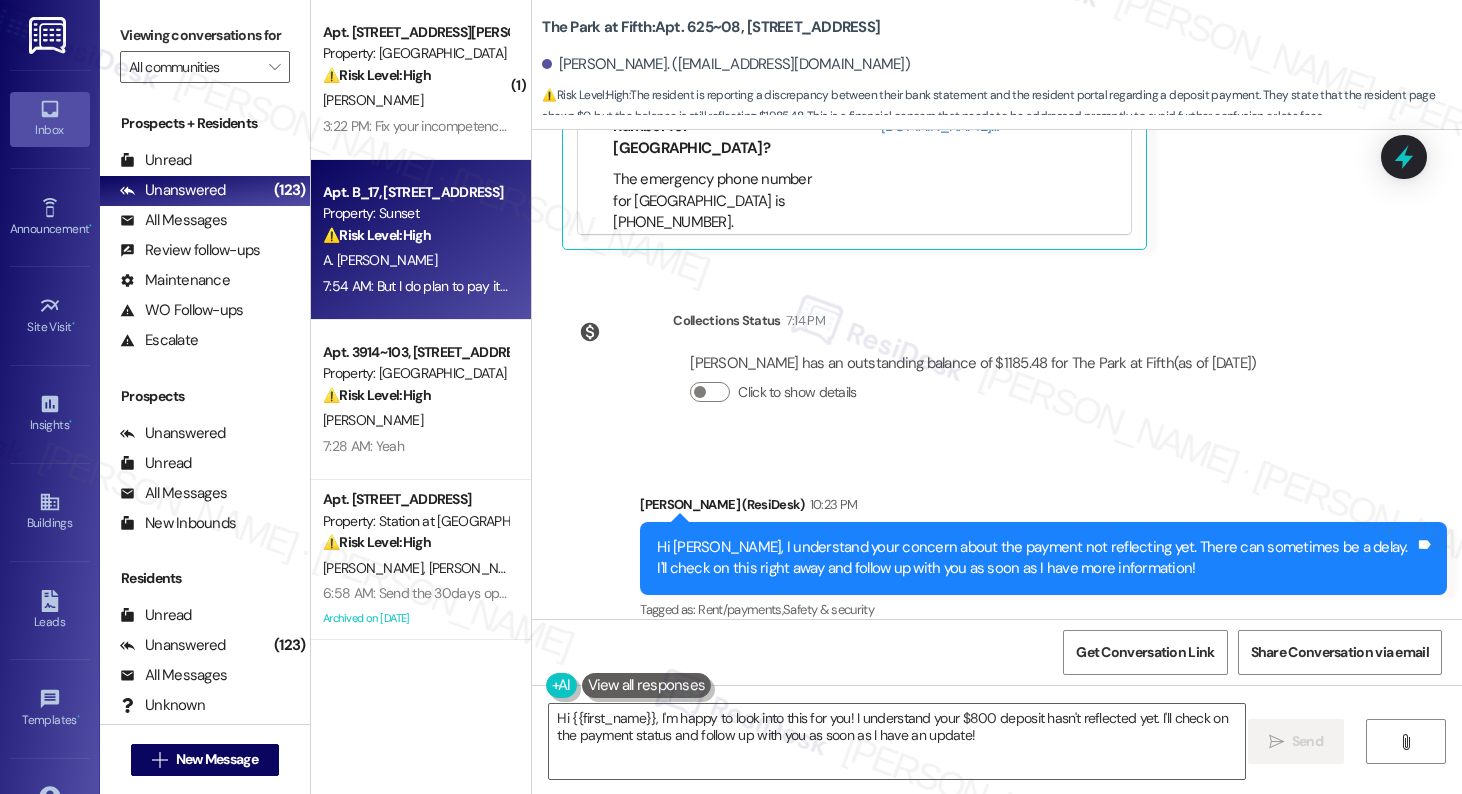 click on "A. Robles Barrera" at bounding box center [415, 260] 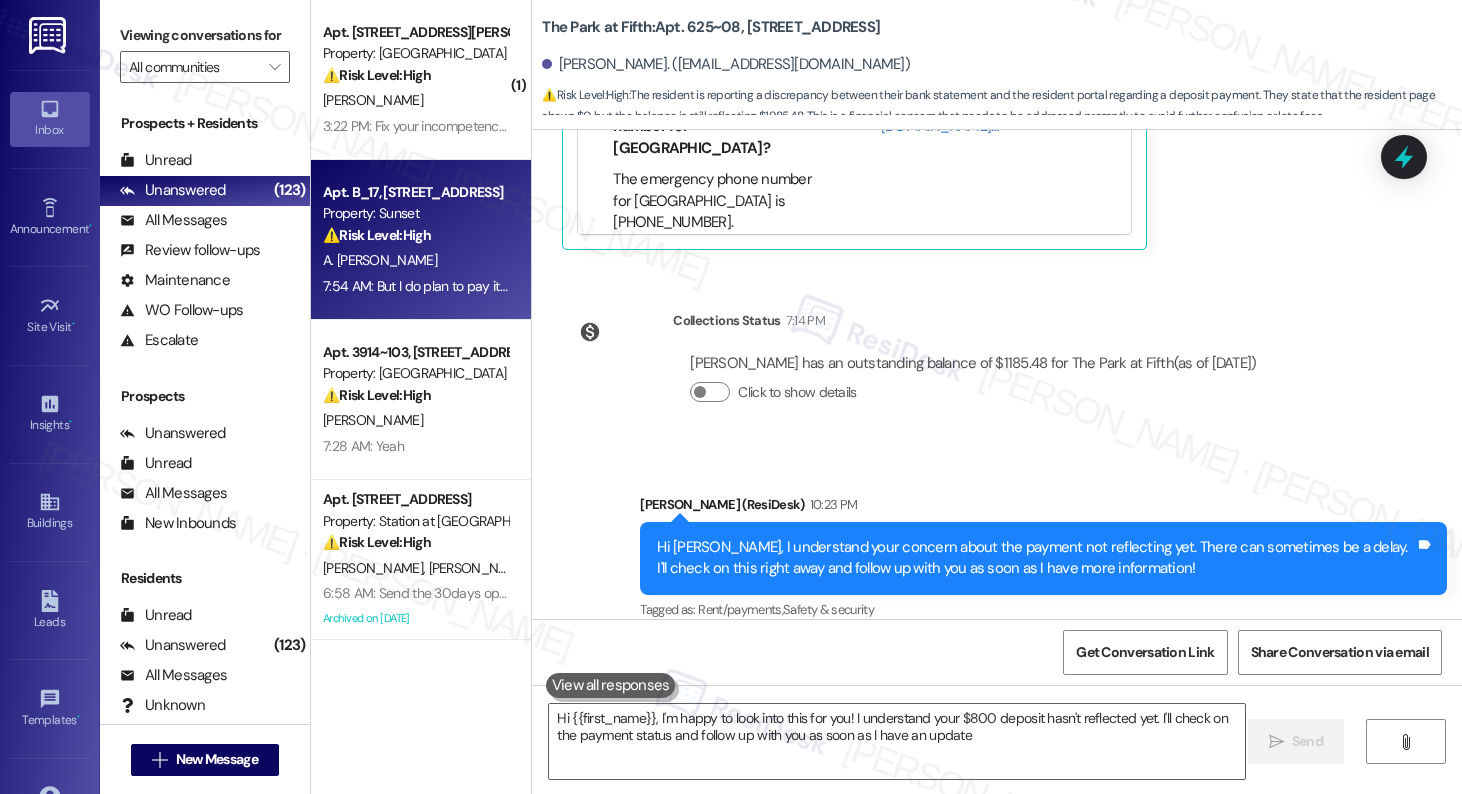 type on "Hi {{first_name}}, I'm happy to look into this for you! I understand your $800 deposit hasn't reflected yet. I'll check on the payment status and follow up with you as soon as I have an update!" 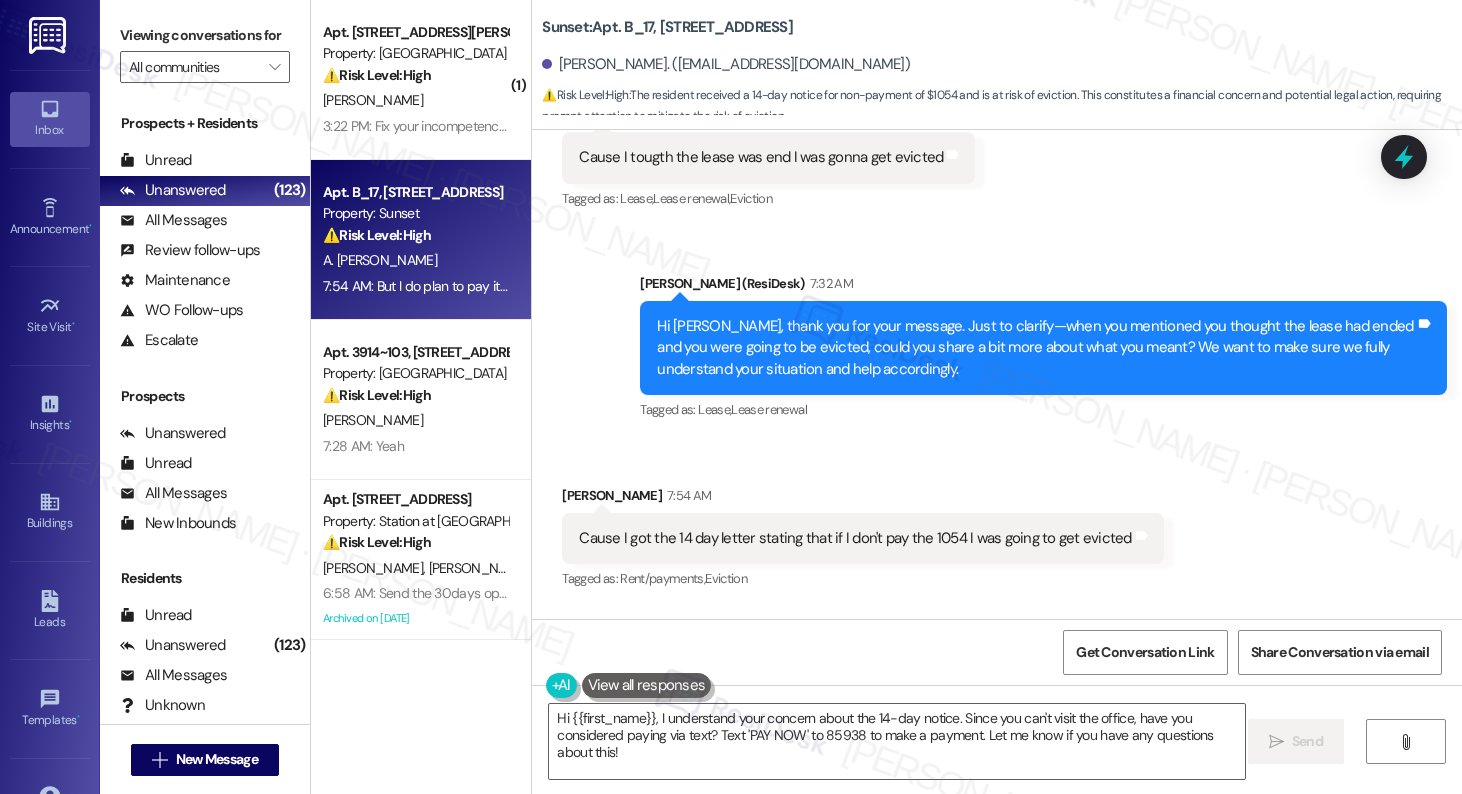 scroll, scrollTop: 2093, scrollLeft: 0, axis: vertical 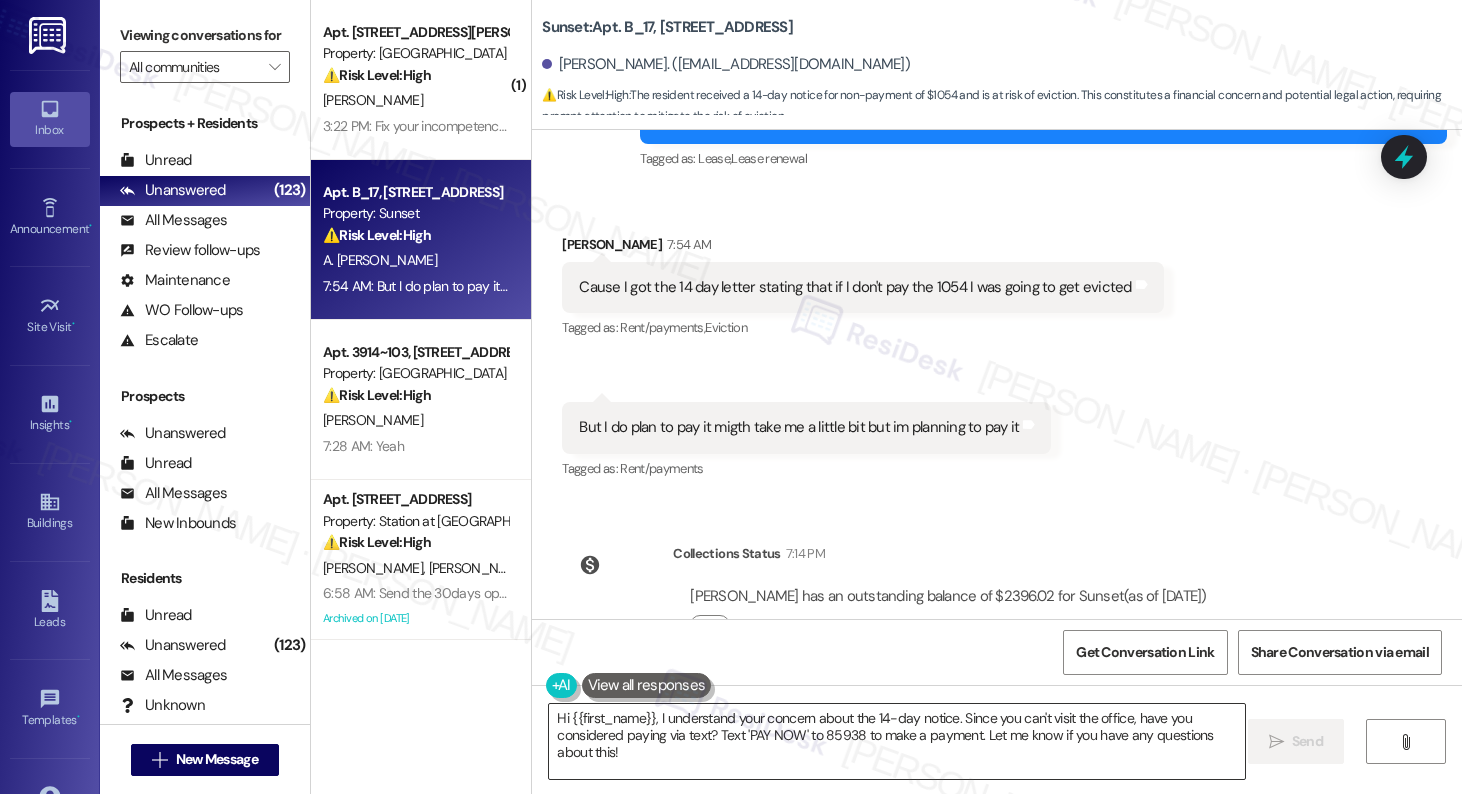 click on "Hi {{first_name}}, I understand your concern about the 14-day notice. Since you can't visit the office, have you considered paying via text? Text 'PAY NOW' to 85938 to make a payment. Let me know if you have any questions about this!" at bounding box center (896, 741) 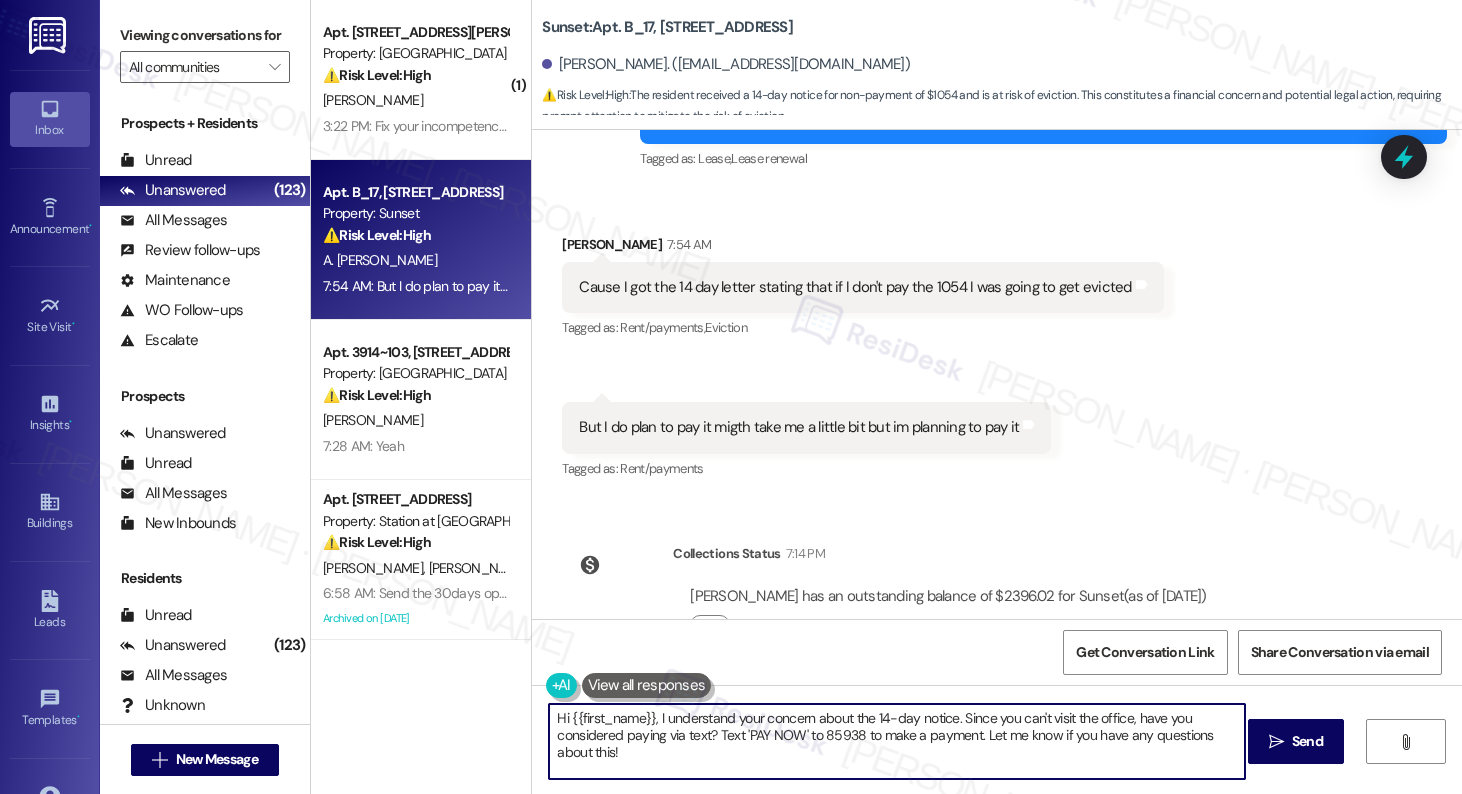 click on "Hi {{first_name}}, I understand your concern about the 14-day notice. Since you can't visit the office, have you considered paying via text? Text 'PAY NOW' to 85938 to make a payment. Let me know if you have any questions about this!" at bounding box center [896, 741] 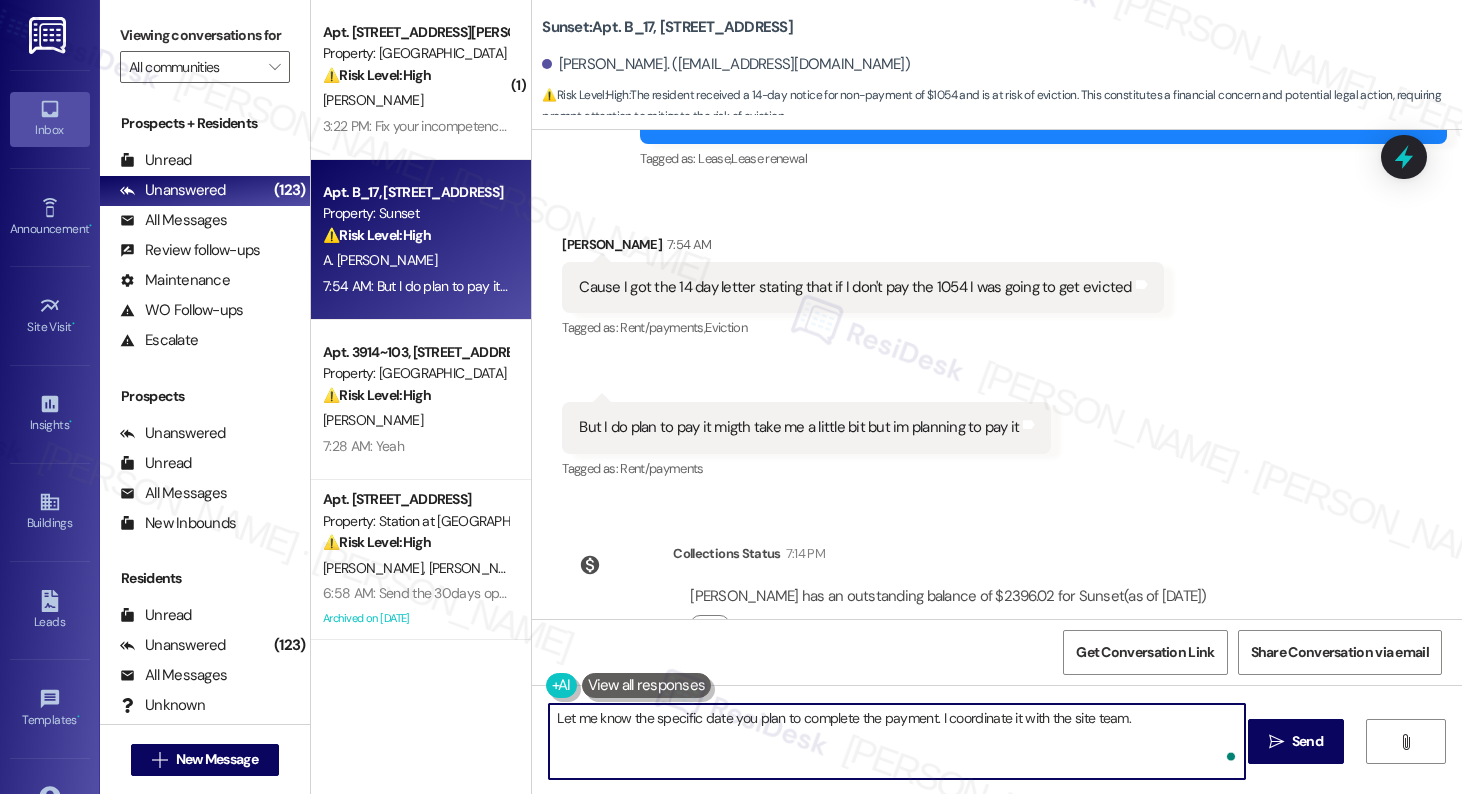 type on "Let me know the specific date you plan to complete the payment. I coordinate it with the site team." 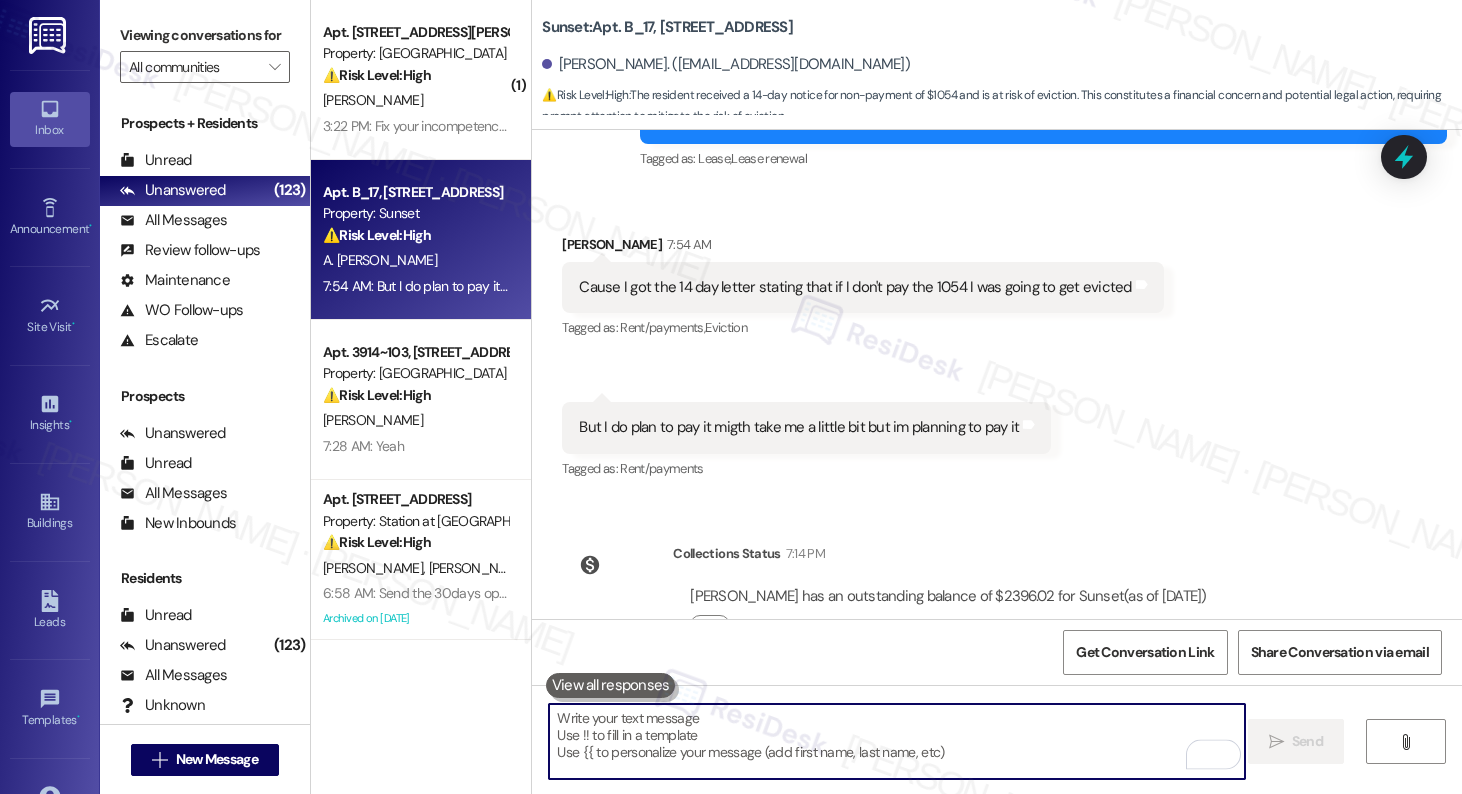 paste on "Please let me know the exact date you plan to make the payment so I can coordinate with the site team accordingly." 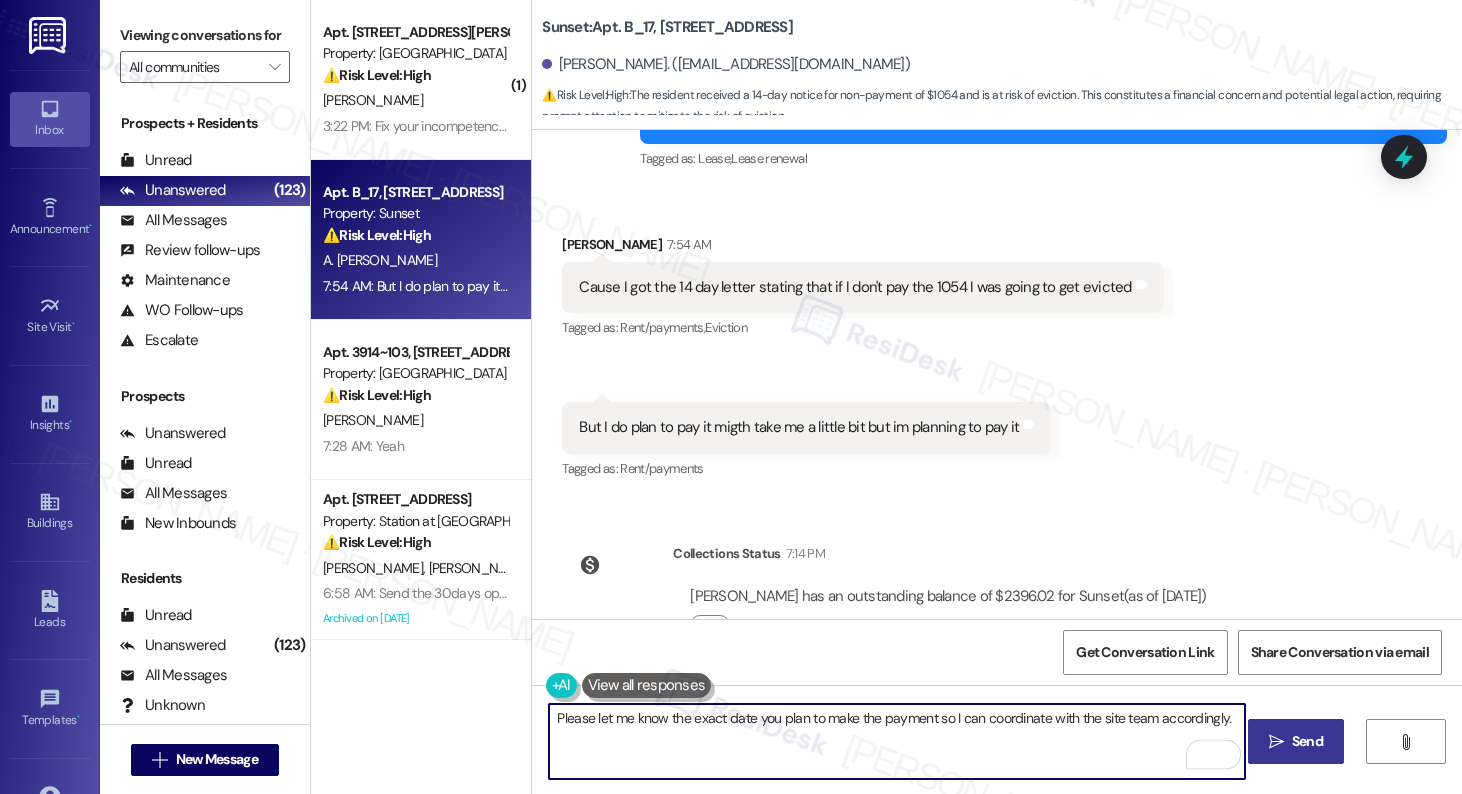 type on "Please let me know the exact date you plan to make the payment so I can coordinate with the site team accordingly." 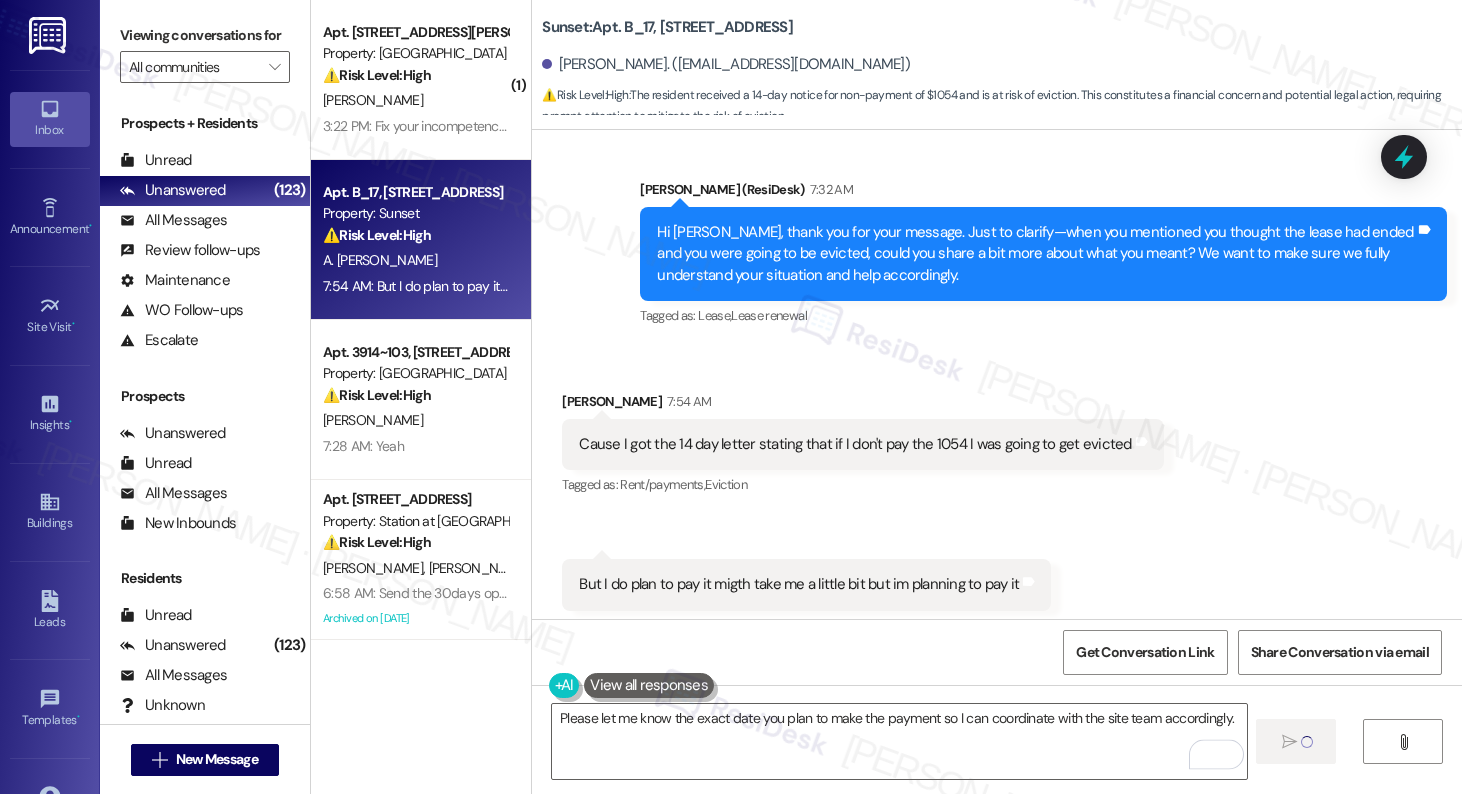 scroll, scrollTop: 2229, scrollLeft: 0, axis: vertical 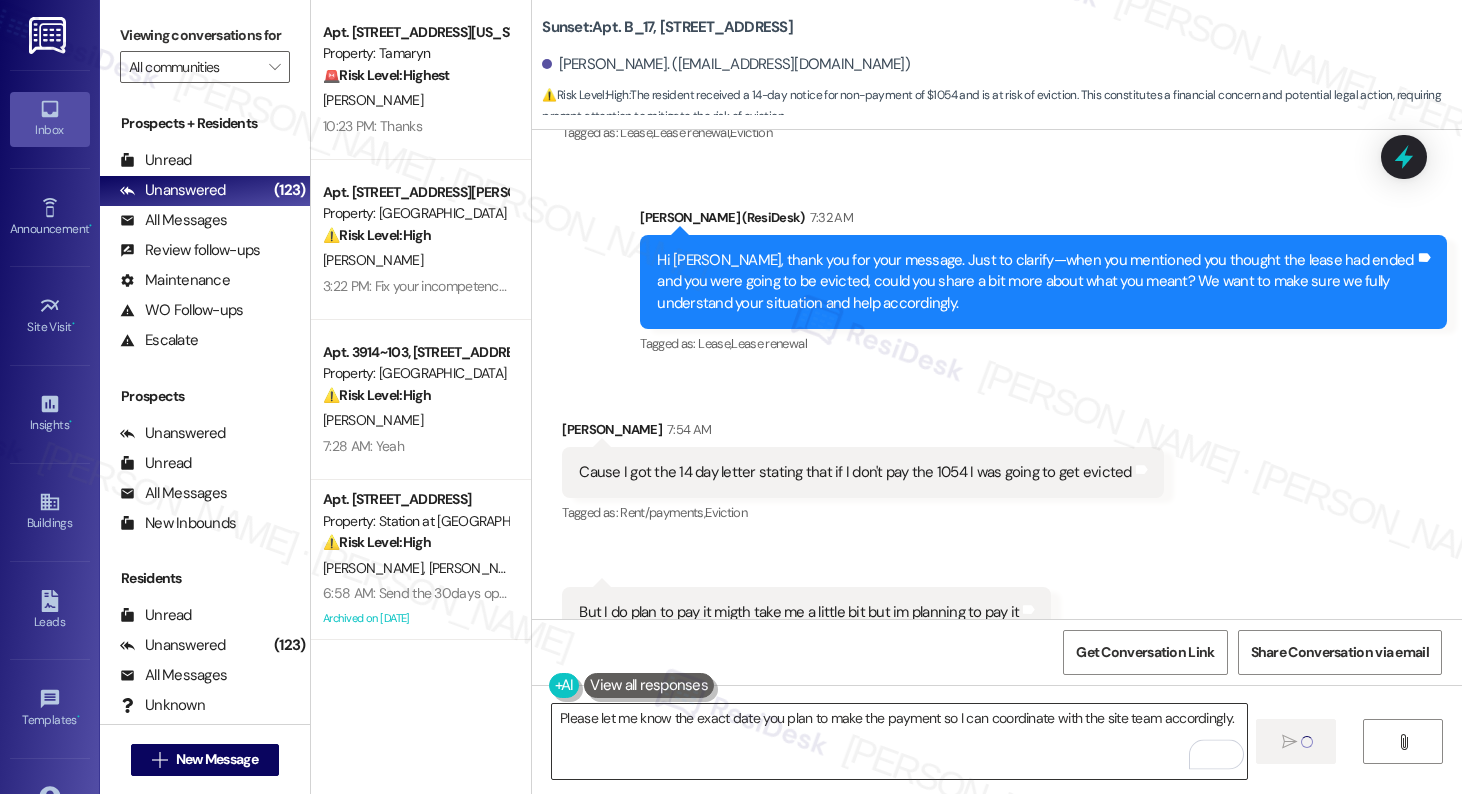 click on "Please let me know the exact date you plan to make the payment so I can coordinate with the site team accordingly." at bounding box center (899, 741) 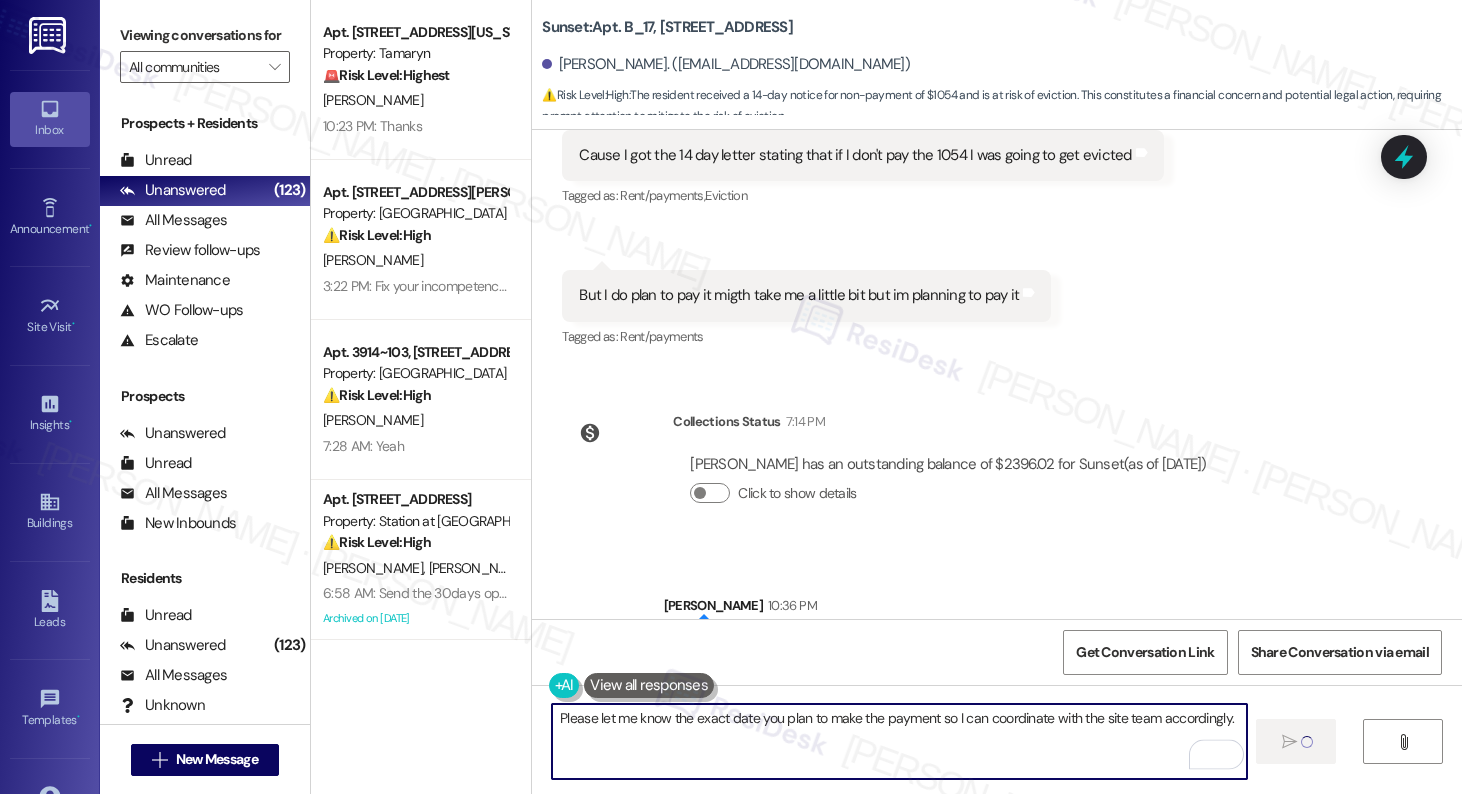 scroll, scrollTop: 2553, scrollLeft: 0, axis: vertical 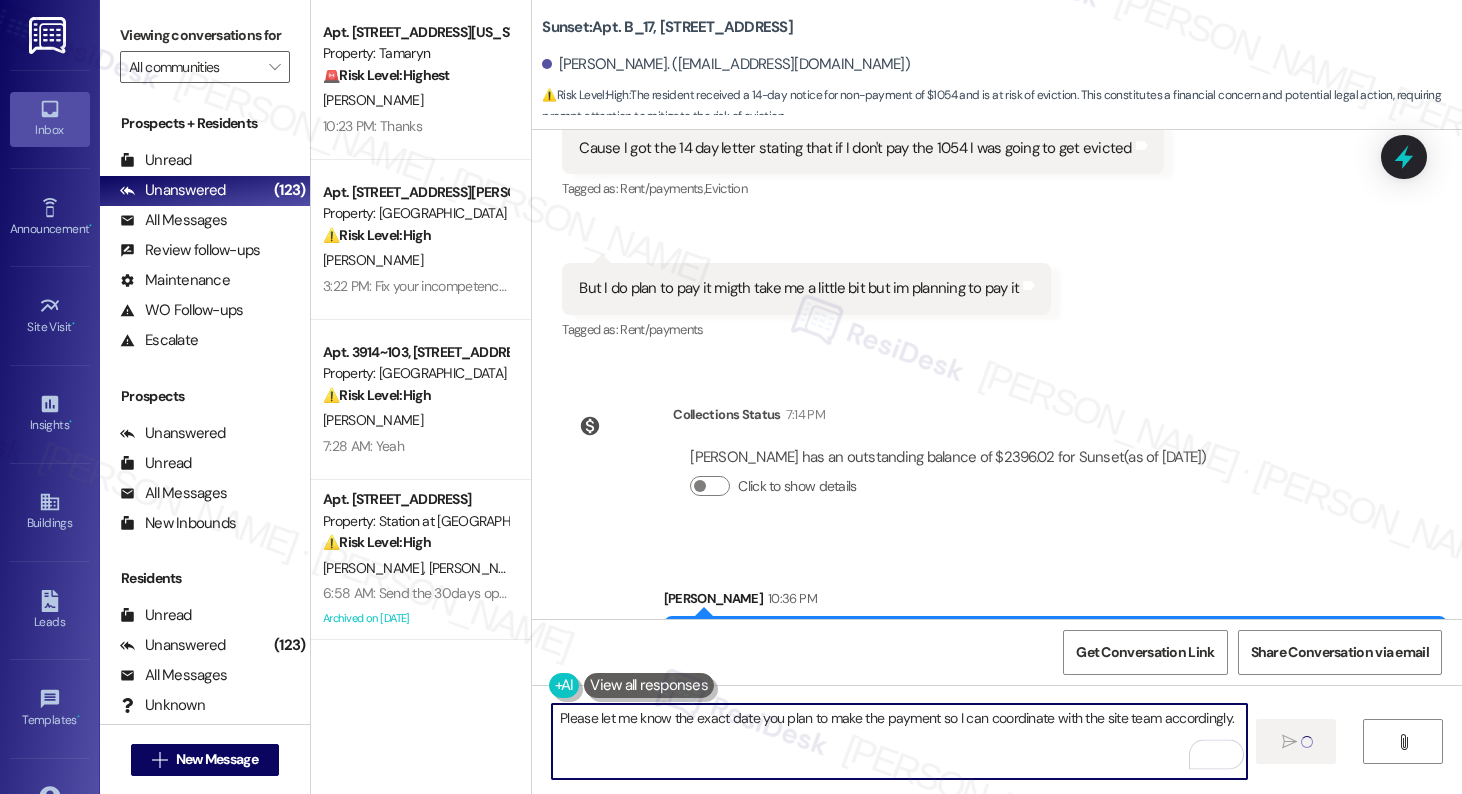 click on "Please let me know the exact date you plan to make the payment so I can coordinate with the site team accordingly." at bounding box center [899, 741] 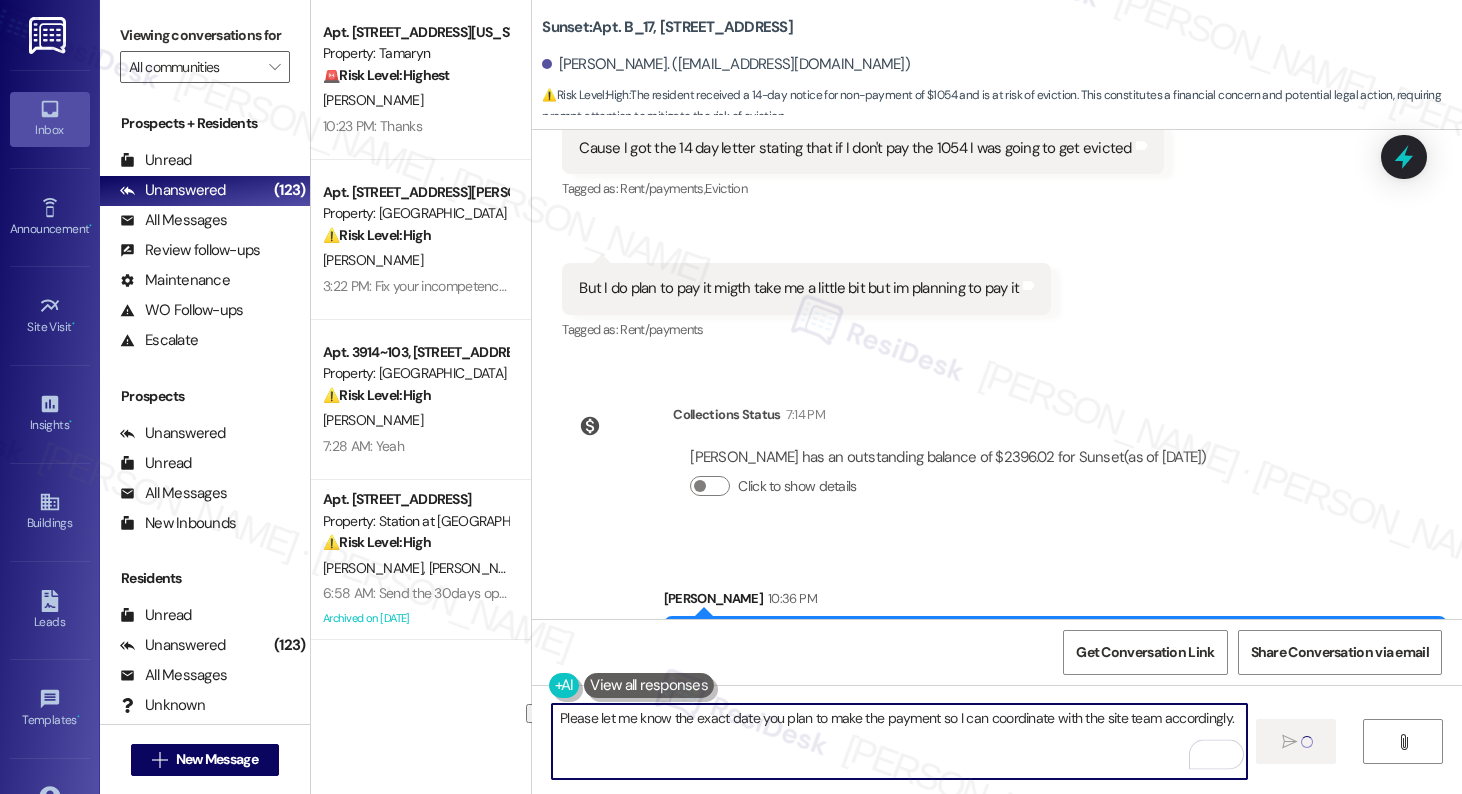 type 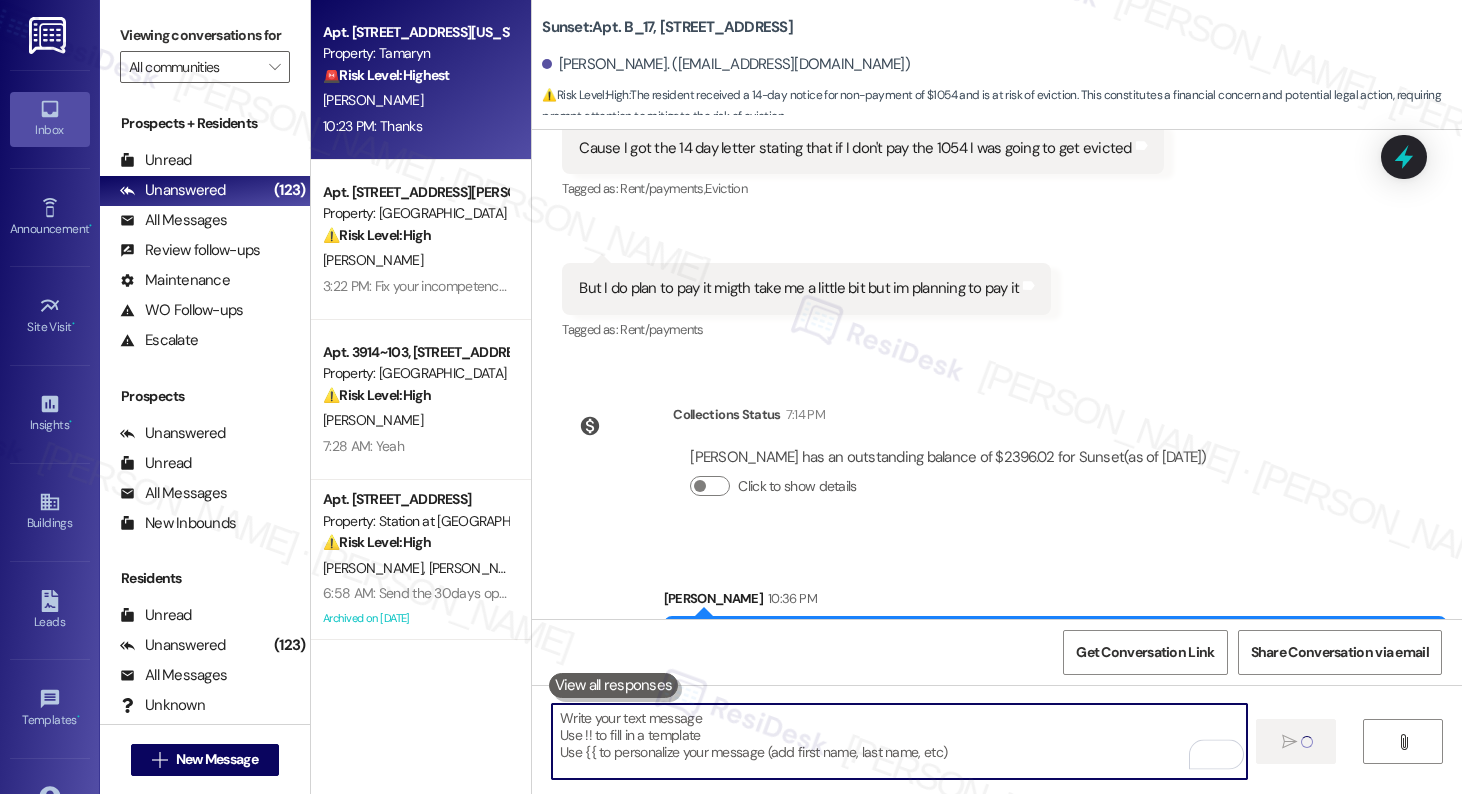 click on "K. Crowell" at bounding box center (415, 100) 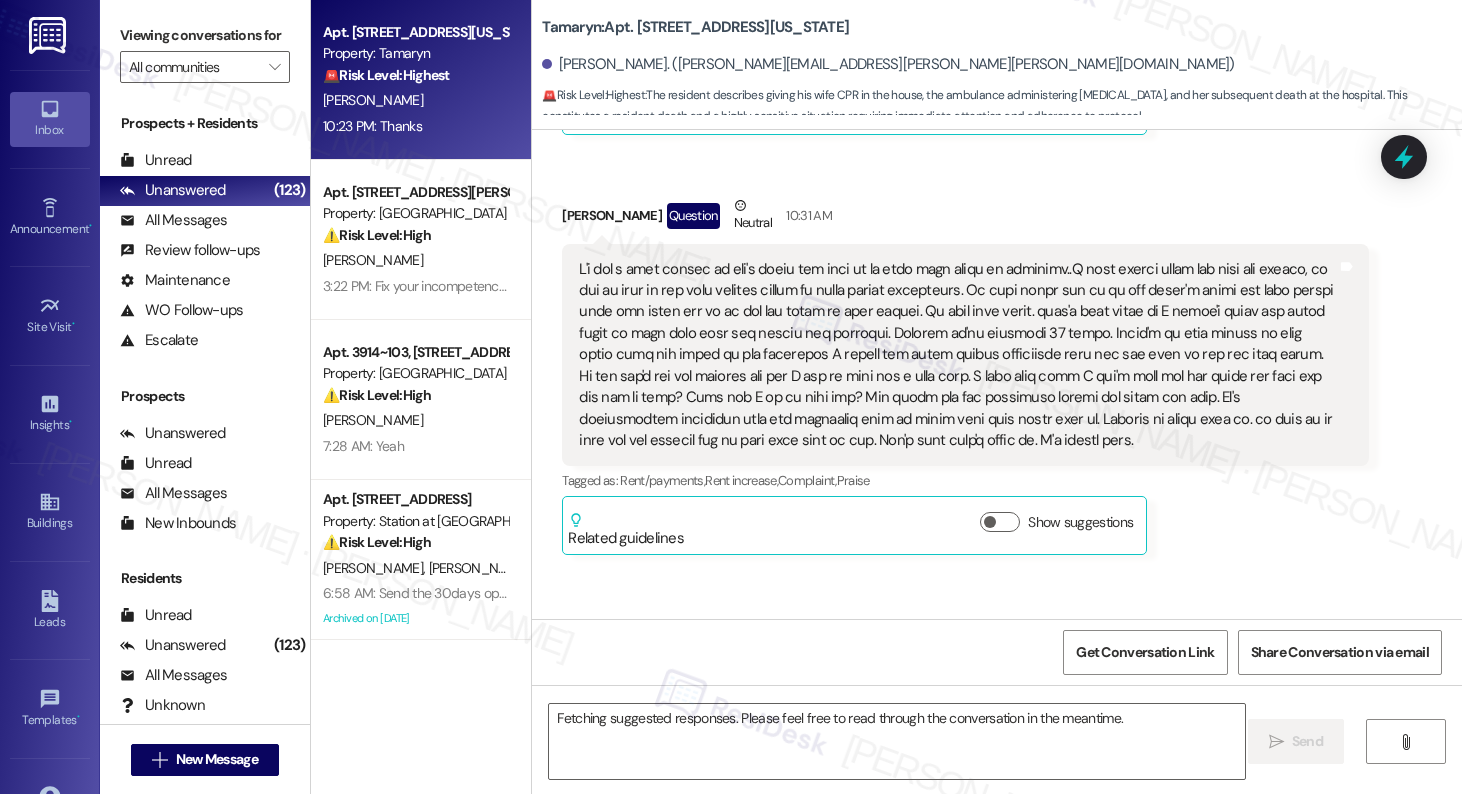 scroll, scrollTop: 9771, scrollLeft: 0, axis: vertical 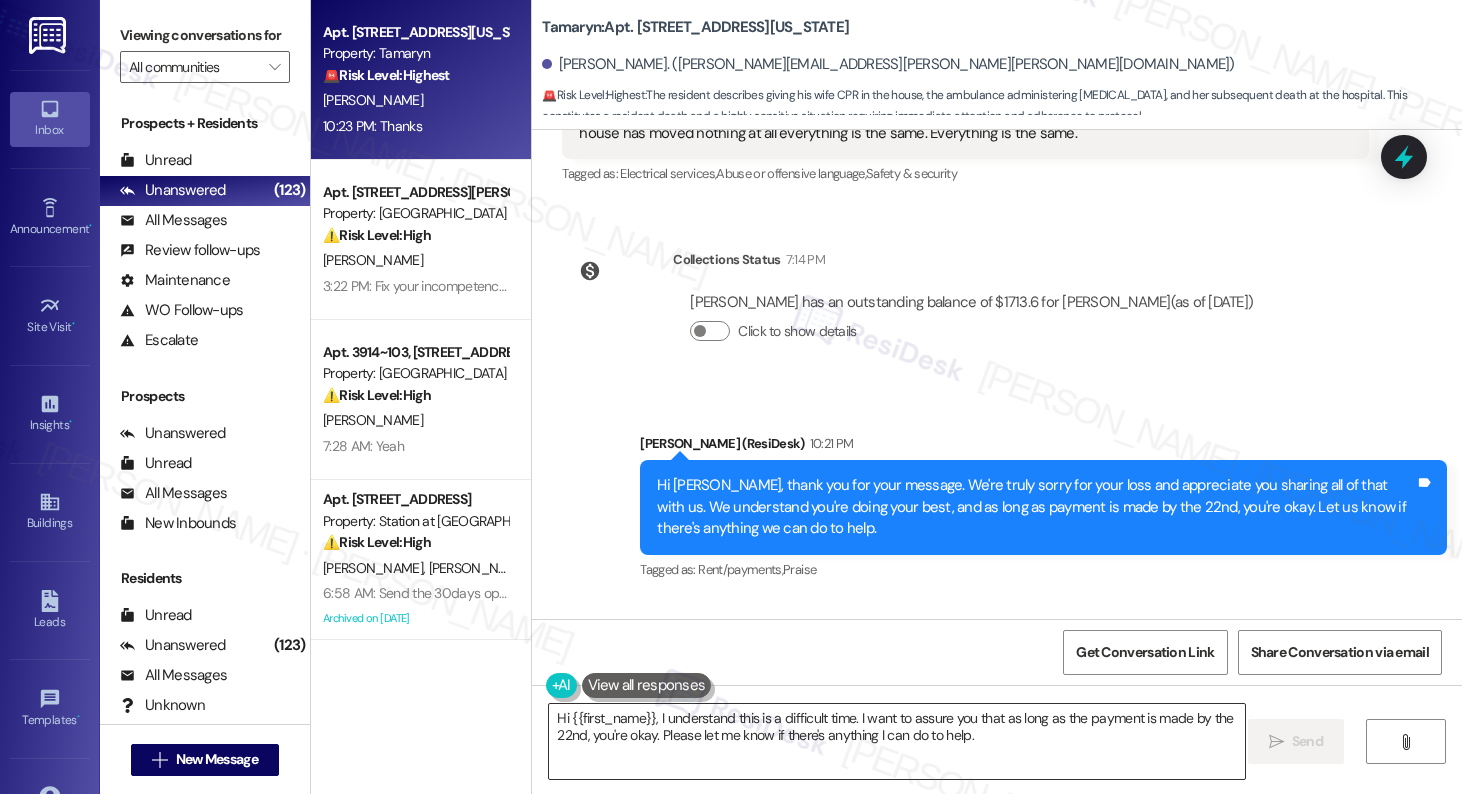click on "Hi {{first_name}}, I understand this is a difficult time. I want to assure you that as long as the payment is made by the 22nd, you're okay. Please let me know if there's anything I can do to help." at bounding box center [896, 741] 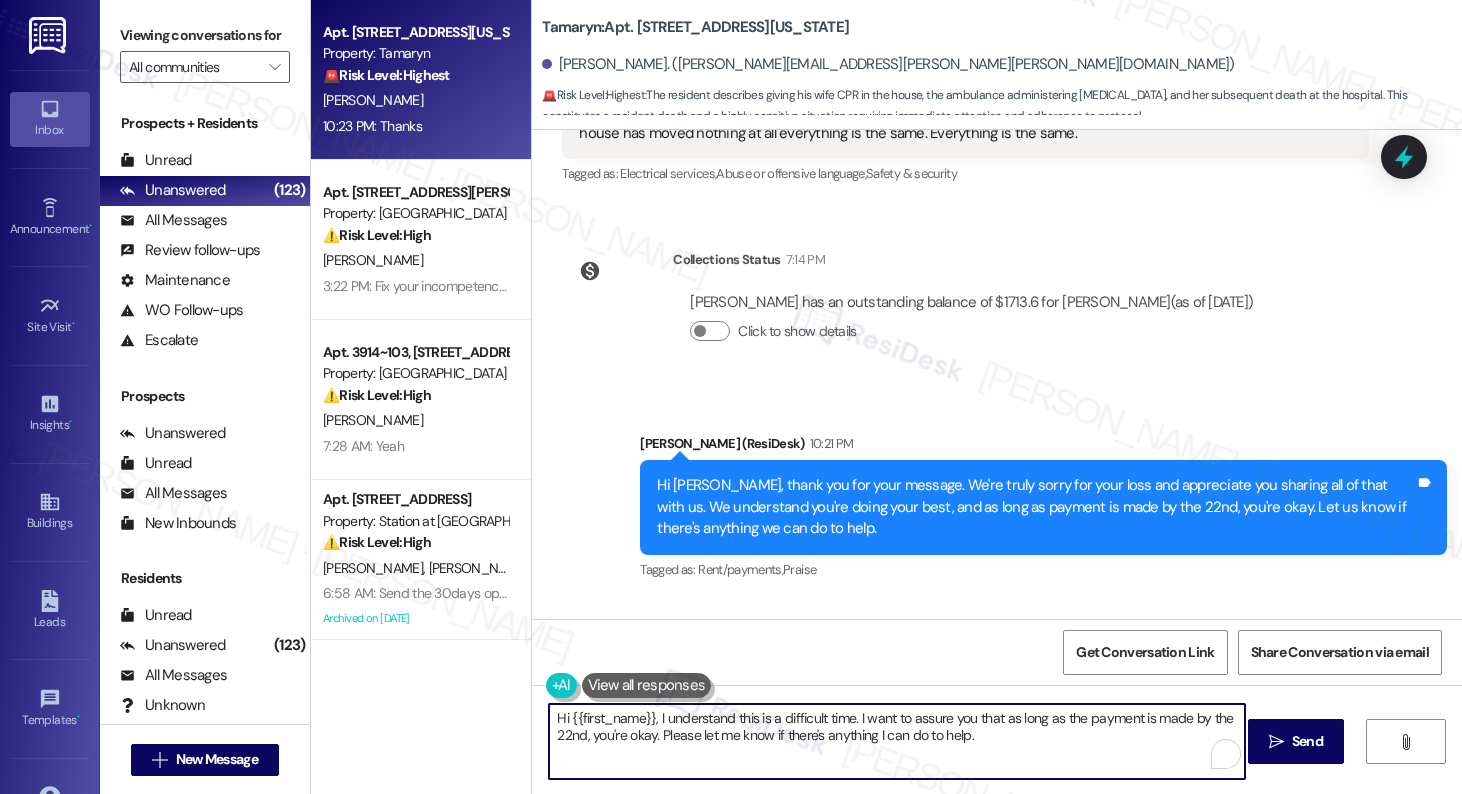 click on "Hi {{first_name}}, I understand this is a difficult time. I want to assure you that as long as the payment is made by the 22nd, you're okay. Please let me know if there's anything I can do to help." at bounding box center (896, 741) 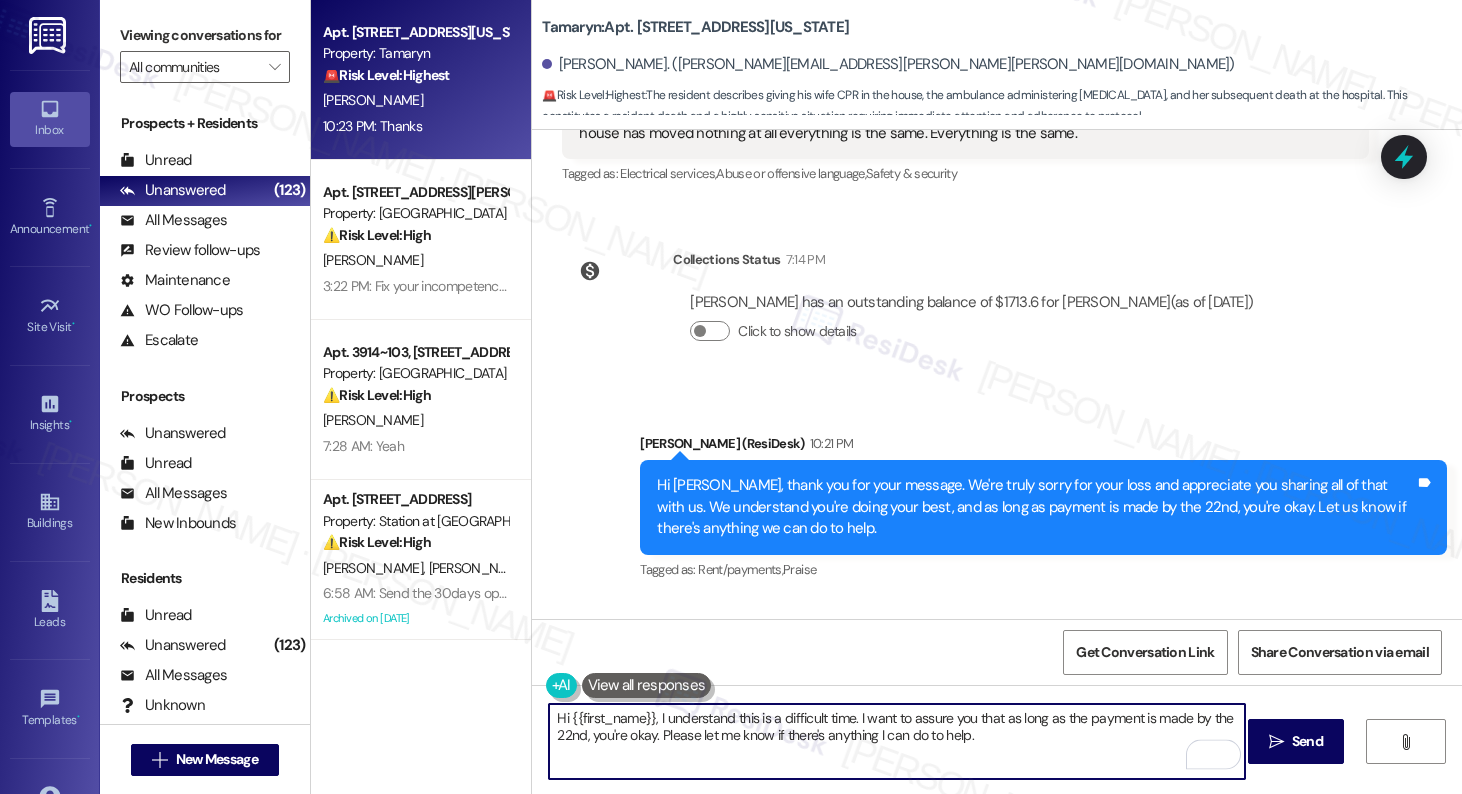 click on "Hi {{first_name}}, I understand this is a difficult time. I want to assure you that as long as the payment is made by the 22nd, you're okay. Please let me know if there's anything I can do to help." at bounding box center (896, 741) 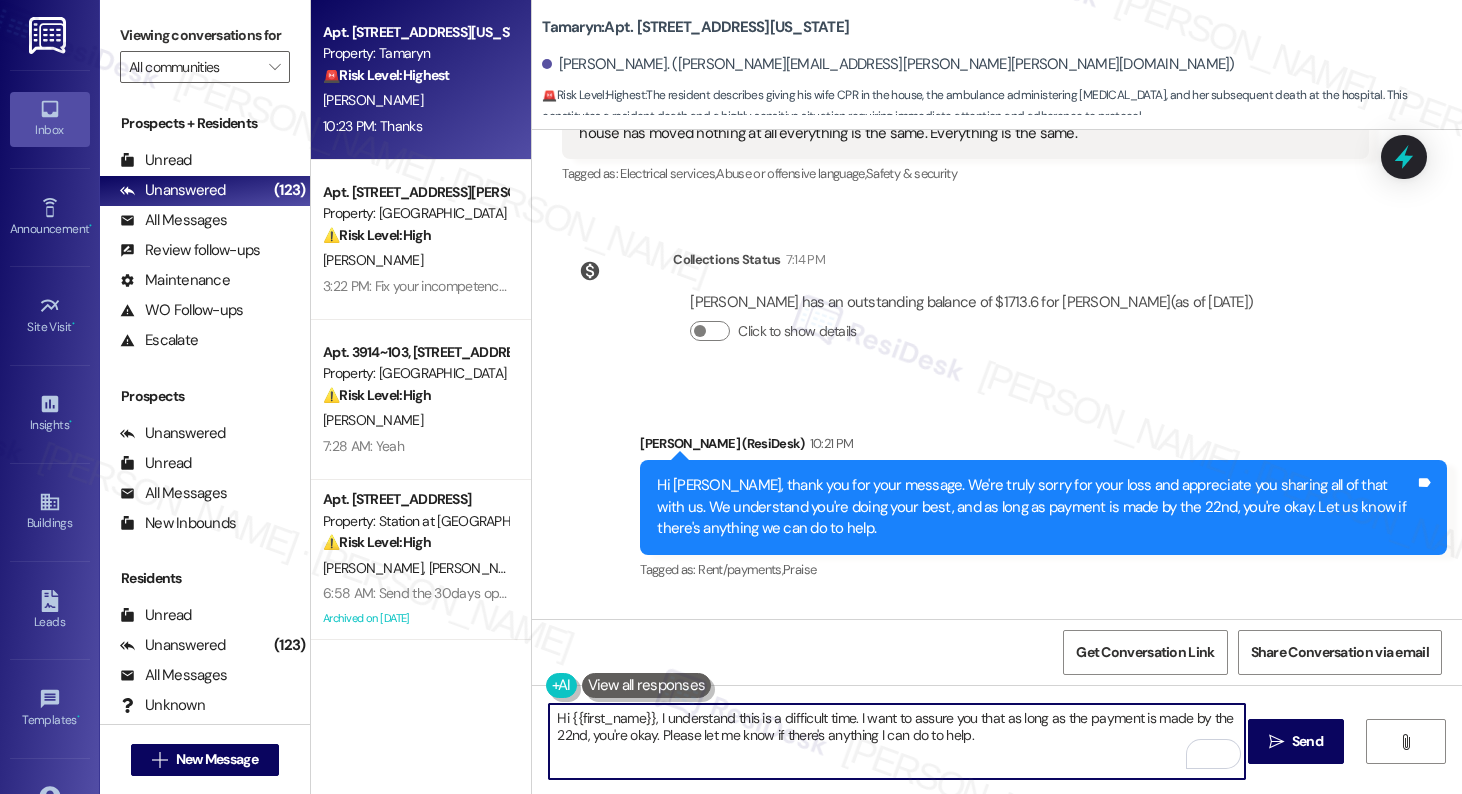 click on "Hi {{first_name}}, I understand this is a difficult time. I want to assure you that as long as the payment is made by the 22nd, you're okay. Please let me know if there's anything I can do to help." at bounding box center (896, 741) 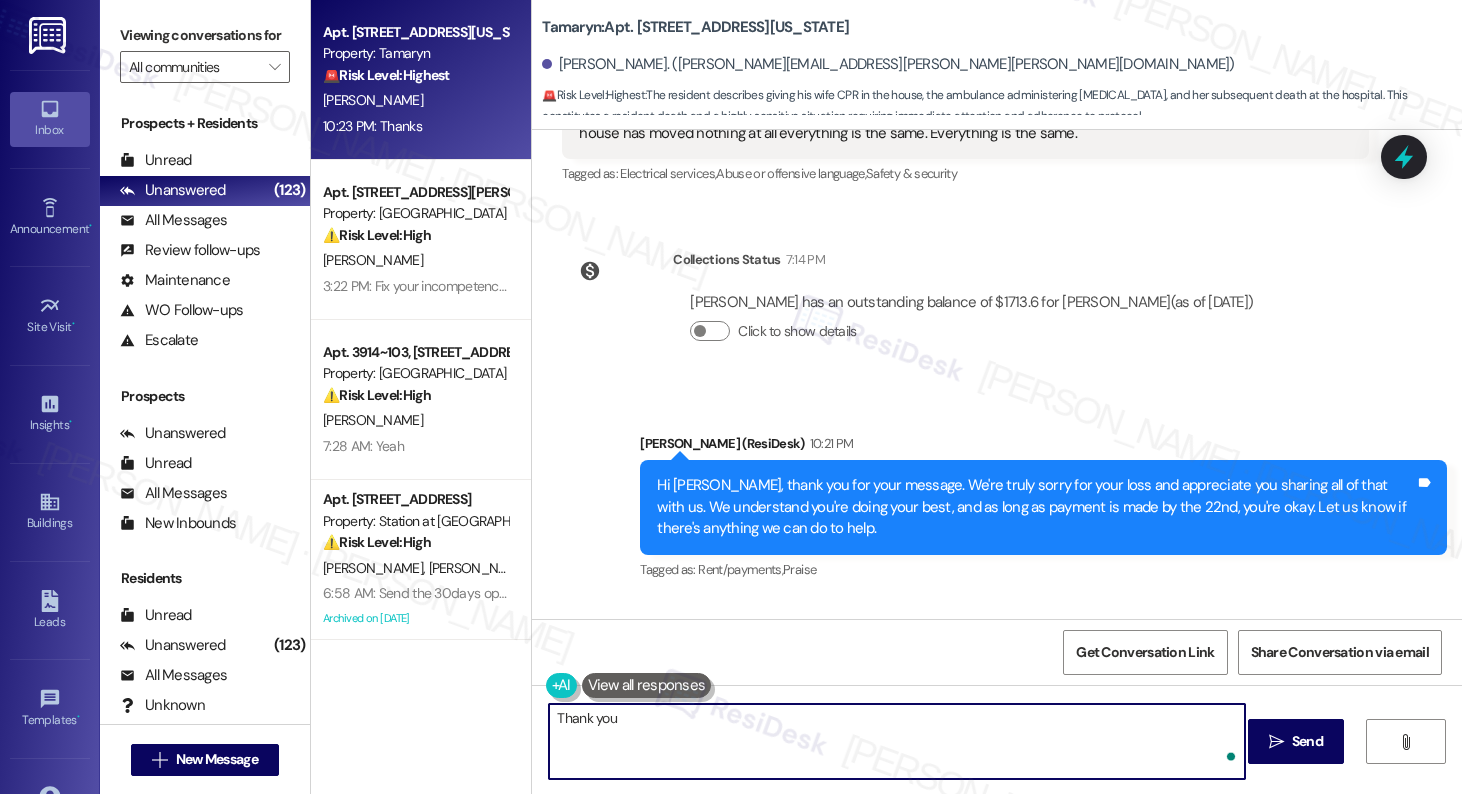 type on "Thank you." 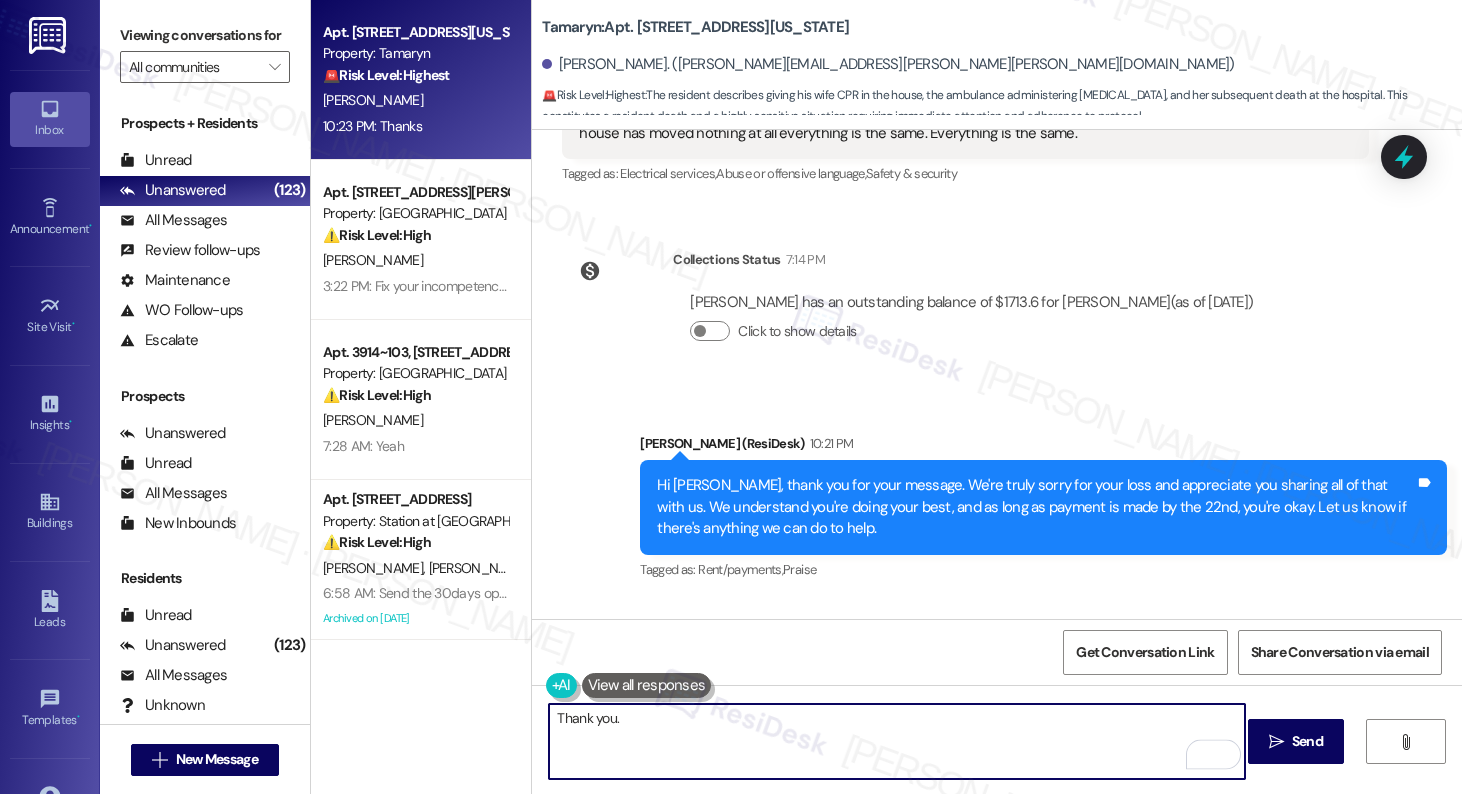 scroll, scrollTop: 9772, scrollLeft: 0, axis: vertical 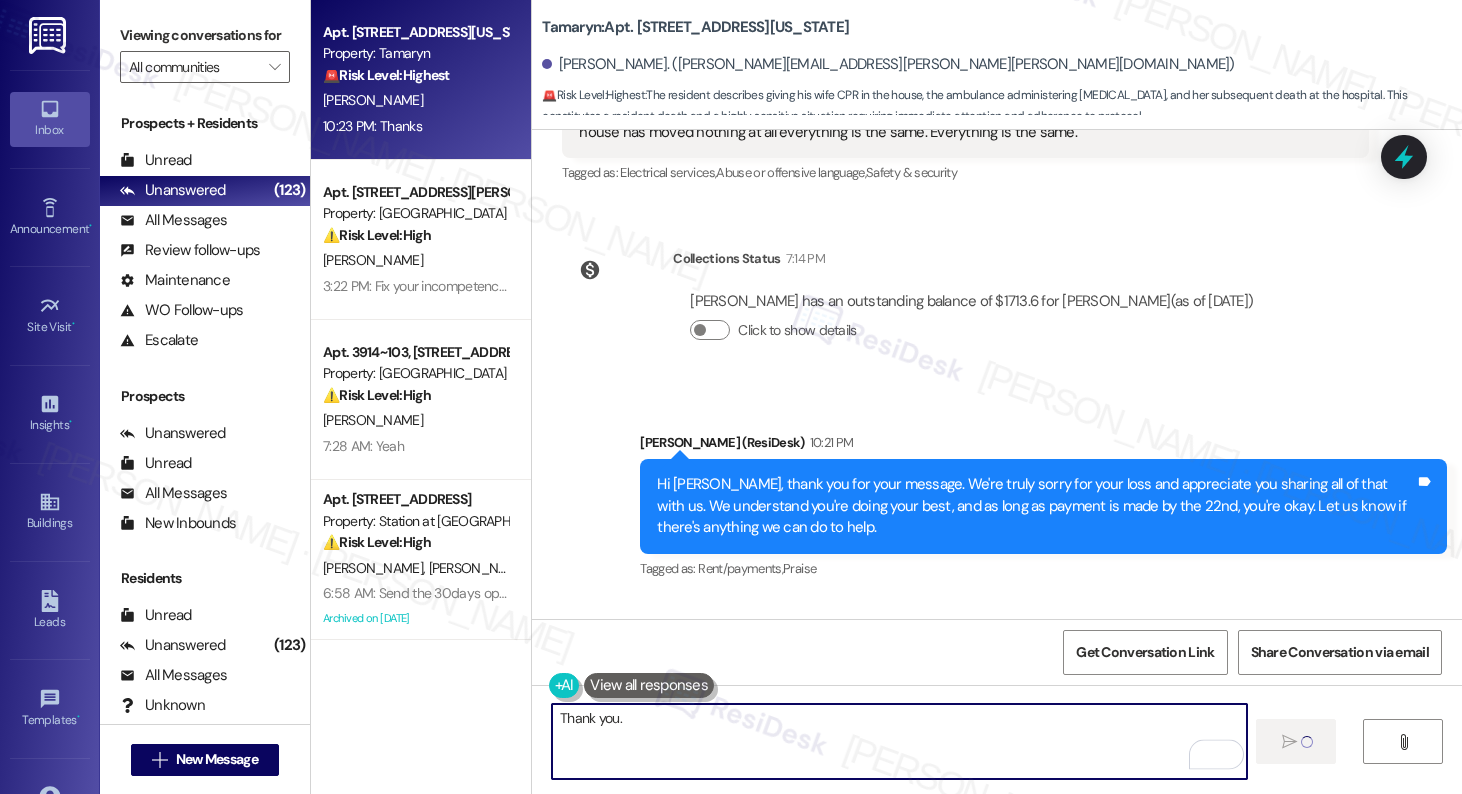 click on "Thank you." at bounding box center [899, 741] 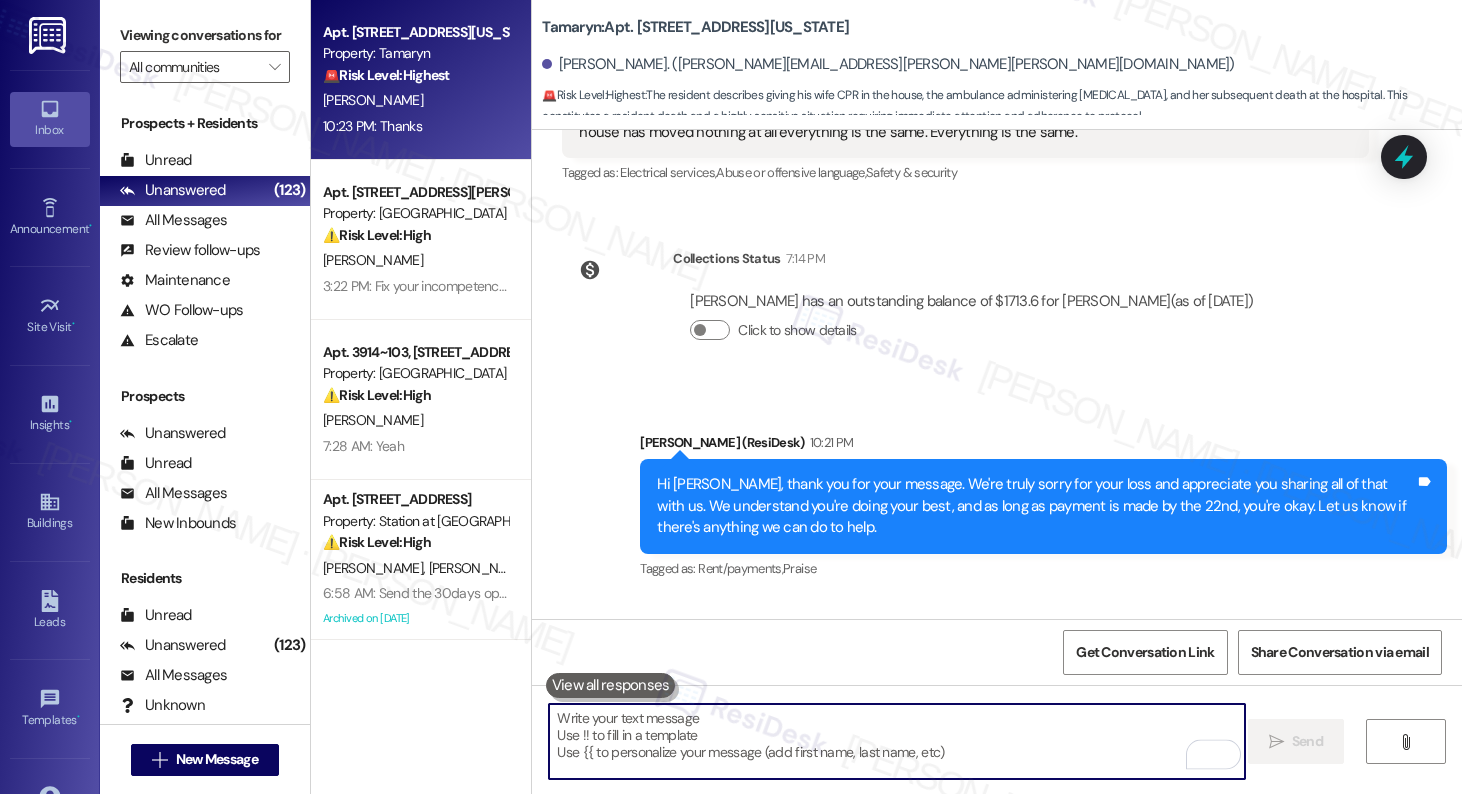 type 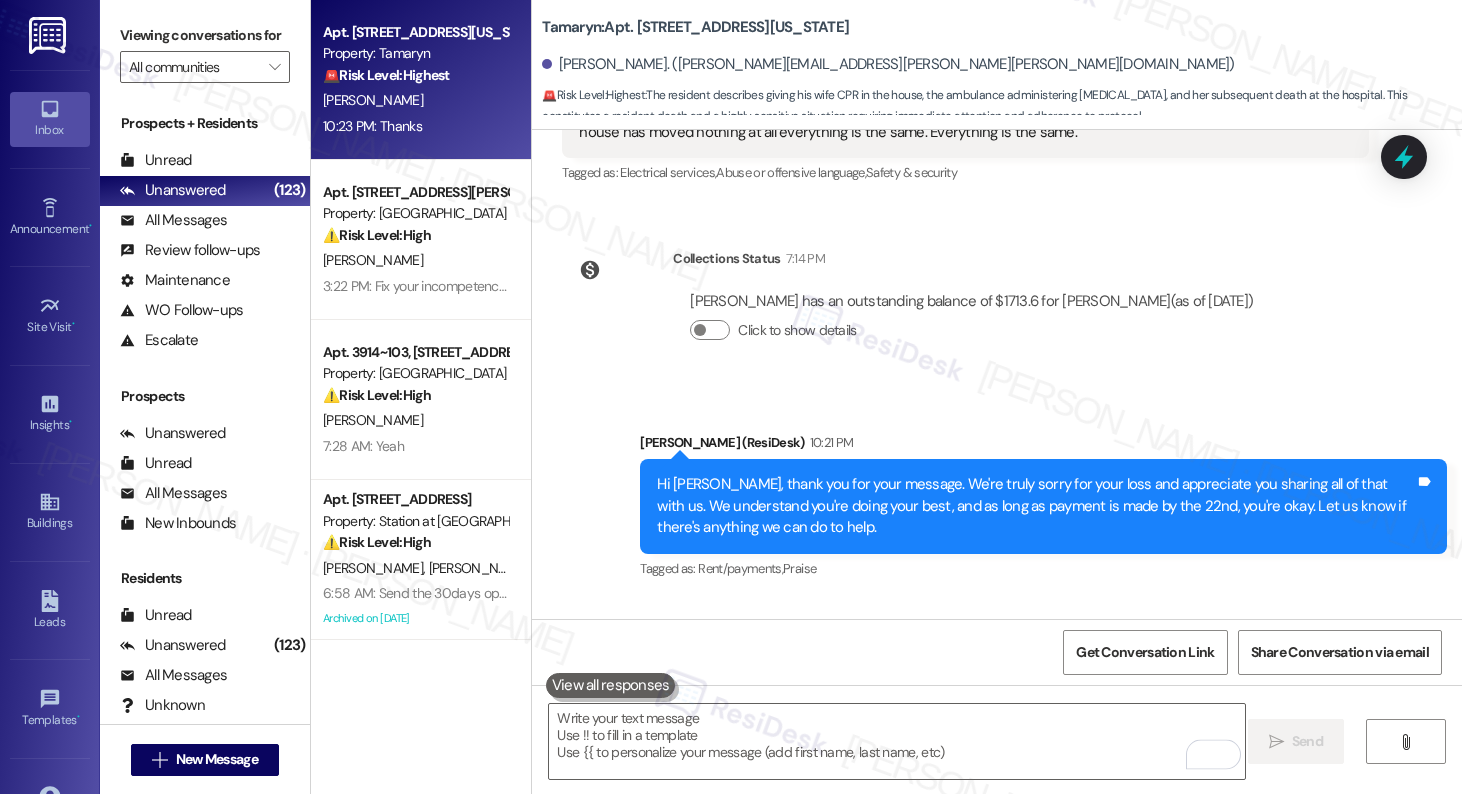 click on "Sent via SMS Sarah   (ResiDesk) 10:21 PM Hi Kyle, thank you for your message. We're truly sorry for your loss and appreciate you sharing all of that with us. We understand you're doing your best, and as long as payment is made by the 22nd, you're okay. Let us know if there's anything we can do to help. Tags and notes Tagged as:   Rent/payments ,  Click to highlight conversations about Rent/payments Praise Click to highlight conversations about Praise" at bounding box center (1043, 508) 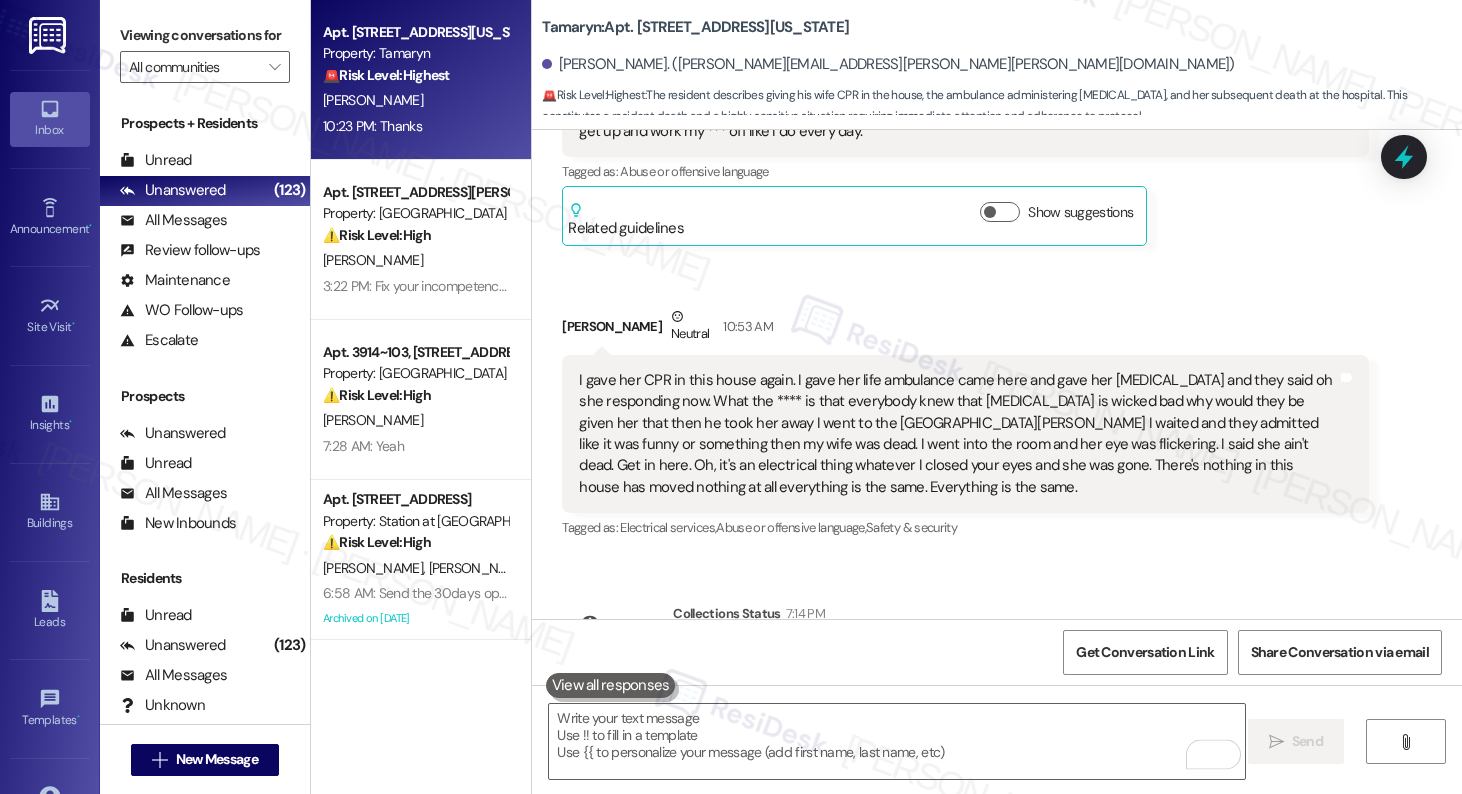 scroll, scrollTop: 9772, scrollLeft: 0, axis: vertical 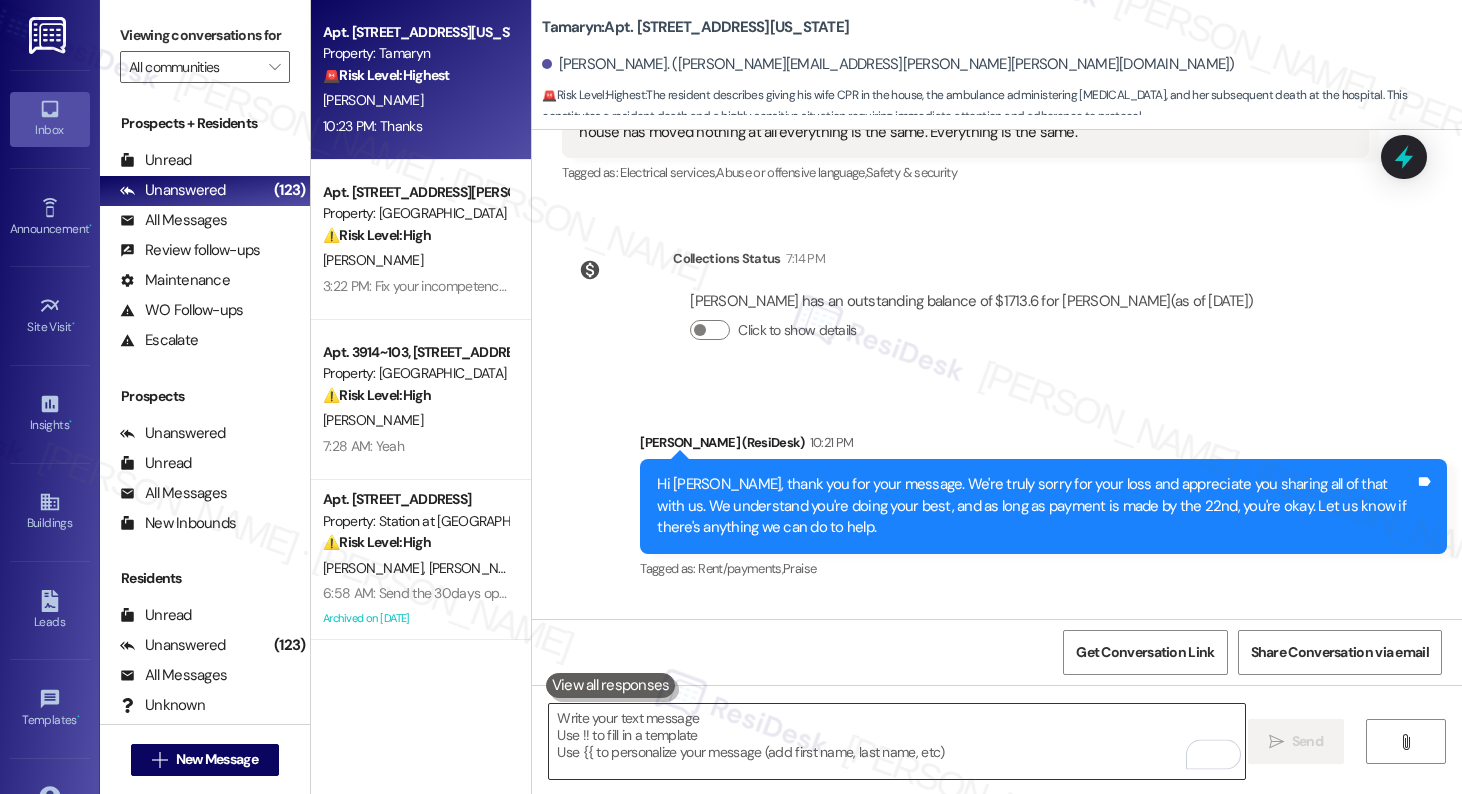 click at bounding box center (896, 741) 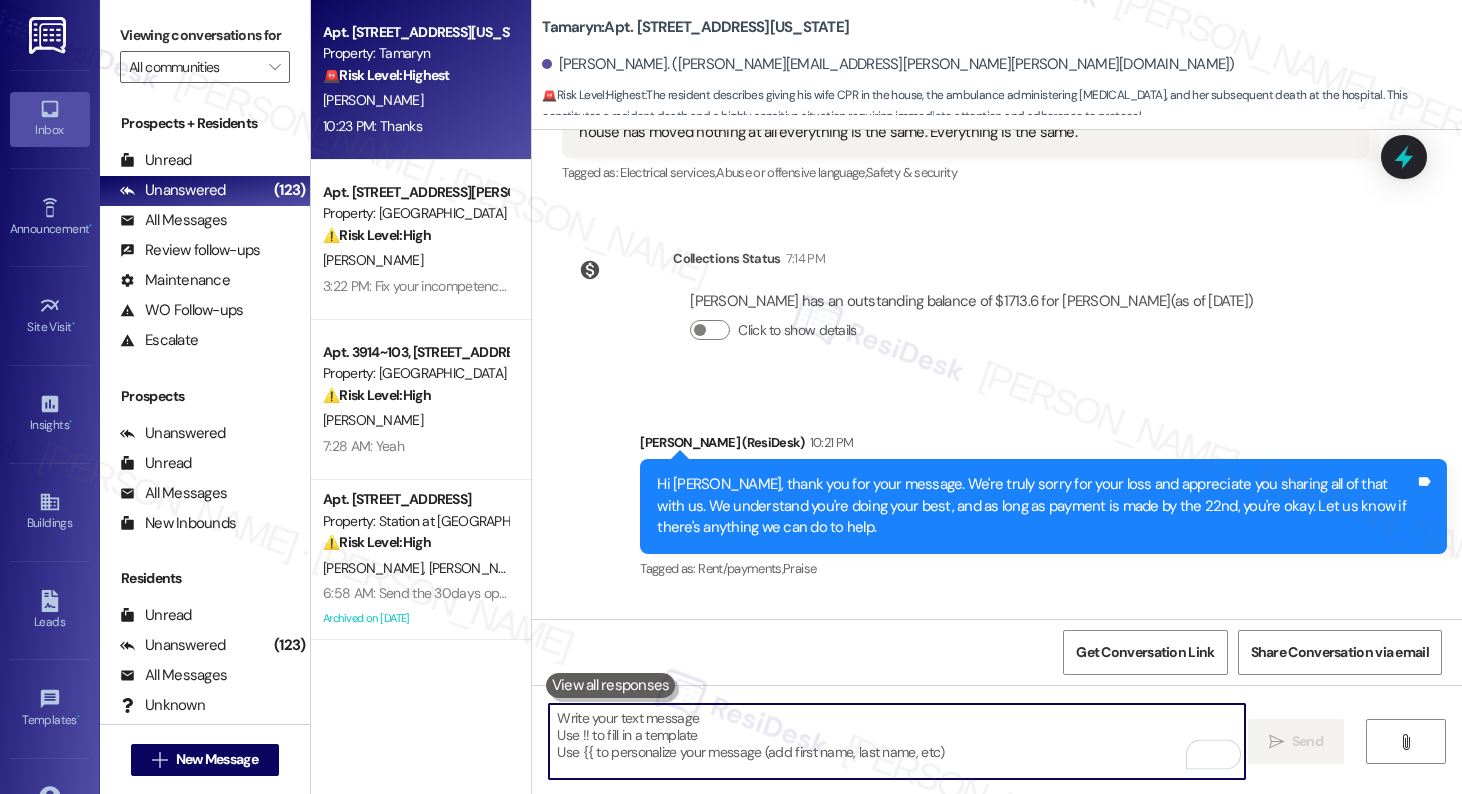 click at bounding box center [896, 741] 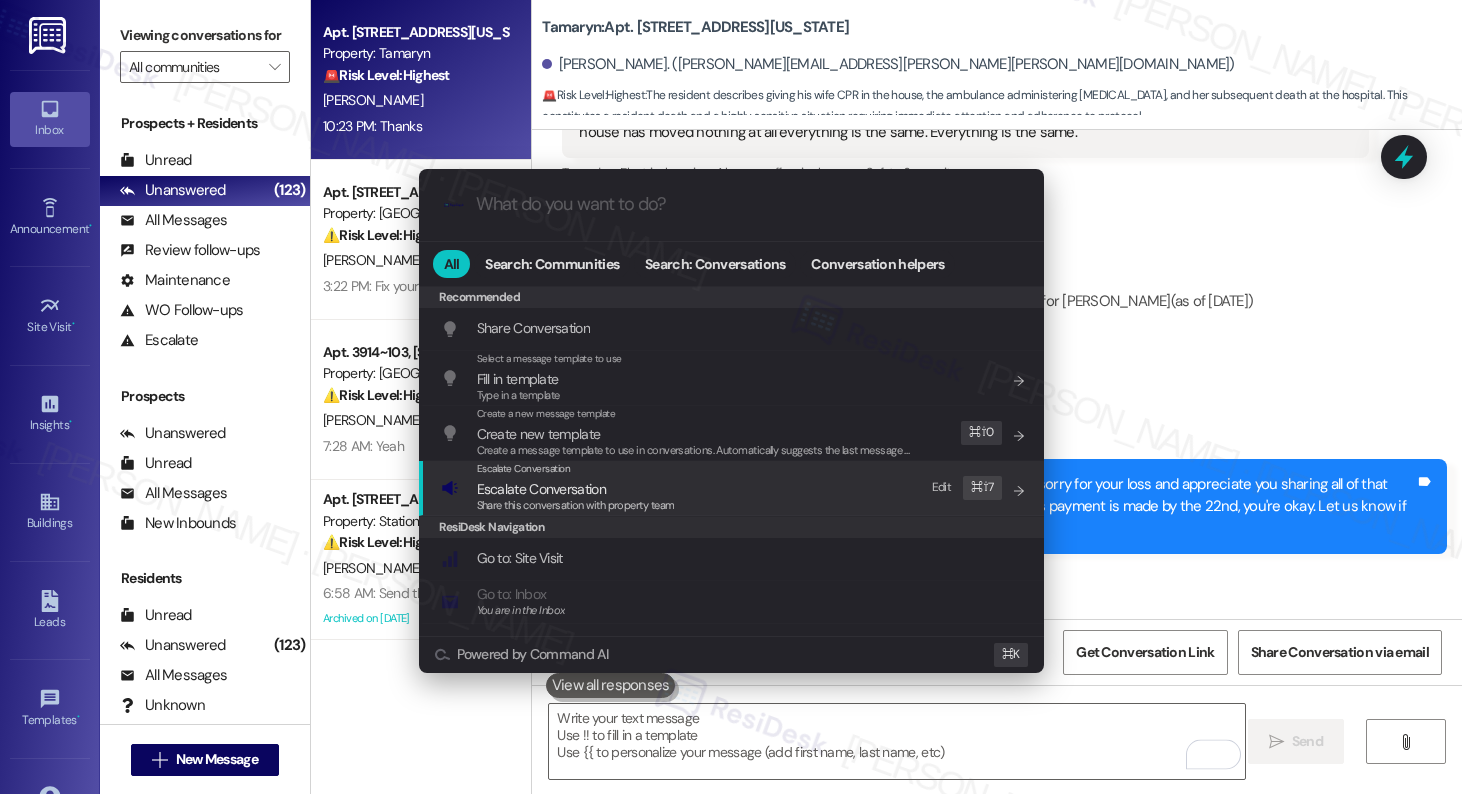 click on "Escalate Conversation" at bounding box center [541, 489] 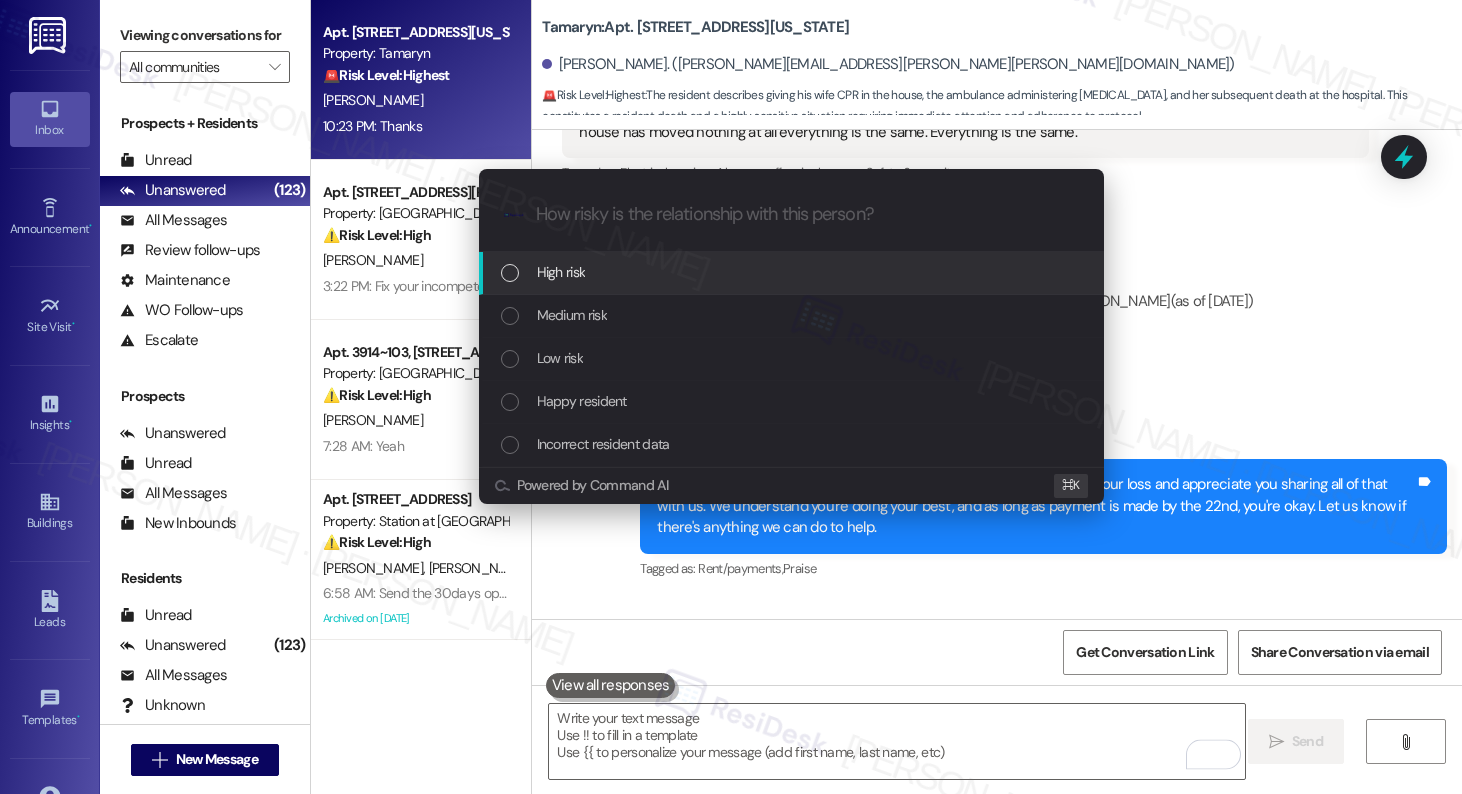 click on "High risk" at bounding box center [793, 272] 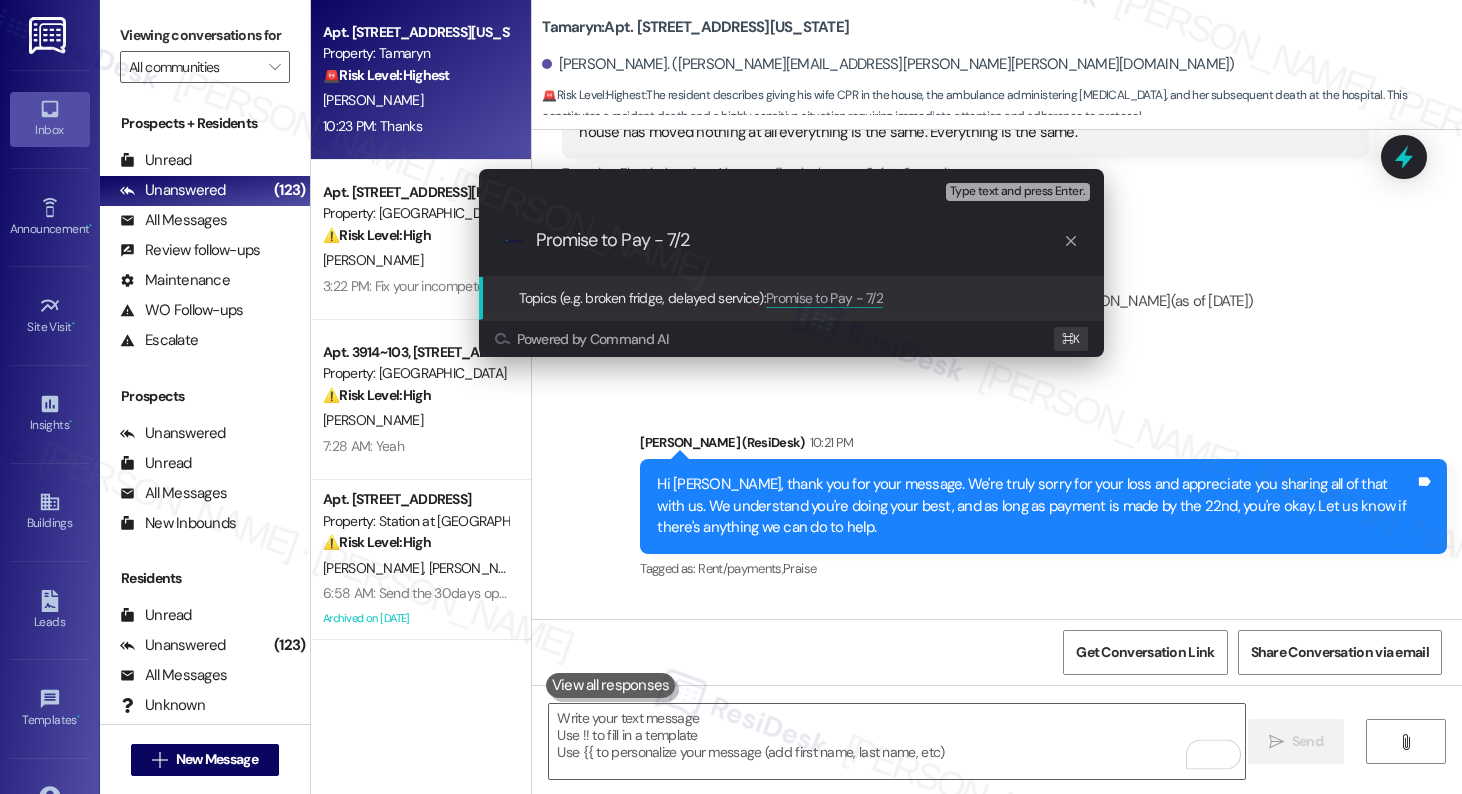 type on "Promise to Pay - 7/22" 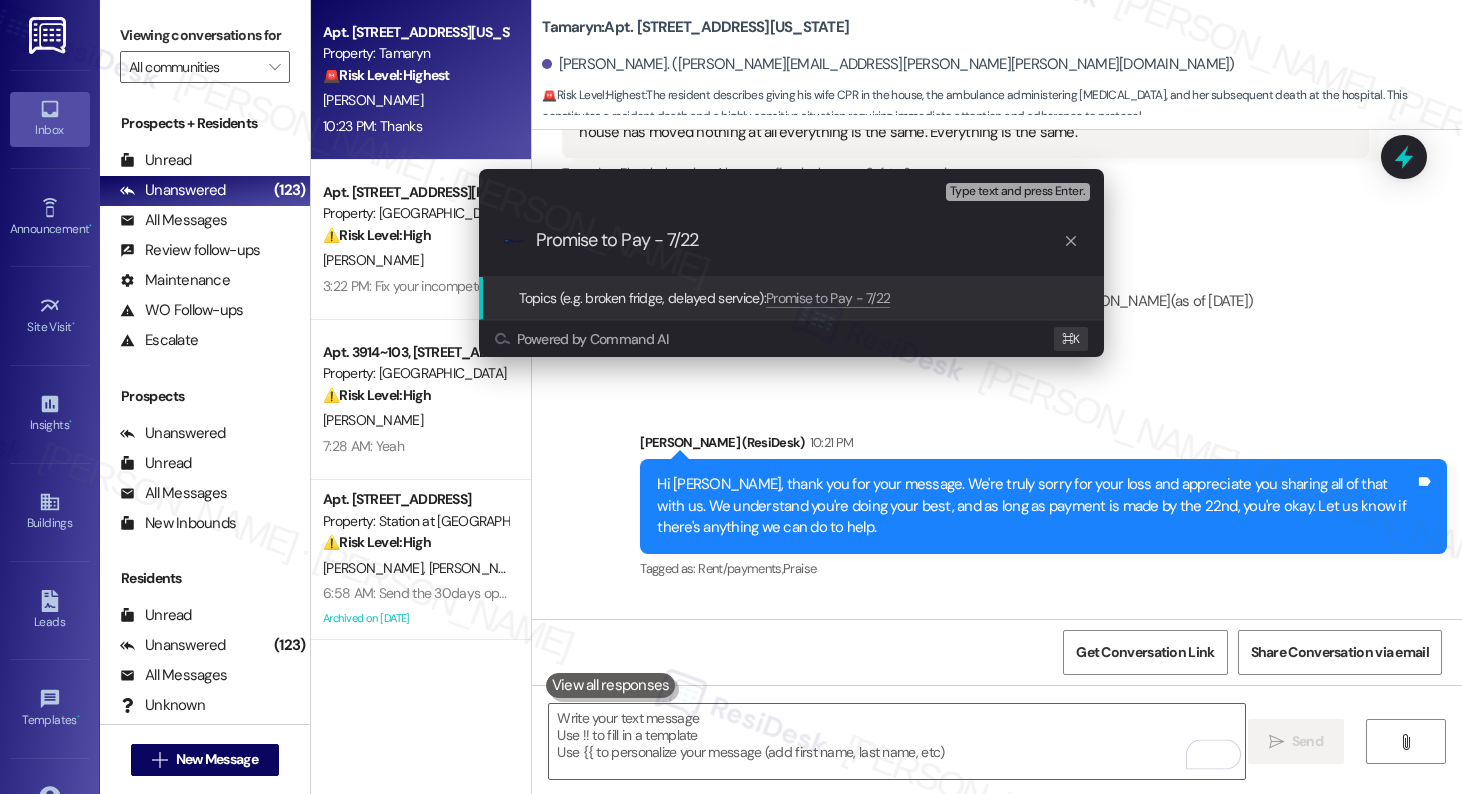type 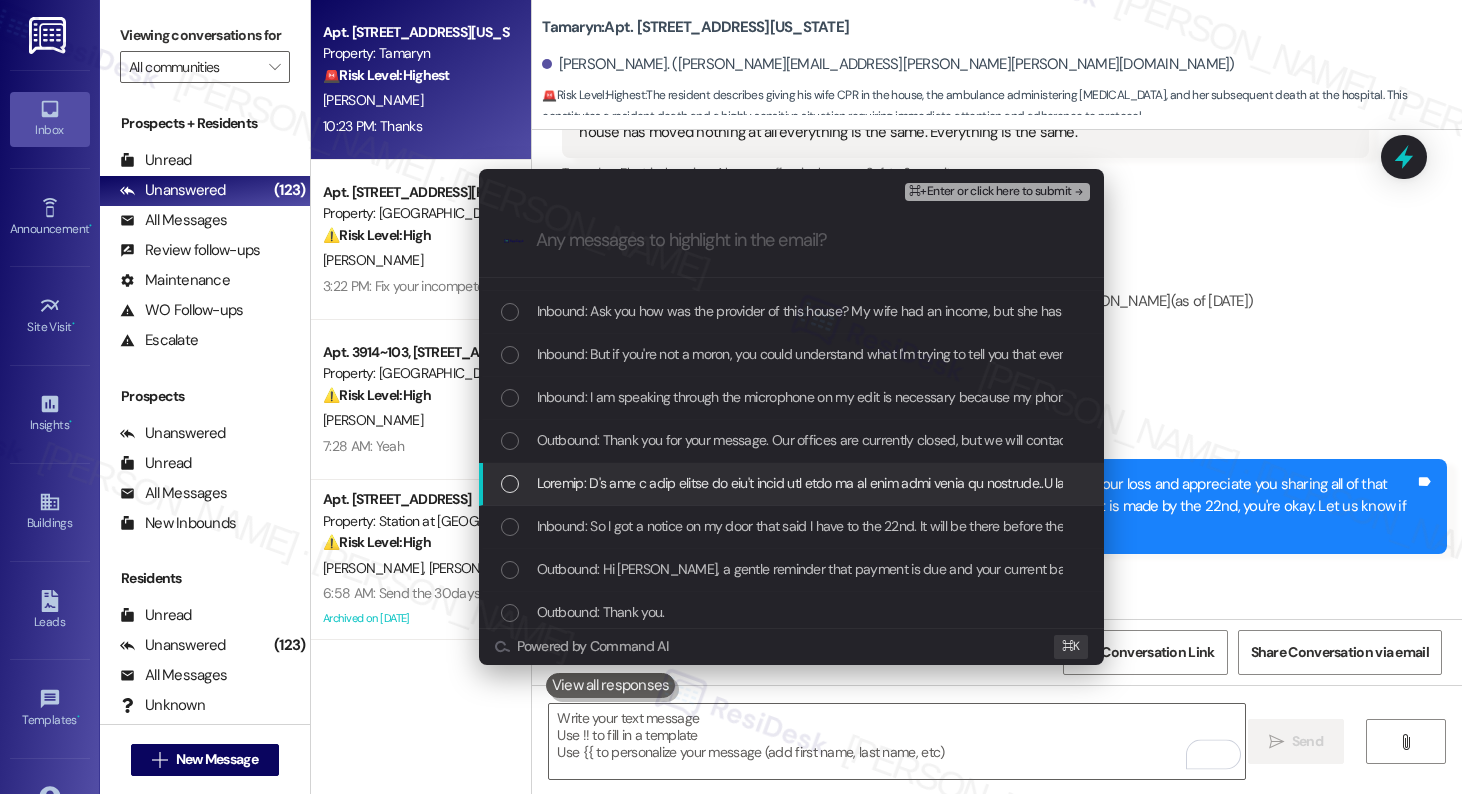 scroll, scrollTop: 167, scrollLeft: 0, axis: vertical 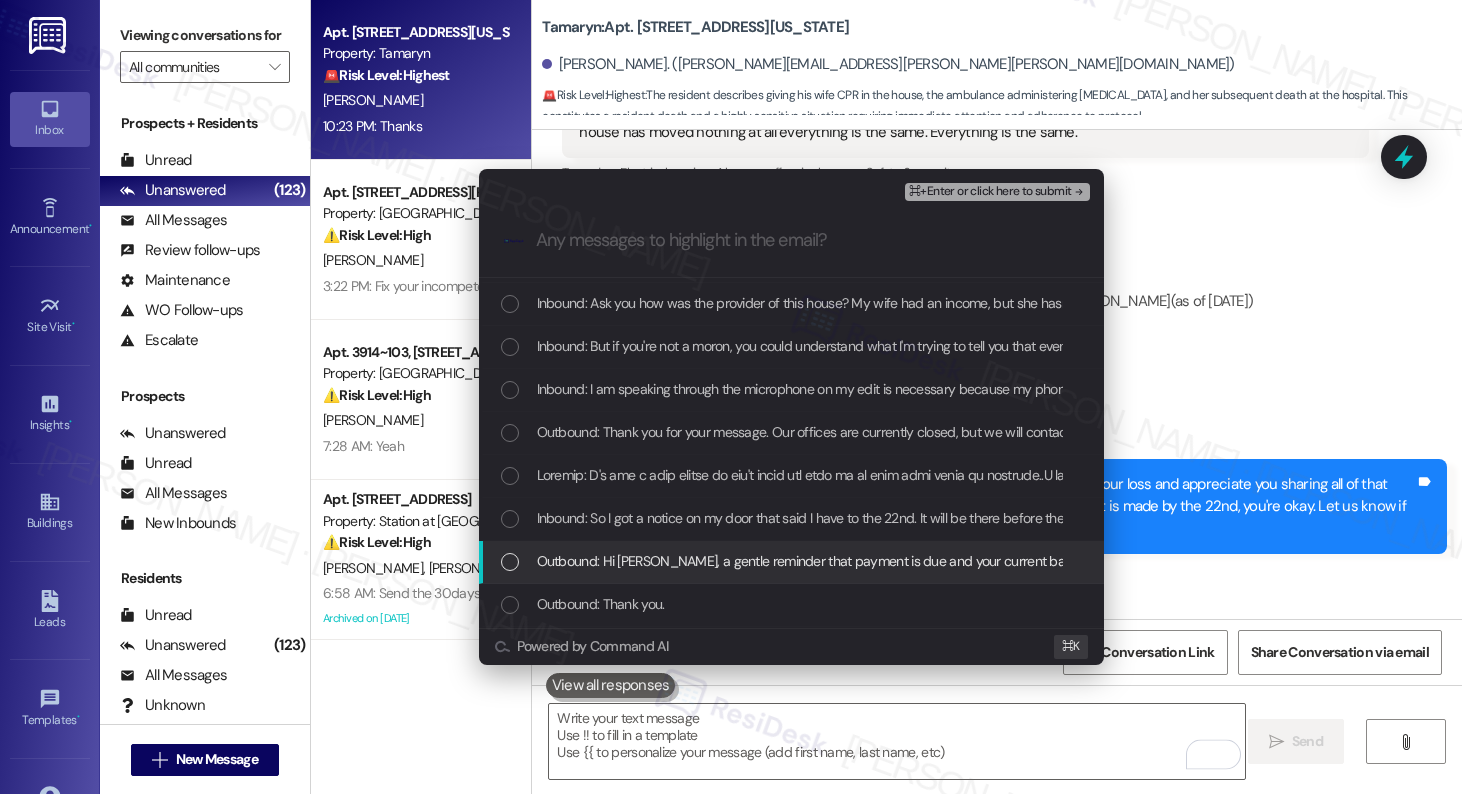 click on "Outbound: Hi Kyle, a gentle reminder that payment is due and your current balance is $1713.60. Please let us know if you have any questions! If you've already paid, thank you for your patience!" at bounding box center (1128, 561) 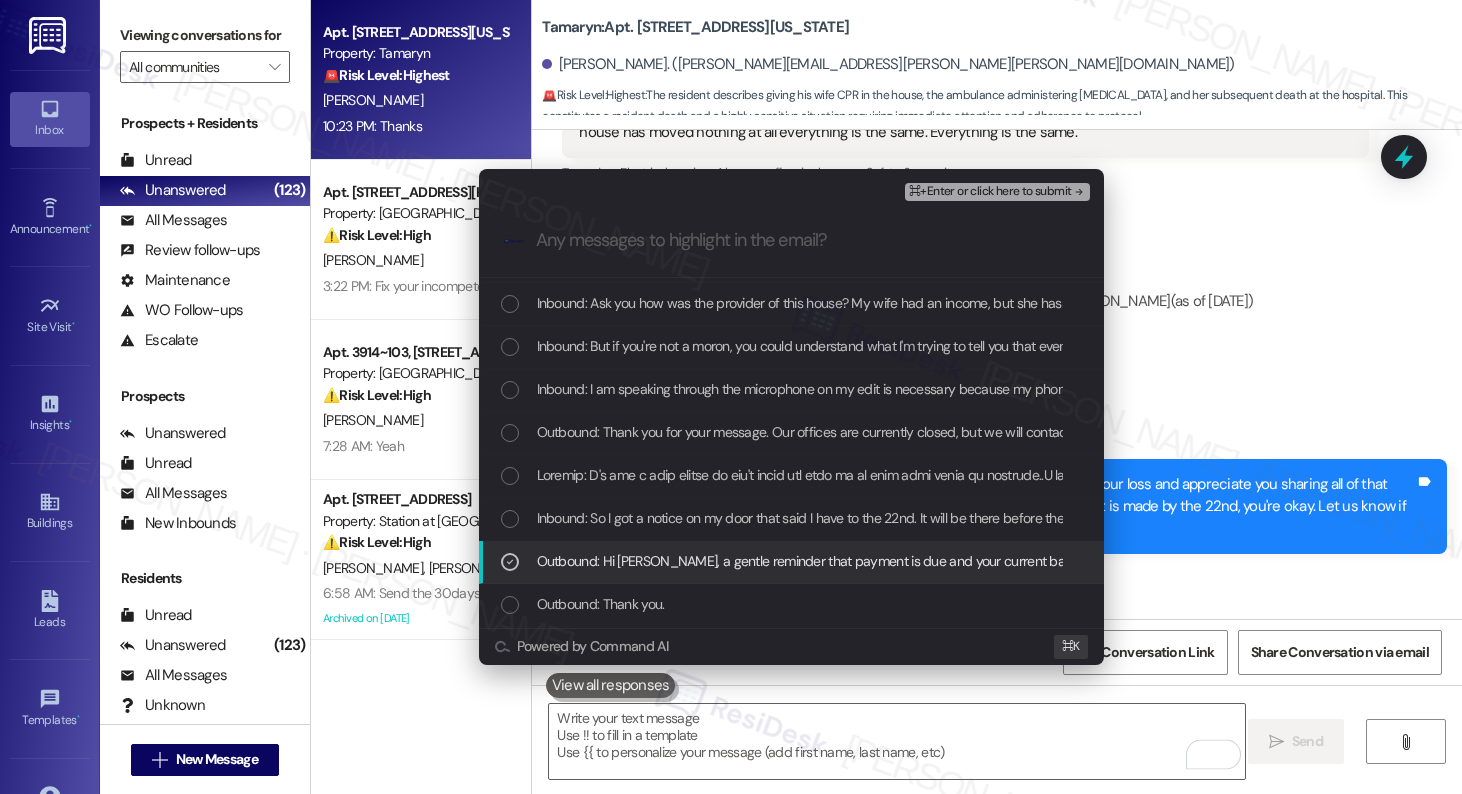 click on "Outbound: Hi Kyle, a gentle reminder that payment is due and your current balance is $1713.60. Please let us know if you have any questions! If you've already paid, thank you for your patience!" at bounding box center (1128, 561) 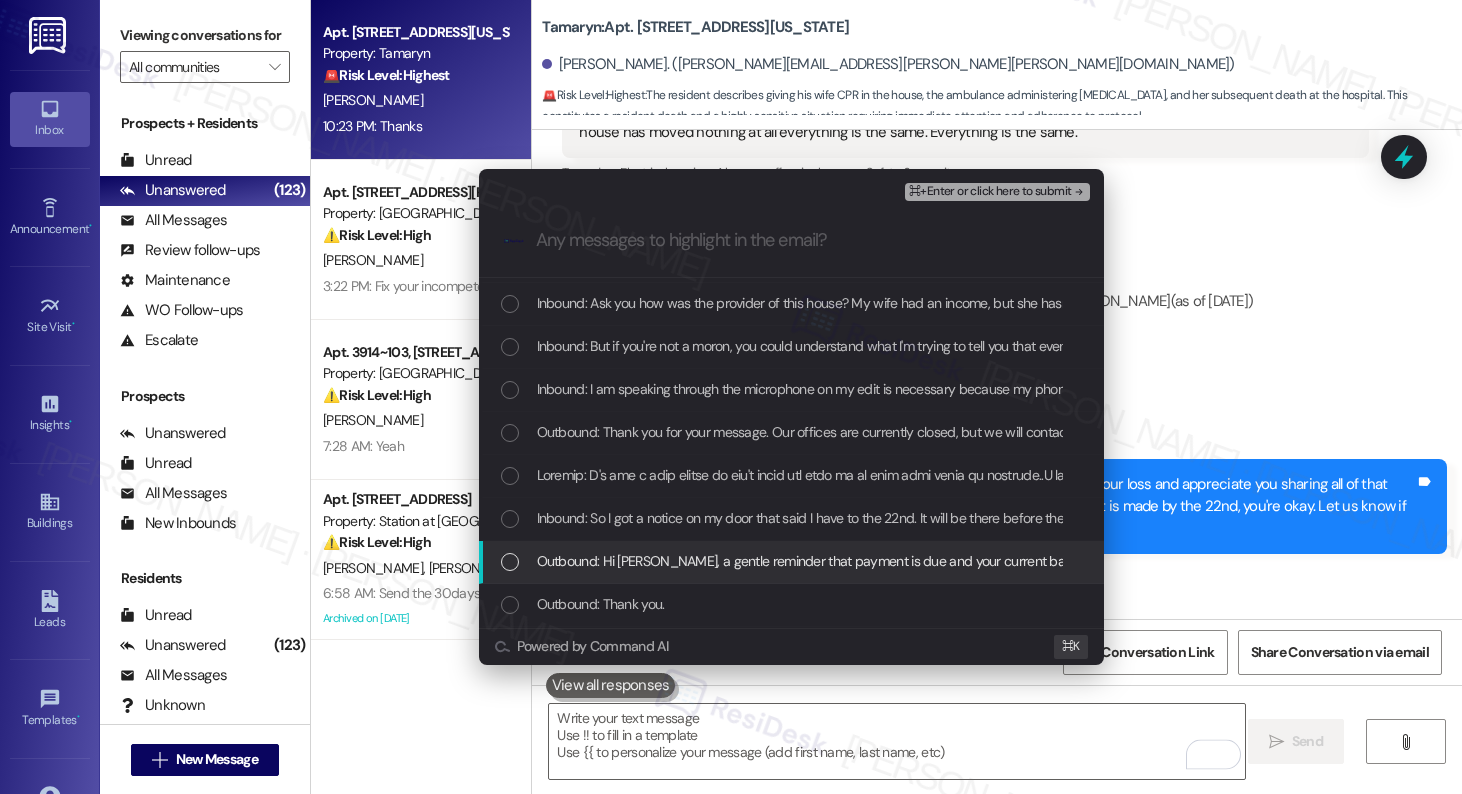 click on "Outbound: Hi Kyle, a gentle reminder that payment is due and your current balance is $1713.60. Please let us know if you have any questions! If you've already paid, thank you for your patience!" at bounding box center (1128, 561) 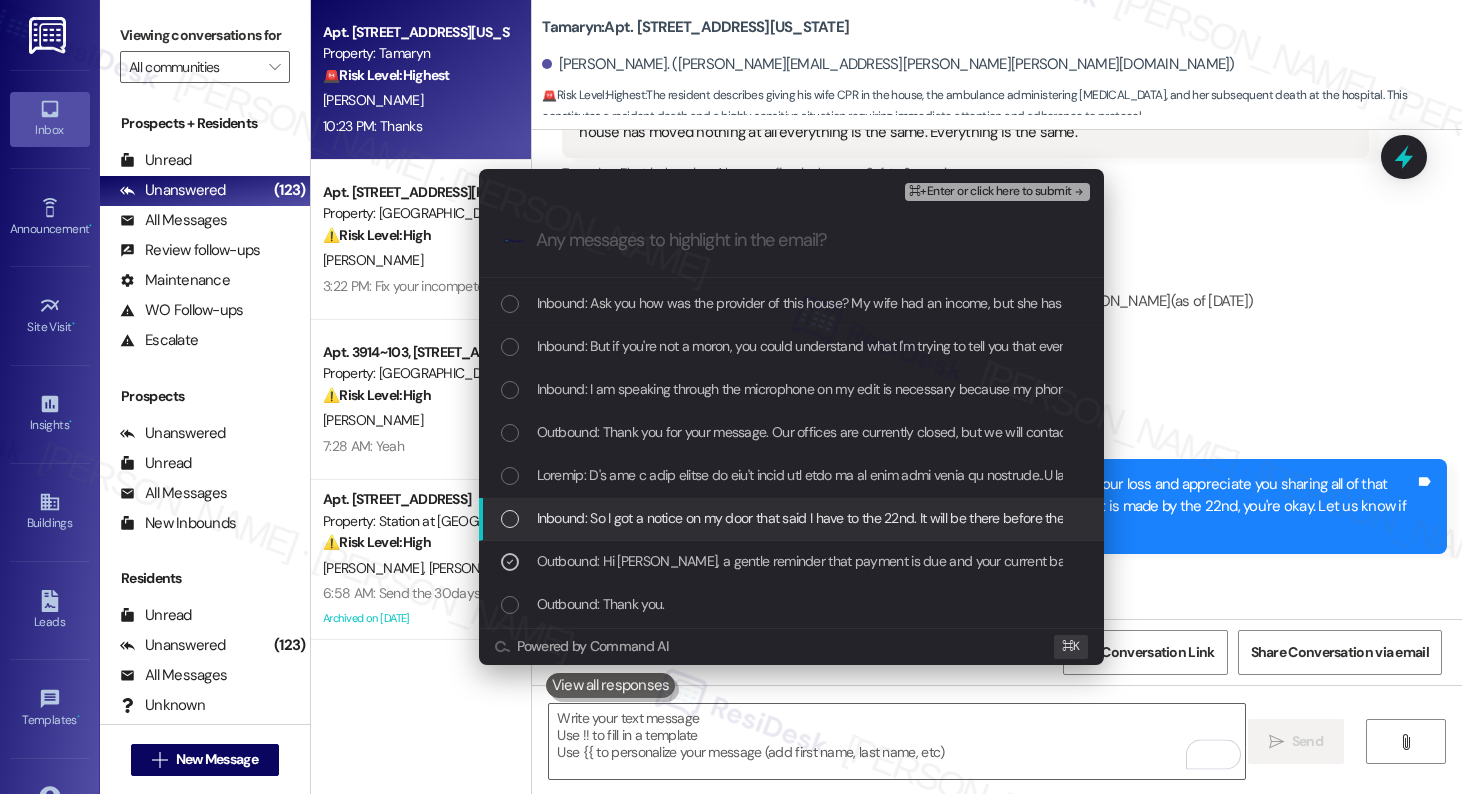 click on "Inbound: So I got a notice on my door that said I have to the 22nd. It will be there before the 22nd trust me it's at the top of my mind. Again I apologize for behind and I'm doing everything possible and will make it right" at bounding box center [1157, 518] 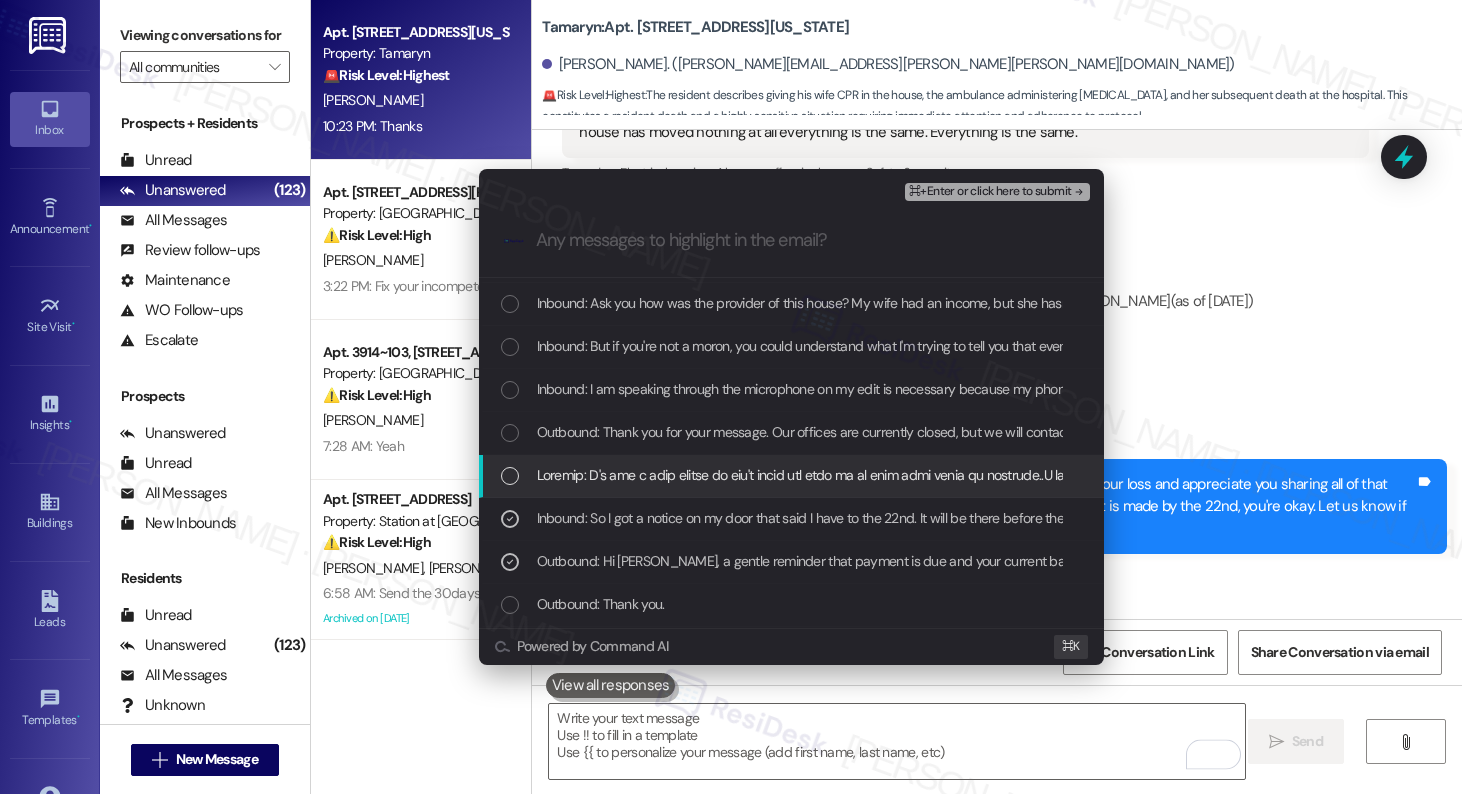 click at bounding box center (3531, 475) 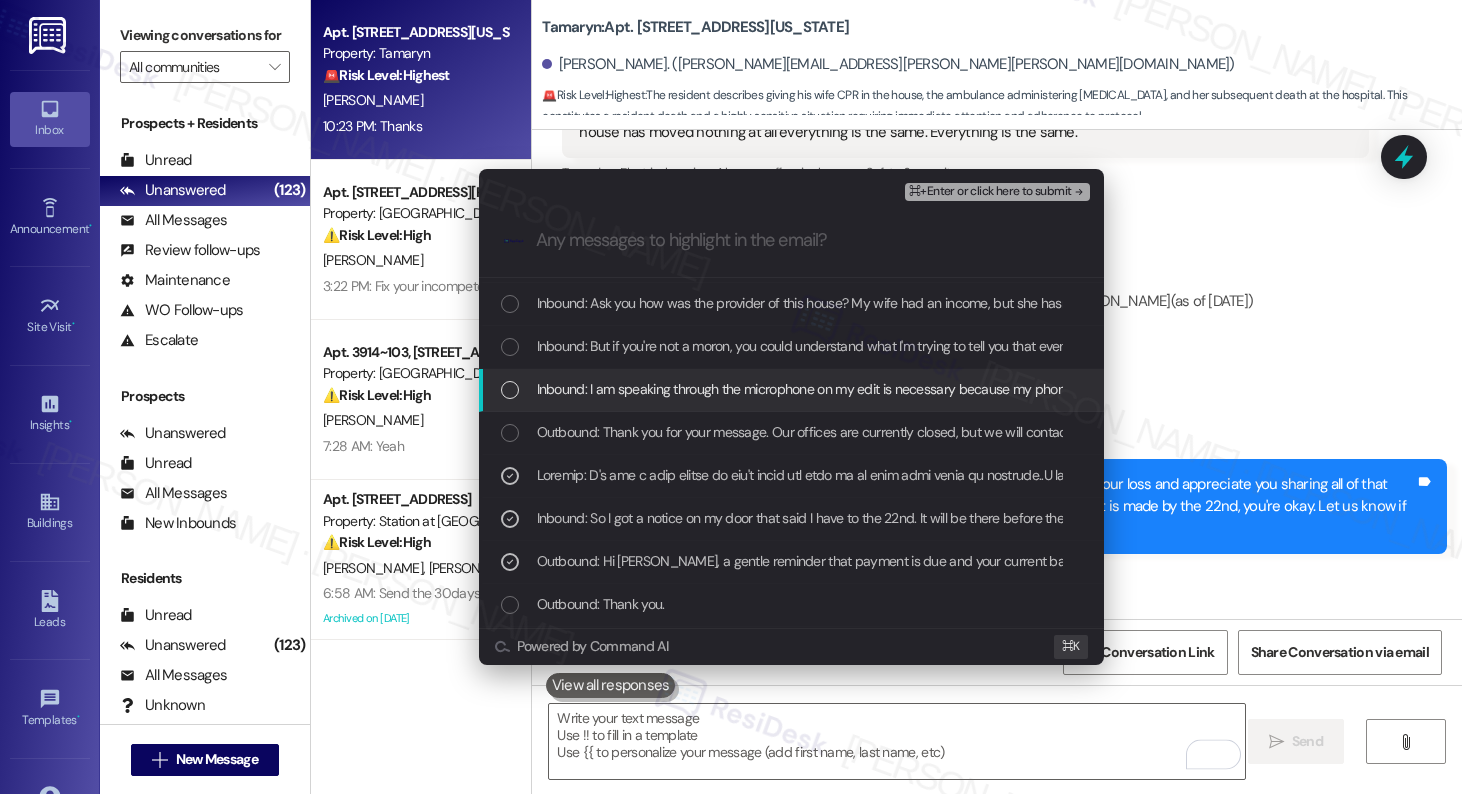click on "Inbound: I am speaking through the microphone on my edit is necessary because my phone doesn't understand a New England accent" at bounding box center (930, 389) 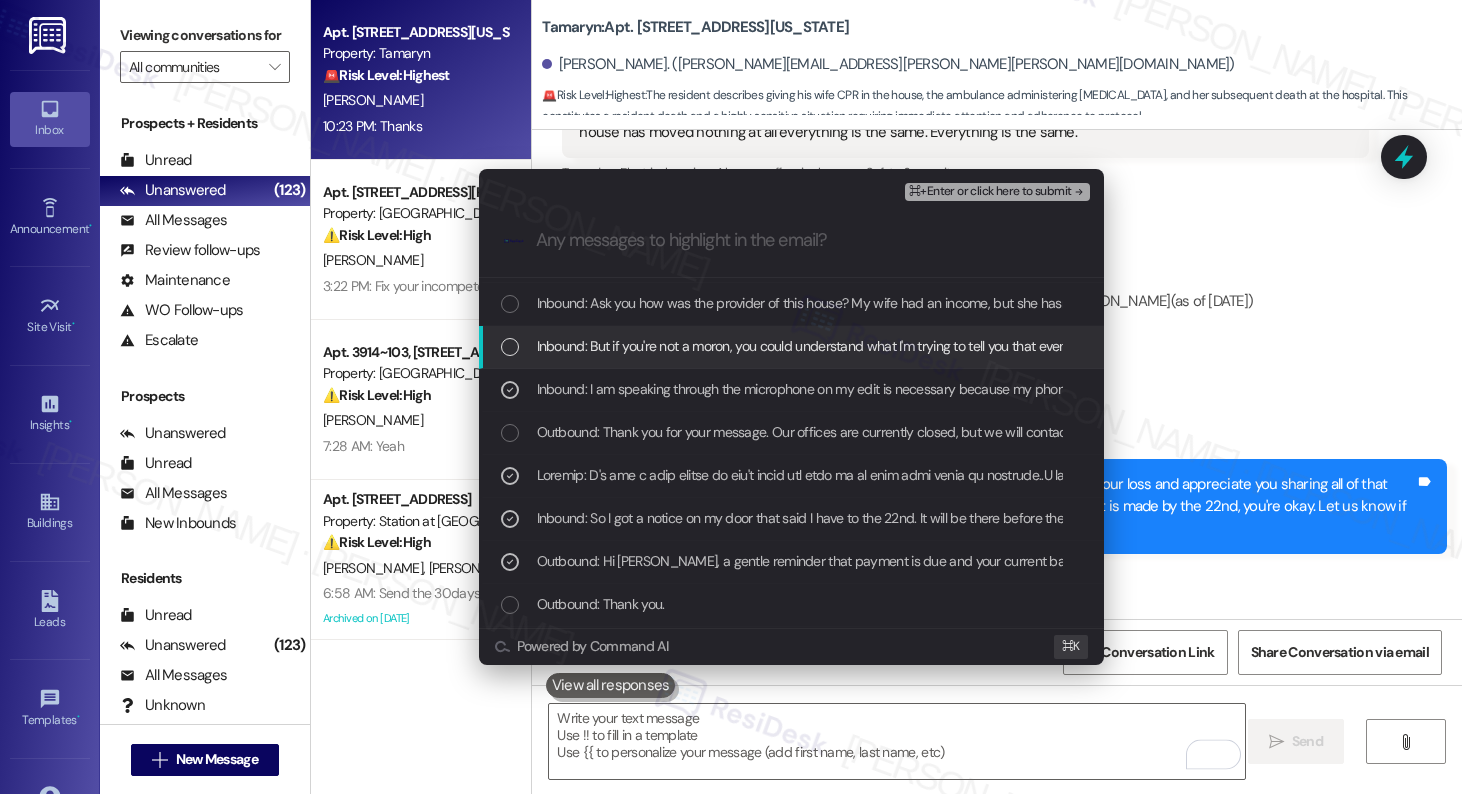 click on "Inbound: But if you're not a moron, you could understand what I'm trying to tell you that even came out right I'm not a mean guy" at bounding box center (902, 346) 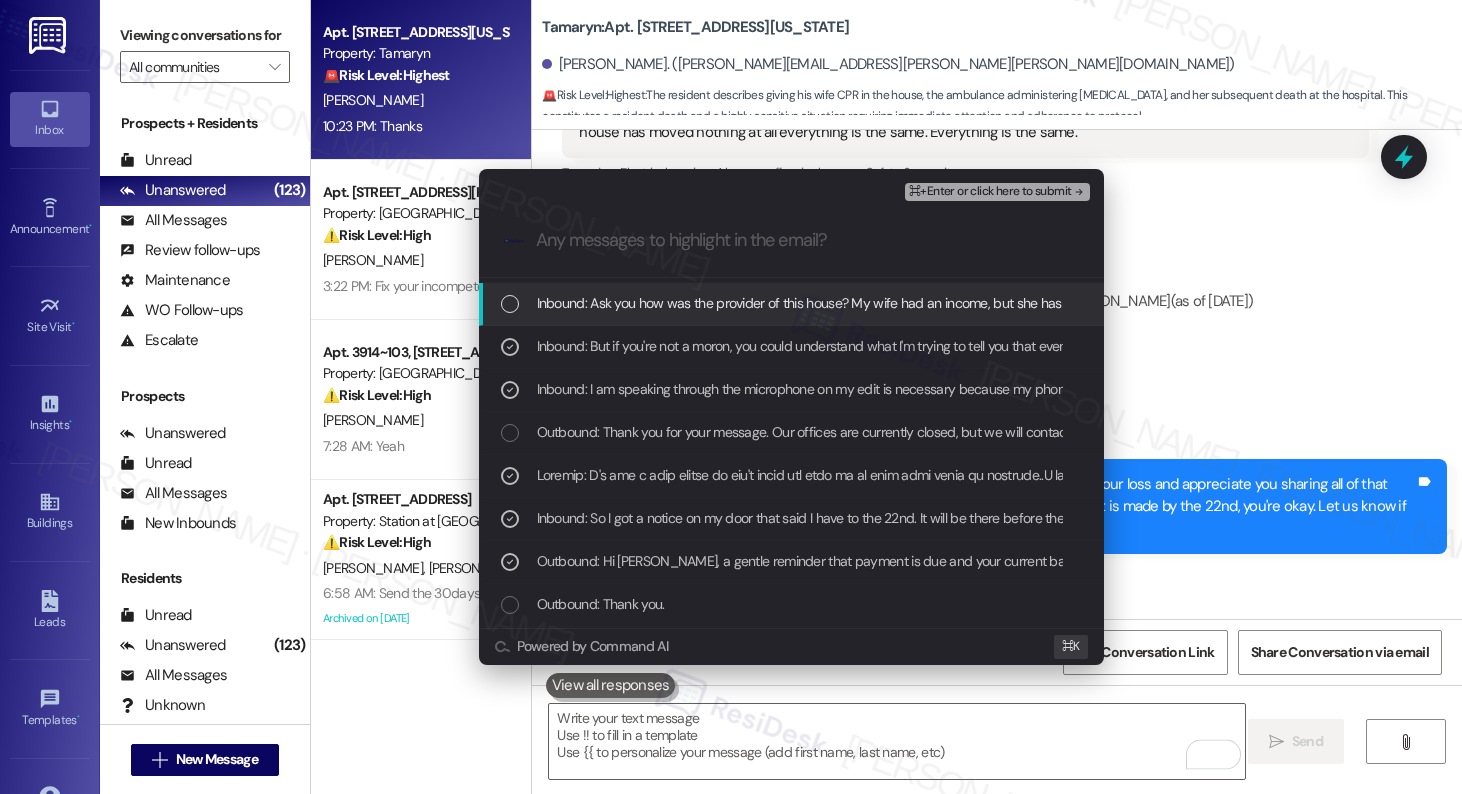 click on "Inbound: Ask you how was the provider of this house? My wife had an income, but she hasn't worked in 25 years. She was sick forever doesn't mean a thing to you." at bounding box center [993, 303] 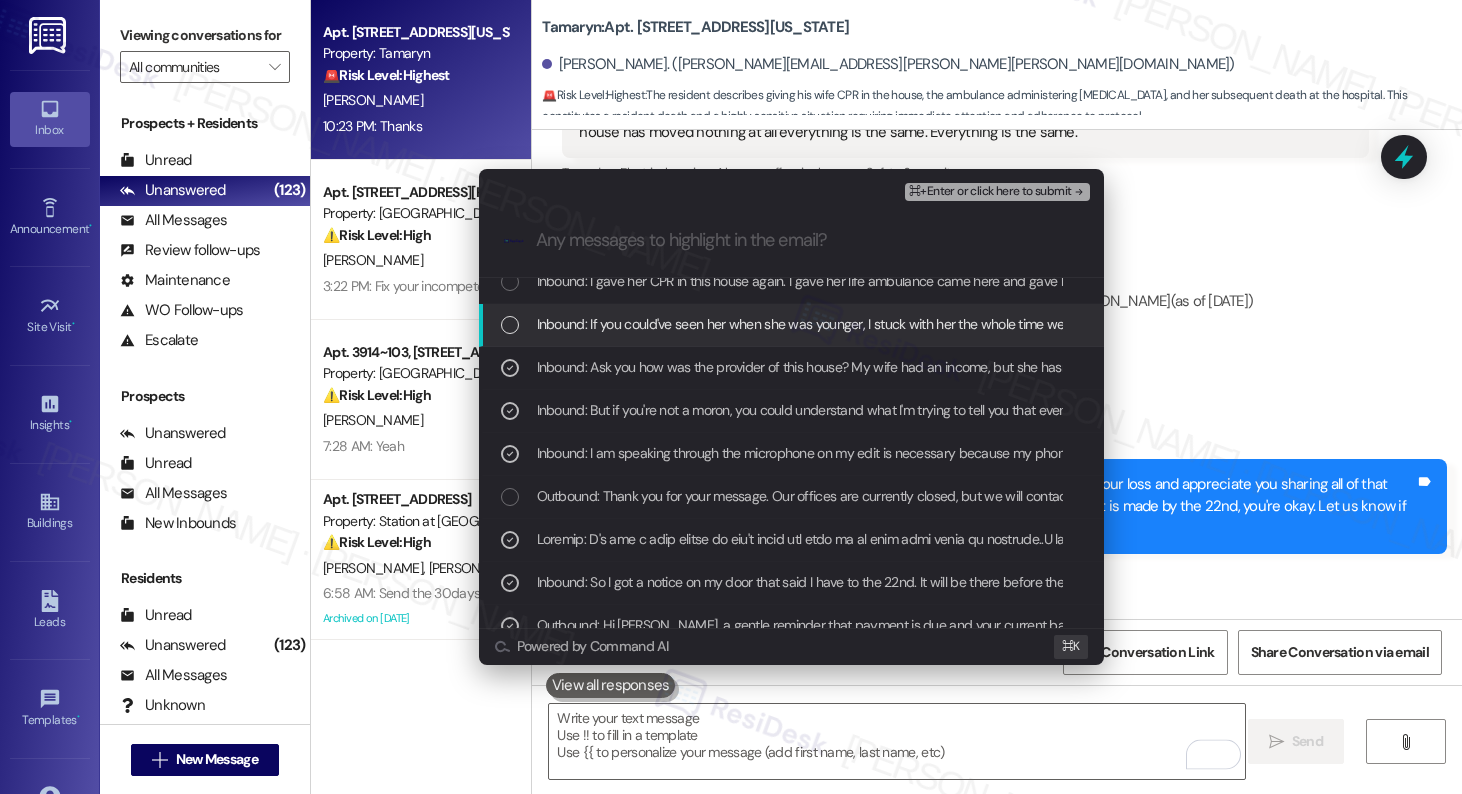 scroll, scrollTop: 92, scrollLeft: 0, axis: vertical 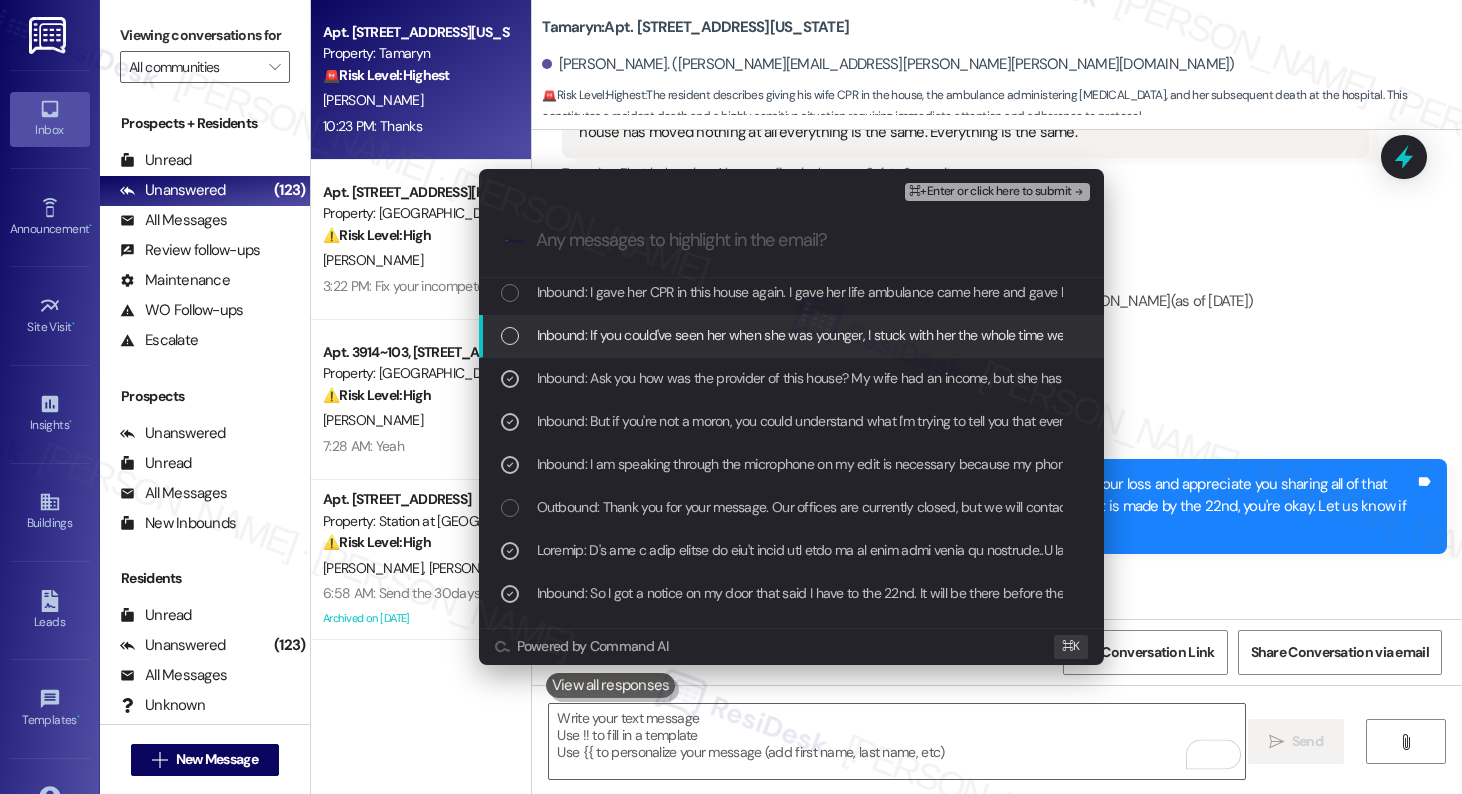 click on "Inbound: If you could've seen her when she was younger, I stuck with her the whole time well 88% of the time had enough. Gotta get up and work my ass off like I do every day." at bounding box center [1076, 335] 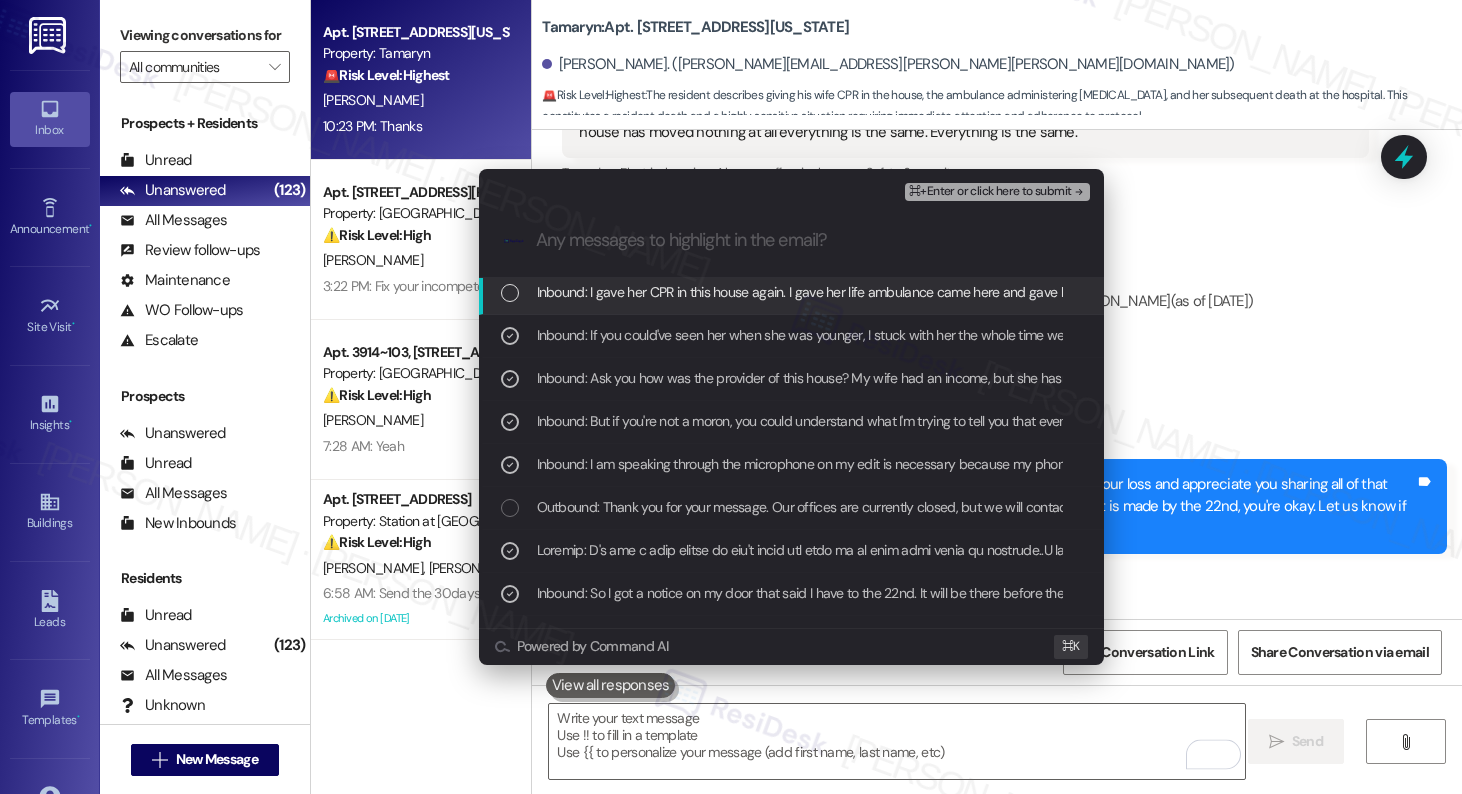 click on "Inbound: I gave her CPR in this house again. I gave her life ambulance came here and gave her fentanyl and they said oh she responding now. What the fuck is that everybody knew that fentanyl is wicked bad why would they be given her that then he took her away I went to the hospital St. Vincent I waited and they admitted like it was funny or something then my wife was dead. I went into the room and her eye was flickering. I said she ain't dead. Get in here. Oh, it's an electrical thing whatever I closed your eyes and she was gone. There's nothing in this house has moved nothing at all everything is the same. Everything is the same." at bounding box center [2482, 292] 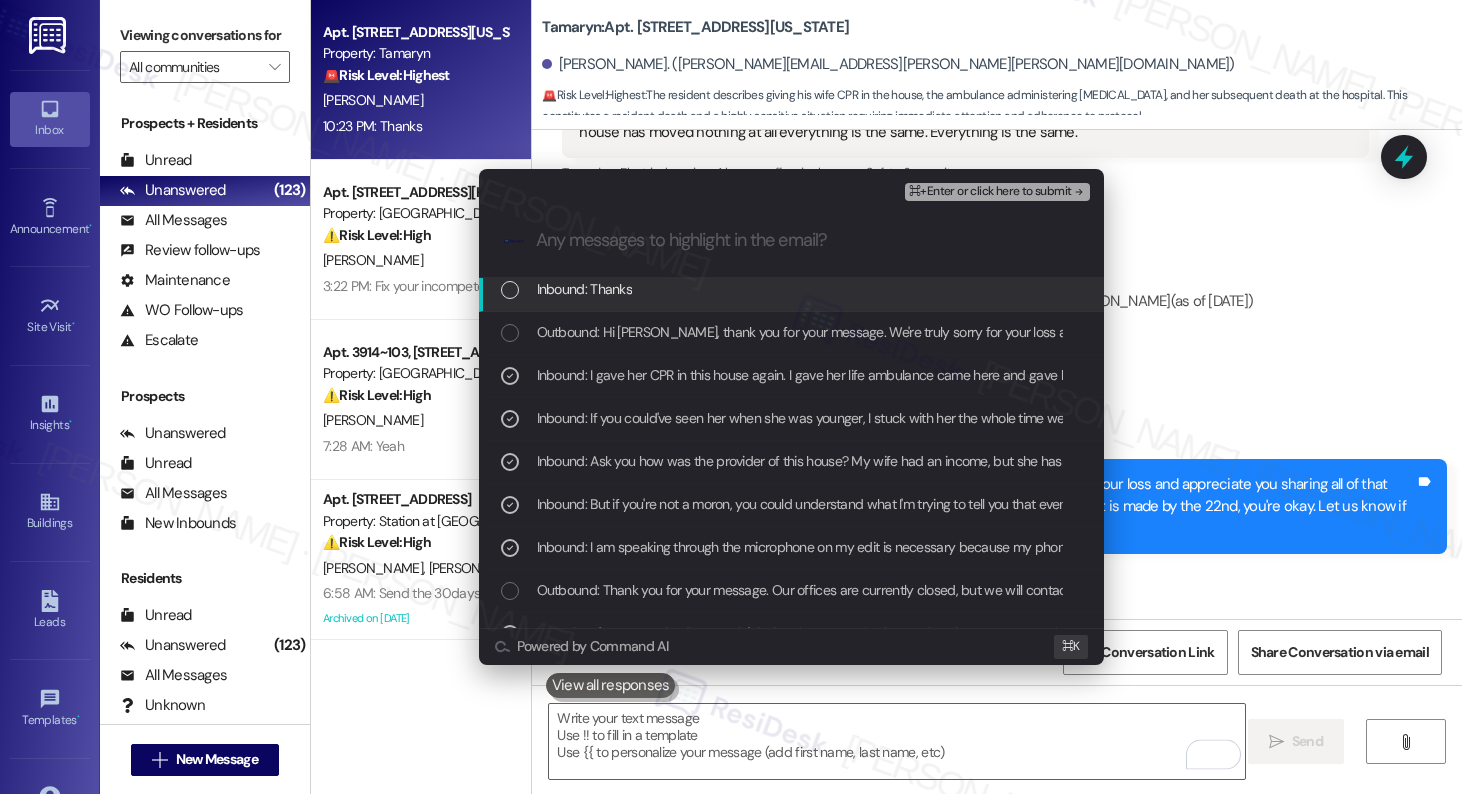 scroll, scrollTop: 0, scrollLeft: 0, axis: both 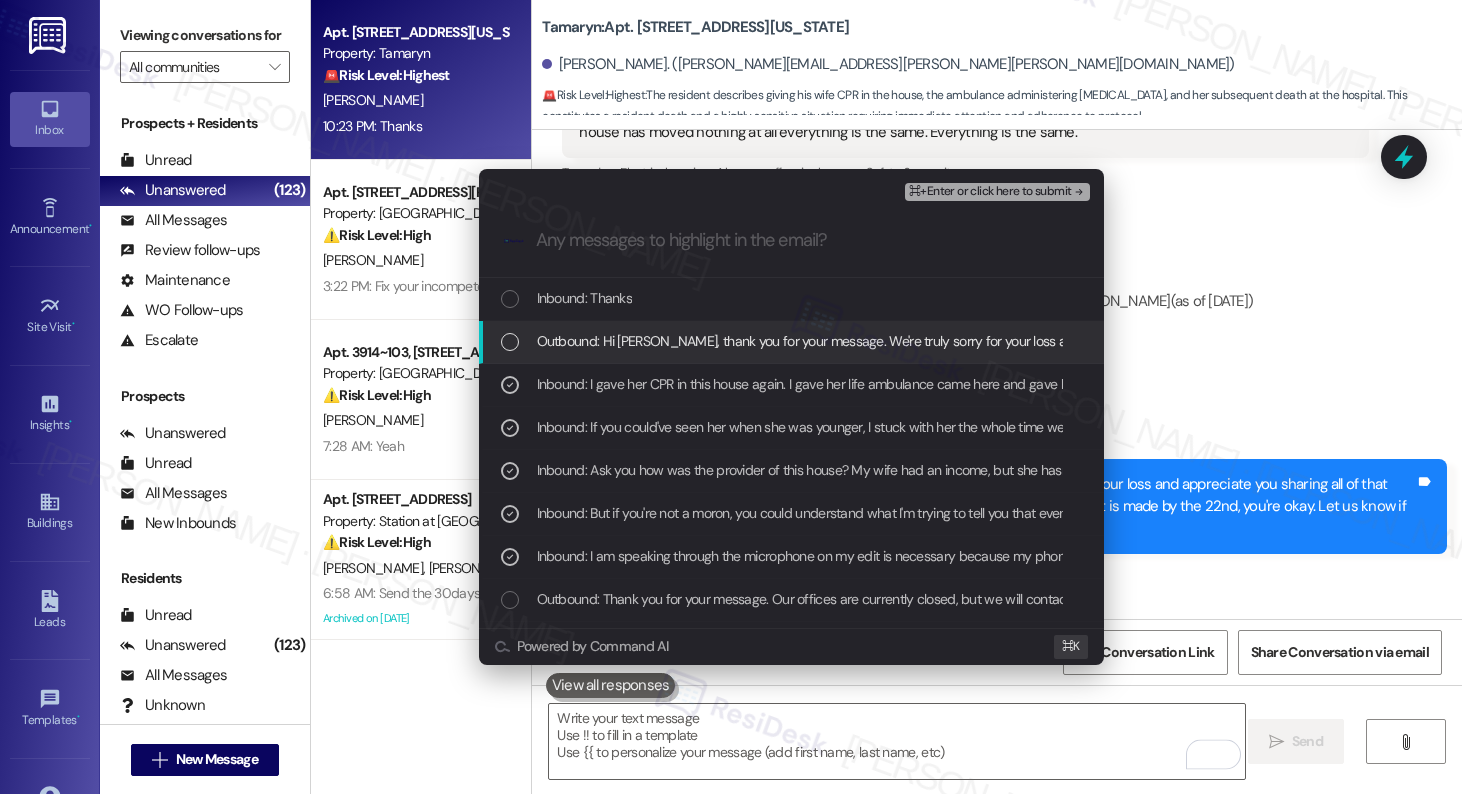 click on "Outbound: Hi Kyle, thank you for your message. We're truly sorry for your loss and appreciate you sharing all of that with us. We understand you're doing your best, and as long as payment is made by the 22nd, you're okay. Let us know if there's anything we can do to help." at bounding box center [1357, 341] 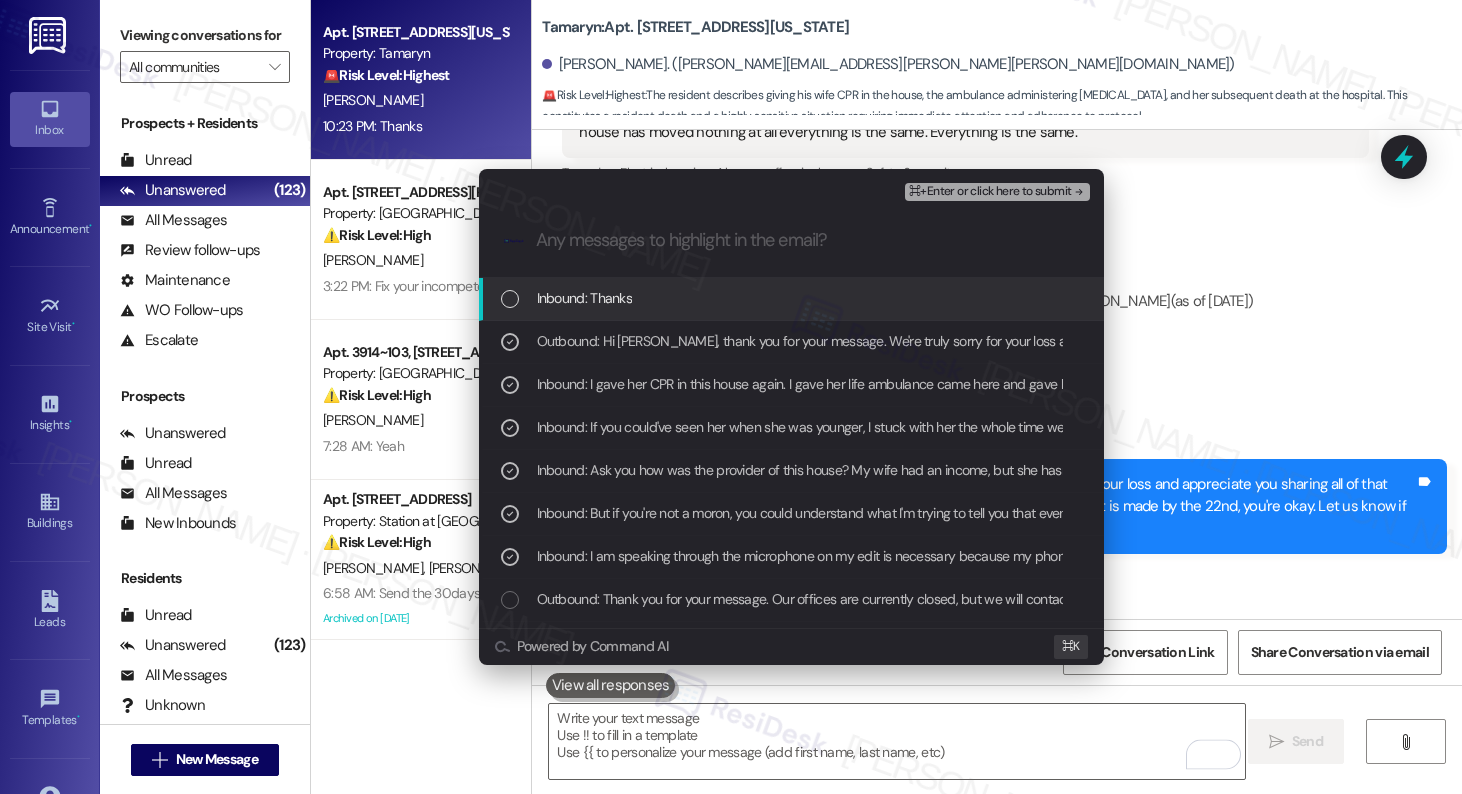 click on "Inbound: Thanks" at bounding box center [585, 298] 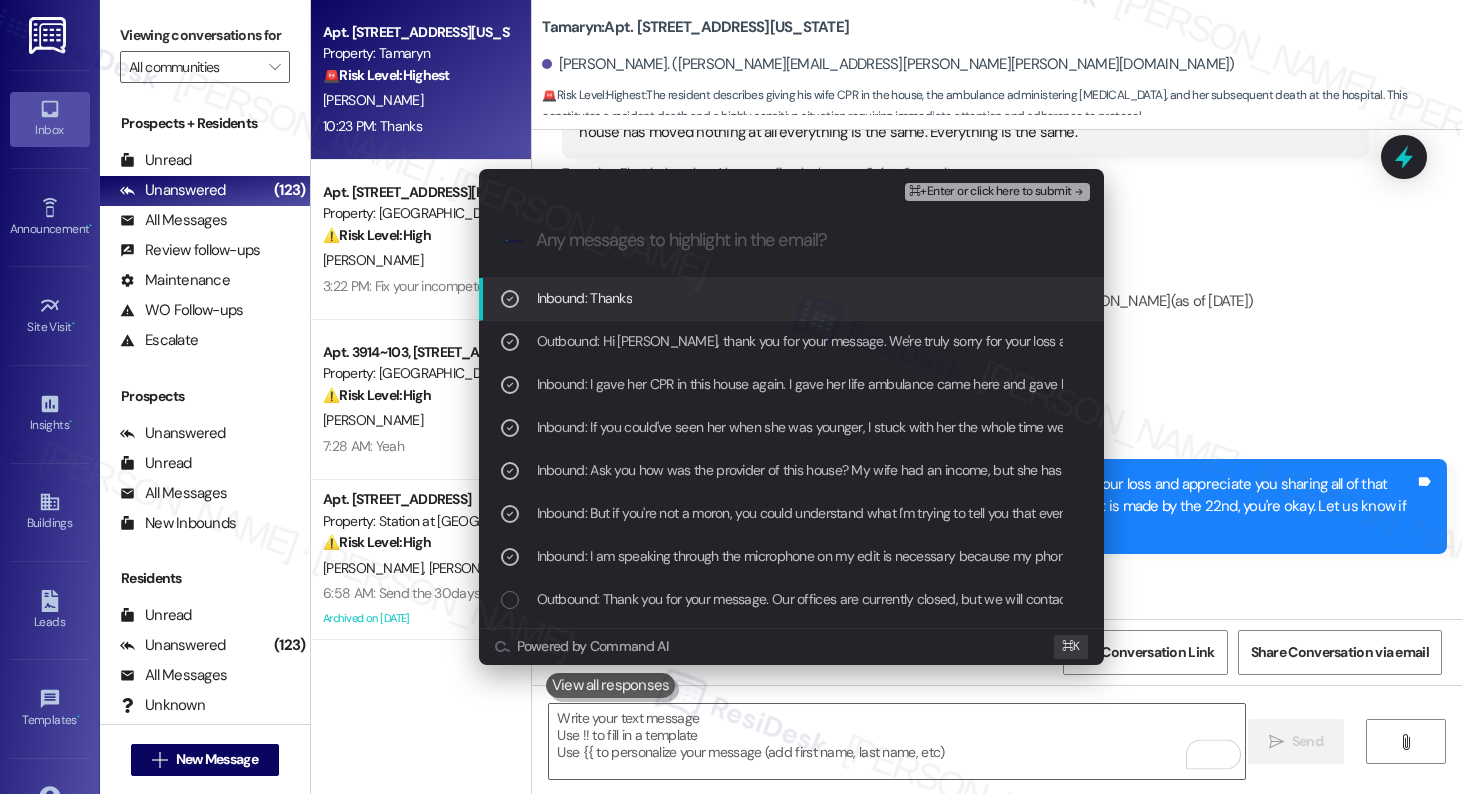 click on "⌘+Enter or click here to submit" at bounding box center [990, 192] 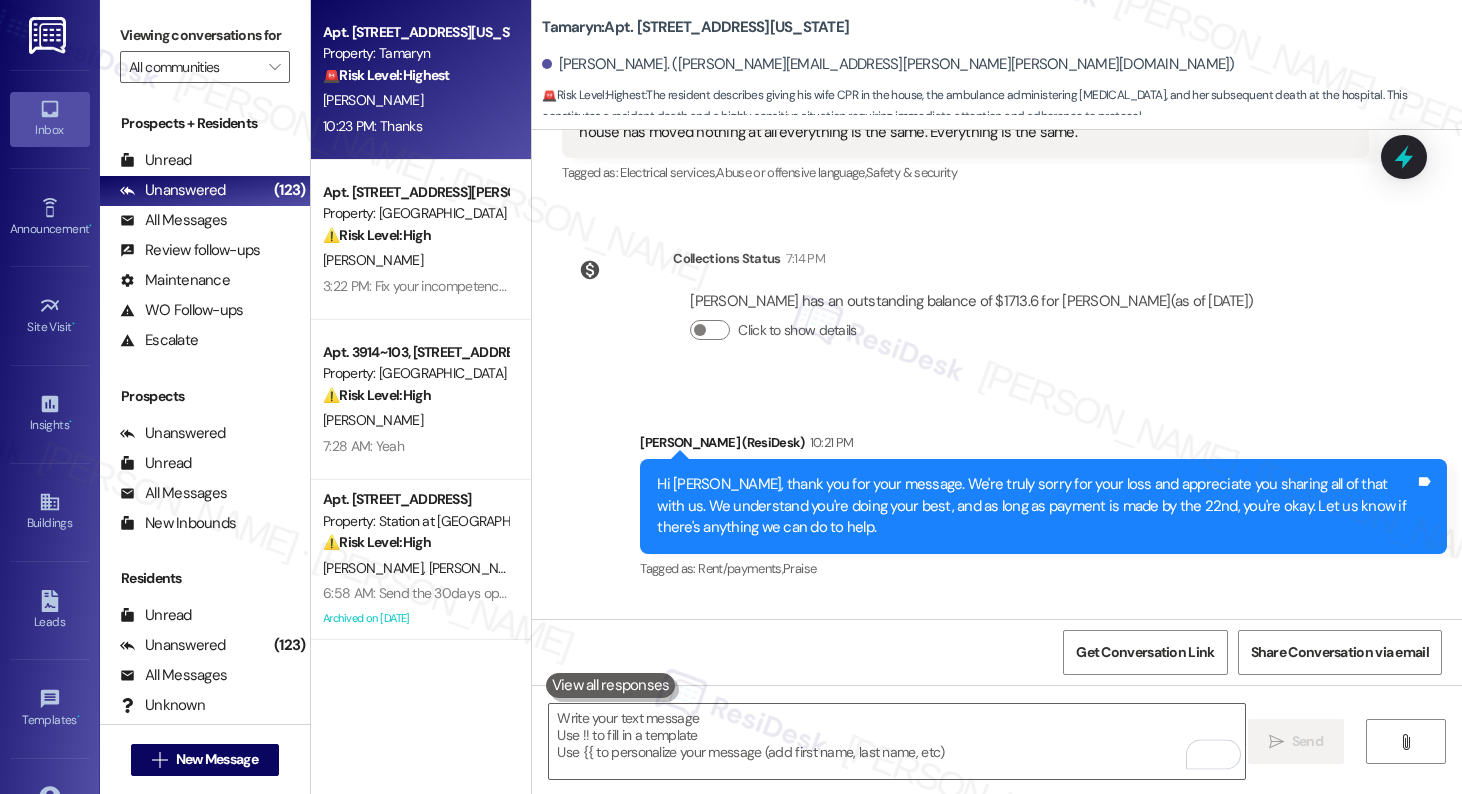 scroll, scrollTop: 9771, scrollLeft: 0, axis: vertical 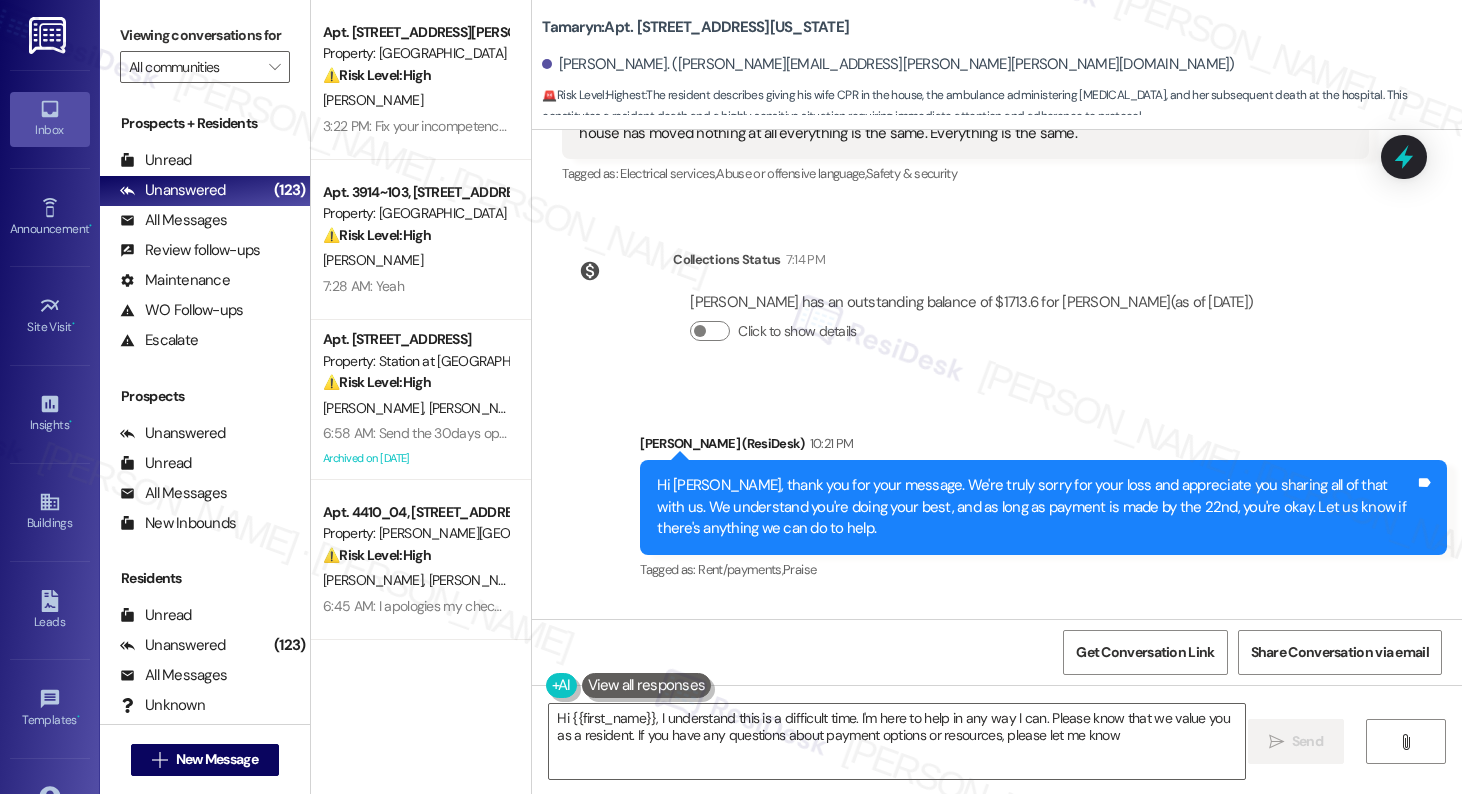 type on "Hi {{first_name}}, I understand this is a difficult time. I'm here to help in any way I can. Please know that we value you as a resident. If you have any questions about payment options or resources, please let me know." 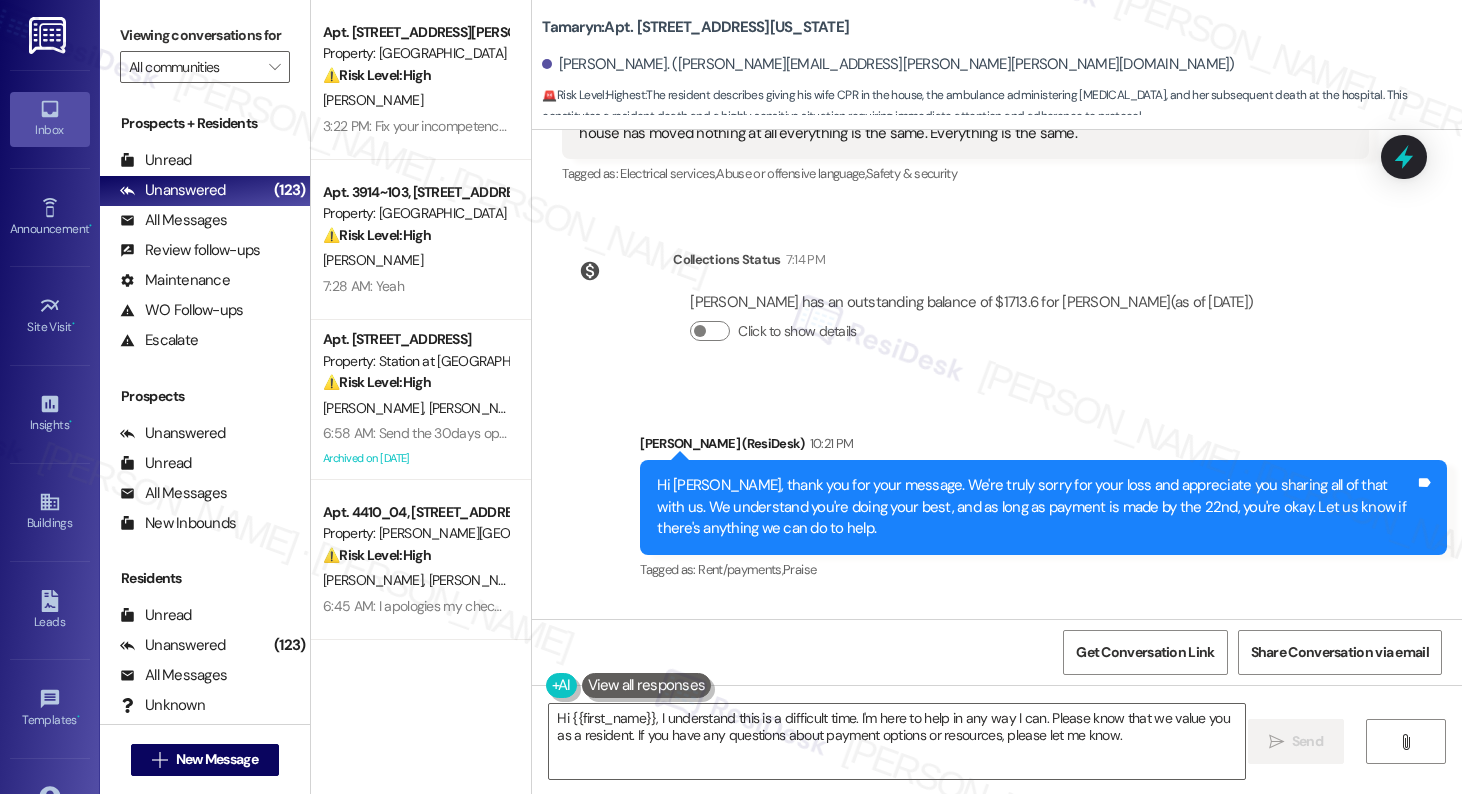 scroll, scrollTop: 9941, scrollLeft: 0, axis: vertical 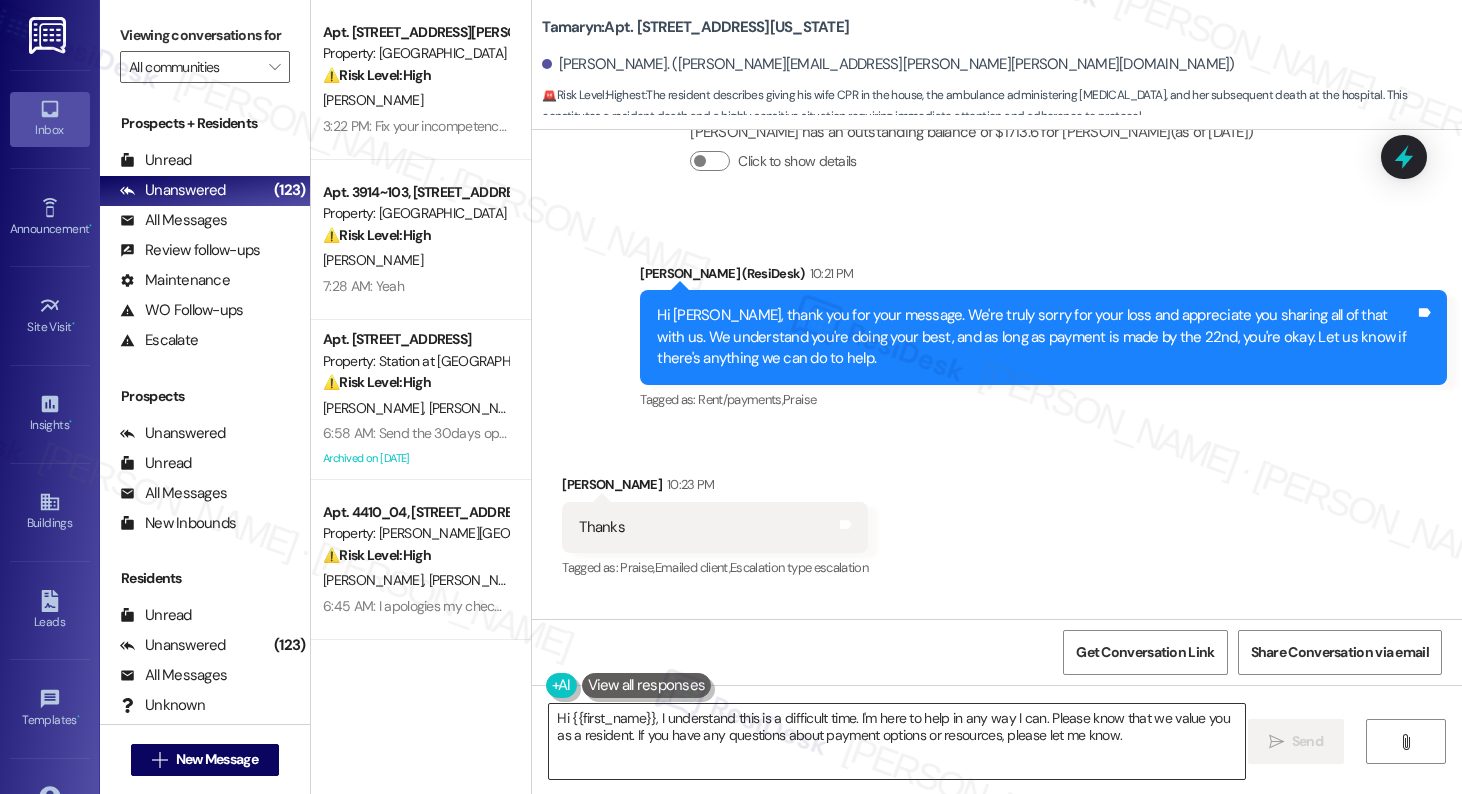 click on "Hi {{first_name}}, I understand this is a difficult time. I'm here to help in any way I can. Please know that we value you as a resident. If you have any questions about payment options or resources, please let me know." at bounding box center [896, 741] 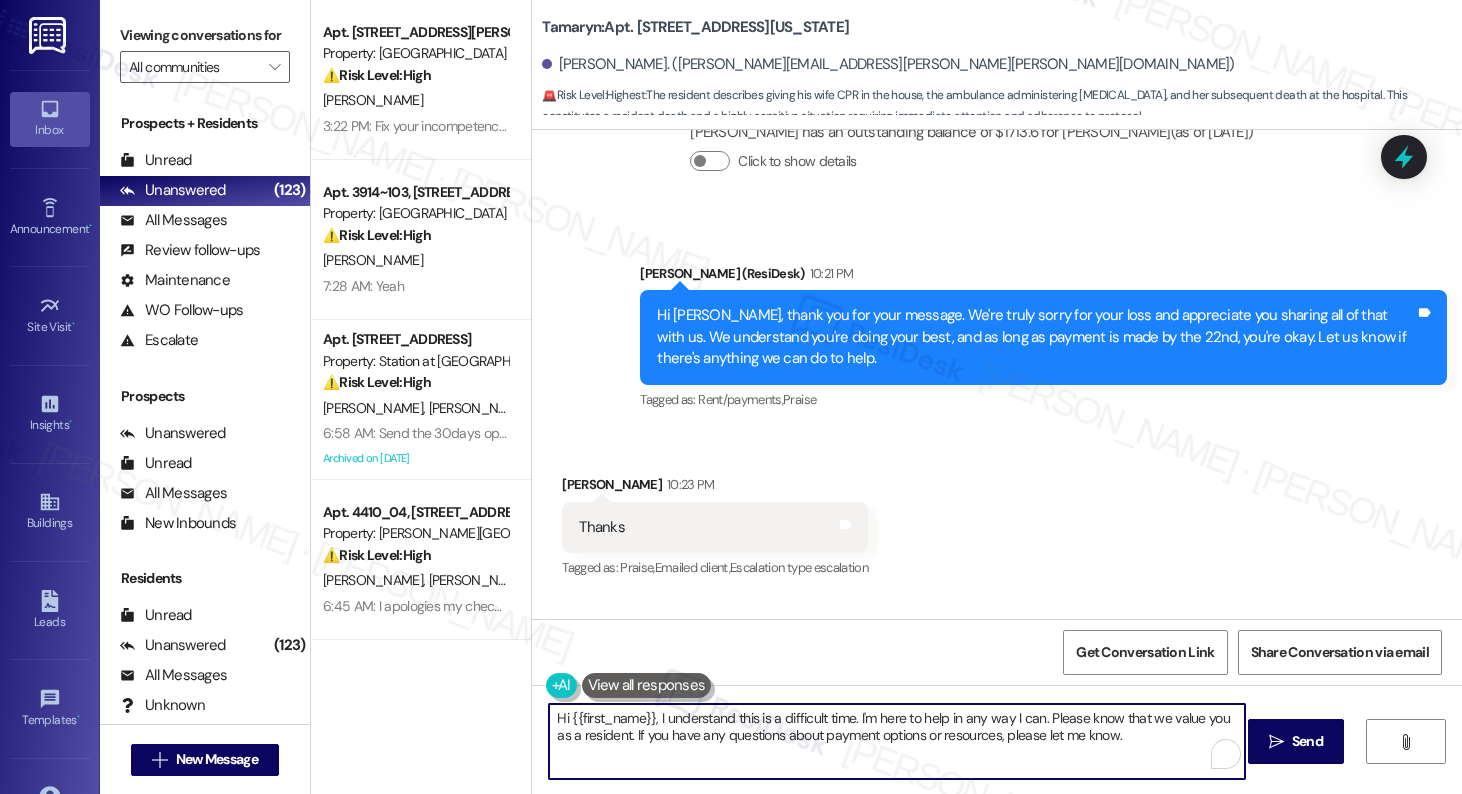 click on "Hi {{first_name}}, I understand this is a difficult time. I'm here to help in any way I can. Please know that we value you as a resident. If you have any questions about payment options or resources, please let me know." at bounding box center (896, 741) 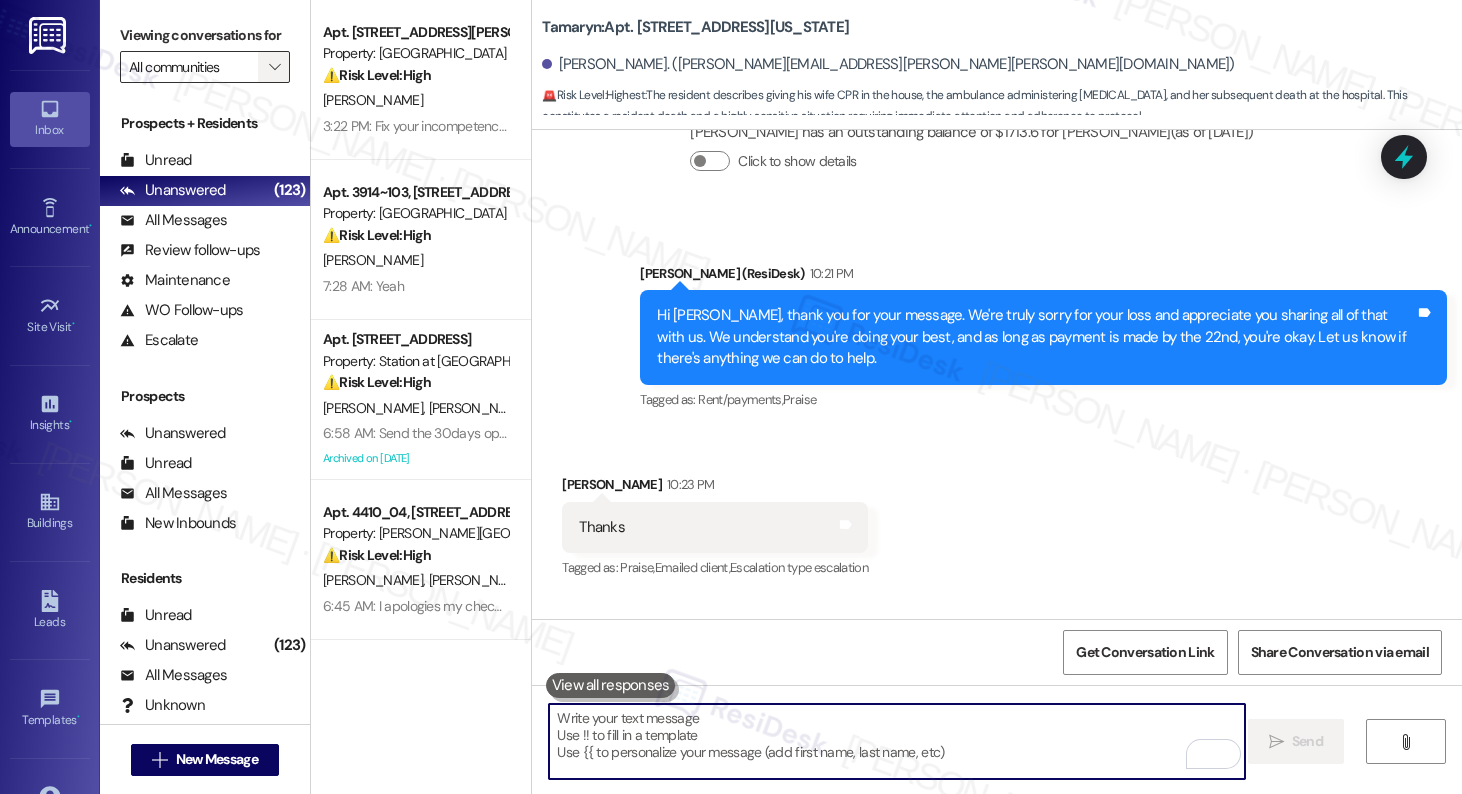 type 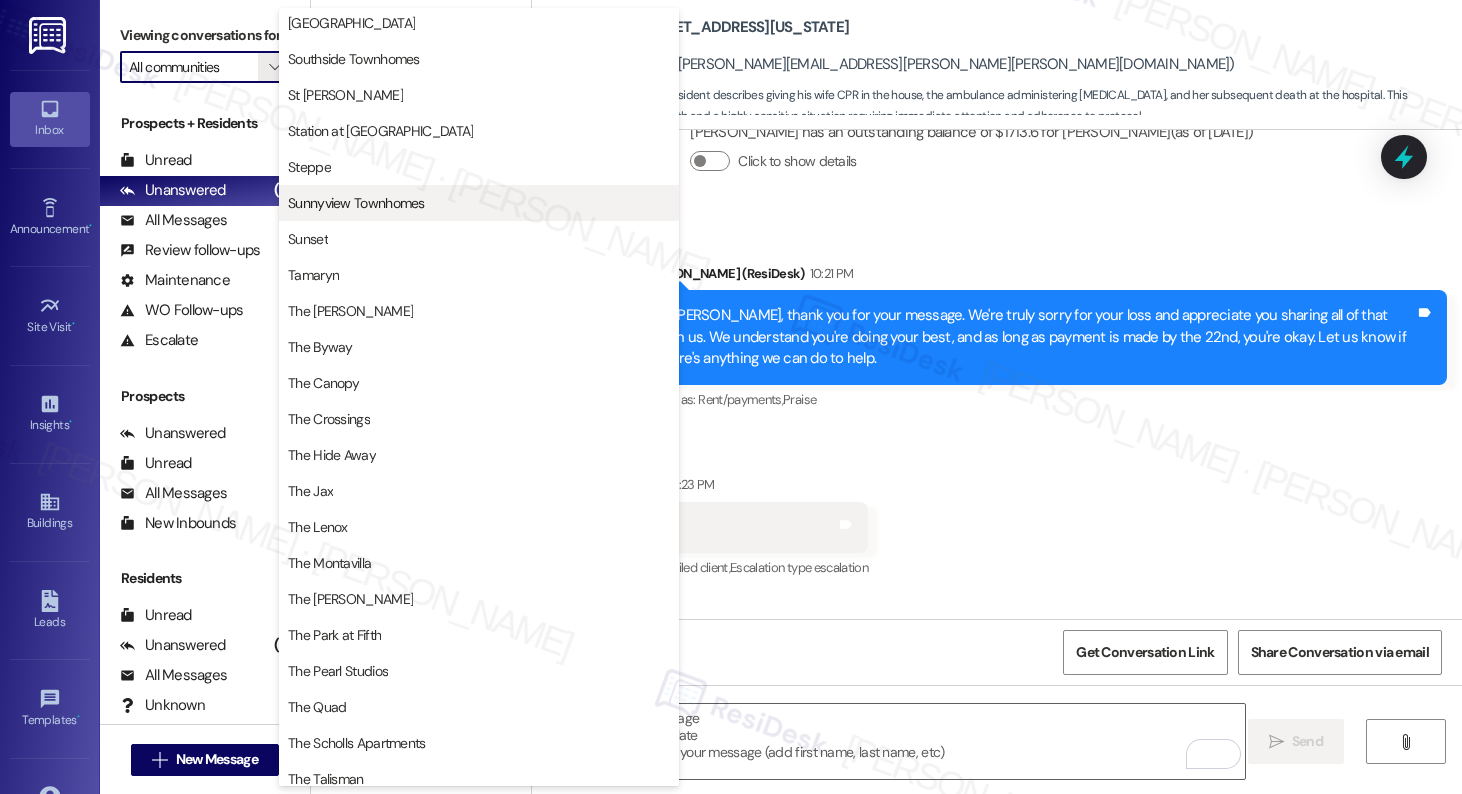 scroll, scrollTop: 3201, scrollLeft: 0, axis: vertical 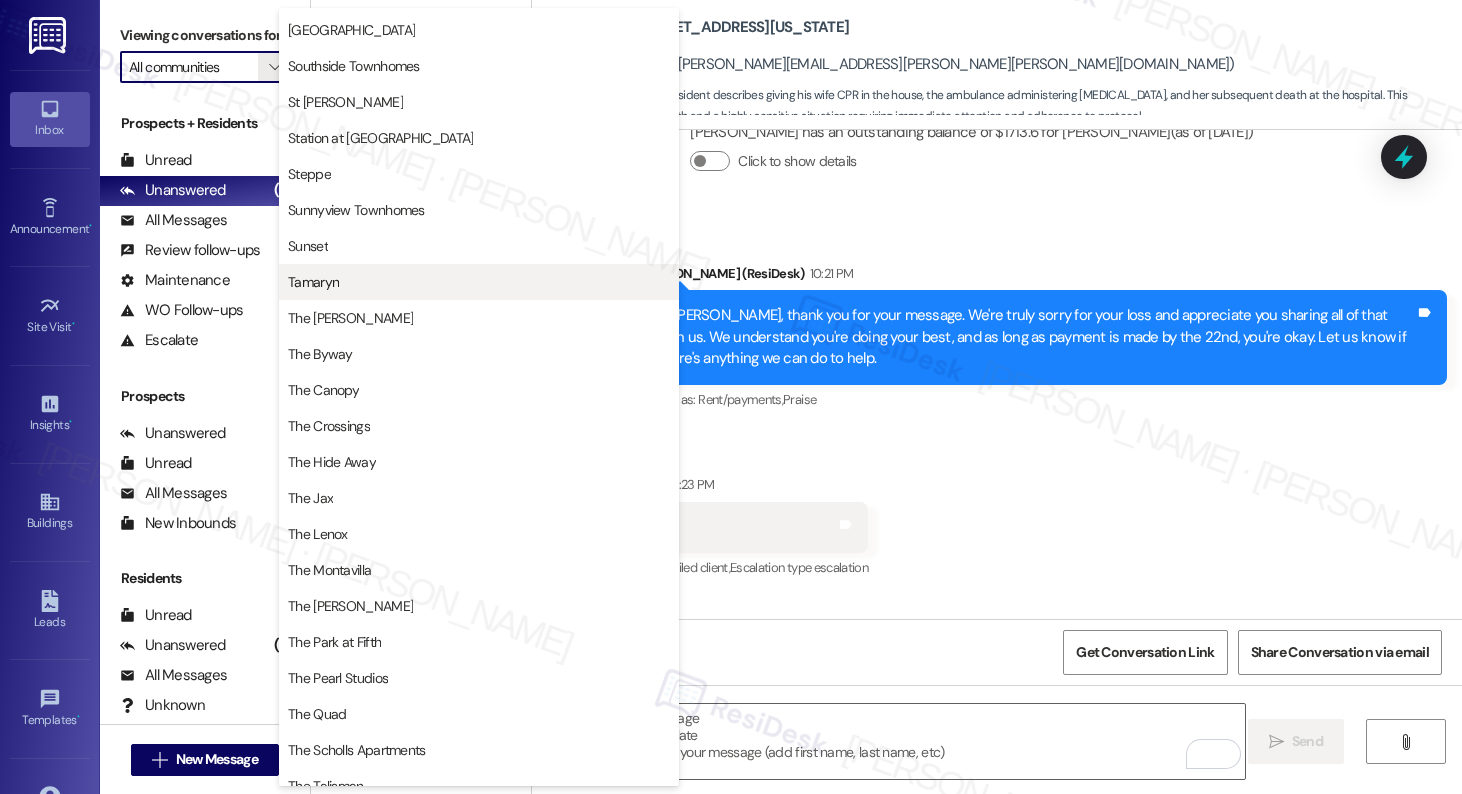 click on "Tamaryn" at bounding box center (479, 282) 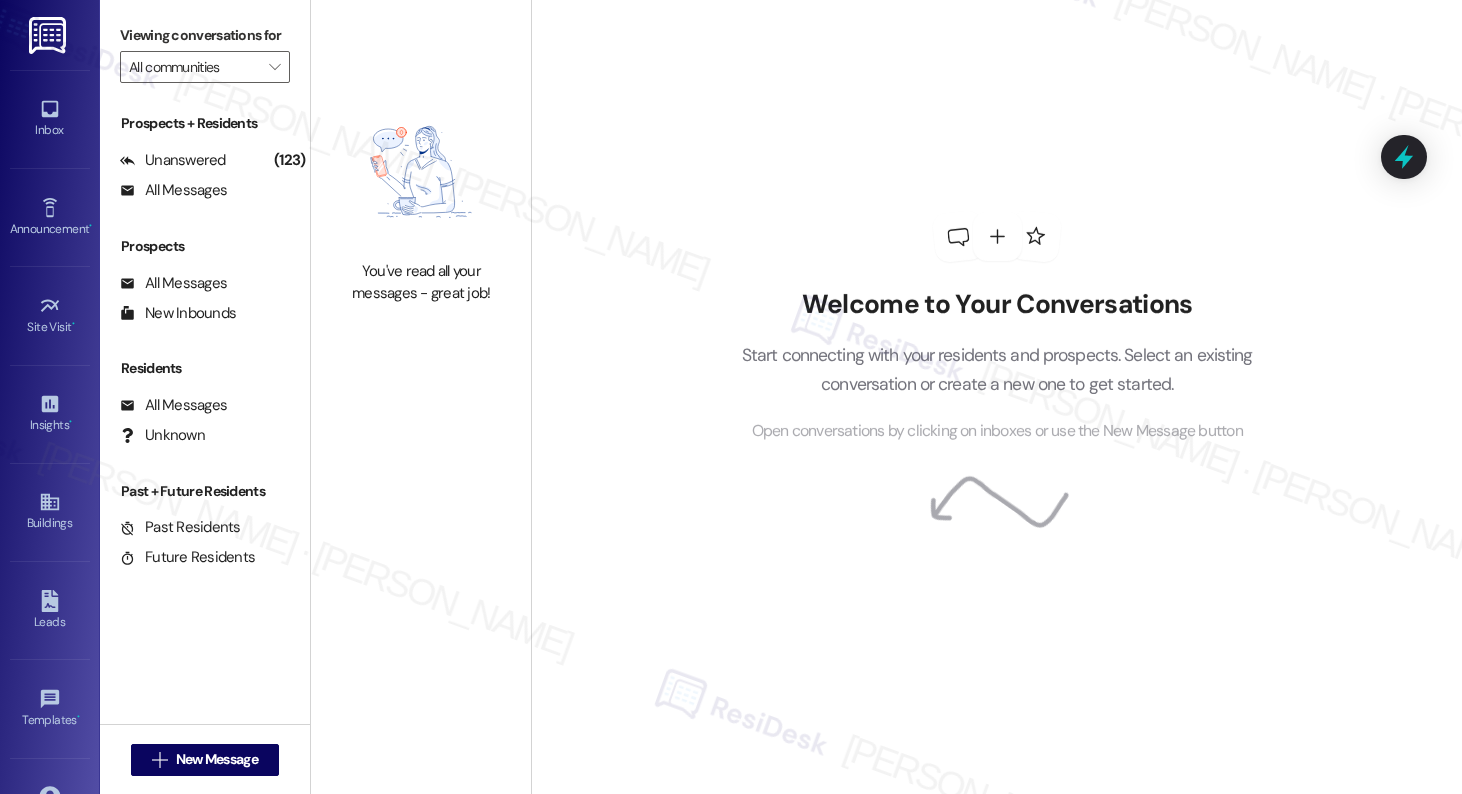 type on "Tamaryn" 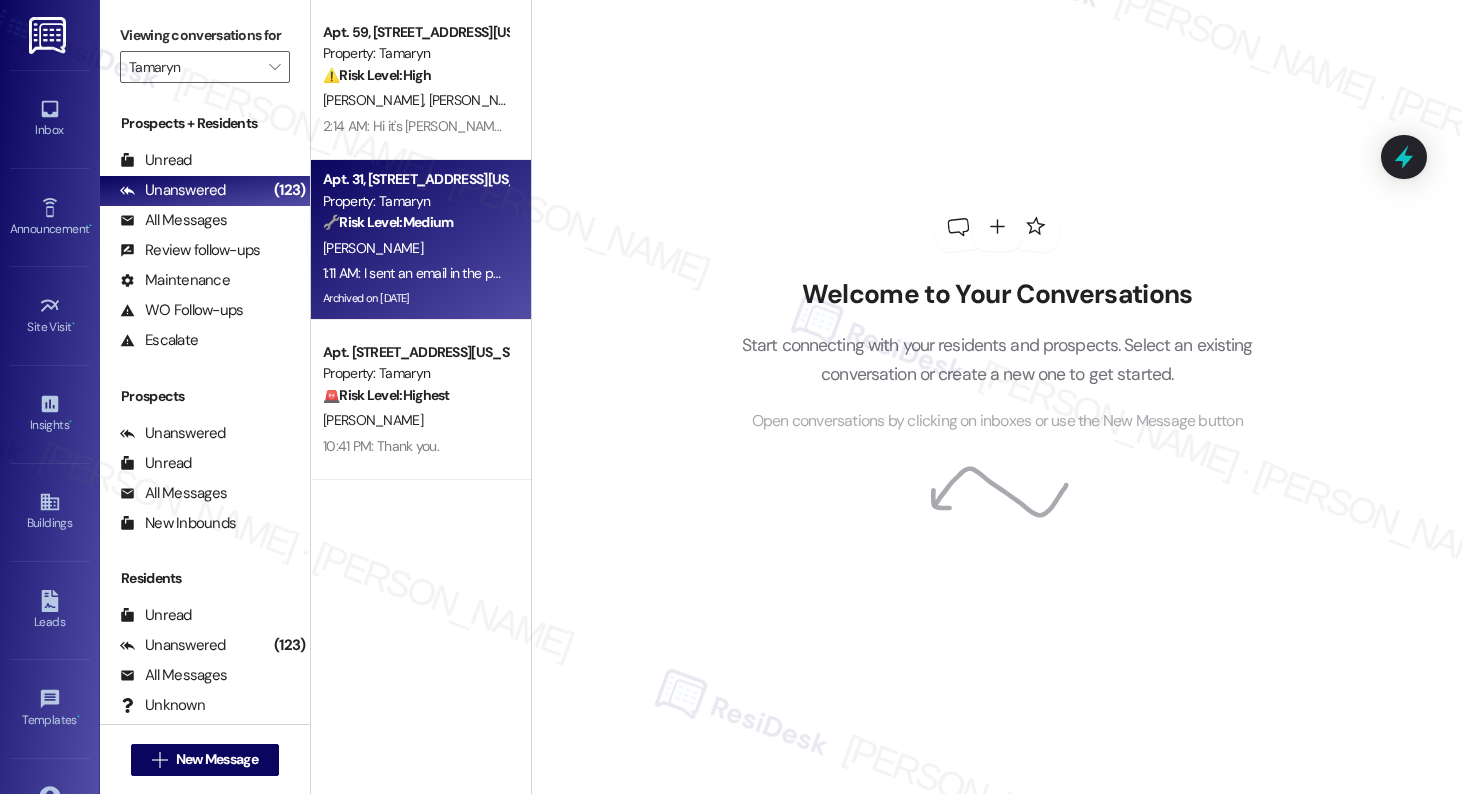 click on "🔧  Risk Level:  Medium" at bounding box center [388, 222] 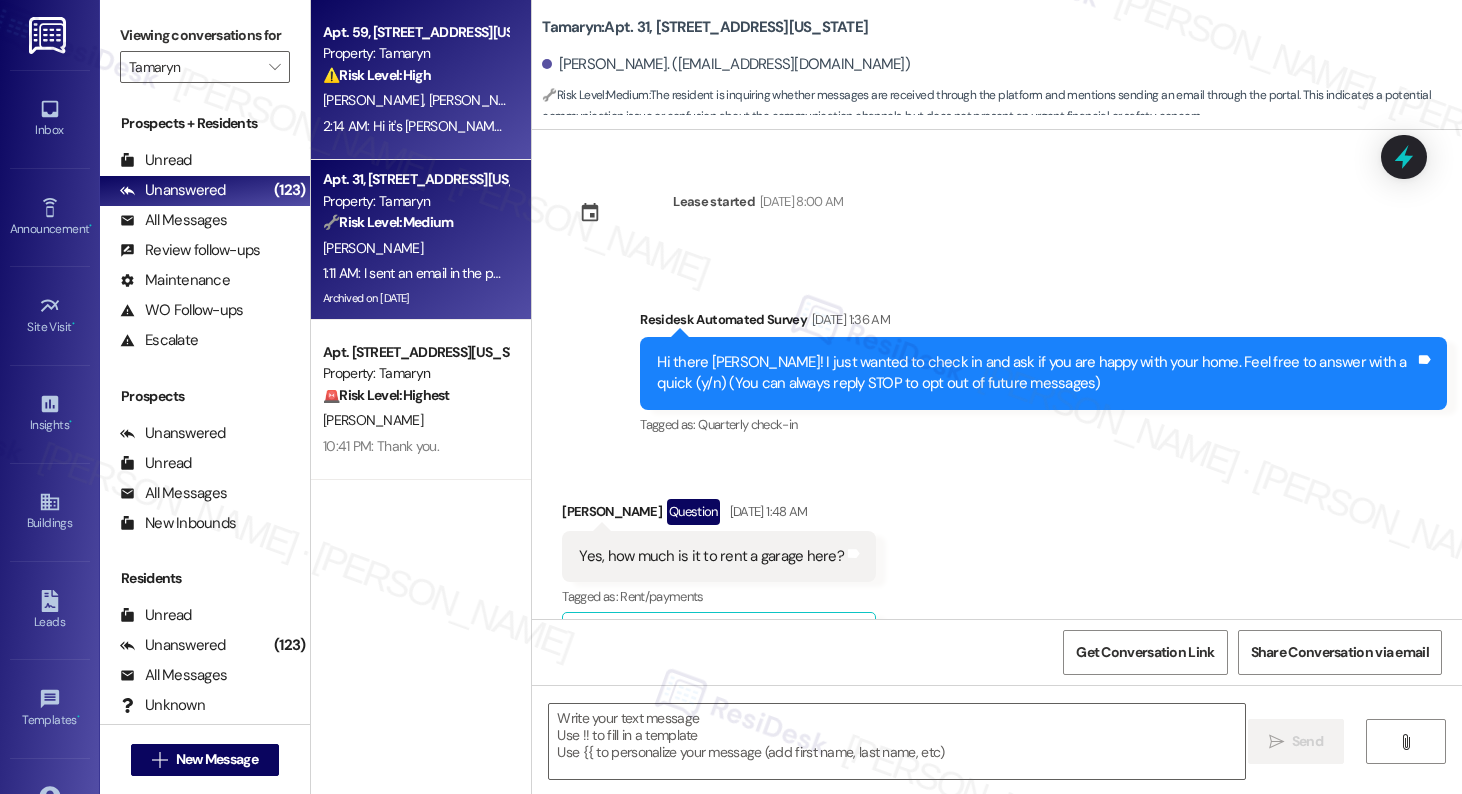 scroll, scrollTop: 8872, scrollLeft: 0, axis: vertical 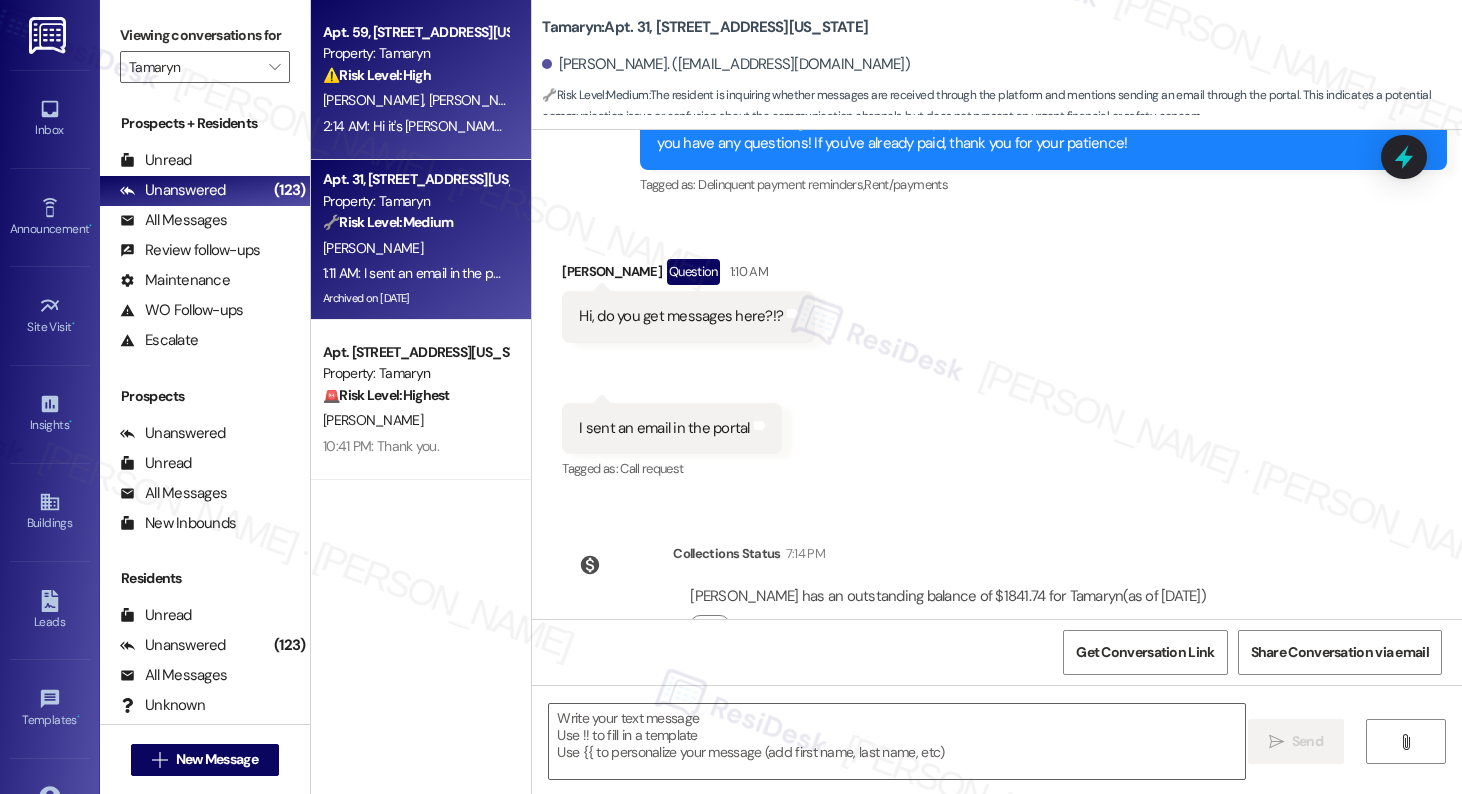 type on "Fetching suggested responses. Please feel free to read through the conversation in the meantime." 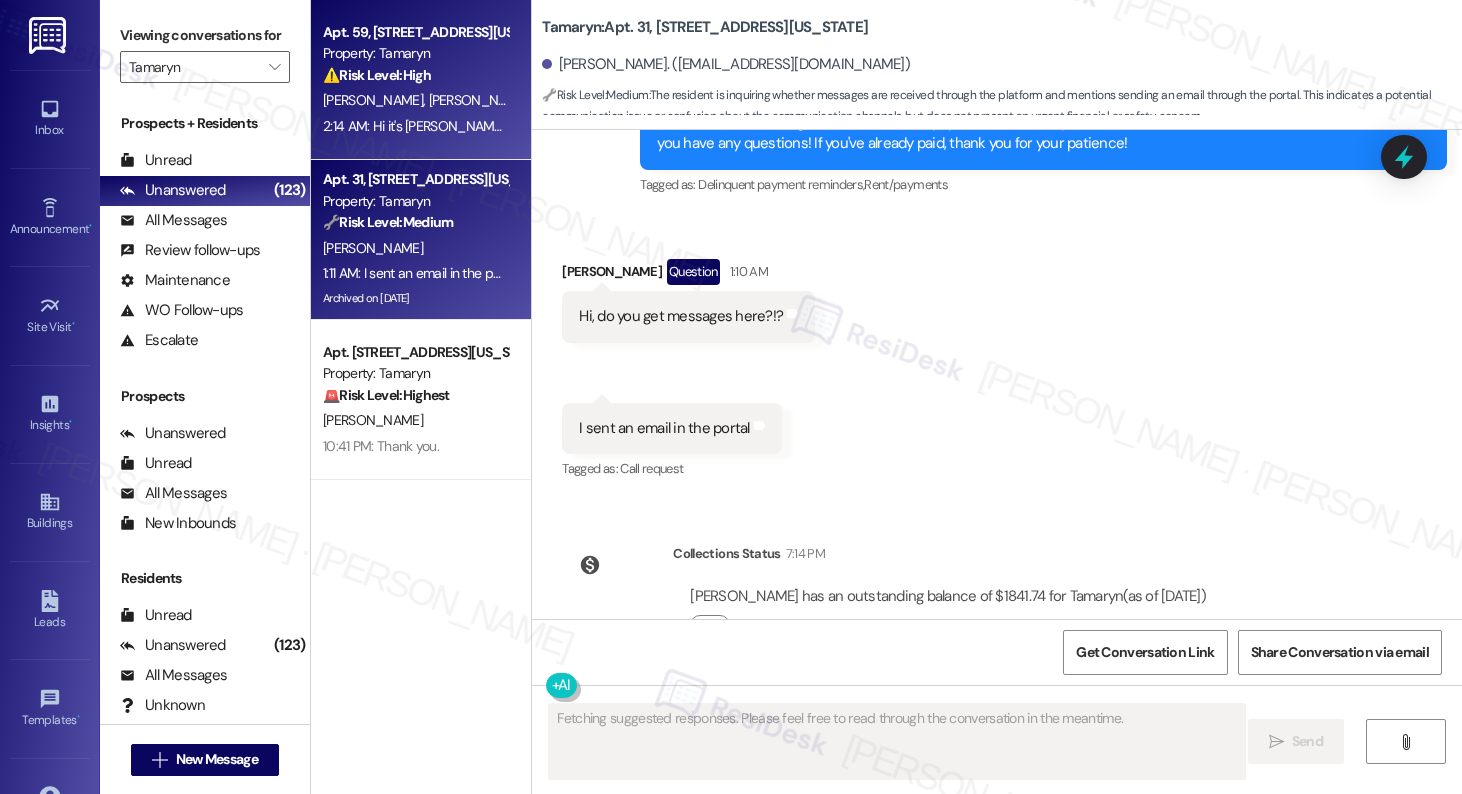 click on "⚠️  Risk Level:  High" at bounding box center [377, 75] 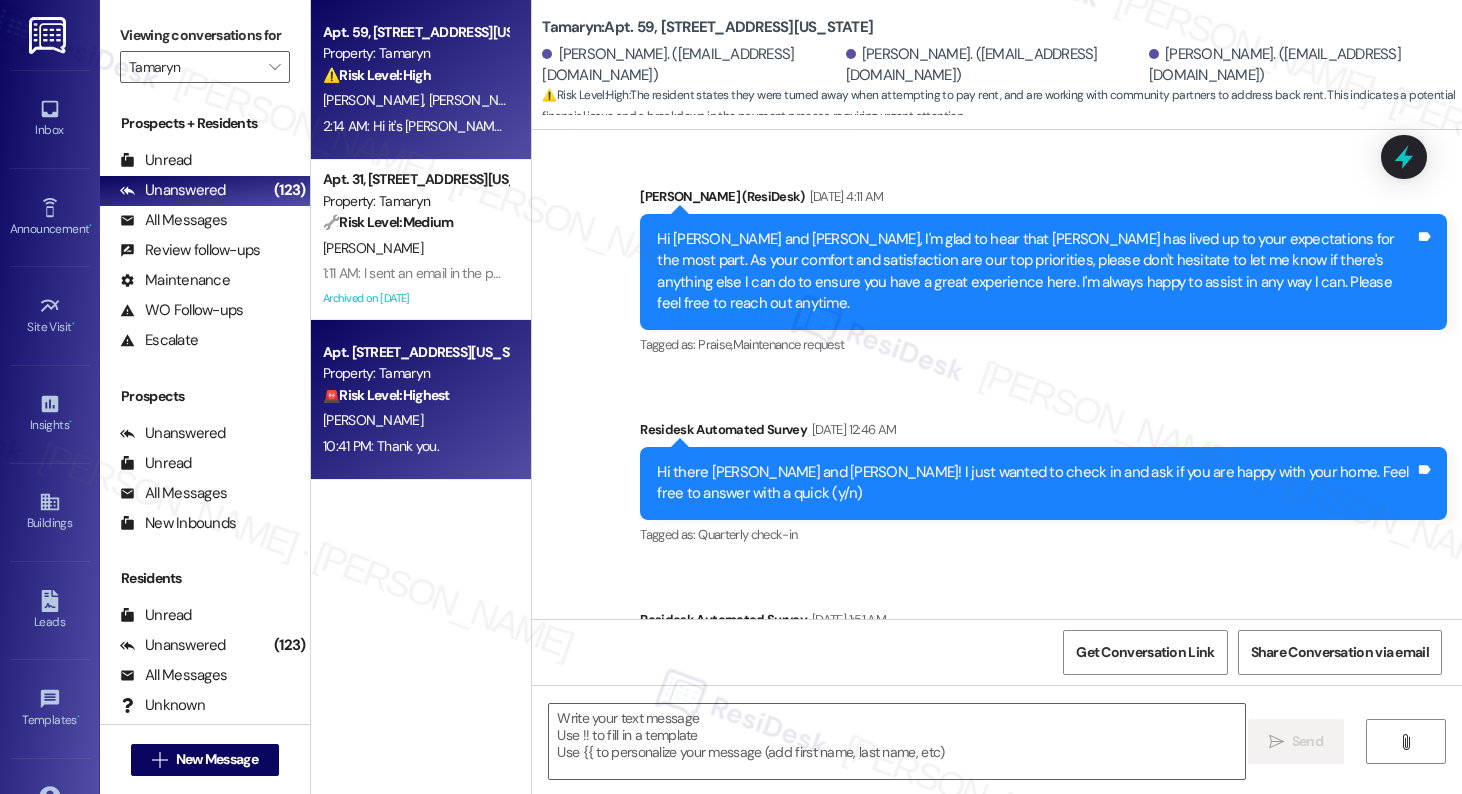 click on "🚨  Risk Level:  Highest" at bounding box center [386, 395] 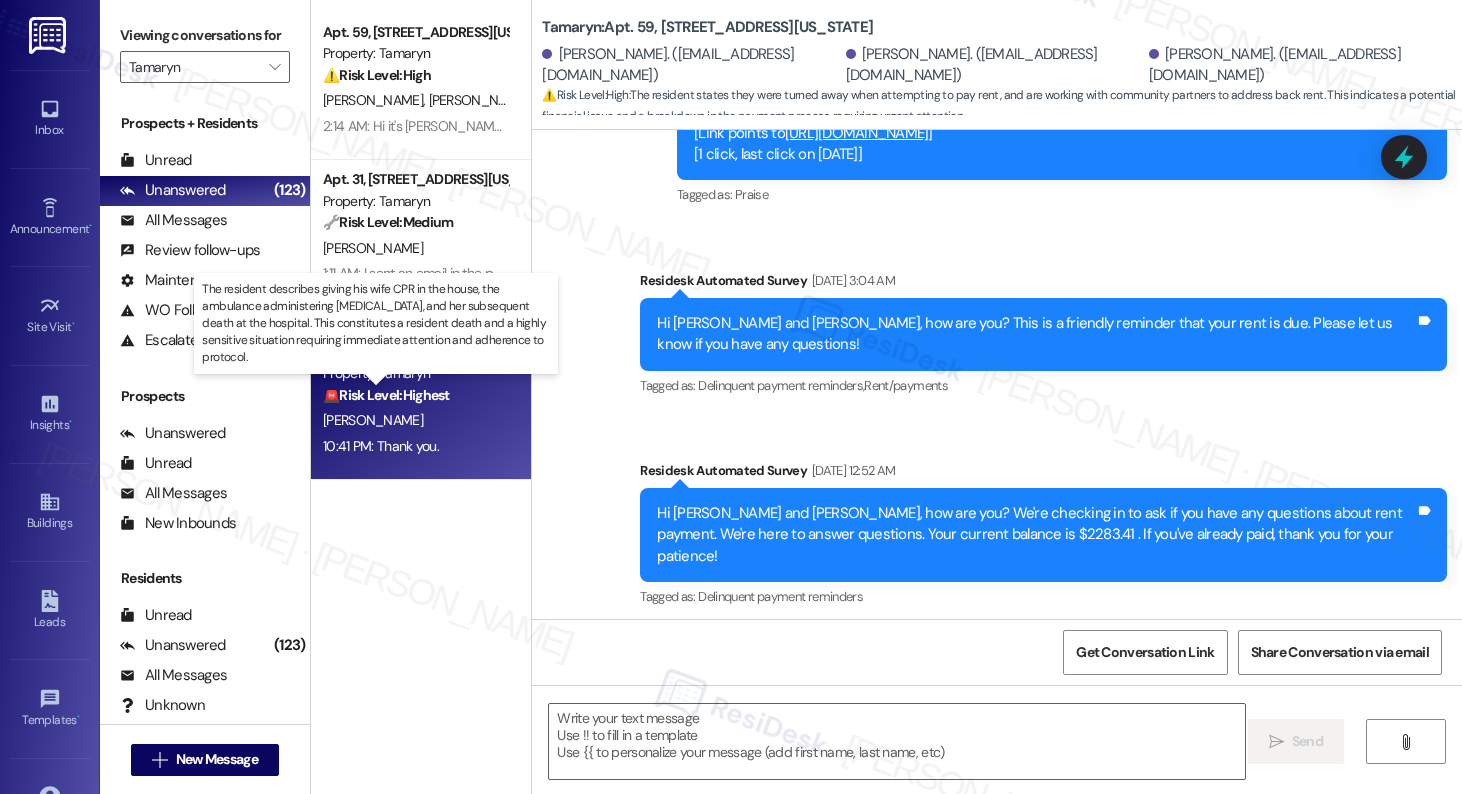 scroll, scrollTop: 11006, scrollLeft: 0, axis: vertical 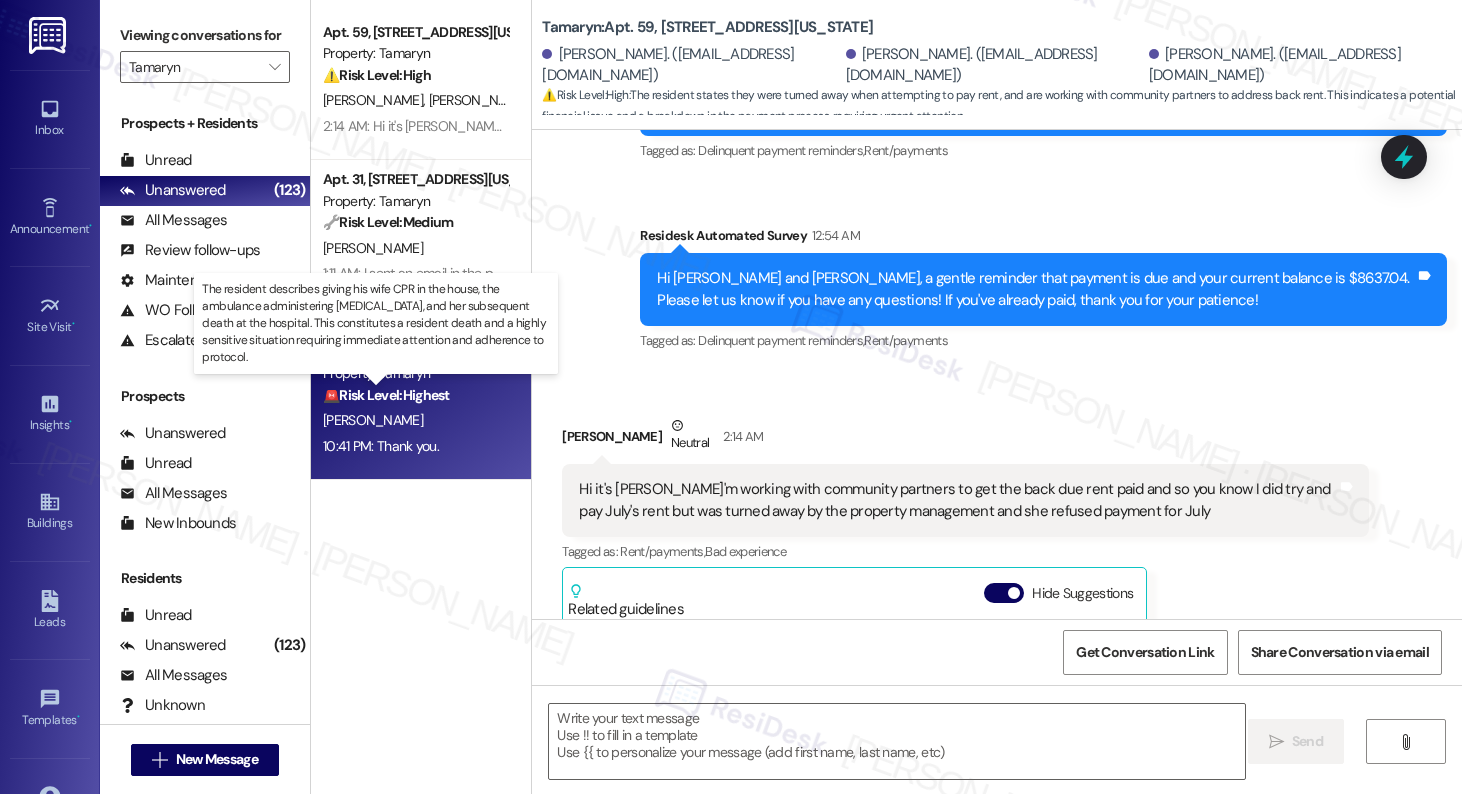 type on "Fetching suggested responses. Please feel free to read through the conversation in the meantime." 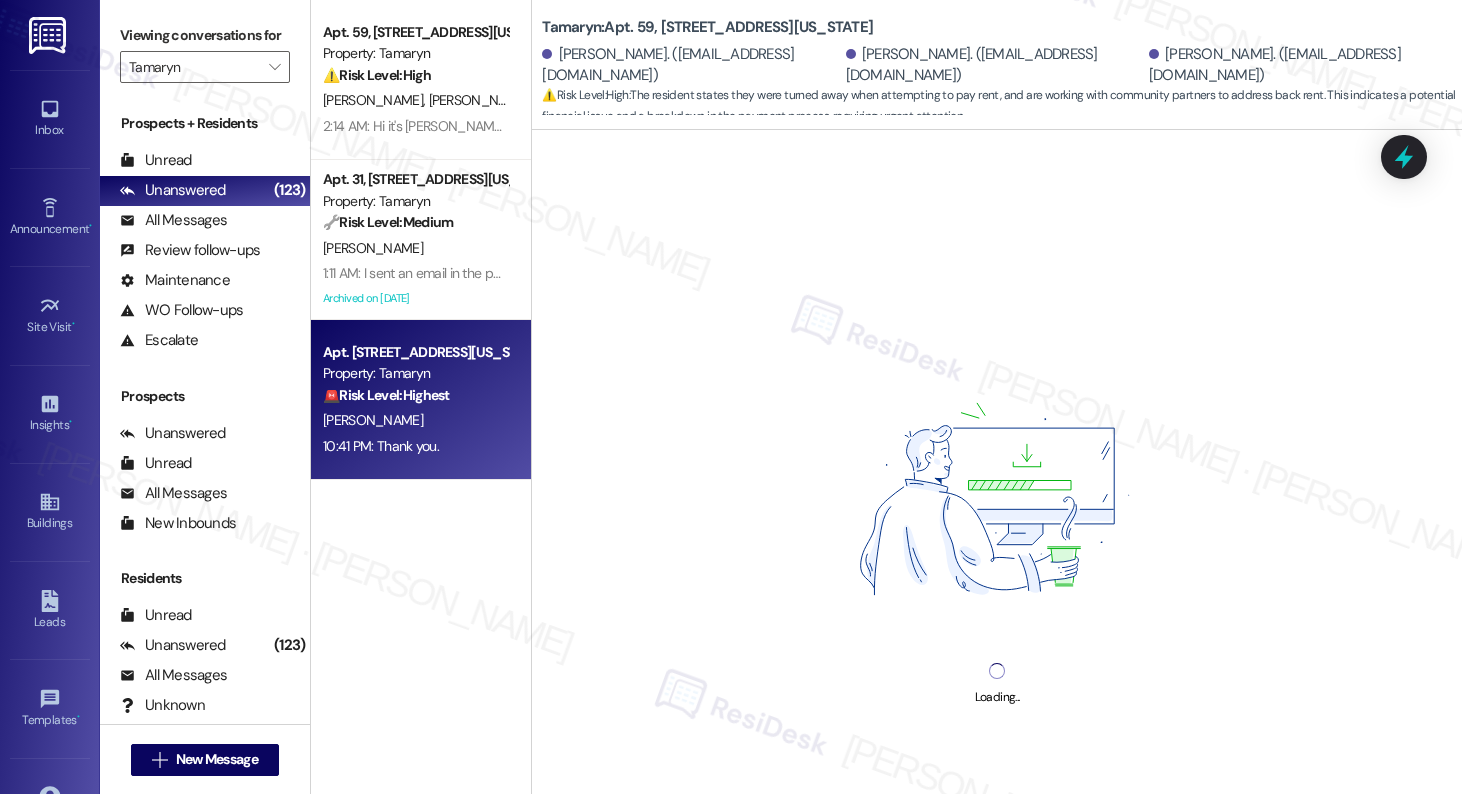 click on "🚨  Risk Level:  Highest" at bounding box center (386, 395) 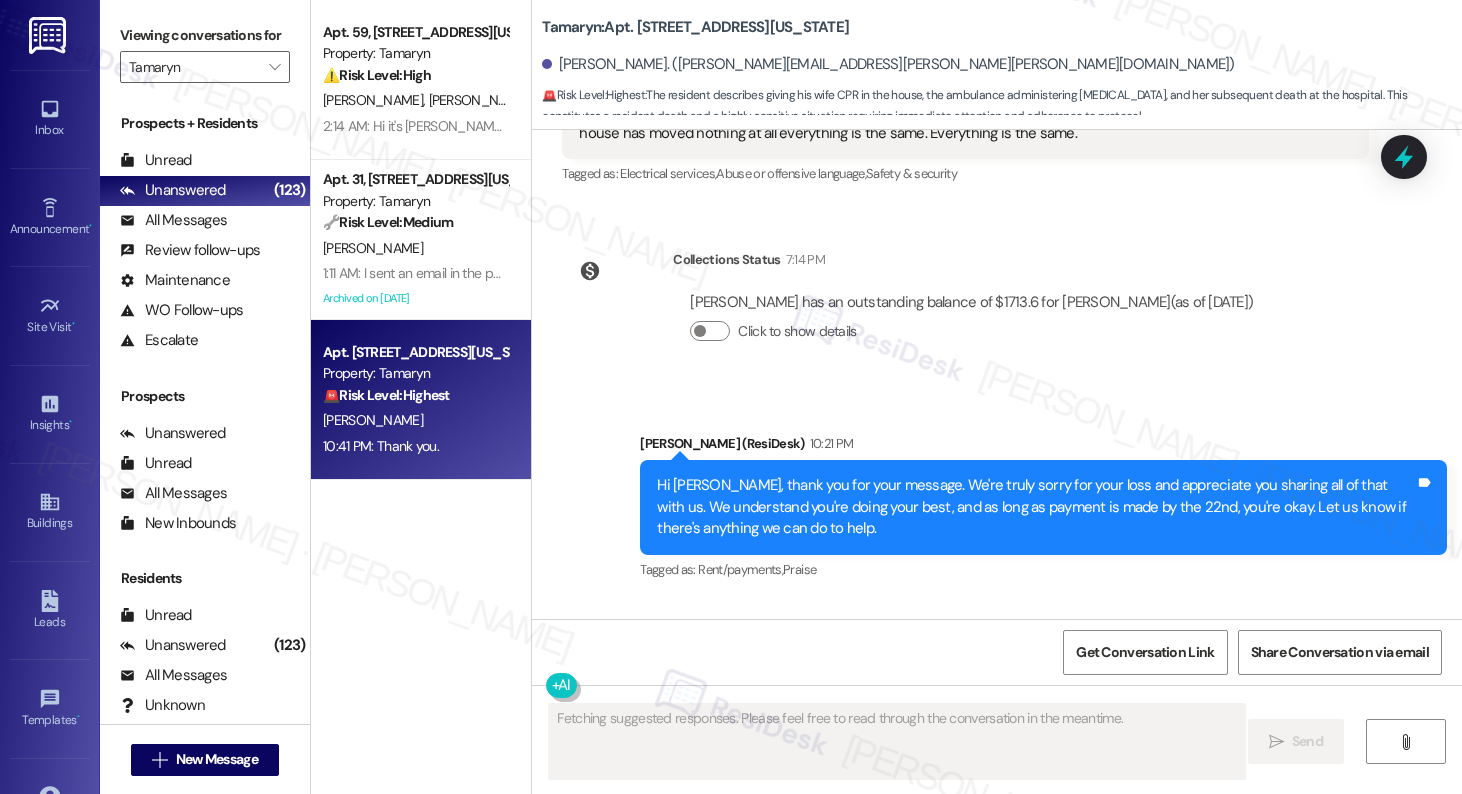 scroll, scrollTop: 10188, scrollLeft: 0, axis: vertical 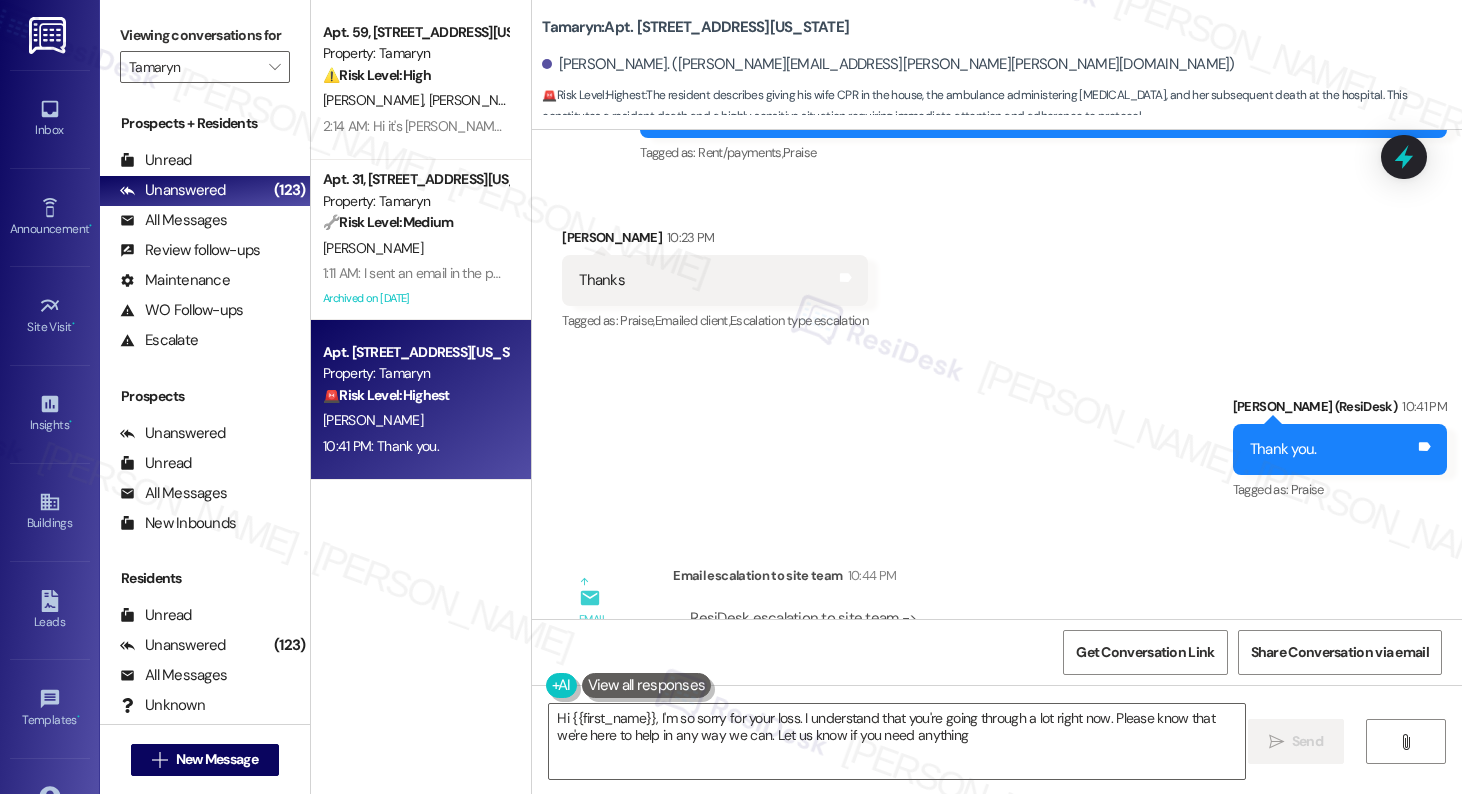 type on "Hi {{first_name}}, I'm so sorry for your loss. I understand that you're going through a lot right now. Please know that we're here to help in any way we can. Let us know if you need anything." 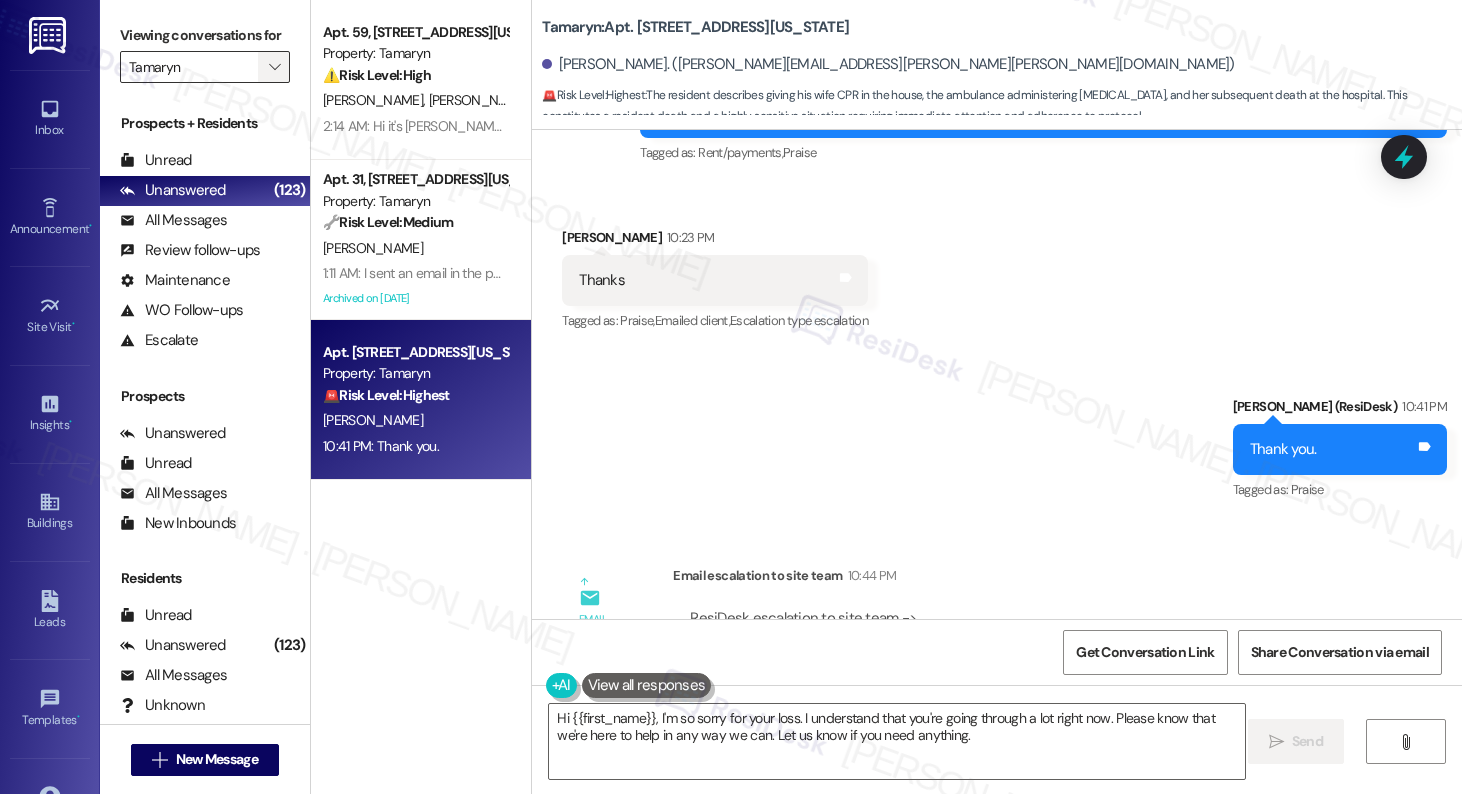 click on "" at bounding box center [274, 67] 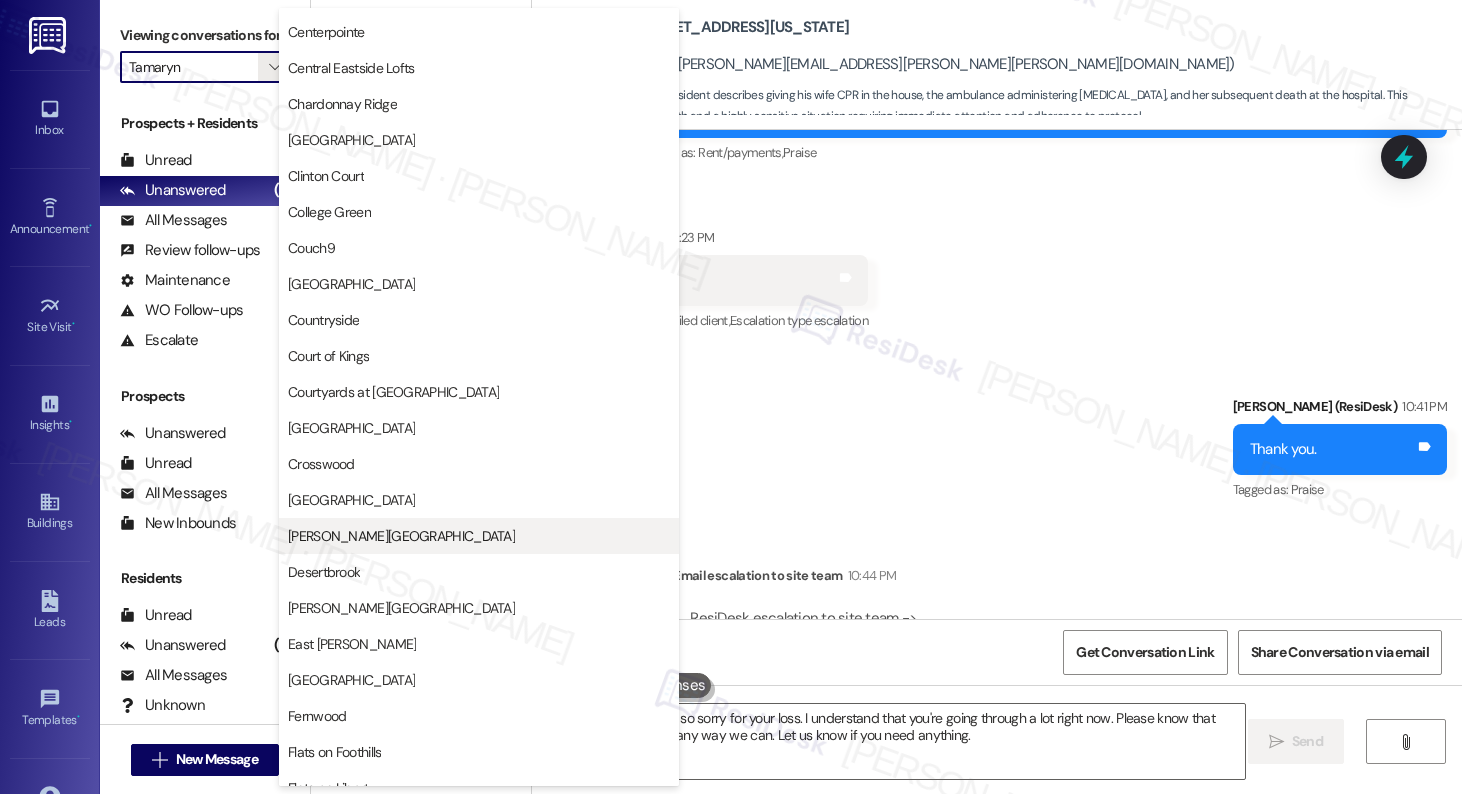 scroll, scrollTop: 0, scrollLeft: 0, axis: both 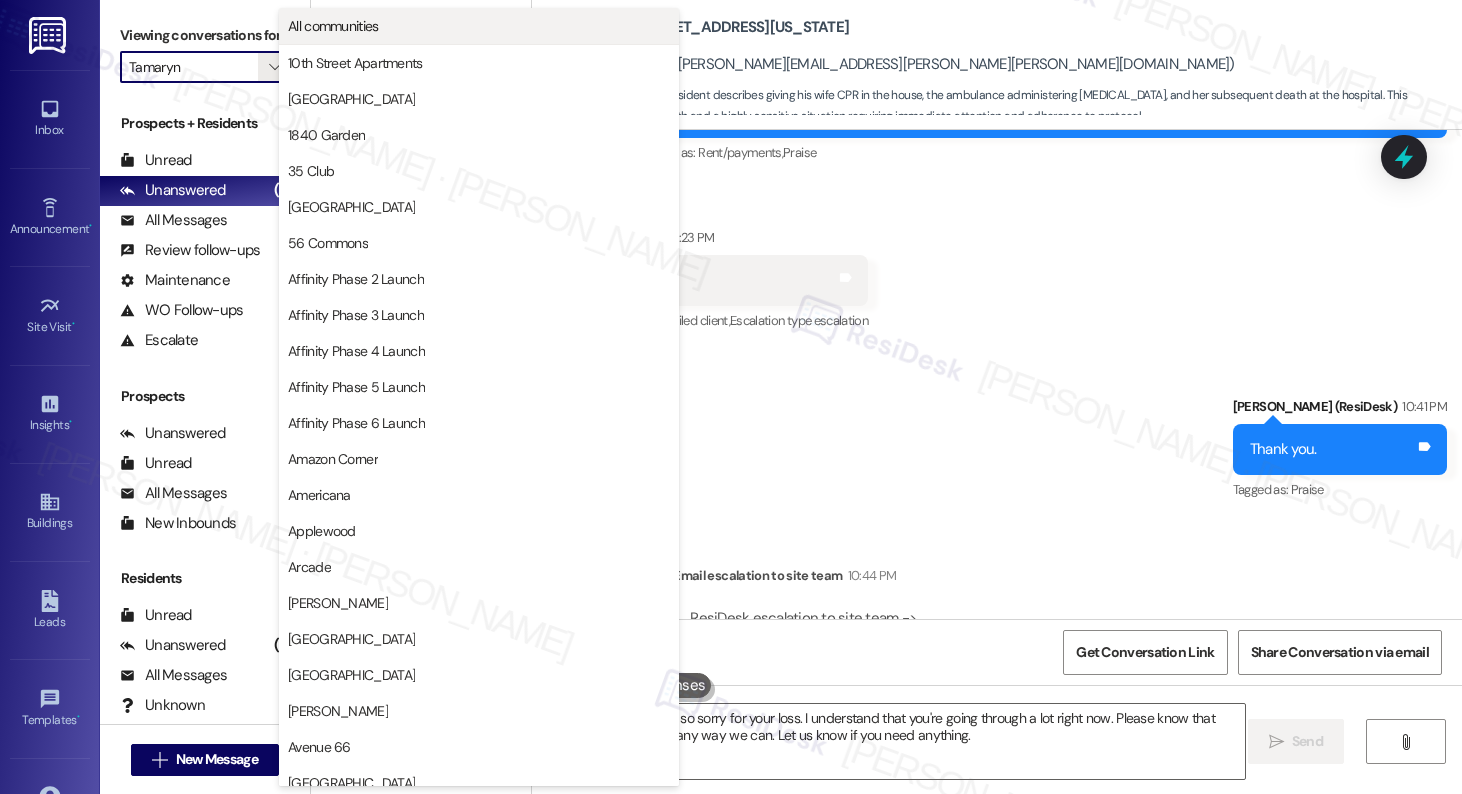 click on "All communities" at bounding box center (479, 26) 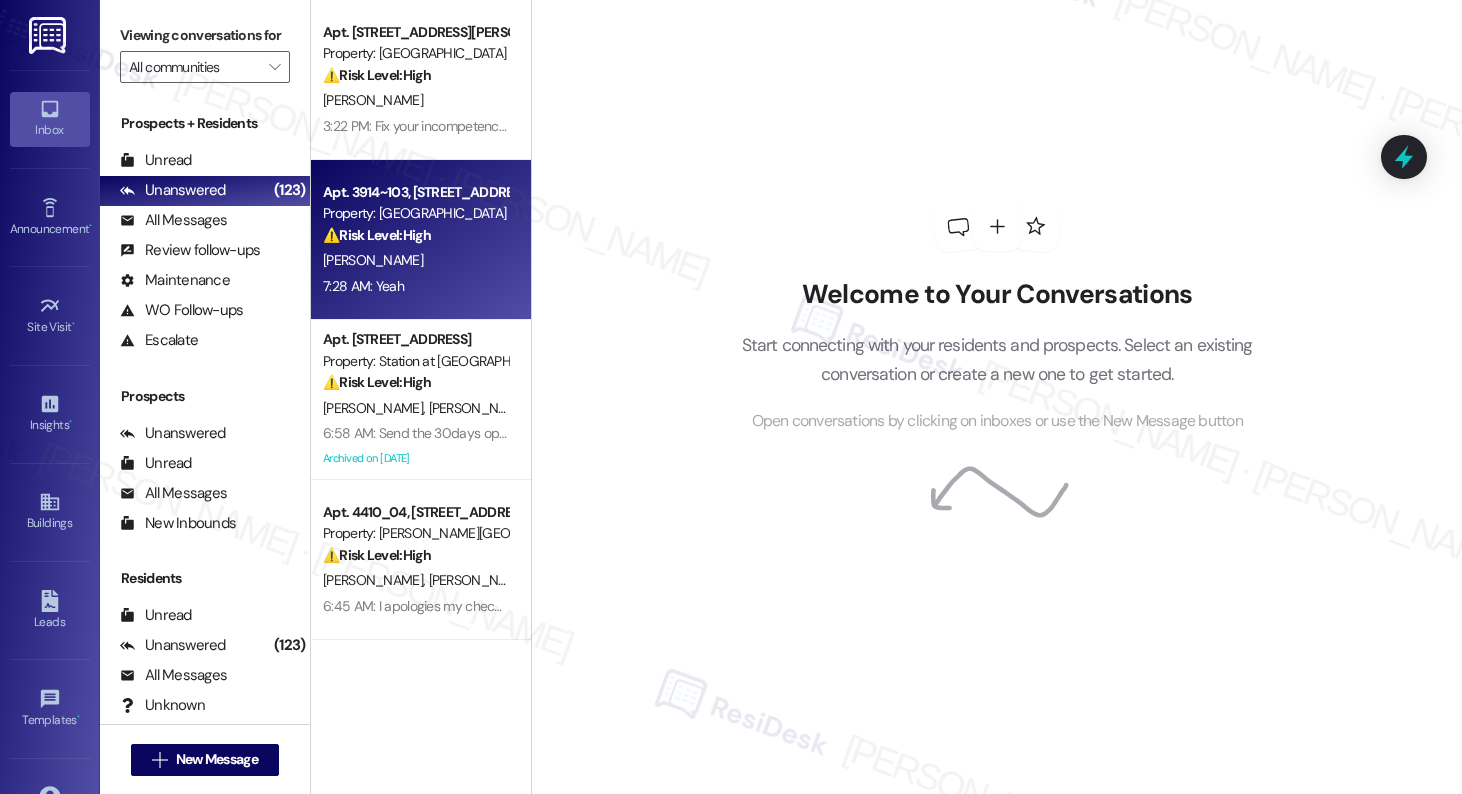 click on "⚠️  Risk Level:  High The resident reports a malfunctioning keypad, which impacts security and access to the unit. This requires urgent maintenance to ensure resident safety and property security." at bounding box center (415, 235) 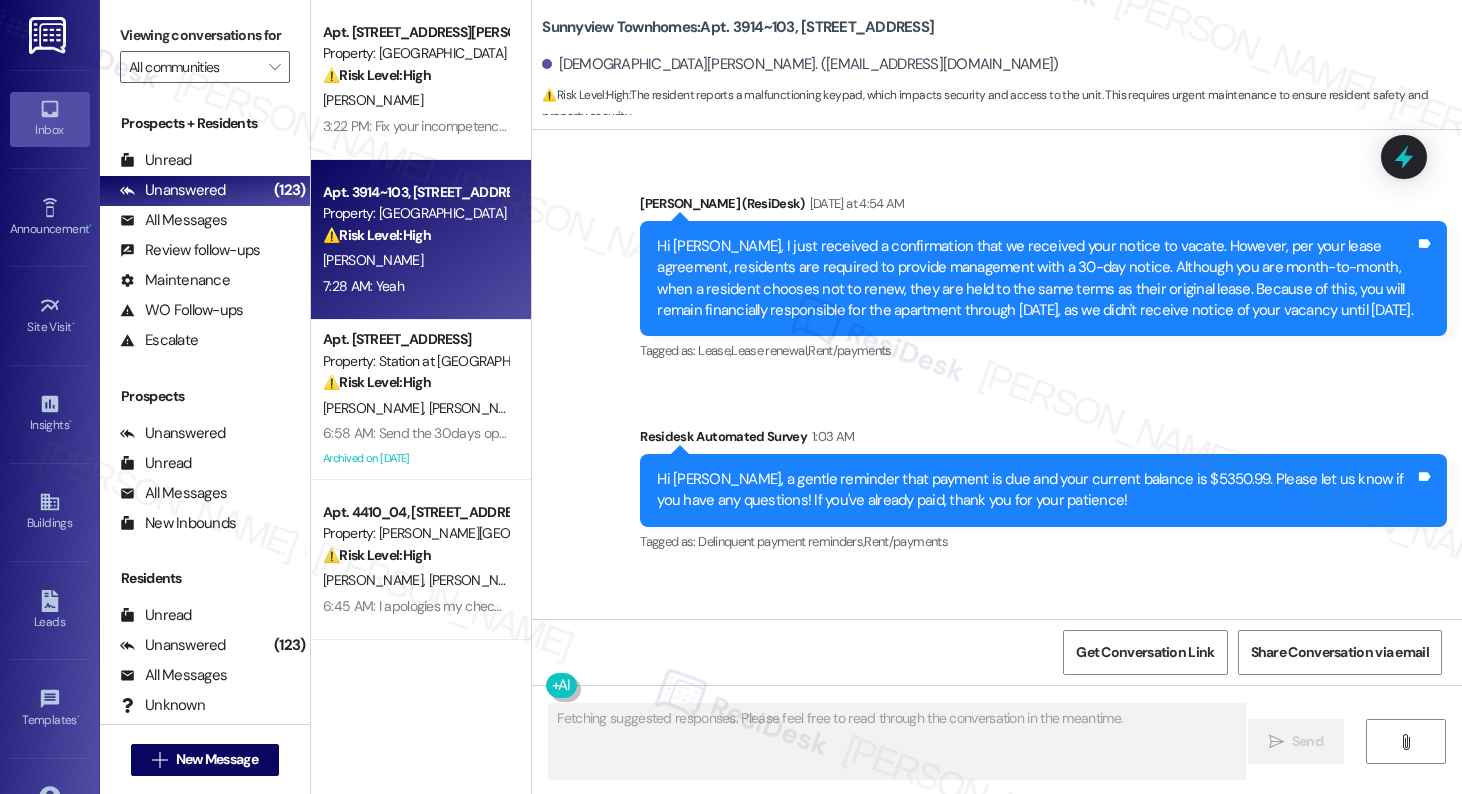 scroll, scrollTop: 13328, scrollLeft: 0, axis: vertical 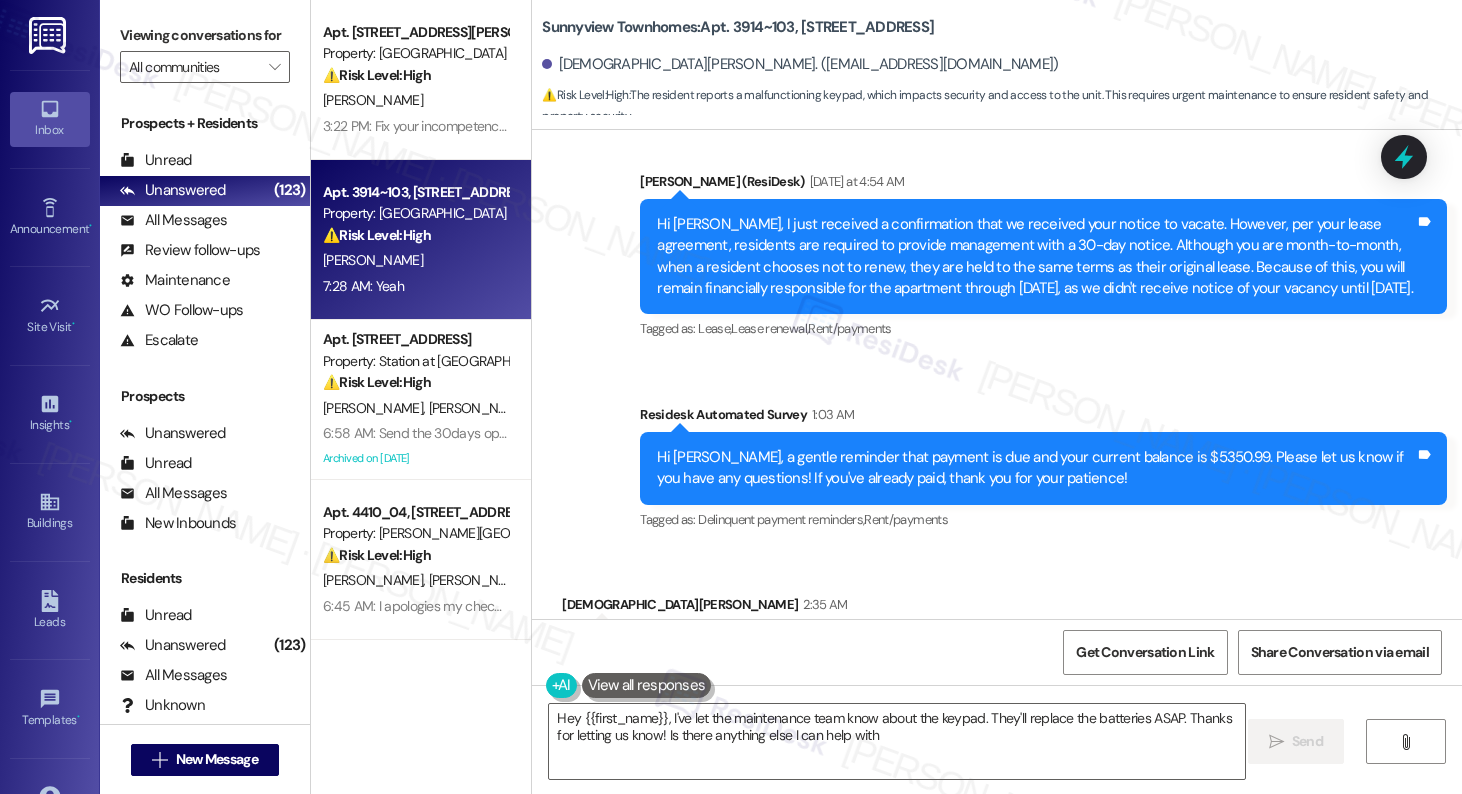 type on "Hey {{first_name}}, I've let the maintenance team know about the keypad. They'll replace the batteries ASAP. Thanks for letting us know! Is there anything else I can help with?" 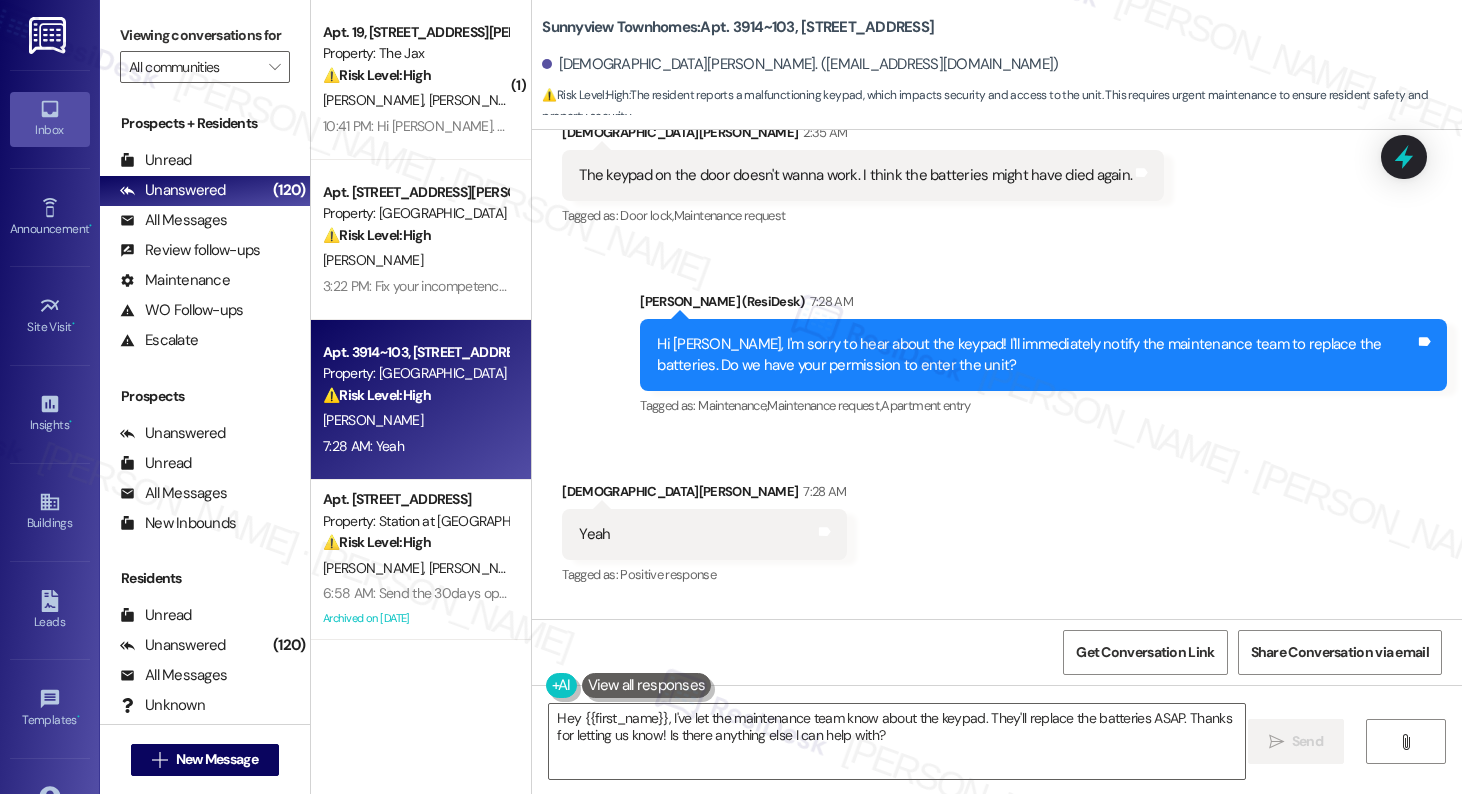 scroll, scrollTop: 13842, scrollLeft: 0, axis: vertical 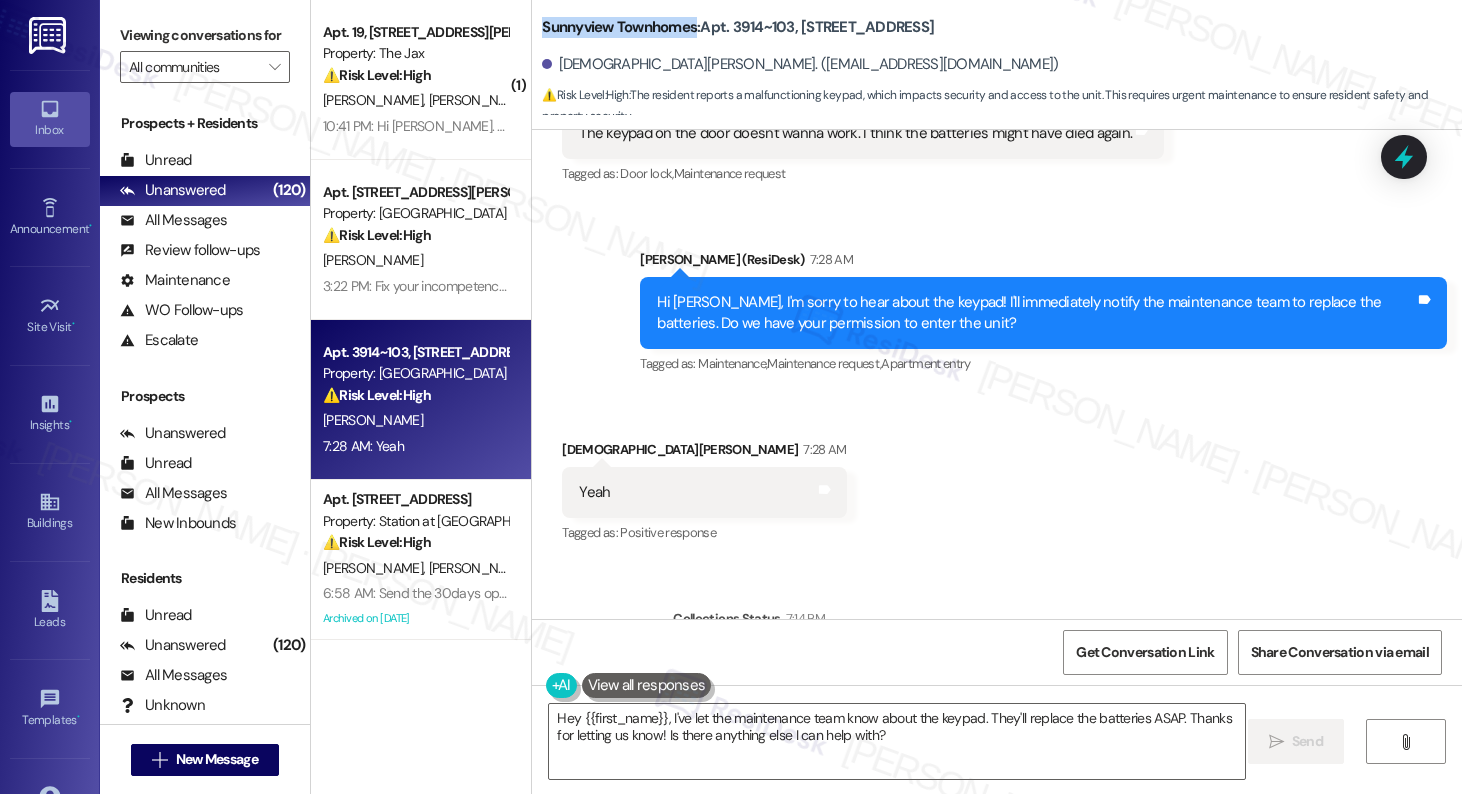 drag, startPoint x: 532, startPoint y: 15, endPoint x: 685, endPoint y: 23, distance: 153.20901 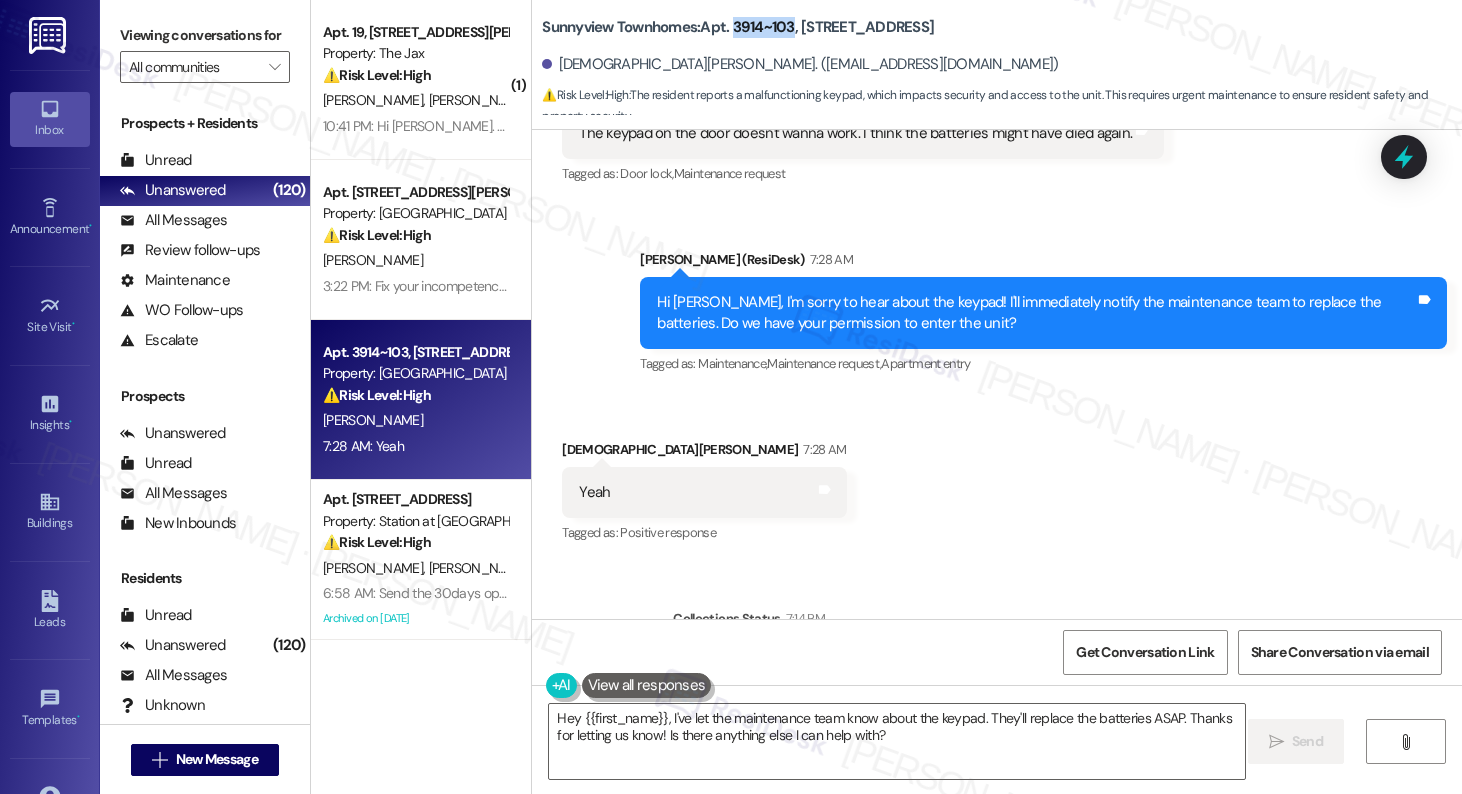 drag, startPoint x: 724, startPoint y: 17, endPoint x: 783, endPoint y: 19, distance: 59.03389 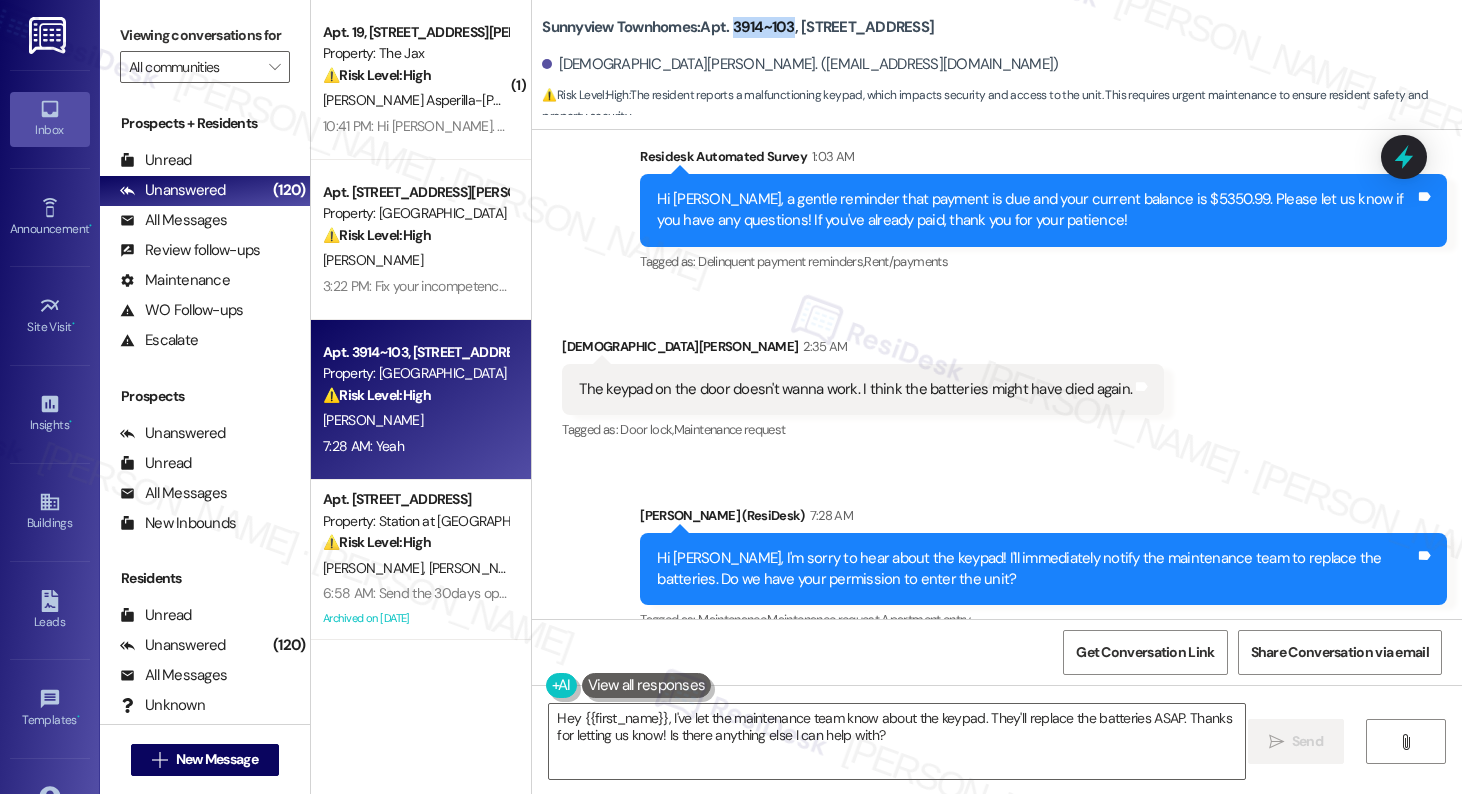 scroll, scrollTop: 13361, scrollLeft: 0, axis: vertical 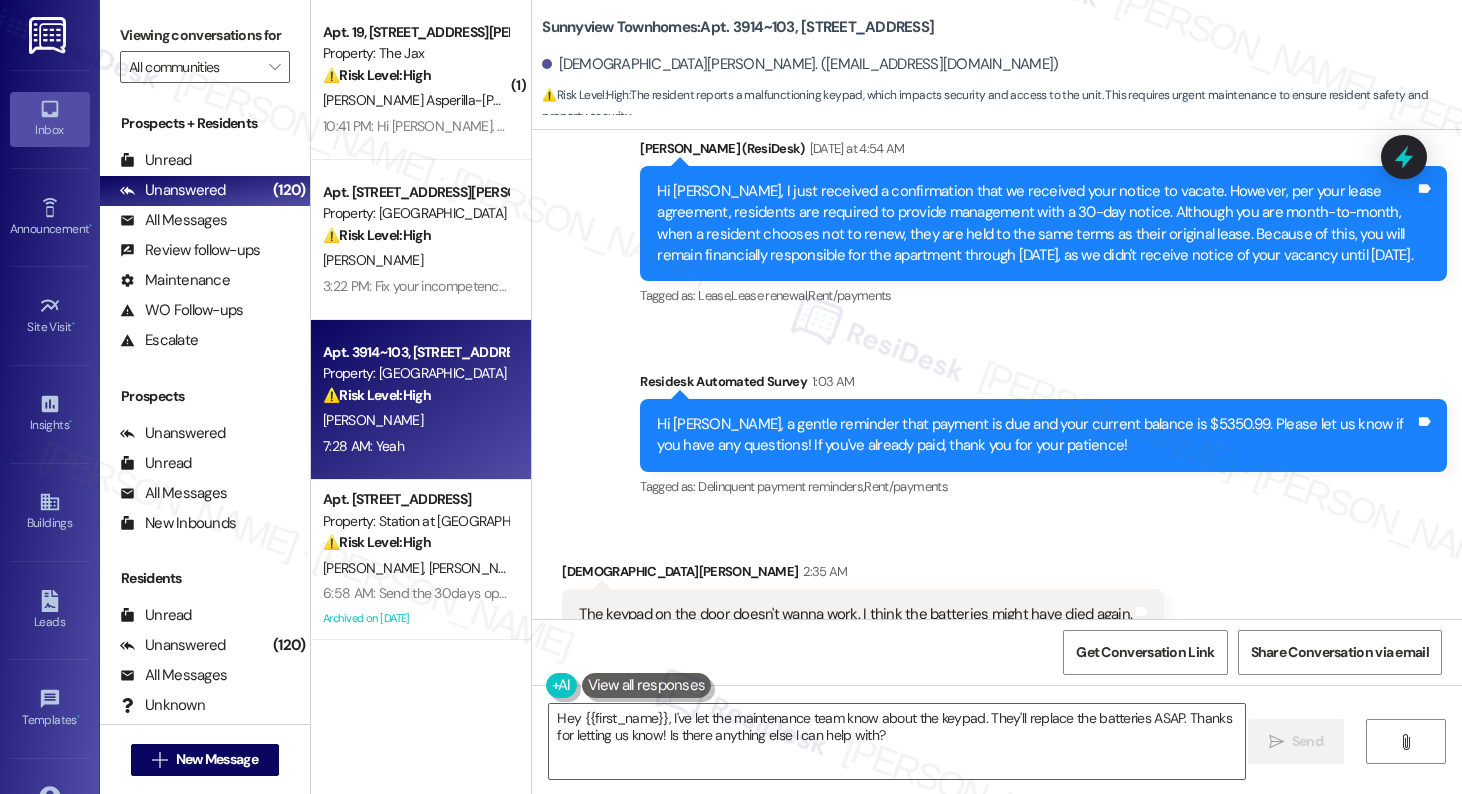 click on "The keypad on the door doesn't wanna work. I think the batteries might have died again." at bounding box center (855, 614) 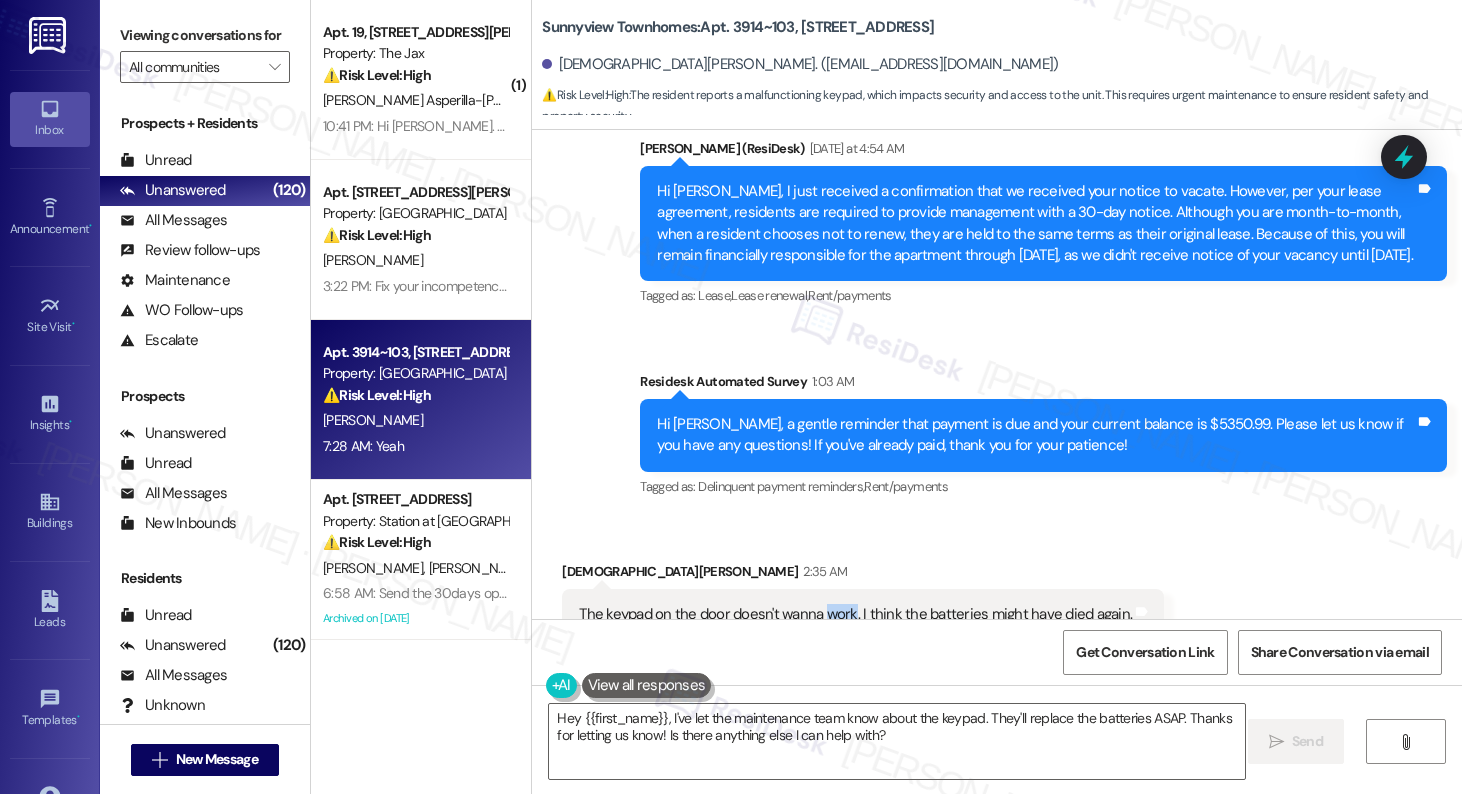 click on "The keypad on the door doesn't wanna work. I think the batteries might have died again." at bounding box center (855, 614) 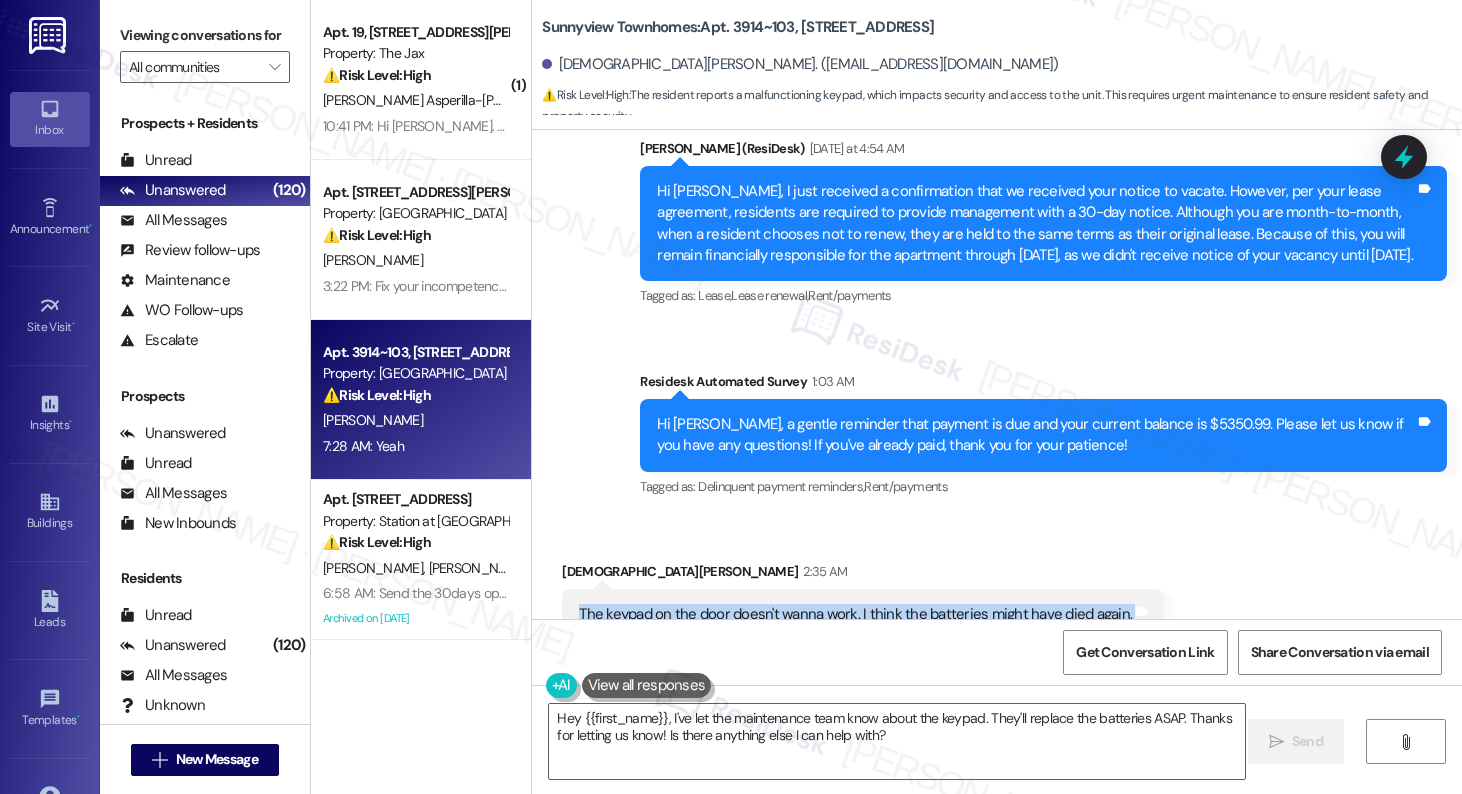click on "The keypad on the door doesn't wanna work. I think the batteries might have died again." at bounding box center [855, 614] 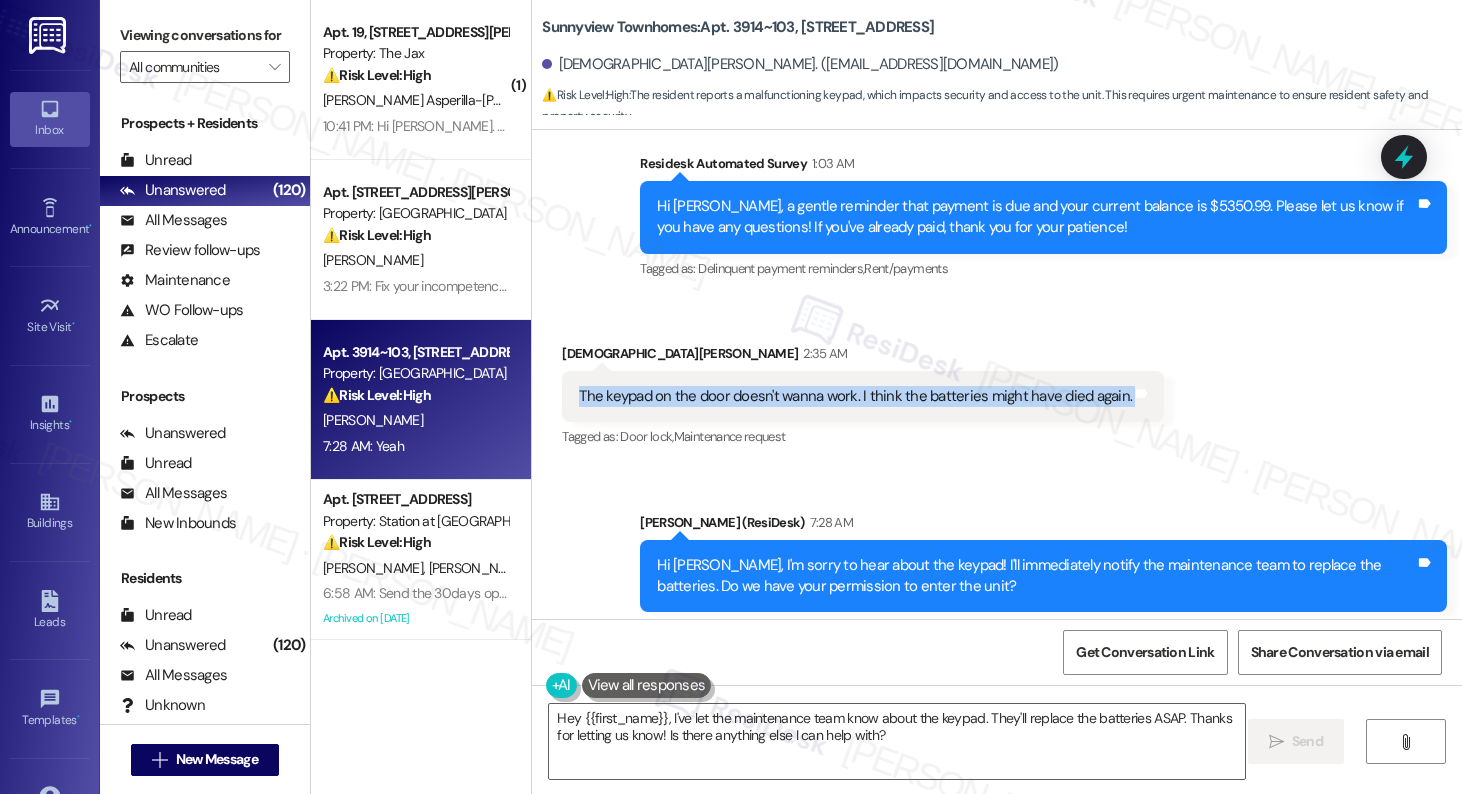 scroll, scrollTop: 13842, scrollLeft: 0, axis: vertical 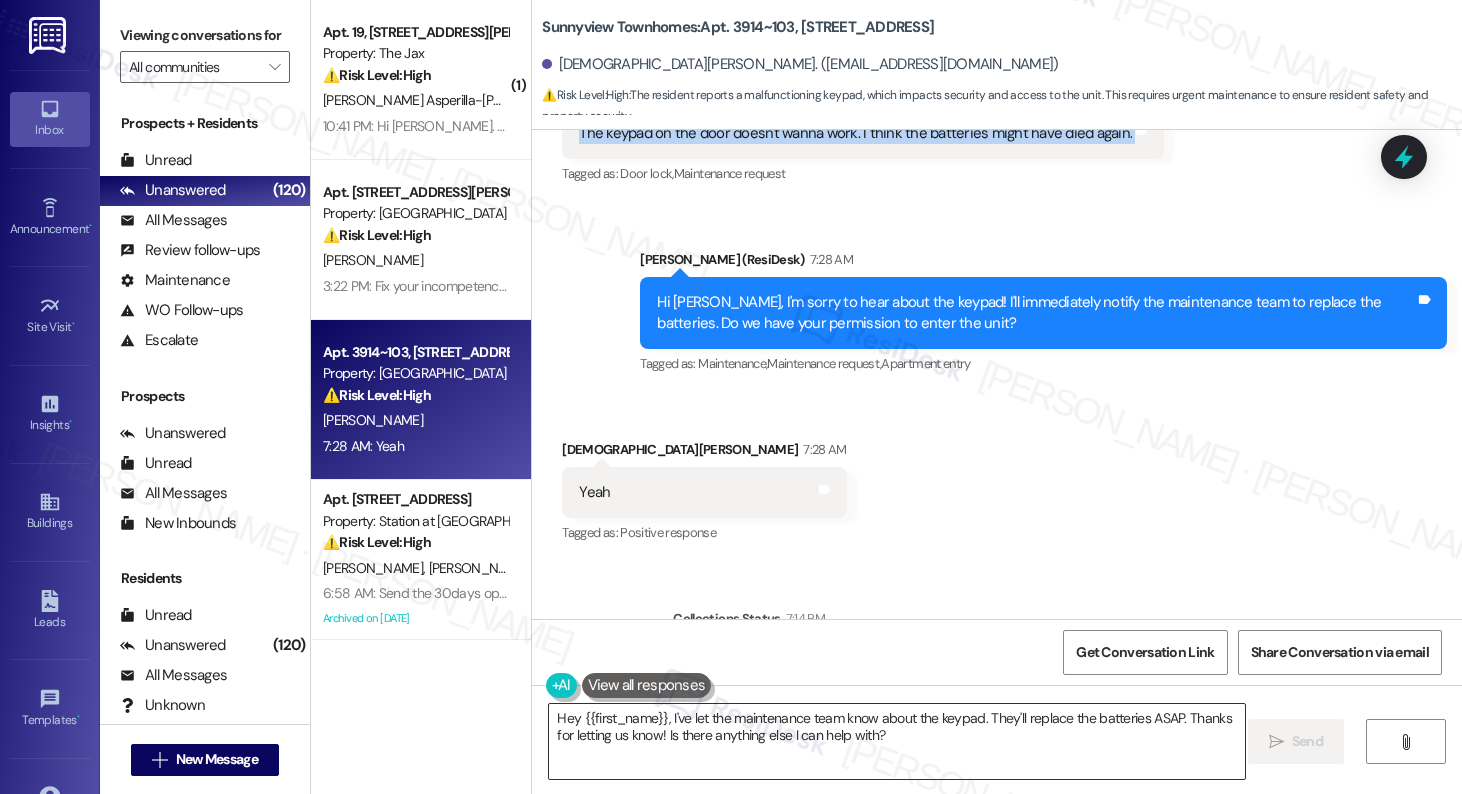 click on "Hey {{first_name}}, I've let the maintenance team know about the keypad. They'll replace the batteries ASAP. Thanks for letting us know! Is there anything else I can help with?" at bounding box center (896, 741) 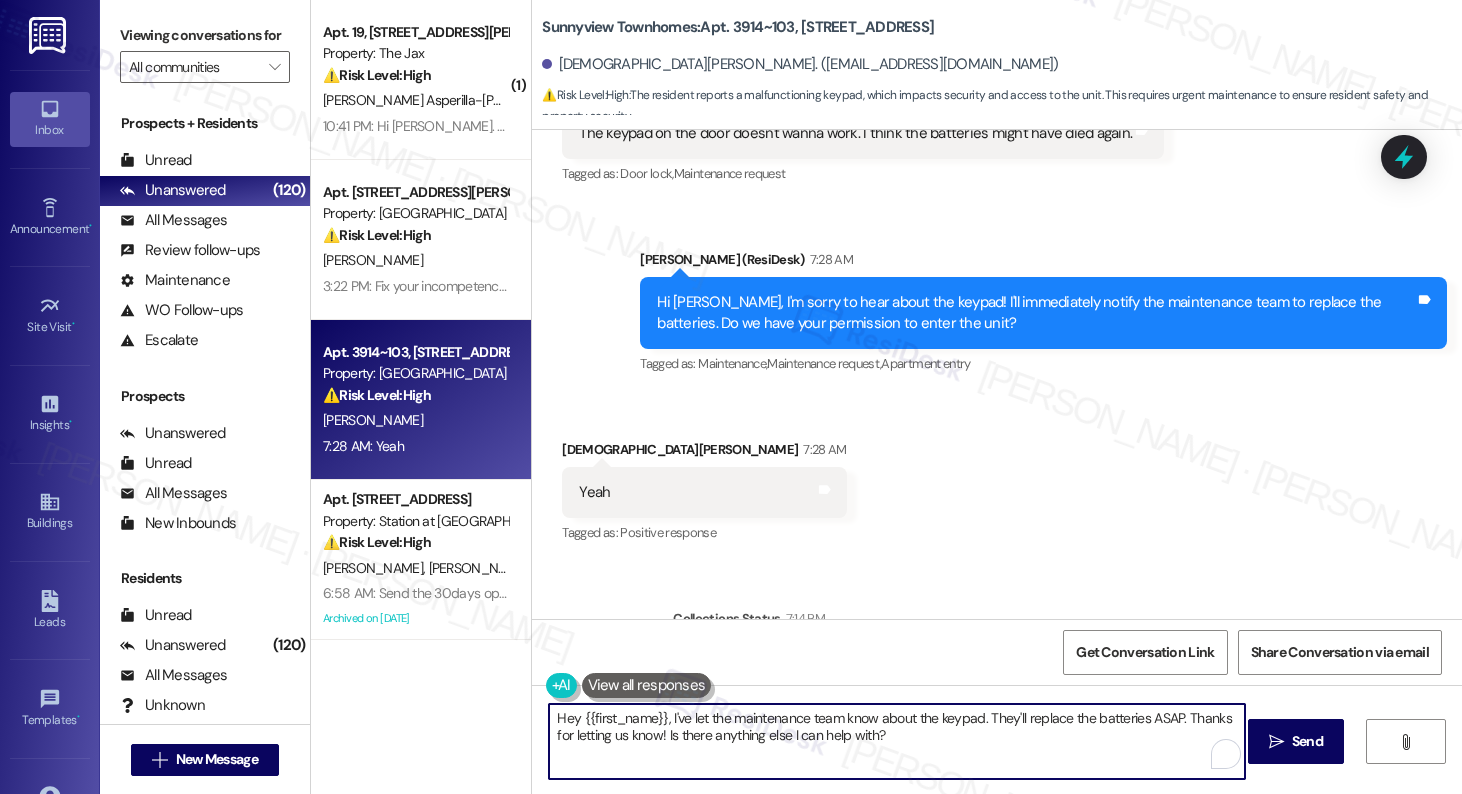 click on "Hey {{first_name}}, I've let the maintenance team know about the keypad. They'll replace the batteries ASAP. Thanks for letting us know! Is there anything else I can help with?" at bounding box center [896, 741] 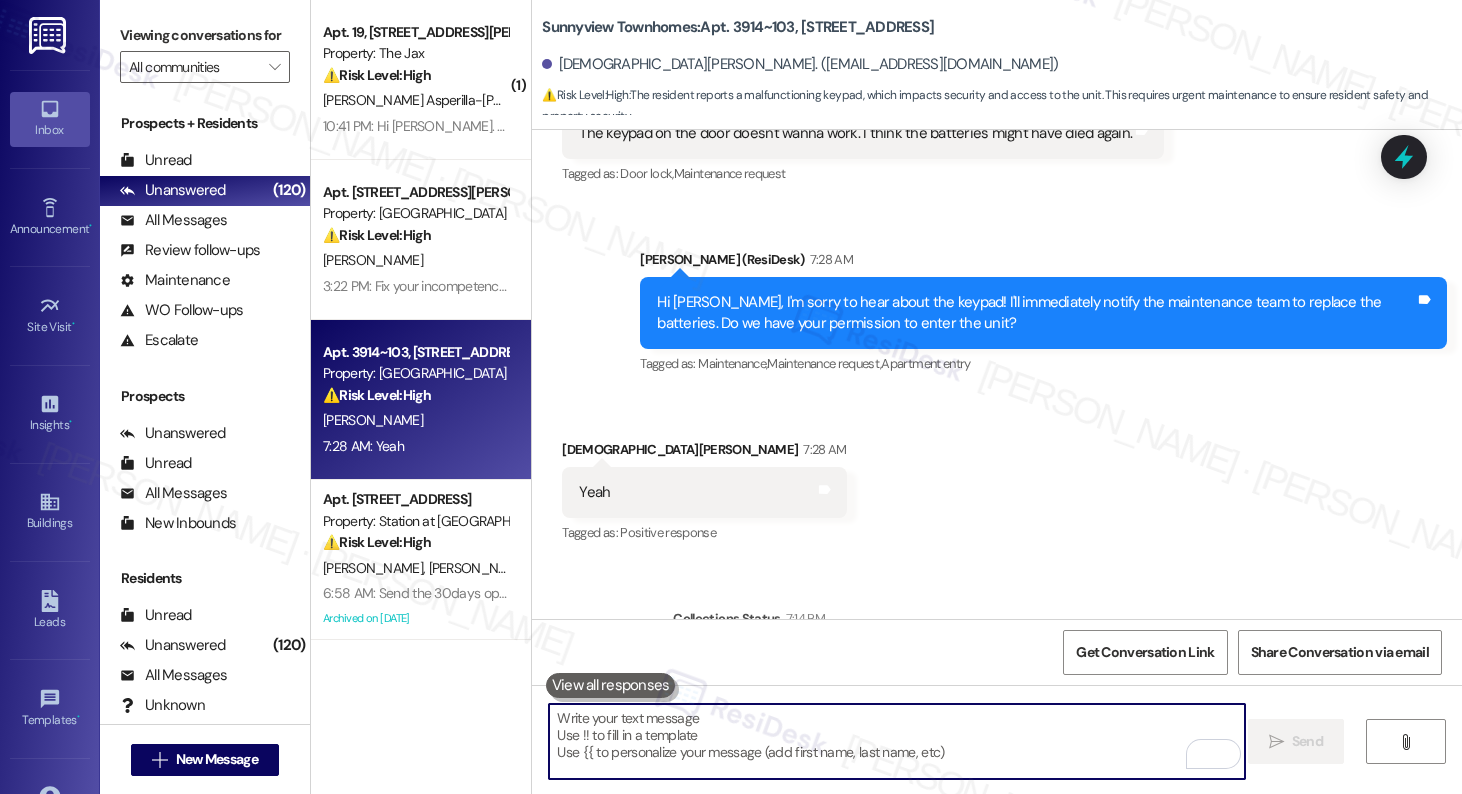 type 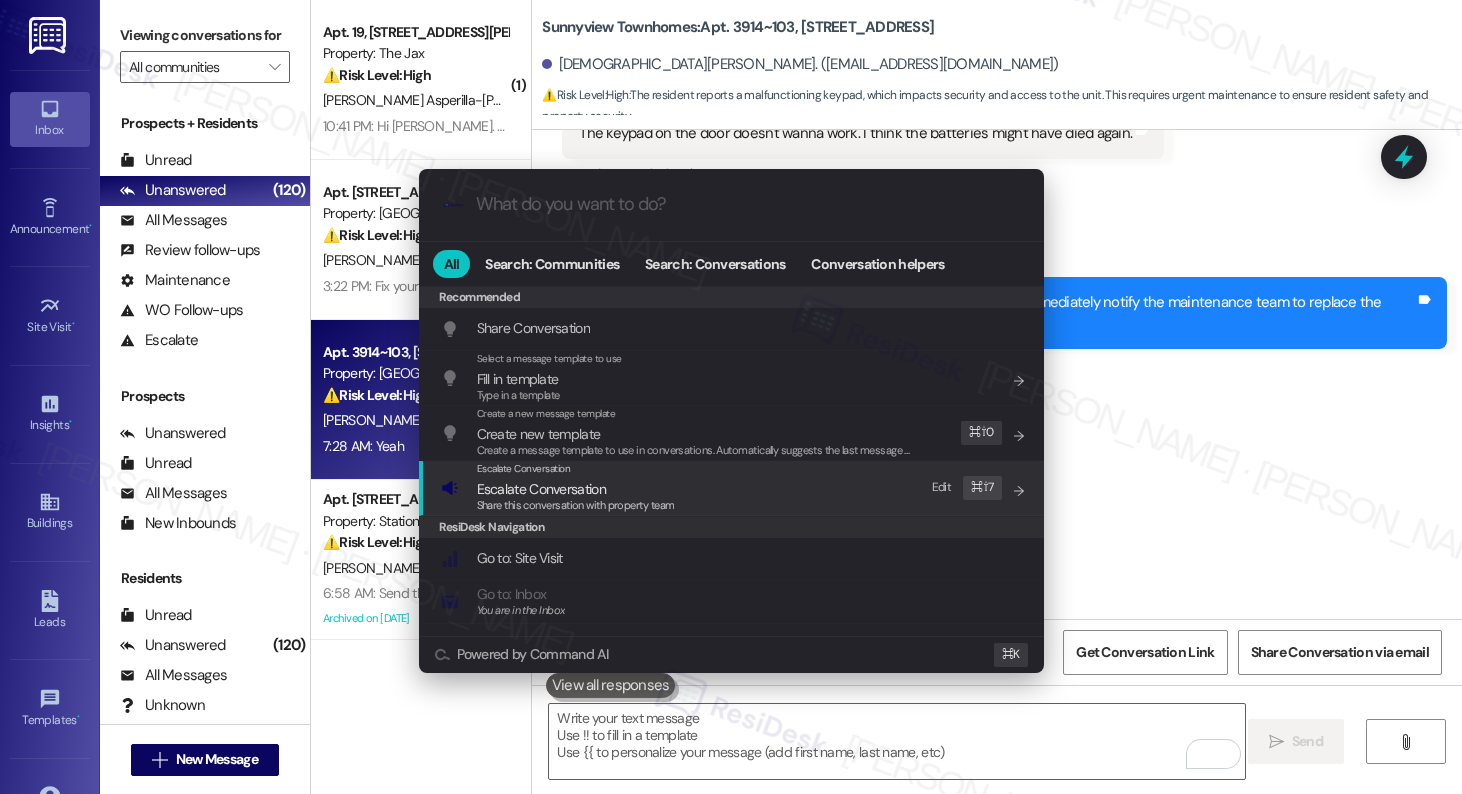 click on "Share this conversation with property team" at bounding box center (576, 505) 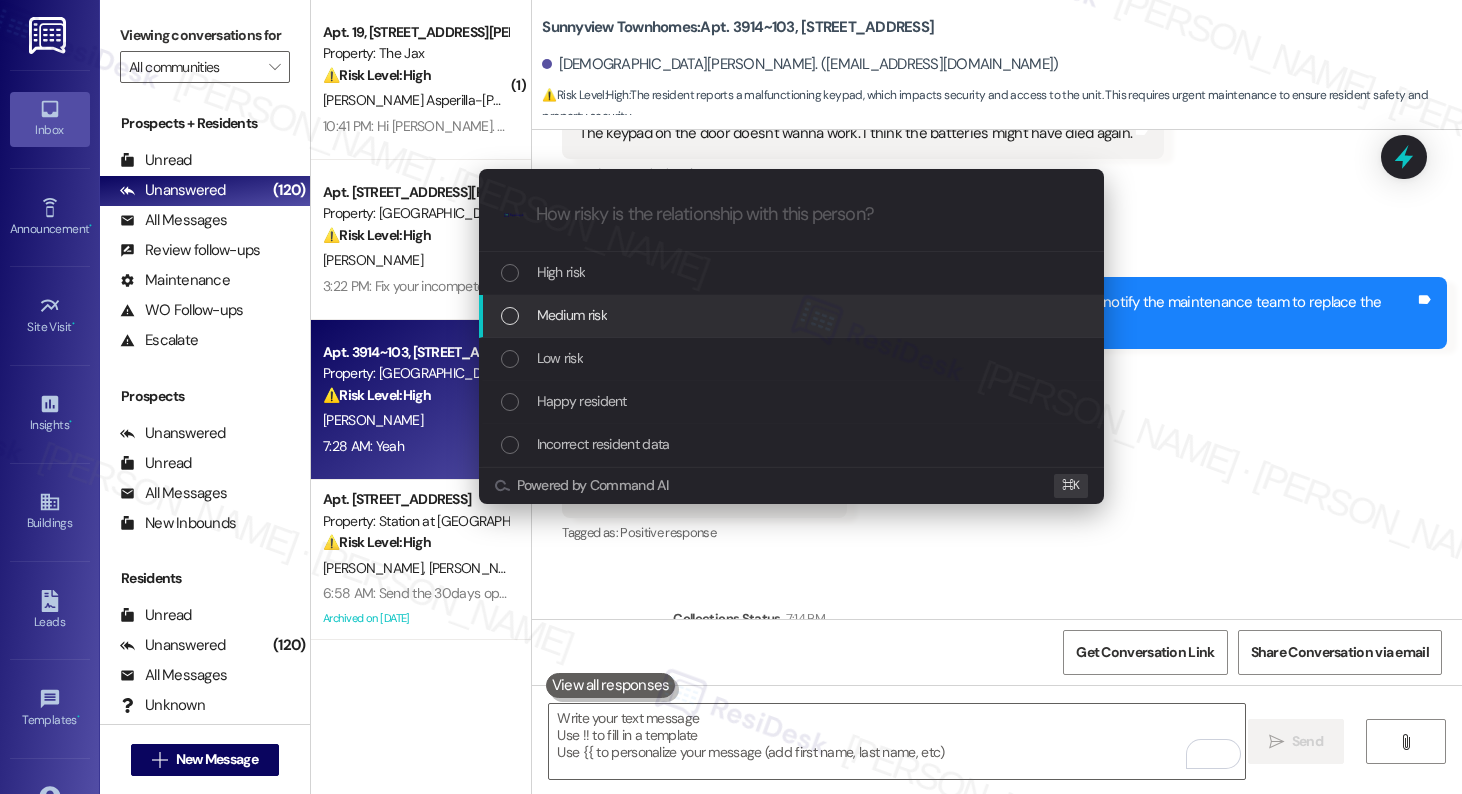 click on "Medium risk" at bounding box center [572, 315] 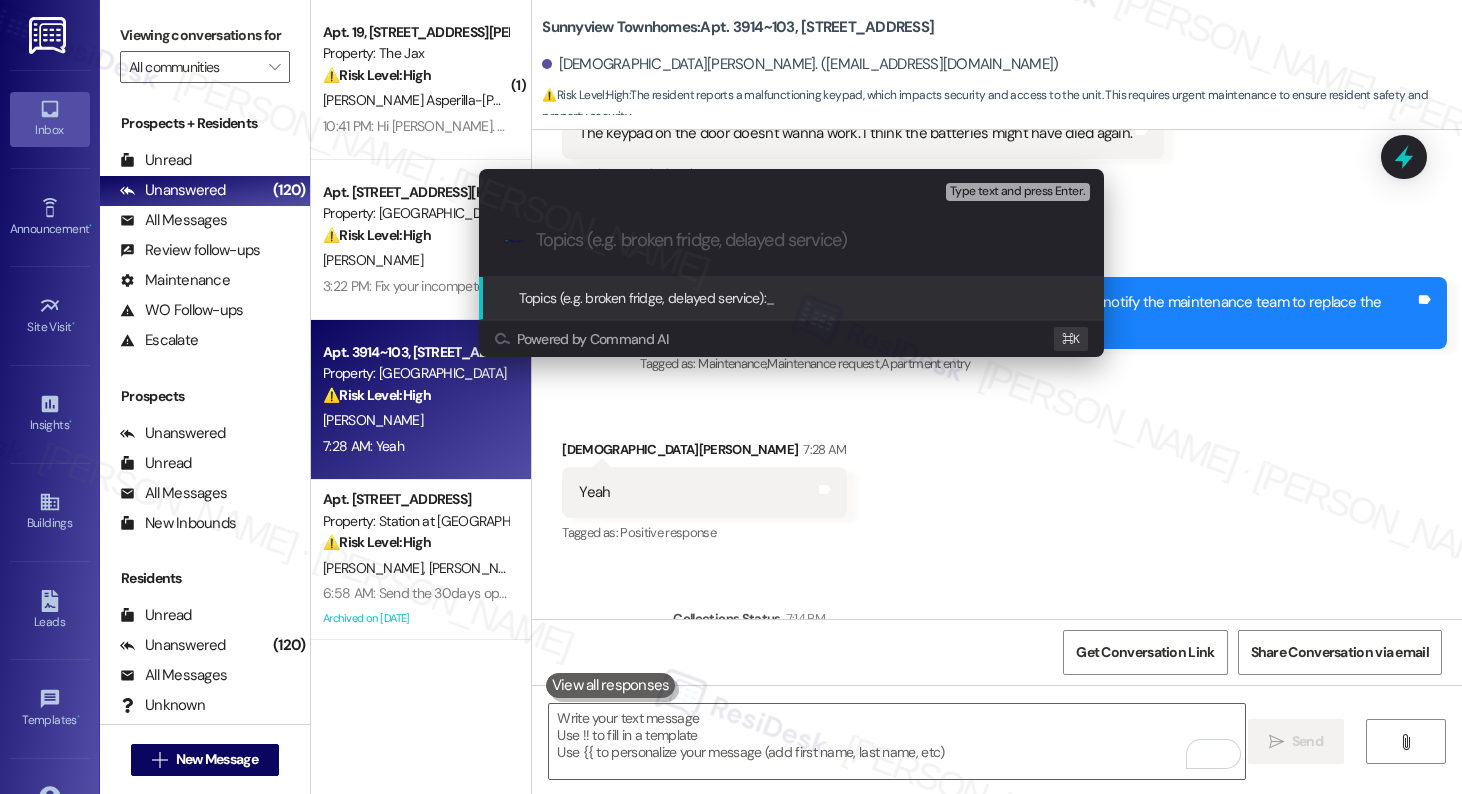 paste on "Work Order #235392" 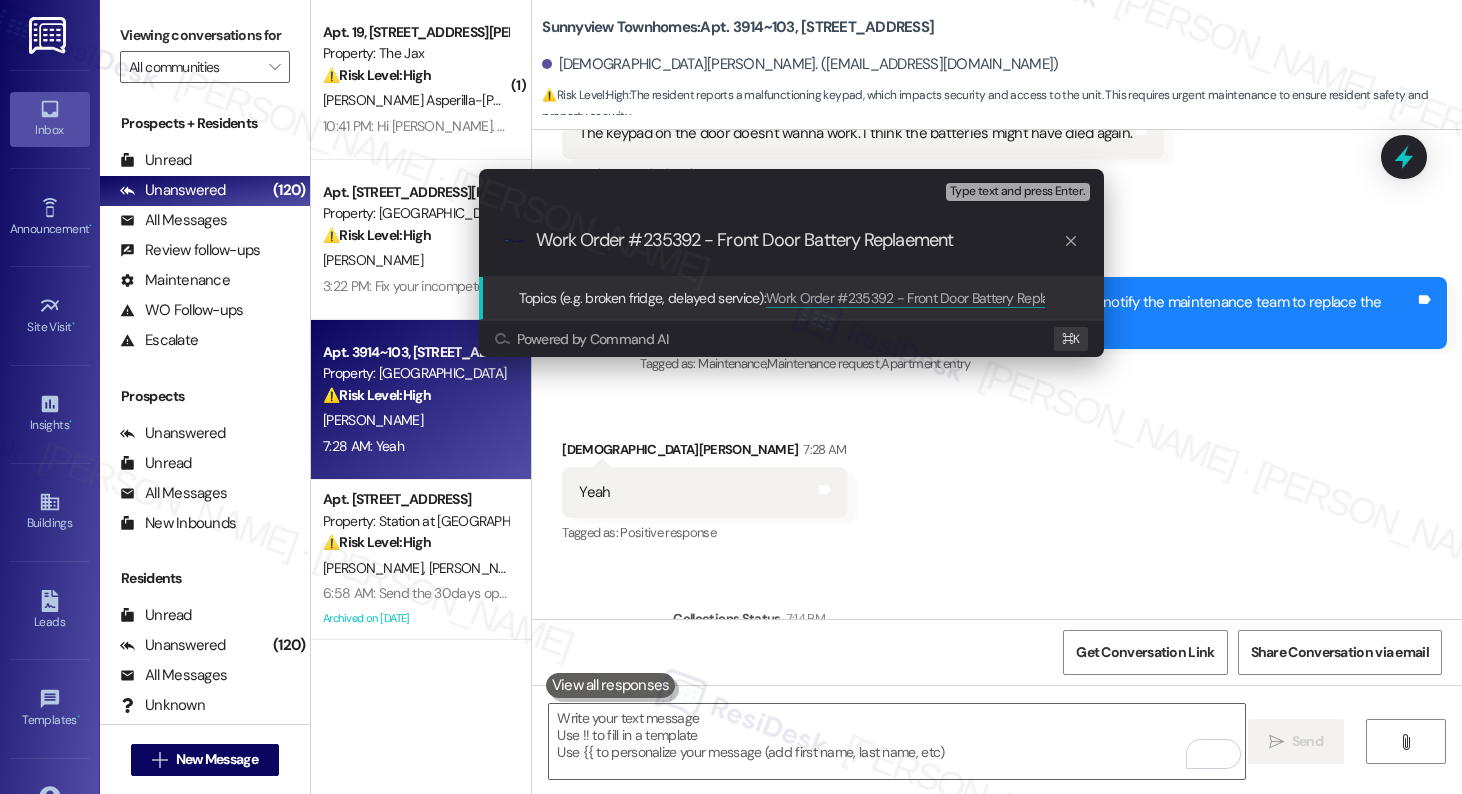 click on "Work Order #235392 - Front Door Battery Replaement" at bounding box center (799, 240) 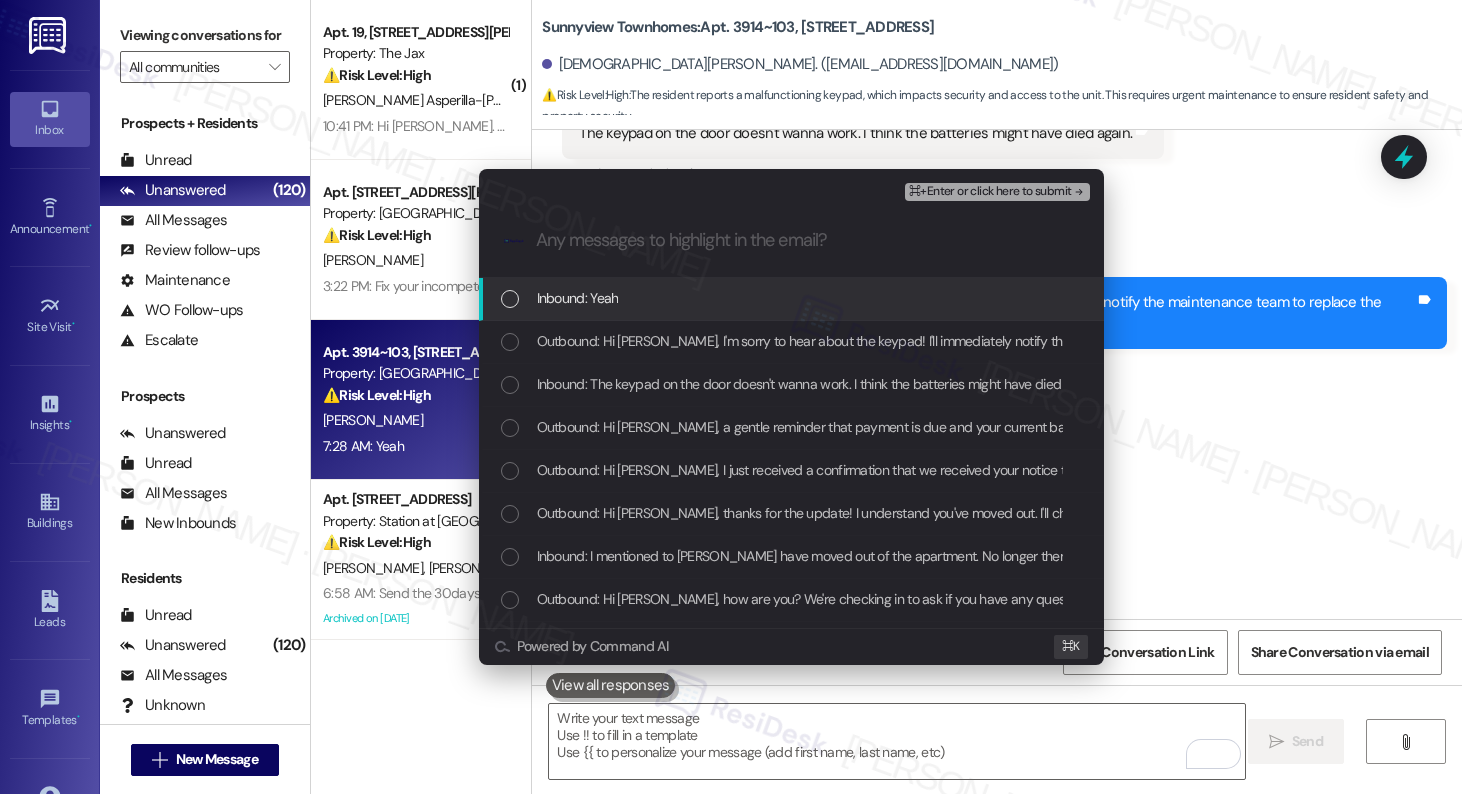 scroll, scrollTop: 0, scrollLeft: 0, axis: both 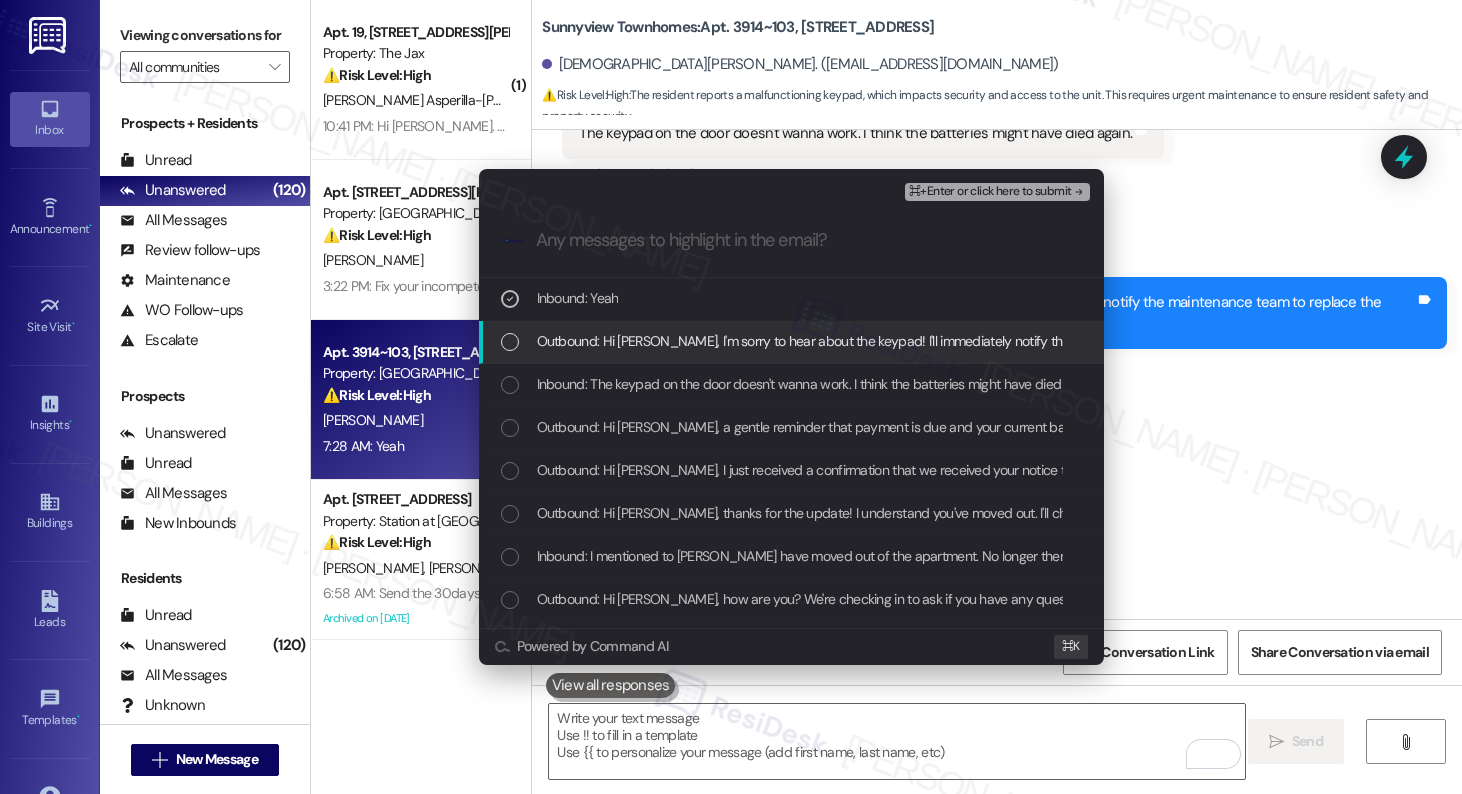 click on "Outbound: Hi Christian, I'm sorry to hear about the keypad! I'll immediately notify the maintenance team to replace the batteries. Do we have your permission to enter the unit?" at bounding box center (1065, 341) 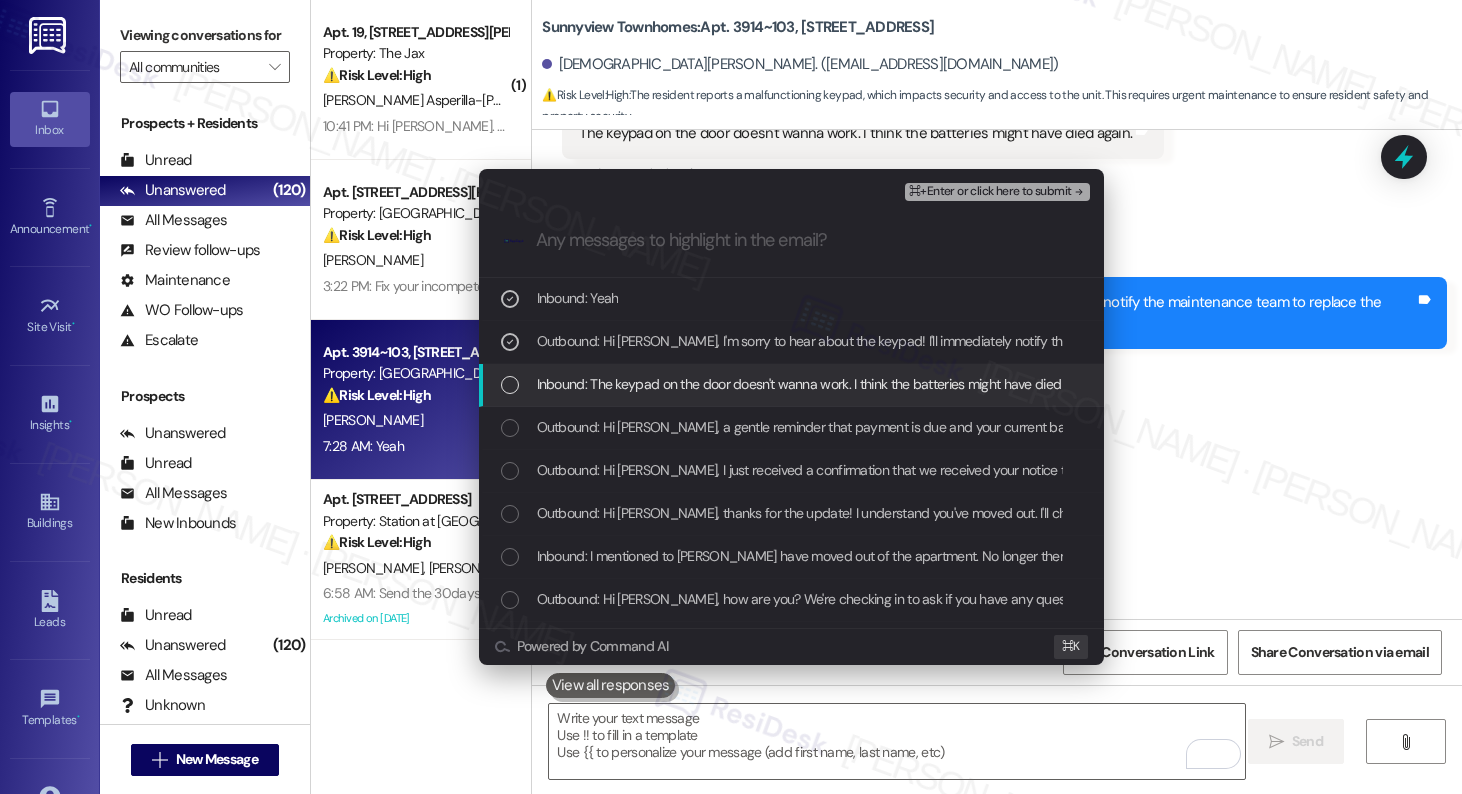 click on "Inbound: The keypad on the door doesn't wanna work. I think the batteries might have died again." at bounding box center (818, 384) 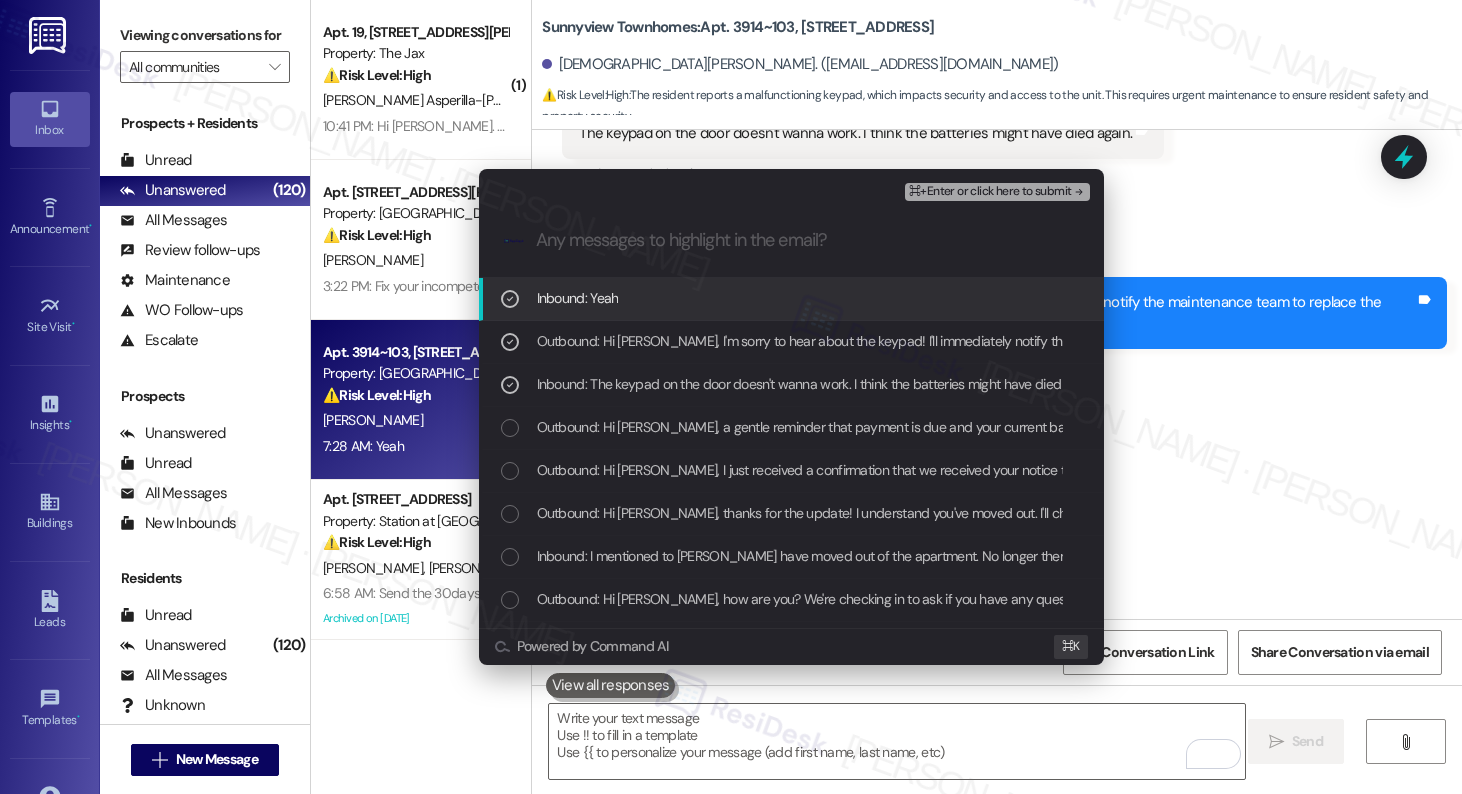 click on "⌘+Enter or click here to submit" at bounding box center [990, 192] 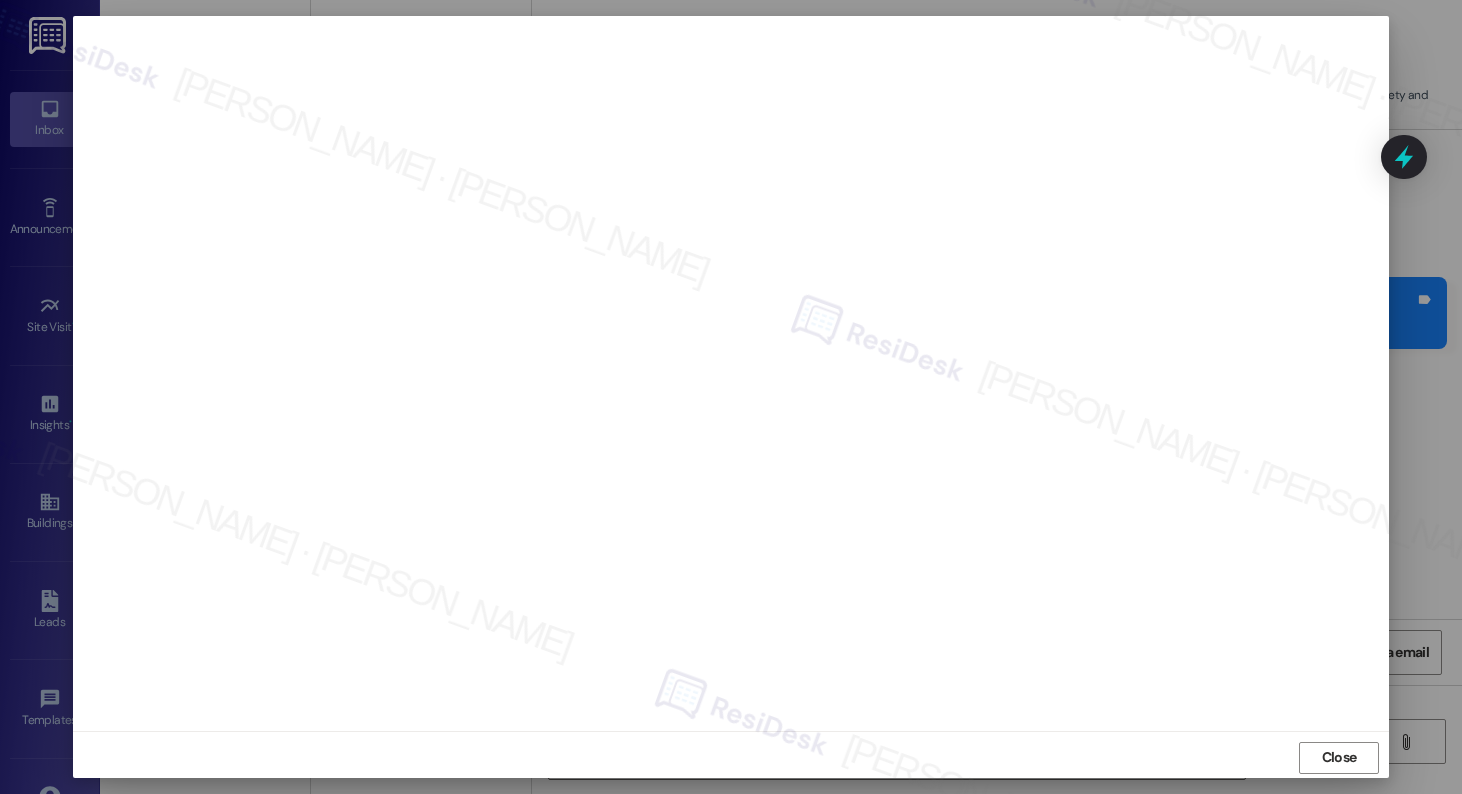 scroll, scrollTop: 5, scrollLeft: 0, axis: vertical 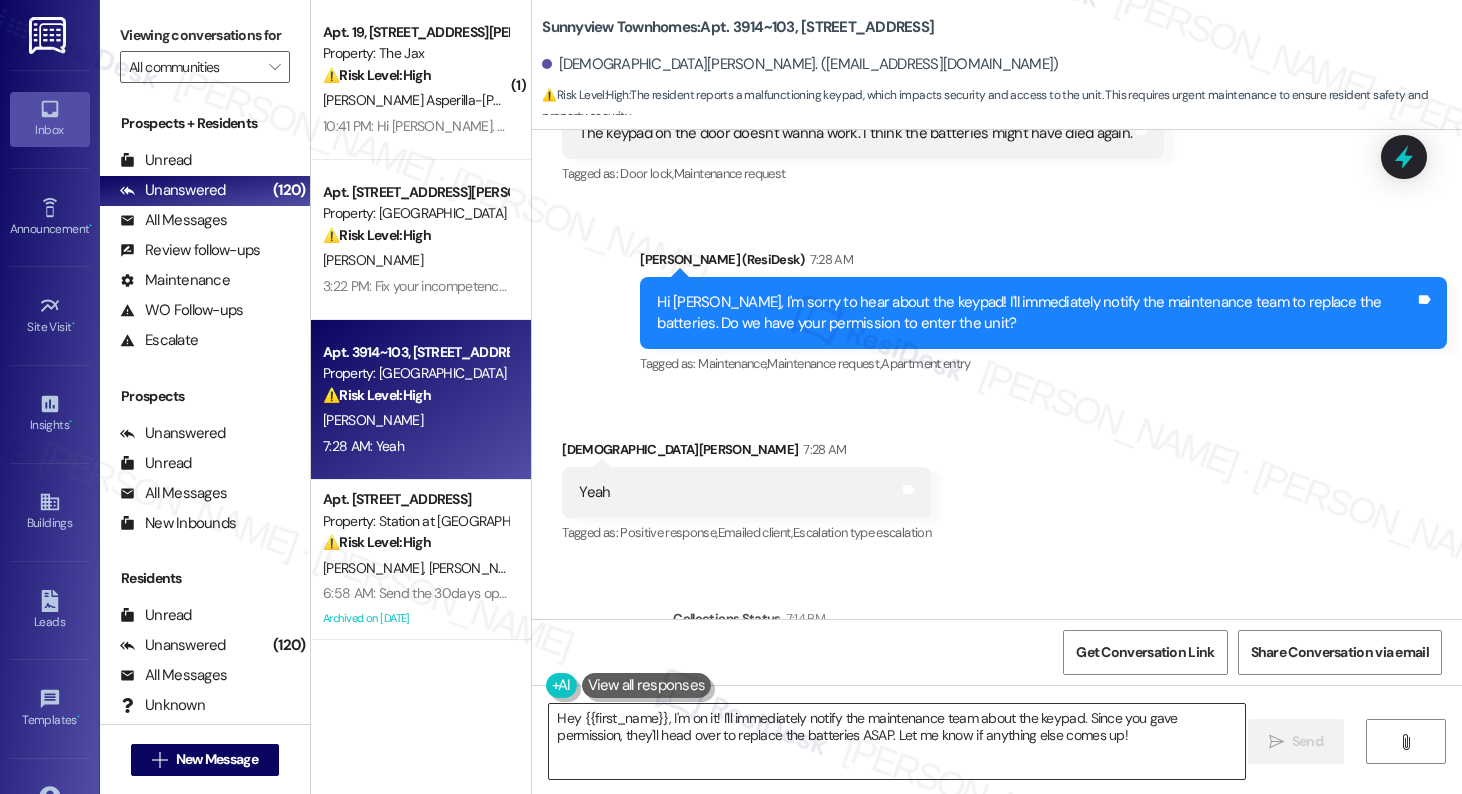 click on "Hey {{first_name}}, I'm on it! I'll immediately notify the maintenance team about the keypad. Since you gave permission, they'll head over to replace the batteries ASAP. Let me know if anything else comes up!" at bounding box center [896, 741] 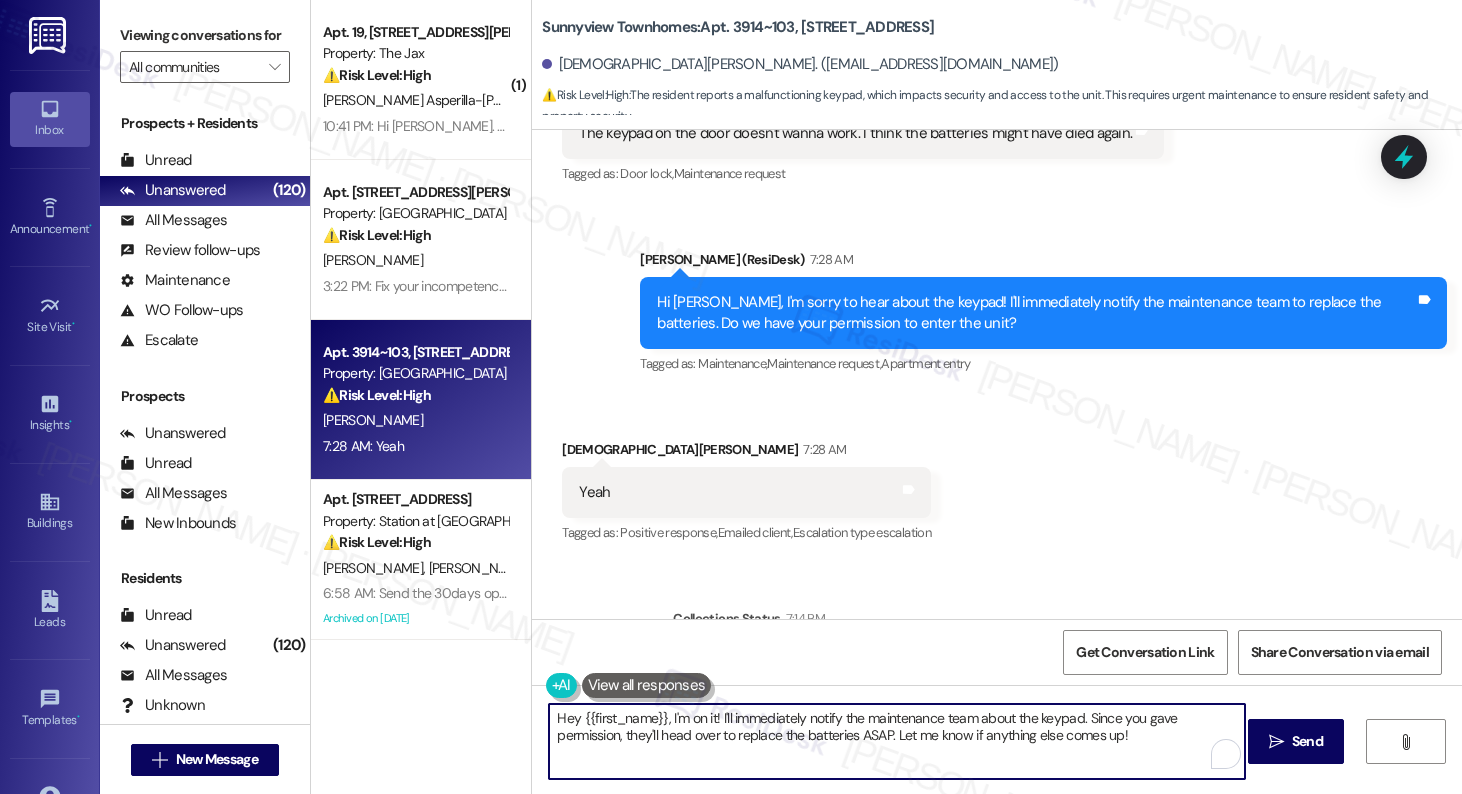 click on "Hey {{first_name}}, I'm on it! I'll immediately notify the maintenance team about the keypad. Since you gave permission, they'll head over to replace the batteries ASAP. Let me know if anything else comes up!" at bounding box center (896, 741) 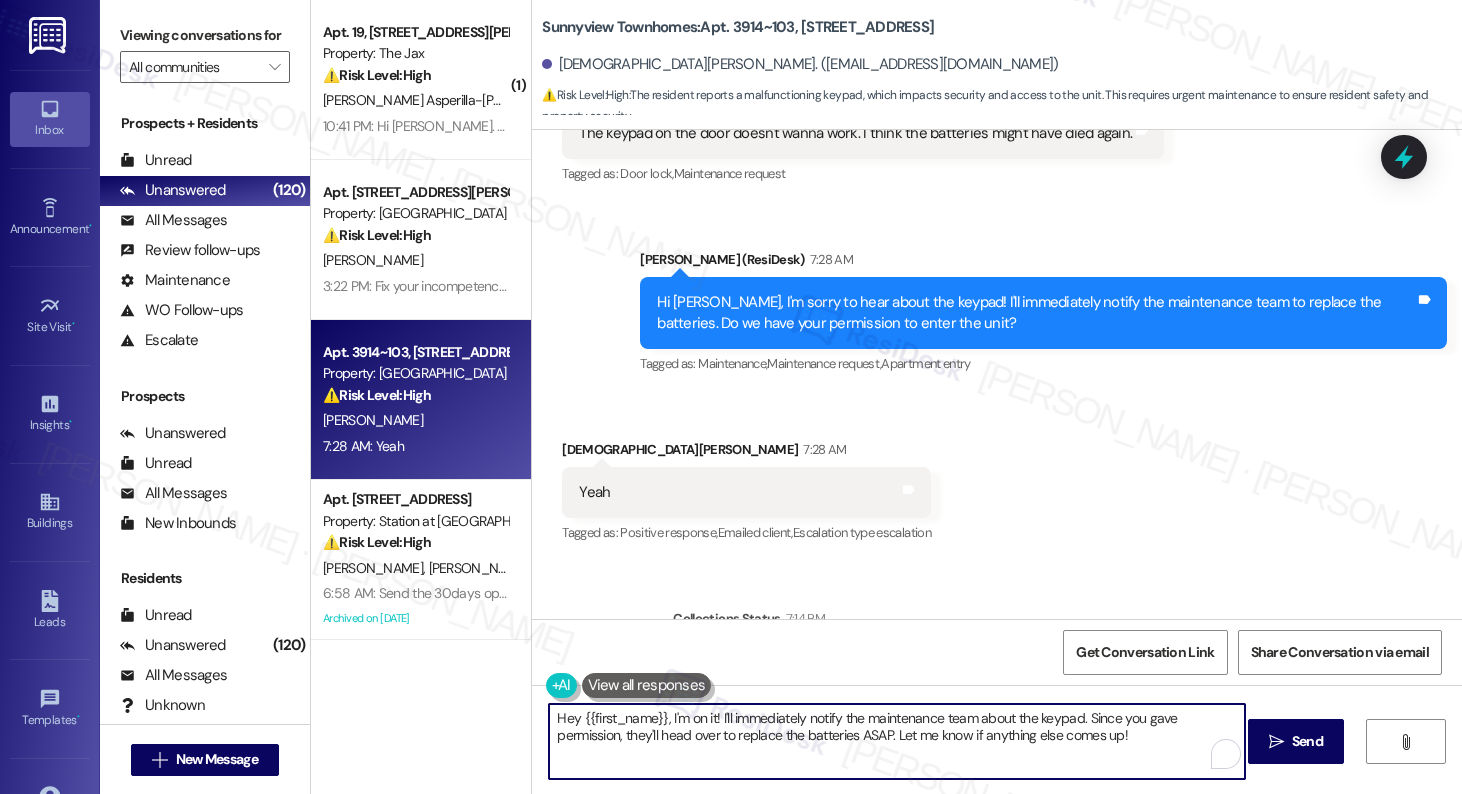 paste on "Thank you, {{first_name}}. The request has been submitted. Our maintenance team will be in touch soon. Is there anything else I can assist you with?" 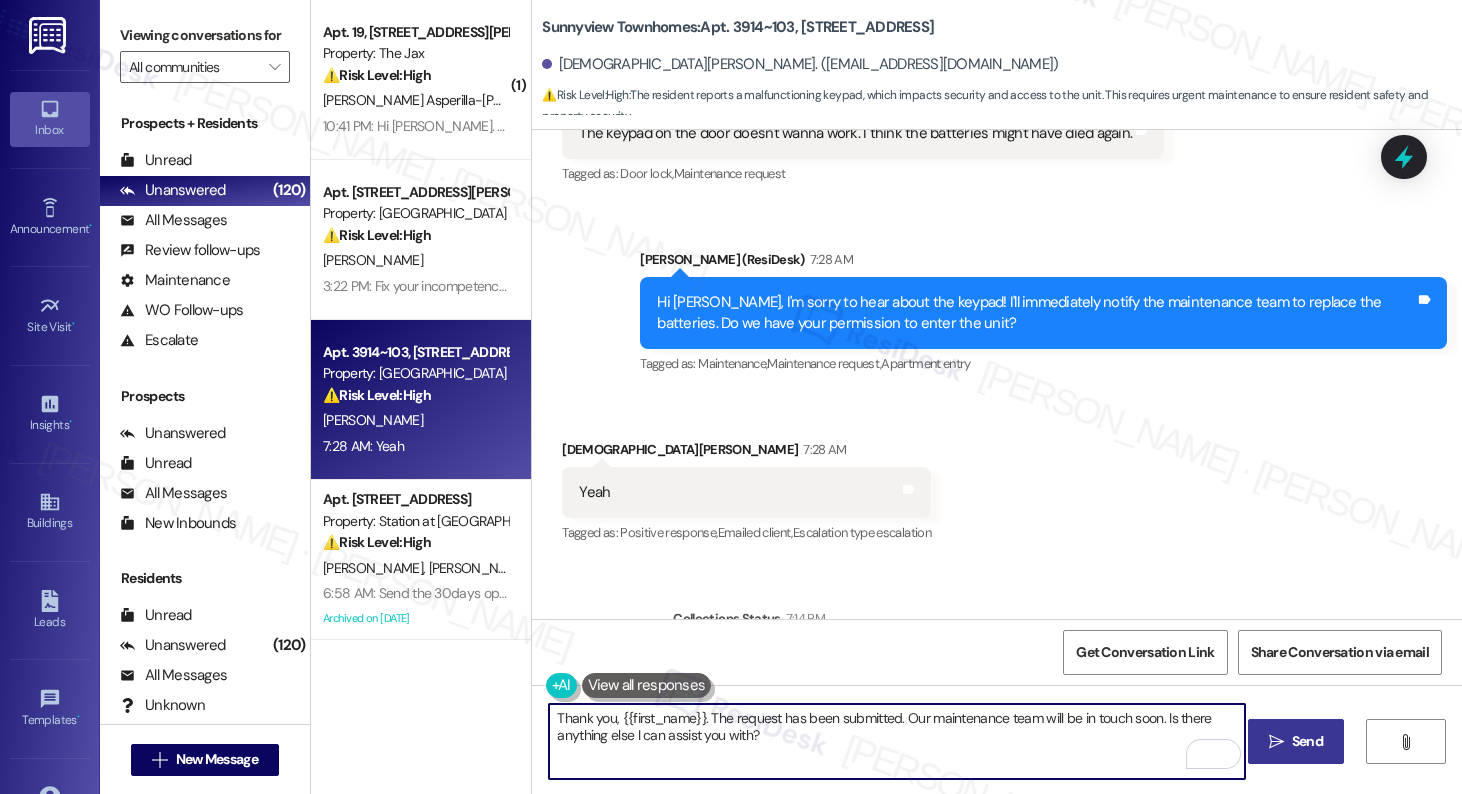 type on "Thank you, {{first_name}}. The request has been submitted. Our maintenance team will be in touch soon. Is there anything else I can assist you with?" 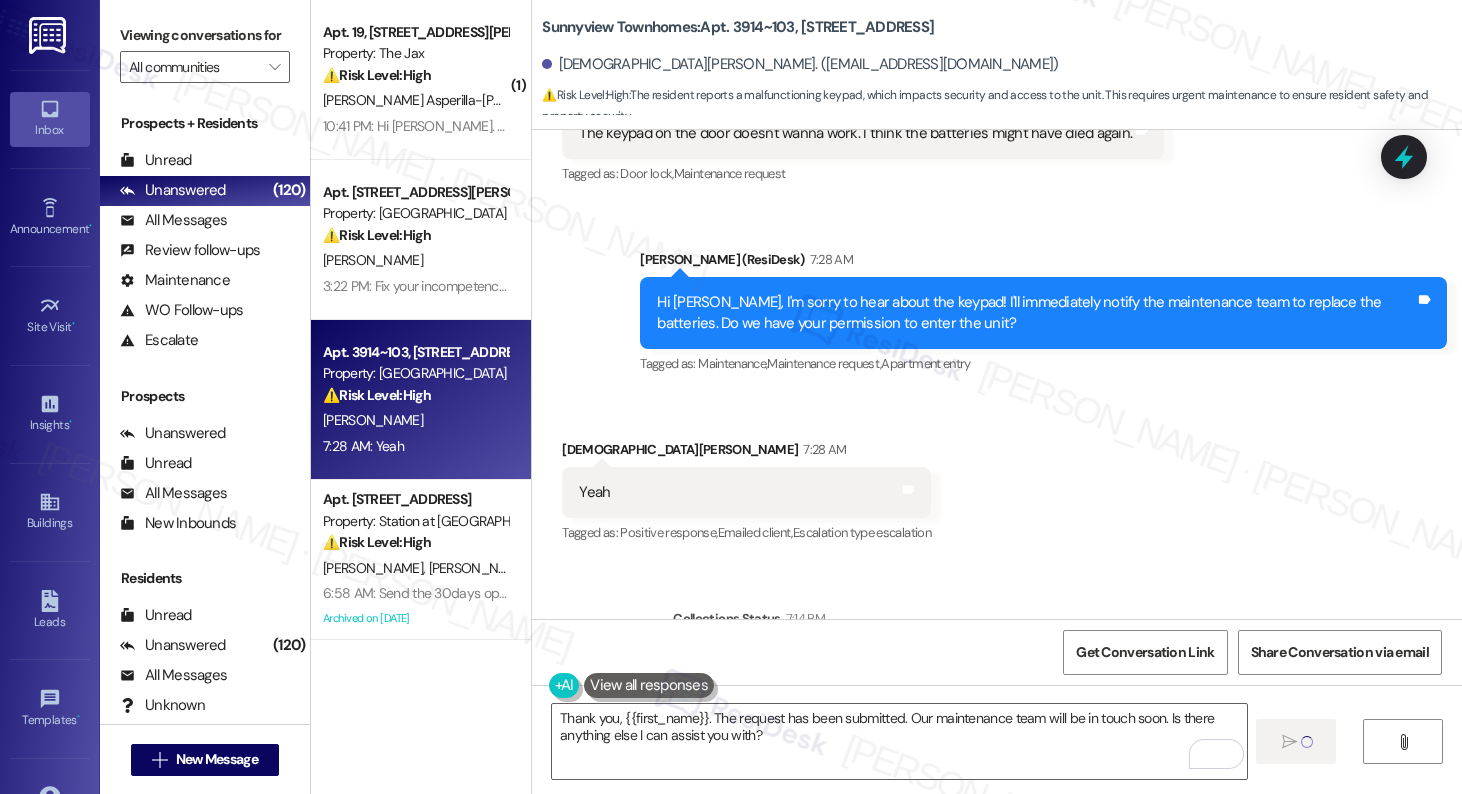 type 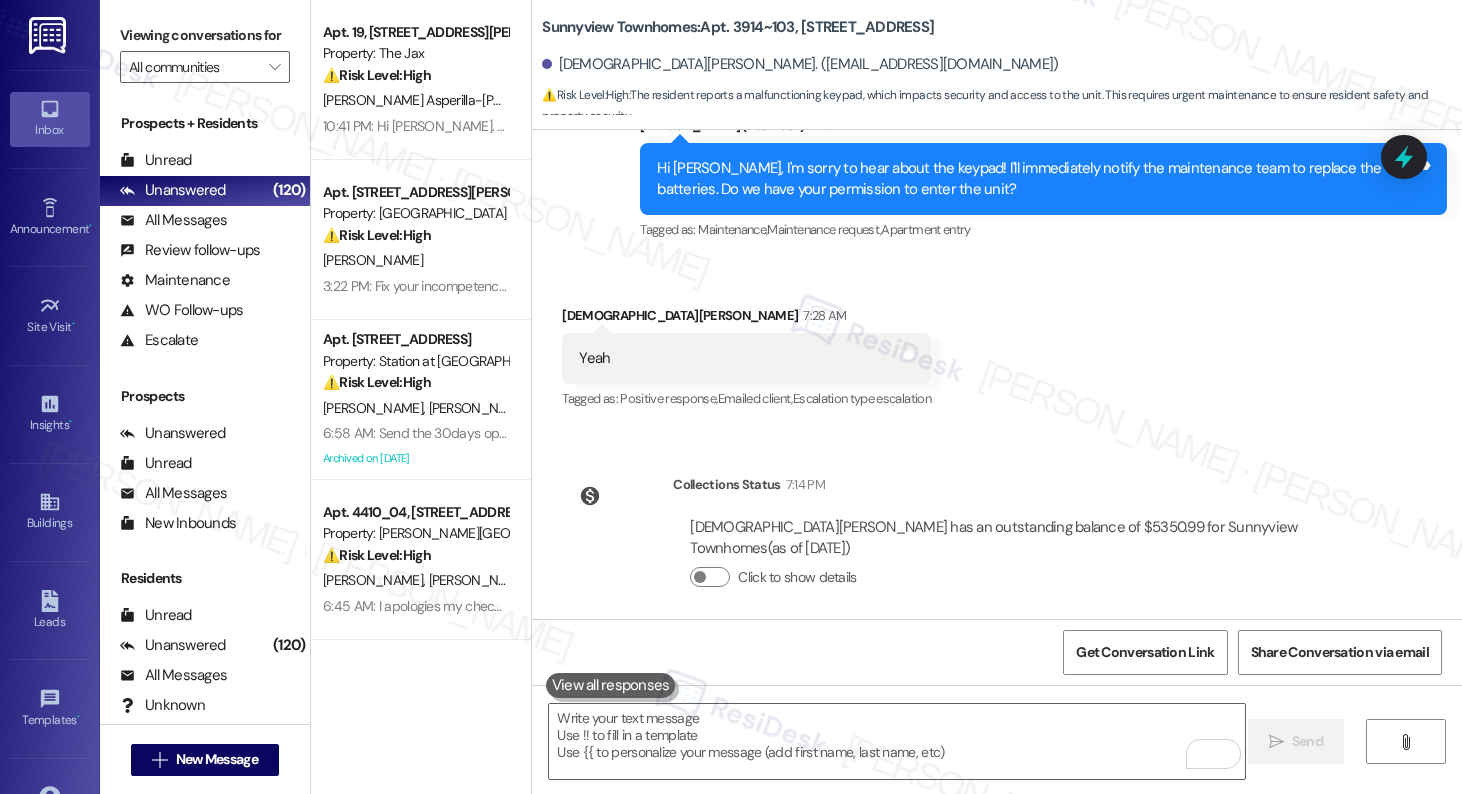 scroll, scrollTop: 14003, scrollLeft: 0, axis: vertical 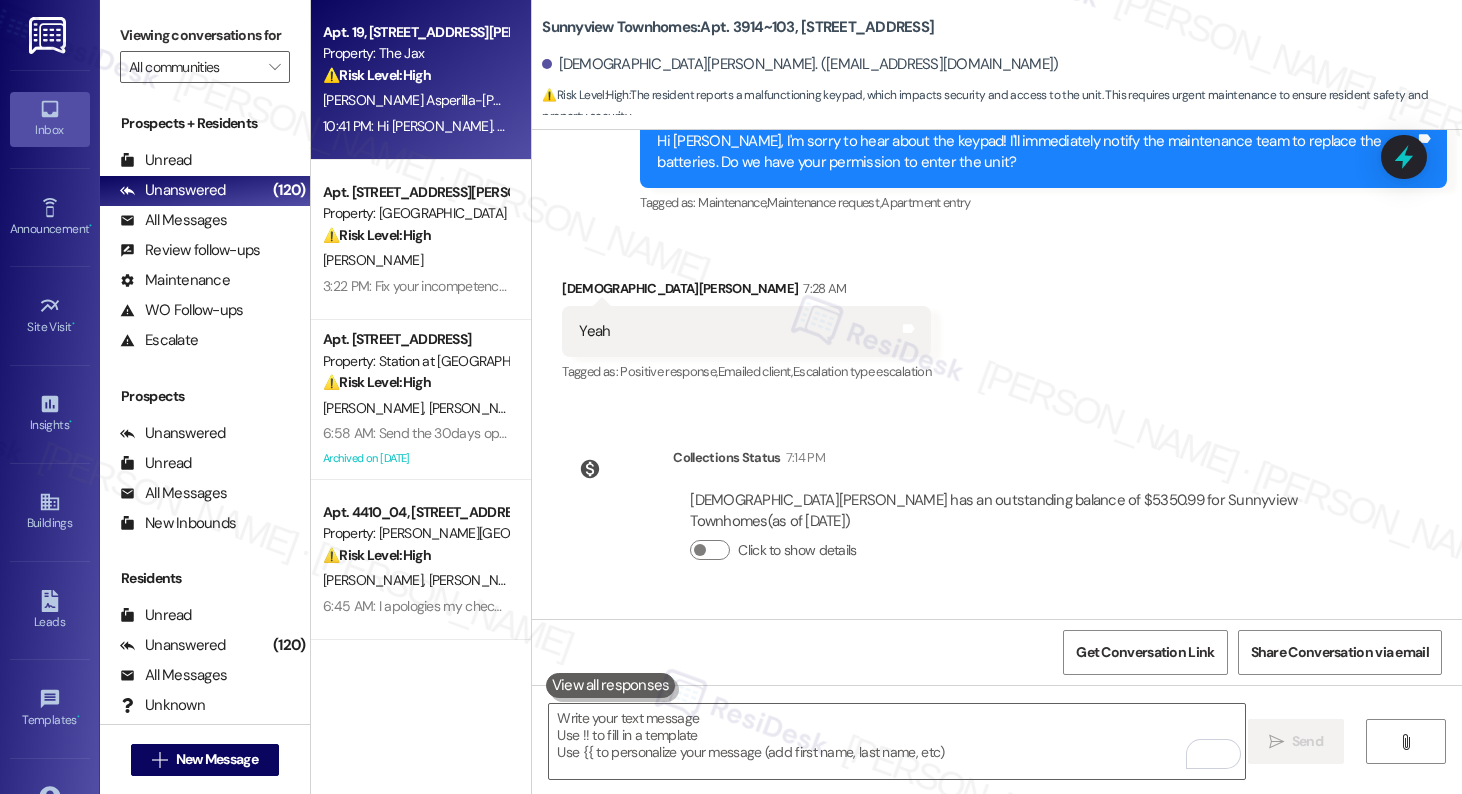 click on "W. Kanakaole Asperilla-Kyle Jr" at bounding box center [455, 100] 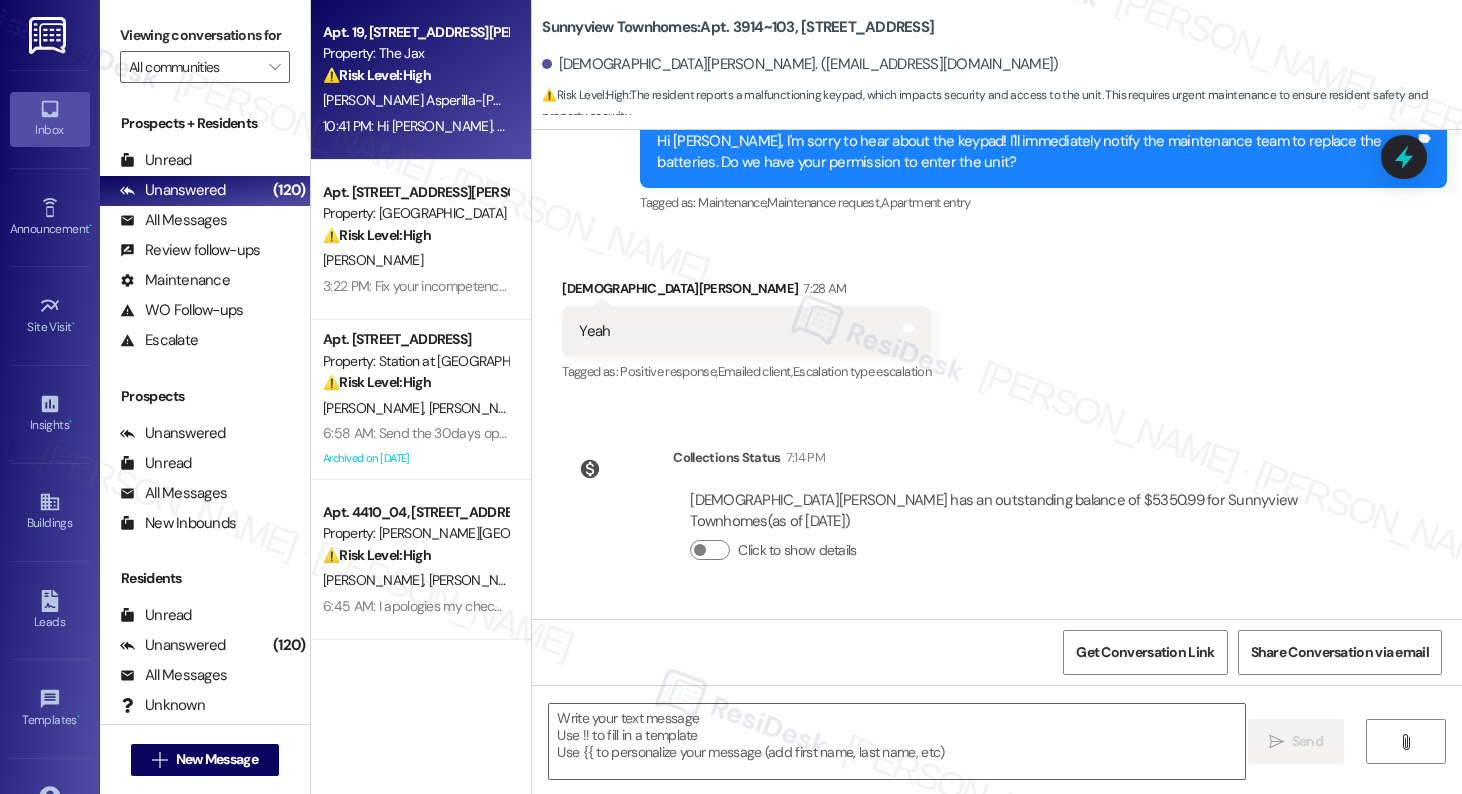 type on "Fetching suggested responses. Please feel free to read through the conversation in the meantime." 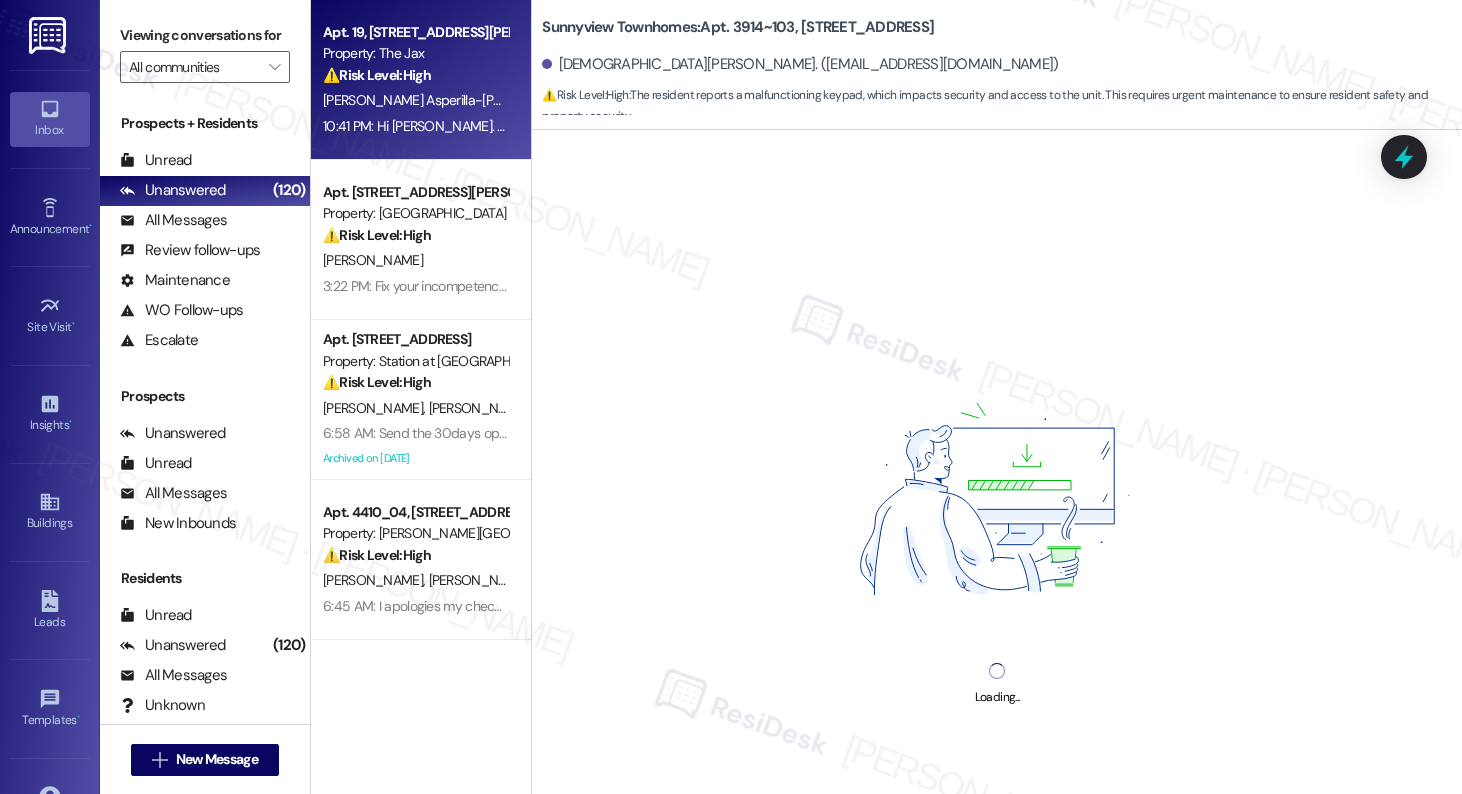 click on "W. Kanakaole Asperilla-Kyle Jr" at bounding box center (455, 100) 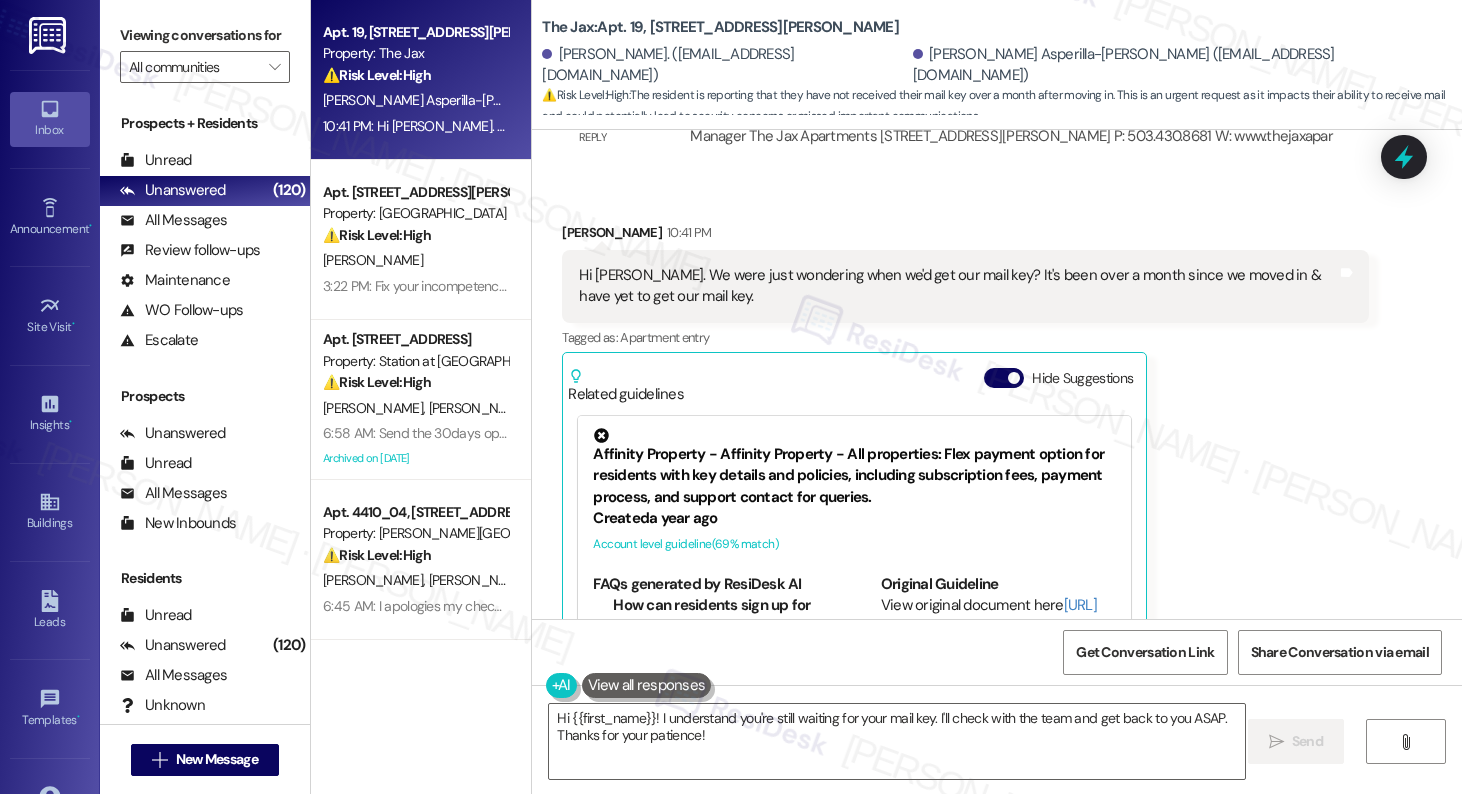 scroll, scrollTop: 2934, scrollLeft: 0, axis: vertical 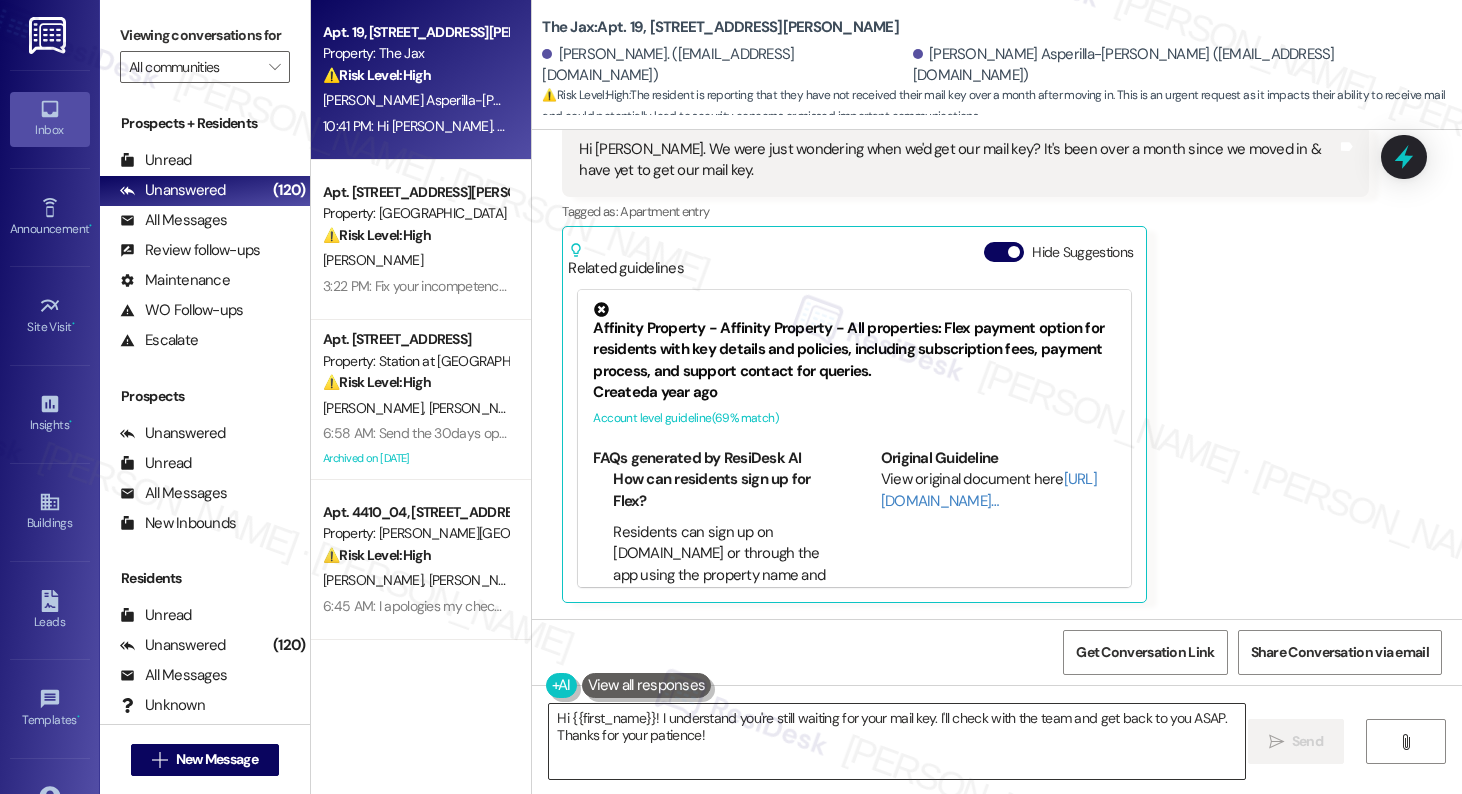 click on "Hi {{first_name}}! I understand you're still waiting for your mail key. I'll check with the team and get back to you ASAP. Thanks for your patience!" at bounding box center [896, 741] 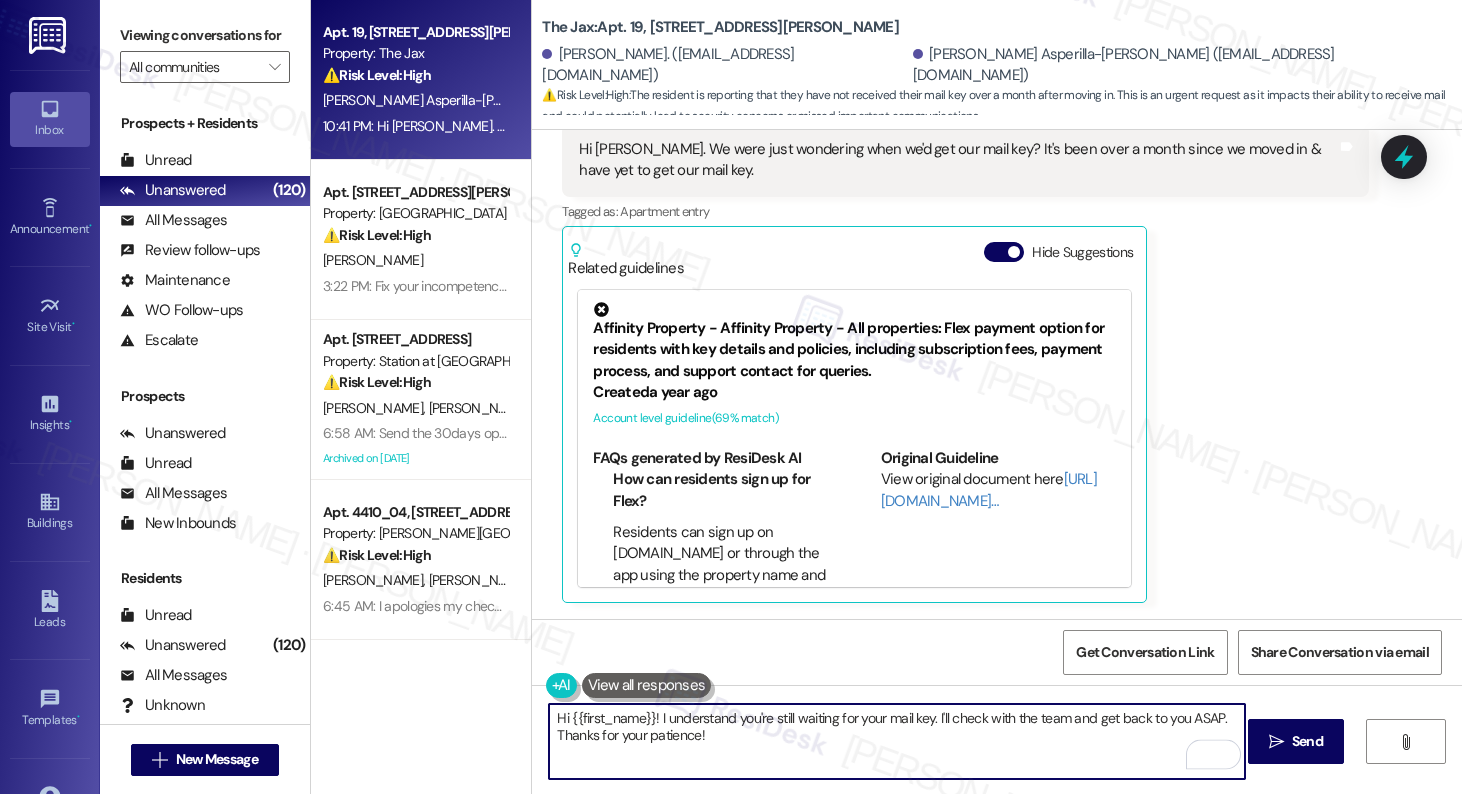 click on "Hi {{first_name}}! I understand you're still waiting for your mail key. I'll check with the team and get back to you ASAP. Thanks for your patience!" at bounding box center (896, 741) 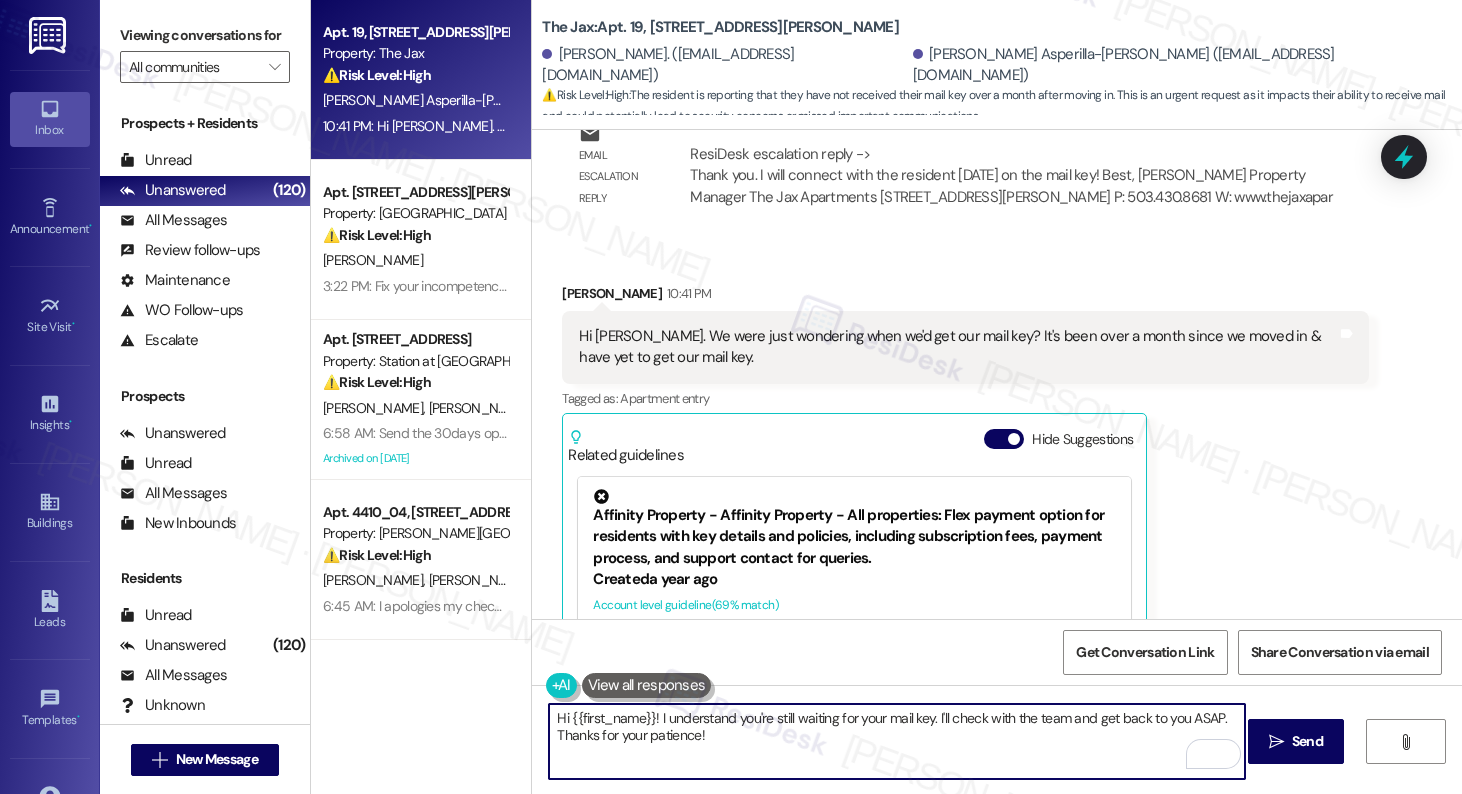 scroll, scrollTop: 2713, scrollLeft: 0, axis: vertical 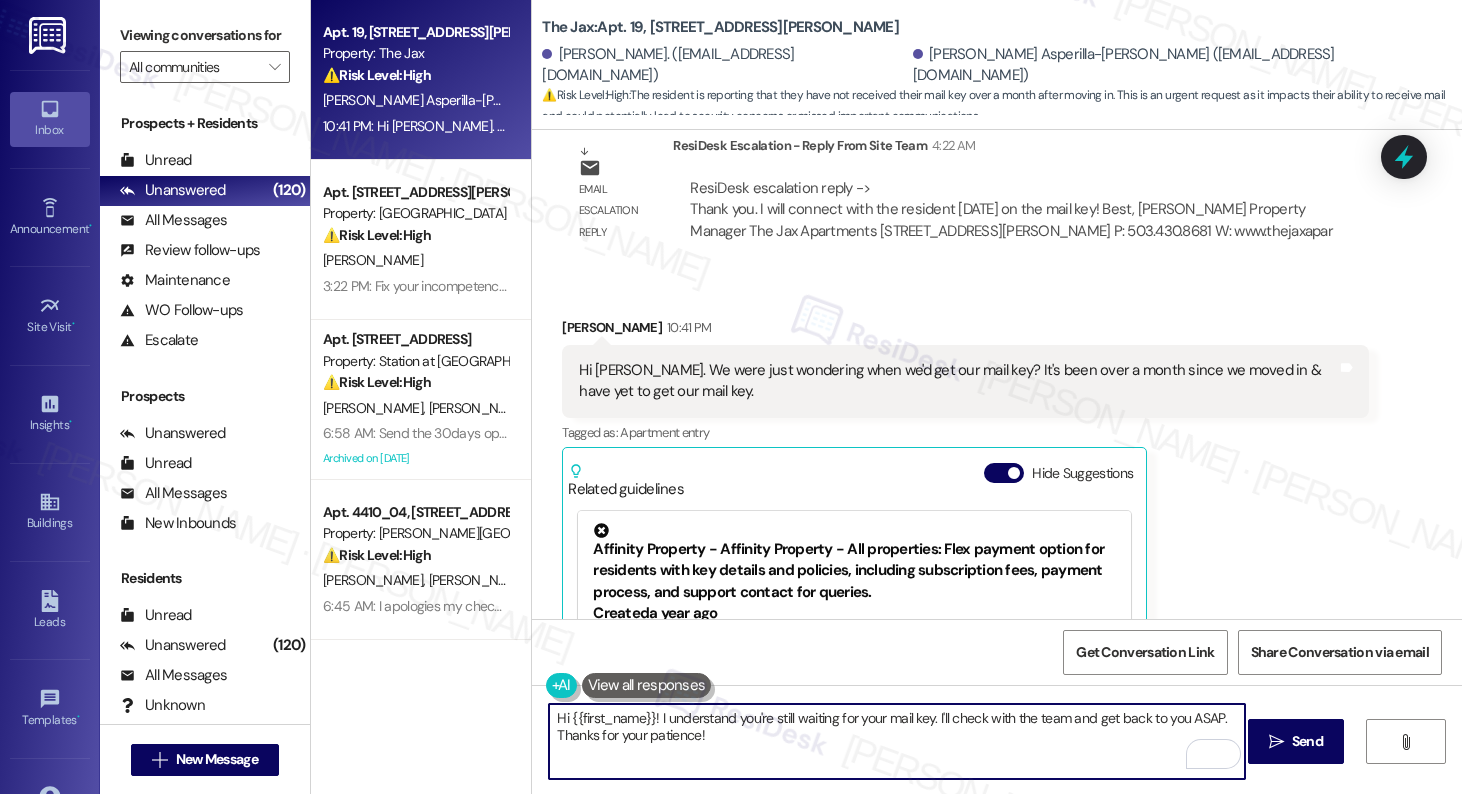 click on "Sammie-Lee Luuloa 10:41 PM" at bounding box center (965, 331) 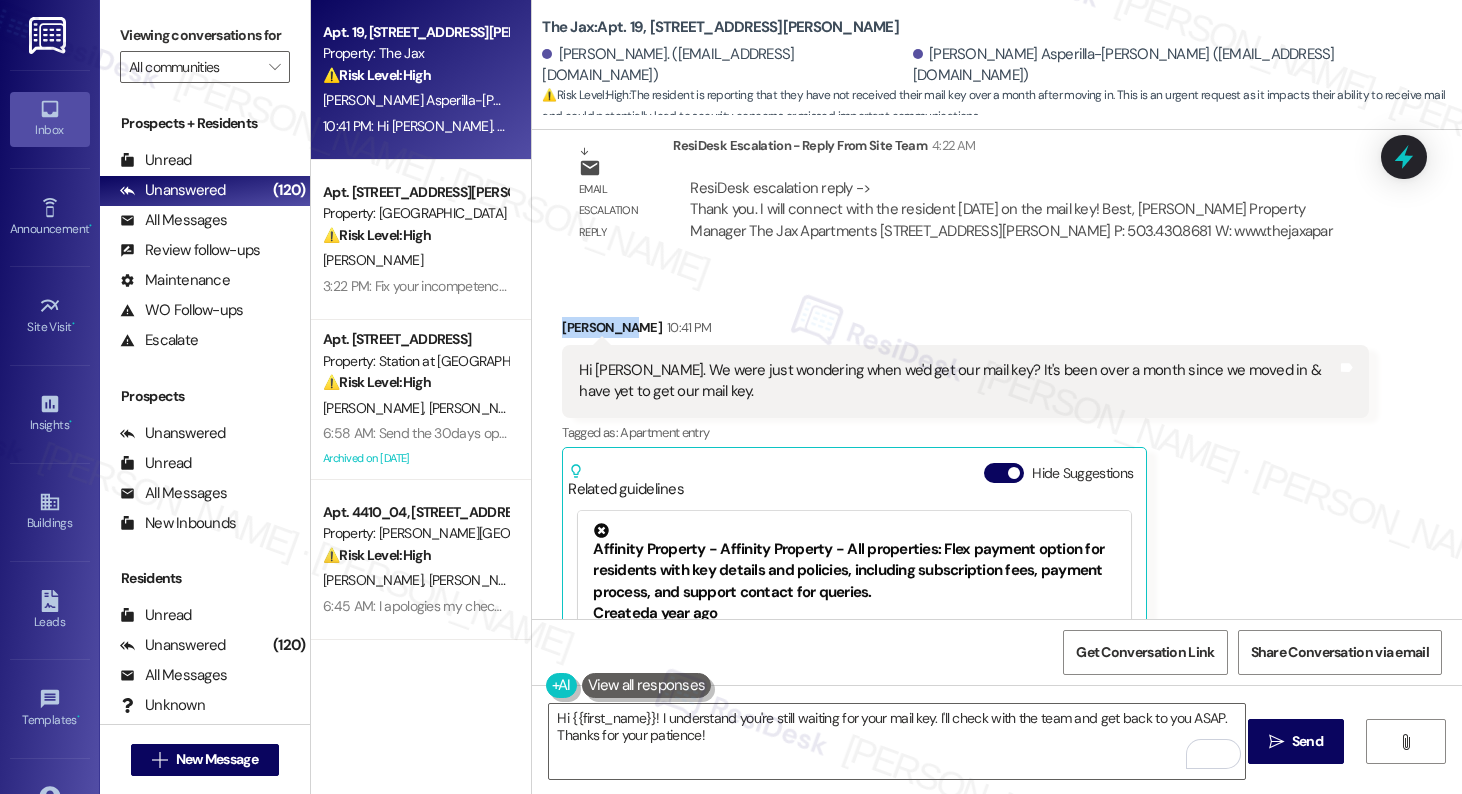 drag, startPoint x: 551, startPoint y: 327, endPoint x: 626, endPoint y: 335, distance: 75.42546 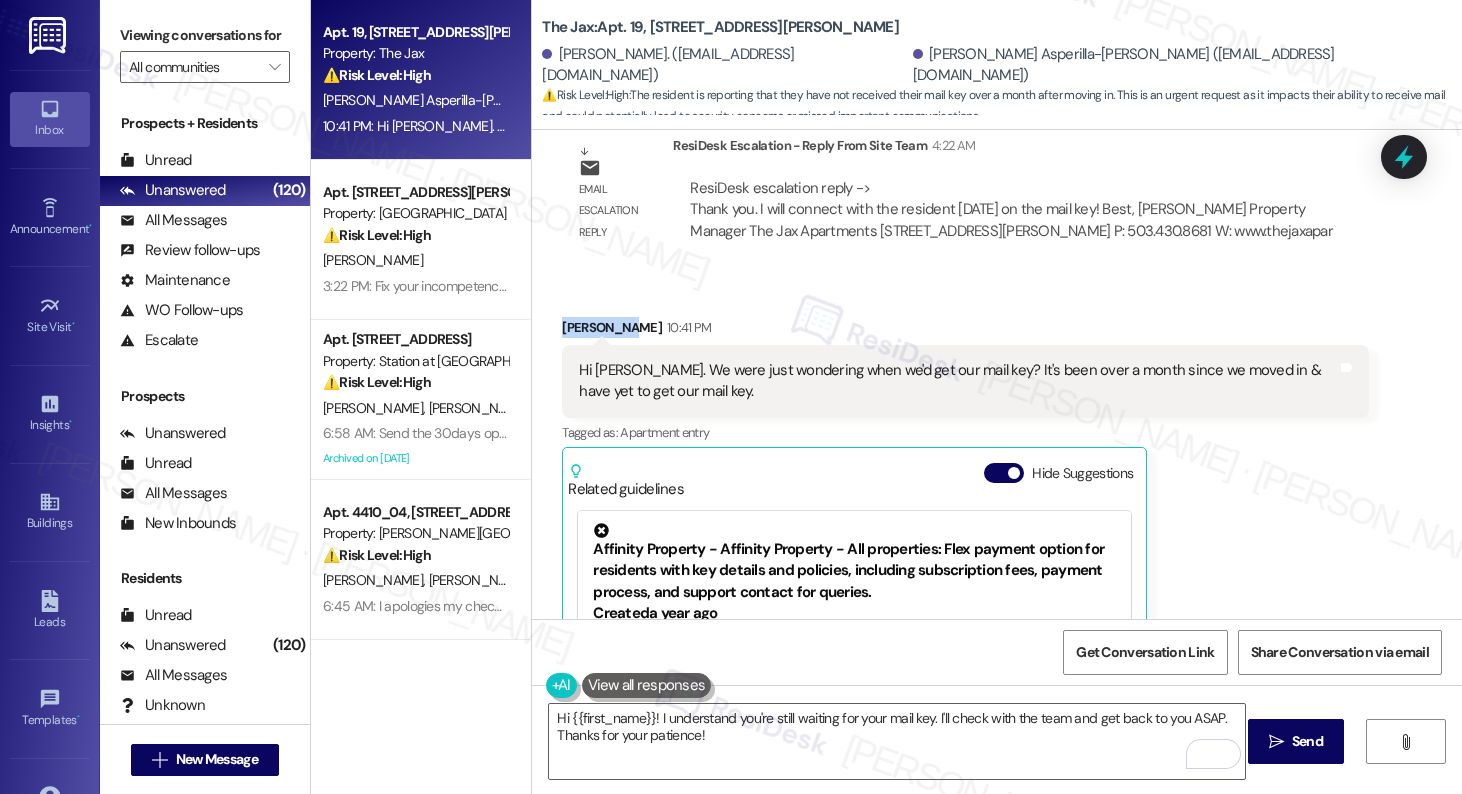 click on "Sammie-Lee Luuloa 10:41 PM" at bounding box center [965, 331] 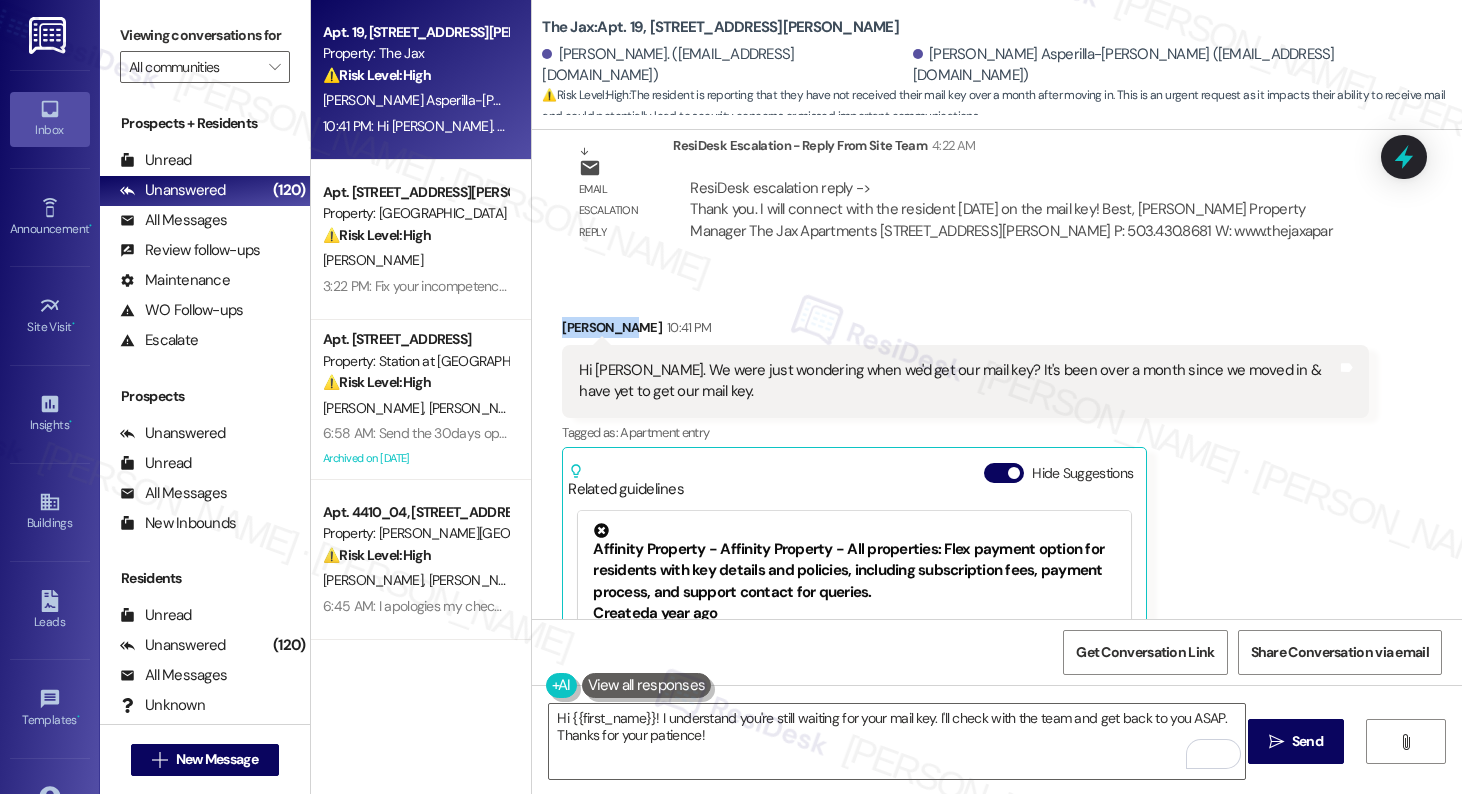copy on "Sammie-Lee" 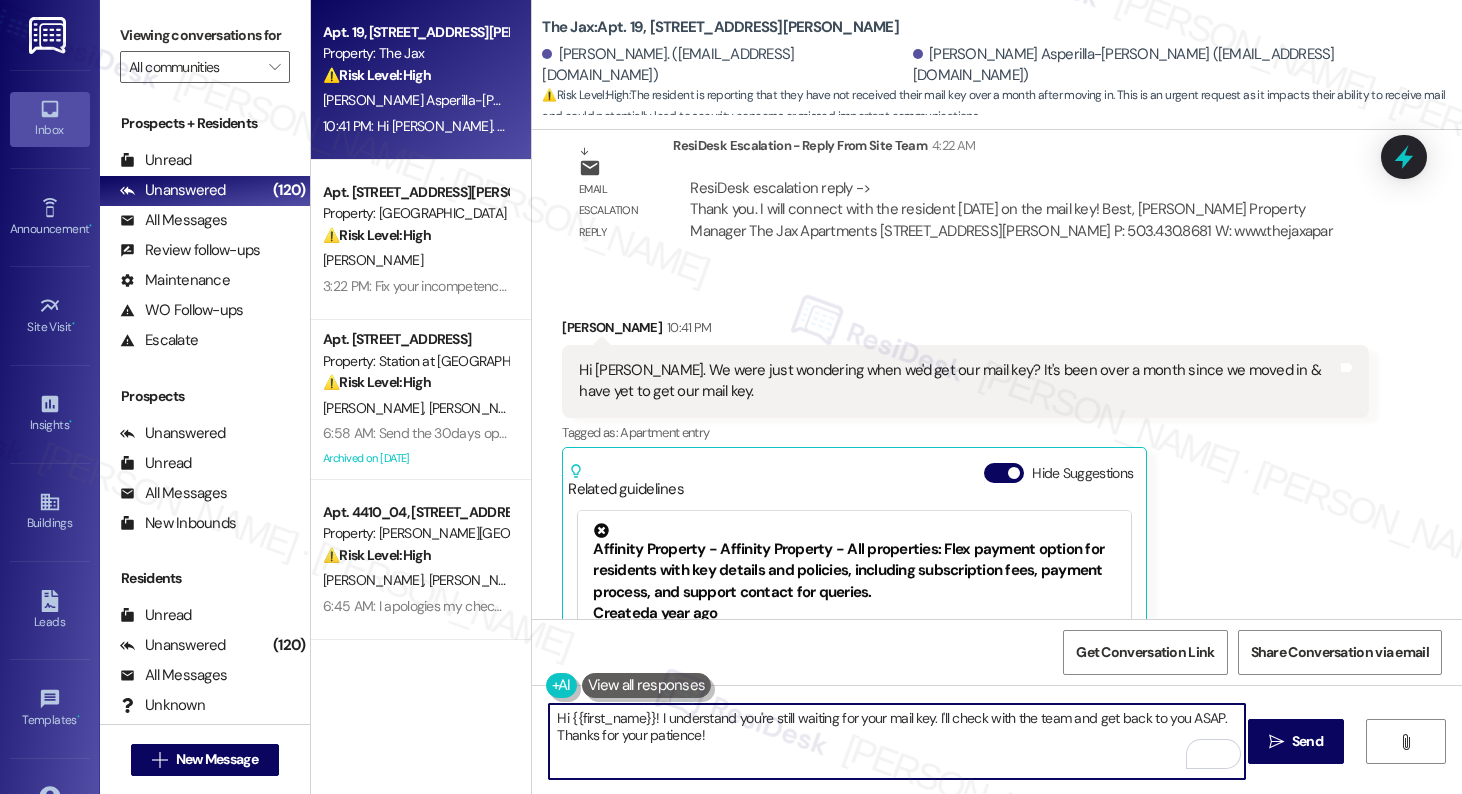 drag, startPoint x: 559, startPoint y: 716, endPoint x: 574, endPoint y: 716, distance: 15 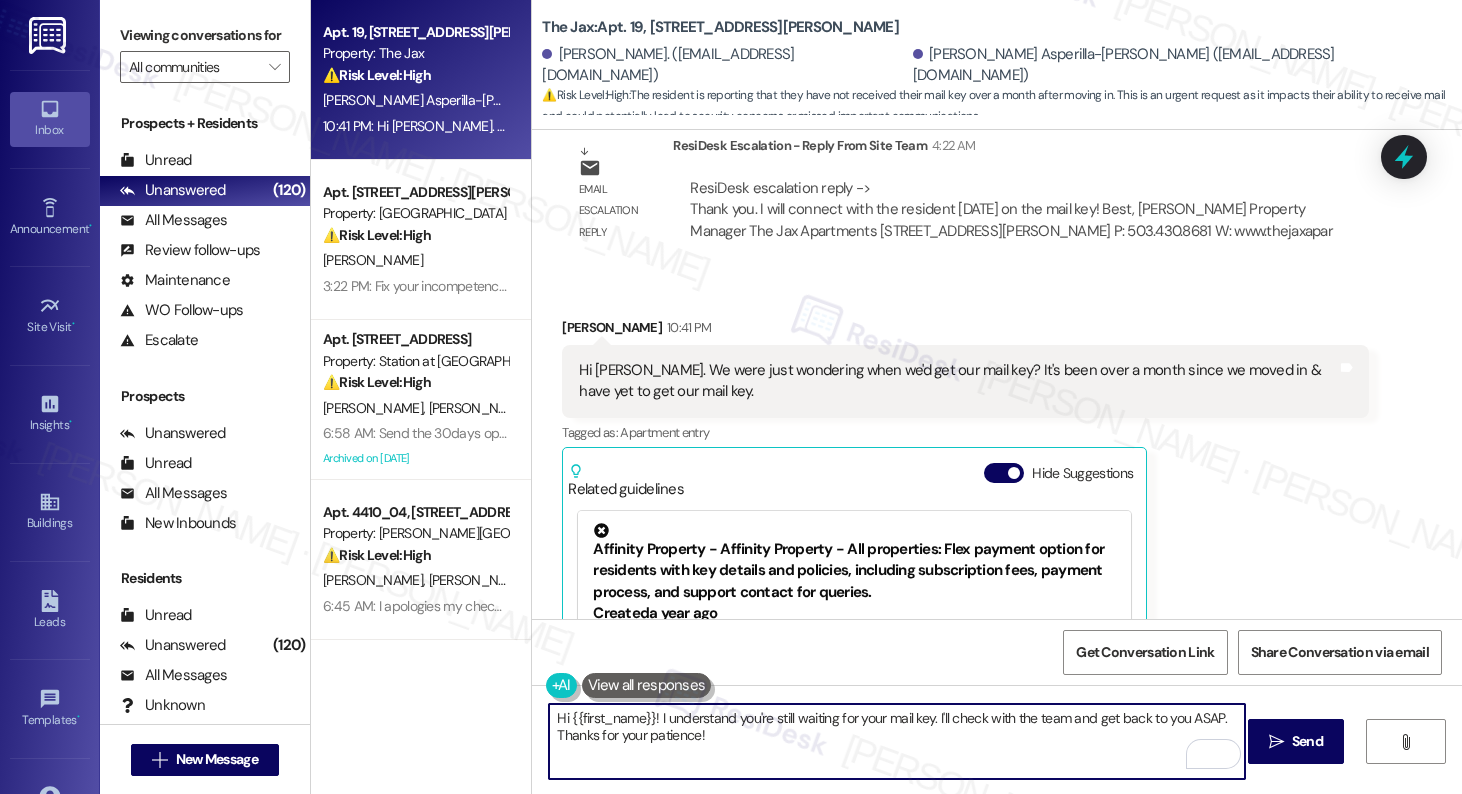 click on "Hi {{first_name}}! I understand you're still waiting for your mail key. I'll check with the team and get back to you ASAP. Thanks for your patience!" at bounding box center [896, 741] 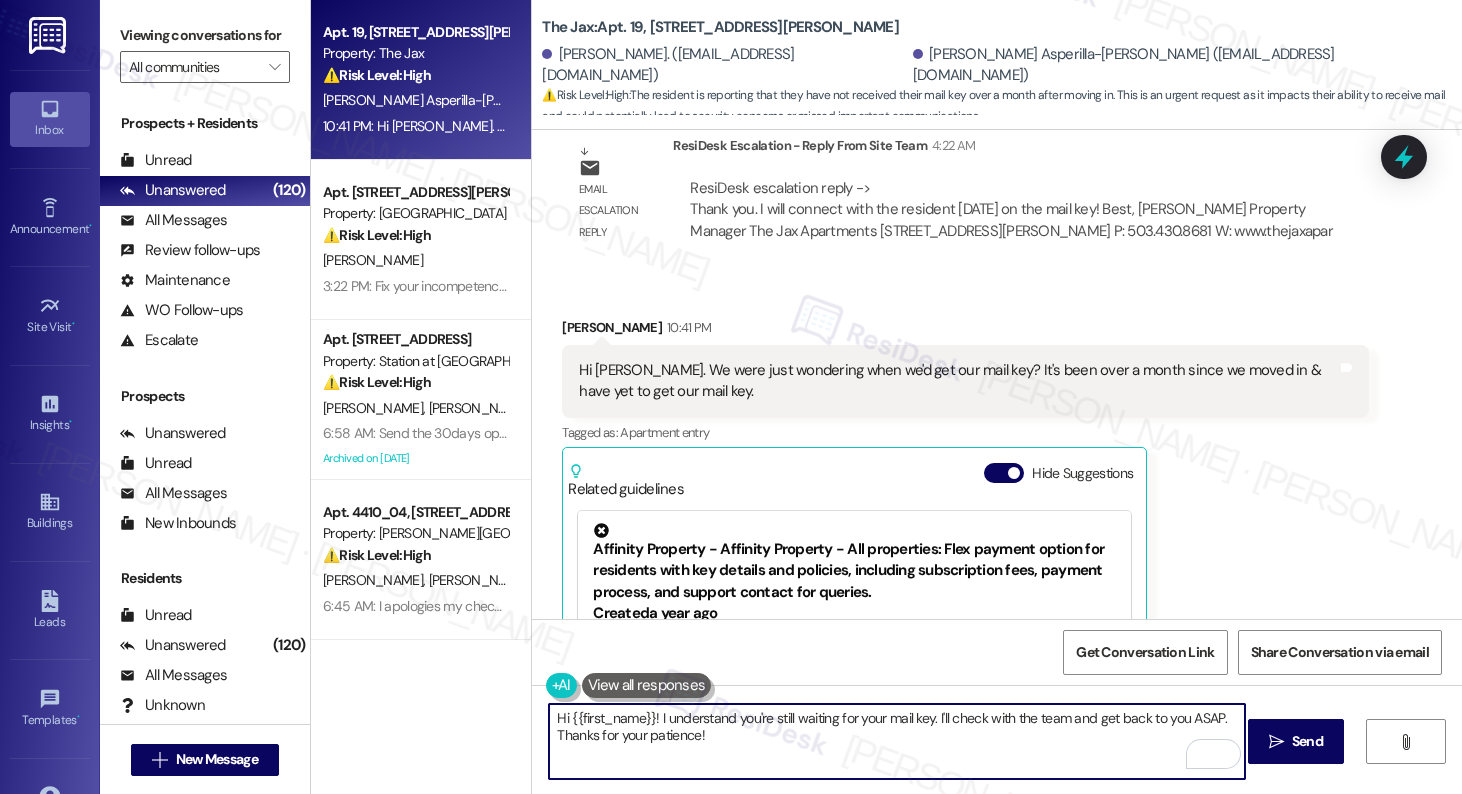 click on "Hi {{first_name}}! I understand you're still waiting for your mail key. I'll check with the team and get back to you ASAP. Thanks for your patience!" at bounding box center (896, 741) 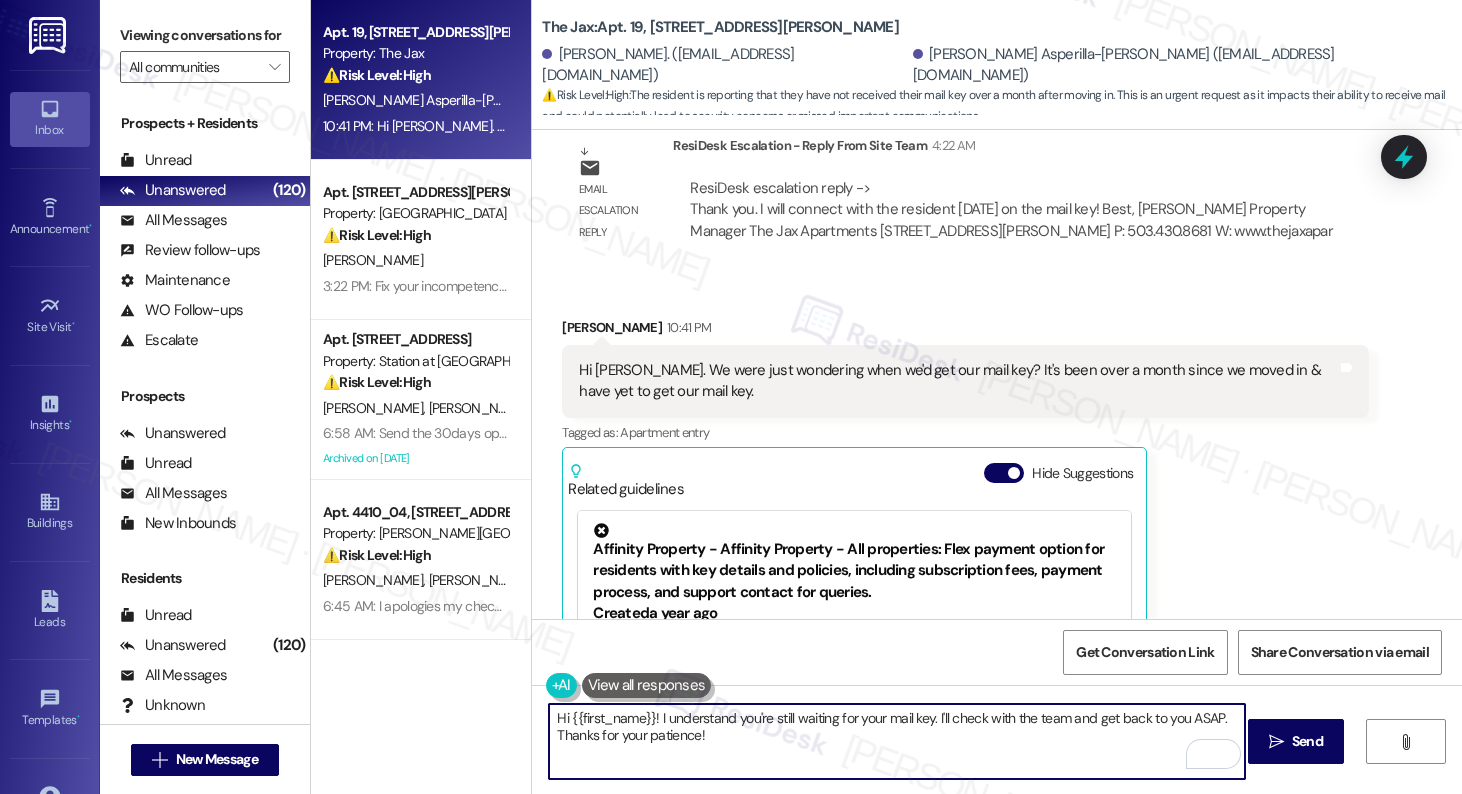 drag, startPoint x: 559, startPoint y: 718, endPoint x: 645, endPoint y: 719, distance: 86.00581 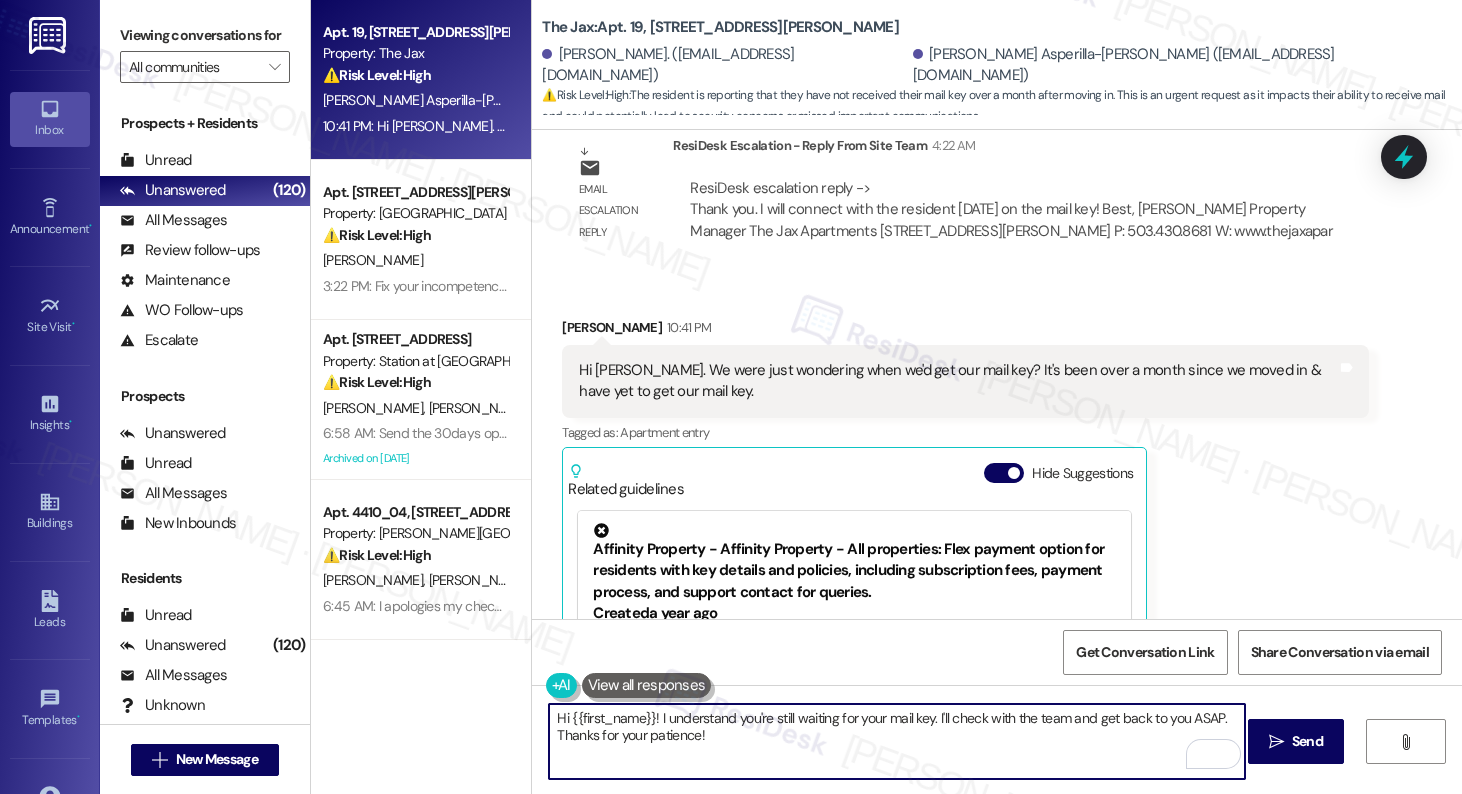 click on "Hi {{first_name}}! I understand you're still waiting for your mail key. I'll check with the team and get back to you ASAP. Thanks for your patience!" at bounding box center (896, 741) 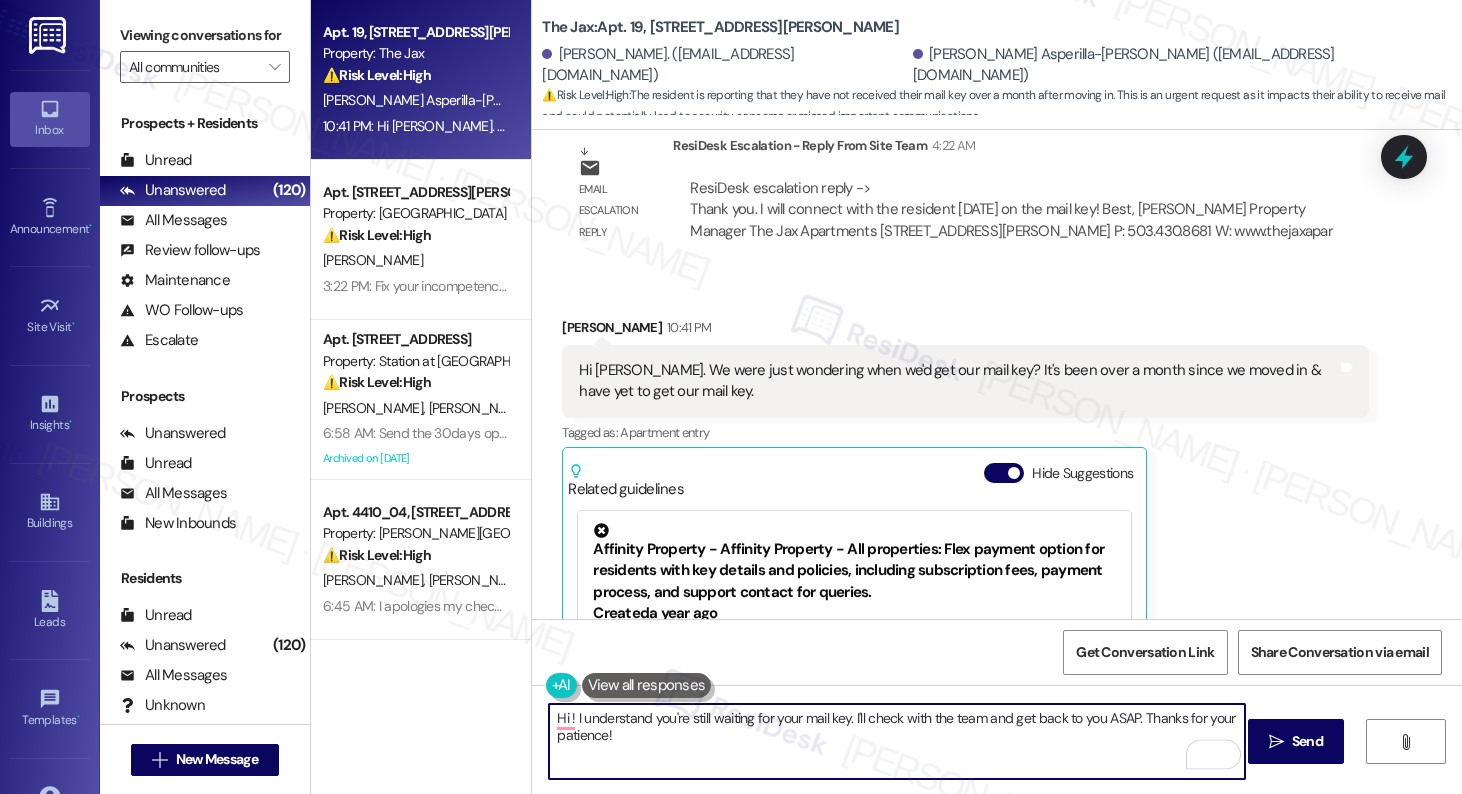 paste on "Sammie-Lee" 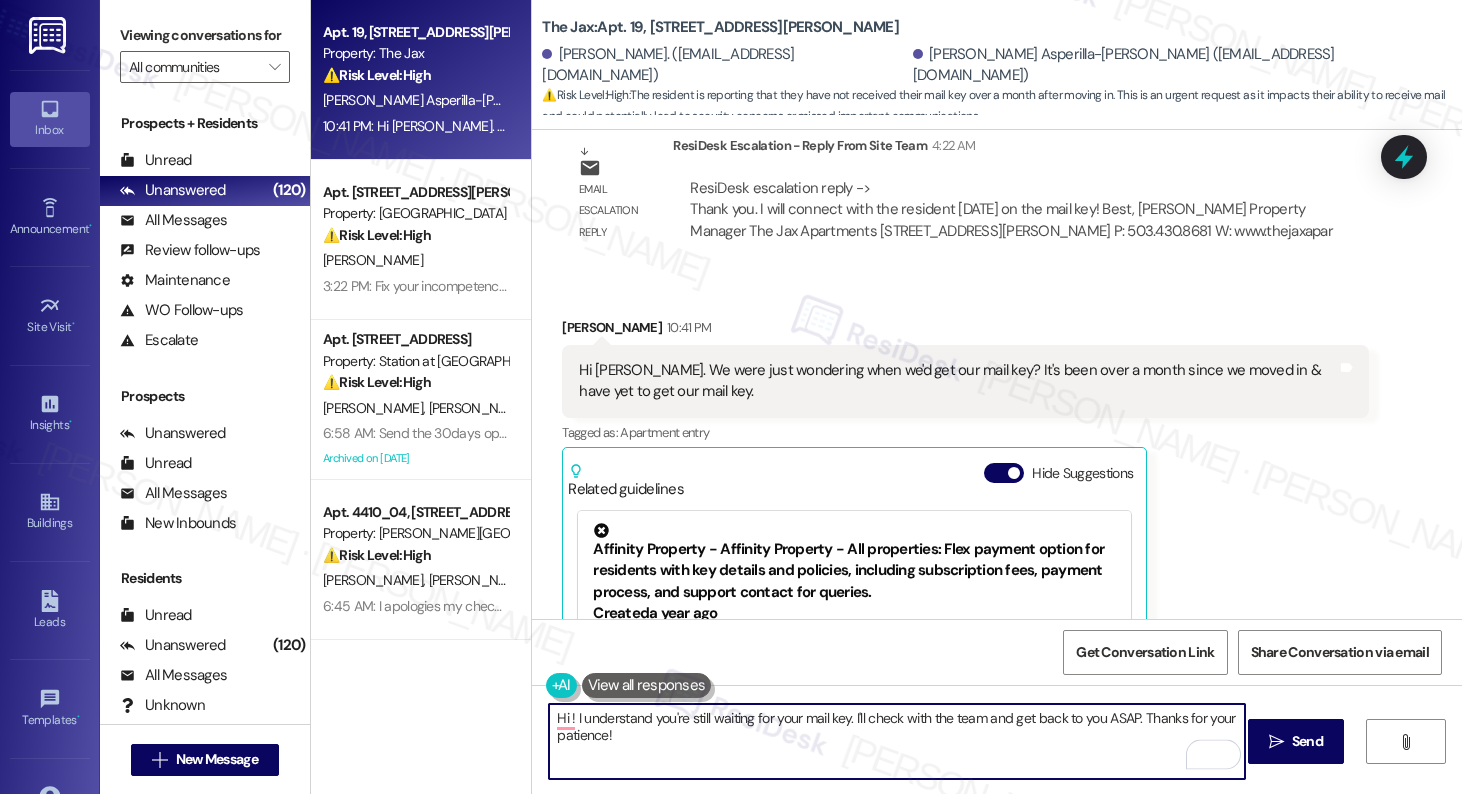 type on "Hi Sammie-Lee! I understand you're still waiting for your mail key. I'll check with the team and get back to you ASAP. Thanks for your patience!" 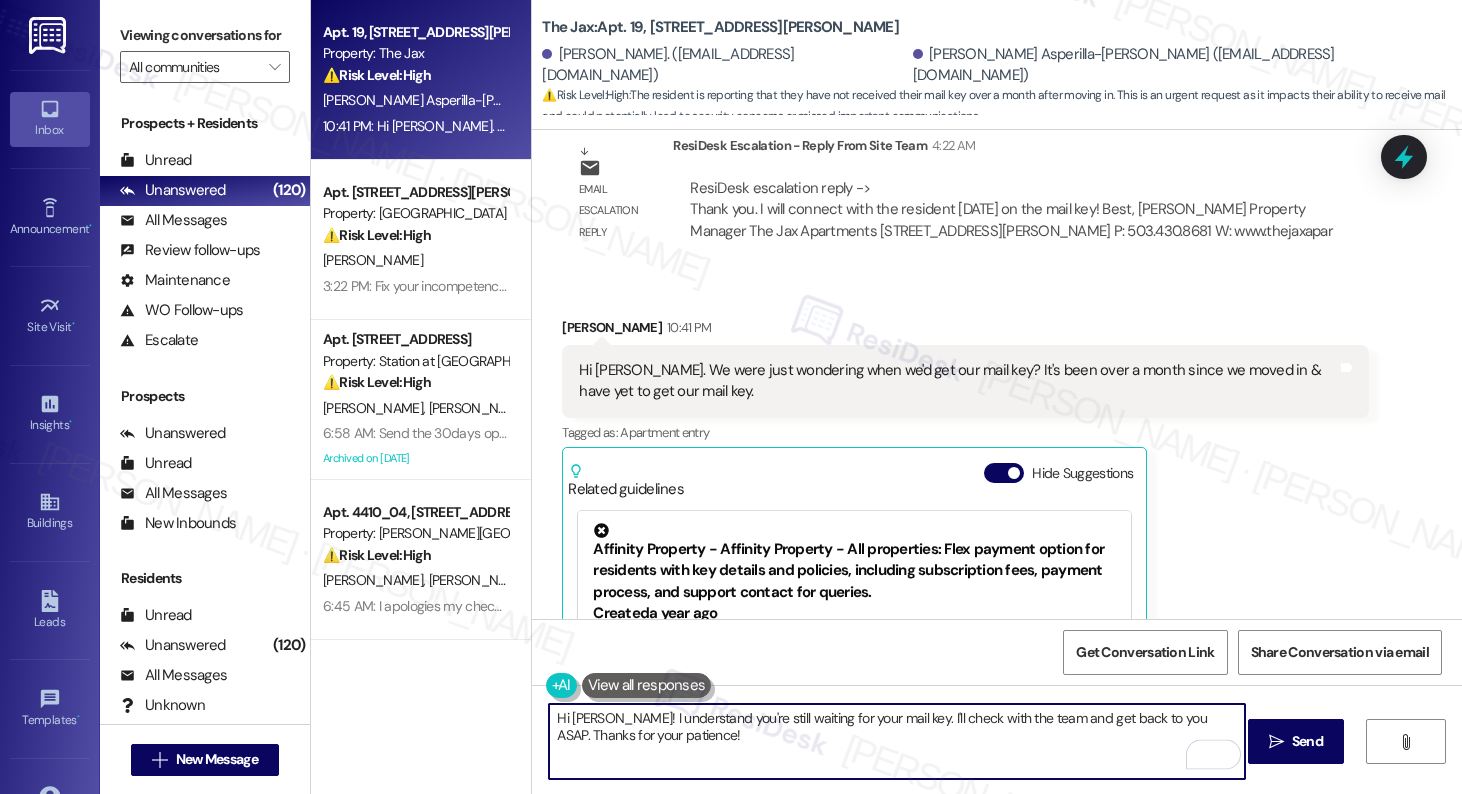 click on "Hi Sammie-Lee! I understand you're still waiting for your mail key. I'll check with the team and get back to you ASAP. Thanks for your patience!" at bounding box center (896, 741) 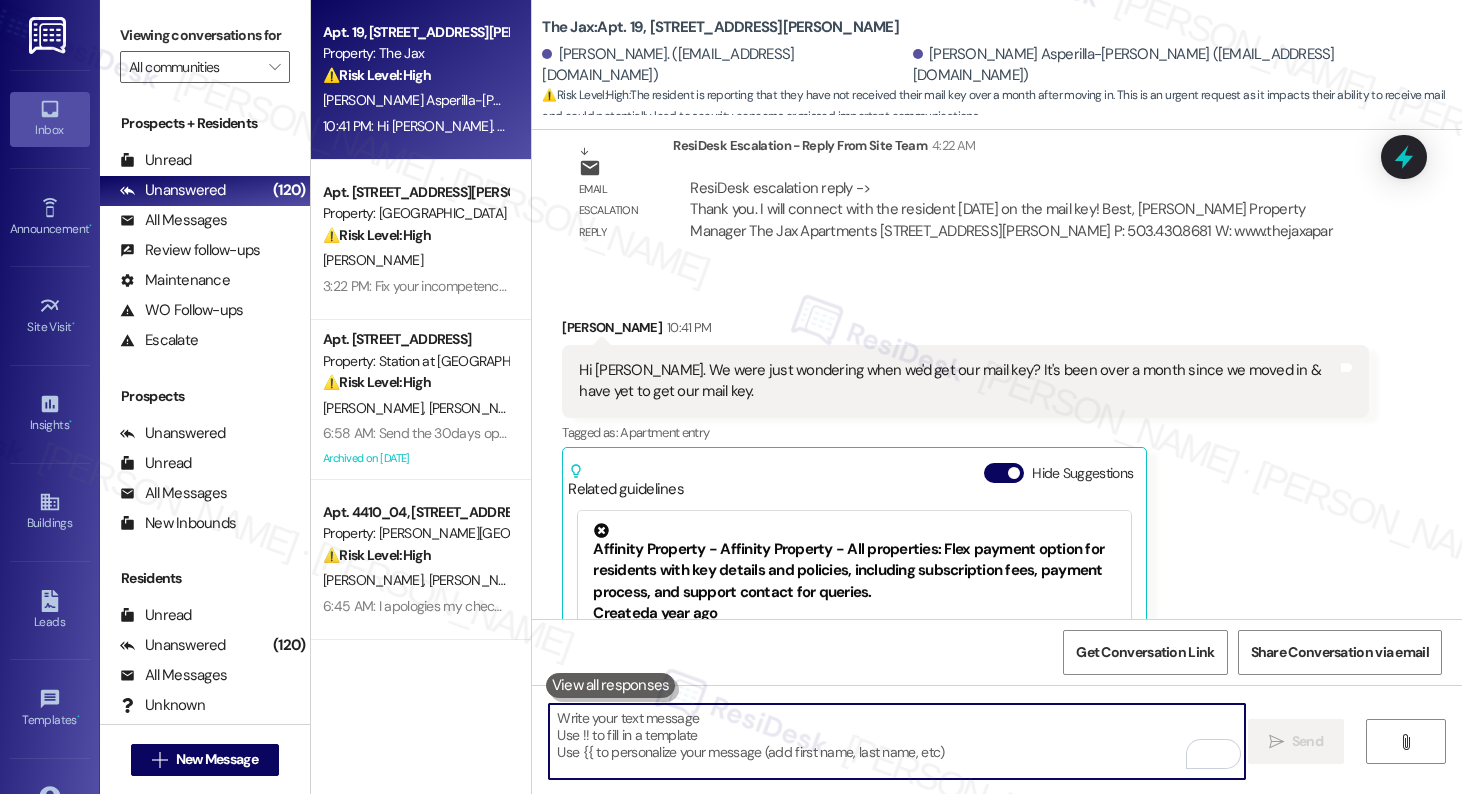 scroll, scrollTop: 2883, scrollLeft: 0, axis: vertical 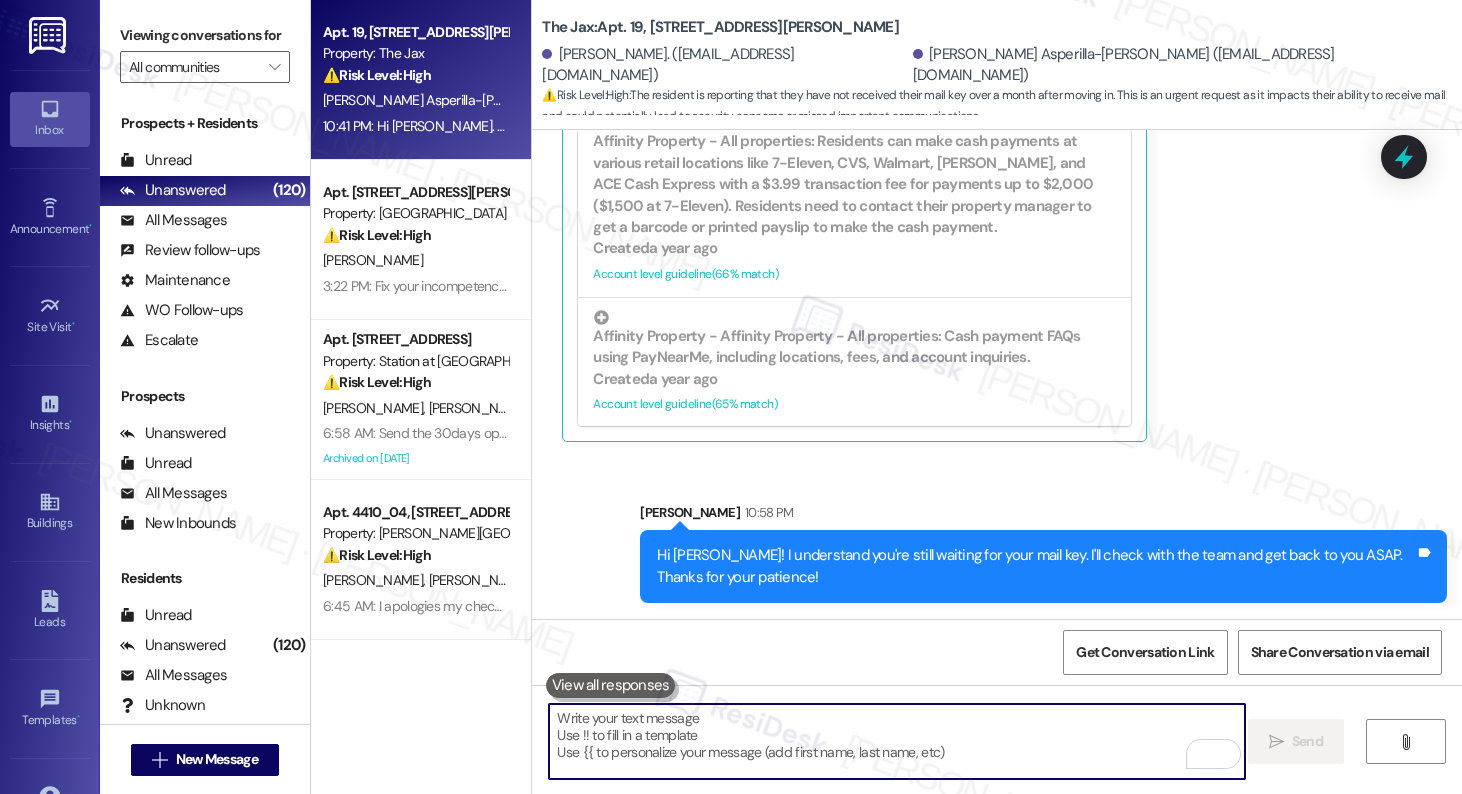 click at bounding box center [896, 741] 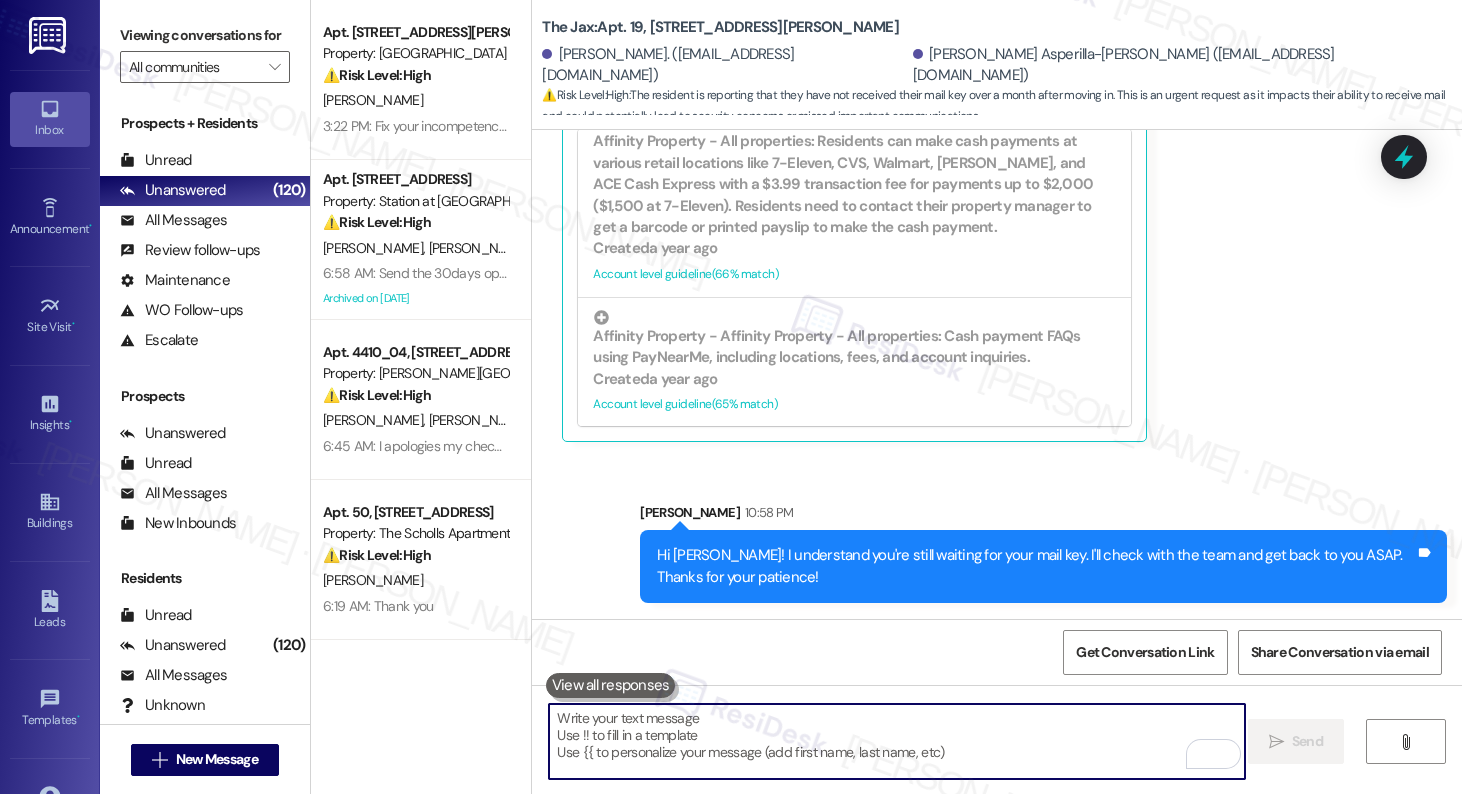type 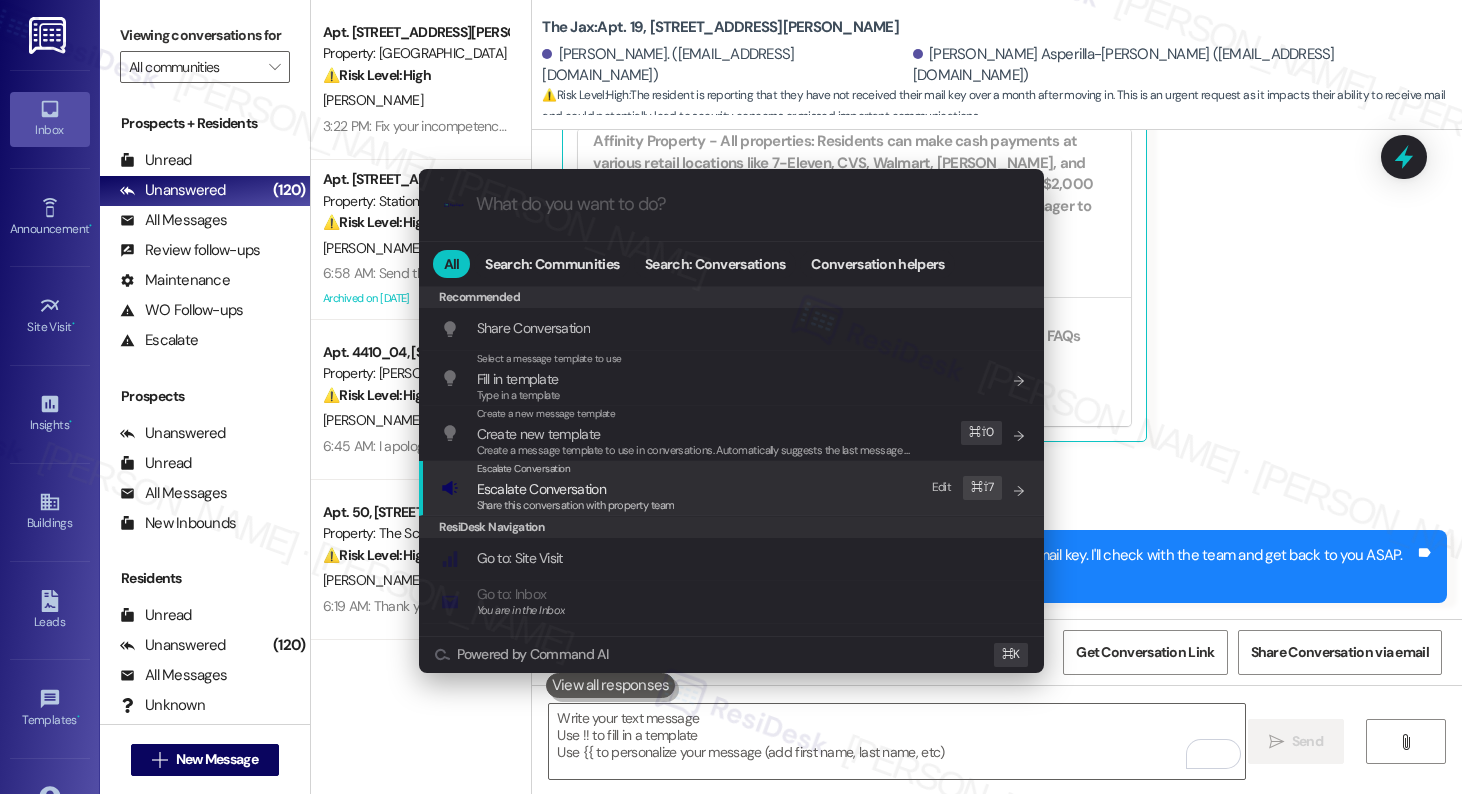 click on "Escalate Conversation Escalate Conversation Share this conversation with property team Edit ⌘ ⇧ 7" at bounding box center (733, 488) 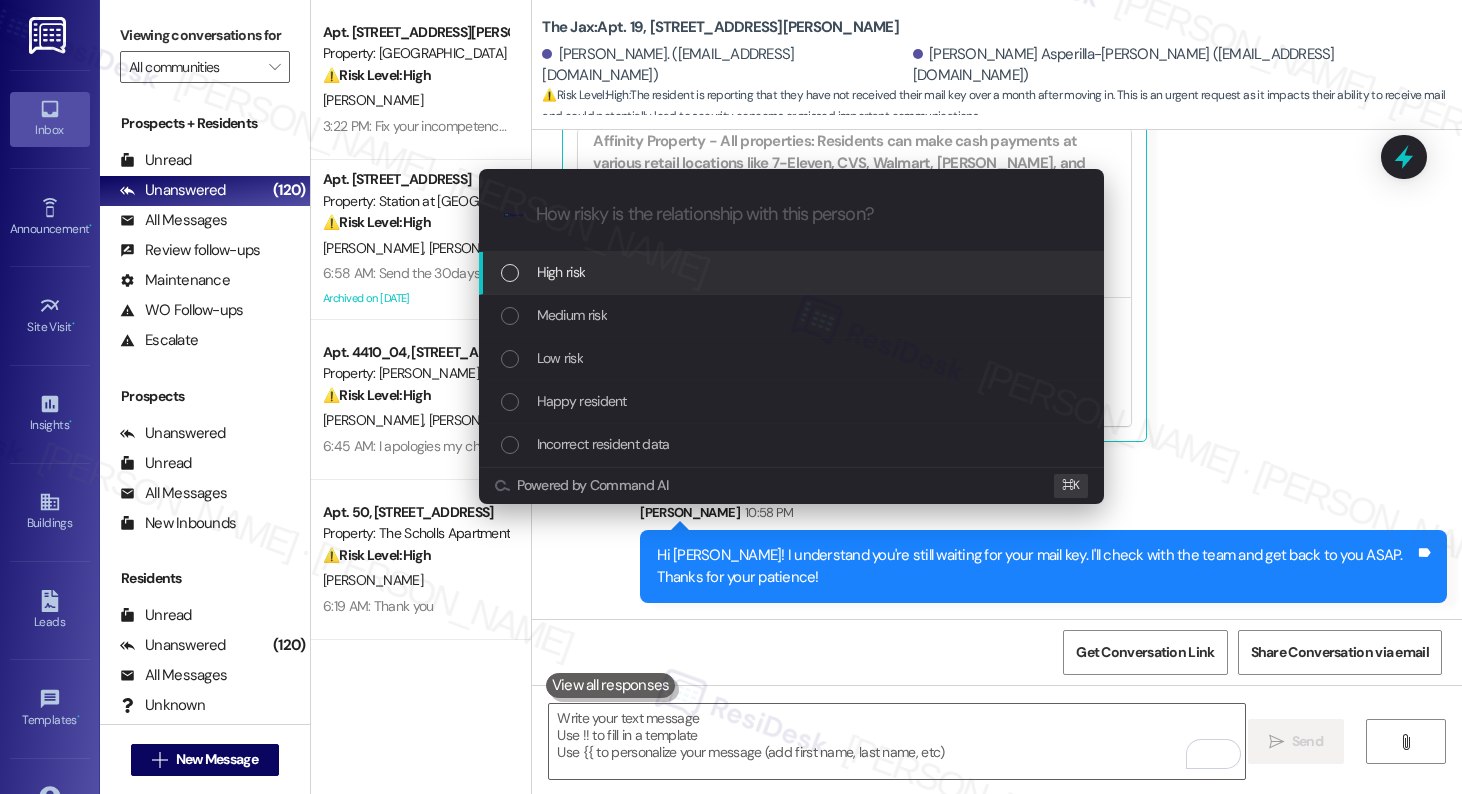 click on "High risk" at bounding box center (793, 272) 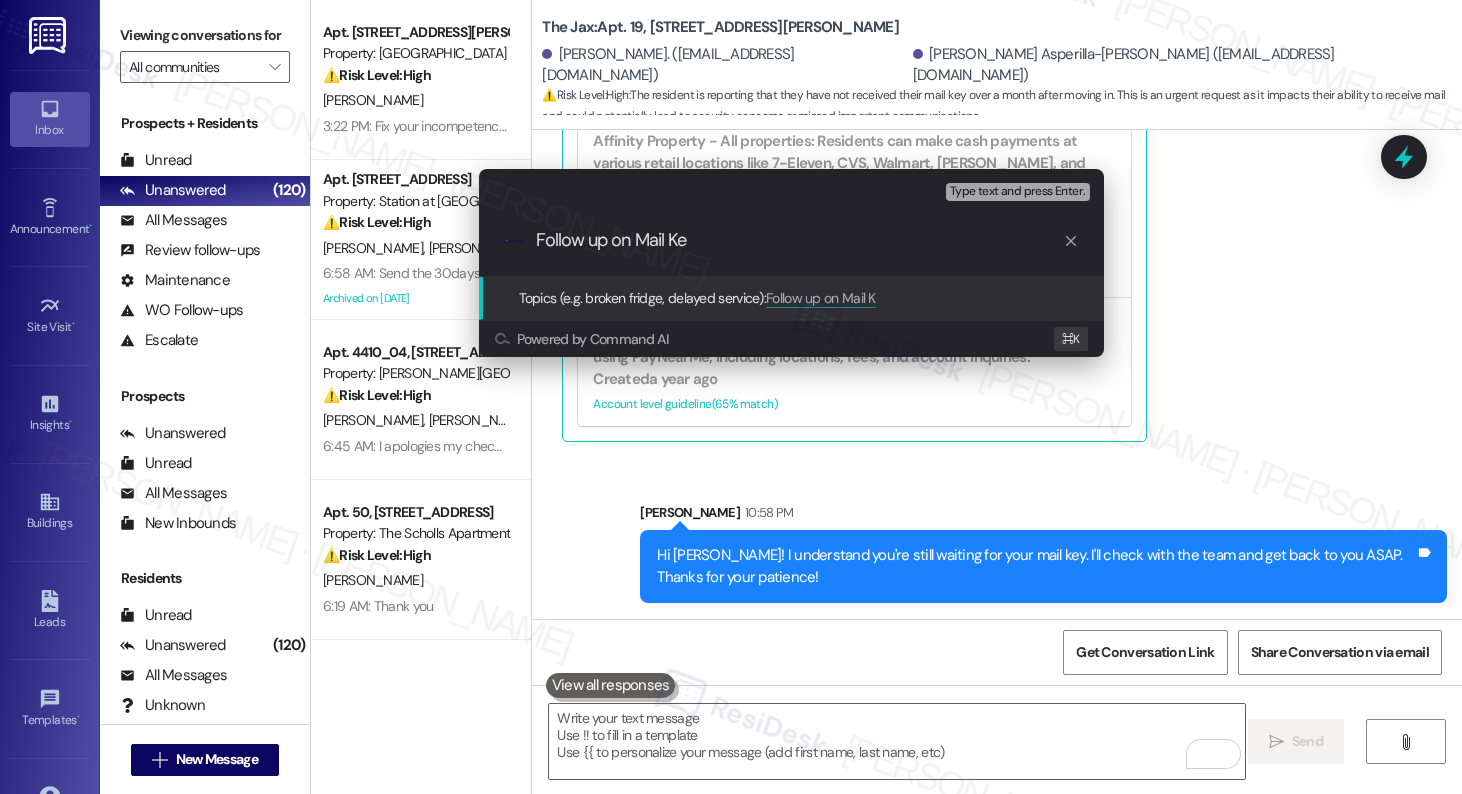 type on "Follow up on Mail Key" 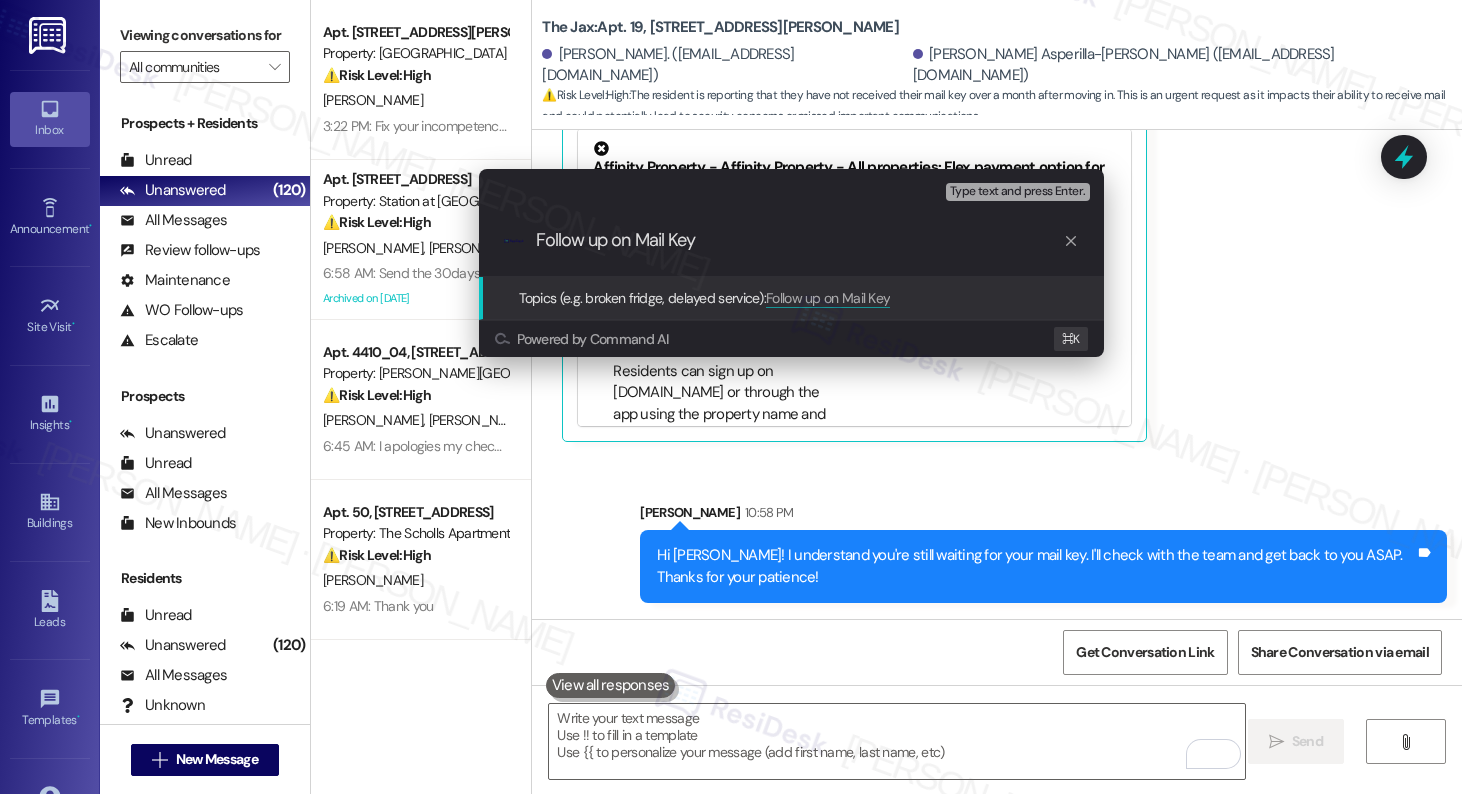 type 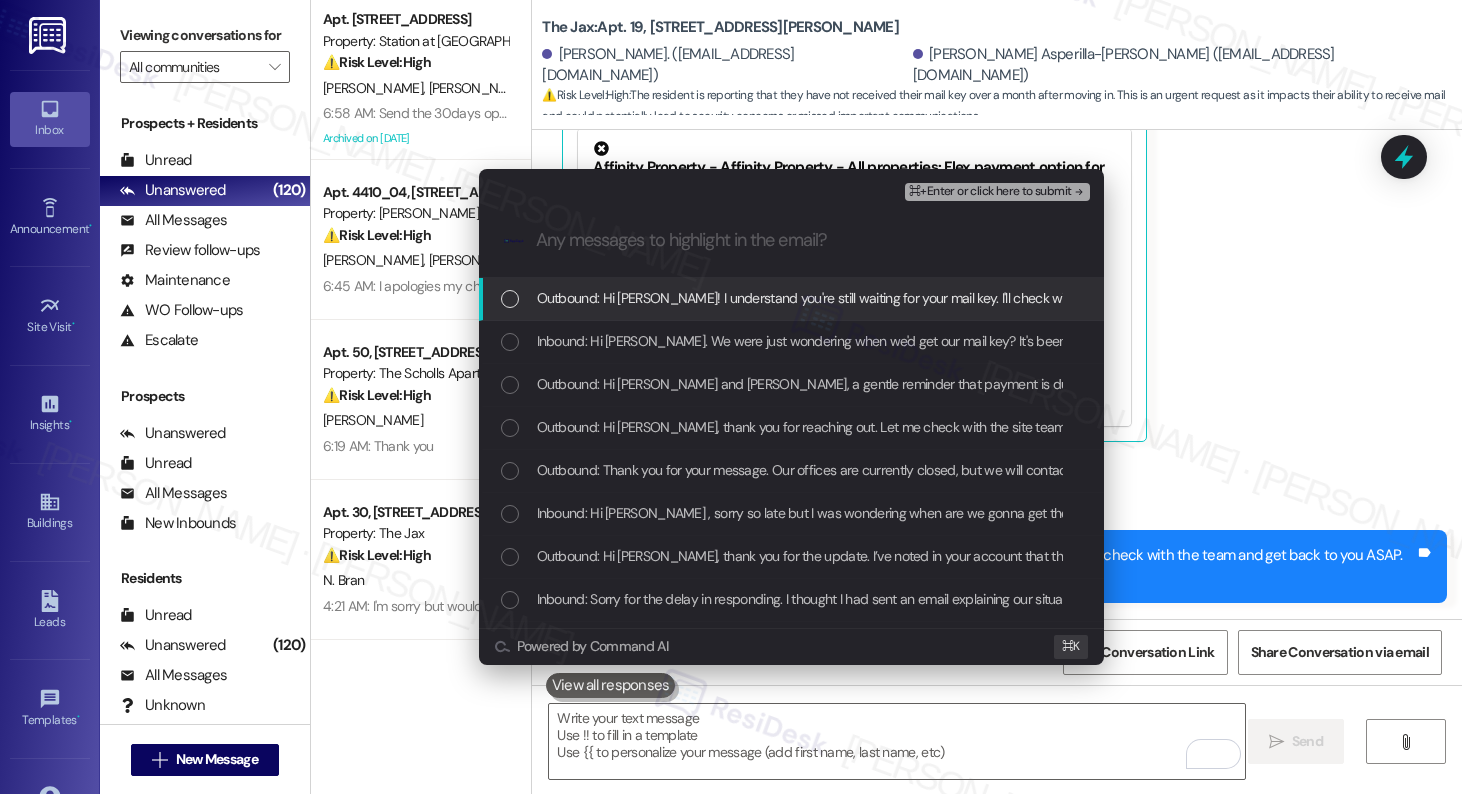 click on "Outbound: Hi Sammie-Lee! I understand you're still waiting for your mail key. I'll check with the team and get back to you ASAP. Thanks for your patience!" at bounding box center (988, 298) 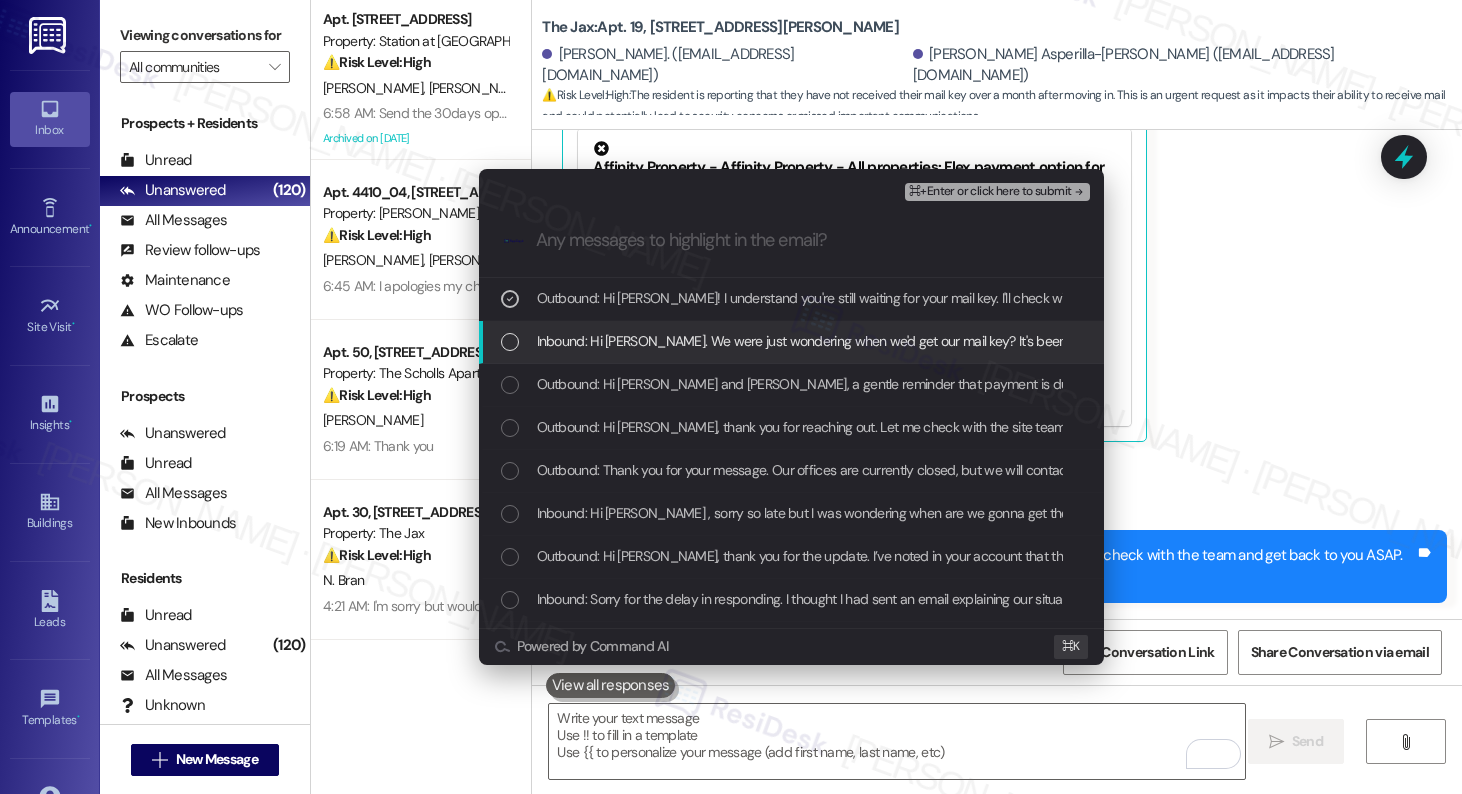click on "Inbound: Hi Sarah. We were just wondering when we'd get our mail key? It's been over a month since we moved in & have yet to get our mail key." at bounding box center [985, 341] 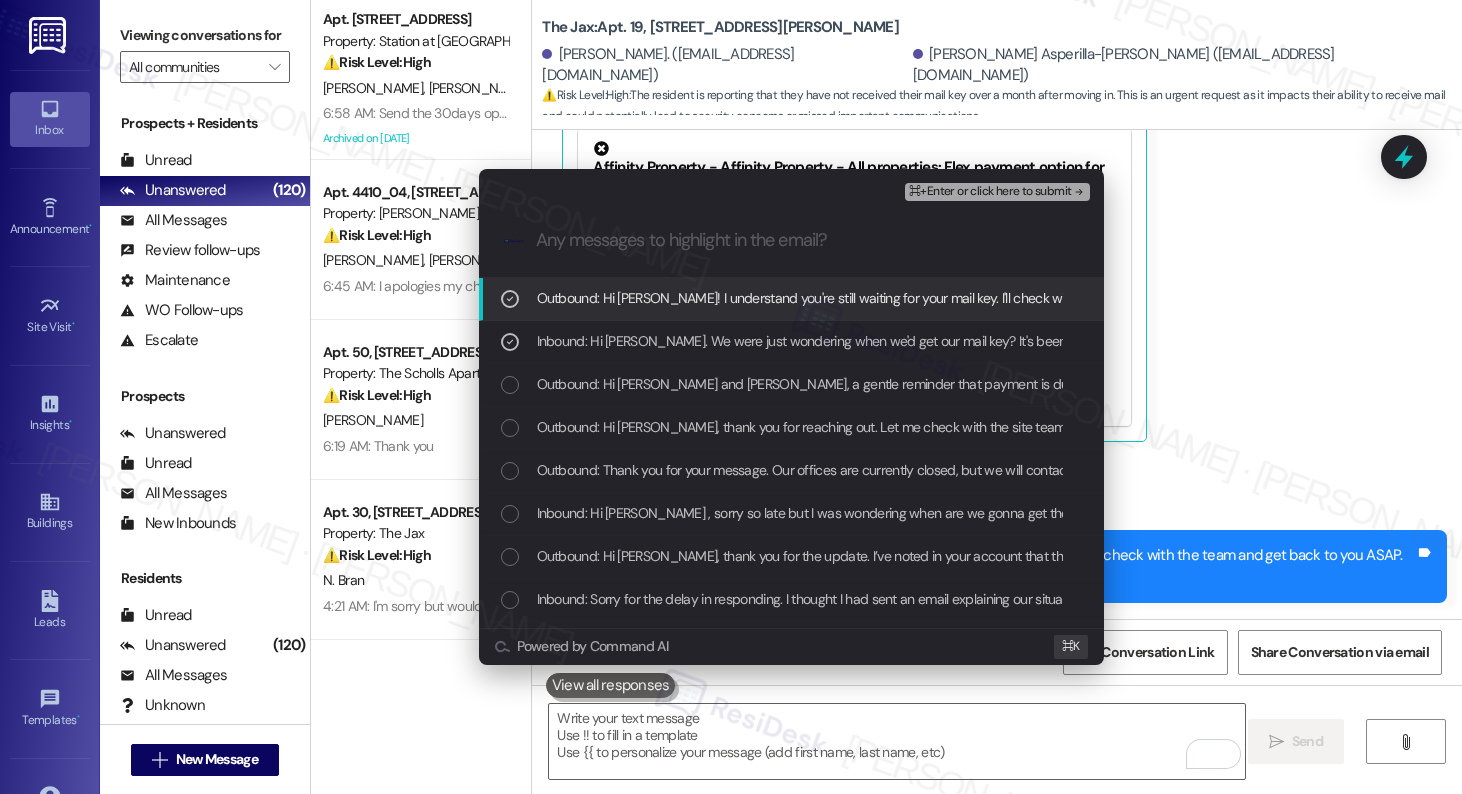 click on "⌘+Enter or click here to submit" at bounding box center [990, 192] 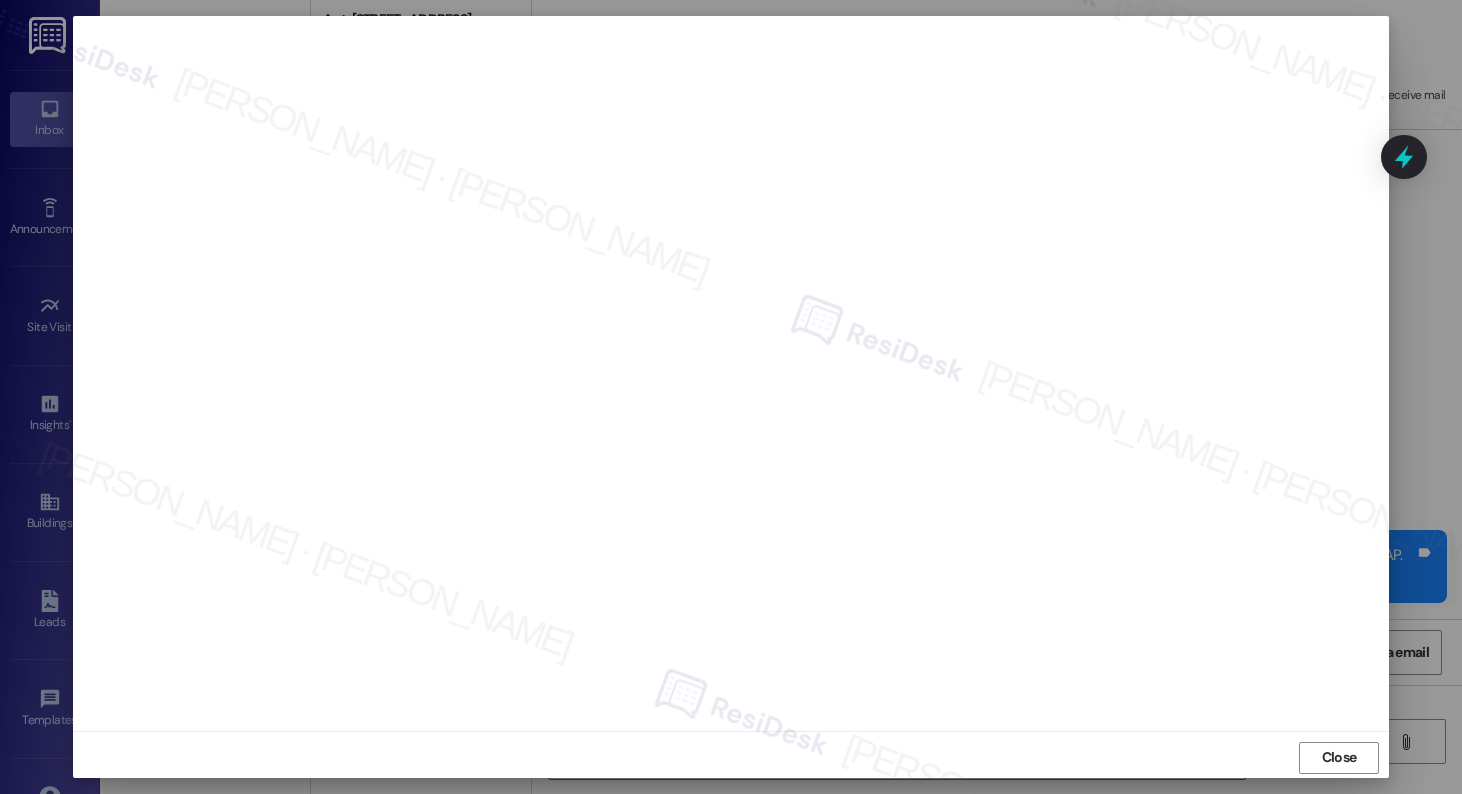 scroll, scrollTop: 5, scrollLeft: 0, axis: vertical 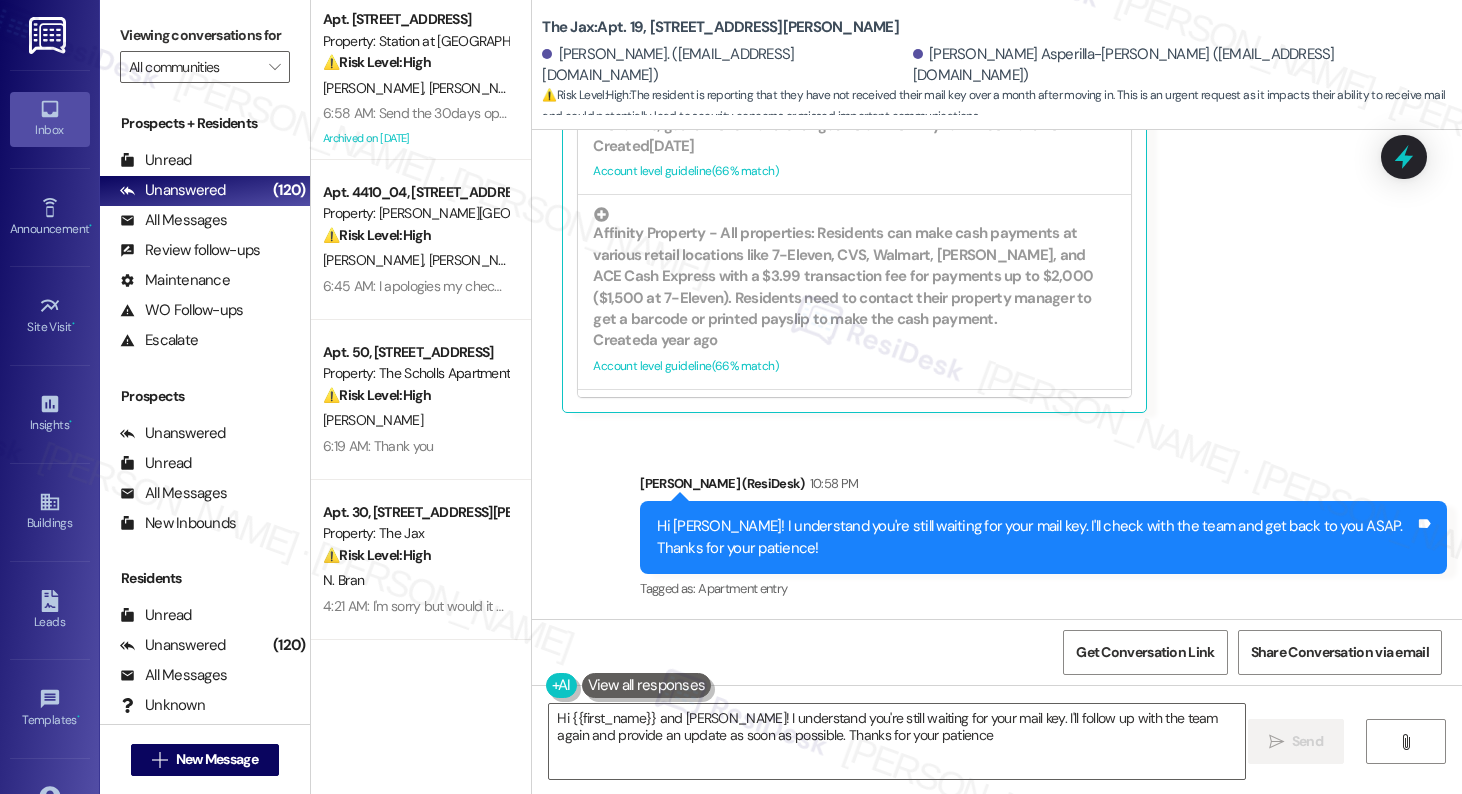 type on "Hi {{first_name}} and William! I understand you're still waiting for your mail key. I'll follow up with the team again and provide an update as soon as possible. Thanks for your patience!" 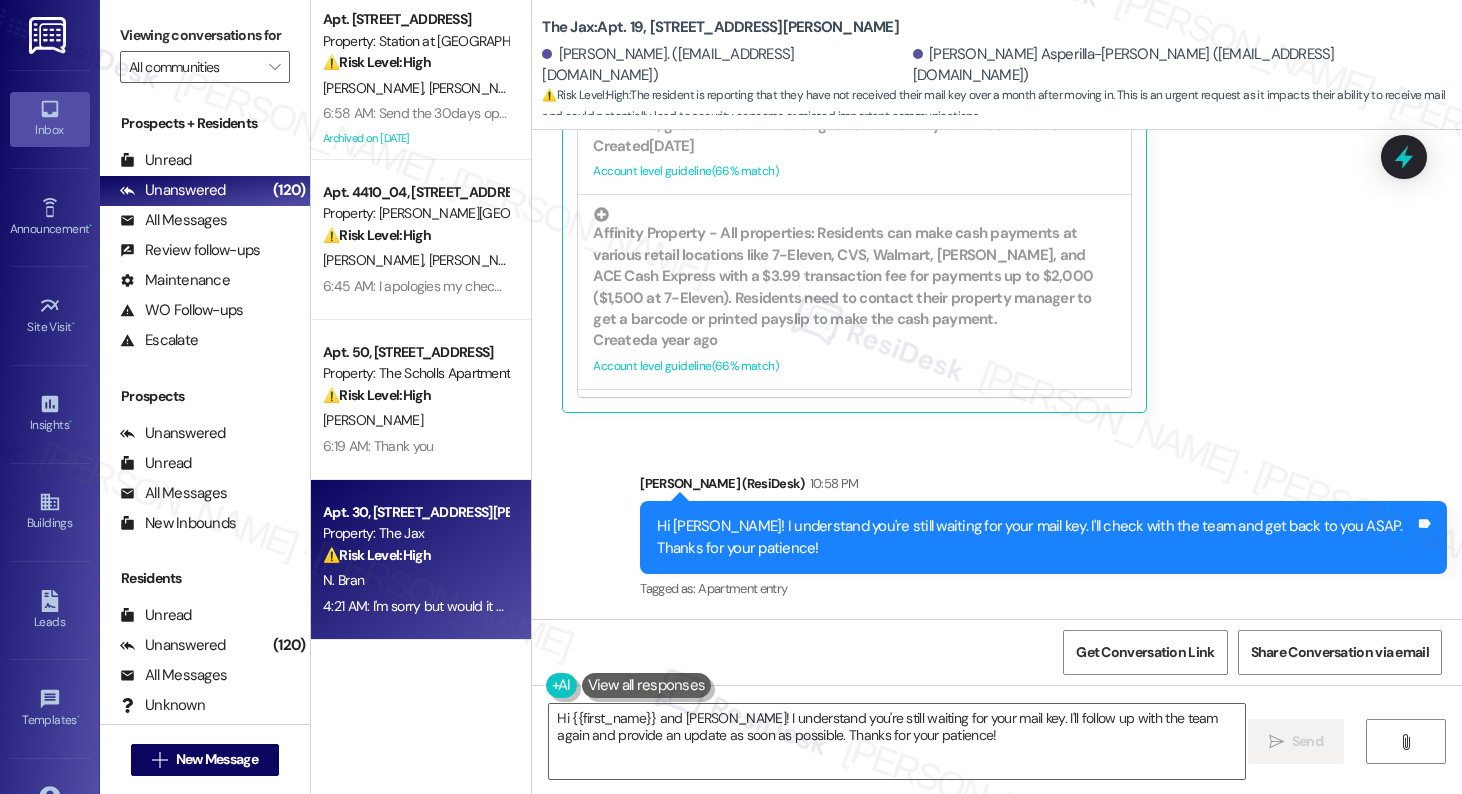 click on "⚠️  Risk Level:  High" at bounding box center (377, 555) 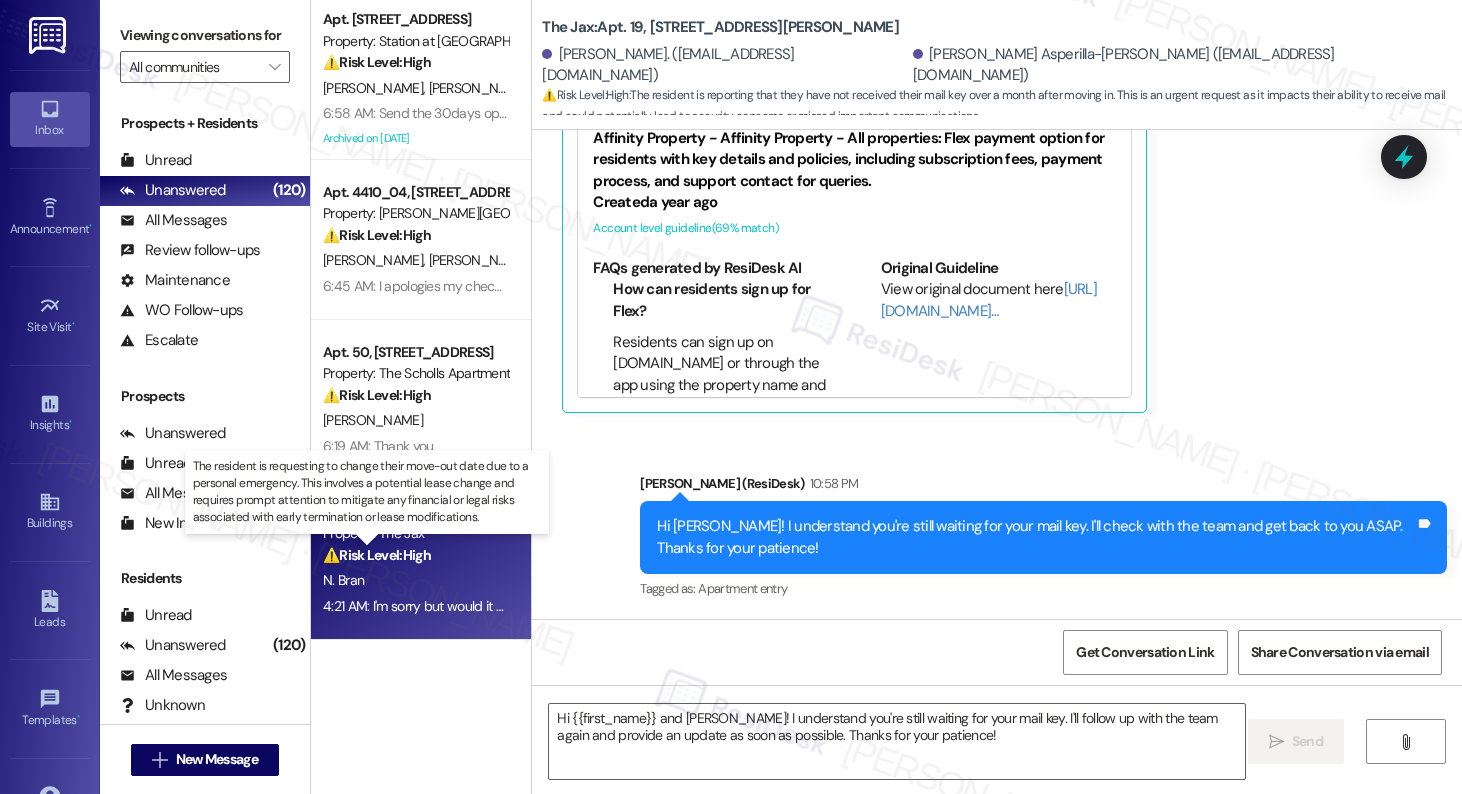 type on "Fetching suggested responses. Please feel free to read through the conversation in the meantime." 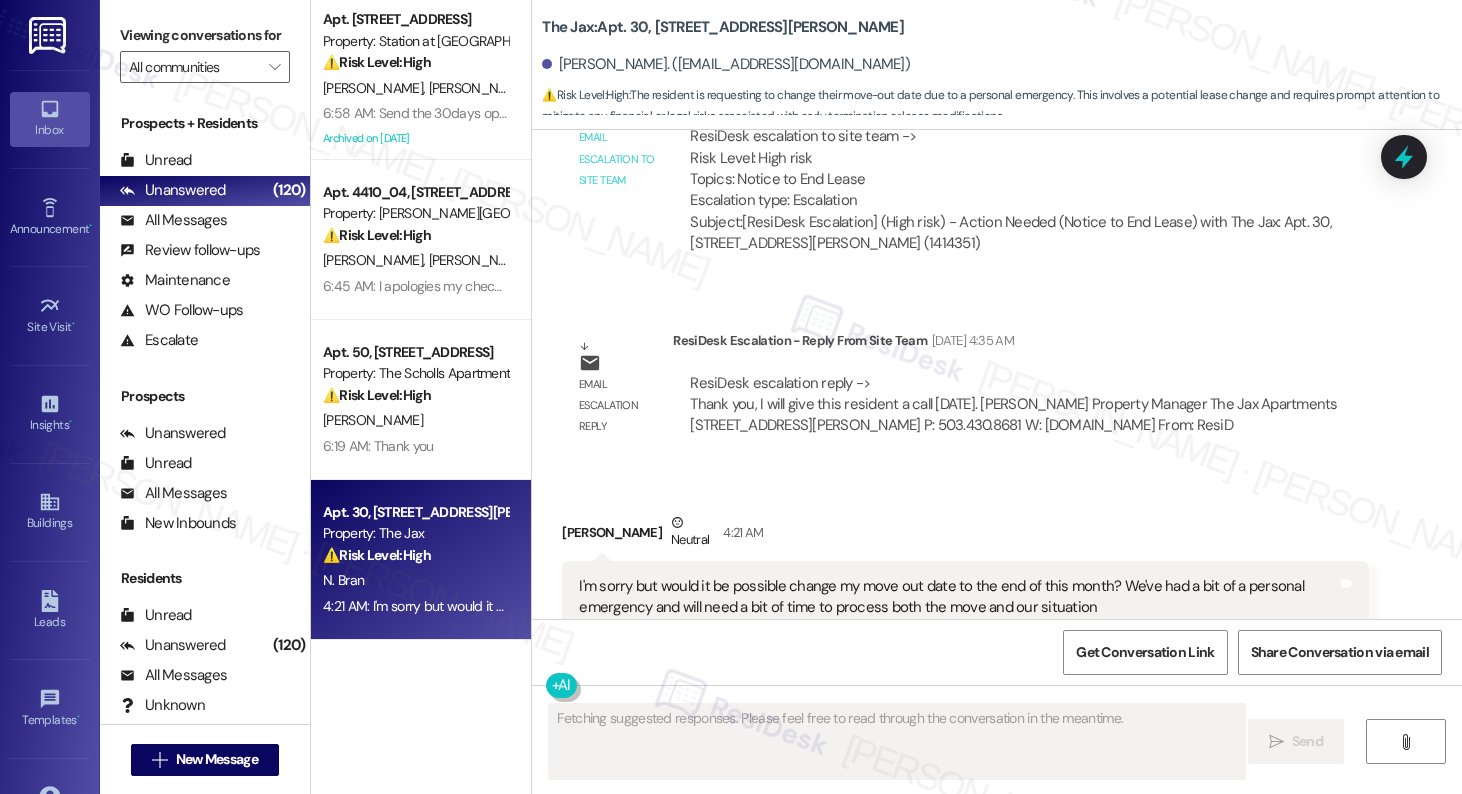 scroll, scrollTop: 3736, scrollLeft: 0, axis: vertical 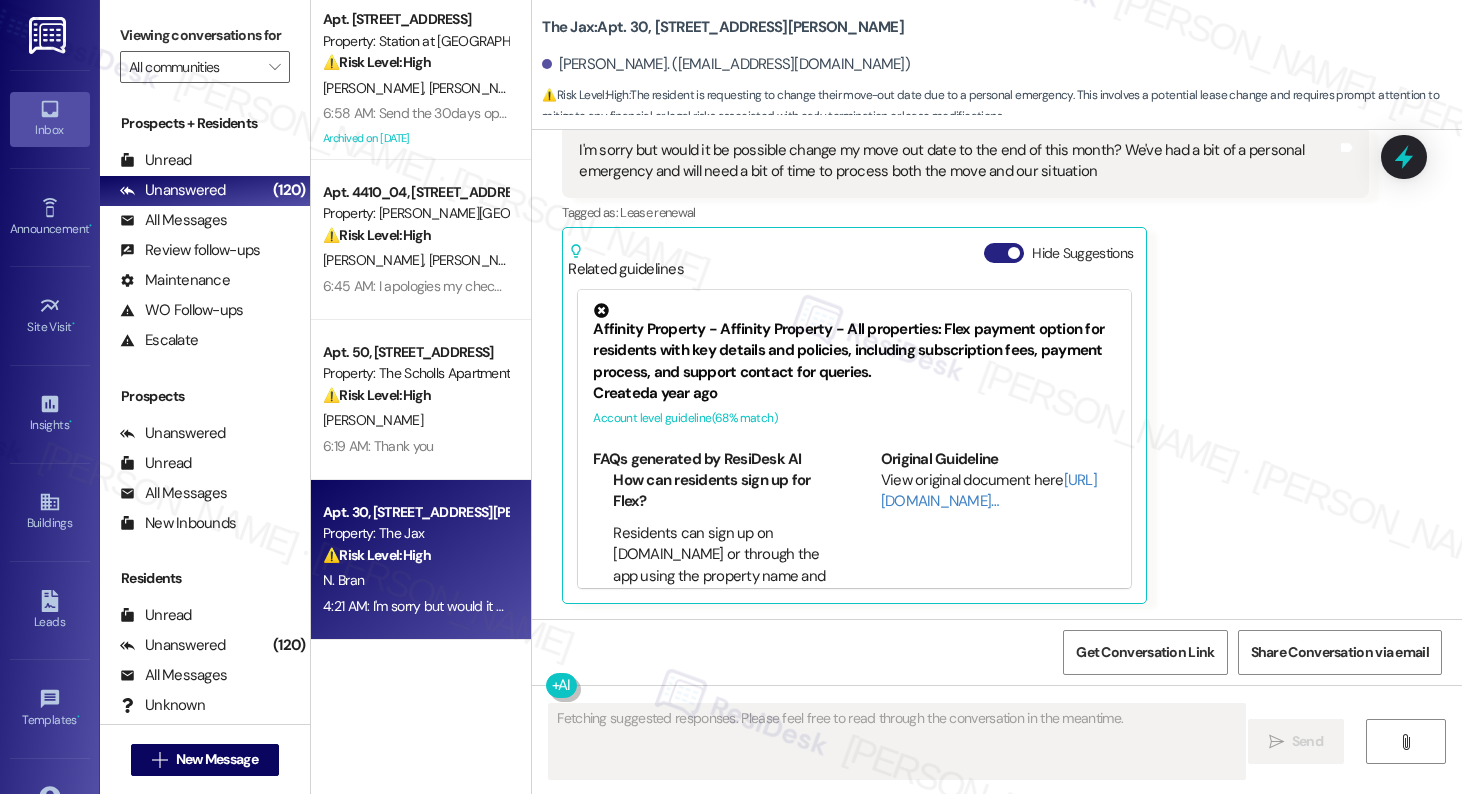 click on "Hide Suggestions" at bounding box center (1004, 253) 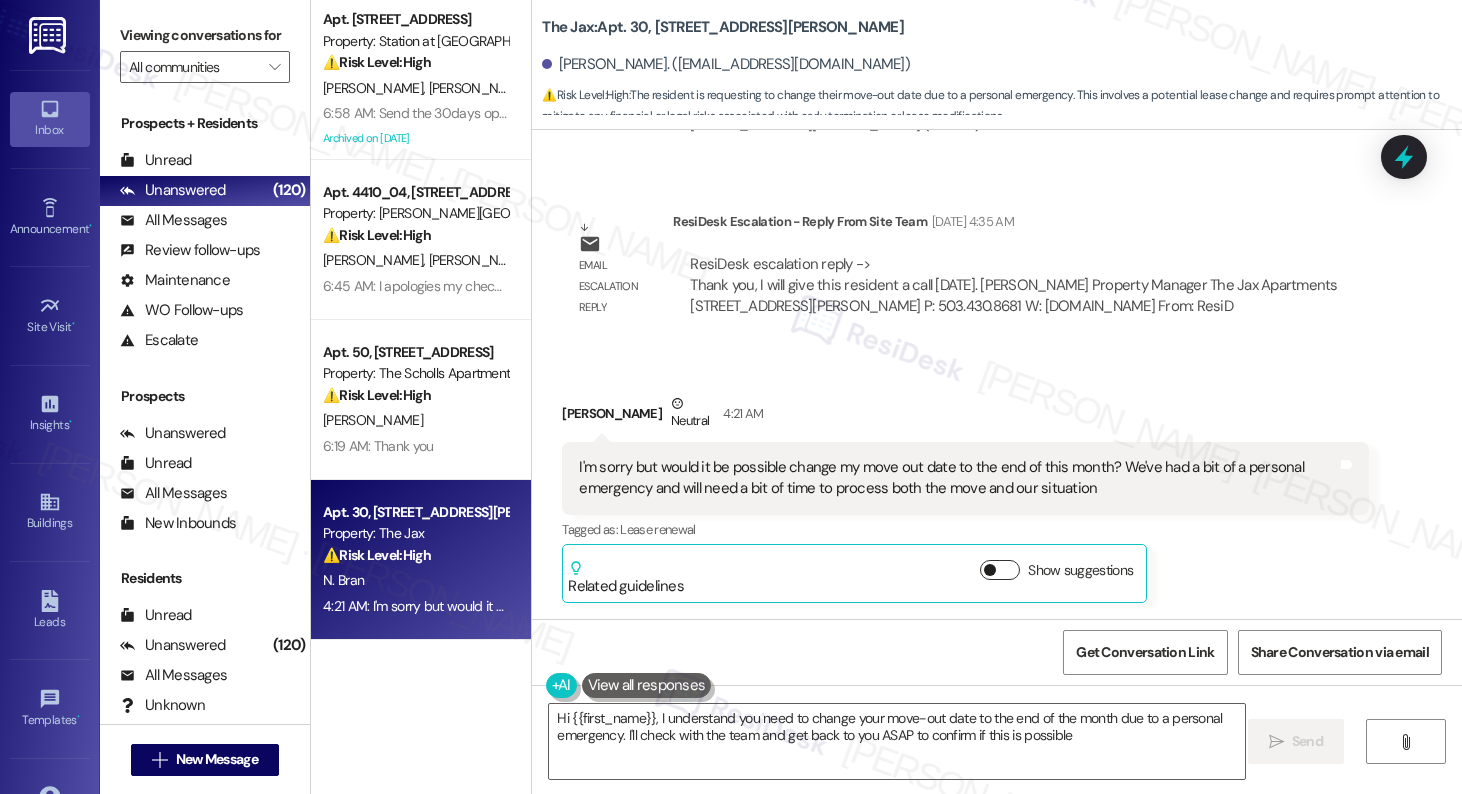 type on "Hi {{first_name}}, I understand you need to change your move-out date to the end of the month due to a personal emergency. I'll check with the team and get back to you ASAP to confirm if this is possible." 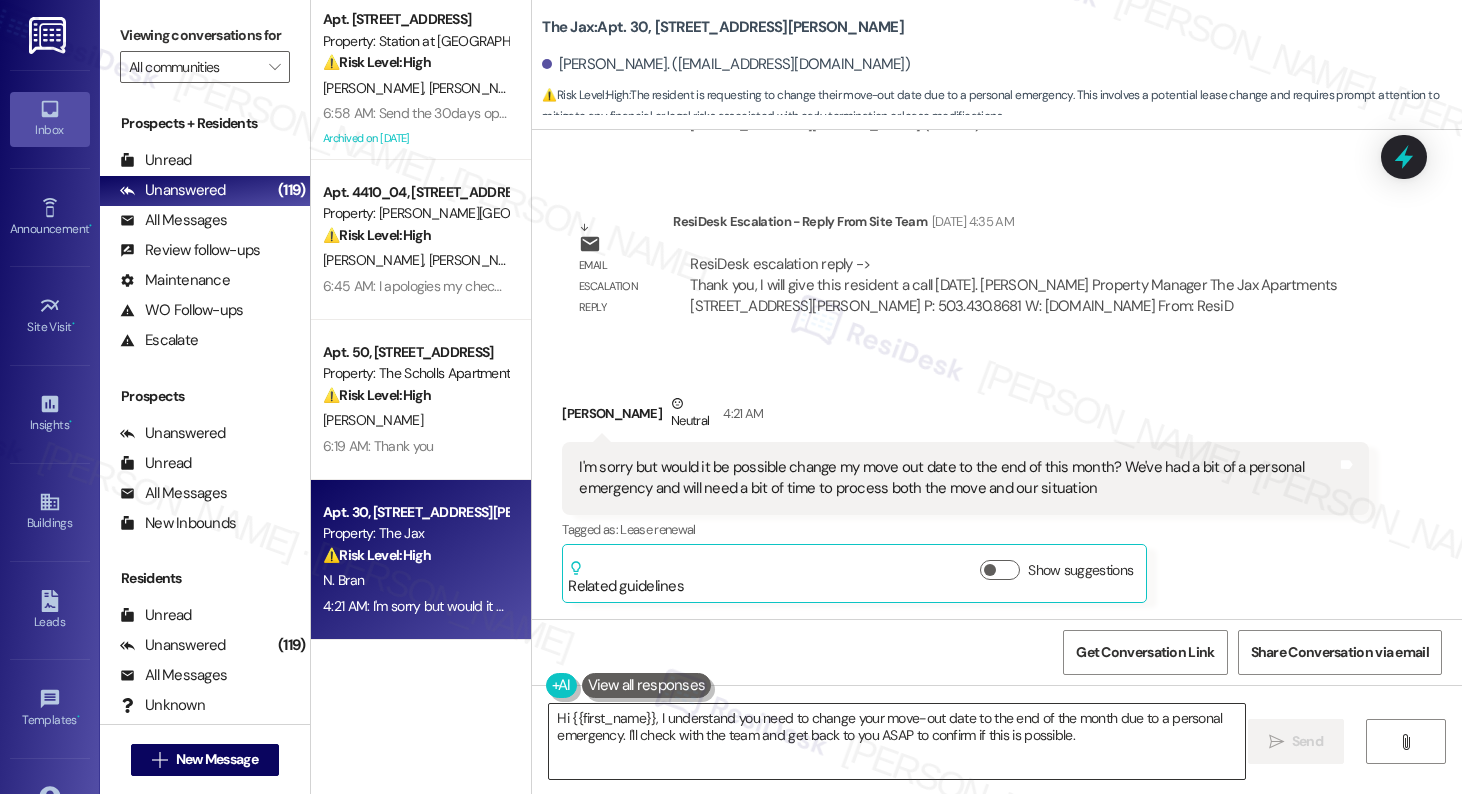 click on "Hi {{first_name}}, I understand you need to change your move-out date to the end of the month due to a personal emergency. I'll check with the team and get back to you ASAP to confirm if this is possible." at bounding box center (896, 741) 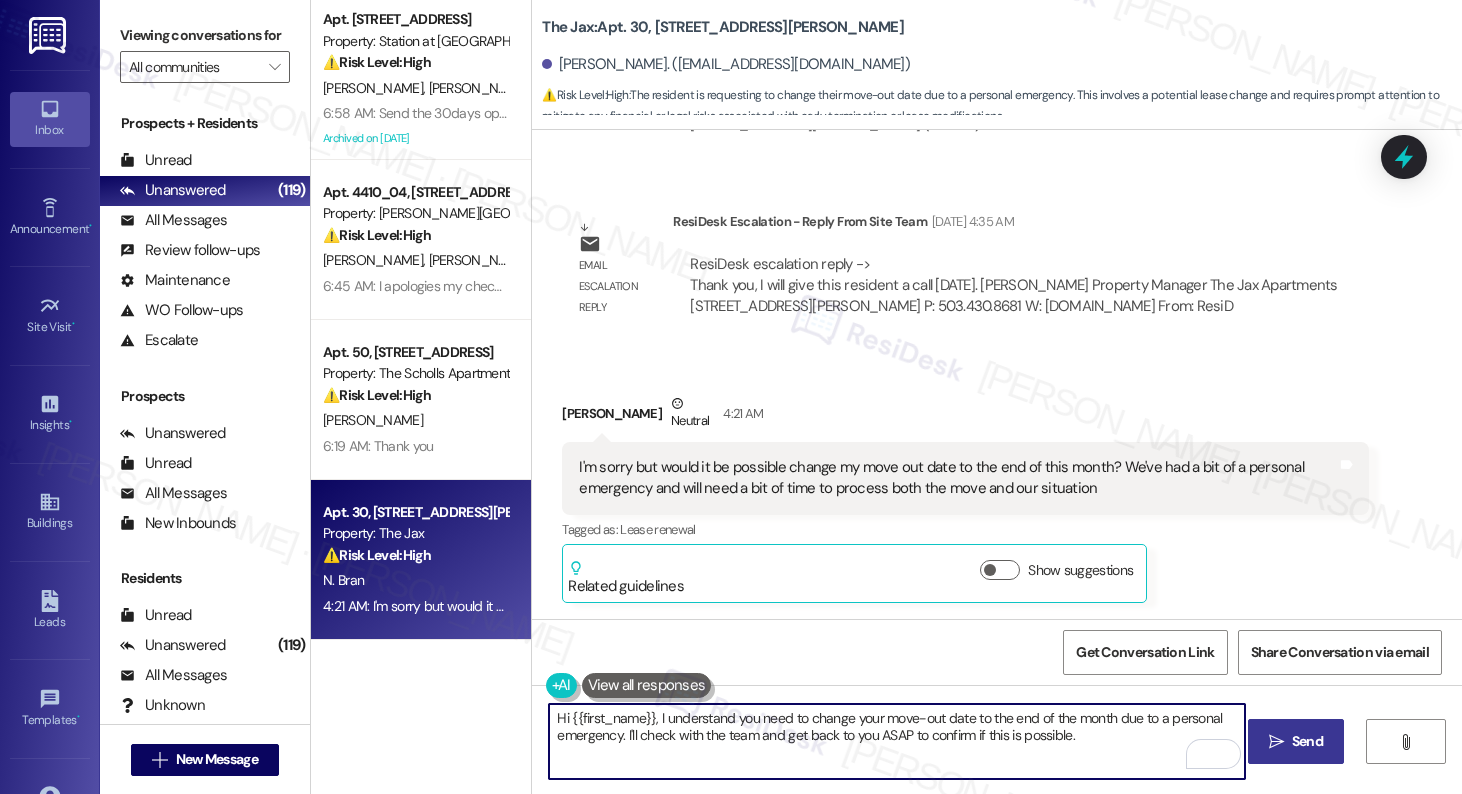 click on "Send" at bounding box center (1307, 741) 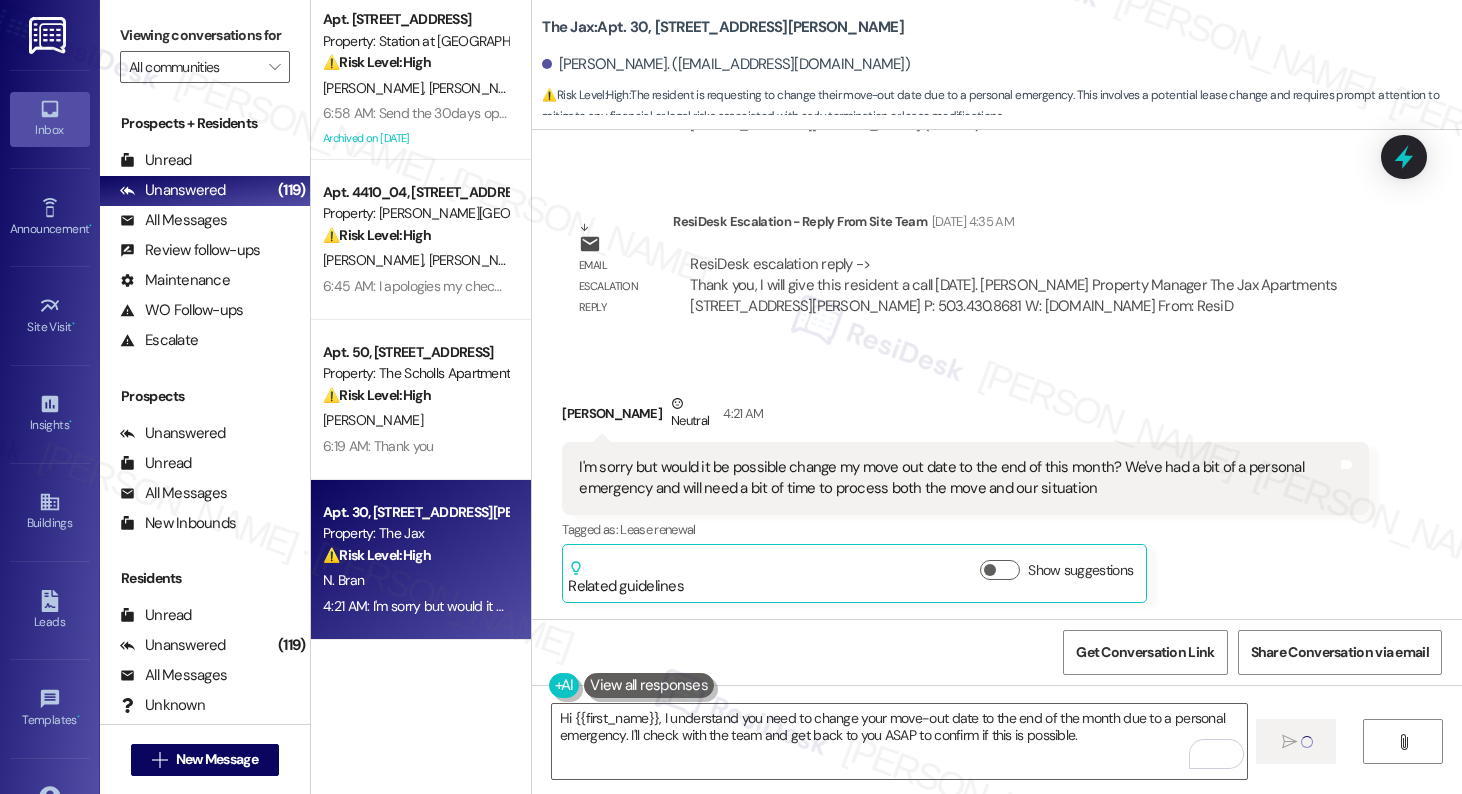 type 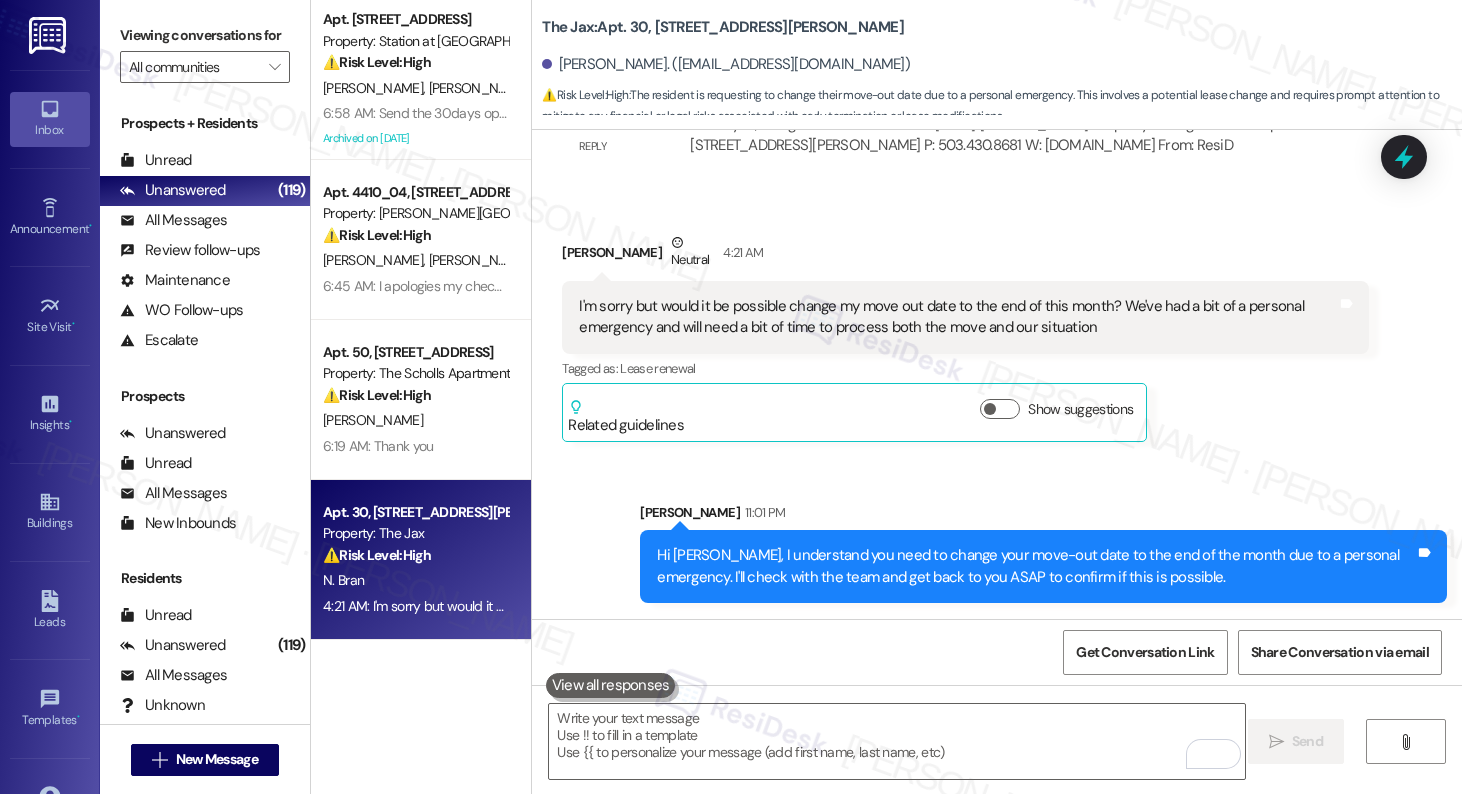 scroll, scrollTop: 3581, scrollLeft: 0, axis: vertical 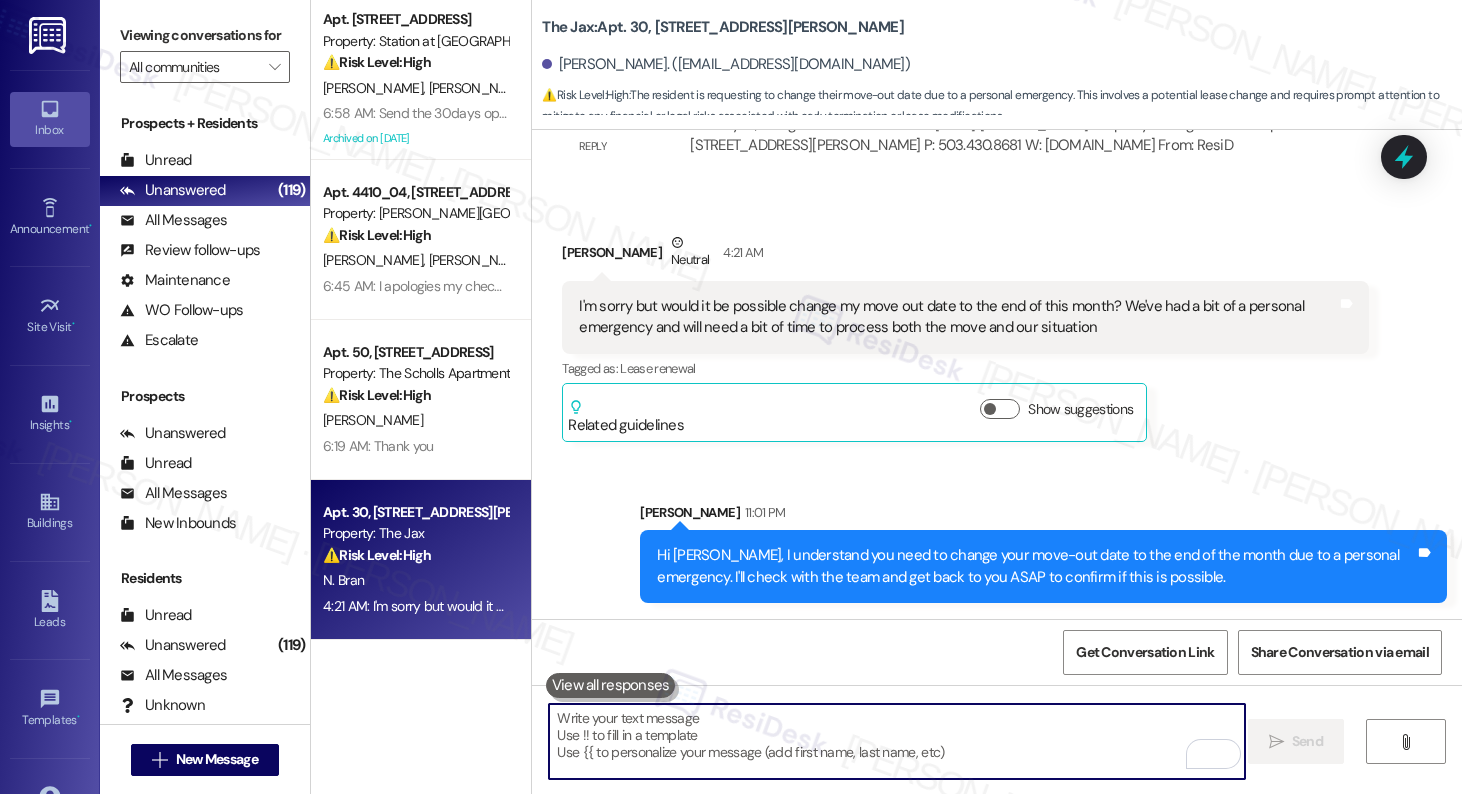click at bounding box center (896, 741) 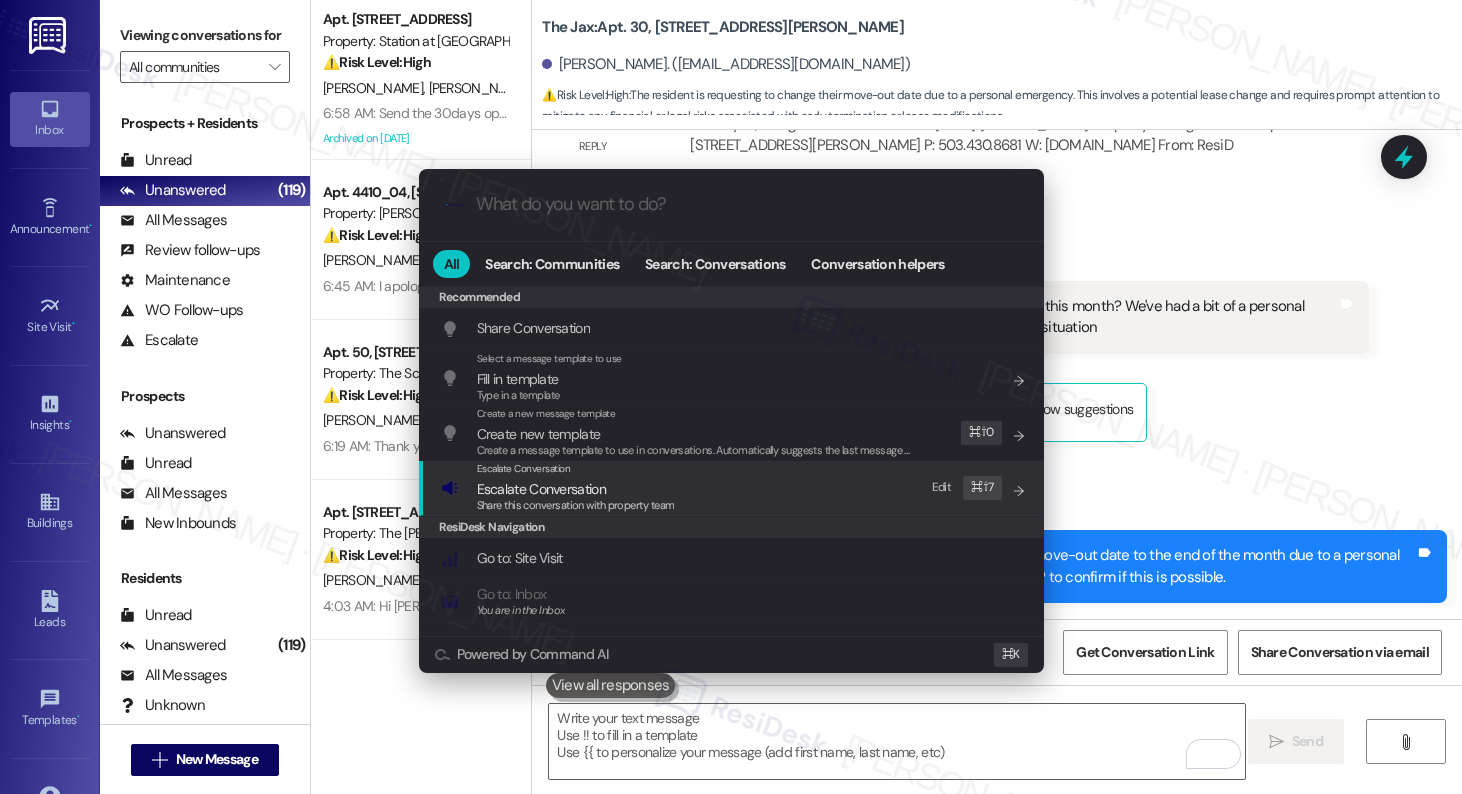 click on "Escalate Conversation" at bounding box center [576, 489] 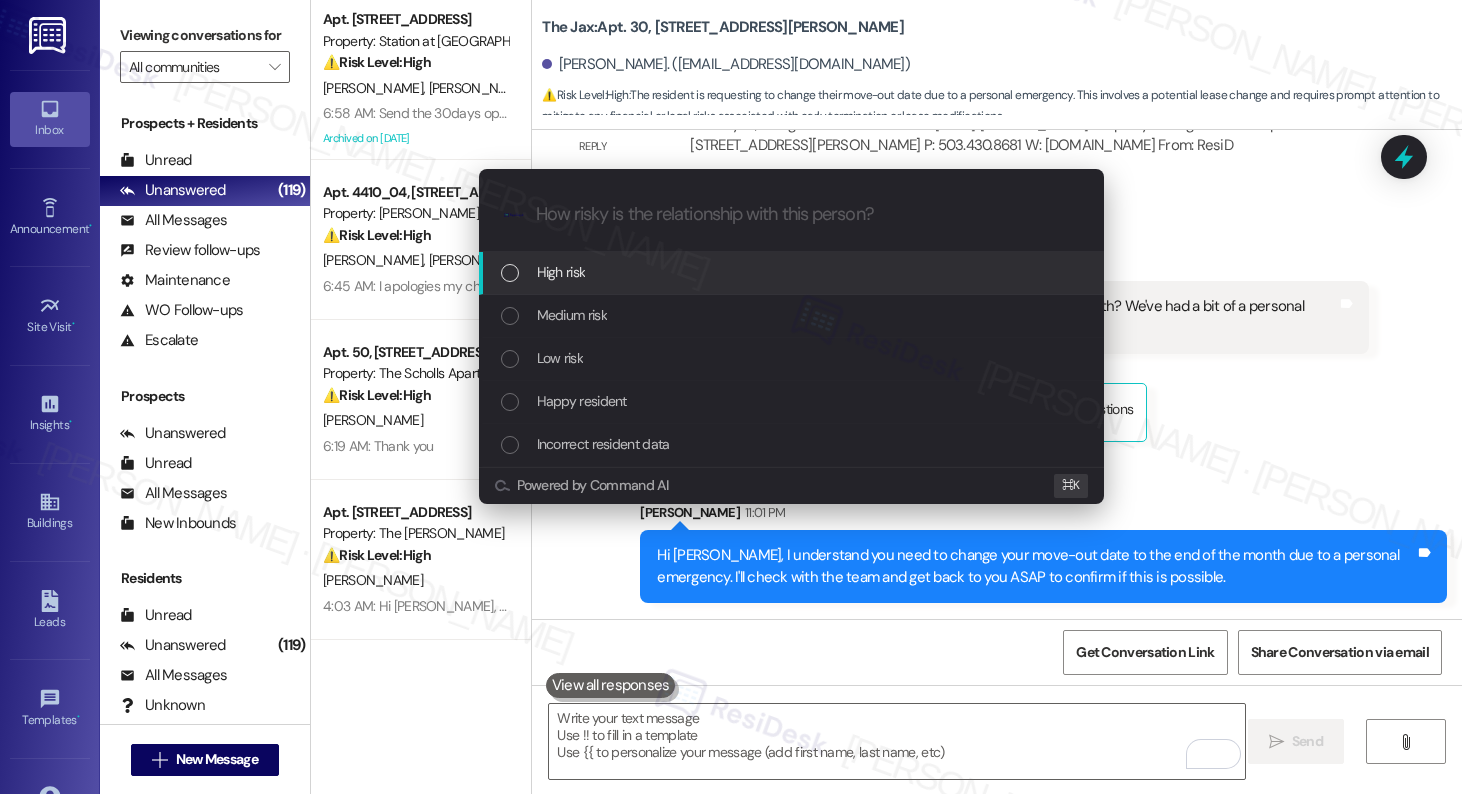 click on "High risk" at bounding box center [793, 272] 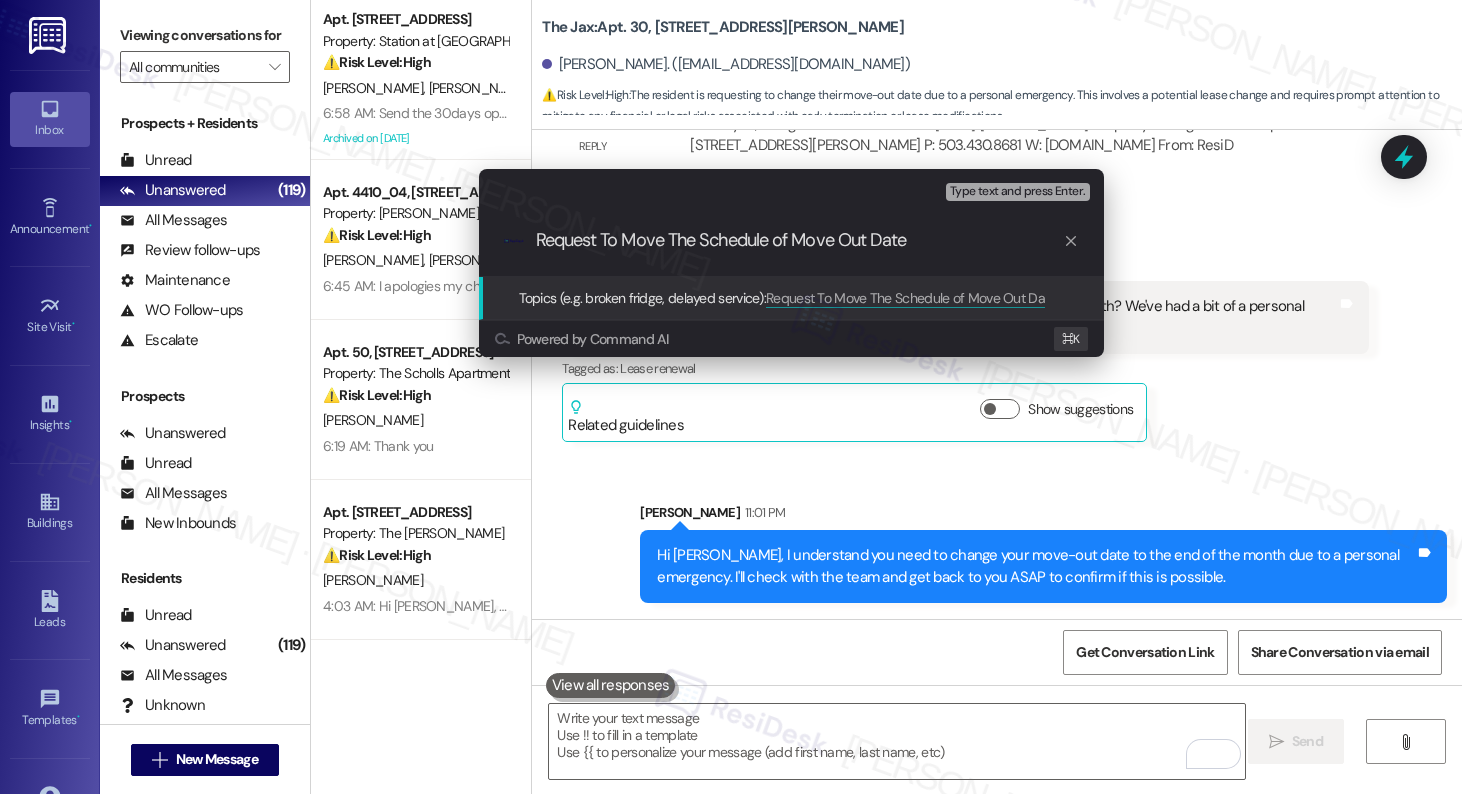 type on "Request To Move The Schedule of Move Out Date" 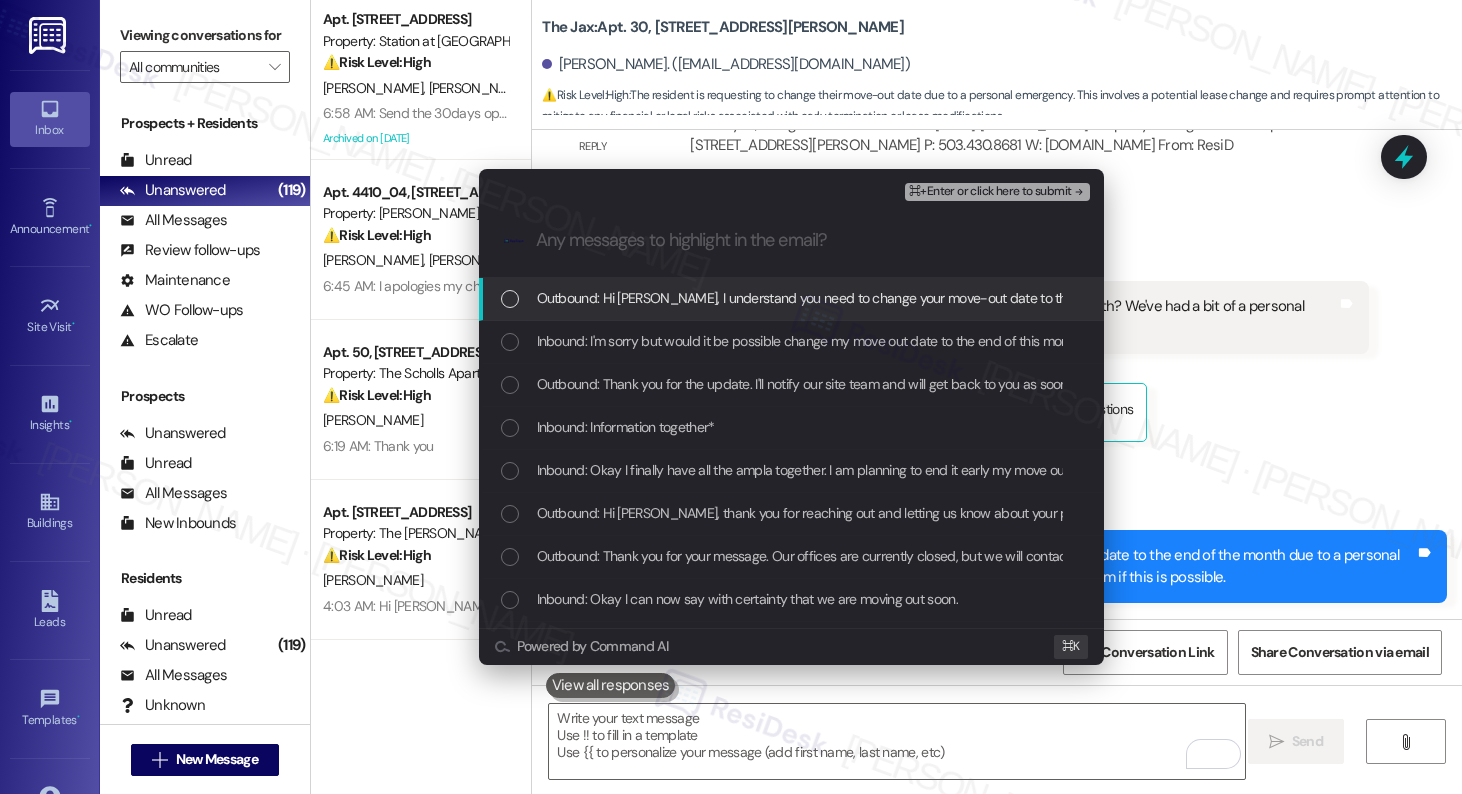 click on "Outbound: Hi Nicholas, I understand you need to change your move-out date to the end of the month due to a personal emergency. I'll check with the team and get back to you ASAP to confirm if this is possible." at bounding box center (1171, 298) 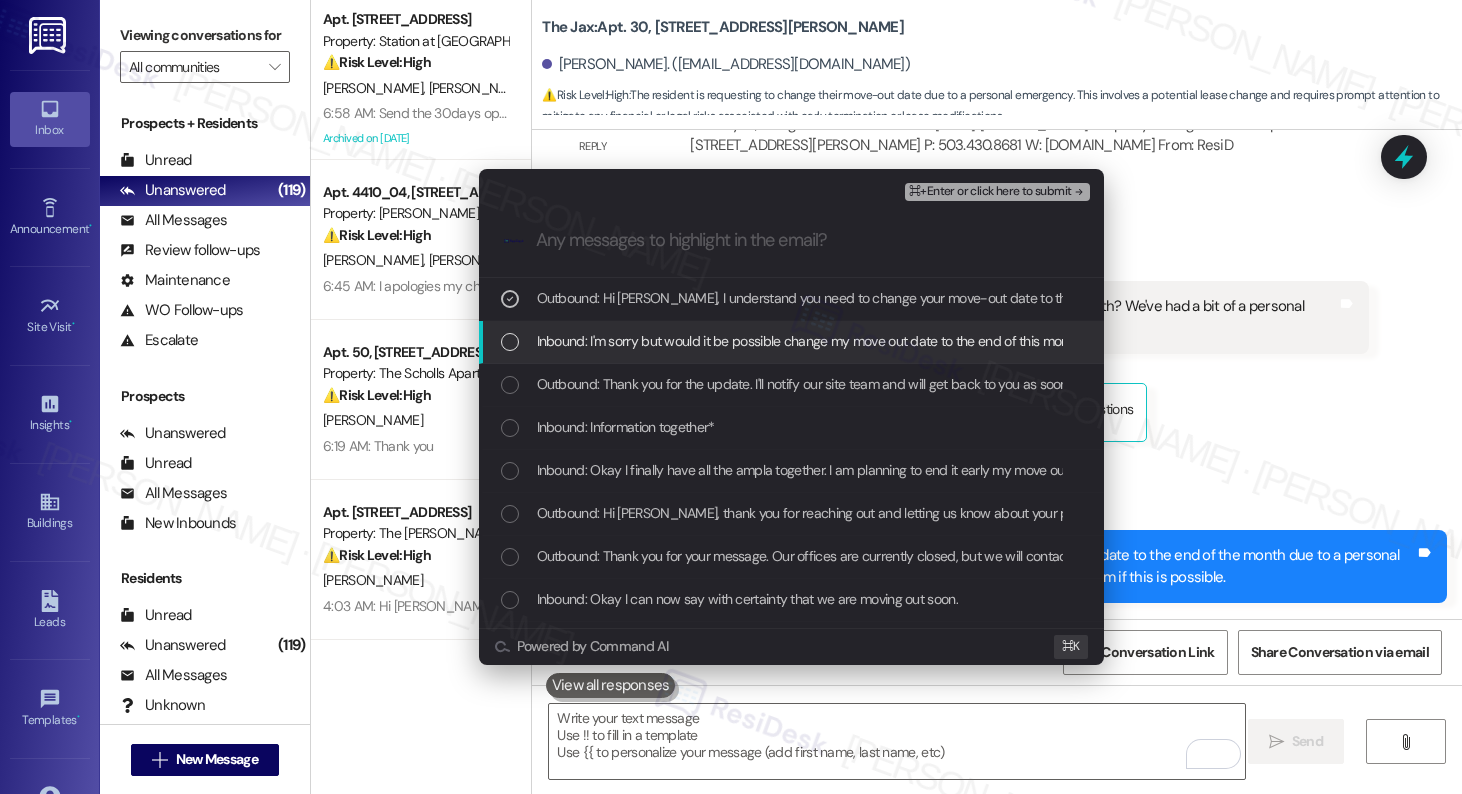 click on "Inbound: I'm sorry but would it be possible change my move out date to the end of this month? We've had a bit of a personal emergency and will need a bit of time to process both the move and our situation" at bounding box center (1135, 341) 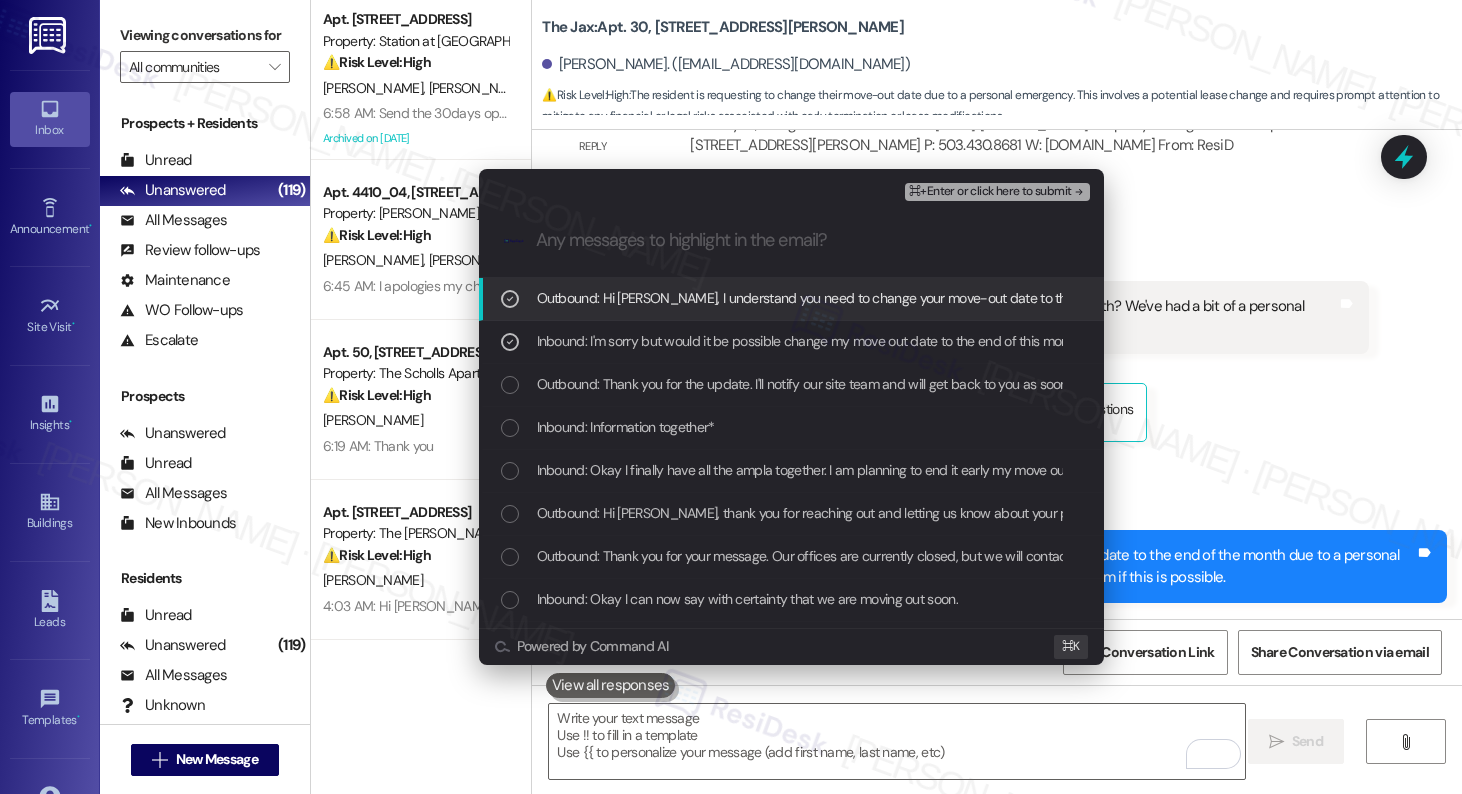 click on "⌘+Enter or click here to submit" at bounding box center (990, 192) 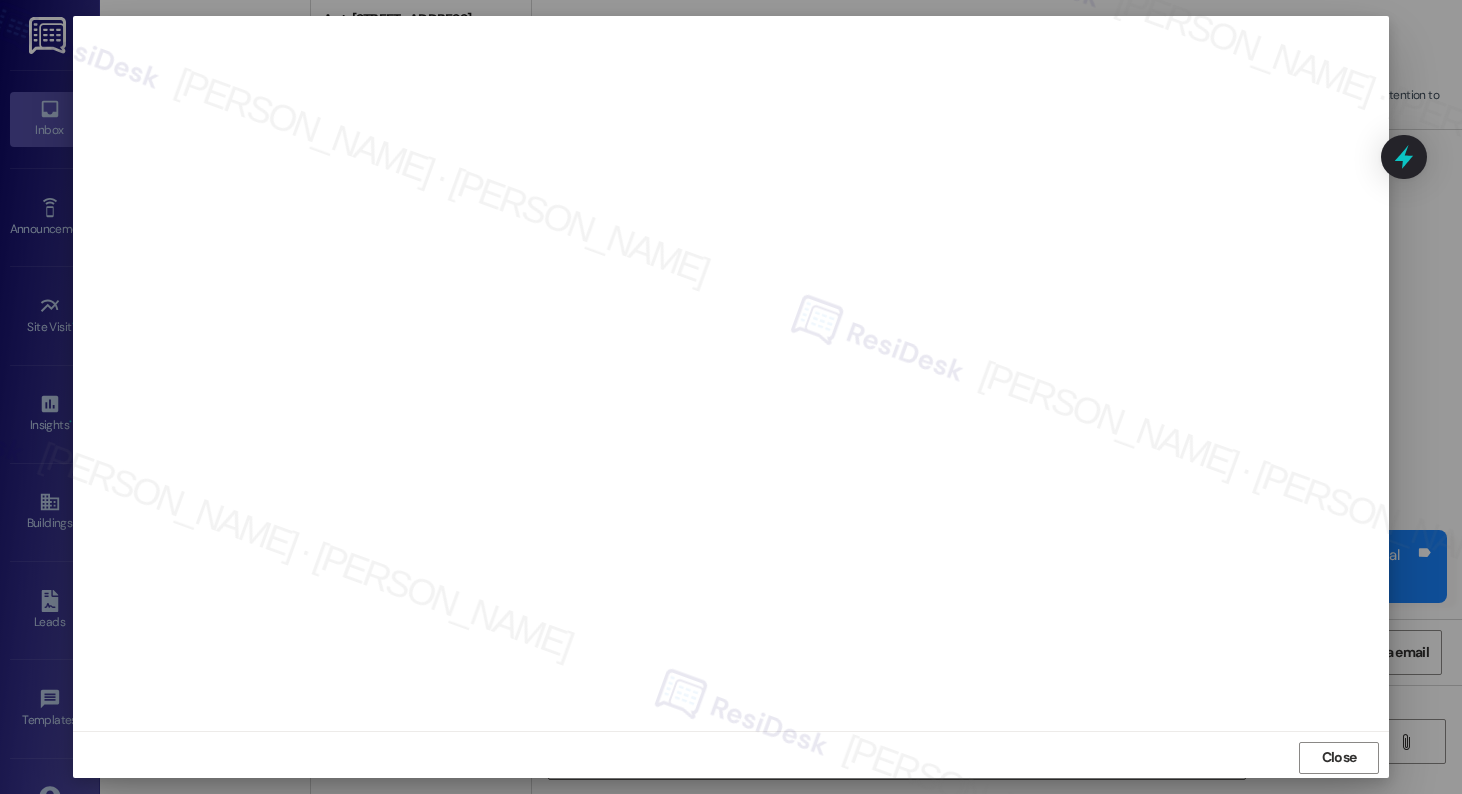 scroll, scrollTop: 1, scrollLeft: 0, axis: vertical 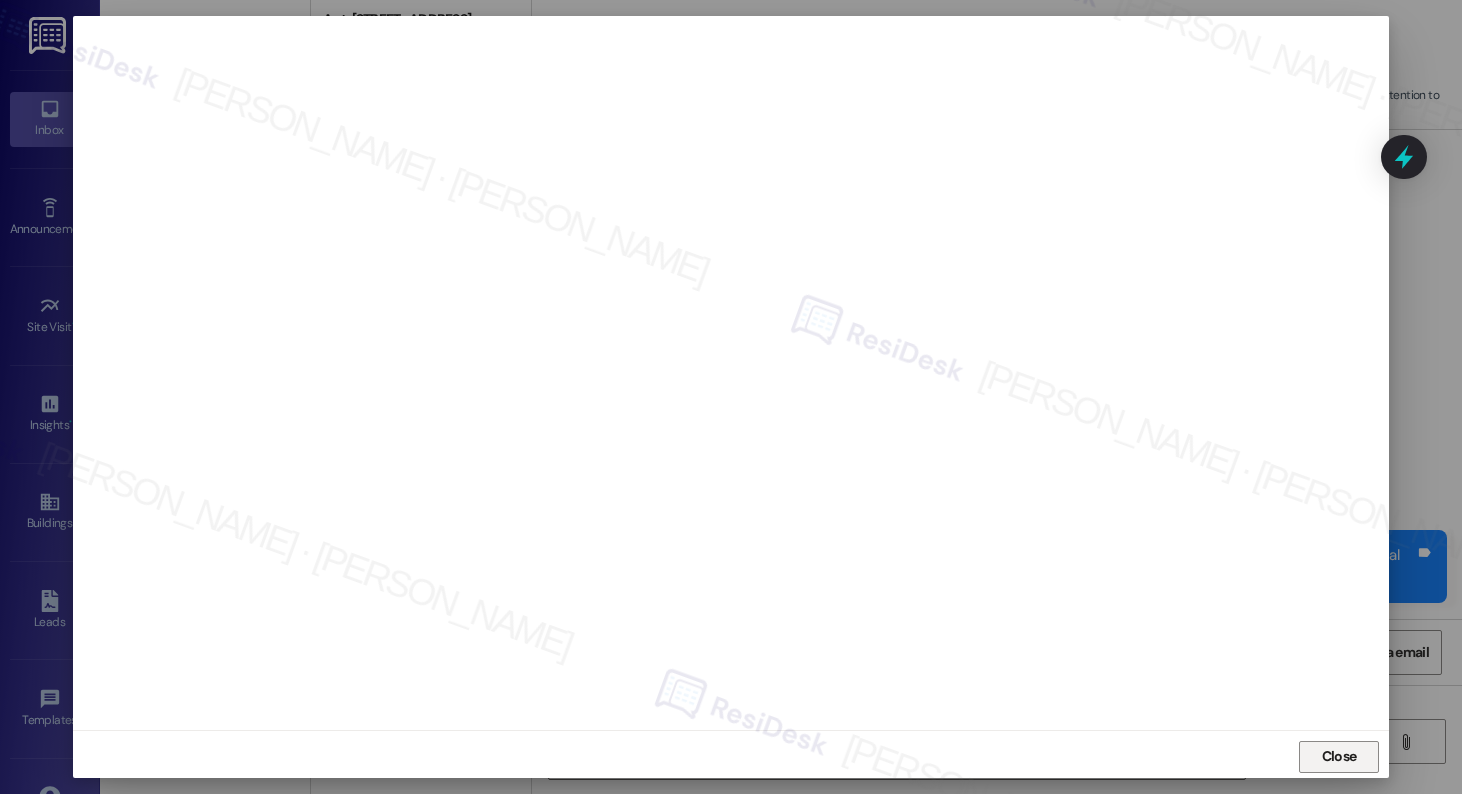 click on "Close" at bounding box center (1339, 756) 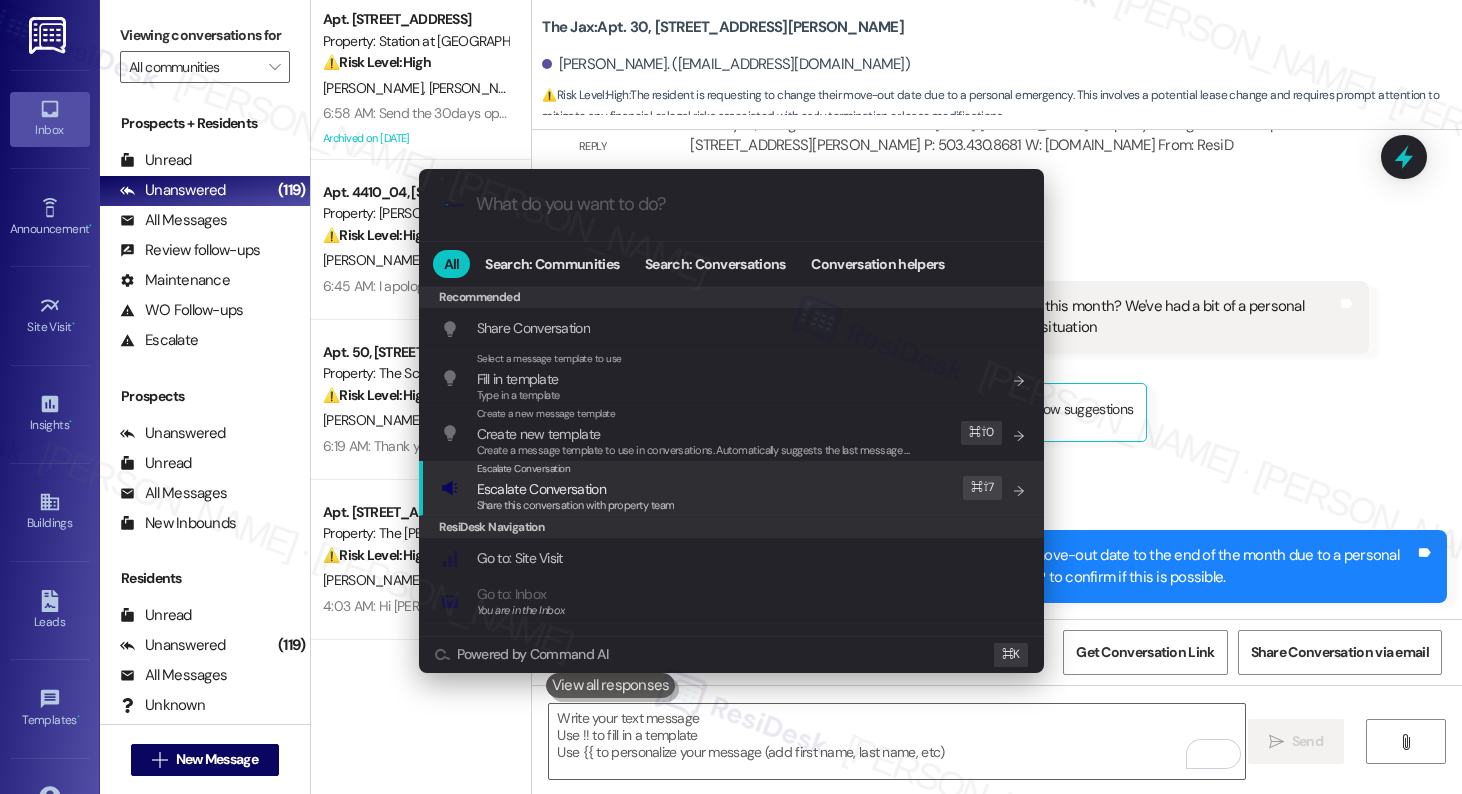 click on "Escalate Conversation" at bounding box center (541, 489) 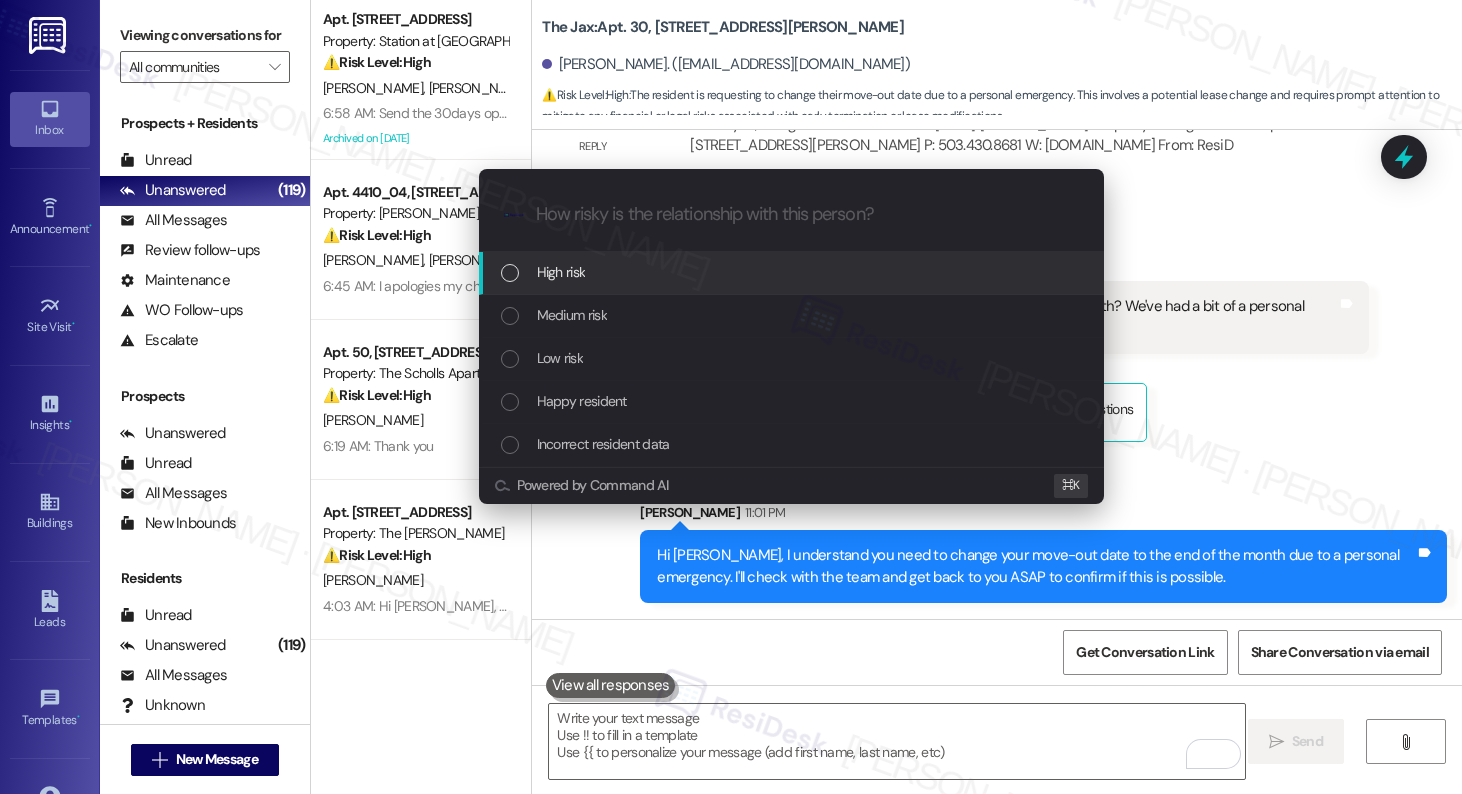 click on "High risk" at bounding box center [793, 272] 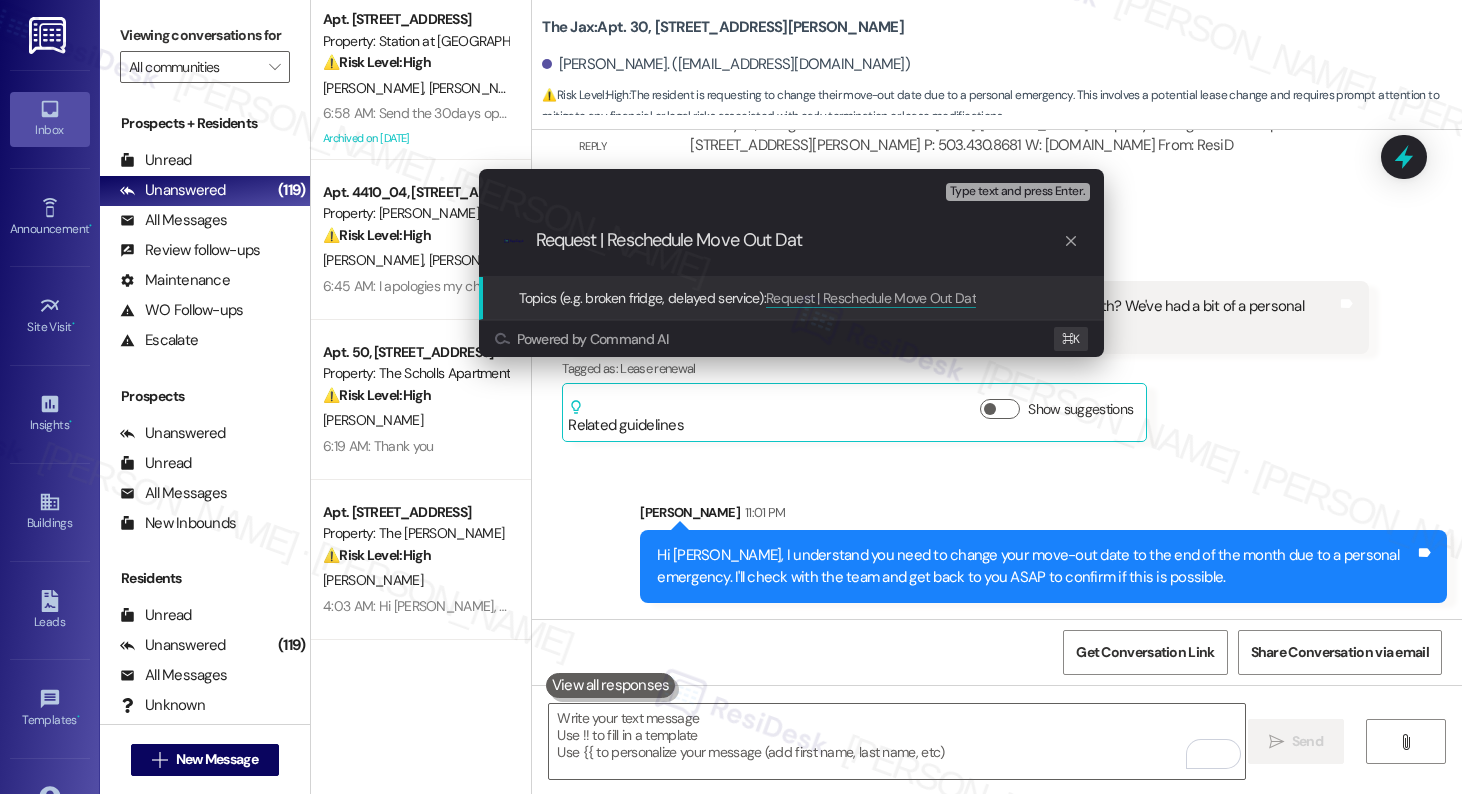 type on "Request | Reschedule Move Out Date" 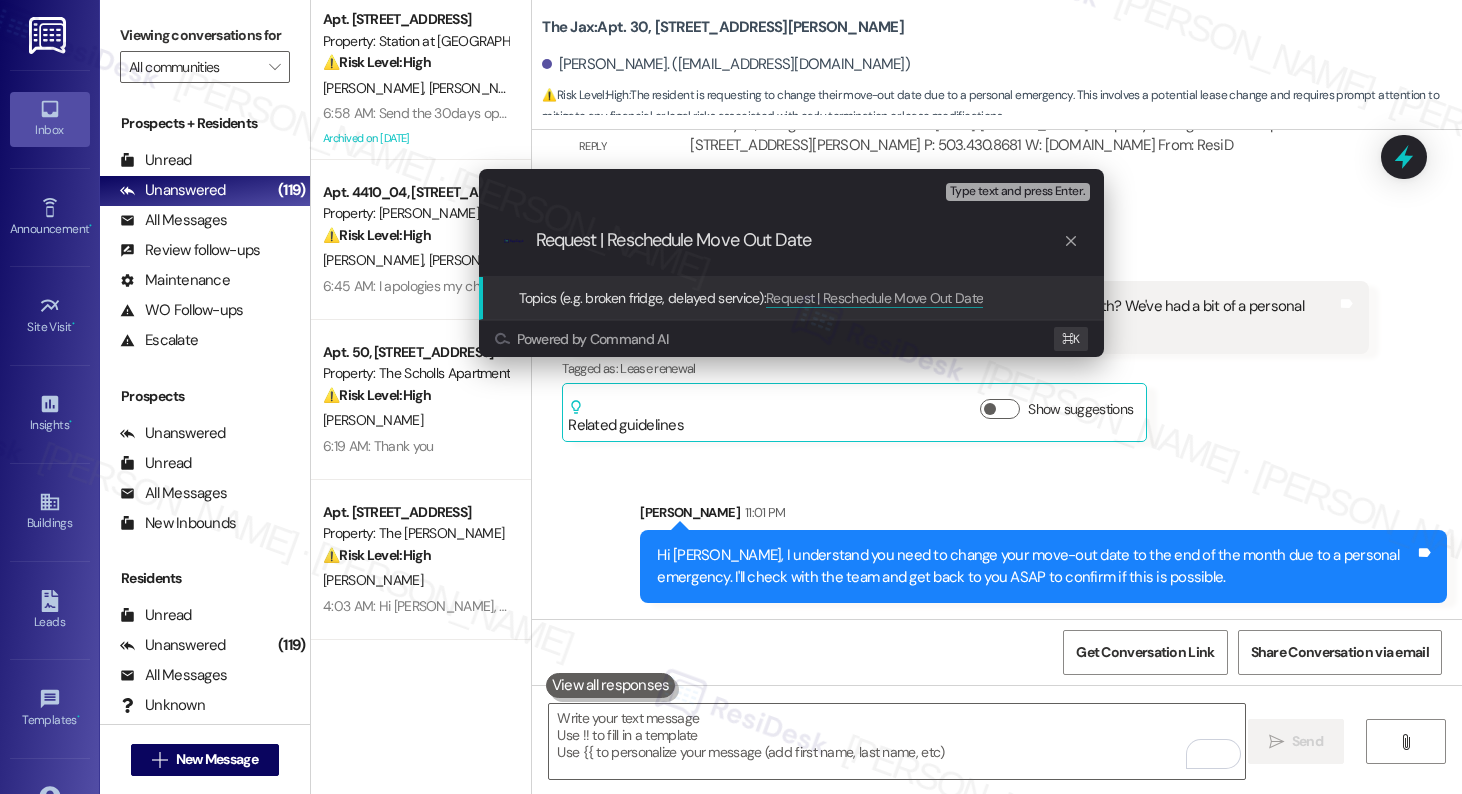 type 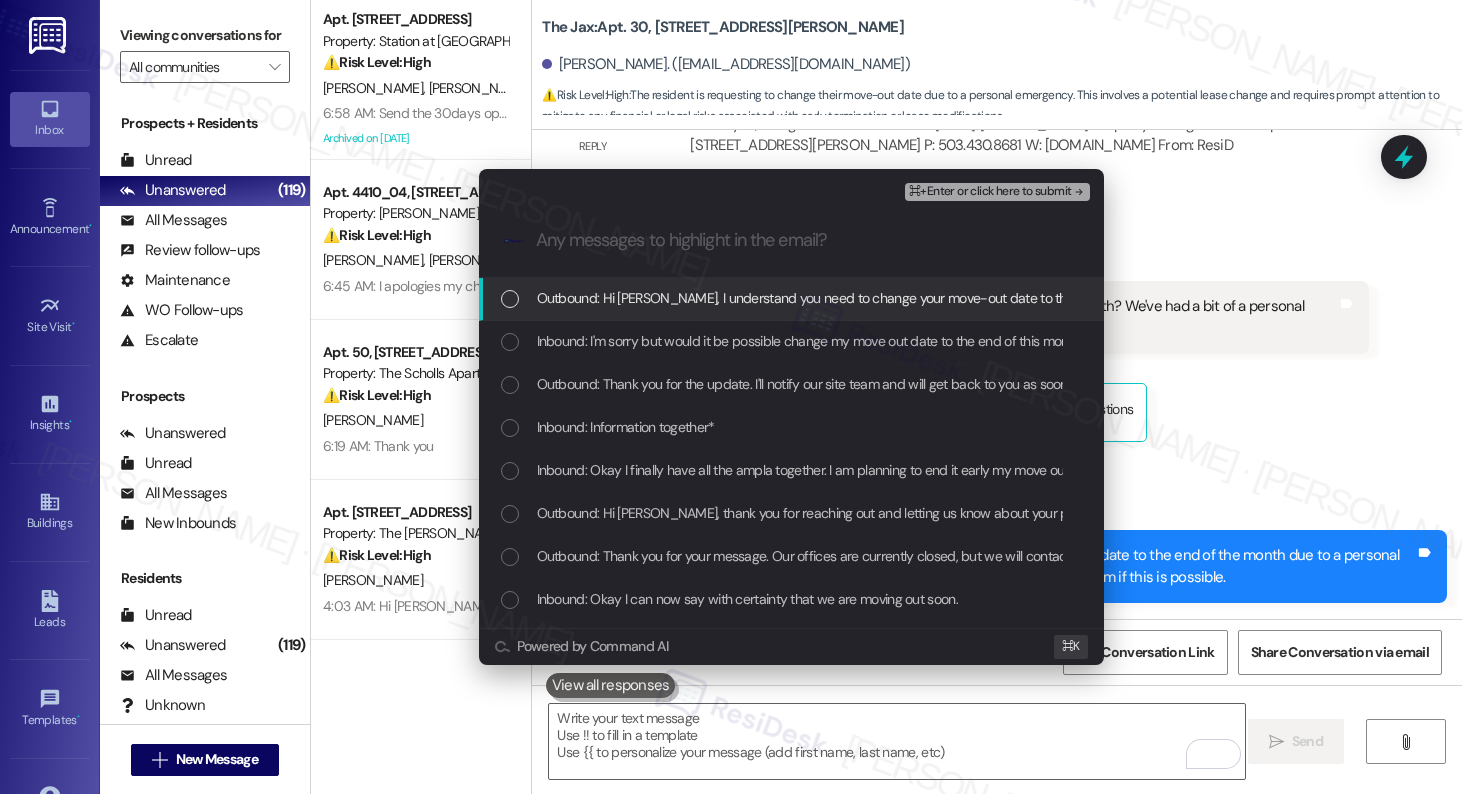click on "Outbound: Hi Nicholas, I understand you need to change your move-out date to the end of the month due to a personal emergency. I'll check with the team and get back to you ASAP to confirm if this is possible." at bounding box center (1171, 298) 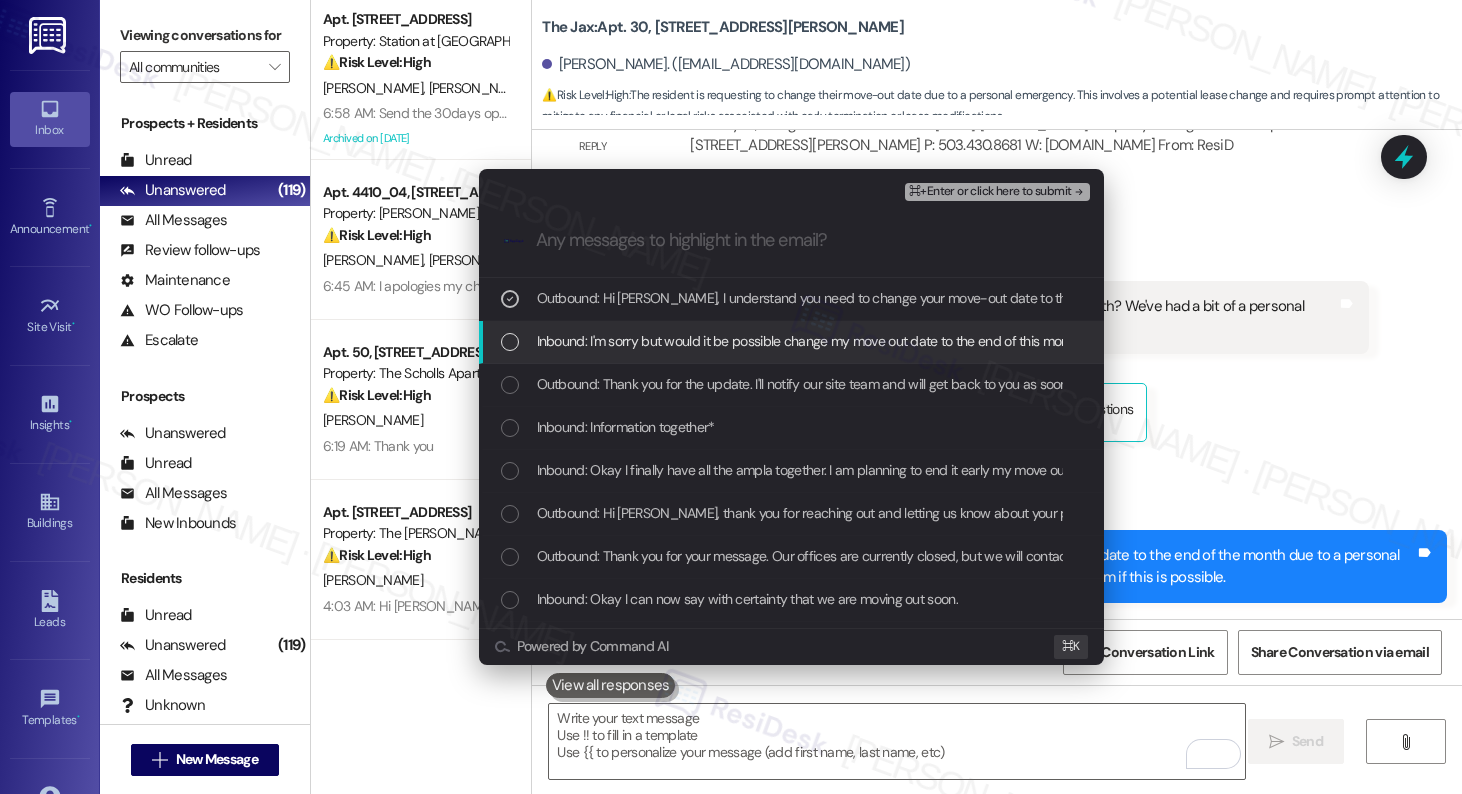 click on "Inbound: I'm sorry but would it be possible change my move out date to the end of this month? We've had a bit of a personal emergency and will need a bit of time to process both the move and our situation" at bounding box center (791, 342) 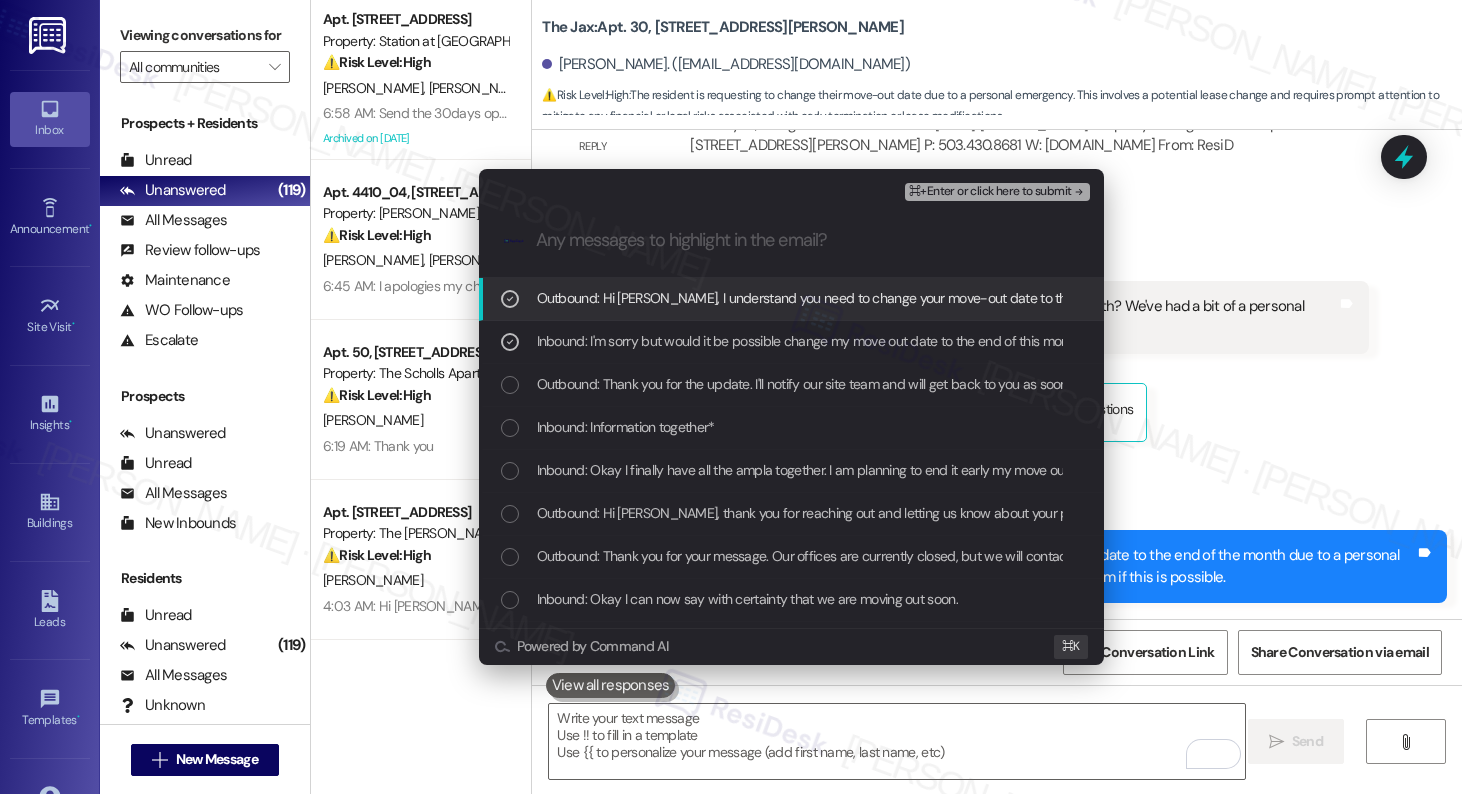 click on "⌘+Enter or click here to submit" at bounding box center (990, 192) 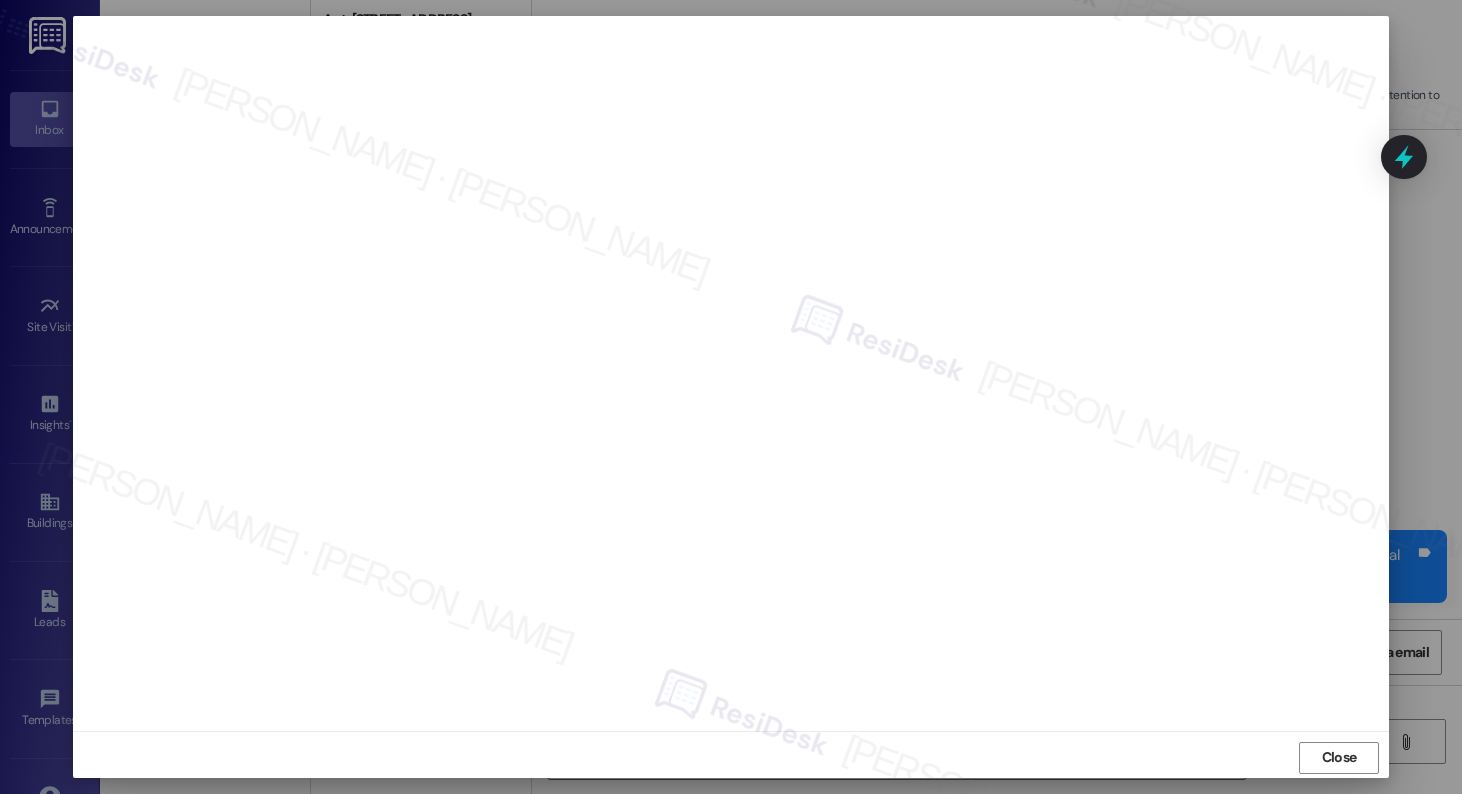 scroll, scrollTop: 5, scrollLeft: 0, axis: vertical 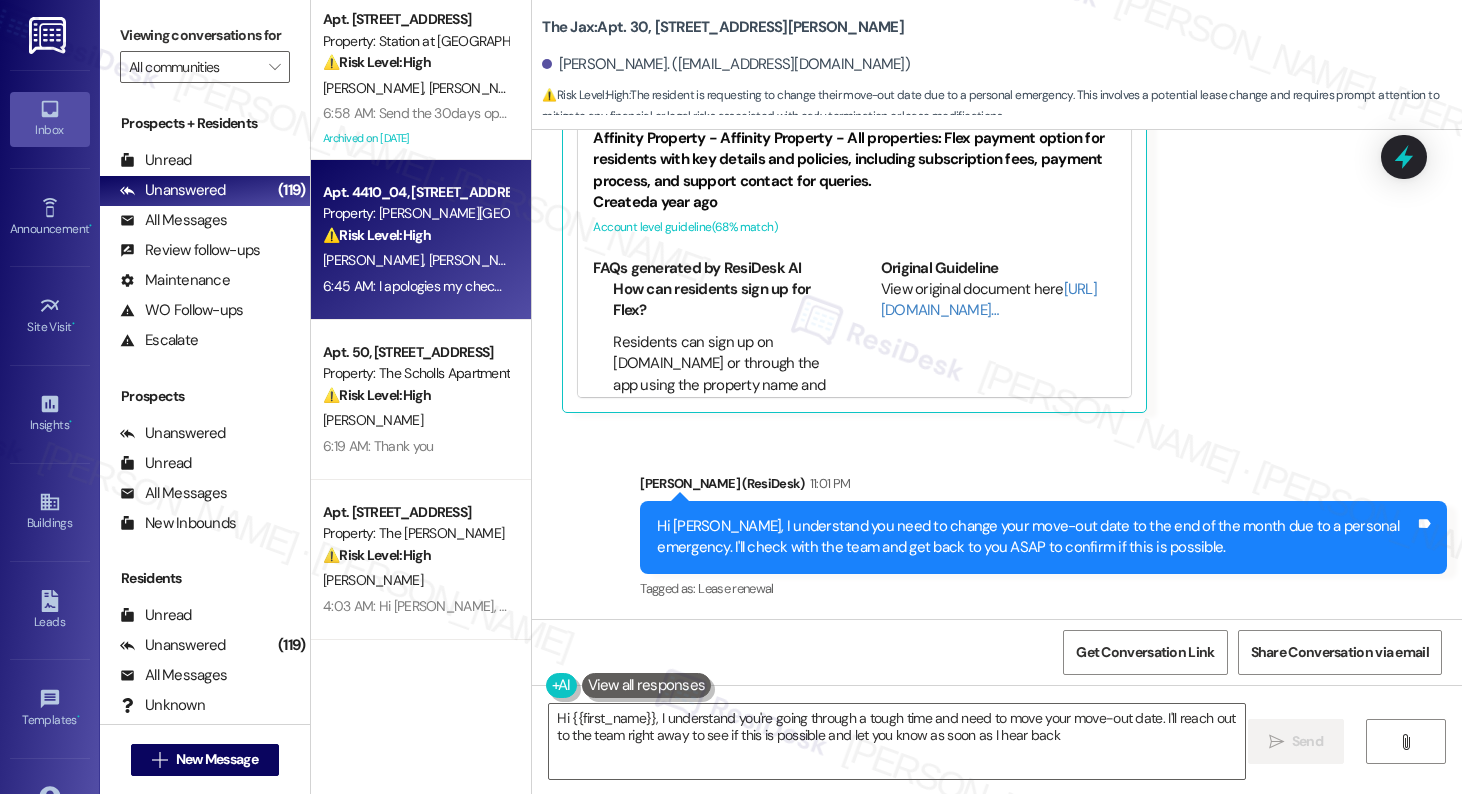 type on "Hi {{first_name}}, I understand you're going through a tough time and need to move your move-out date. I'll reach out to the team right away to see if this is possible and let you know as soon as I hear back." 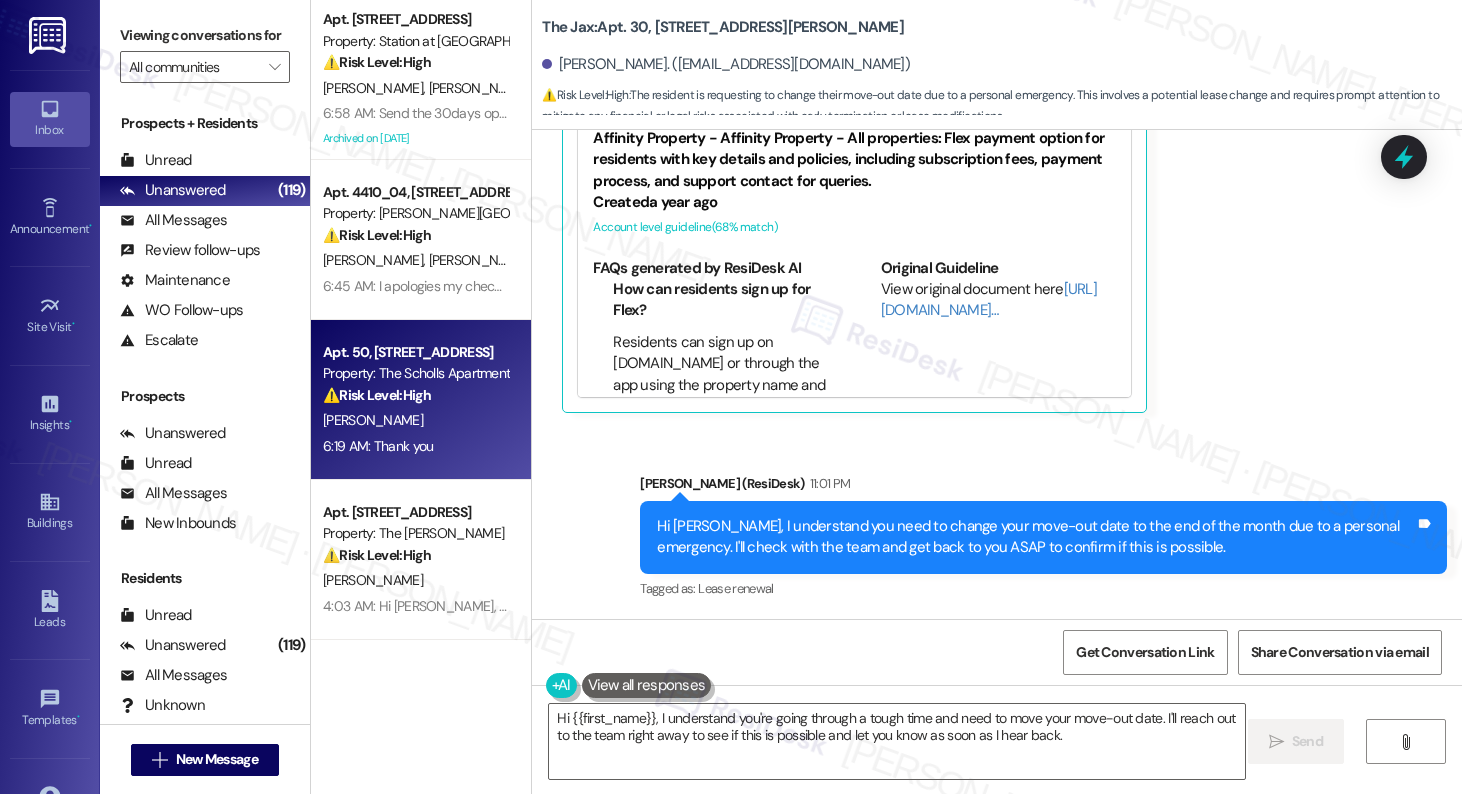 click on "6:19 AM: Thank you  6:19 AM: Thank you" at bounding box center [415, 446] 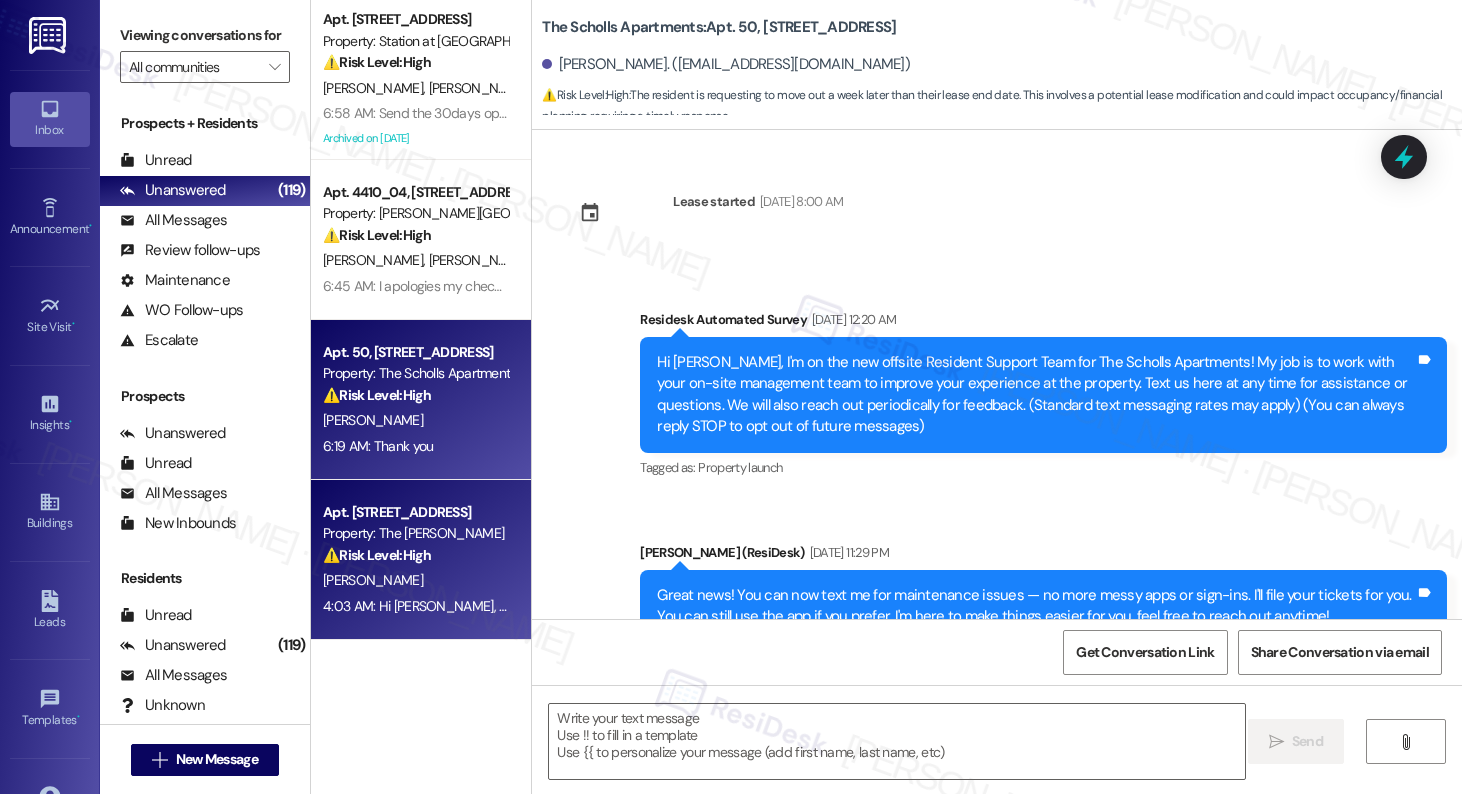 scroll, scrollTop: 11218, scrollLeft: 0, axis: vertical 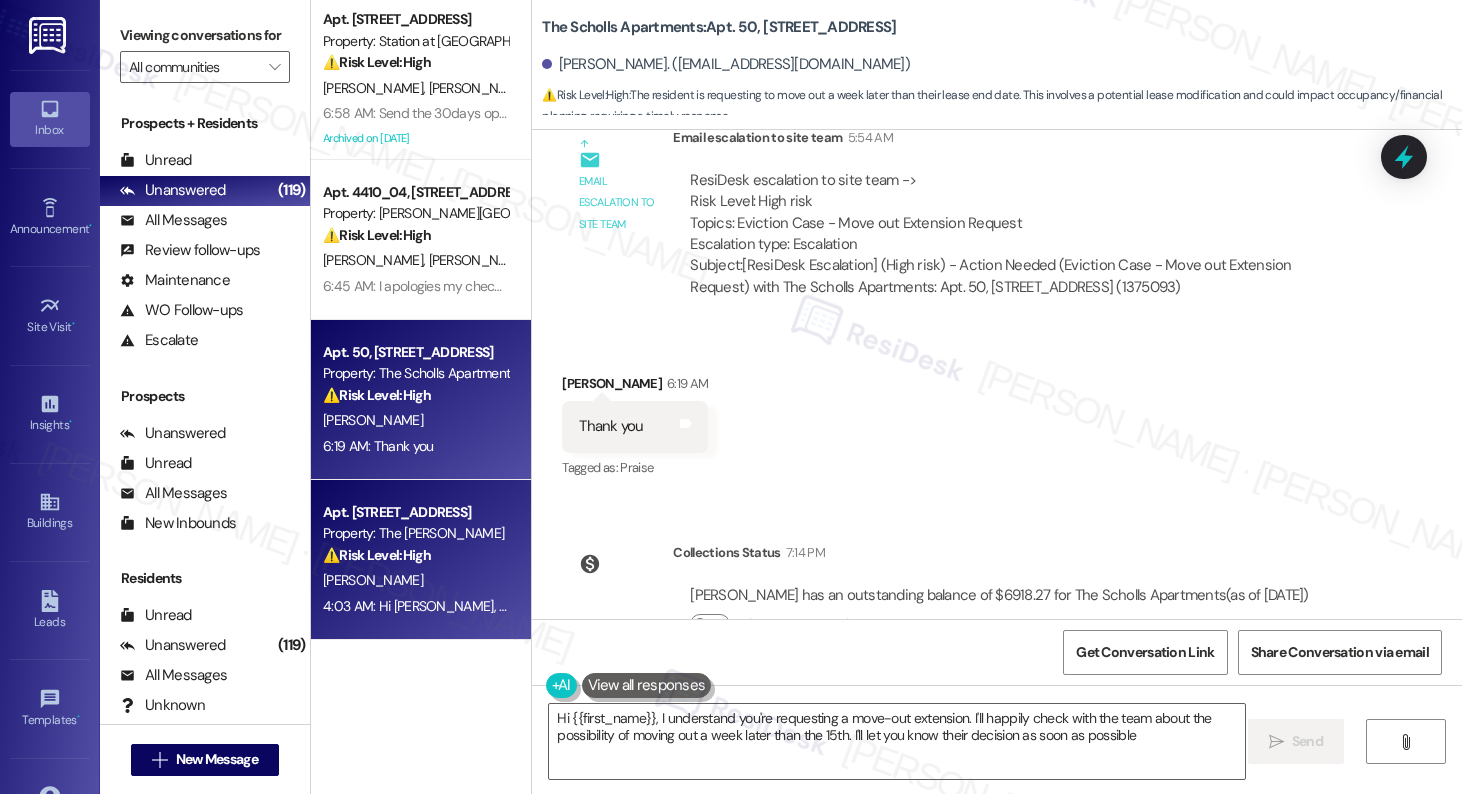 type on "Hi {{first_name}}, I understand you're requesting a move-out extension. I'll happily check with the team about the possibility of moving out a week later than the 15th. I'll let you know their decision as soon as possible!" 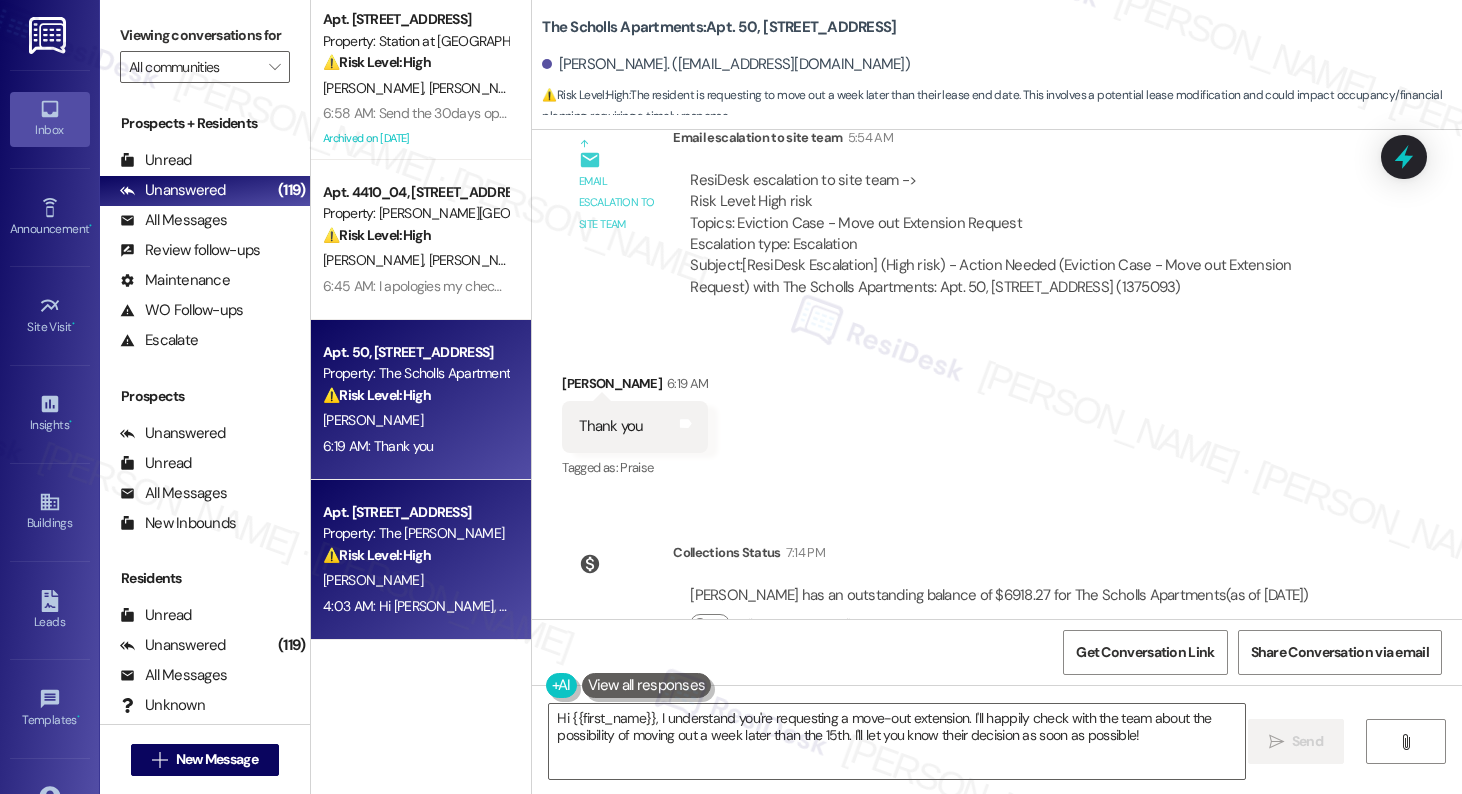click on "E. Tryck" at bounding box center [415, 580] 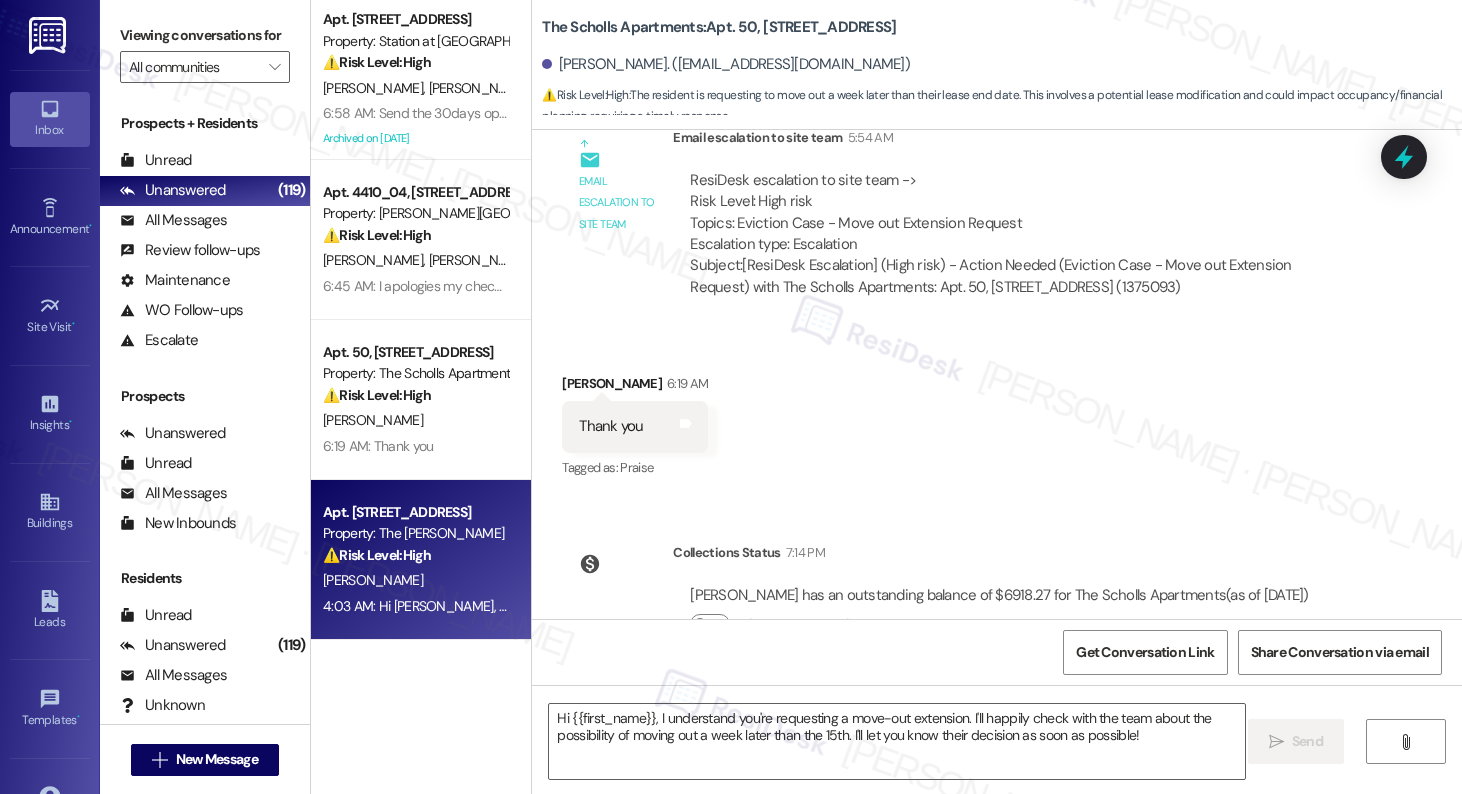 type on "Fetching suggested responses. Please feel free to read through the conversation in the meantime." 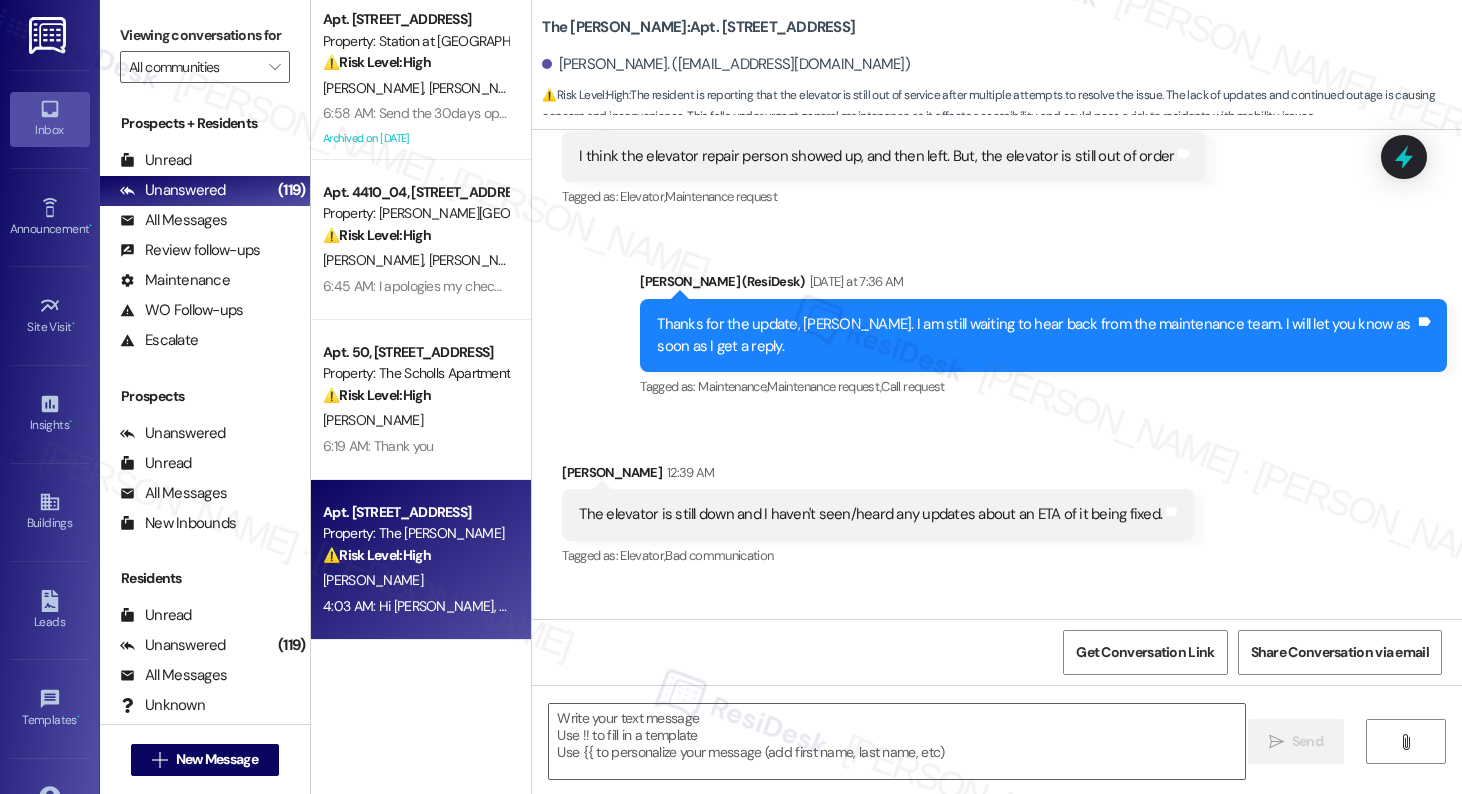 scroll, scrollTop: 7409, scrollLeft: 0, axis: vertical 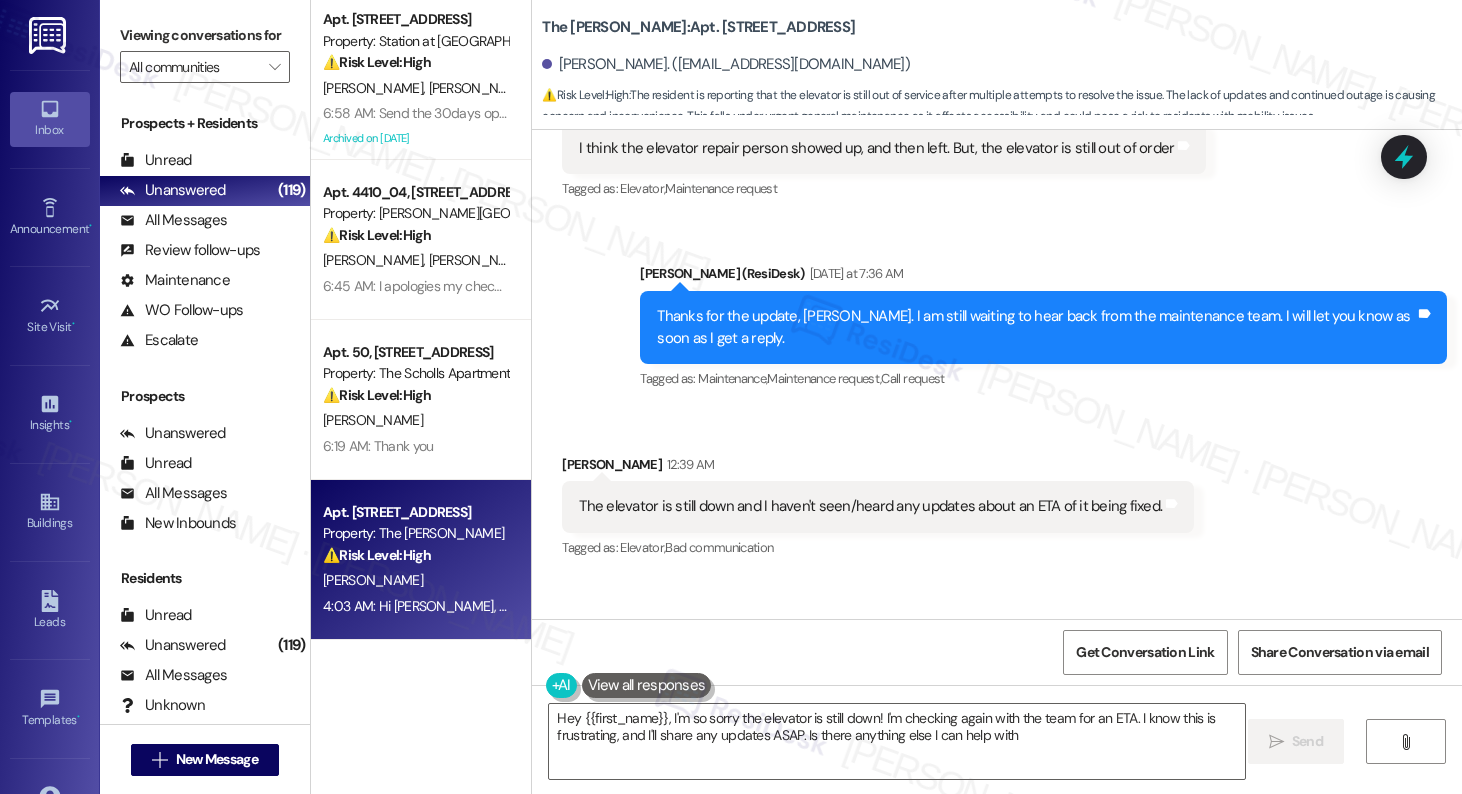 type on "Hey {{first_name}}, I'm so sorry the elevator is still down! I'm checking again with the team for an ETA. I know this is frustrating, and I'll share any updates ASAP. Is there anything else I can help with?" 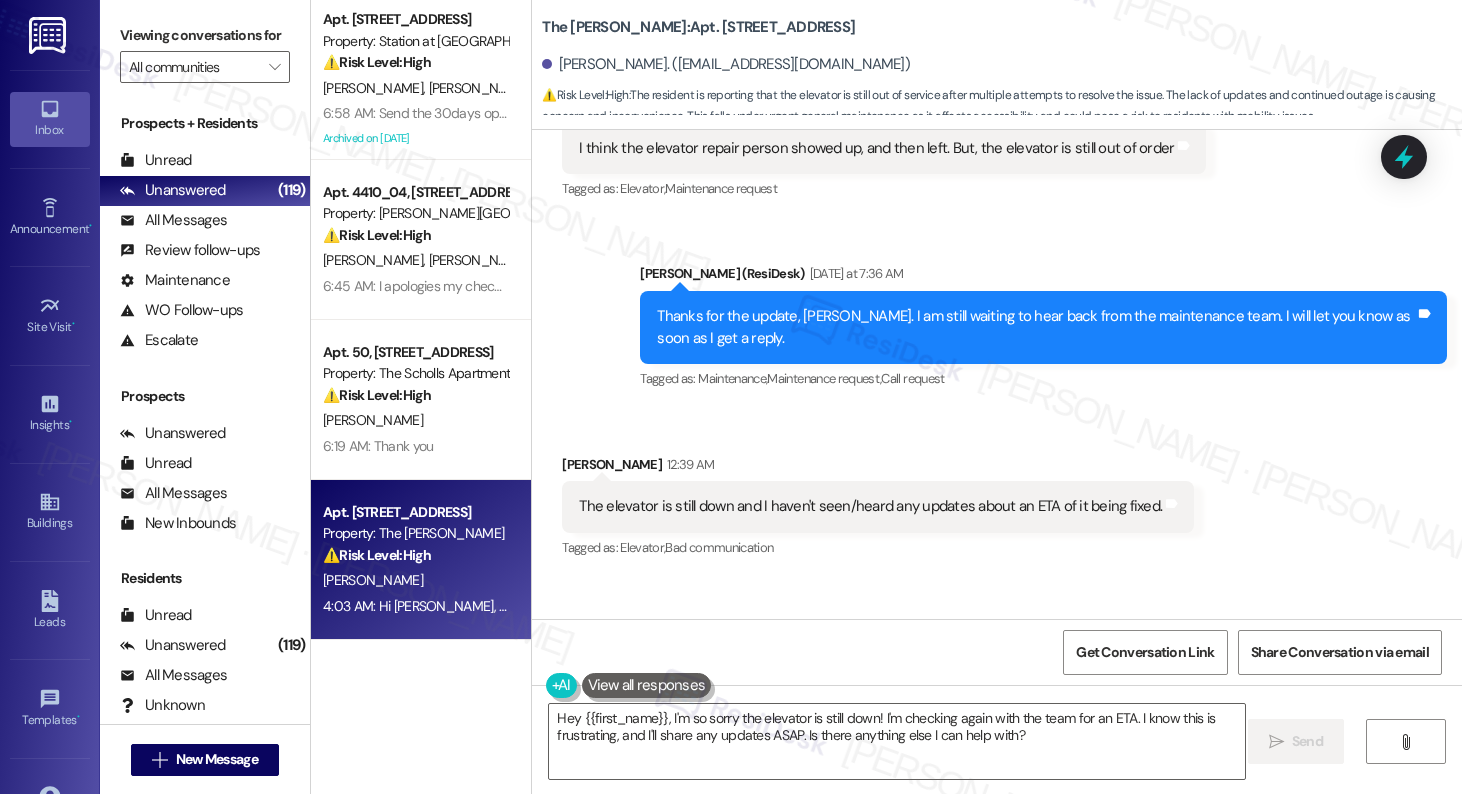 scroll, scrollTop: 7416, scrollLeft: 0, axis: vertical 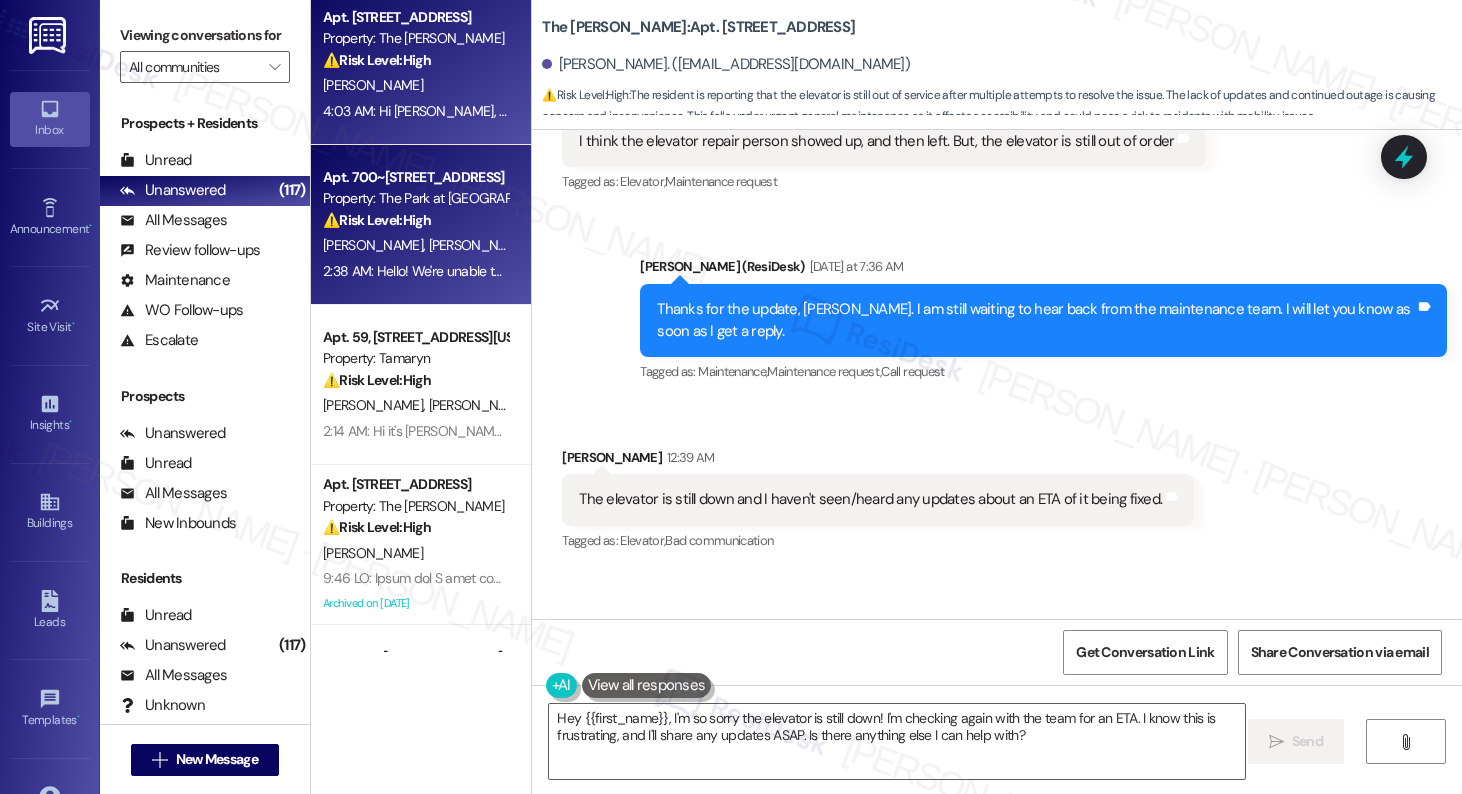 click on "2:38 AM: Hello! We're unable to pay on the Rent Cafe site. The balance shows as nothing owed. I believe my profile is still connected to the old apartment and needs updating. Can you help with this? Thanks! 2:38 AM: Hello! We're unable to pay on the Rent Cafe site. The balance shows as nothing owed. I believe my profile is still connected to the old apartment and needs updating. Can you help with this? Thanks!" at bounding box center [920, 271] 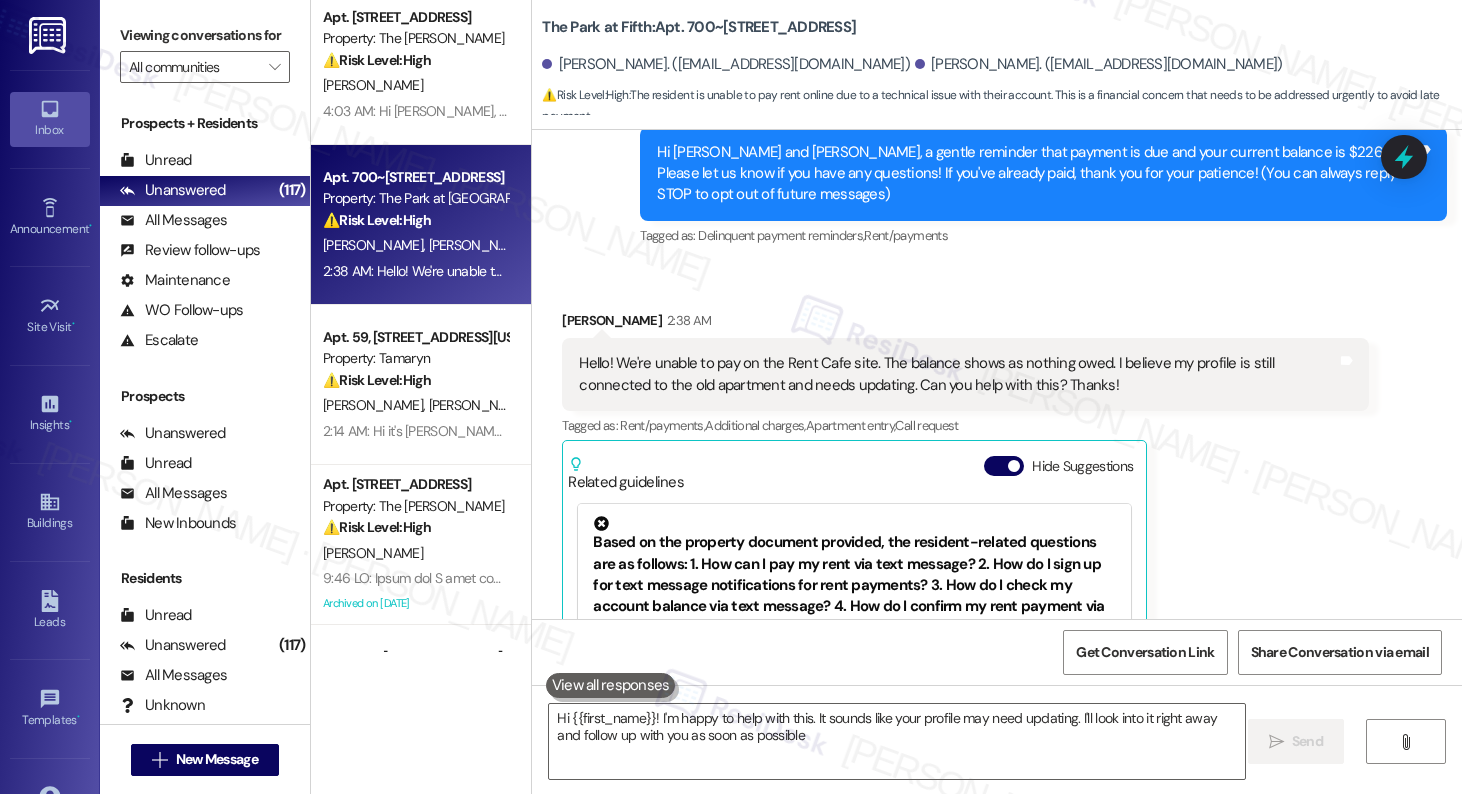 type on "Hi {{first_name}}! I'm happy to help with this. It sounds like your profile may need updating. I'll look into it right away and follow up with you as soon as possible!" 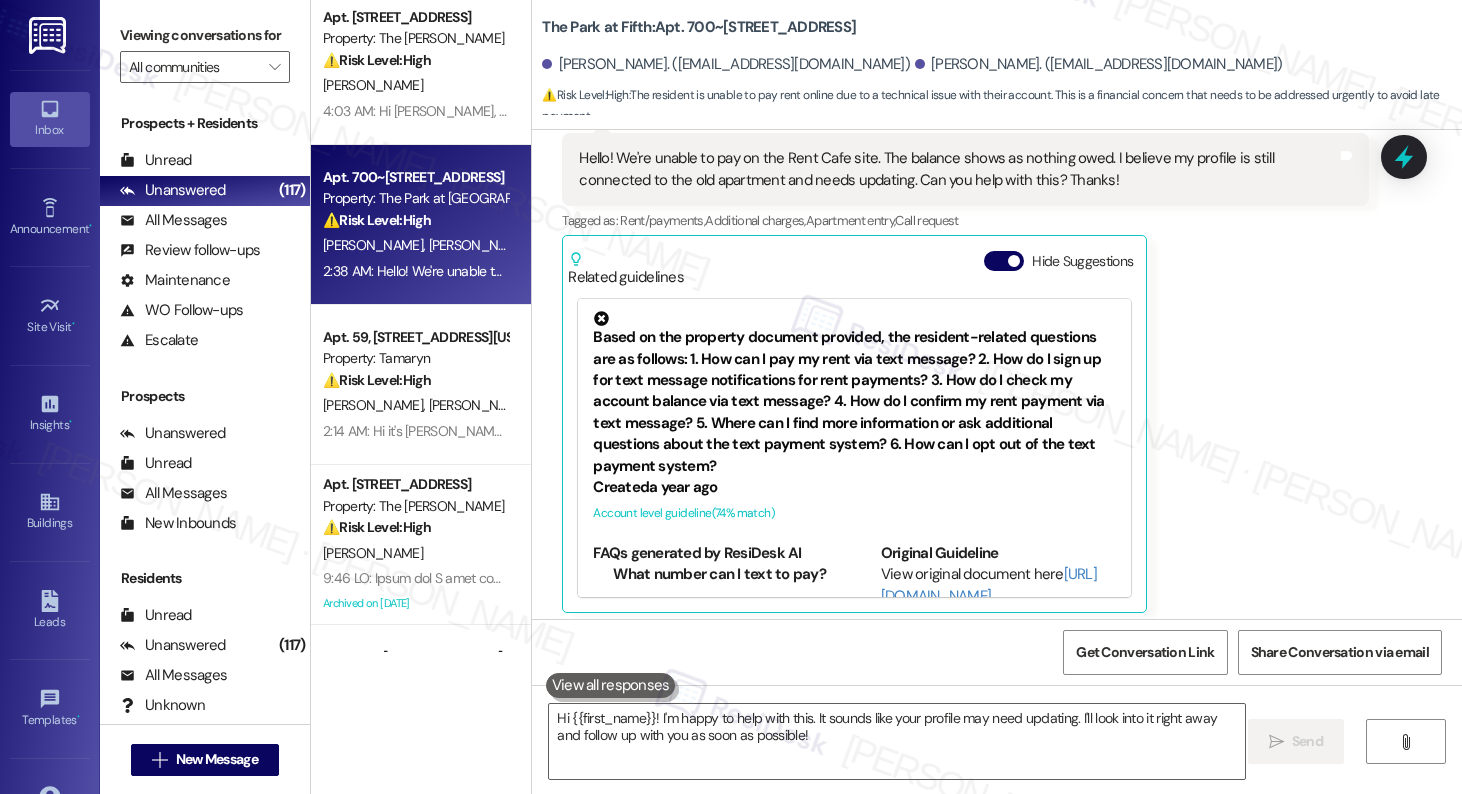 scroll, scrollTop: 607, scrollLeft: 0, axis: vertical 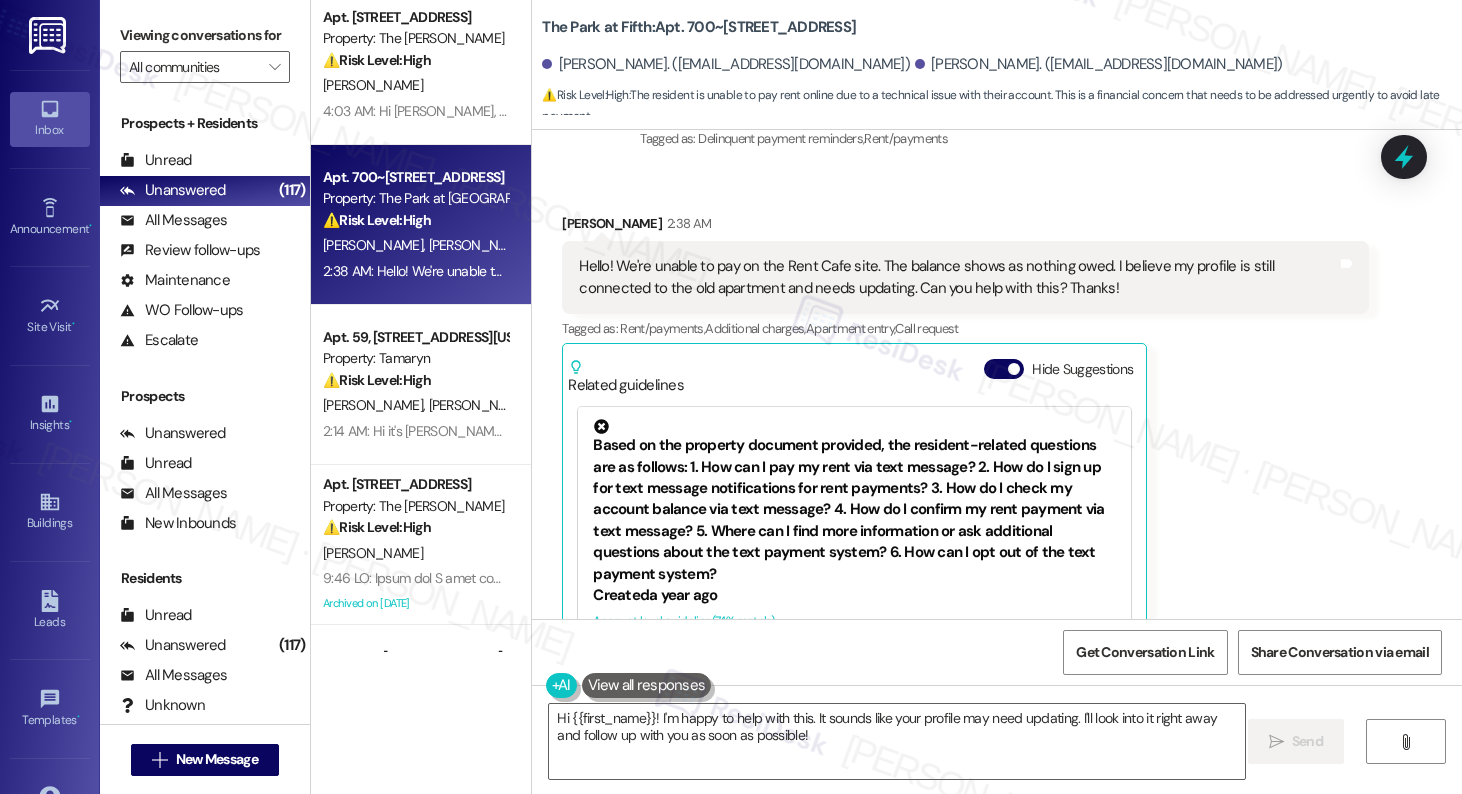 click on "Hello! We're unable to pay on the Rent Cafe site. The balance shows as nothing owed. I believe my profile is still connected to the old apartment and needs updating. Can you help with this? Thanks! Tags and notes" at bounding box center (965, 277) 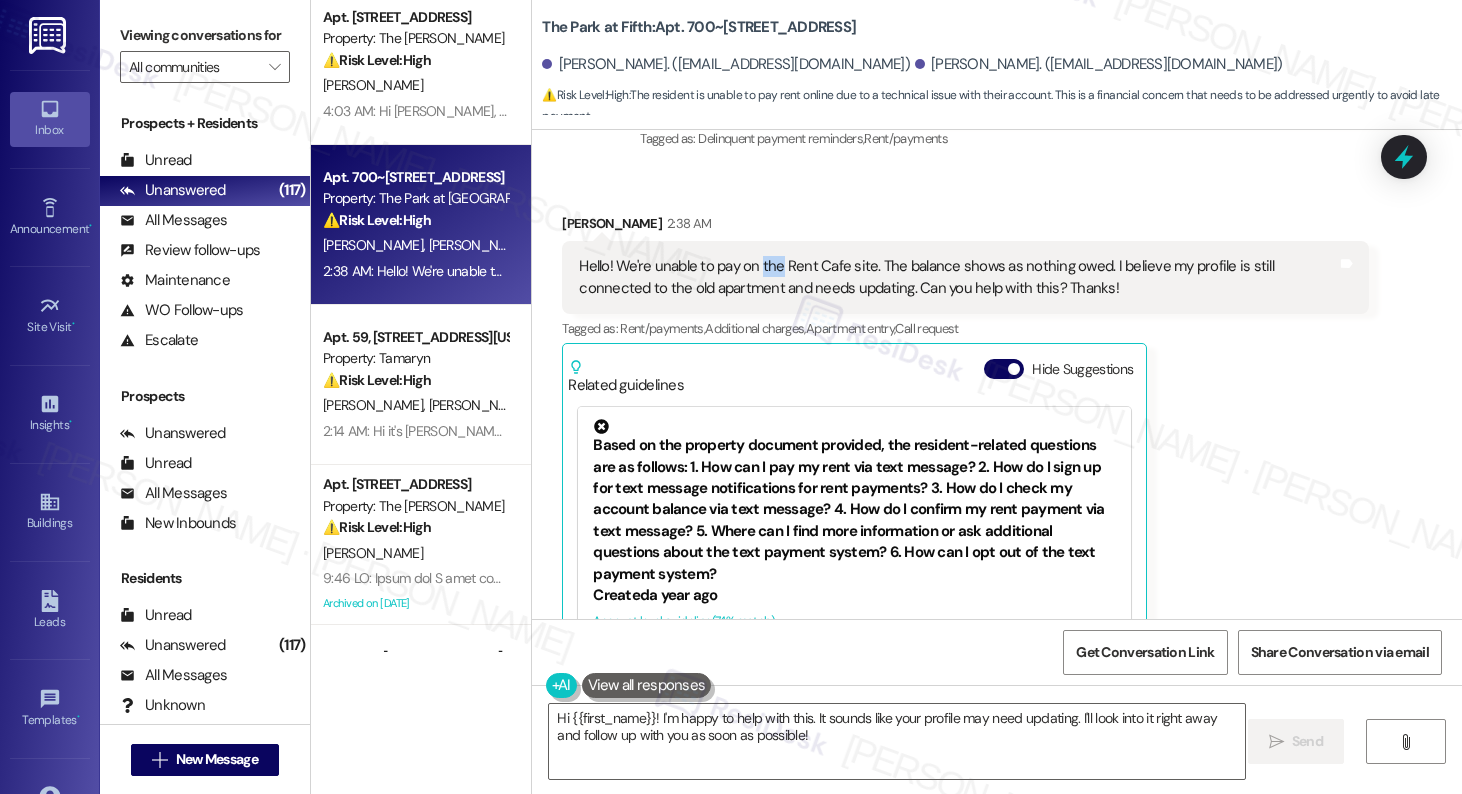click on "Hello! We're unable to pay on the Rent Cafe site. The balance shows as nothing owed. I believe my profile is still connected to the old apartment and needs updating. Can you help with this? Thanks!" at bounding box center (958, 277) 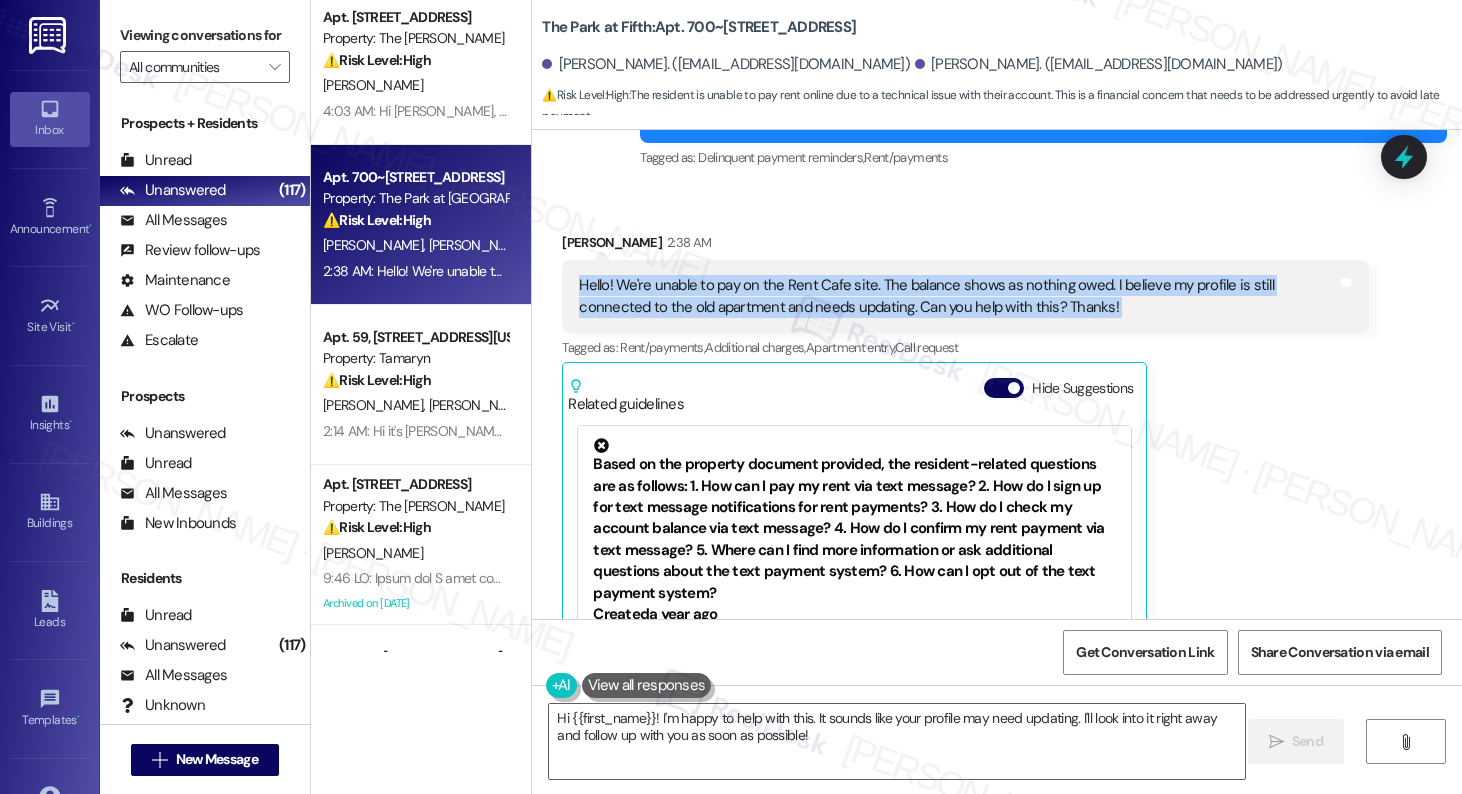 scroll, scrollTop: 466, scrollLeft: 0, axis: vertical 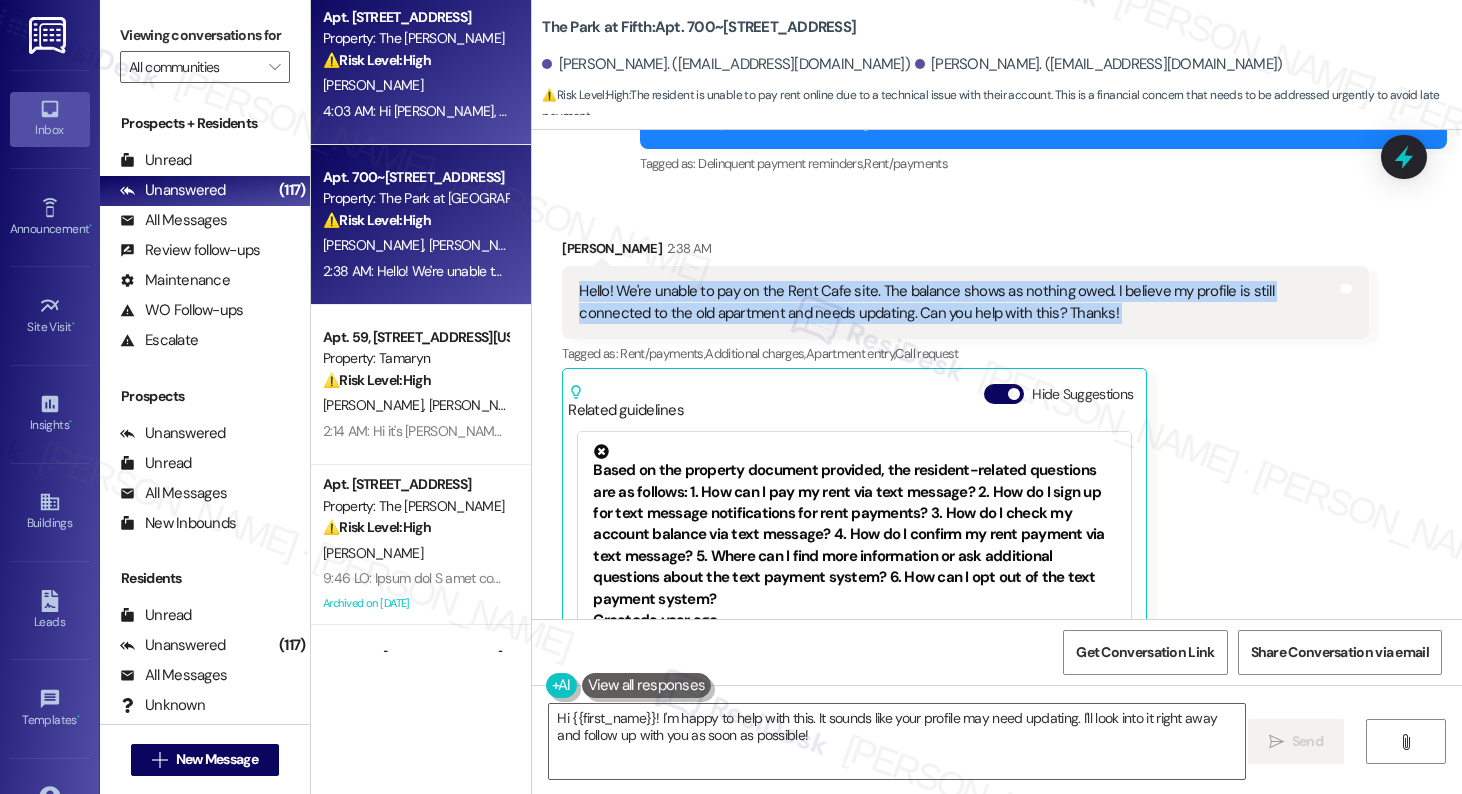 click on "4:03 AM: Hi Sarah, any updates on the elevator? 4:03 AM: Hi Sarah, any updates on the elevator?" at bounding box center [496, 111] 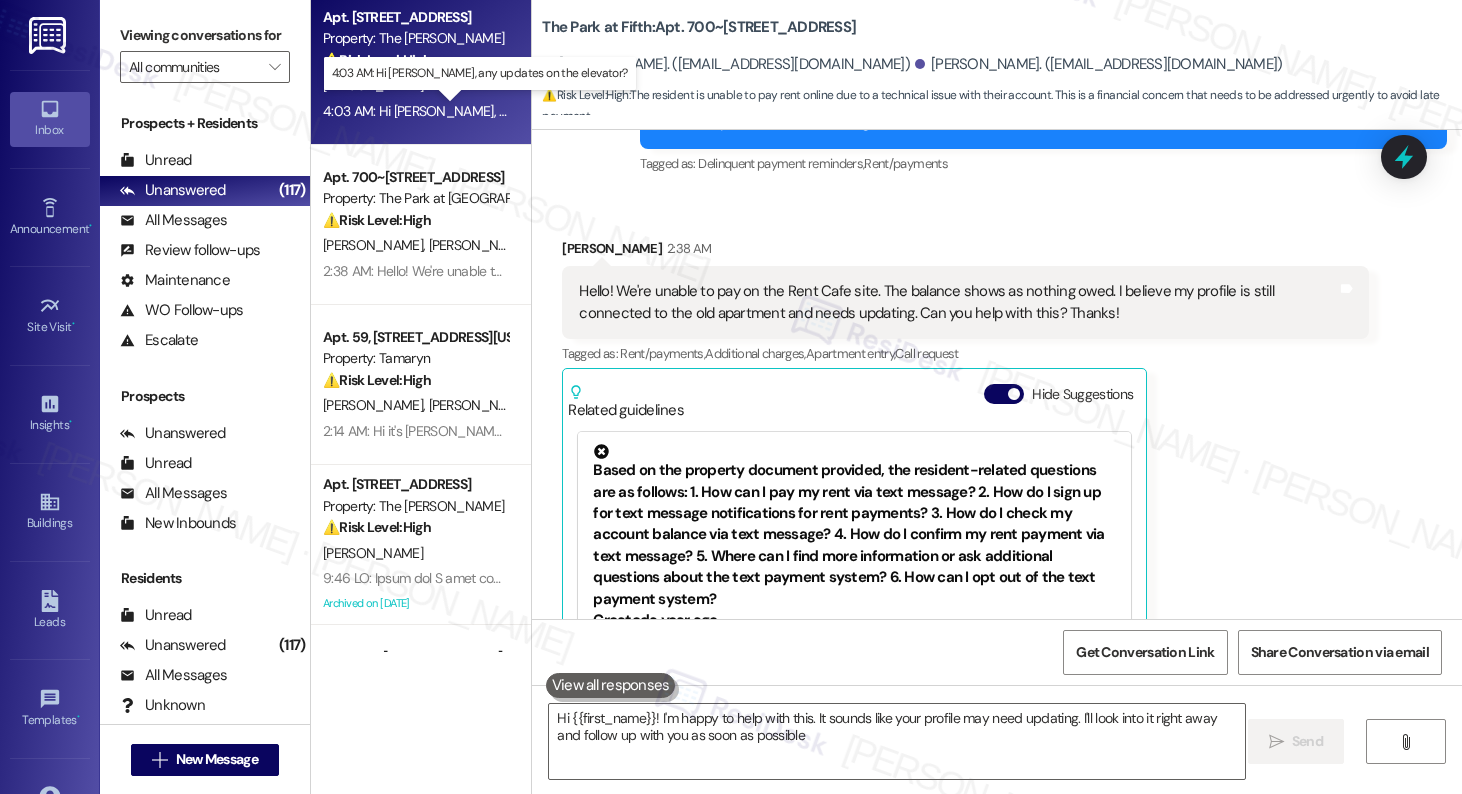 type on "Hi {{first_name}}! I'm happy to help with this. It sounds like your profile may need updating. I'll look into it right away and follow up with you as soon as possible!" 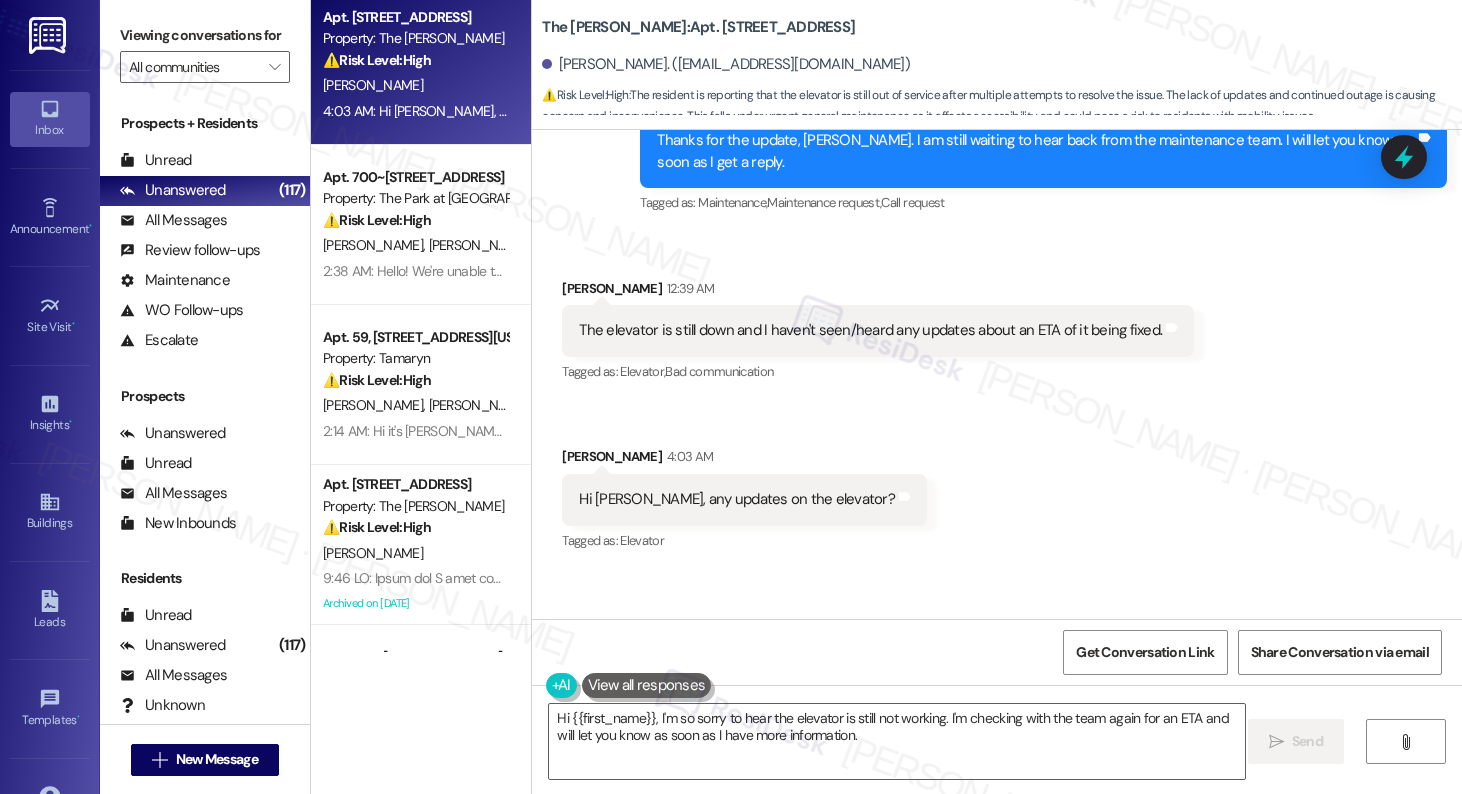 scroll, scrollTop: 7613, scrollLeft: 0, axis: vertical 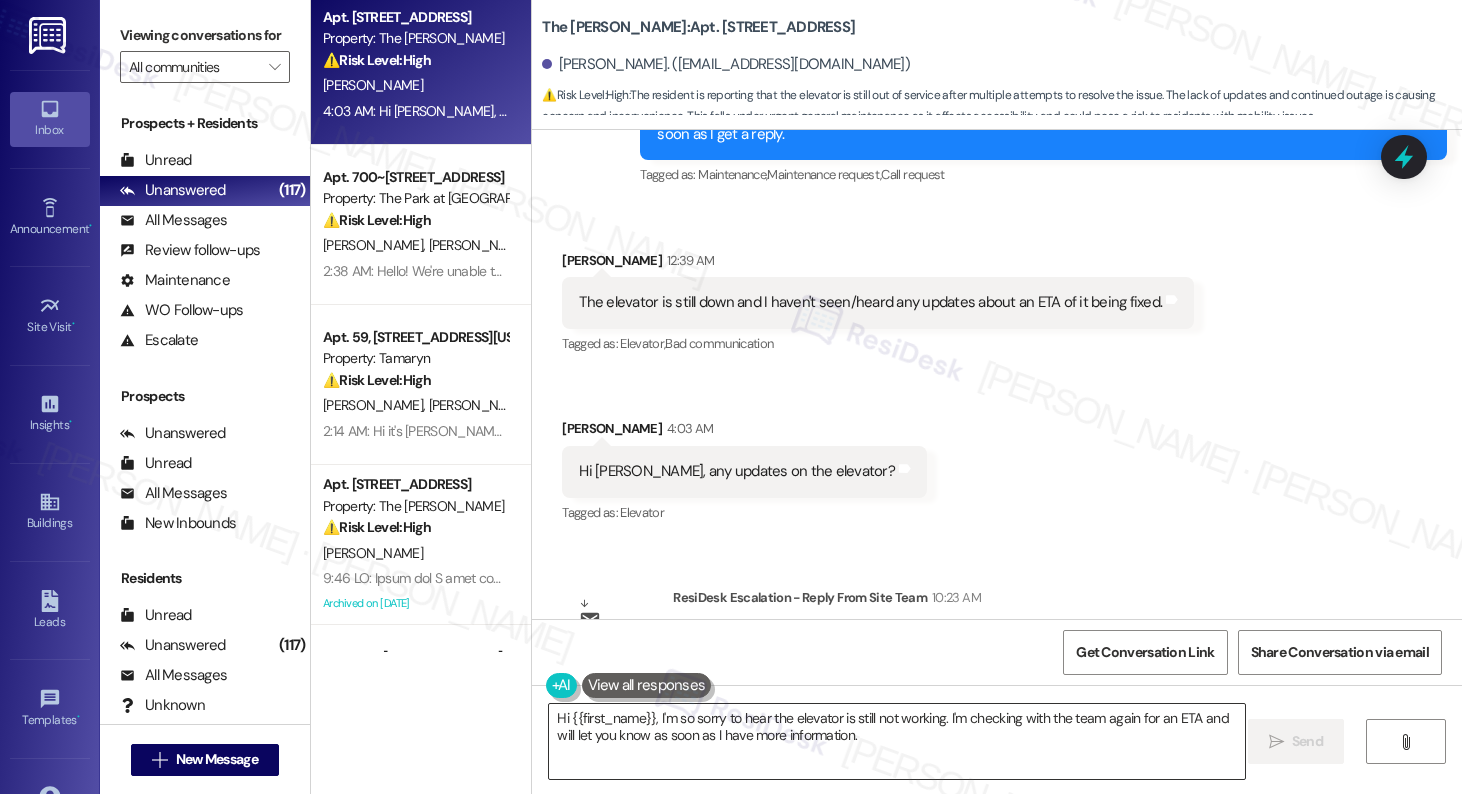 click on "Hi {{first_name}}, I'm so sorry to hear the elevator is still not working. I'm checking with the team again for an ETA and will let you know as soon as I have more information." at bounding box center (896, 741) 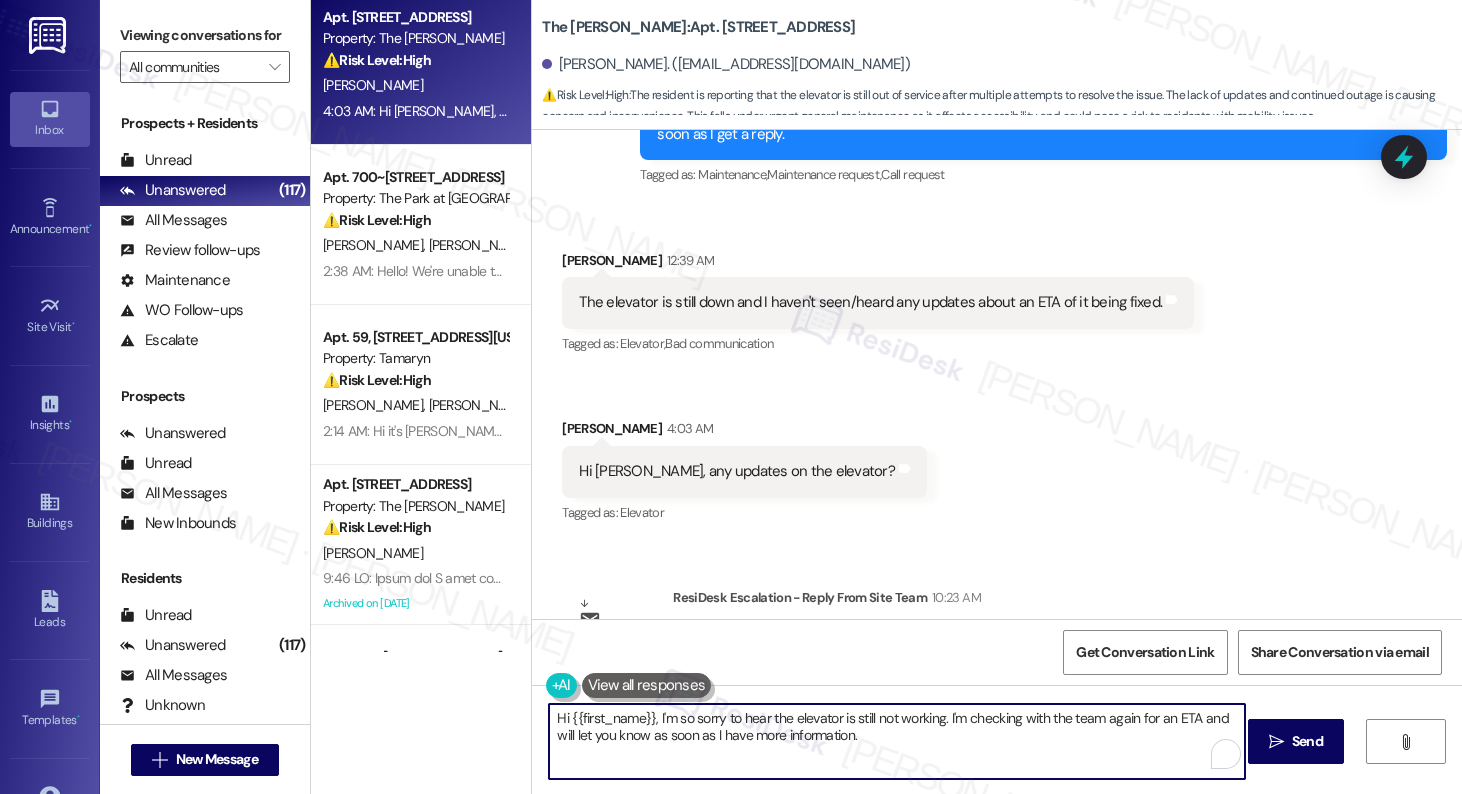 click on "Hi {{first_name}}, I'm so sorry to hear the elevator is still not working. I'm checking with the team again for an ETA and will let you know as soon as I have more information." at bounding box center [896, 741] 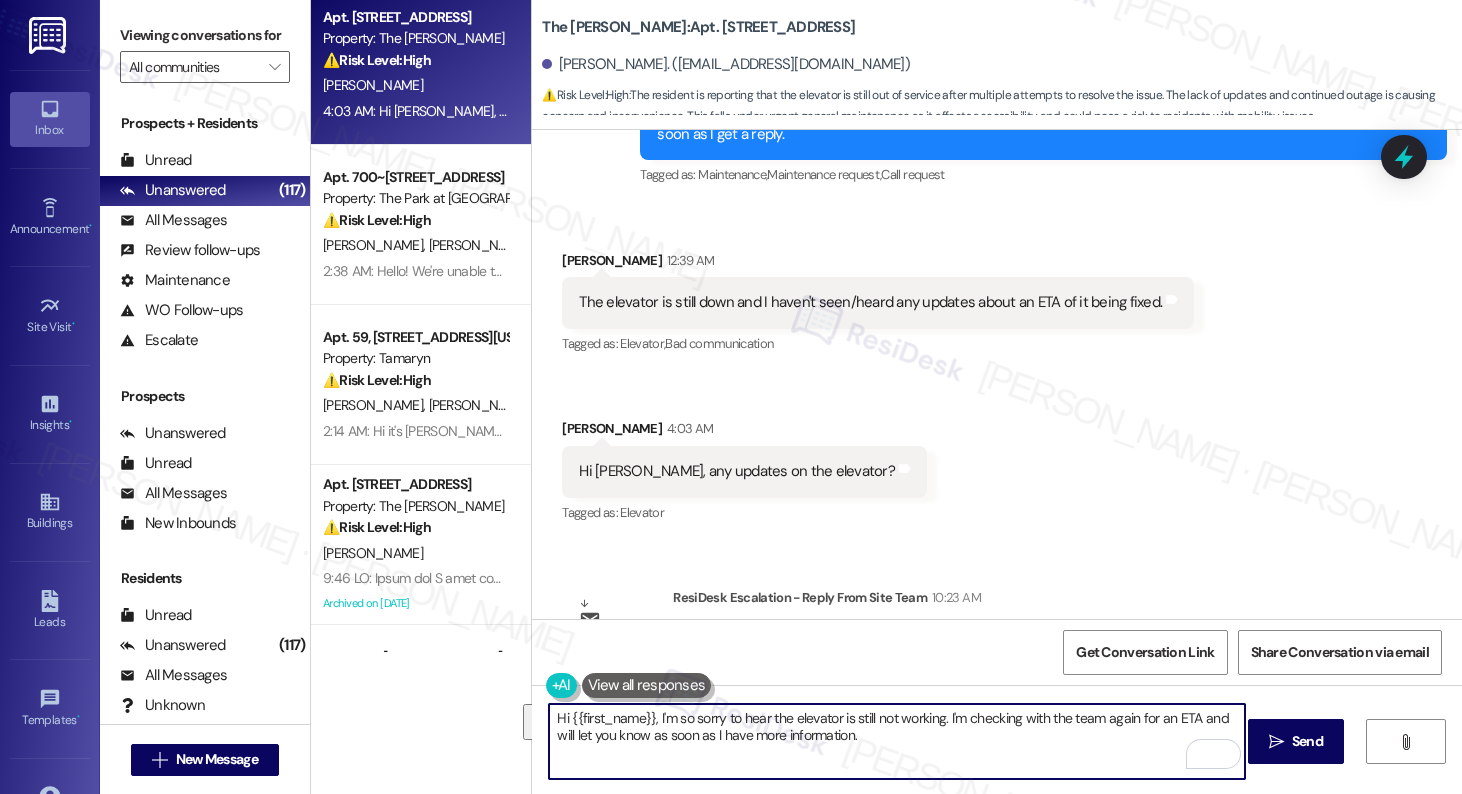 drag, startPoint x: 871, startPoint y: 740, endPoint x: 650, endPoint y: 718, distance: 222.09232 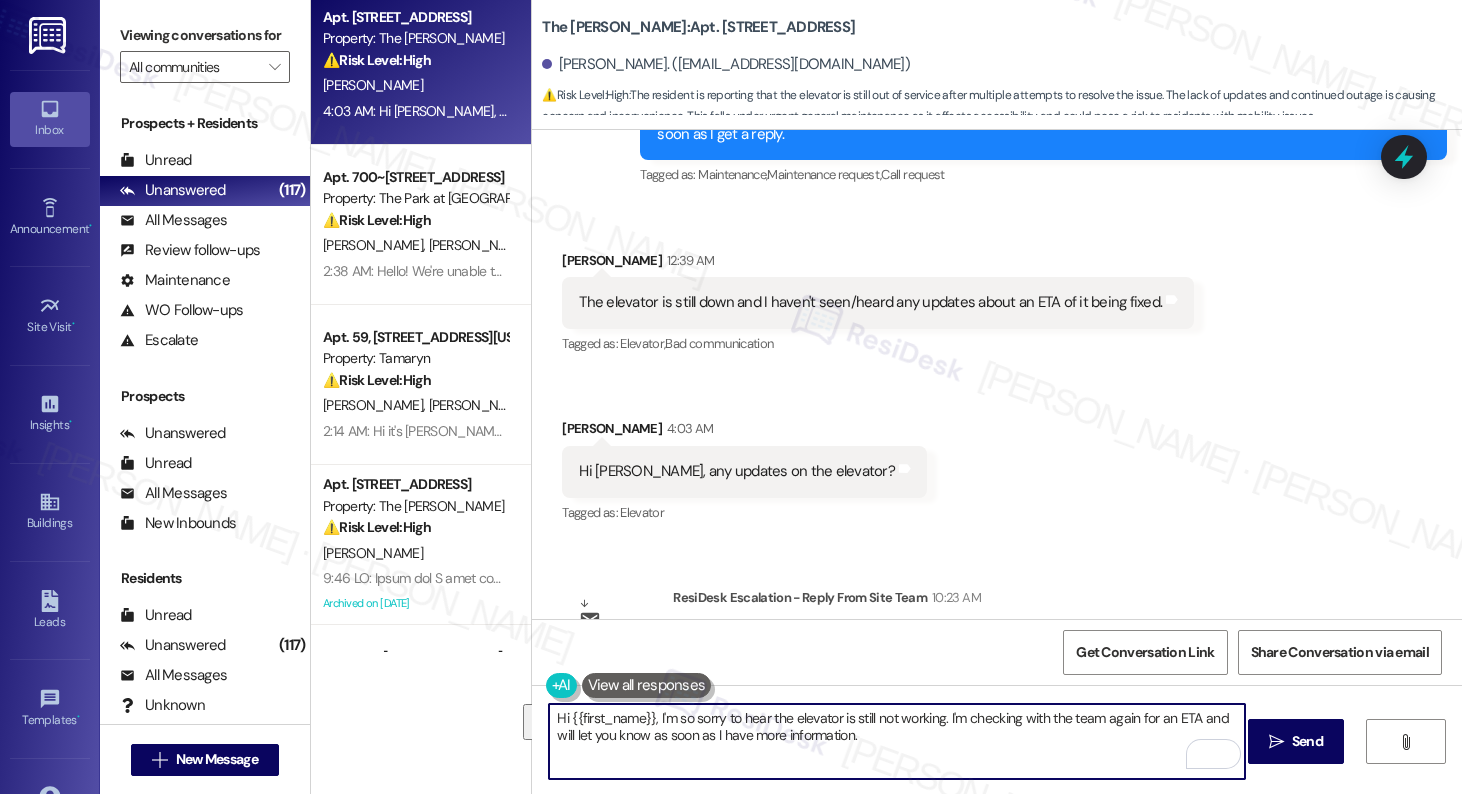 click on "Hi {{first_name}}, I'm so sorry to hear the elevator is still not working. I'm checking with the team again for an ETA and will let you know as soon as I have more information." at bounding box center (896, 741) 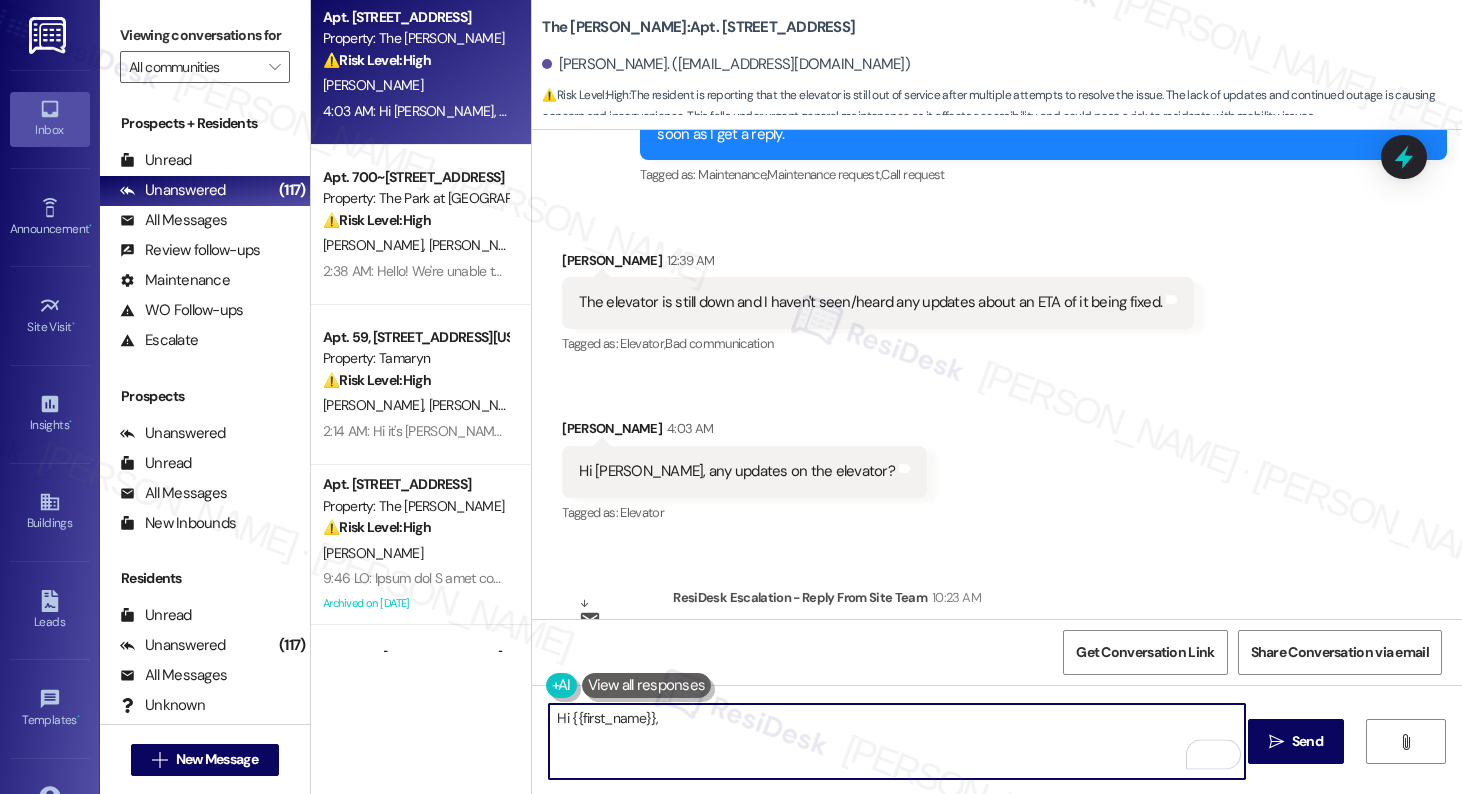 click on "Hi {{first_name}}," at bounding box center (896, 741) 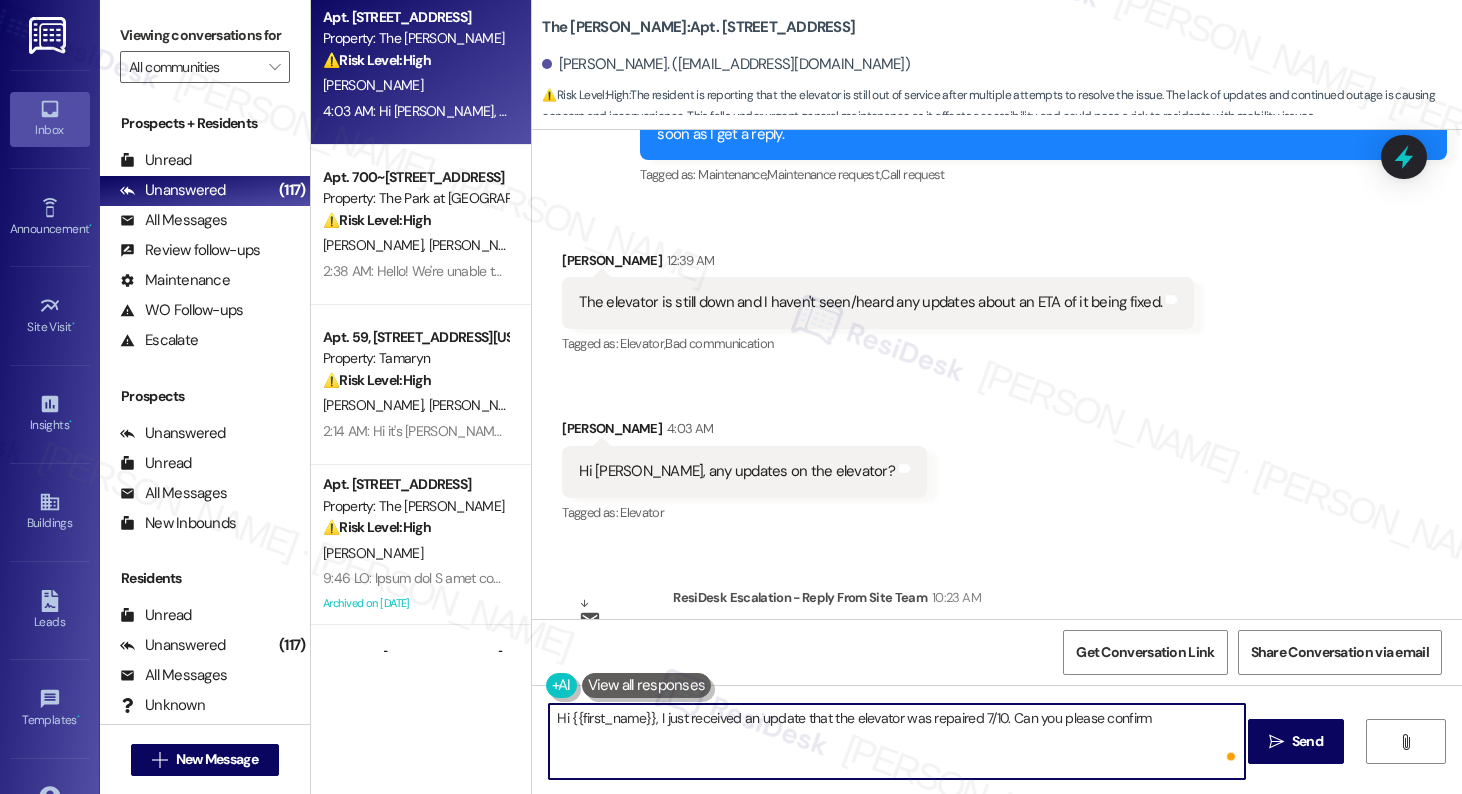 type on "Hi {{first_name}}, I just received an update that the elevator was repaired 7/10. Can you please confirm?" 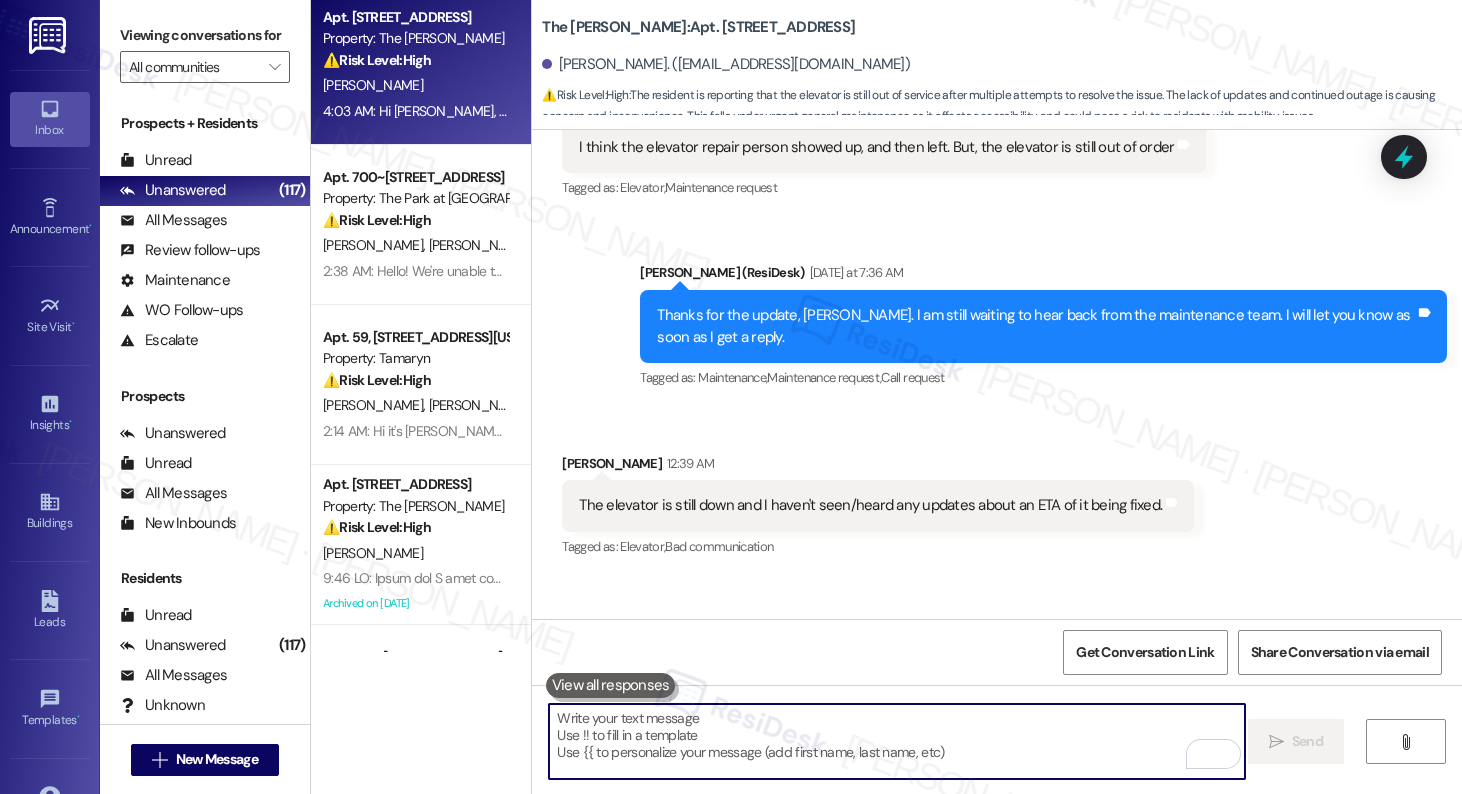 scroll, scrollTop: 7409, scrollLeft: 0, axis: vertical 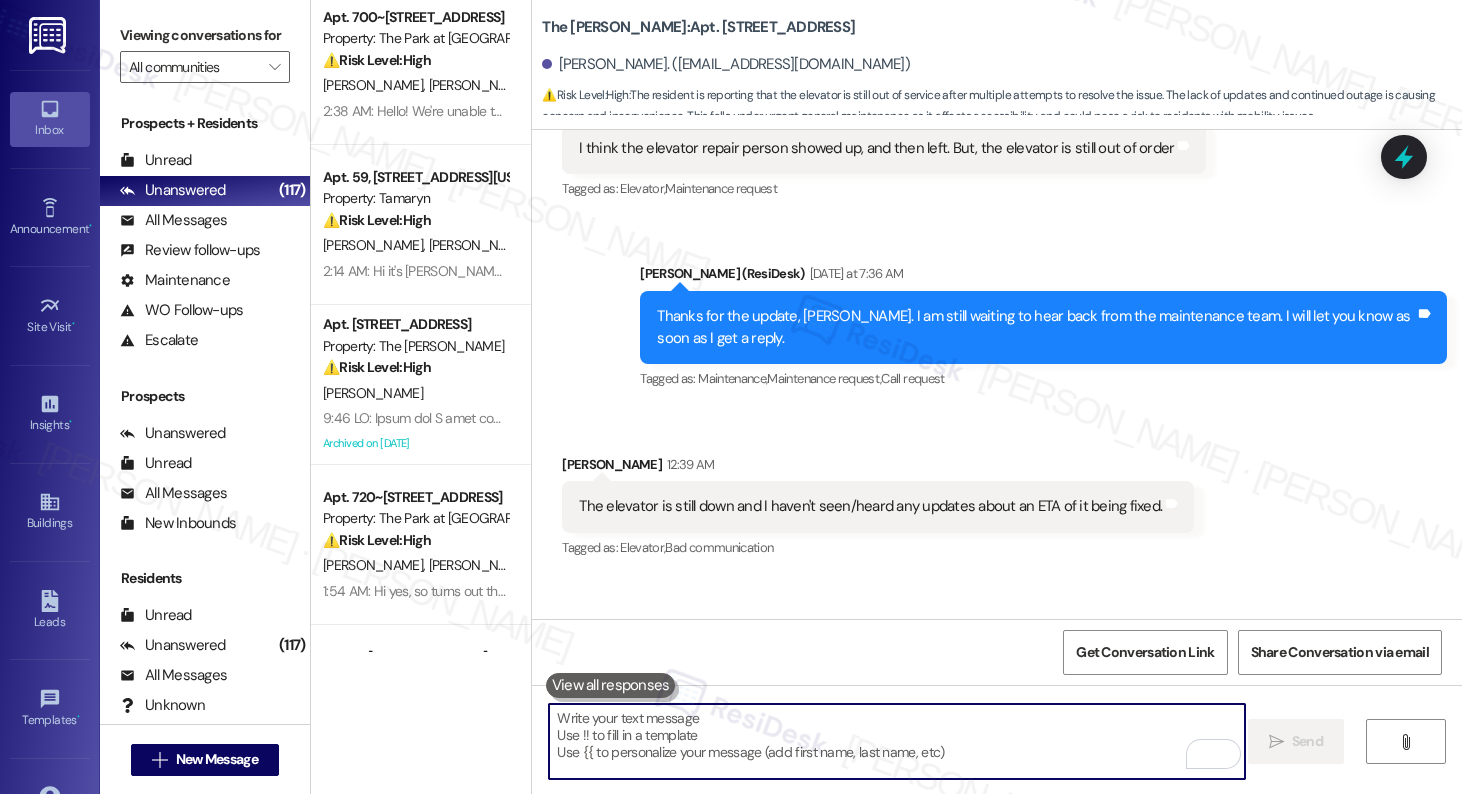 type 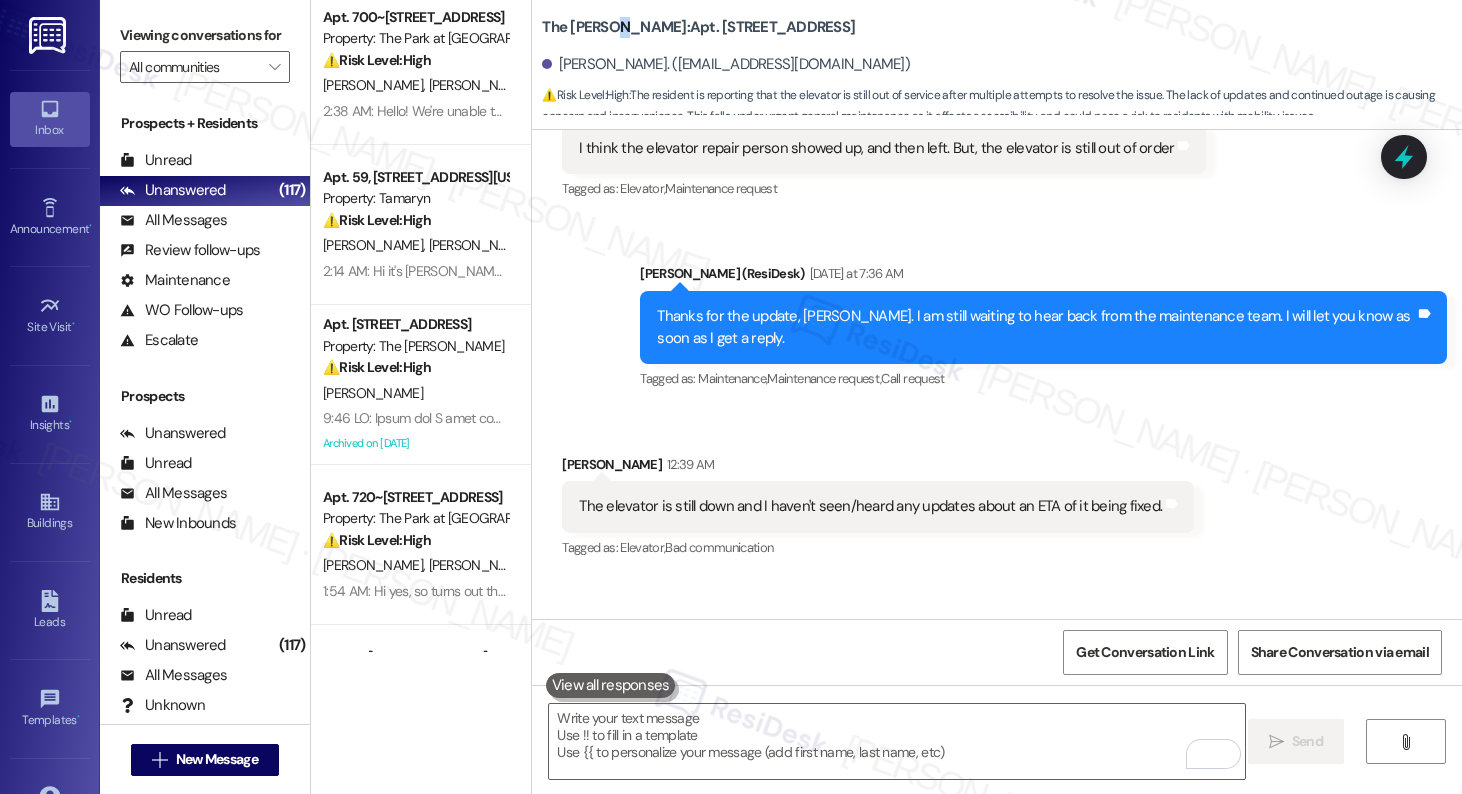 click on "The Morgan:  Apt. 402, 1650 SE Tacoma St" at bounding box center (698, 27) 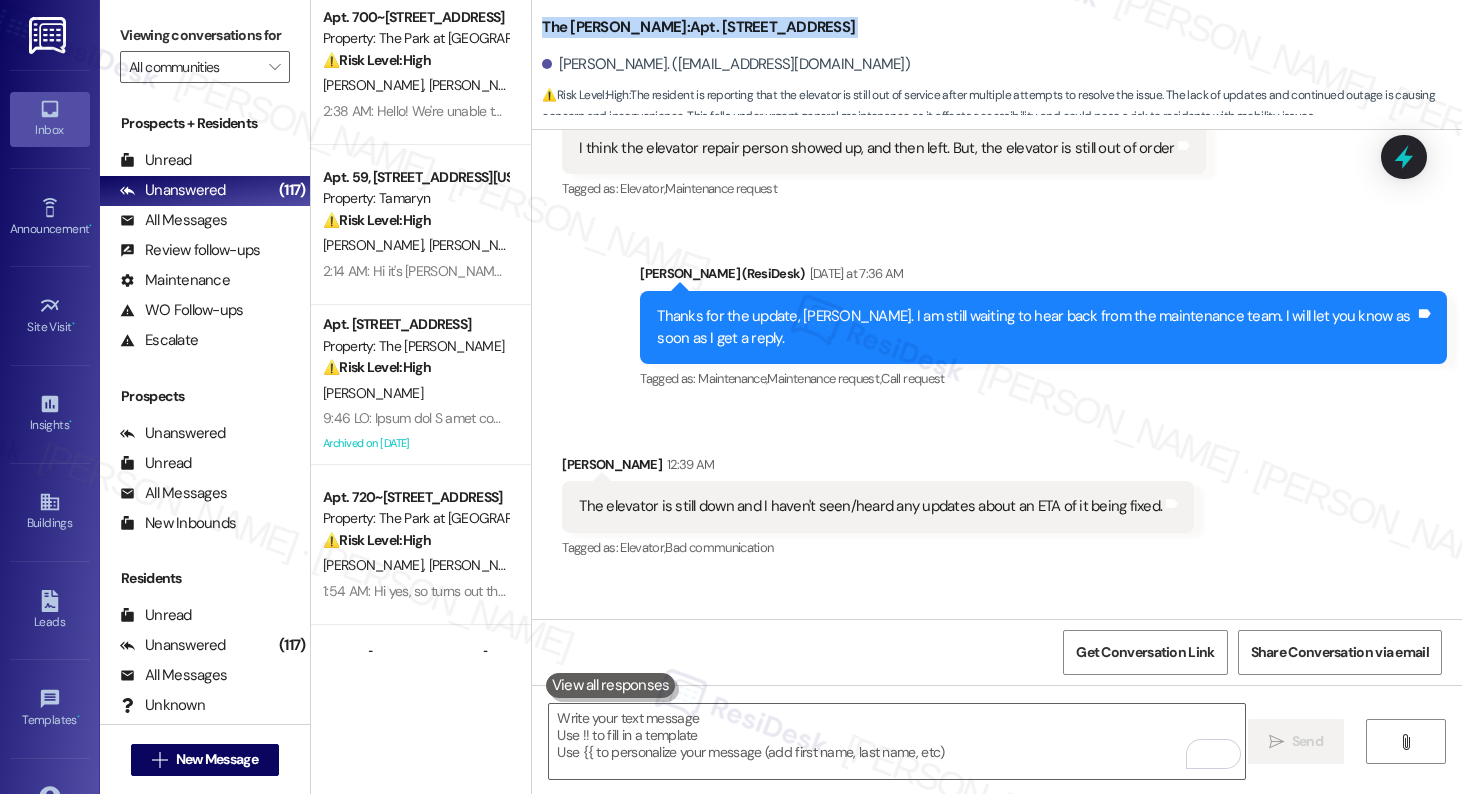copy on "The Morgan:  Apt. 402, 1650 SE Tacoma St" 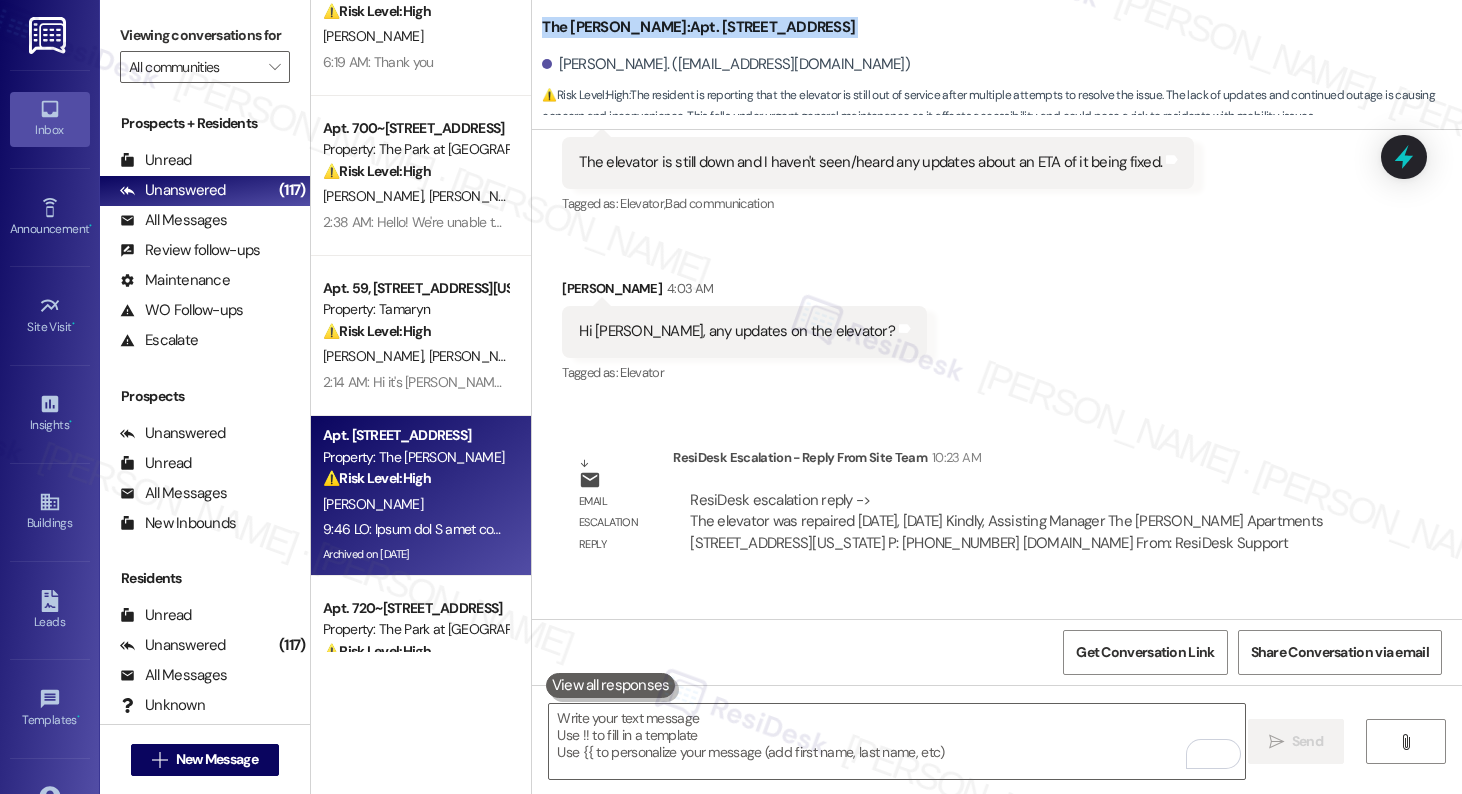 scroll, scrollTop: 0, scrollLeft: 0, axis: both 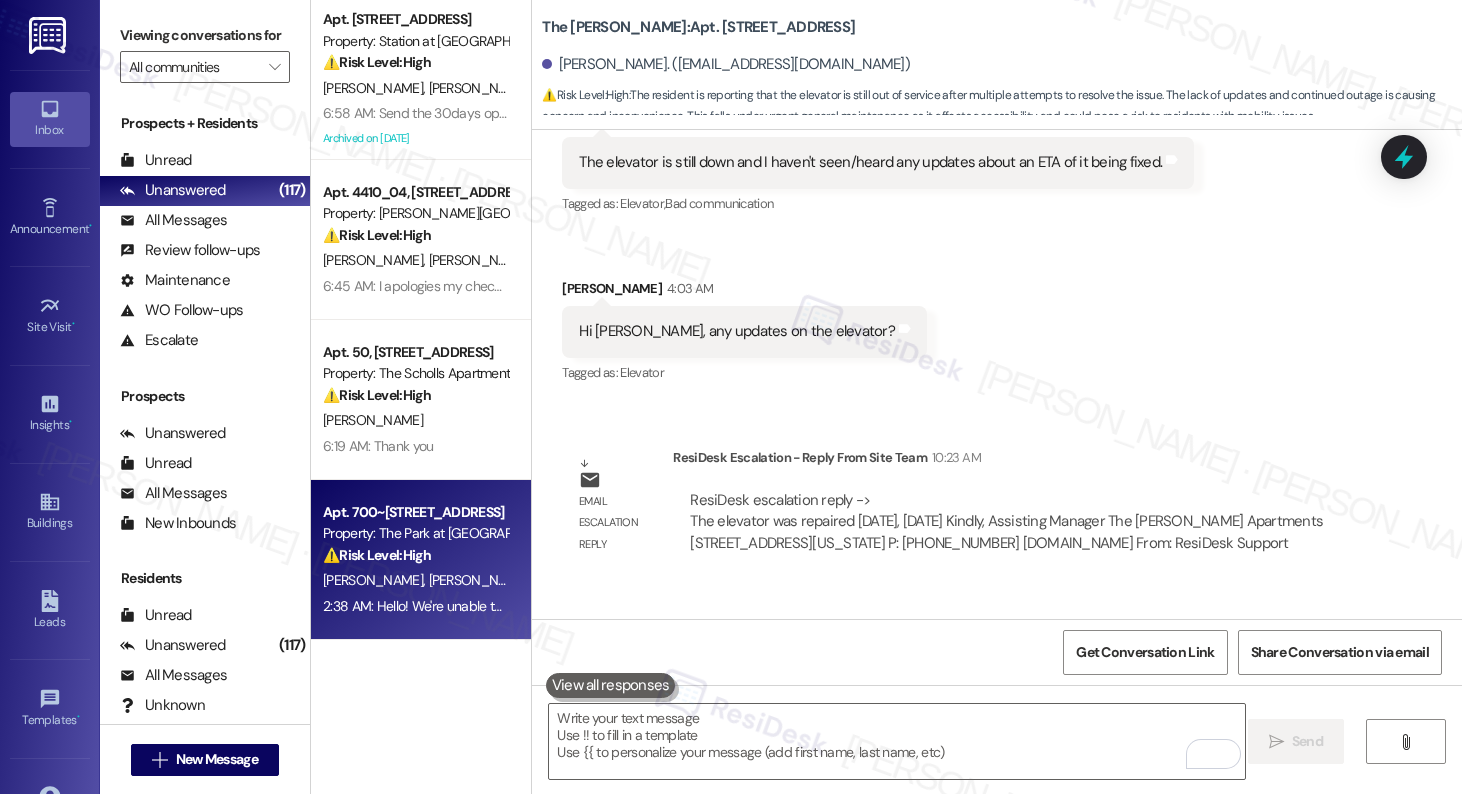 click on "⚠️  Risk Level:  High The resident is unable to pay rent online due to a technical issue with their account. This is a financial concern that needs to be addressed urgently to avoid late payment." at bounding box center (415, 555) 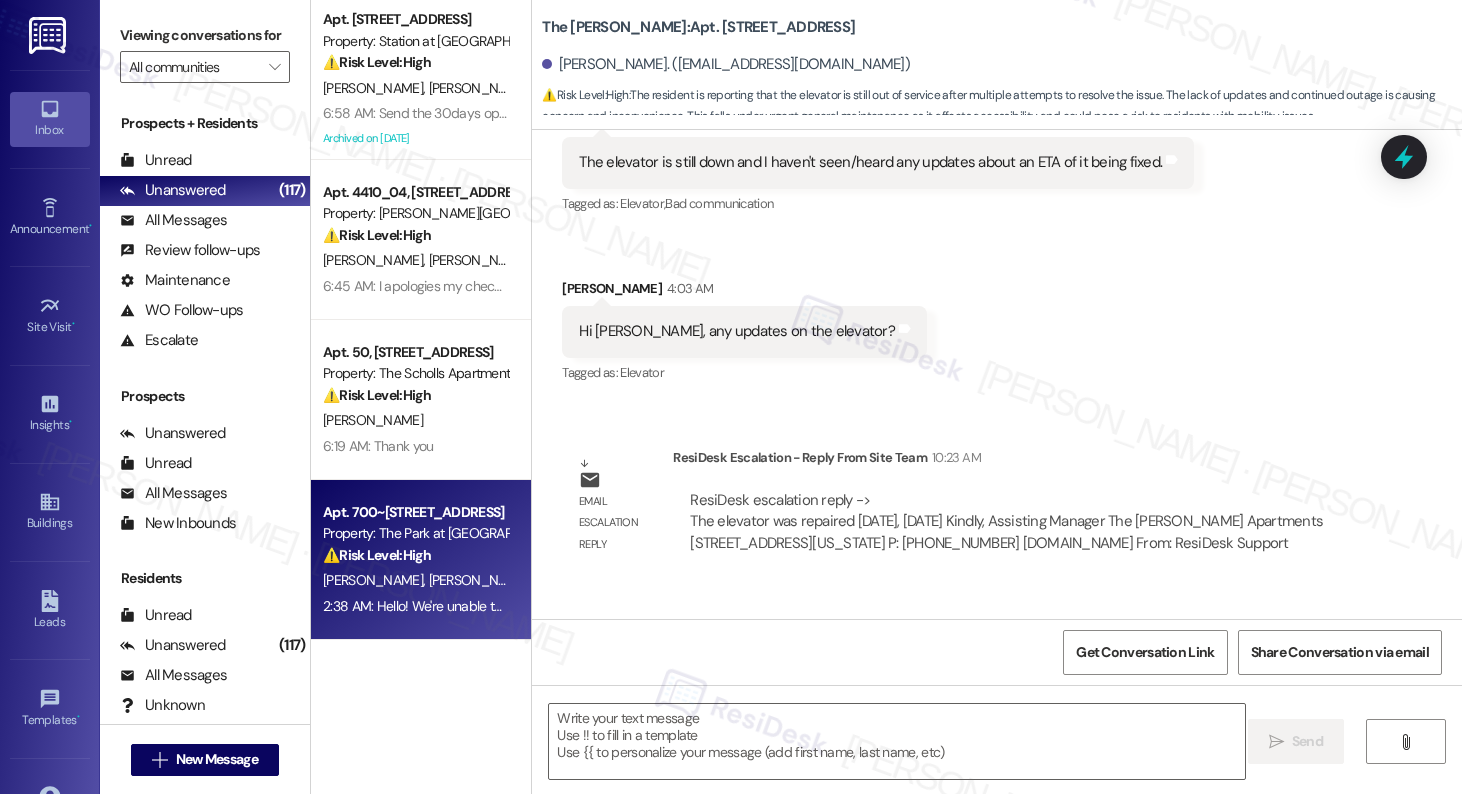 type on "Fetching suggested responses. Please feel free to read through the conversation in the meantime." 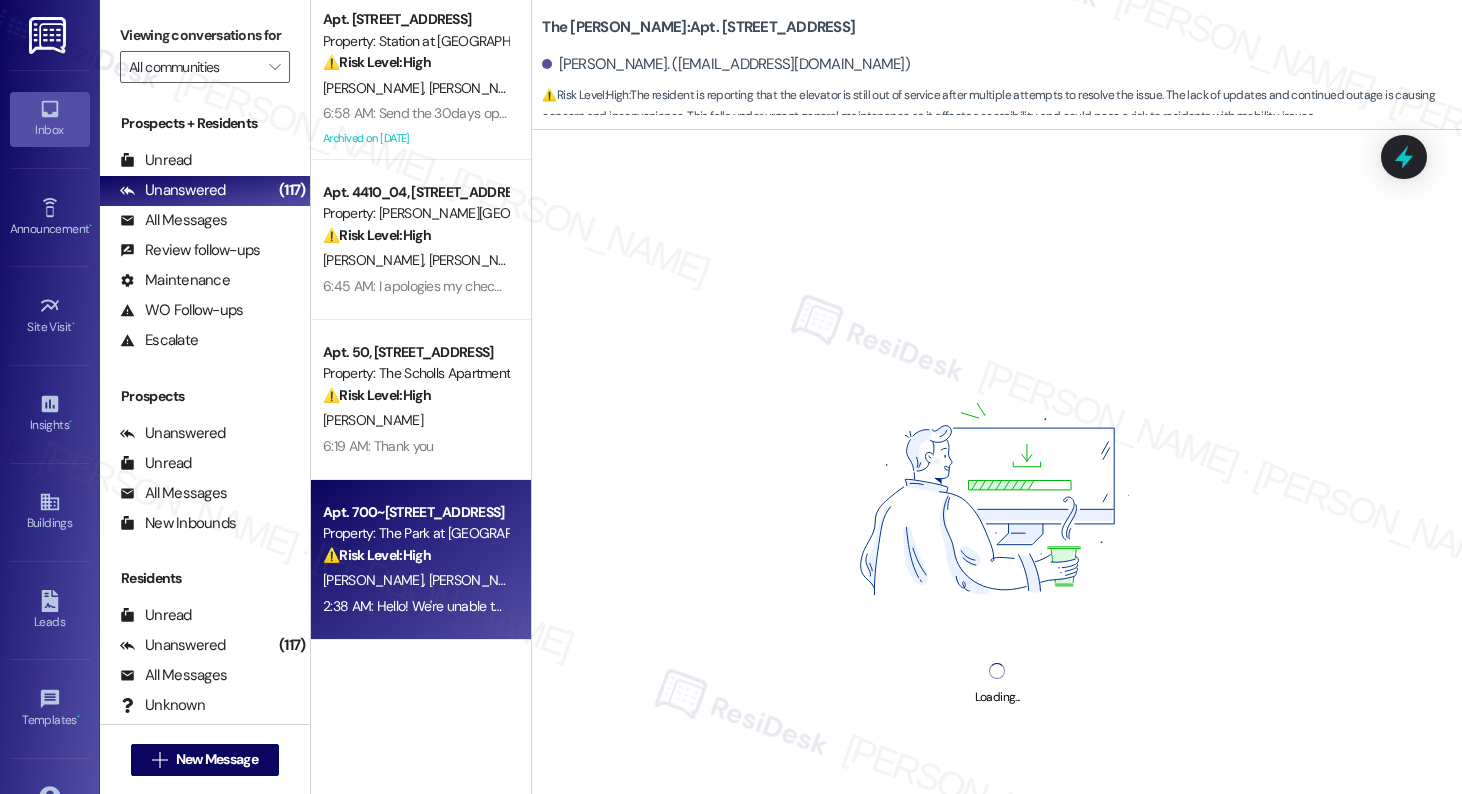 click on "⚠️  Risk Level:  High The resident is unable to pay rent online due to a technical issue with their account. This is a financial concern that needs to be addressed urgently to avoid late payment." at bounding box center (415, 555) 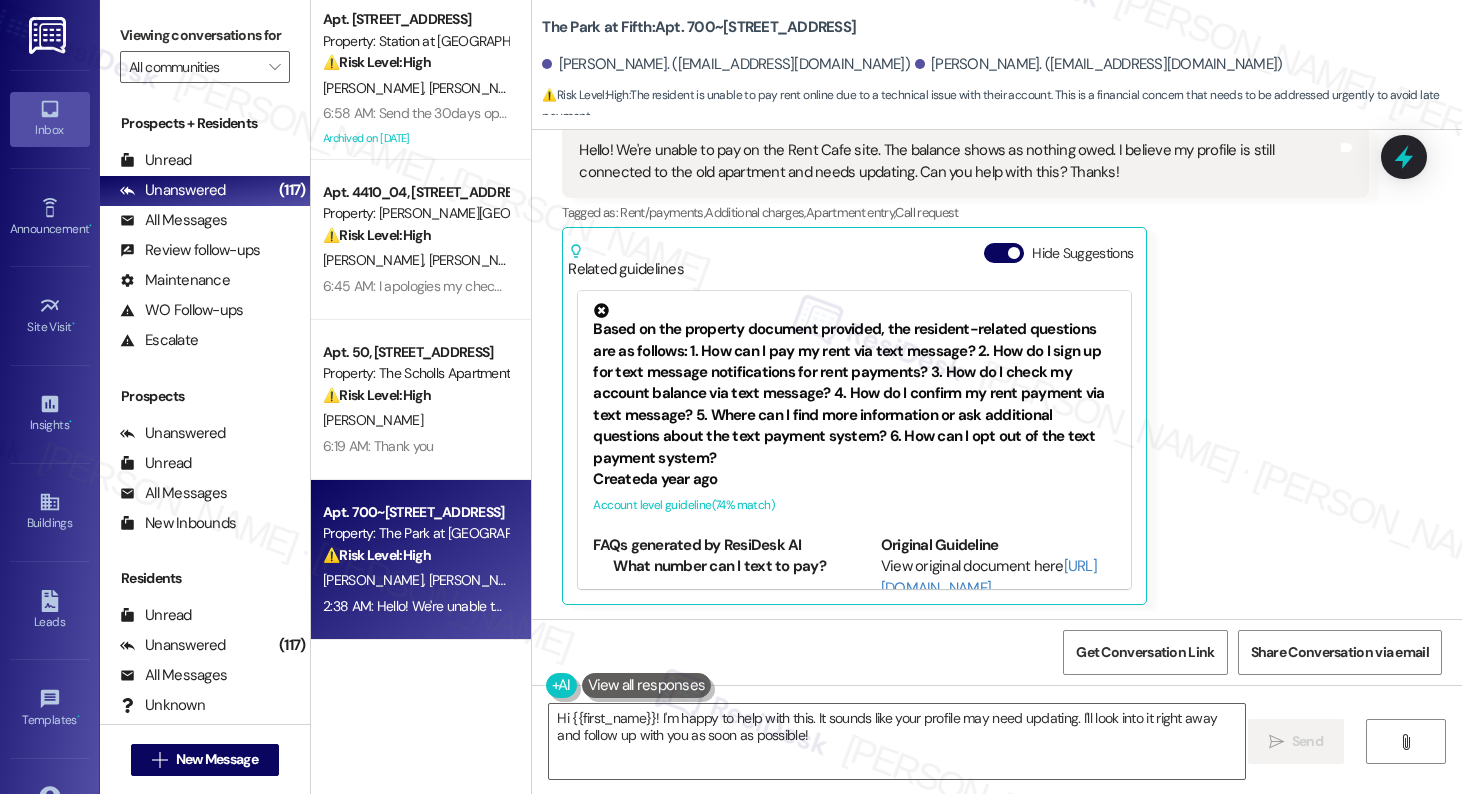 scroll, scrollTop: 565, scrollLeft: 0, axis: vertical 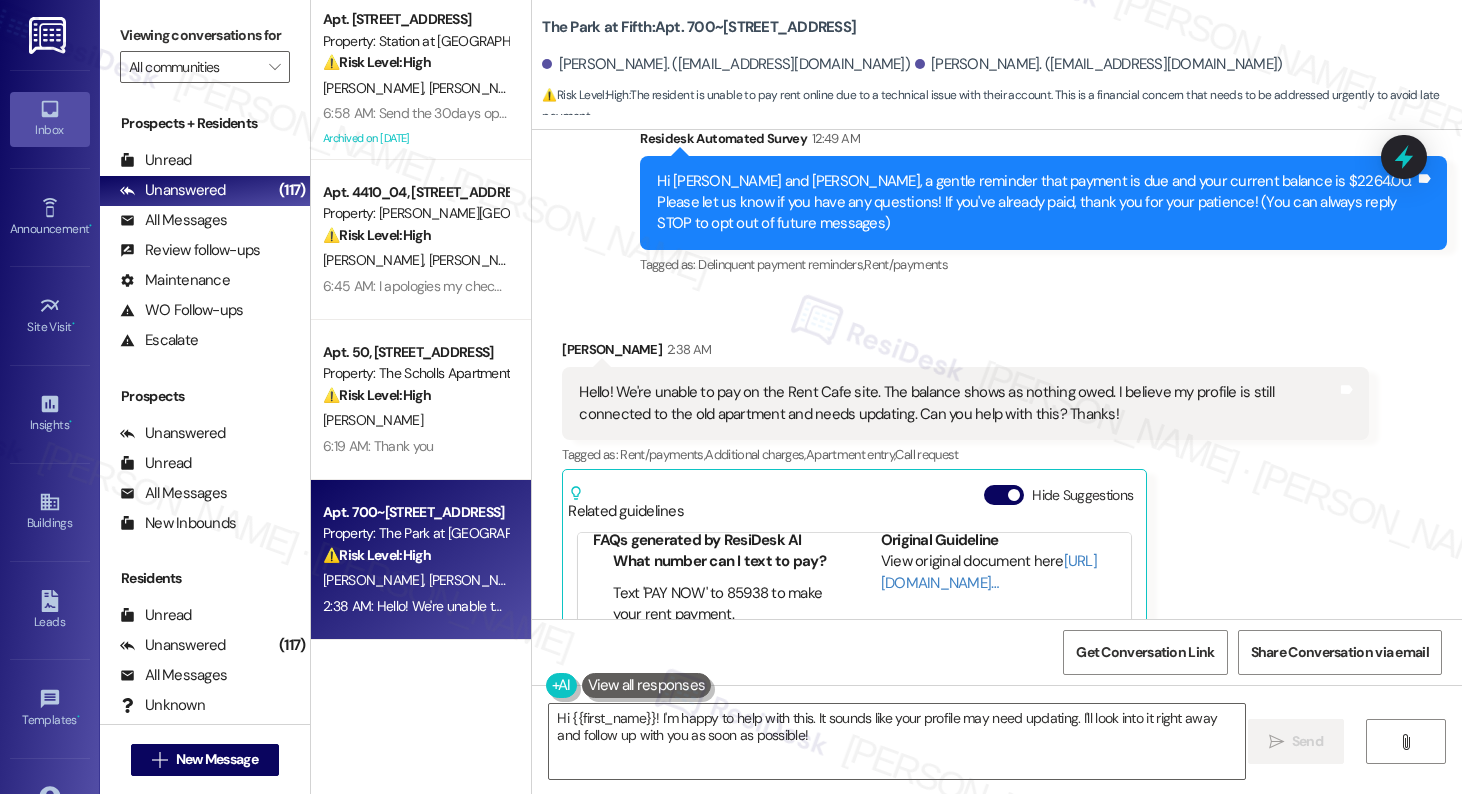 click on "Meghan Olson 2:38 AM" at bounding box center (965, 353) 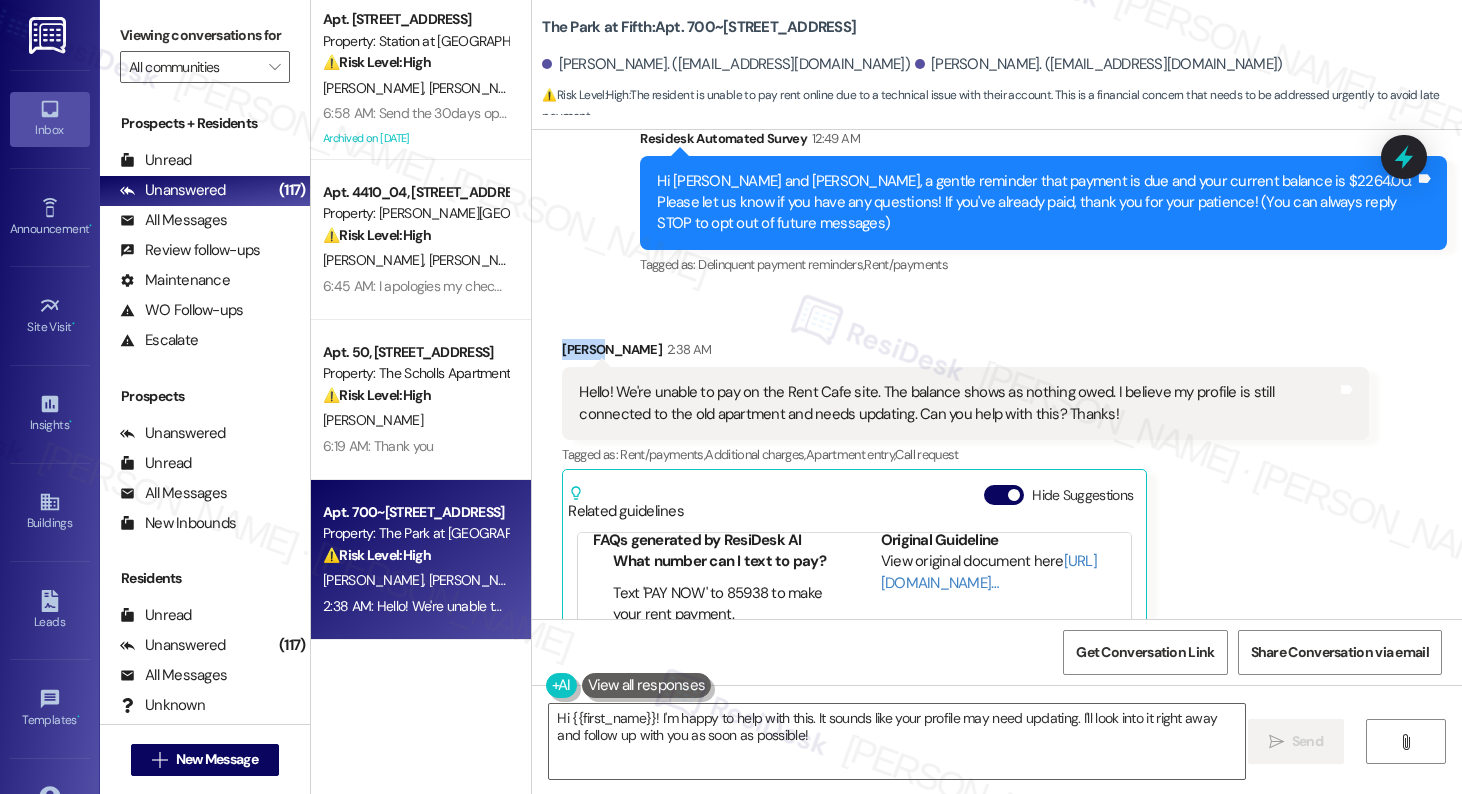 copy on "Meghan" 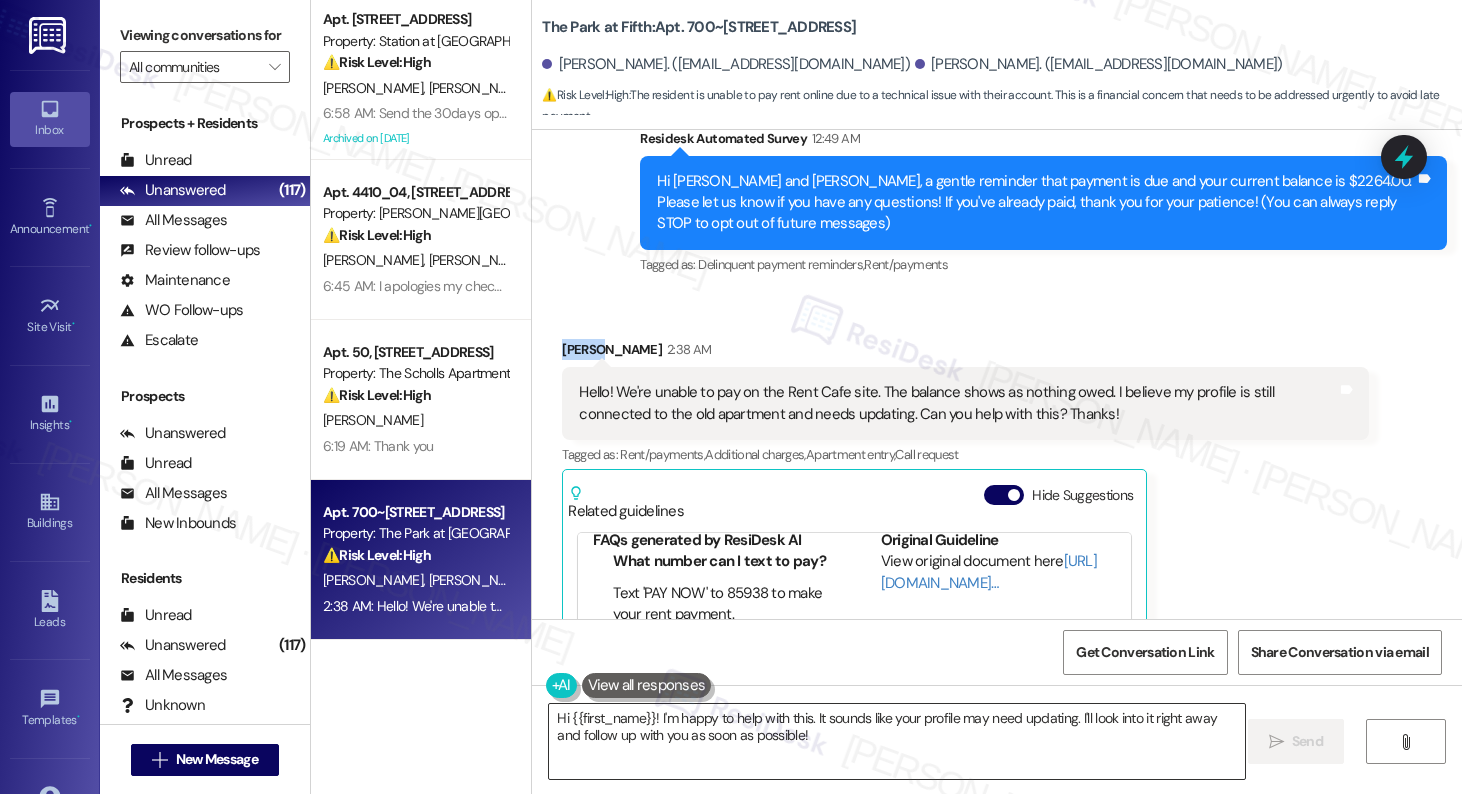 click on "Hi {{first_name}}! I'm happy to help with this. It sounds like your profile may need updating. I'll look into it right away and follow up with you as soon as possible!" at bounding box center (896, 741) 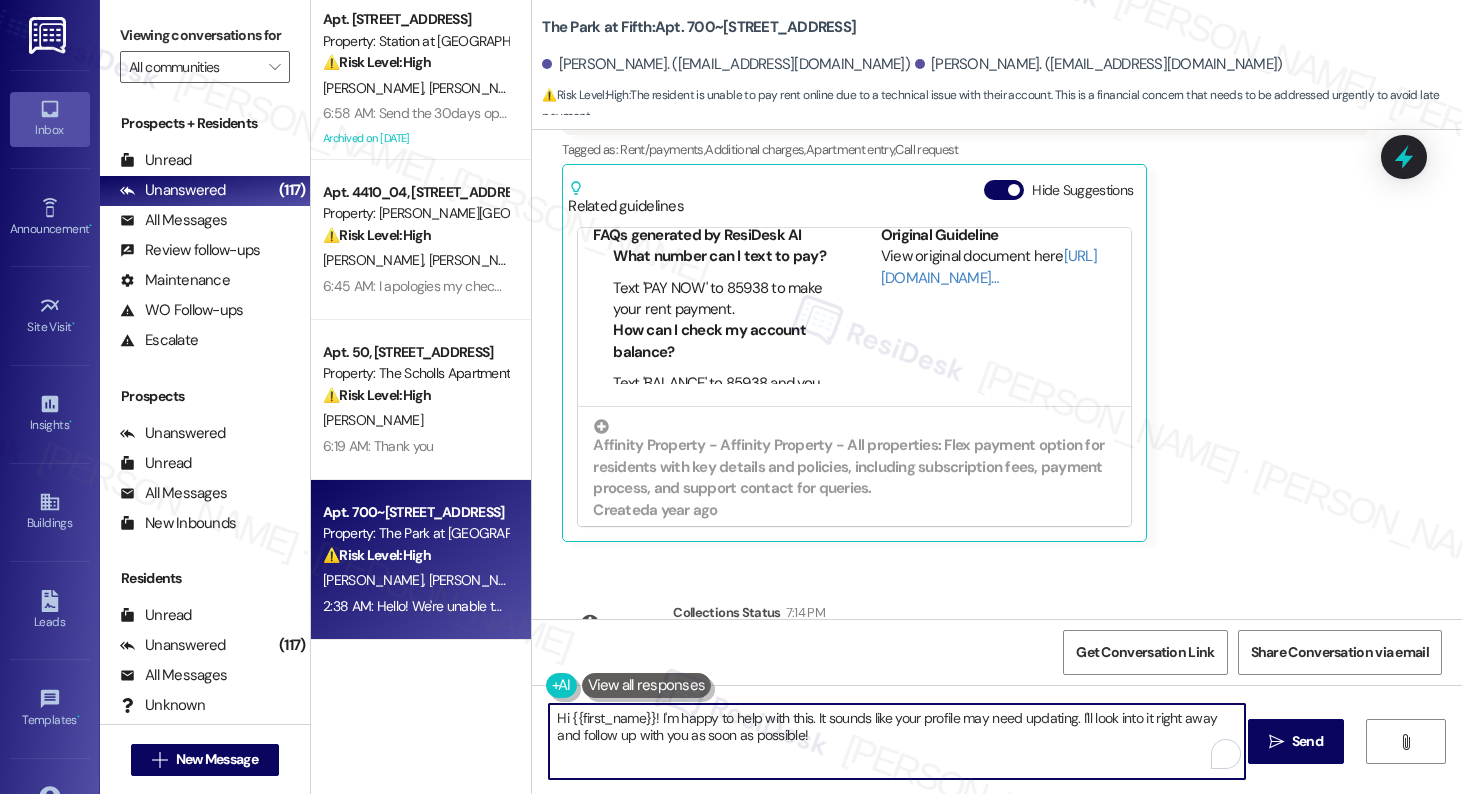 scroll, scrollTop: 792, scrollLeft: 0, axis: vertical 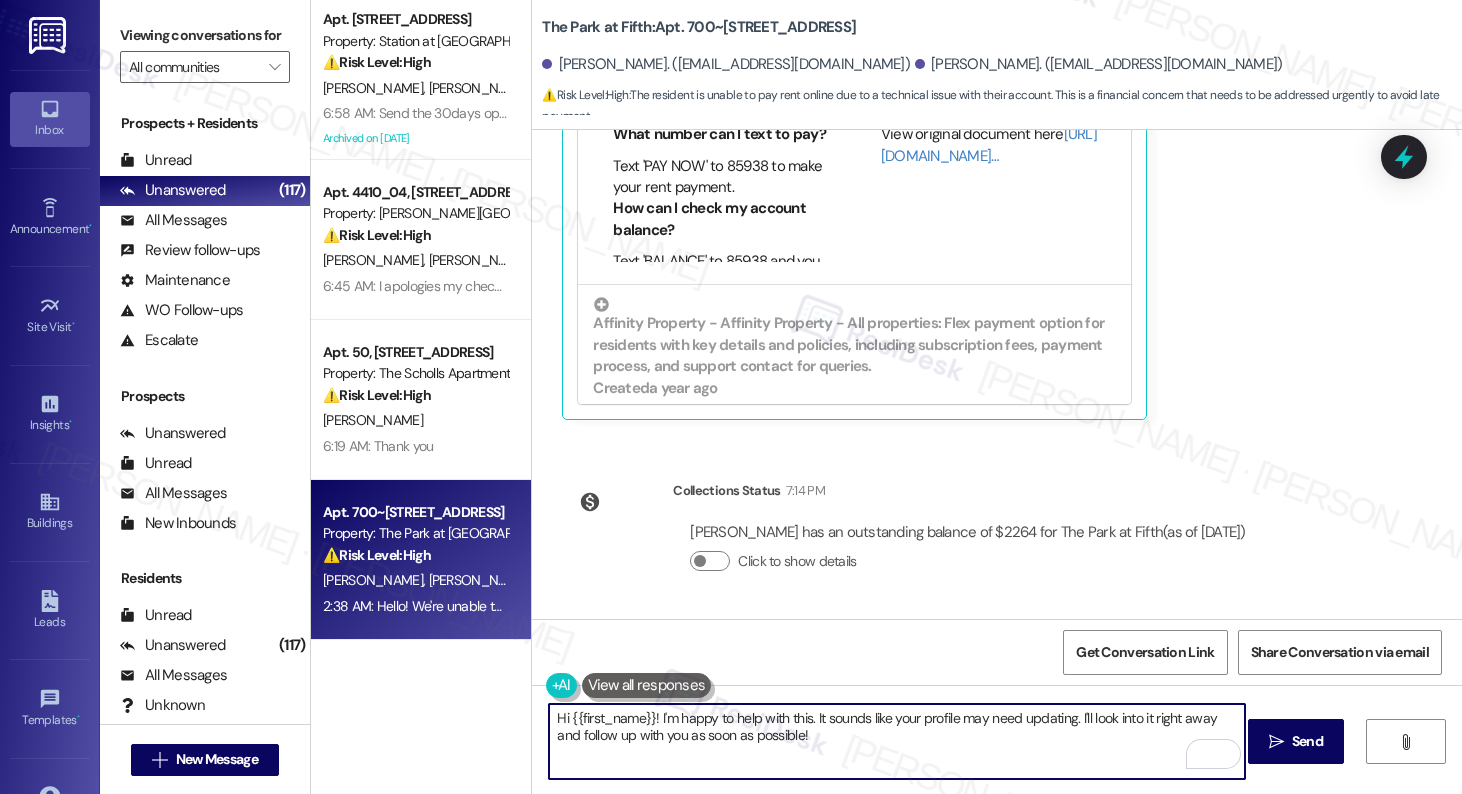 drag, startPoint x: 644, startPoint y: 717, endPoint x: 563, endPoint y: 721, distance: 81.09871 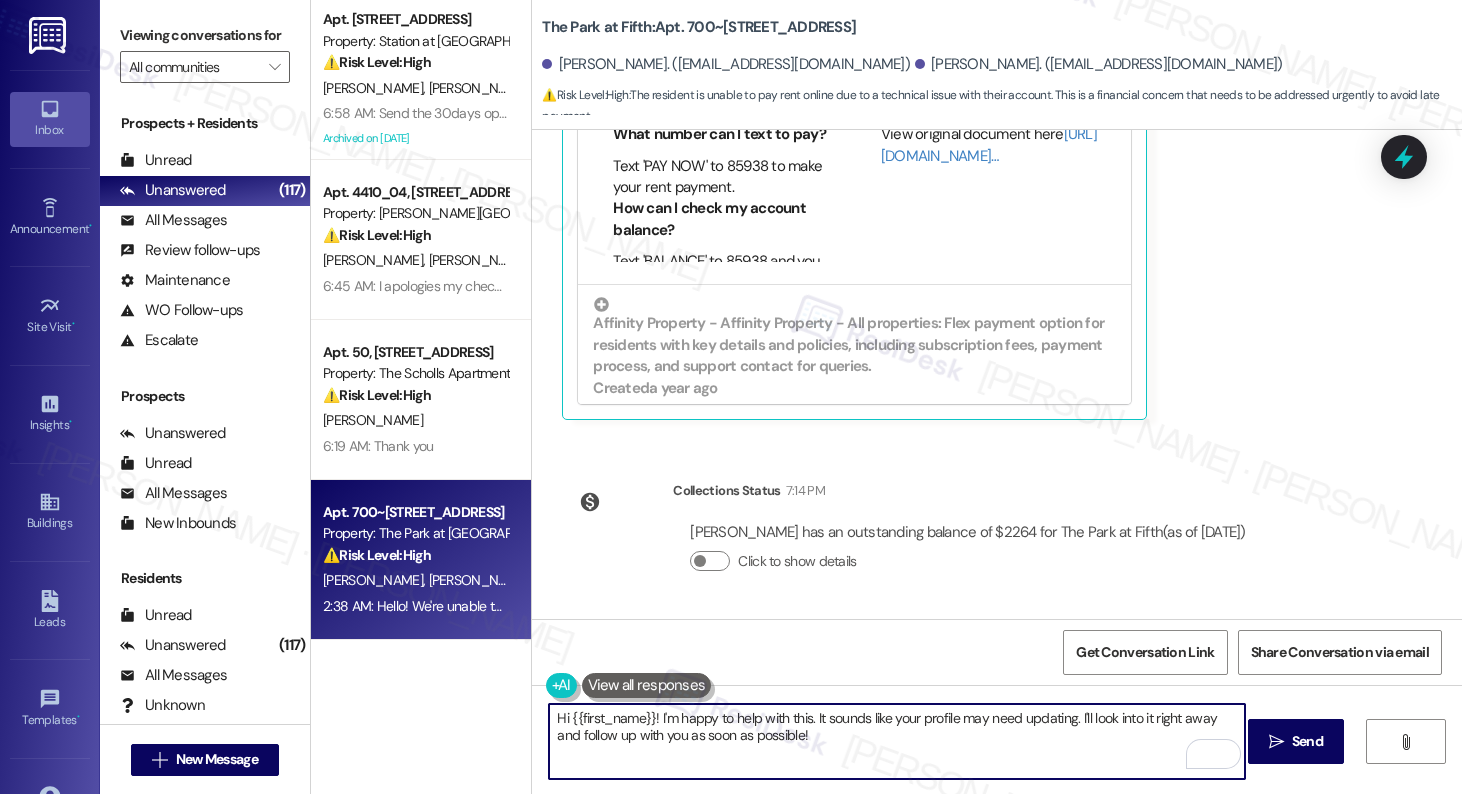 click on "Hi {{first_name}}! I'm happy to help with this. It sounds like your profile may need updating. I'll look into it right away and follow up with you as soon as possible!" at bounding box center [896, 741] 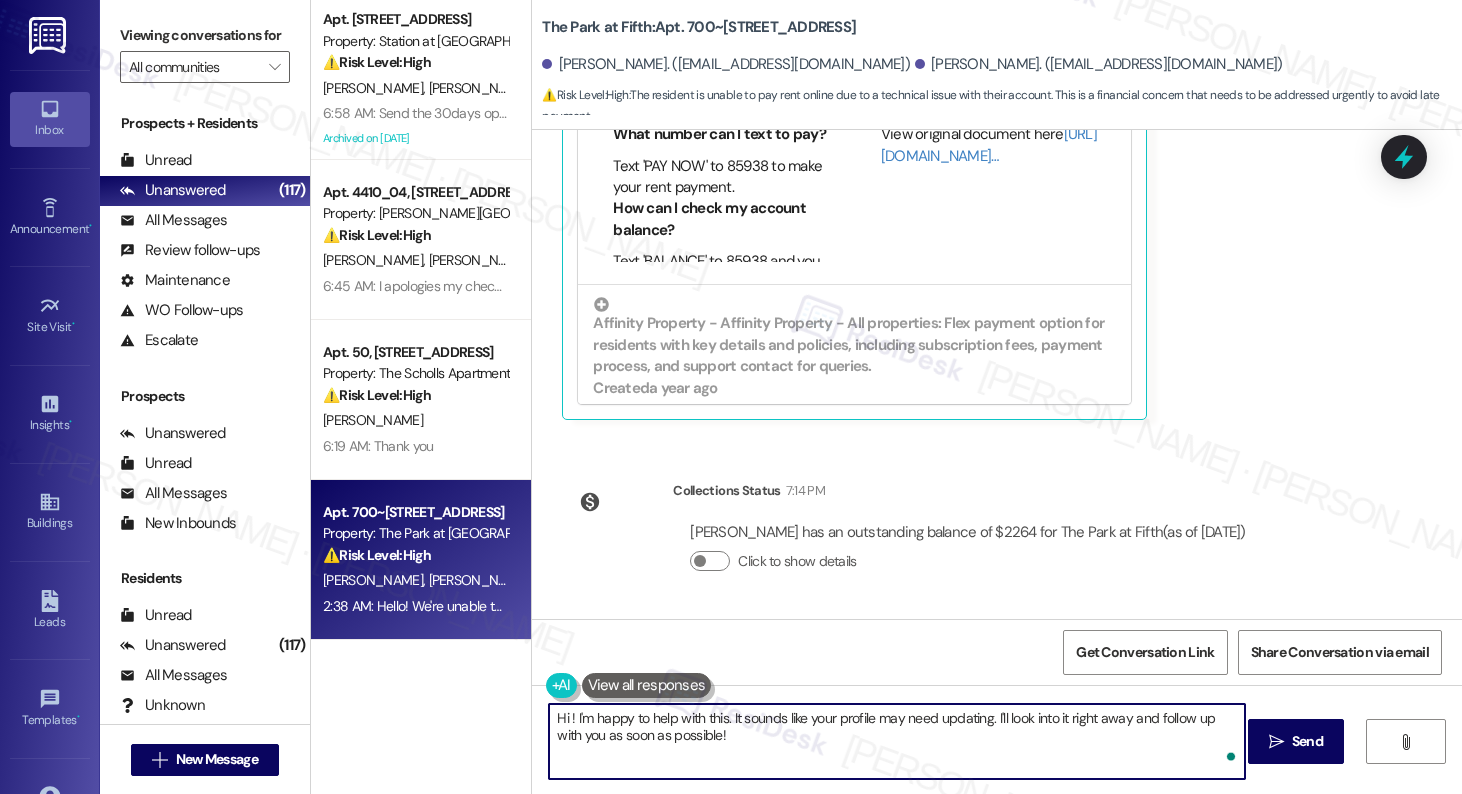 paste on "Meghan" 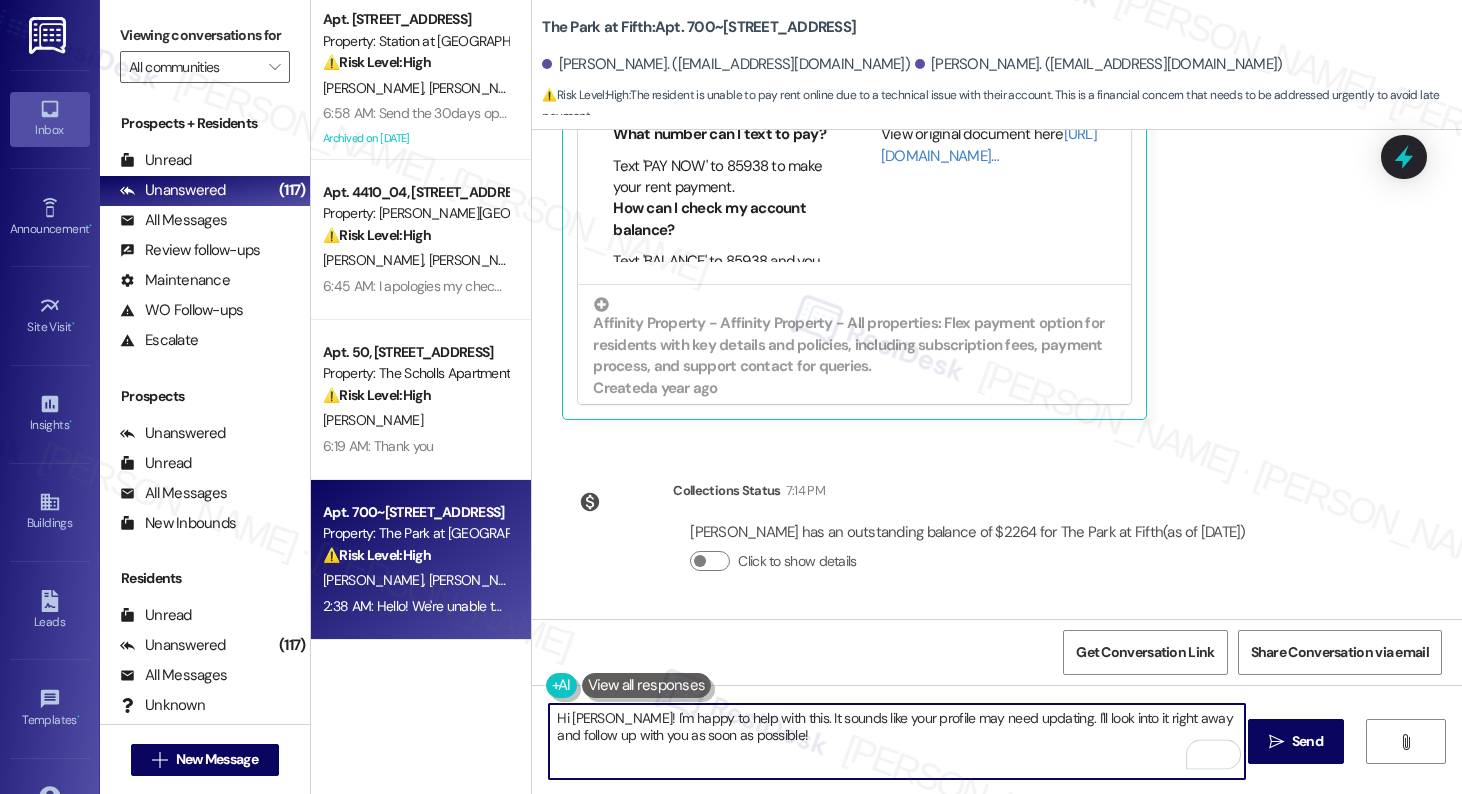 click on "Hi Meghan! I'm happy to help with this. It sounds like your profile may need updating. I'll look into it right away and follow up with you as soon as possible!" at bounding box center (896, 741) 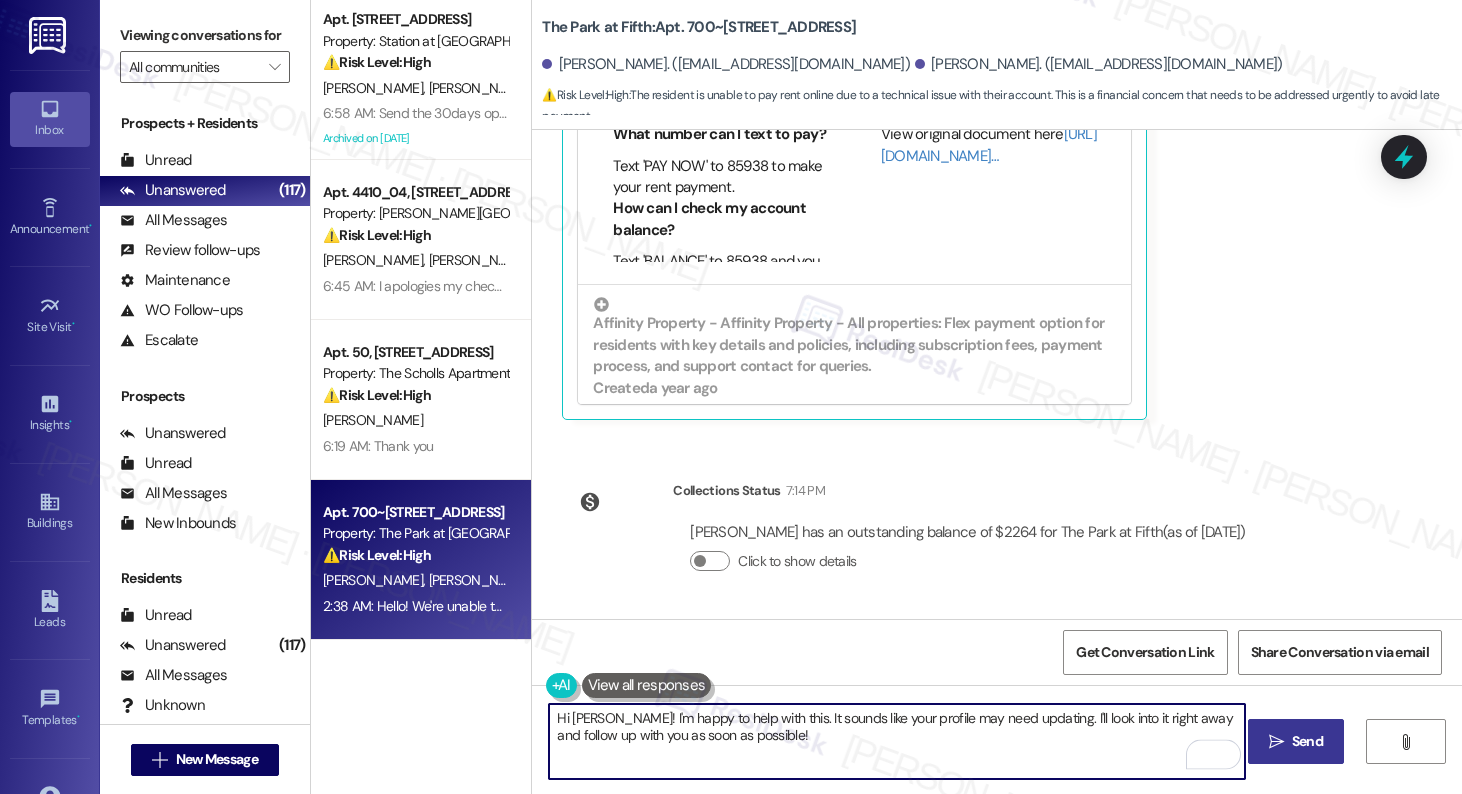 click on " Send" at bounding box center (1296, 741) 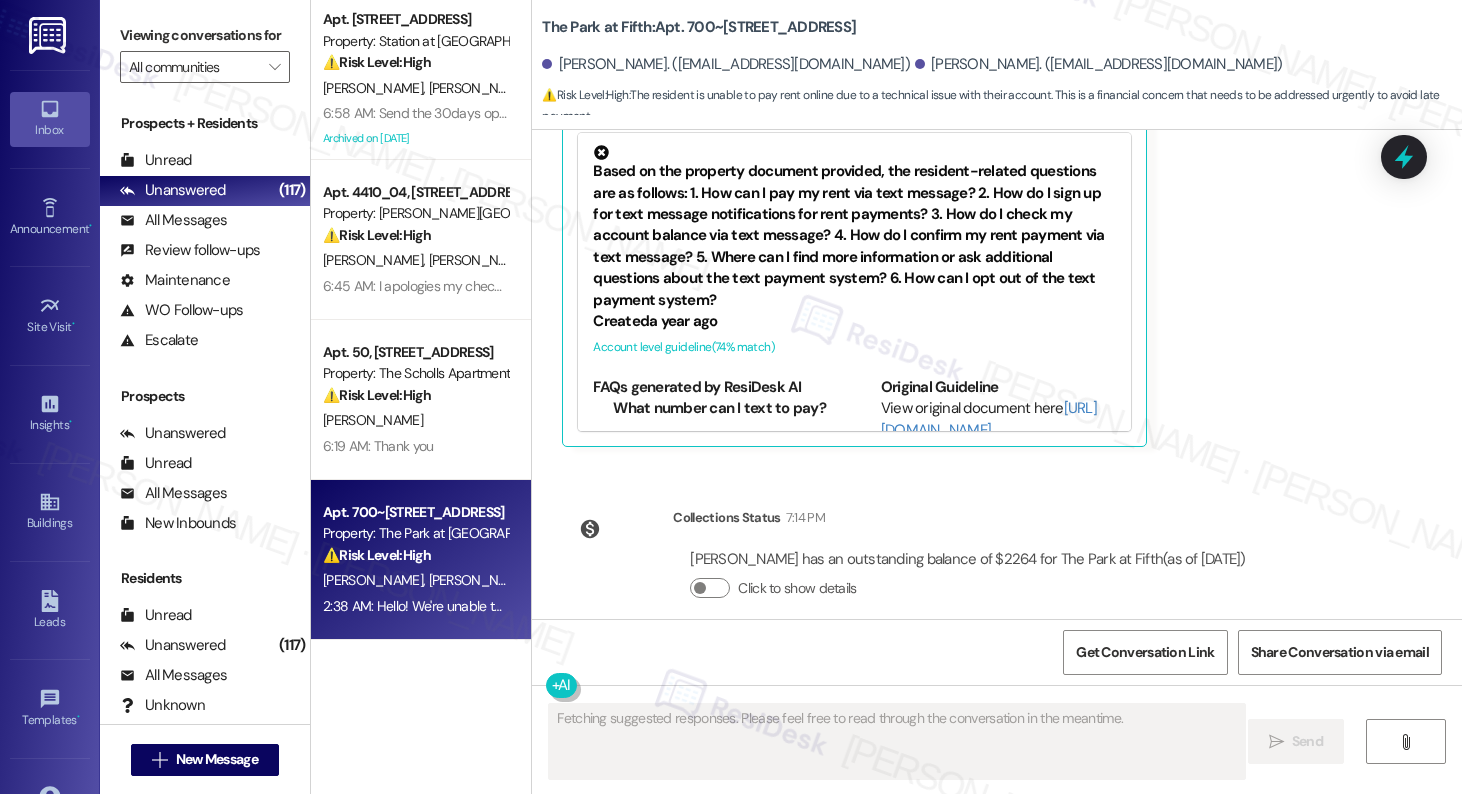 scroll, scrollTop: 953, scrollLeft: 0, axis: vertical 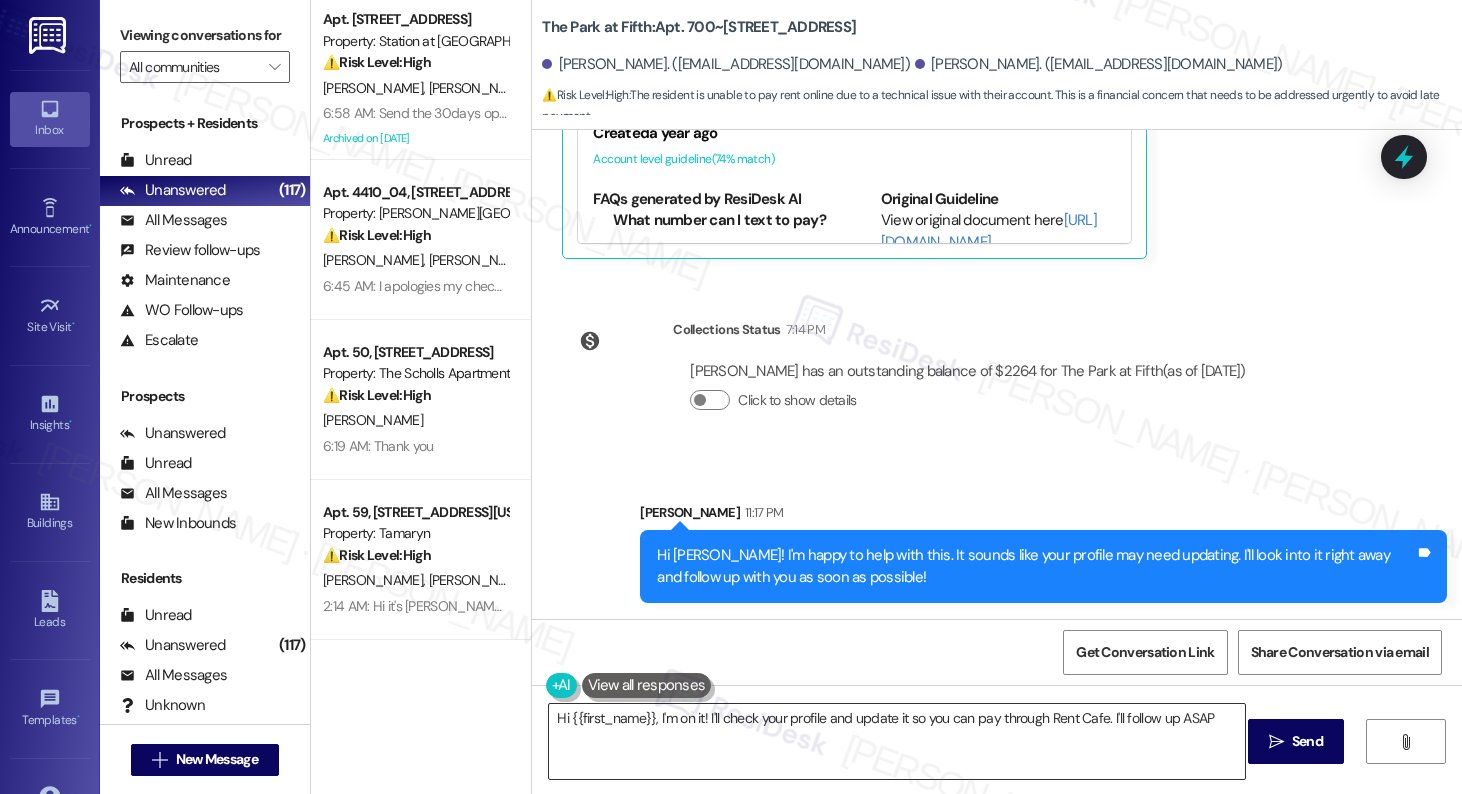 type on "Hi {{first_name}}, I'm on it! I'll check your profile and update it so you can pay through Rent Cafe. I'll follow up ASAP!" 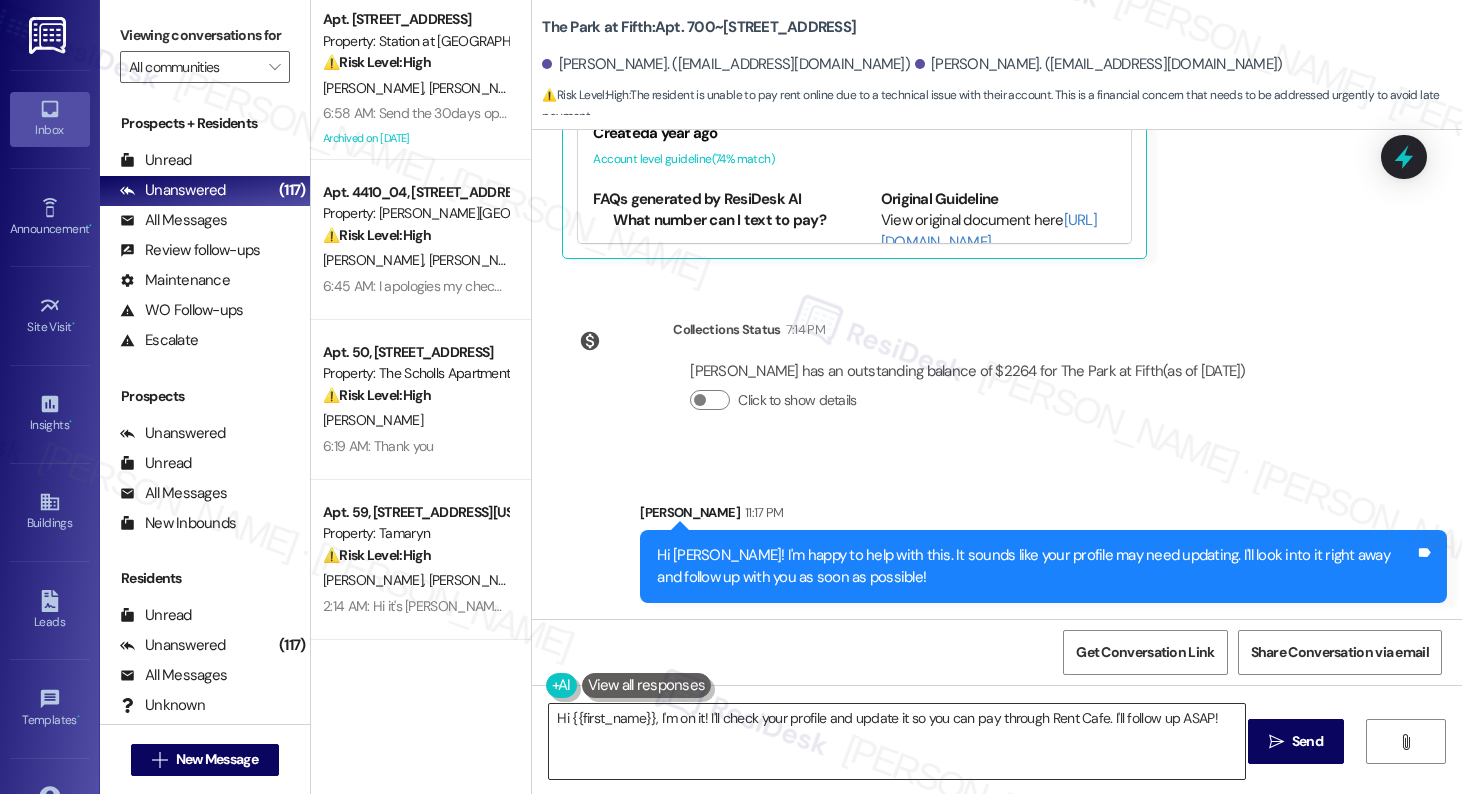 click on "Hi {{first_name}}, I'm on it! I'll check your profile and update it so you can pay through Rent Cafe. I'll follow up ASAP!" at bounding box center (896, 741) 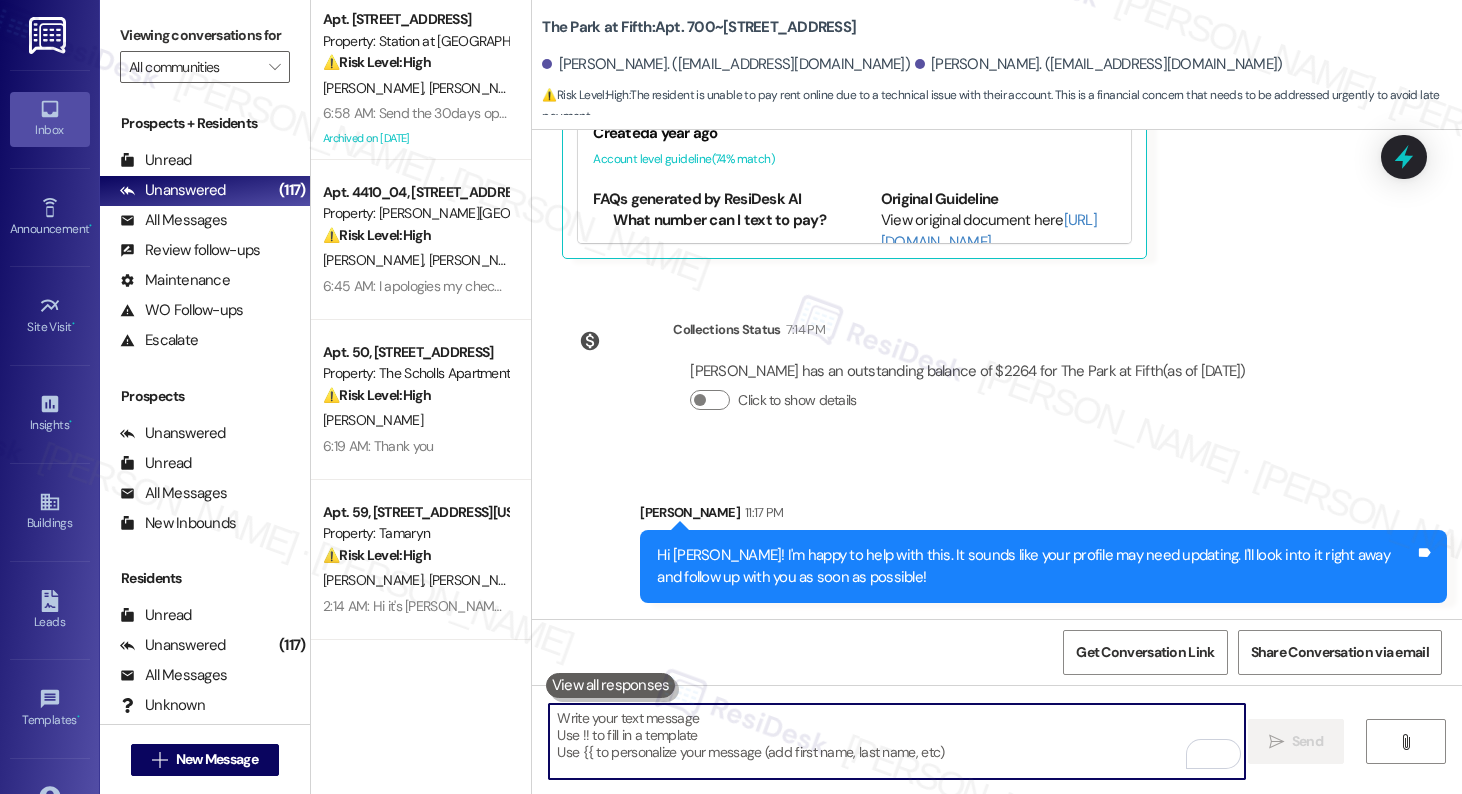 type 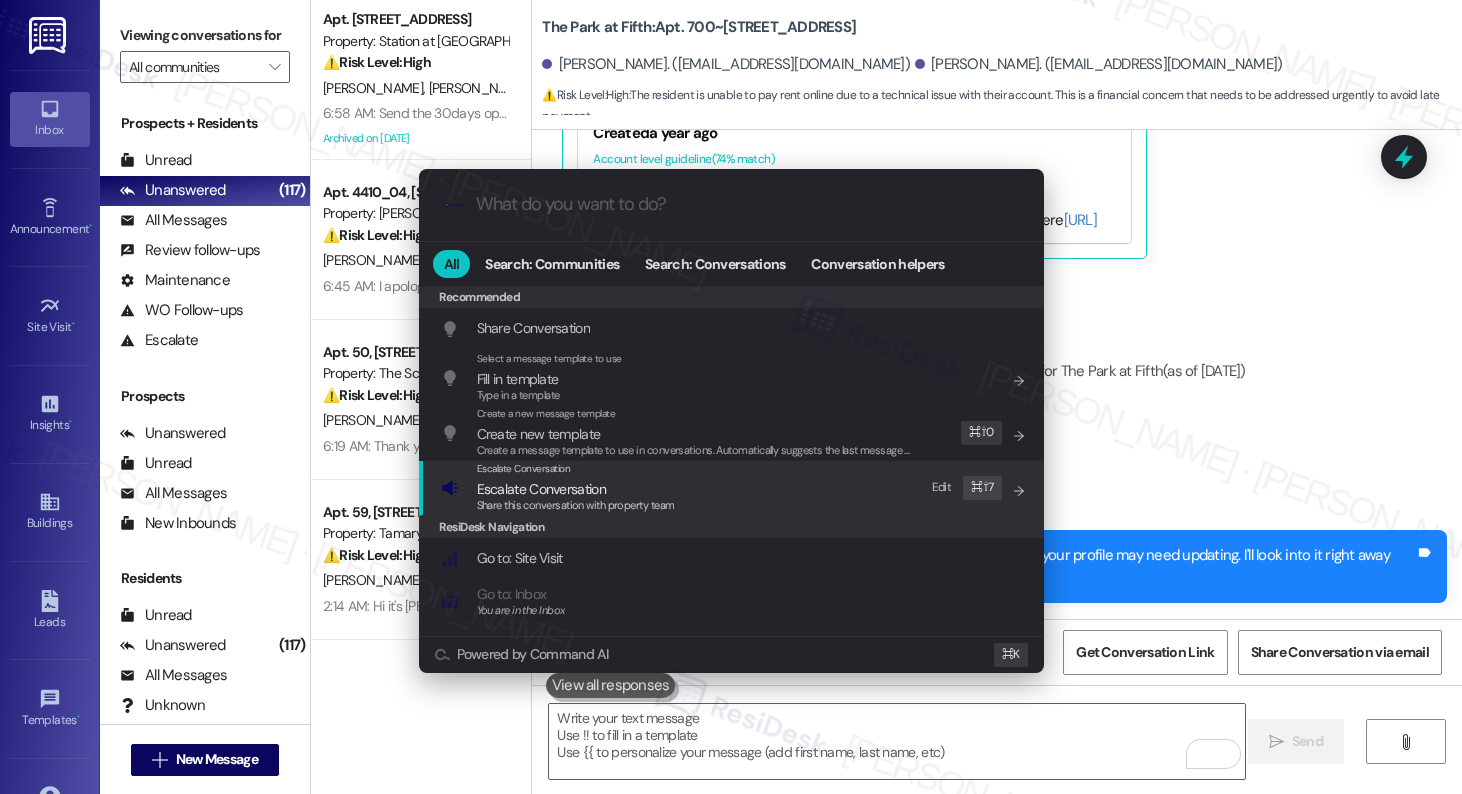 click on "Escalate Conversation Escalate Conversation Share this conversation with property team Edit ⌘ ⇧ 7" at bounding box center [733, 488] 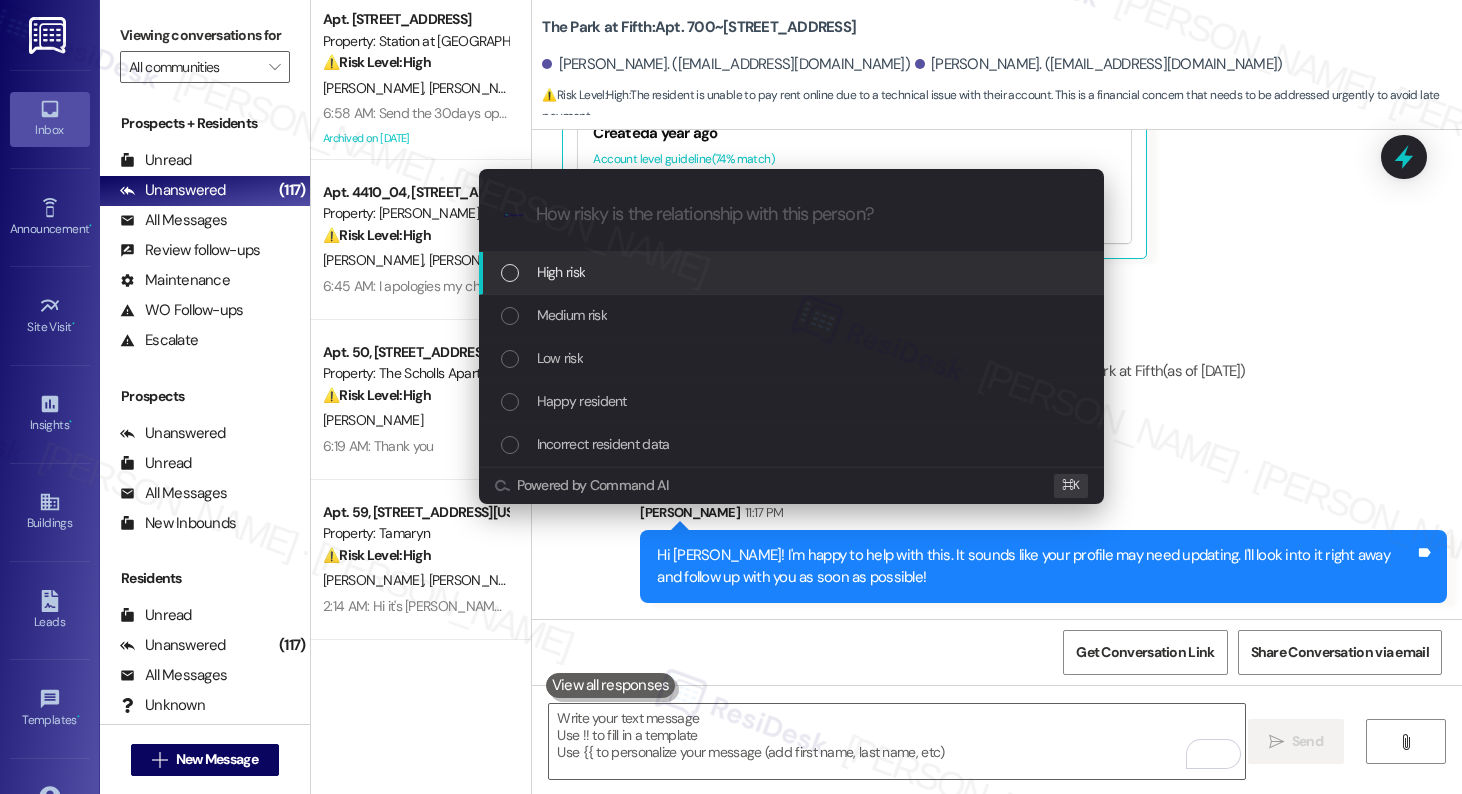 click on "High risk" at bounding box center [793, 272] 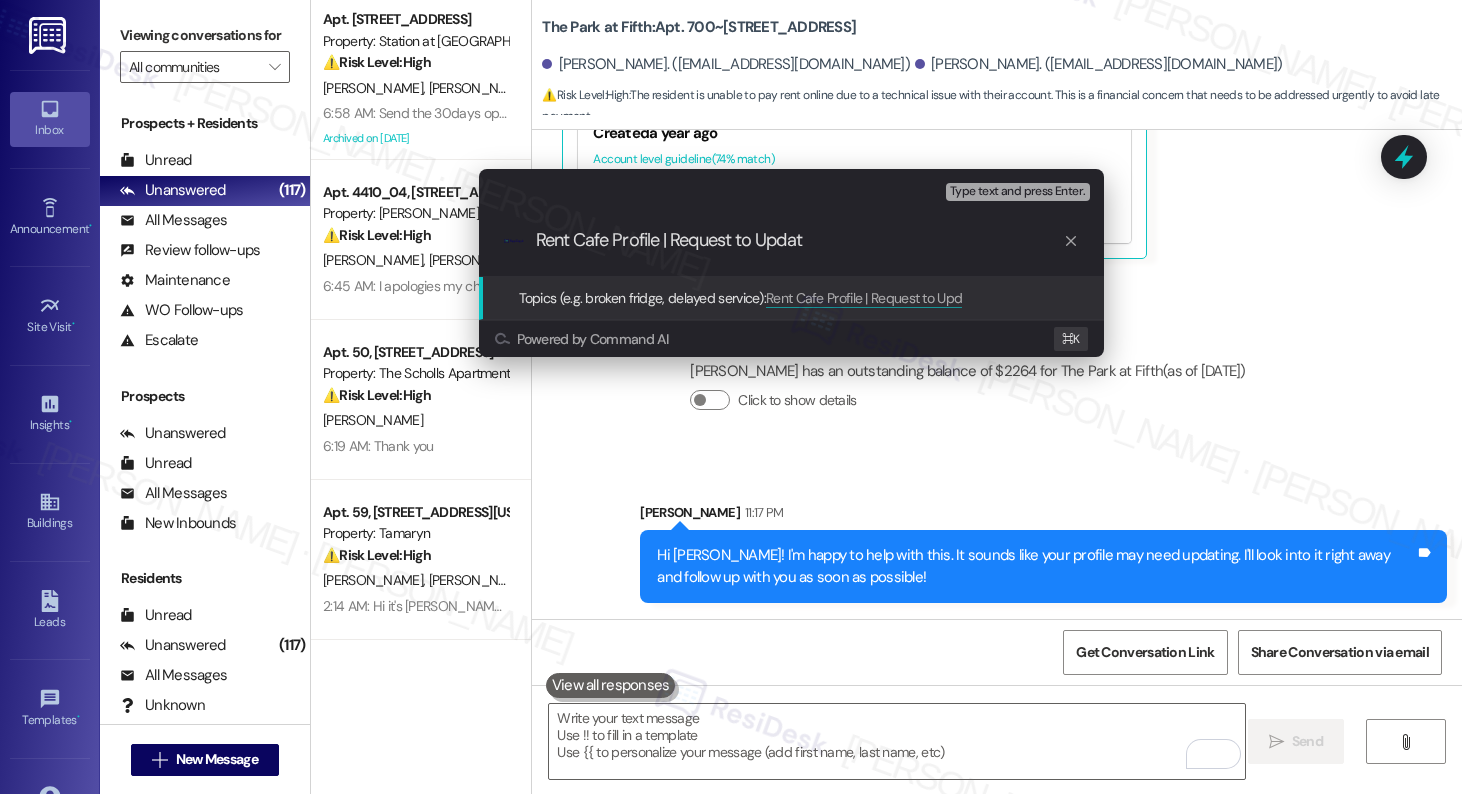 type on "Rent Cafe Profile | Request to Update" 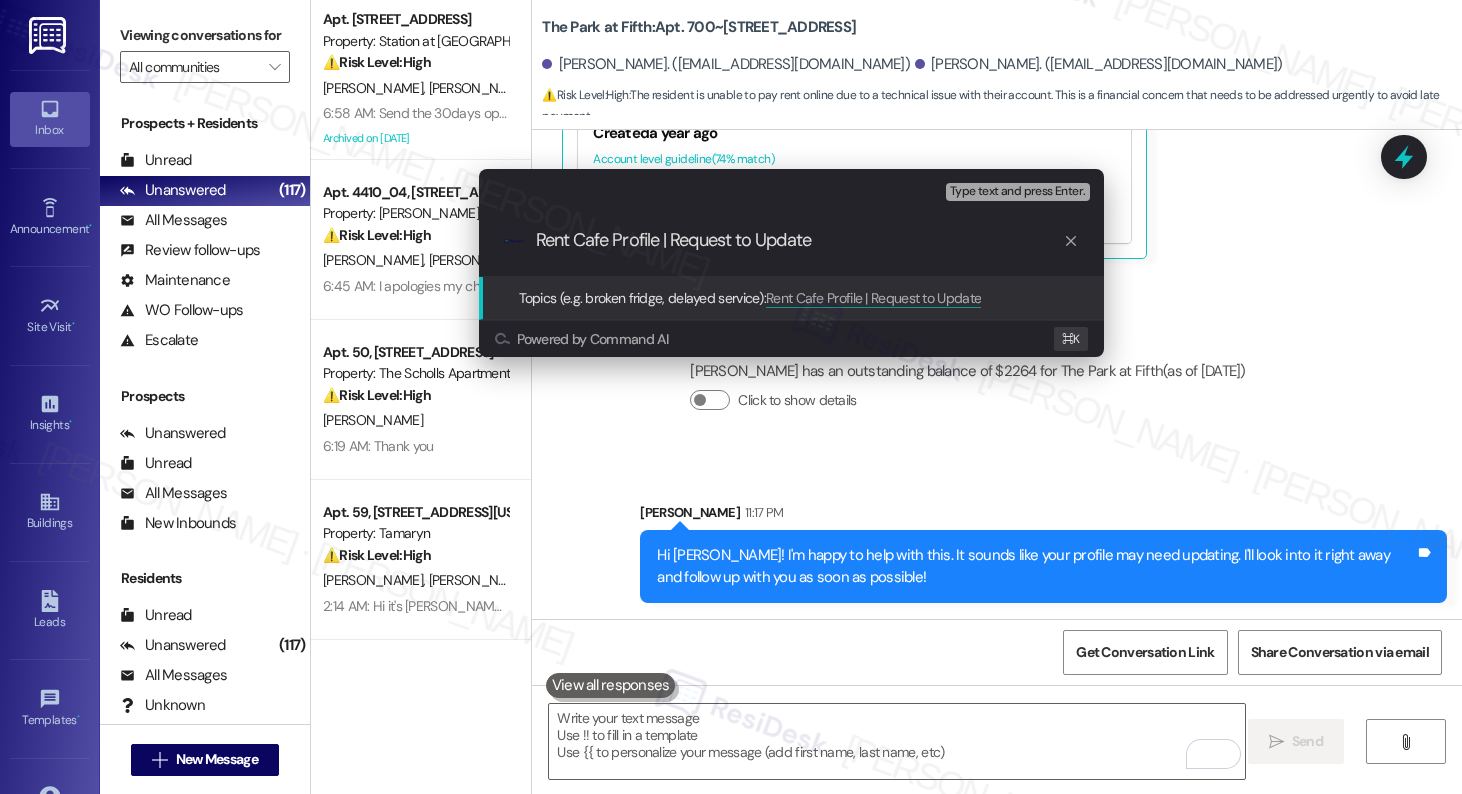 type 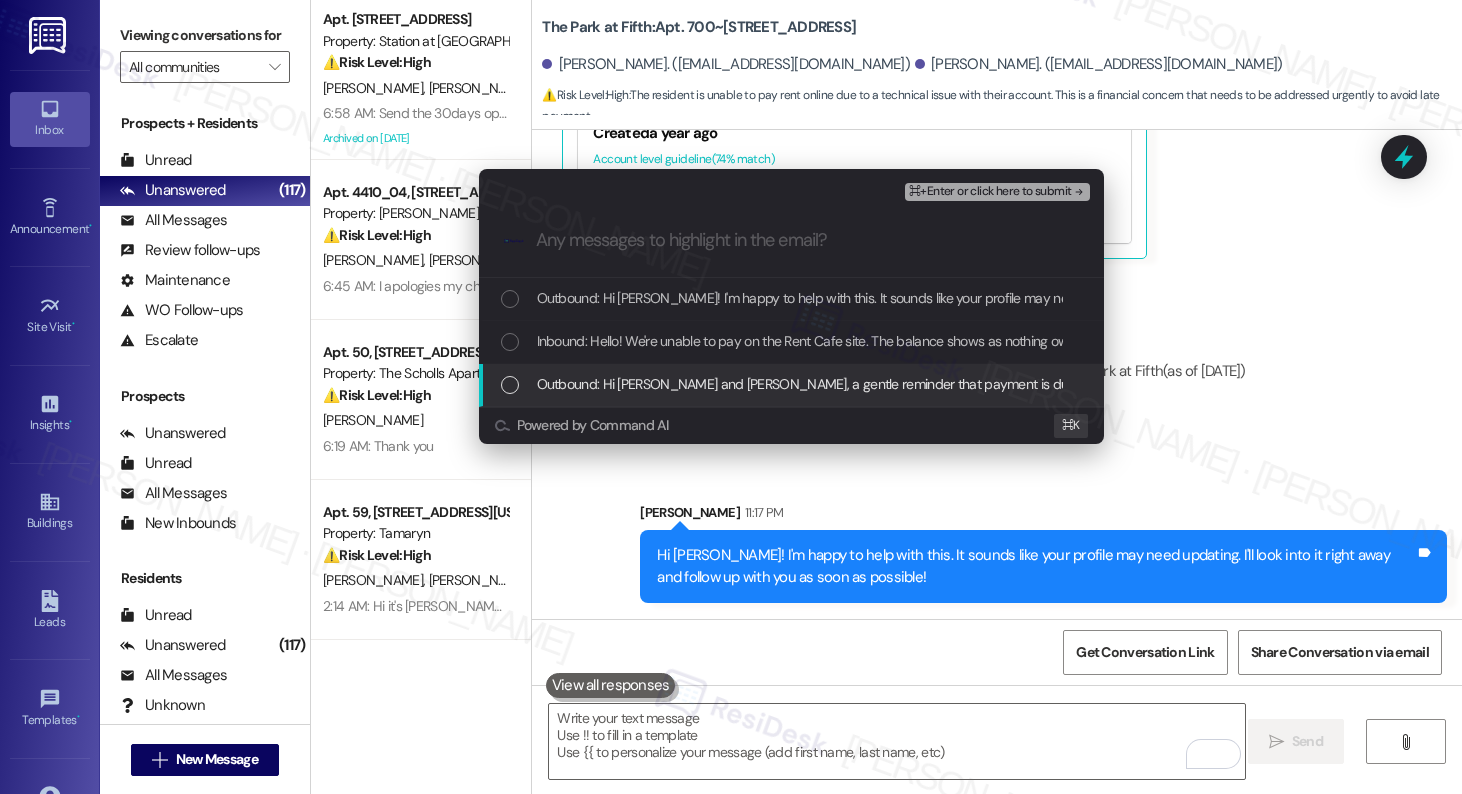 click on "Outbound: Hi Zachary and Meghan, a gentle reminder that payment is due and your current balance is $2264.00. Please let us know if you have any questions! If you've already paid, thank you for your patience! (You can always reply STOP to opt out of future messages)" at bounding box center [1370, 384] 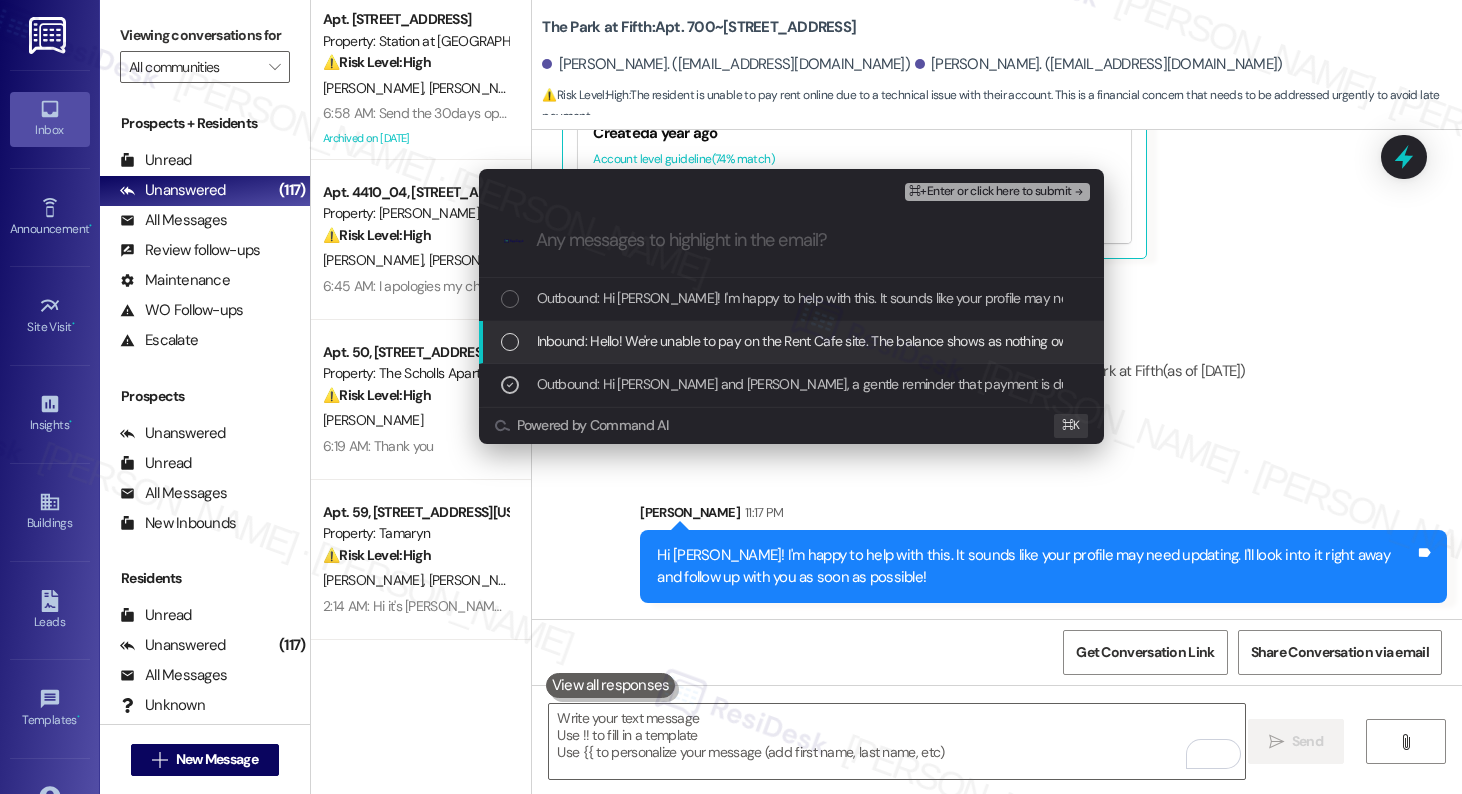 click on "Inbound: Hello! We're unable to pay on the Rent Cafe site. The balance shows as nothing owed. I believe my profile is still connected to the old apartment and needs updating. Can you help with this? Thanks!" at bounding box center (1134, 341) 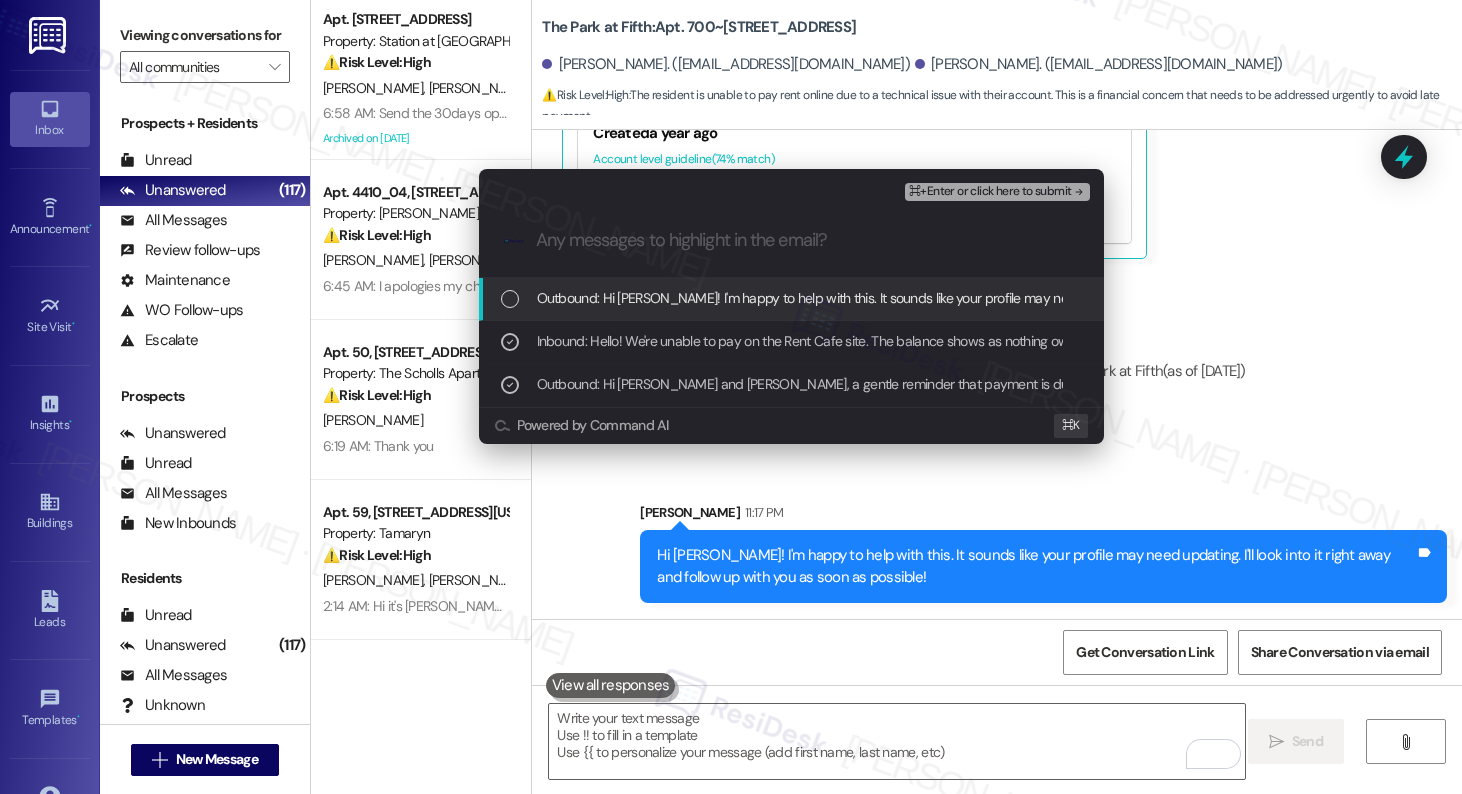 click on "Outbound: Hi Meghan! I'm happy to help with this. It sounds like your profile may need updating. I'll look into it right away and follow up with you as soon as possible!" at bounding box center (1035, 298) 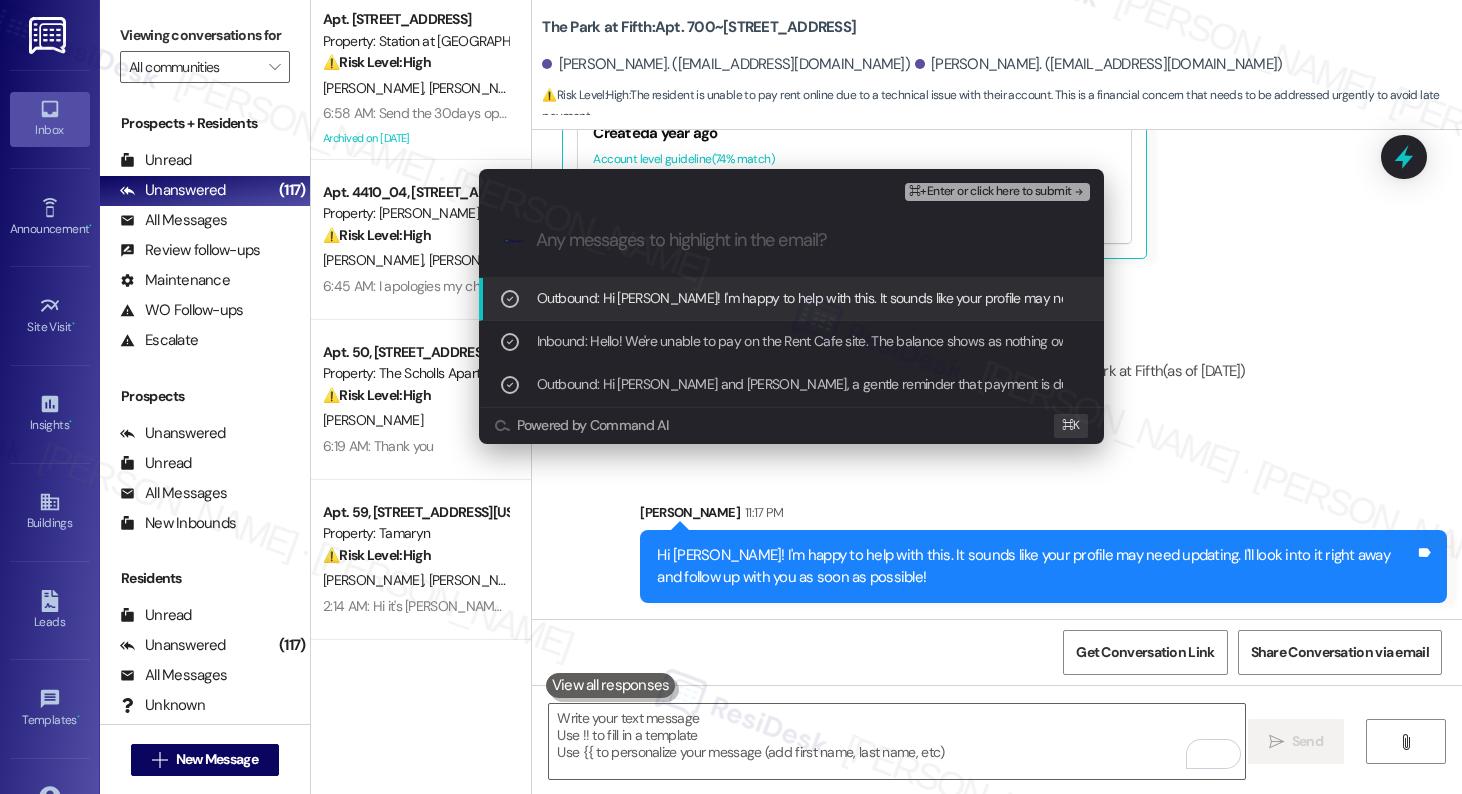 click on "⌘+Enter or click here to submit" at bounding box center [990, 192] 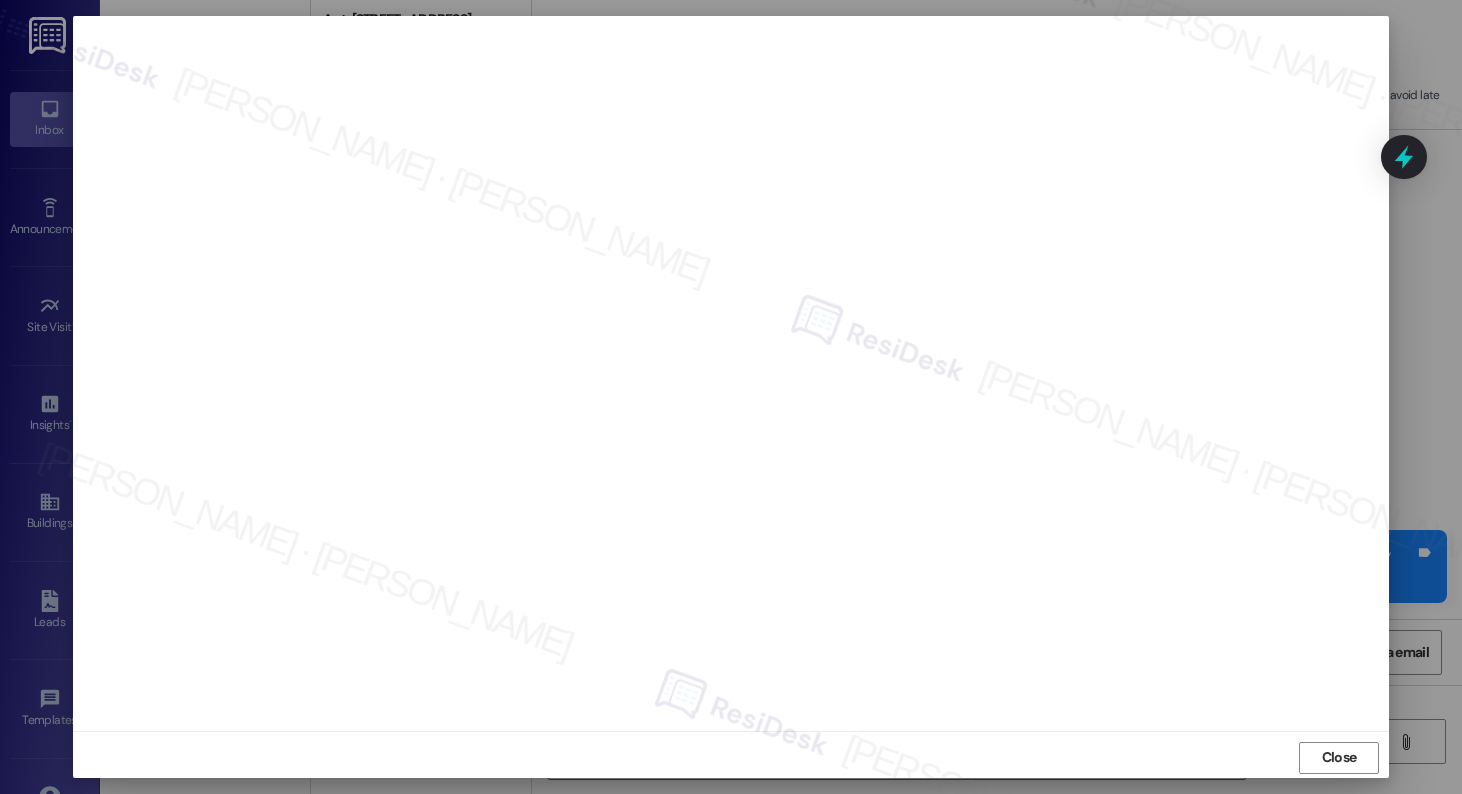 scroll, scrollTop: 5, scrollLeft: 0, axis: vertical 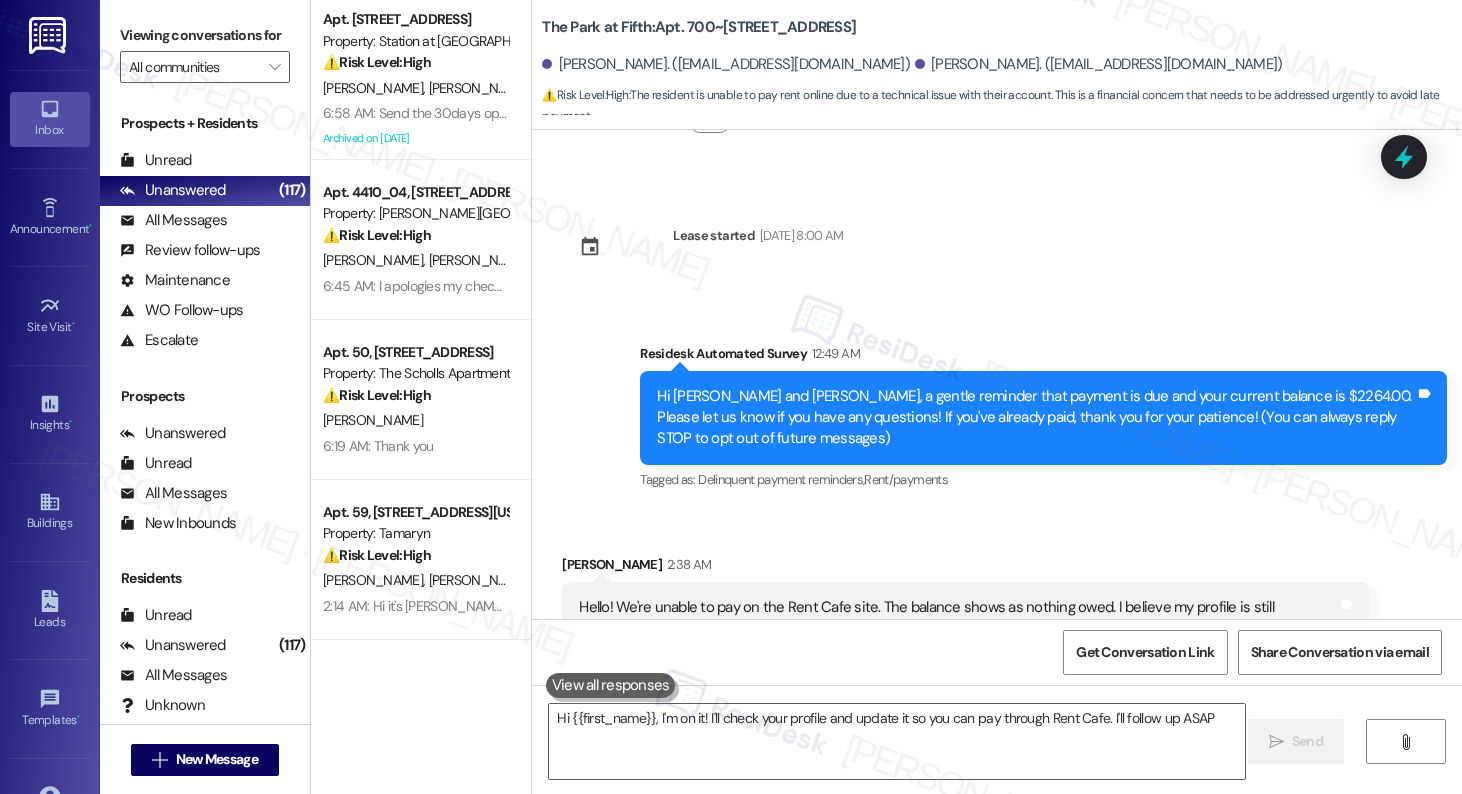 type on "Hi {{first_name}}, I'm on it! I'll check your profile and update it so you can pay through Rent Cafe. I'll follow up ASAP!" 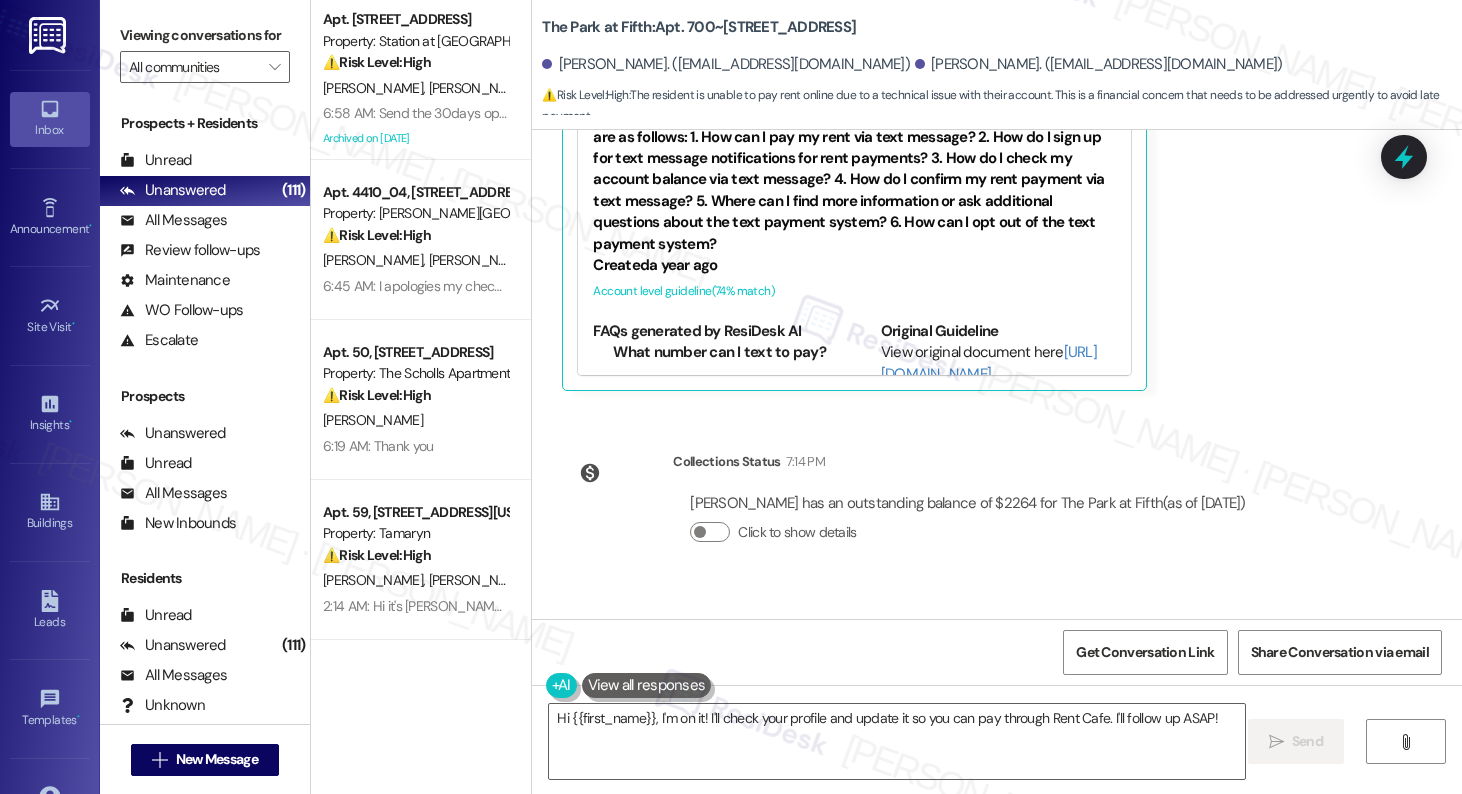scroll, scrollTop: 982, scrollLeft: 0, axis: vertical 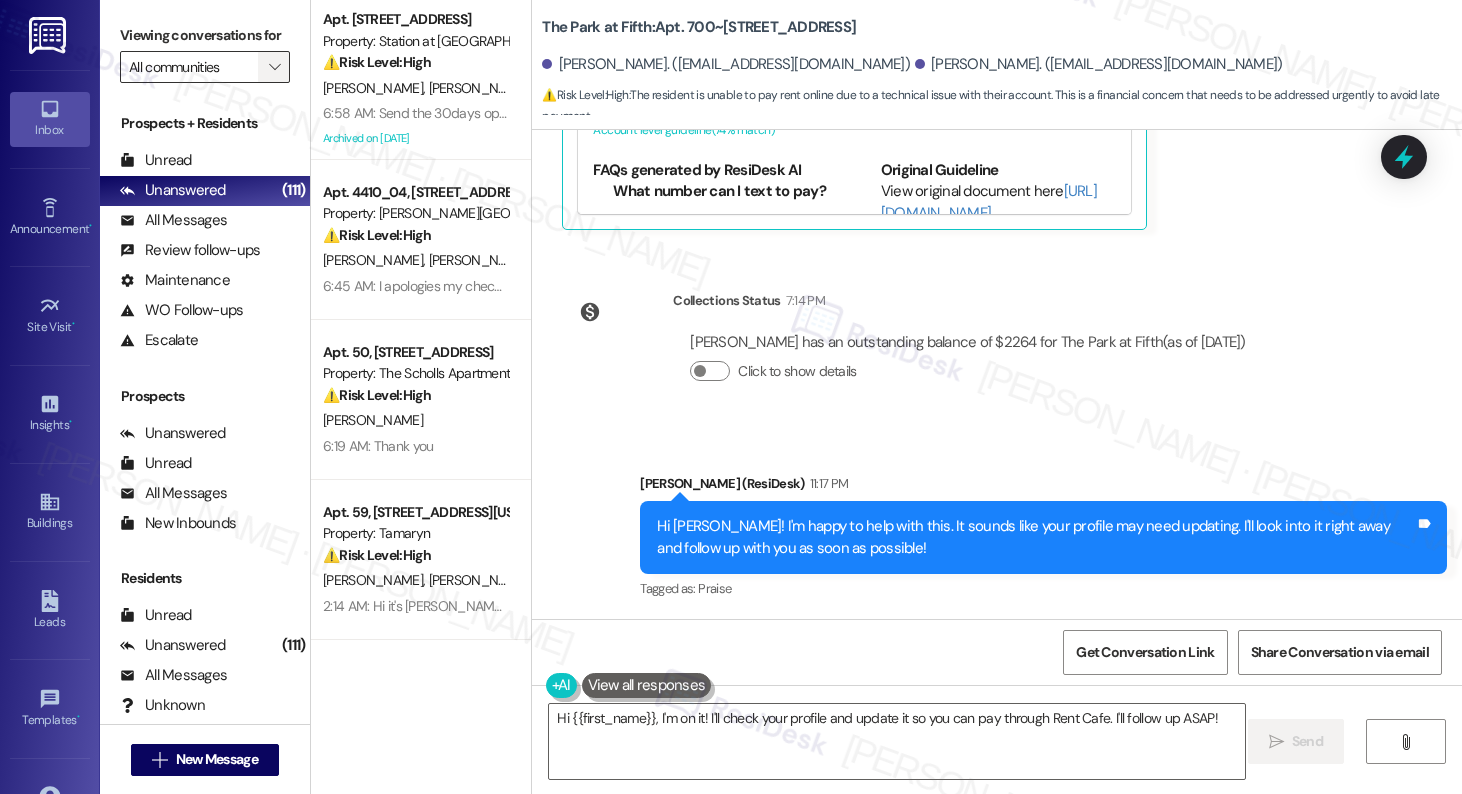 click on "" at bounding box center [274, 67] 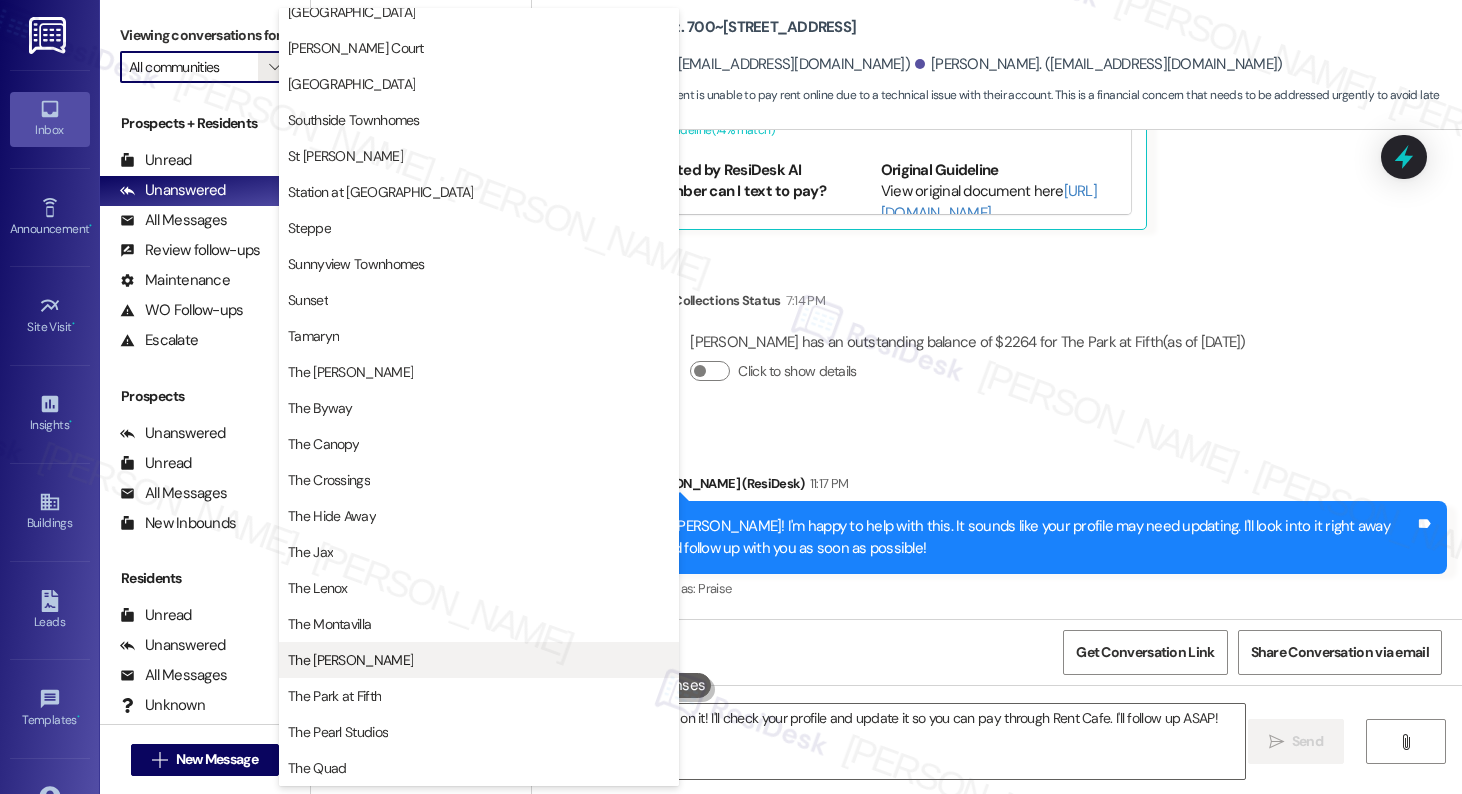 scroll, scrollTop: 3159, scrollLeft: 0, axis: vertical 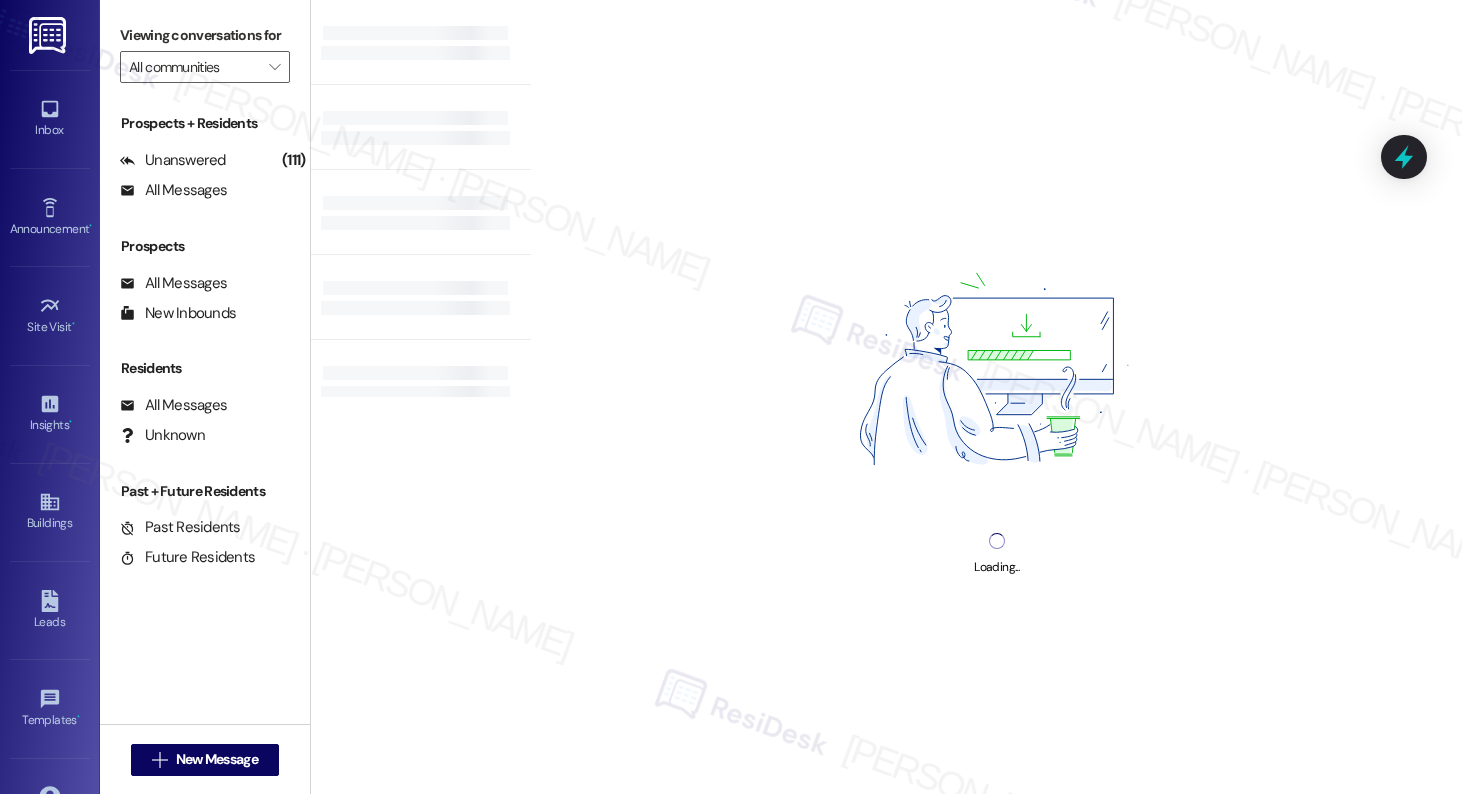type on "The Park at Fifth" 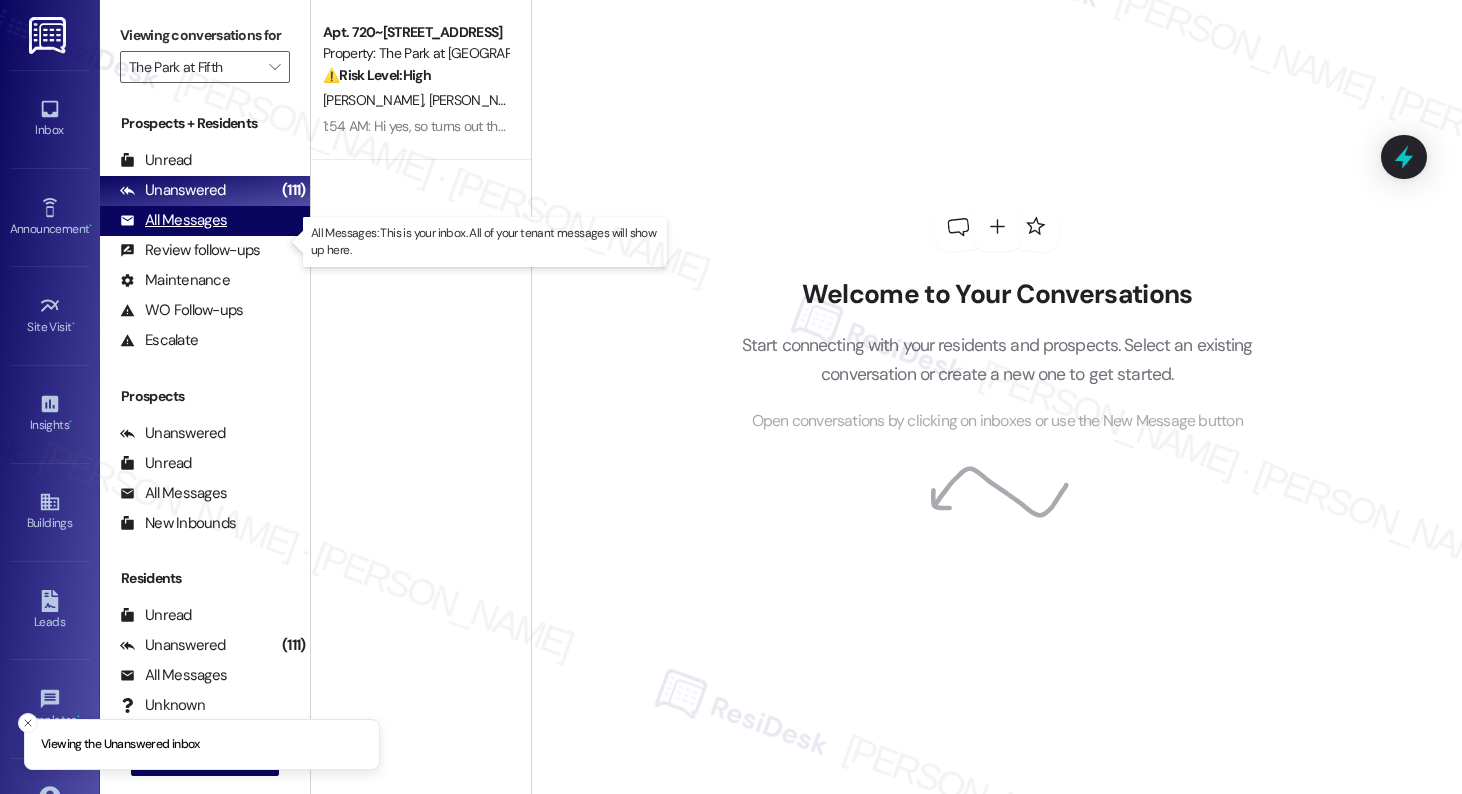 click on "All Messages" at bounding box center (173, 220) 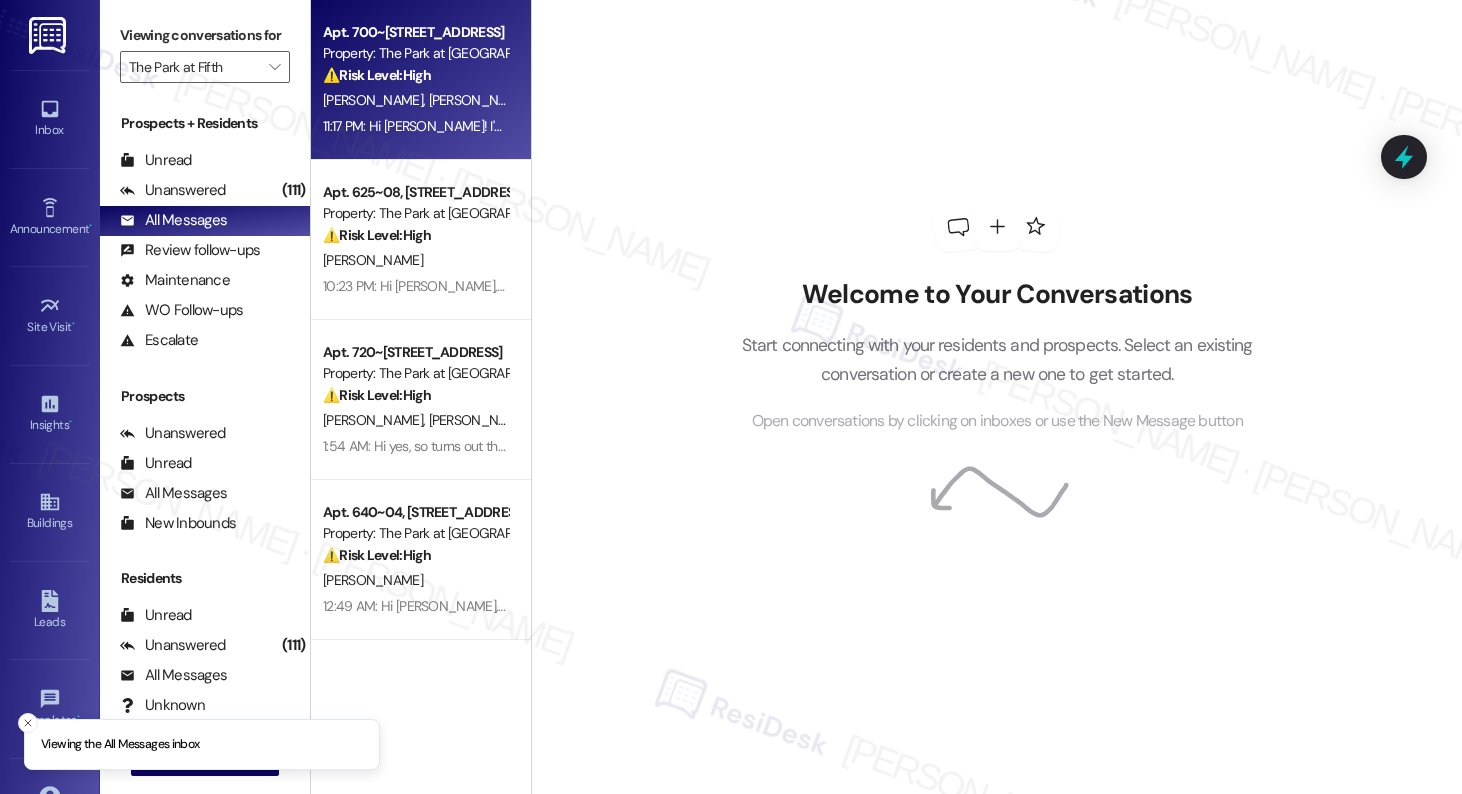 click on "Property: The Park at [GEOGRAPHIC_DATA]" at bounding box center [415, 53] 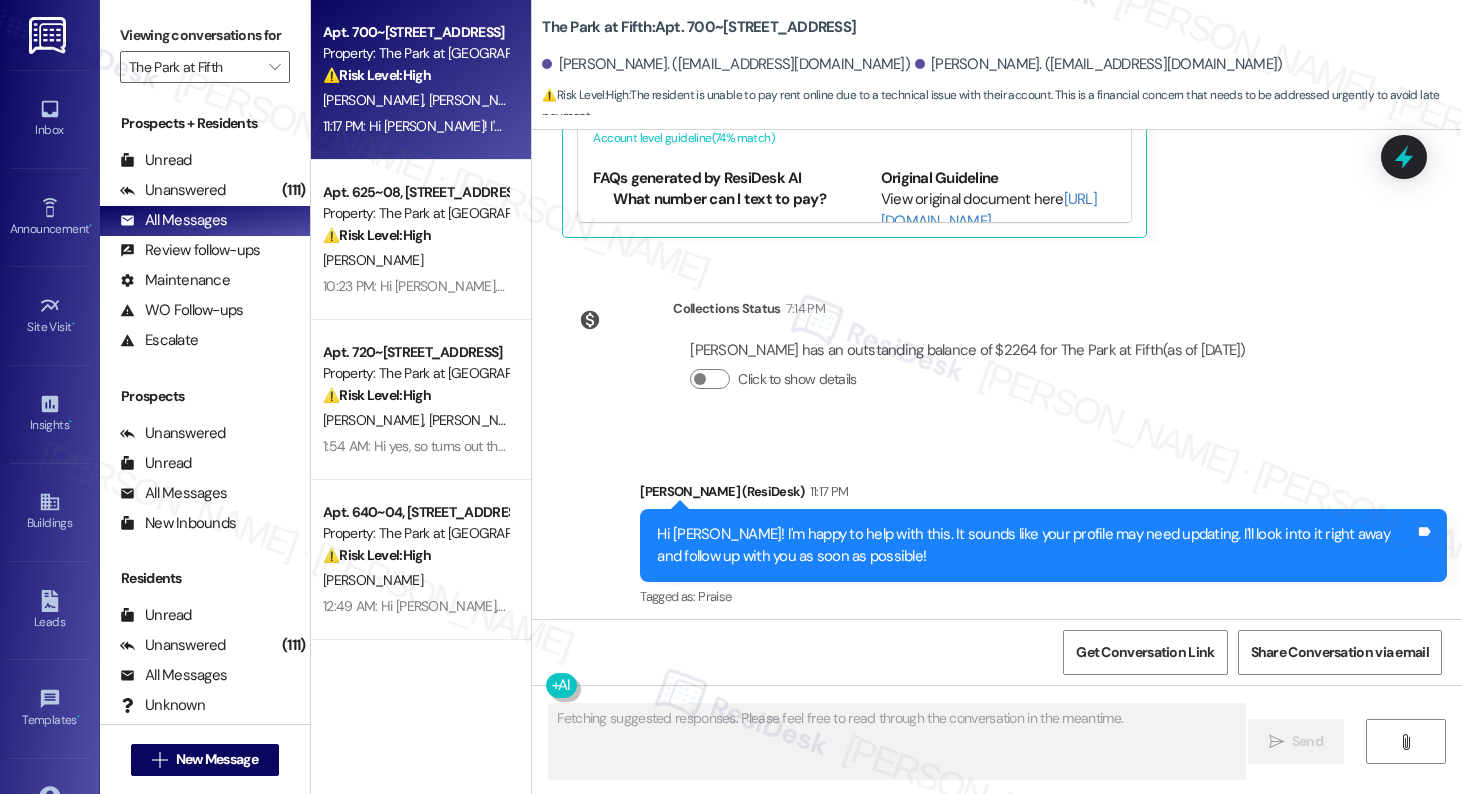 scroll, scrollTop: 1229, scrollLeft: 0, axis: vertical 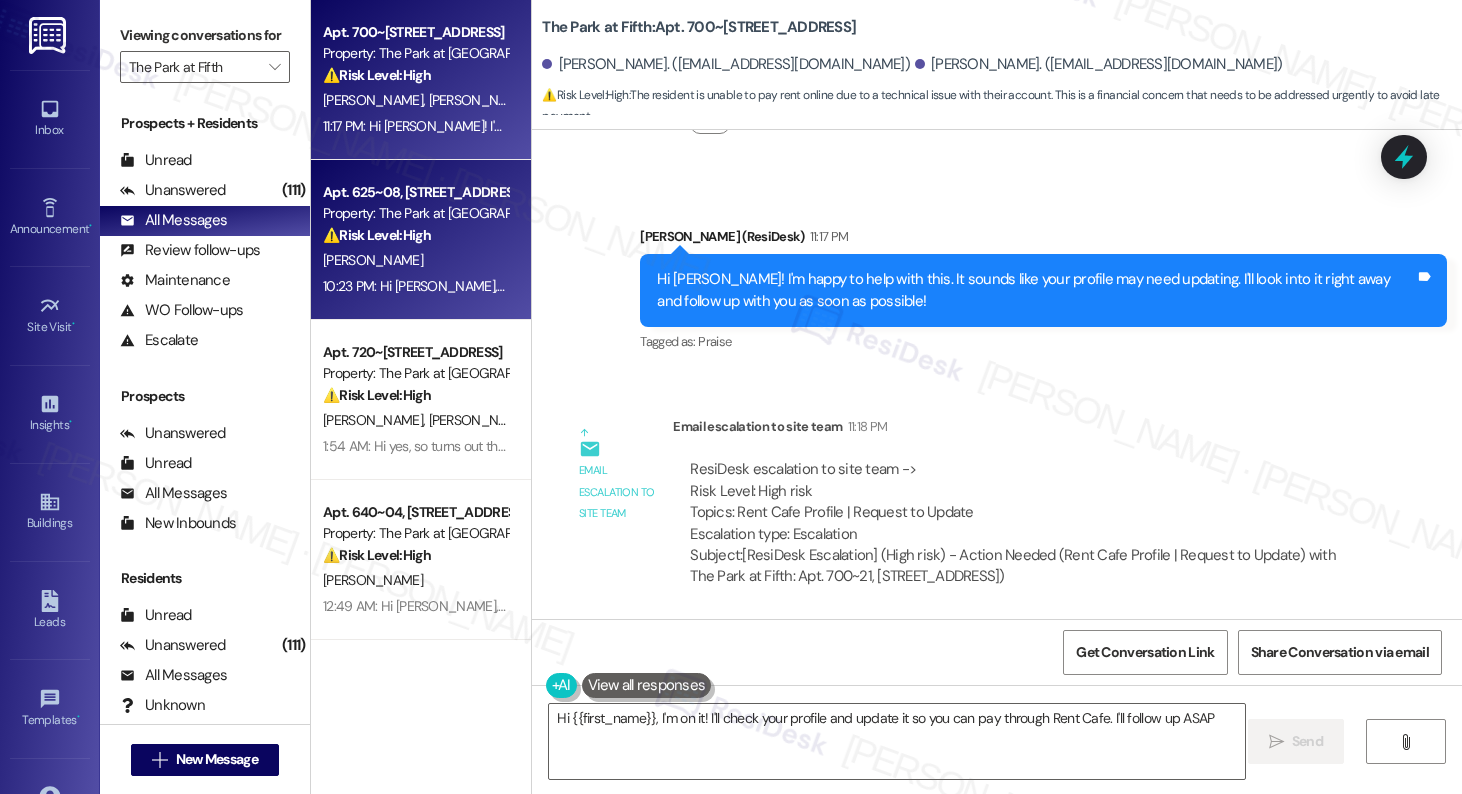 type on "Hi {{first_name}}, I'm on it! I'll check your profile and update it so you can pay through Rent Cafe. I'll follow up ASAP!" 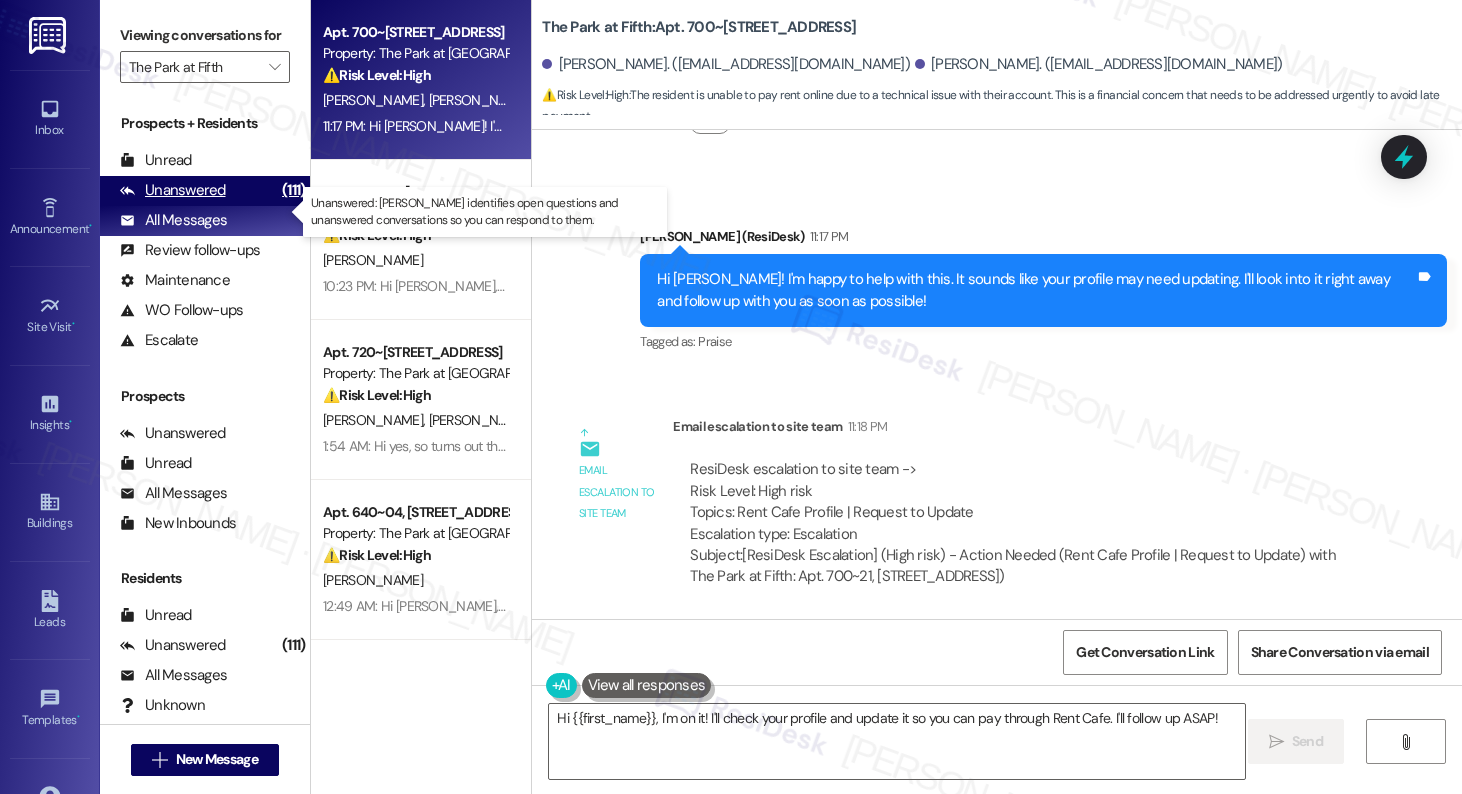 click on "Unanswered" at bounding box center [173, 190] 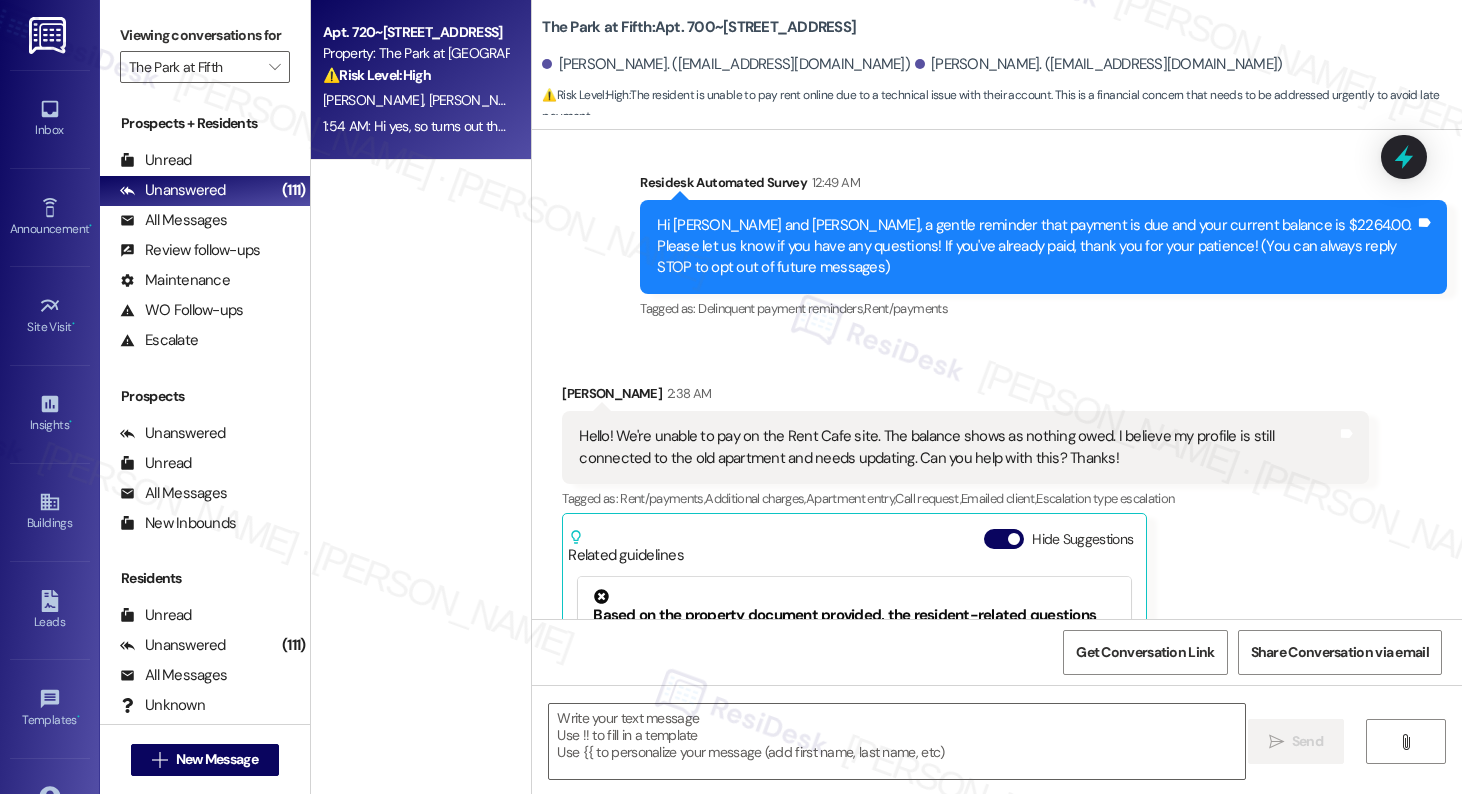 click on "S. Rivera M. Maggi" at bounding box center (415, 100) 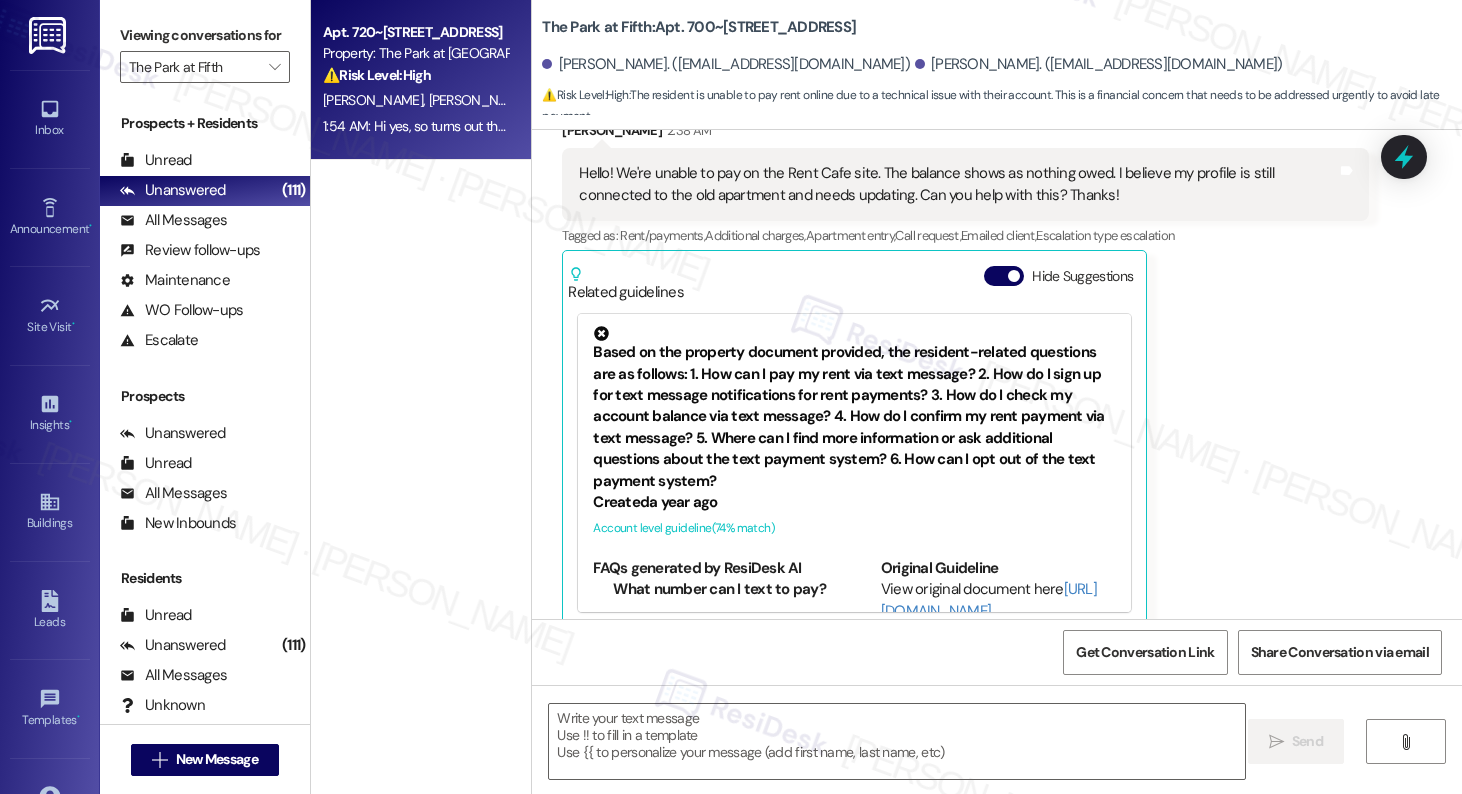scroll, scrollTop: 607, scrollLeft: 0, axis: vertical 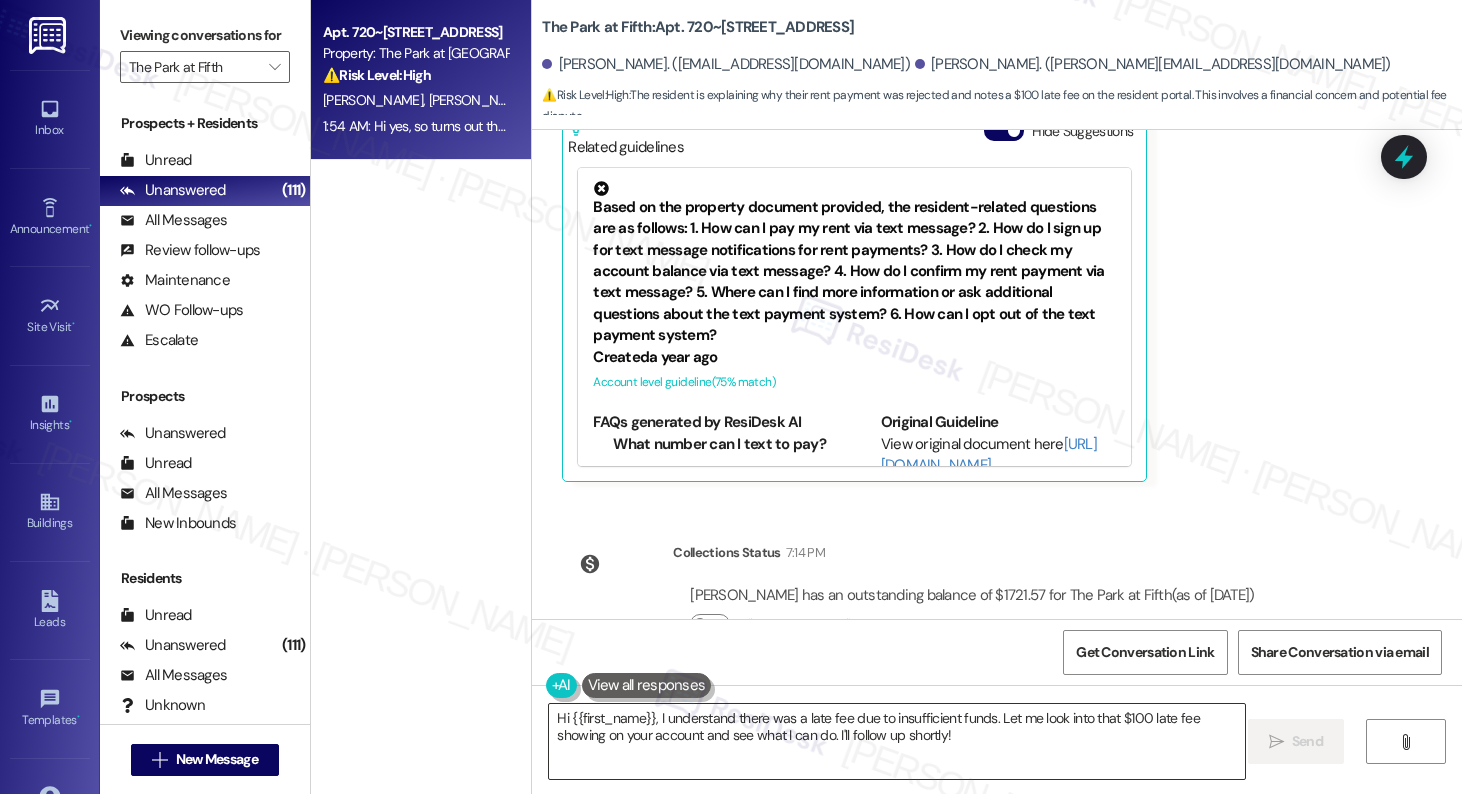 click on "Hi {{first_name}}, I understand there was a late fee due to insufficient funds. Let me look into that $100 late fee showing on your account and see what I can do. I'll follow up shortly!" at bounding box center [896, 741] 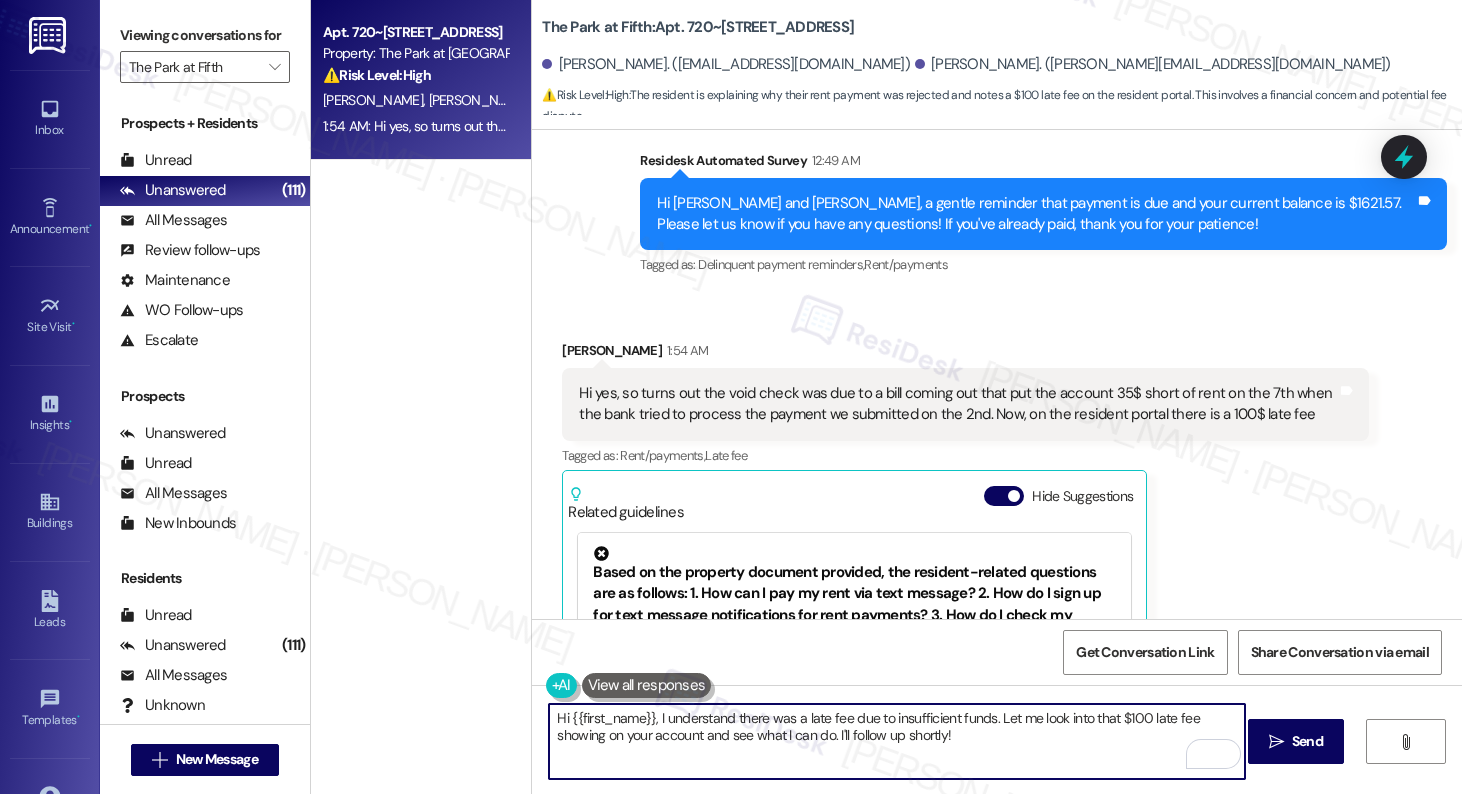 scroll, scrollTop: 10338, scrollLeft: 0, axis: vertical 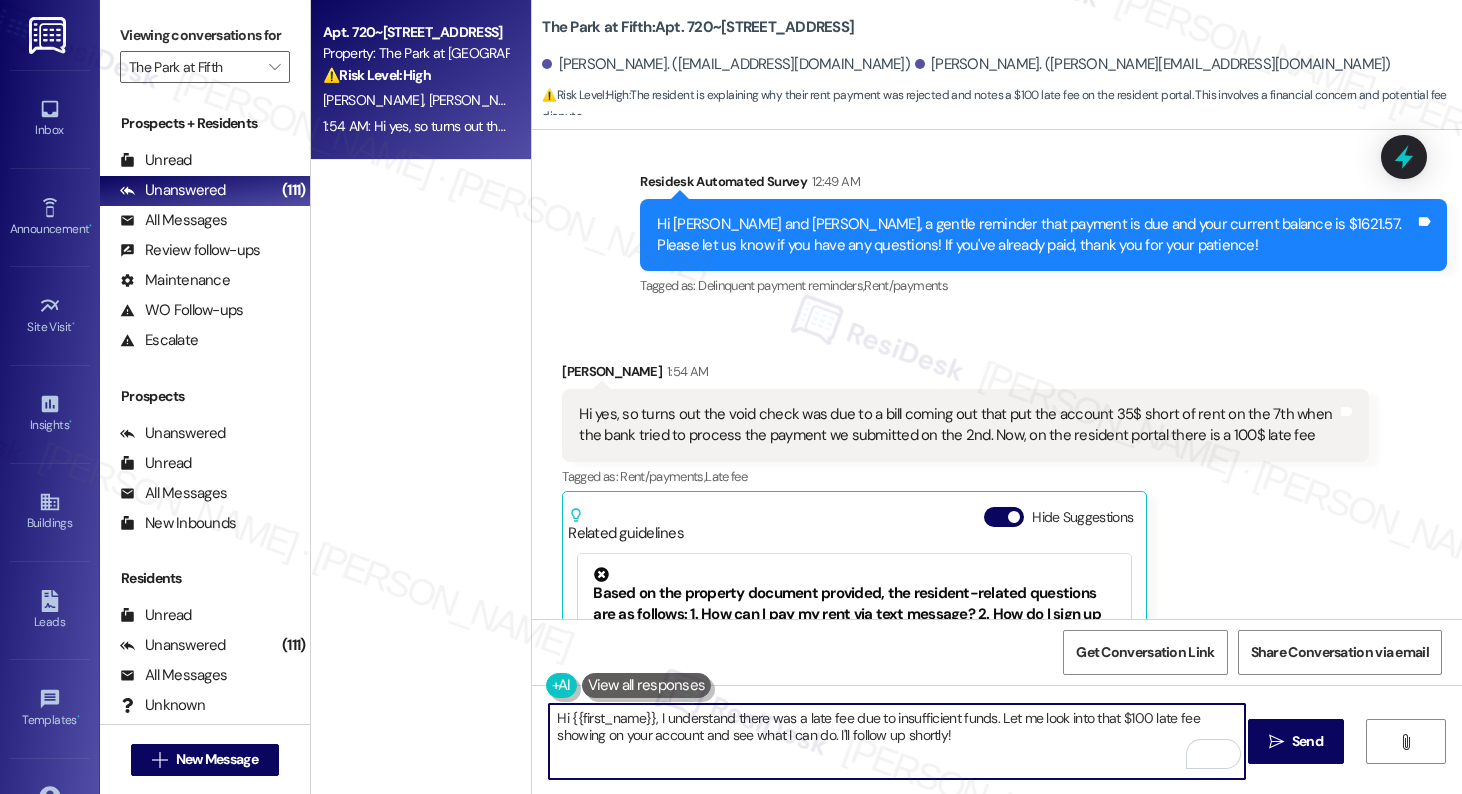 click on "Martine Maggi 1:54 AM" at bounding box center (965, 375) 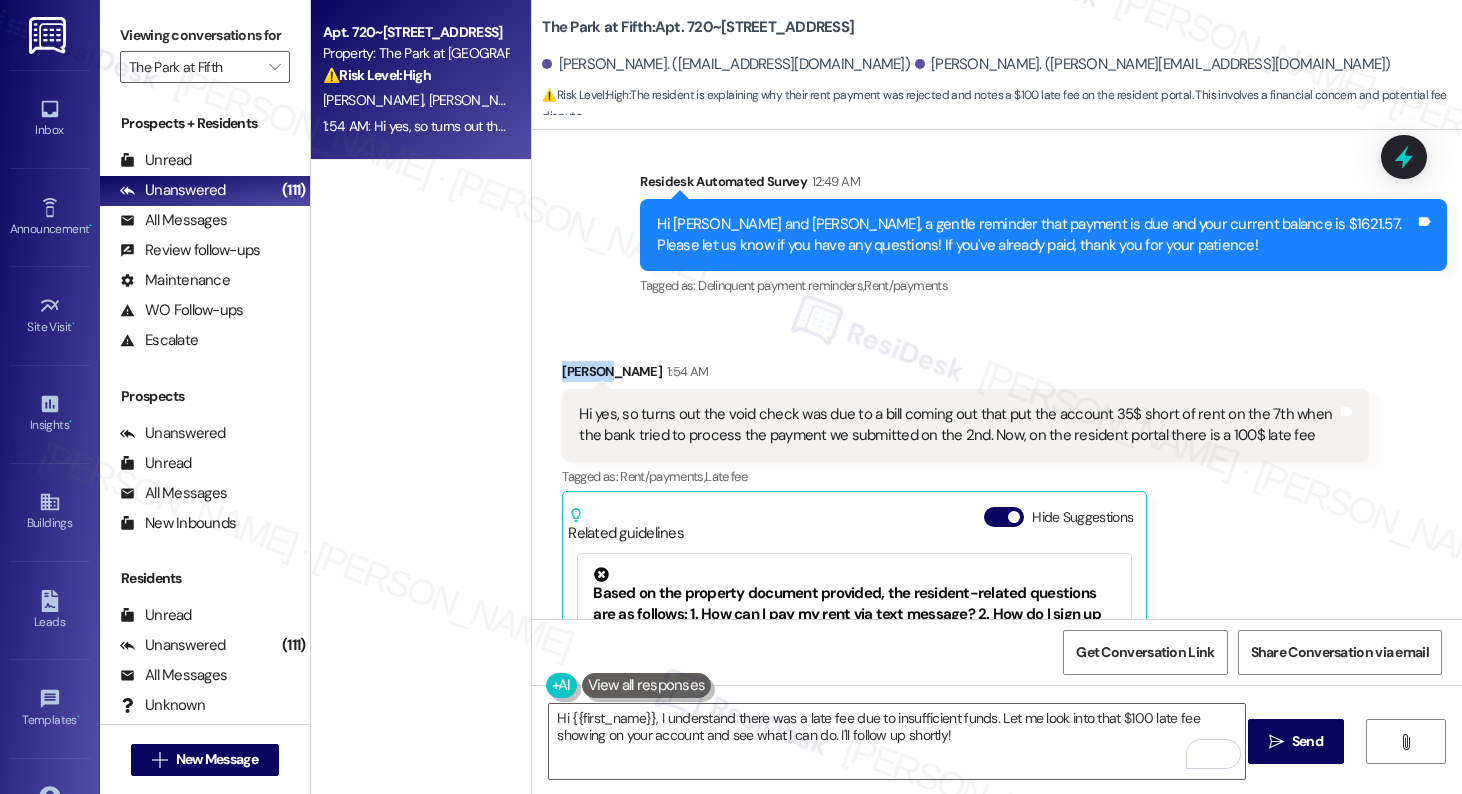 copy on "Martine" 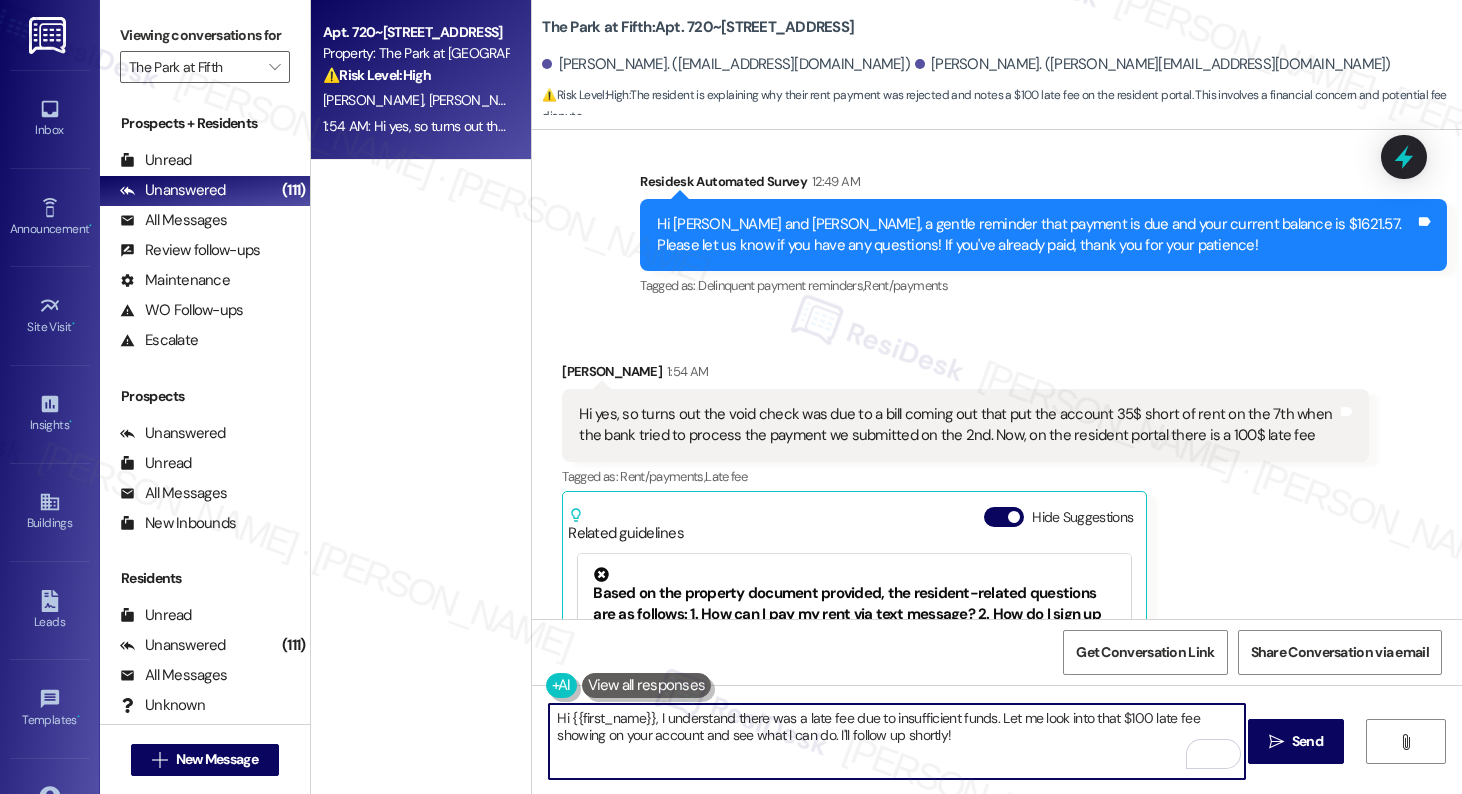 drag, startPoint x: 560, startPoint y: 717, endPoint x: 645, endPoint y: 715, distance: 85.02353 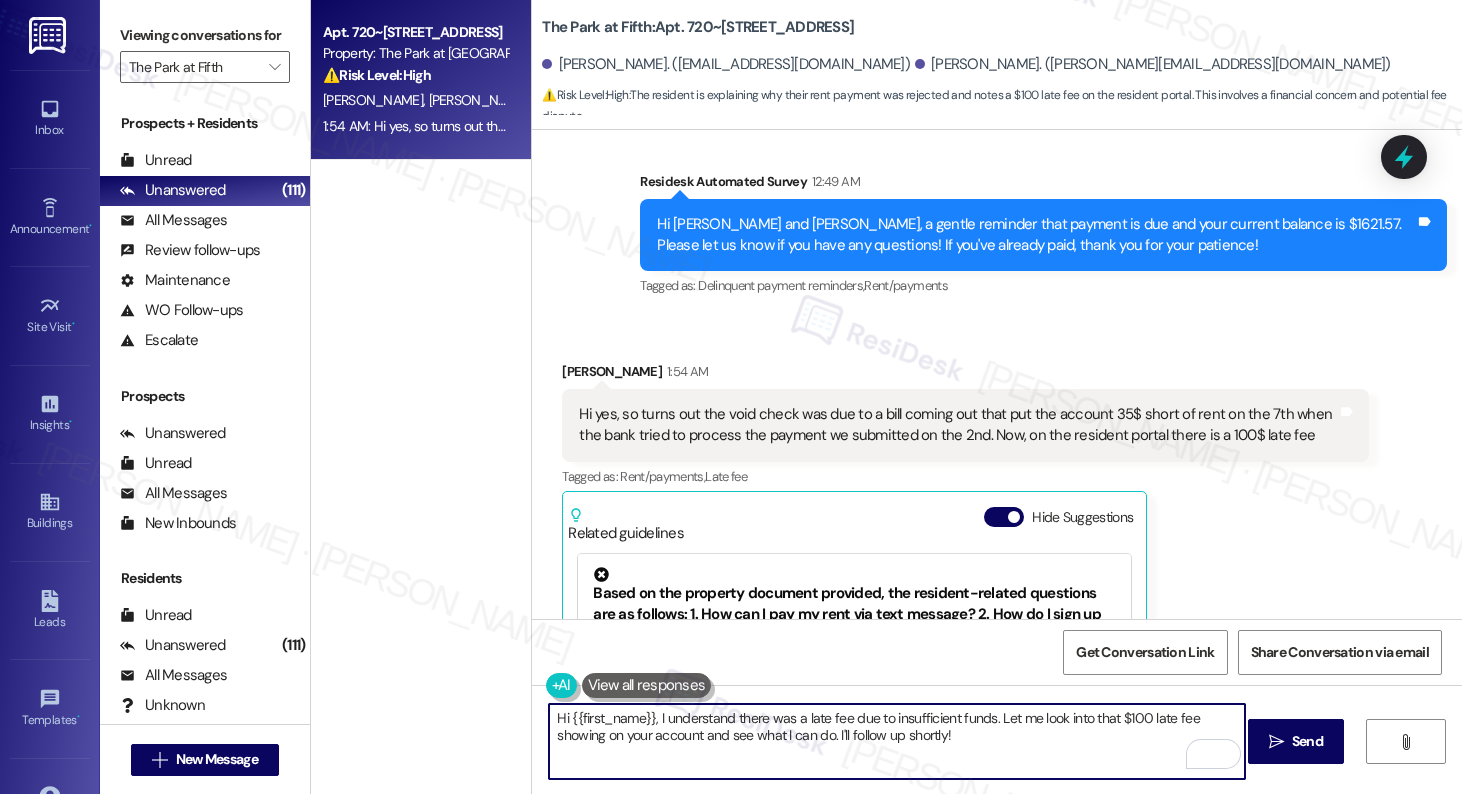 click on "Hi {{first_name}}, I understand there was a late fee due to insufficient funds. Let me look into that $100 late fee showing on your account and see what I can do. I'll follow up shortly!" at bounding box center (896, 741) 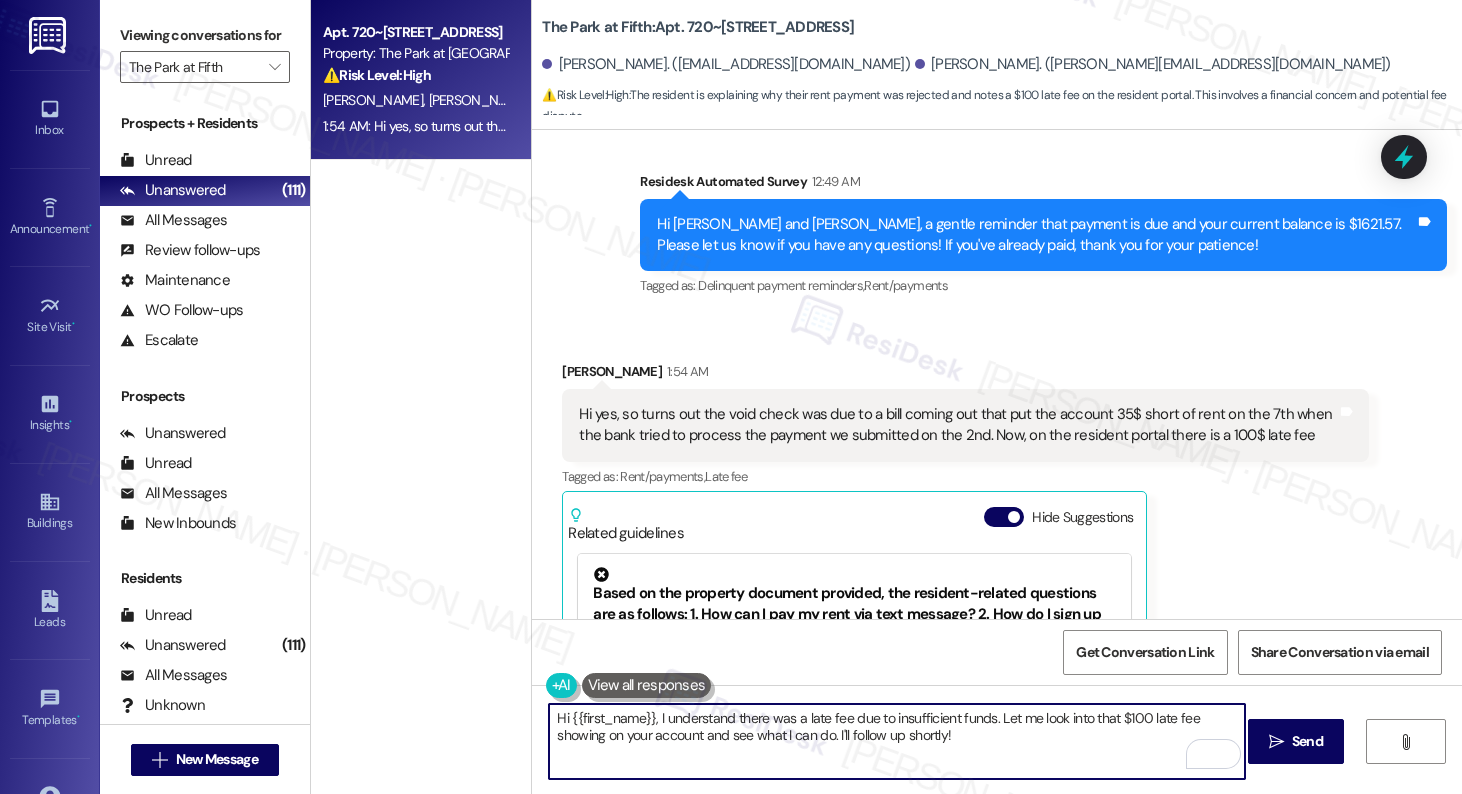 paste on "Martine" 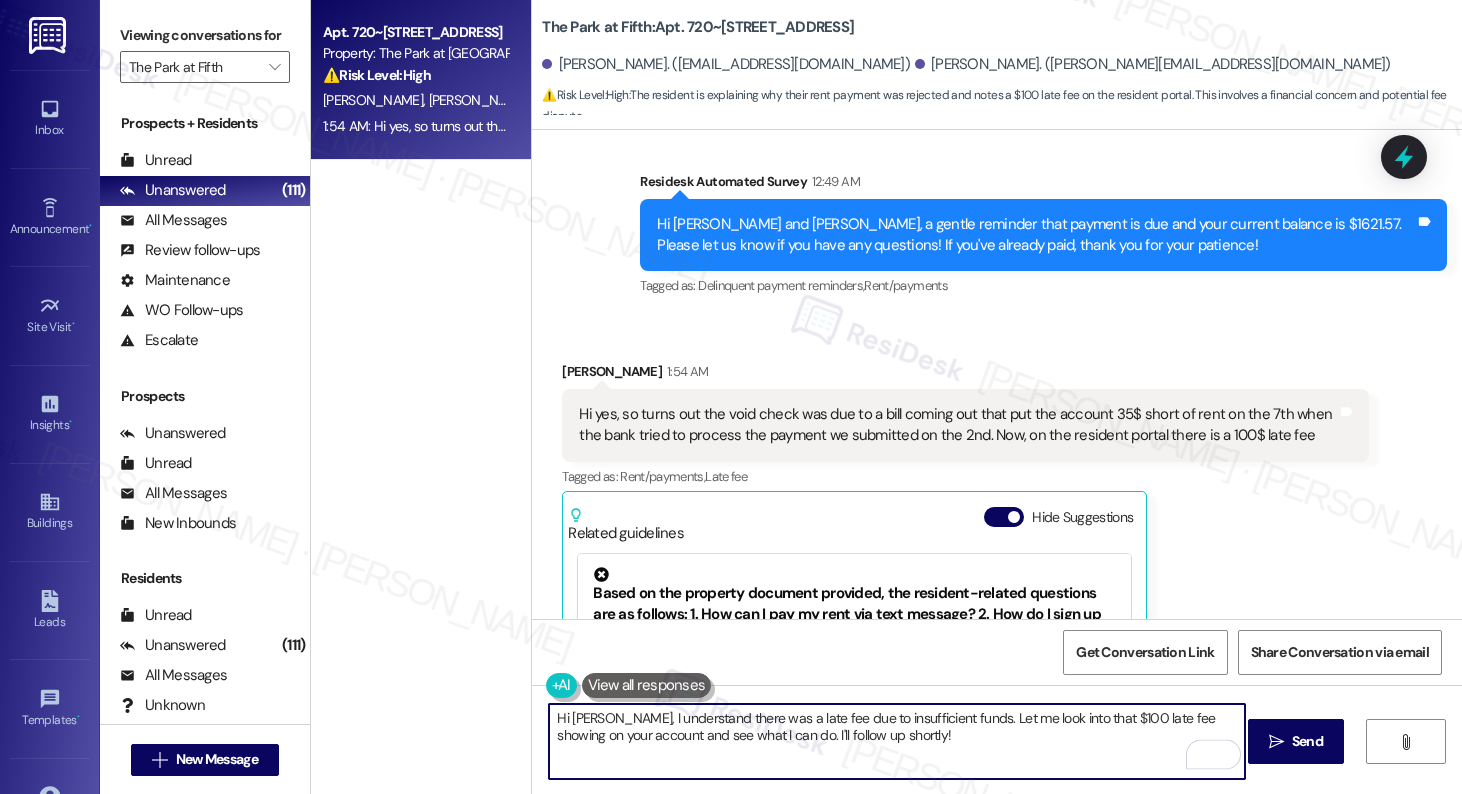 click on "Hi Martine, I understand there was a late fee due to insufficient funds. Let me look into that $100 late fee showing on your account and see what I can do. I'll follow up shortly!" at bounding box center [896, 741] 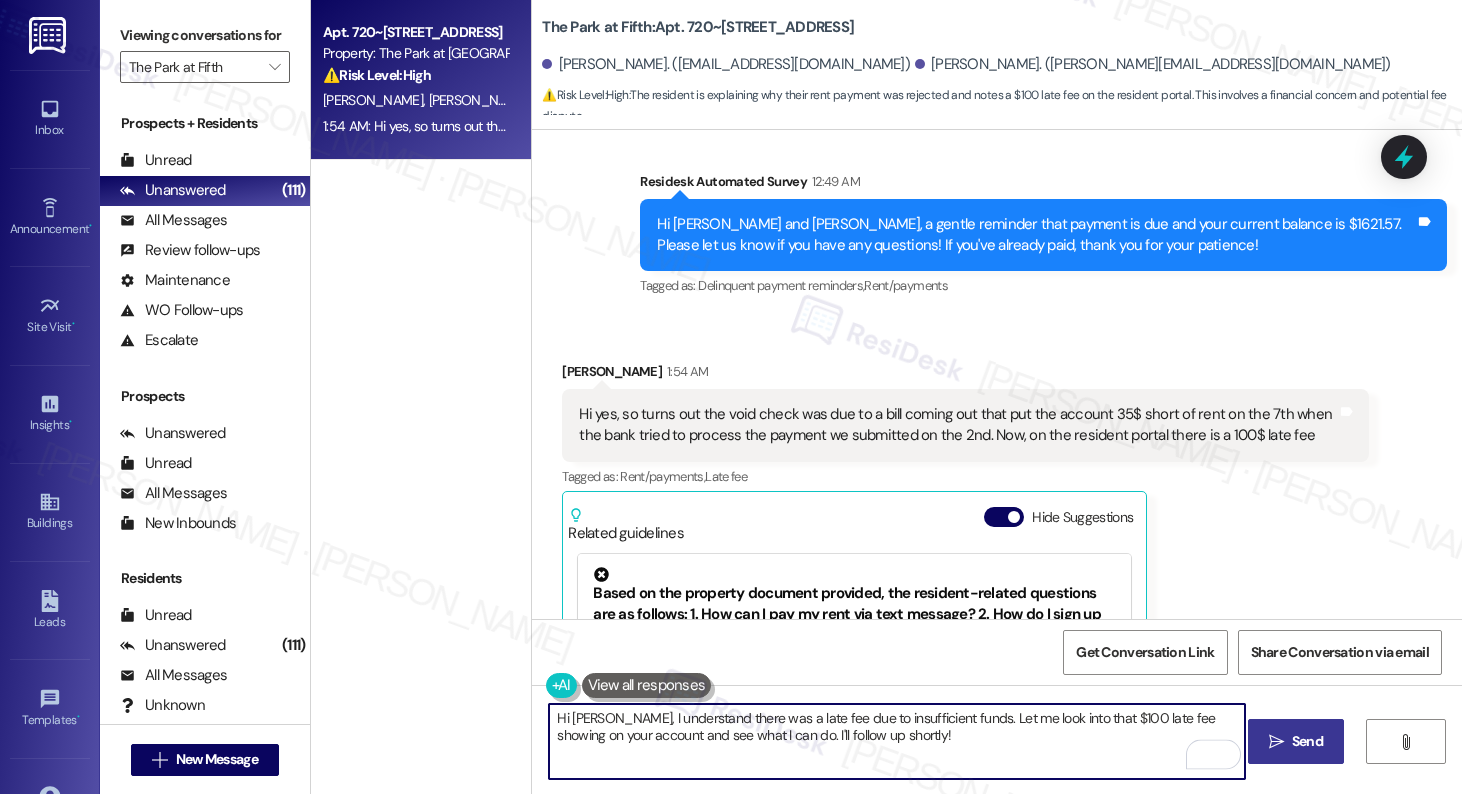 click on " Send" at bounding box center [1296, 741] 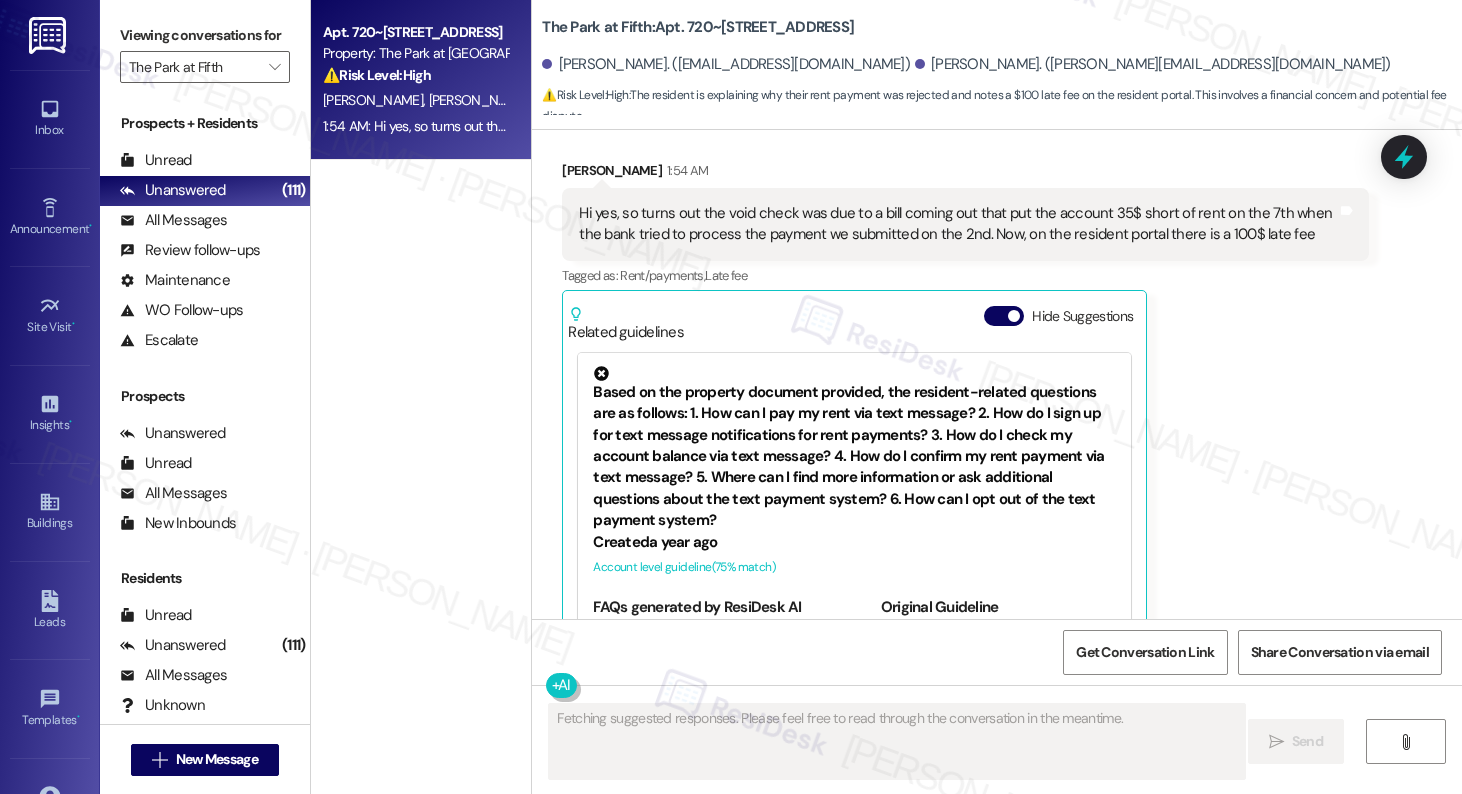 scroll, scrollTop: 10885, scrollLeft: 0, axis: vertical 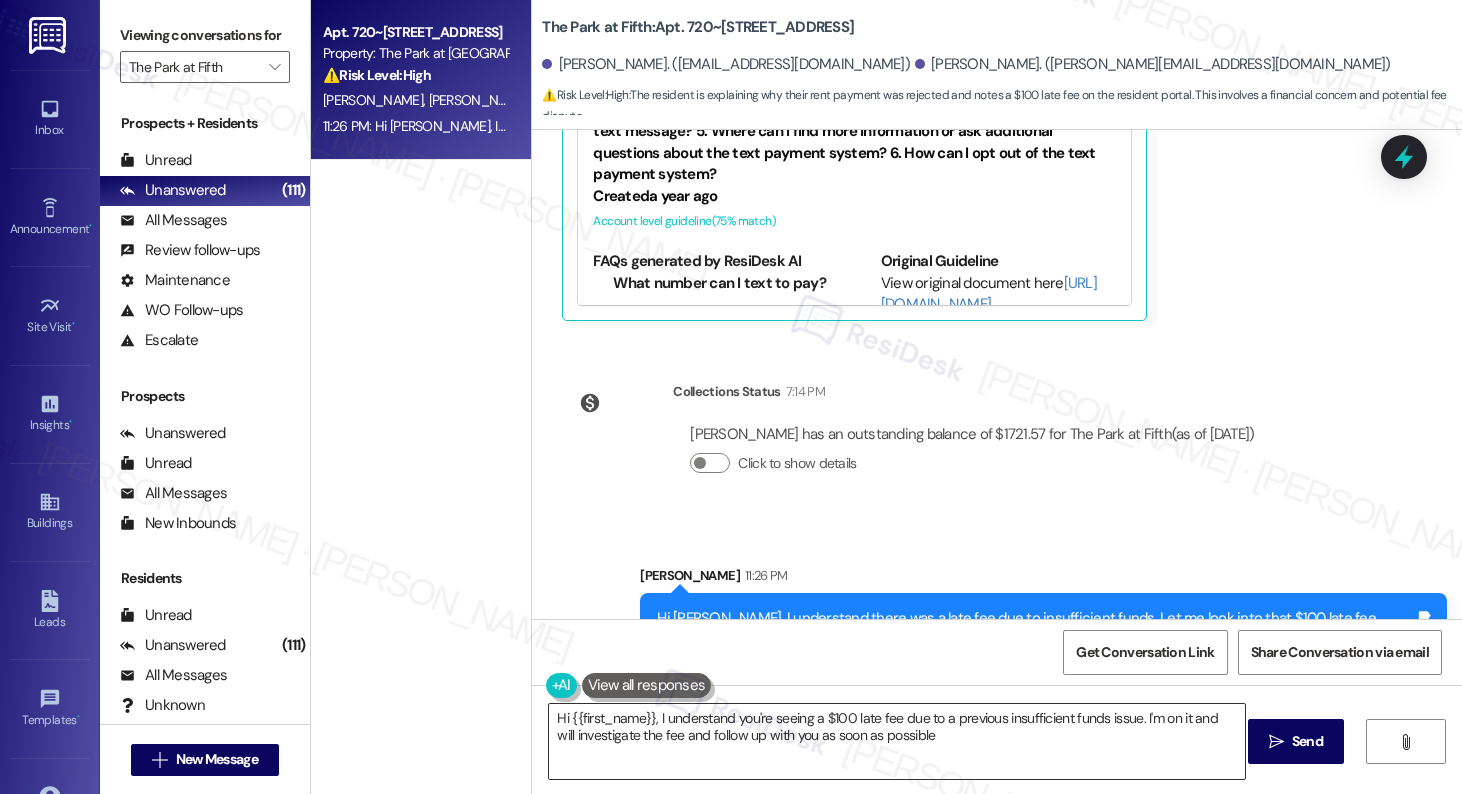 type on "Hi {{first_name}}, I understand you're seeing a $100 late fee due to a previous insufficient funds issue. I'm on it and will investigate the fee and follow up with you as soon as possible." 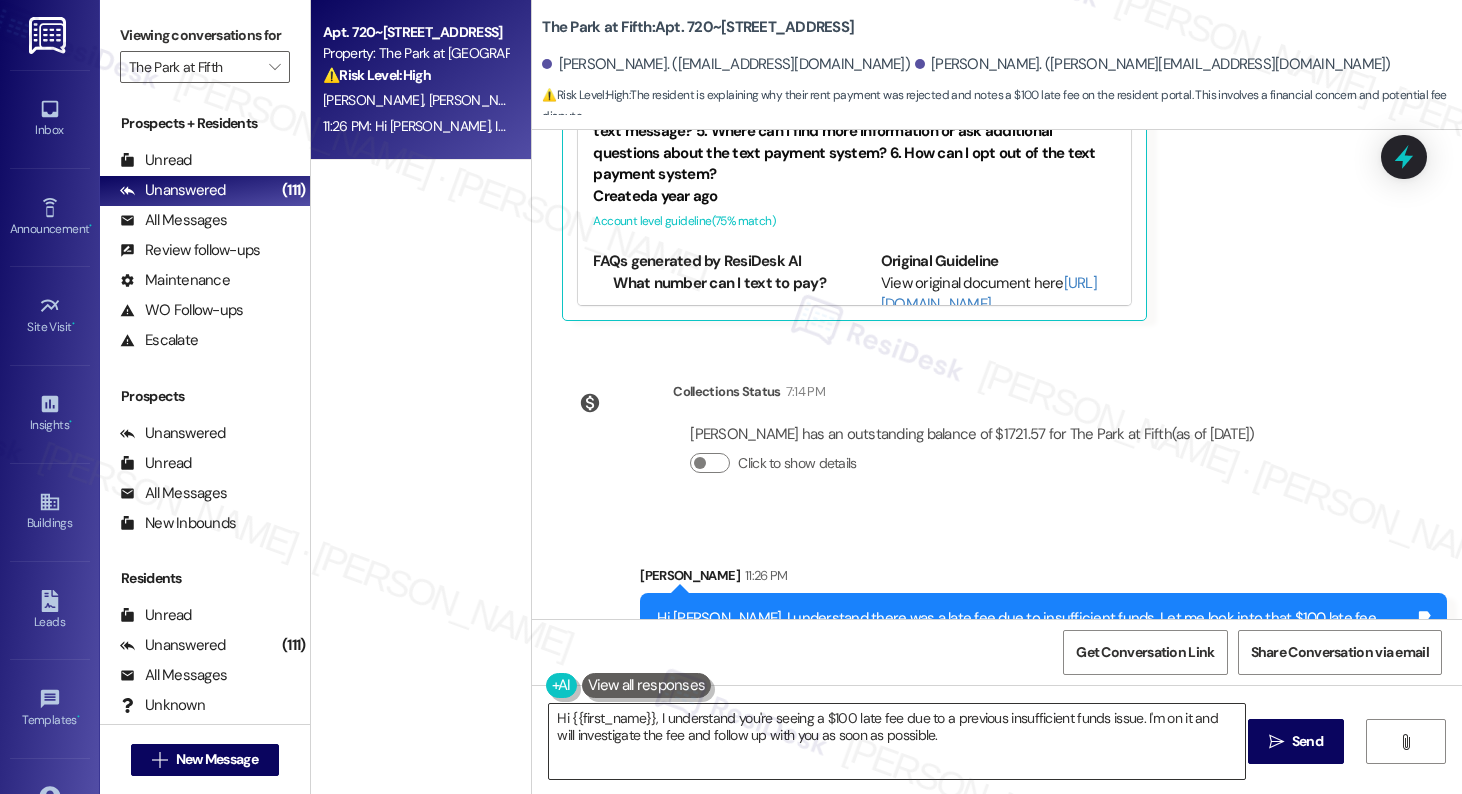 click on "Hi {{first_name}}, I understand you're seeing a $100 late fee due to a previous insufficient funds issue. I'm on it and will investigate the fee and follow up with you as soon as possible." at bounding box center (896, 741) 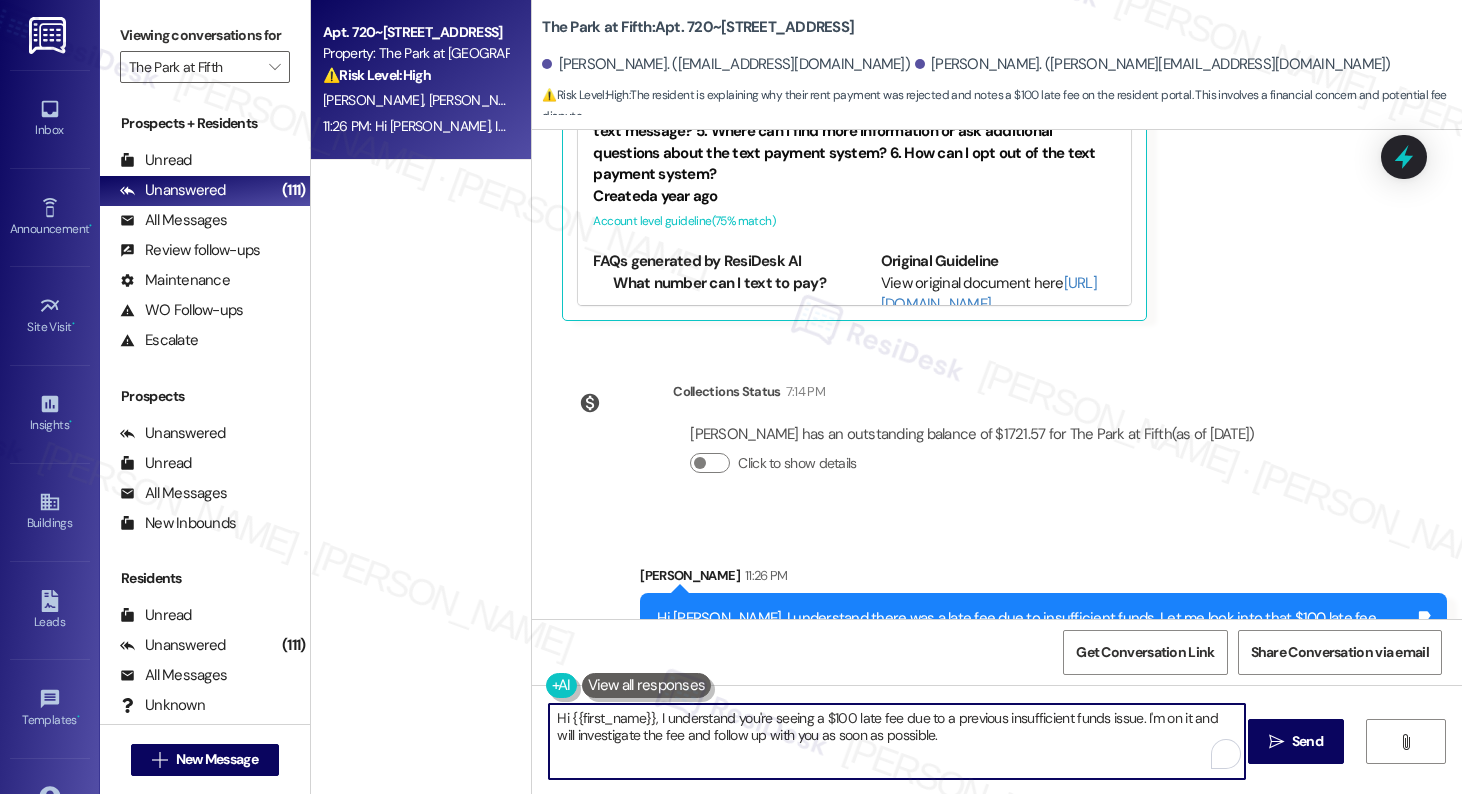 click on "Hi {{first_name}}, I understand you're seeing a $100 late fee due to a previous insufficient funds issue. I'm on it and will investigate the fee and follow up with you as soon as possible." at bounding box center [896, 741] 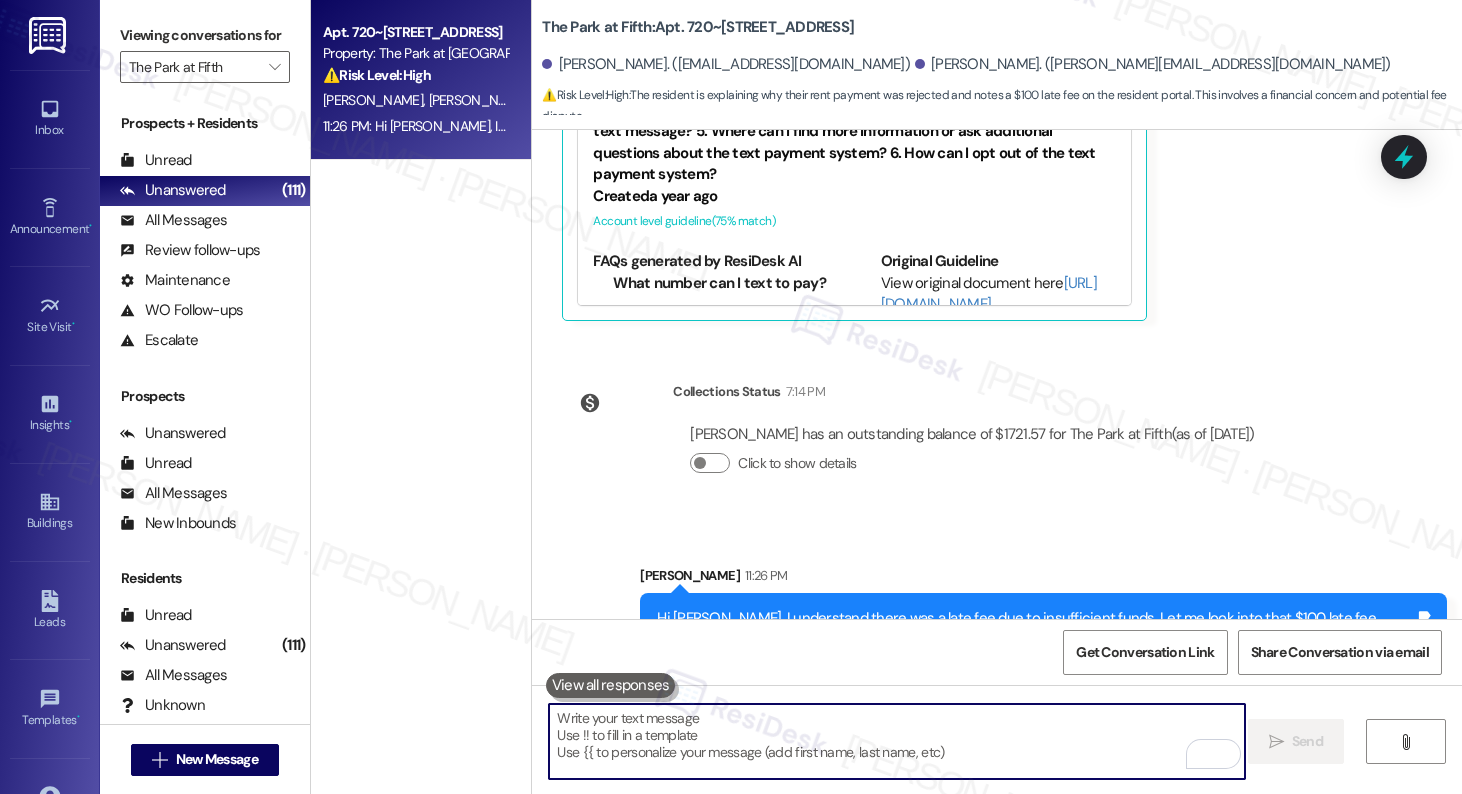 type 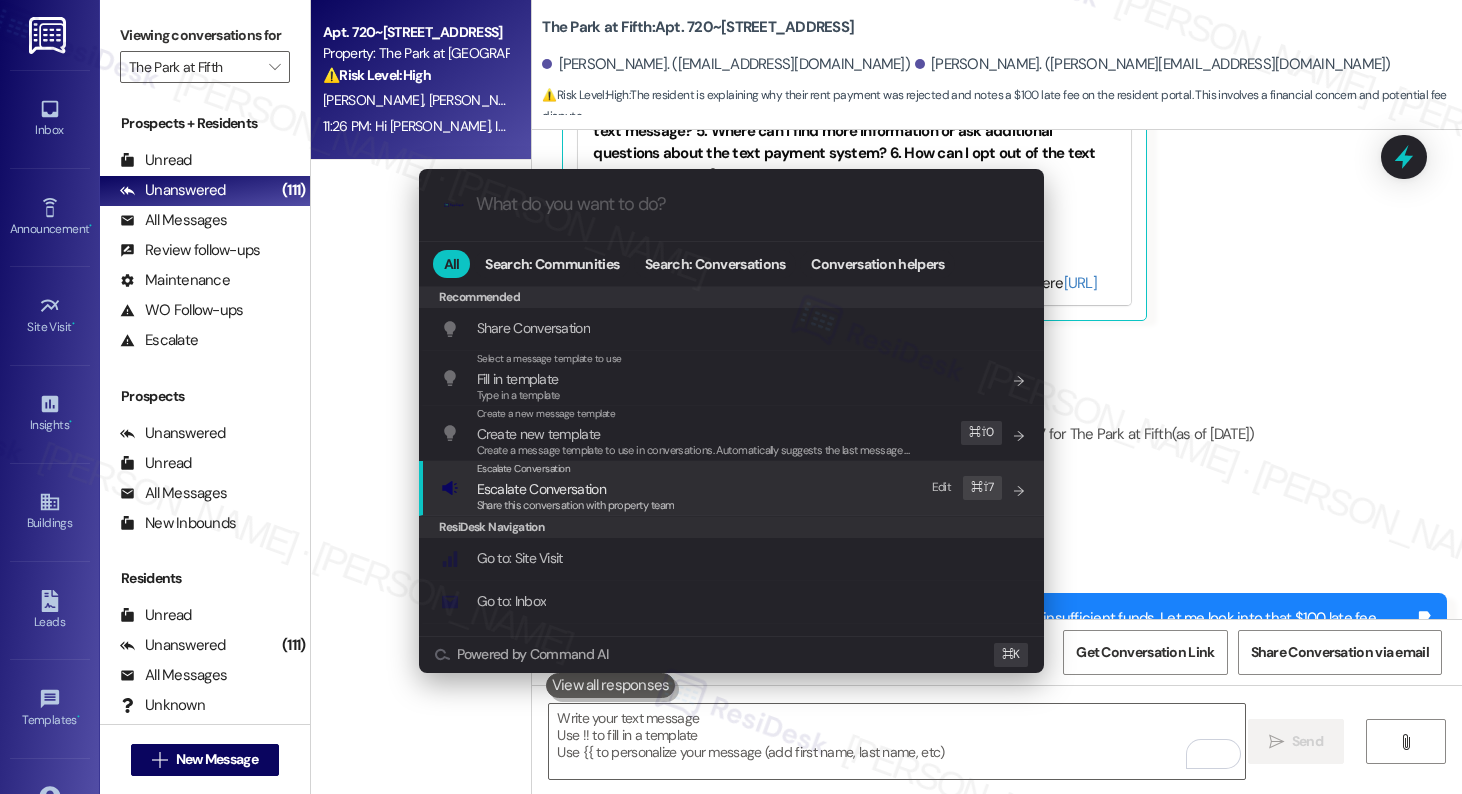 click on "ResiDesk Navigation" at bounding box center (731, 527) 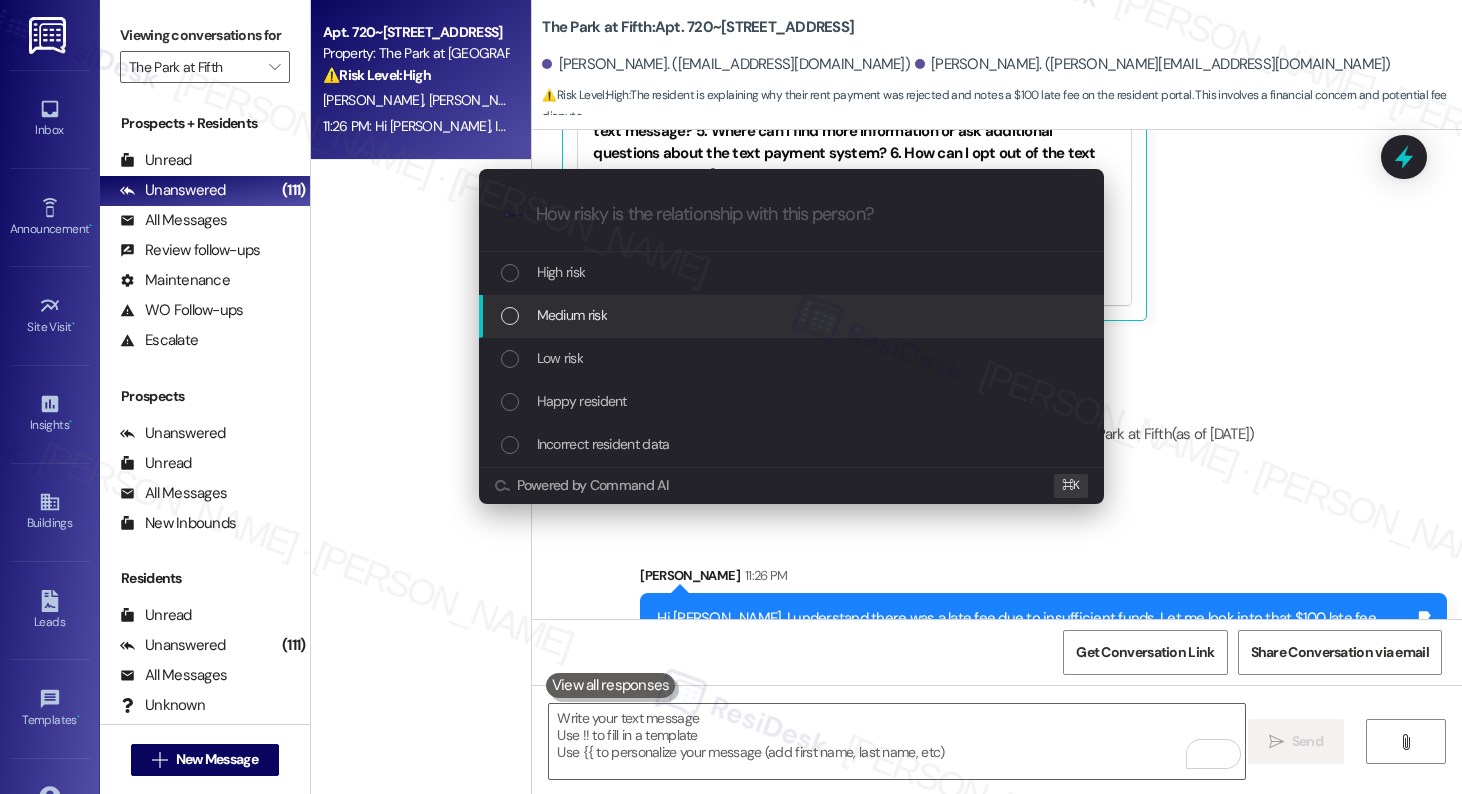 click on "Medium risk" at bounding box center [572, 315] 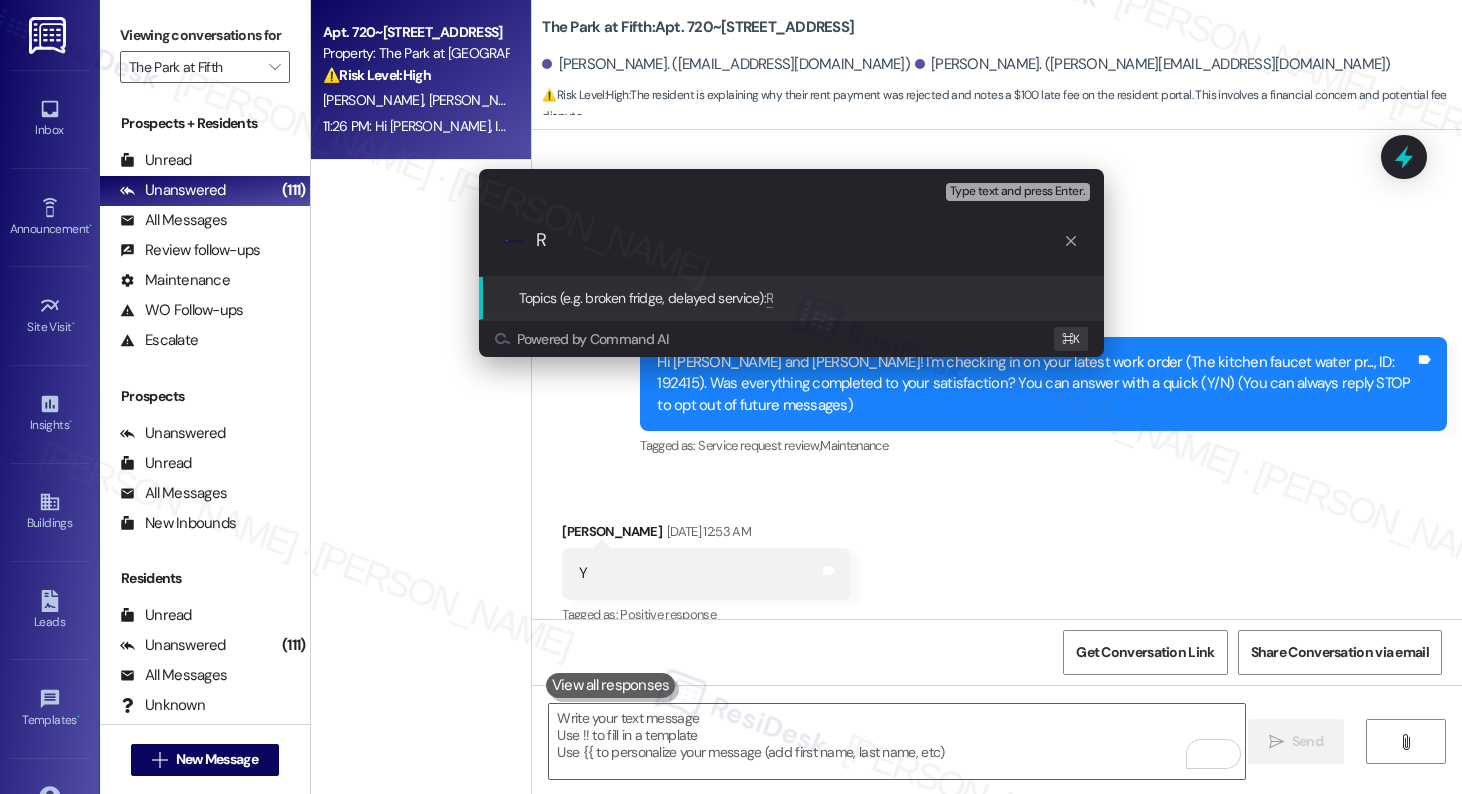 scroll, scrollTop: 0, scrollLeft: 0, axis: both 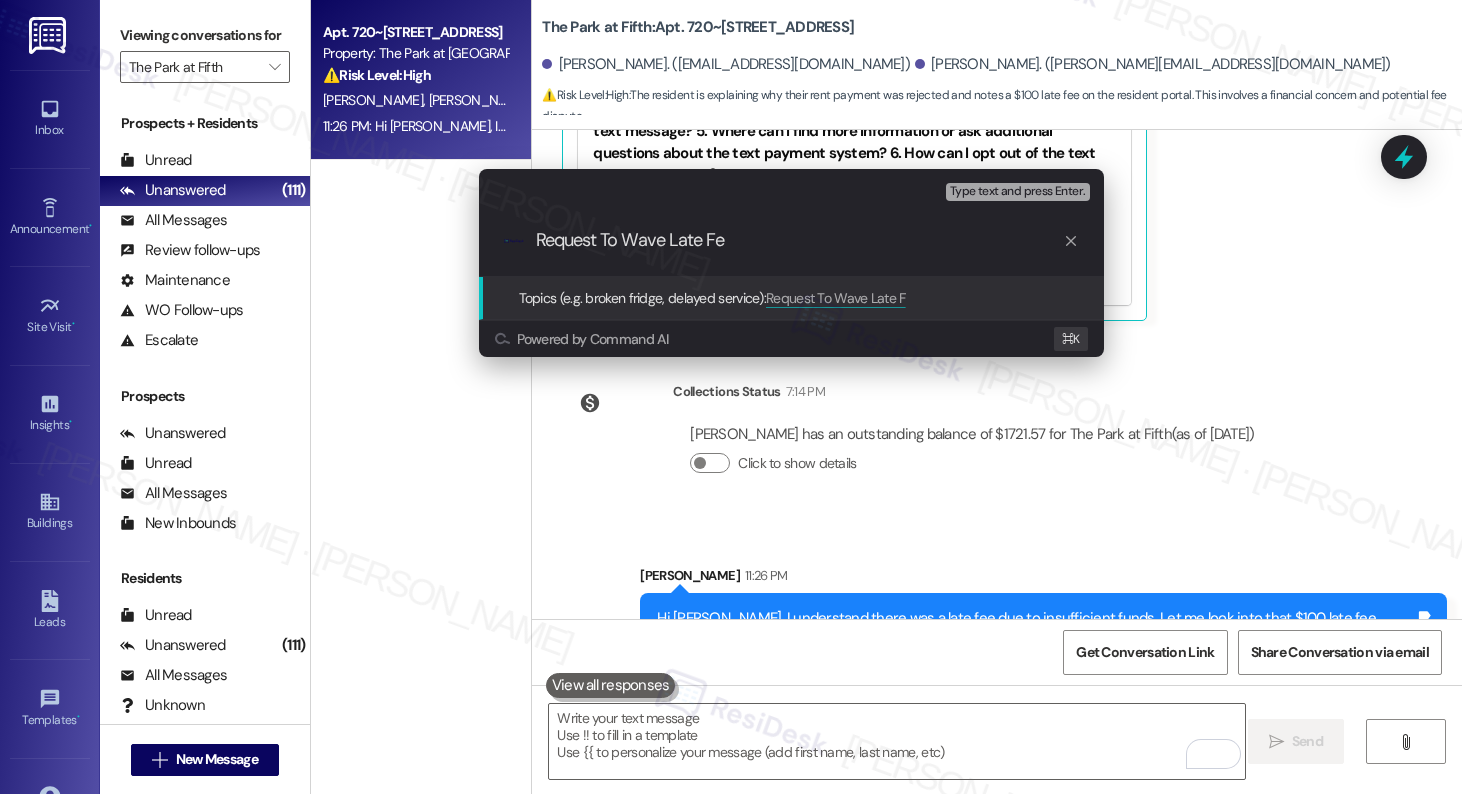 type on "Request To Wave Late Fee" 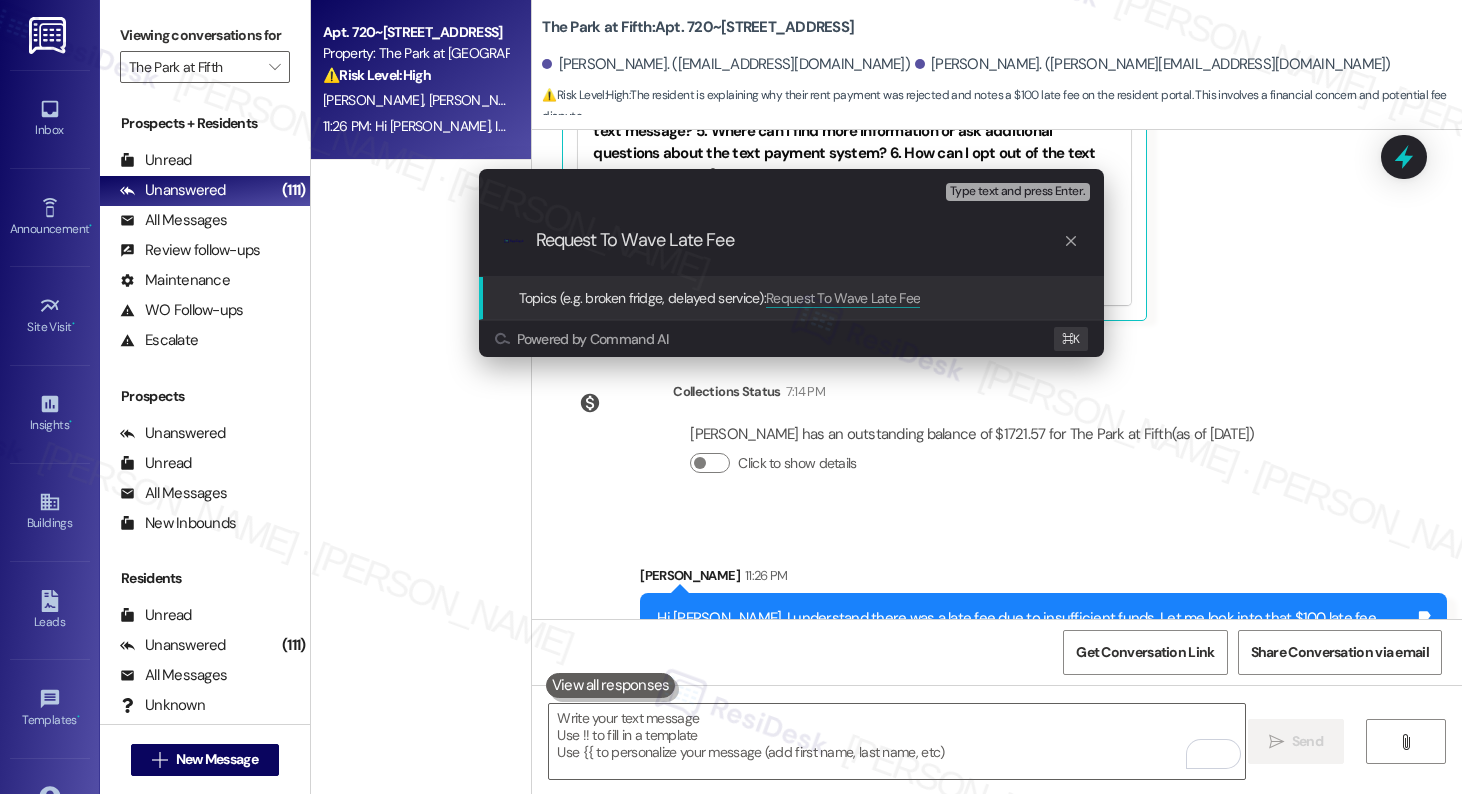type 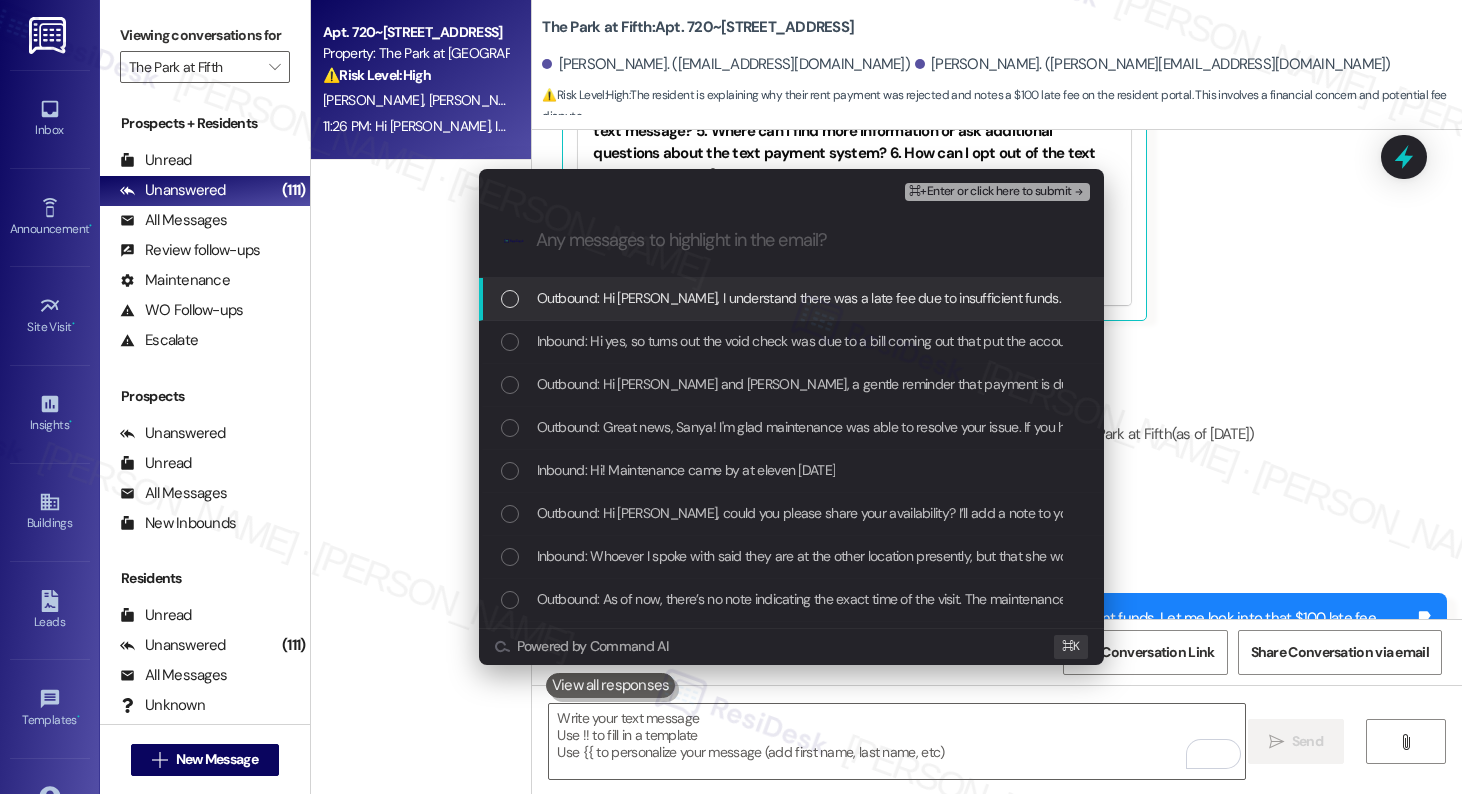 click on "Outbound: Hi [PERSON_NAME], I understand there was a late fee due to insufficient funds. Let me look into that $100 late fee showing on your account and see what I can do. I'll follow up shortly!" at bounding box center (1098, 298) 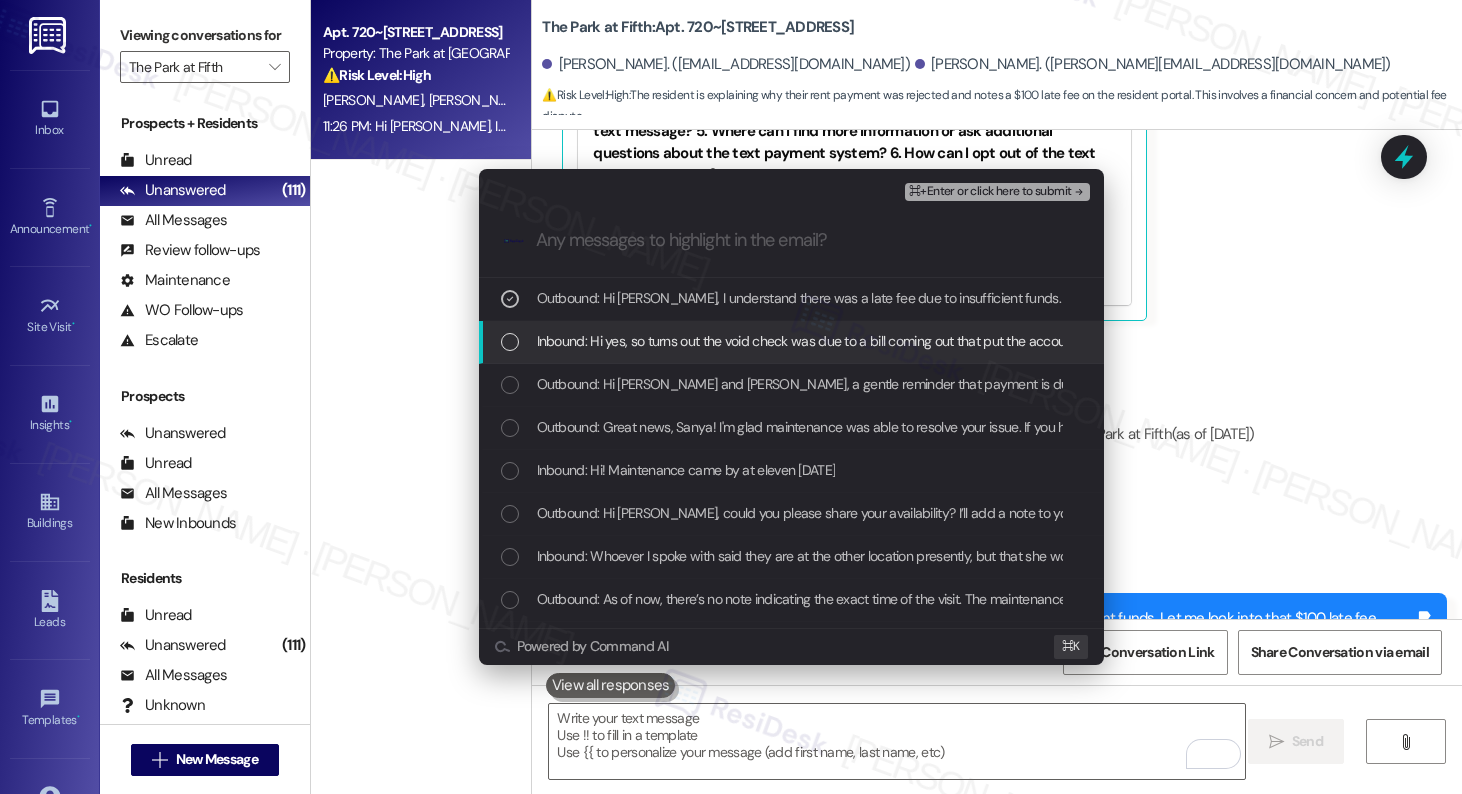 click on "Inbound: Hi yes, so turns out the void check was due to a bill coming out that put the account 35$ short of rent on the 7th when the bank tried to process the payment we submitted on the 2nd. Now, on the resident portal there is a 100$ late fee" at bounding box center (1244, 341) 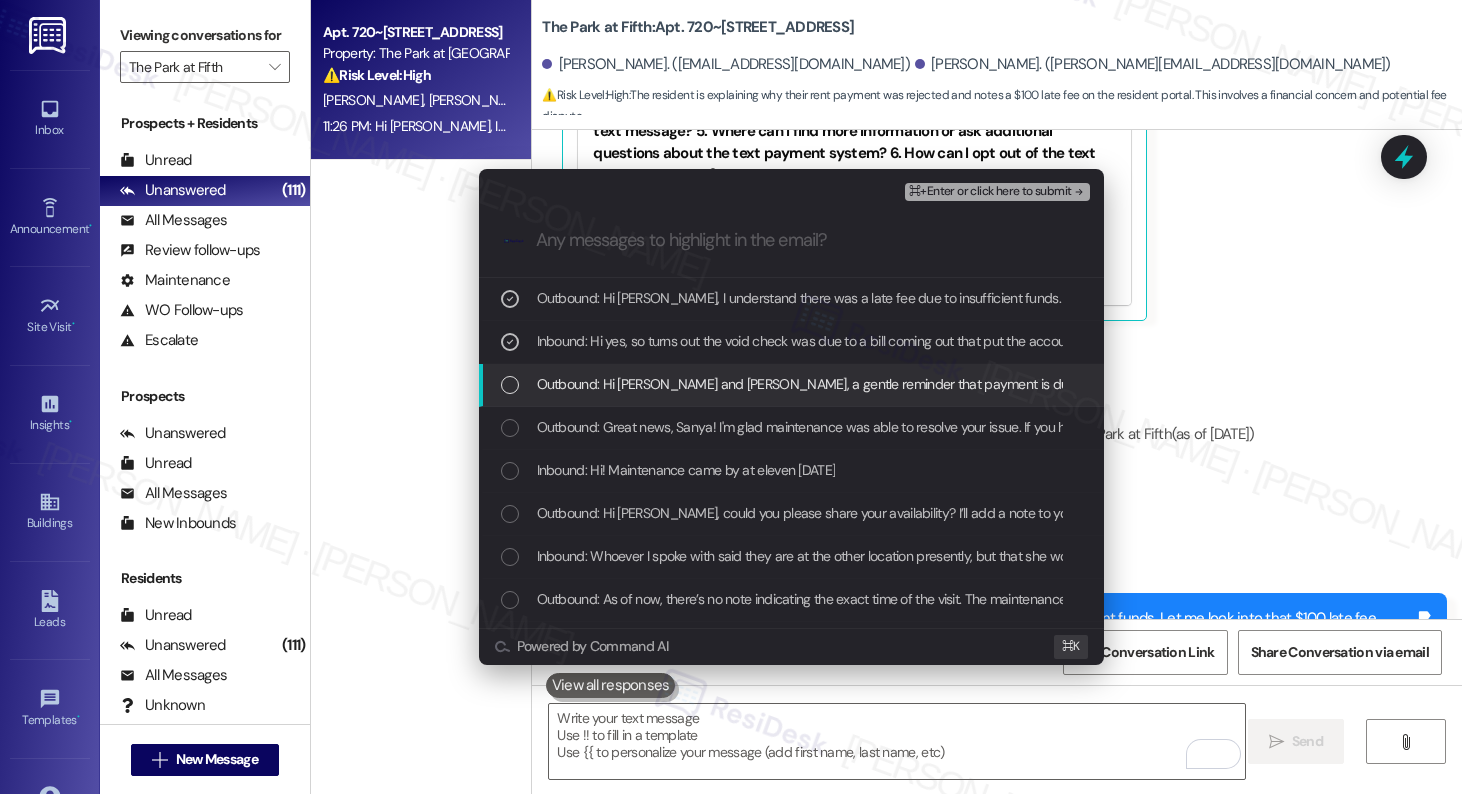 click on "Outbound: Hi [PERSON_NAME] and [PERSON_NAME], a gentle reminder that payment is due and your current balance is $1621.57. Please let us know if you have any questions! If you've already paid, thank you for your patience!" at bounding box center [1192, 384] 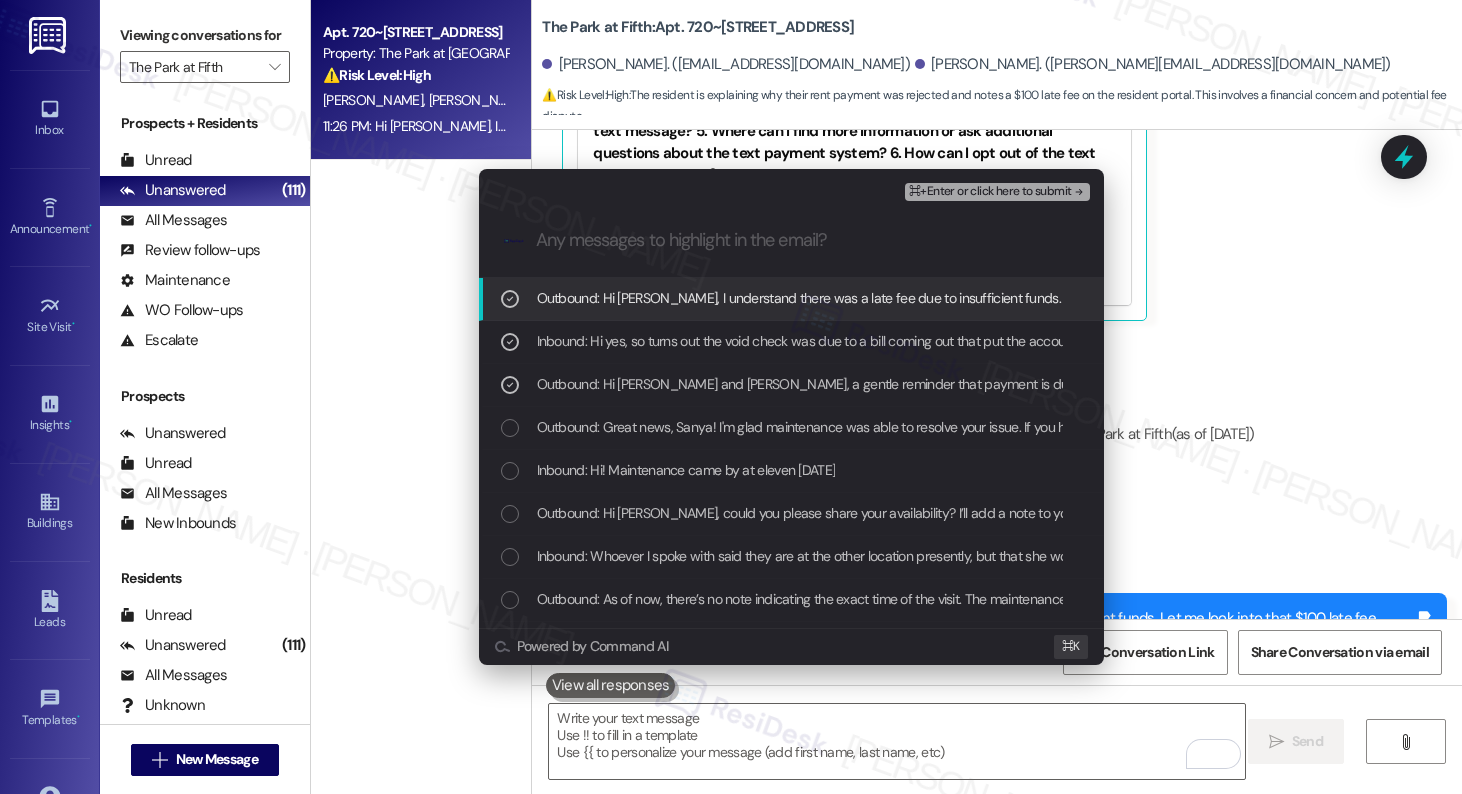 click on "⌘+Enter or click here to submit" at bounding box center [990, 192] 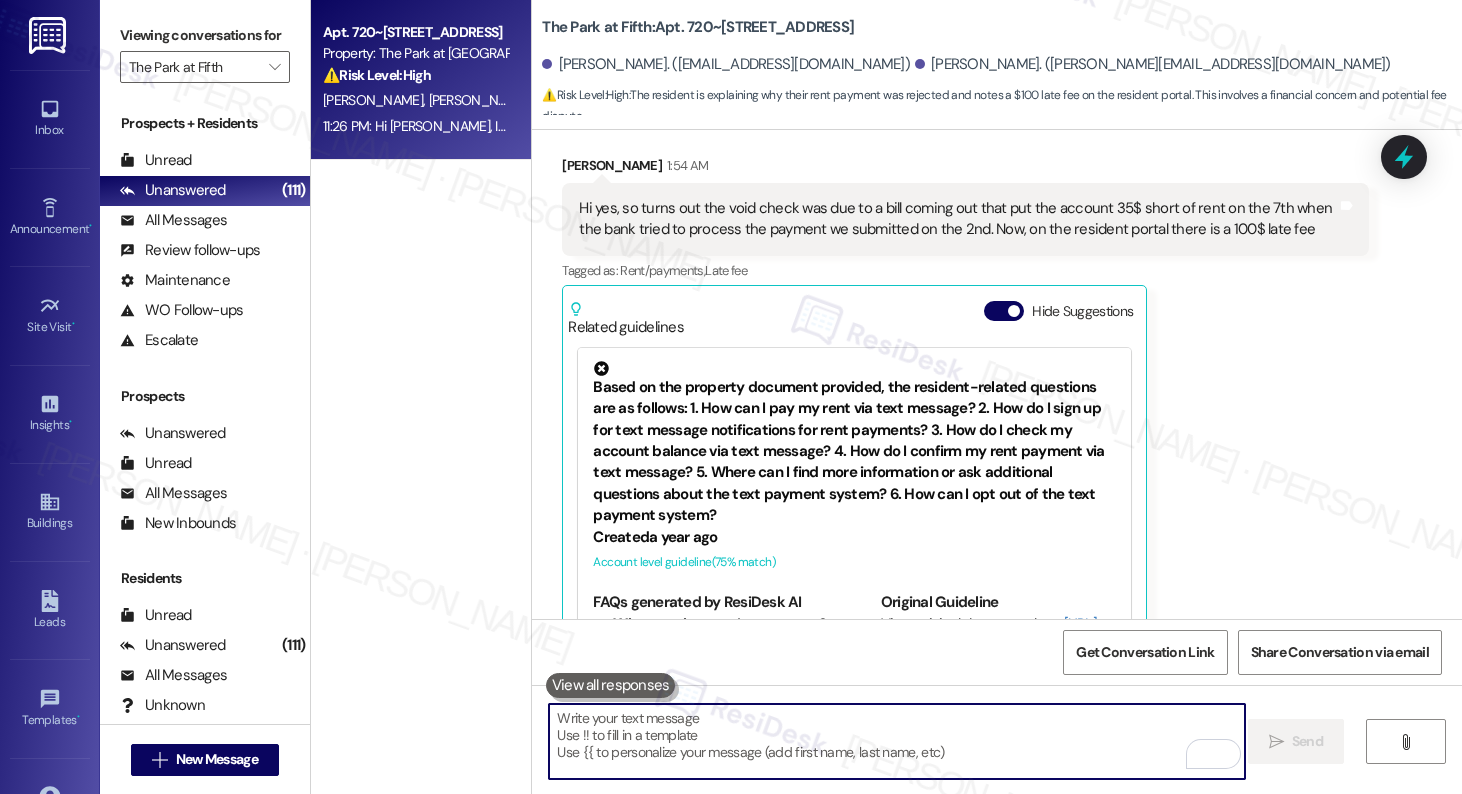 scroll, scrollTop: 10539, scrollLeft: 0, axis: vertical 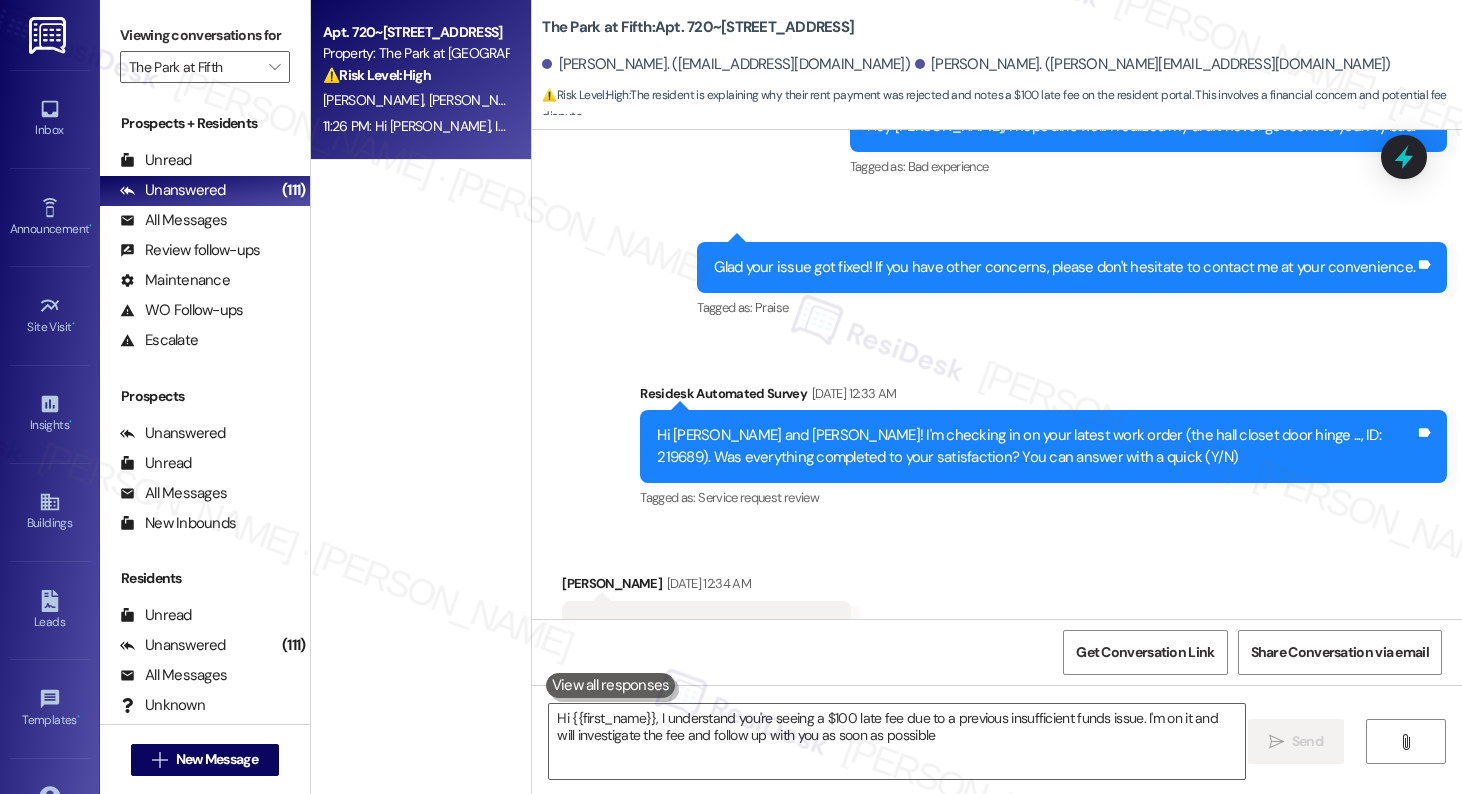type on "Hi {{first_name}}, I understand you're seeing a $100 late fee due to a previous insufficient funds issue. I'm on it and will investigate the fee and follow up with you as soon as possible." 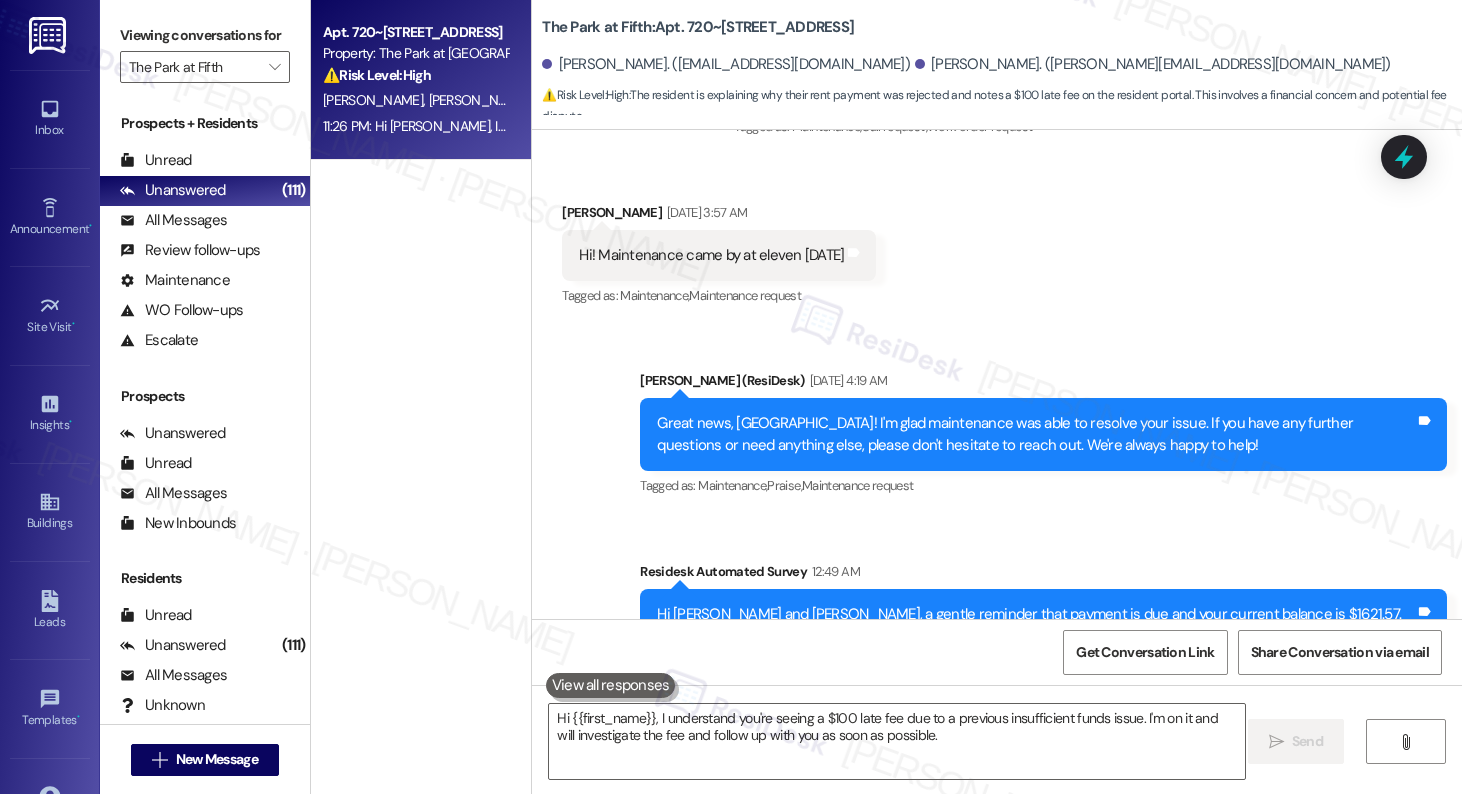 scroll, scrollTop: 10539, scrollLeft: 0, axis: vertical 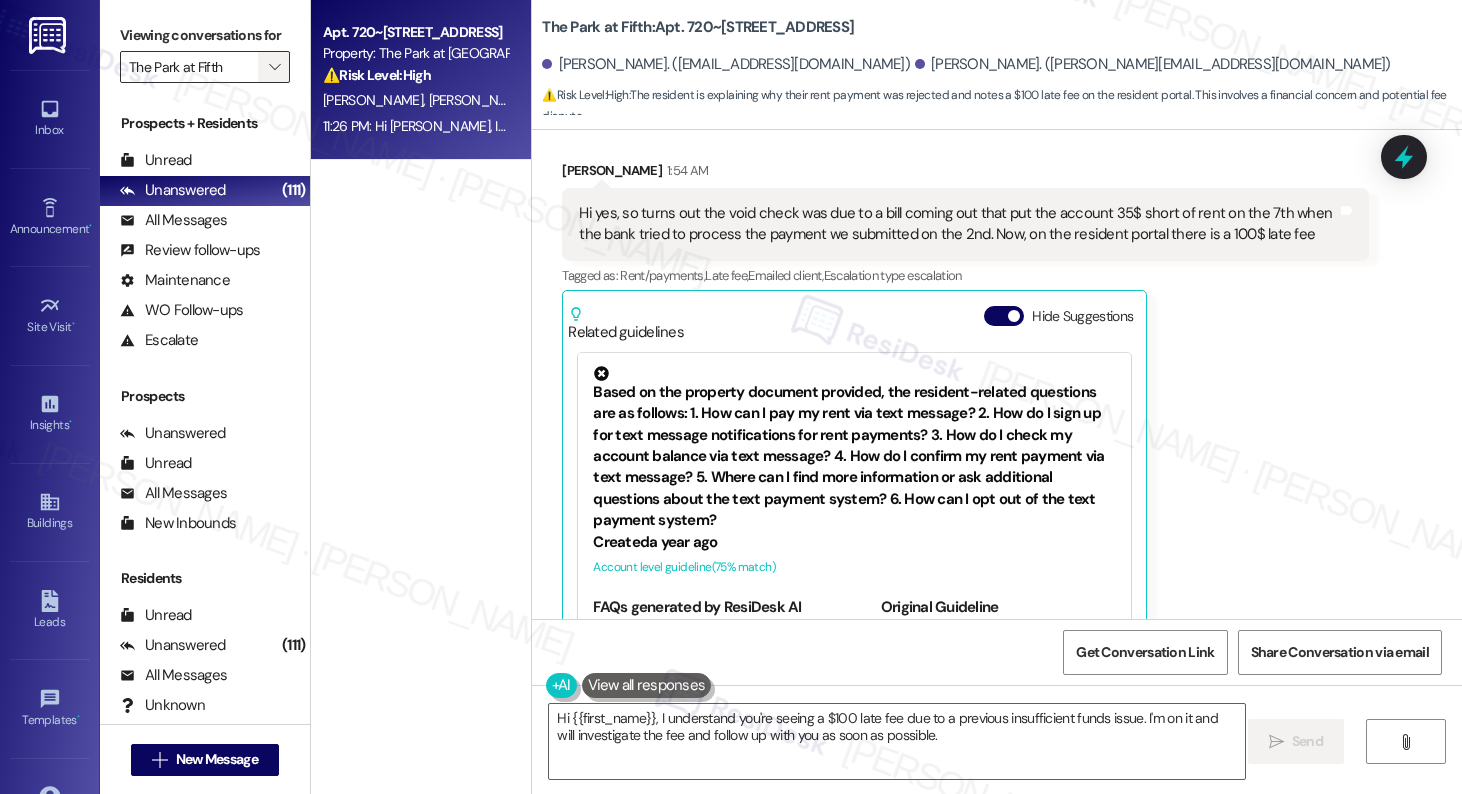 click on "" at bounding box center (274, 67) 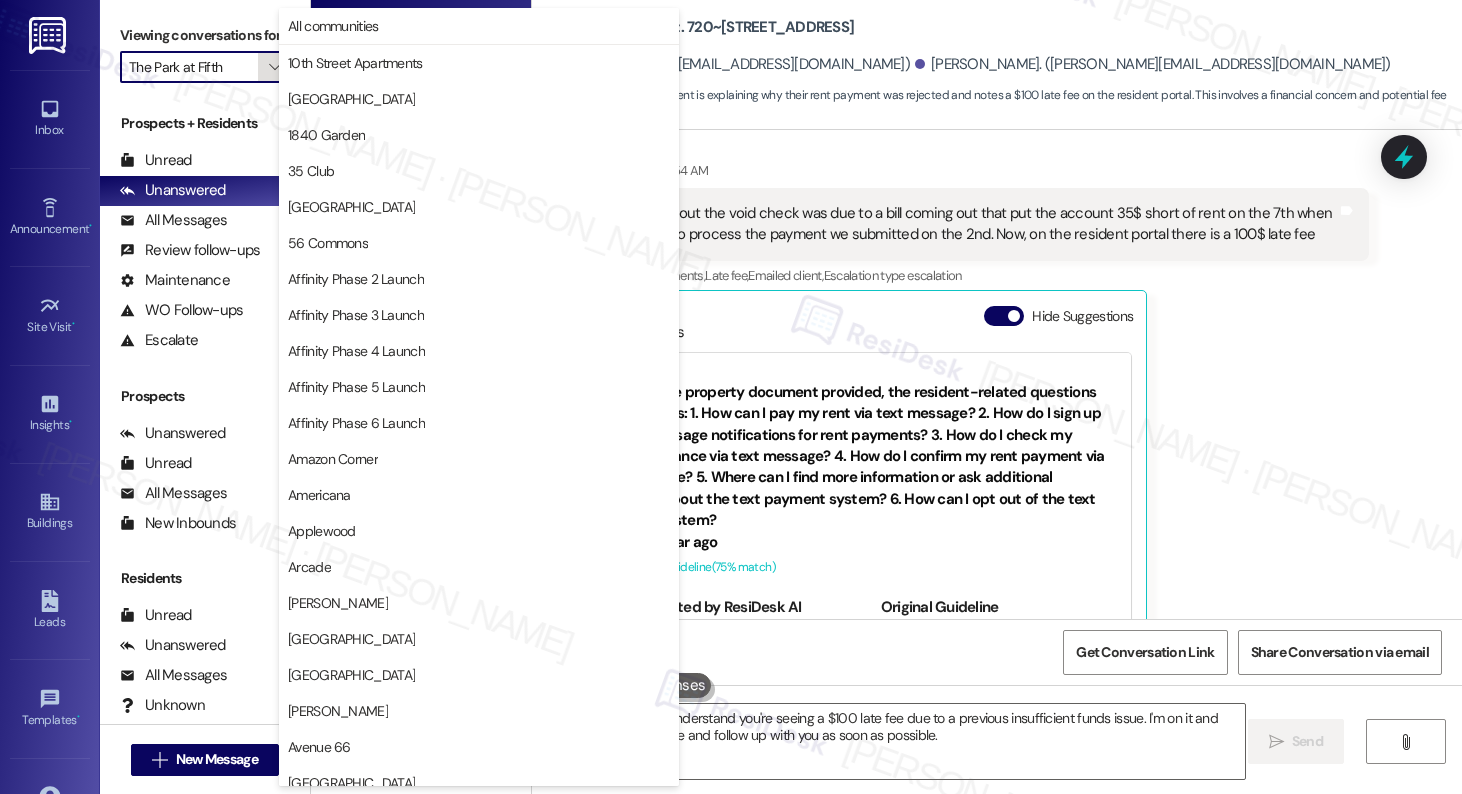 scroll, scrollTop: 3488, scrollLeft: 0, axis: vertical 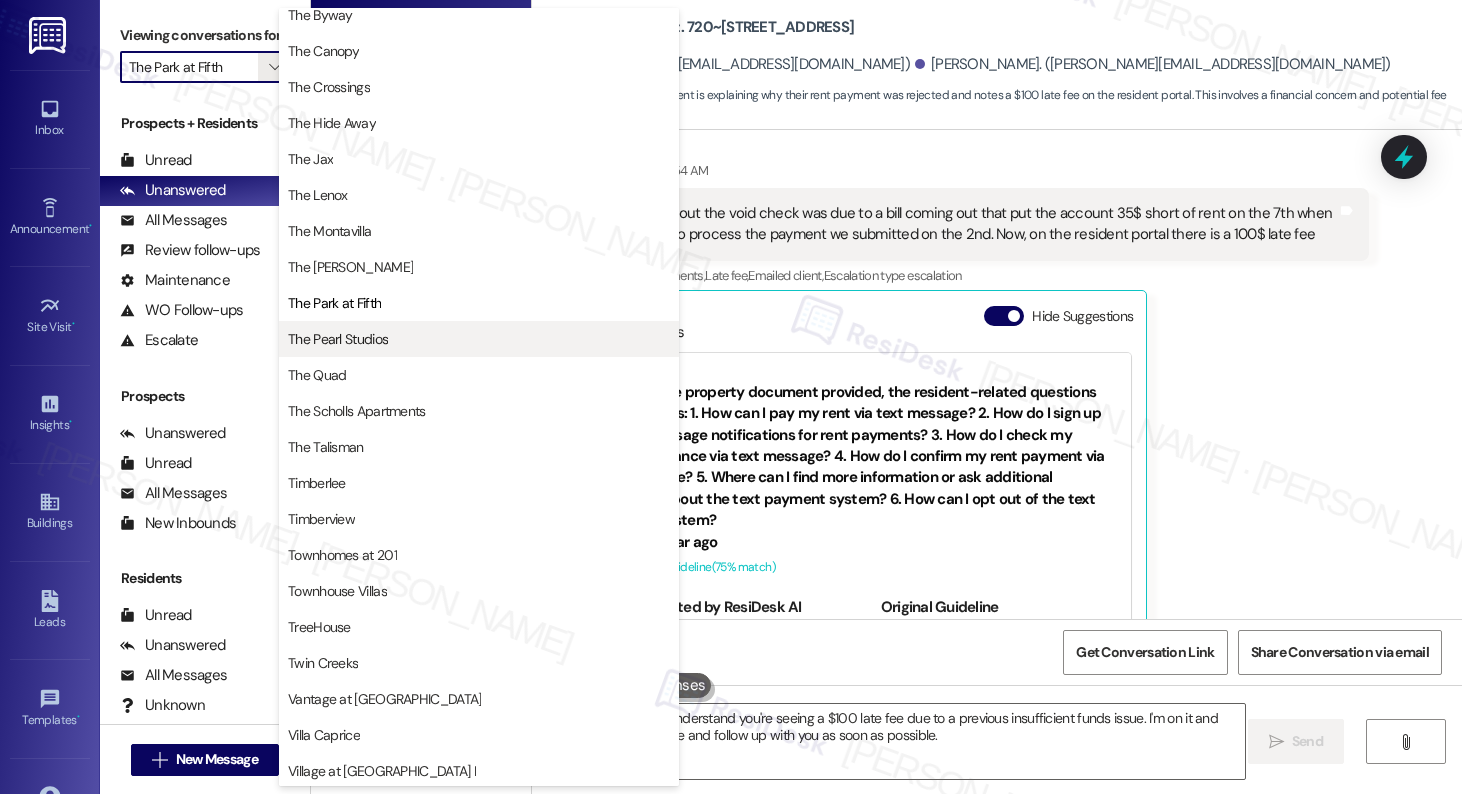 click on "The Pearl Studios" at bounding box center [338, 339] 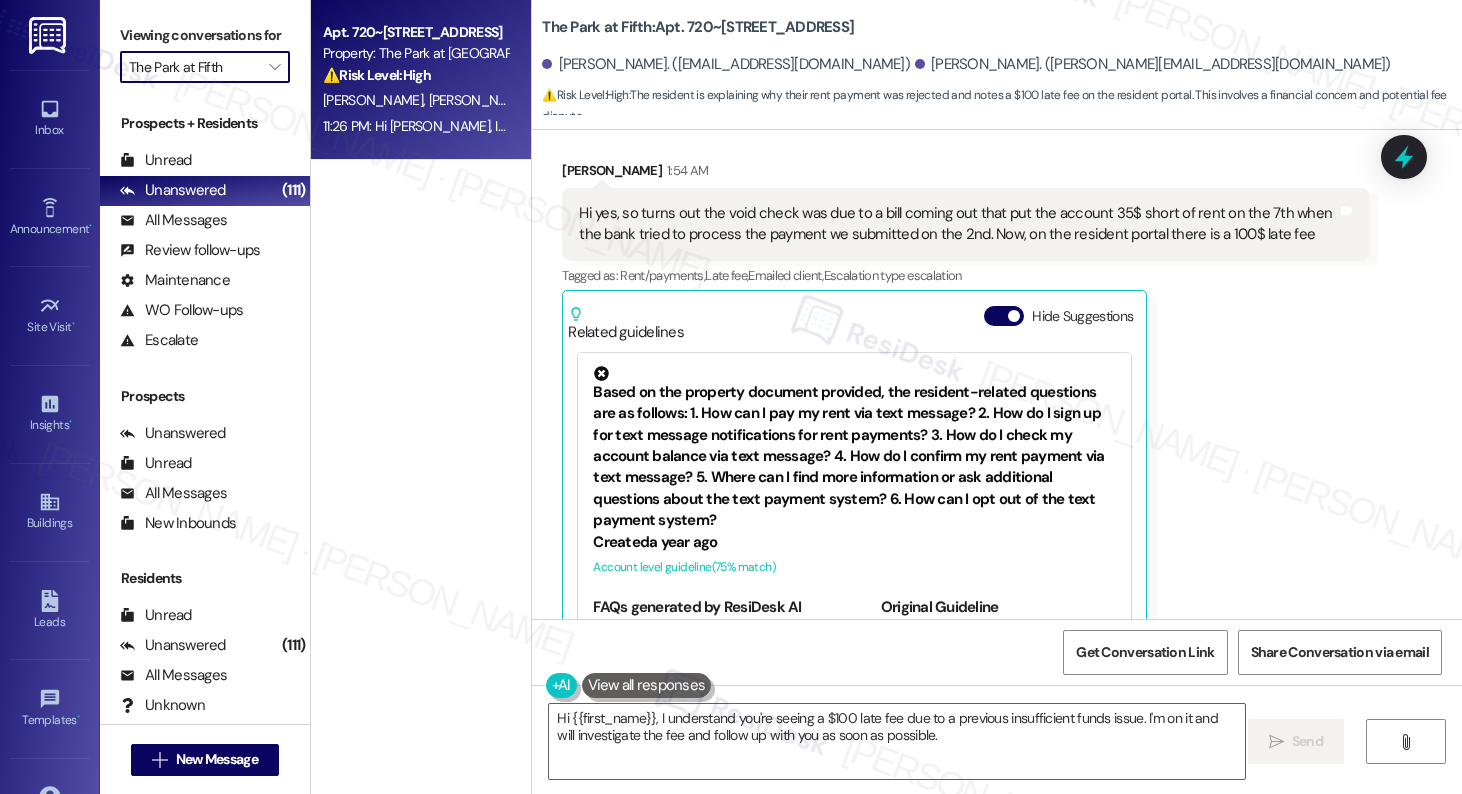 type on "The Pearl Studios" 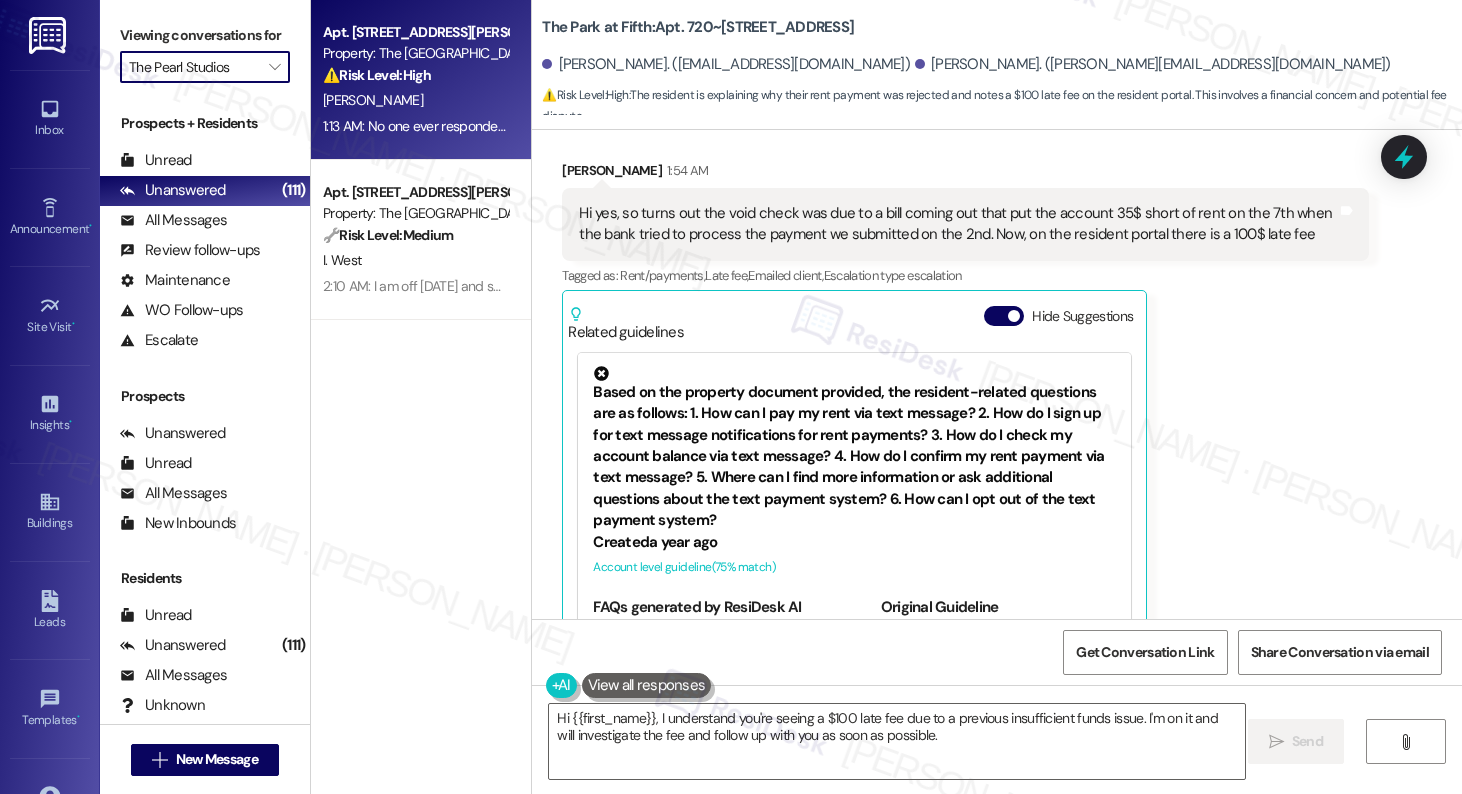 click on "⚠️  Risk Level:  High" at bounding box center [377, 75] 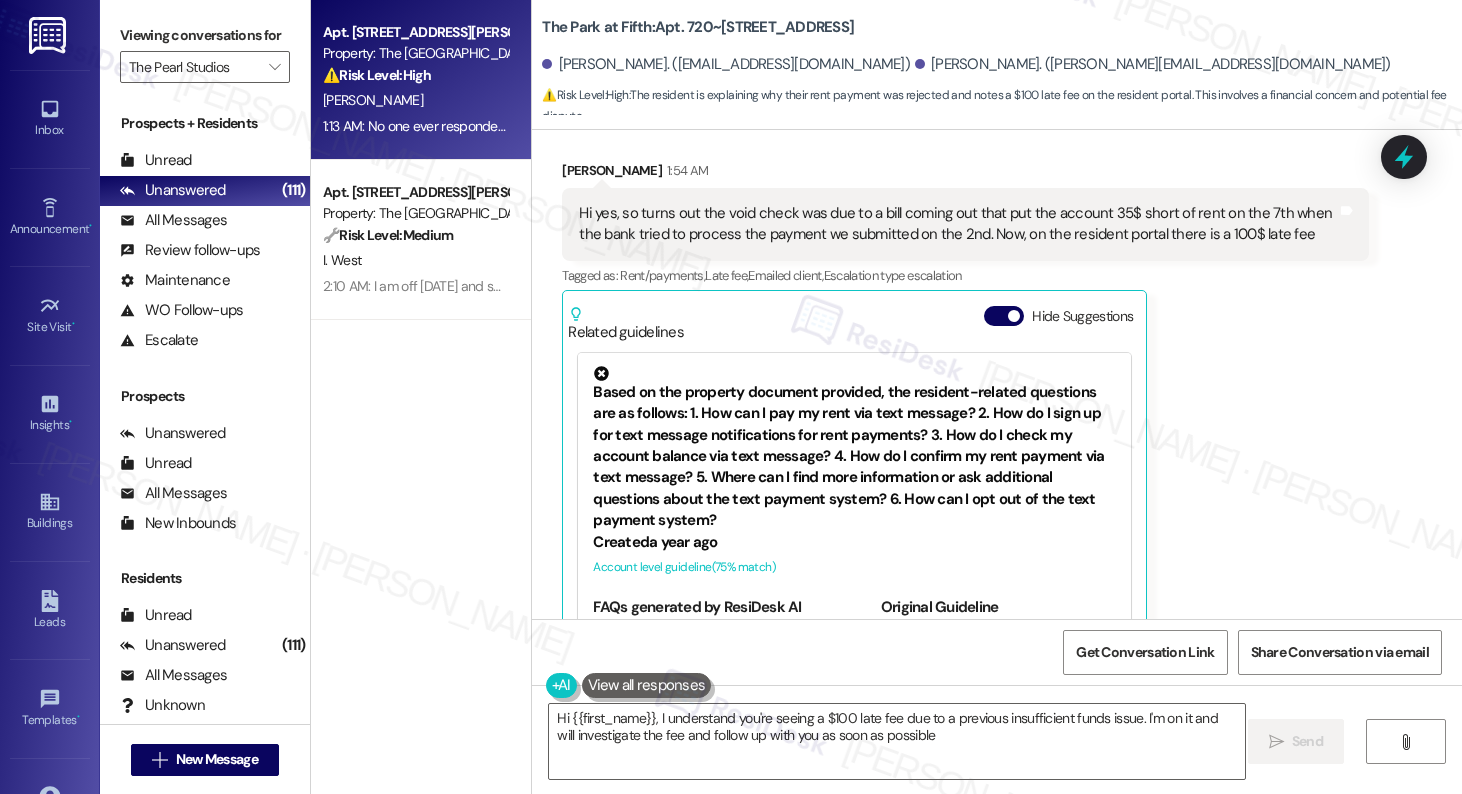 type on "Hi {{first_name}}, I understand you're seeing a $100 late fee due to a previous insufficient funds issue. I'm on it and will investigate the fee and follow up with you as soon as possible." 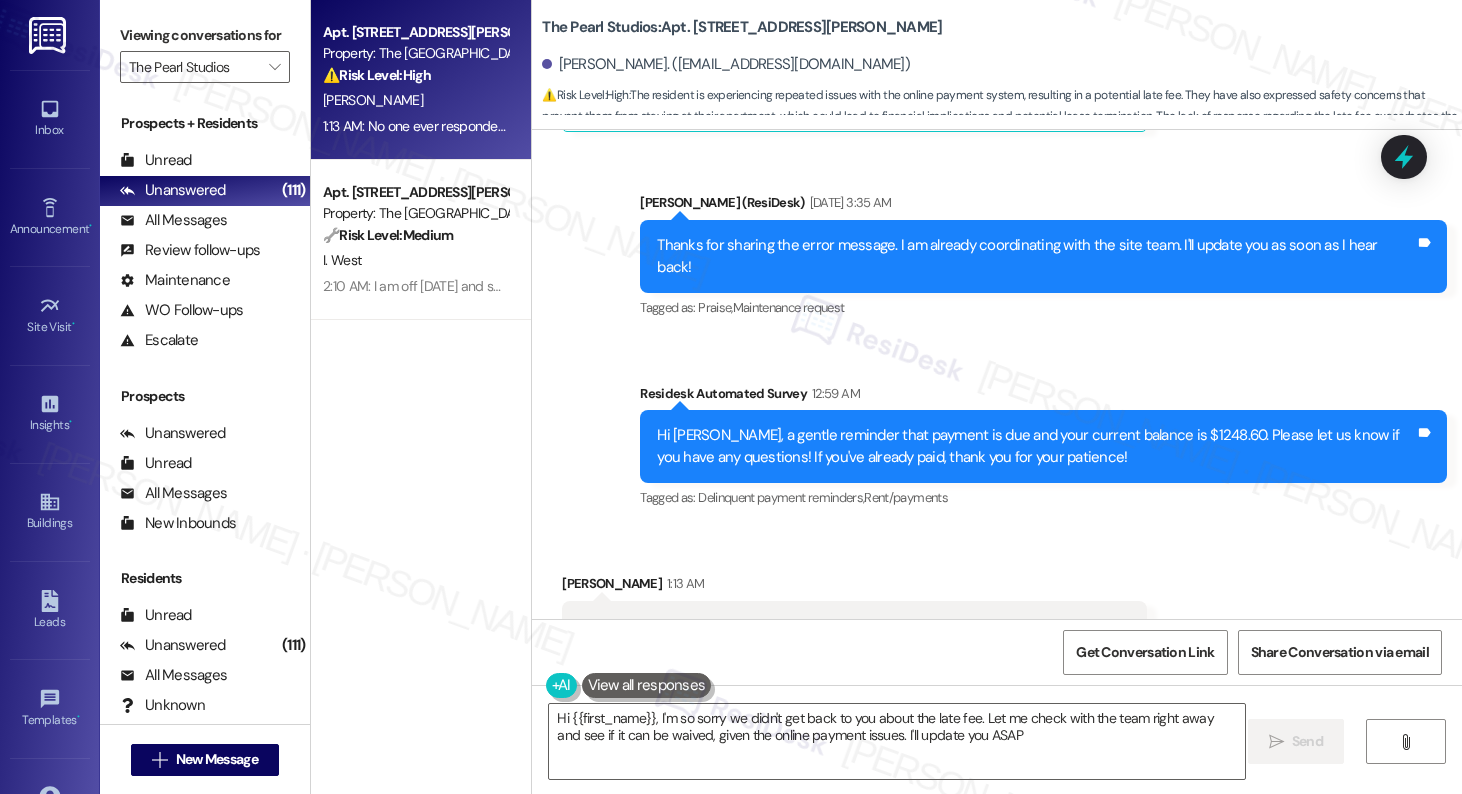 type on "Hi {{first_name}}, I'm so sorry we didn't get back to you about the late fee. Let me check with the team right away and see if it can be waived, given the online payment issues. I'll update you ASAP!" 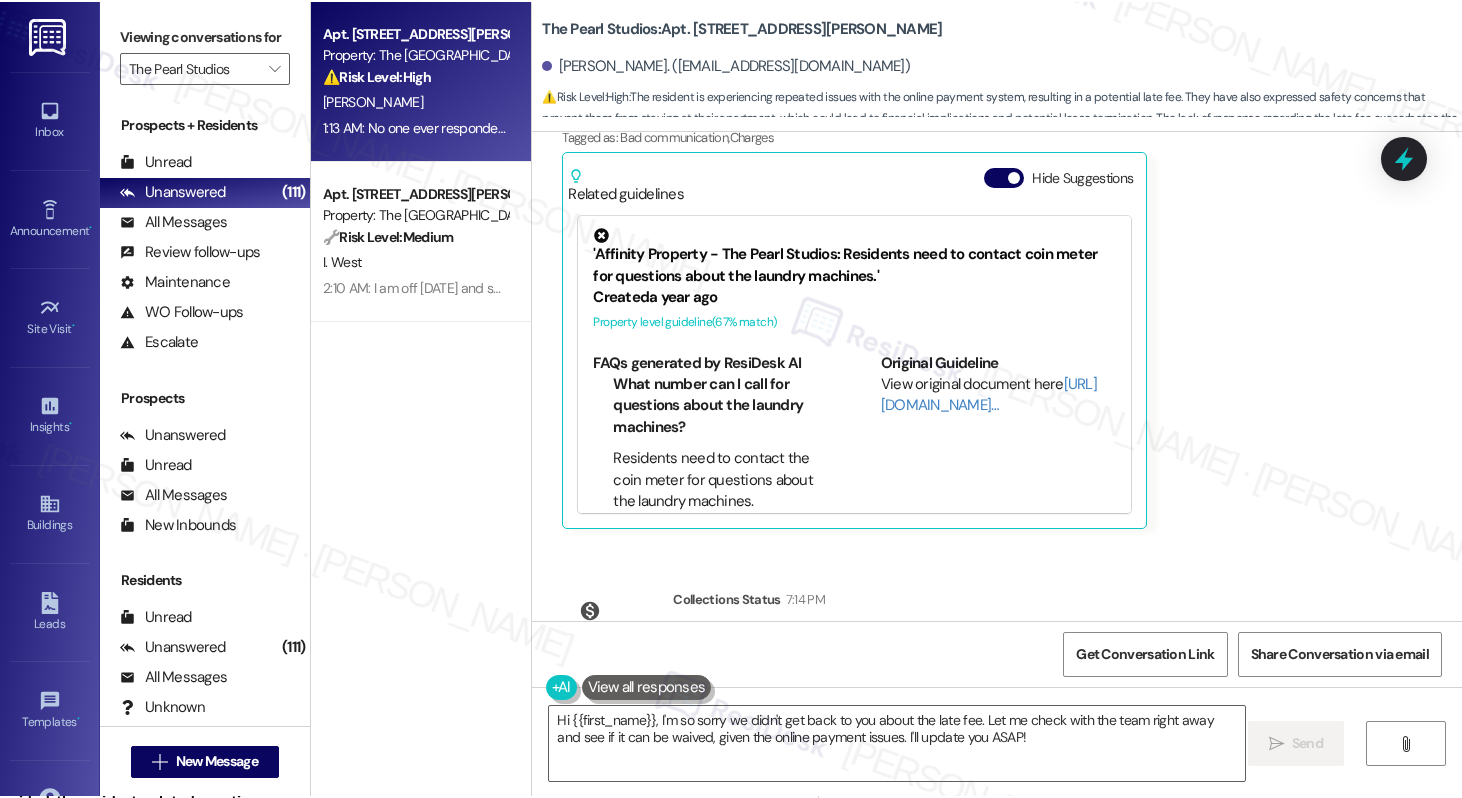 scroll, scrollTop: 9781, scrollLeft: 0, axis: vertical 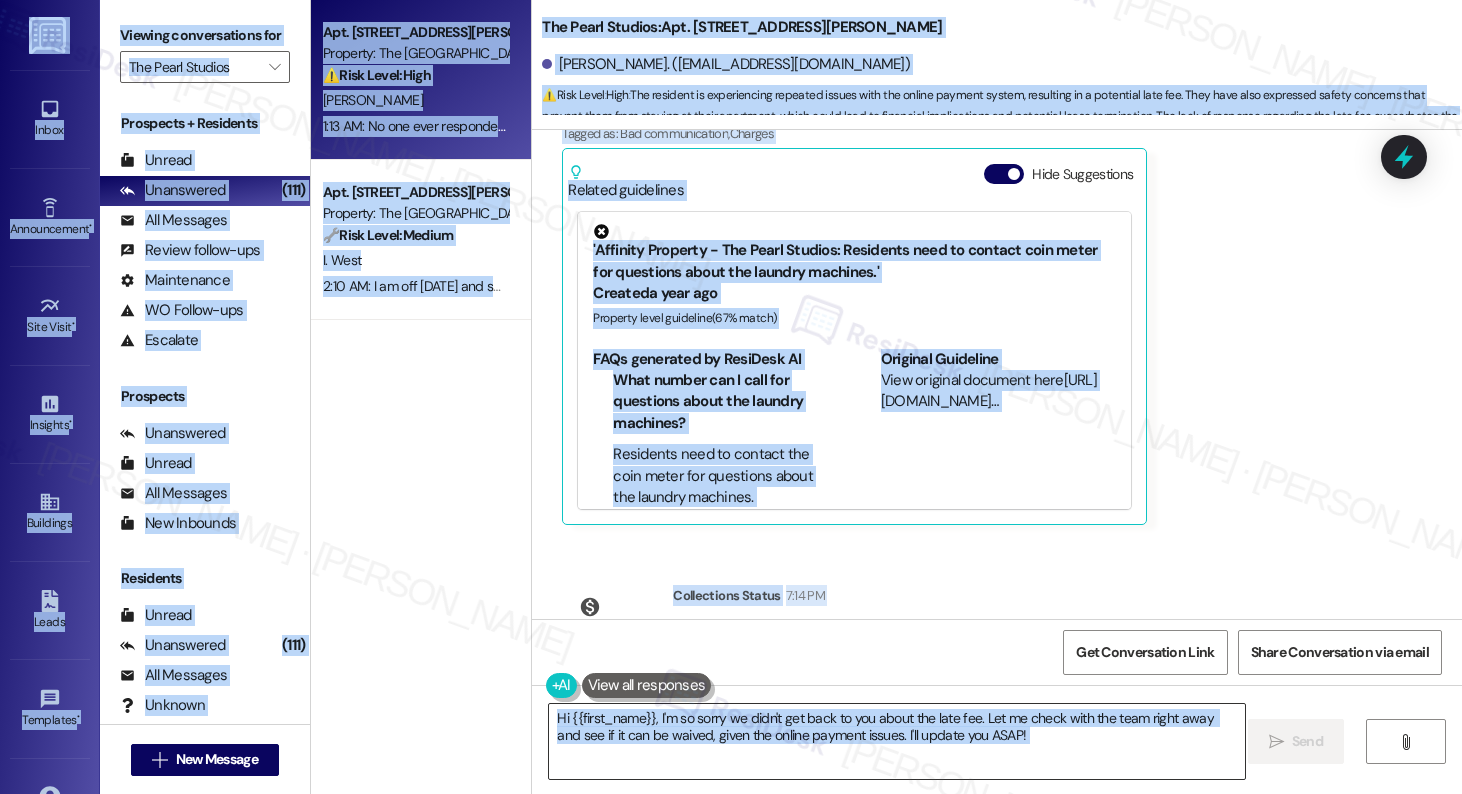 click on "Hi {{first_name}}, I'm so sorry we didn't get back to you about the late fee. Let me check with the team right away and see if it can be waived, given the online payment issues. I'll update you ASAP!" at bounding box center (896, 741) 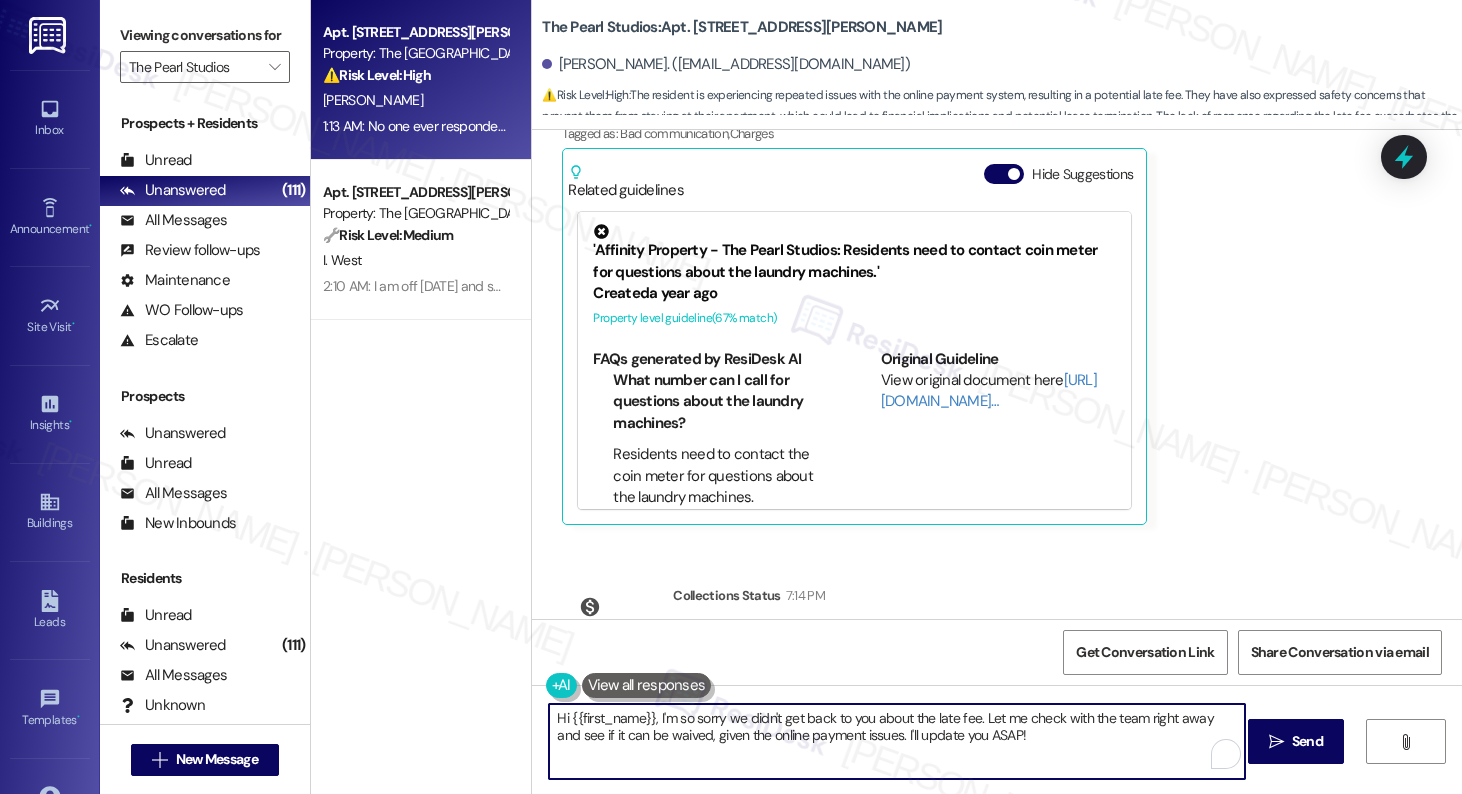 click on "Hi {{first_name}}, I'm so sorry we didn't get back to you about the late fee. Let me check with the team right away and see if it can be waived, given the online payment issues. I'll update you ASAP!" at bounding box center [896, 741] 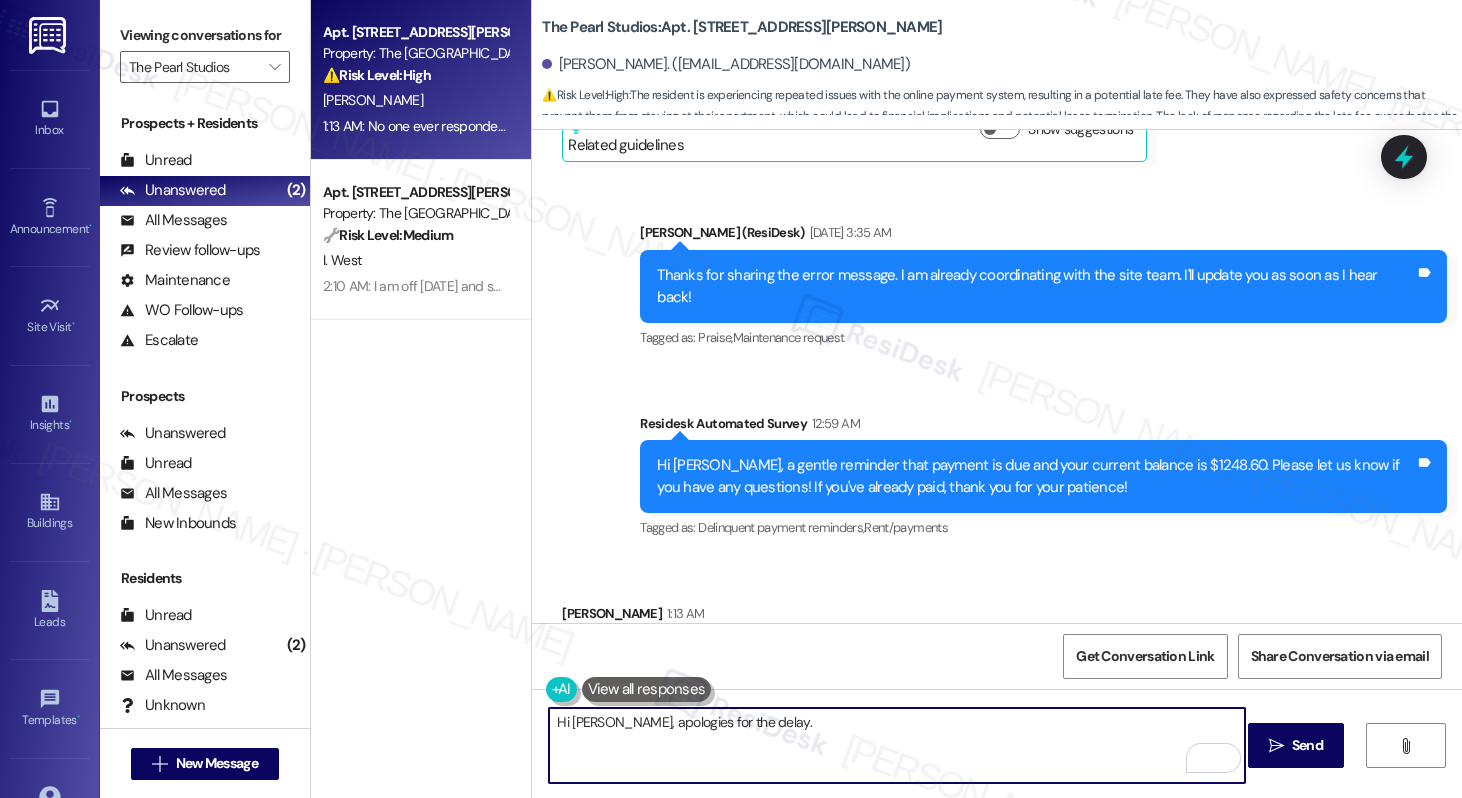 scroll, scrollTop: 9227, scrollLeft: 0, axis: vertical 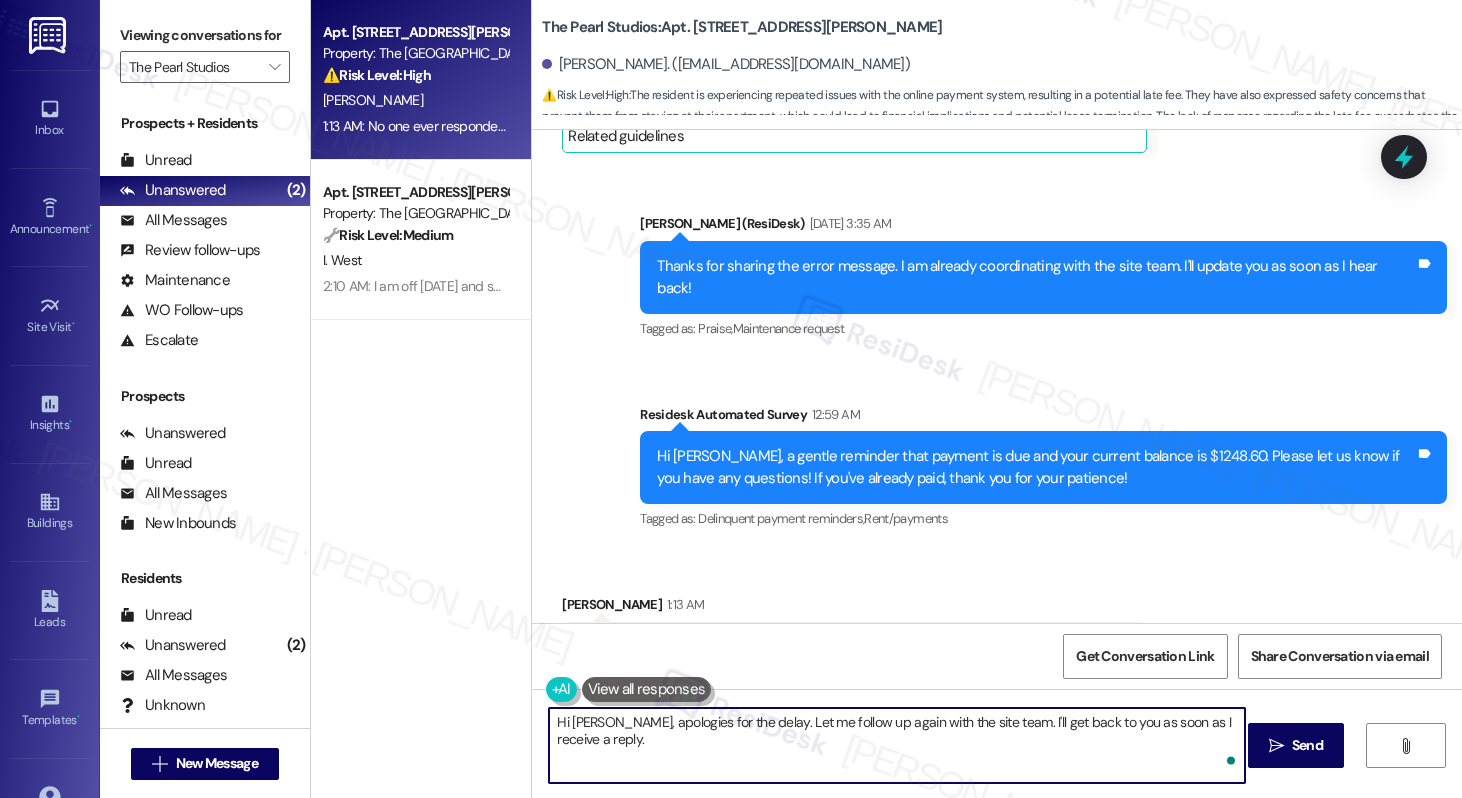 type on "Hi [PERSON_NAME], apologies for the delay. Let me follow up again with the site team. I'll get back to you as soon as I receive a reply." 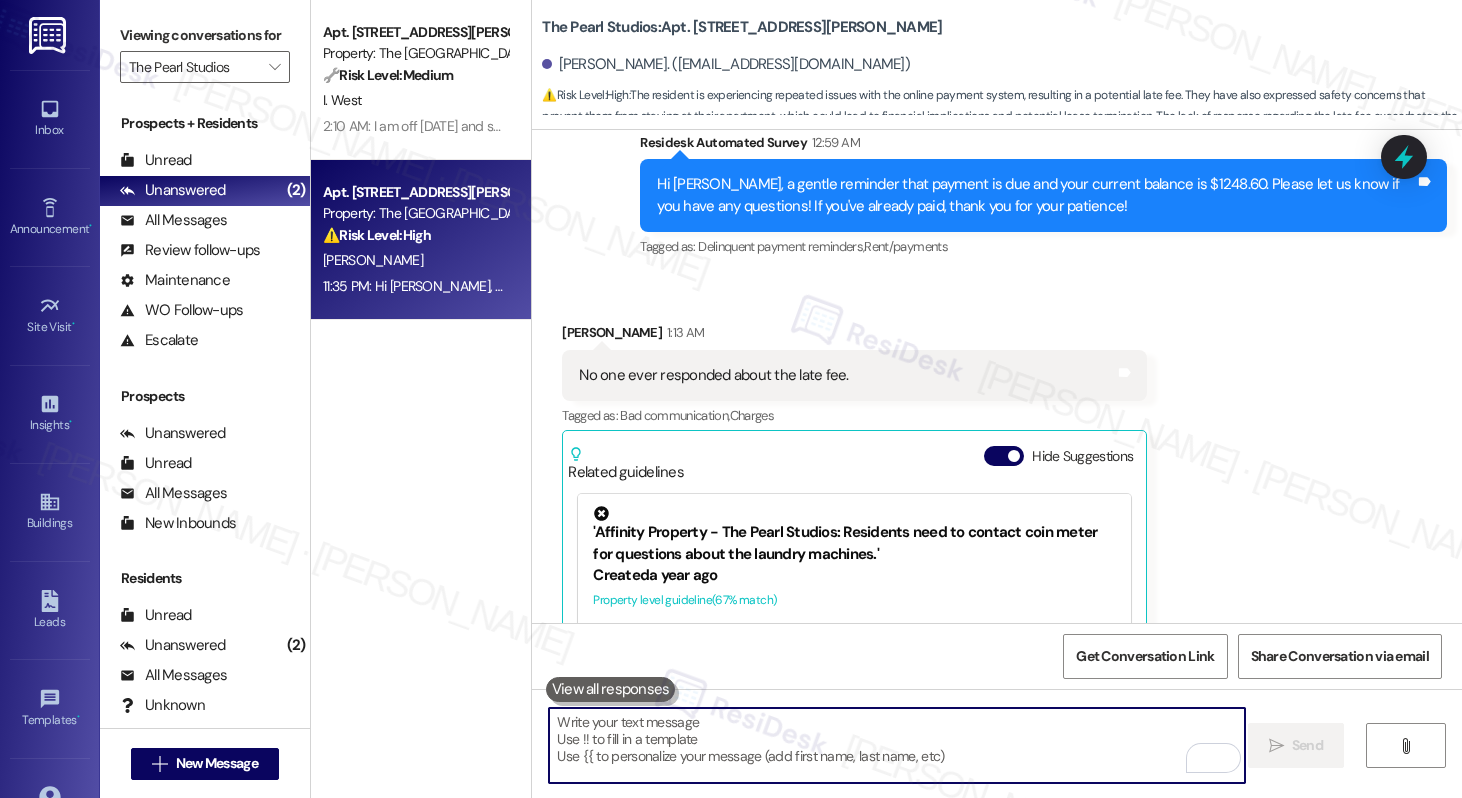 scroll, scrollTop: 9388, scrollLeft: 0, axis: vertical 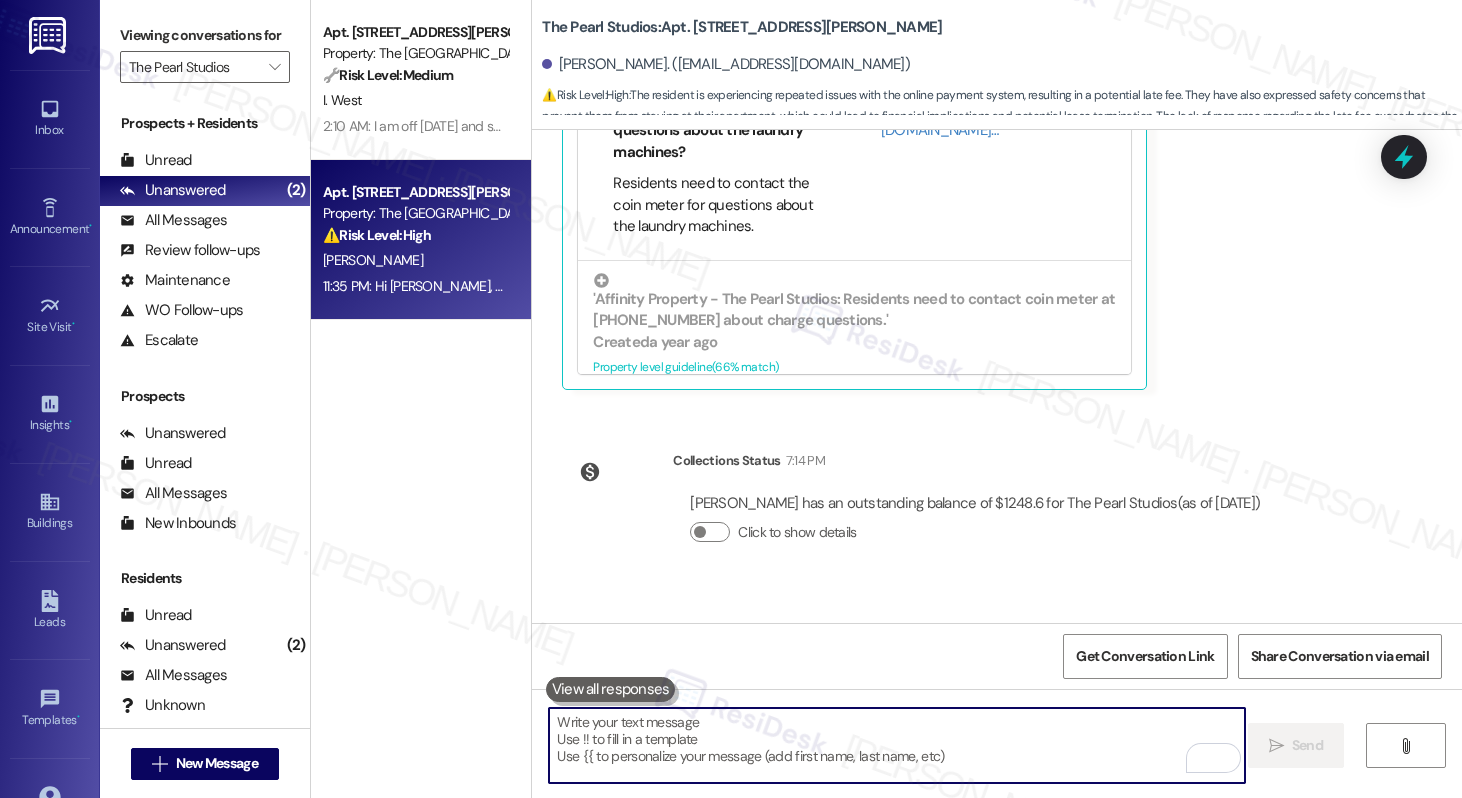 click at bounding box center (896, 745) 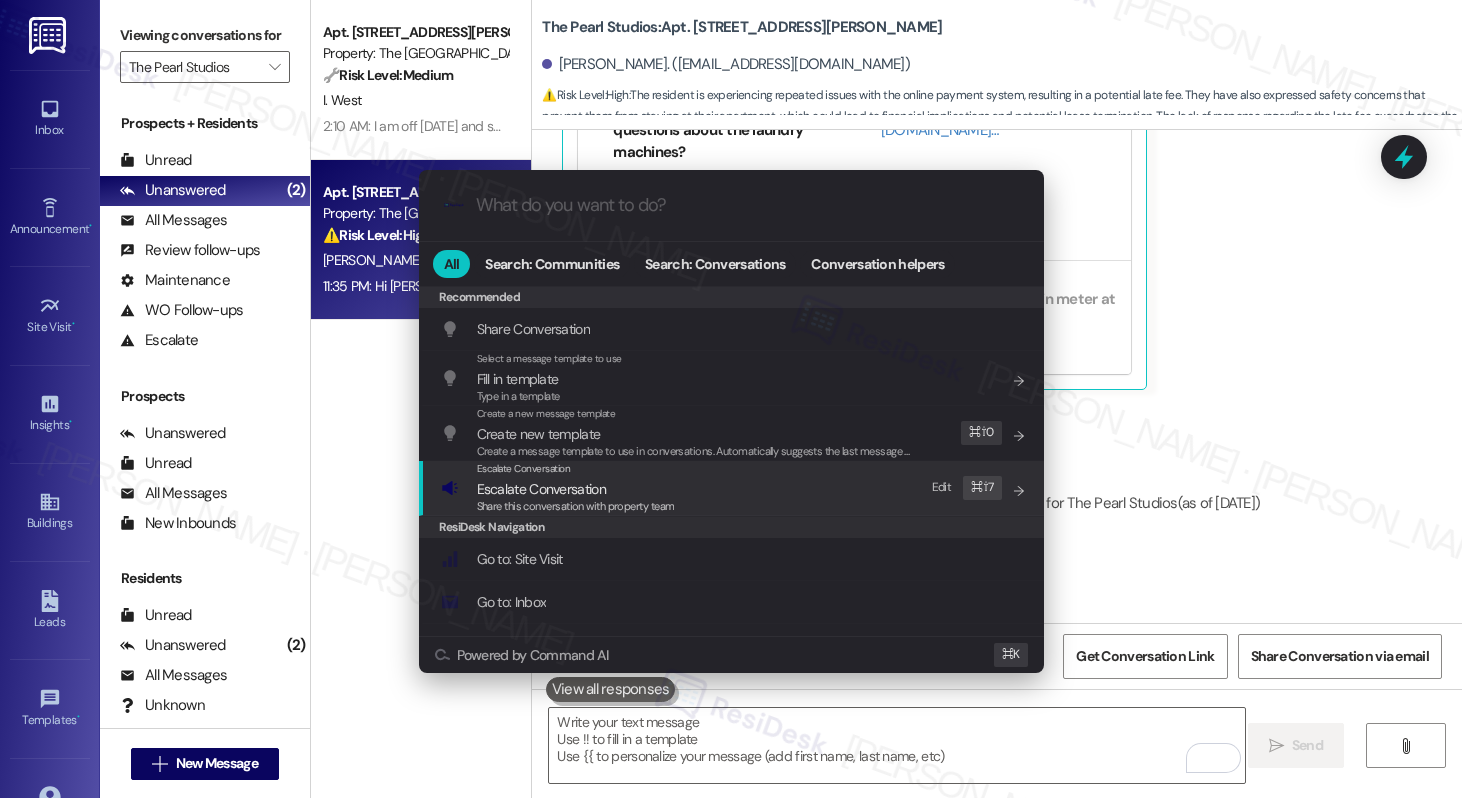 click on "Share this conversation with property team" at bounding box center (576, 506) 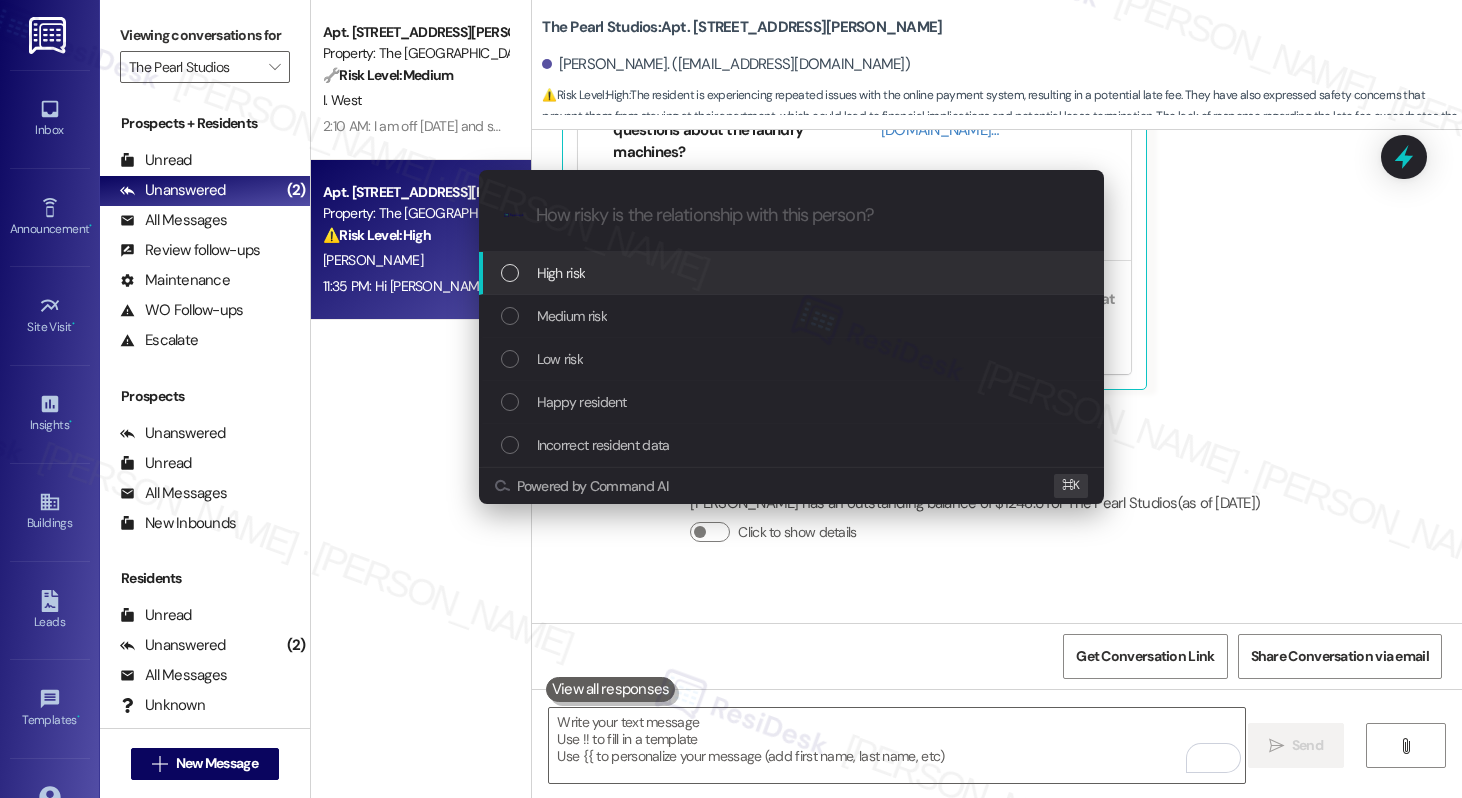 click on "High risk" at bounding box center [793, 273] 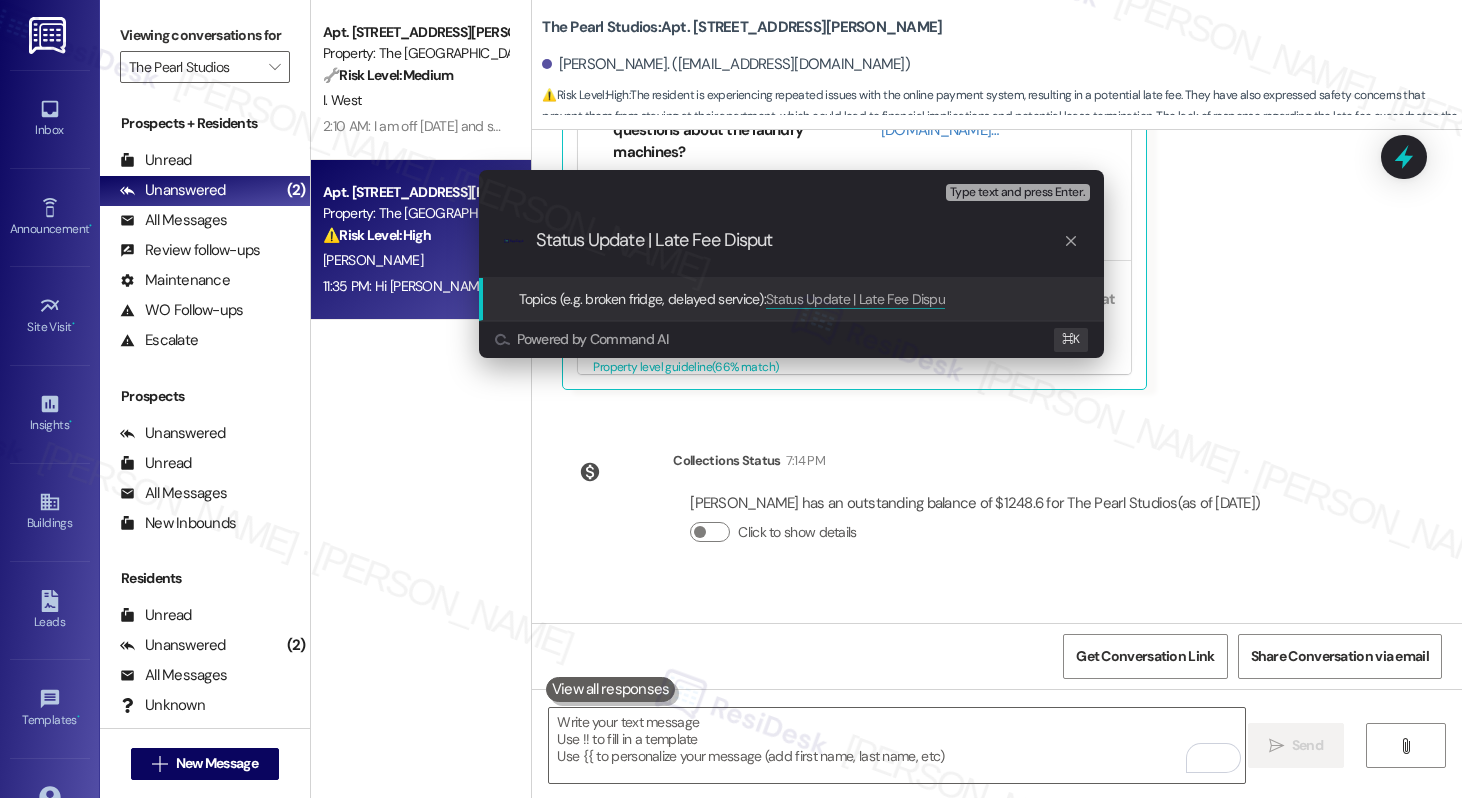 type on "Status Update | Late Fee Dispute" 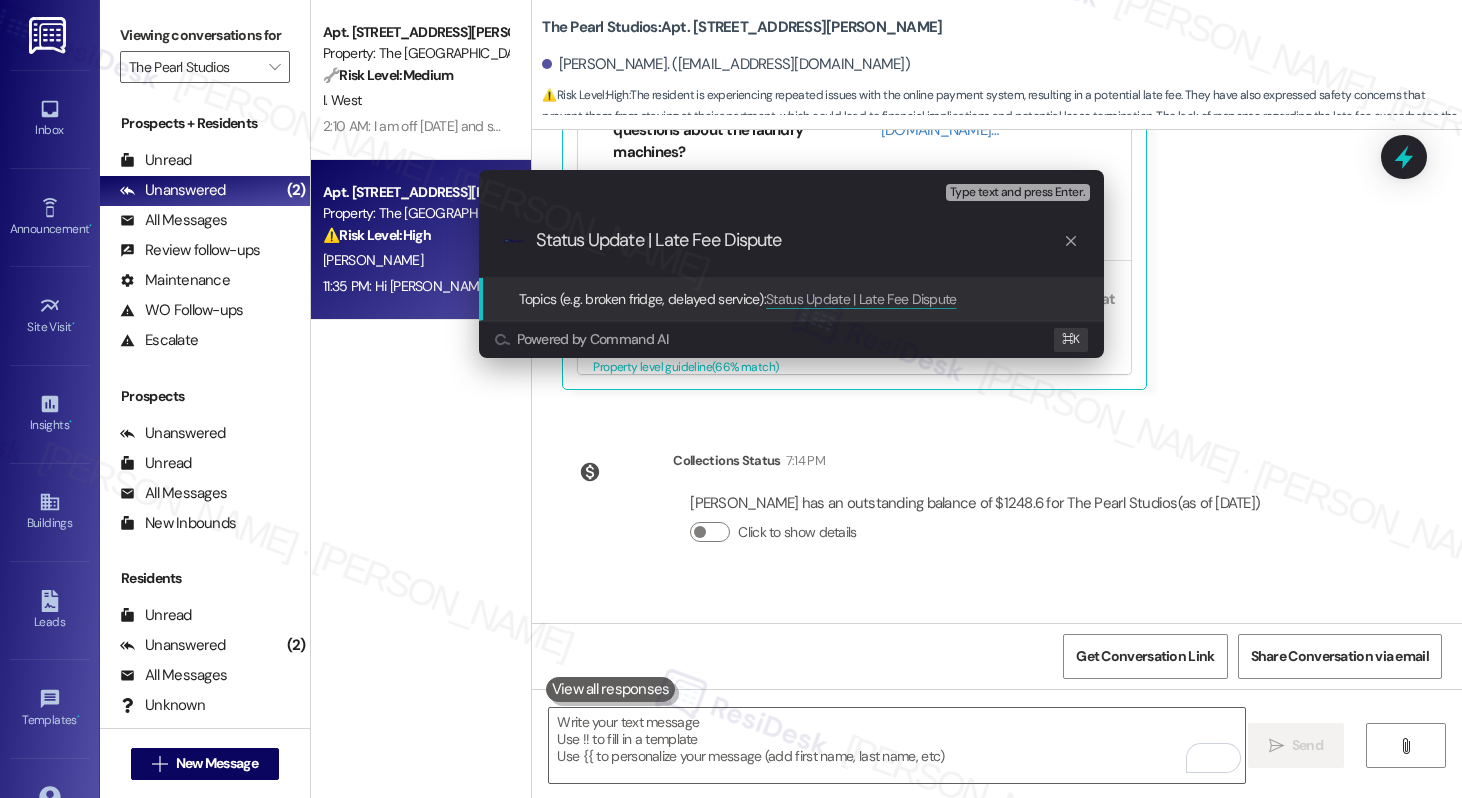 type 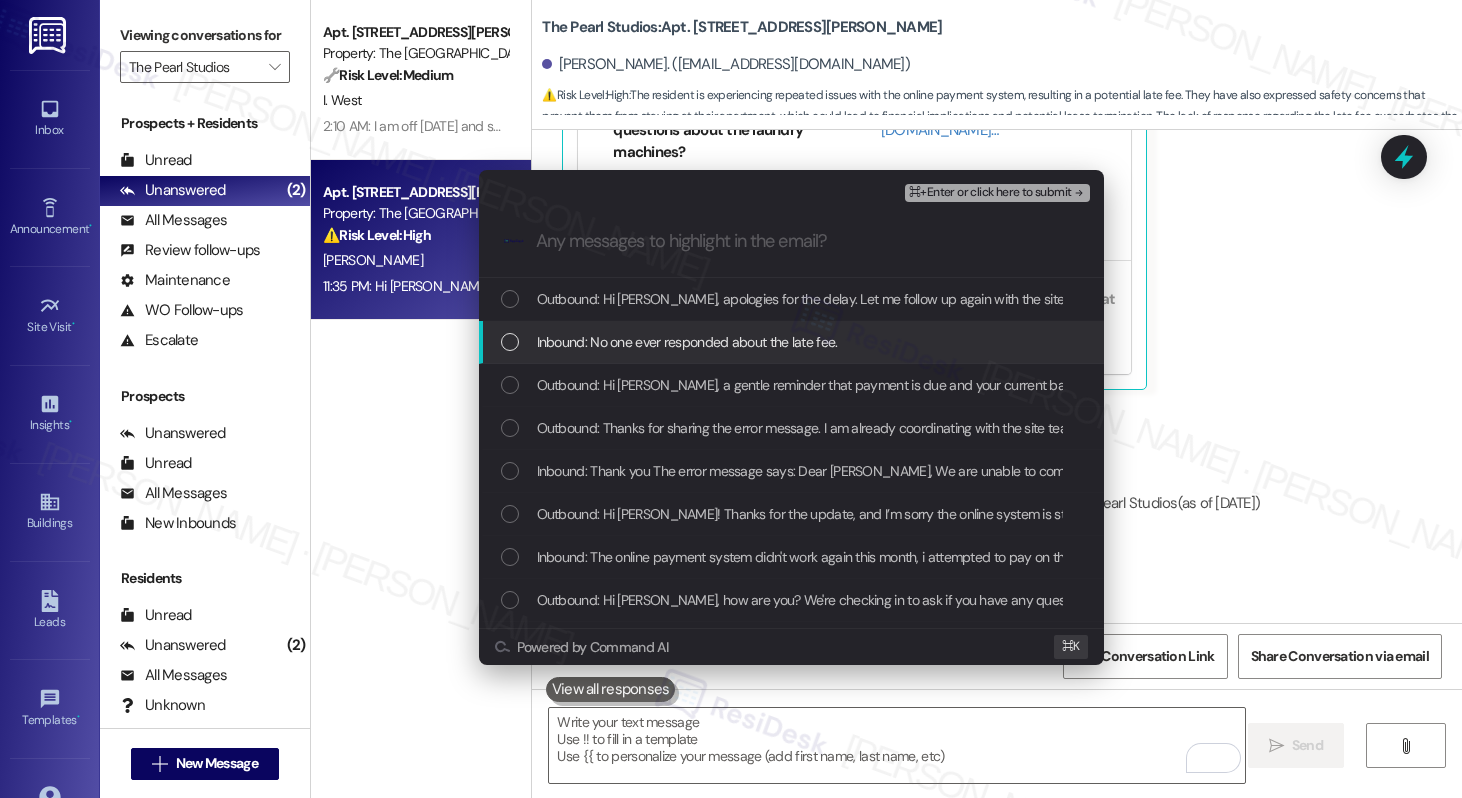 click on "Inbound: No one ever responded about the late fee." at bounding box center (687, 342) 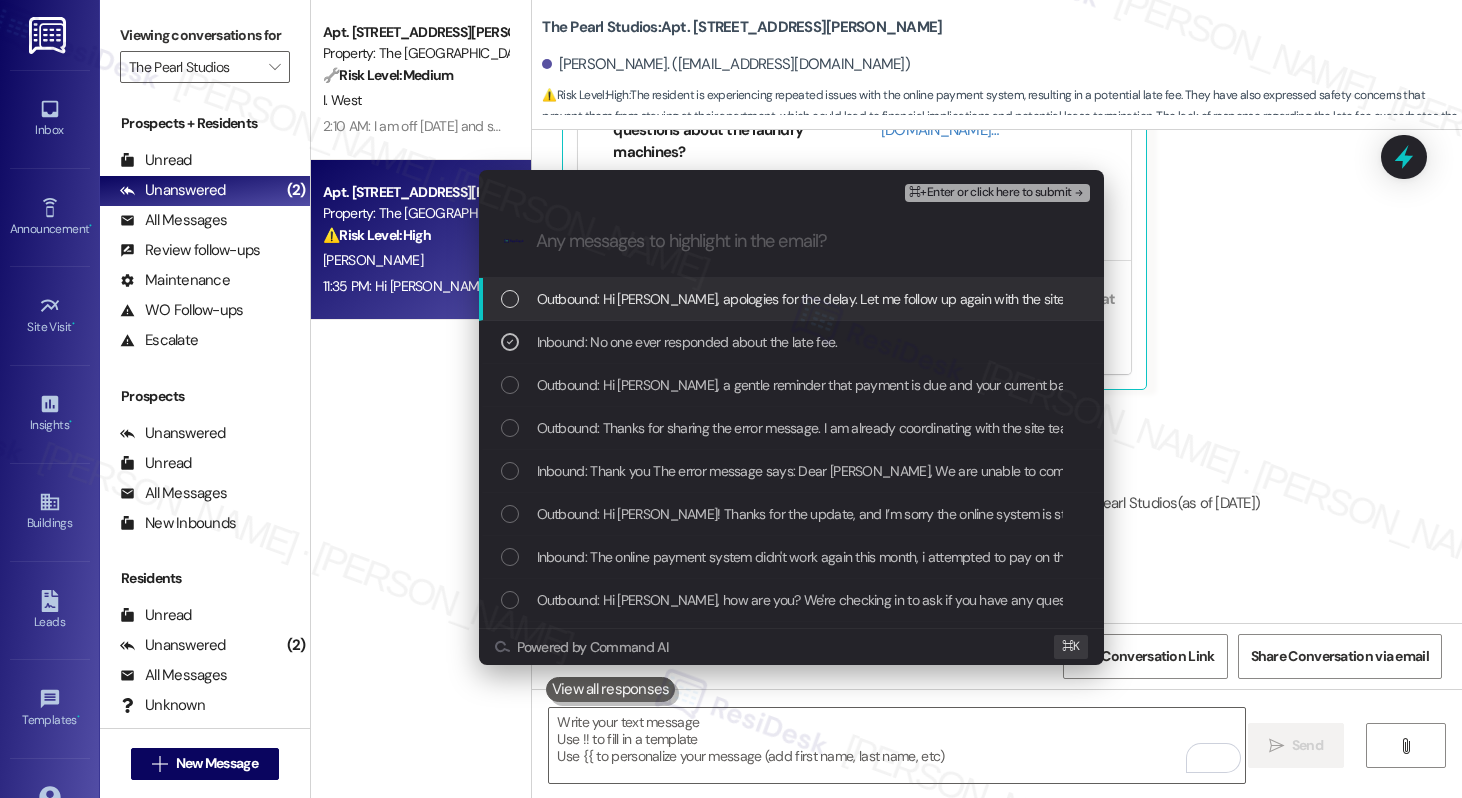 click on "Outbound: Hi Molly, apologies for the delay. Let me follow up again with the site team. I'll get back to you as soon as I receive a reply." at bounding box center (952, 299) 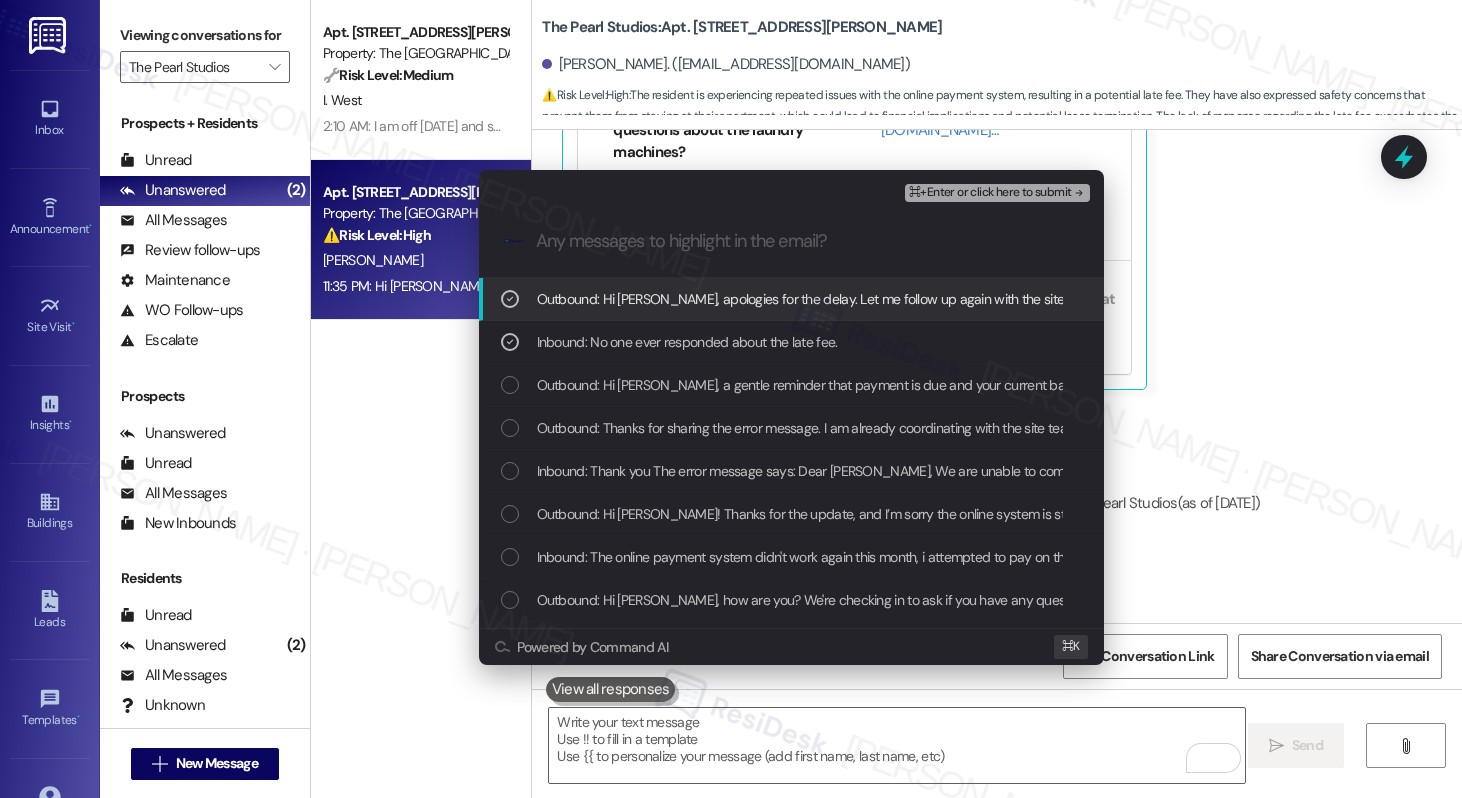 click on "⌘+Enter or click here to submit" at bounding box center [990, 193] 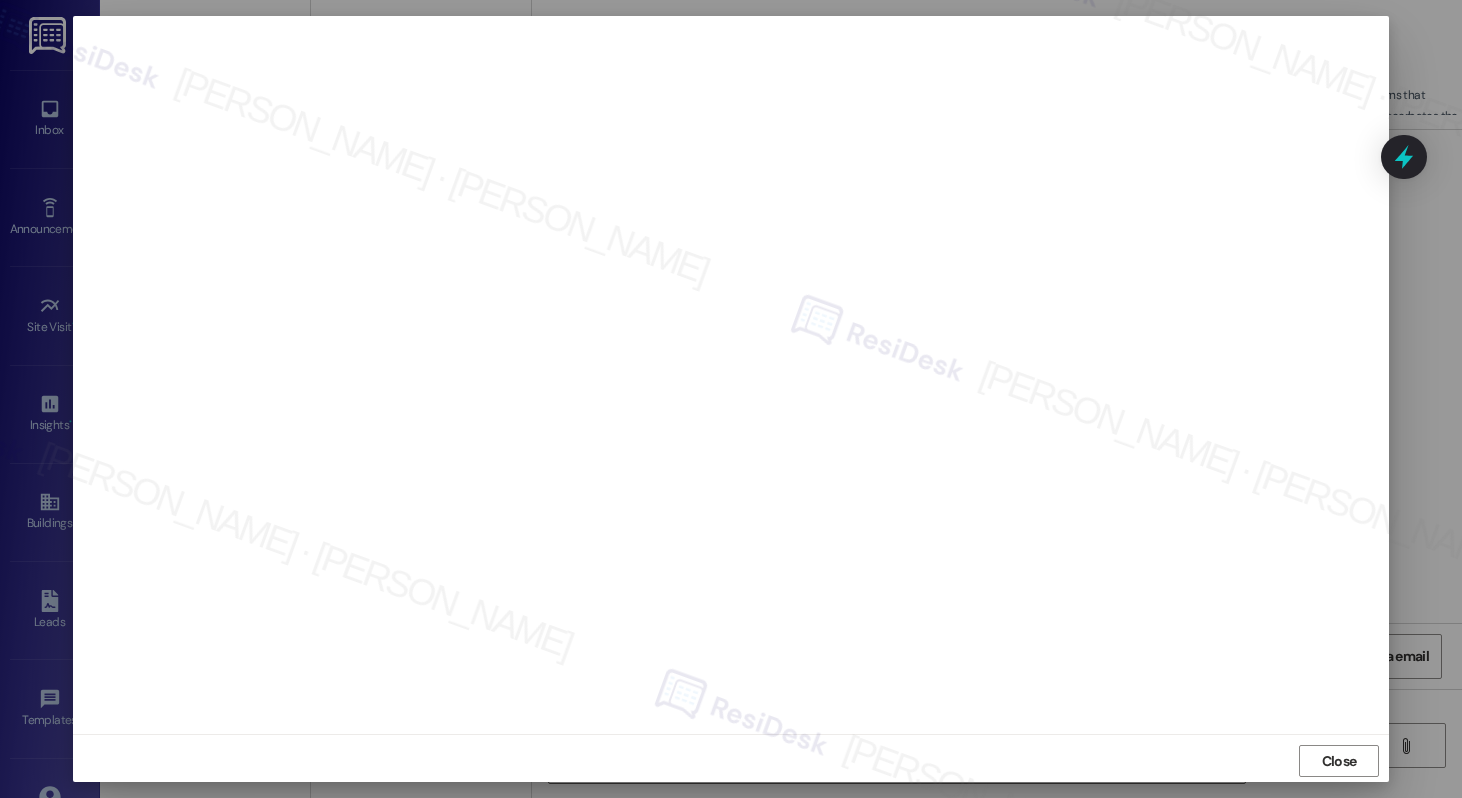 scroll, scrollTop: 5, scrollLeft: 0, axis: vertical 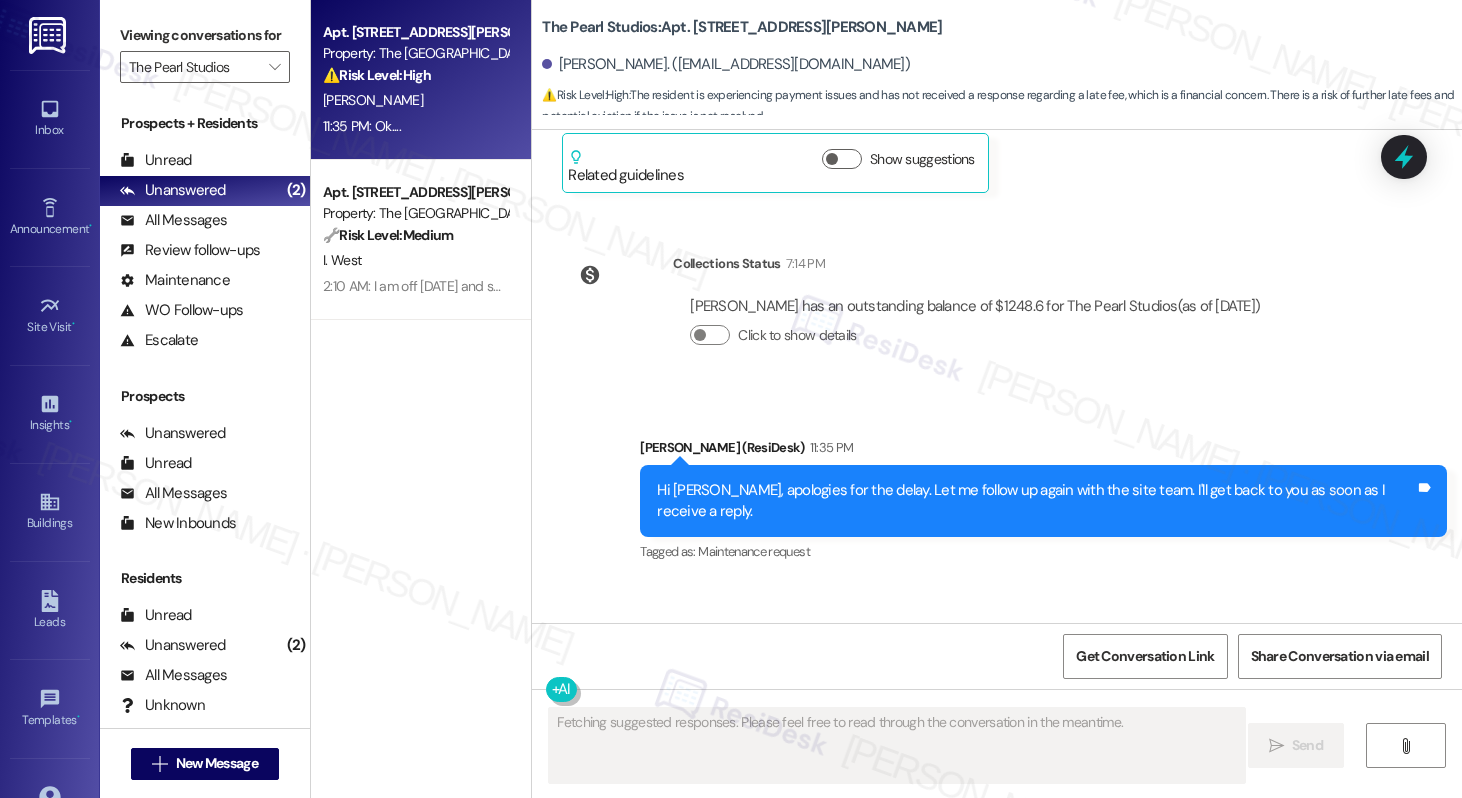 click on "[PERSON_NAME]" at bounding box center [415, 100] 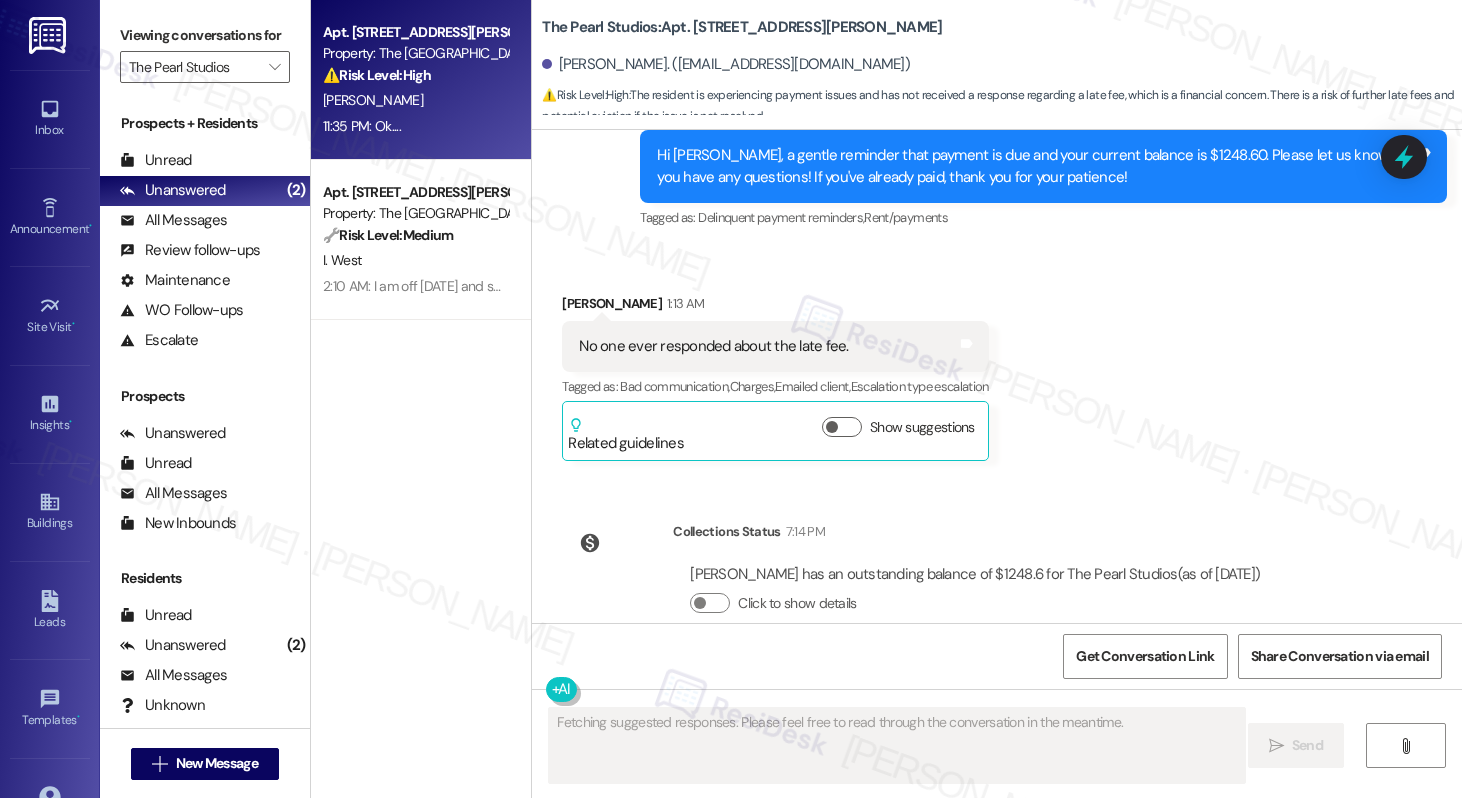scroll, scrollTop: 9797, scrollLeft: 0, axis: vertical 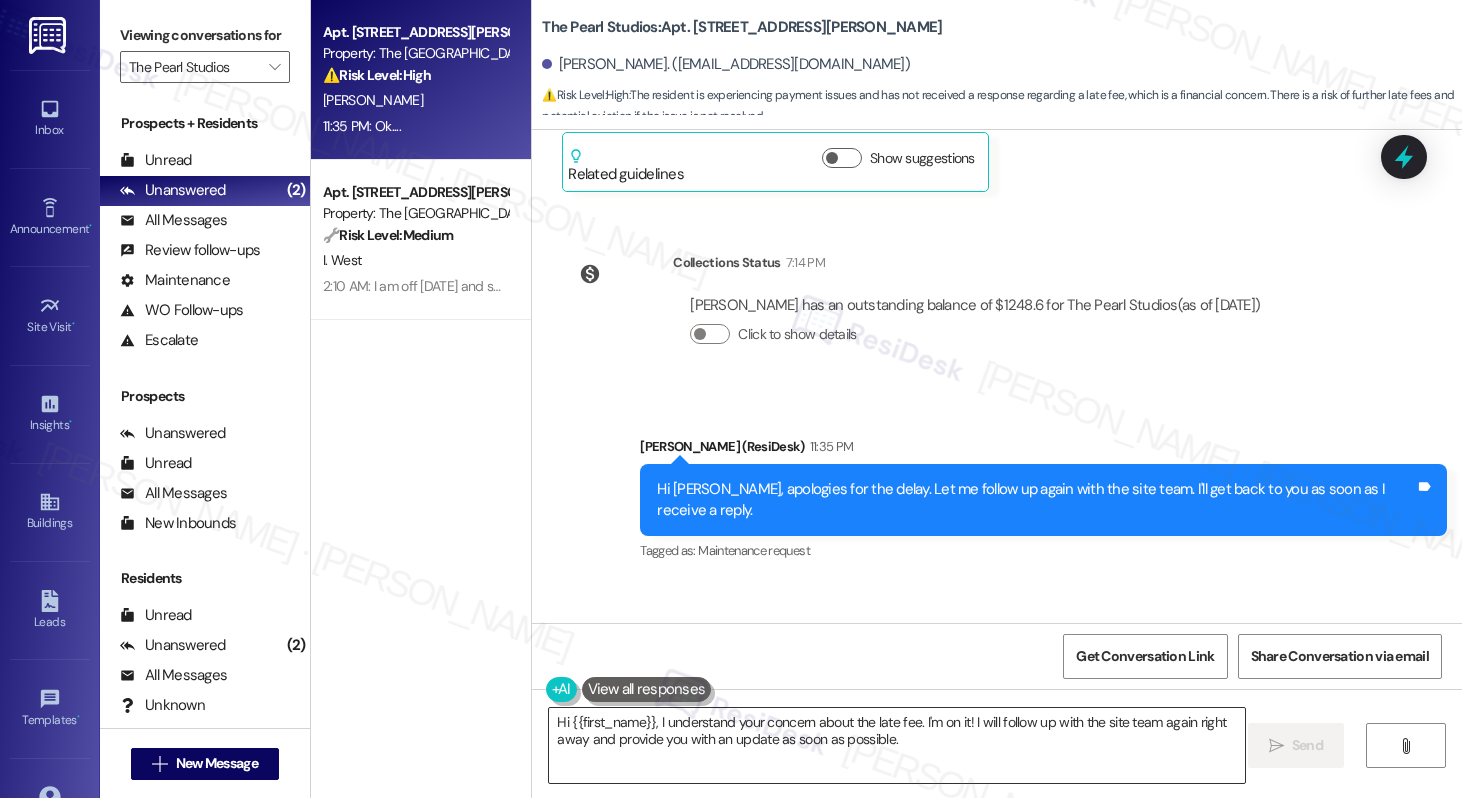 click on "Hi {{first_name}}, I understand your concern about the late fee. I'm on it! I will follow up with the site team again right away and provide you with" at bounding box center (896, 745) 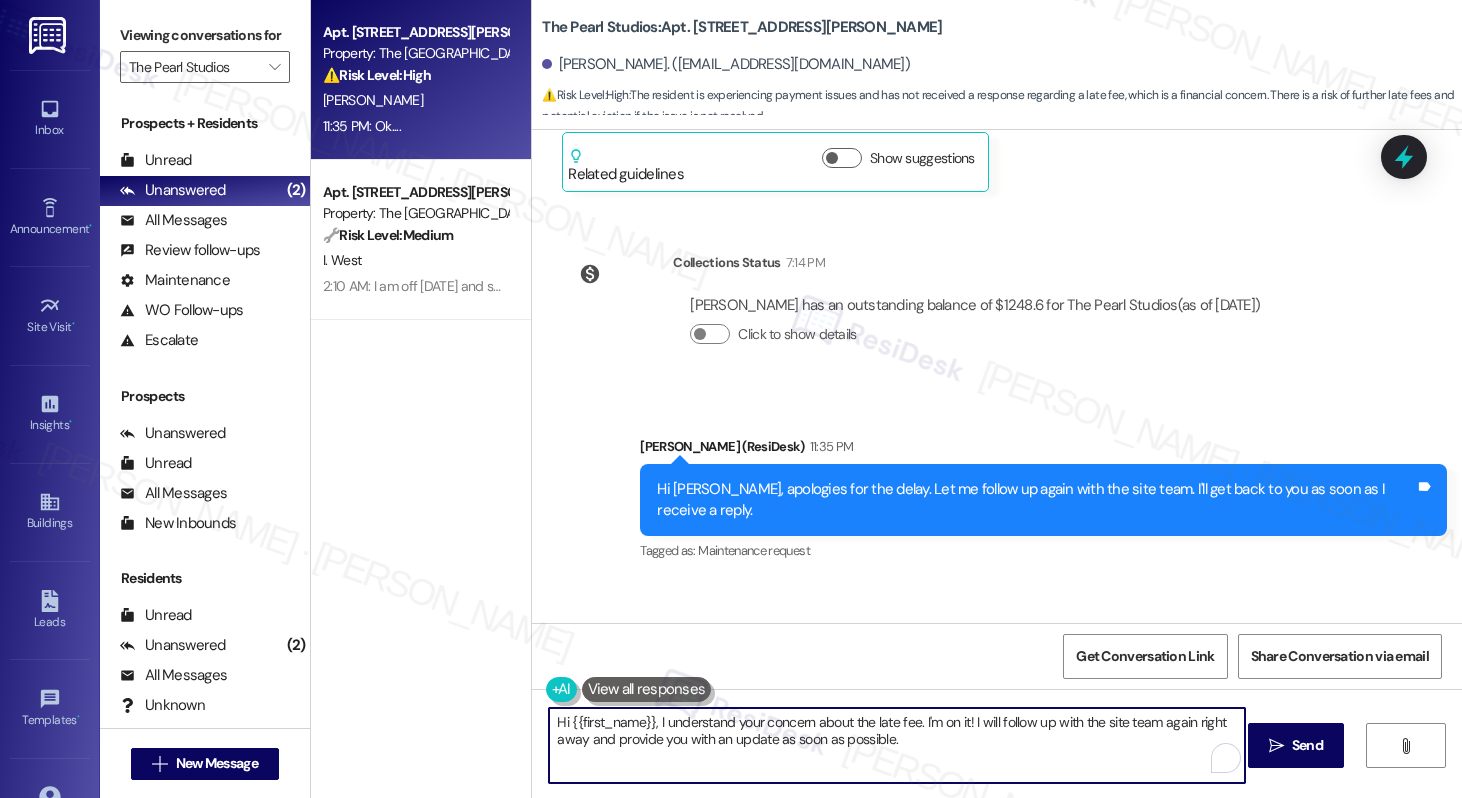 click on "Hi {{first_name}}, I understand your concern about the late fee. I'm on it! I will follow up with the site team again right away and provide you with an update as soon as possible." at bounding box center [896, 745] 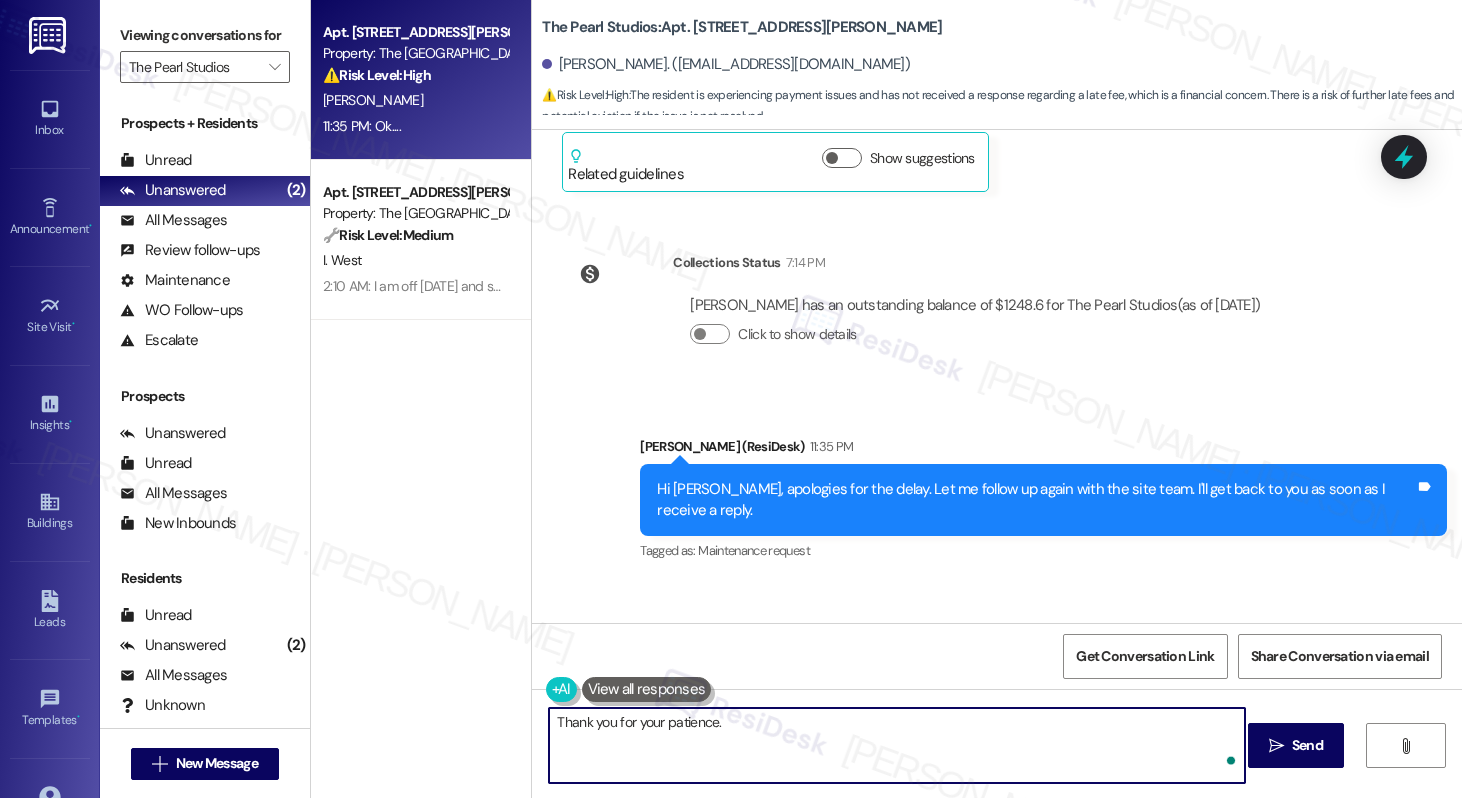 type on "Thank you for your patience." 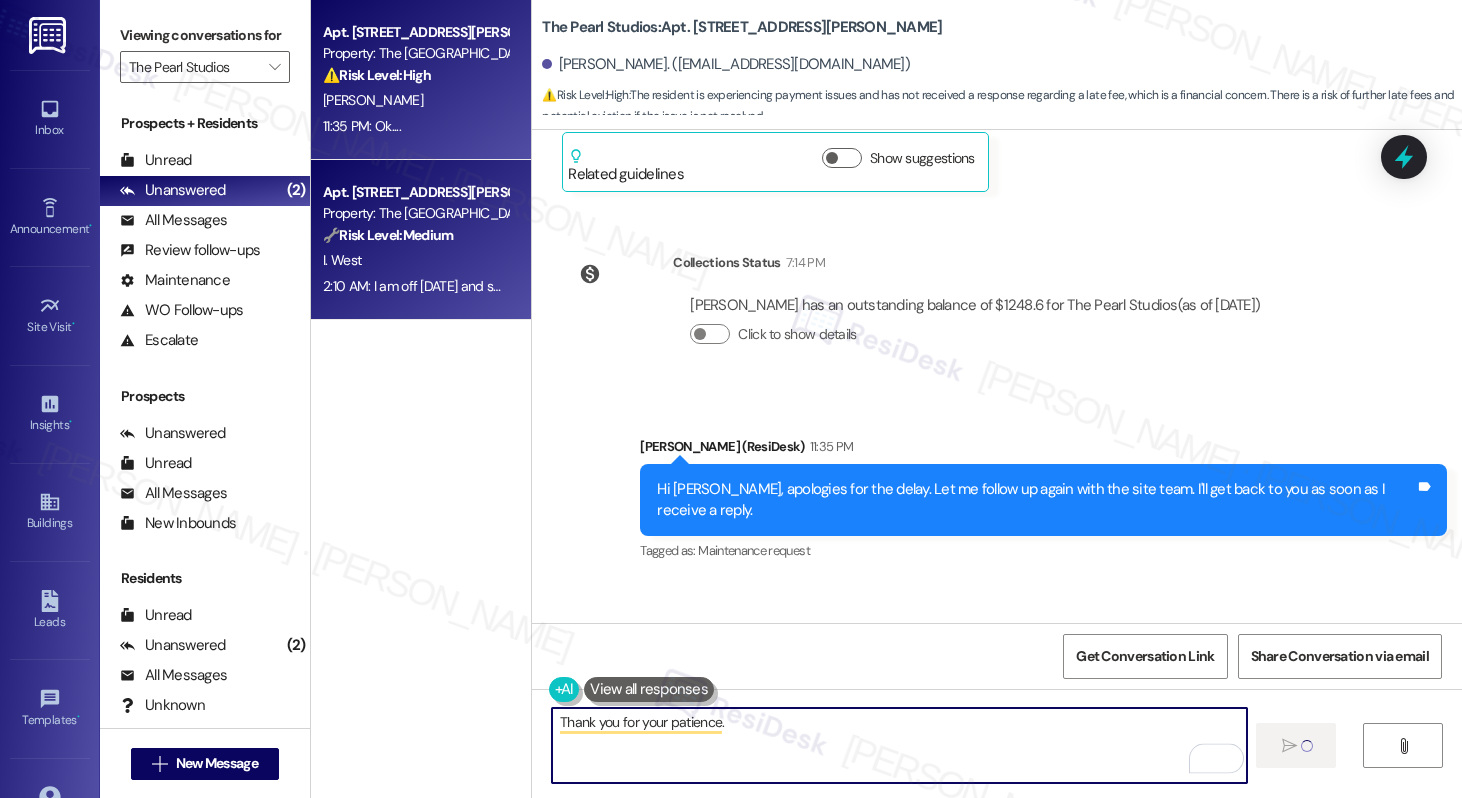 type 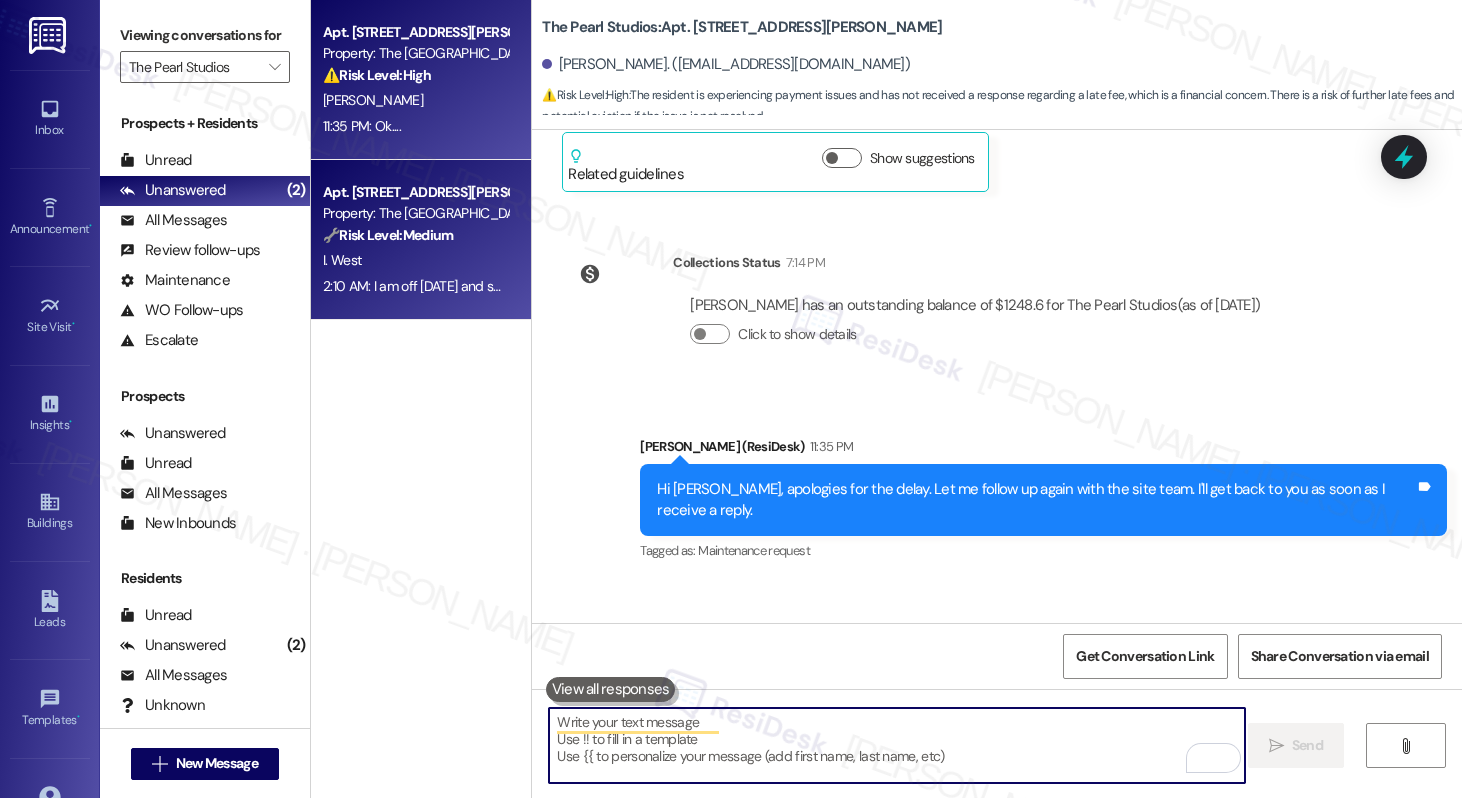 scroll, scrollTop: 9796, scrollLeft: 0, axis: vertical 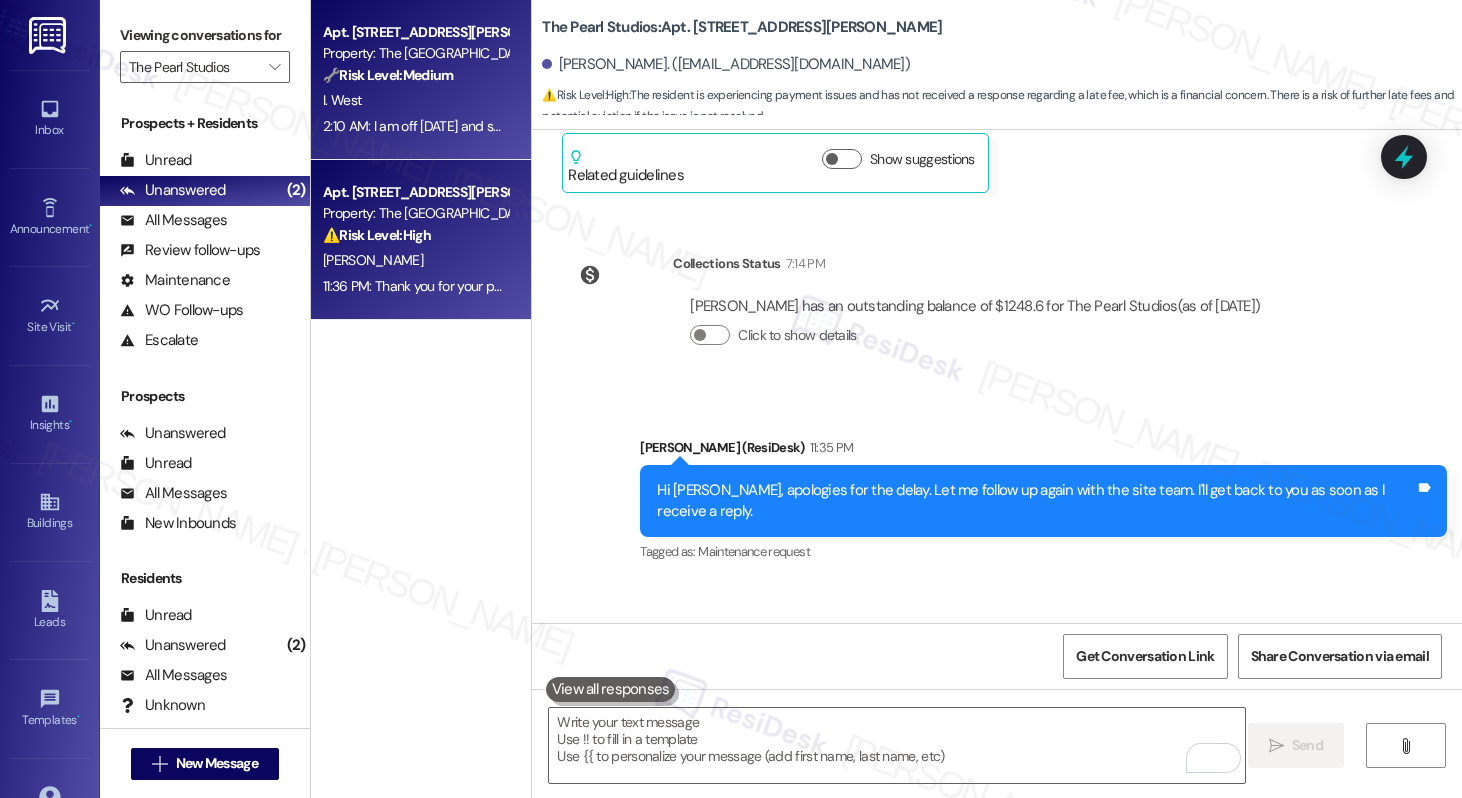 click on "2:10 AM: I am off on Monday and should be be to drop it off then 2:10 AM: I am off on Monday and should be be to drop it off then" at bounding box center (495, 126) 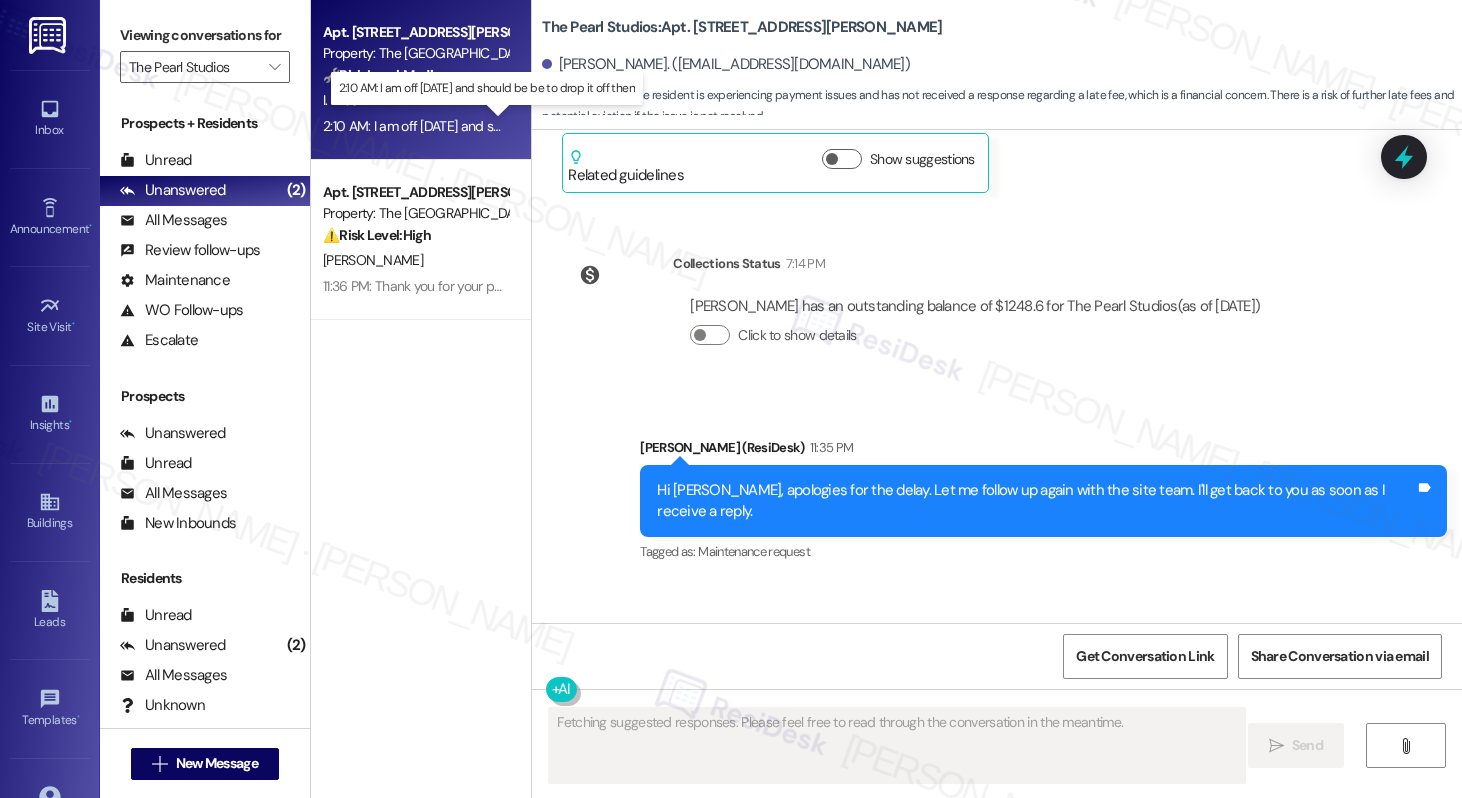 scroll, scrollTop: 1464, scrollLeft: 0, axis: vertical 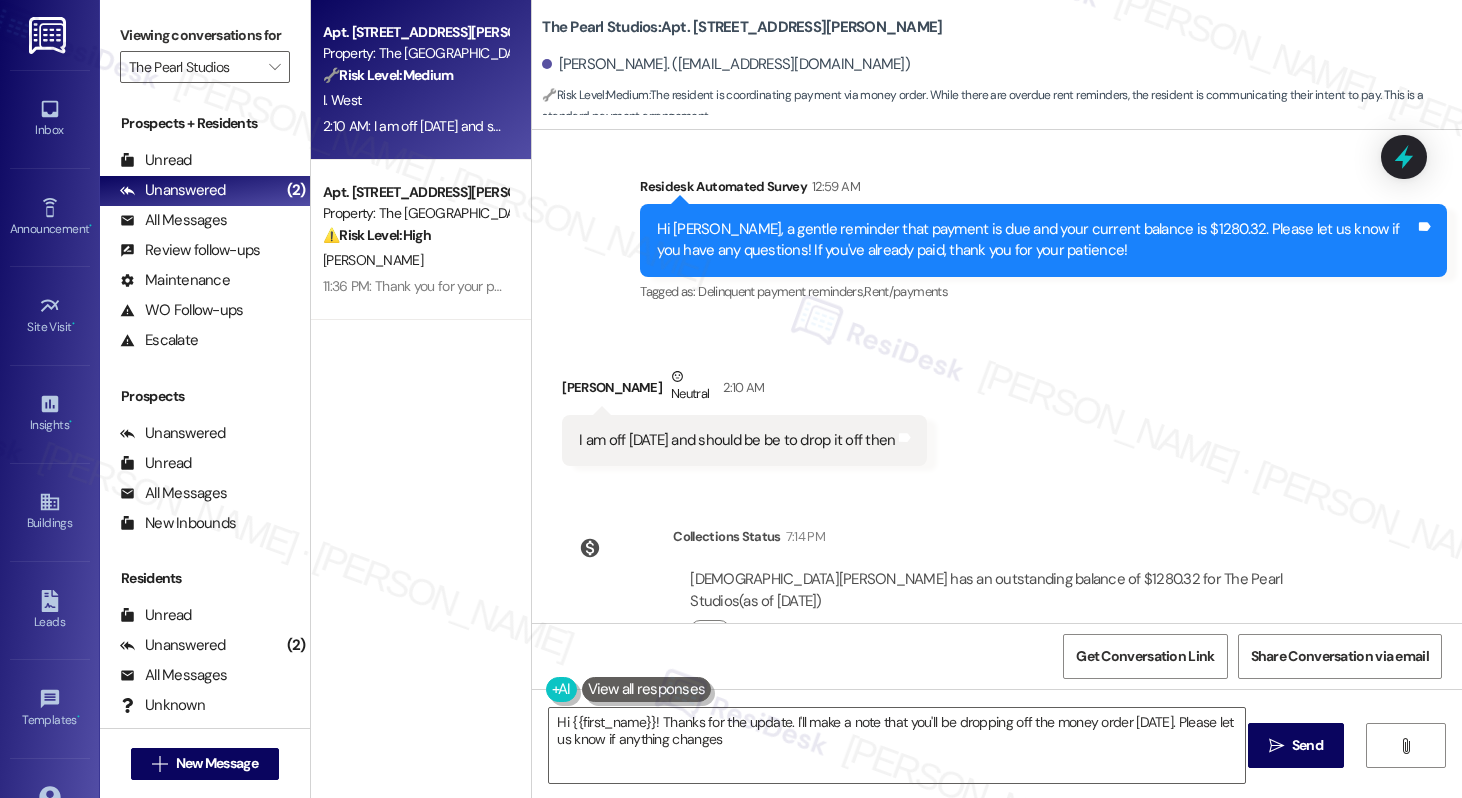 type on "Hi {{first_name}}! Thanks for the update. I'll make a note that you'll be dropping off the money order on Monday. Please let us know if anything changes!" 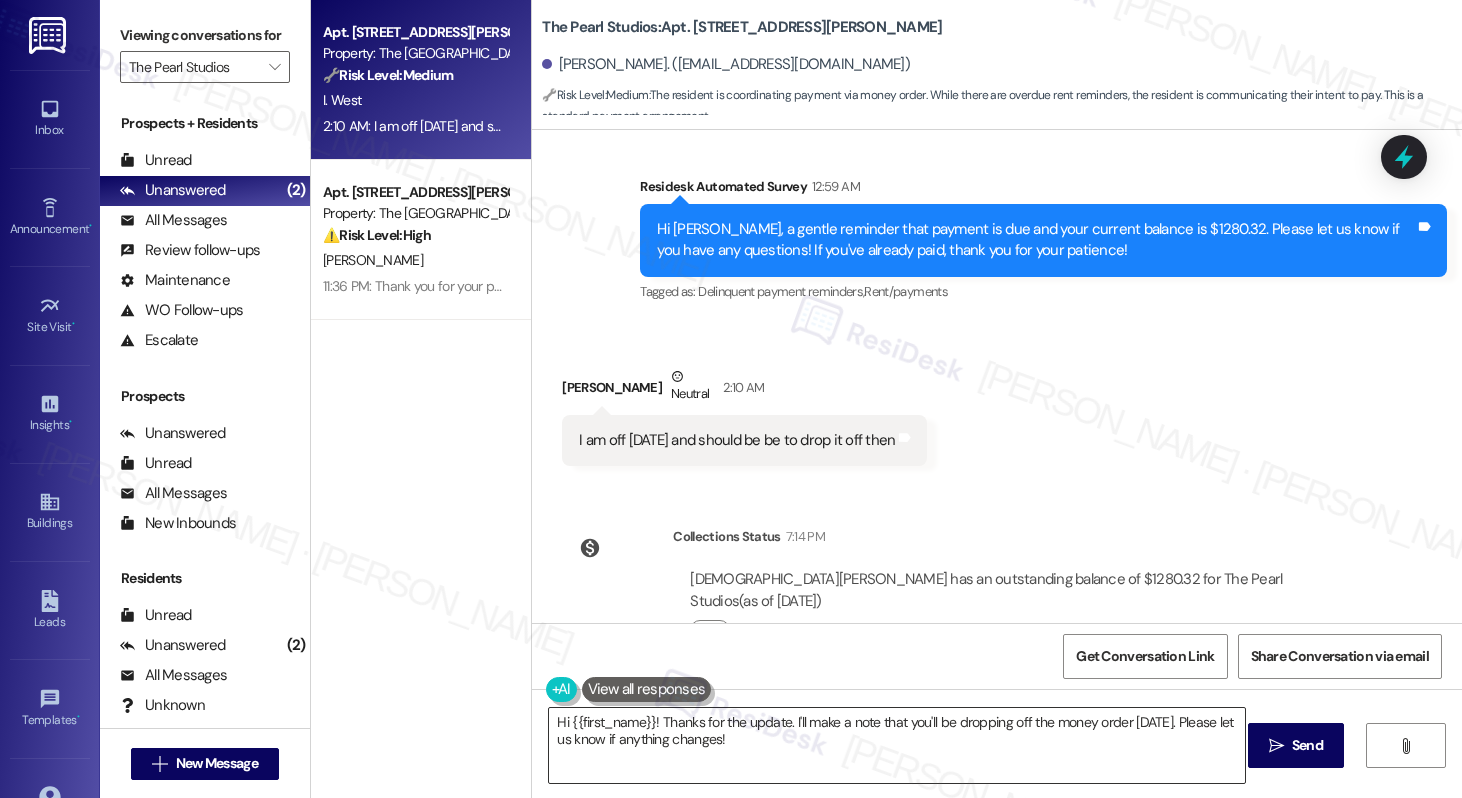 click on "Hi {{first_name}}! Thanks for the update. I'll make a note that you'll be dropping off the money order on Monday. Please let us know if anything changes!" at bounding box center (896, 745) 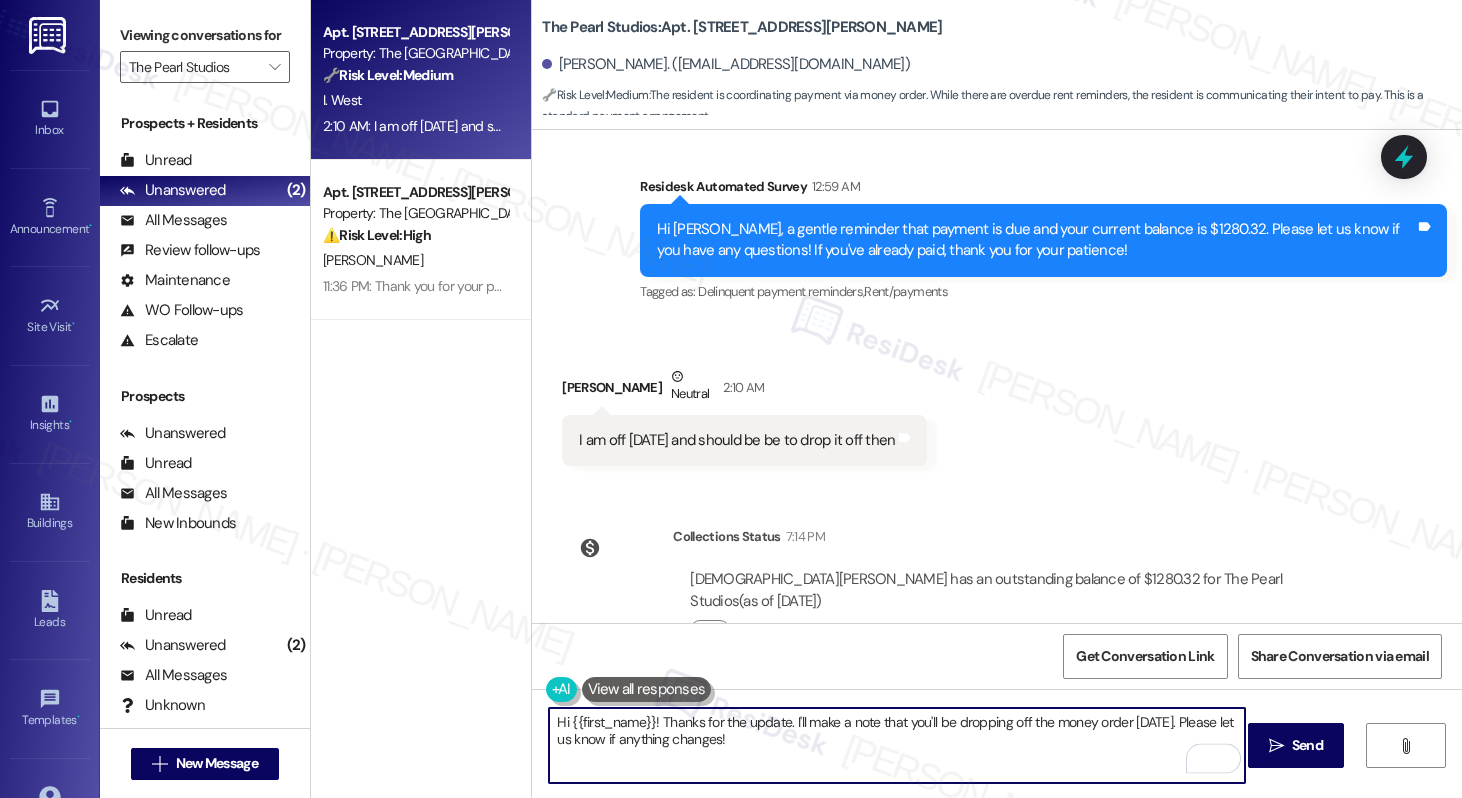 click on "Hi {{first_name}}! Thanks for the update. I'll make a note that you'll be dropping off the money order on Monday. Please let us know if anything changes!" at bounding box center [896, 745] 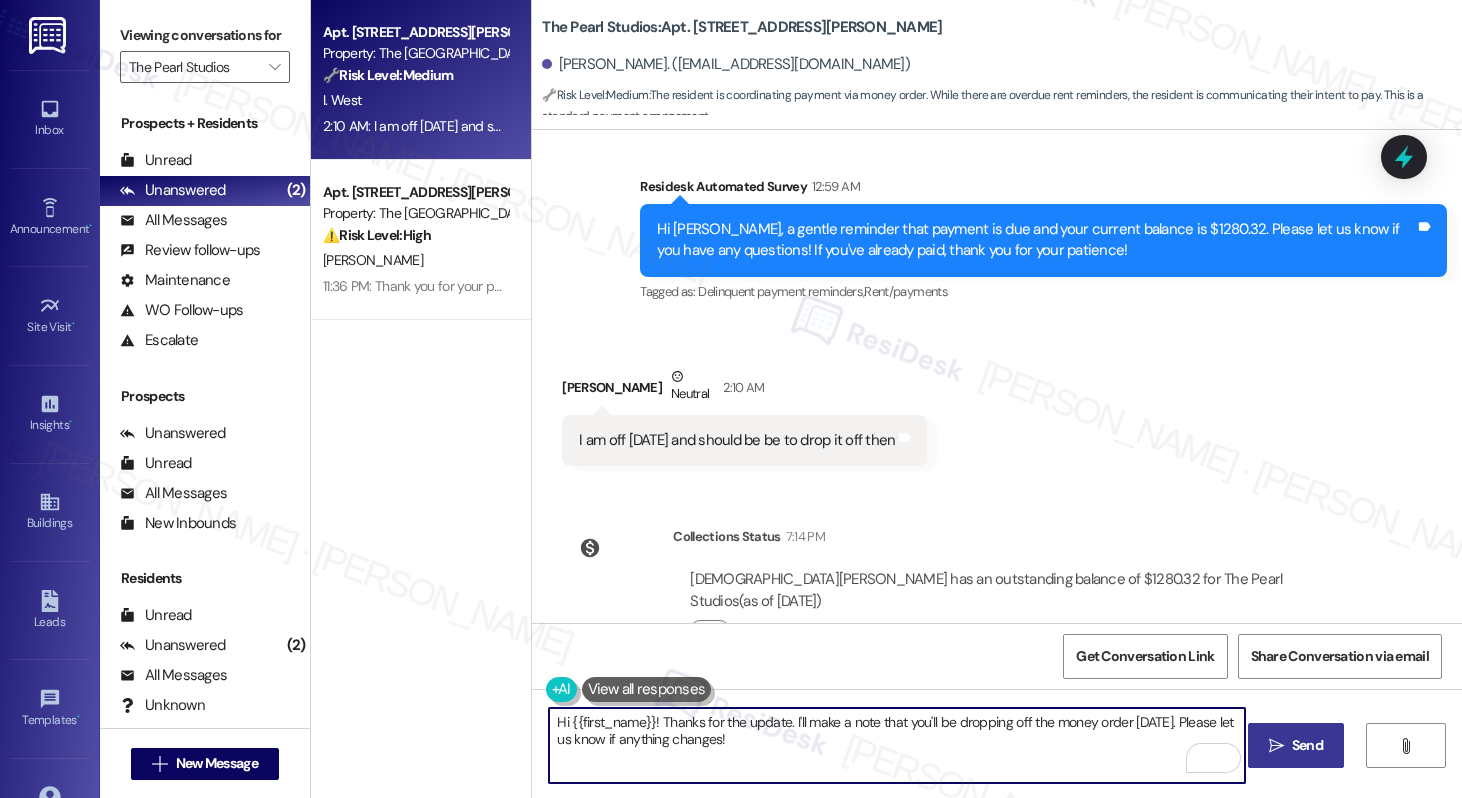 click on "Send" at bounding box center [1307, 745] 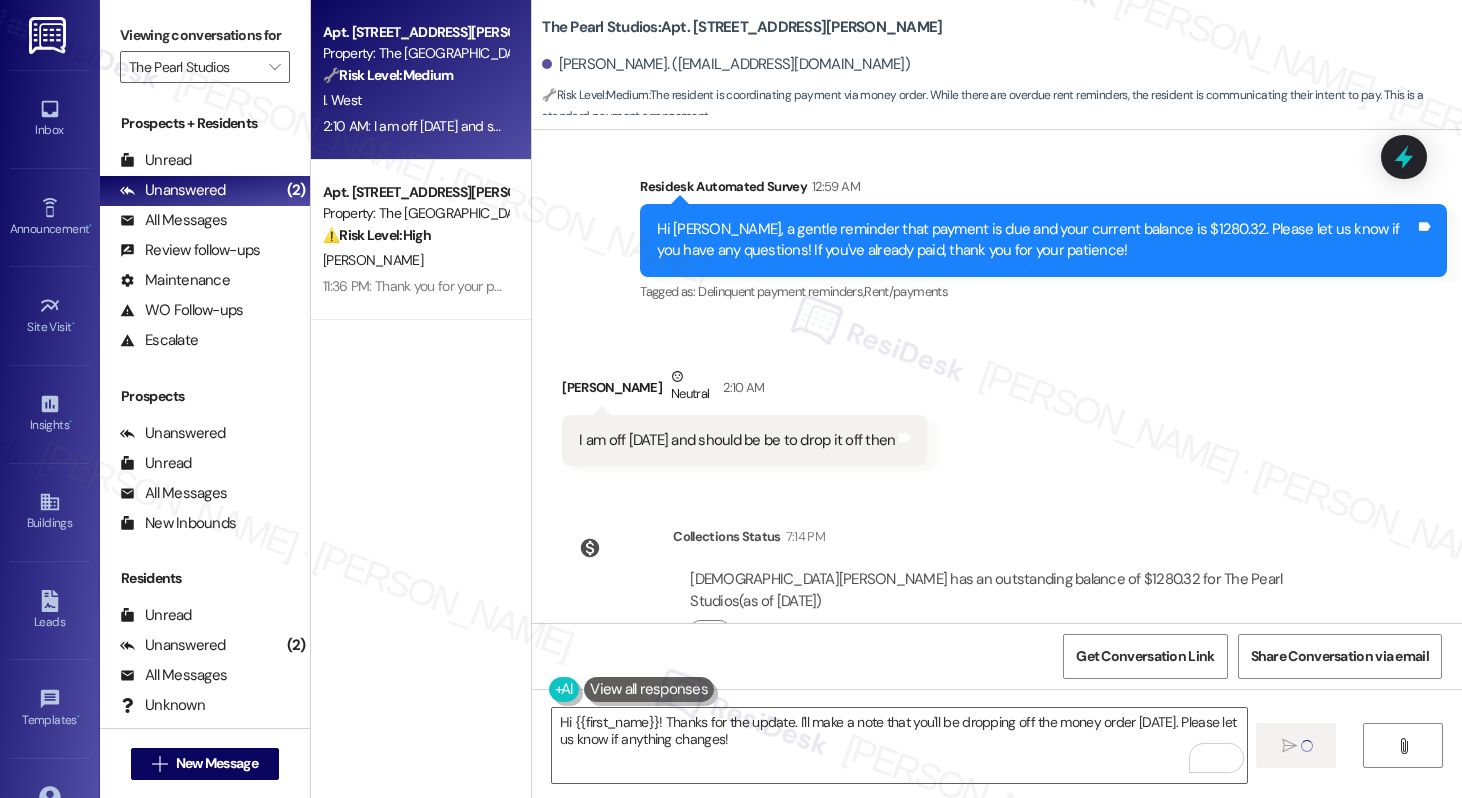 type 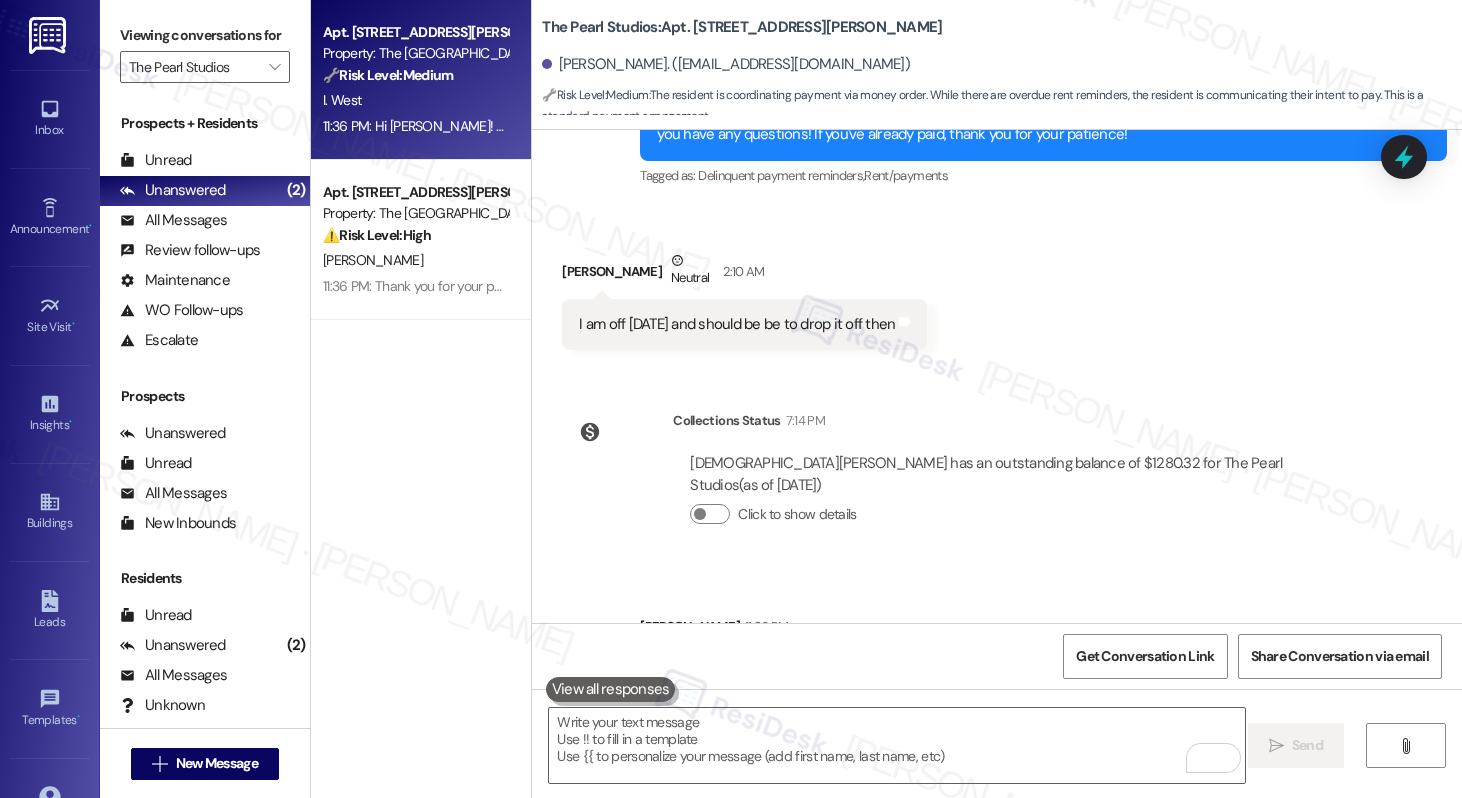 scroll, scrollTop: 1625, scrollLeft: 0, axis: vertical 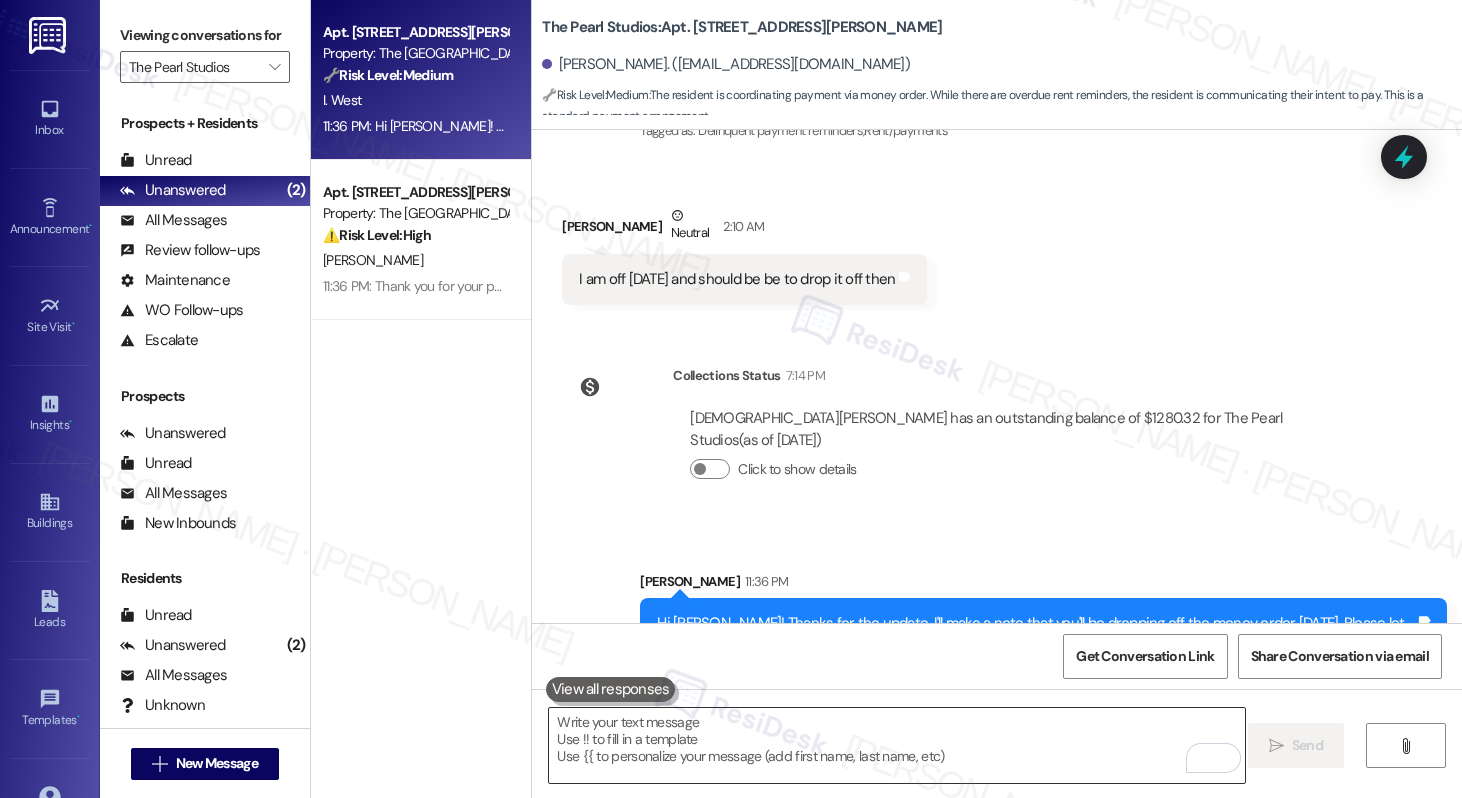 click at bounding box center [896, 745] 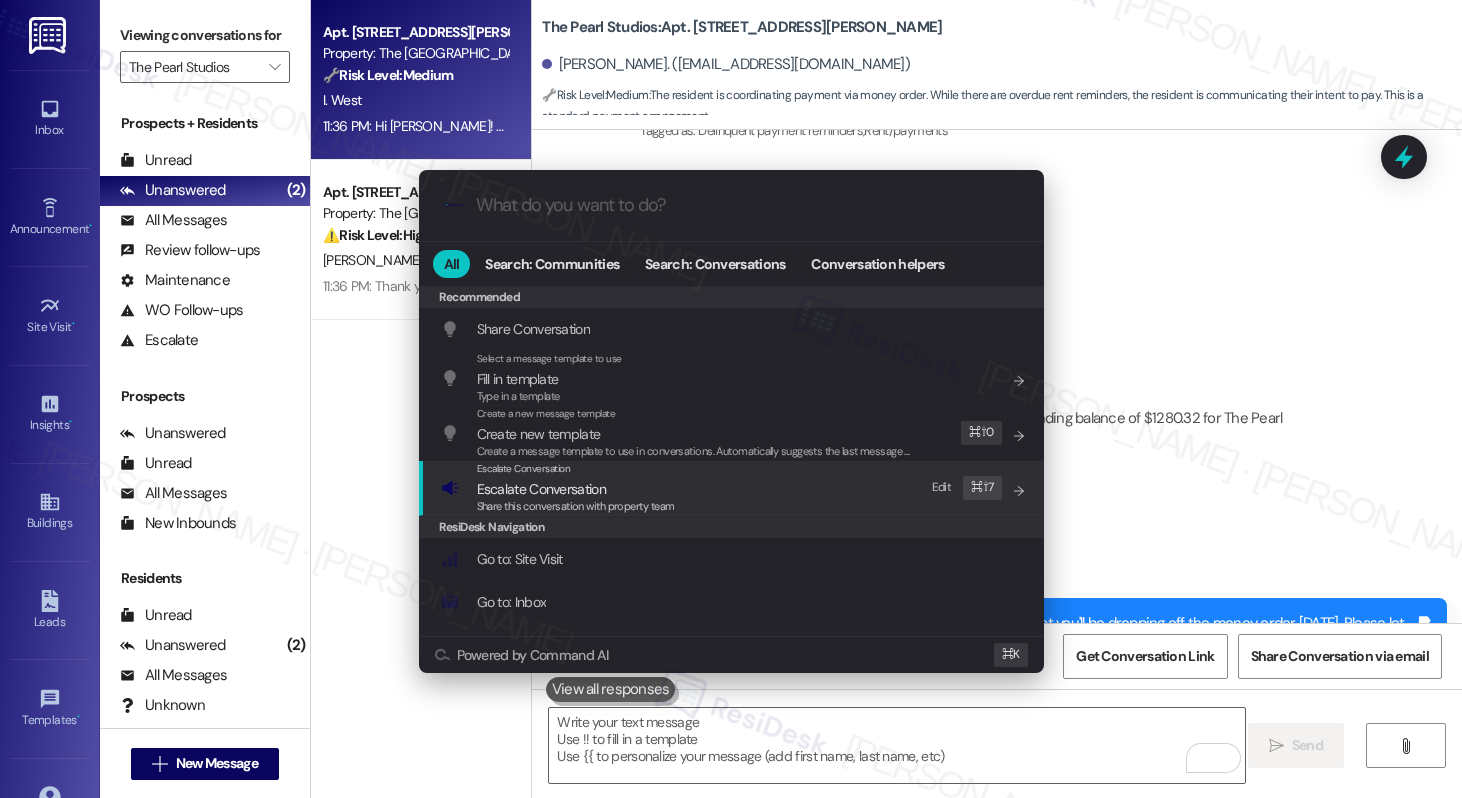 click on "Escalate Conversation Escalate Conversation Share this conversation with property team Edit ⌘ ⇧ 7" at bounding box center [733, 488] 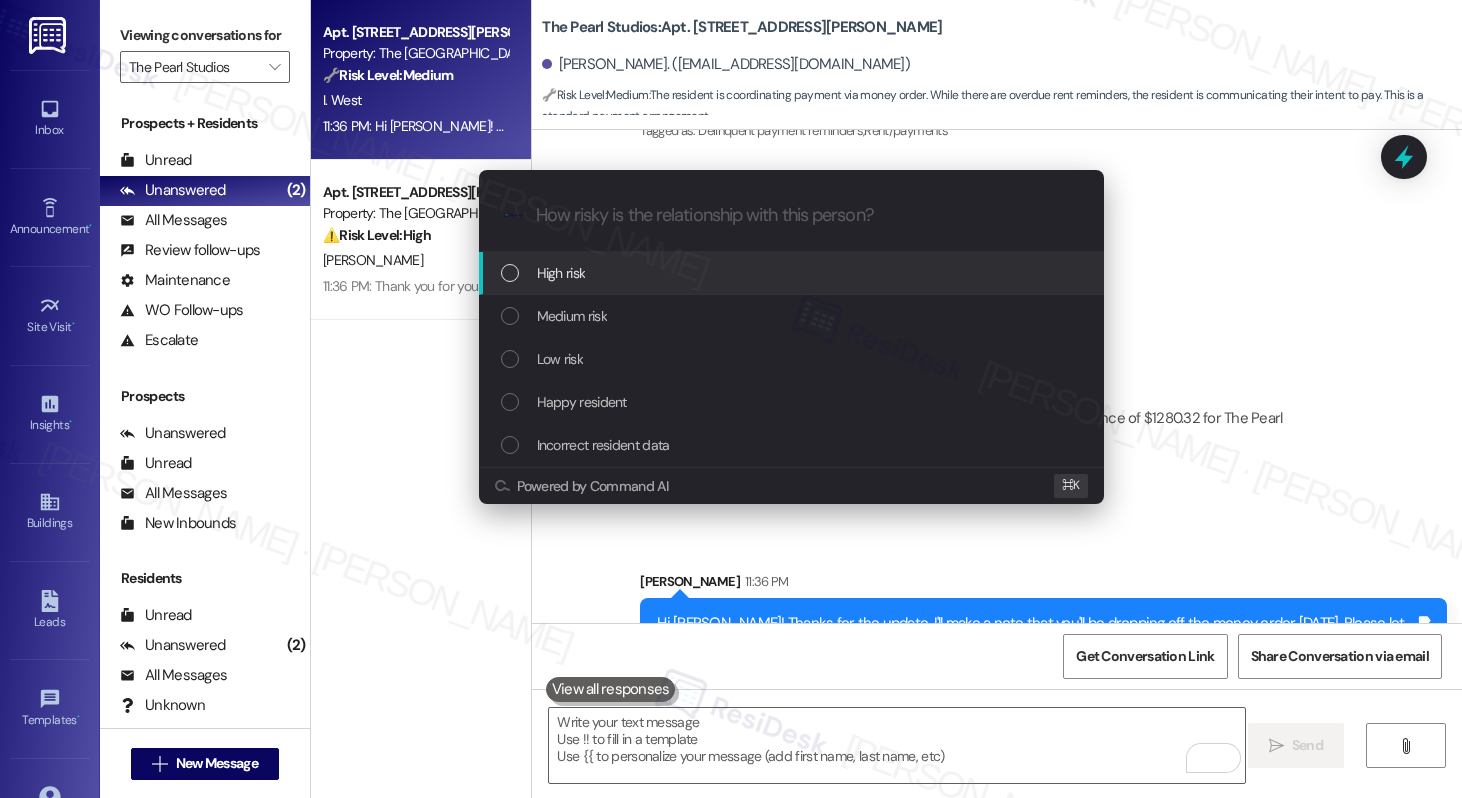 click on "High risk" at bounding box center (793, 273) 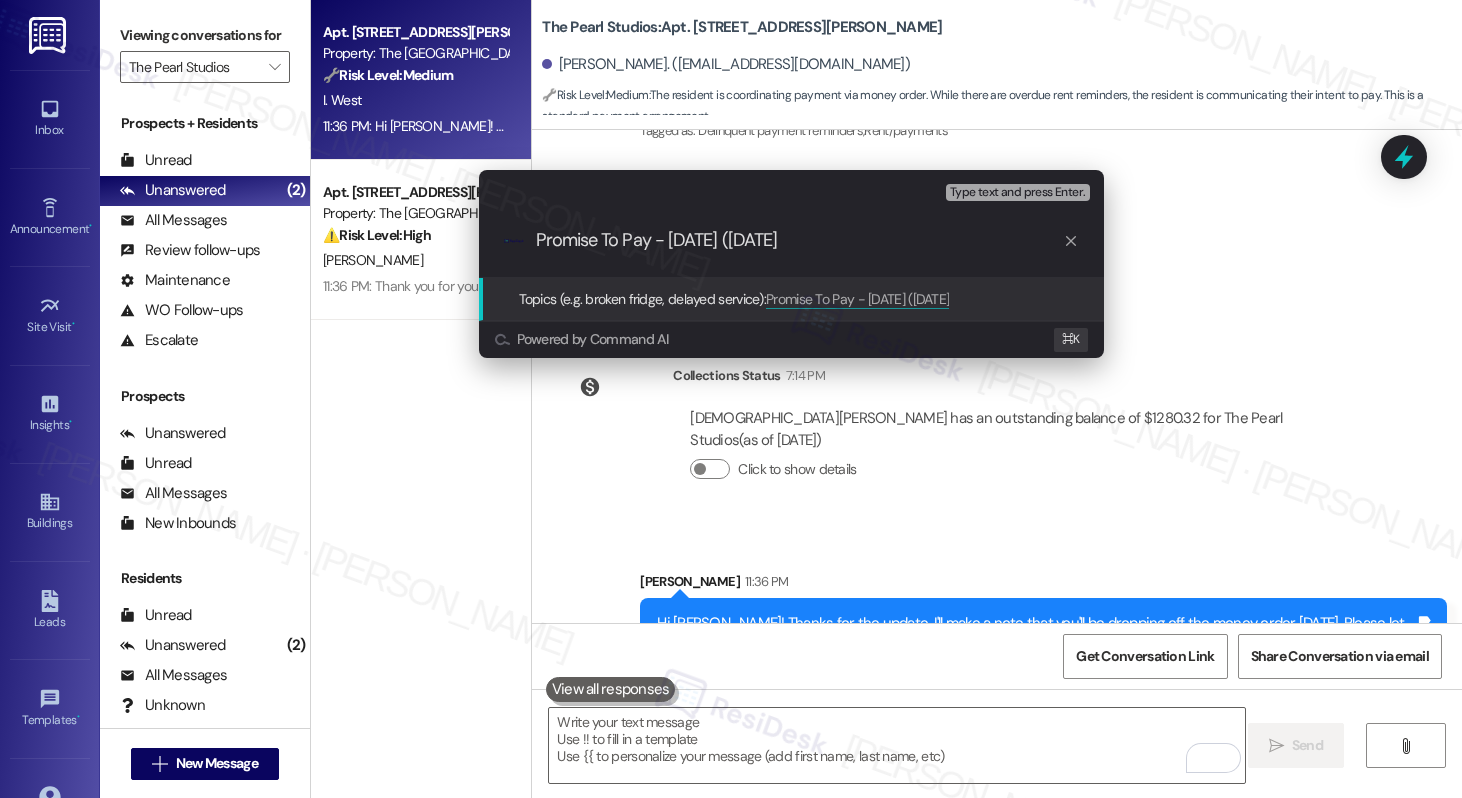type on "Promise To Pay - Monday (July 14)" 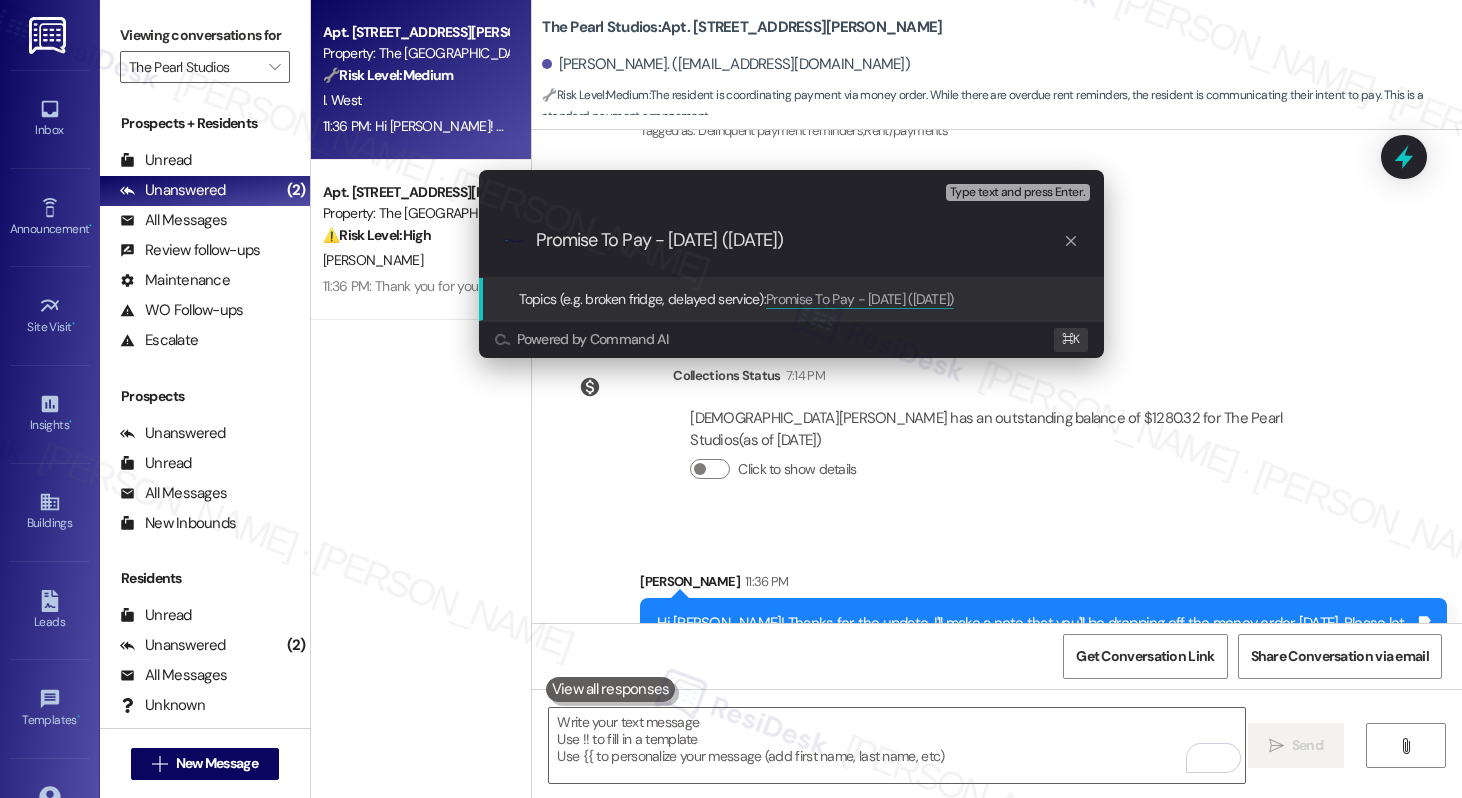 type 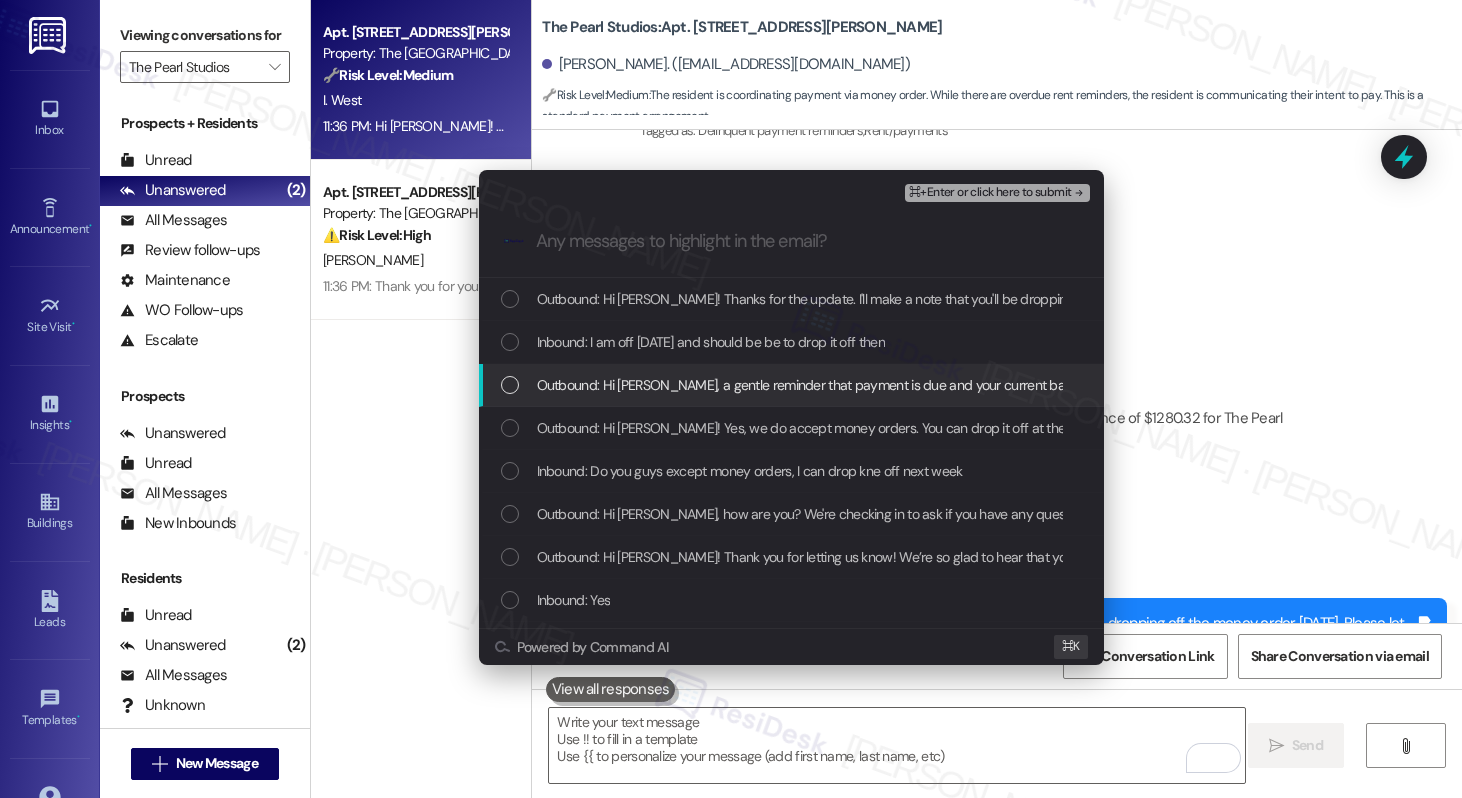 click on "Outbound: Hi Isaiah, a gentle reminder that payment is due and your current balance is $1280.32. Please let us know if you have any questions! If you've already paid, thank you for your patience!" at bounding box center (1130, 385) 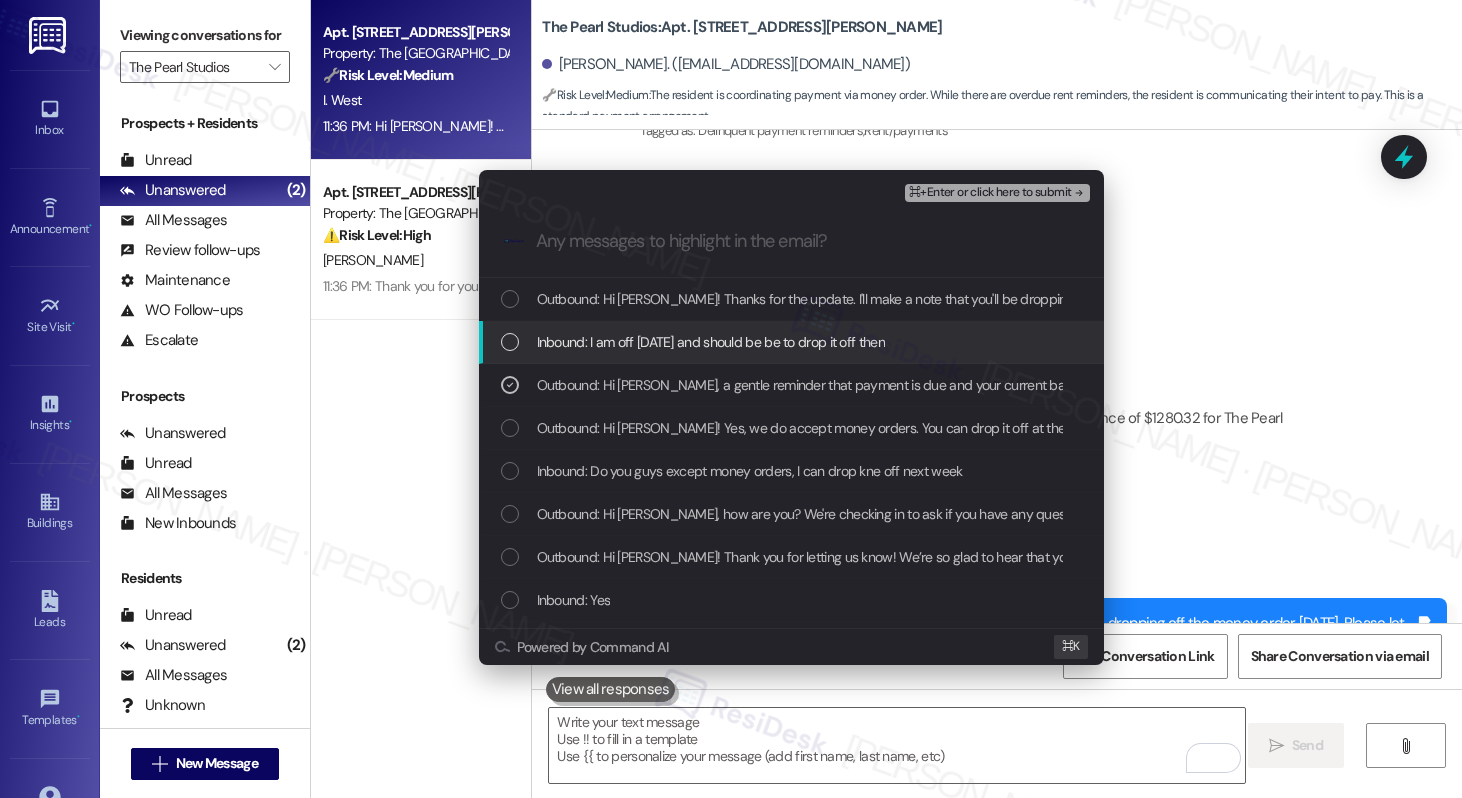 click on "Inbound: I am off on Monday and should be be to drop it off then" at bounding box center [711, 342] 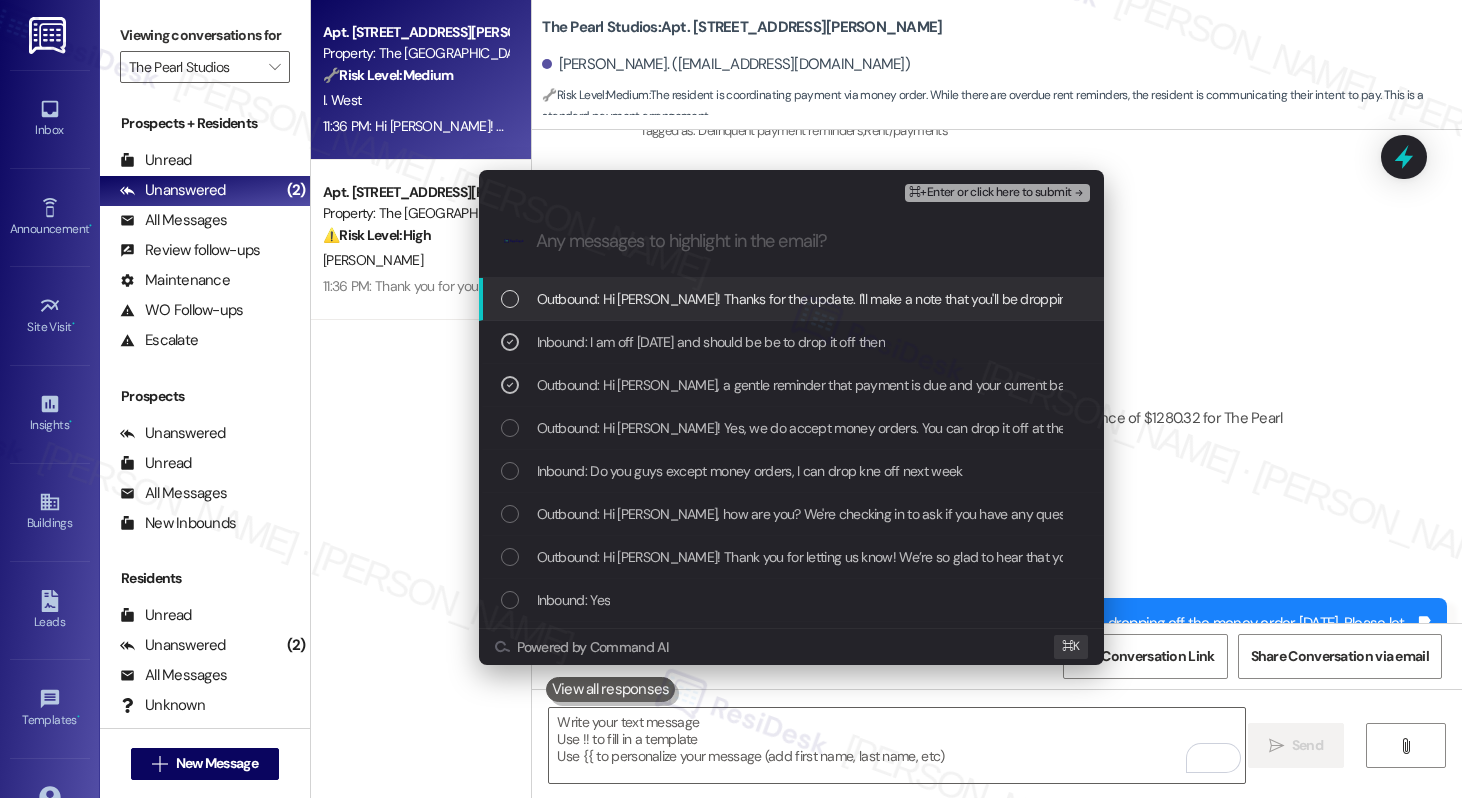 click on "Outbound: Hi Isaiah! Thanks for the update. I'll make a note that you'll be dropping off the money order on Monday. Please let us know if anything changes!" at bounding box center (1002, 299) 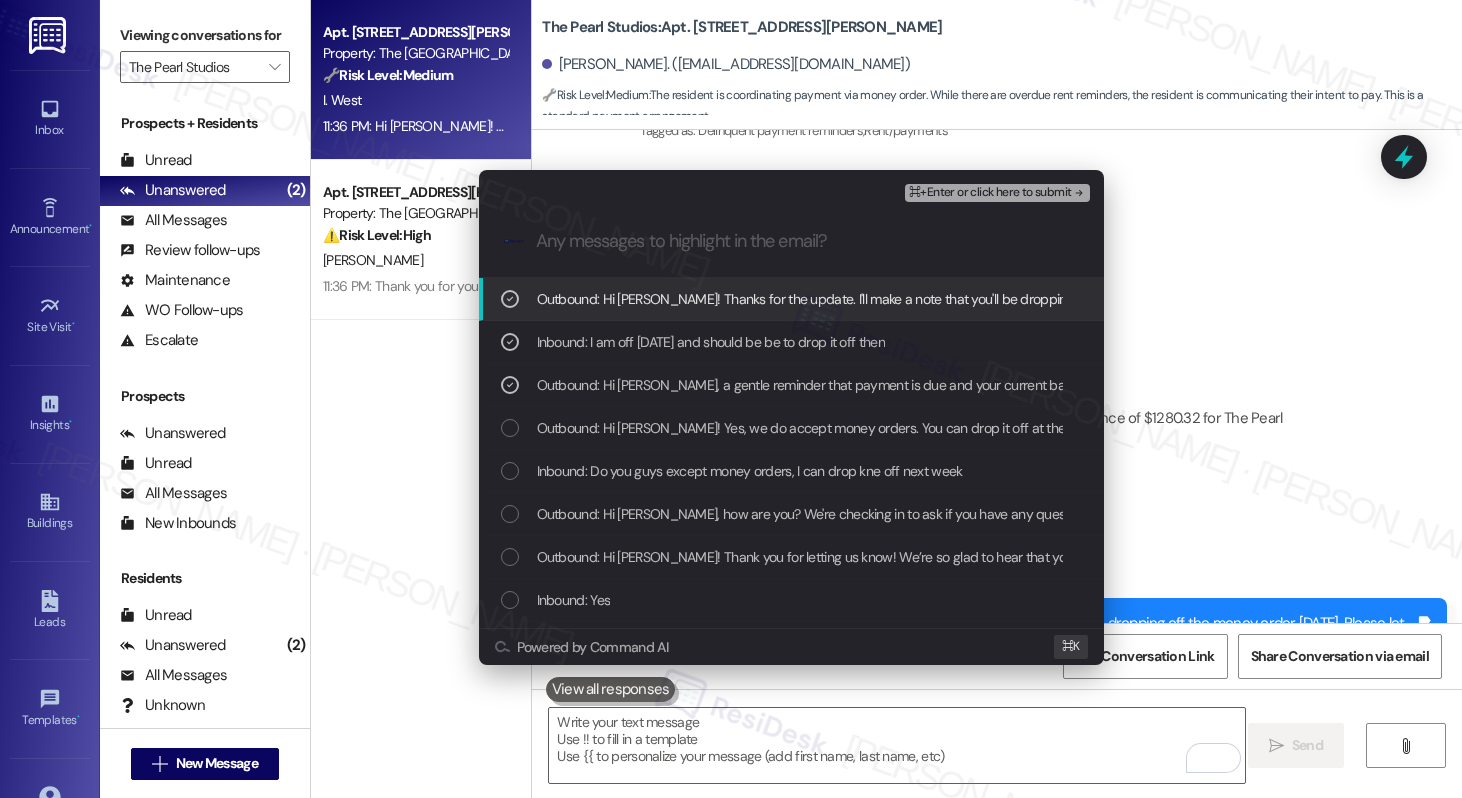 click on "⌘+Enter or click here to submit" at bounding box center (997, 193) 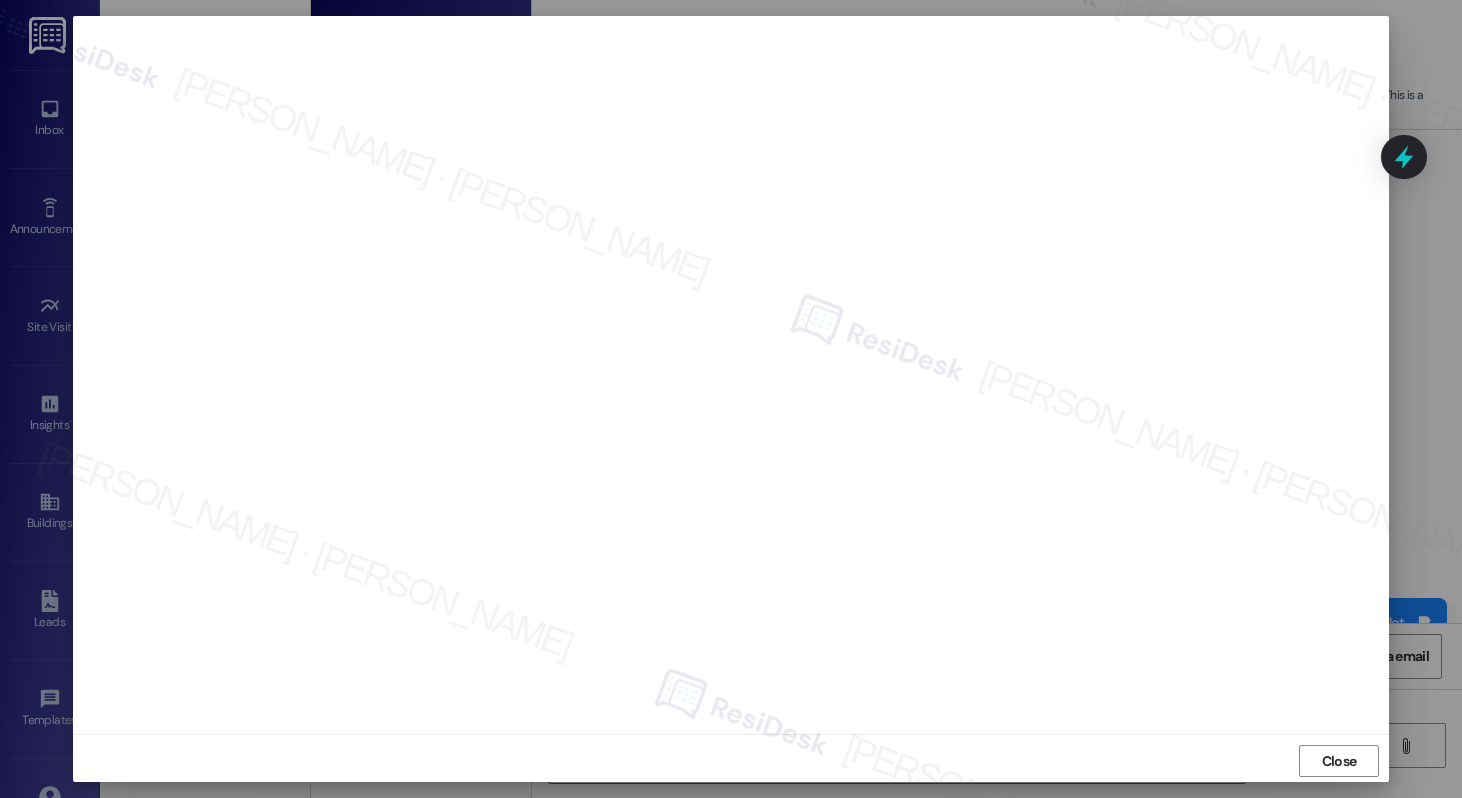 scroll, scrollTop: 5, scrollLeft: 0, axis: vertical 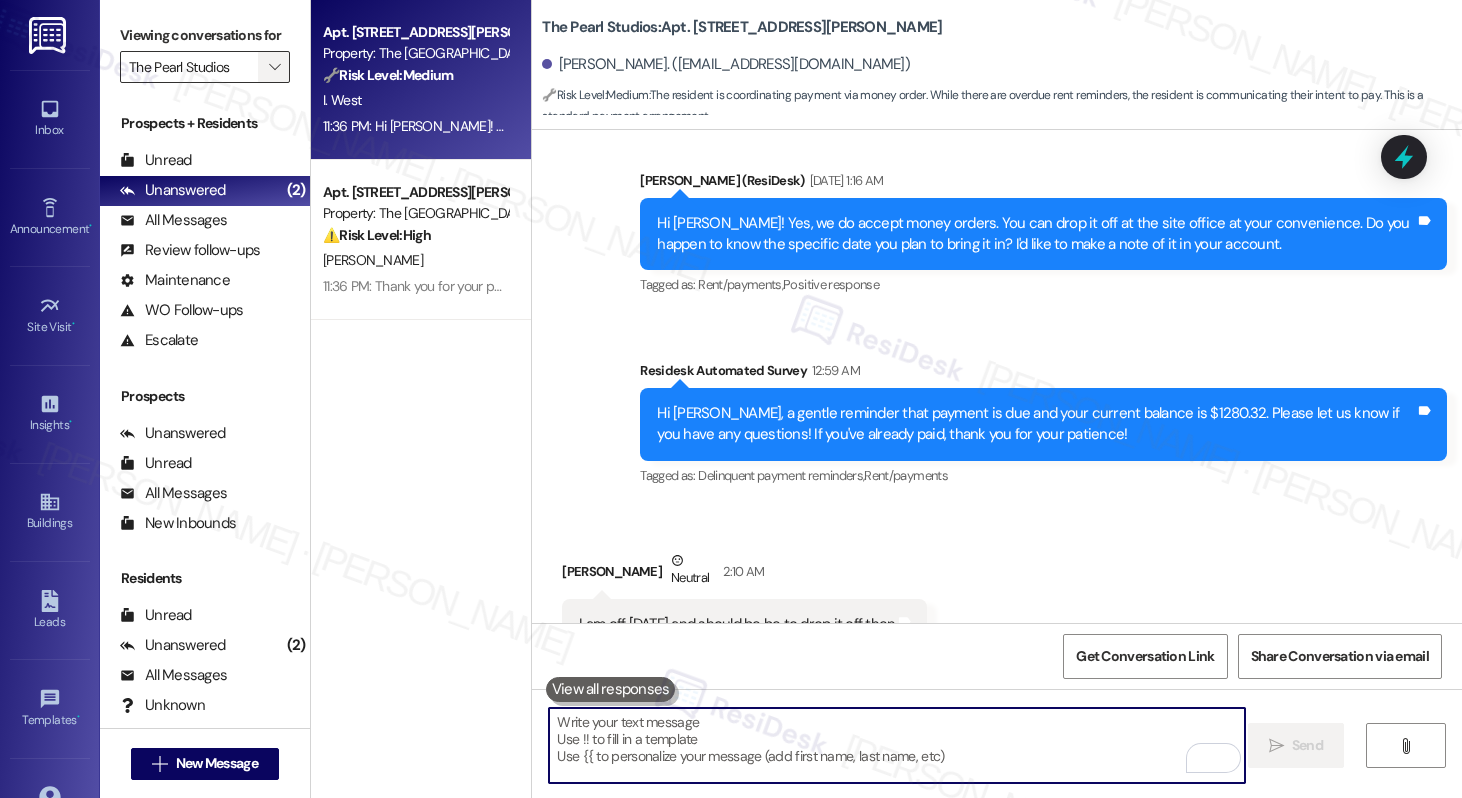 click on "" at bounding box center [274, 67] 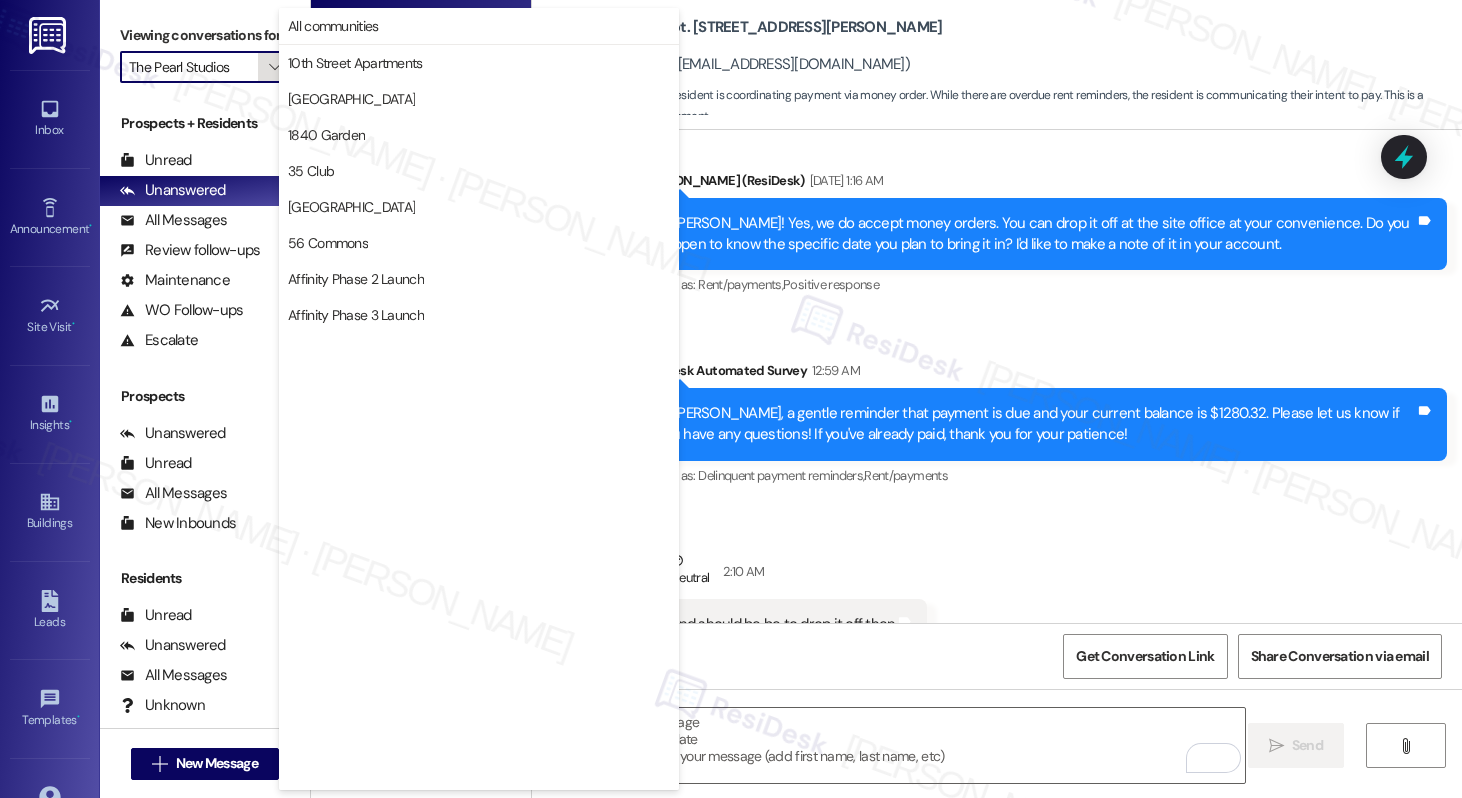 scroll, scrollTop: 3488, scrollLeft: 0, axis: vertical 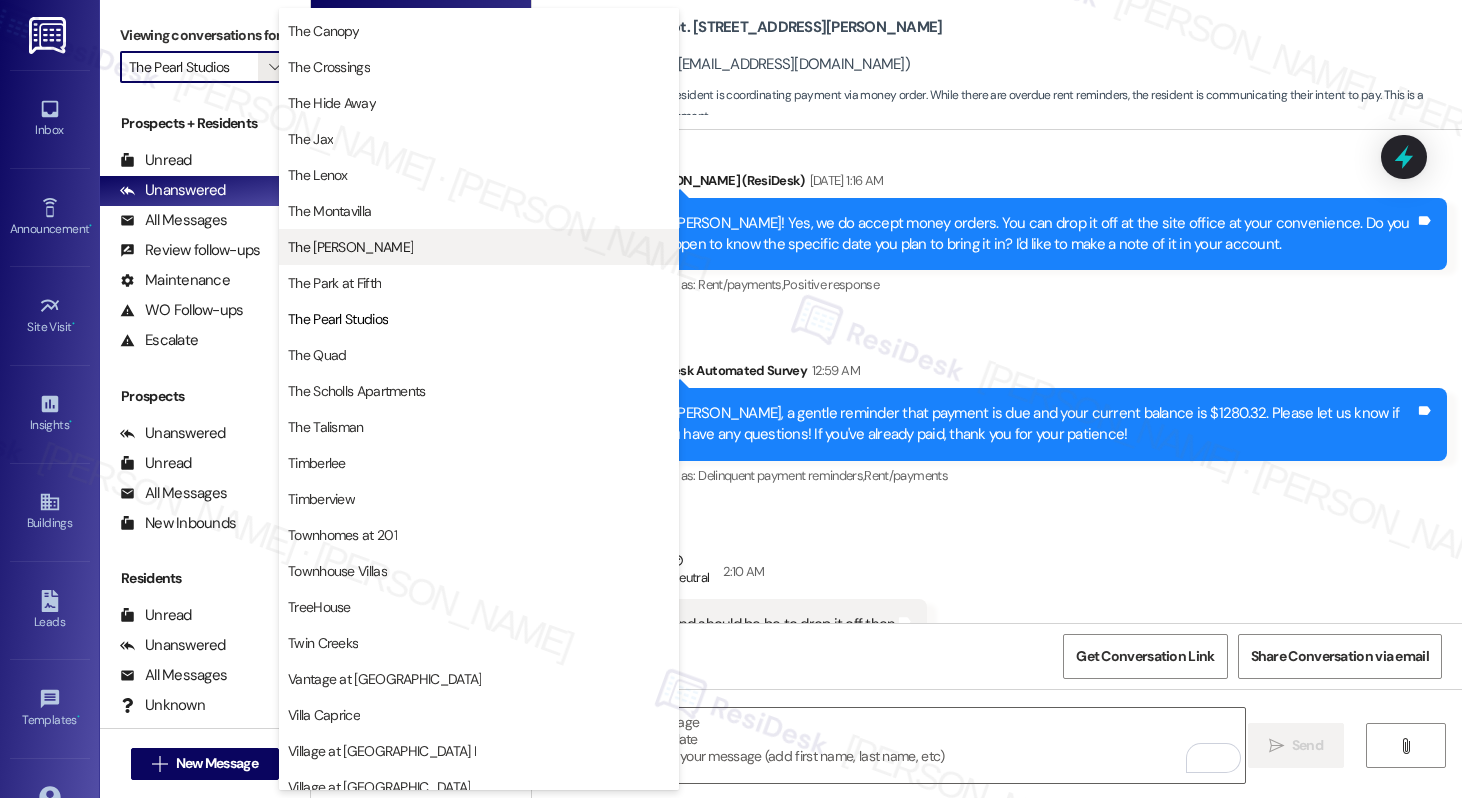 click on "The [PERSON_NAME]" at bounding box center (479, 247) 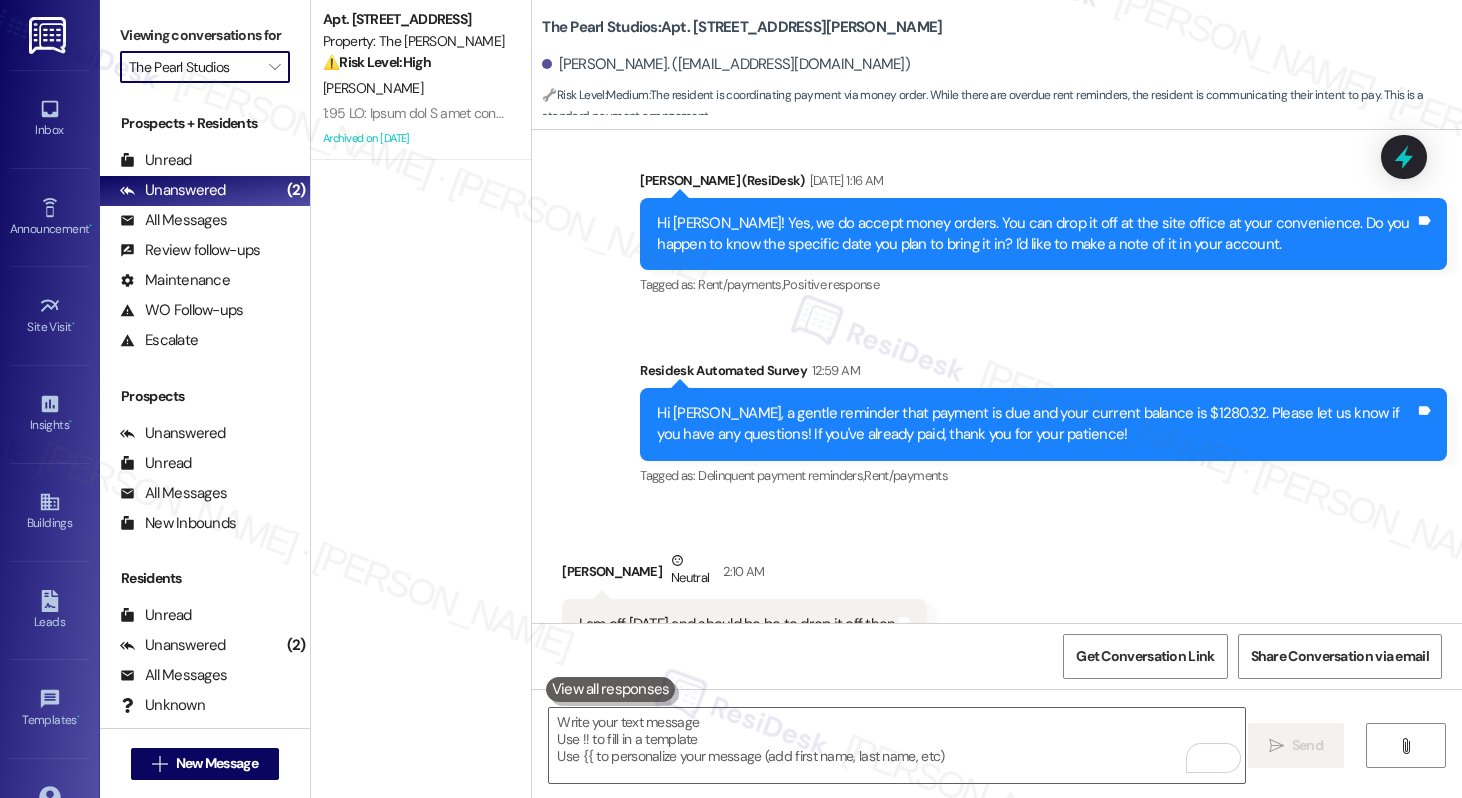 type on "The [PERSON_NAME]" 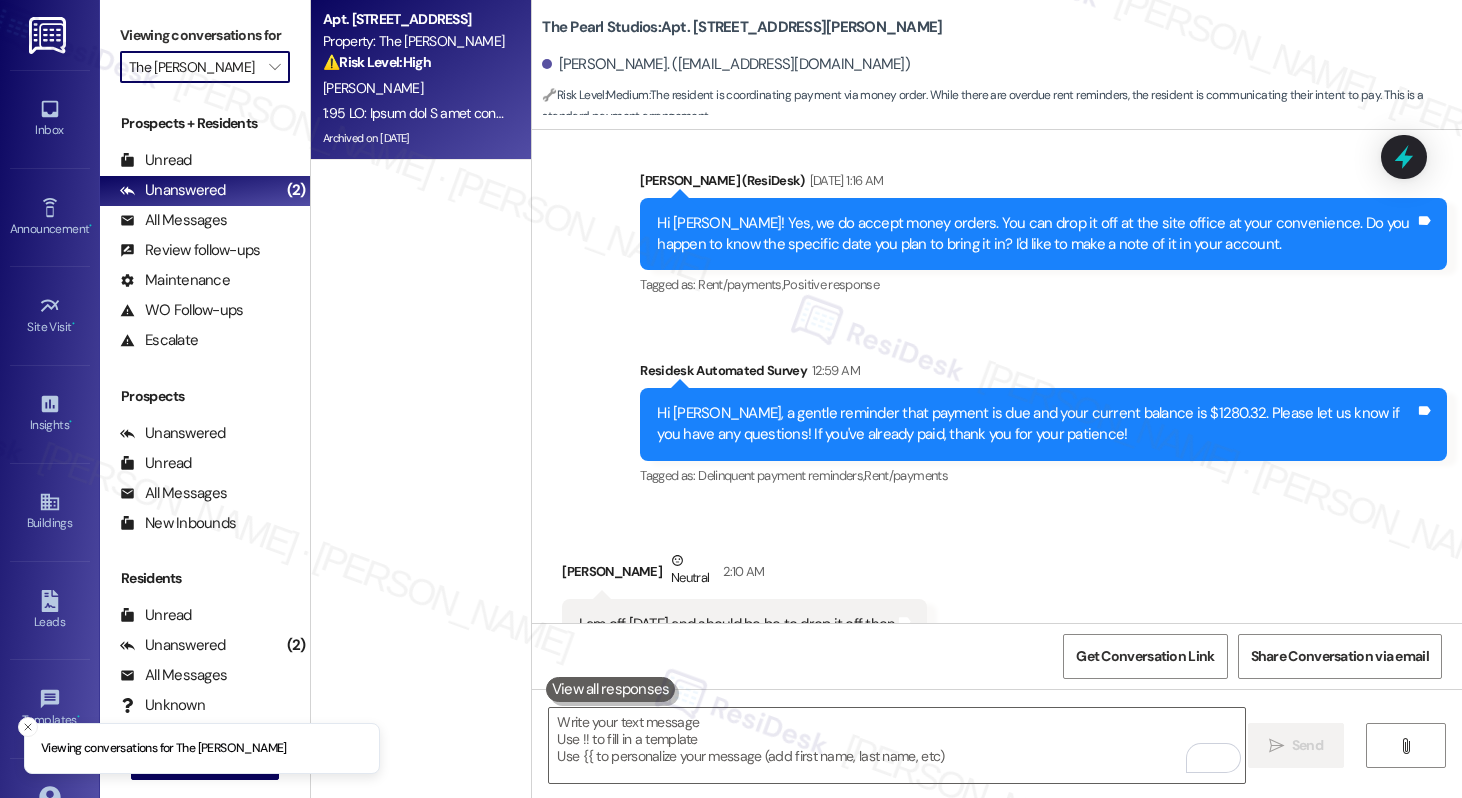 click at bounding box center [415, 113] 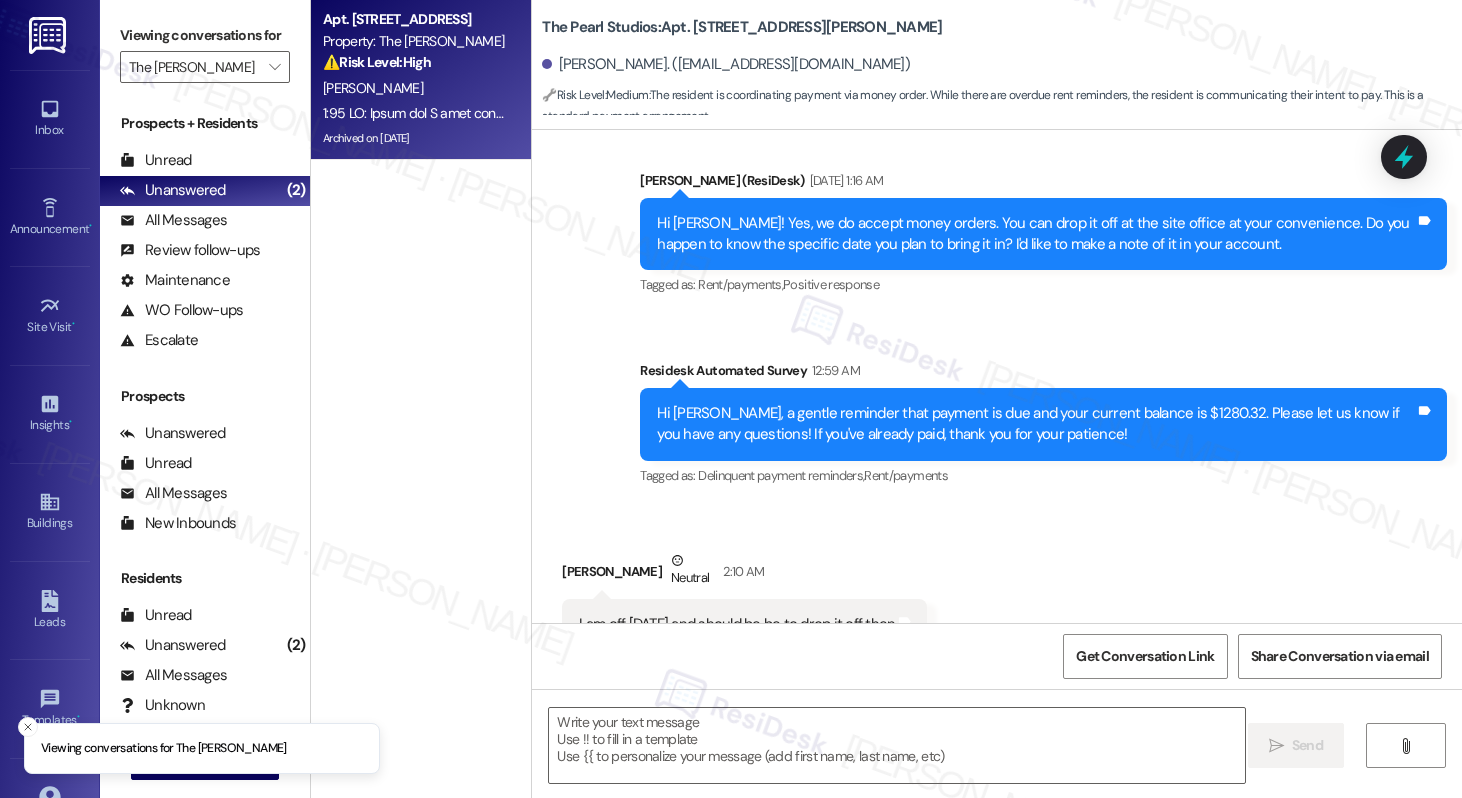 type on "Fetching suggested responses. Please feel free to read through the conversation in the meantime." 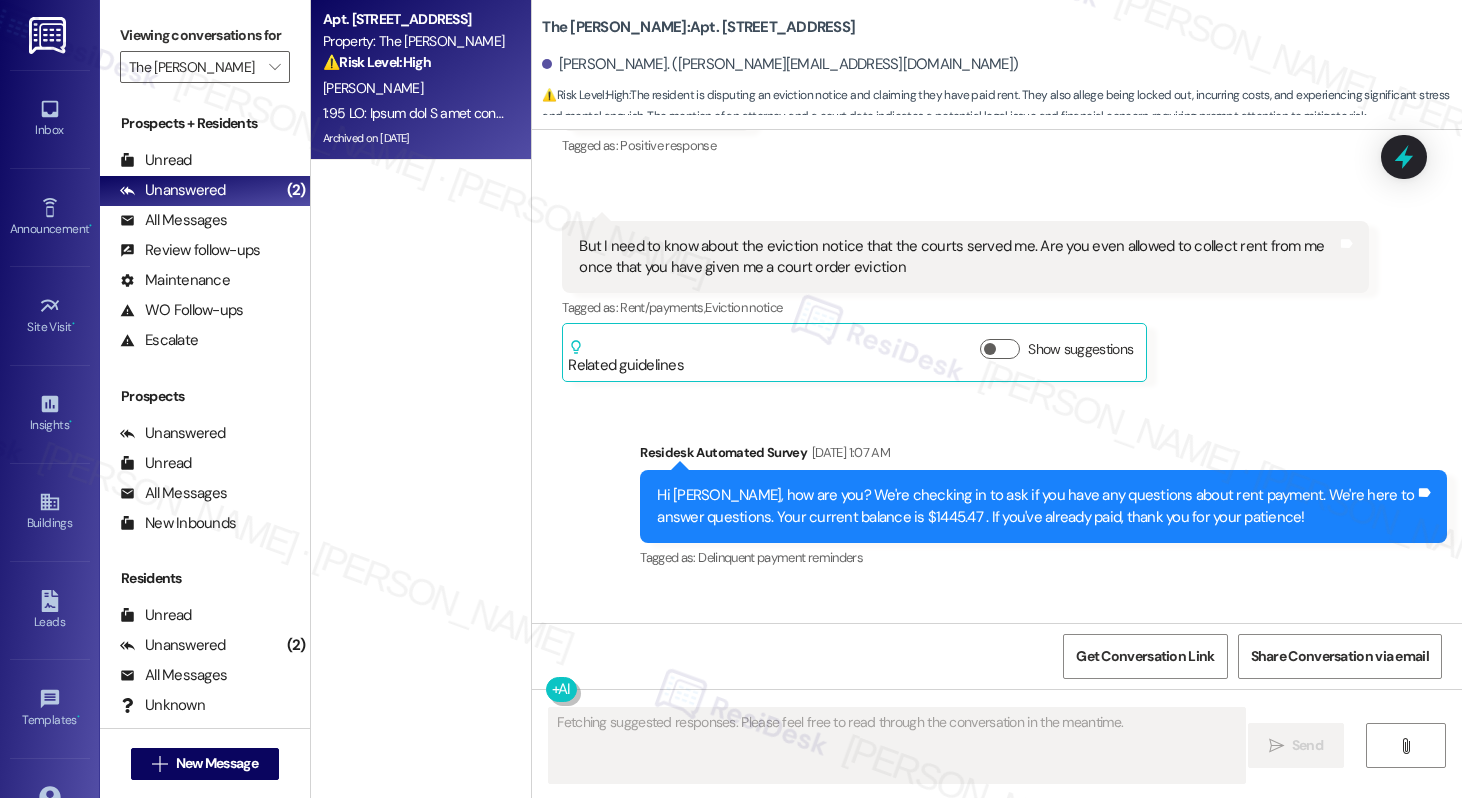 scroll, scrollTop: 23757, scrollLeft: 0, axis: vertical 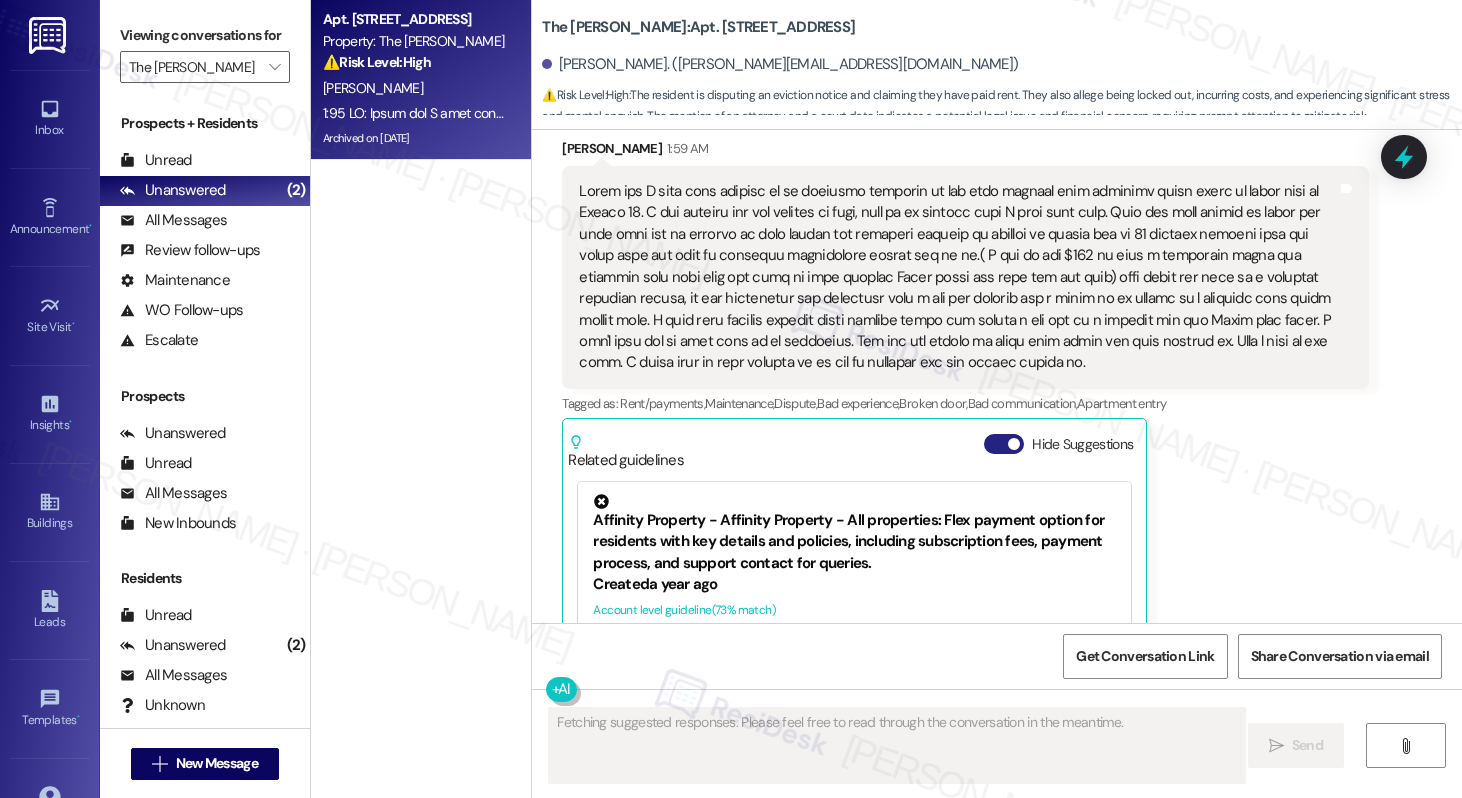 click on "Hide Suggestions" at bounding box center (1004, 444) 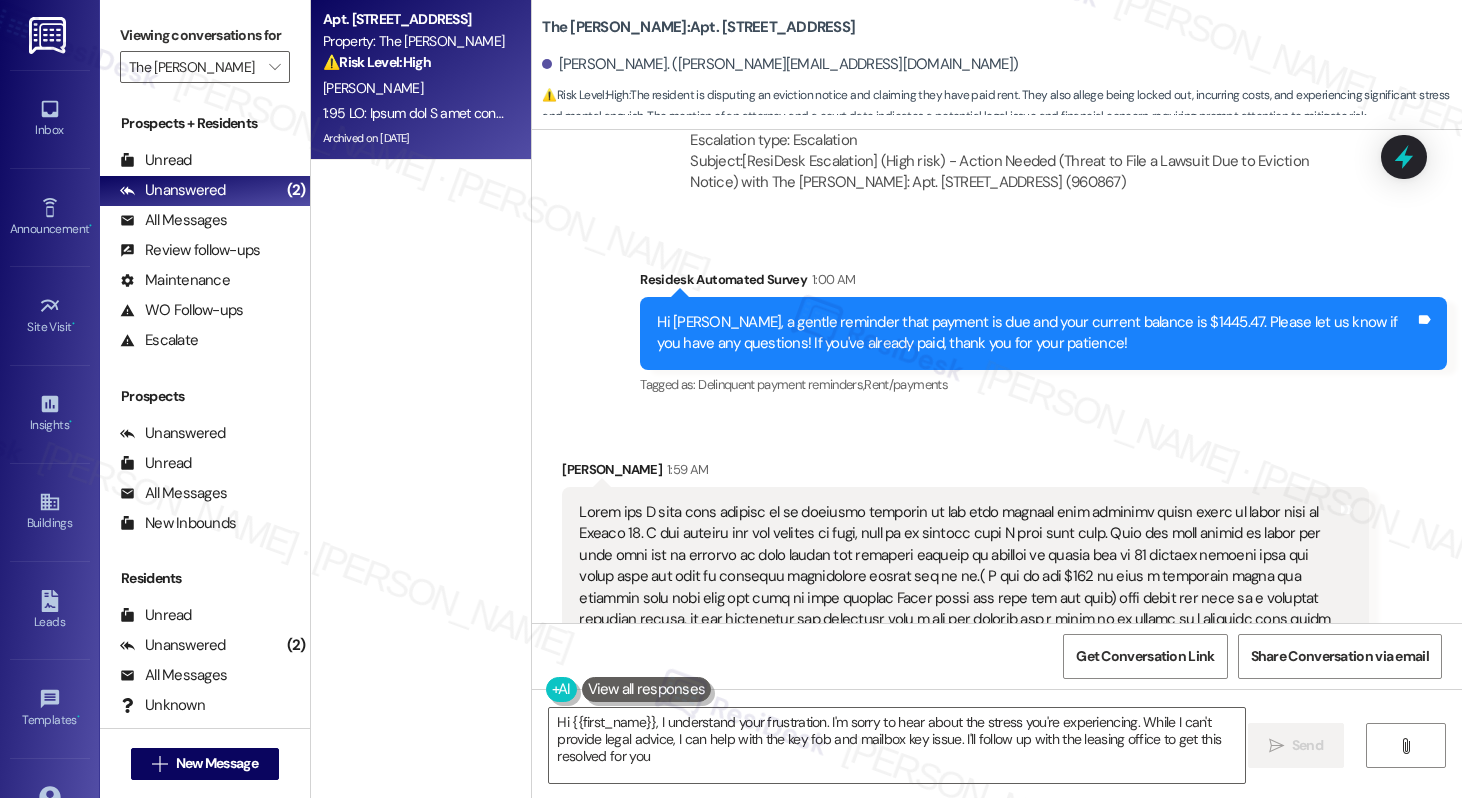type on "Hi {{first_name}}, I understand your frustration. I'm sorry to hear about the stress you're experiencing. While I can't provide legal advice, I can help with the key fob and mailbox key issue. I'll follow up with the leasing office to get this resolved for you." 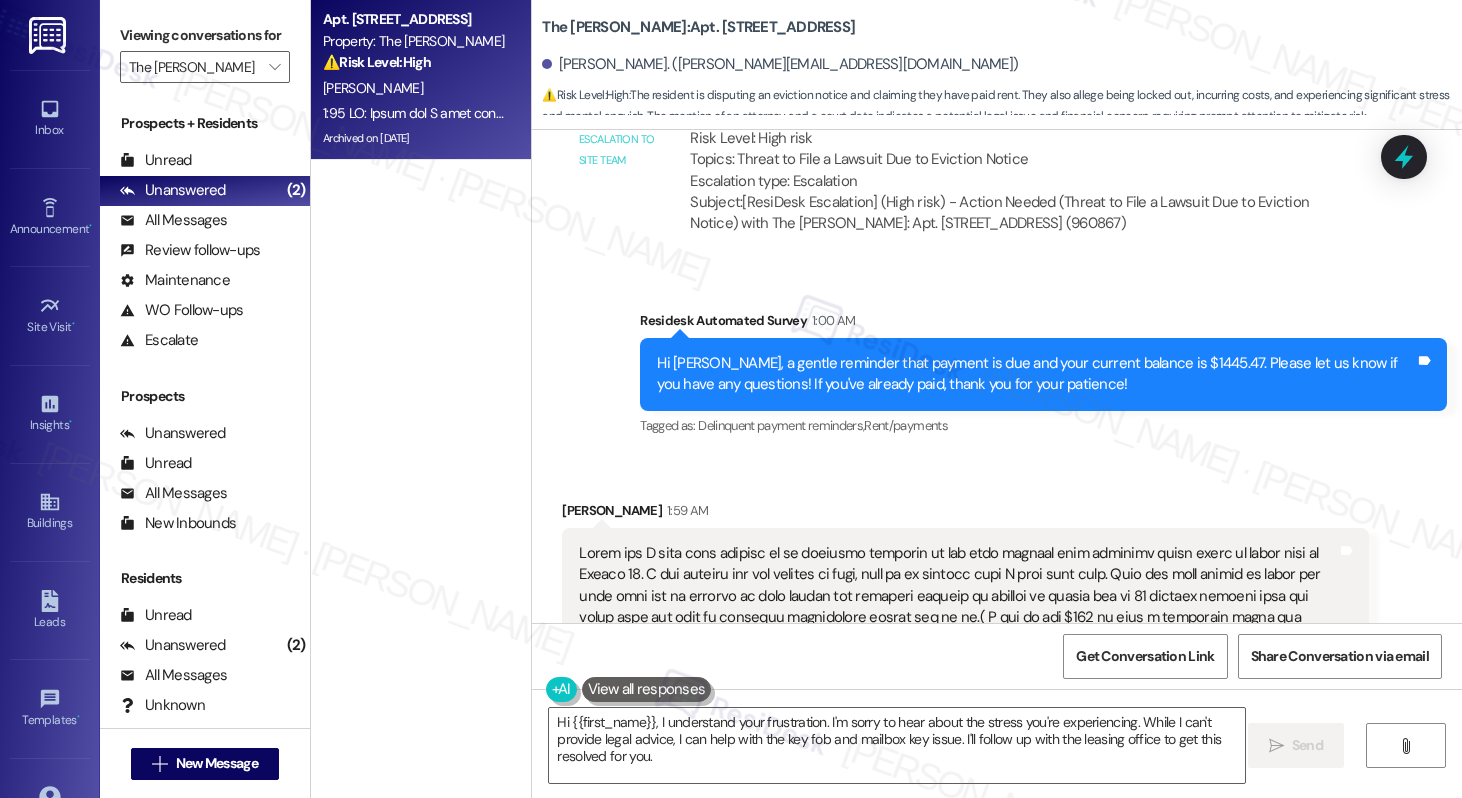 scroll, scrollTop: 23404, scrollLeft: 0, axis: vertical 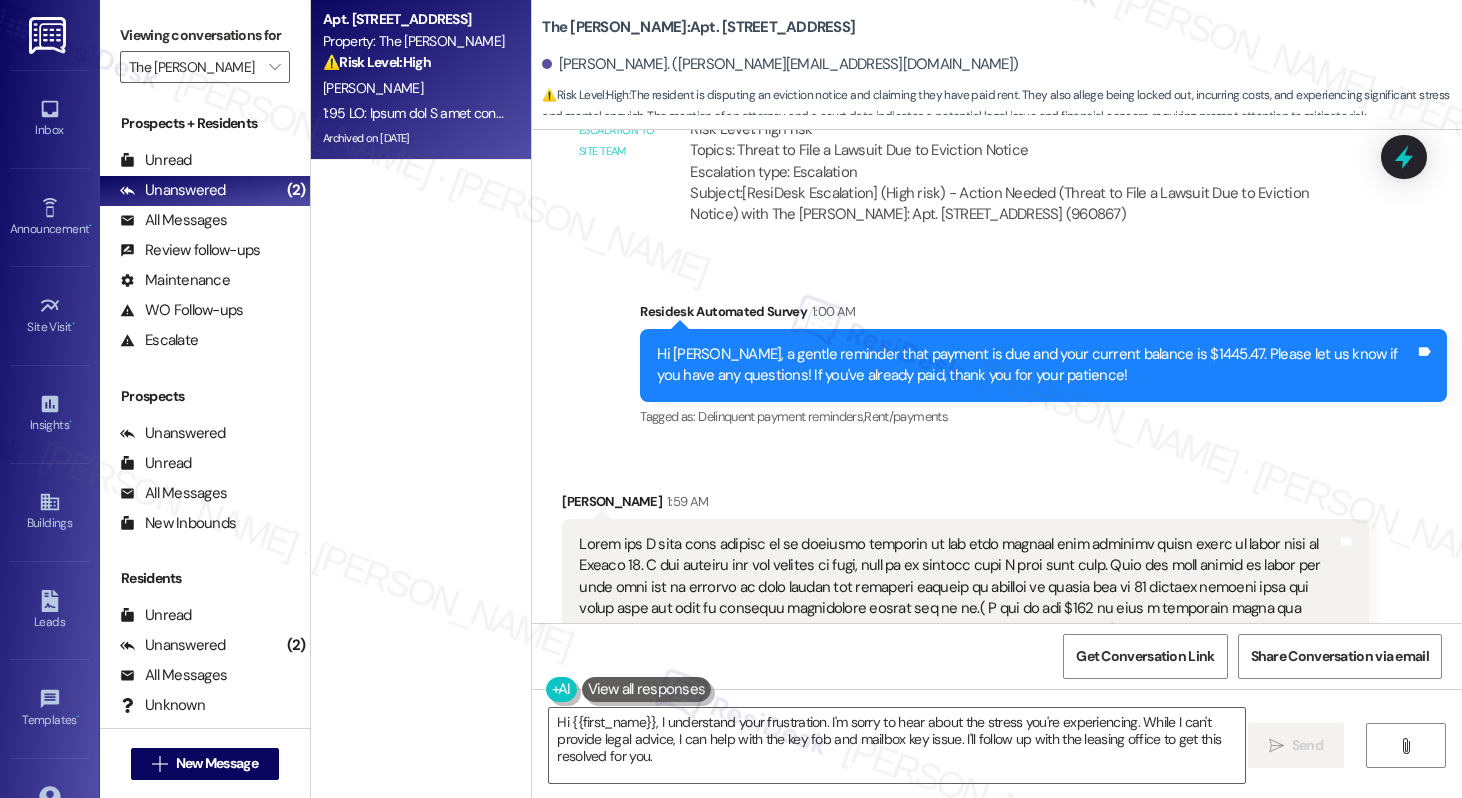 click at bounding box center [958, 630] 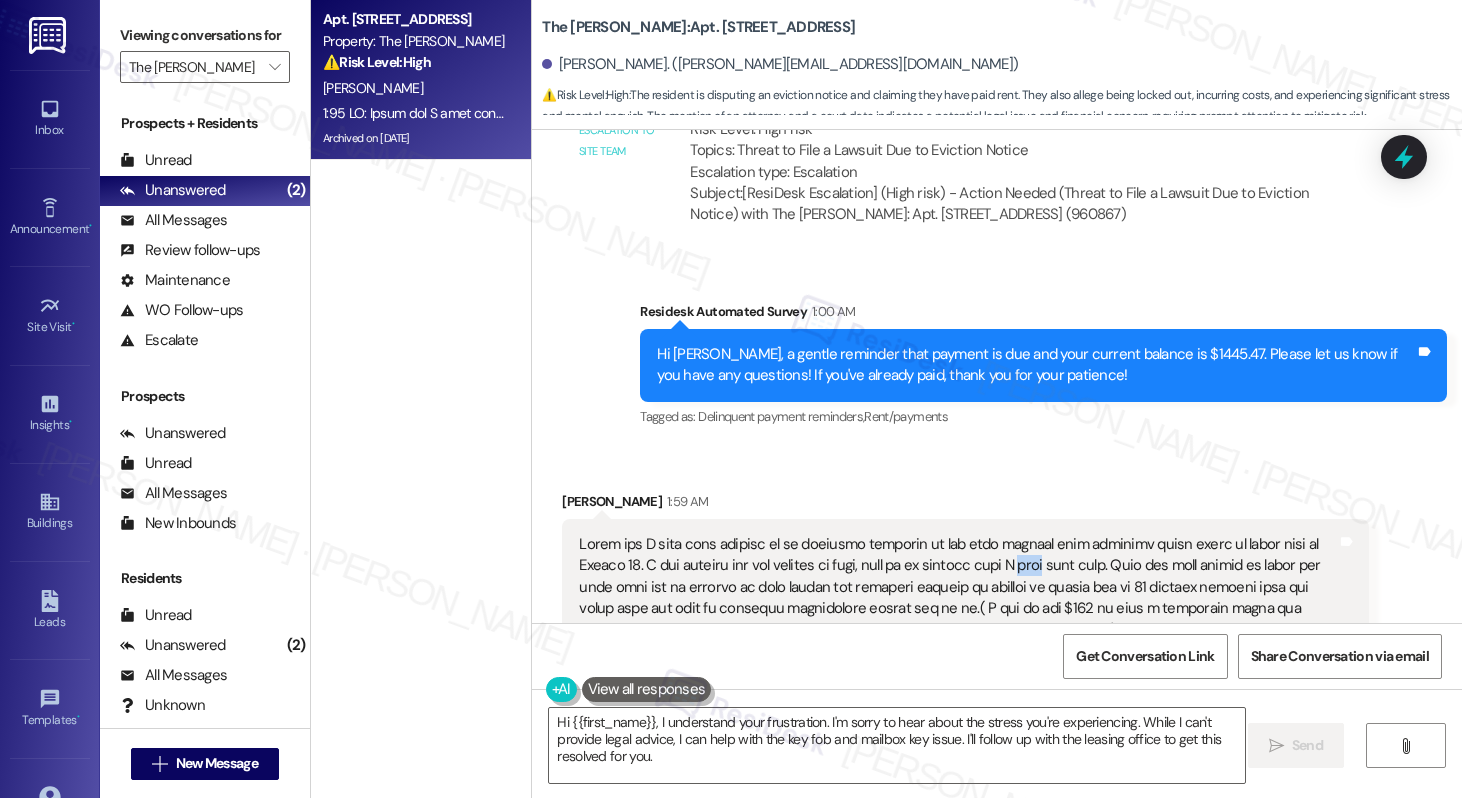 click on "Received via SMS Barry Walker 1:59 AM Tags and notes Tagged as:   Rent/payments ,  Click to highlight conversations about Rent/payments Maintenance ,  Click to highlight conversations about Maintenance Dispute ,  Click to highlight conversations about Dispute Bad experience ,  Click to highlight conversations about Bad experience Broken door ,  Click to highlight conversations about Broken door Bad communication ,  Click to highlight conversations about Bad communication Apartment entry Click to highlight conversations about Apartment entry  Related guidelines Show suggestions" at bounding box center (965, 661) 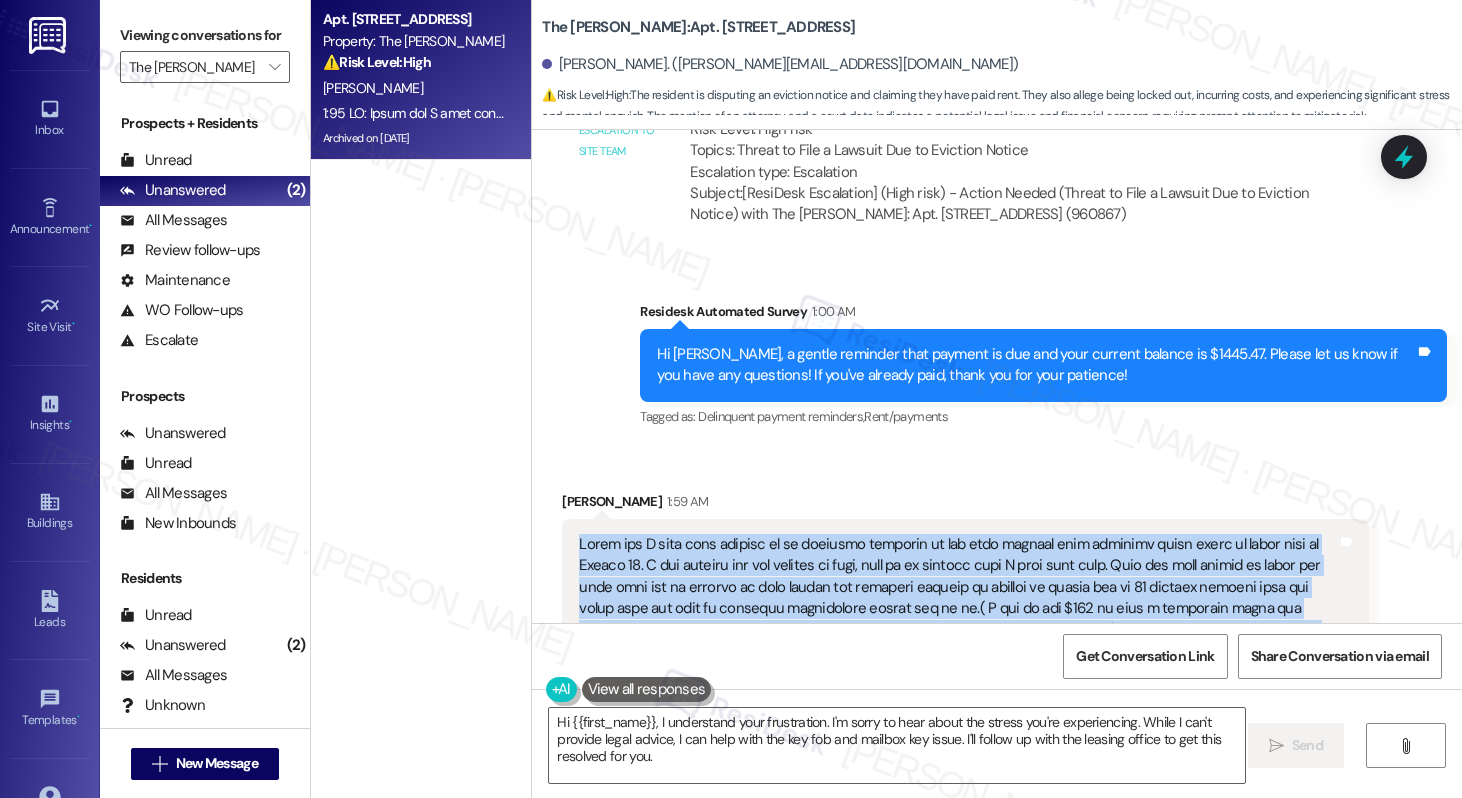 drag, startPoint x: 570, startPoint y: 354, endPoint x: 1116, endPoint y: 522, distance: 571.2618 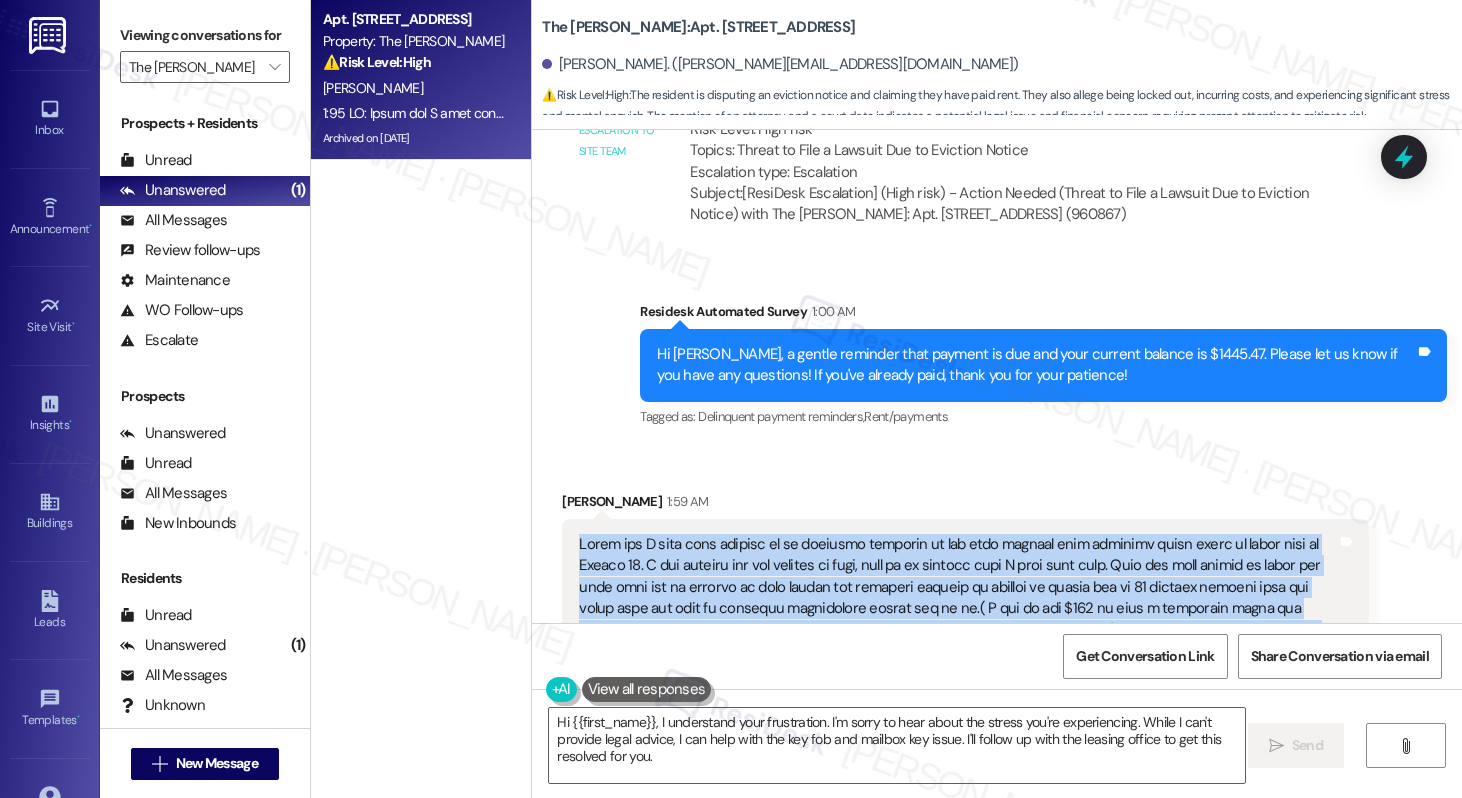 click on "Survey, sent via SMS Residesk Automated Survey 1:00 AM Hi Barry, a gentle reminder that payment is due and your current balance is $1445.47. Please let us know if you have any questions! If you've already paid, thank you for your patience! Tags and notes Tagged as:   Delinquent payment reminders ,  Click to highlight conversations about Delinquent payment reminders Rent/payments Click to highlight conversations about Rent/payments" at bounding box center [1043, 366] 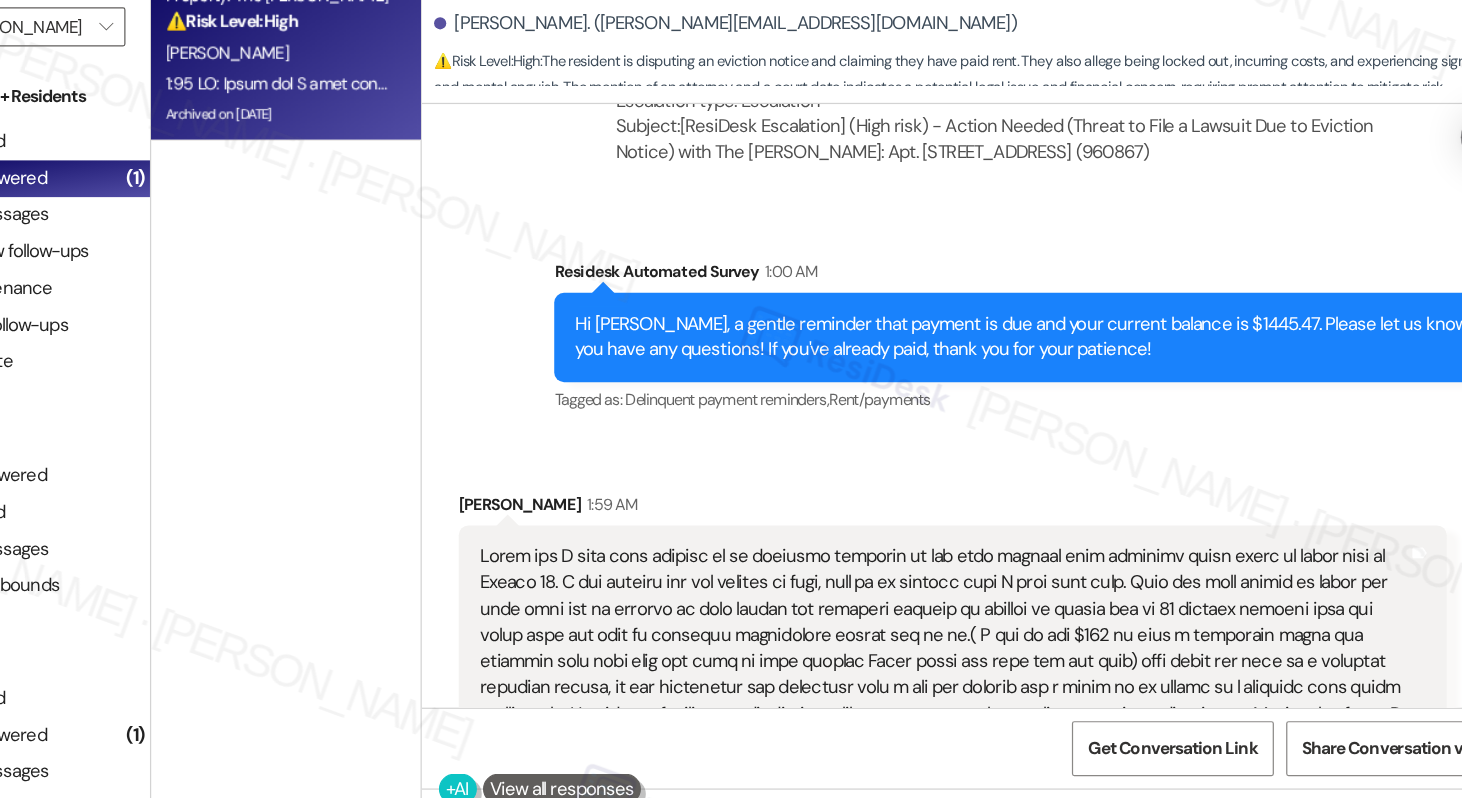 scroll, scrollTop: 23462, scrollLeft: 0, axis: vertical 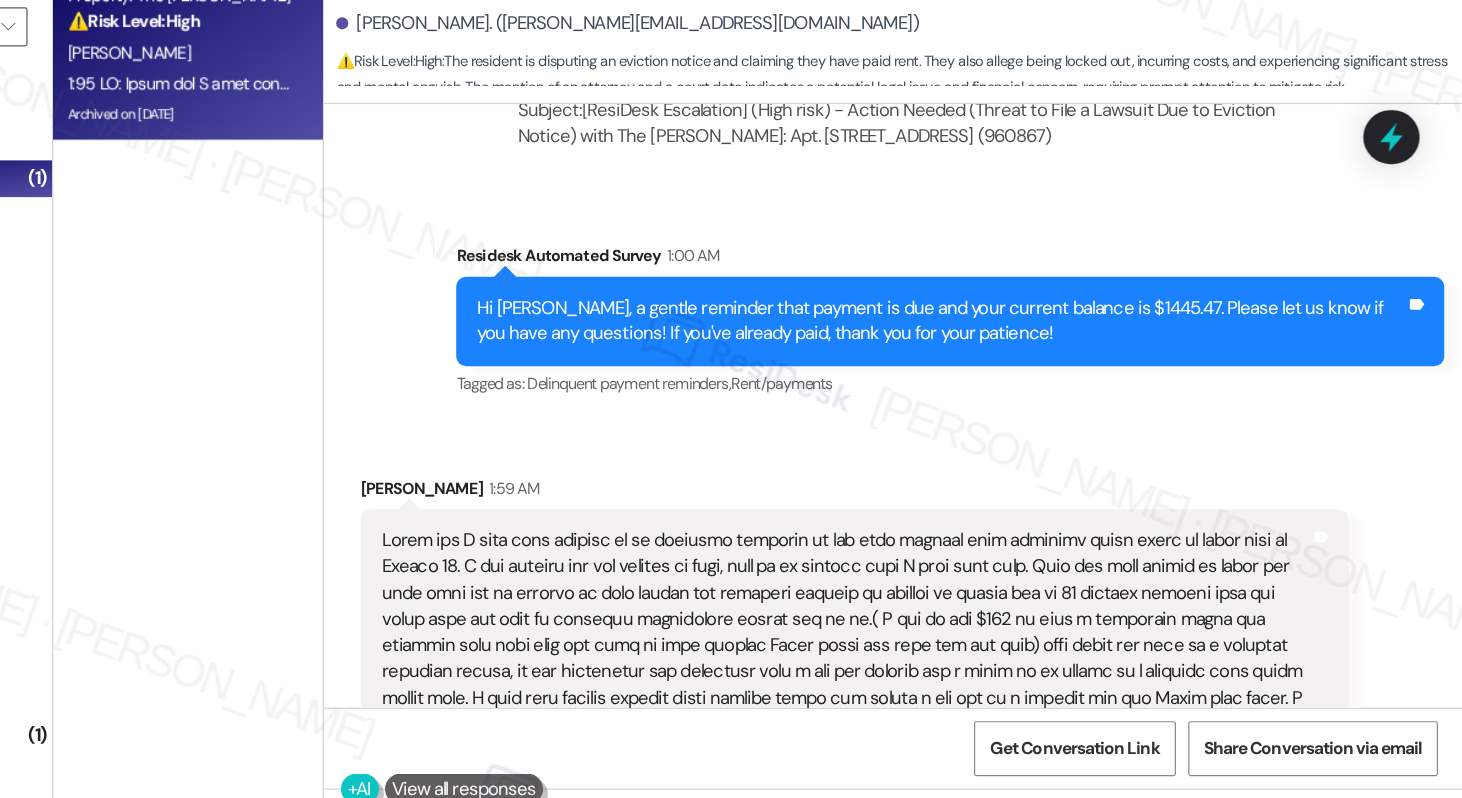 click at bounding box center (958, 572) 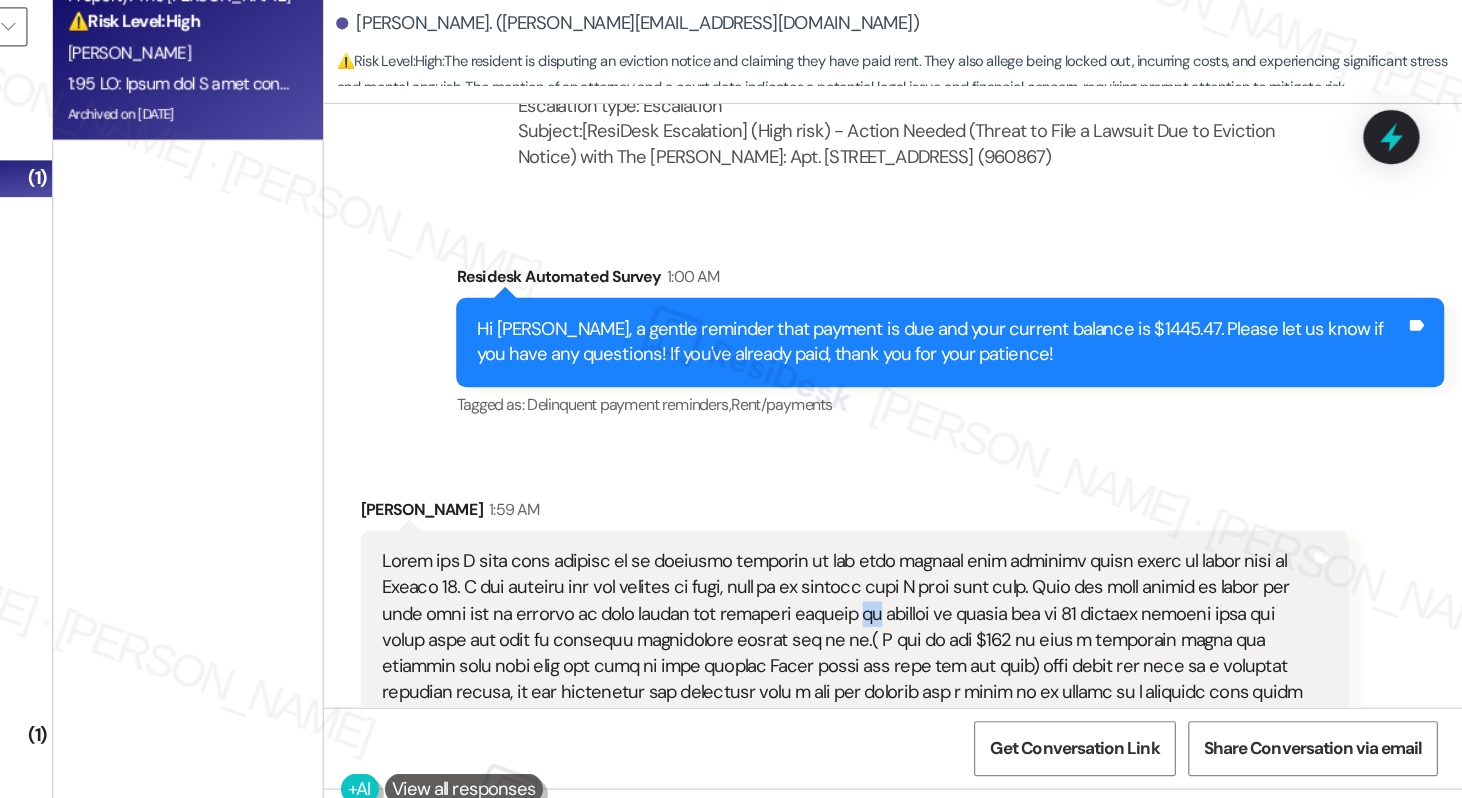 scroll, scrollTop: 23485, scrollLeft: 0, axis: vertical 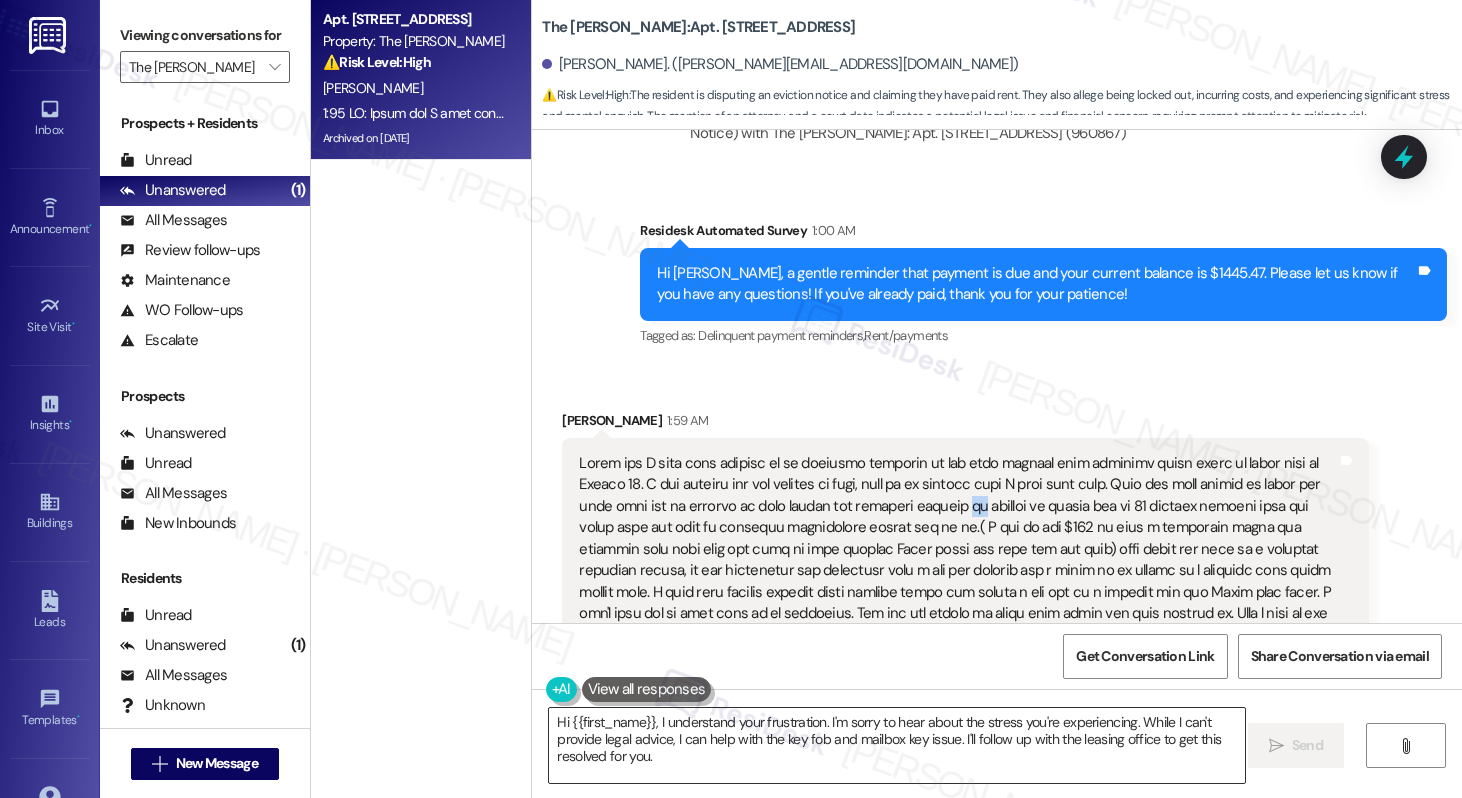 click on "Hi {{first_name}}, I understand your frustration. I'm sorry to hear about the stress you're experiencing. While I can't provide legal advice, I can help with the key fob and mailbox key issue. I'll follow up with the leasing office to get this resolved for you." at bounding box center [896, 745] 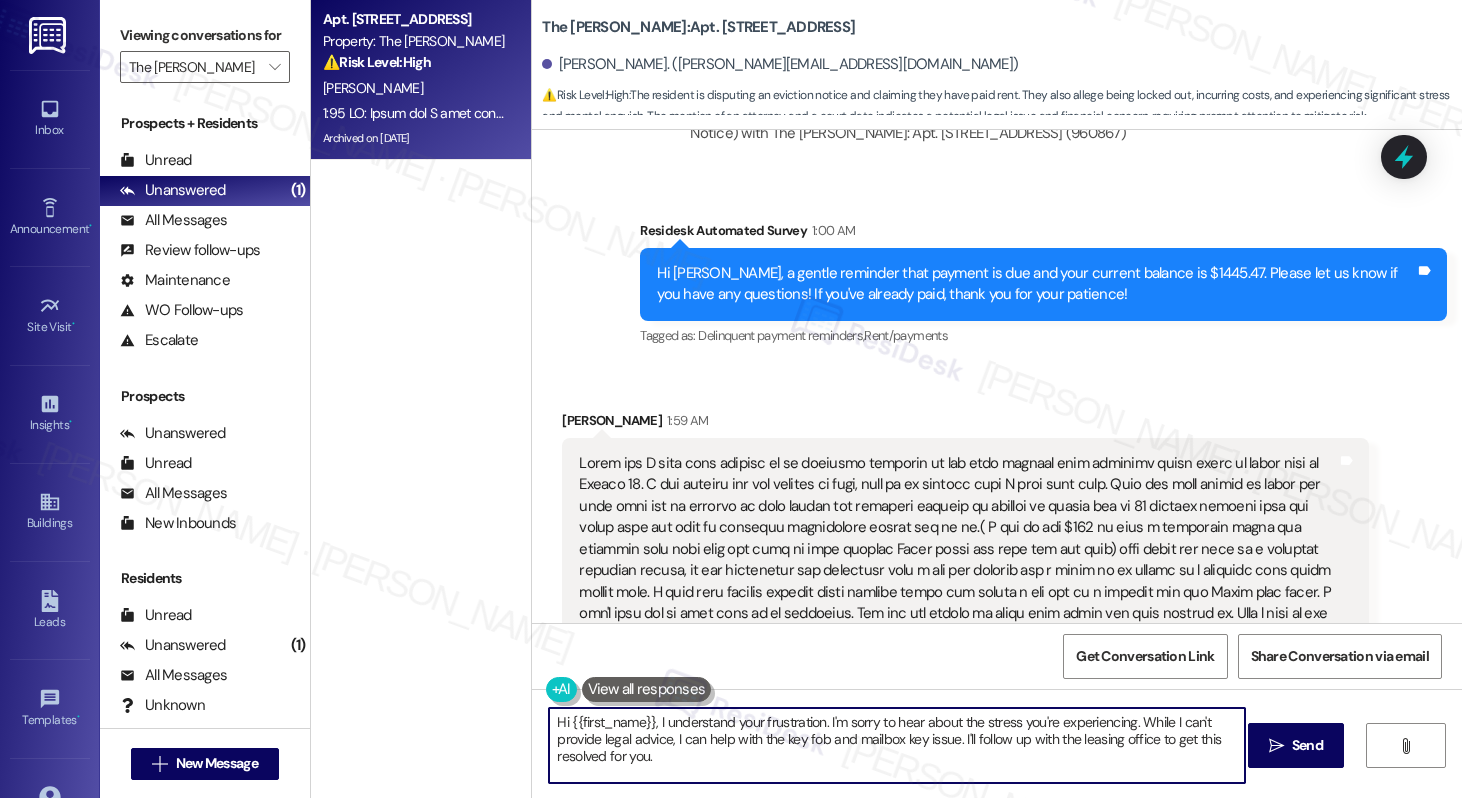 click on "Hi {{first_name}}, I understand your frustration. I'm sorry to hear about the stress you're experiencing. While I can't provide legal advice, I can help with the key fob and mailbox key issue. I'll follow up with the leasing office to get this resolved for you." at bounding box center [896, 745] 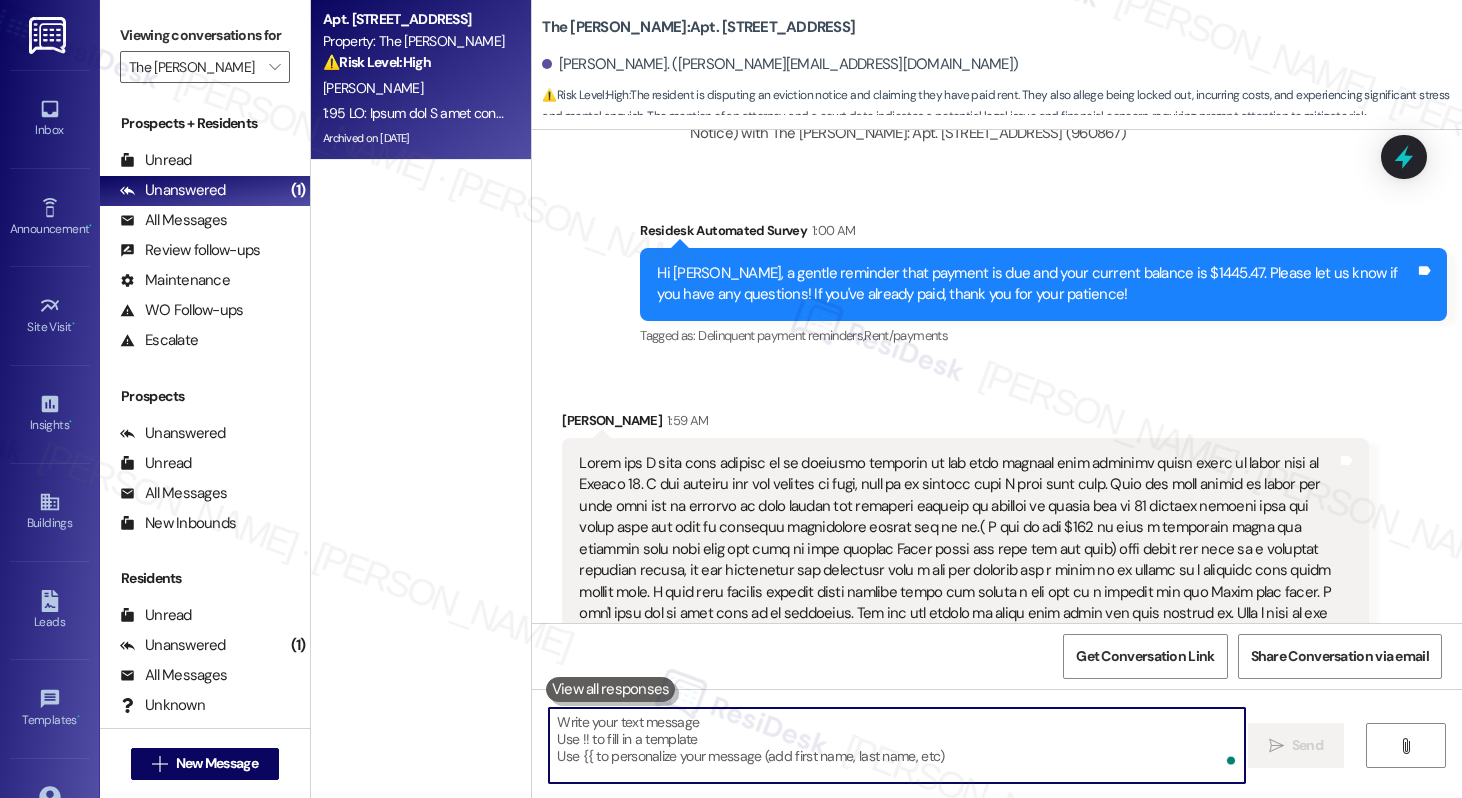 paste on "Thanks for letting me know. I understand you're working with an attorney and will let the site team know. I'm really sorry for all the stress you've been through." 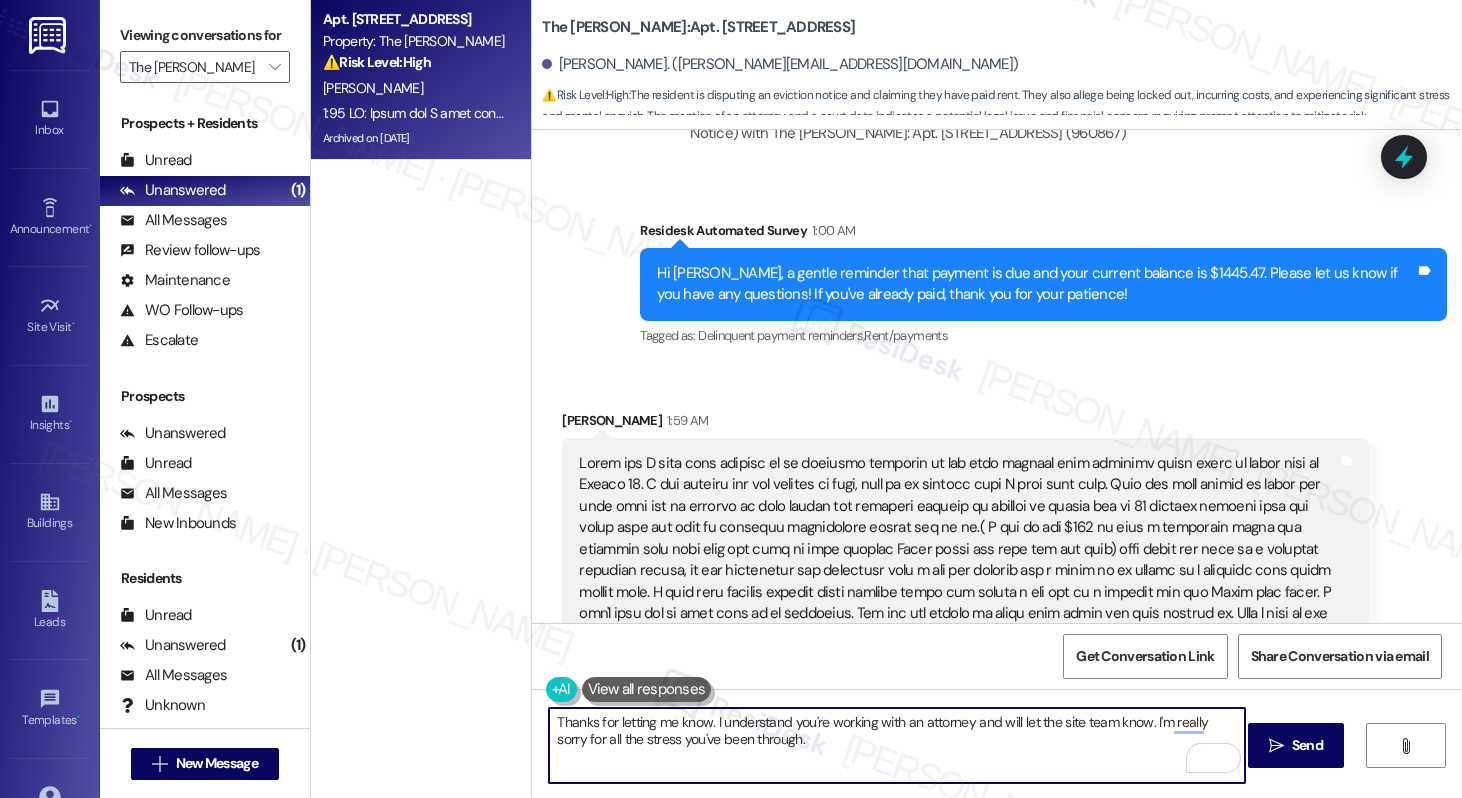 click on "Thanks for letting me know. I understand you're working with an attorney and will let the site team know. I'm really sorry for all the stress you've been through." at bounding box center (896, 745) 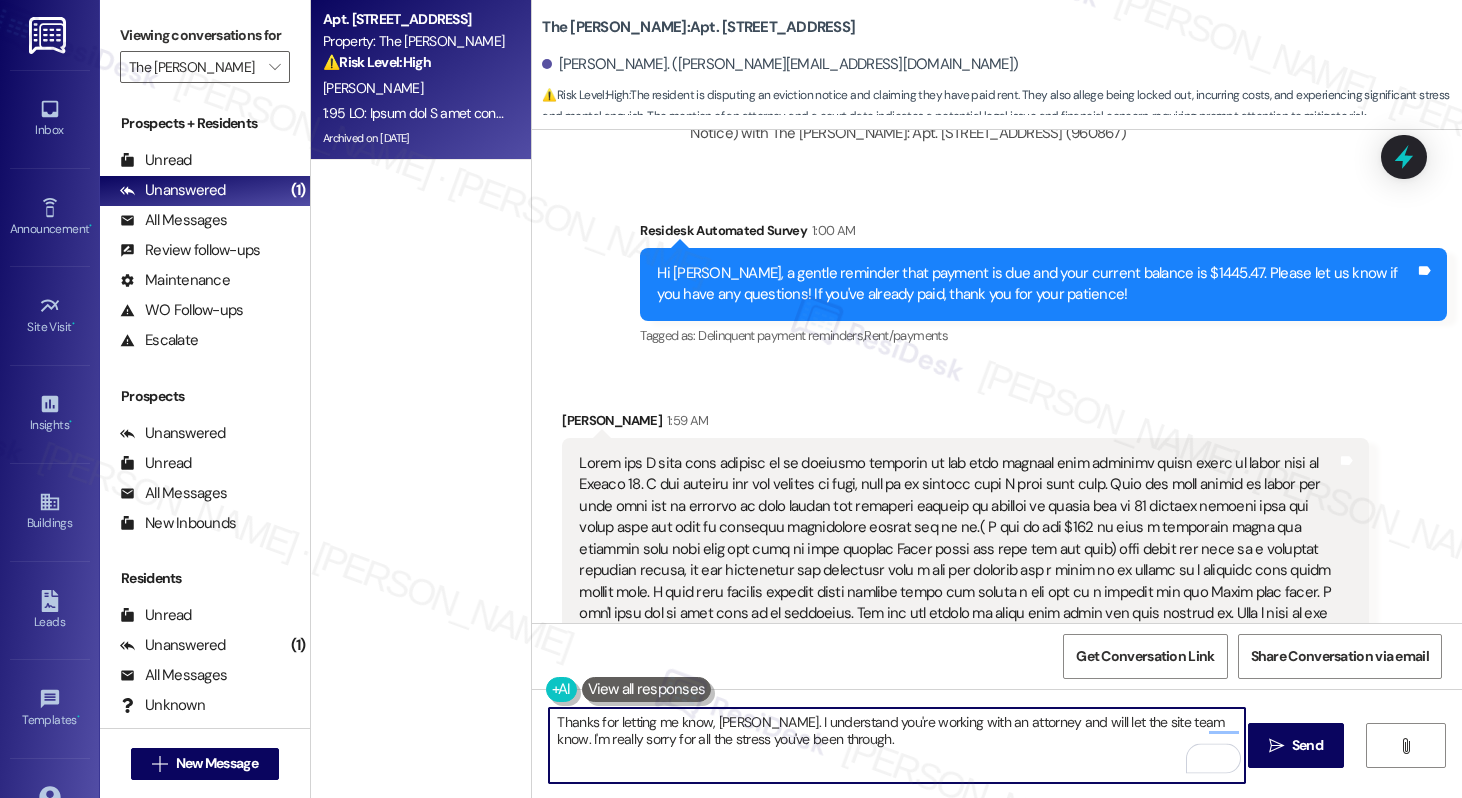 click on "Thanks for letting me know, Barry. I understand you're working with an attorney and will let the site team know. I'm really sorry for all the stress you've been through." at bounding box center [896, 745] 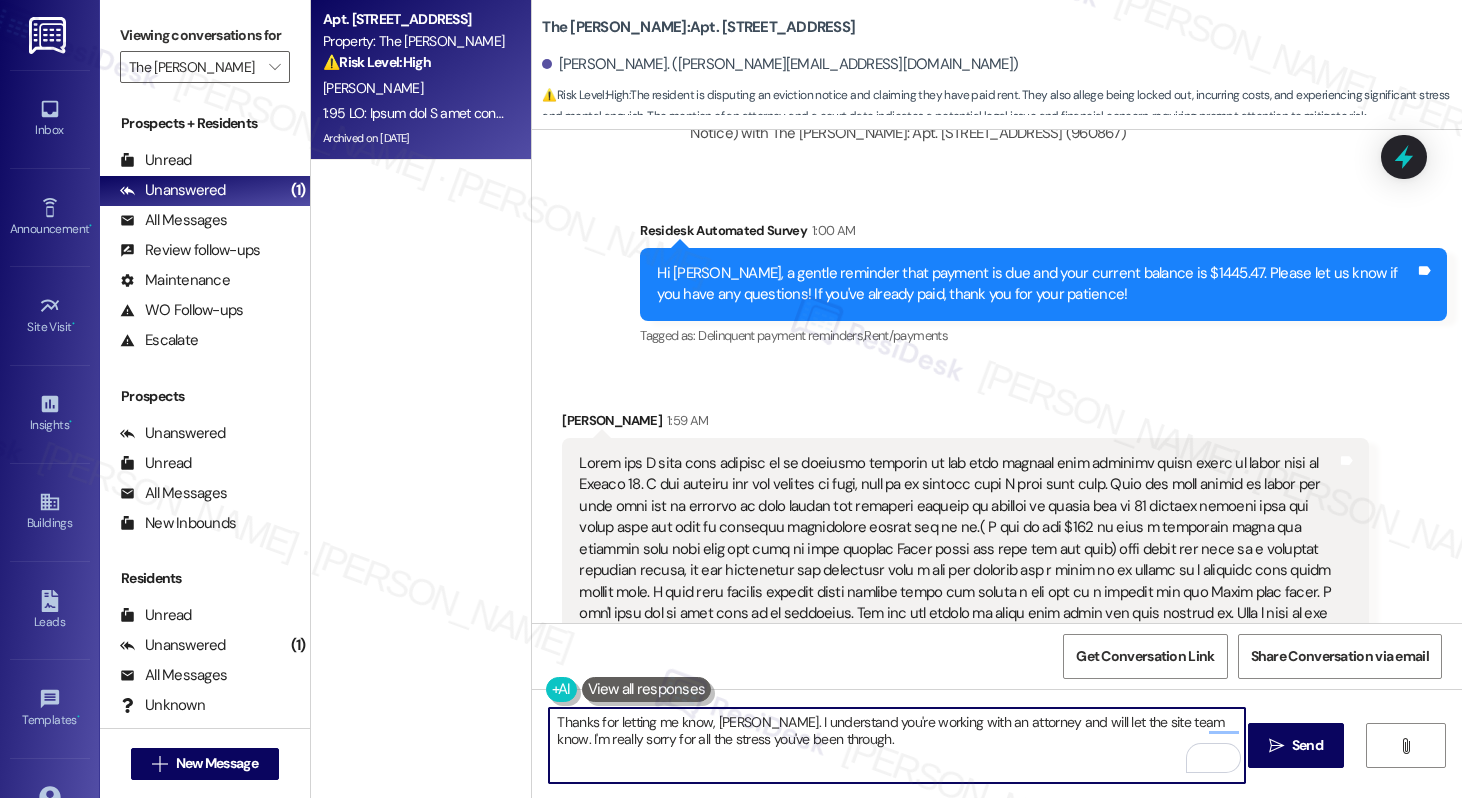 click on "Thanks for letting me know, Barry. I understand you're working with an attorney and will let the site team know. I'm really sorry for all the stress you've been through." at bounding box center (896, 745) 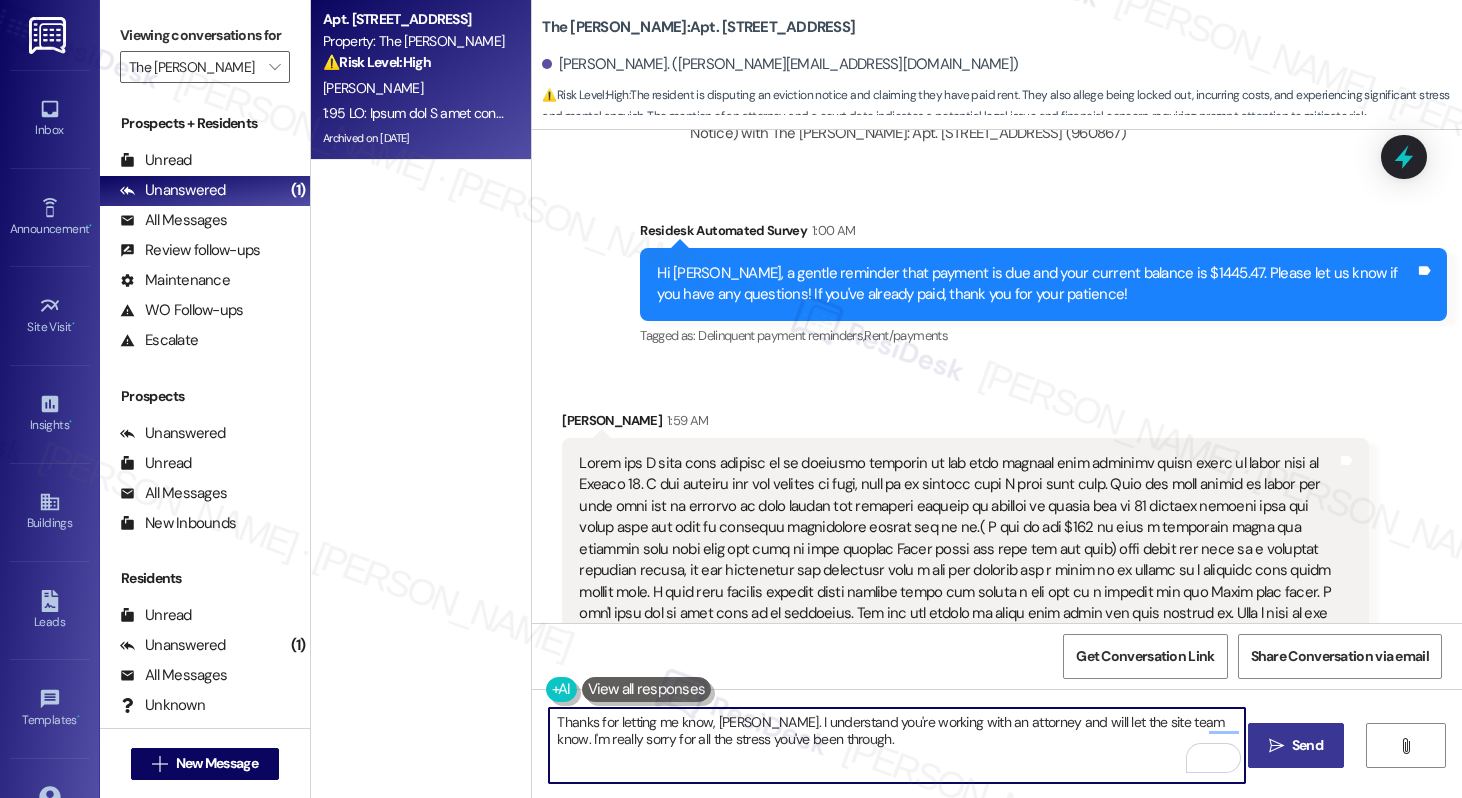 type on "Thanks for letting me know, Barry. I understand you're working with an attorney and will let the site team know. I'm really sorry for all the stress you've been through." 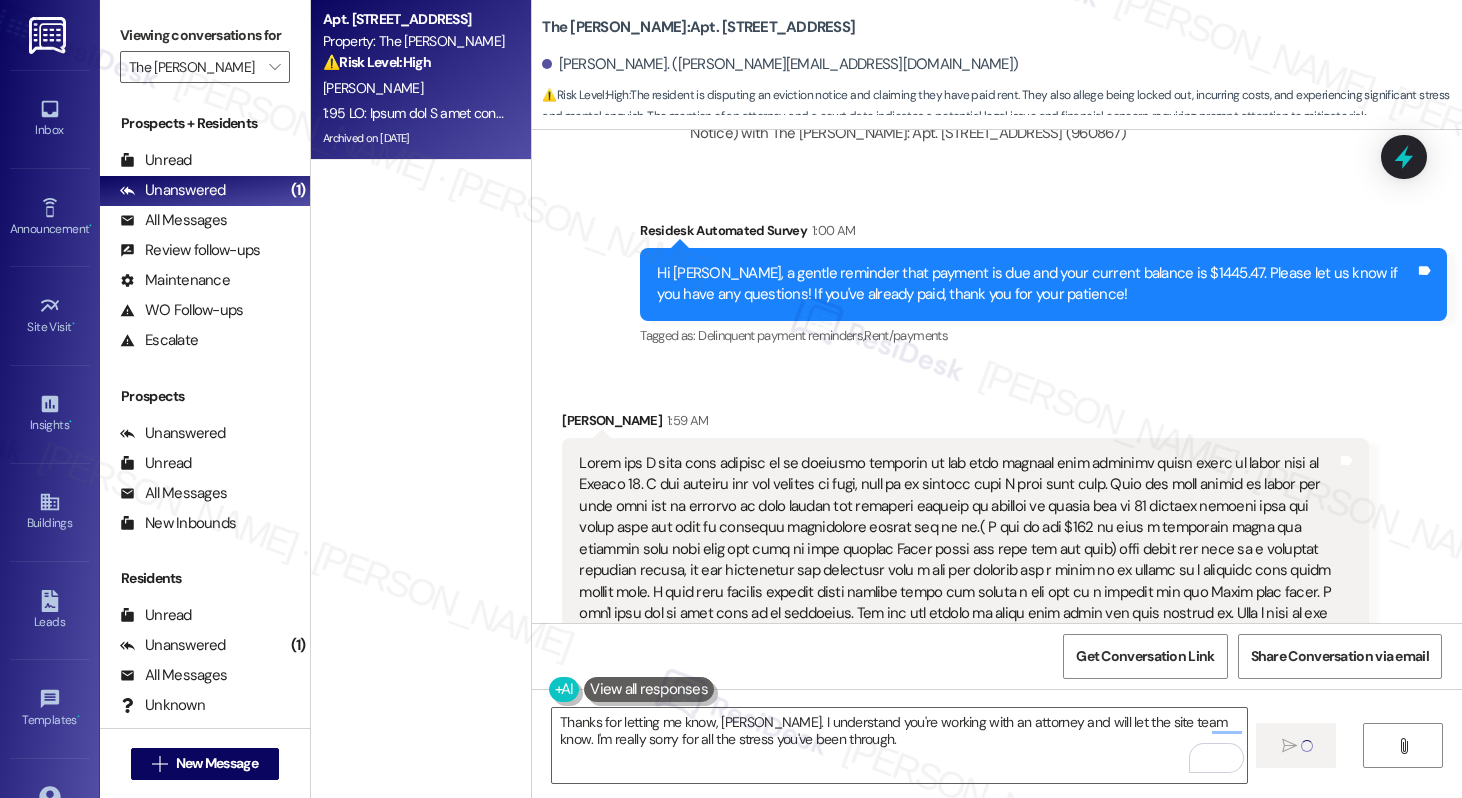 type 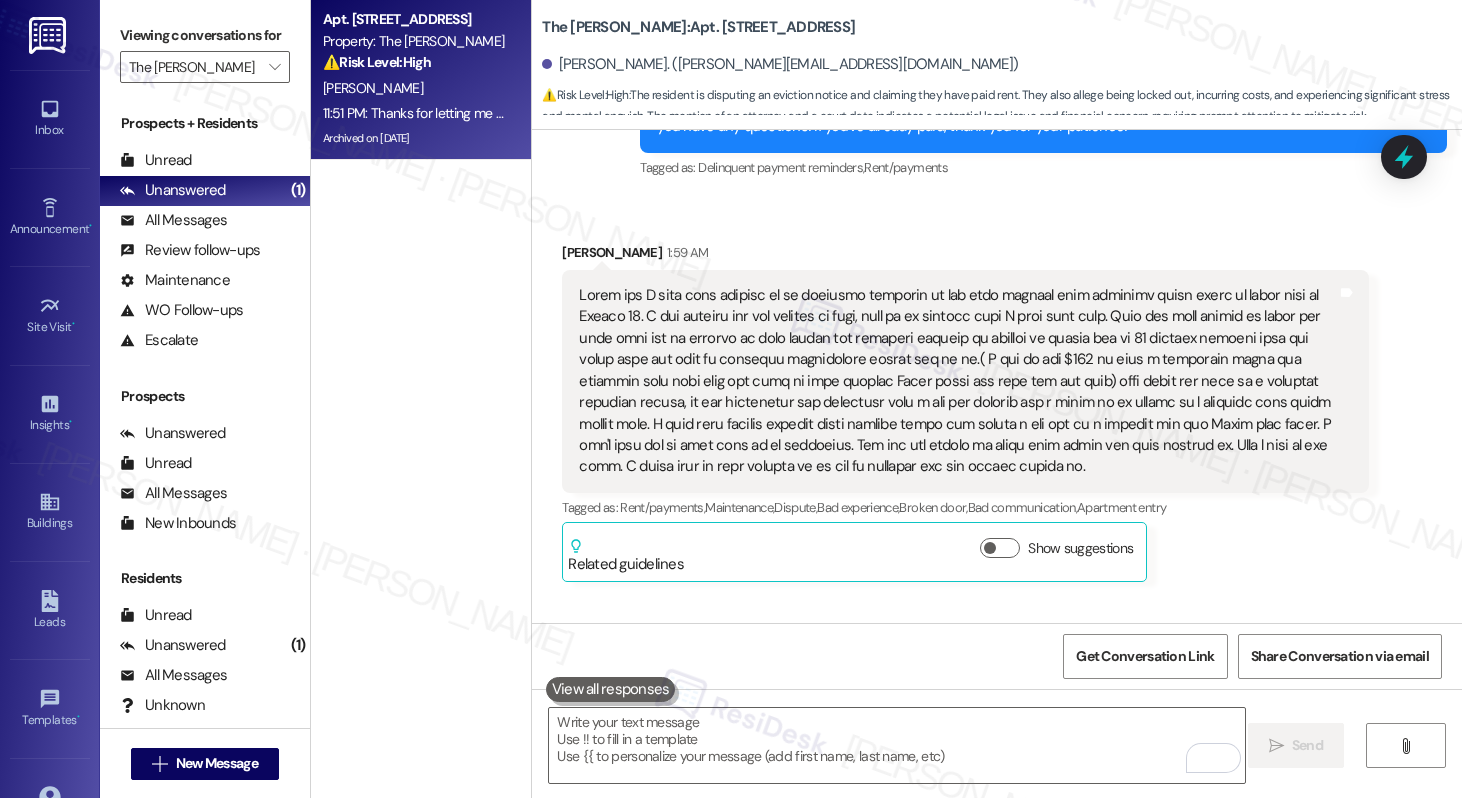 scroll, scrollTop: 23781, scrollLeft: 0, axis: vertical 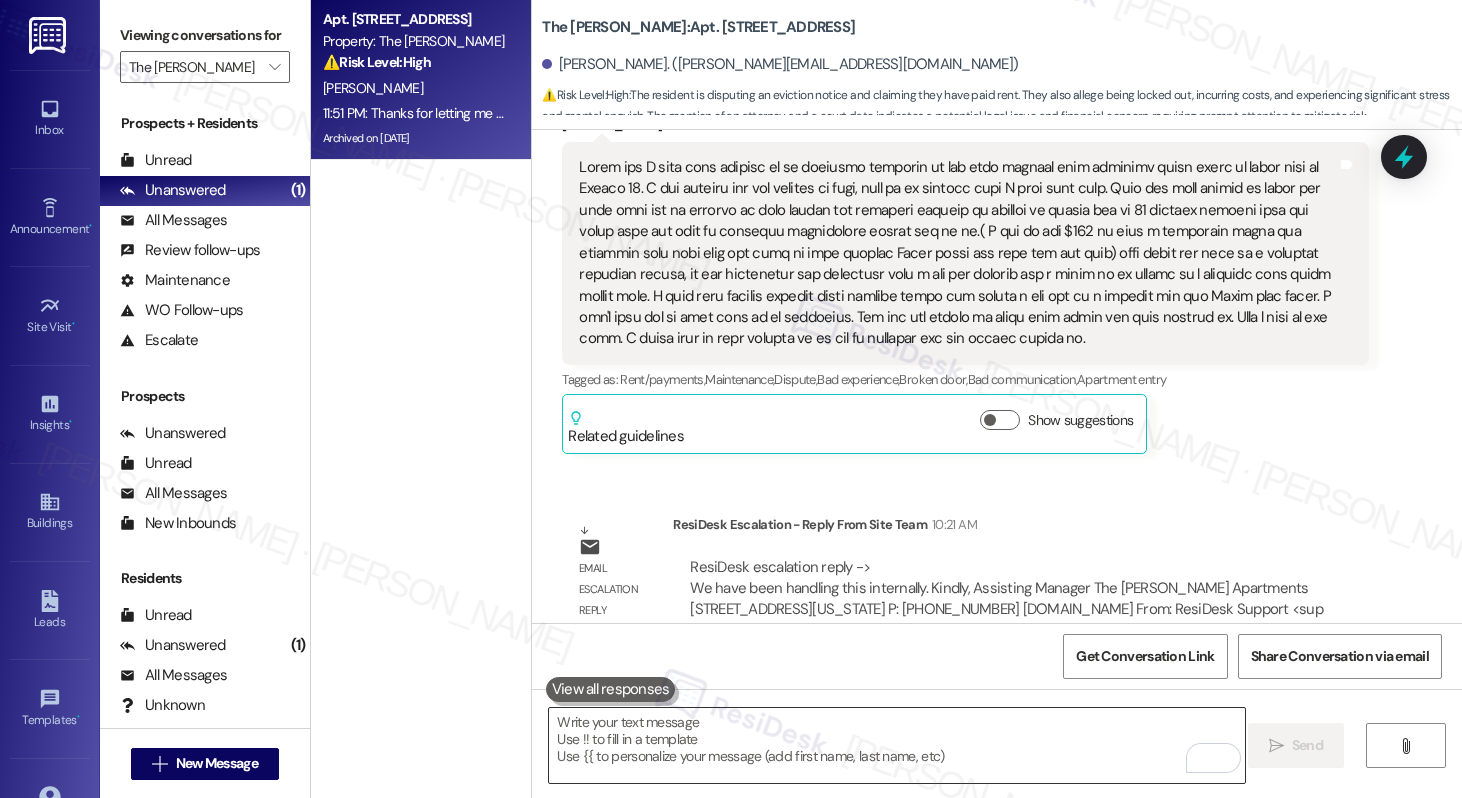 click at bounding box center [896, 745] 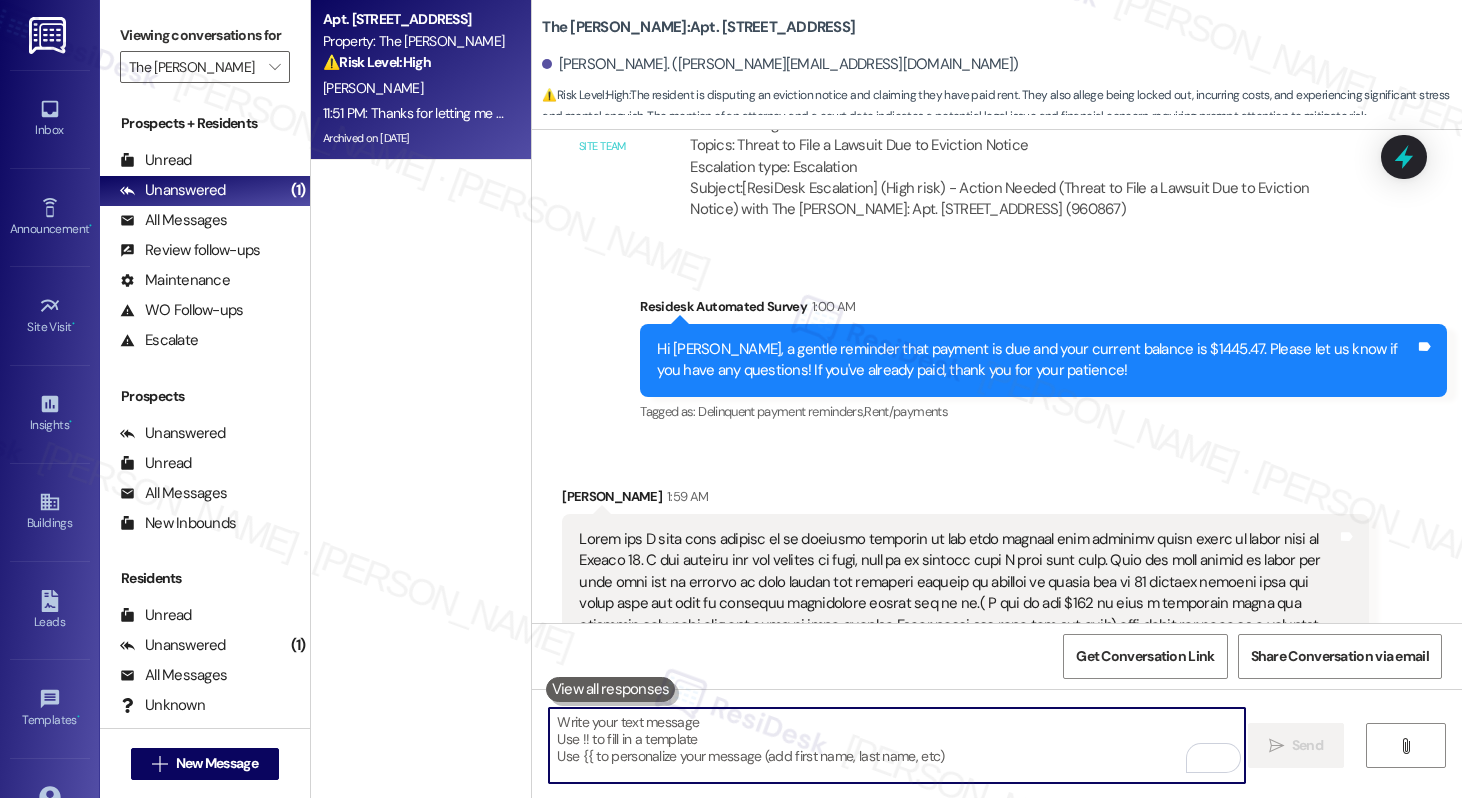 scroll, scrollTop: 23781, scrollLeft: 0, axis: vertical 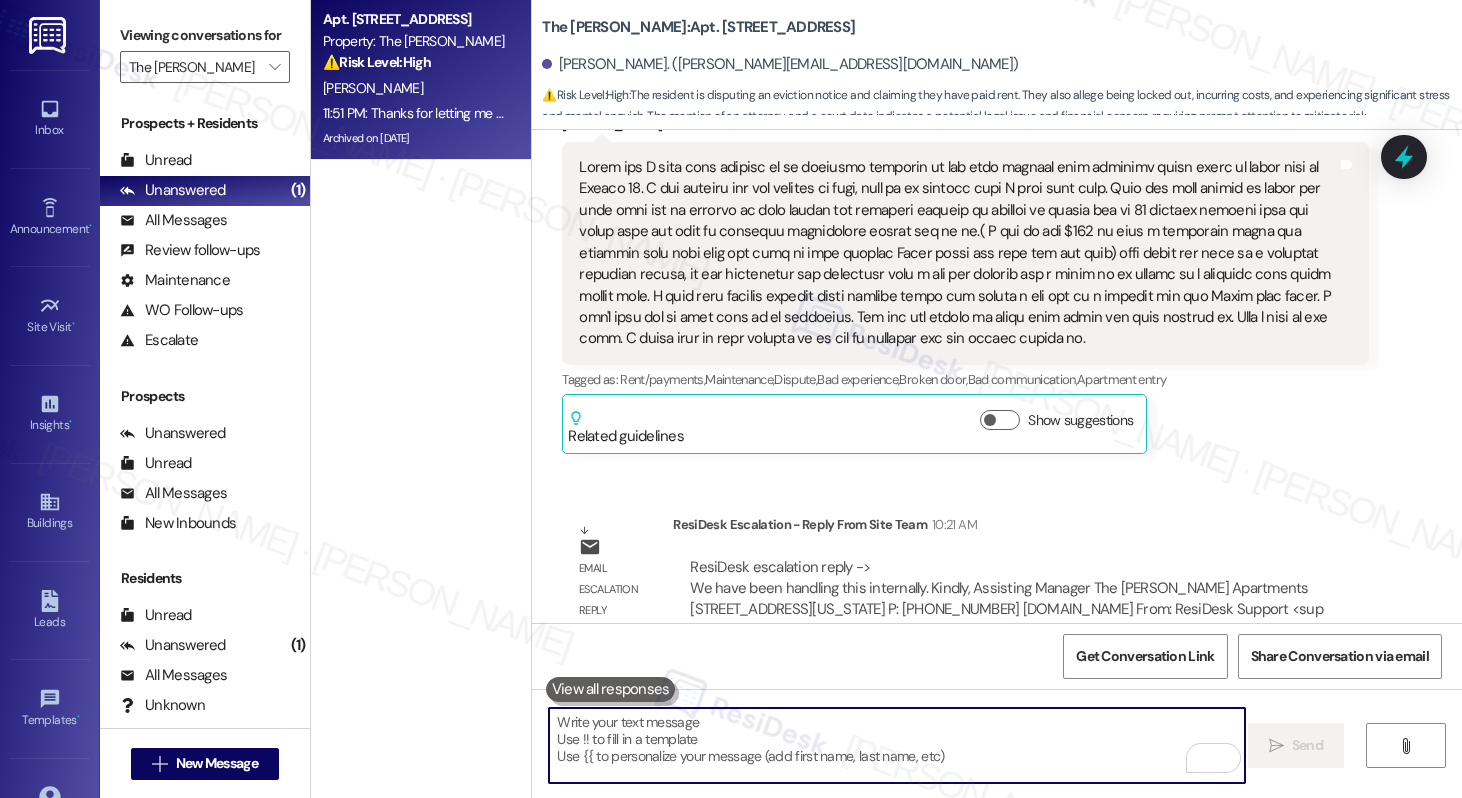 click on "The Morgan:  Apt. 207, 1650 SE Tacoma St" at bounding box center (698, 27) 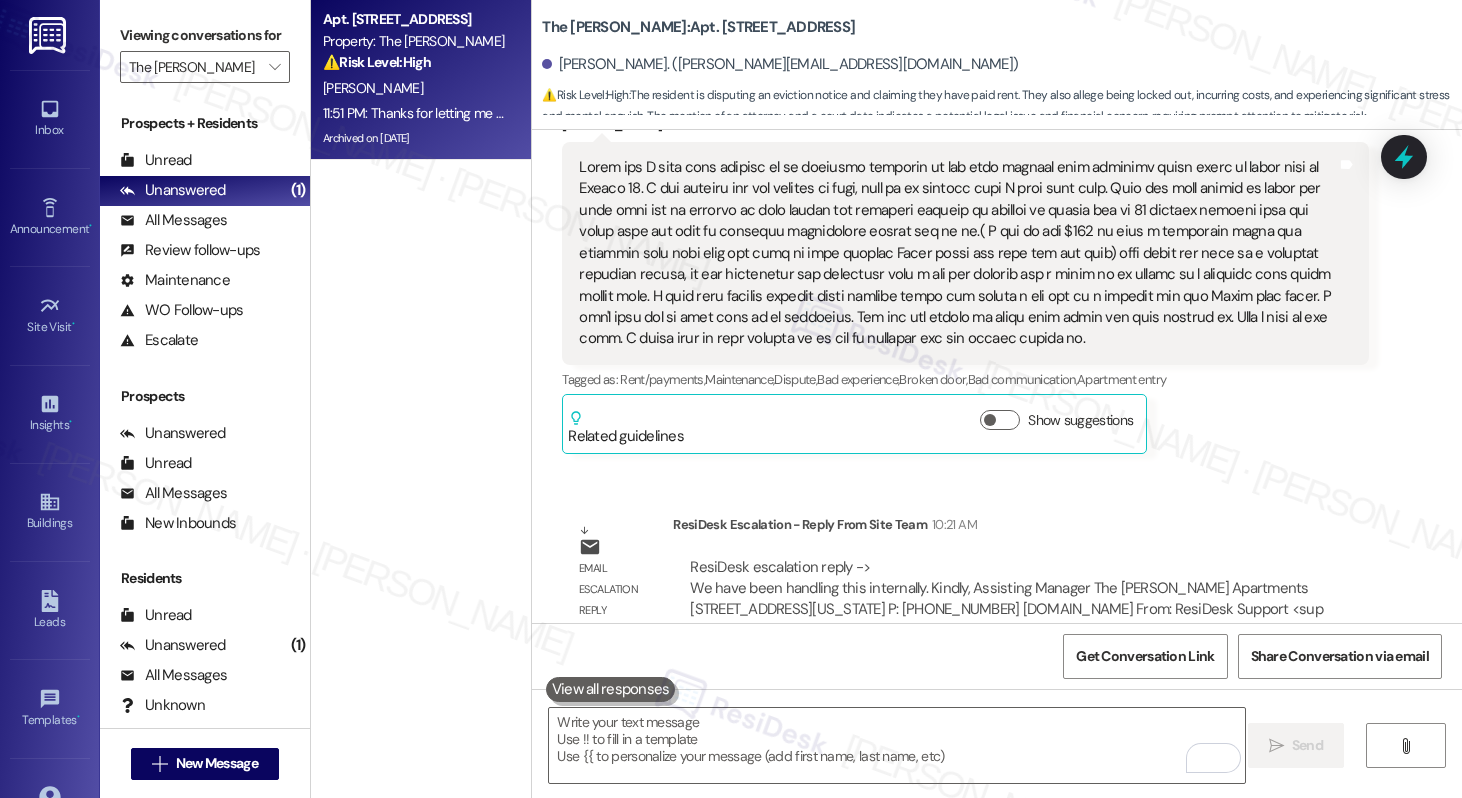 click on "The Morgan:  Apt. 207, 1650 SE Tacoma St" at bounding box center (698, 27) 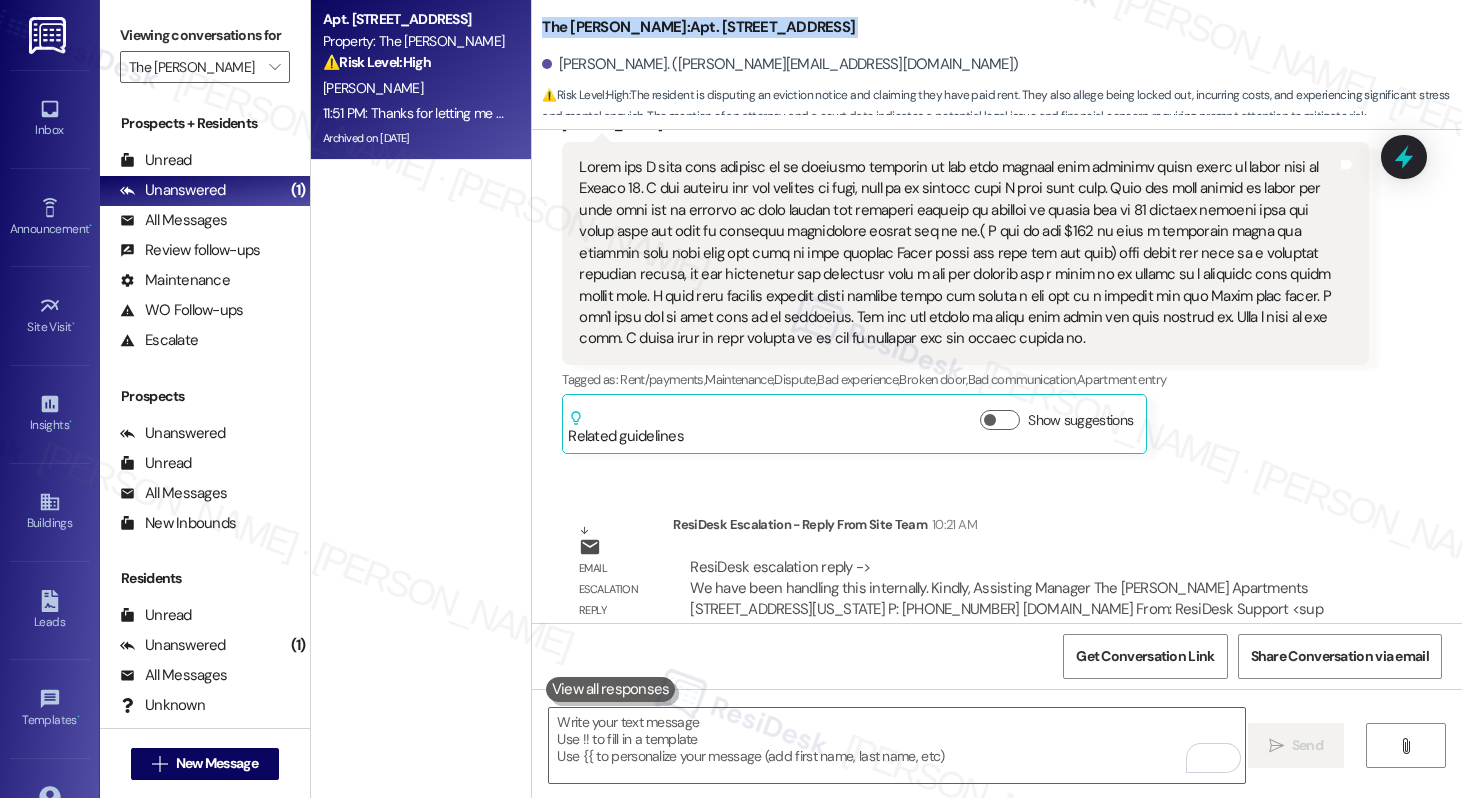 copy on "The Morgan:  Apt. 207, 1650 SE Tacoma St" 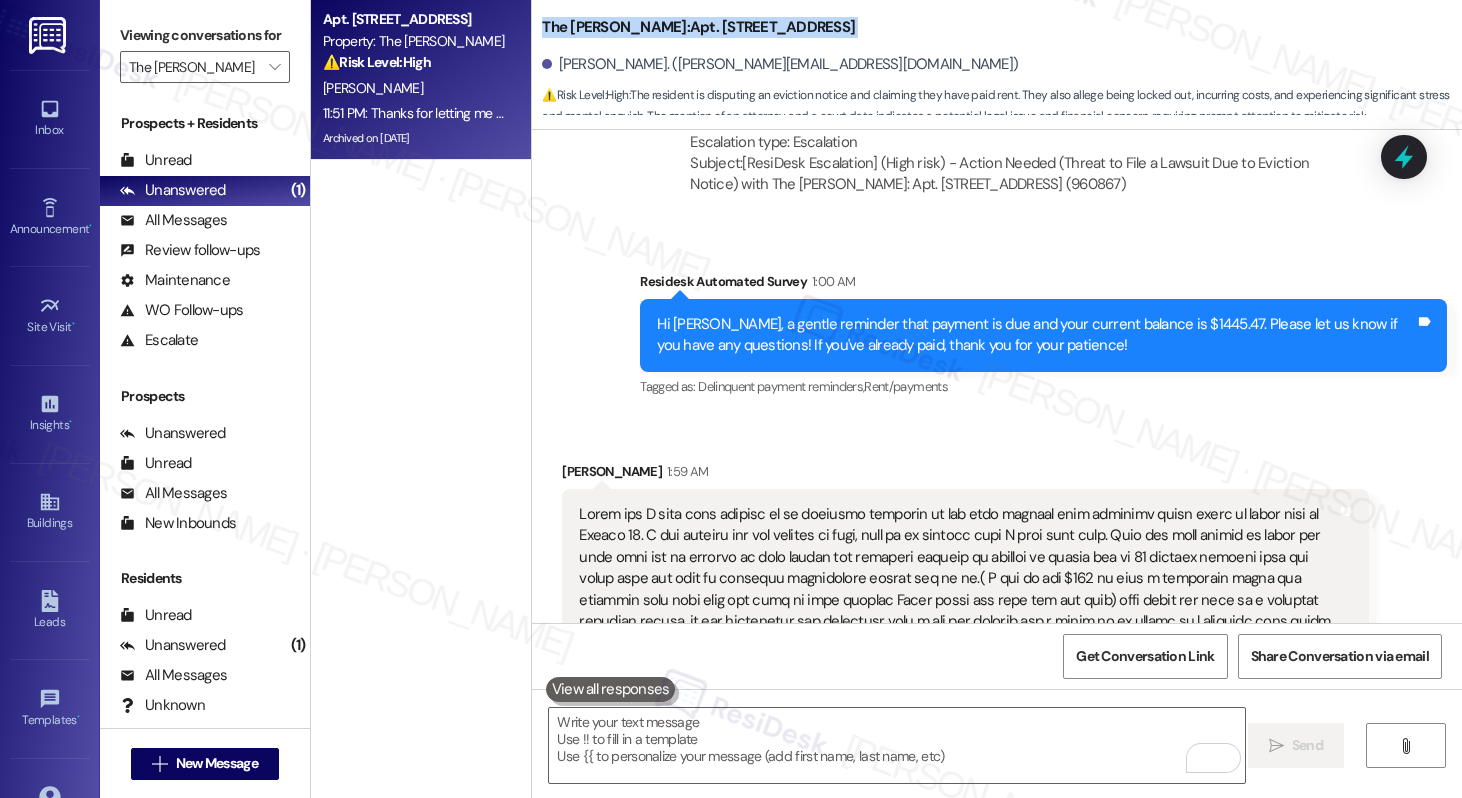 scroll, scrollTop: 23781, scrollLeft: 0, axis: vertical 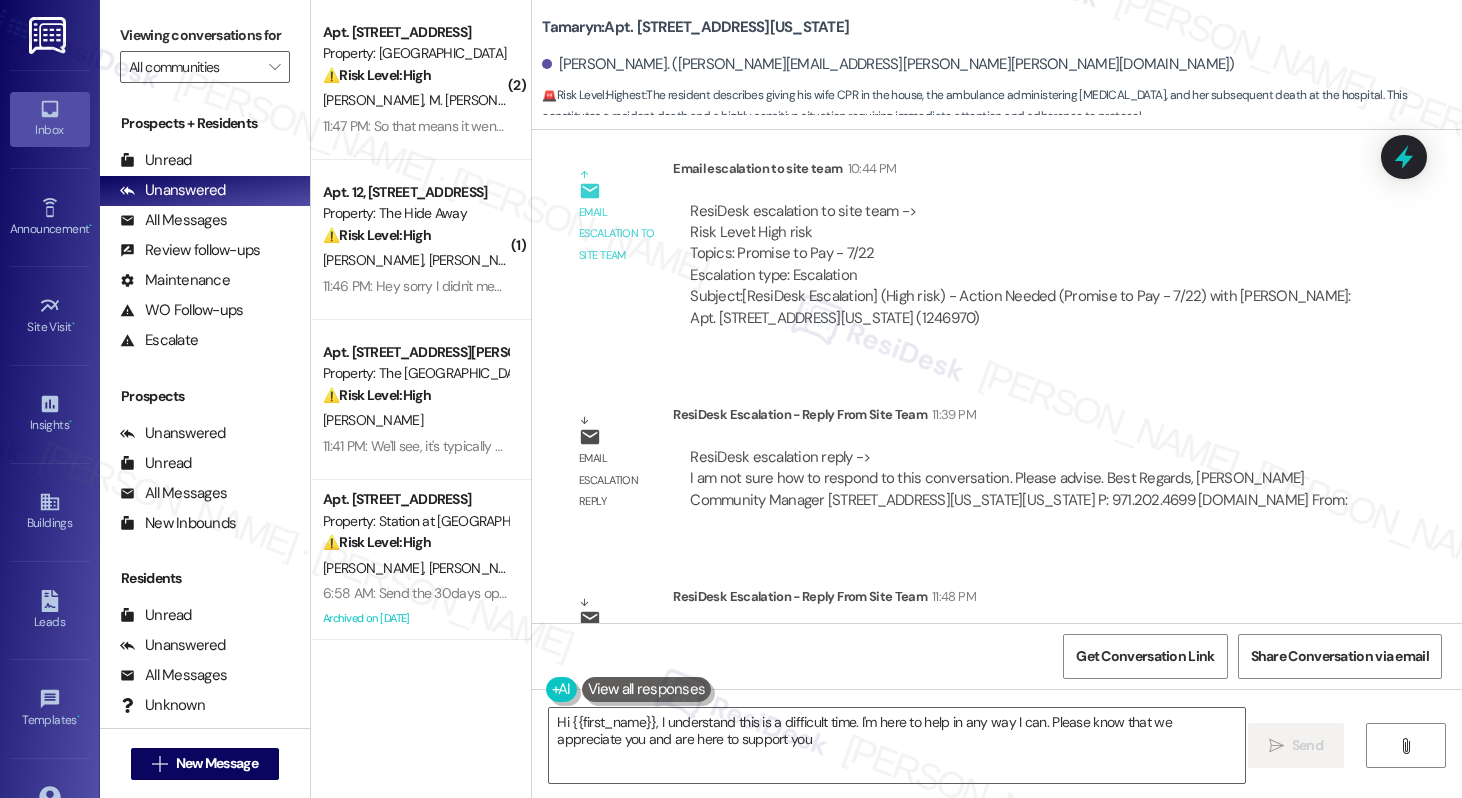 type on "Hi {{first_name}}, I understand this is a difficult time. I'm here to help in any way I can. Please know that we appreciate you and are here to support you." 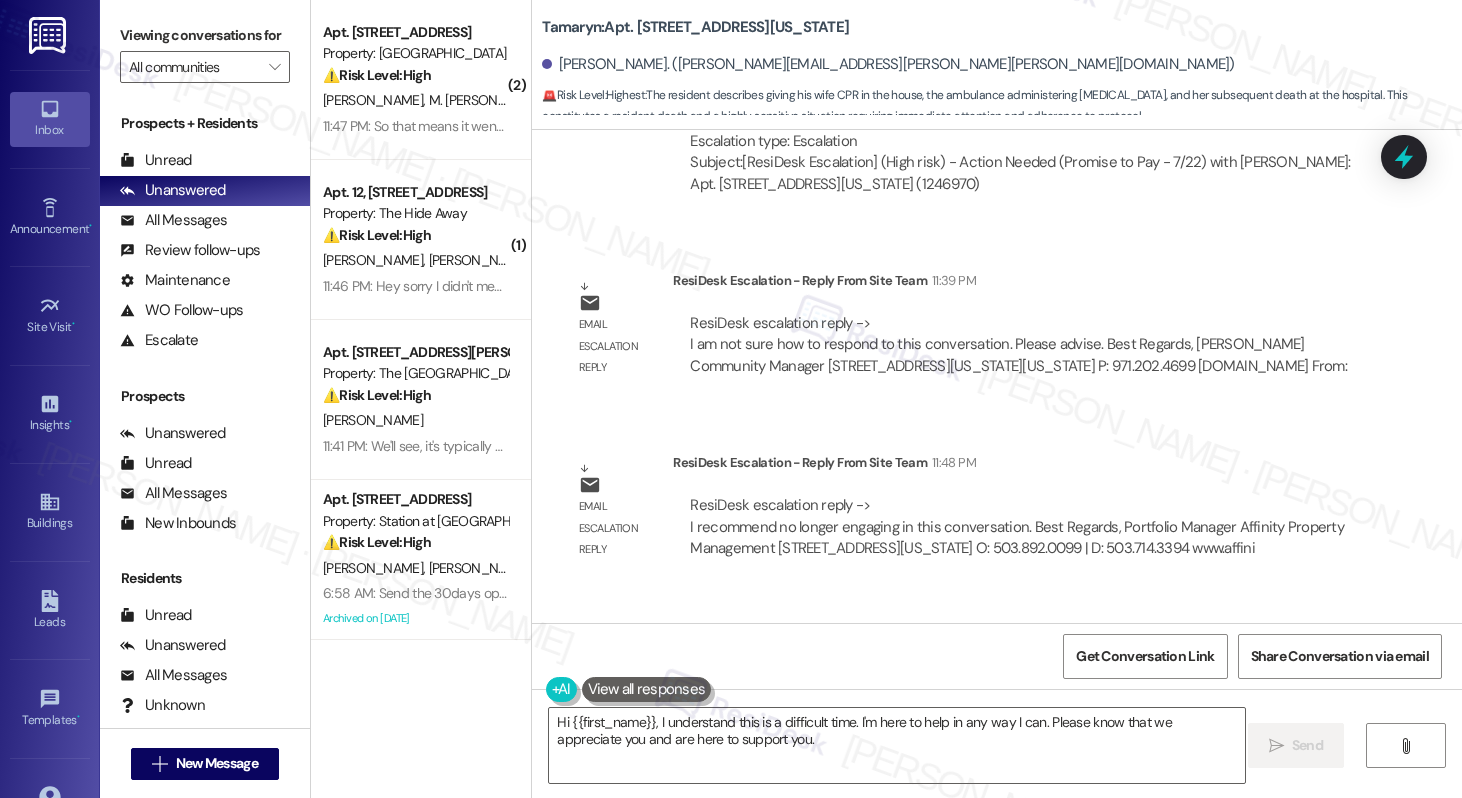 scroll, scrollTop: 10730, scrollLeft: 0, axis: vertical 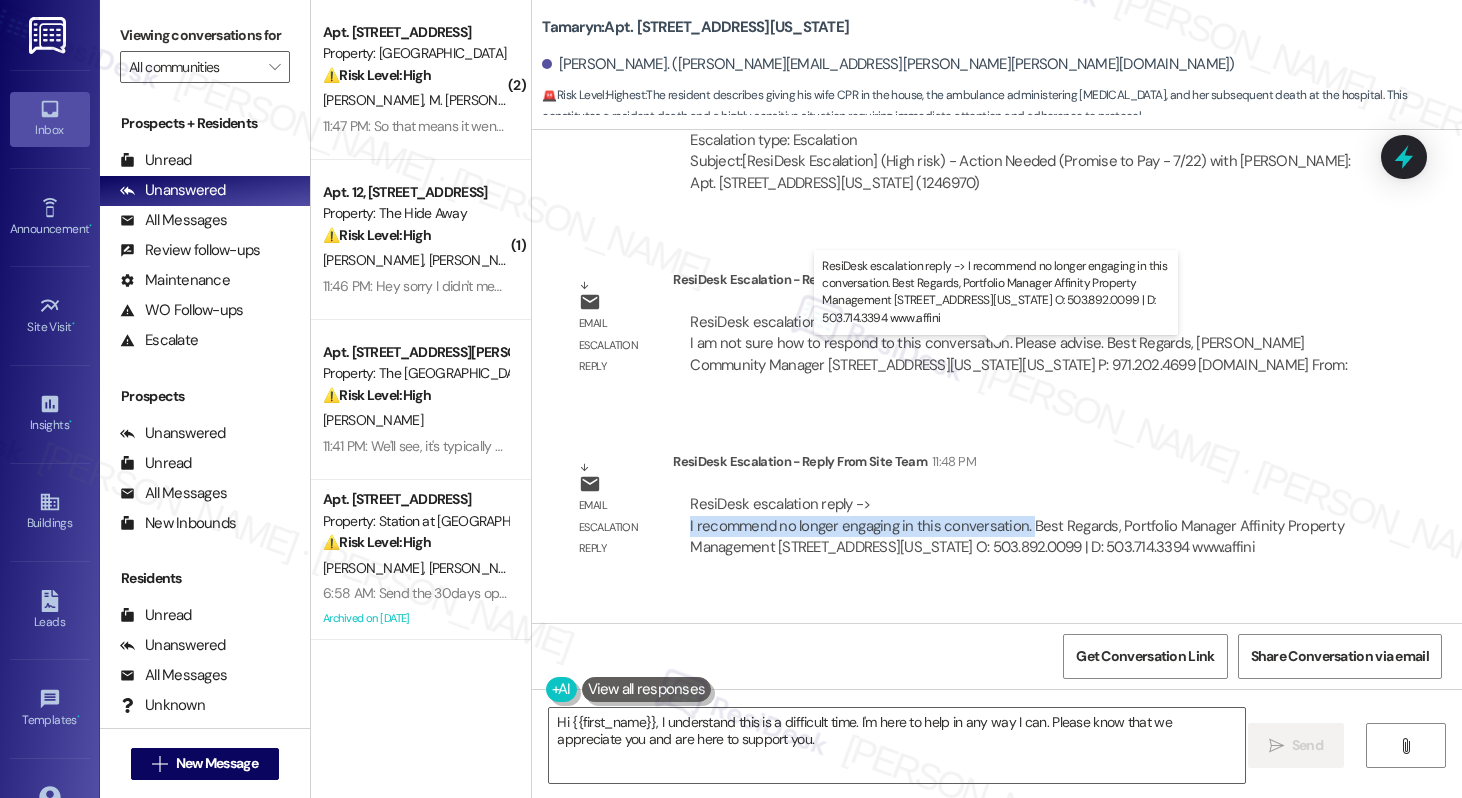 drag, startPoint x: 678, startPoint y: 376, endPoint x: 1012, endPoint y: 378, distance: 334.00598 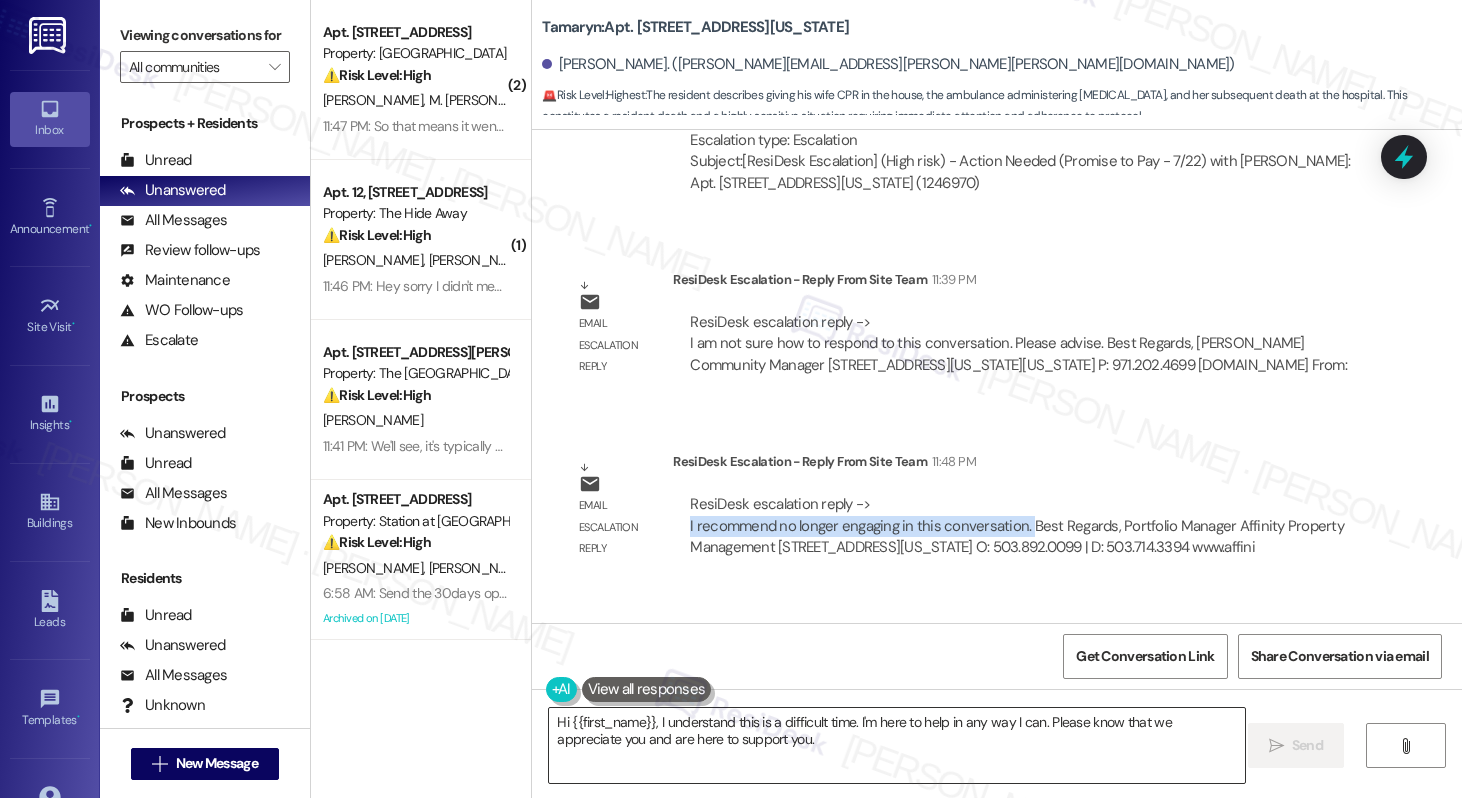 click on "Hi {{first_name}}, I understand this is a difficult time. I'm here to help in any way I can. Please know that we appreciate you and are here to support you." at bounding box center [896, 745] 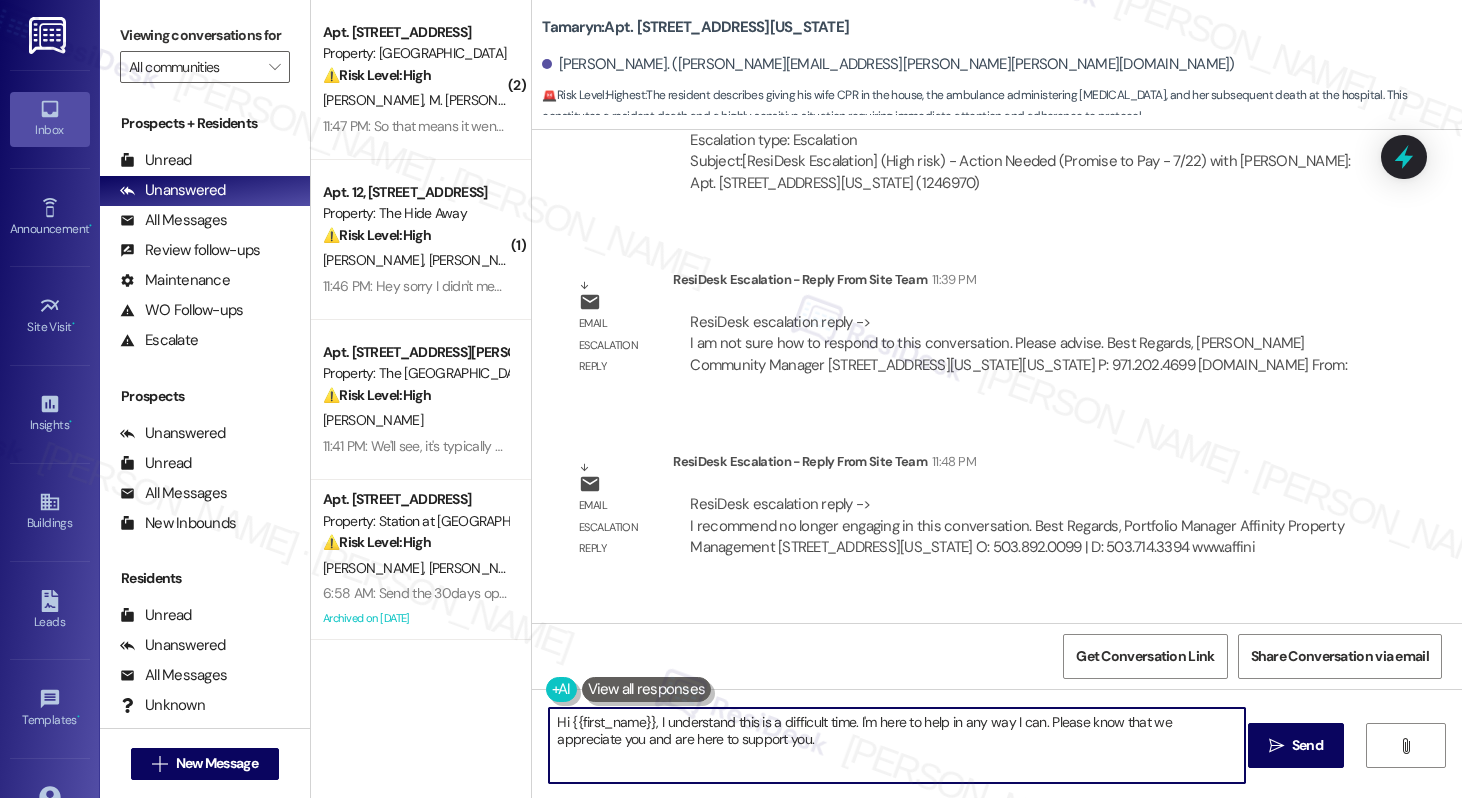 click on "Hi {{first_name}}, I understand this is a difficult time. I'm here to help in any way I can. Please know that we appreciate you and are here to support you." at bounding box center (896, 745) 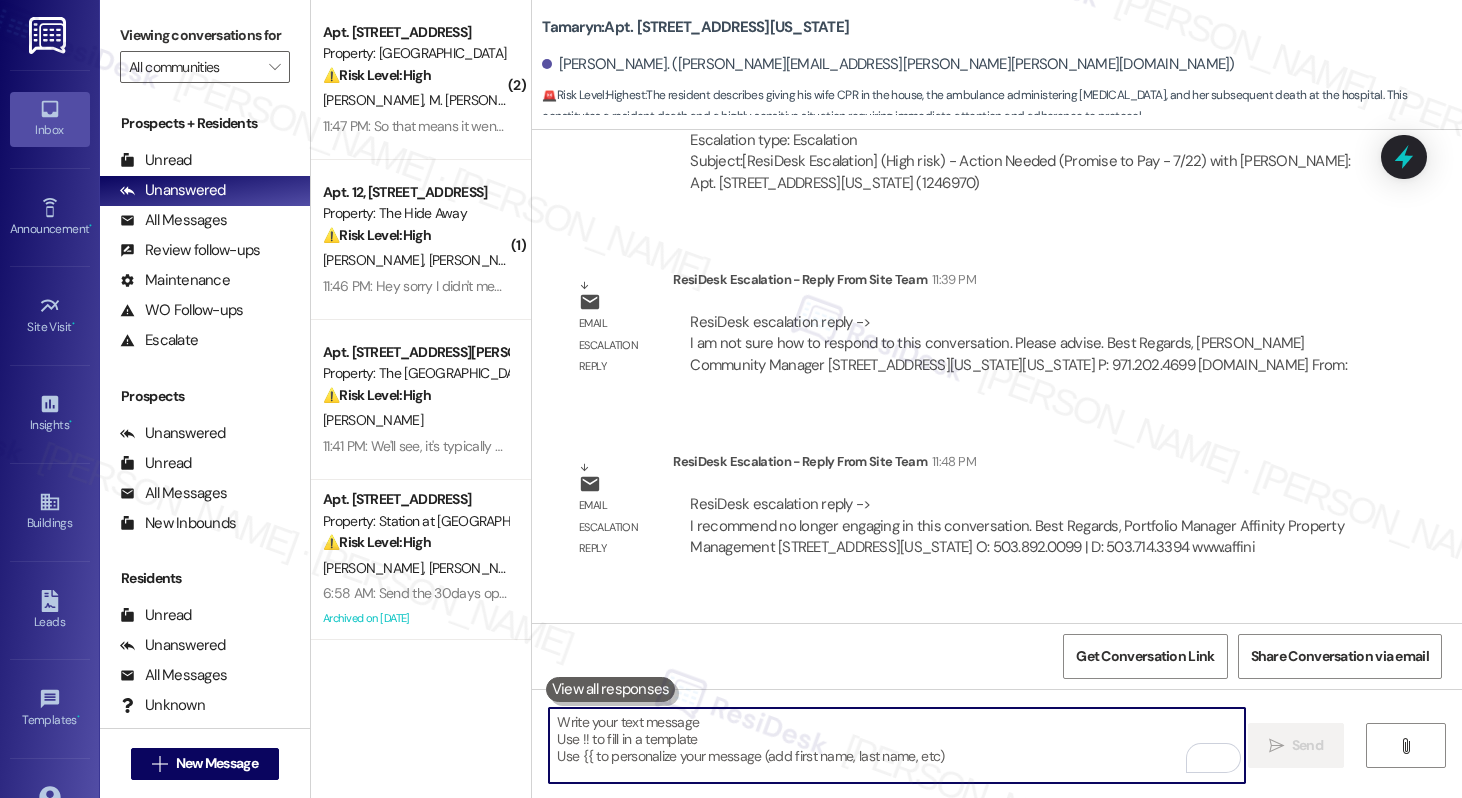 type 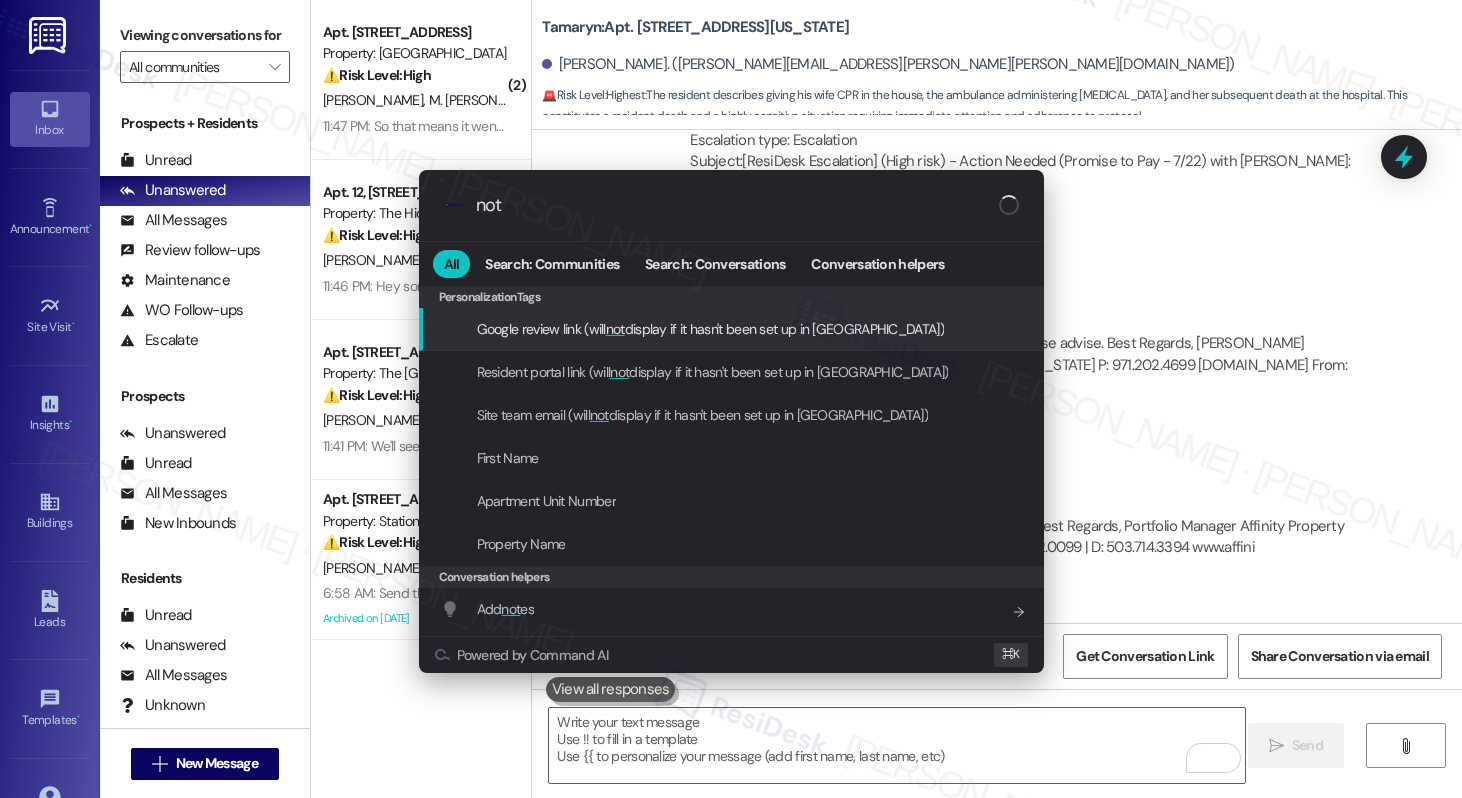 type on "note" 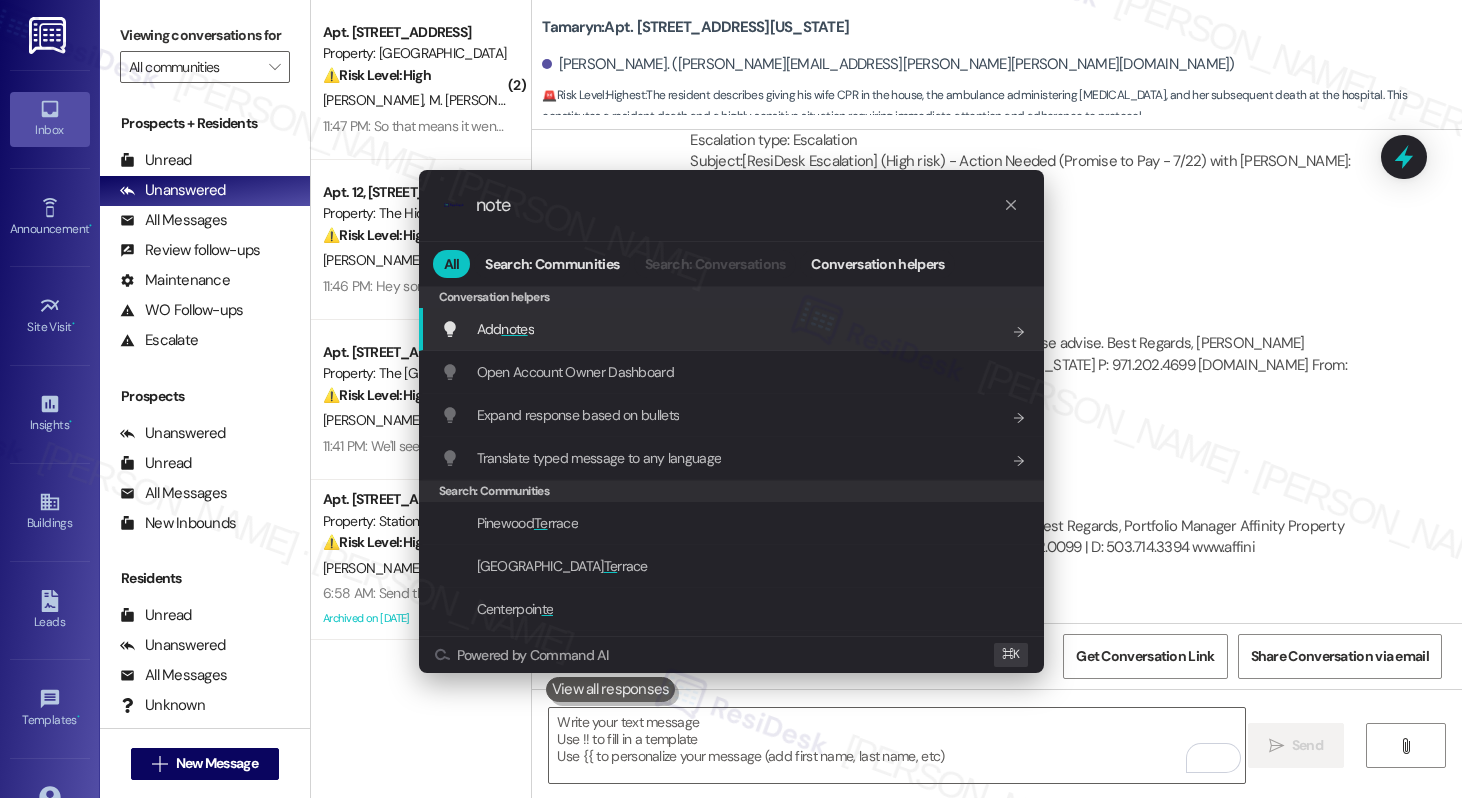 click on "Add  note s Add shortcut" at bounding box center [733, 329] 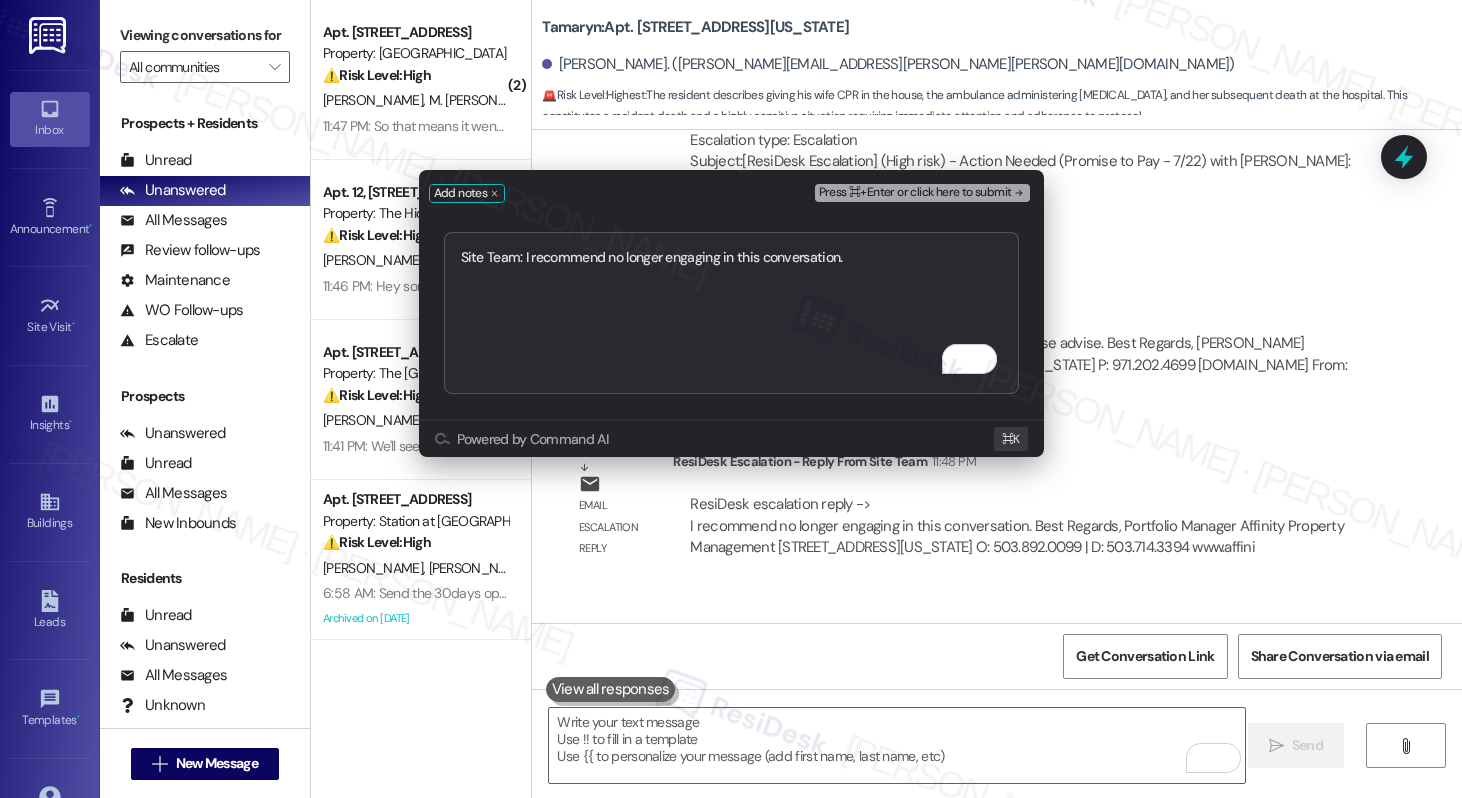 click on "Site Team: I recommend no longer engaging in this conversation." at bounding box center (731, 313) 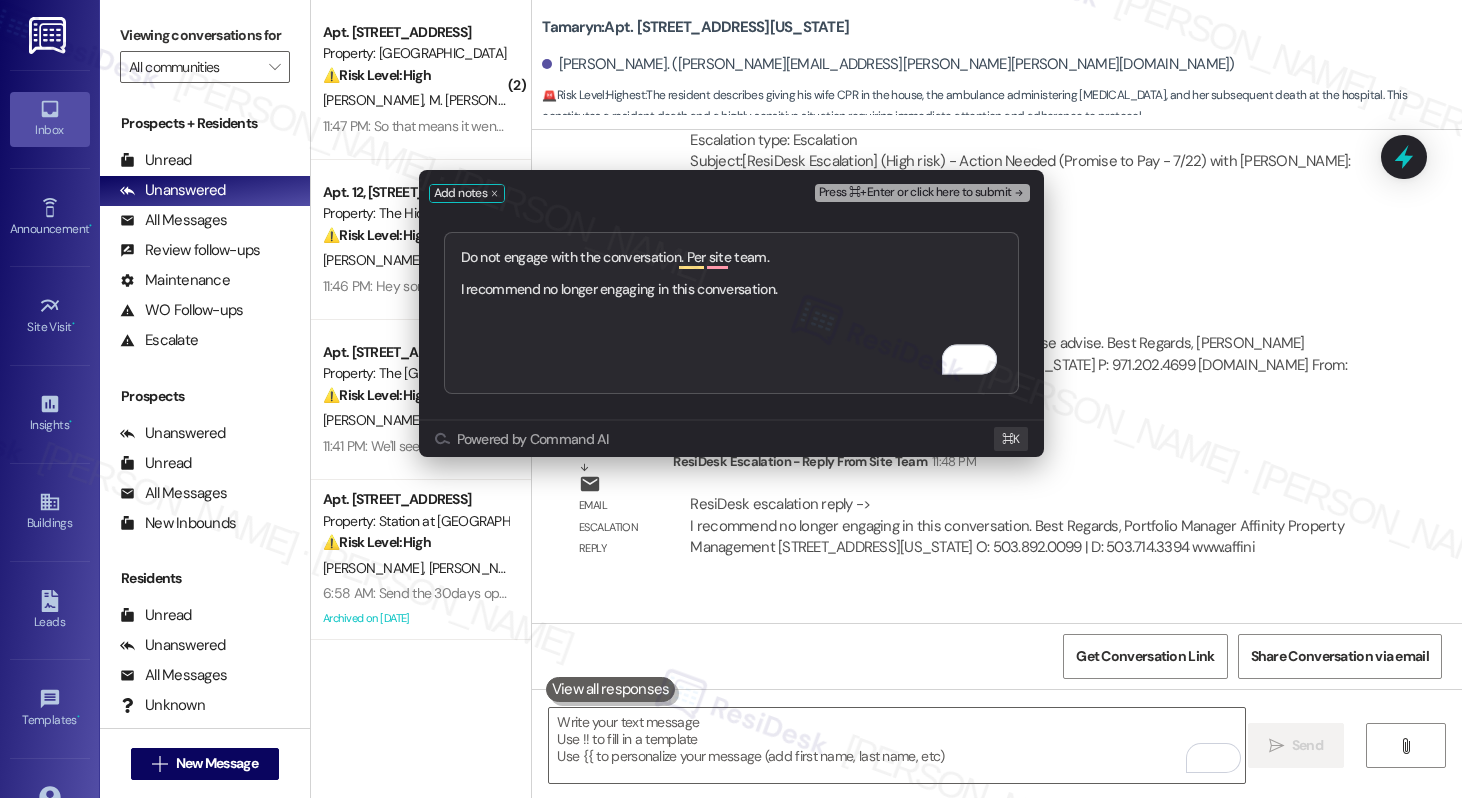 click on "Do not engage with the conversation. Per site team.
I recommend no longer engaging in this conversation." at bounding box center (731, 313) 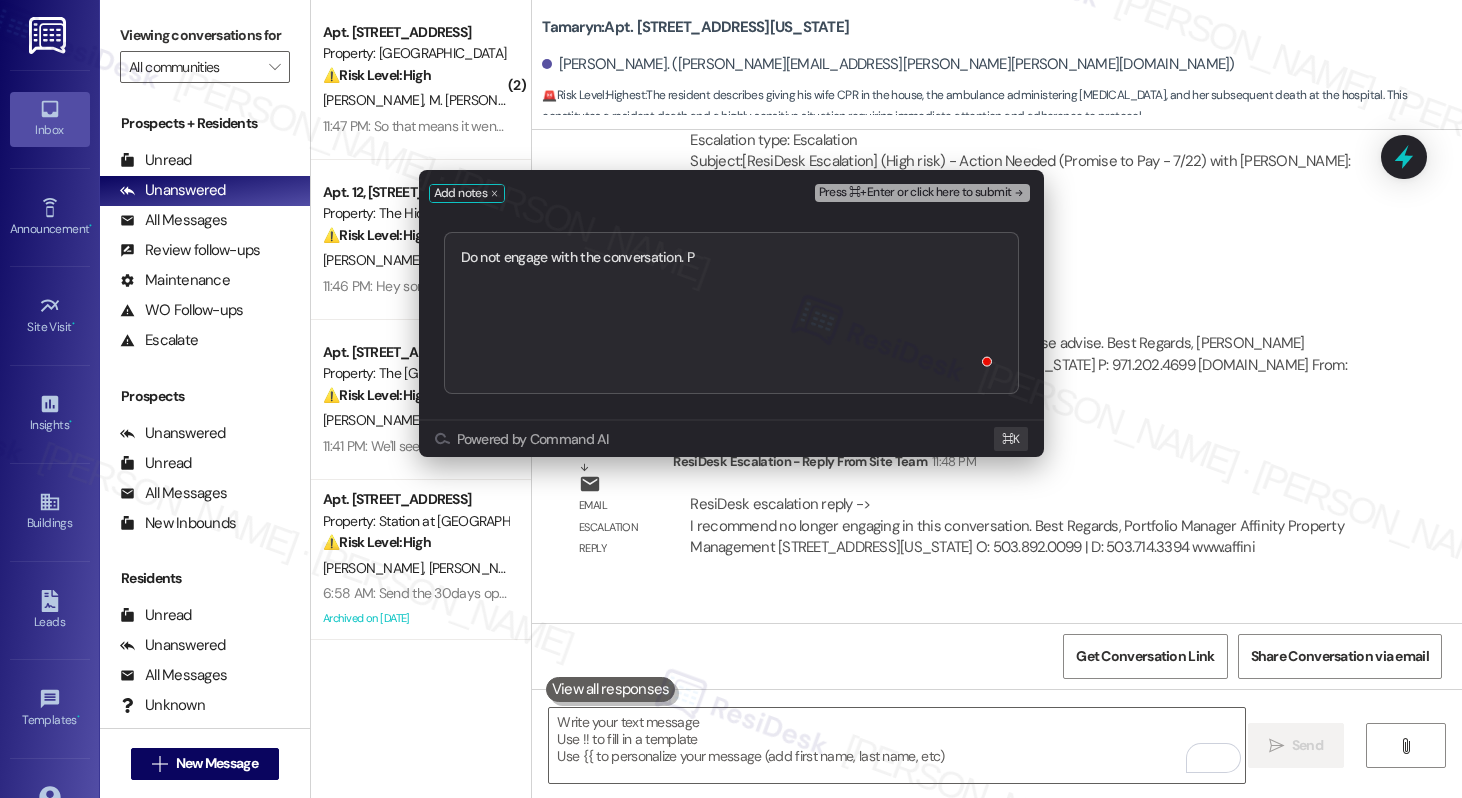 type on "Do not engage with the conversation." 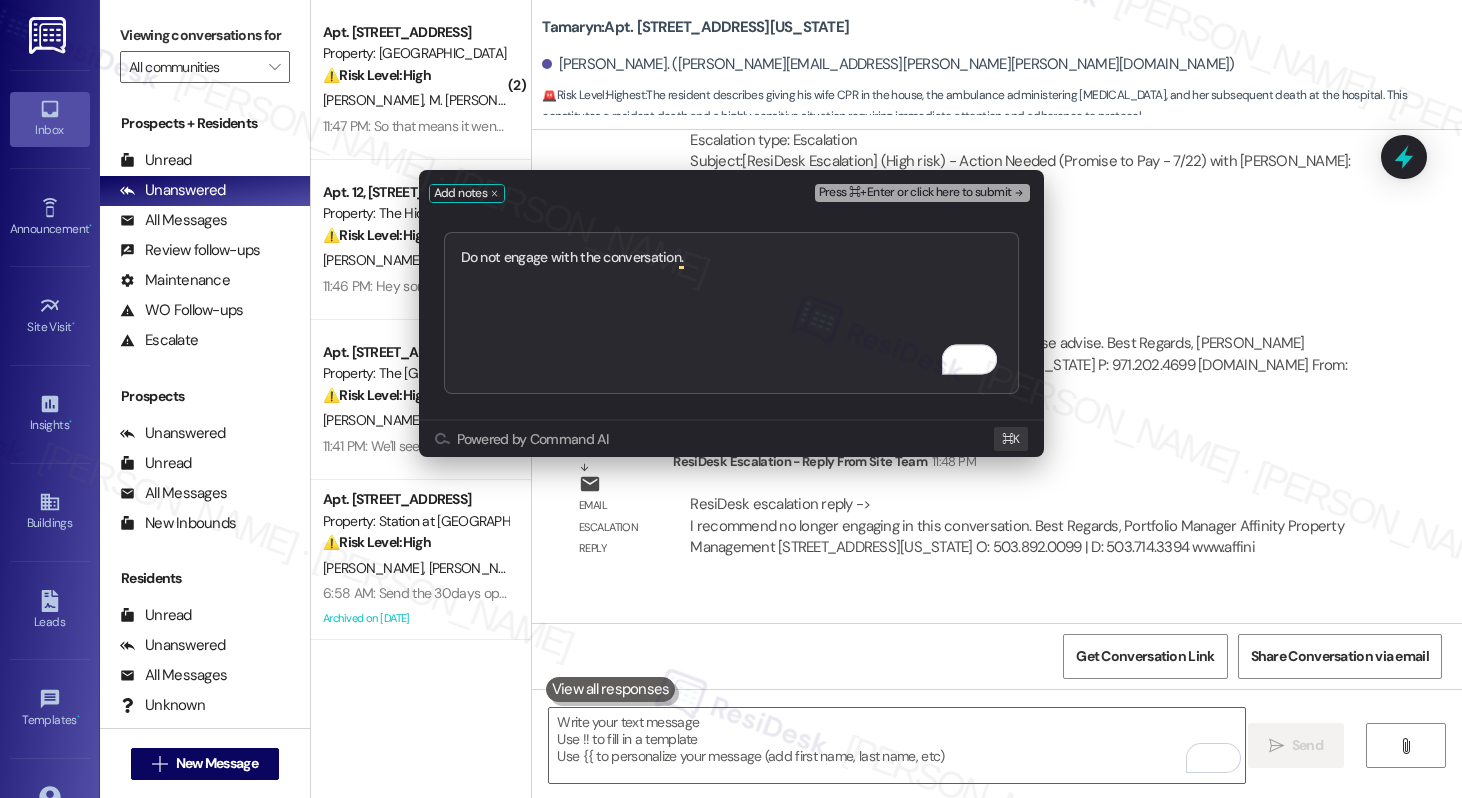 click on "Press ⌘+Enter or click here to submit" at bounding box center [915, 193] 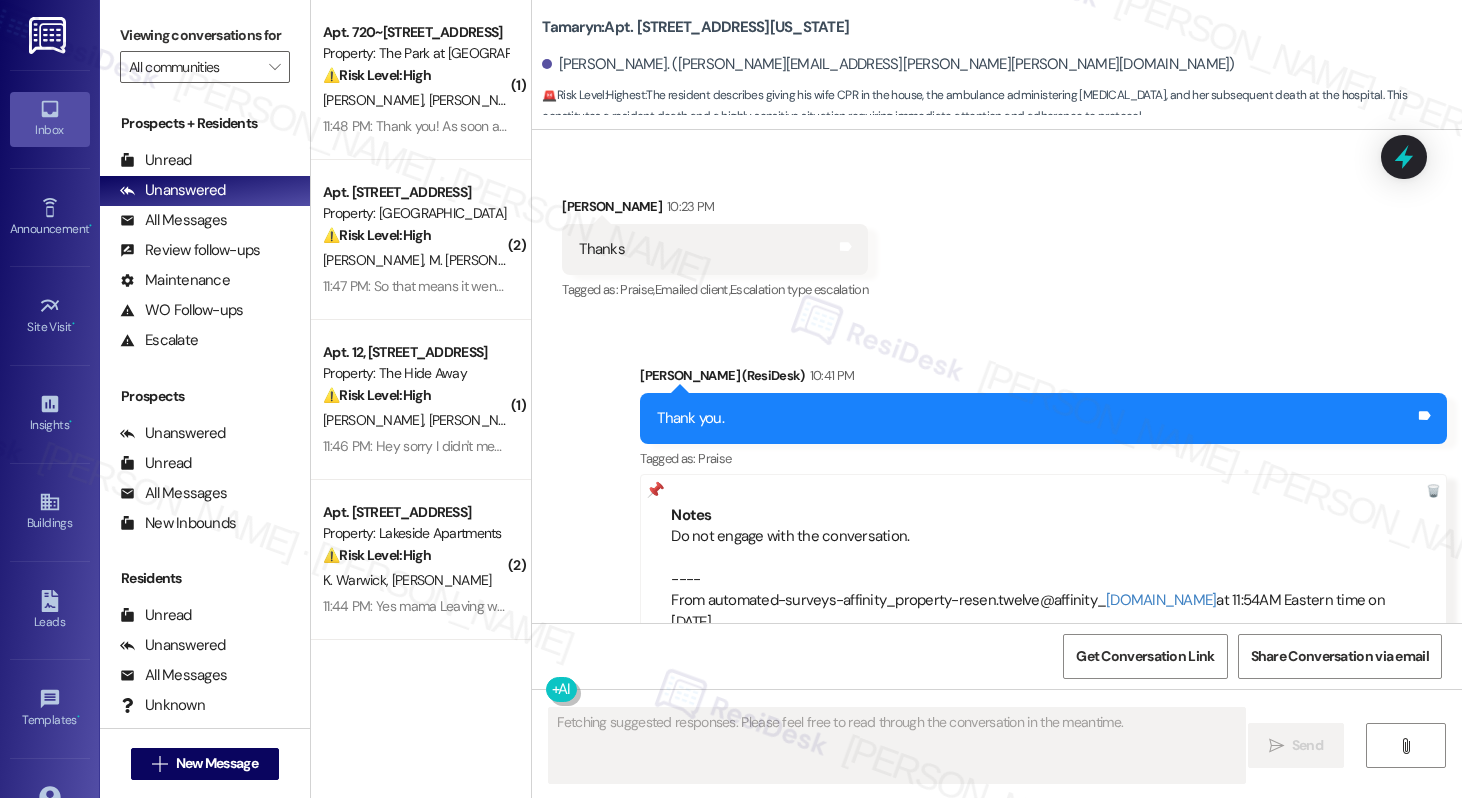 scroll, scrollTop: 10211, scrollLeft: 0, axis: vertical 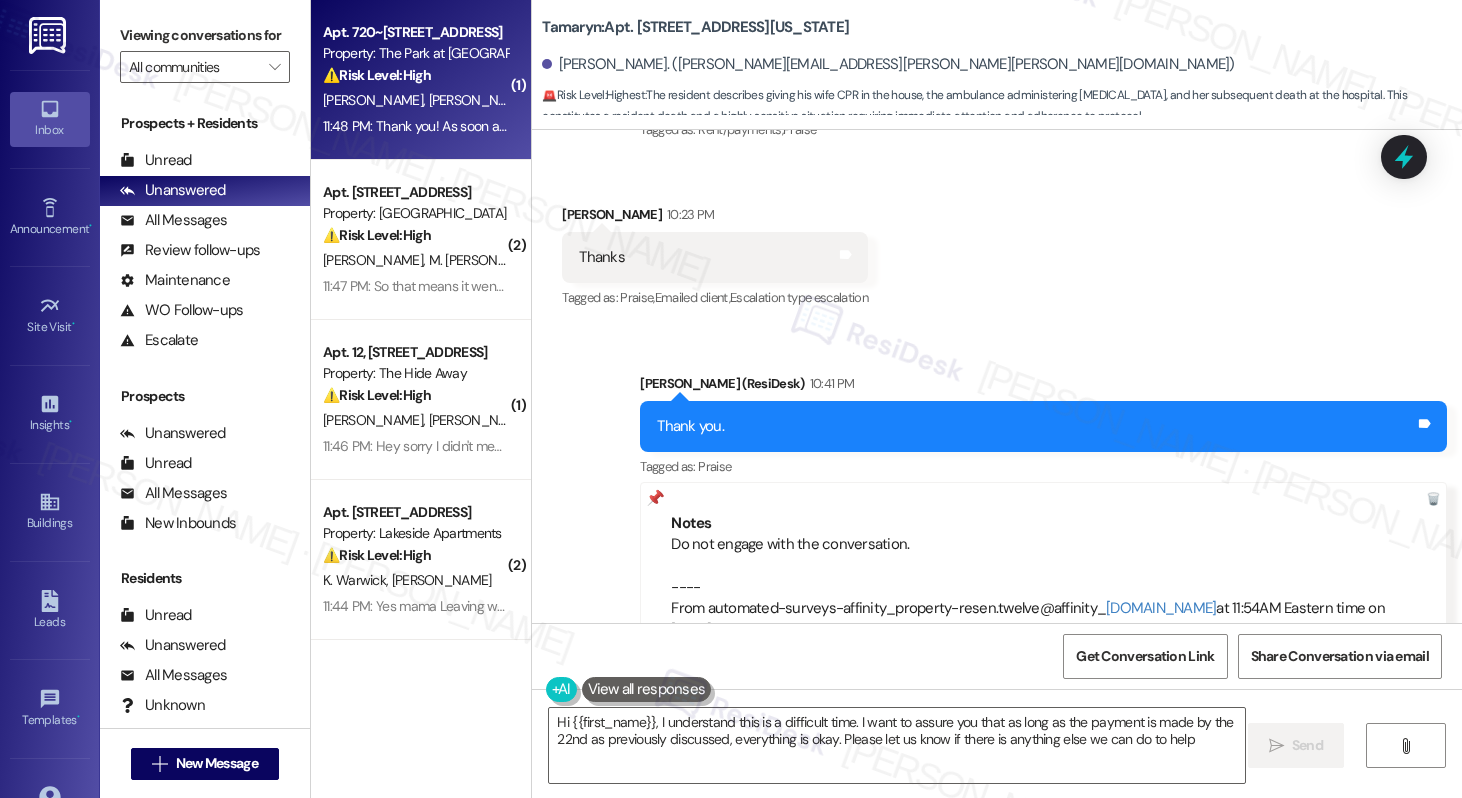 type on "Hi {{first_name}}, I understand this is a difficult time. I want to assure you that as long as the payment is made by the 22nd as previously discussed, everything is okay. Please let us know if there is anything else we can do to help." 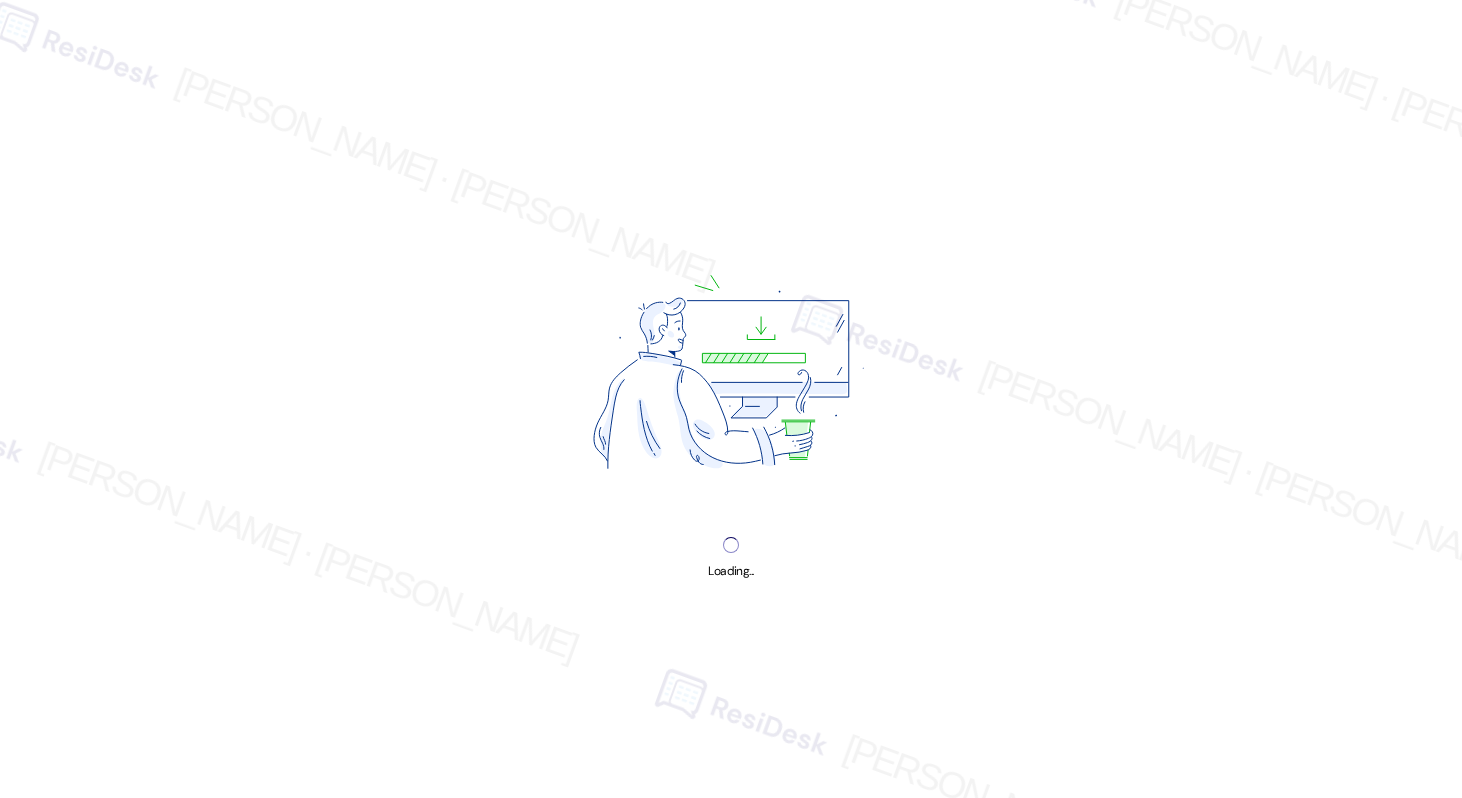 scroll, scrollTop: 0, scrollLeft: 0, axis: both 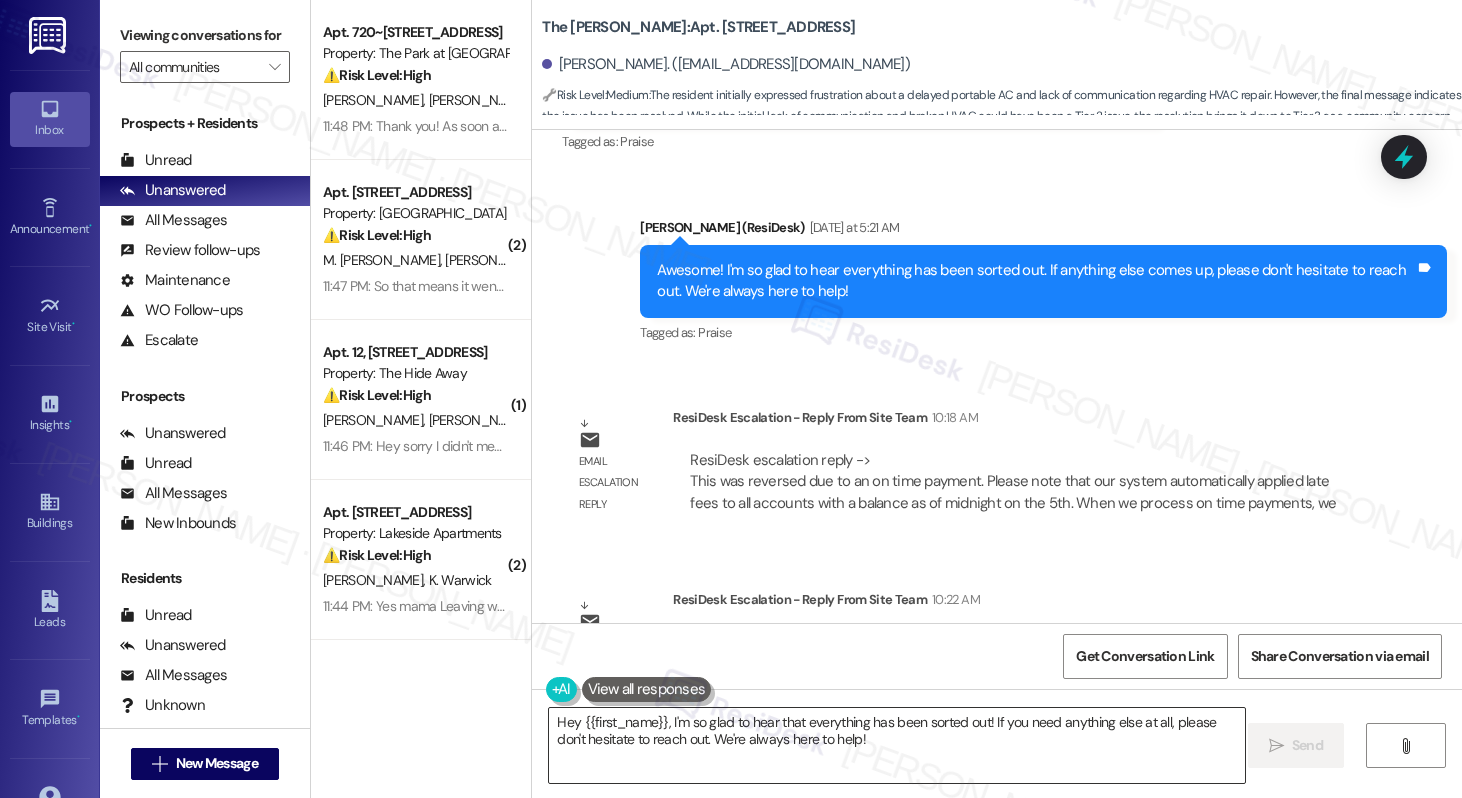 click on "Hey {{first_name}}, I'm so glad to hear that everything has been sorted out! If you need anything else at all, please don't hesitate to reach out. We're always here to help!" at bounding box center [896, 745] 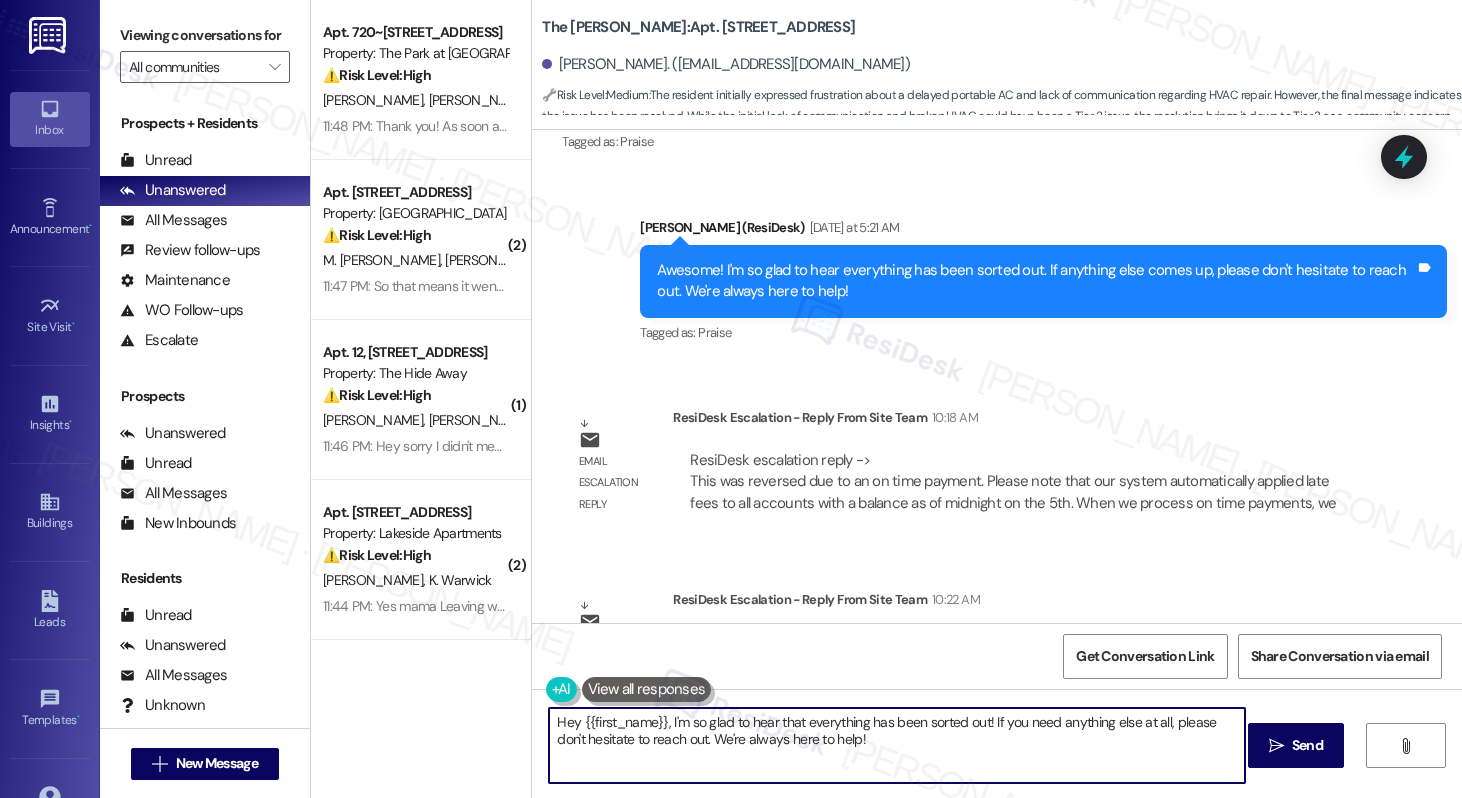 click on "Hey {{first_name}}, I'm so glad to hear that everything has been sorted out! If you need anything else at all, please don't hesitate to reach out. We're always here to help!" at bounding box center (896, 745) 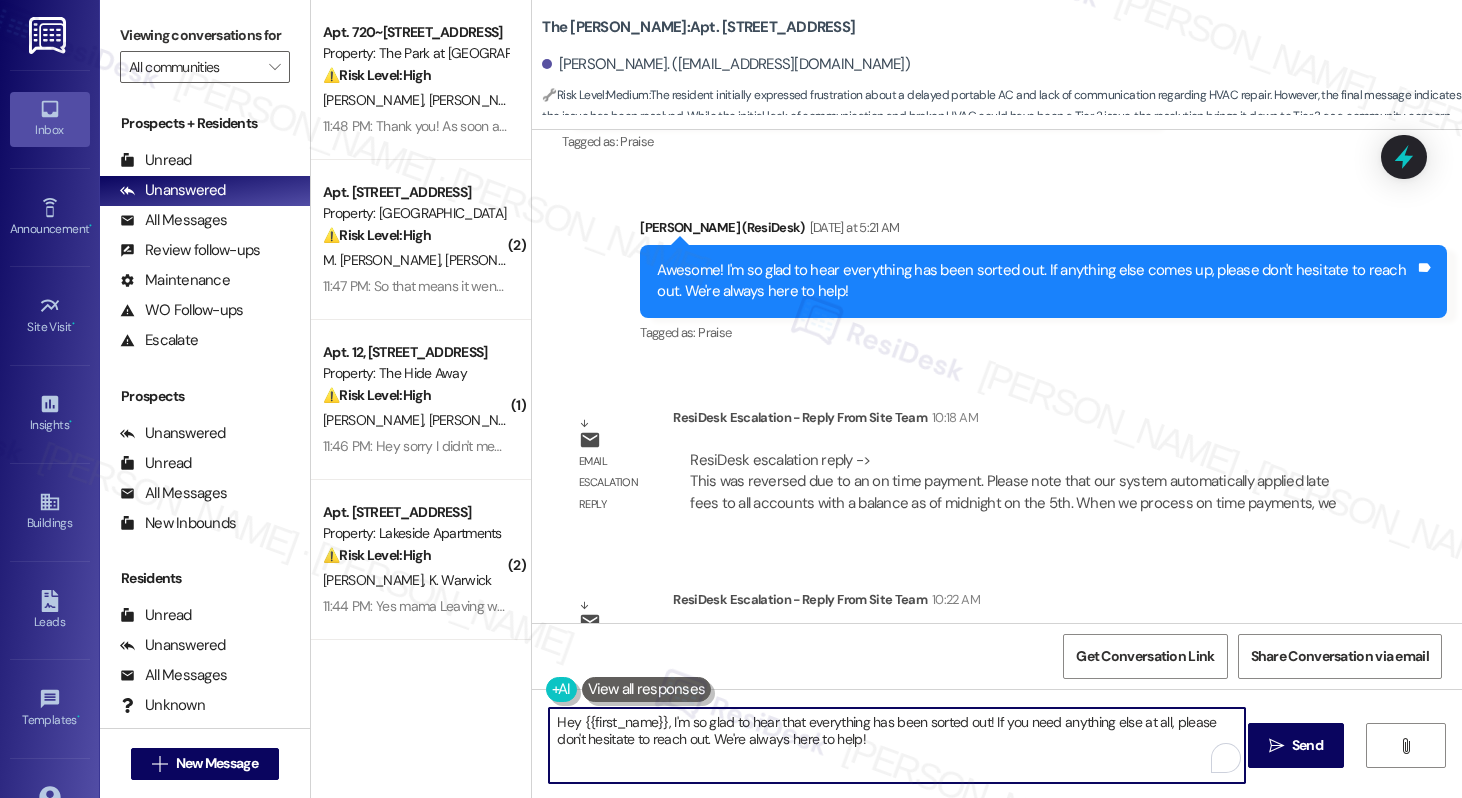 click on "Hey {{first_name}}, I'm so glad to hear that everything has been sorted out! If you need anything else at all, please don't hesitate to reach out. We're always here to help!" at bounding box center [896, 745] 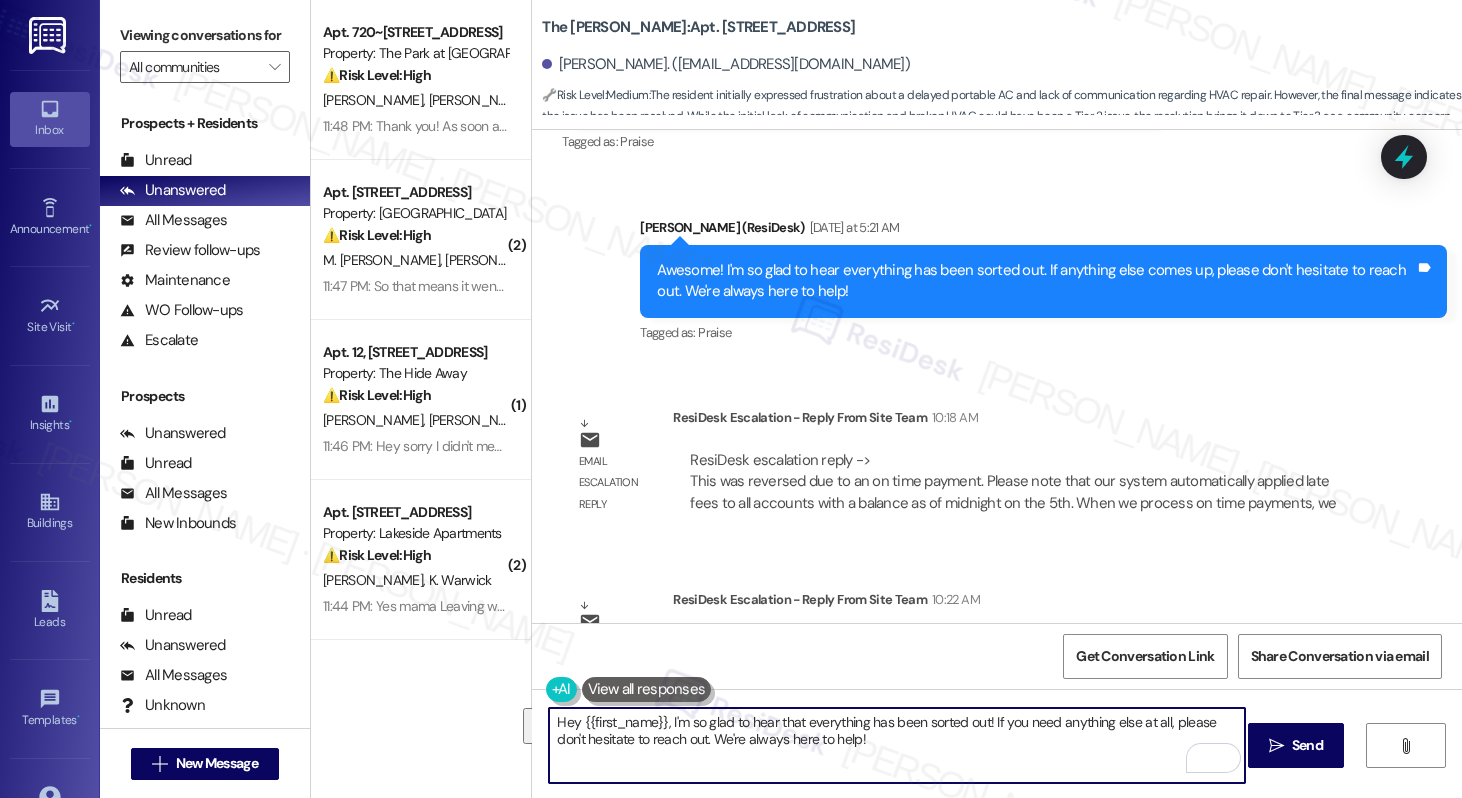 drag, startPoint x: 865, startPoint y: 761, endPoint x: 662, endPoint y: 718, distance: 207.50421 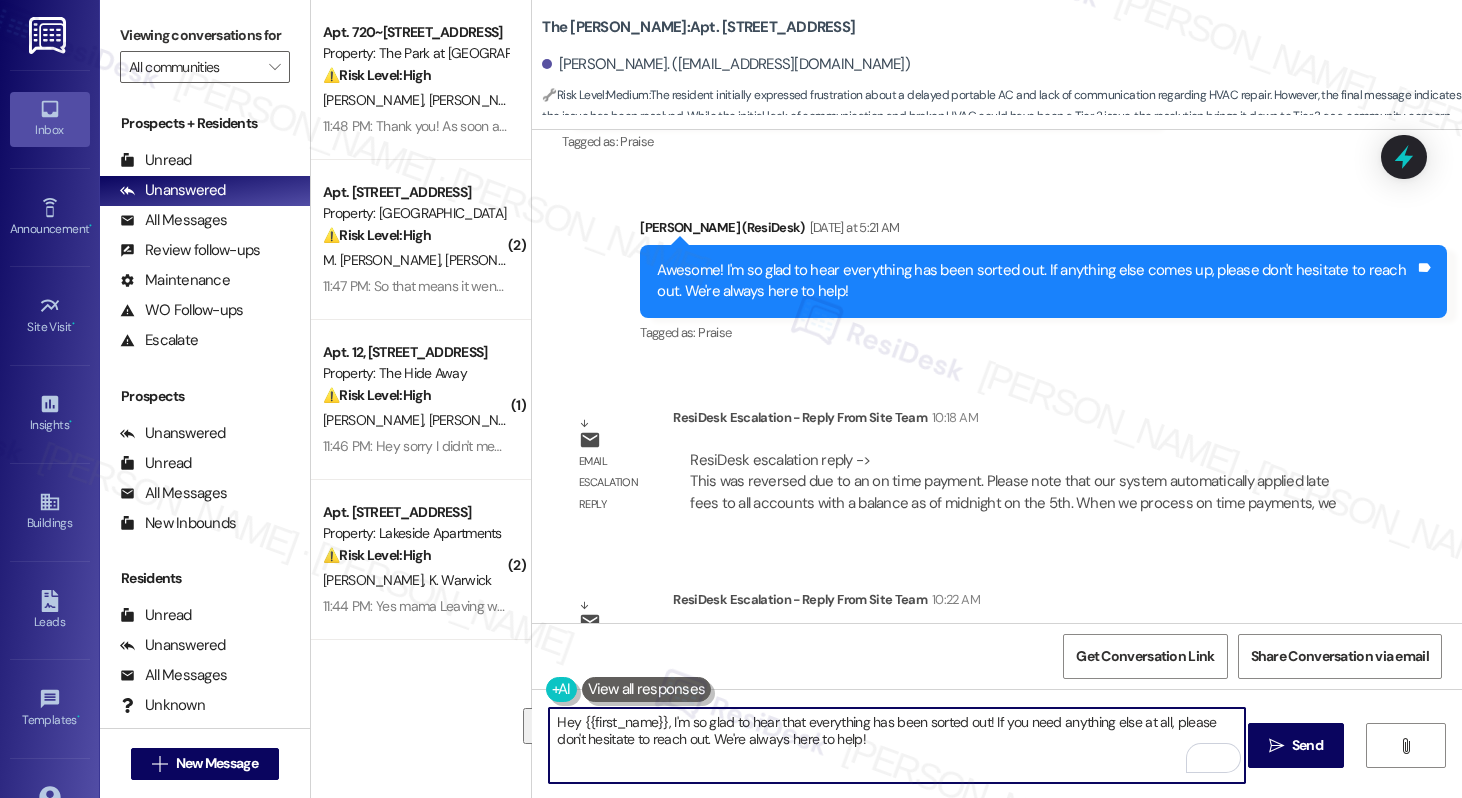 click on "Hey {{first_name}}, I'm so glad to hear that everything has been sorted out! If you need anything else at all, please don't hesitate to reach out. We're always here to help!" at bounding box center (896, 745) 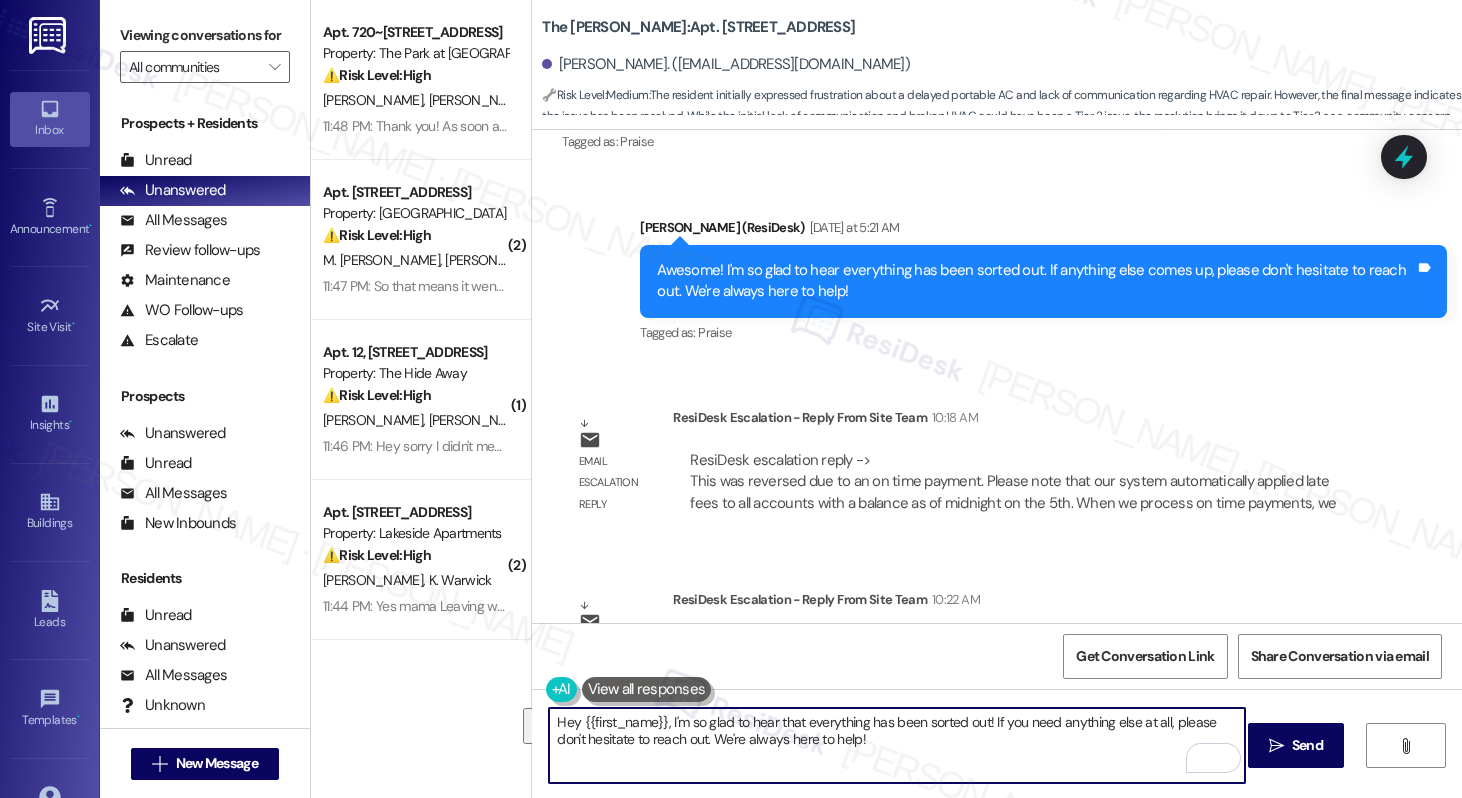 paste on "Our Maintenace supervisor has a portable AC unit and has tried several times to deliver it, however we have been denied entry. He is able to deliver this [DATE]- [DATE] before 4pm. Please ask for permission to enter for this delivery." 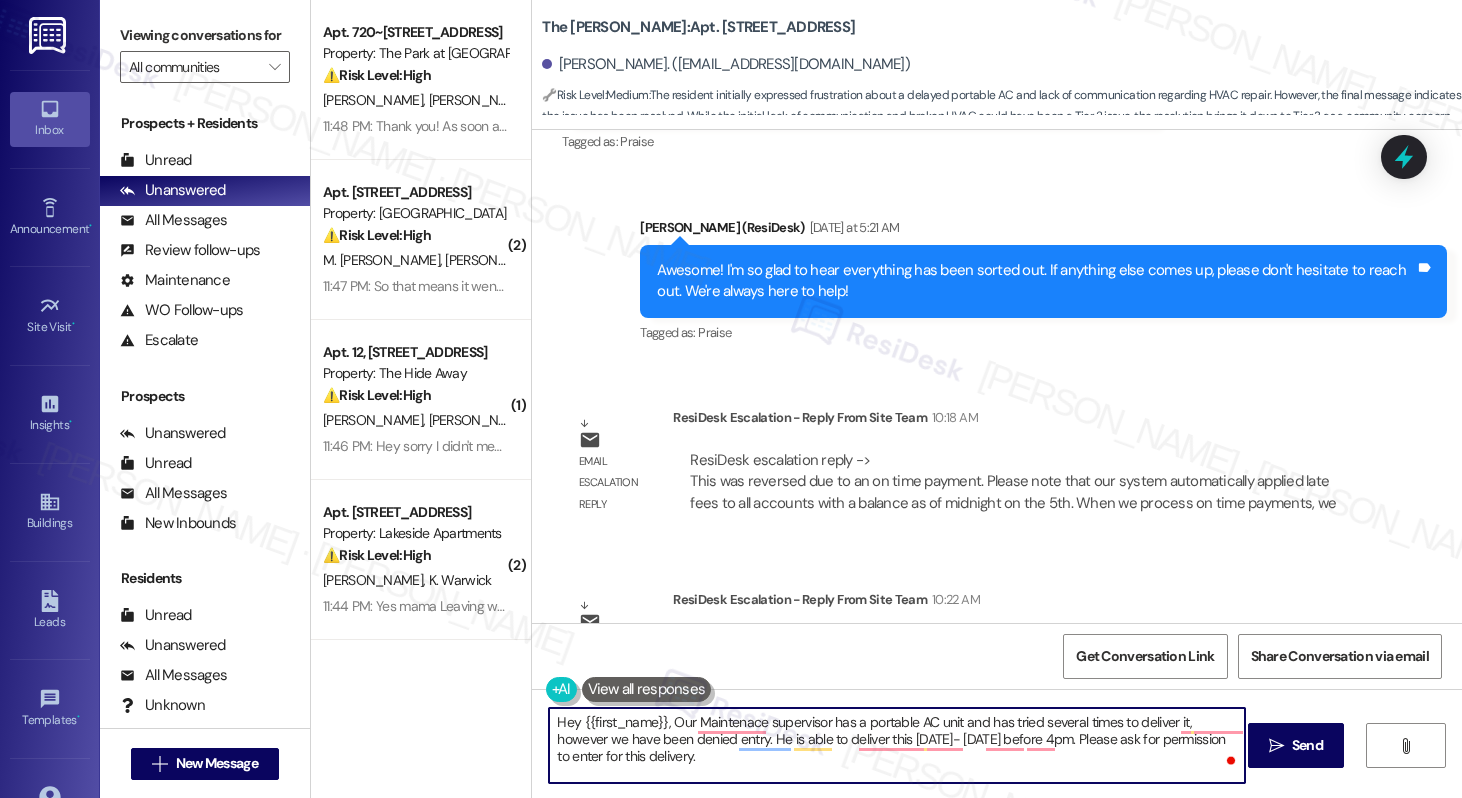 click on "Hey {{first_name}}, Our Maintenace supervisor has a portable AC unit and has tried several times to deliver it, however we have been denied entry. He is able to deliver this [DATE]- [DATE] before 4pm. Please ask for permission to enter for this delivery." at bounding box center (896, 745) 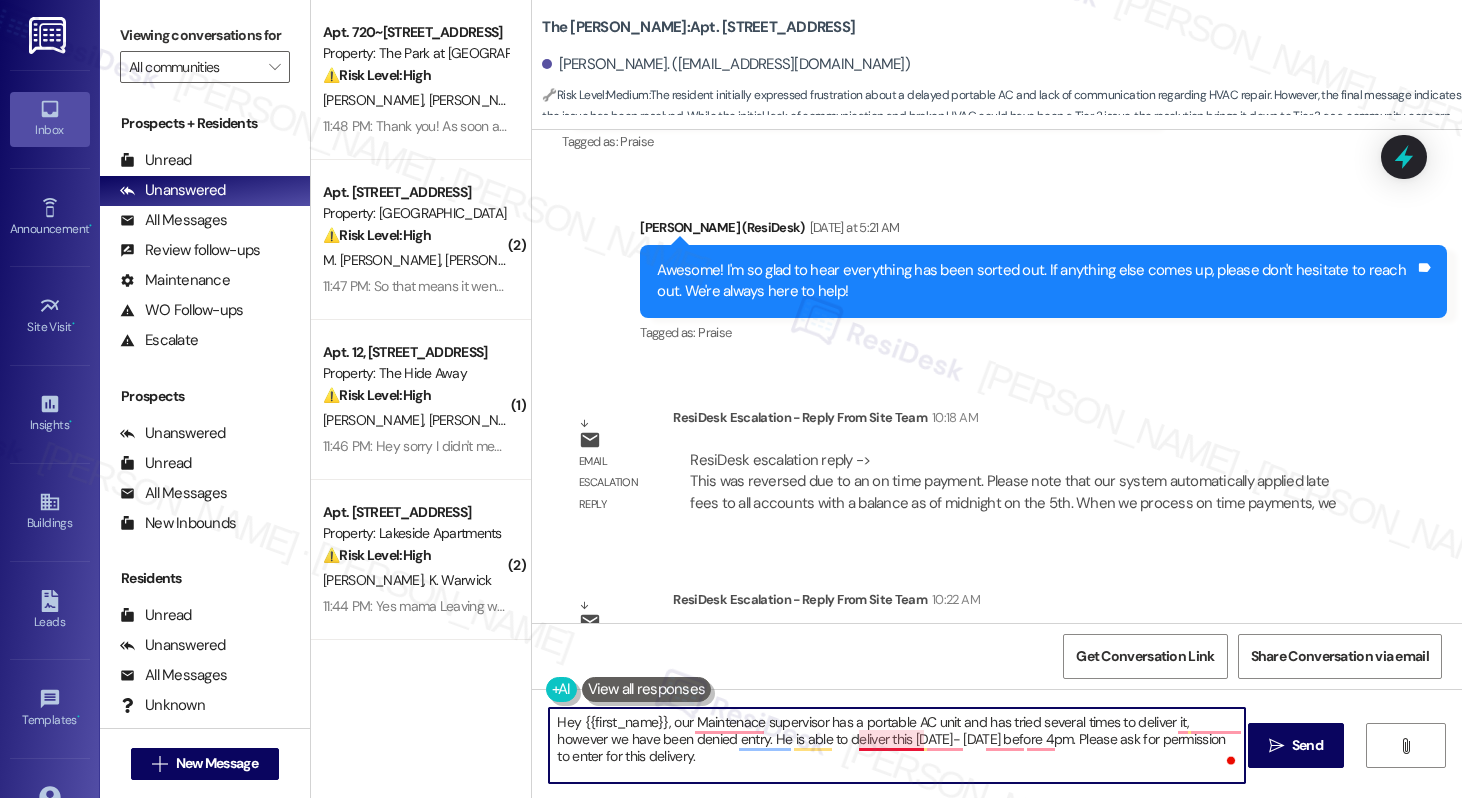 click on "Hey {{first_name}}, our Maintenace supervisor has a portable AC unit and has tried several times to deliver it, however we have been denied entry. He is able to deliver this [DATE]- [DATE] before 4pm. Please ask for permission to enter for this delivery." at bounding box center (896, 745) 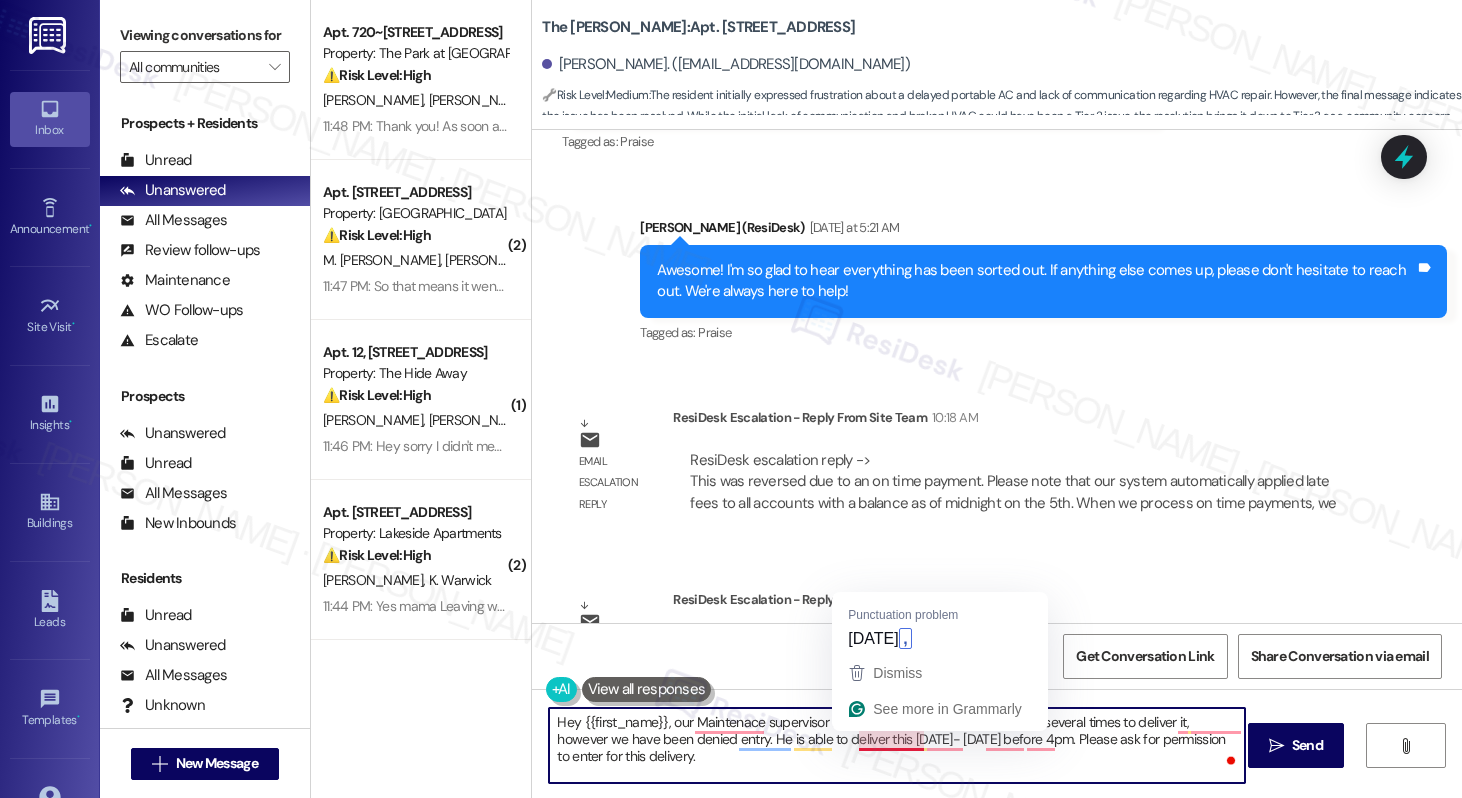 click on "Hey {{first_name}}, our Maintenace supervisor has a portable AC unit and has tried several times to deliver it, however we have been denied entry. He is able to deliver this [DATE]- [DATE] before 4pm. Please ask for permission to enter for this delivery." at bounding box center [896, 745] 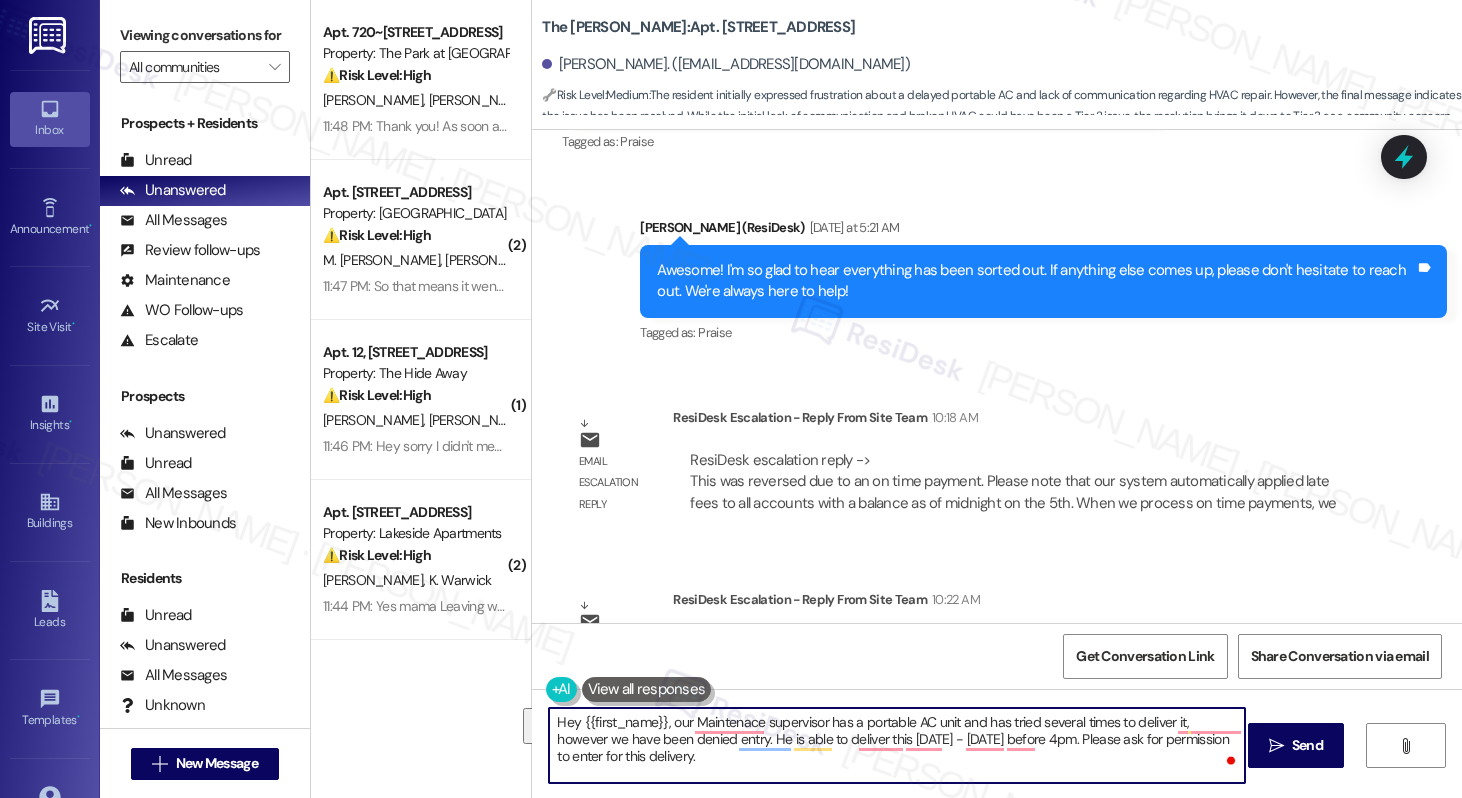 drag, startPoint x: 1069, startPoint y: 740, endPoint x: 1076, endPoint y: 766, distance: 26.925823 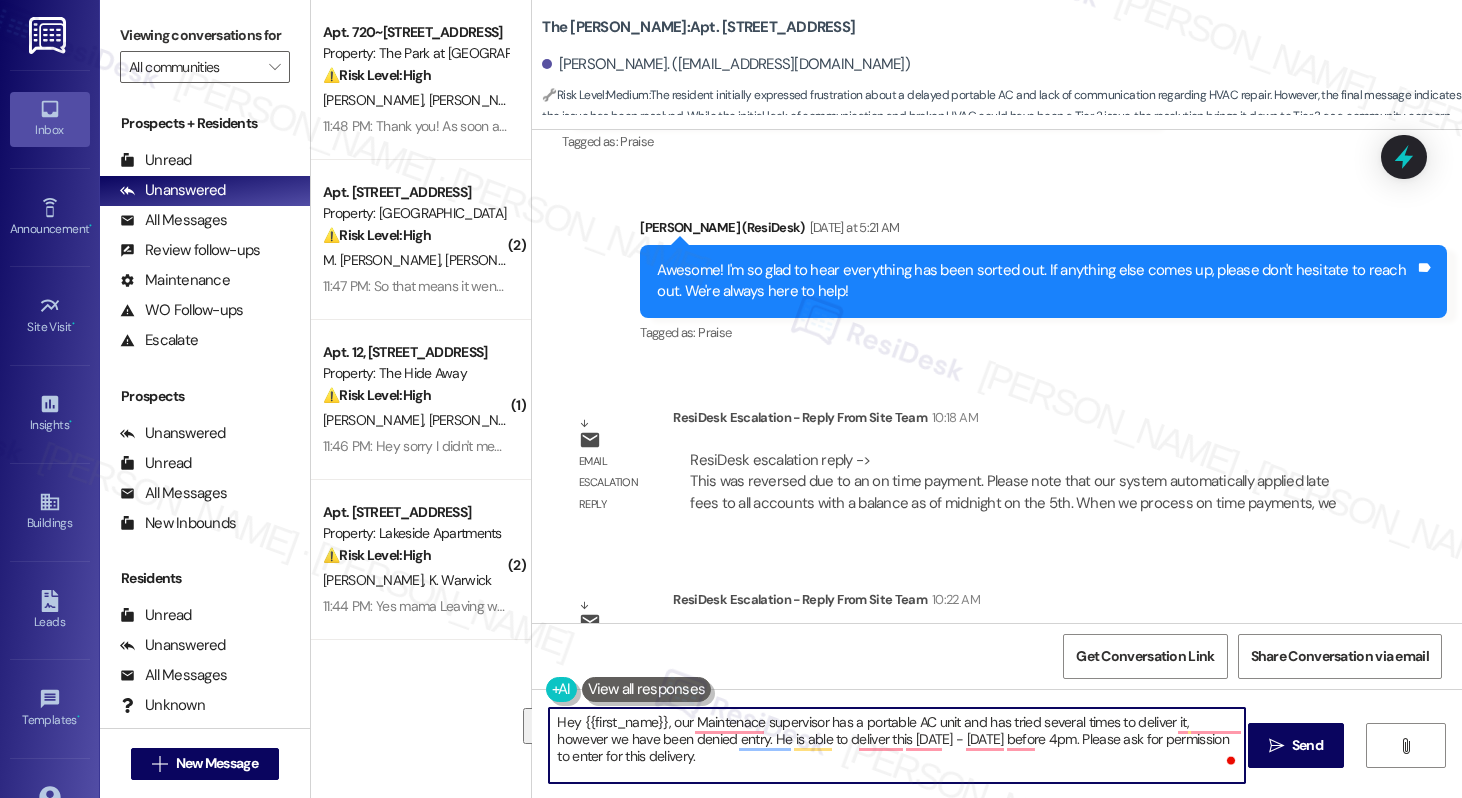 click on "Hey {{first_name}}, our Maintenace supervisor has a portable AC unit and has tried several times to deliver it, however we have been denied entry. He is able to deliver this [DATE] - [DATE] before 4pm. Please ask for permission to enter for this delivery." at bounding box center (896, 745) 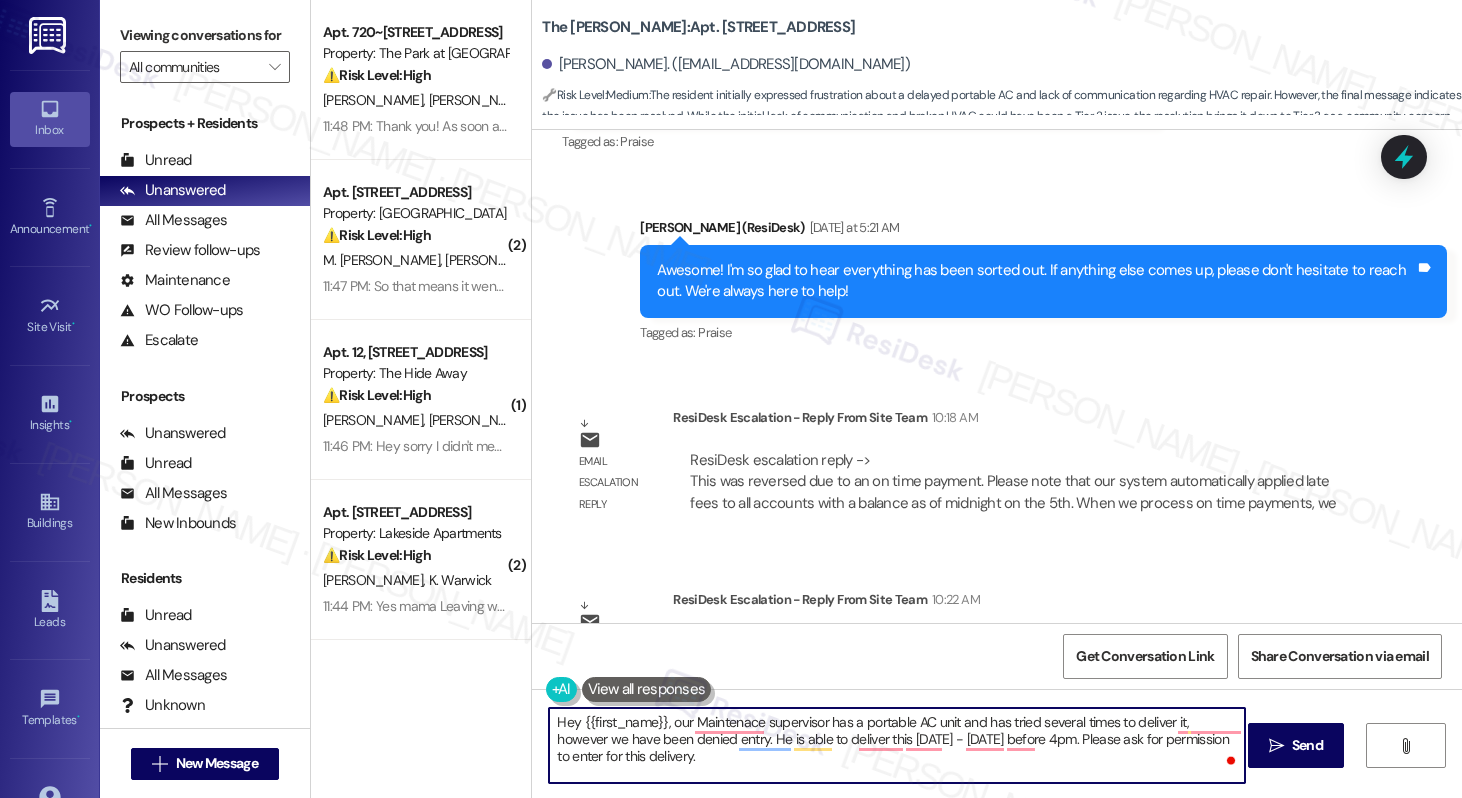 click on "Hey {{first_name}}, our Maintenace supervisor has a portable AC unit and has tried several times to deliver it, however we have been denied entry. He is able to deliver this [DATE] - [DATE] before 4pm. Please ask for permission to enter for this delivery." at bounding box center (896, 745) 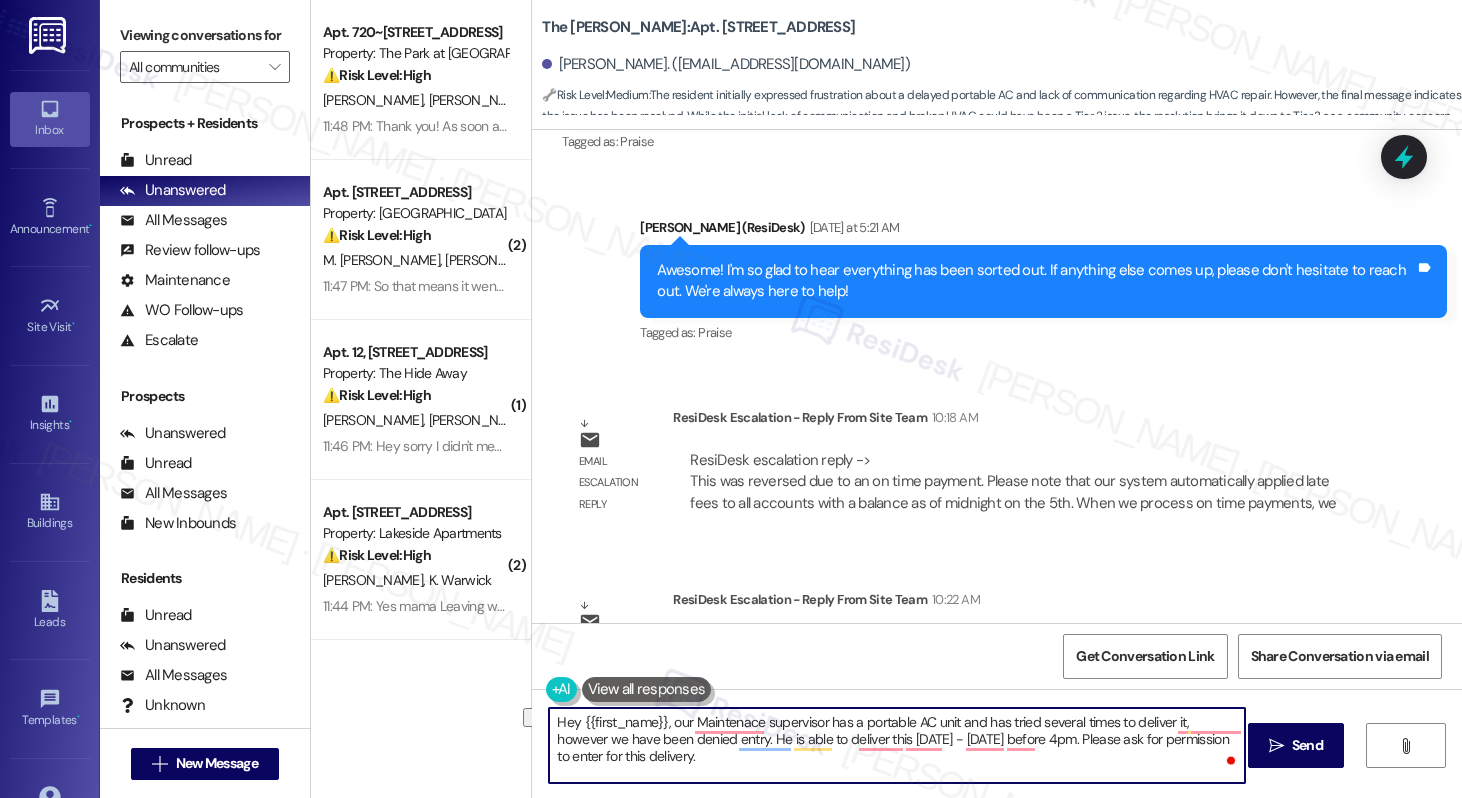 drag, startPoint x: 1071, startPoint y: 742, endPoint x: 1106, endPoint y: 739, distance: 35.128338 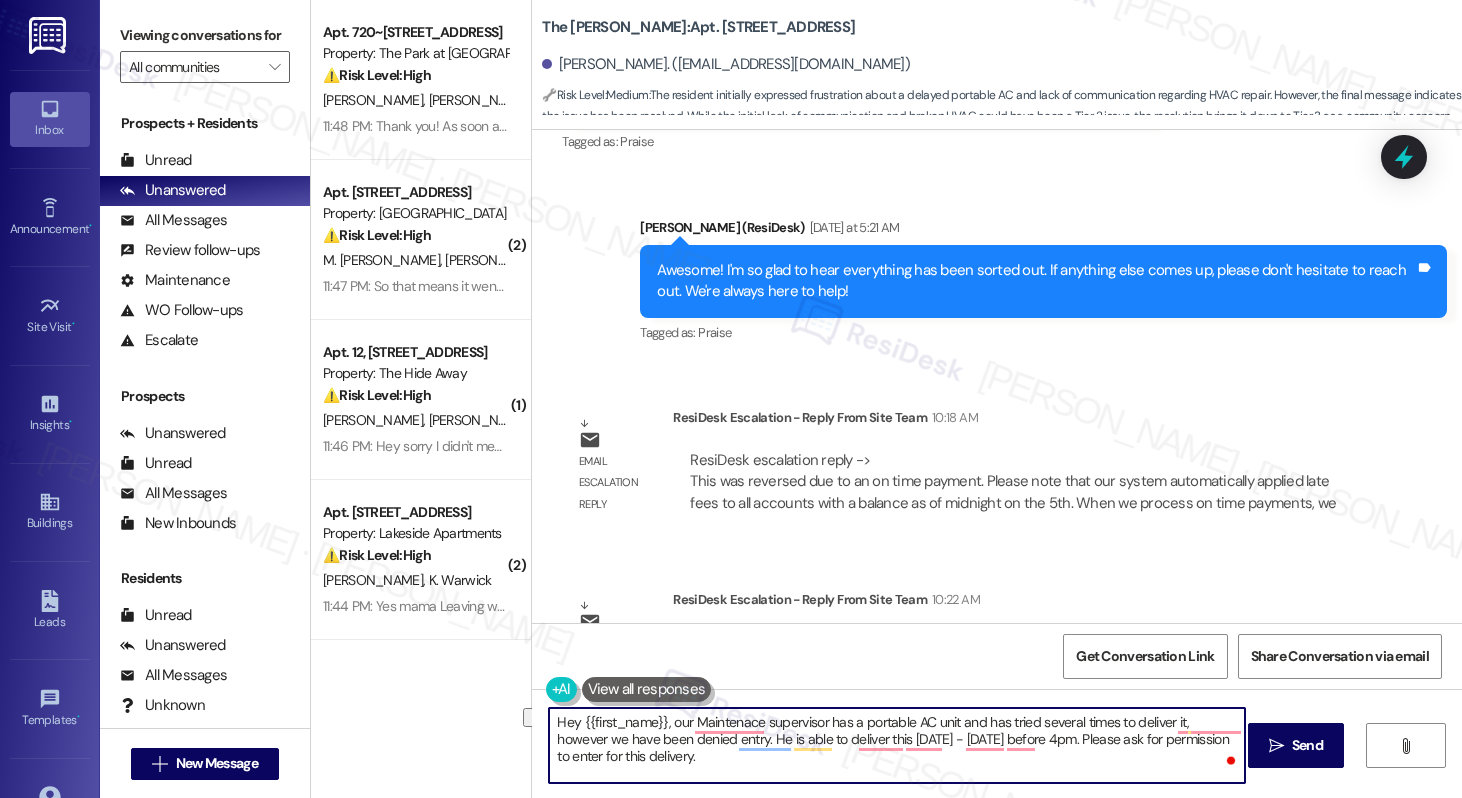 click on "Hey {{first_name}}, our Maintenace supervisor has a portable AC unit and has tried several times to deliver it, however we have been denied entry. He is able to deliver this [DATE] - [DATE] before 4pm. Please ask for permission to enter for this delivery." at bounding box center [896, 745] 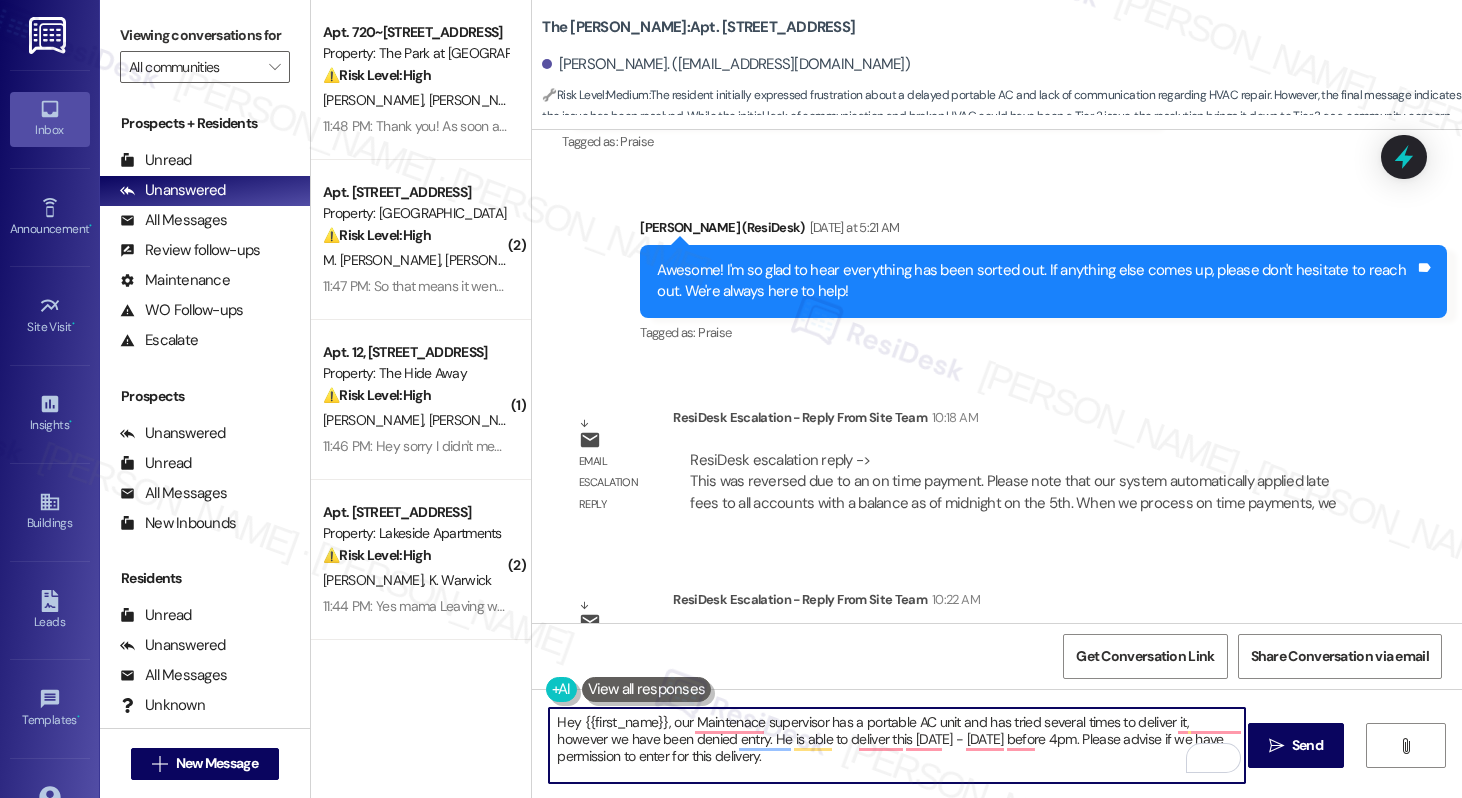 click on "Hey {{first_name}}, our Maintenace supervisor has a portable AC unit and has tried several times to deliver it, however we have been denied entry. He is able to deliver this [DATE] - [DATE] before 4pm. Please advise if we have permission to enter for this delivery." at bounding box center (896, 745) 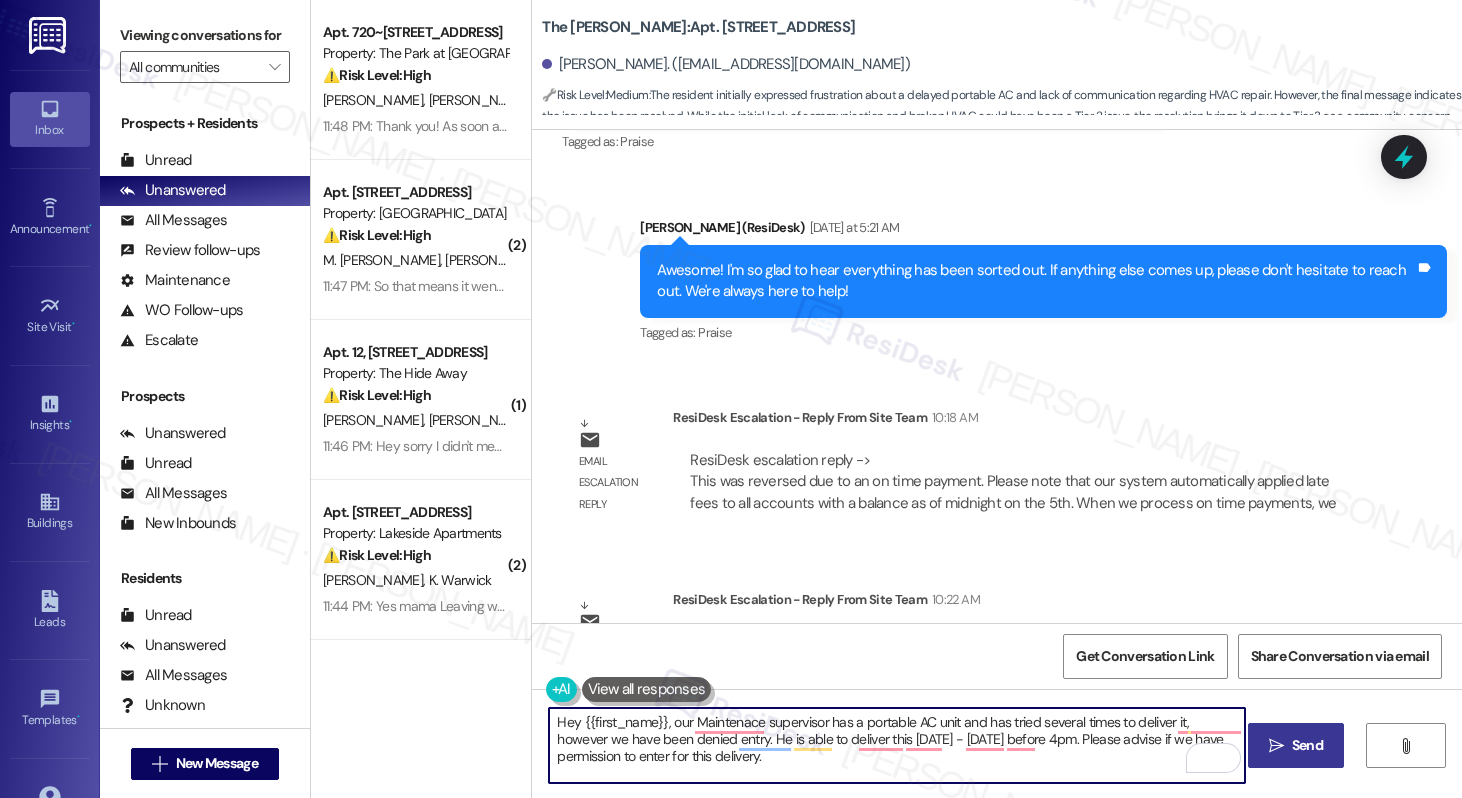 type on "Hey {{first_name}}, our Maintenace supervisor has a portable AC unit and has tried several times to deliver it, however we have been denied entry. He is able to deliver this [DATE] - [DATE] before 4pm. Please advise if we have permission to enter for this delivery." 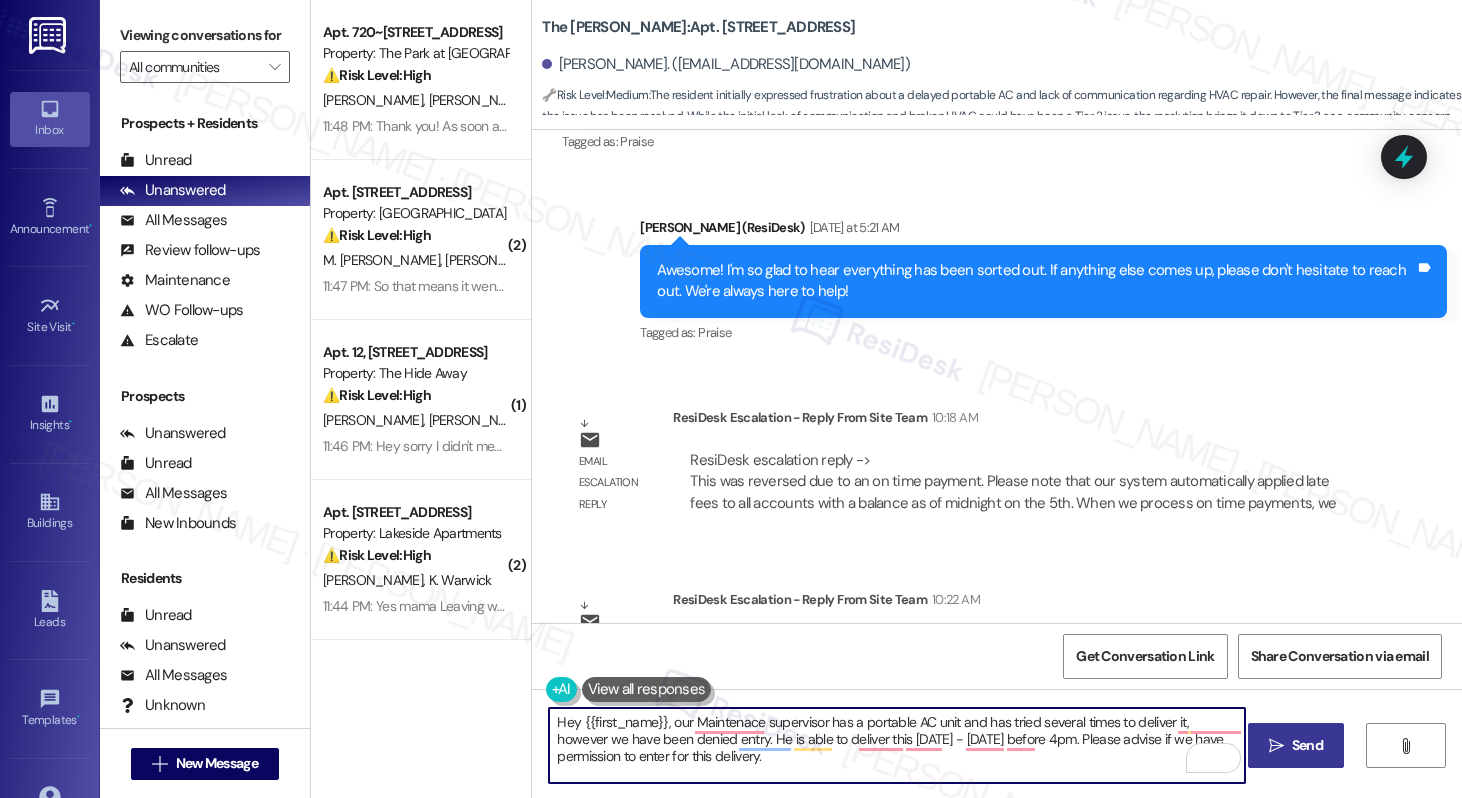 click on "Send" at bounding box center [1307, 745] 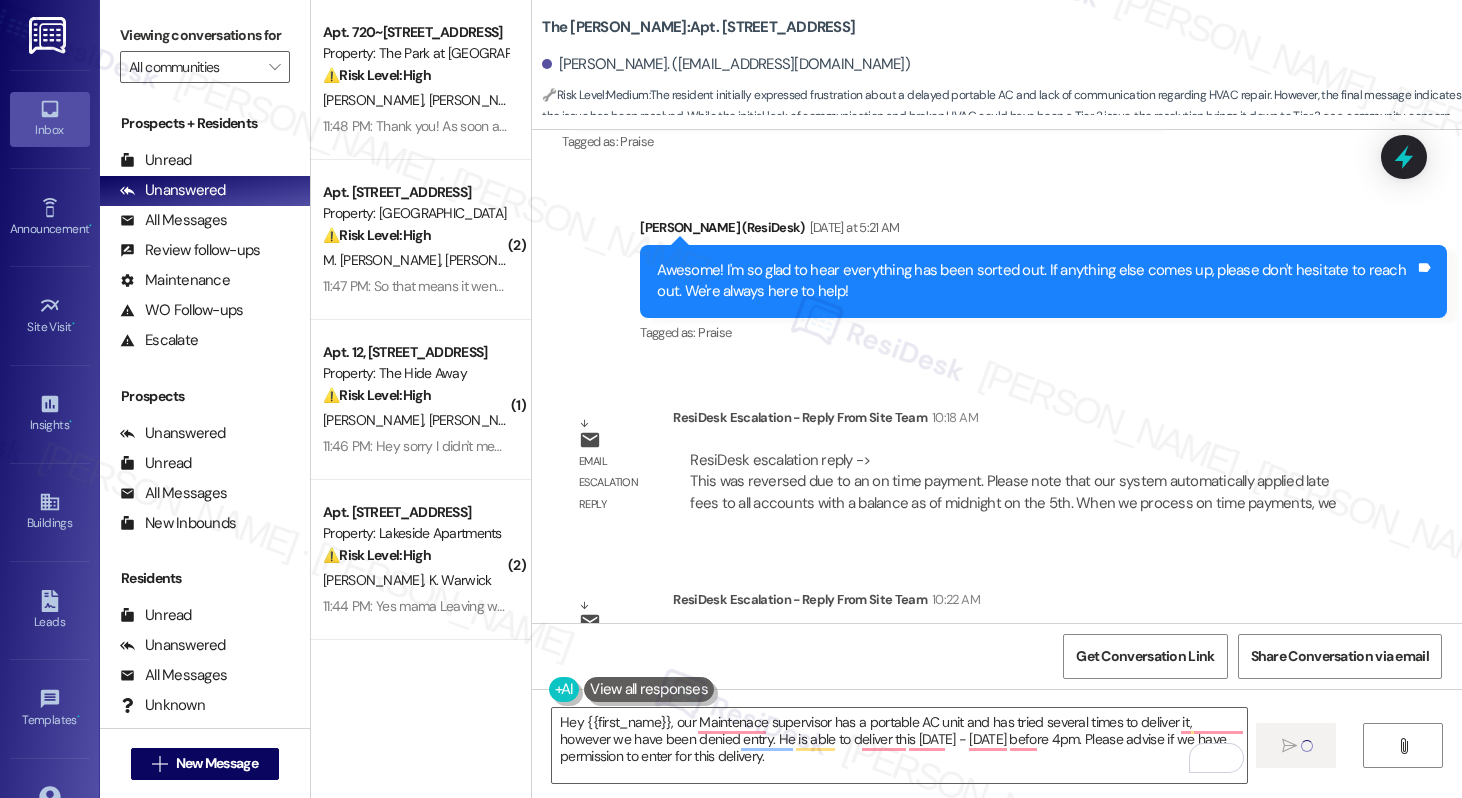 type 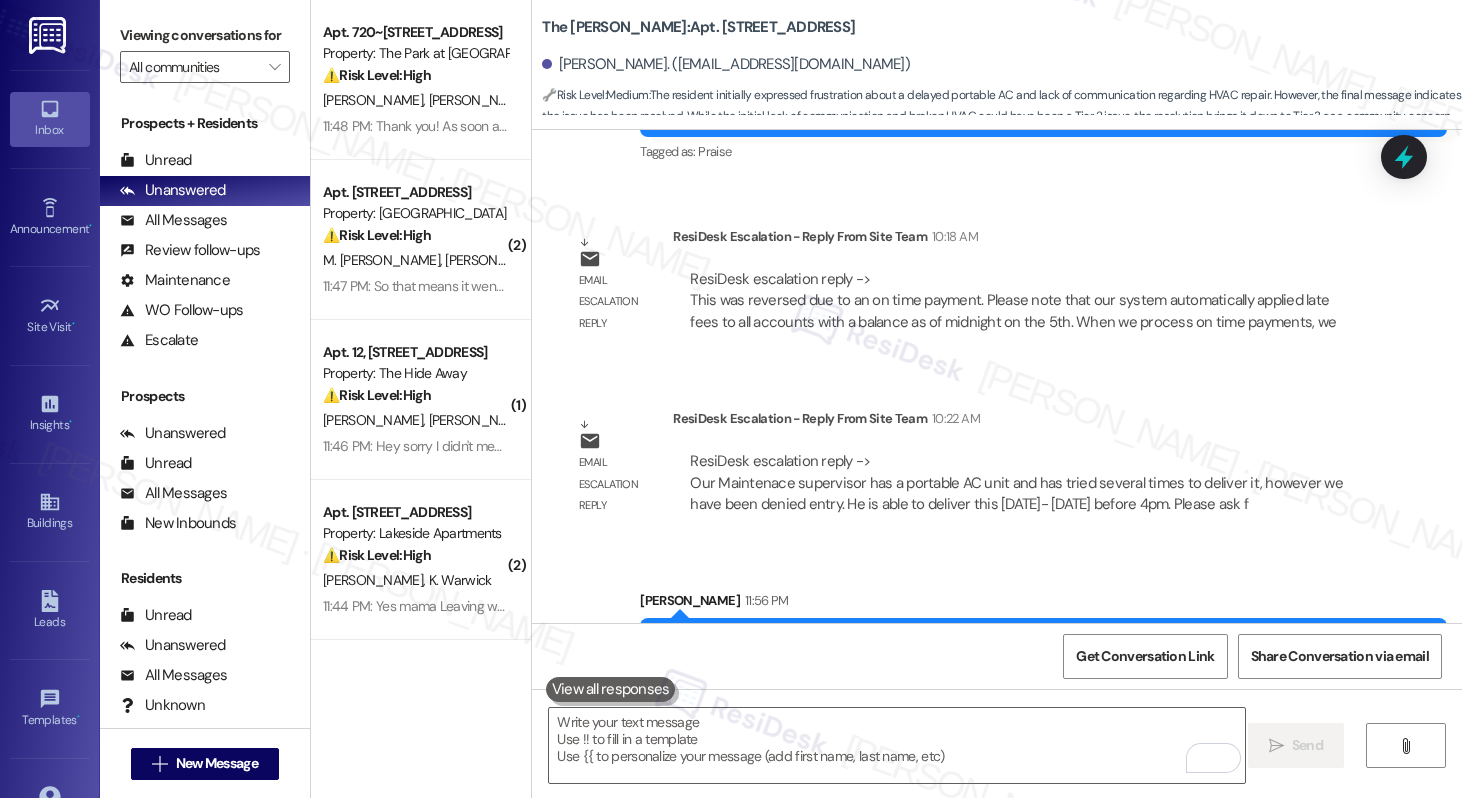 scroll, scrollTop: 15827, scrollLeft: 0, axis: vertical 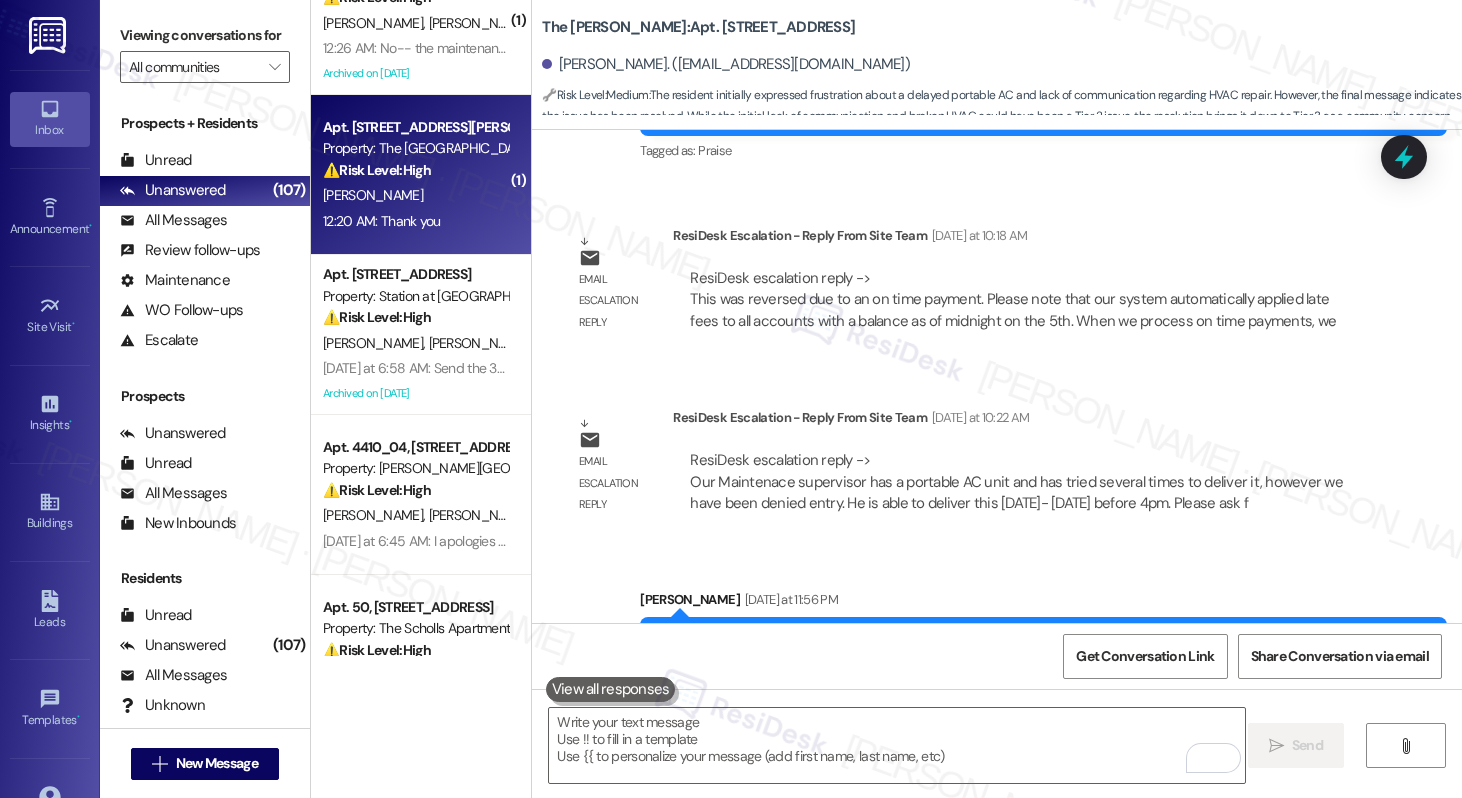 click on "[PERSON_NAME]" at bounding box center [415, 195] 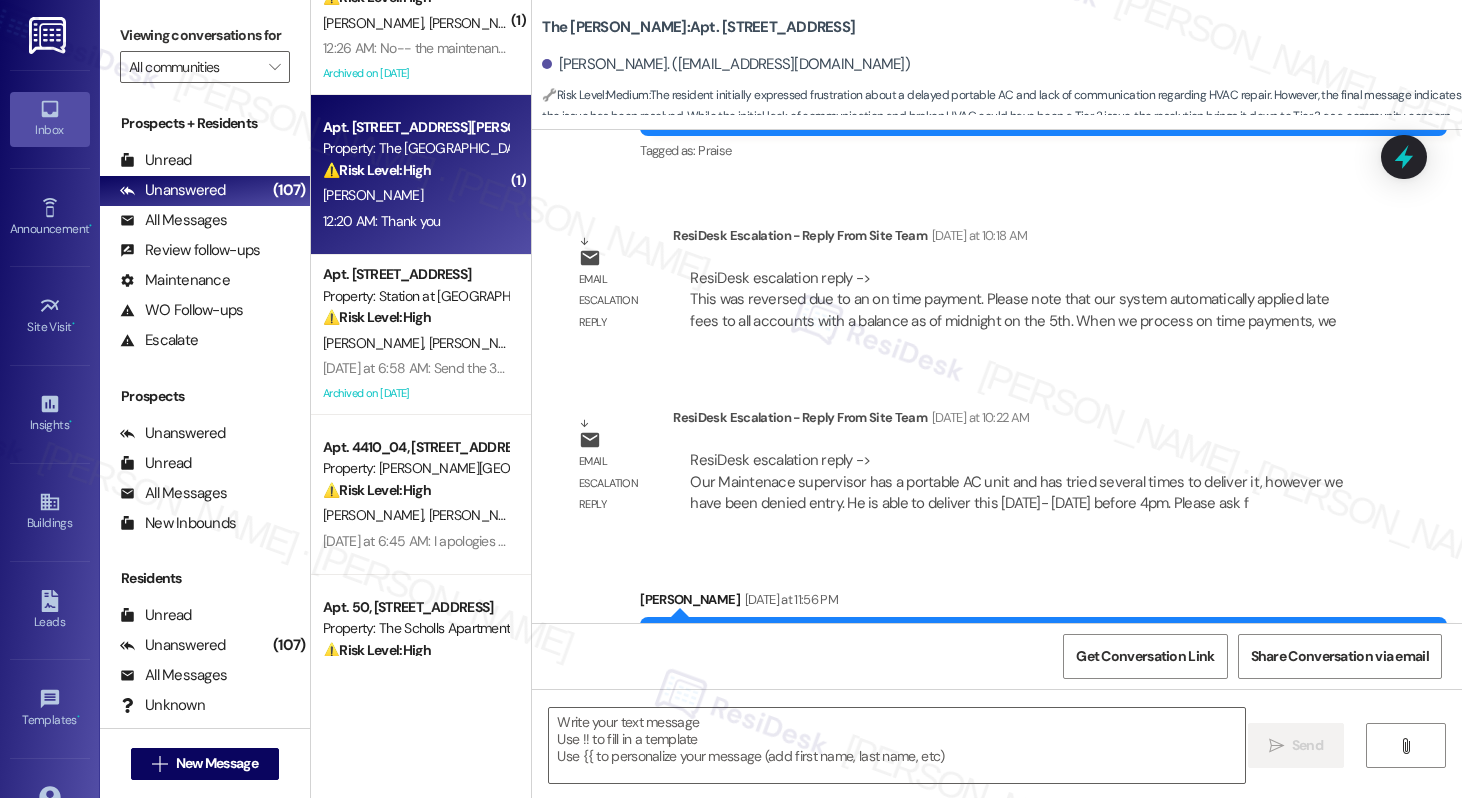 type on "Fetching suggested responses. Please feel free to read through the conversation in the meantime." 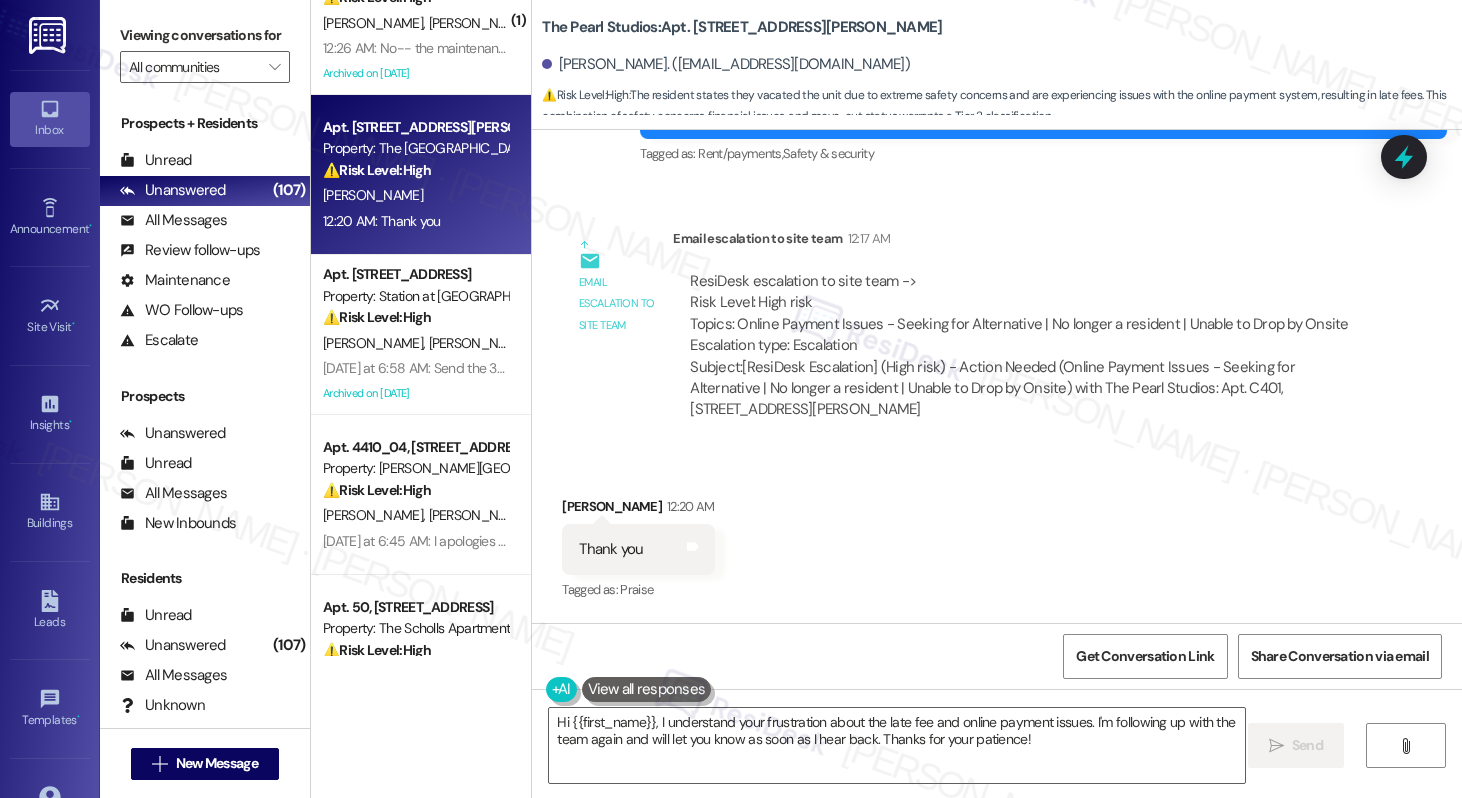 scroll, scrollTop: 11539, scrollLeft: 0, axis: vertical 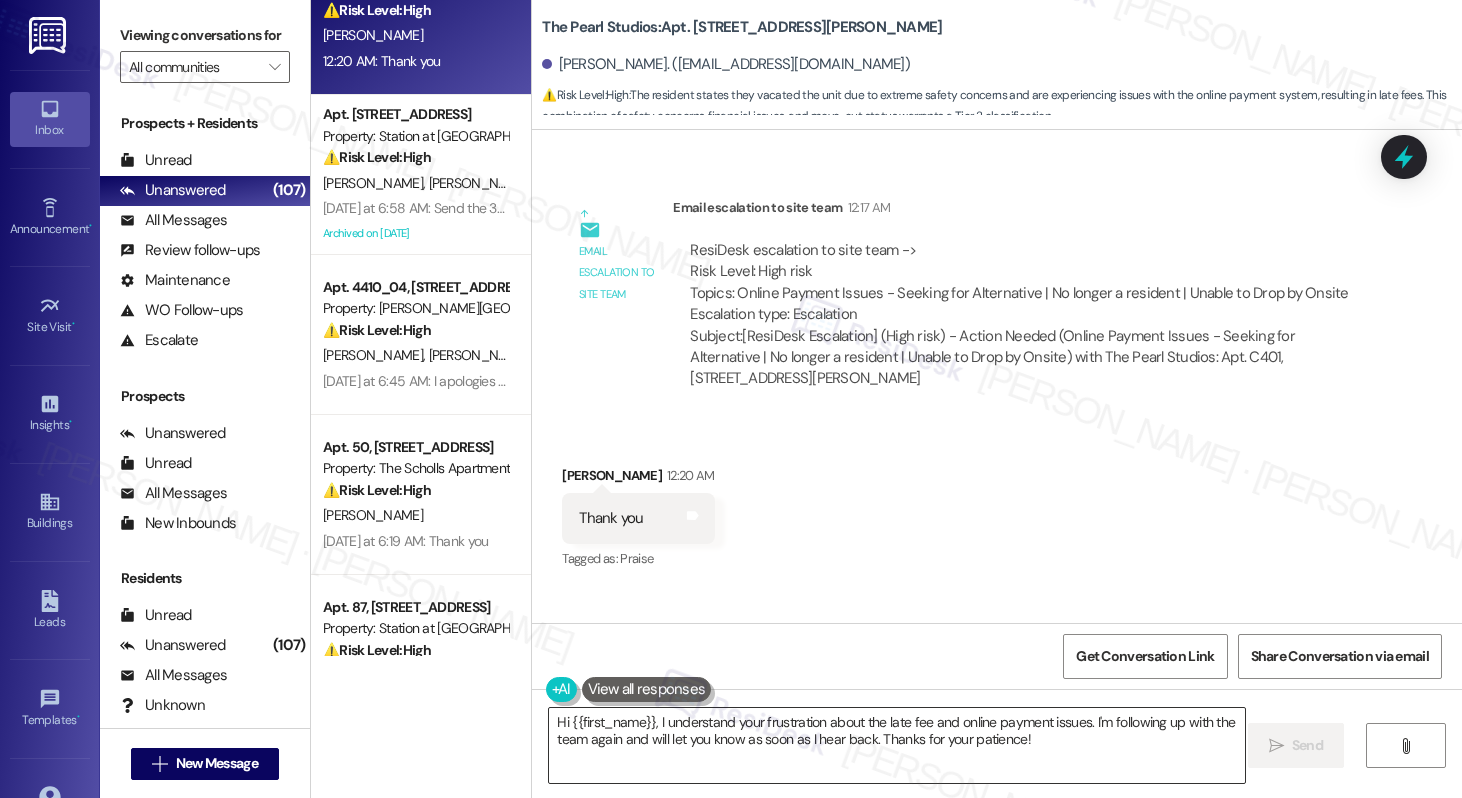 click on "Hi {{first_name}}, I understand your frustration about the late fee and online payment issues. I'm following up with the team again and will let you know as soon as I hear back. Thanks for your patience!" at bounding box center (896, 745) 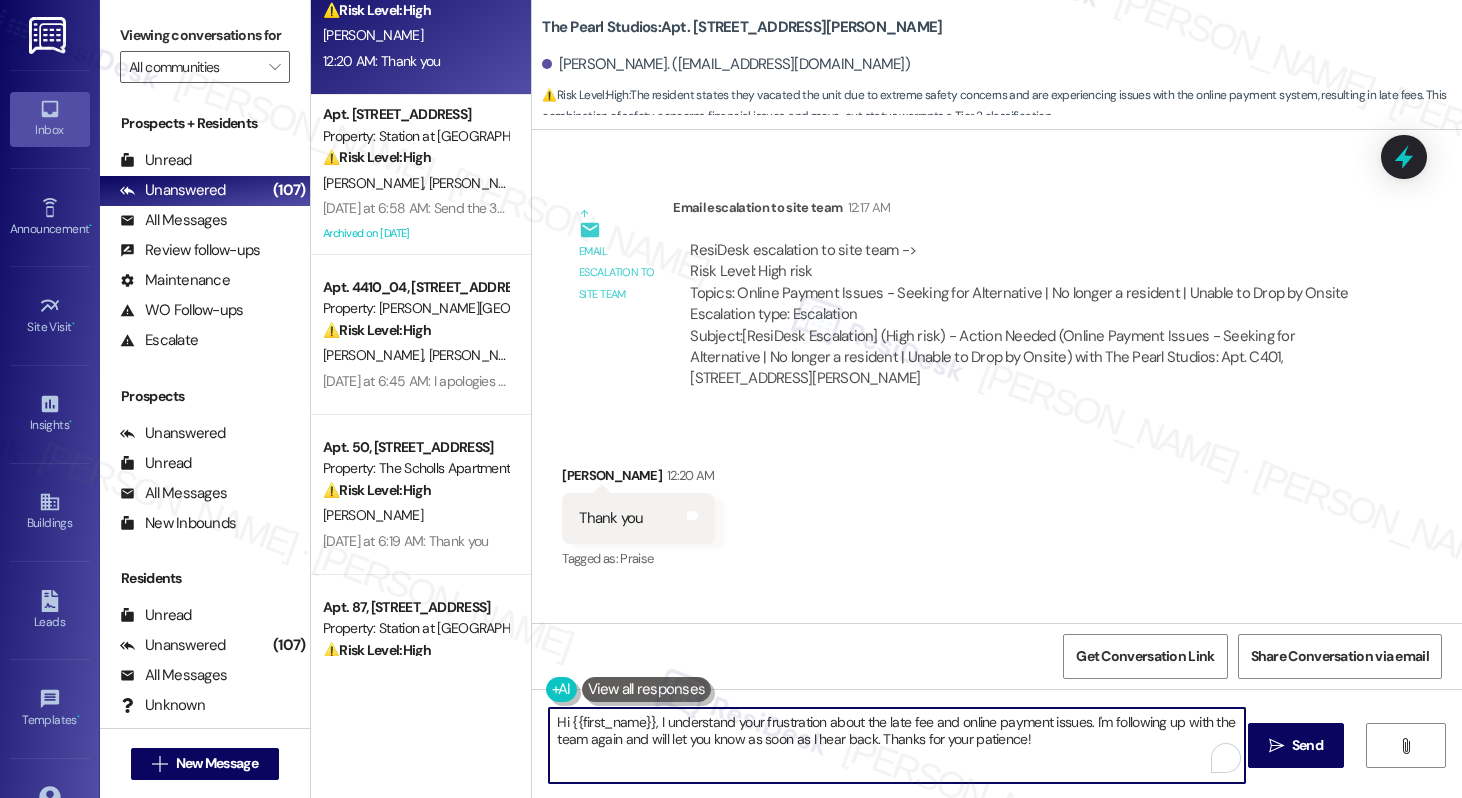 click on "Hi {{first_name}}, I understand your frustration about the late fee and online payment issues. I'm following up with the team again and will let you know as soon as I hear back. Thanks for your patience!" at bounding box center [896, 745] 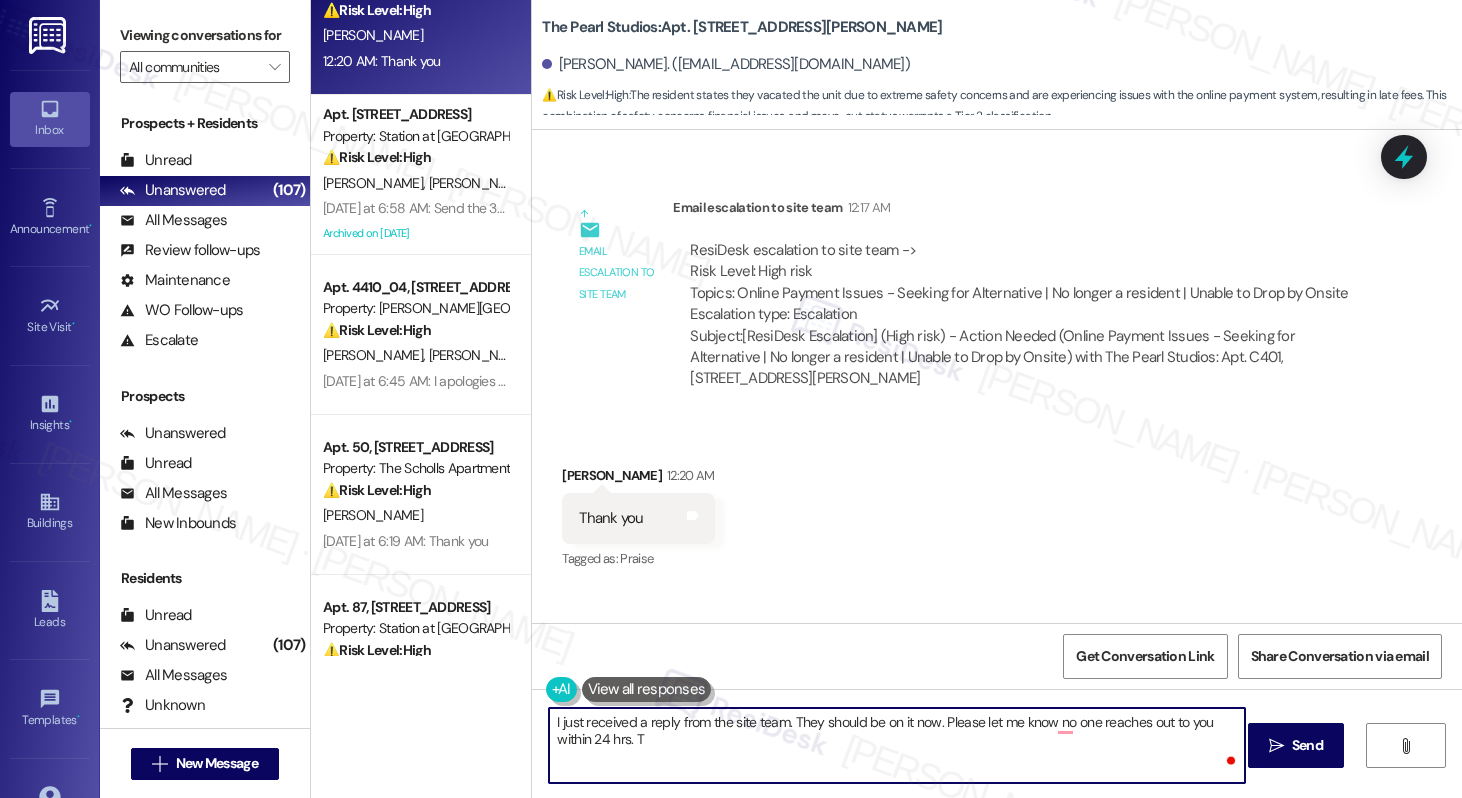 type on "I just received a reply from the site team. They should be on it now. Please let me know no one reaches out to you within 24 hrs." 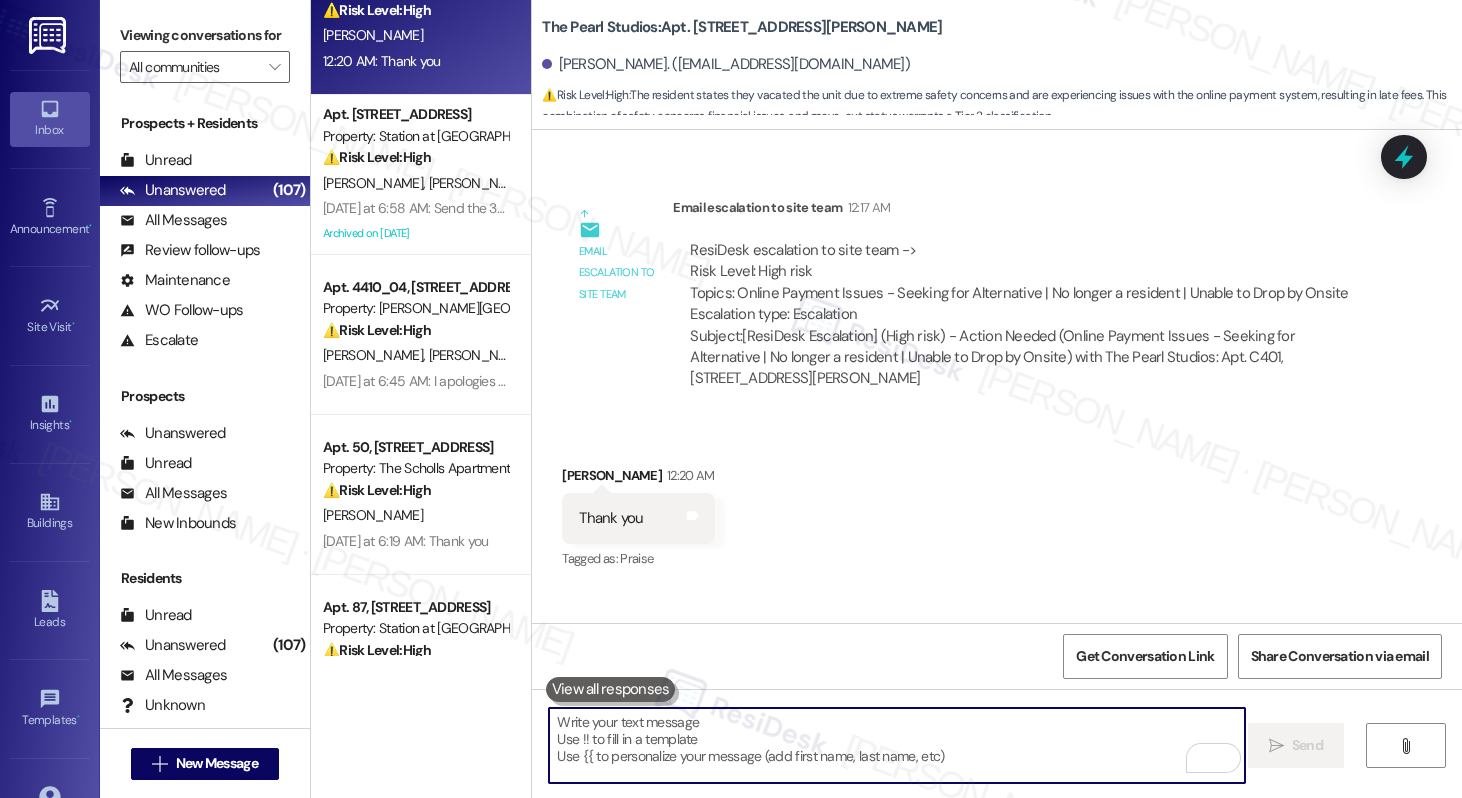 paste on "Just heard back from the site team — they should be on it now. Please let me know if no one follows up with you within 24 hours." 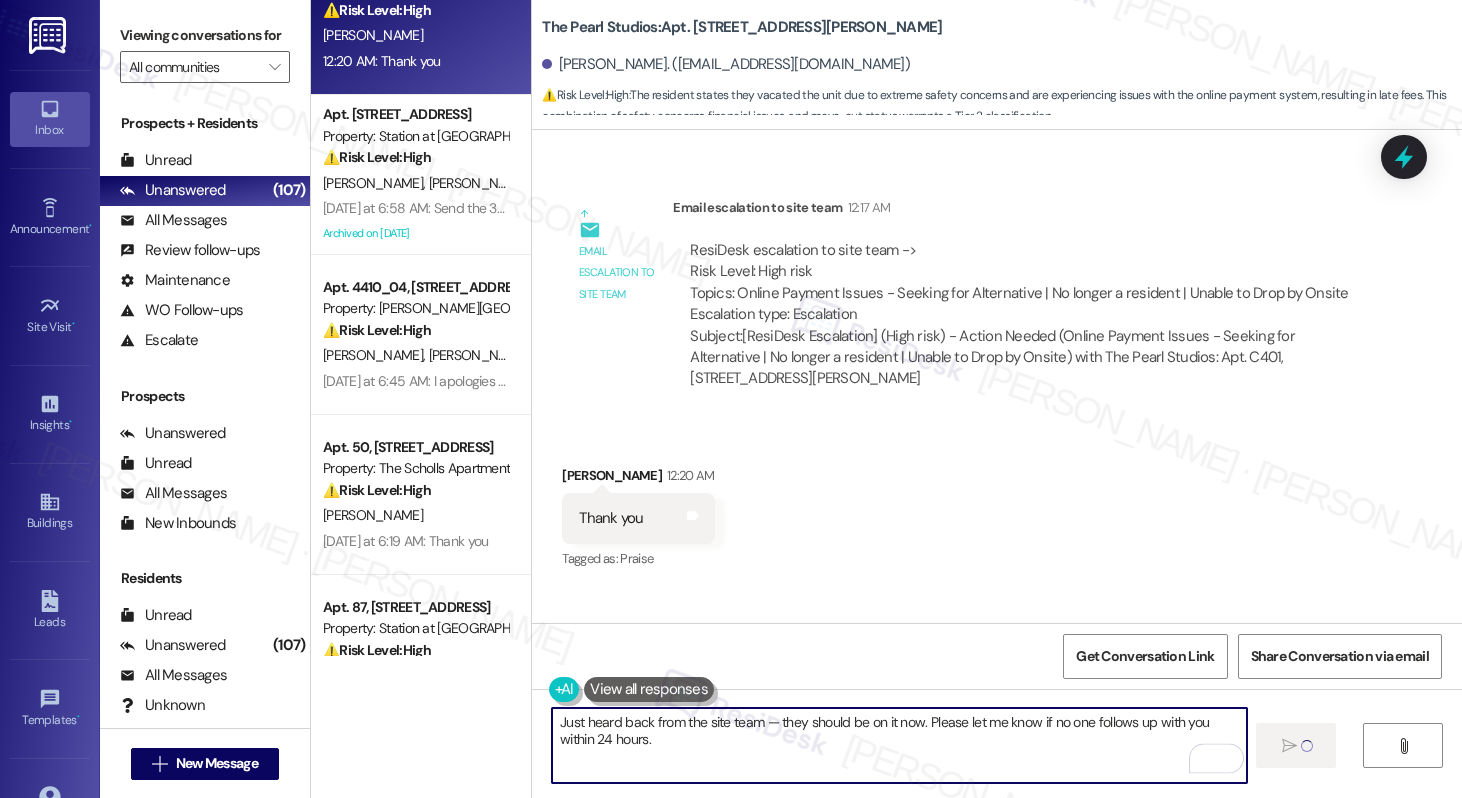type on "Just heard back from the site team — they should be on it now. Please let me know if no one follows up with you within 24 hours." 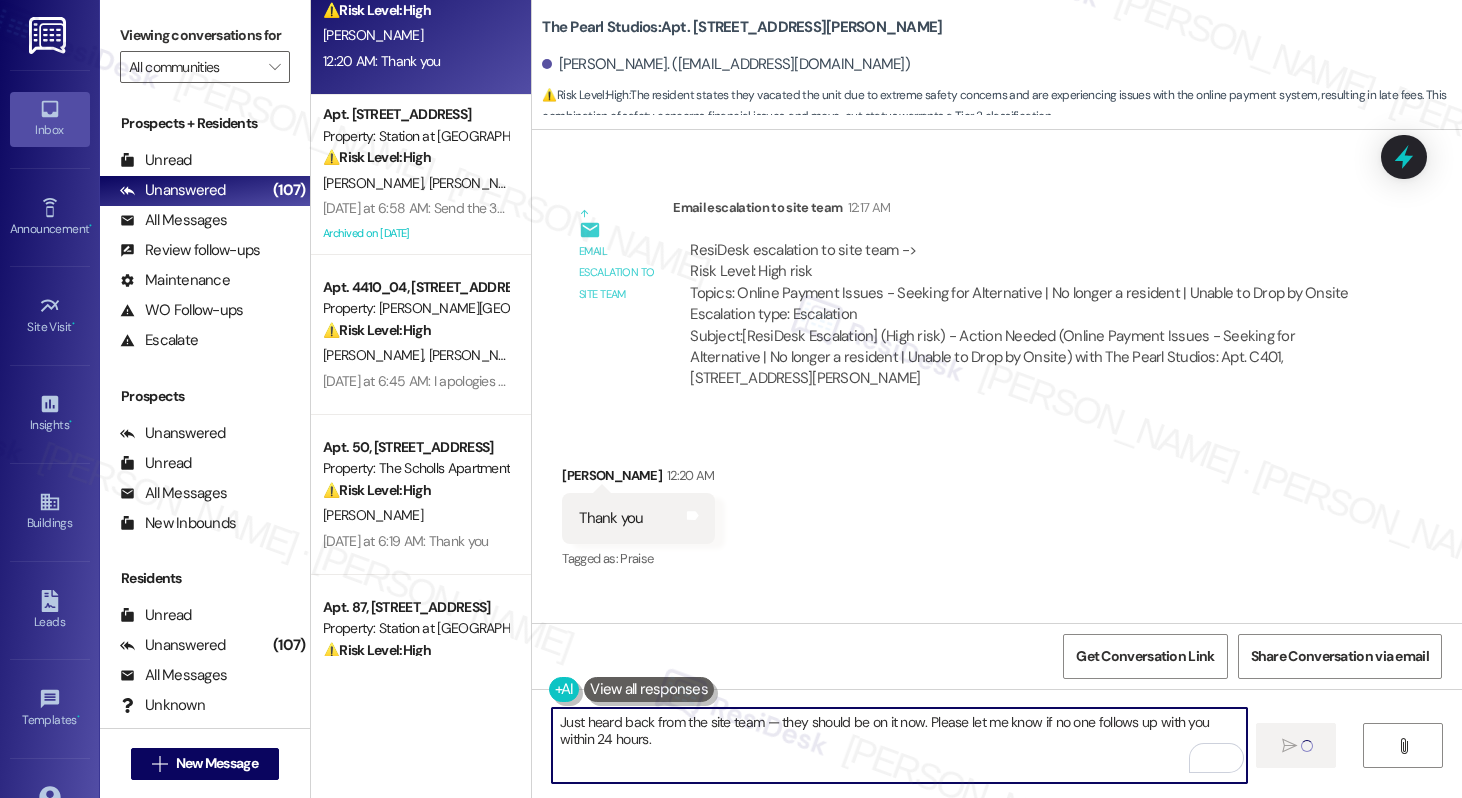type 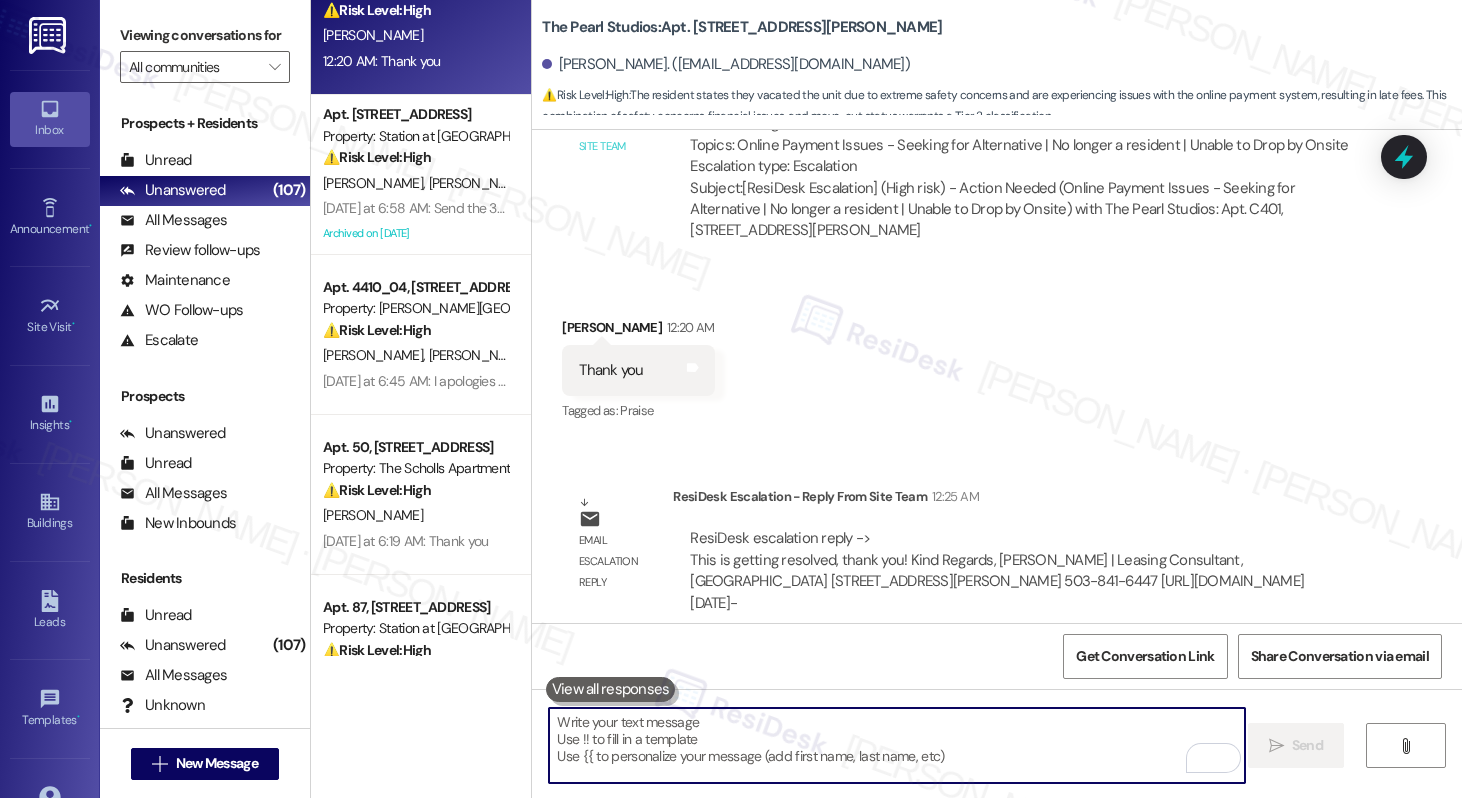 scroll, scrollTop: 11699, scrollLeft: 0, axis: vertical 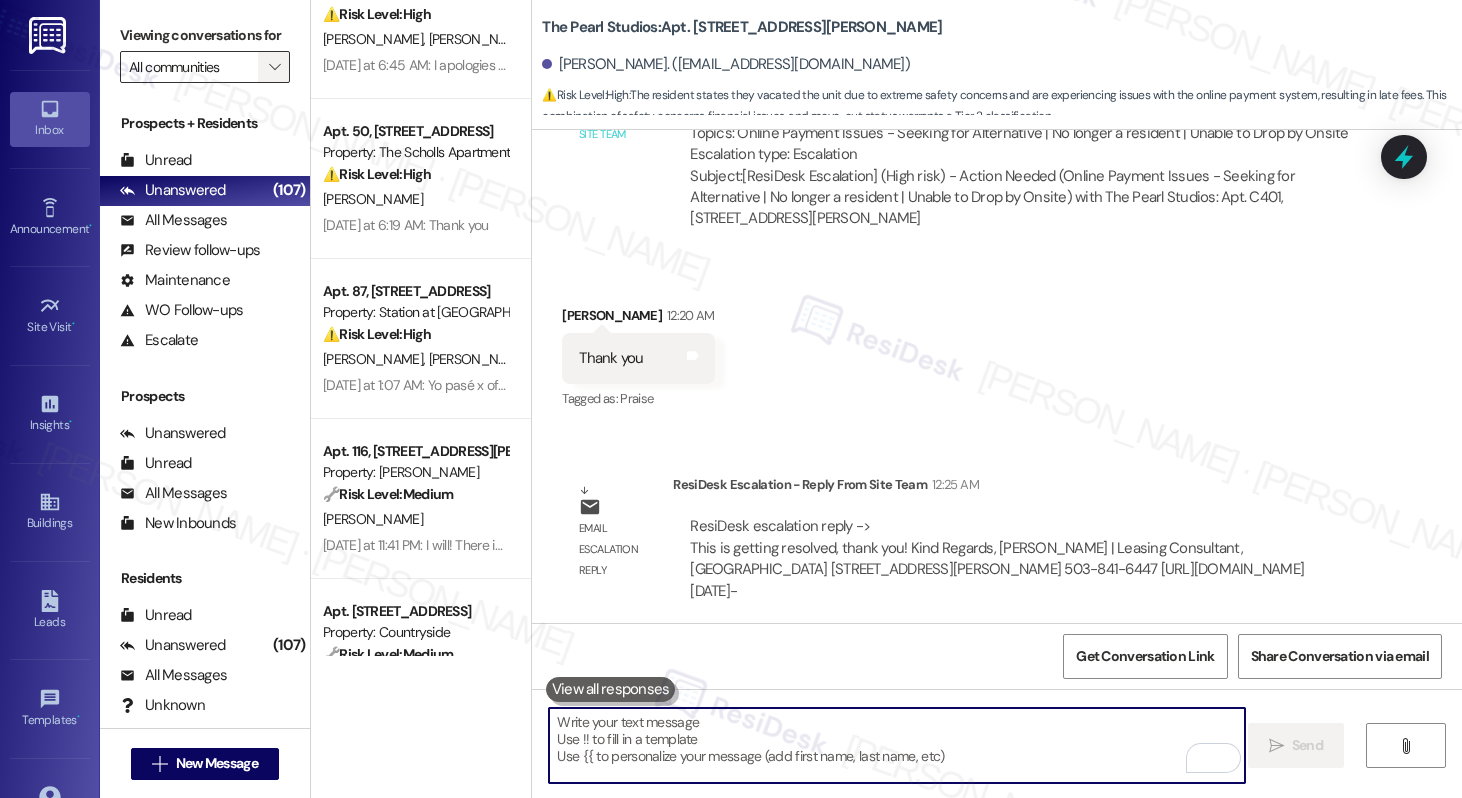 click on "" at bounding box center (274, 67) 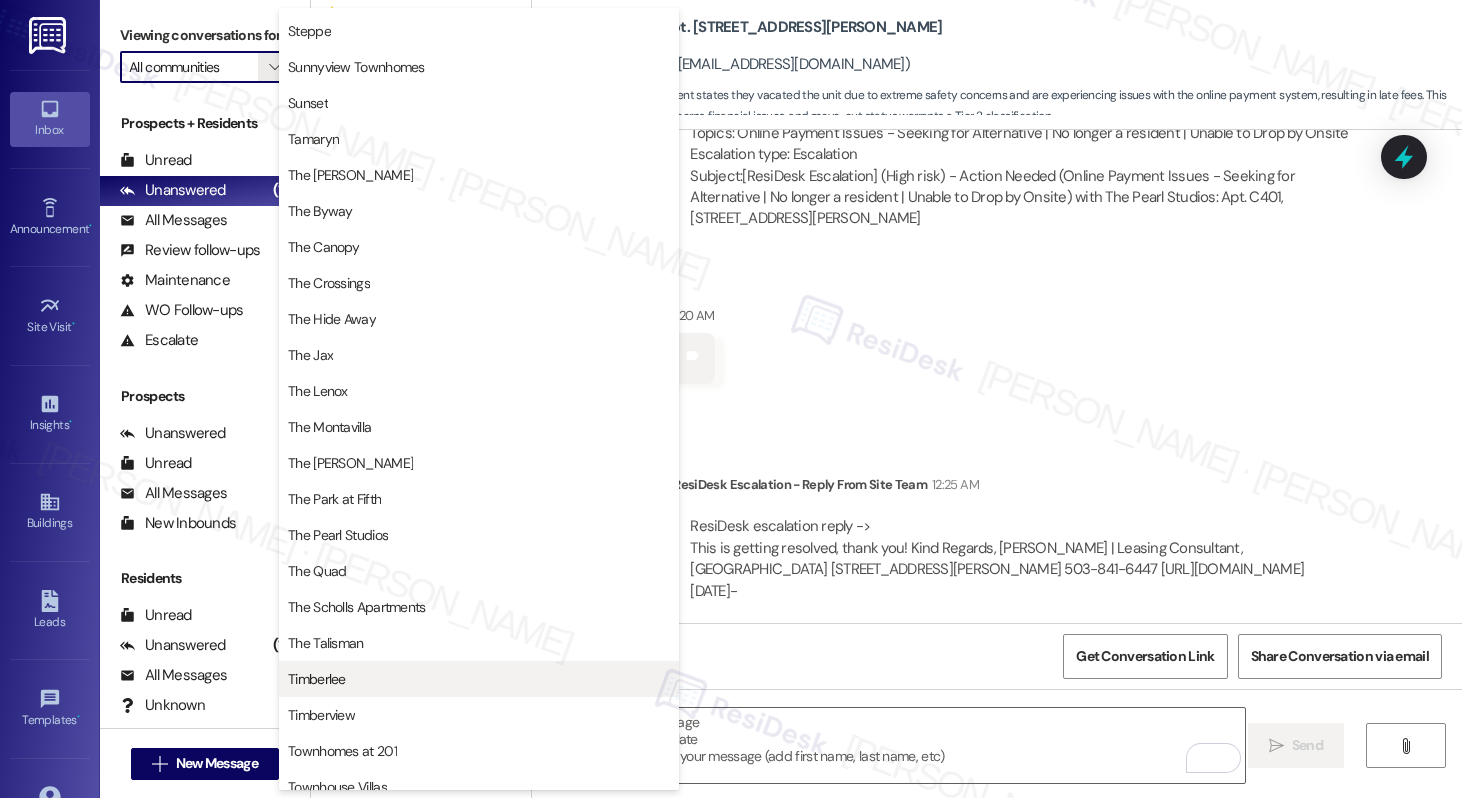 scroll, scrollTop: 3296, scrollLeft: 0, axis: vertical 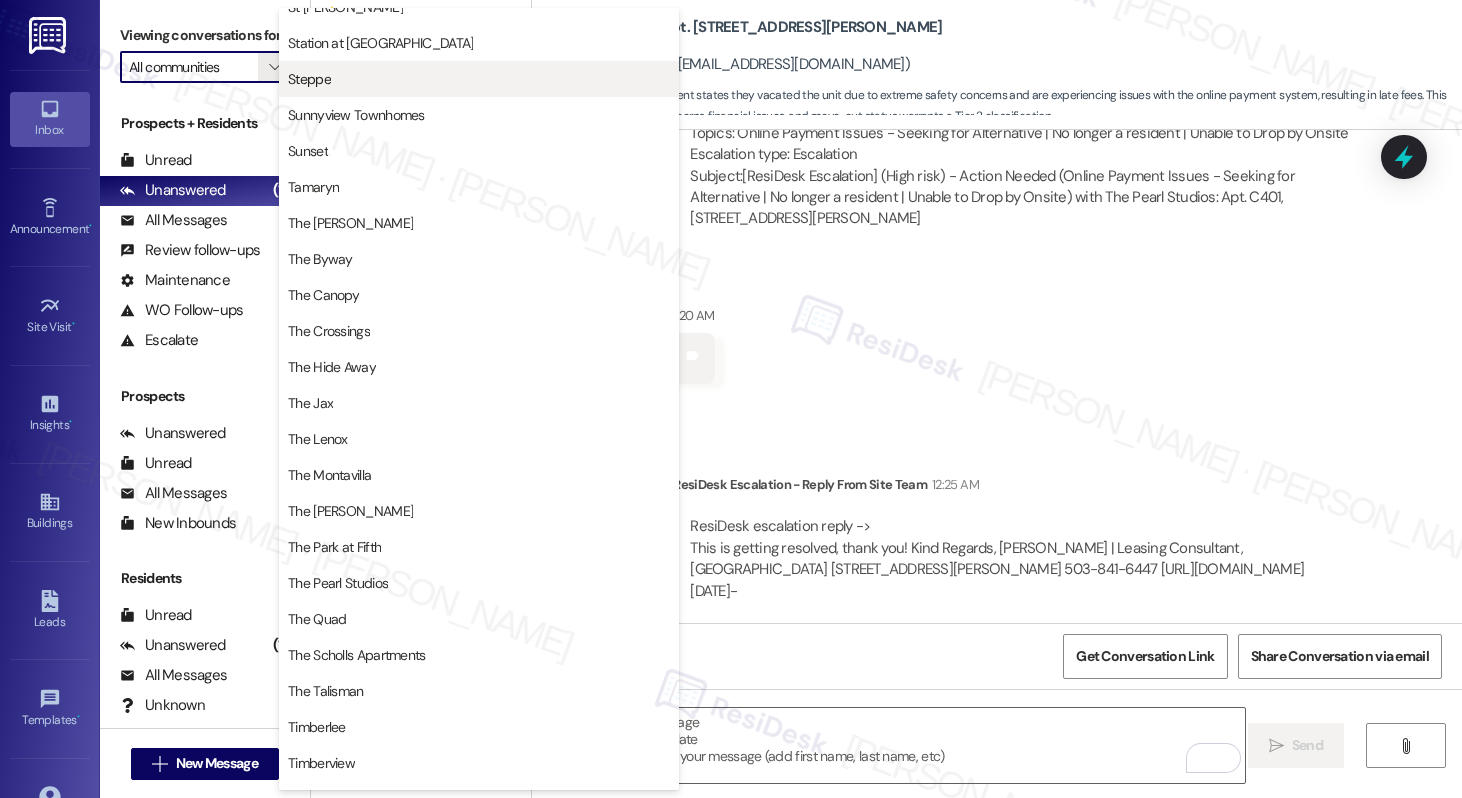 click on "Steppe" at bounding box center (479, 79) 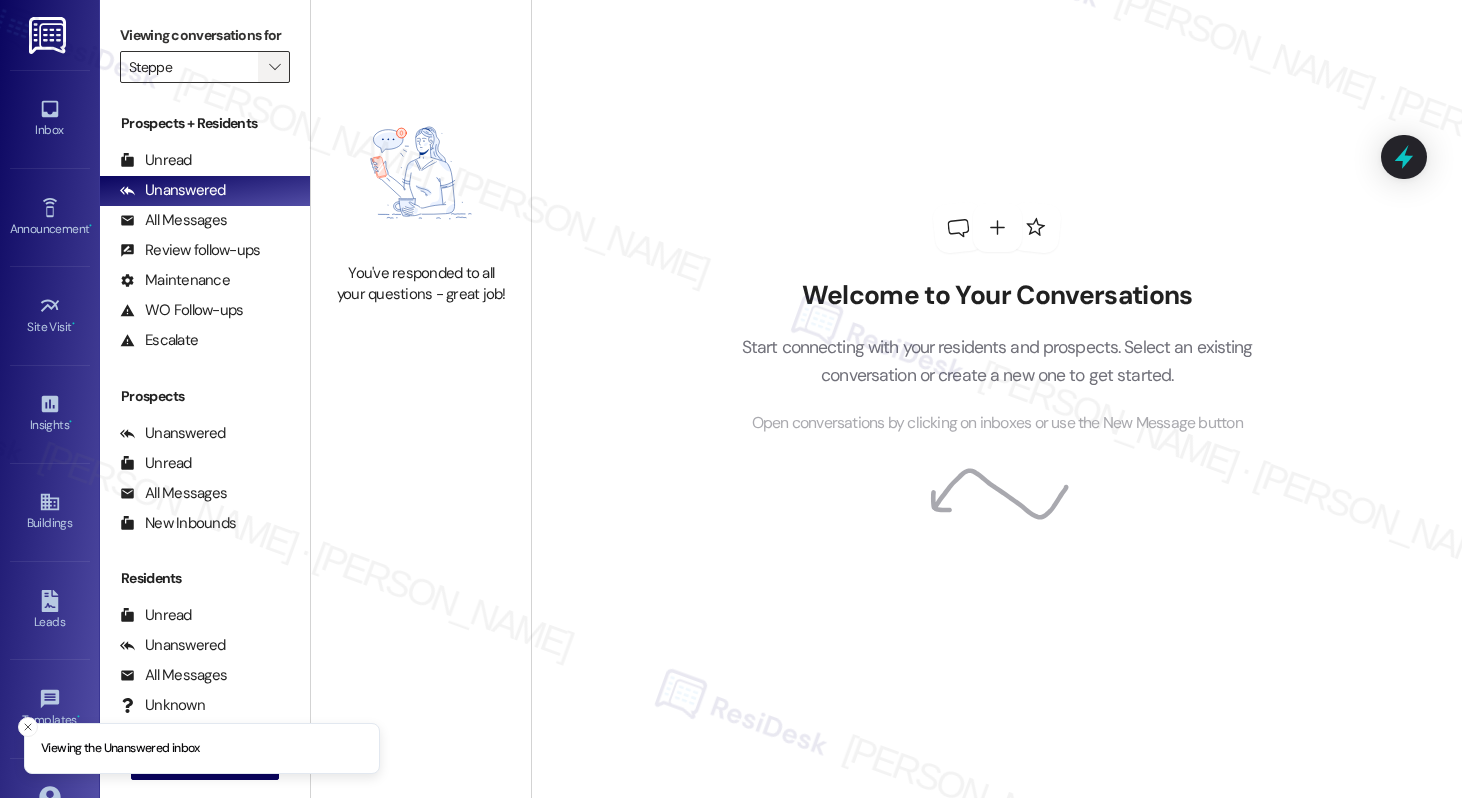 click on "" at bounding box center (274, 67) 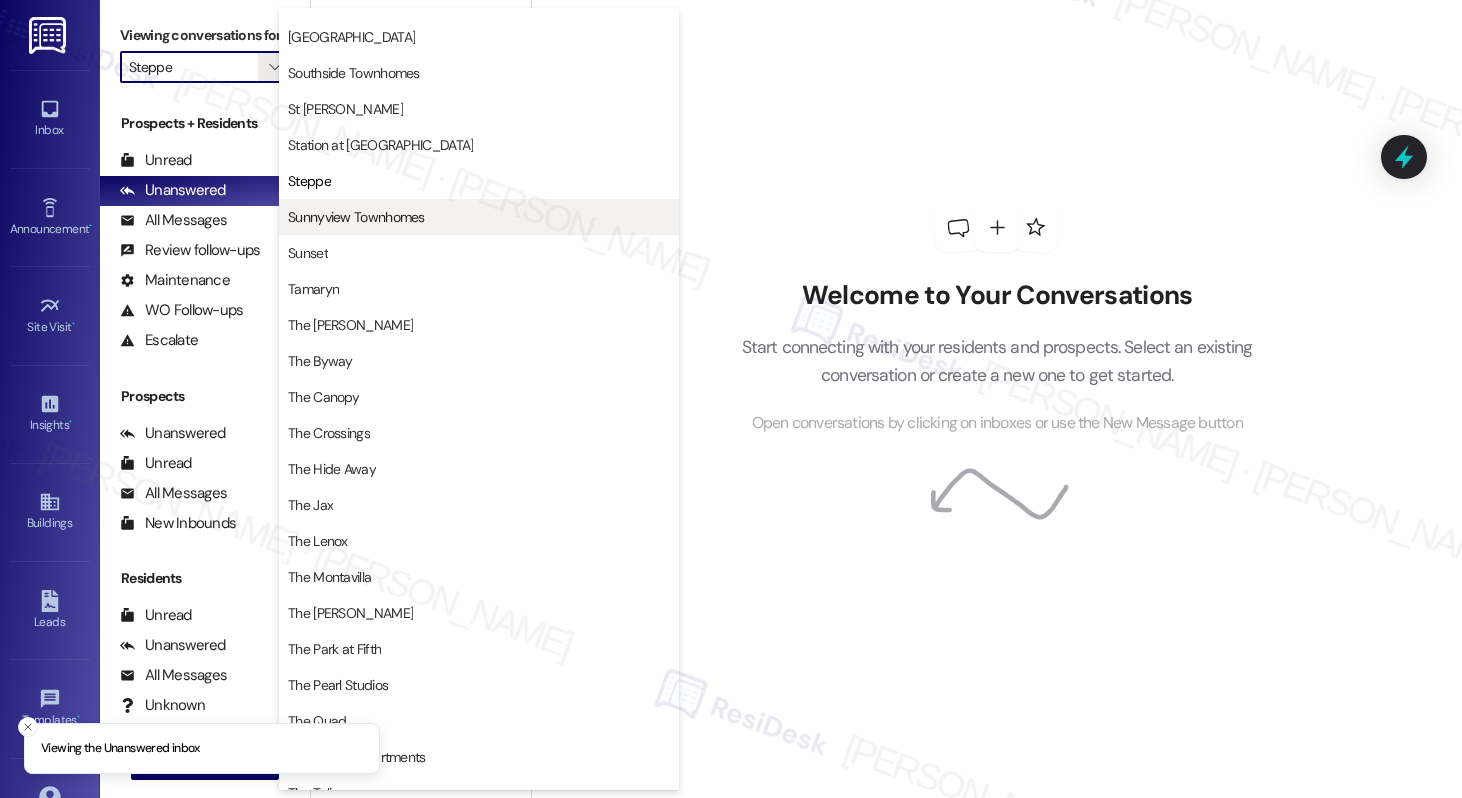 scroll, scrollTop: 3180, scrollLeft: 0, axis: vertical 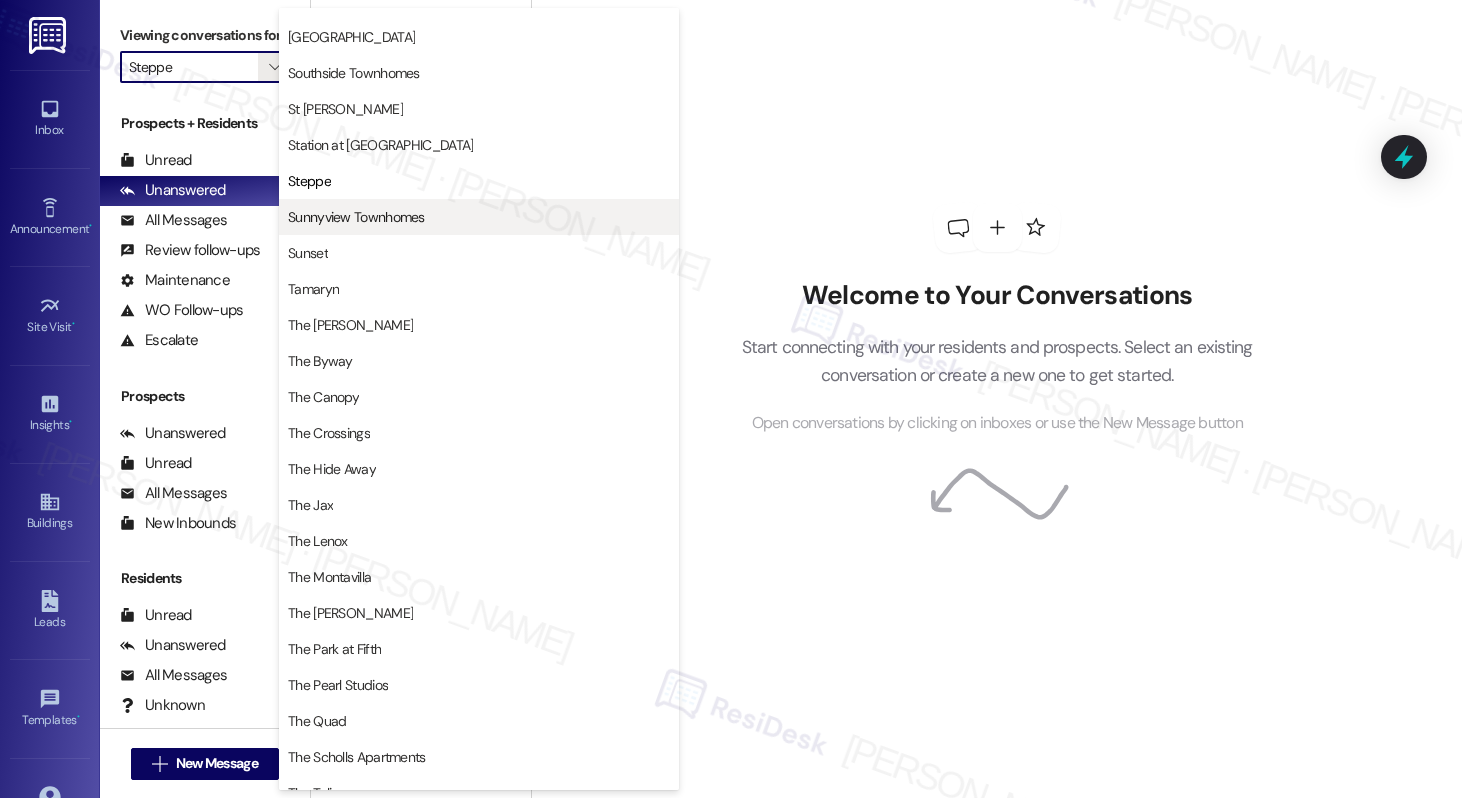 click on "Sunnyview Townhomes" at bounding box center (356, 217) 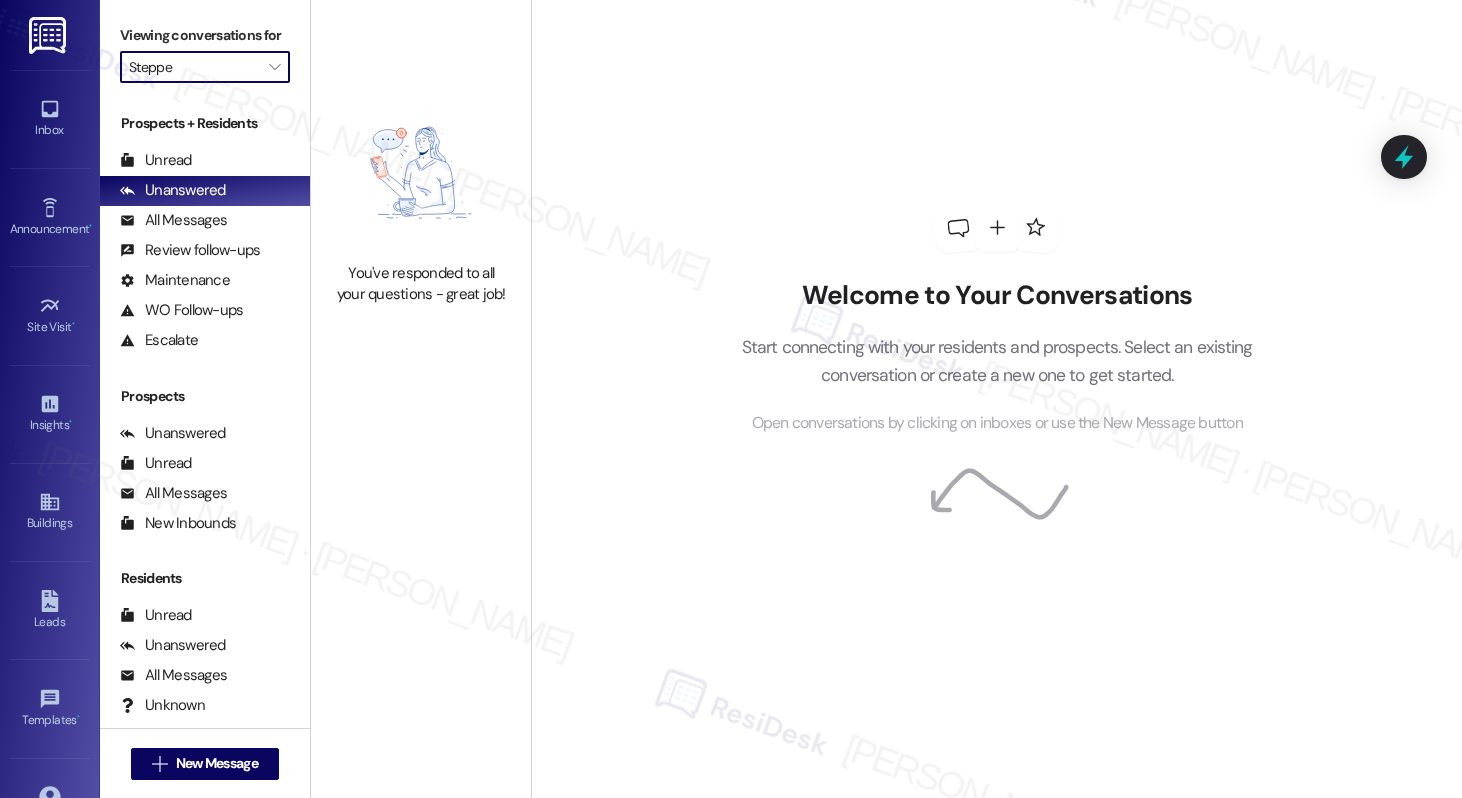 type on "Sunnyview Townhomes" 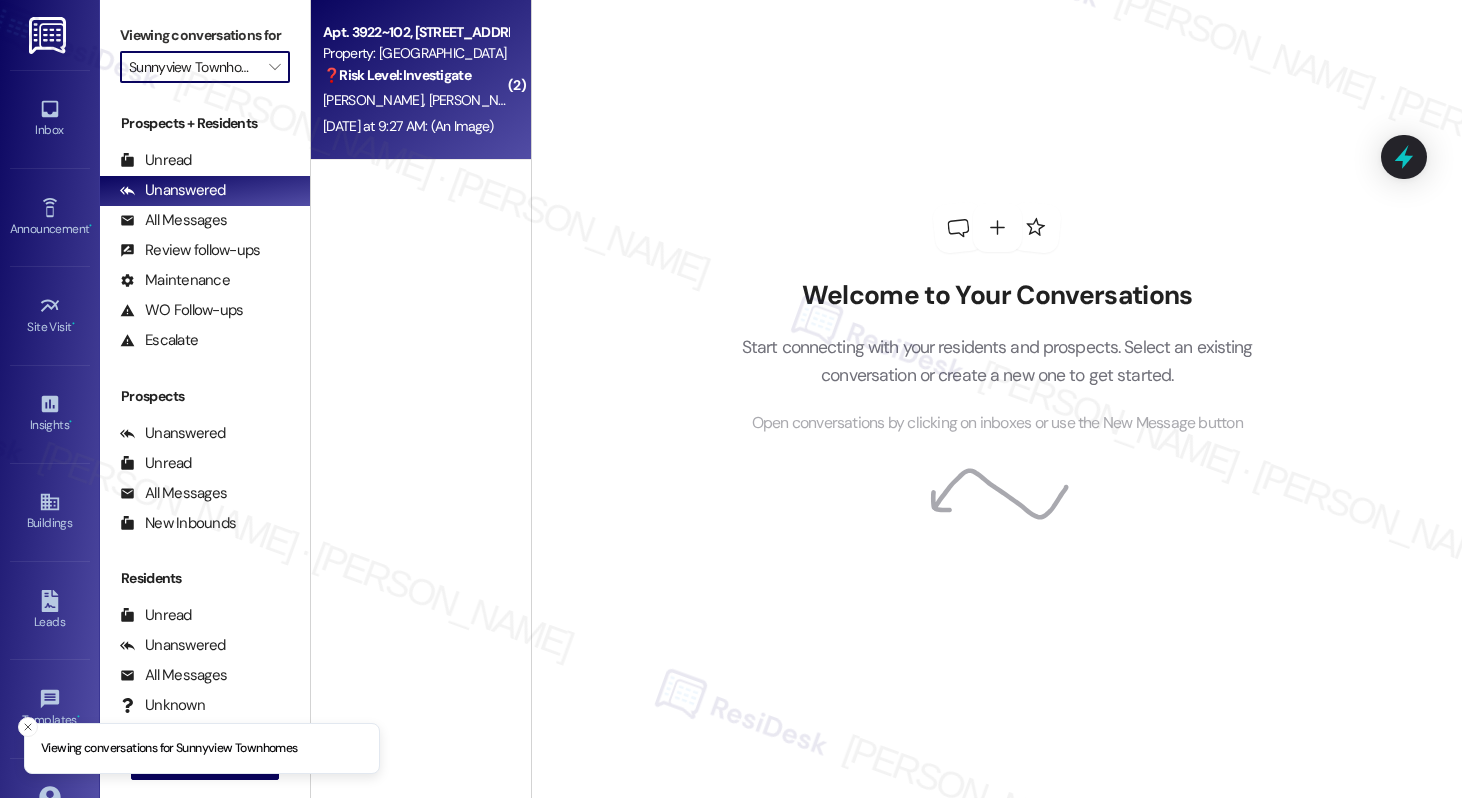 click on "[PERSON_NAME] [PERSON_NAME]" at bounding box center (415, 100) 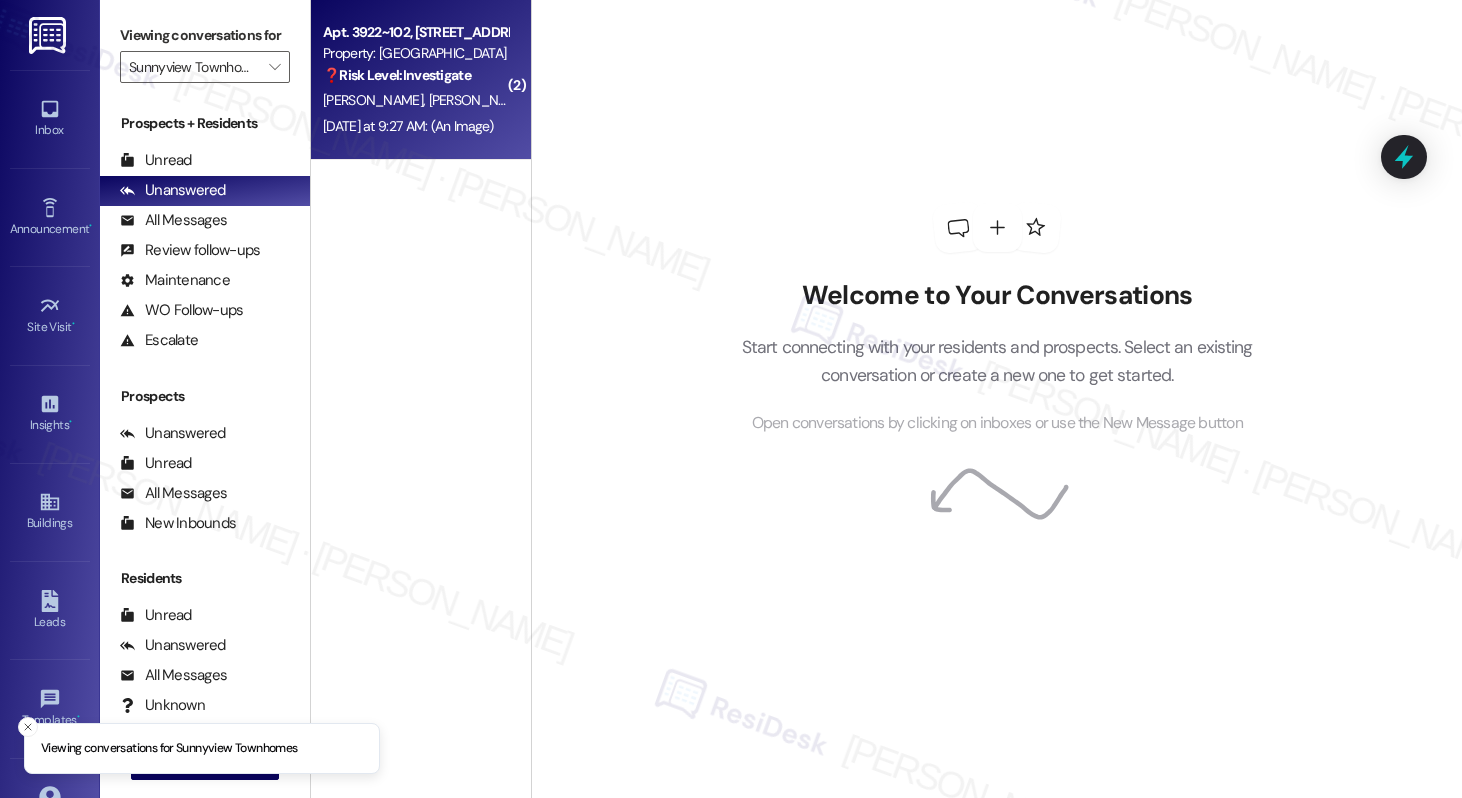 click on "[PERSON_NAME] [PERSON_NAME]" at bounding box center [415, 100] 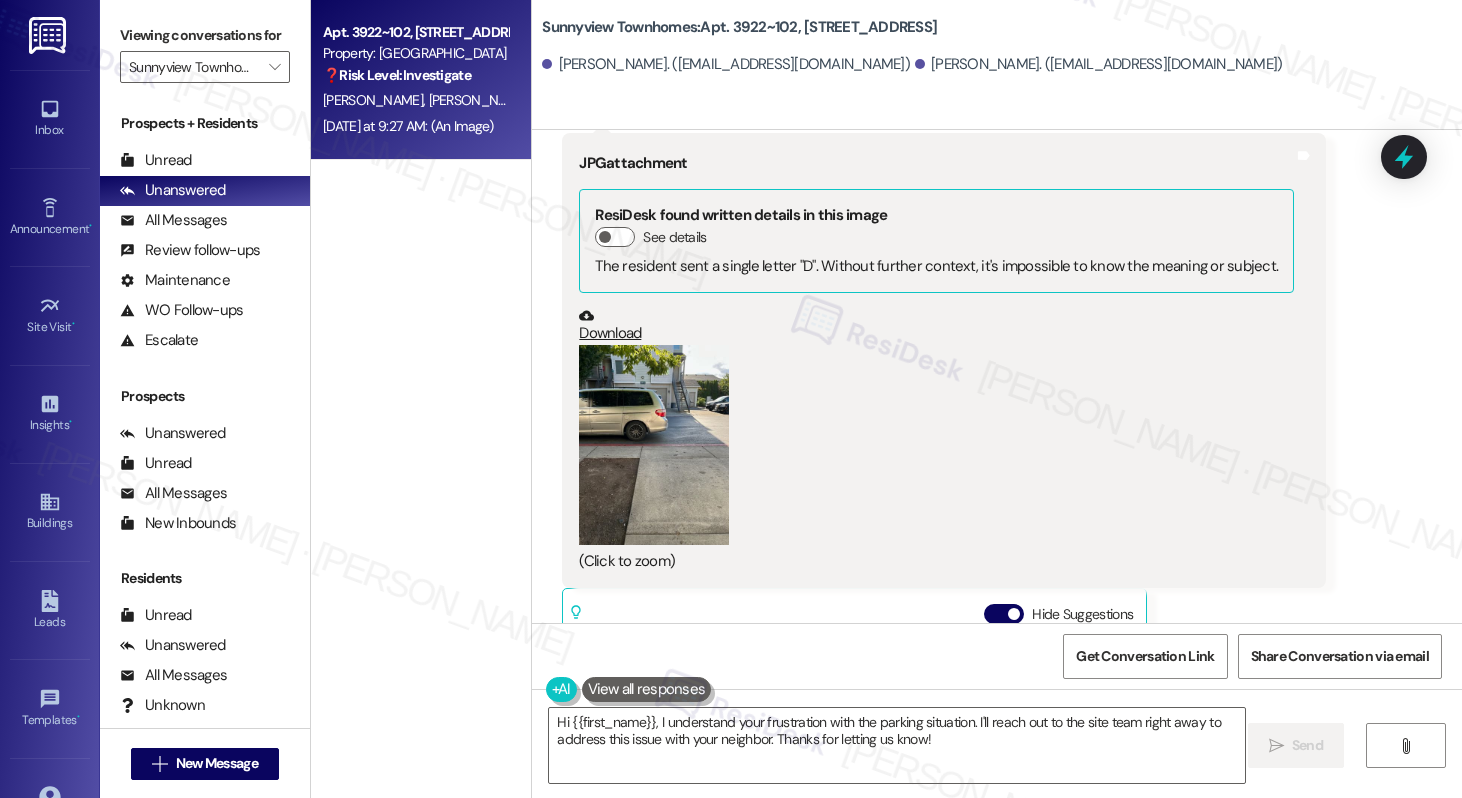 scroll, scrollTop: 26762, scrollLeft: 0, axis: vertical 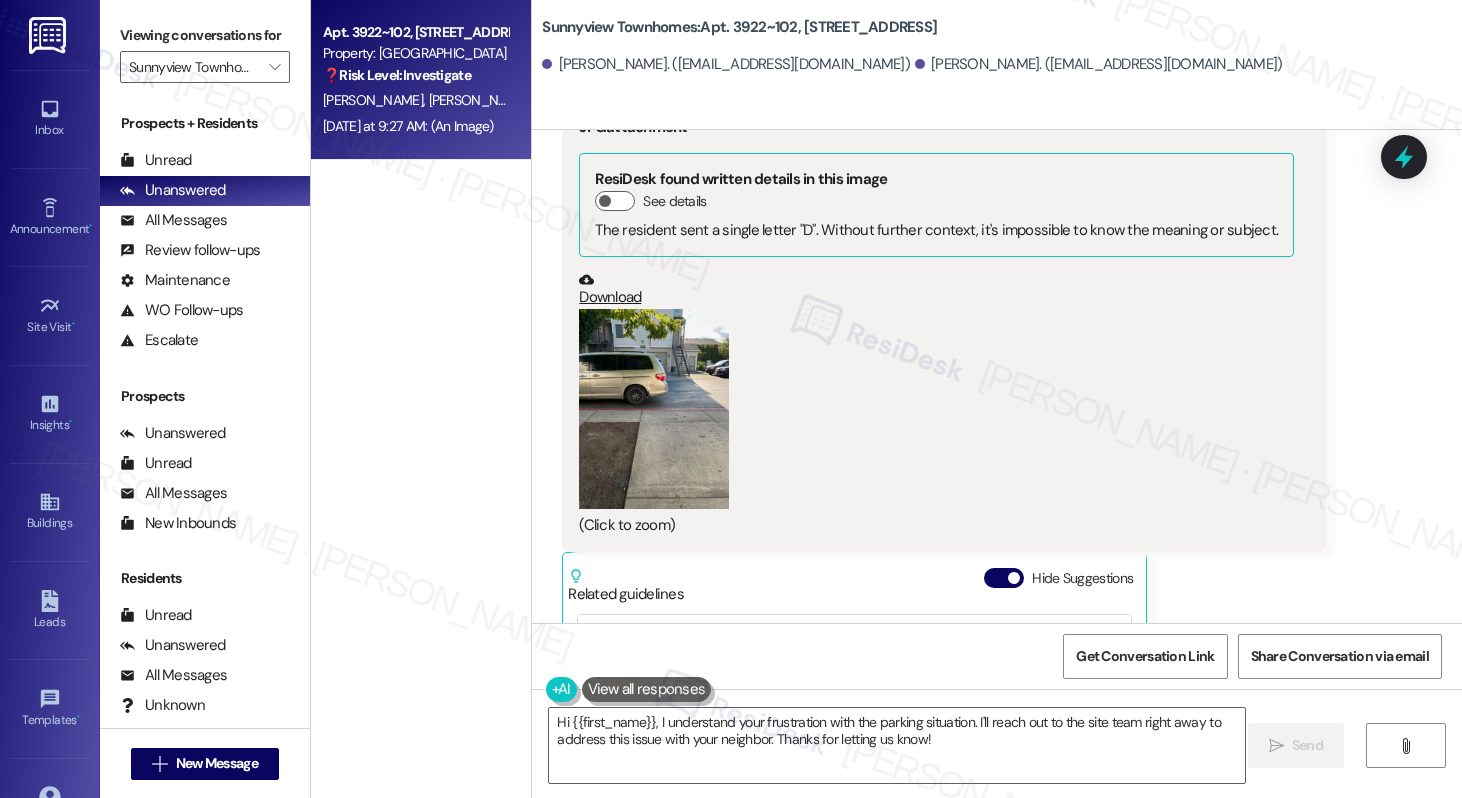click at bounding box center (654, 409) 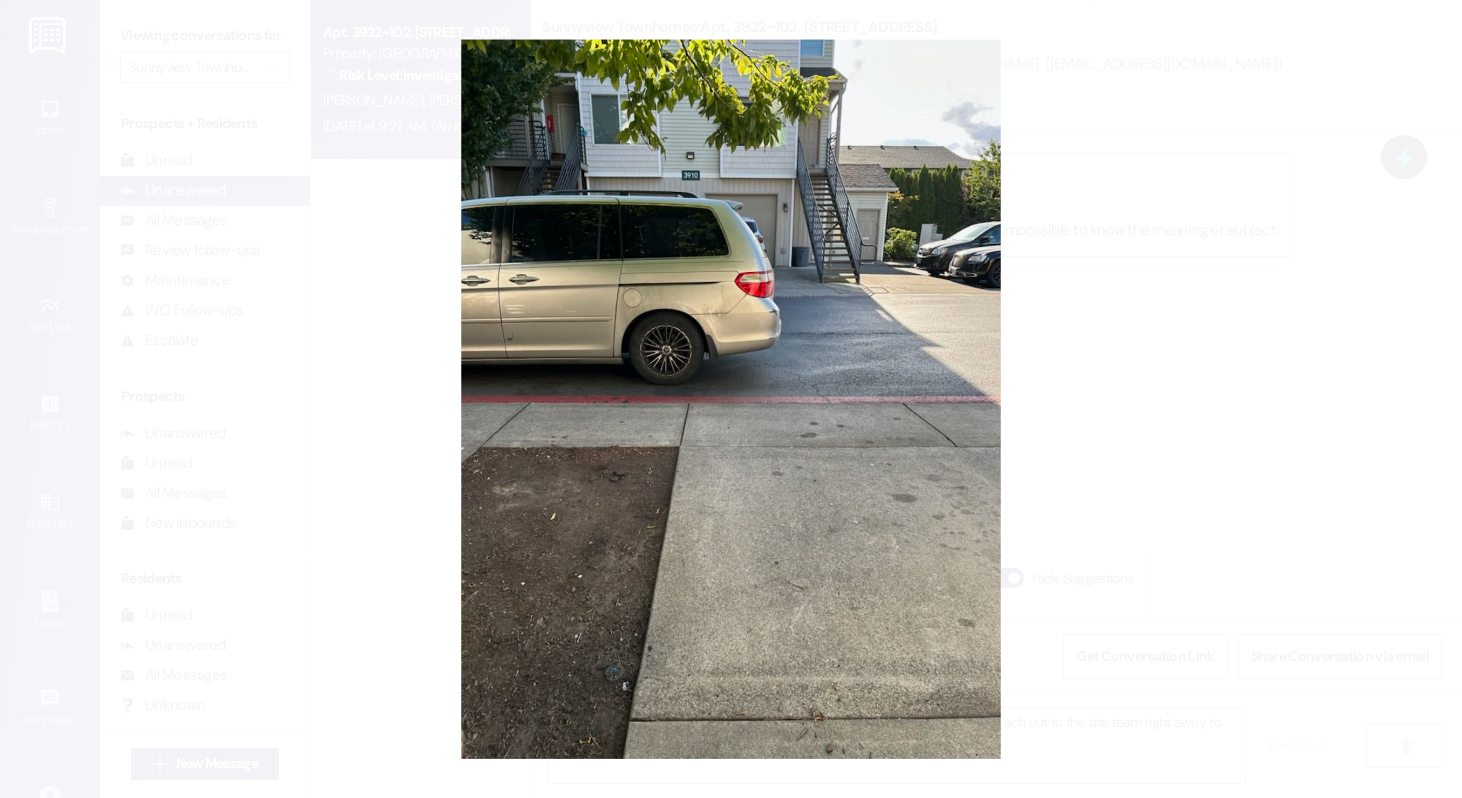 click at bounding box center [731, 399] 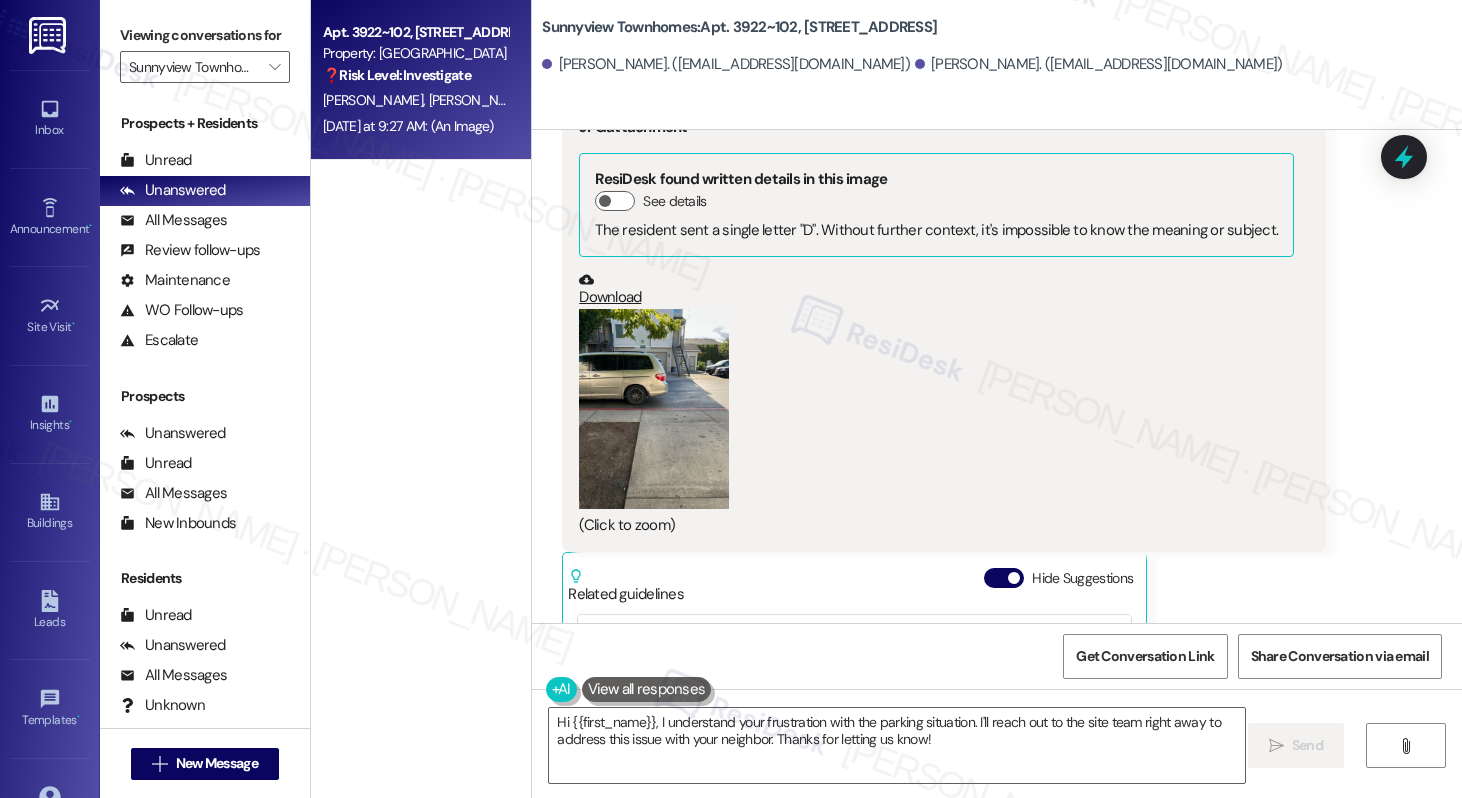 scroll, scrollTop: 26935, scrollLeft: 0, axis: vertical 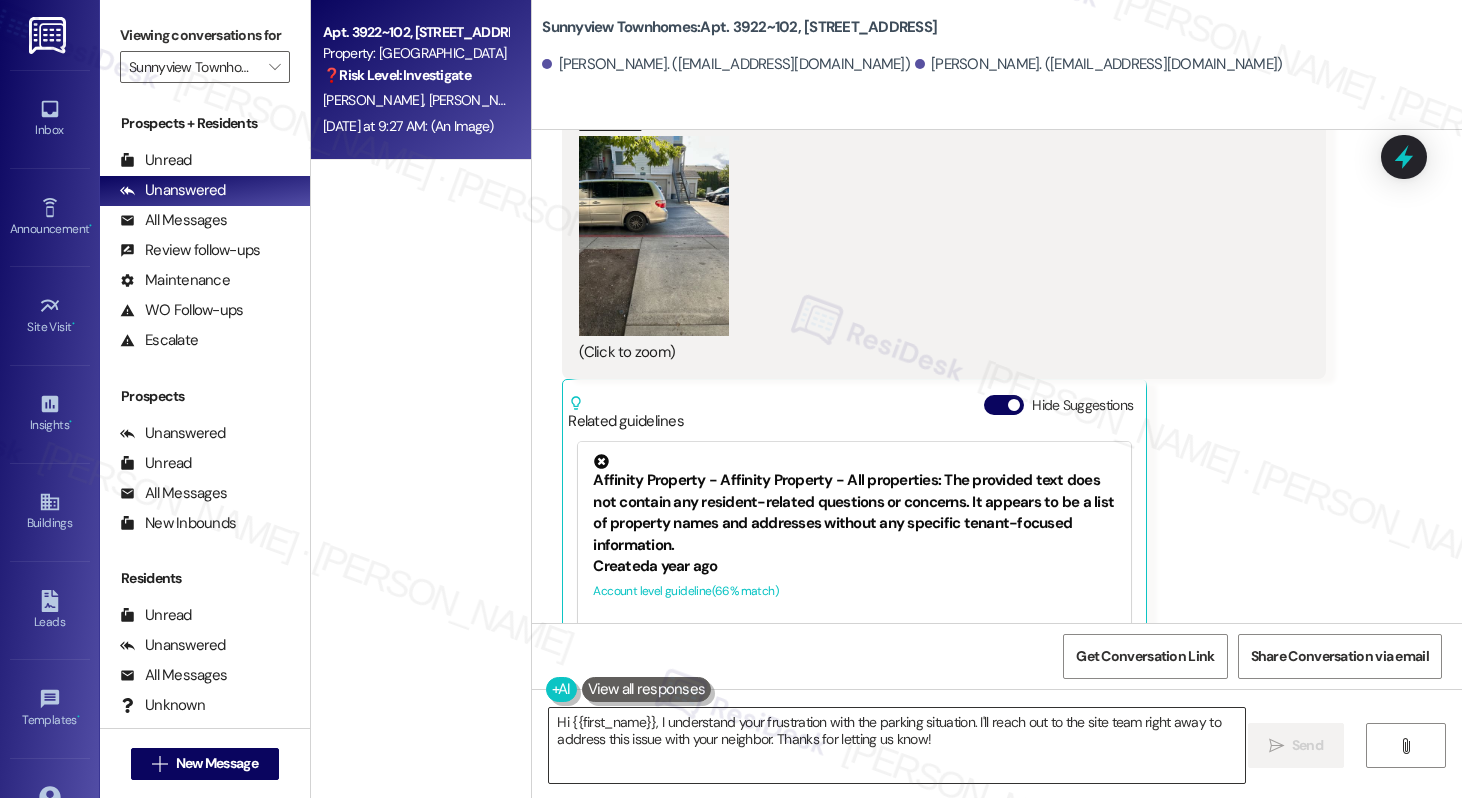 click on "Hi {{first_name}}, I understand your frustration with the parking situation. I'll reach out to the site team right away to address this issue with your neighbor. Thanks for letting us know!" at bounding box center (896, 745) 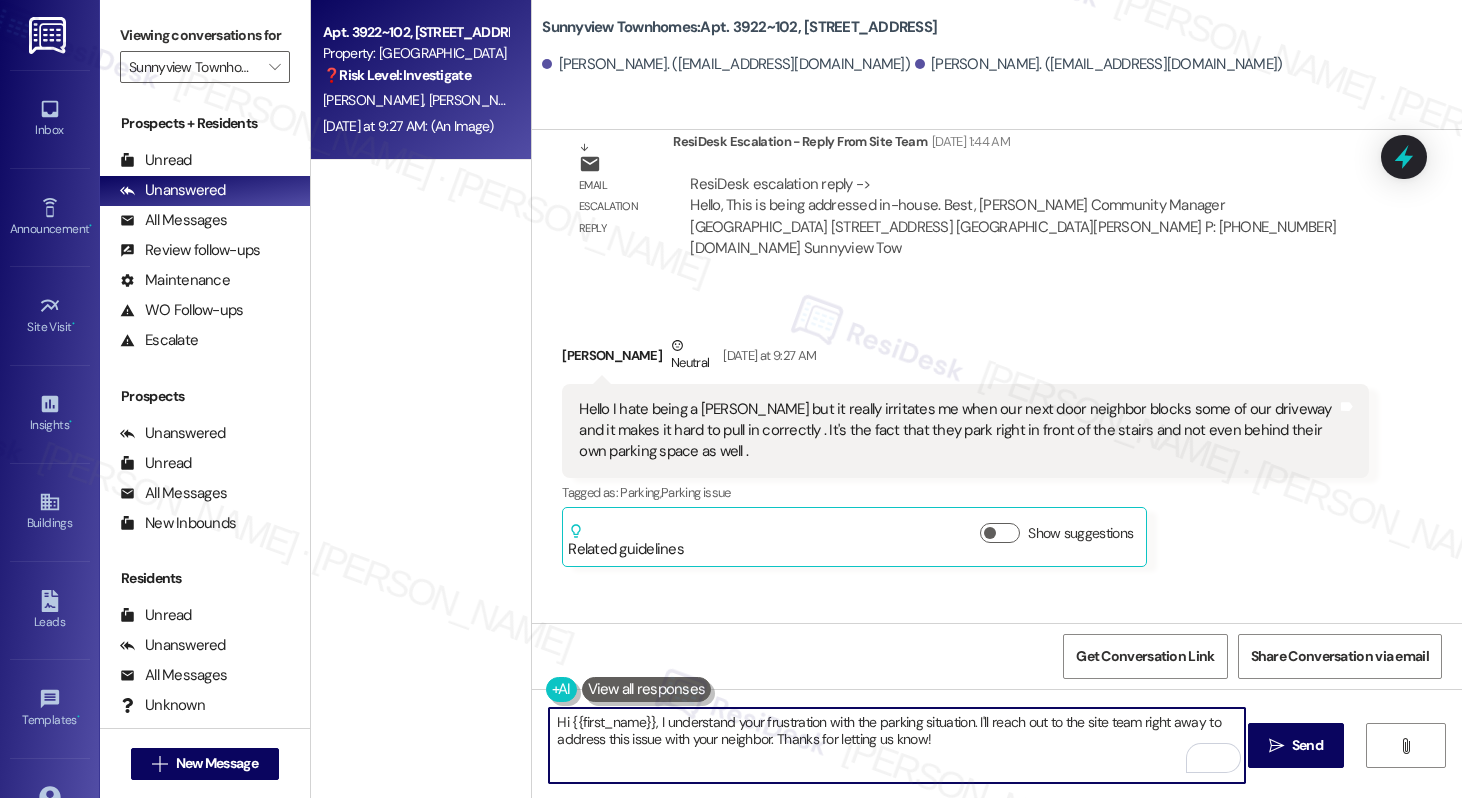 scroll, scrollTop: 25987, scrollLeft: 0, axis: vertical 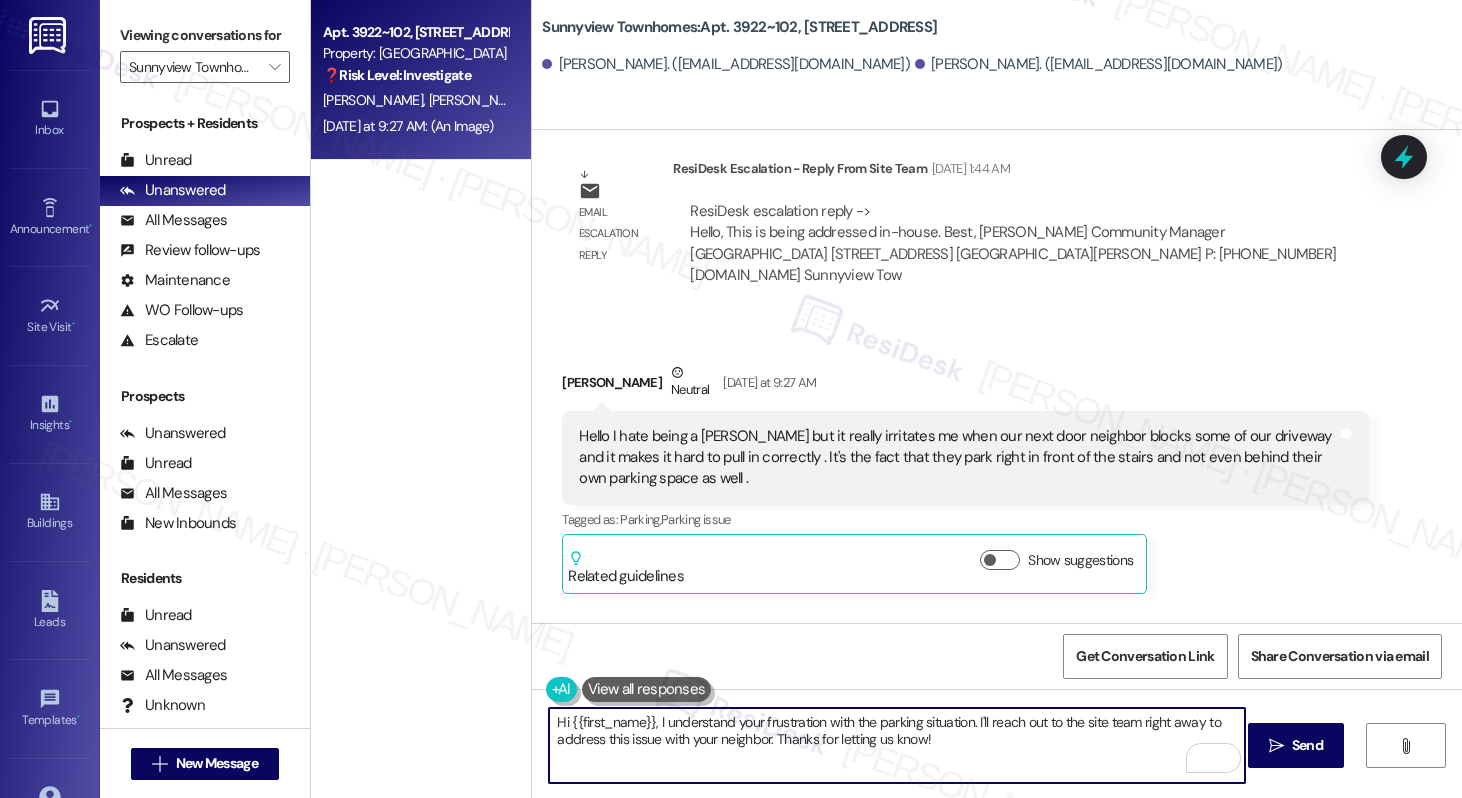 click on "[PERSON_NAME]   Neutral [DATE] at 9:27 AM" at bounding box center [965, 386] 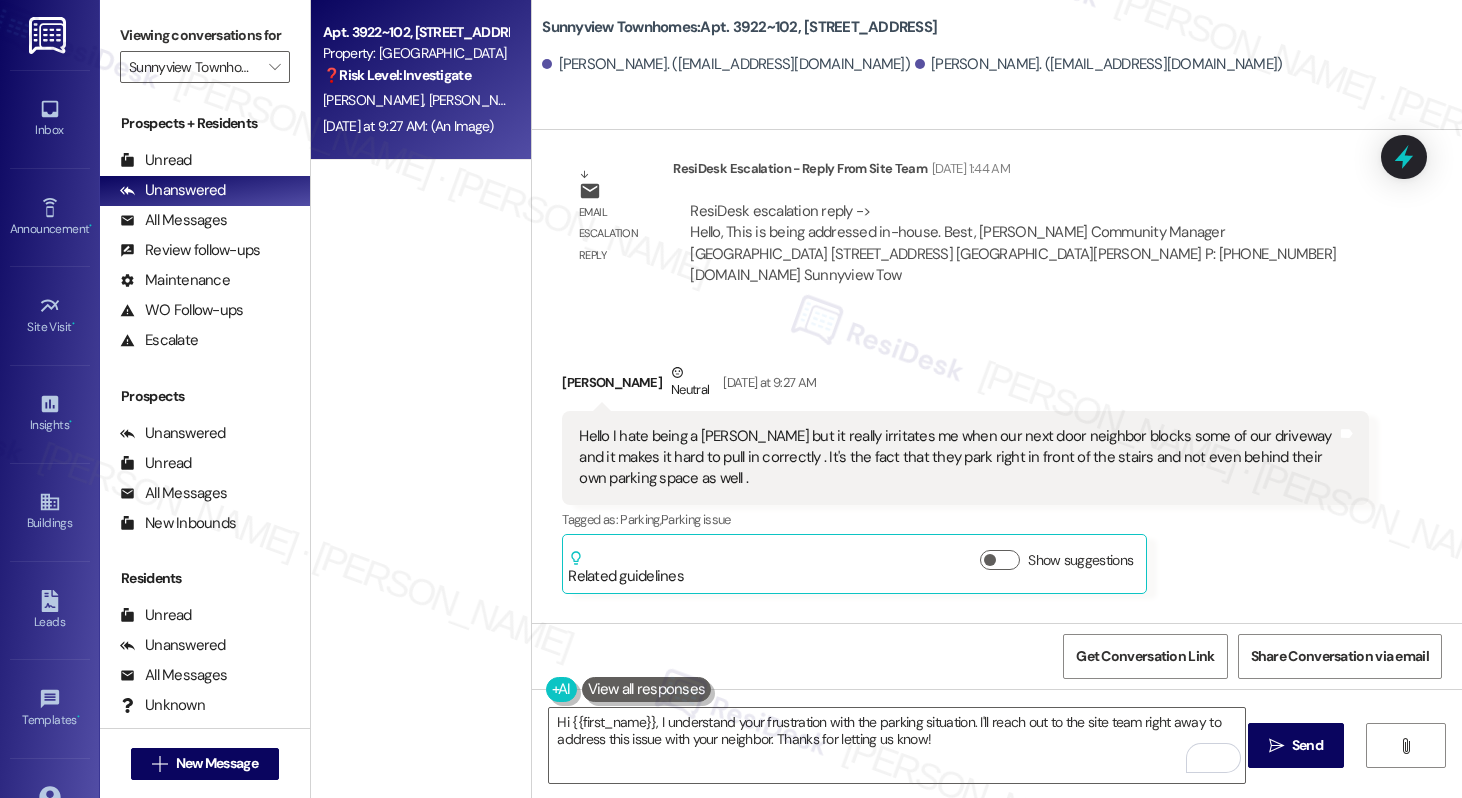 click on "[PERSON_NAME]   Neutral [DATE] at 9:27 AM" at bounding box center [965, 386] 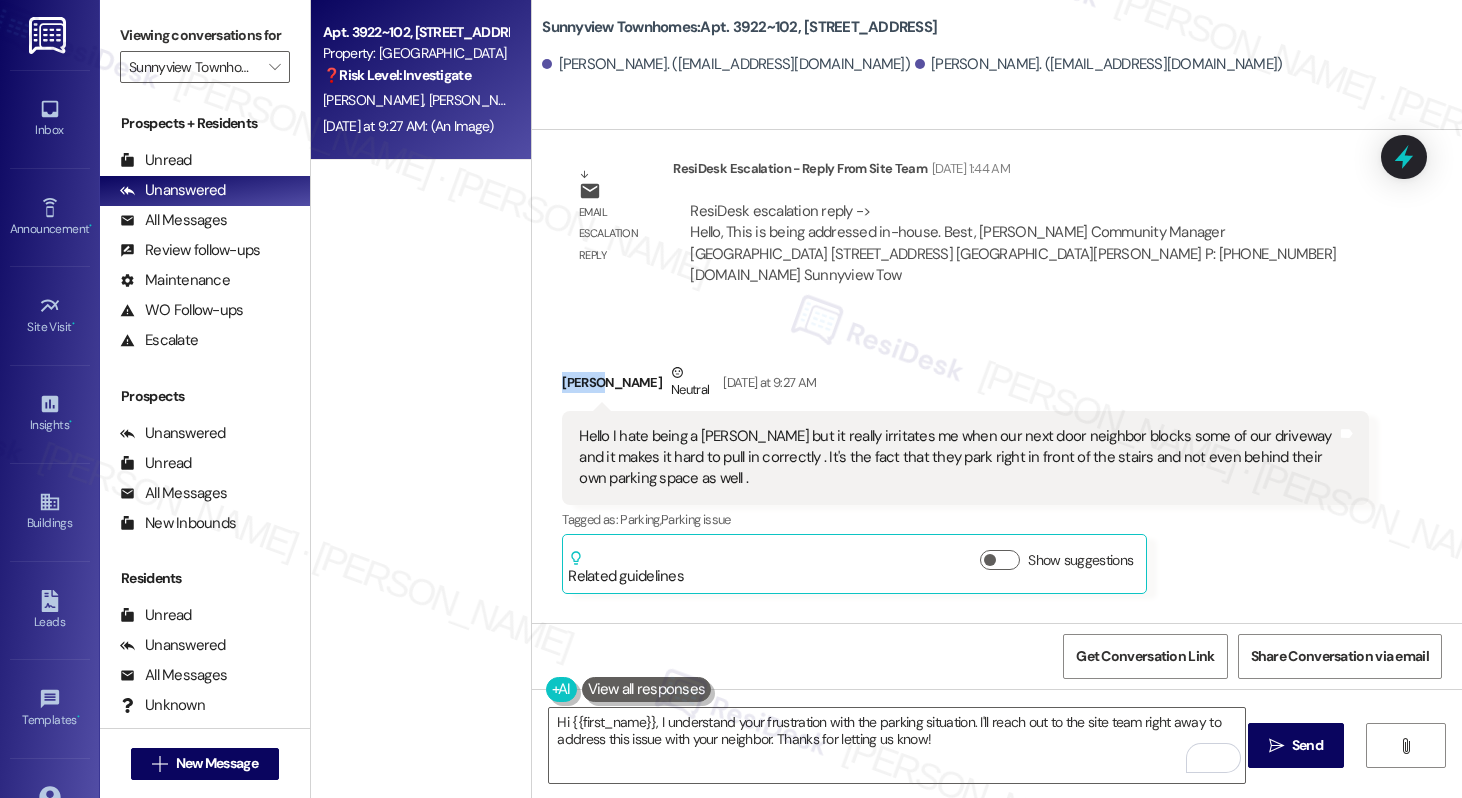 copy on "[PERSON_NAME]" 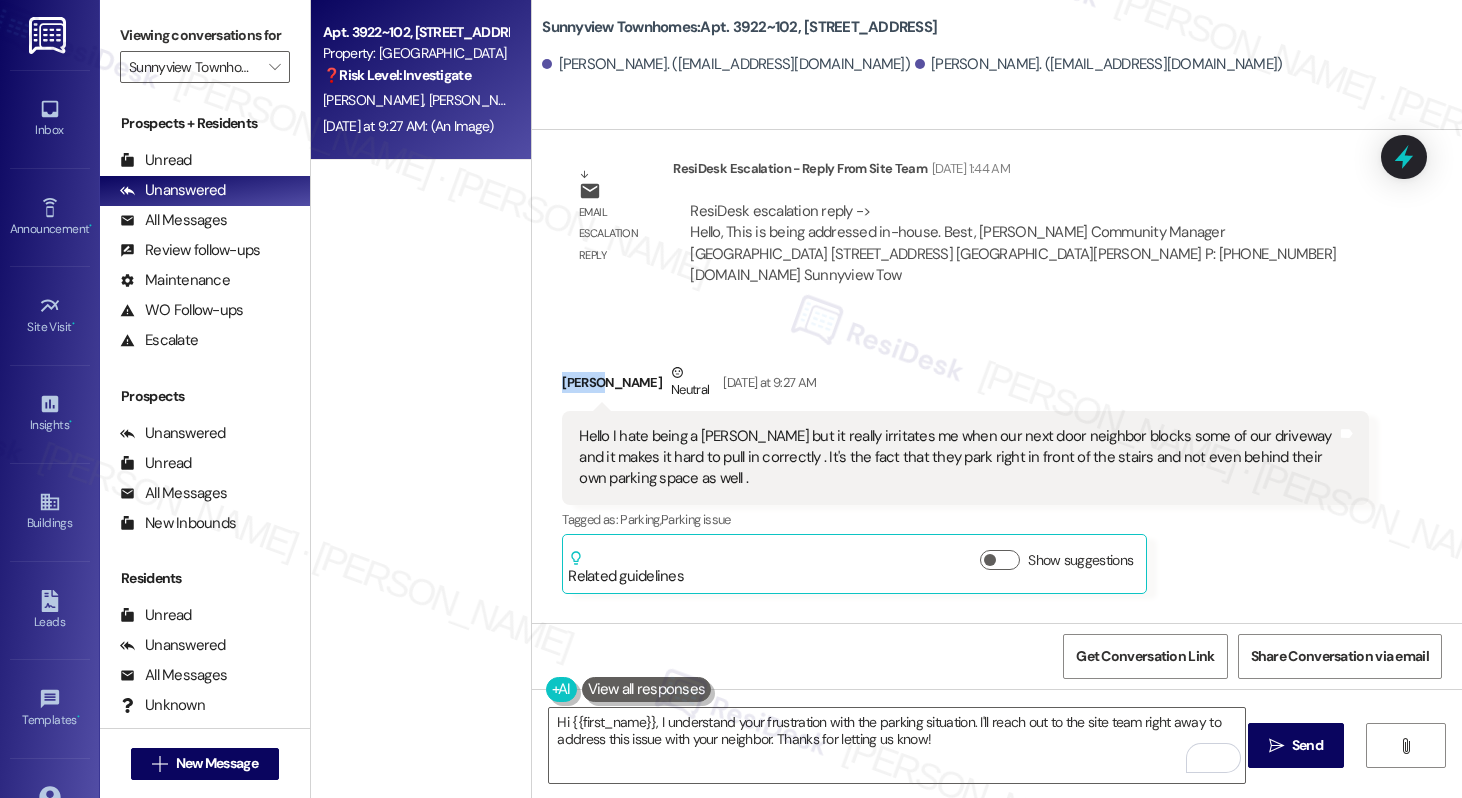 scroll, scrollTop: 26935, scrollLeft: 0, axis: vertical 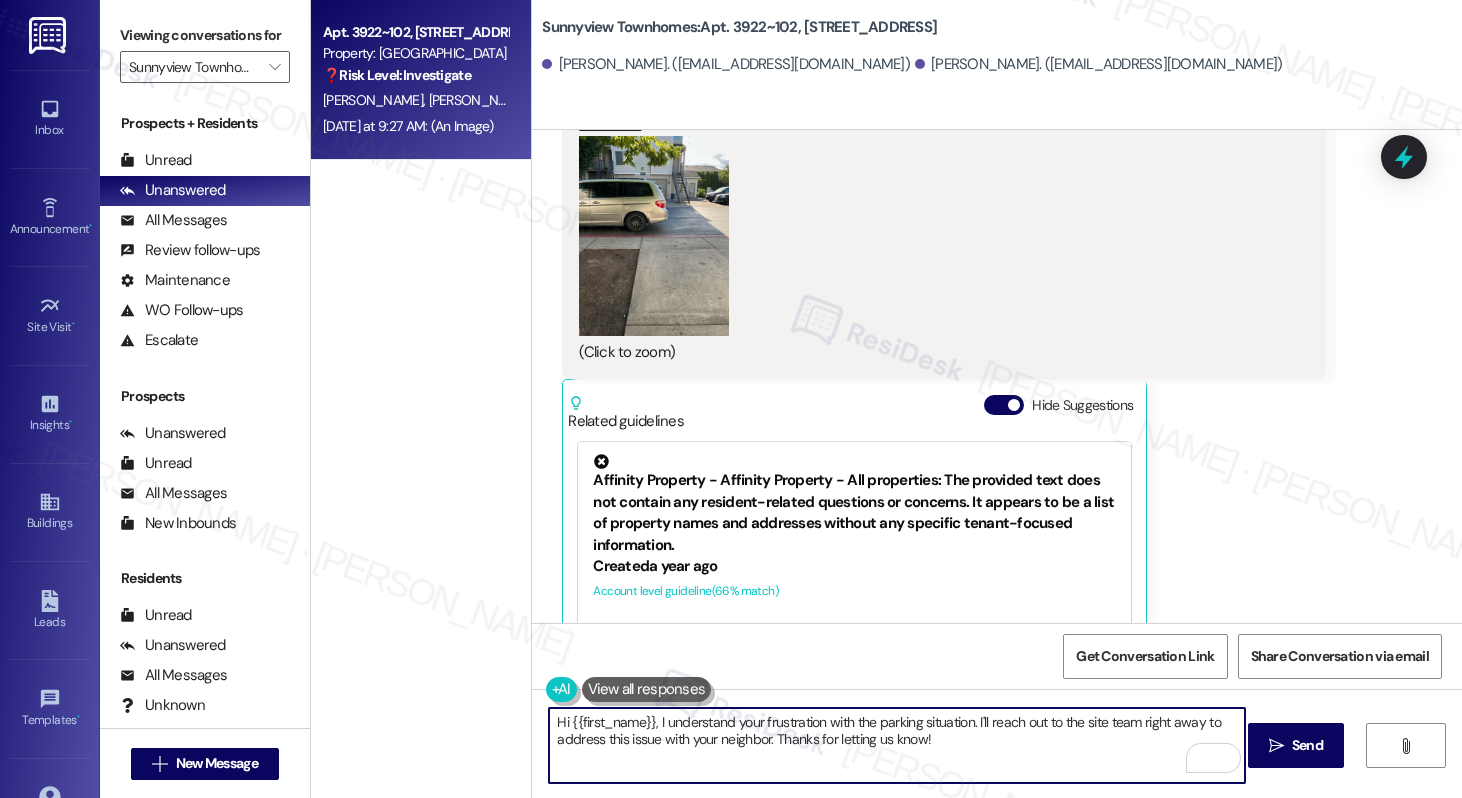 click on "Hi {{first_name}}, I understand your frustration with the parking situation. I'll reach out to the site team right away to address this issue with your neighbor. Thanks for letting us know!" at bounding box center (896, 745) 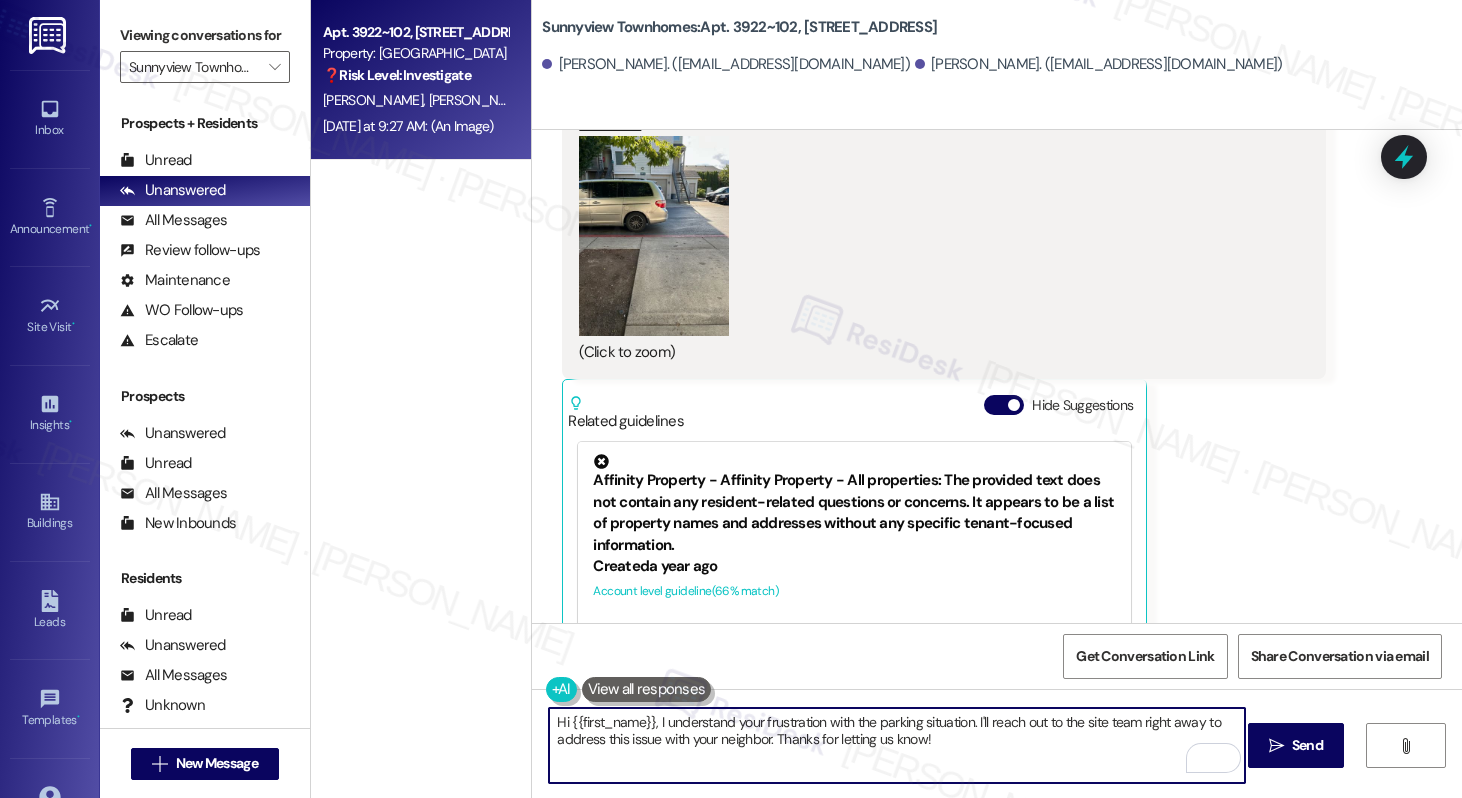 paste on "[PERSON_NAME]" 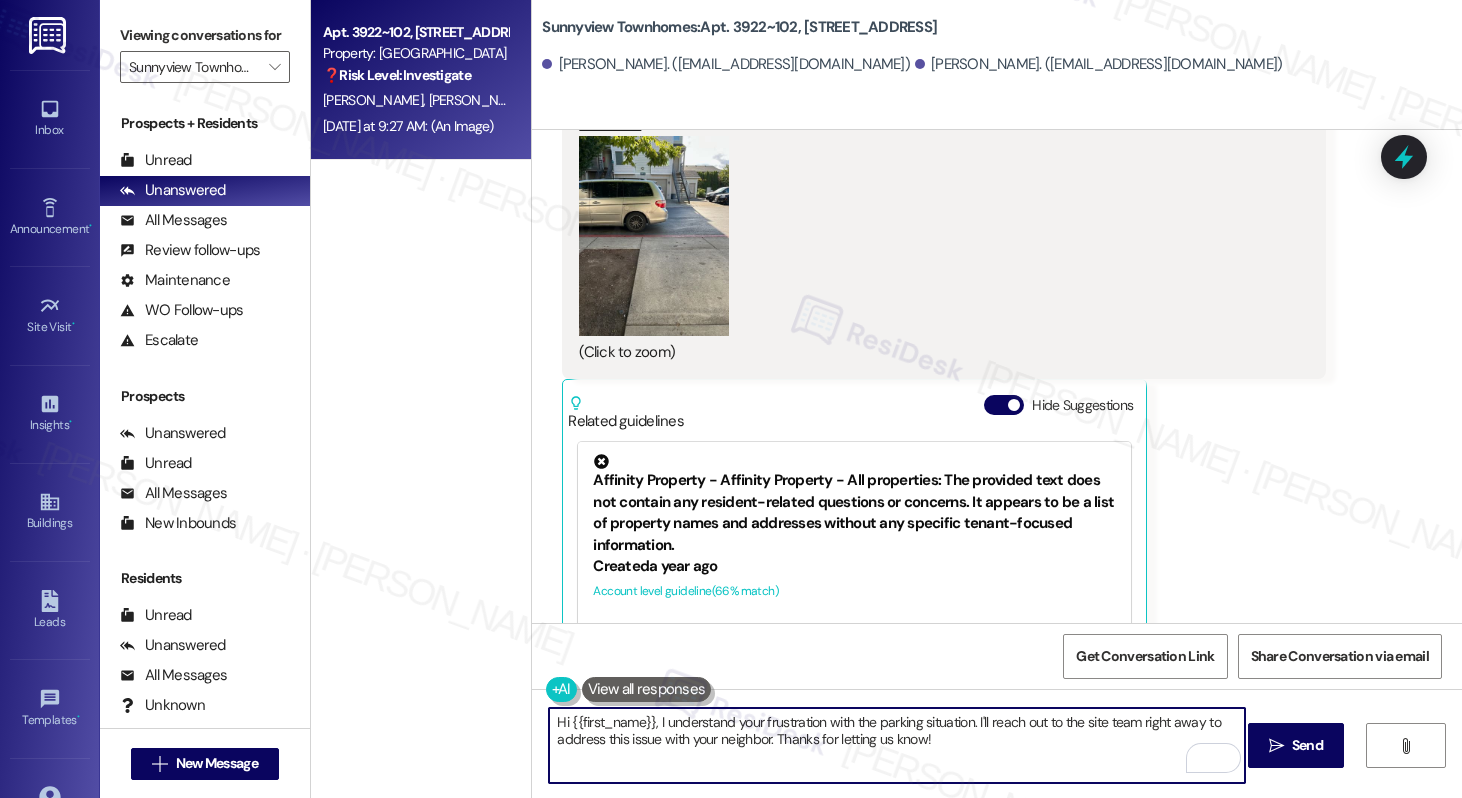type on "Hi [PERSON_NAME], I understand your frustration with the parking situation. I'll reach out to the site team right away to address this issue with your neighbor. Thanks for letting us know!" 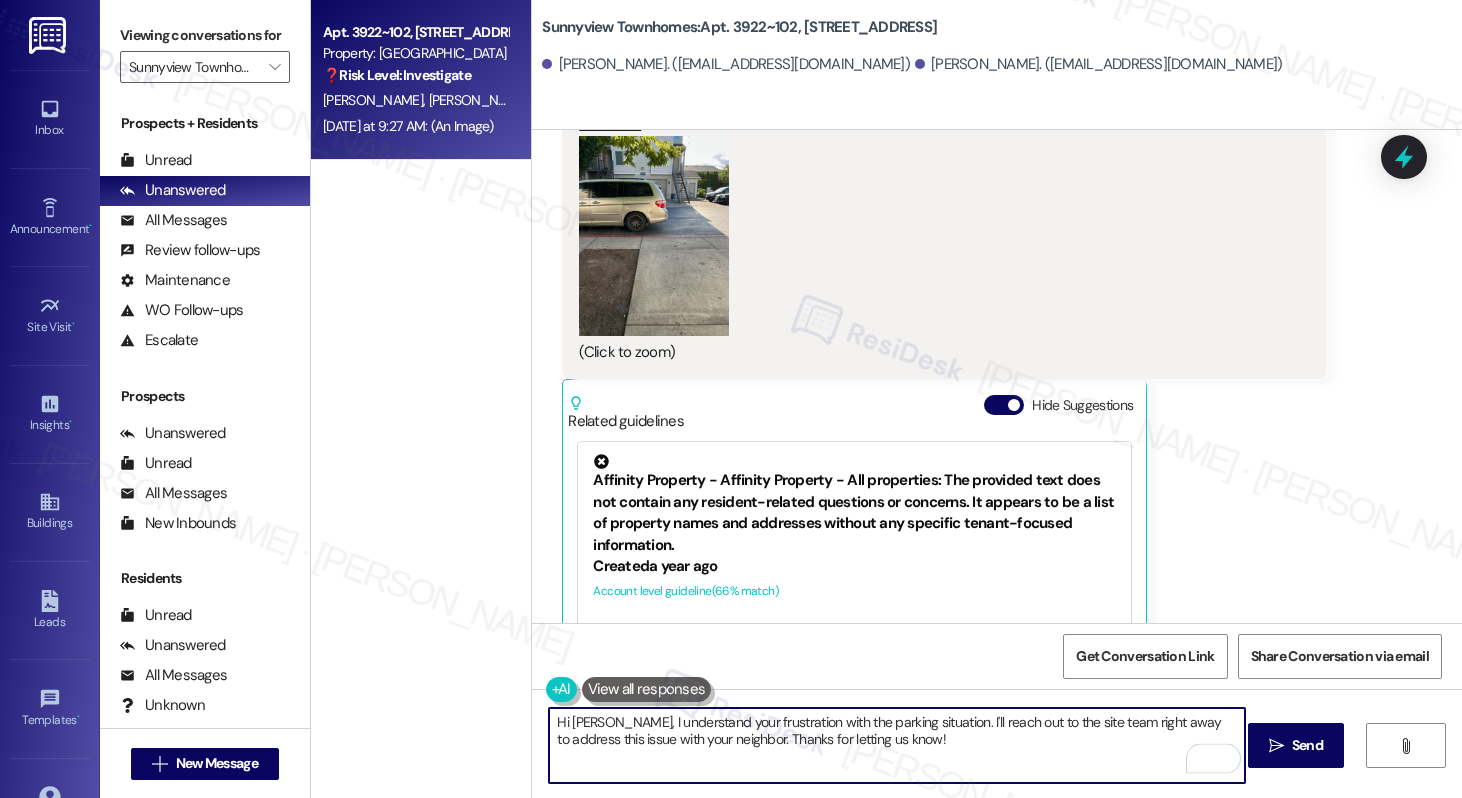 click on "Hi [PERSON_NAME], I understand your frustration with the parking situation. I'll reach out to the site team right away to address this issue with your neighbor. Thanks for letting us know!" at bounding box center [896, 745] 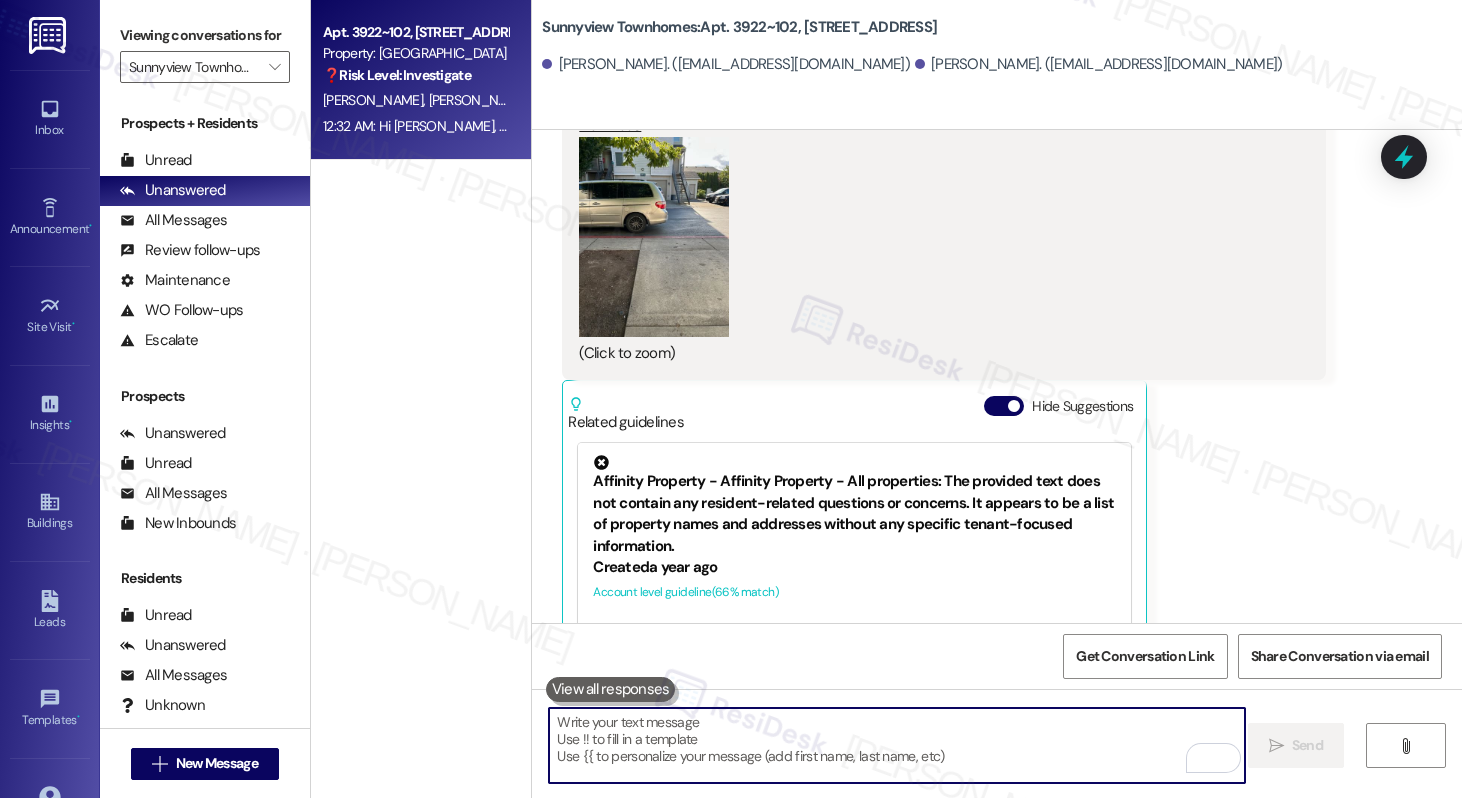 scroll, scrollTop: 27095, scrollLeft: 0, axis: vertical 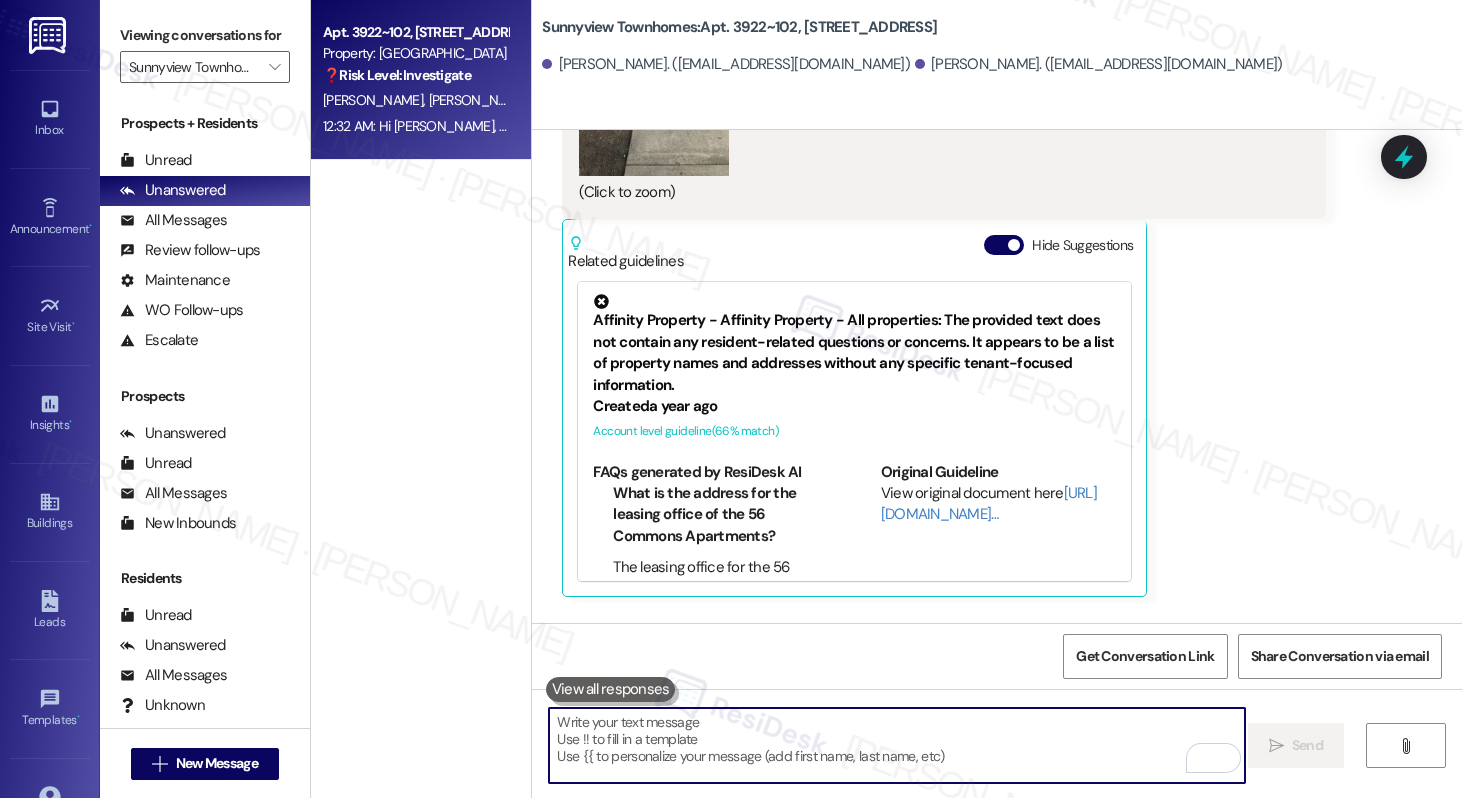 click at bounding box center [896, 745] 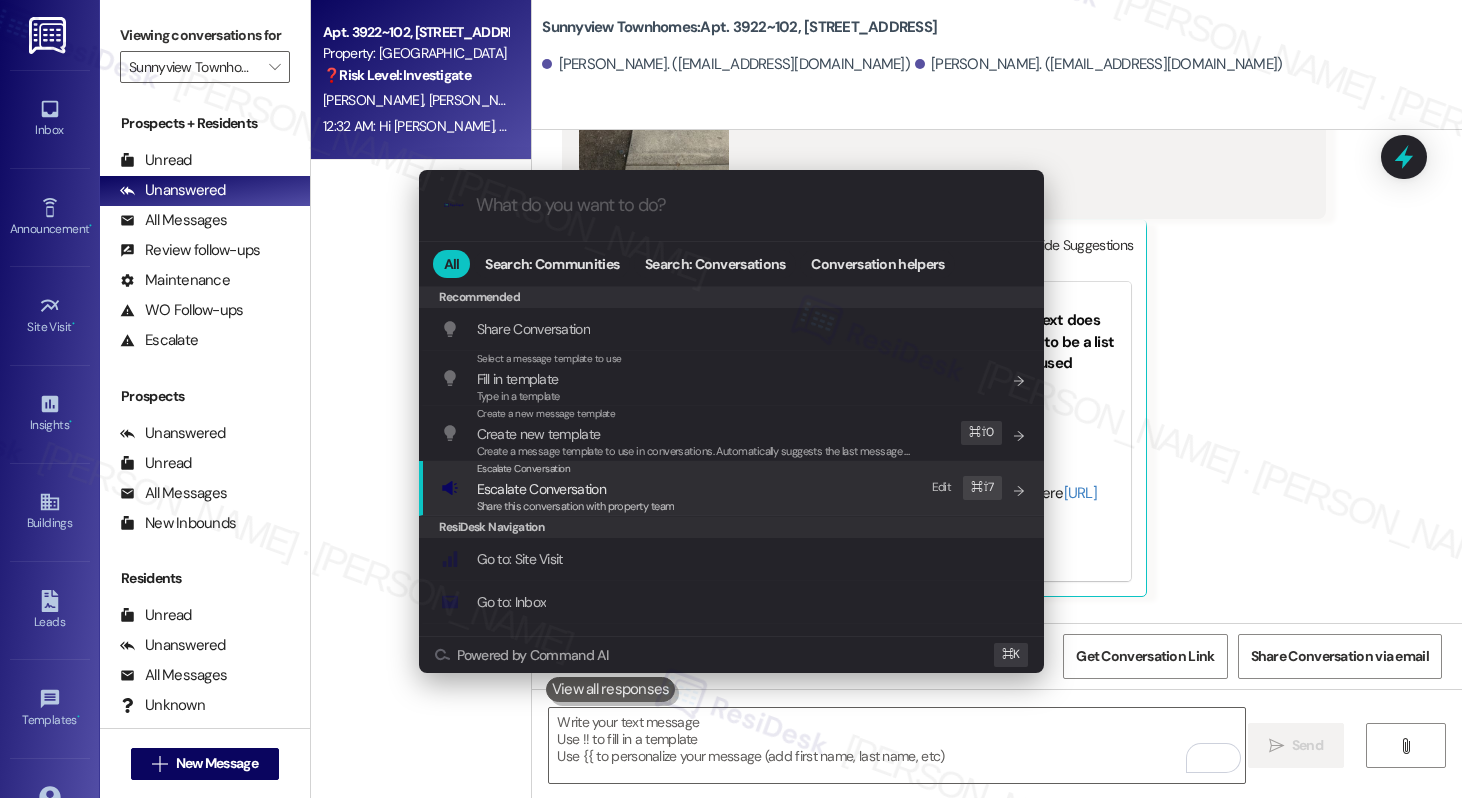 click on "Escalate Conversation Escalate Conversation Share this conversation with property team Edit ⌘ ⇧ 7" at bounding box center (733, 488) 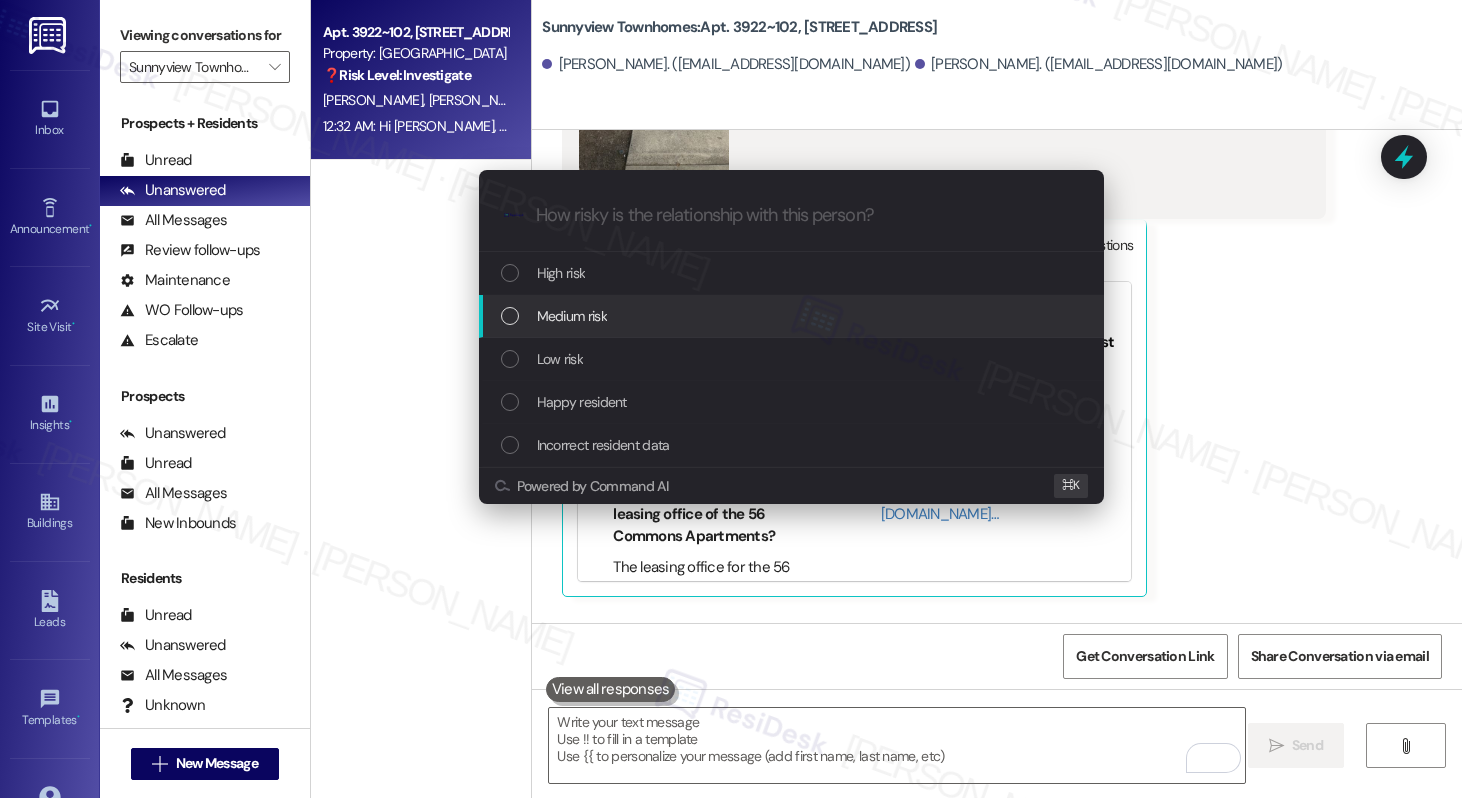 click on "Medium risk" at bounding box center (791, 316) 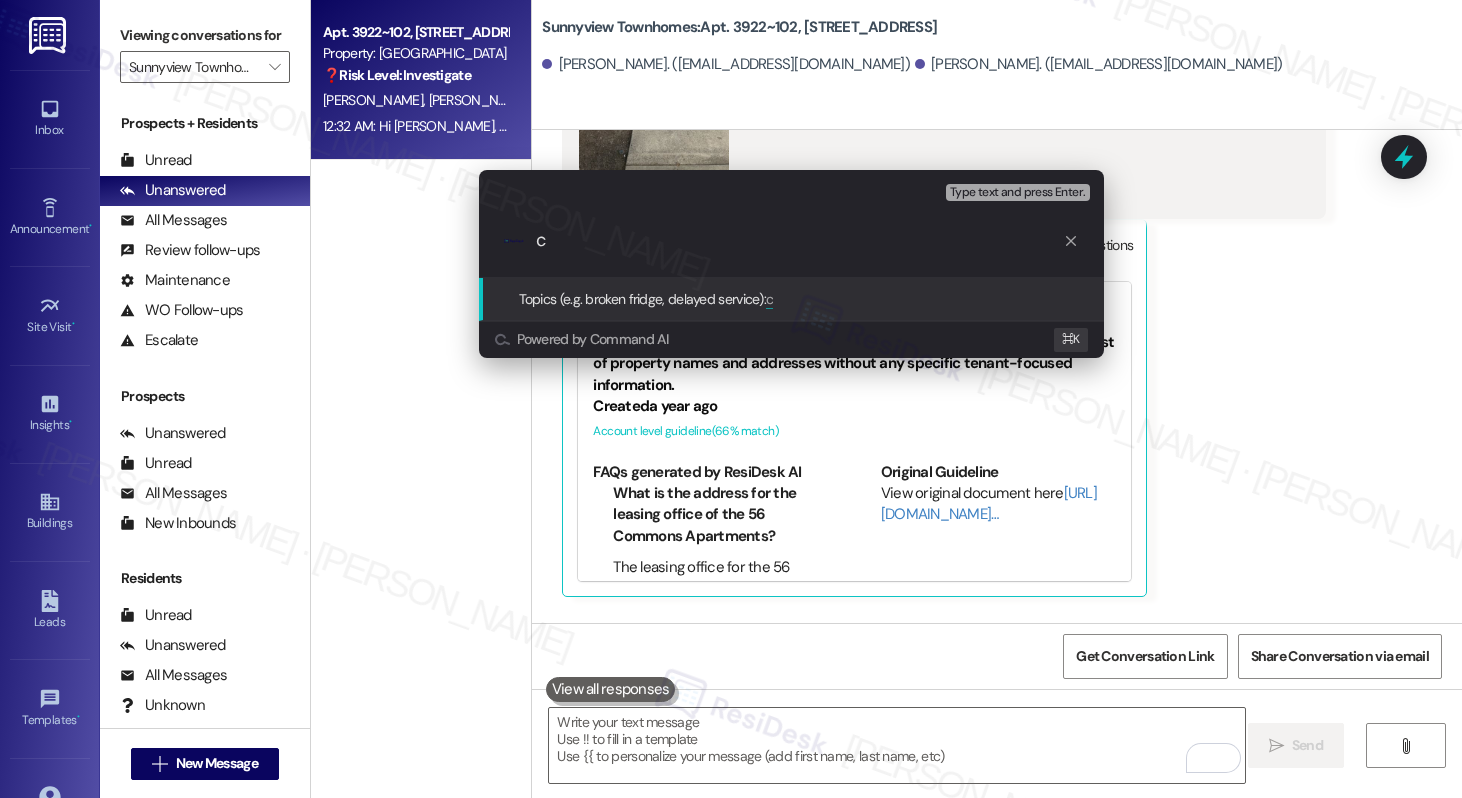 type on "Parking Issues with Neighbor" 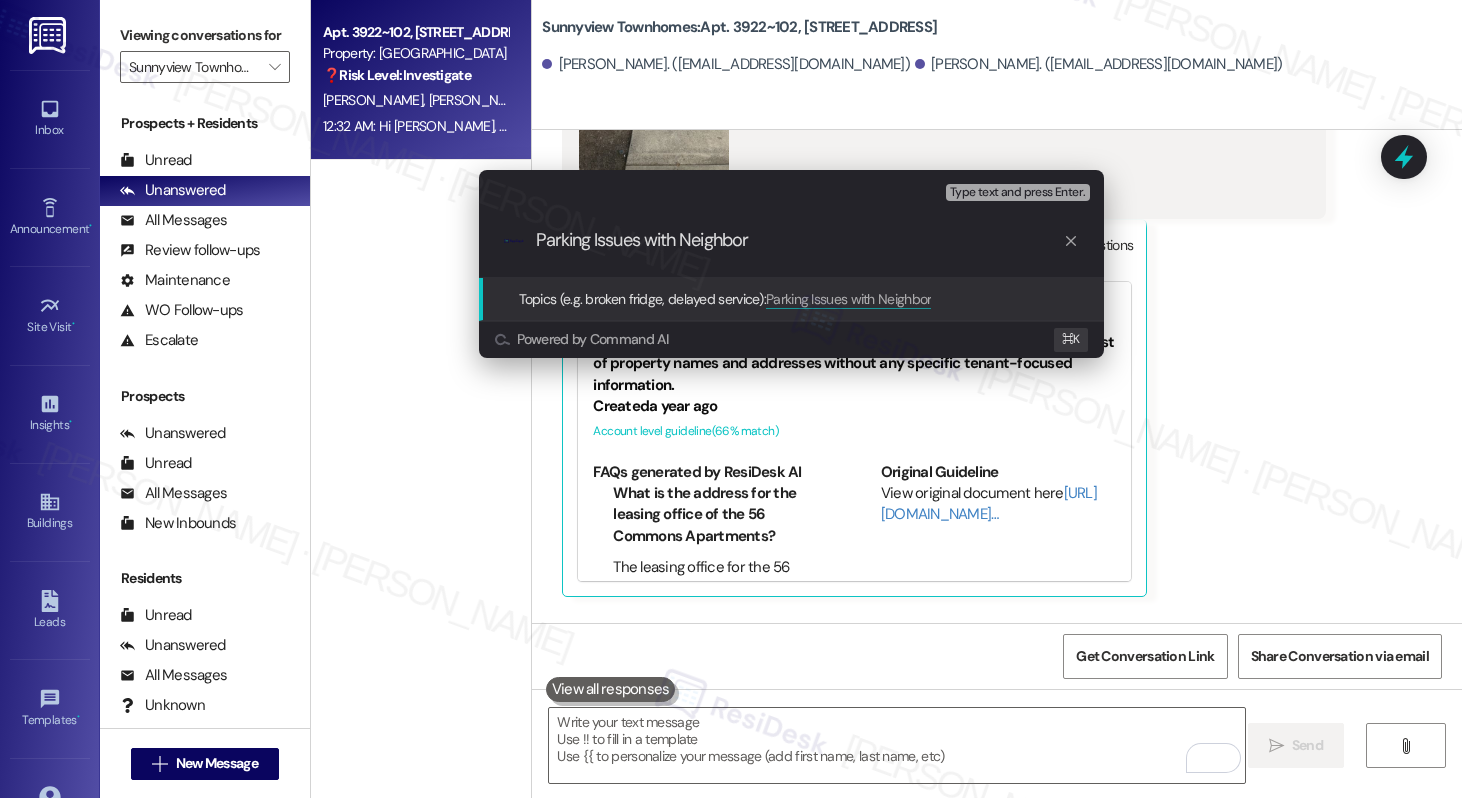 type 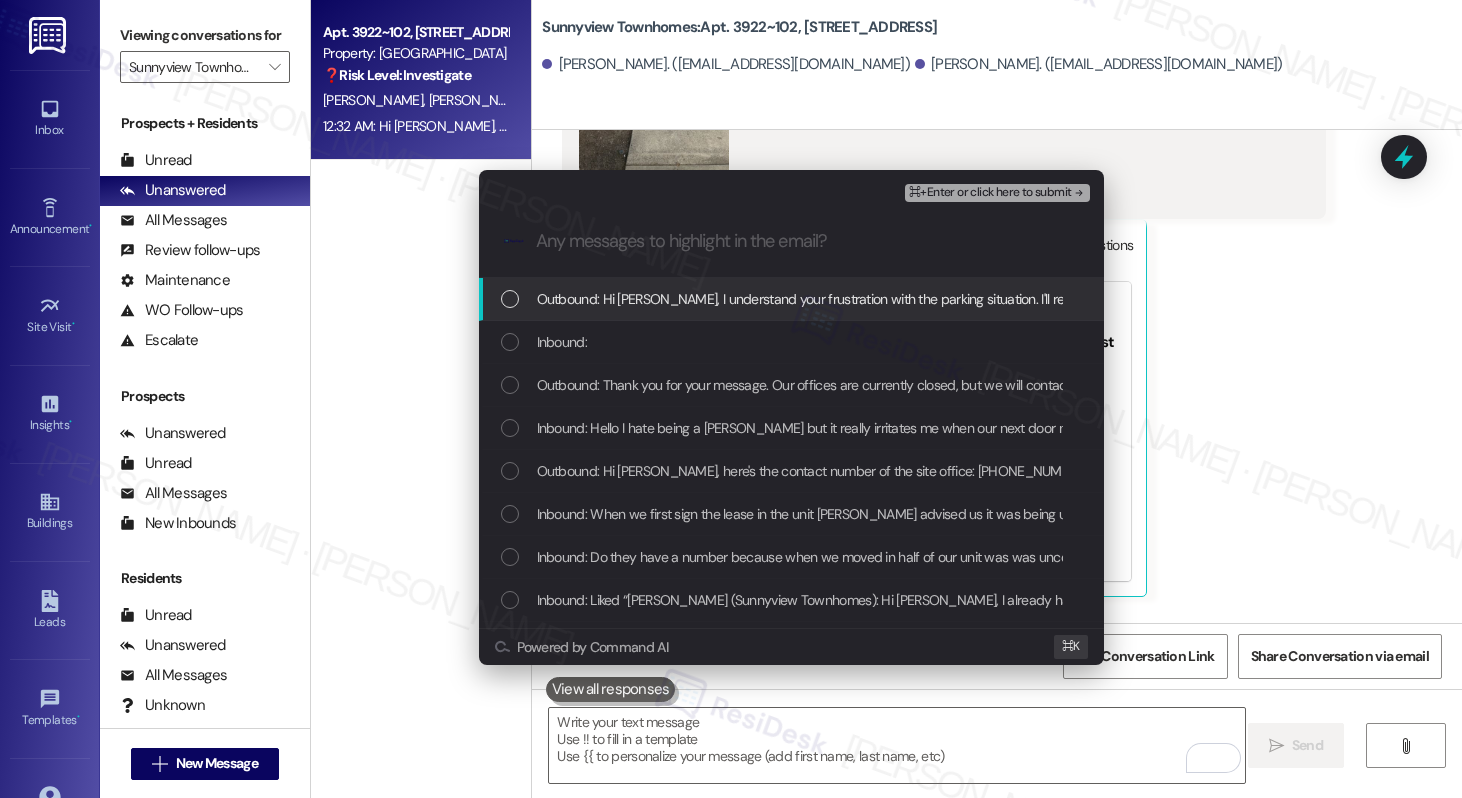 click on "Outbound: Hi Selena, I understand your frustration with the parking situation. I'll reach out to the site team right away to address this issue with your neighbor. Thanks for letting us know!" at bounding box center (1098, 299) 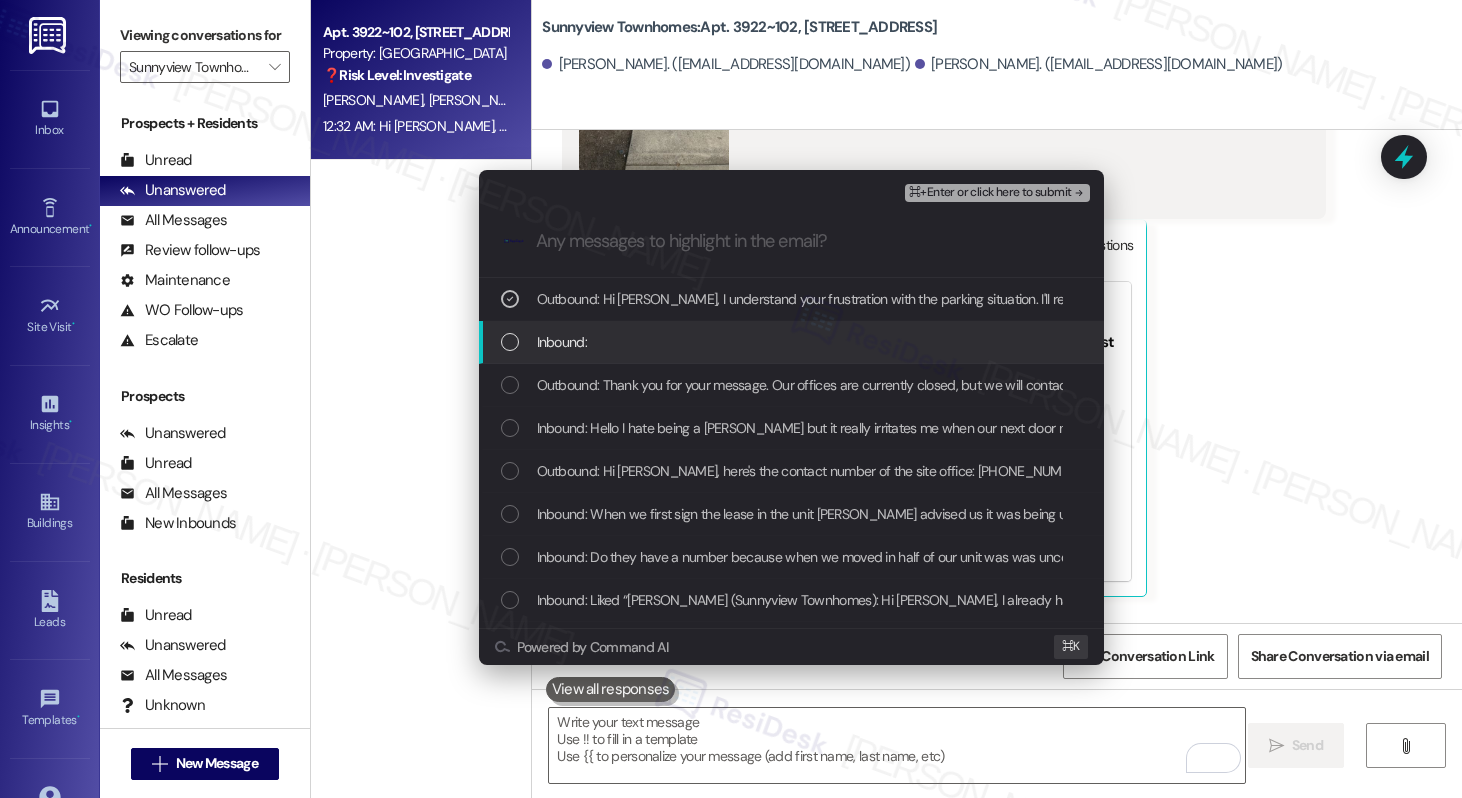 click on "Inbound:" at bounding box center (793, 342) 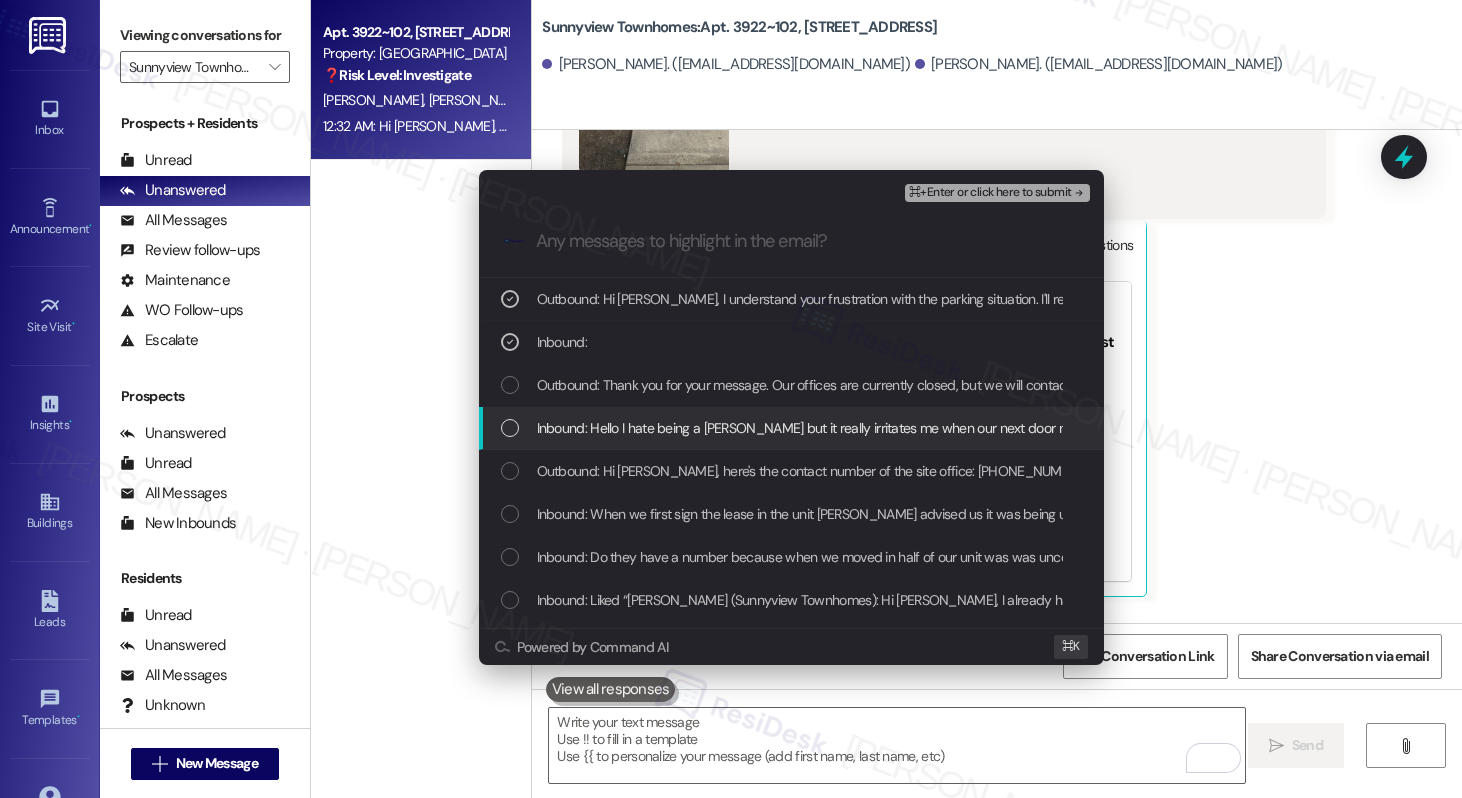 click on "Inbound: Hello I hate being a Karen but it really irritates me when our next door neighbor blocks some of our driveway and it makes it hard to pull in correctly . It's  the fact that they park right in front of the stairs and not even behind their own parking space as well ." at bounding box center [1329, 428] 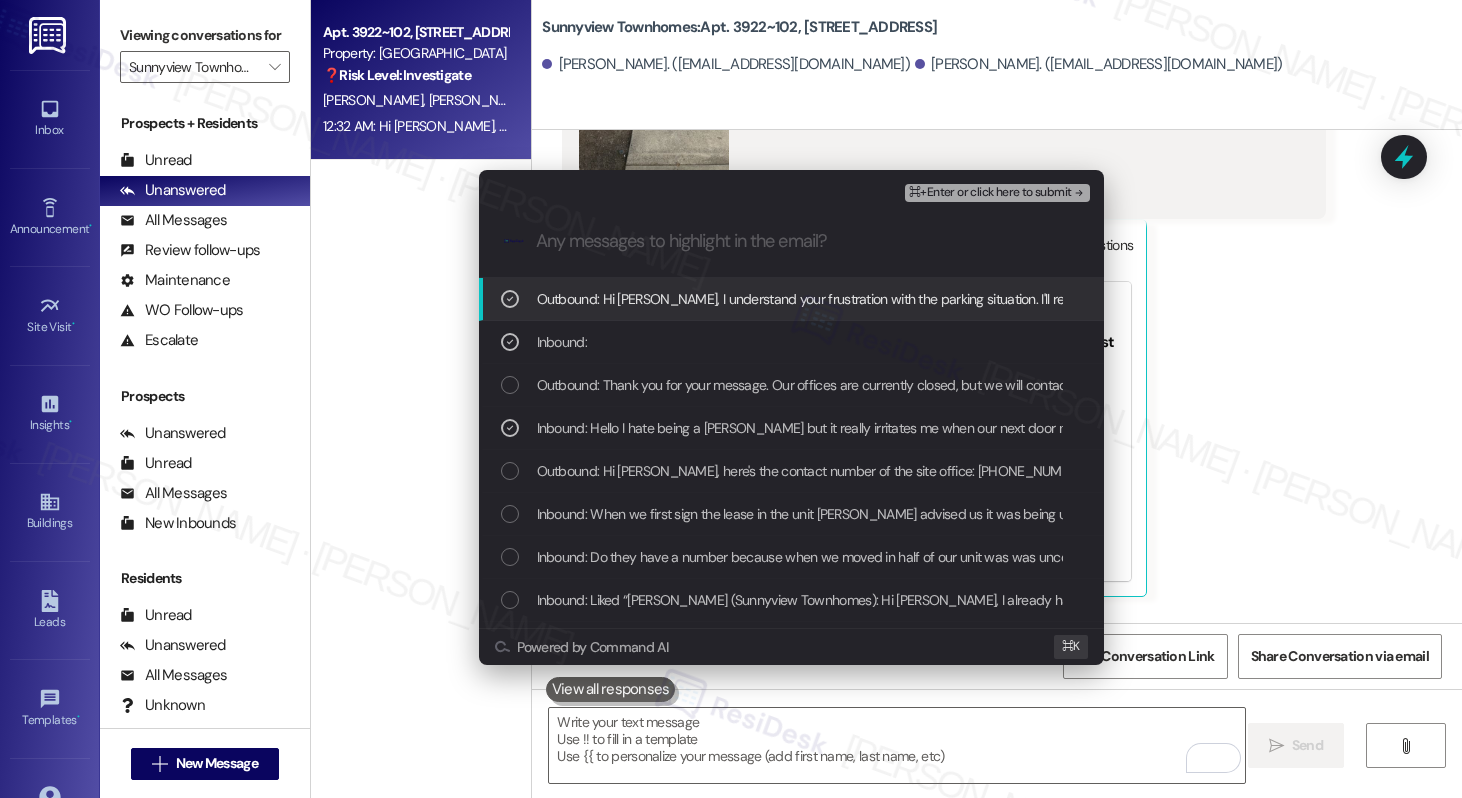 click on "⌘+Enter or click here to submit" at bounding box center (990, 193) 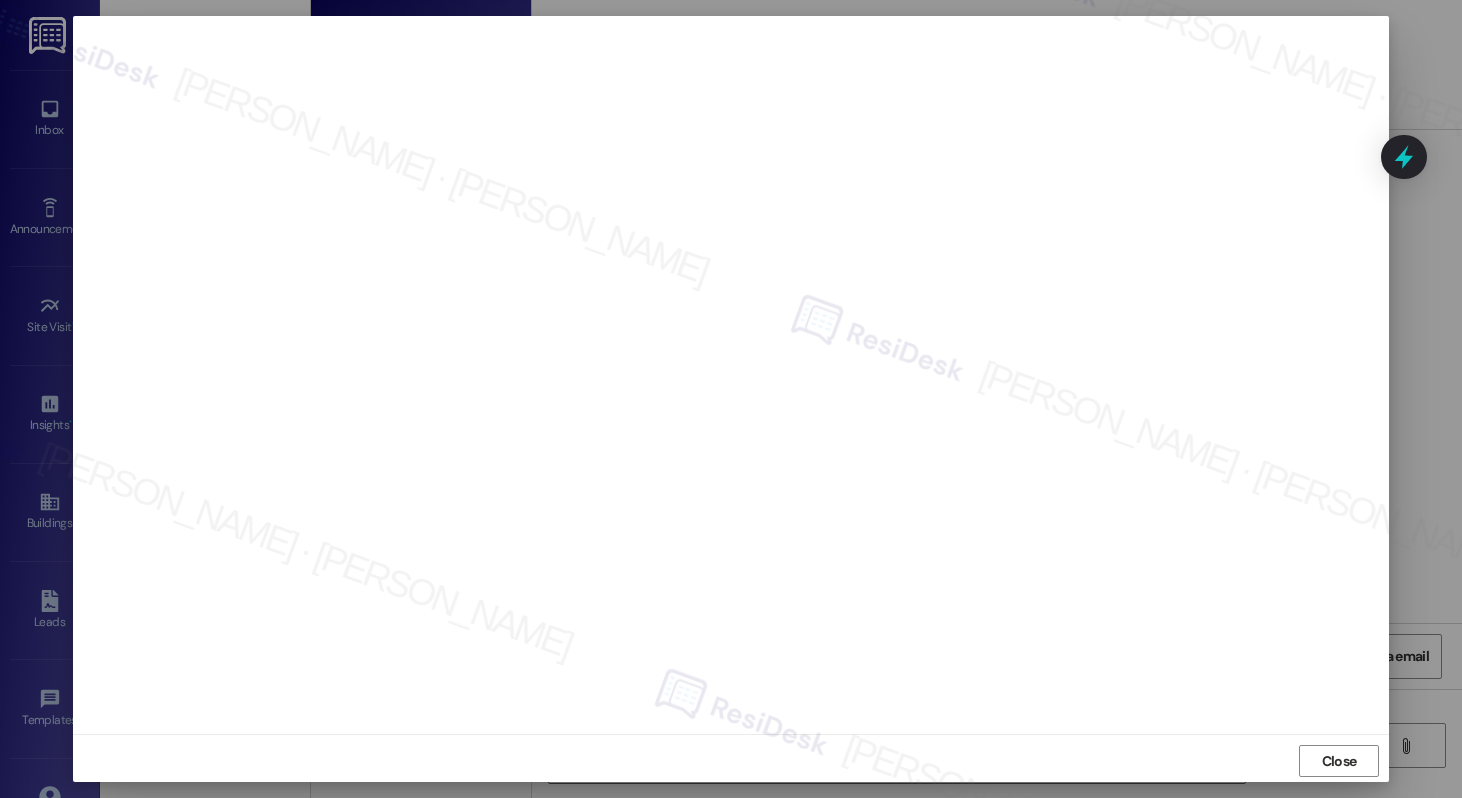scroll, scrollTop: 5, scrollLeft: 0, axis: vertical 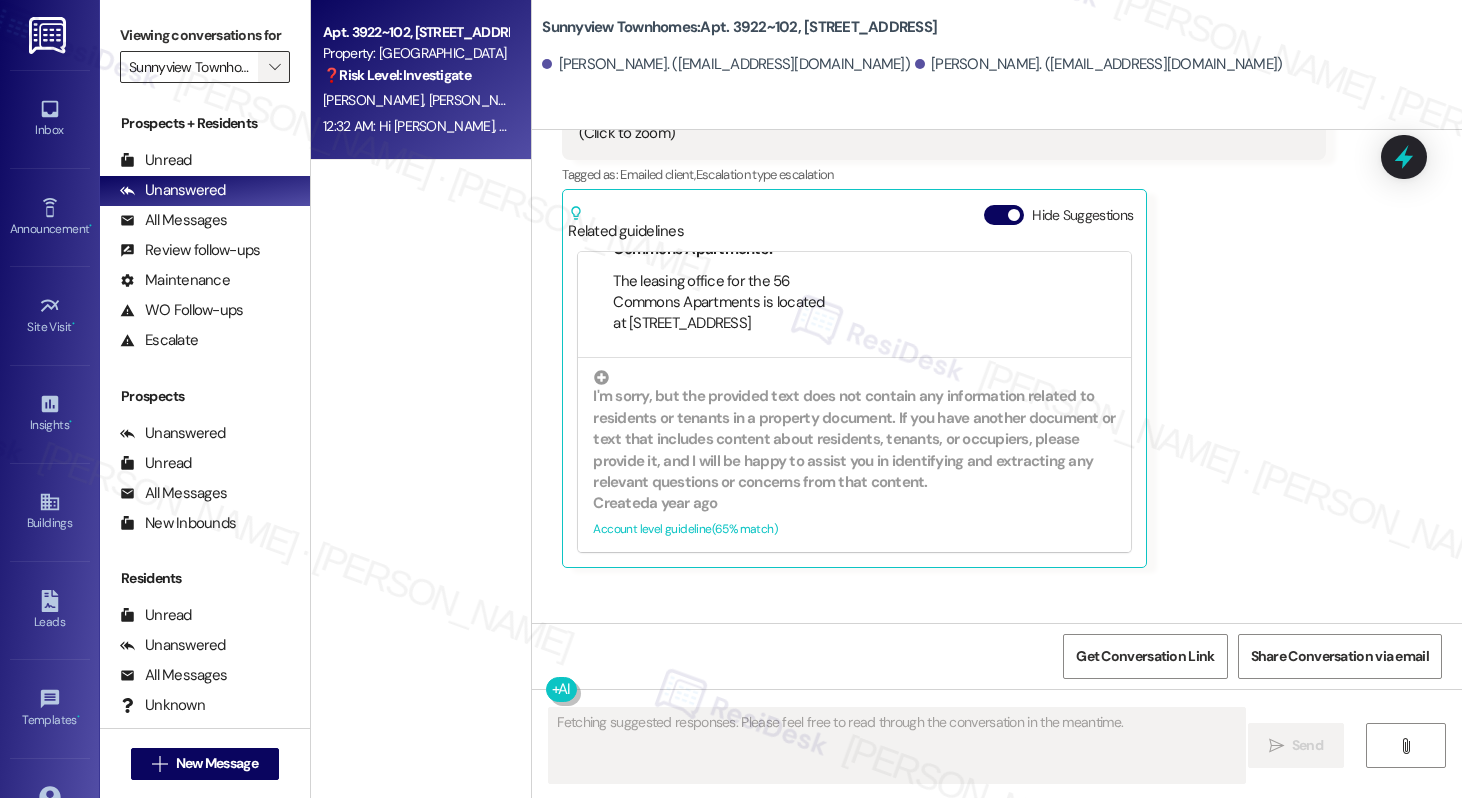 click on "" at bounding box center (274, 67) 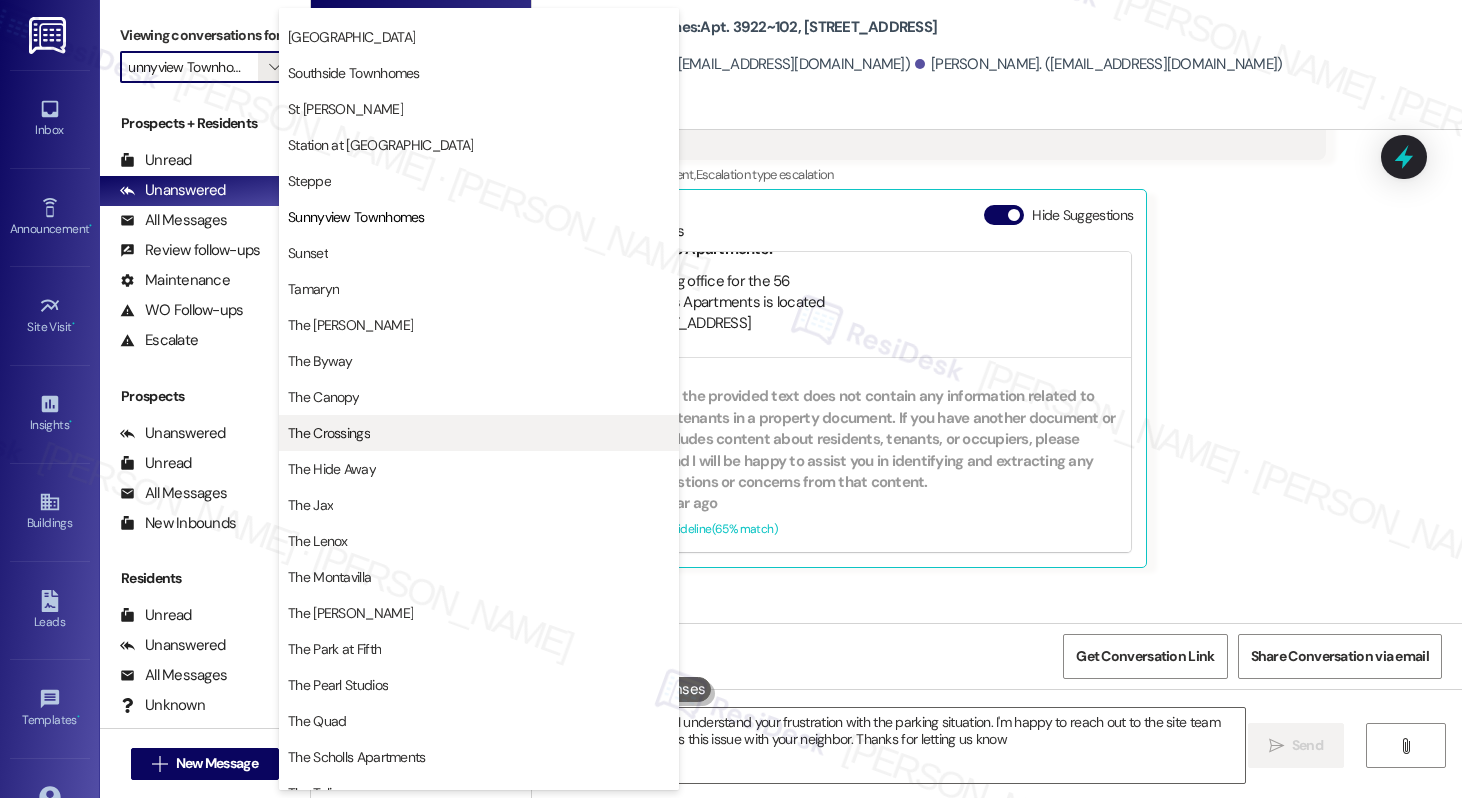 type on "Hi Selena, I understand your frustration with the parking situation. I'm happy to reach out to the site team right away to address this issue with your neighbor. Thanks for letting us know!" 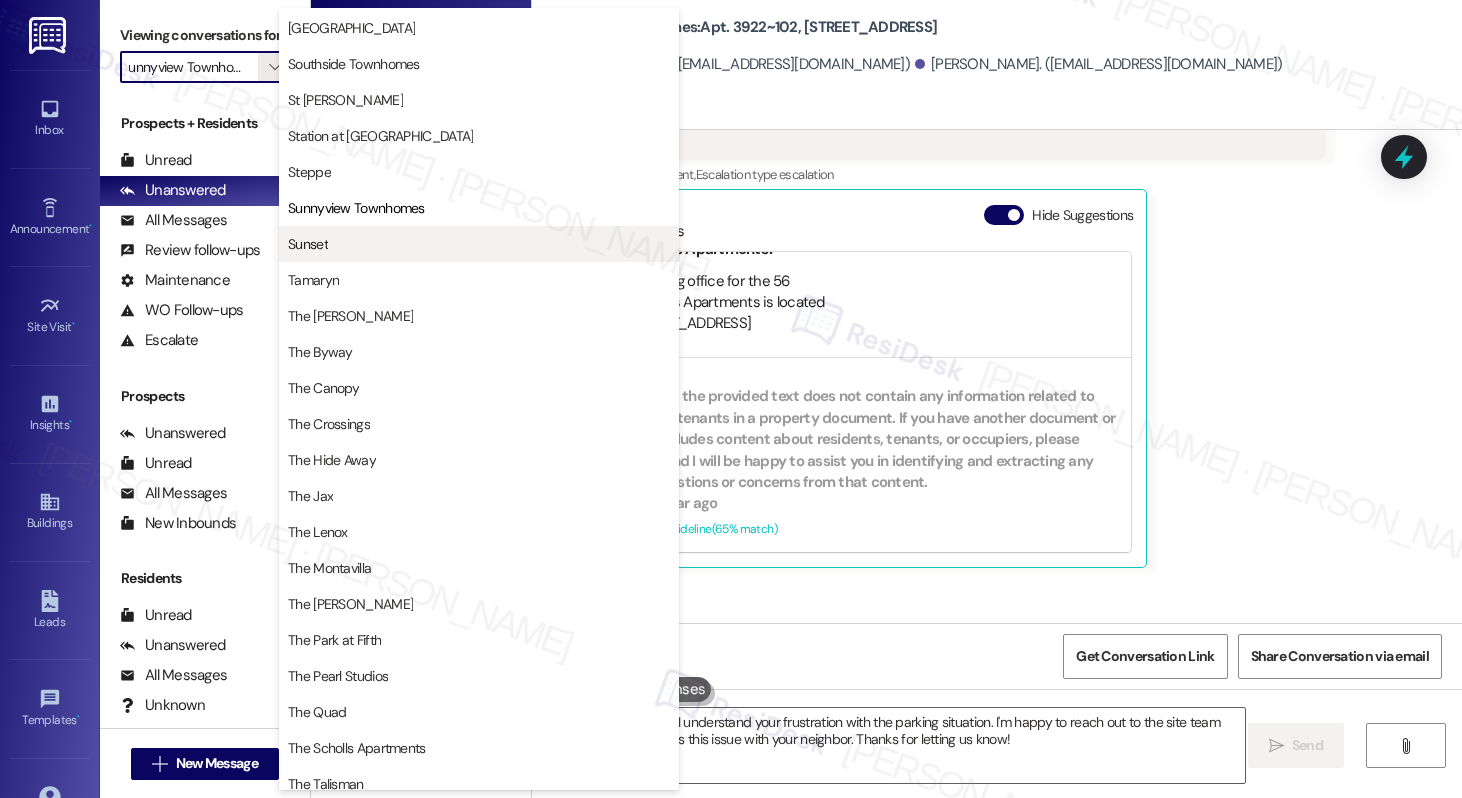 scroll, scrollTop: 3137, scrollLeft: 0, axis: vertical 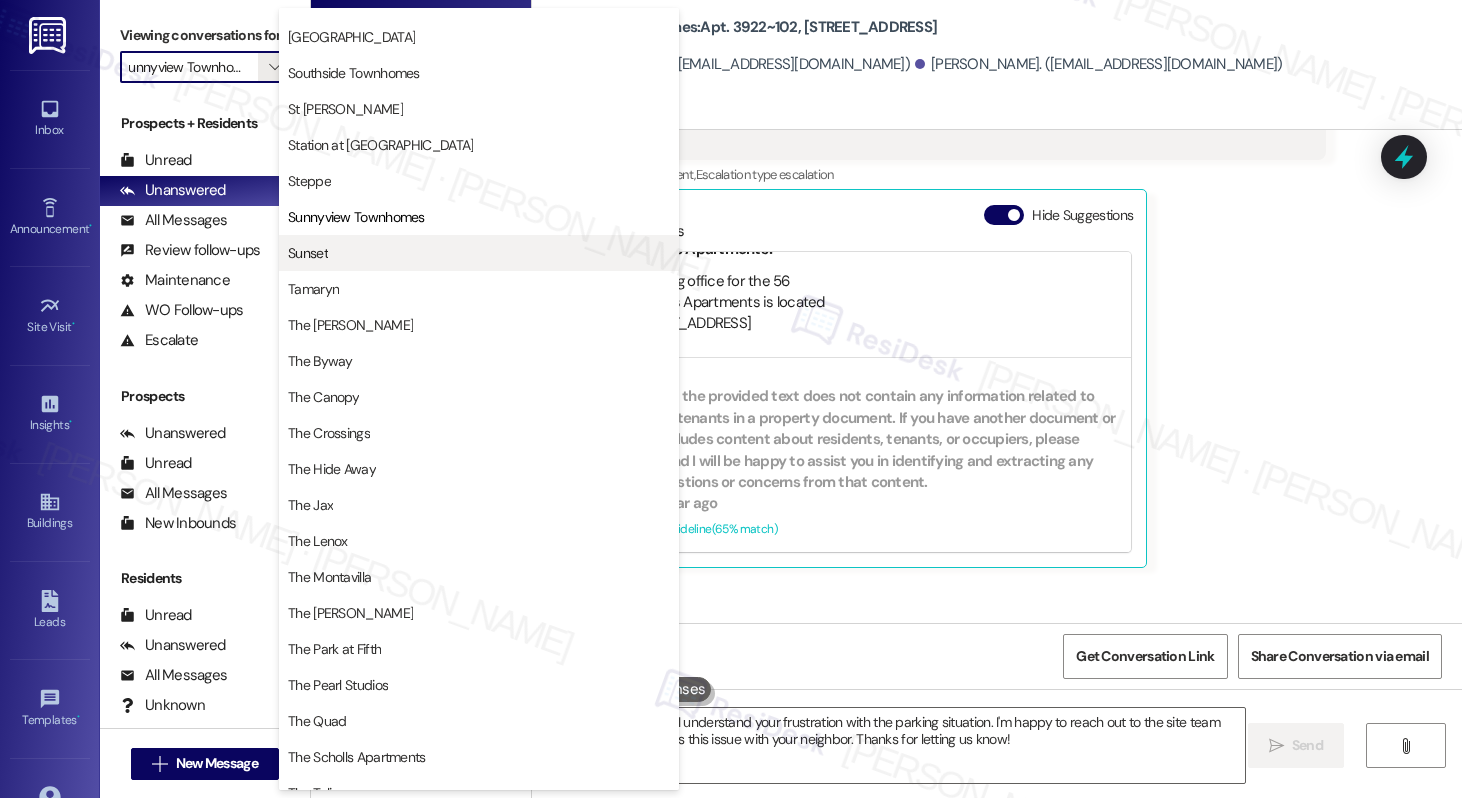 click on "Sunset" at bounding box center (479, 253) 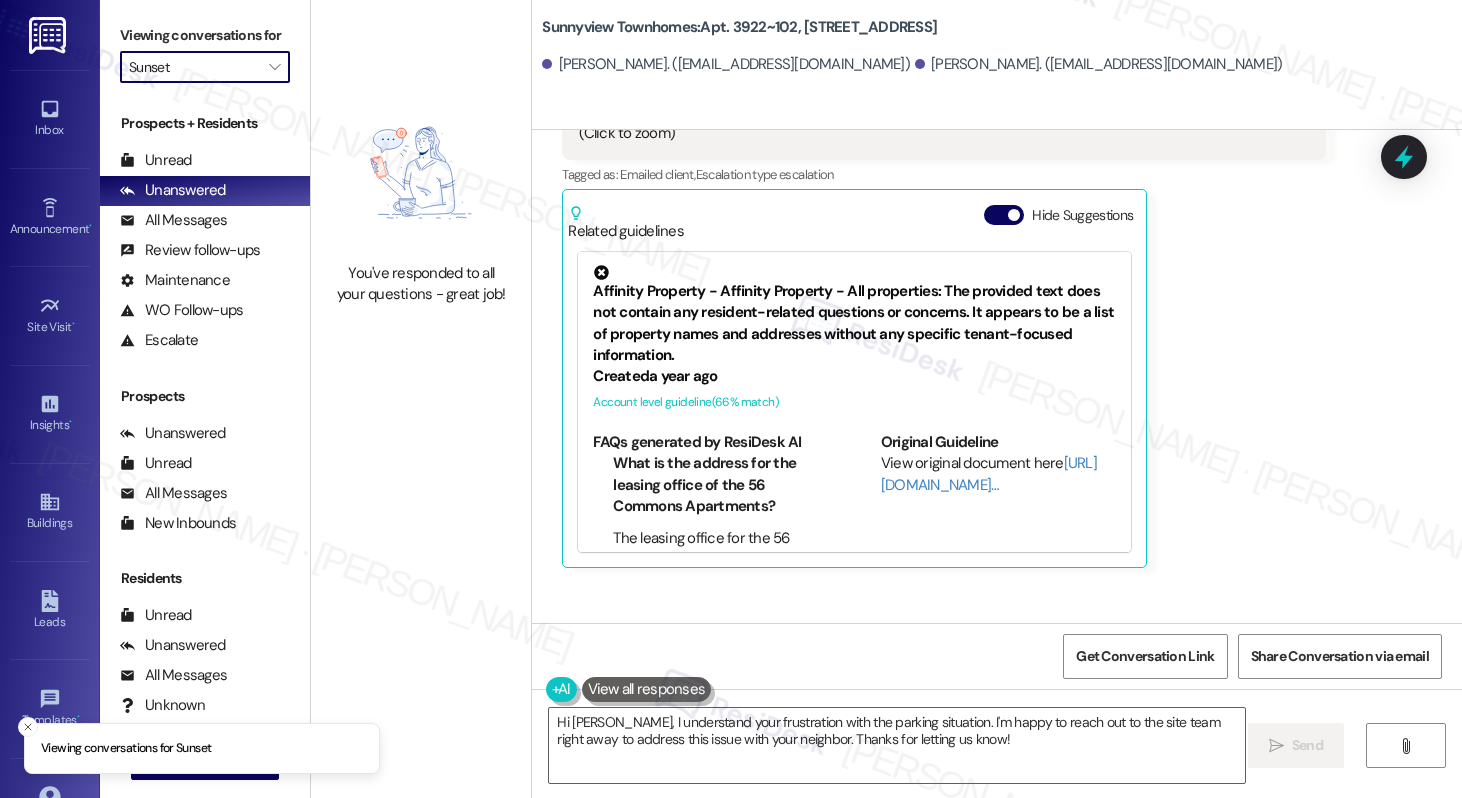 scroll, scrollTop: 0, scrollLeft: 0, axis: both 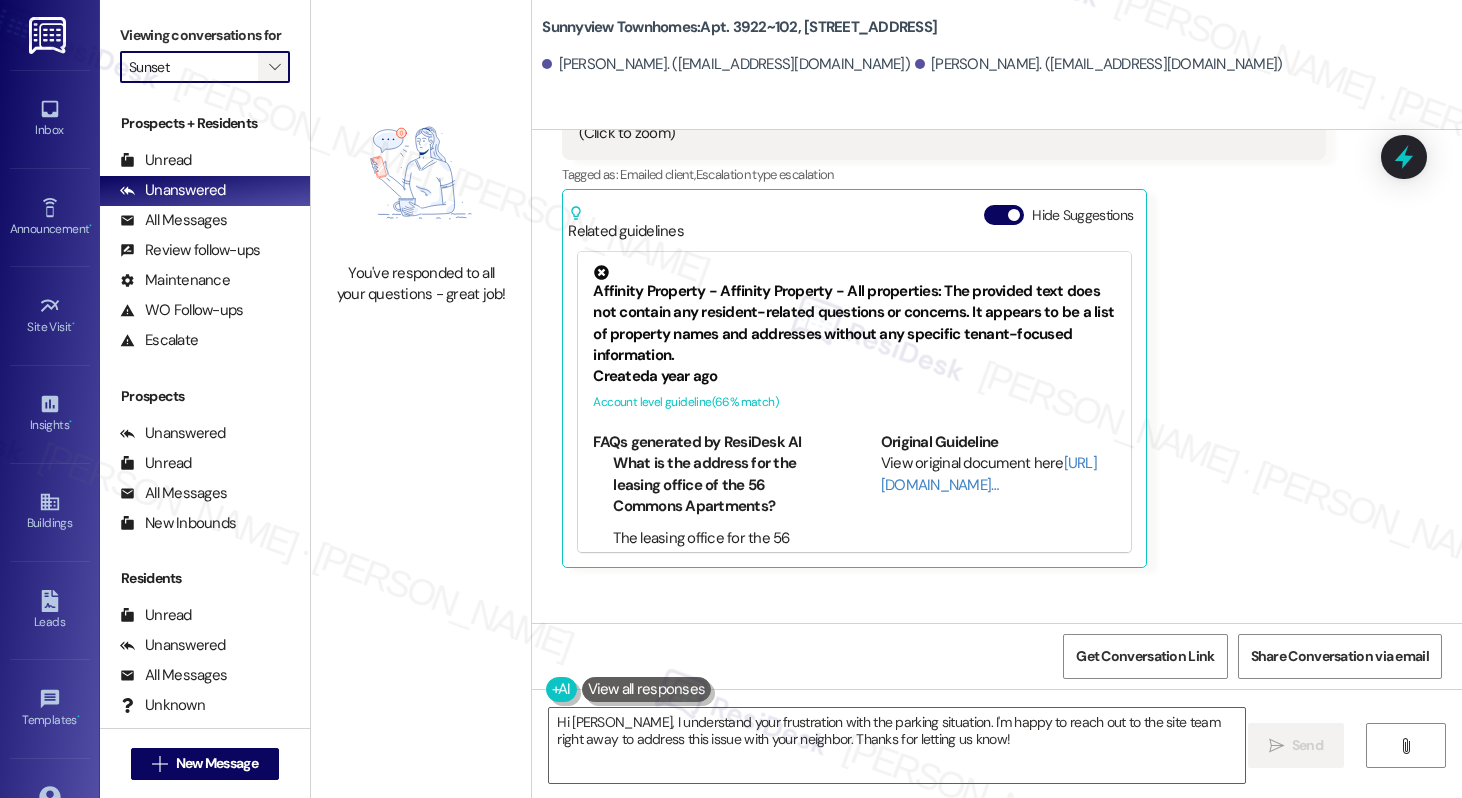 click on "" at bounding box center (274, 67) 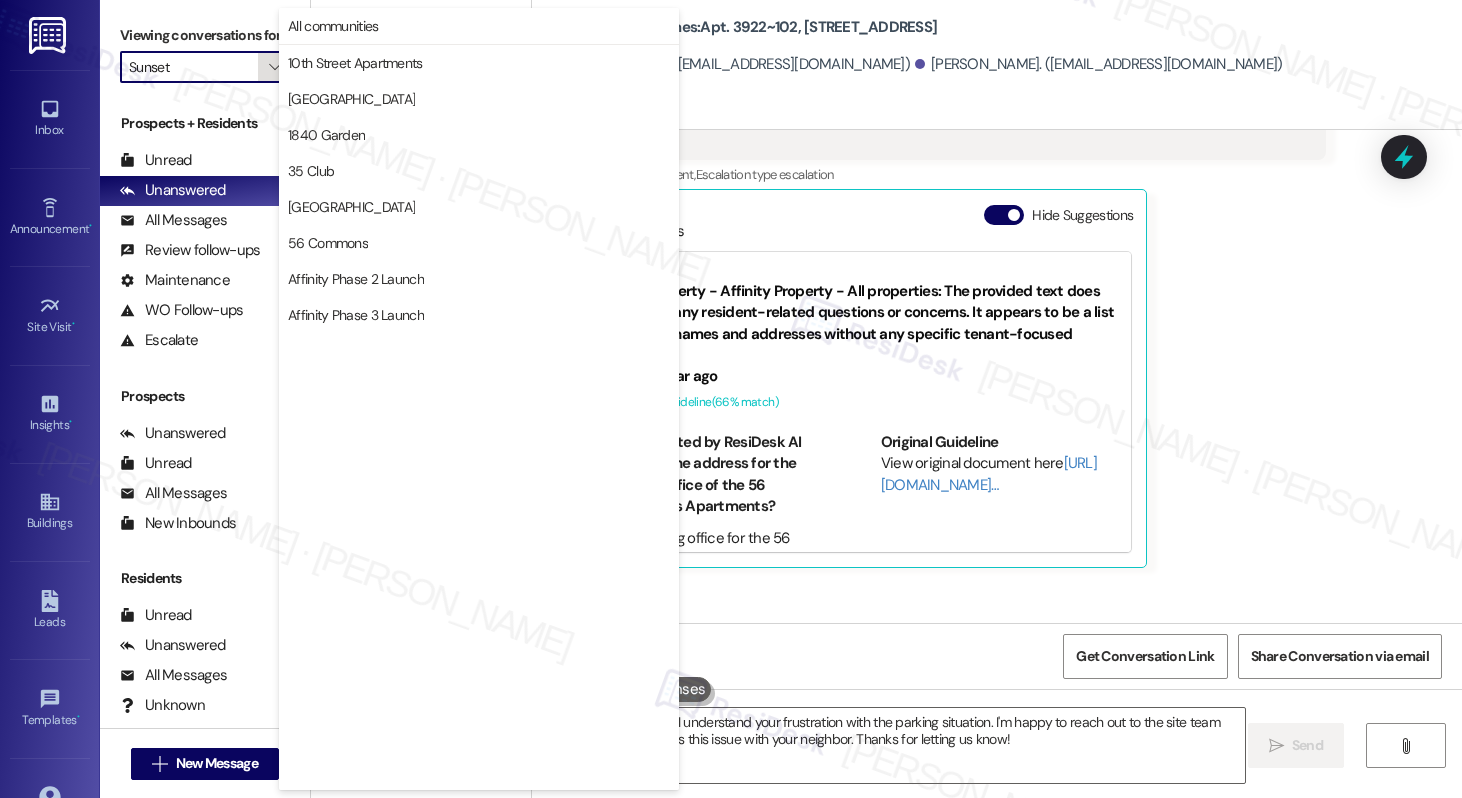 click on "" at bounding box center [274, 67] 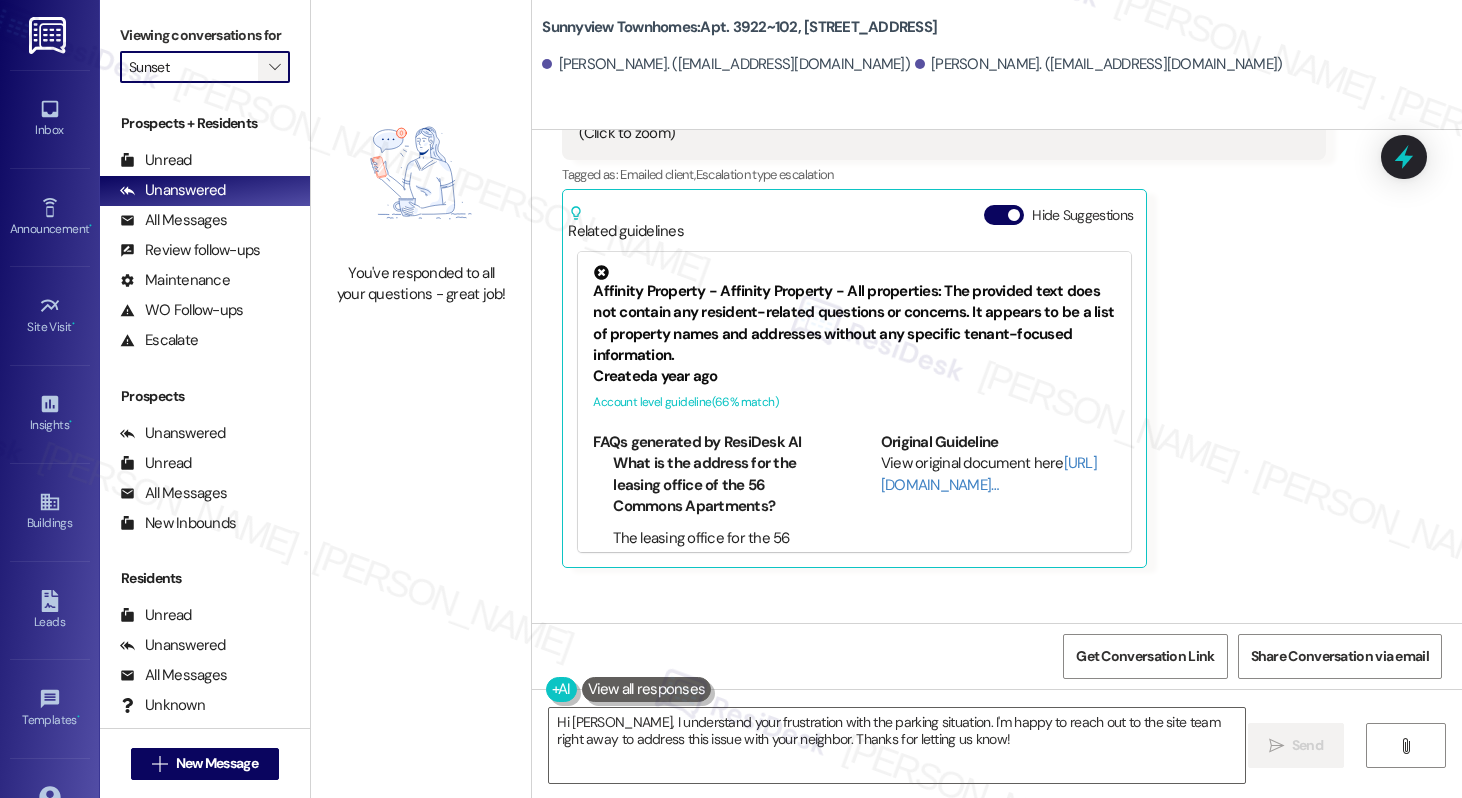 click on "" at bounding box center (274, 67) 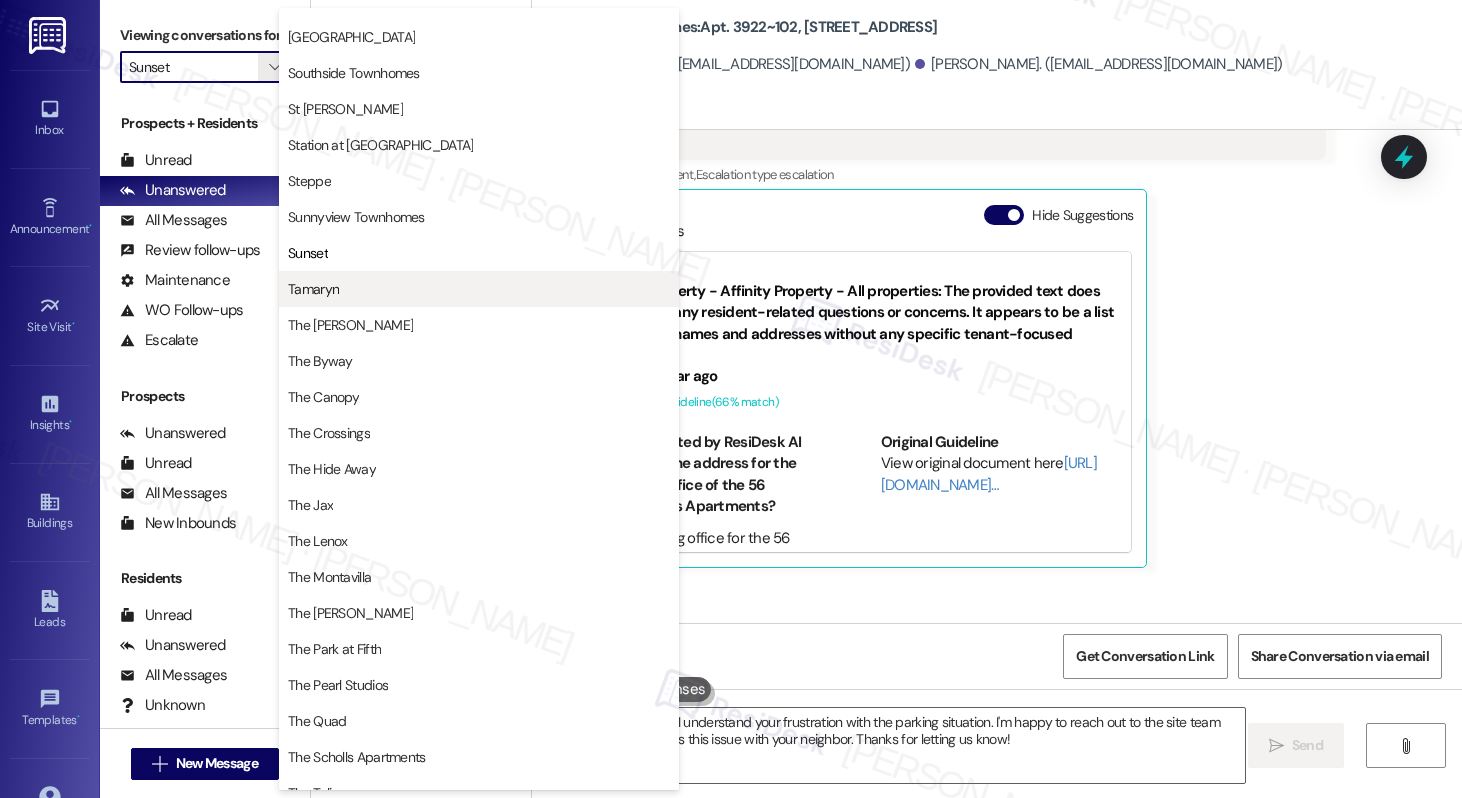 scroll, scrollTop: 3155, scrollLeft: 0, axis: vertical 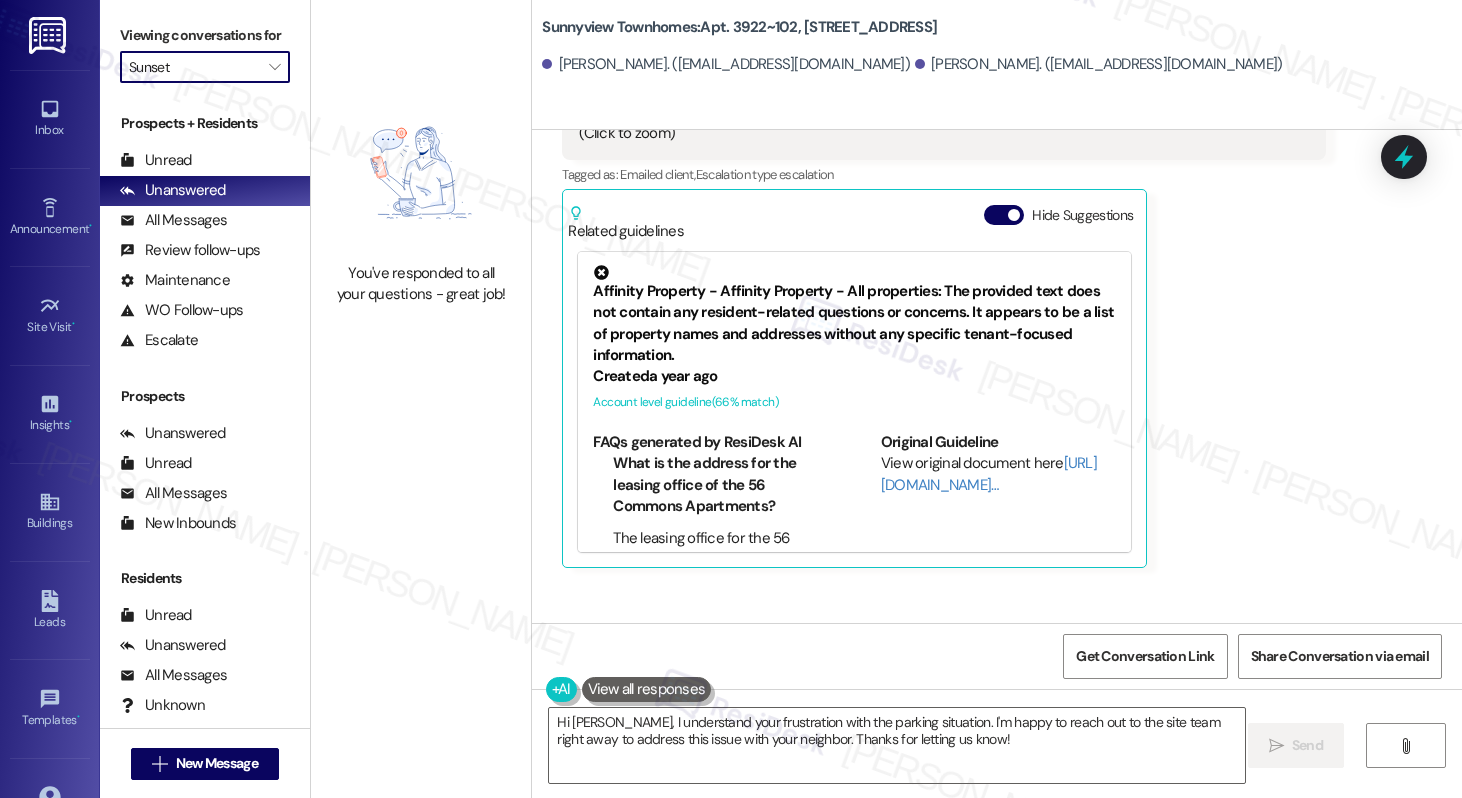 type on "Tamaryn" 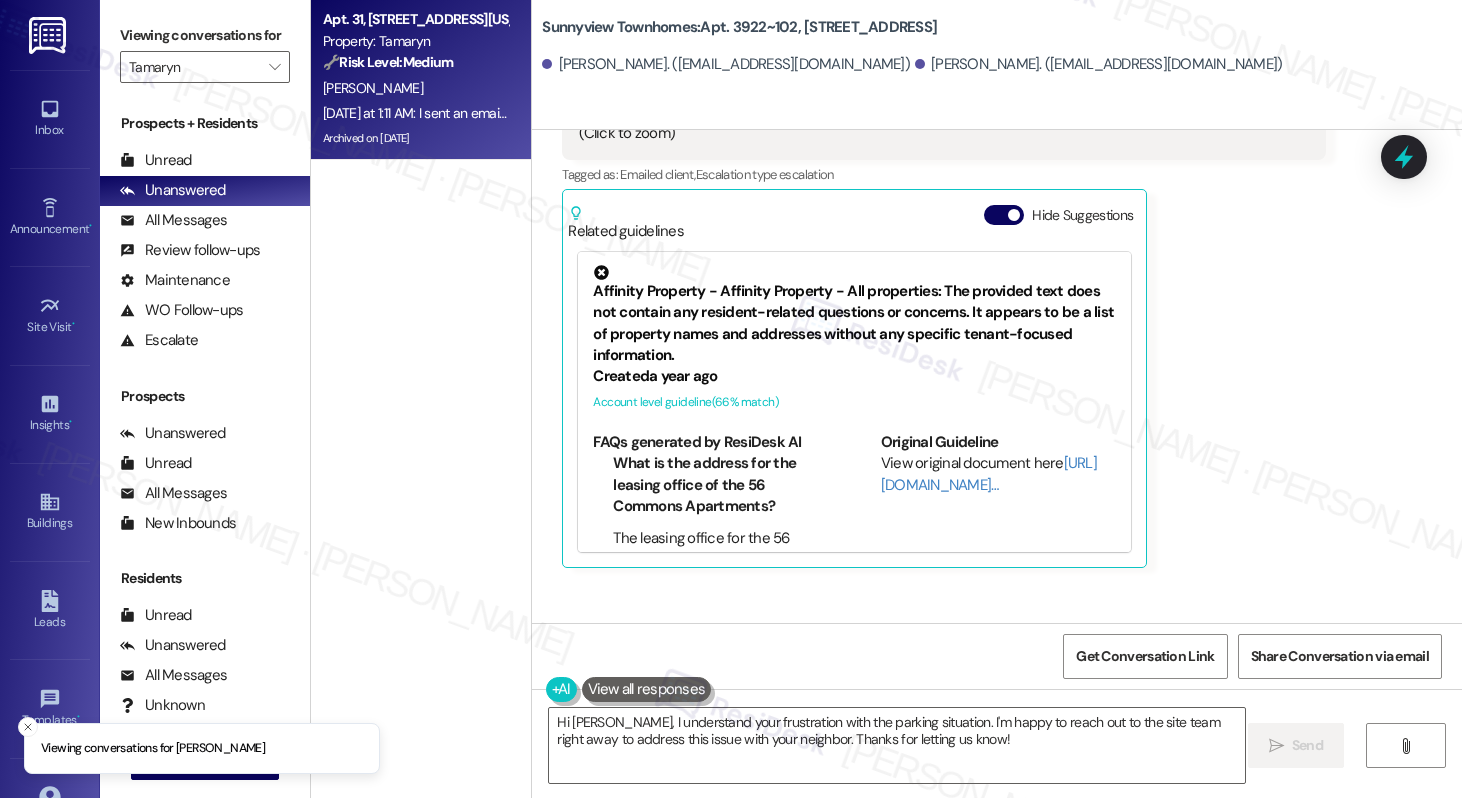 click on "Yesterday at 1:11 AM: I sent an email in the portal Yesterday at 1:11 AM: I sent an email in the portal" at bounding box center (415, 113) 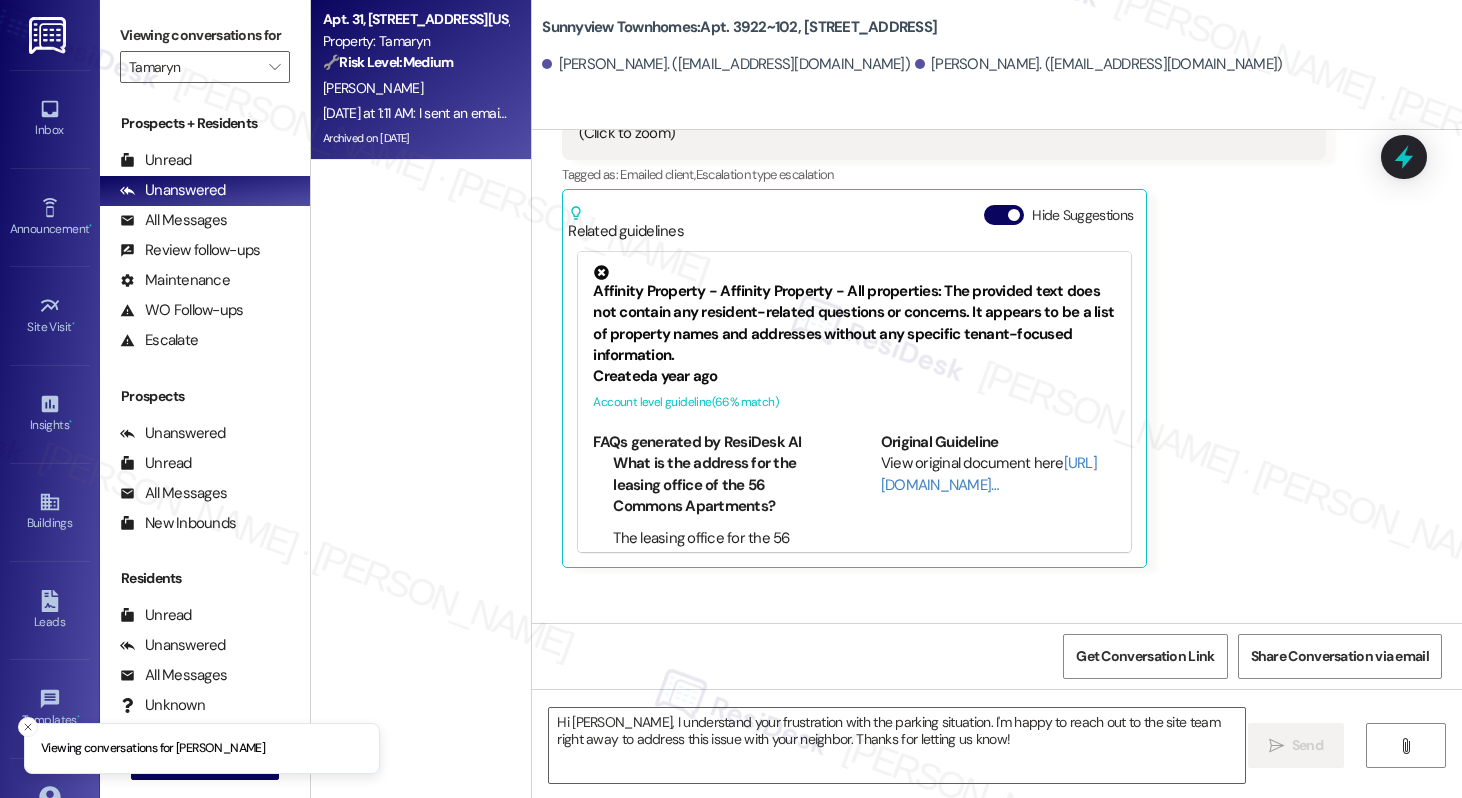 type on "Fetching suggested responses. Please feel free to read through the conversation in the meantime." 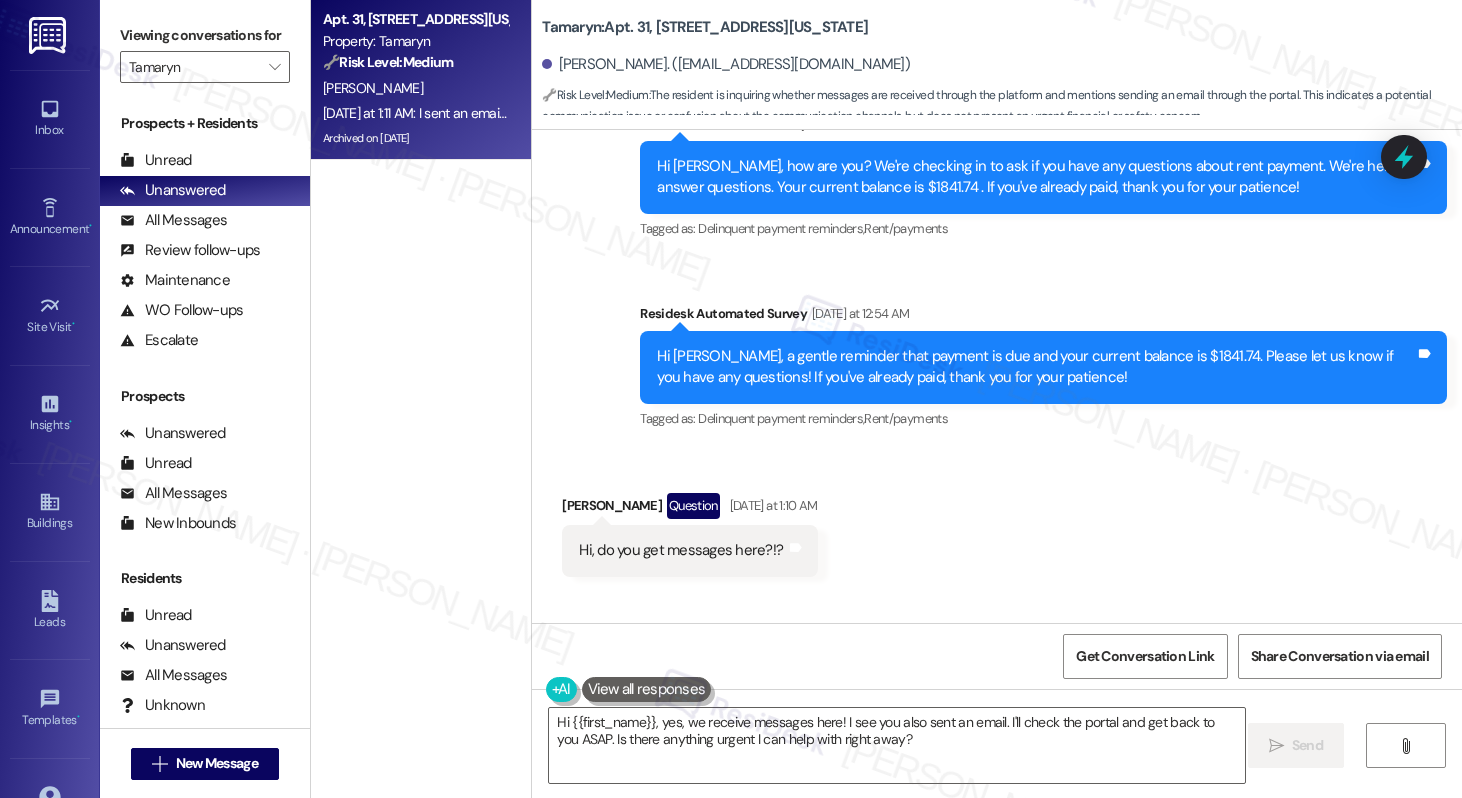 scroll, scrollTop: 8868, scrollLeft: 0, axis: vertical 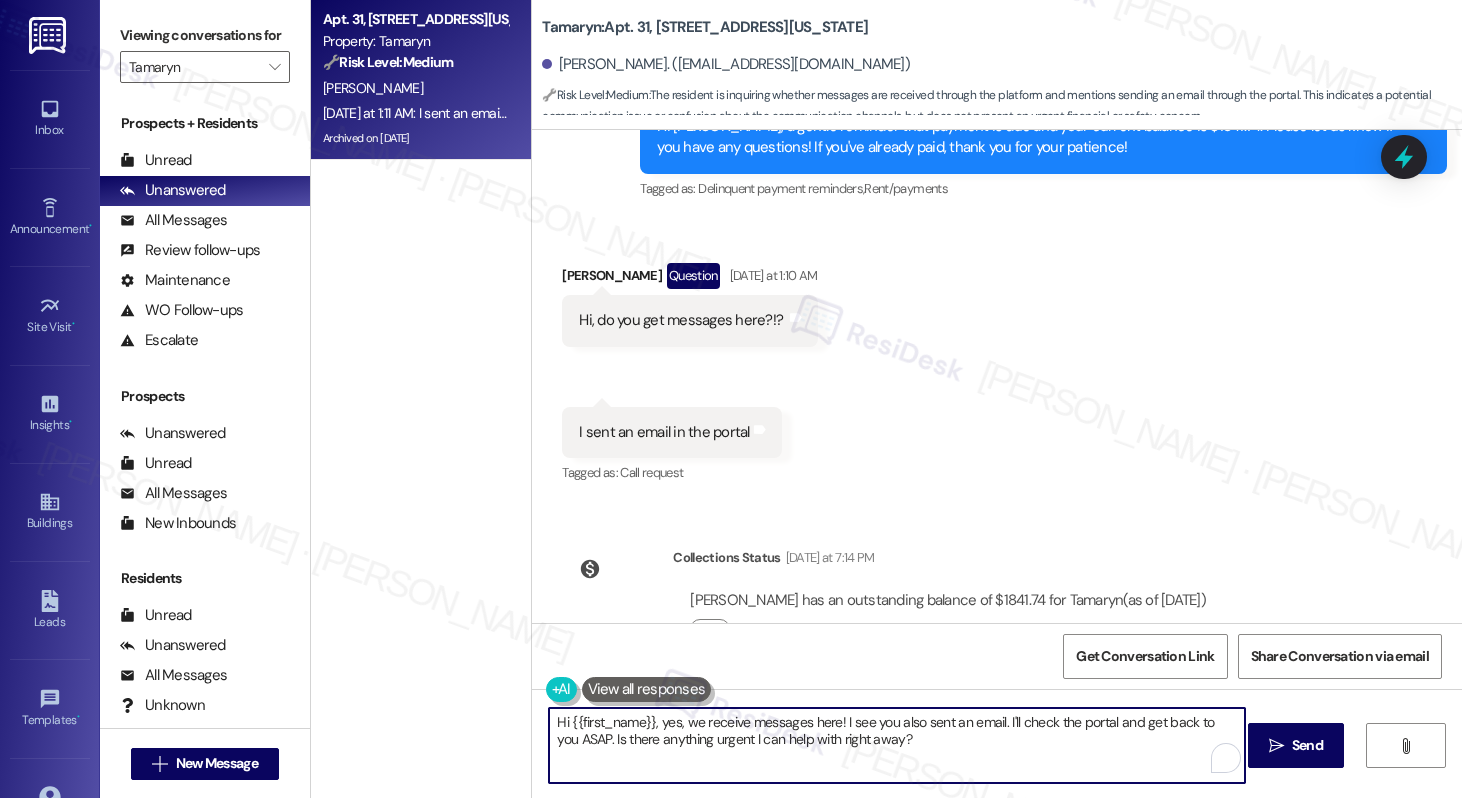 drag, startPoint x: 836, startPoint y: 725, endPoint x: 902, endPoint y: 755, distance: 72.498276 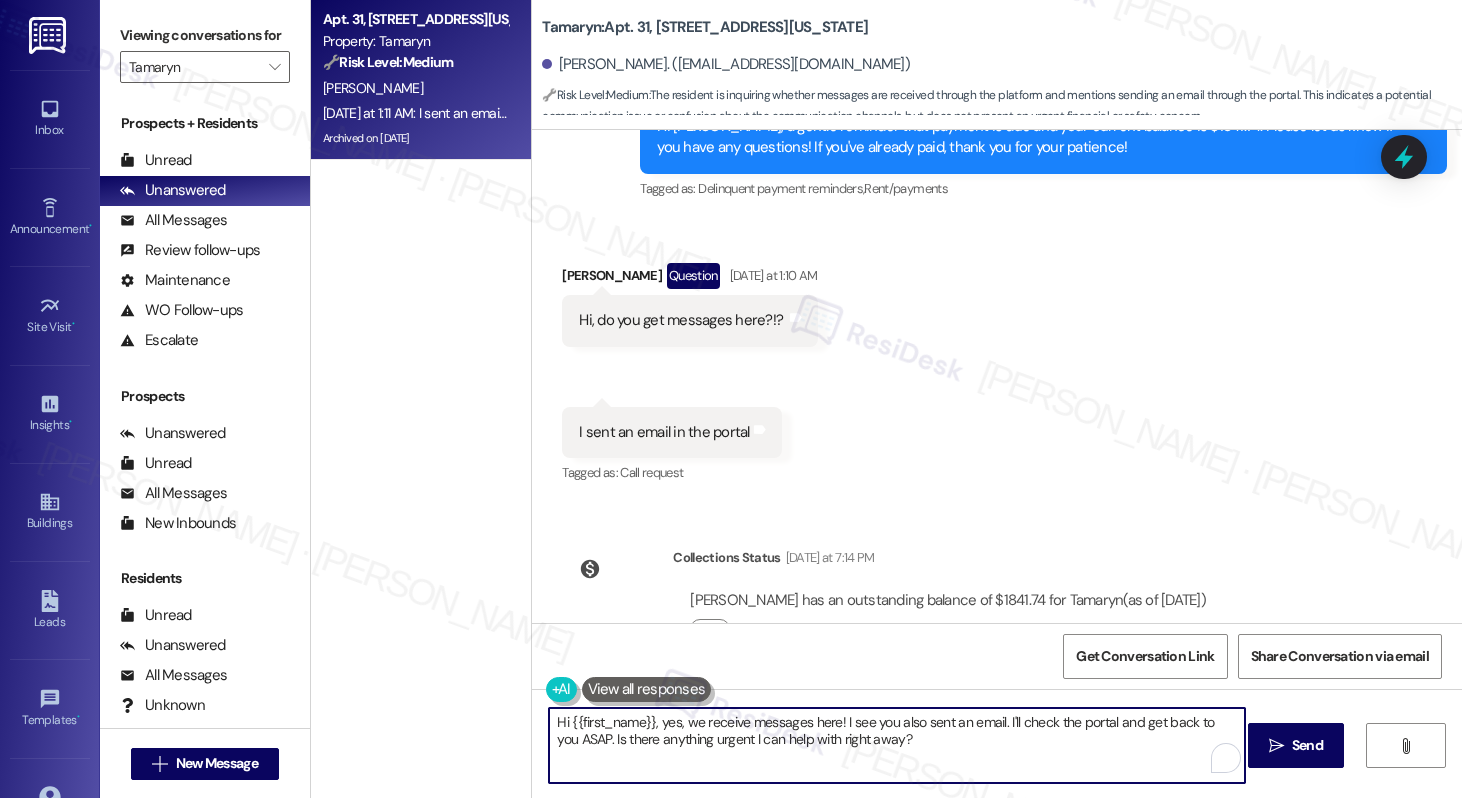 click on "Hi {{first_name}}, yes, we receive messages here! I see you also sent an email. I'll check the portal and get back to you ASAP. Is there anything urgent I can help with right away?" at bounding box center [896, 745] 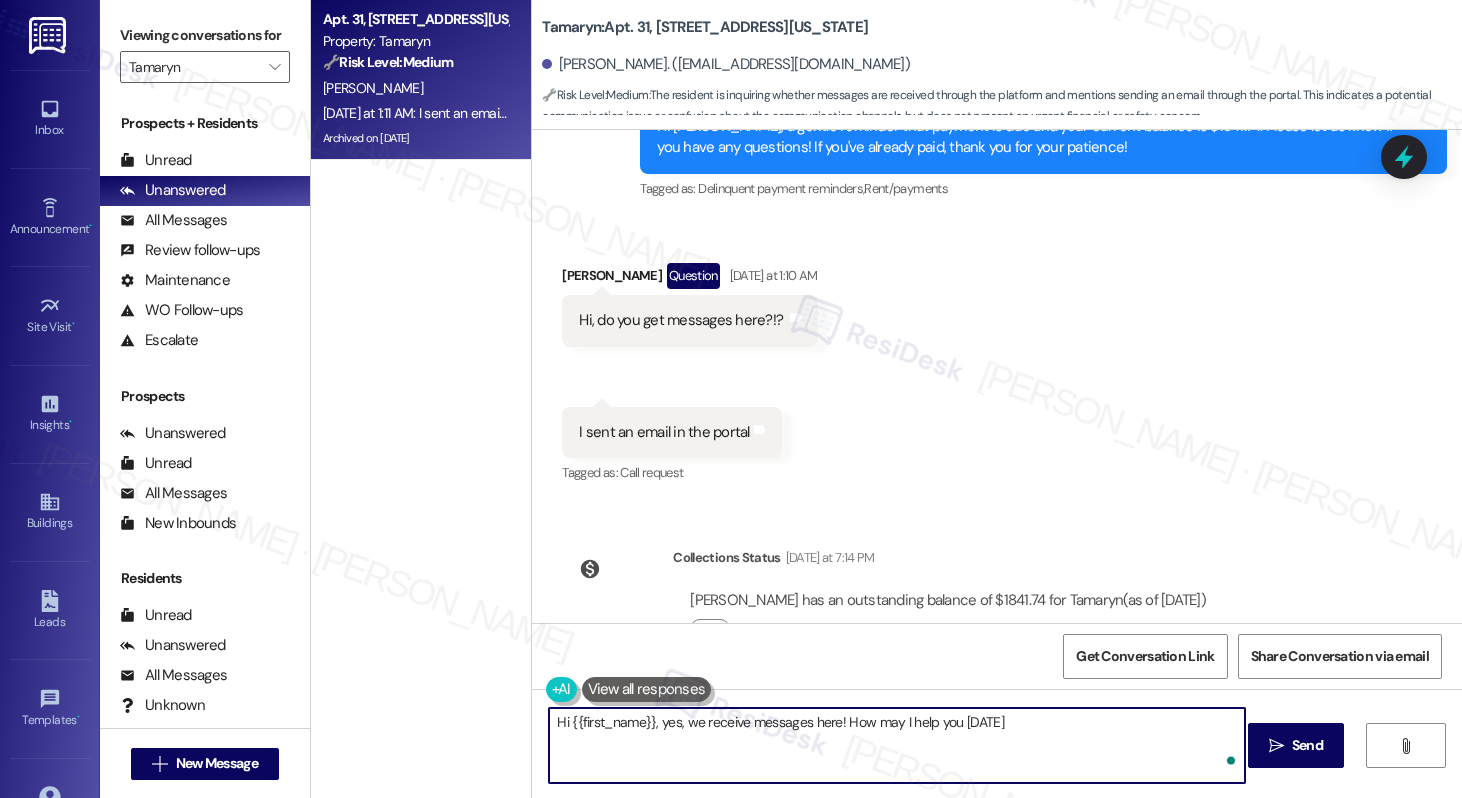 type on "Hi {{first_name}}, yes, we receive messages here! How may I help you today?" 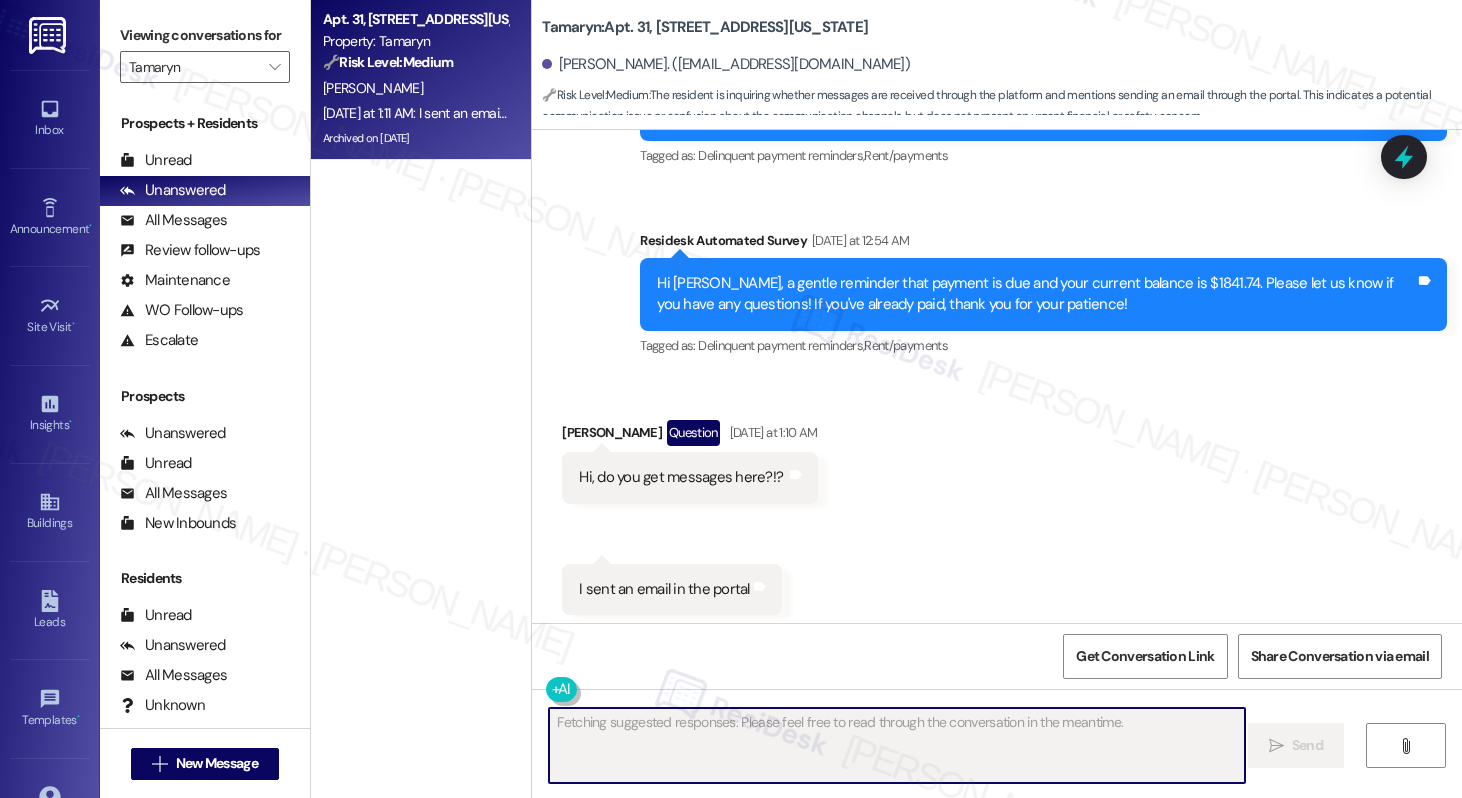 scroll, scrollTop: 8683, scrollLeft: 0, axis: vertical 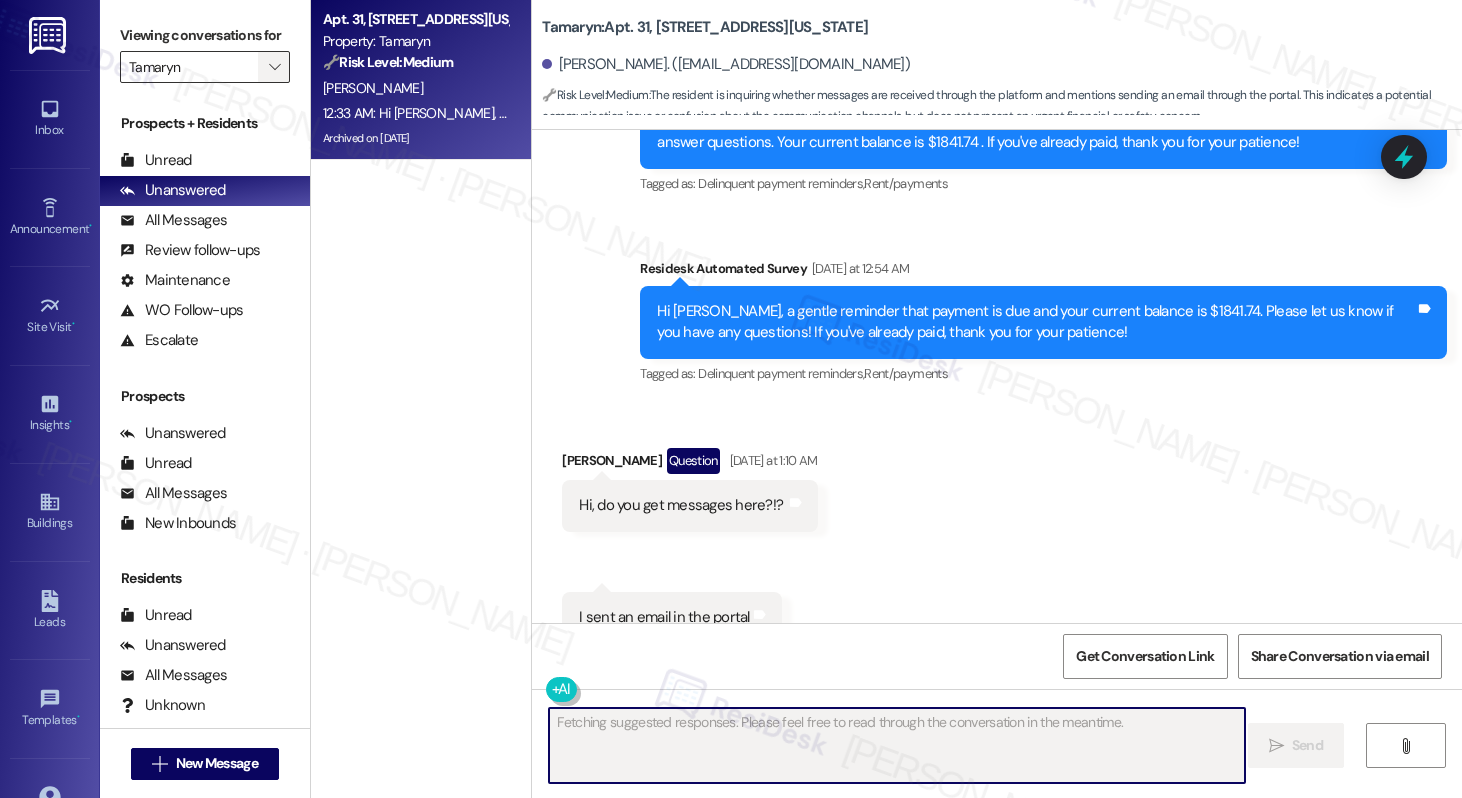 click on "" at bounding box center [274, 67] 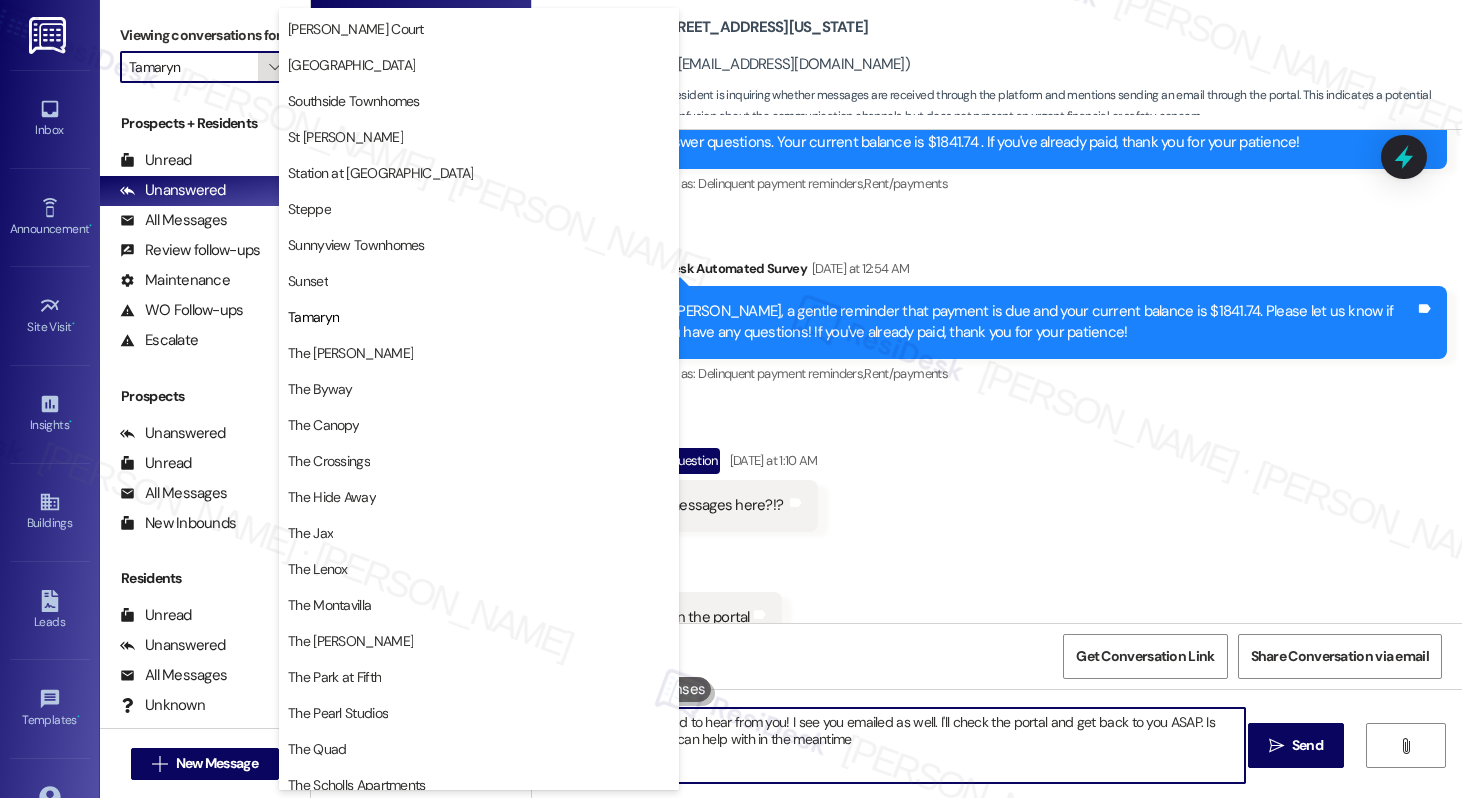 type on "Hi {{first_name}}, glad to hear from you! I see you emailed as well. I'll check the portal and get back to you ASAP. Is there anything else I can help with in the meantime?" 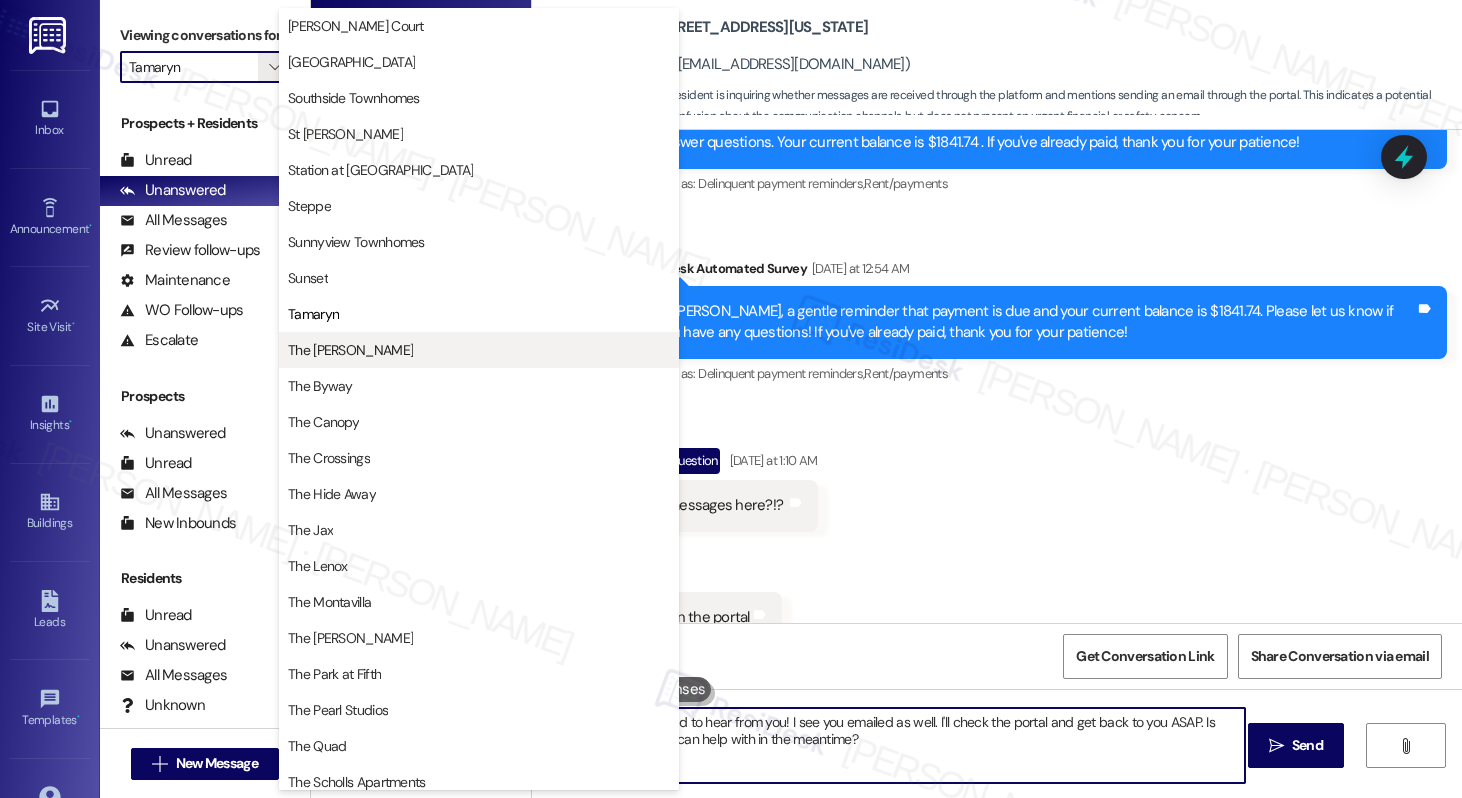 scroll, scrollTop: 3180, scrollLeft: 0, axis: vertical 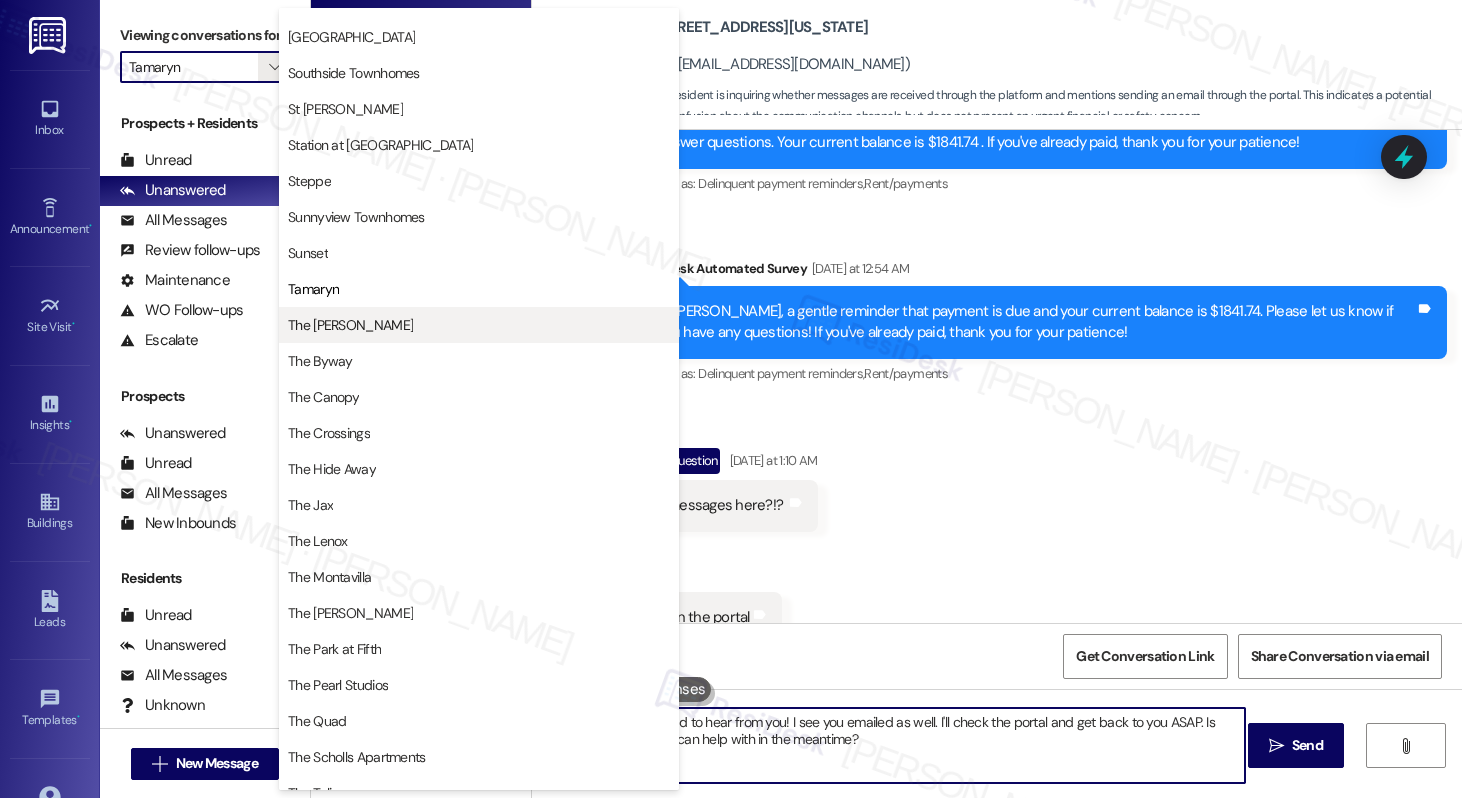 click on "The [PERSON_NAME]" at bounding box center [350, 325] 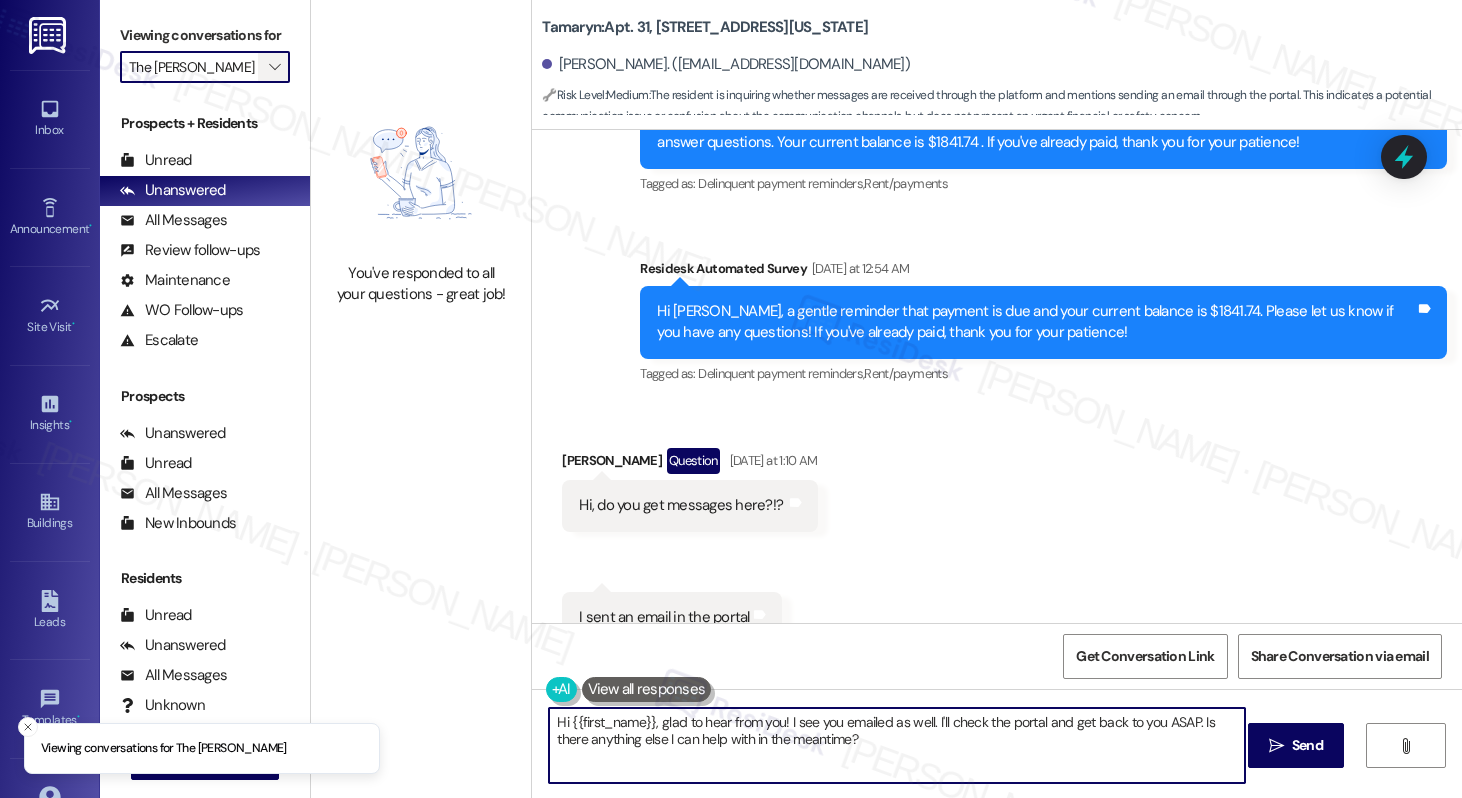 click on "" at bounding box center [274, 67] 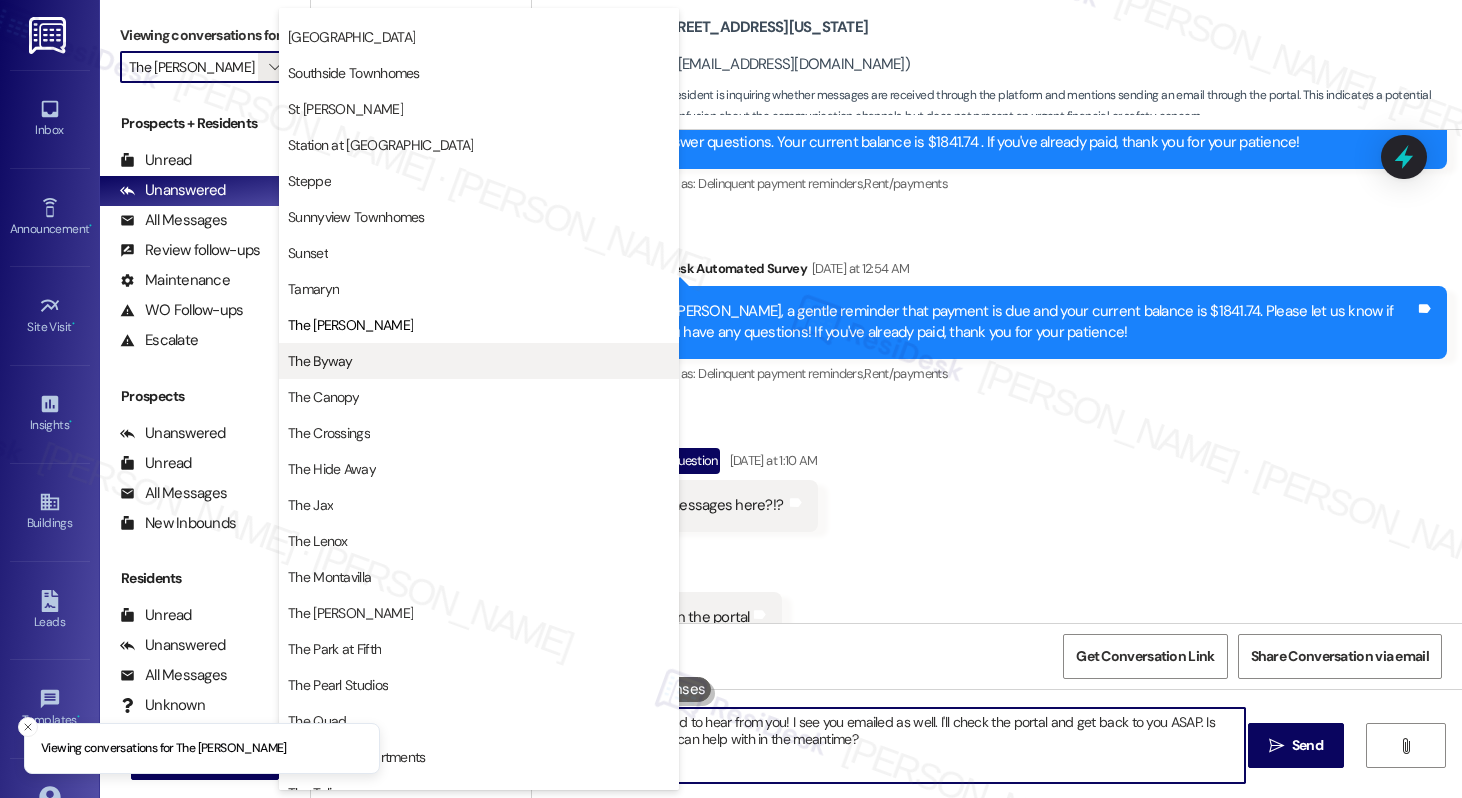 scroll, scrollTop: 3146, scrollLeft: 0, axis: vertical 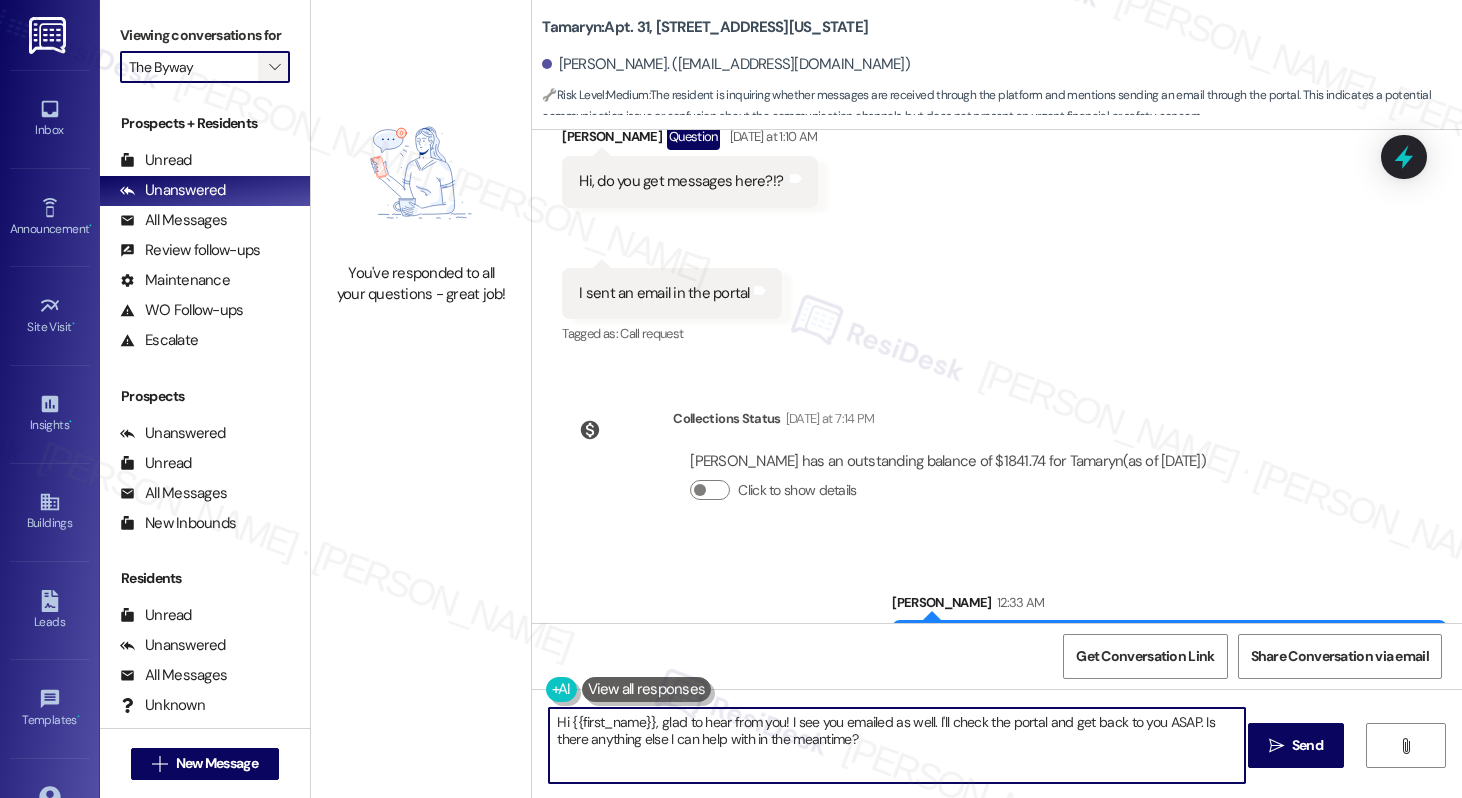 click on "" at bounding box center (274, 67) 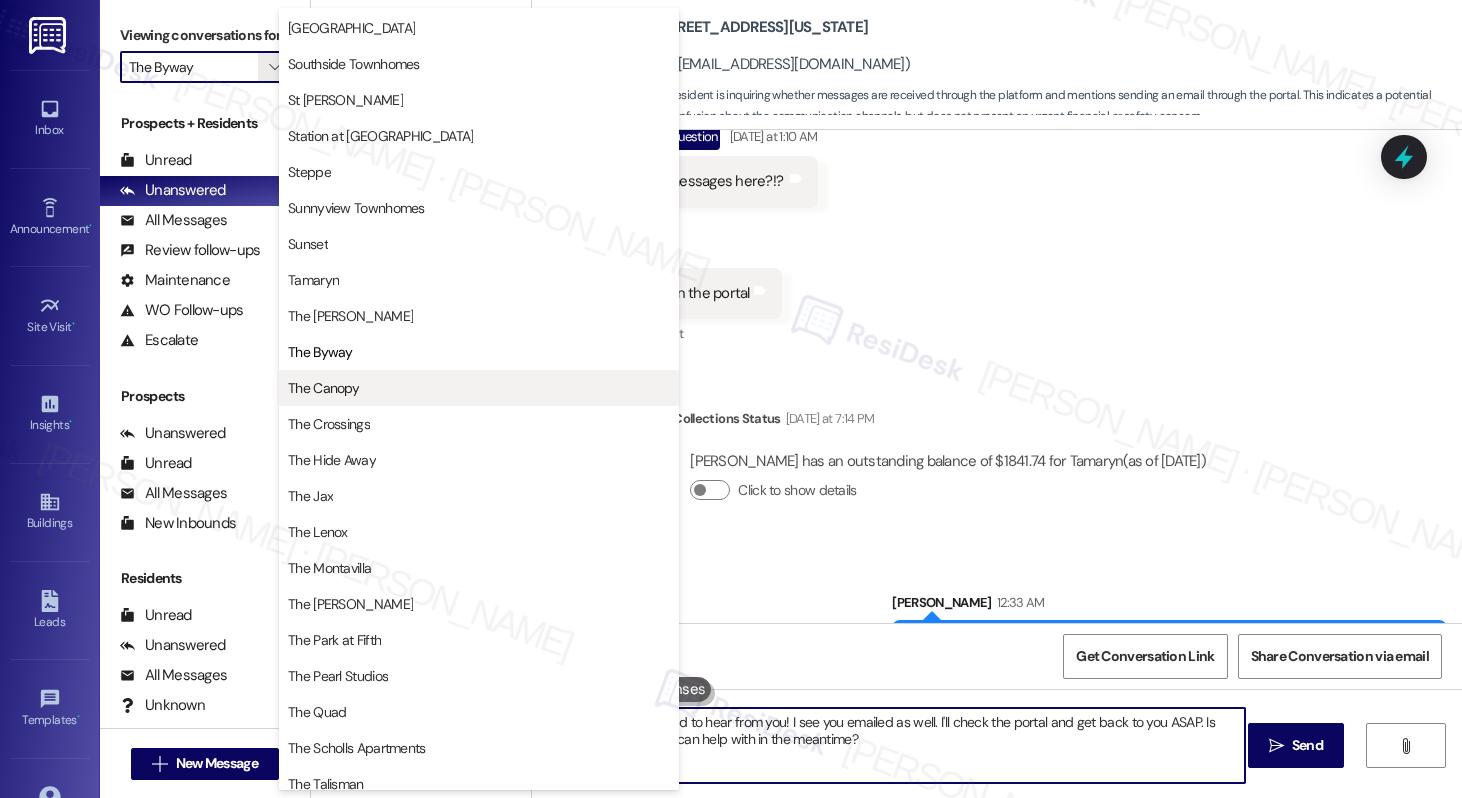 scroll, scrollTop: 3137, scrollLeft: 0, axis: vertical 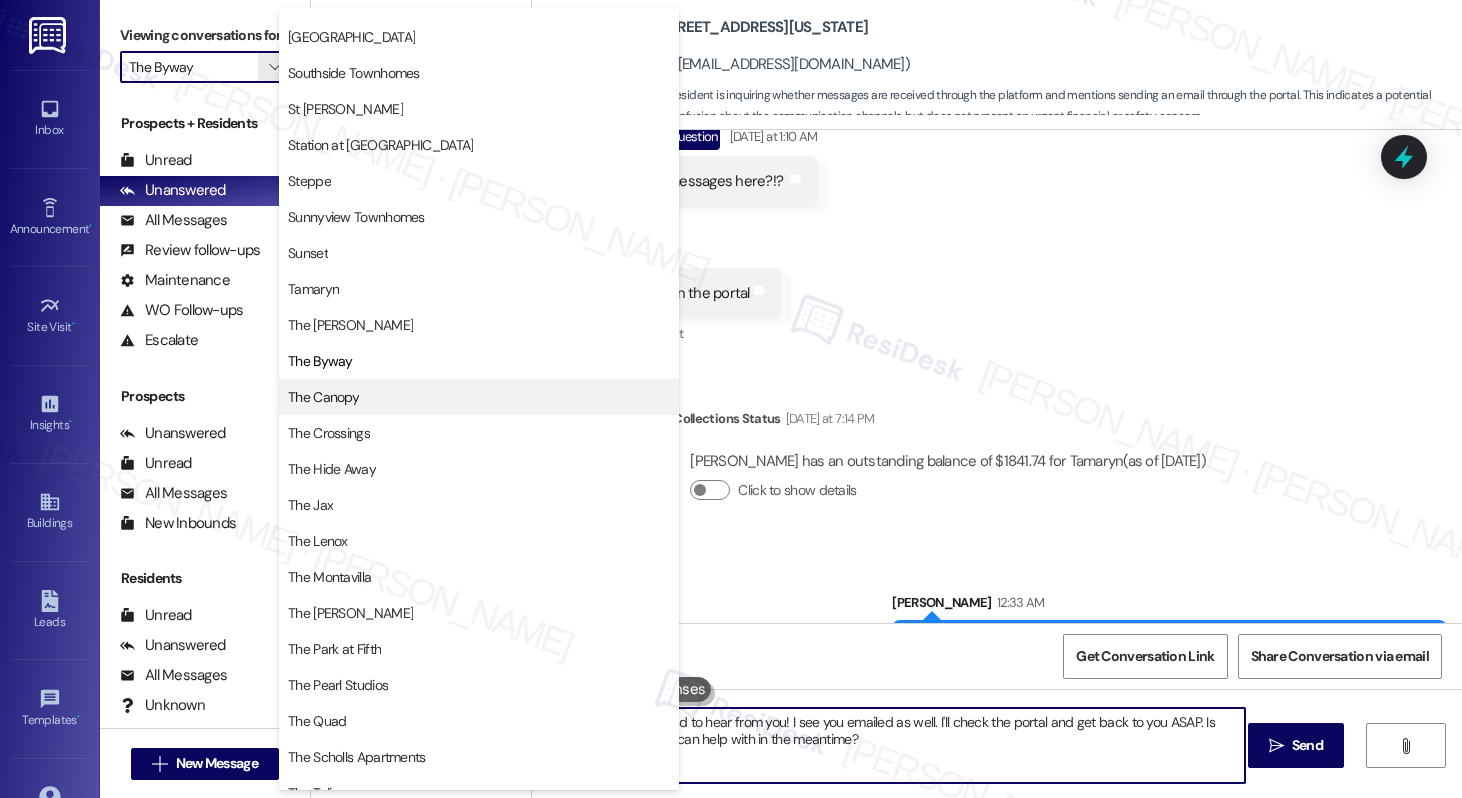 click on "The Canopy" at bounding box center (323, 397) 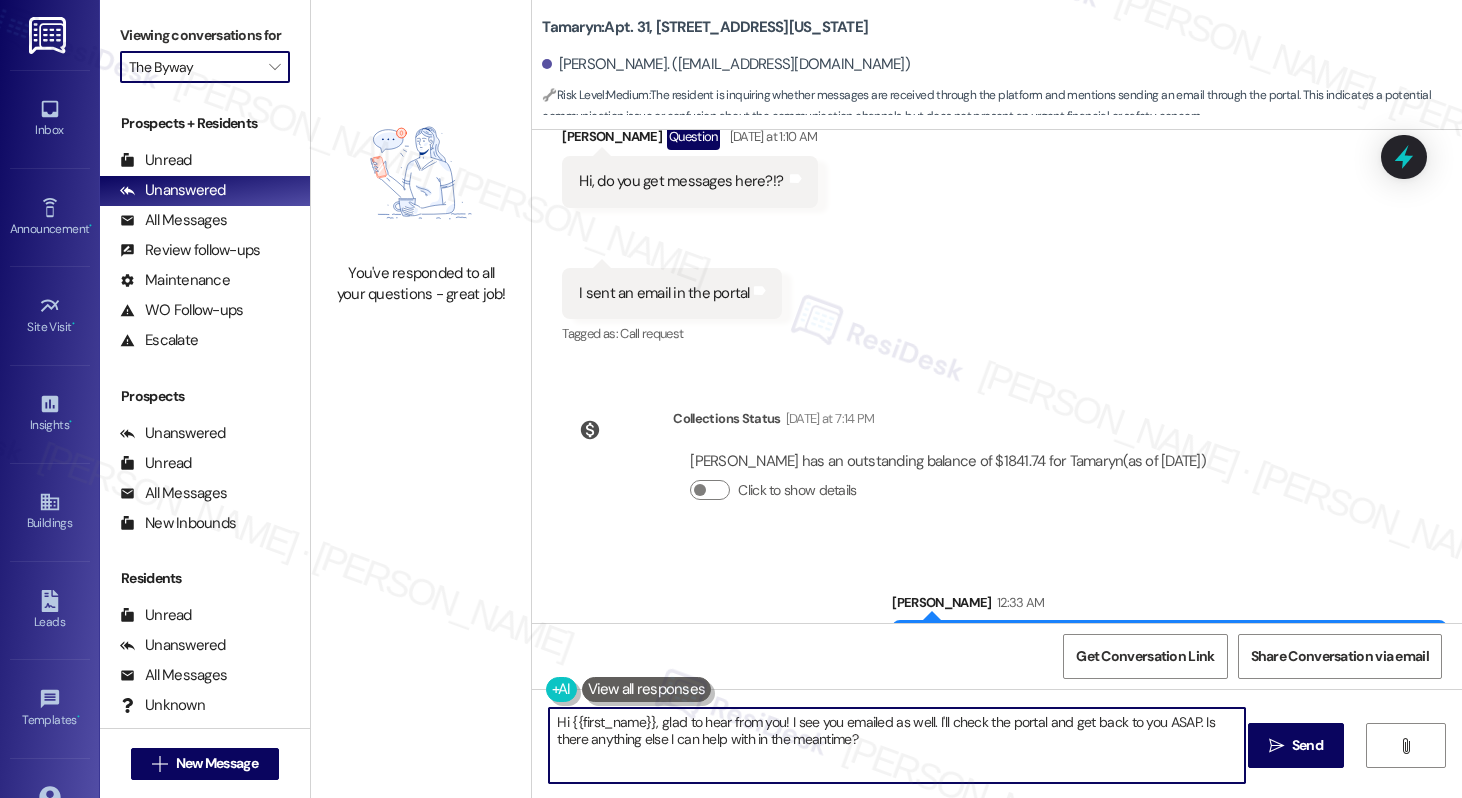 type on "The Canopy" 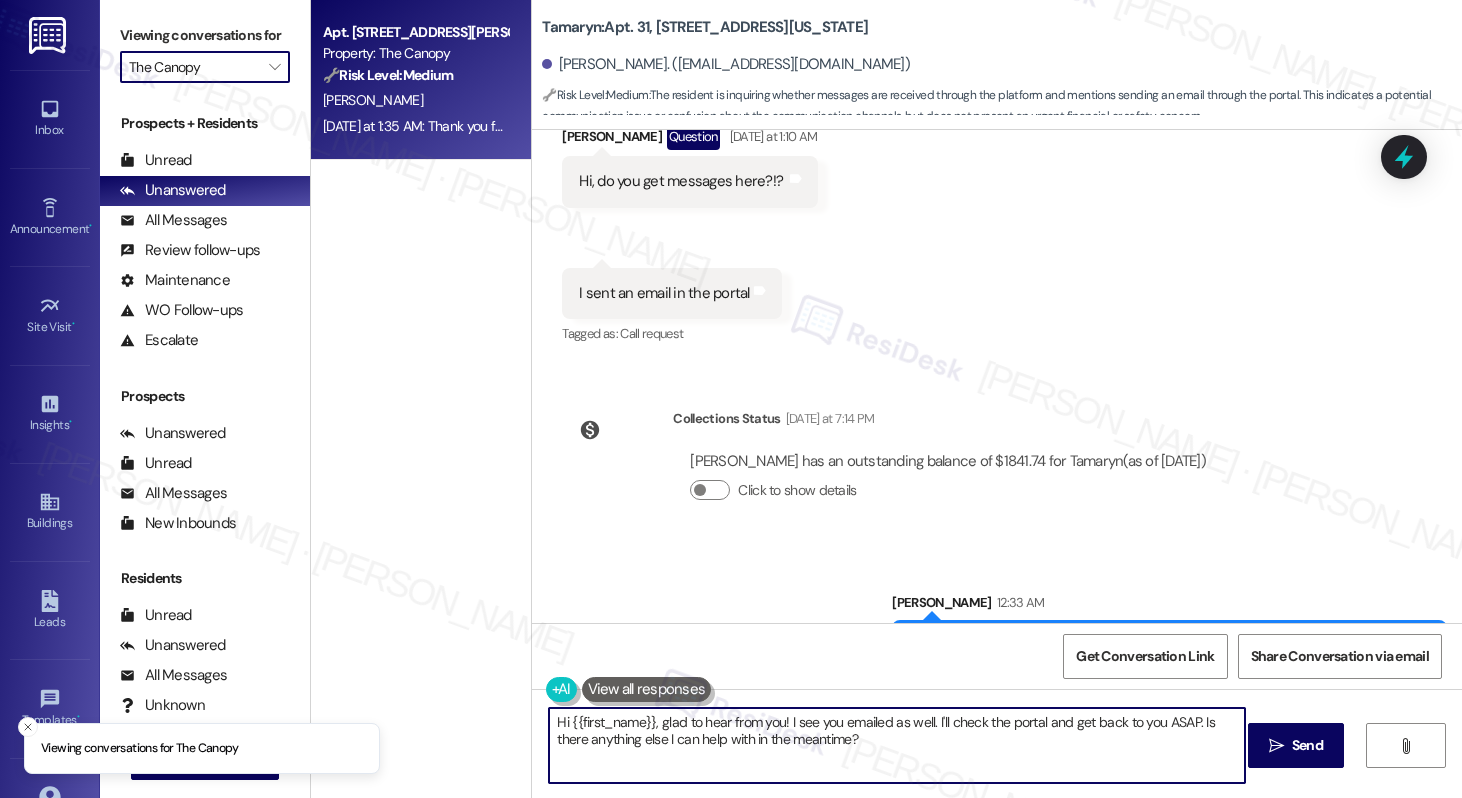 click on "Yesterday at 1:35 AM:  Thank you for the reminder. I will make the payment on 07/17/2025. Yesterday at 1:35 AM:  Thank you for the reminder. I will make the payment on 07/17/2025." at bounding box center (554, 126) 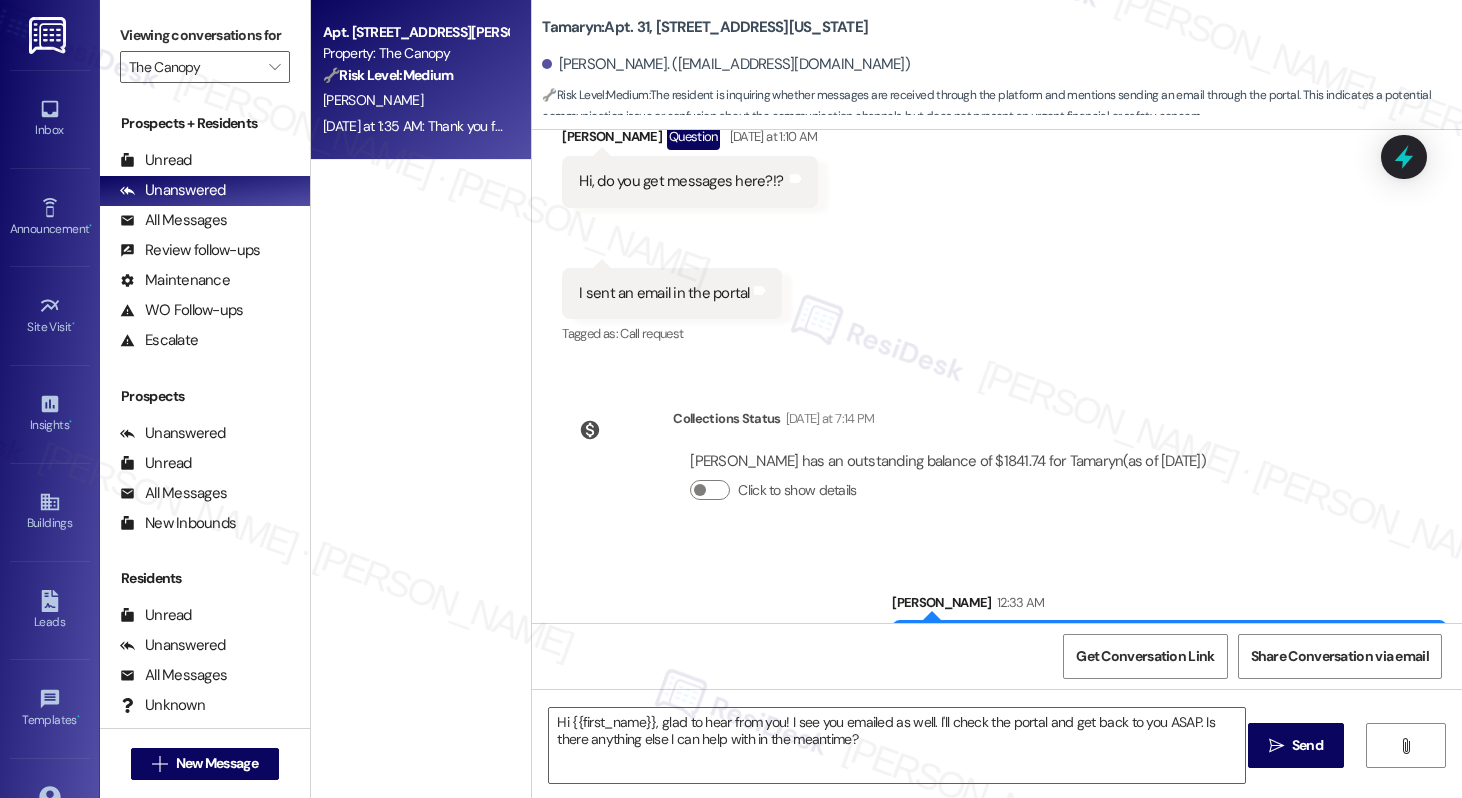 type on "Fetching suggested responses. Please feel free to read through the conversation in the meantime." 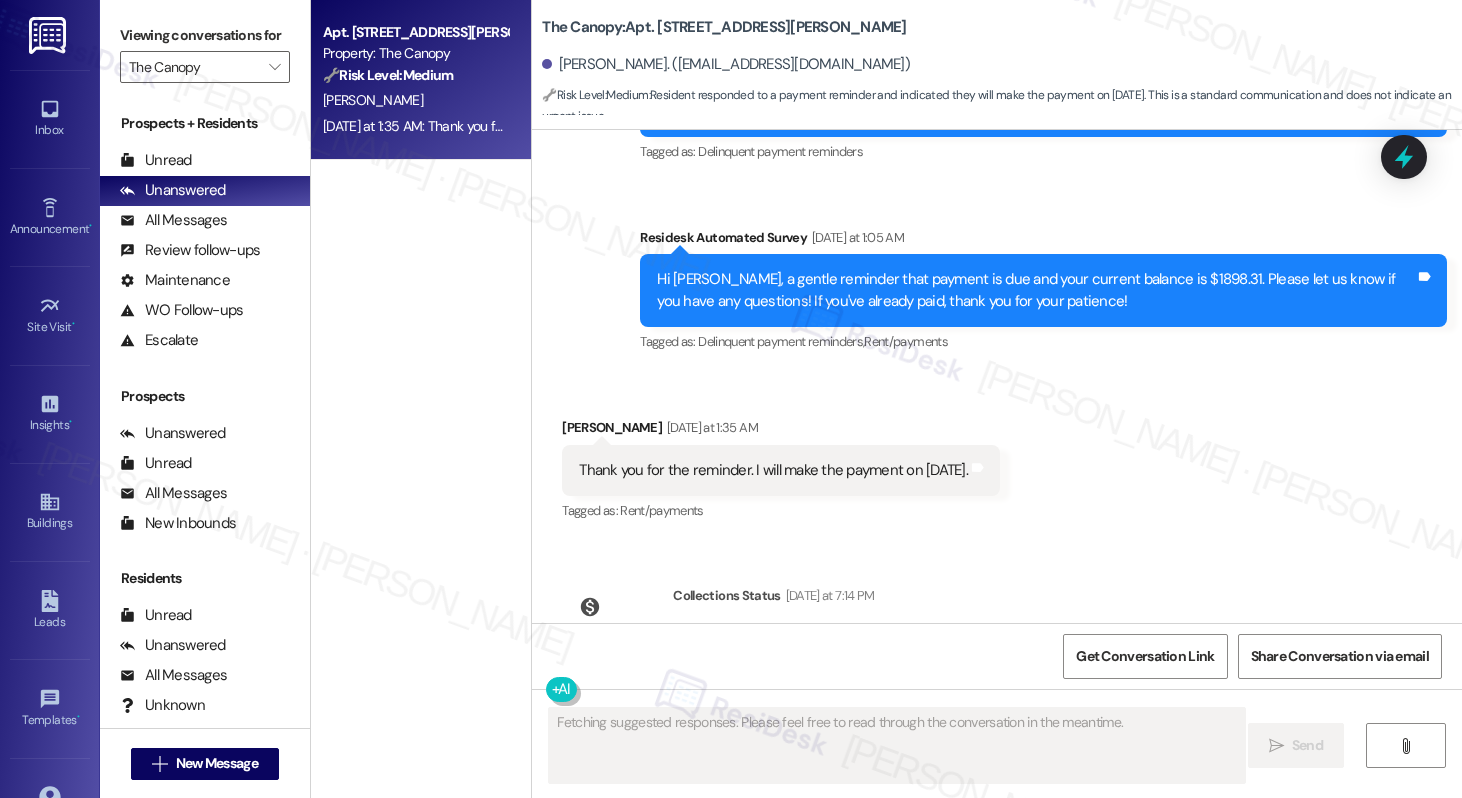 scroll, scrollTop: 8240, scrollLeft: 0, axis: vertical 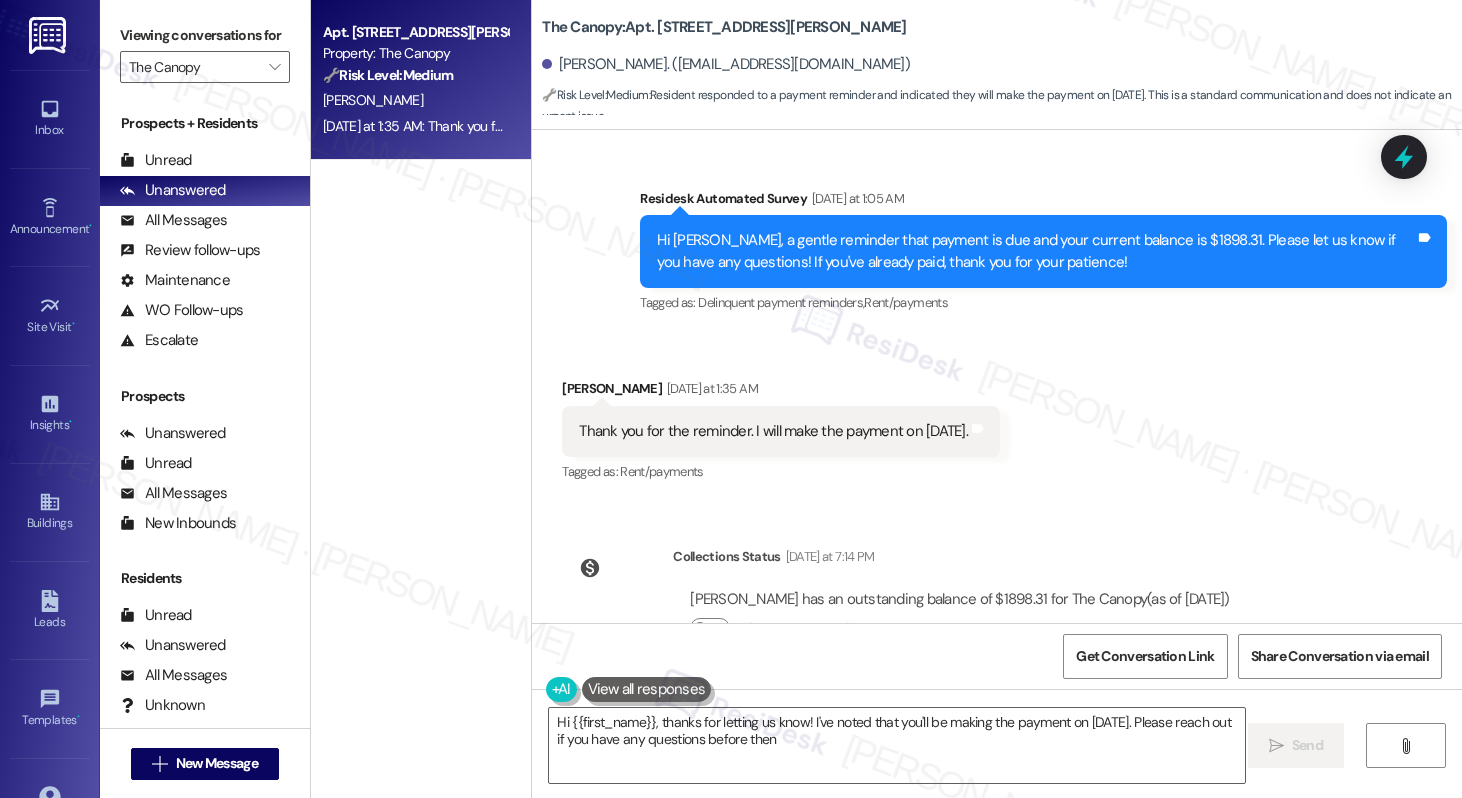 type on "Hi {{first_name}}, thanks for letting us know! I've noted that you'll be making the payment on 07/17/2025. Please reach out if you have any questions before then!" 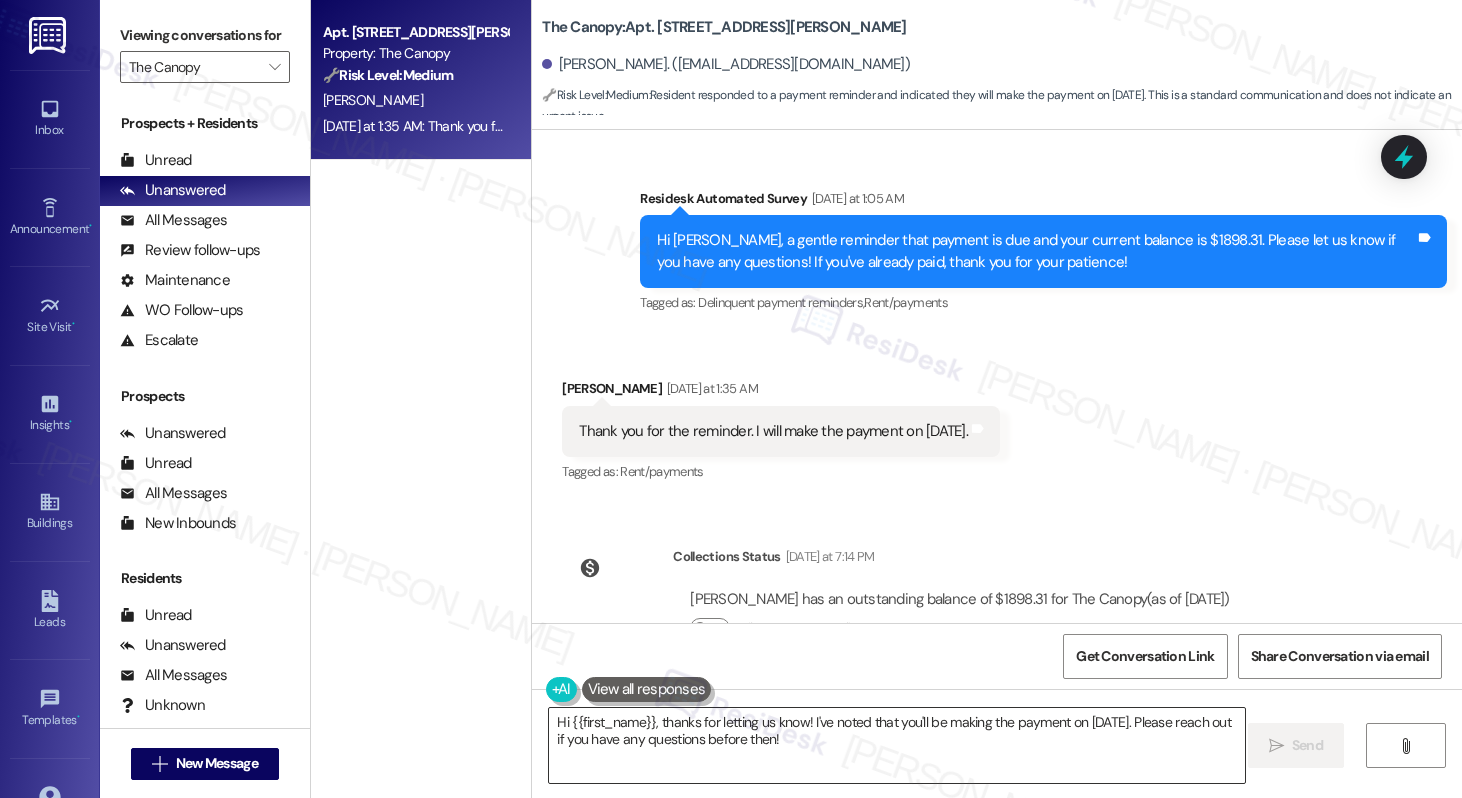 click on "Hi {{first_name}}, thanks for letting us know! I've noted that you'll be making the payment on 07/17/2025. Please reach out if you have any questions before then!" at bounding box center (896, 745) 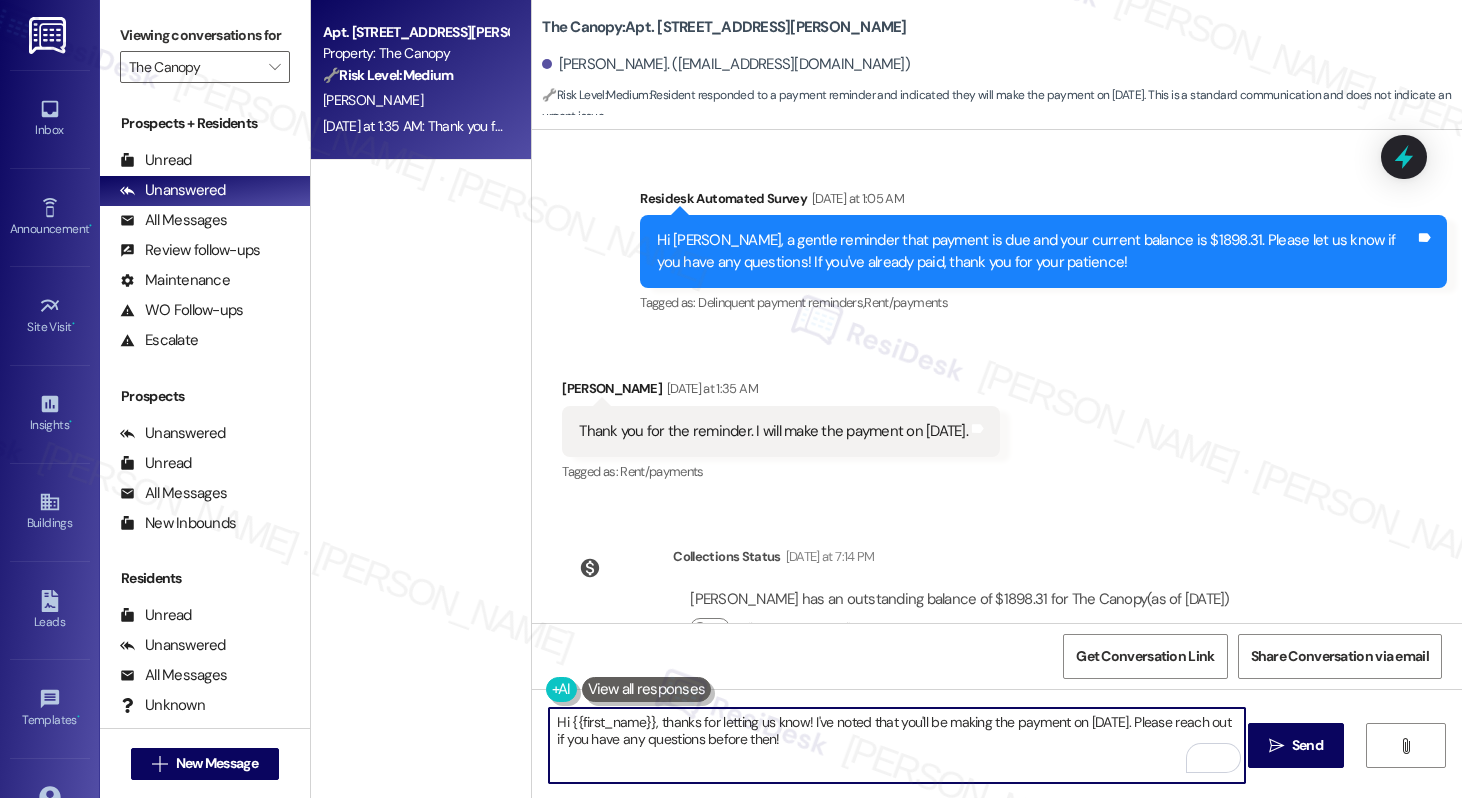 click on "Hi {{first_name}}, thanks for letting us know! I've noted that you'll be making the payment on 07/17/2025. Please reach out if you have any questions before then!" at bounding box center [896, 745] 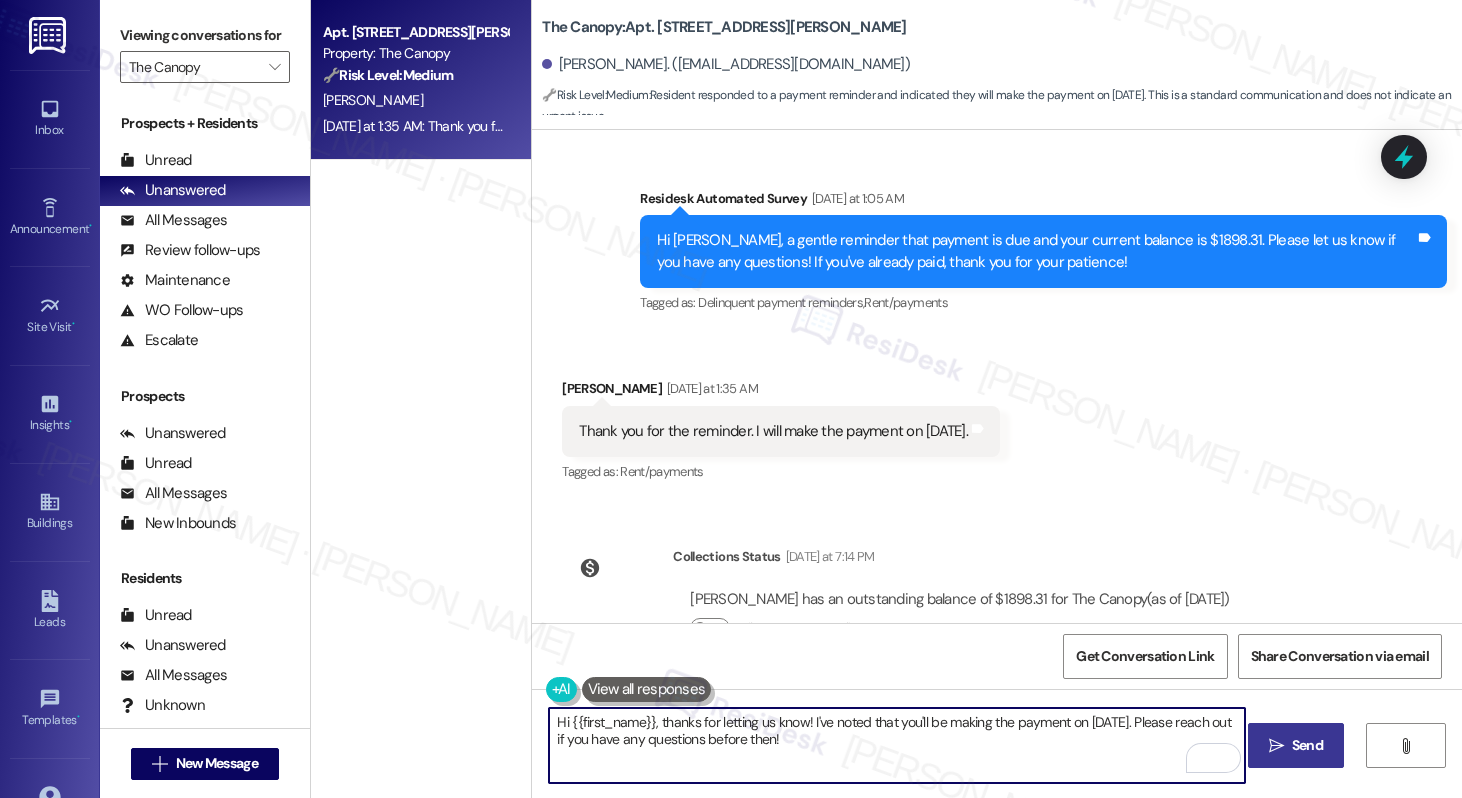 click on " Send" at bounding box center (1296, 745) 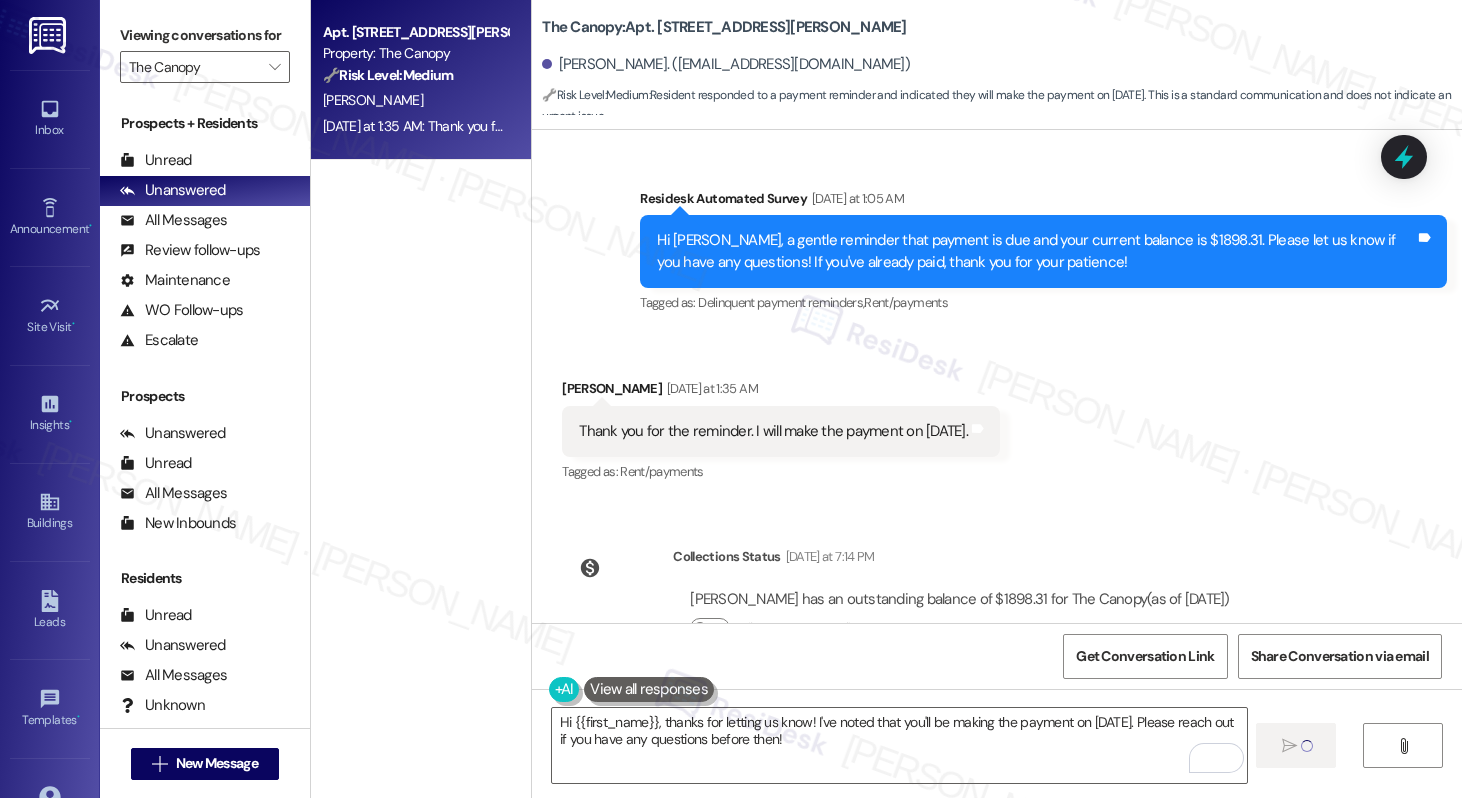 type 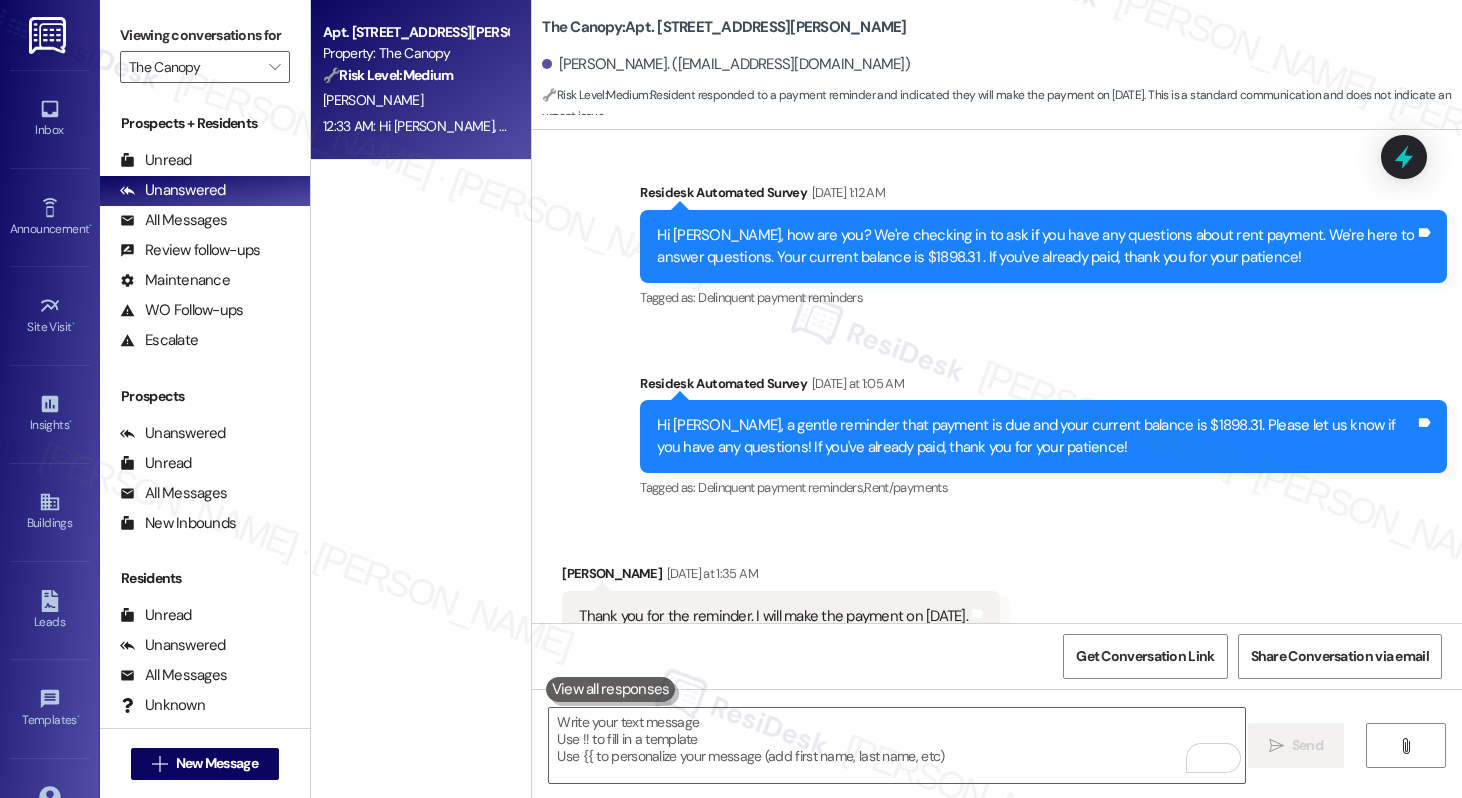 scroll, scrollTop: 8401, scrollLeft: 0, axis: vertical 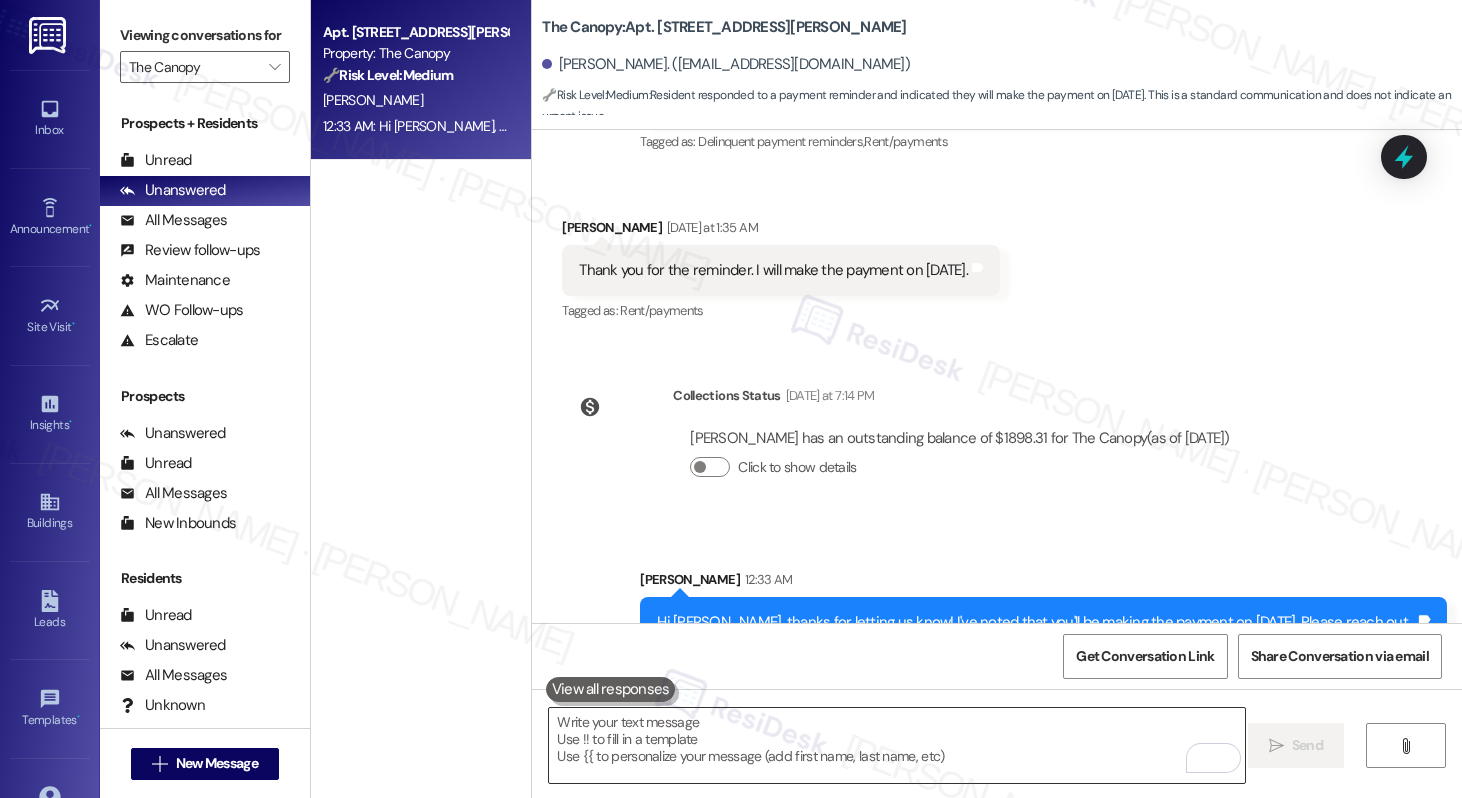 click at bounding box center [896, 745] 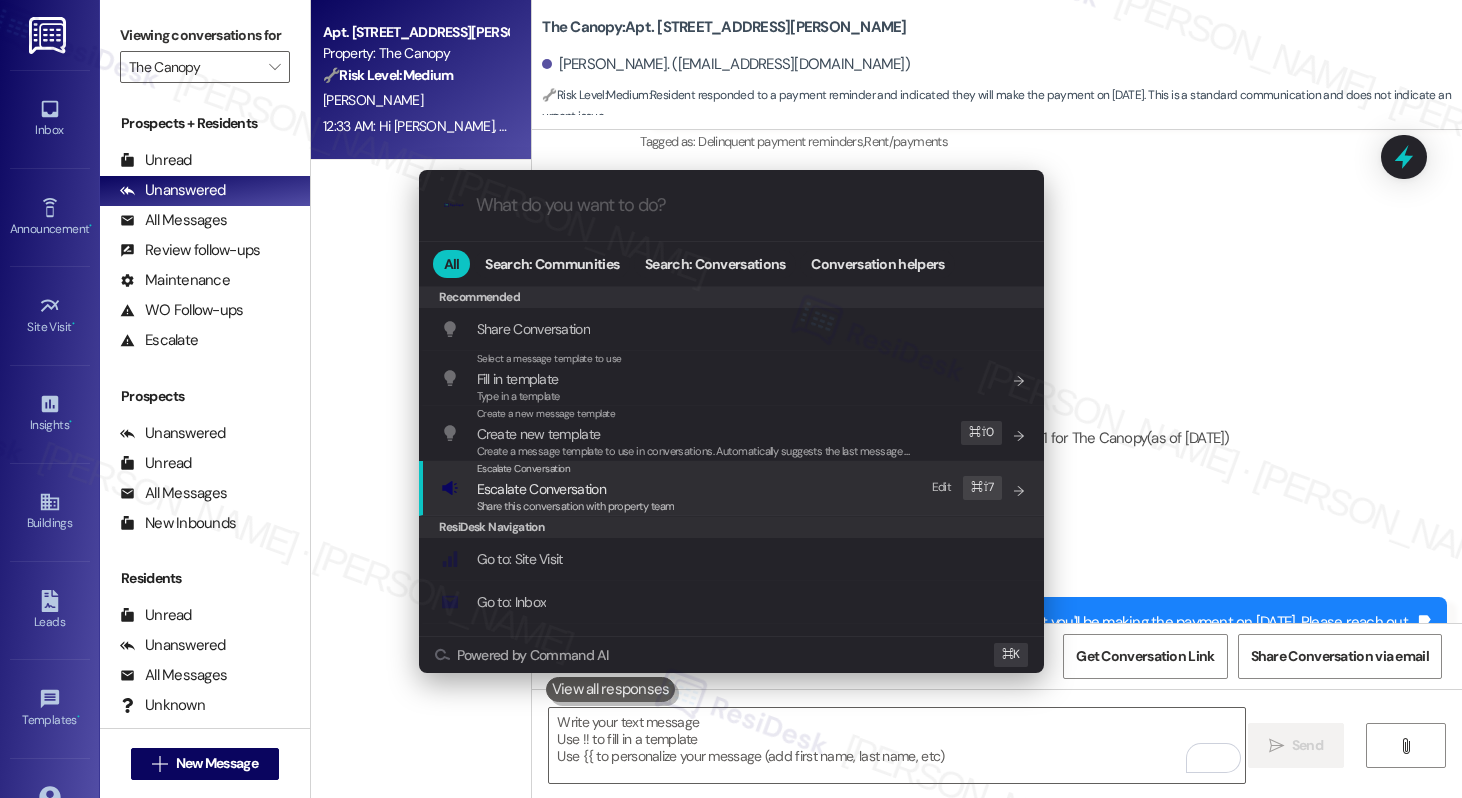 click on "Escalate Conversation" at bounding box center [541, 489] 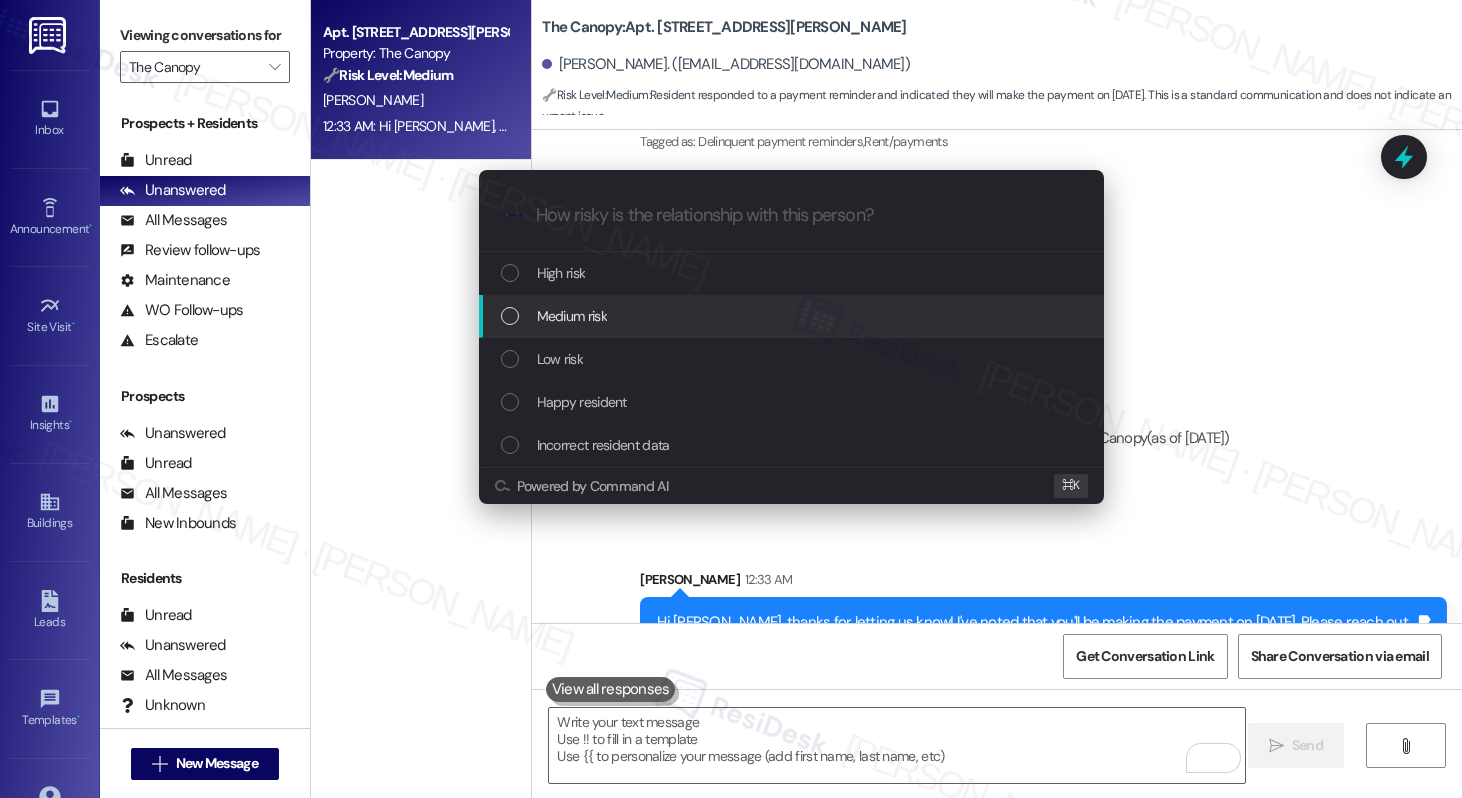 click on "Medium risk" at bounding box center (572, 316) 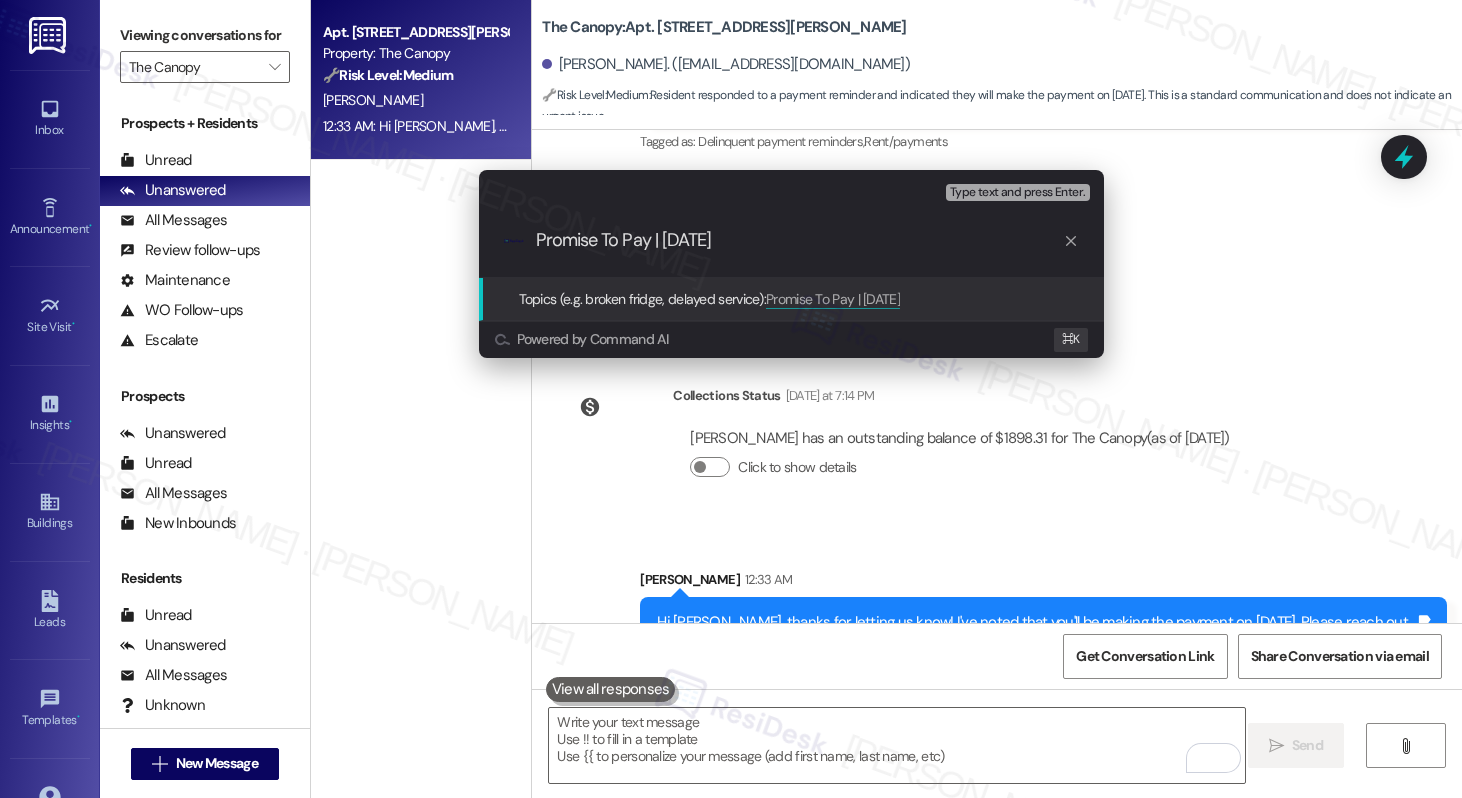 type on "Promise To Pay | July 17" 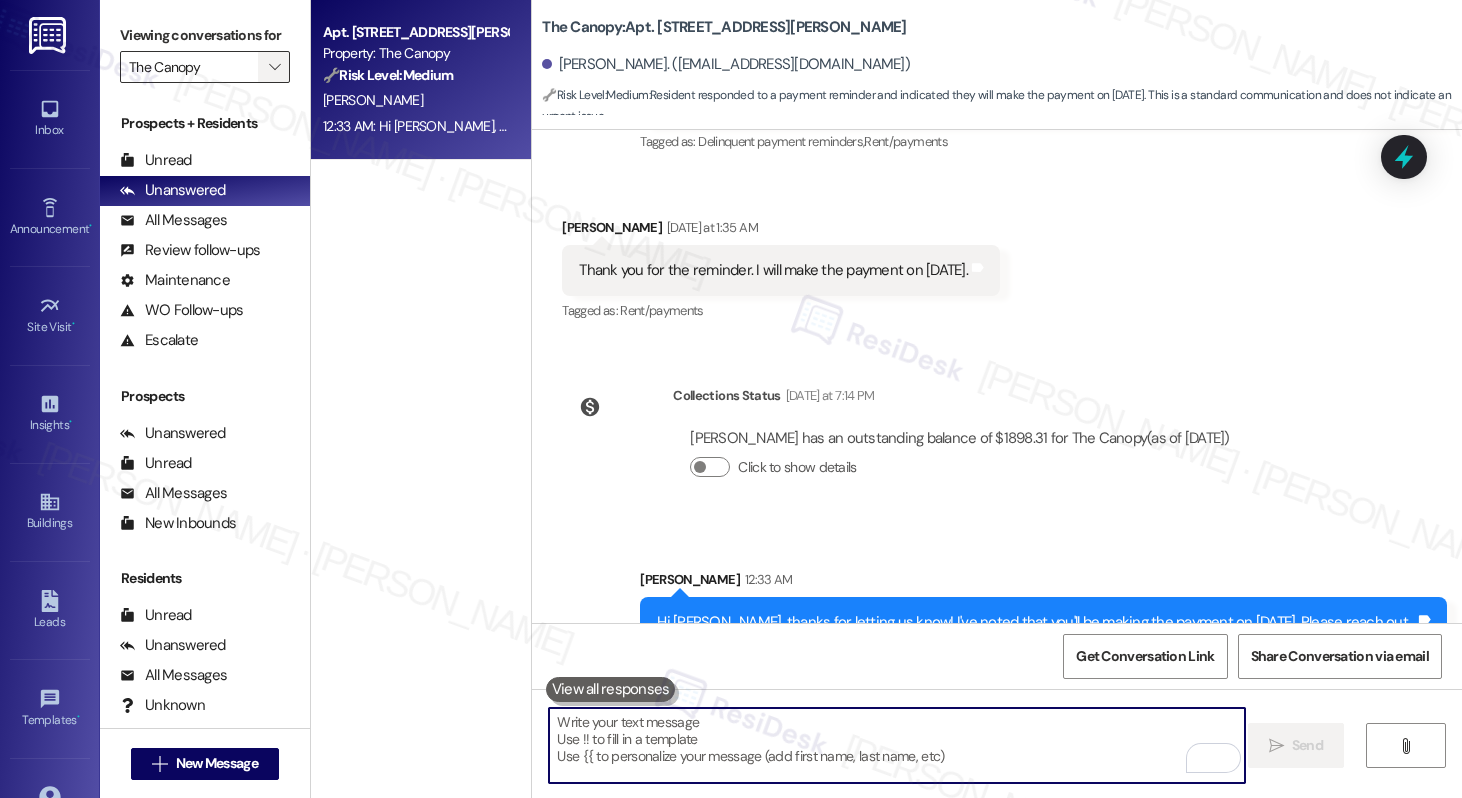 click on "" at bounding box center [274, 67] 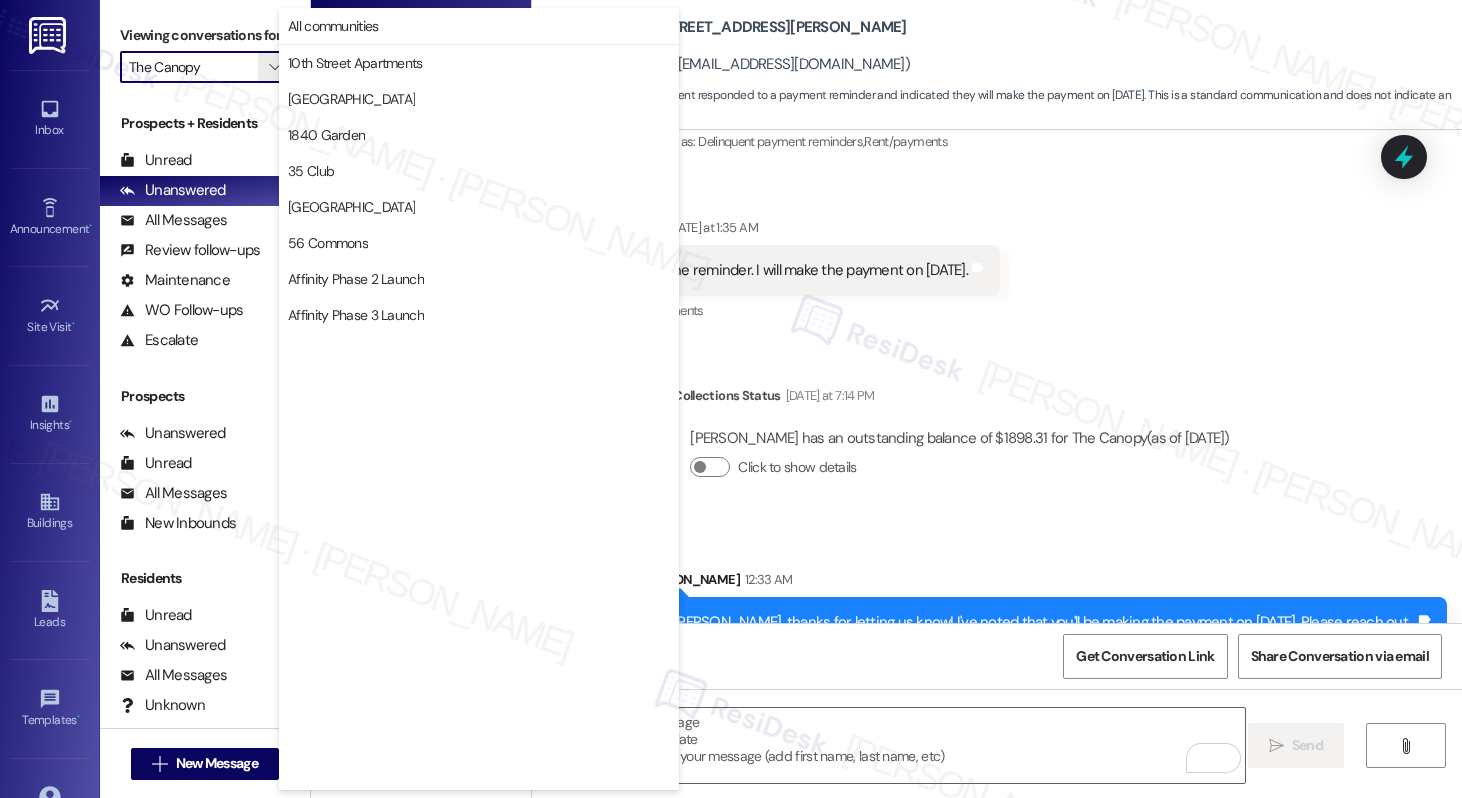 scroll, scrollTop: 3488, scrollLeft: 0, axis: vertical 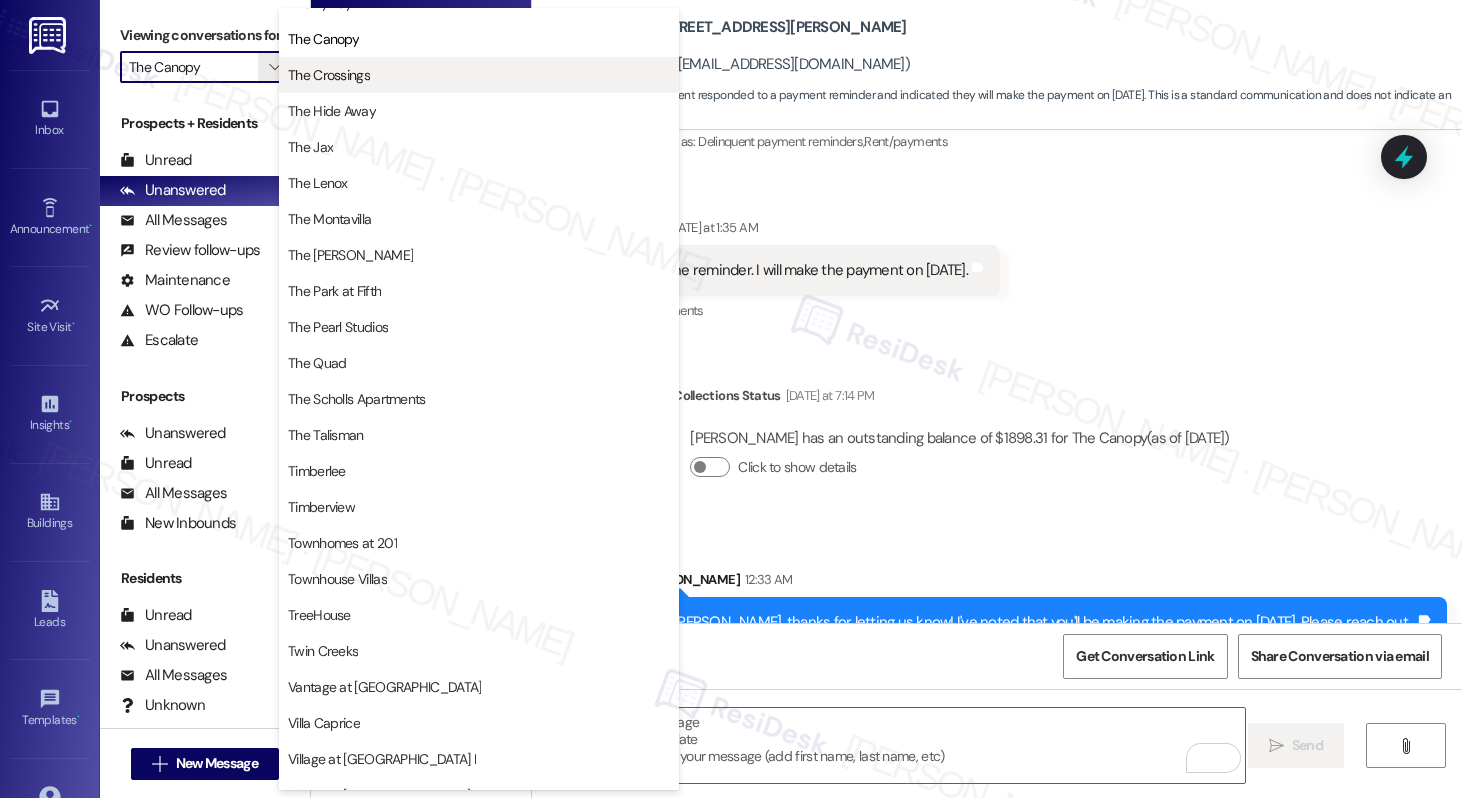 click on "The Crossings" at bounding box center (479, 75) 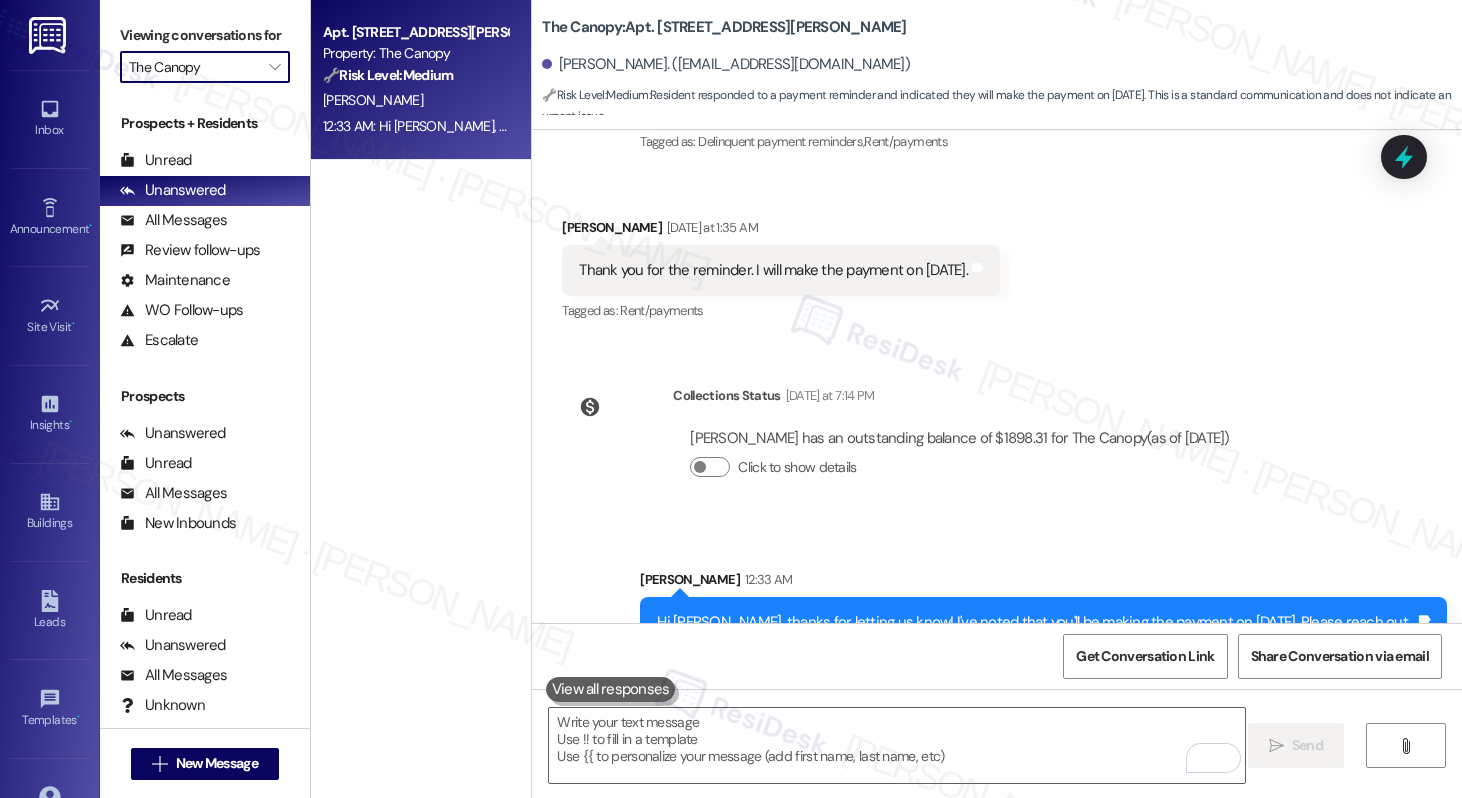 type on "The Crossings" 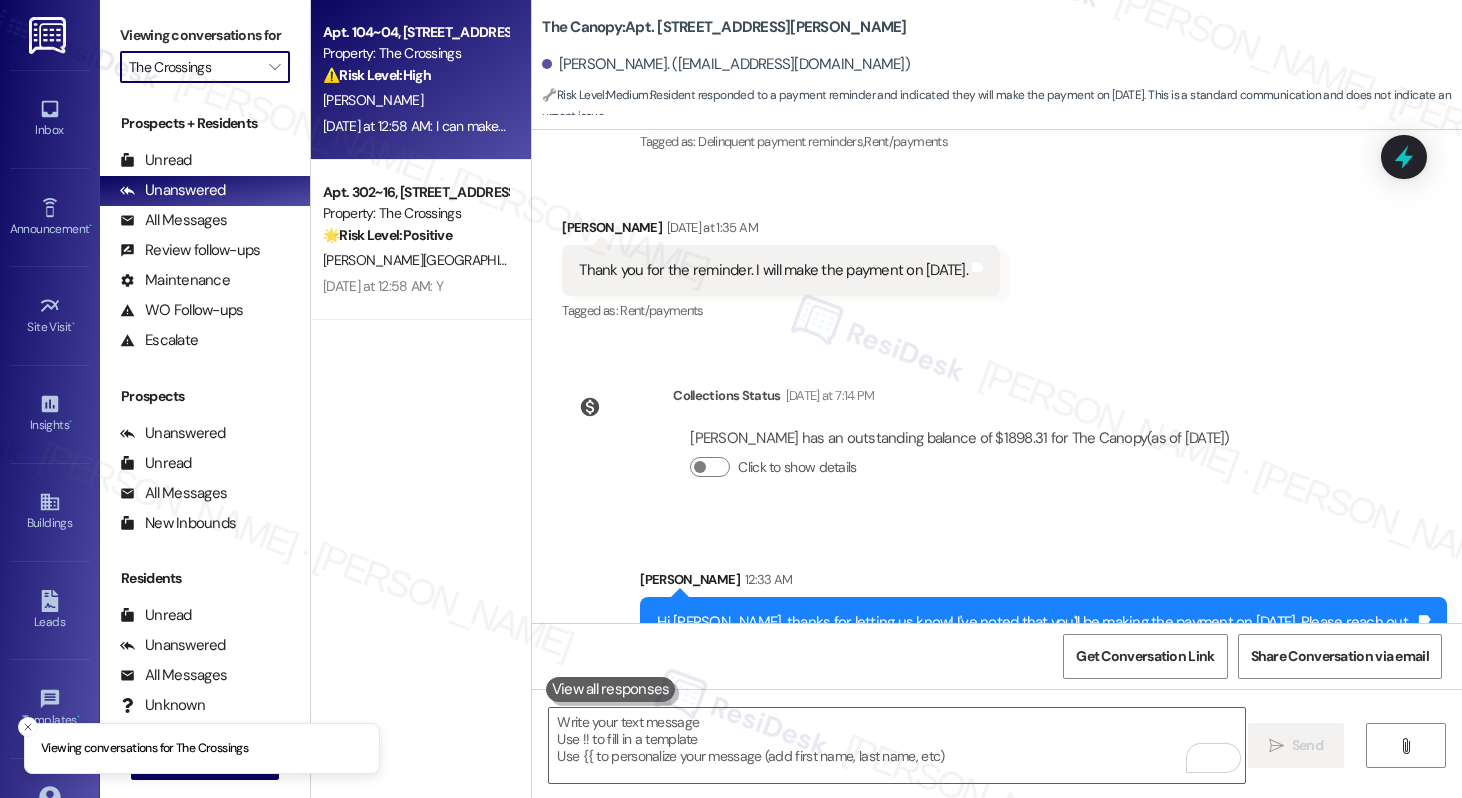 click on "⚠️  Risk Level:  High" at bounding box center [377, 75] 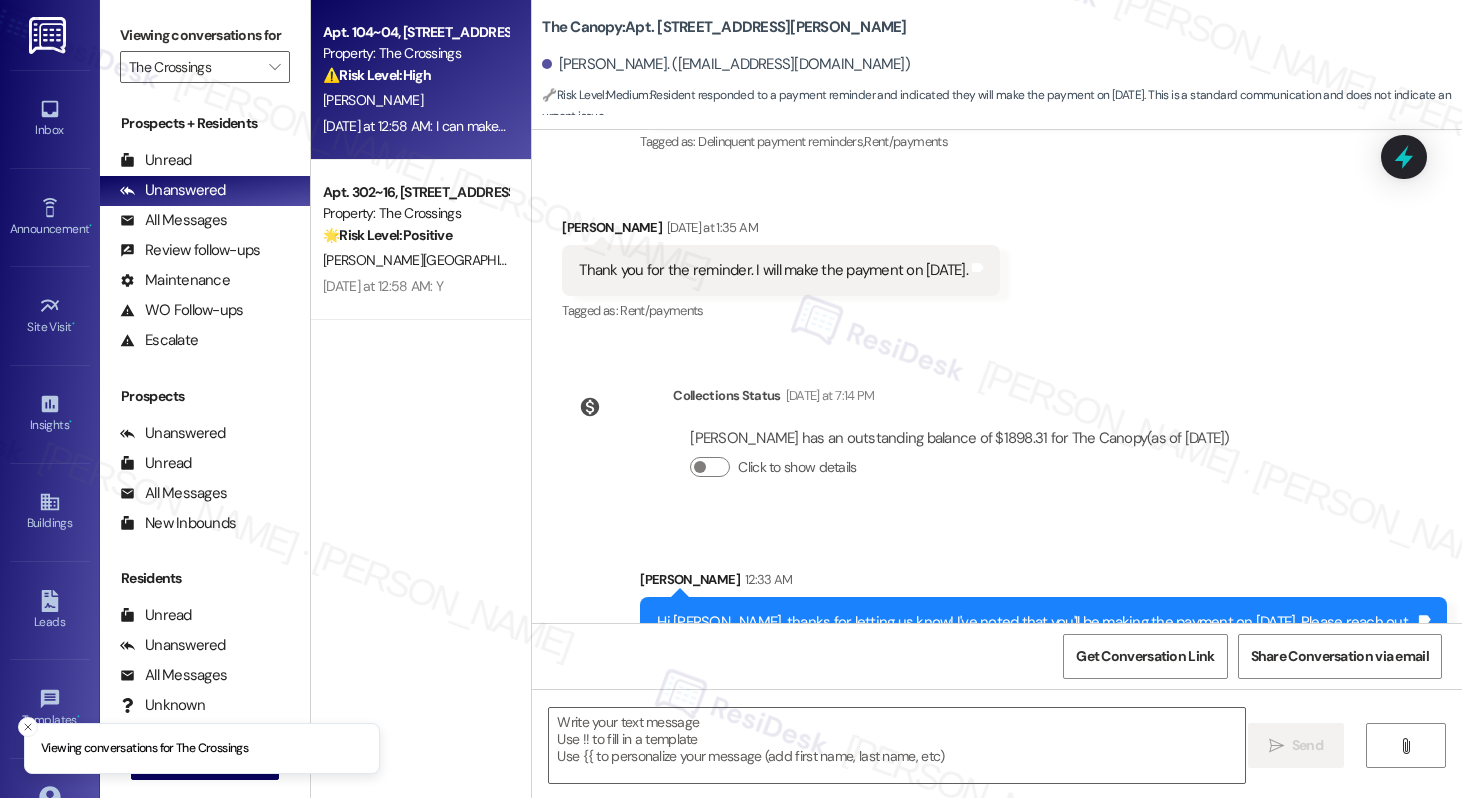 type on "Fetching suggested responses. Please feel free to read through the conversation in the meantime." 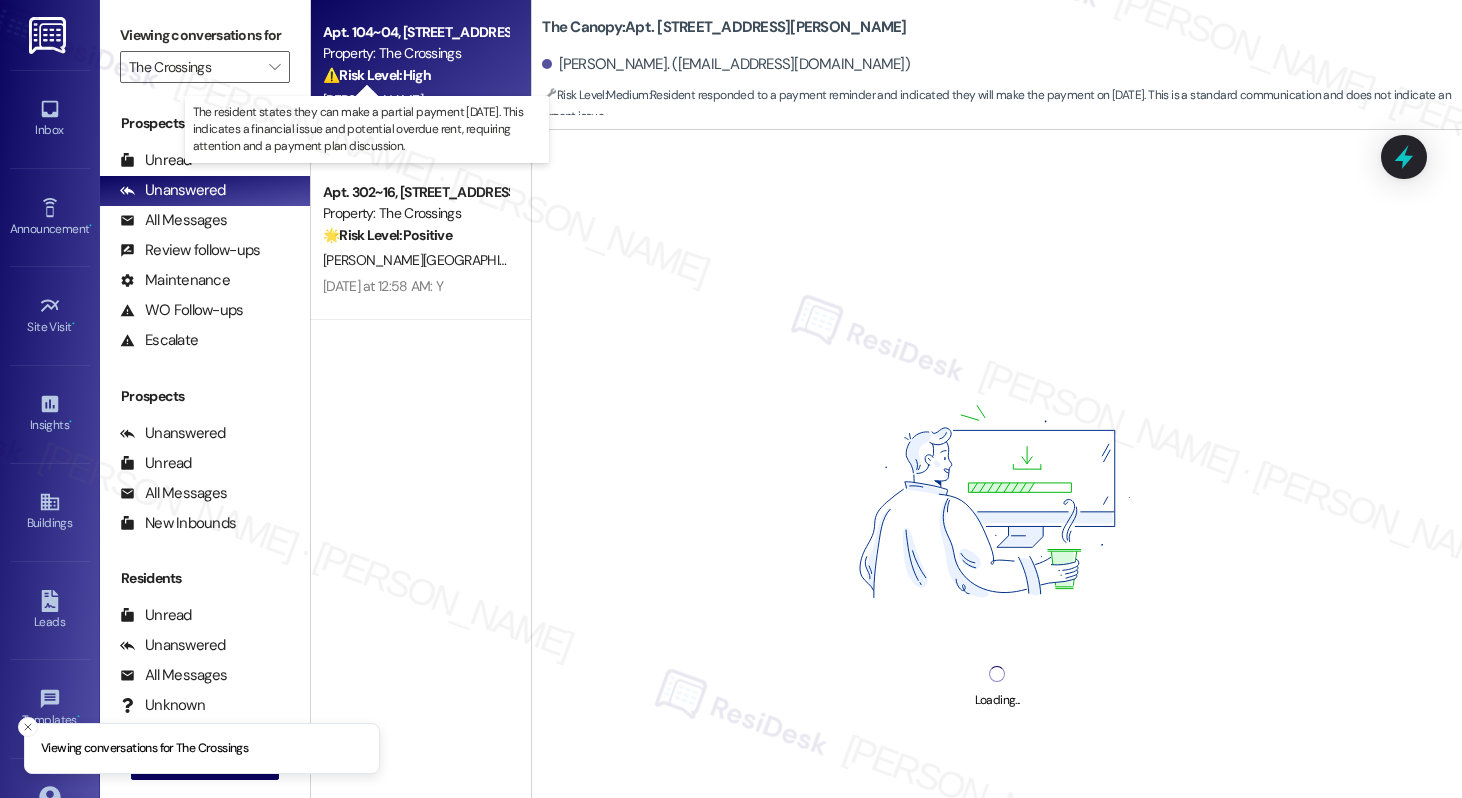 click on "⚠️  Risk Level:  High" at bounding box center [377, 75] 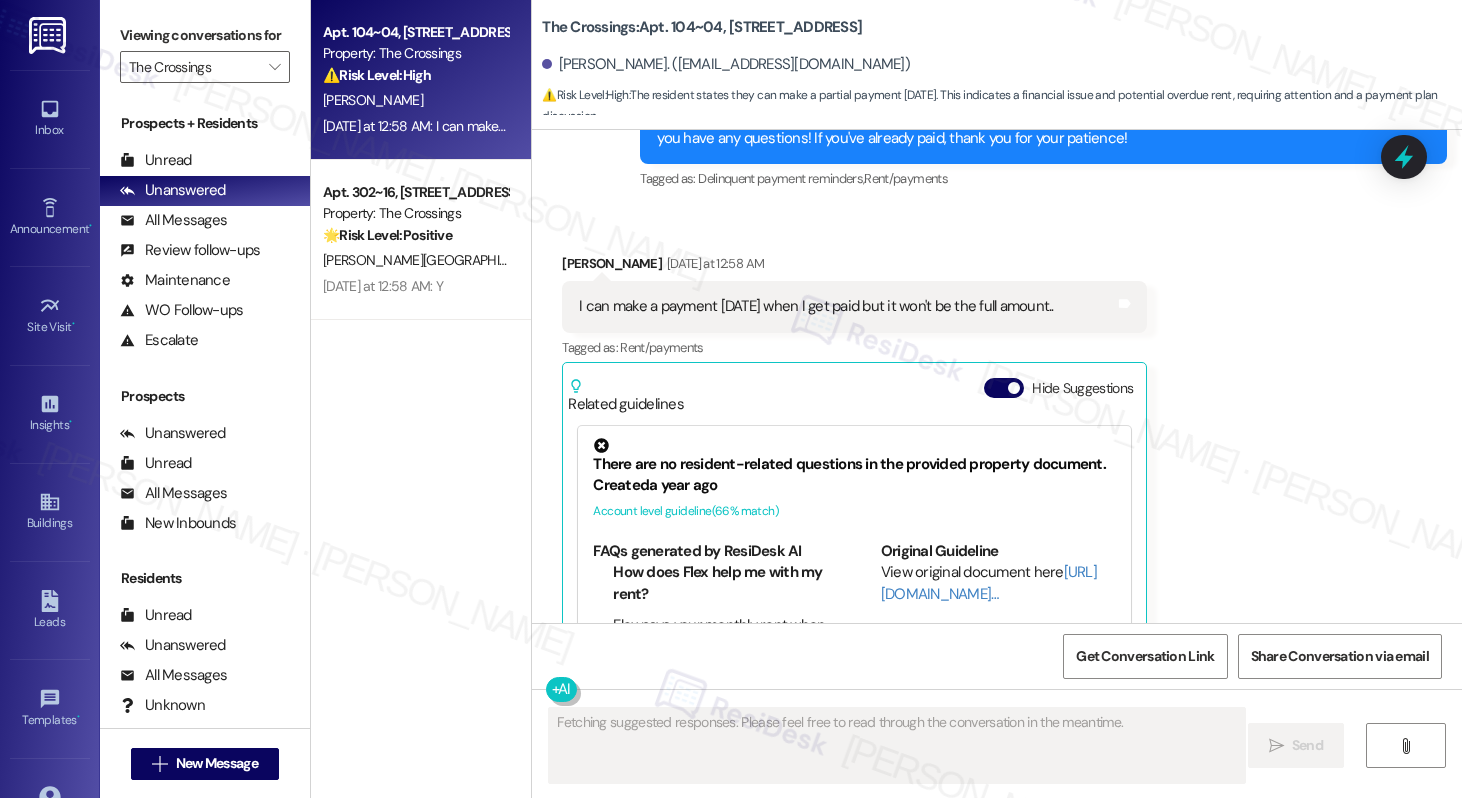 scroll, scrollTop: 3731, scrollLeft: 0, axis: vertical 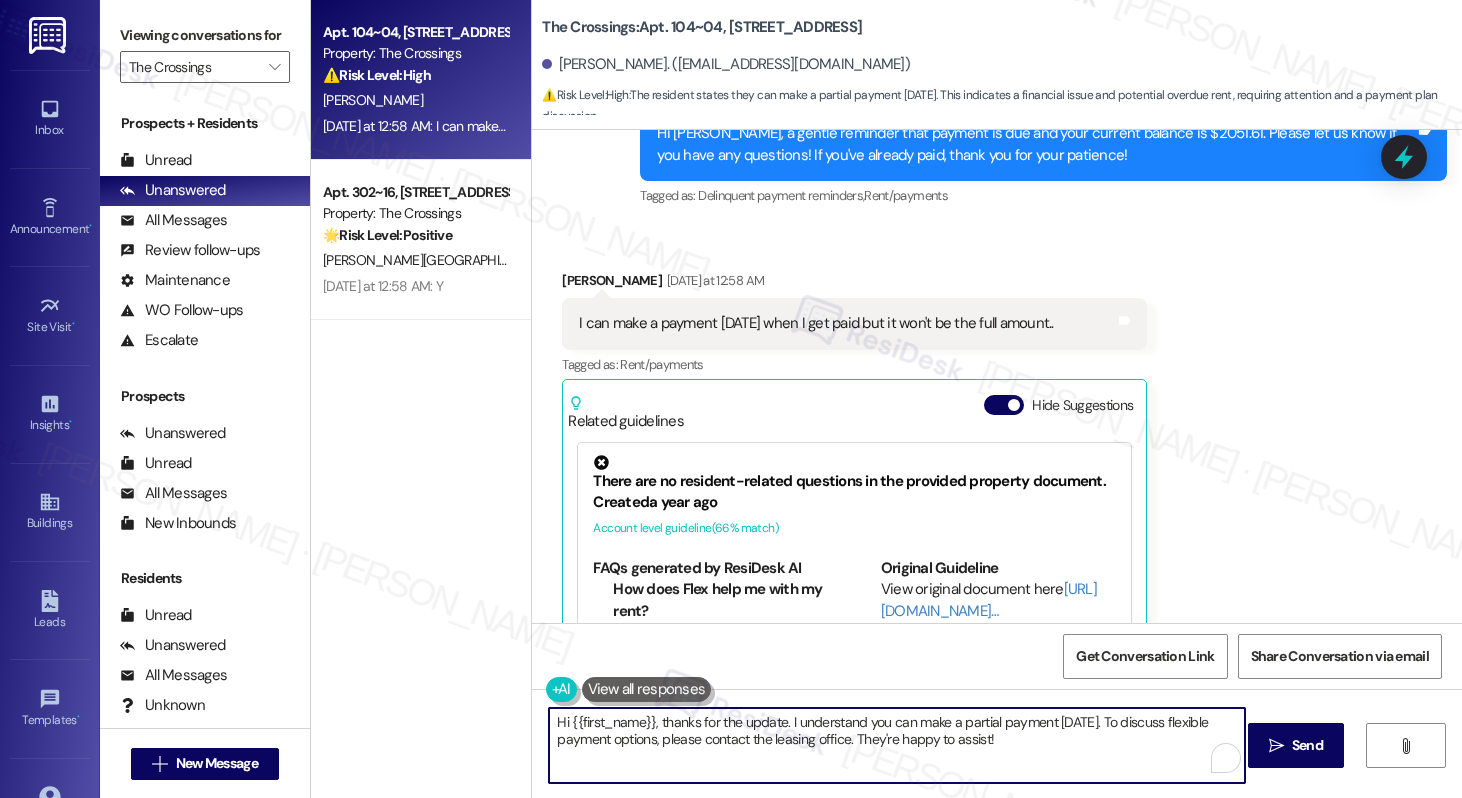 drag, startPoint x: 1109, startPoint y: 721, endPoint x: 1115, endPoint y: 734, distance: 14.3178215 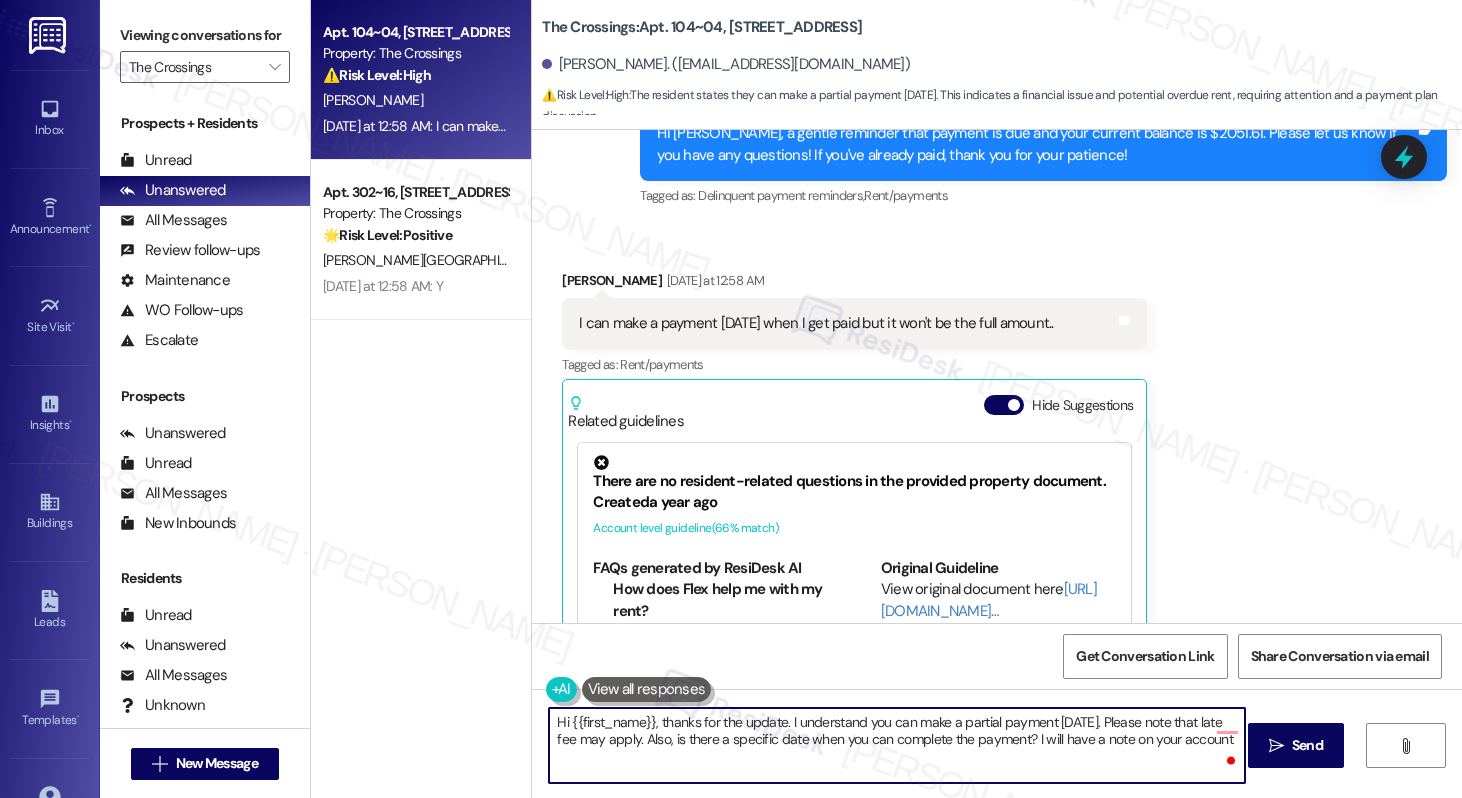 drag, startPoint x: 645, startPoint y: 723, endPoint x: 560, endPoint y: 722, distance: 85.00588 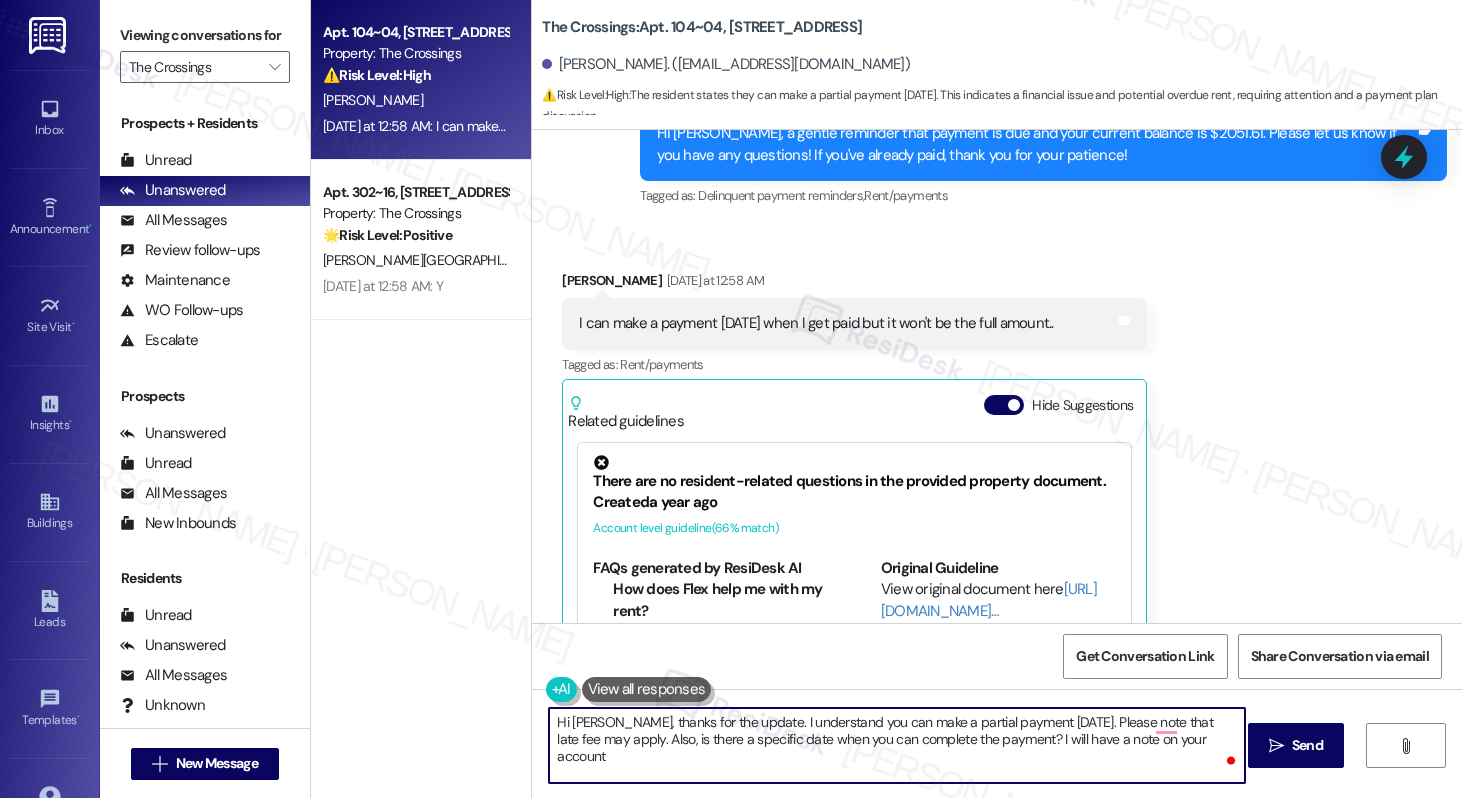 type on "Hi Tyler, thanks for the update. I understand you can make a partial payment this Friday. Please note that late fee may apply. Also, is there a specific date when you can complete the payment? I will have a note on your account" 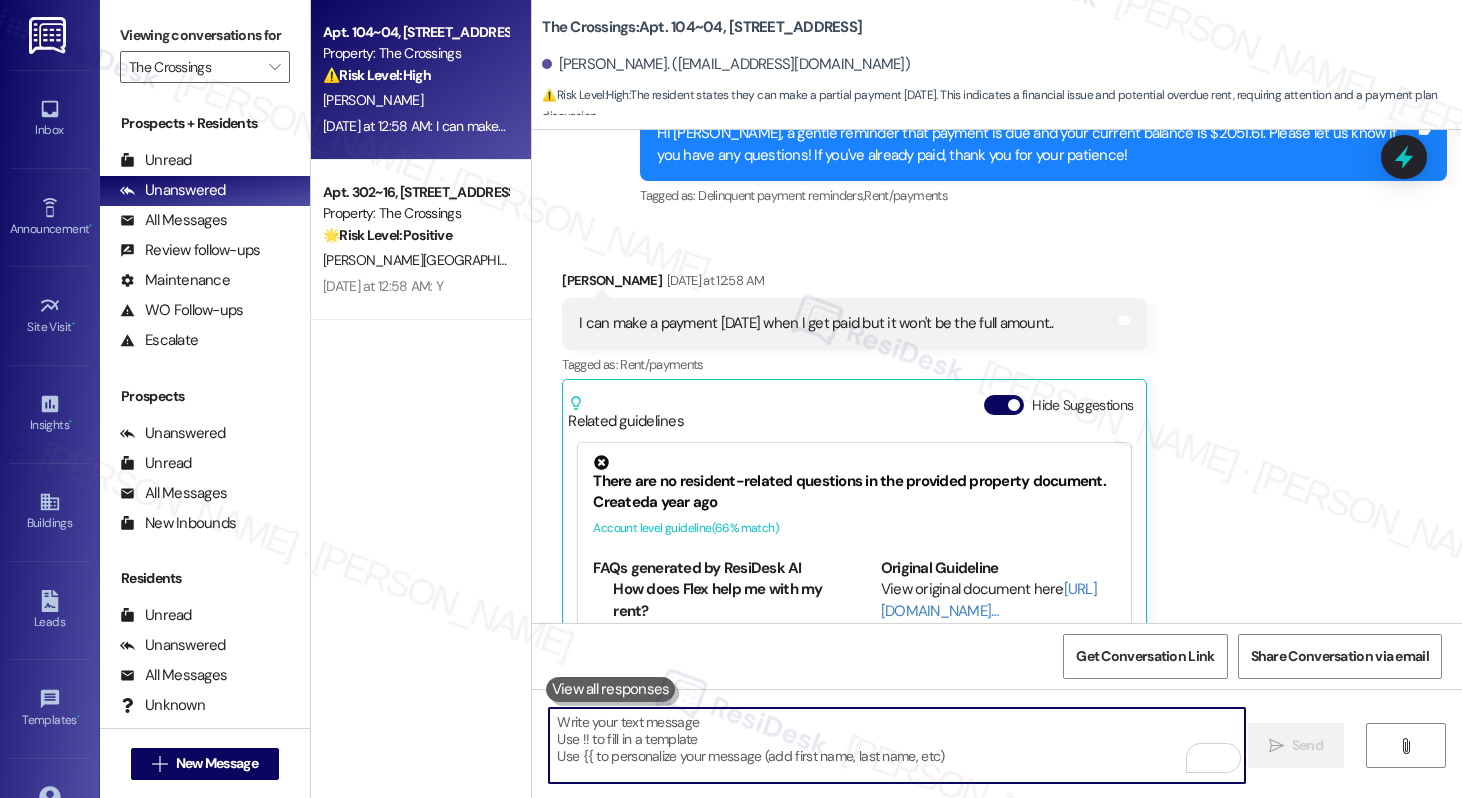 click at bounding box center [896, 745] 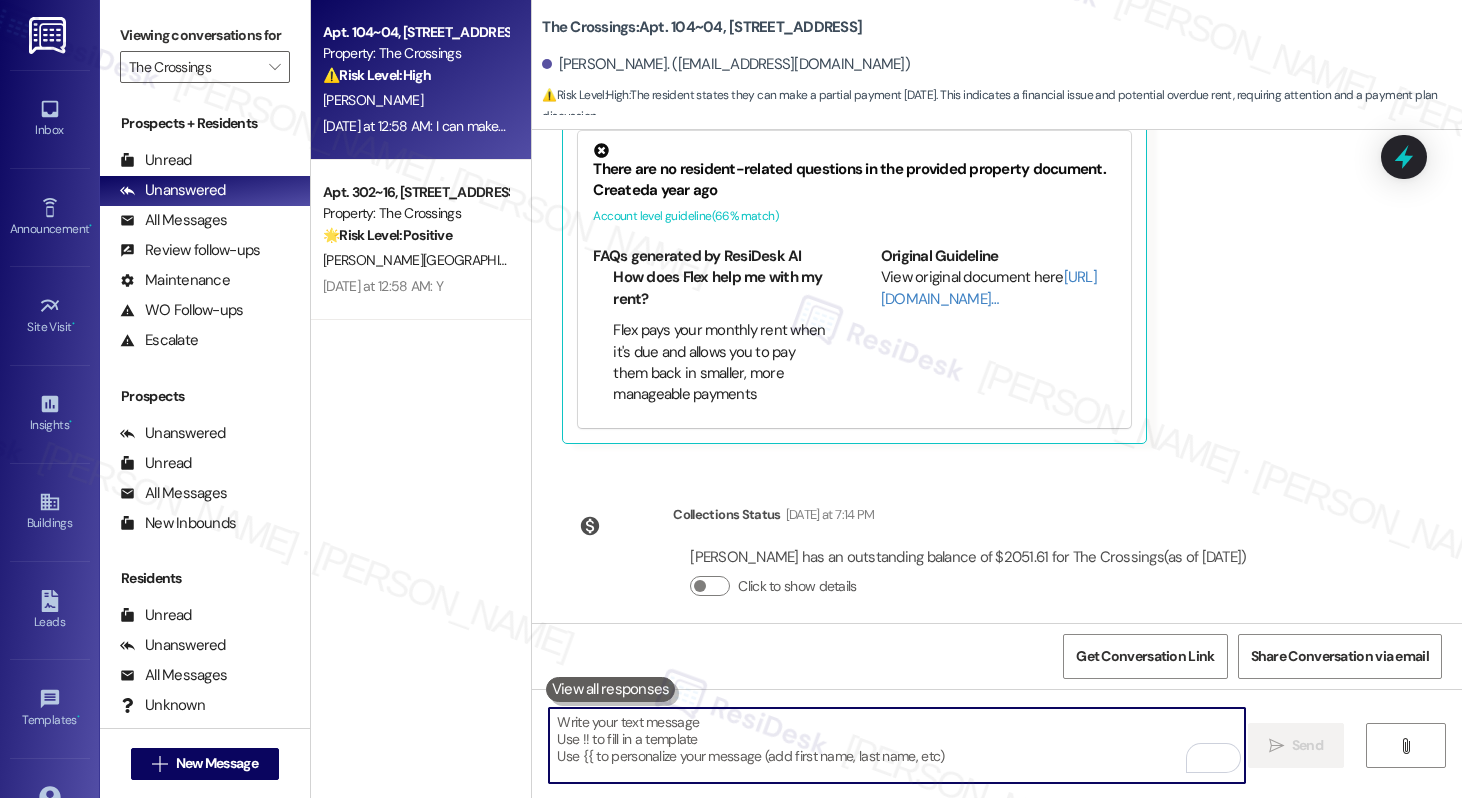 paste on "Hi Tyler, thanks for the update. I understand you can make a partial payment this Friday. Please note that a late fee may apply. Do you have a specific date in mind for completing the remaining balance? I’ll make a note on your account." 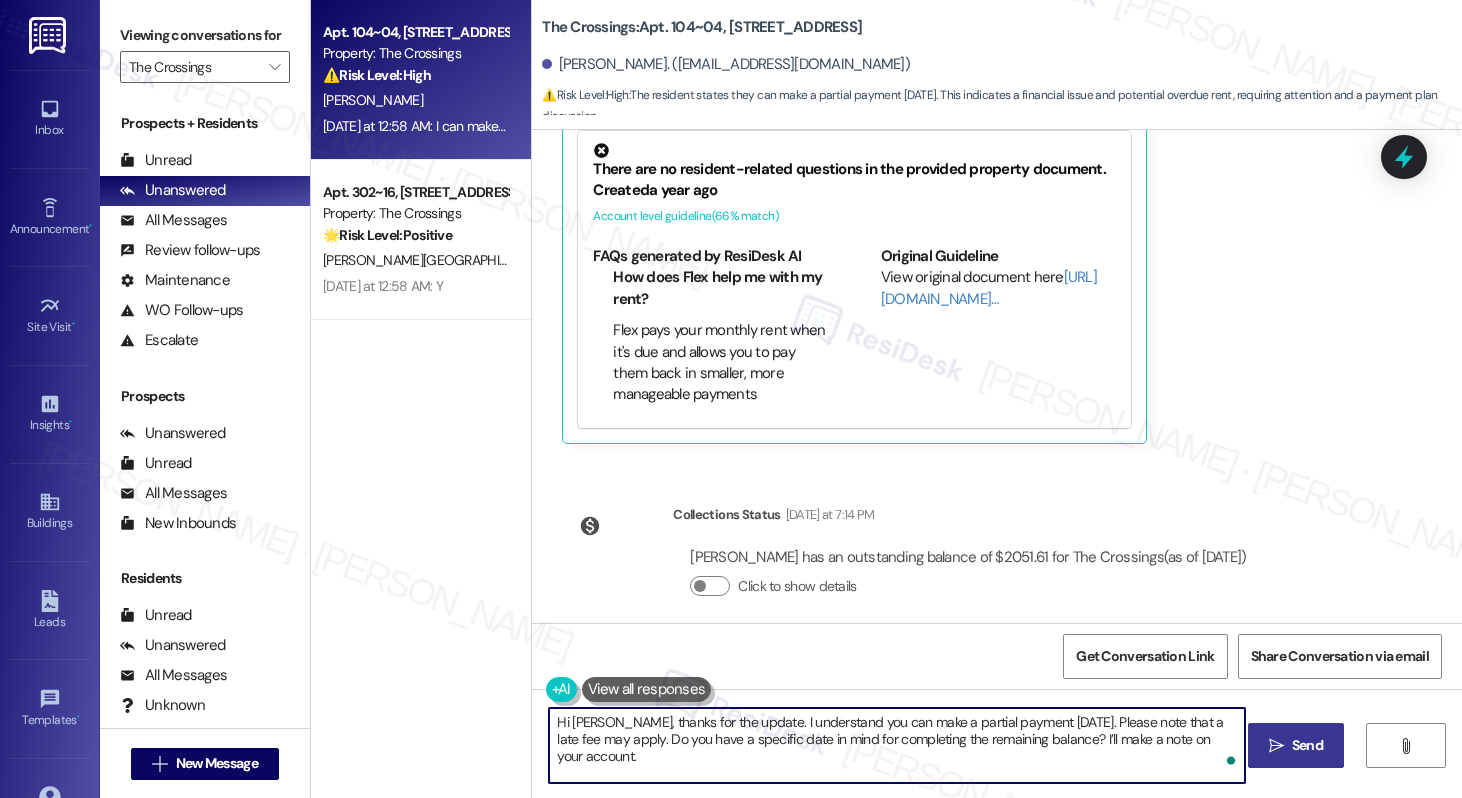 type on "Hi Tyler, thanks for the update. I understand you can make a partial payment this Friday. Please note that a late fee may apply. Do you have a specific date in mind for completing the remaining balance? I’ll make a note on your account." 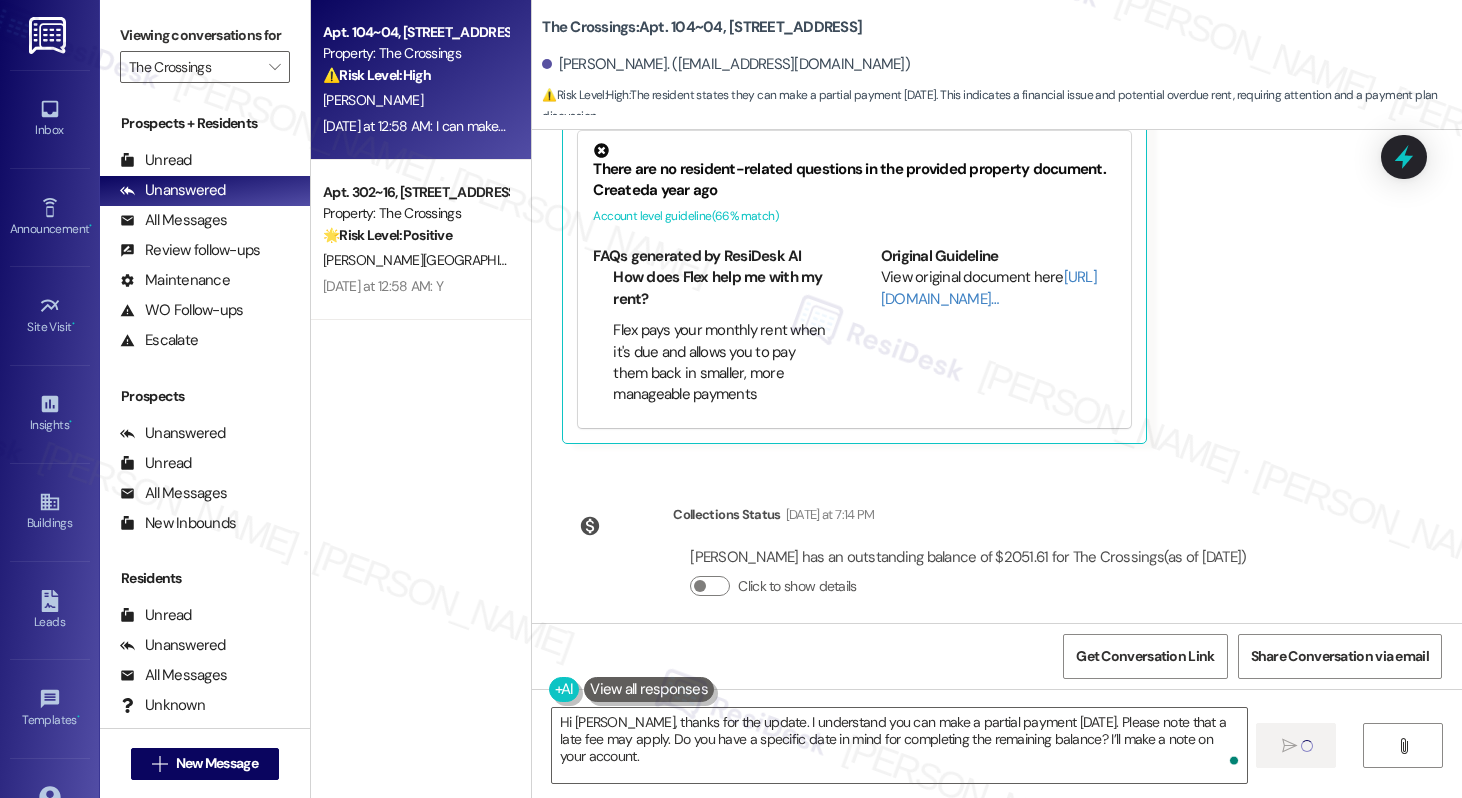 type 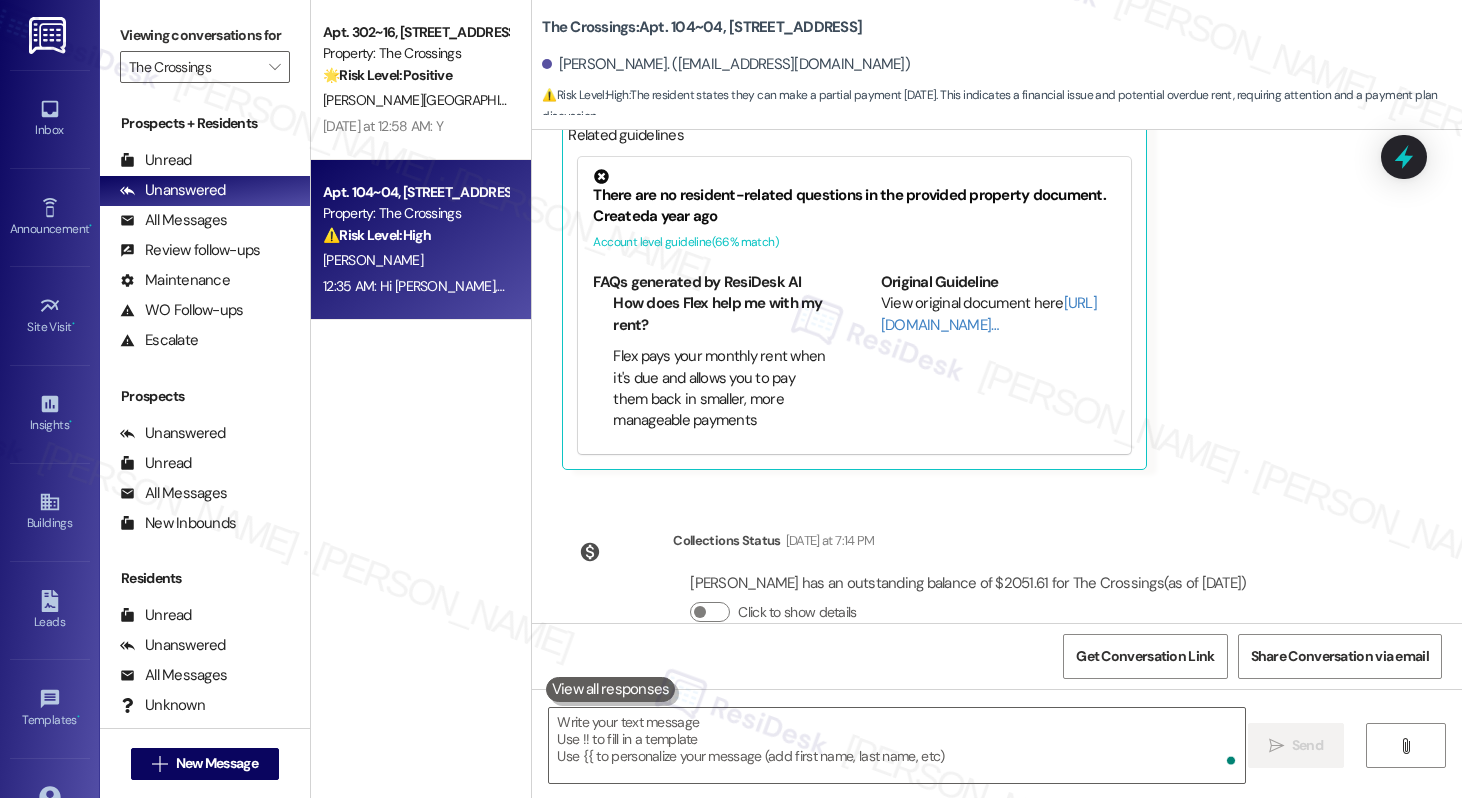 scroll, scrollTop: 4203, scrollLeft: 0, axis: vertical 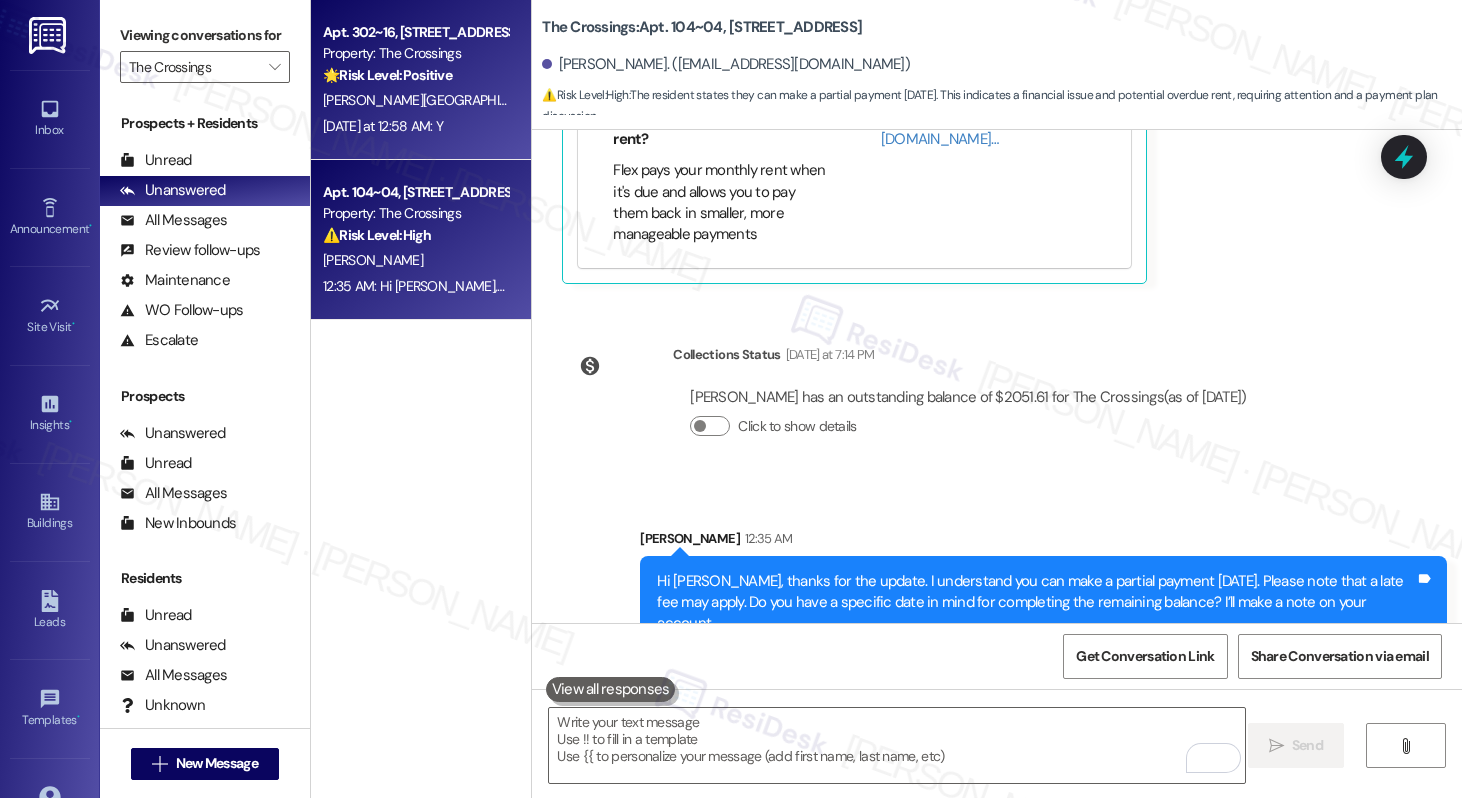 click on "Yesterday at 12:58 AM: Y Yesterday at 12:58 AM: Y" at bounding box center [383, 126] 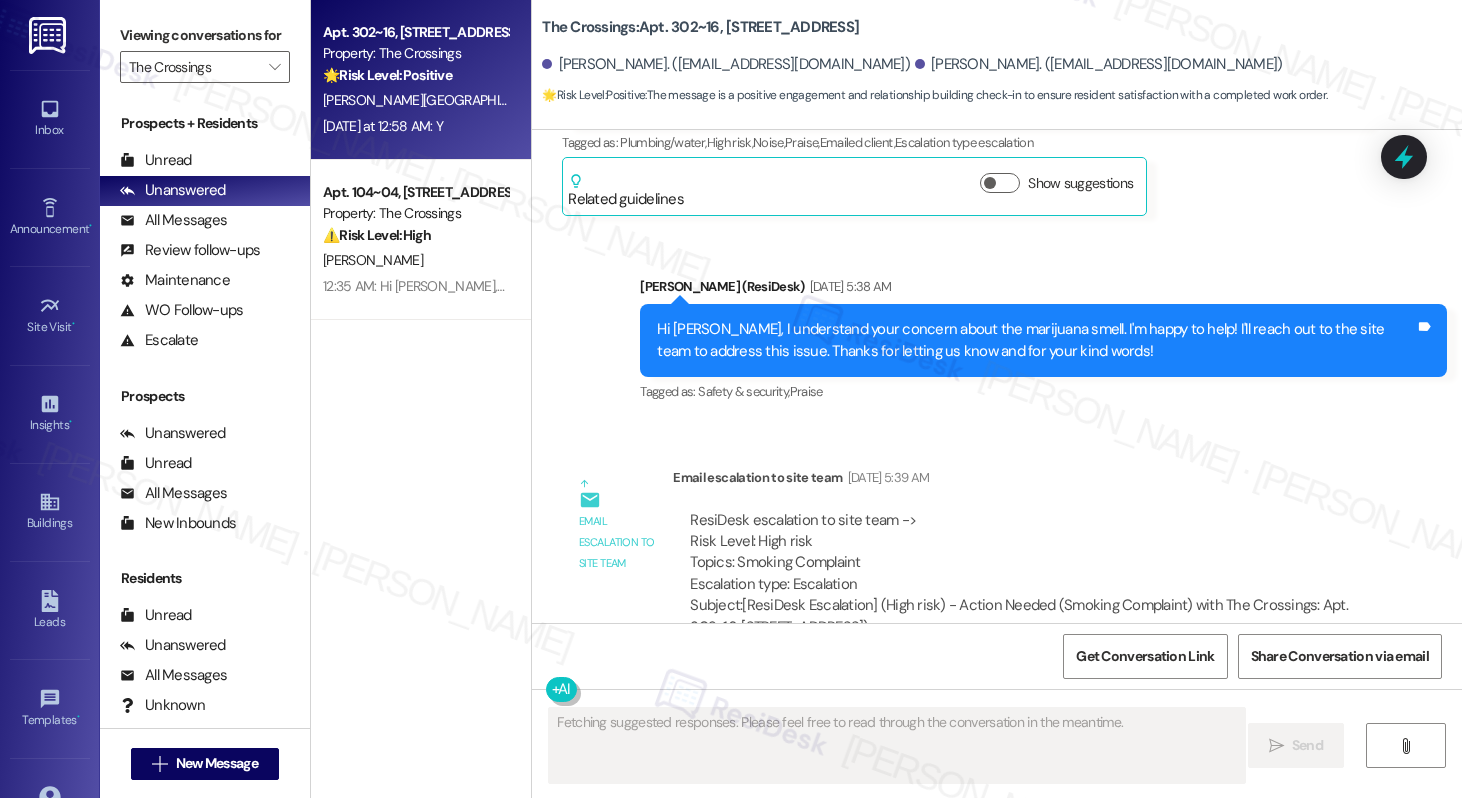 scroll, scrollTop: 8983, scrollLeft: 0, axis: vertical 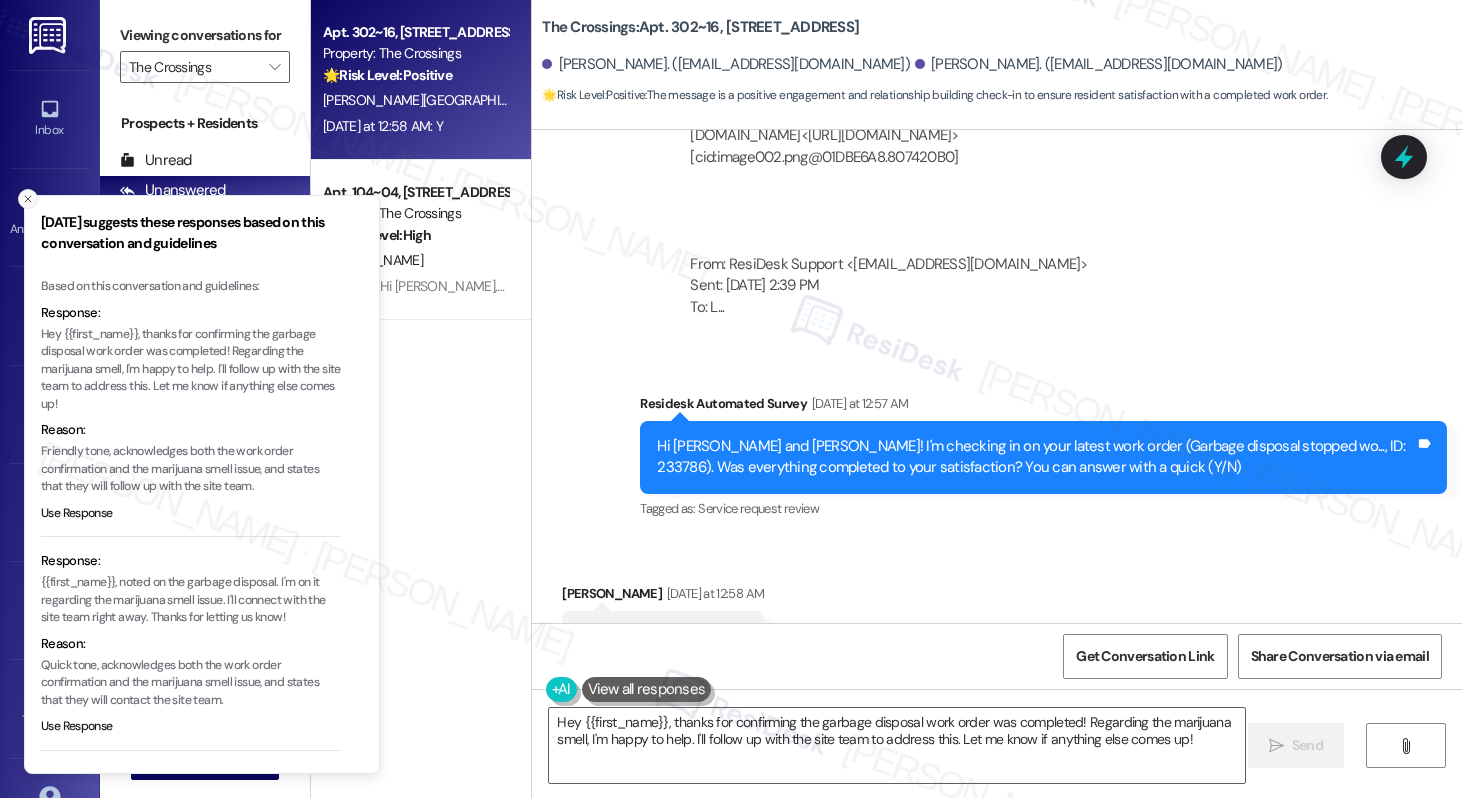 click 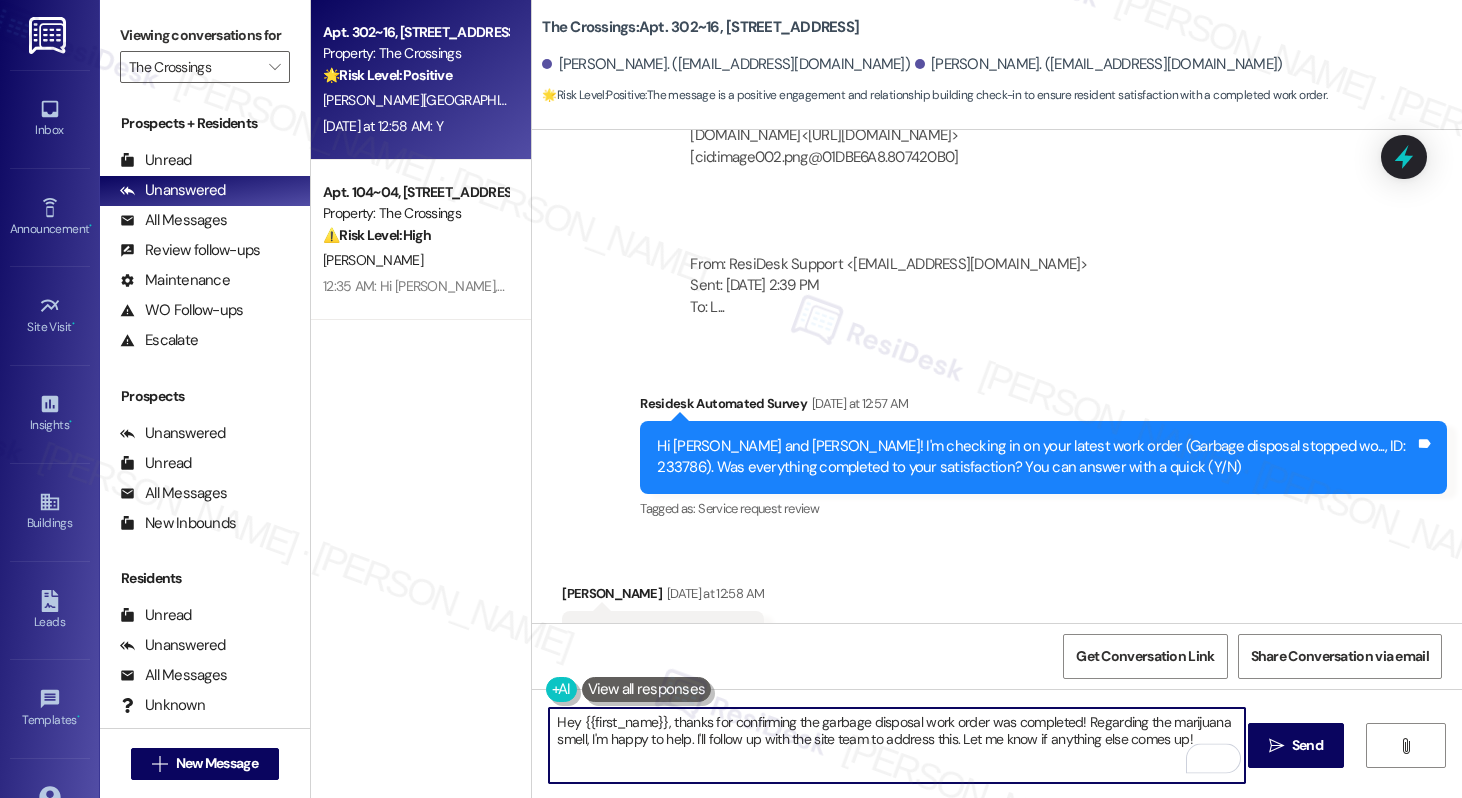 drag, startPoint x: 1079, startPoint y: 722, endPoint x: 1083, endPoint y: 751, distance: 29.274563 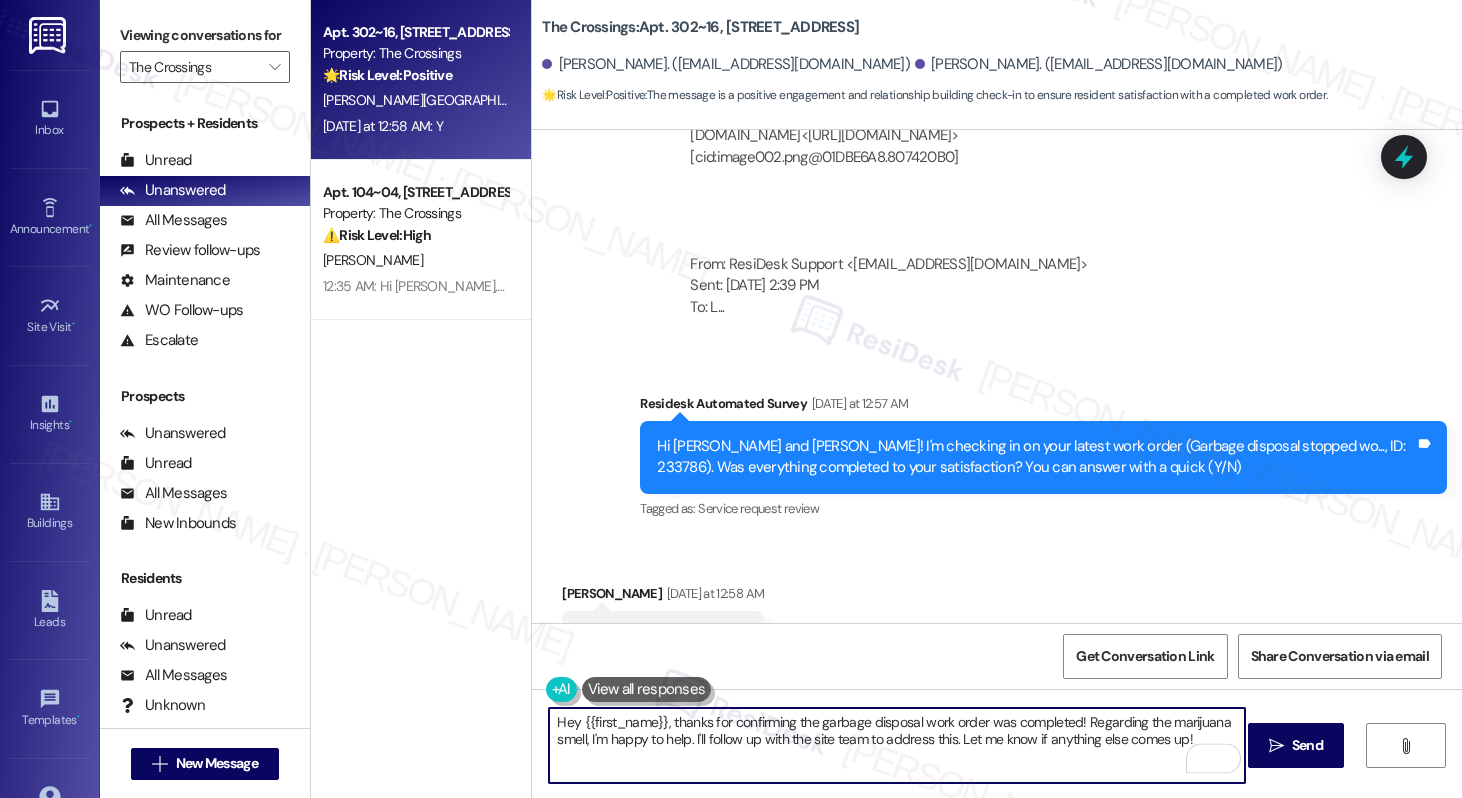 click on "Hey {{first_name}}, thanks for confirming the garbage disposal work order was completed! Regarding the marijuana smell, I'm happy to help. I'll follow up with the site team to address this. Let me know if anything else comes up!" at bounding box center [896, 745] 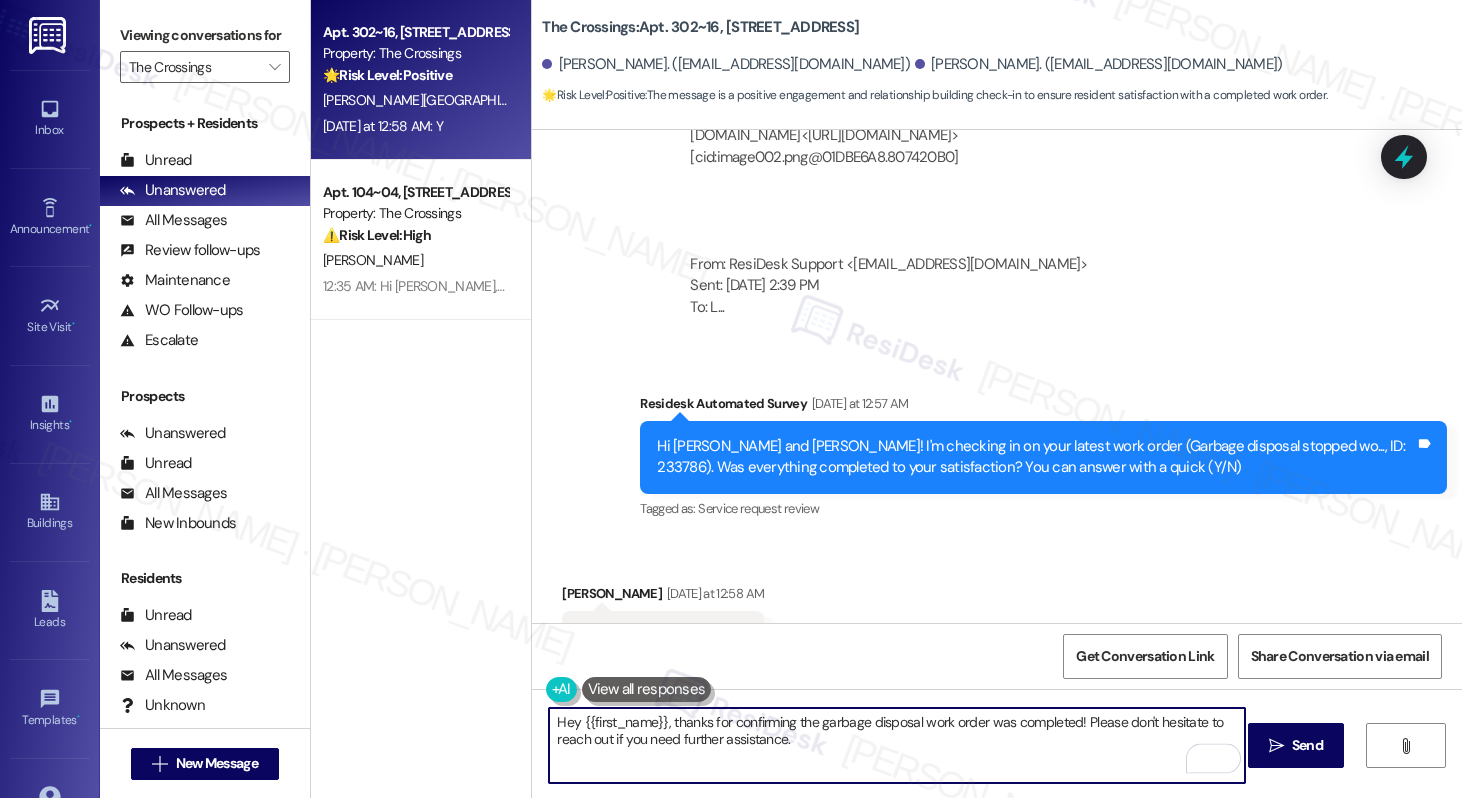 click on "Yuriy Tkachuk Yesterday at 12:58 AM" at bounding box center (663, 597) 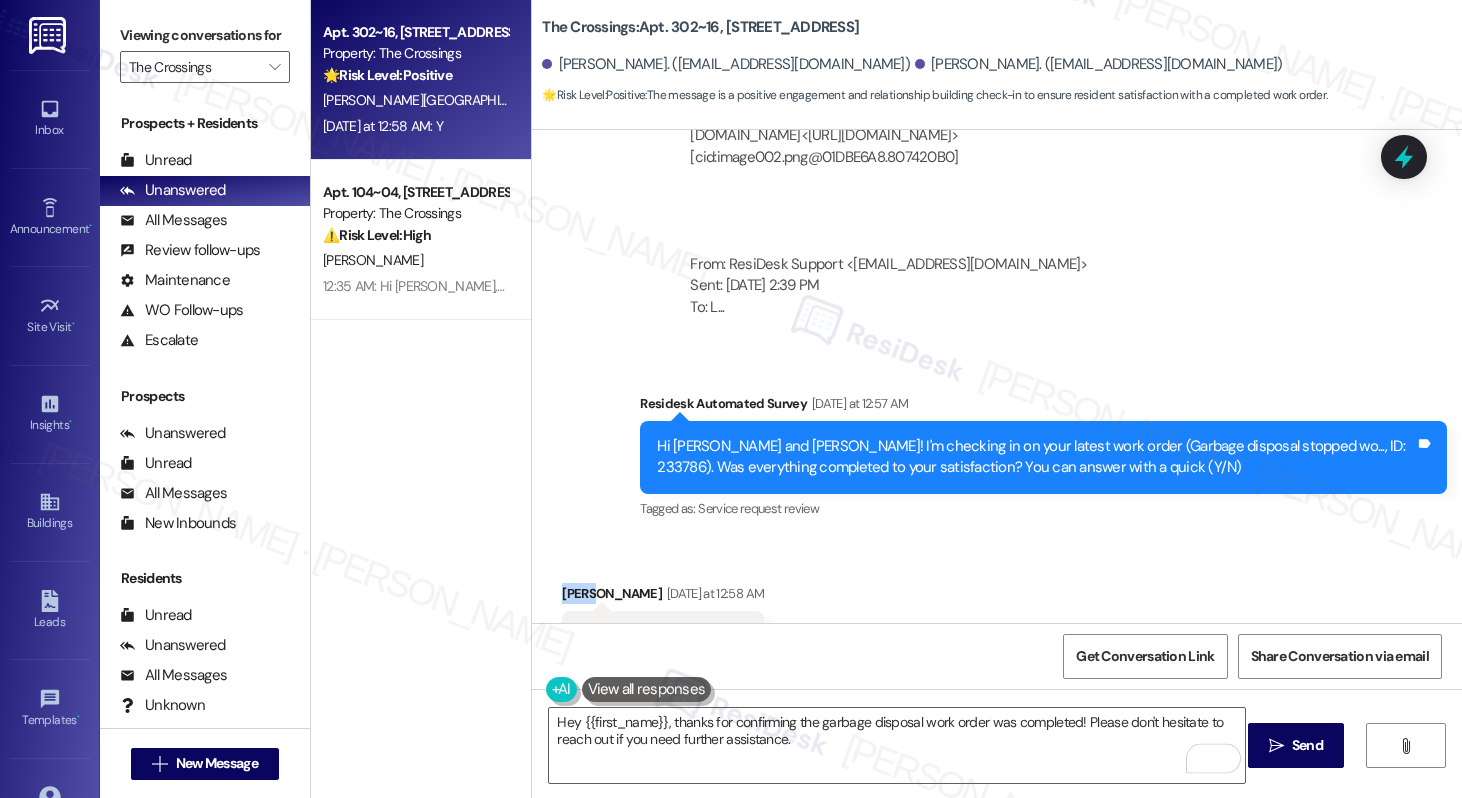 copy on "Yuriy" 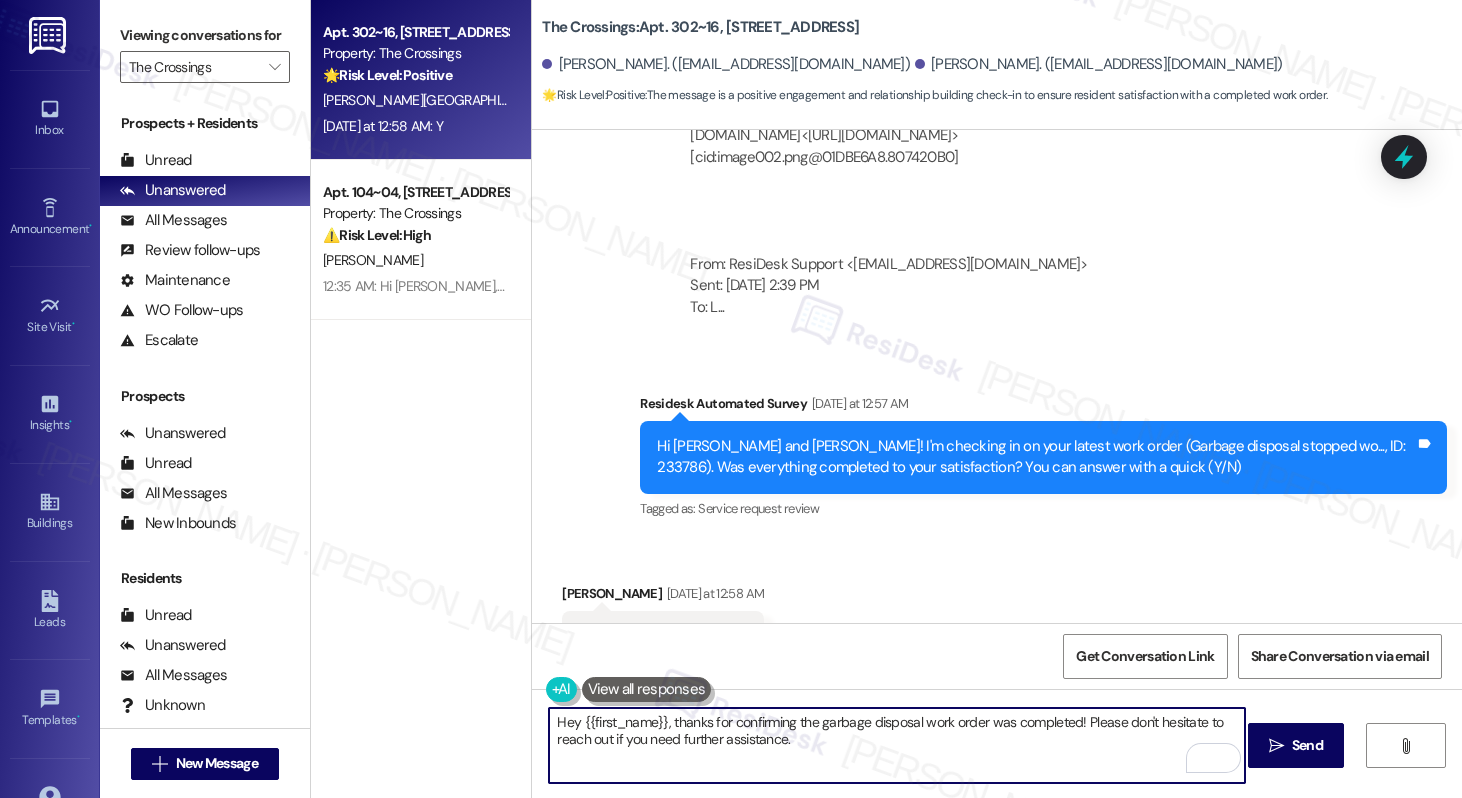 drag, startPoint x: 575, startPoint y: 723, endPoint x: 654, endPoint y: 723, distance: 79 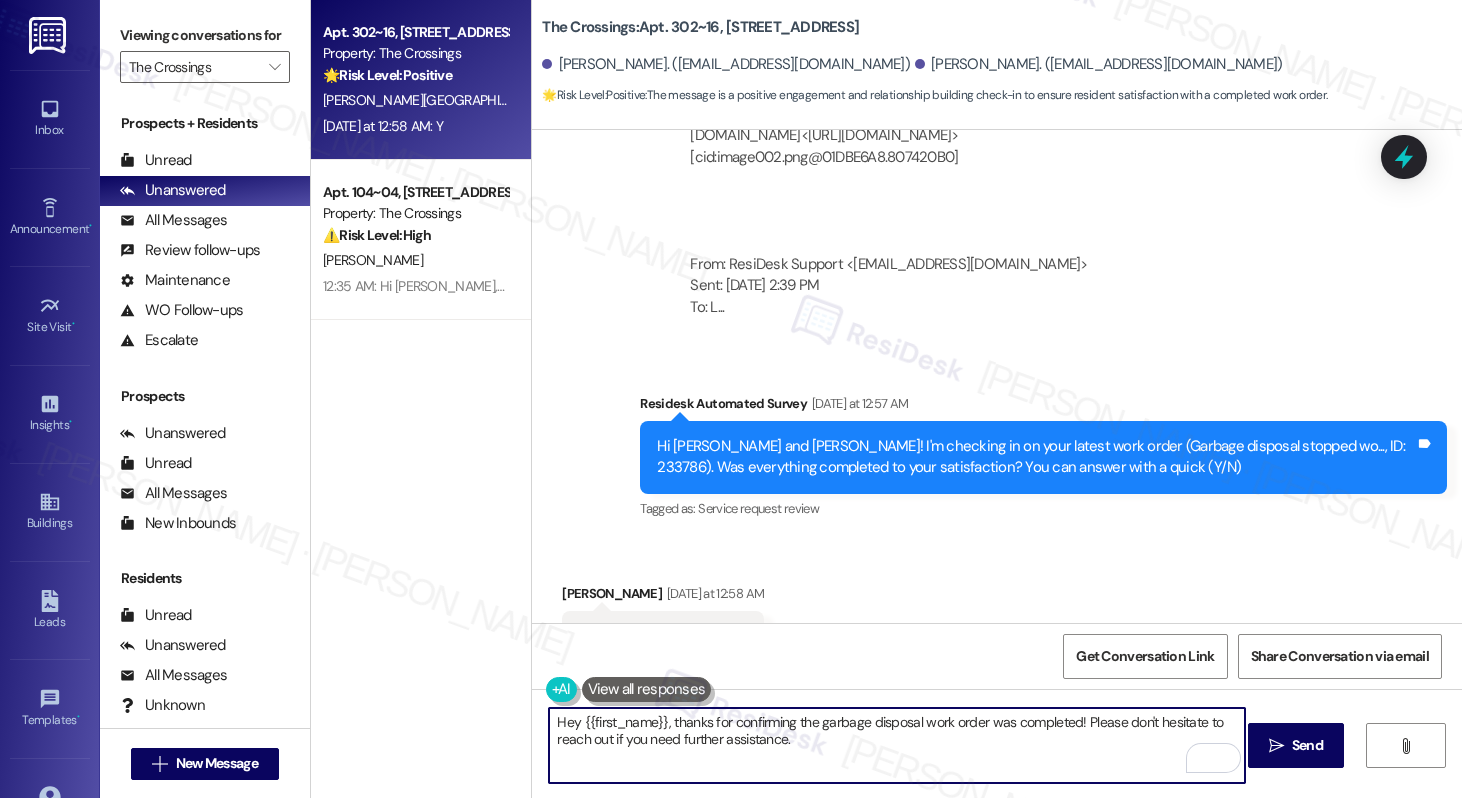 click on "Hey {{first_name}}, thanks for confirming the garbage disposal work order was completed! Please don't hesitate to reach out if you need further assistance." at bounding box center (896, 745) 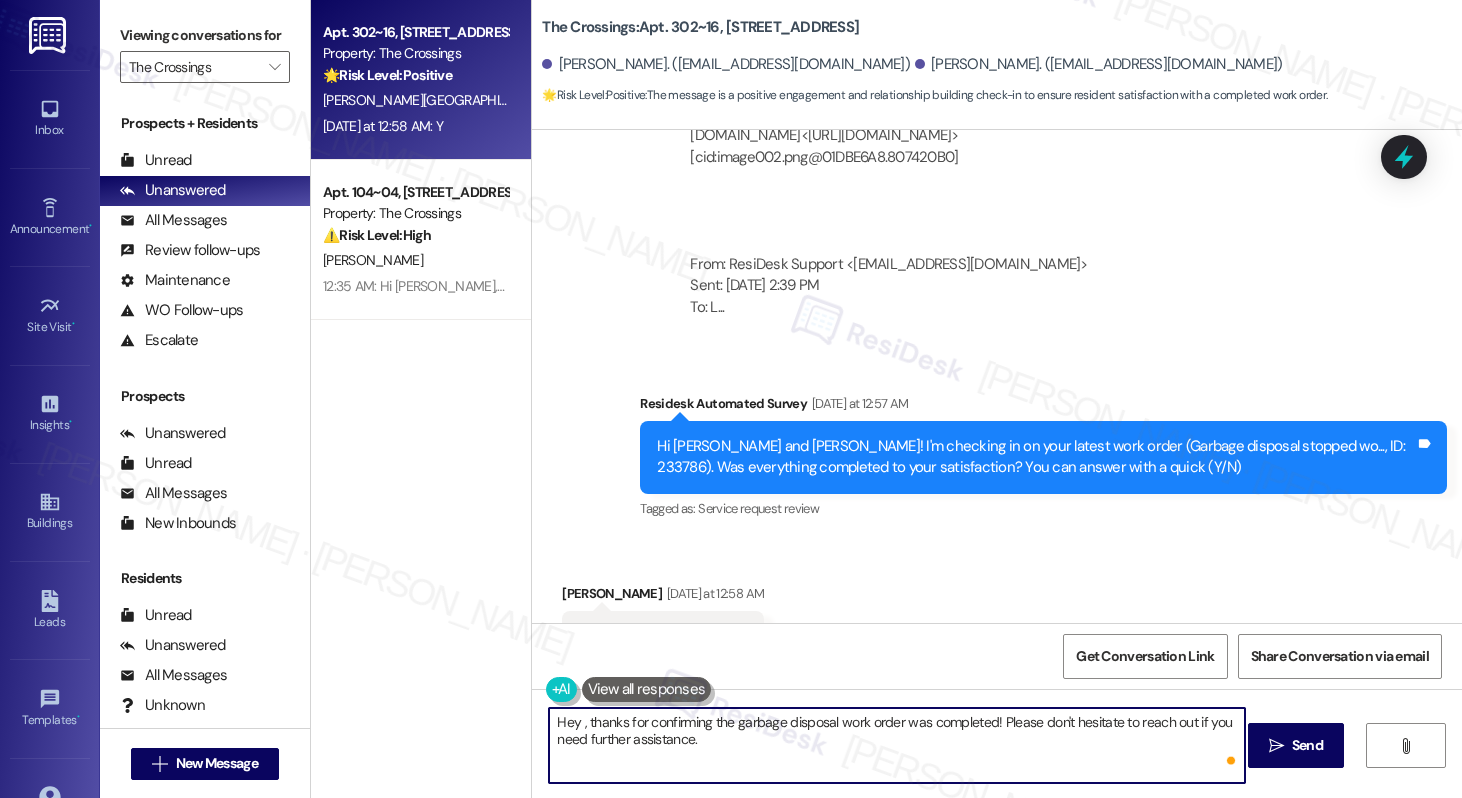 paste on "Yuriy" 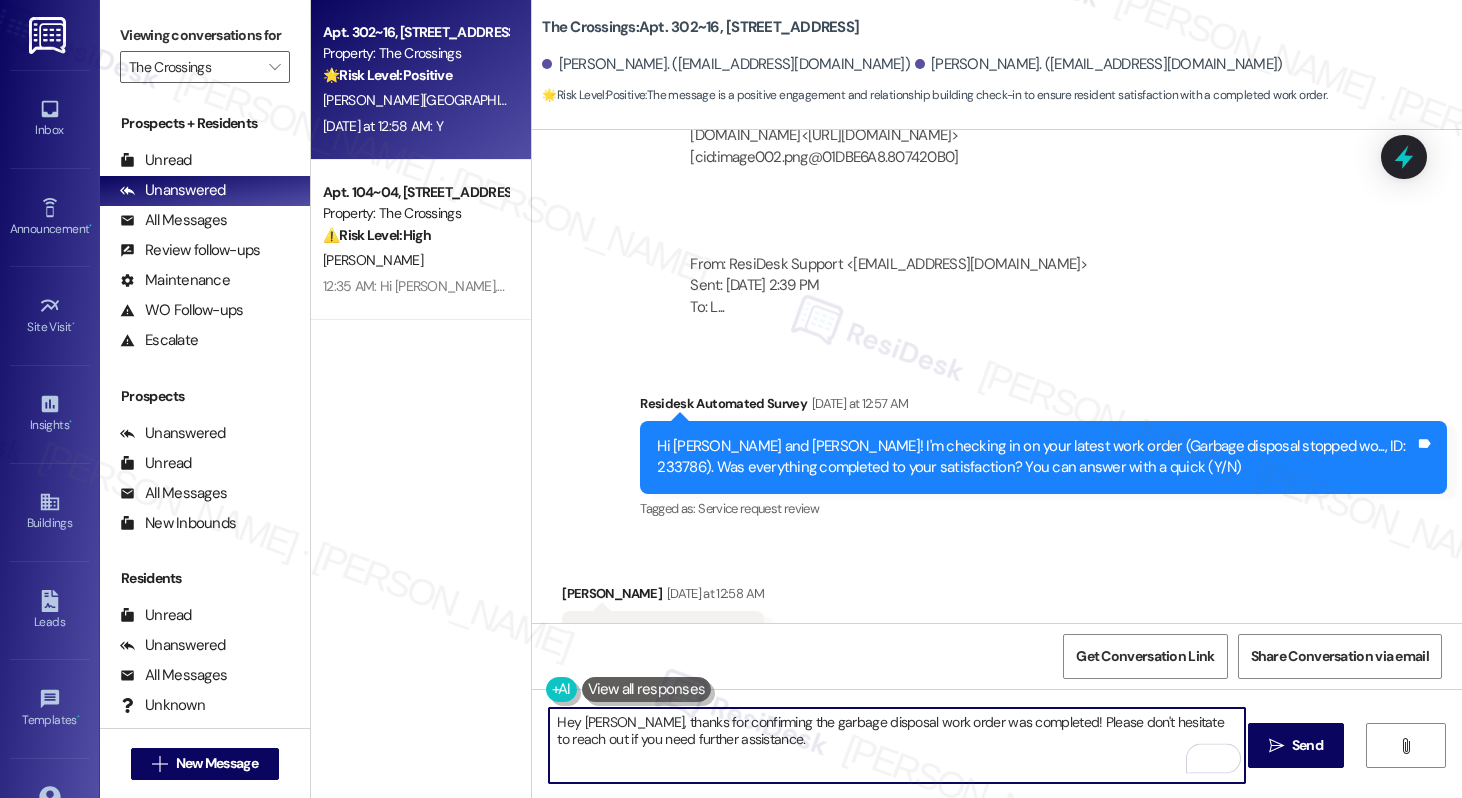click on "Hey Yuriy, thanks for confirming the garbage disposal work order was completed! Please don't hesitate to reach out if you need further assistance." at bounding box center (896, 745) 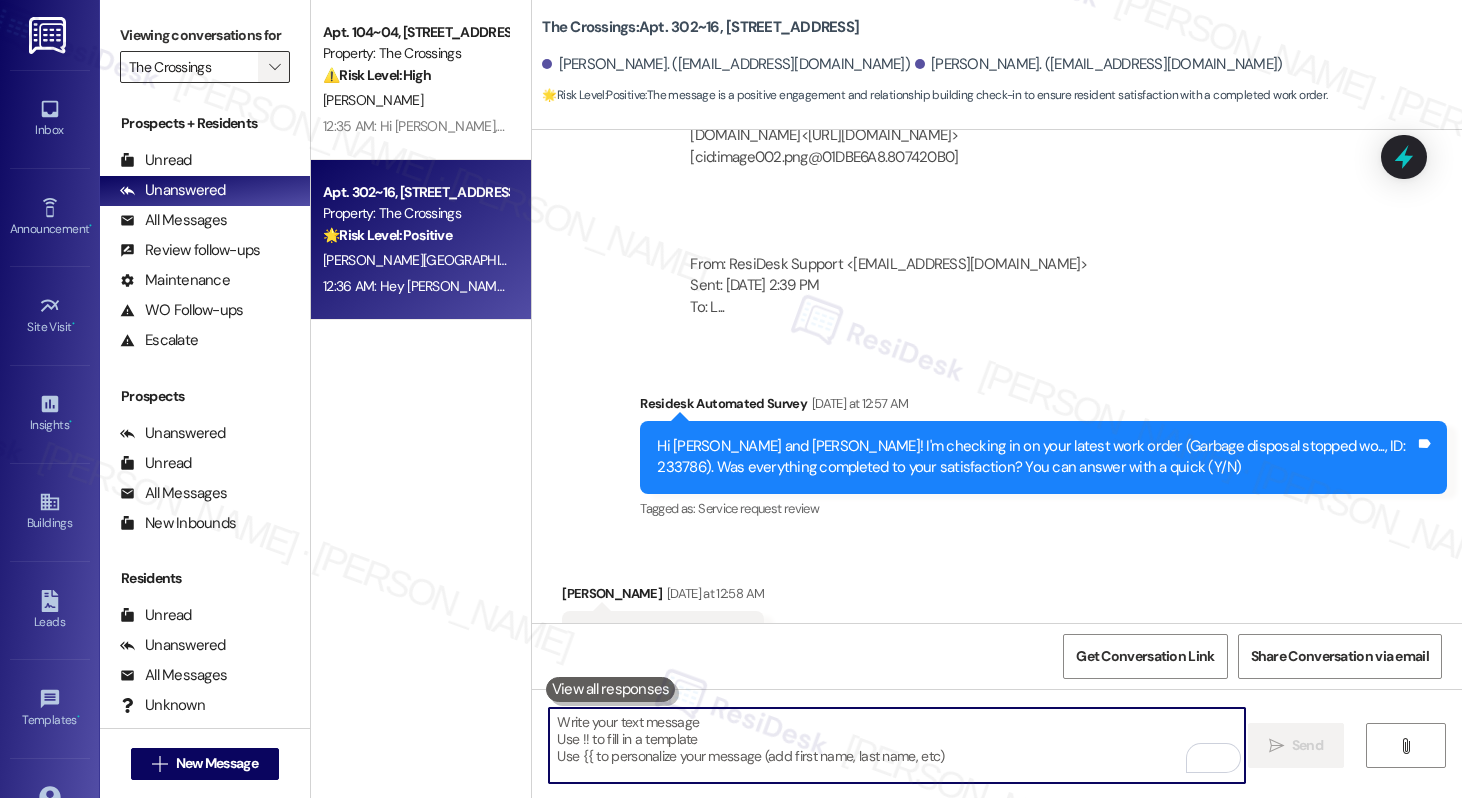 type 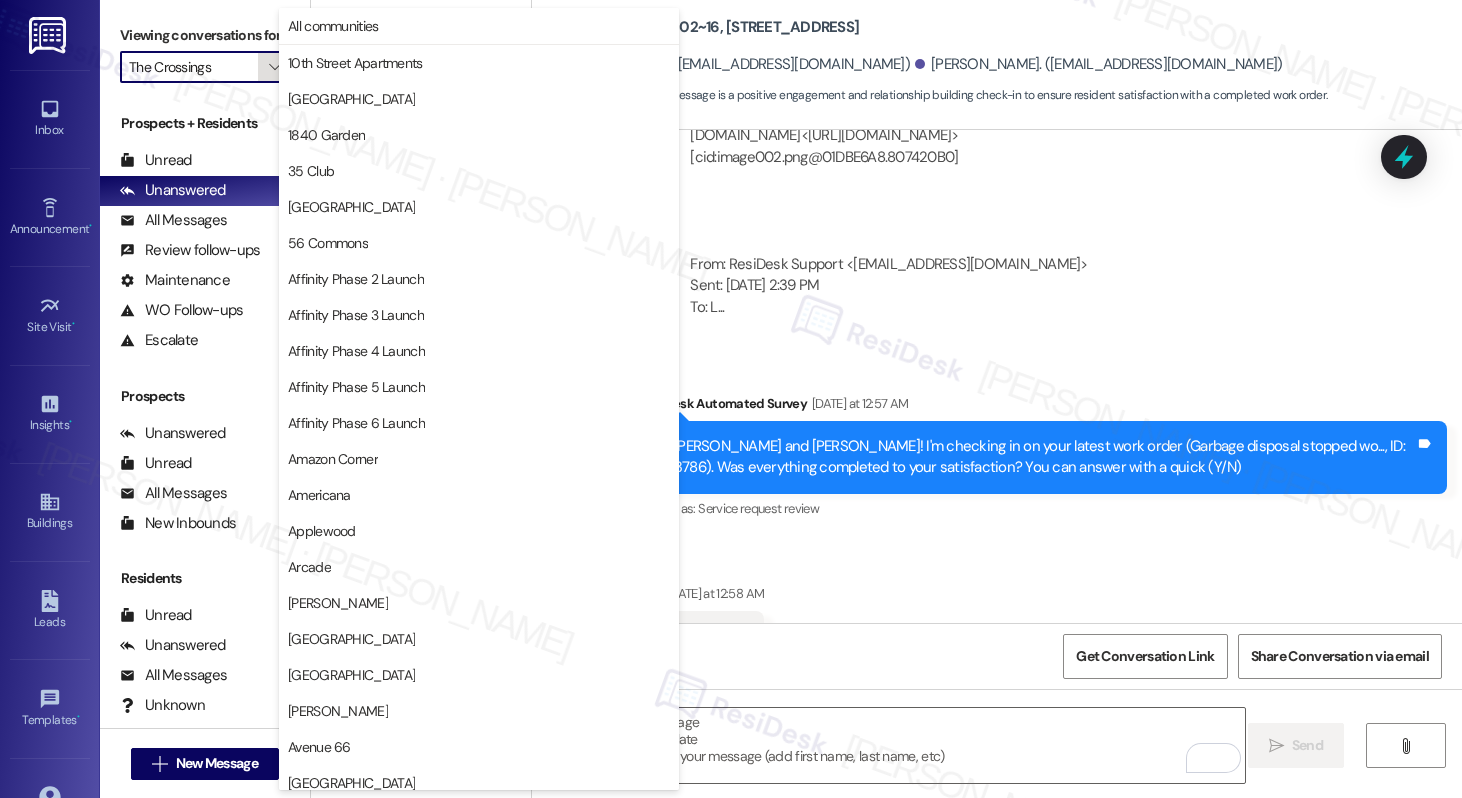 scroll, scrollTop: 3488, scrollLeft: 0, axis: vertical 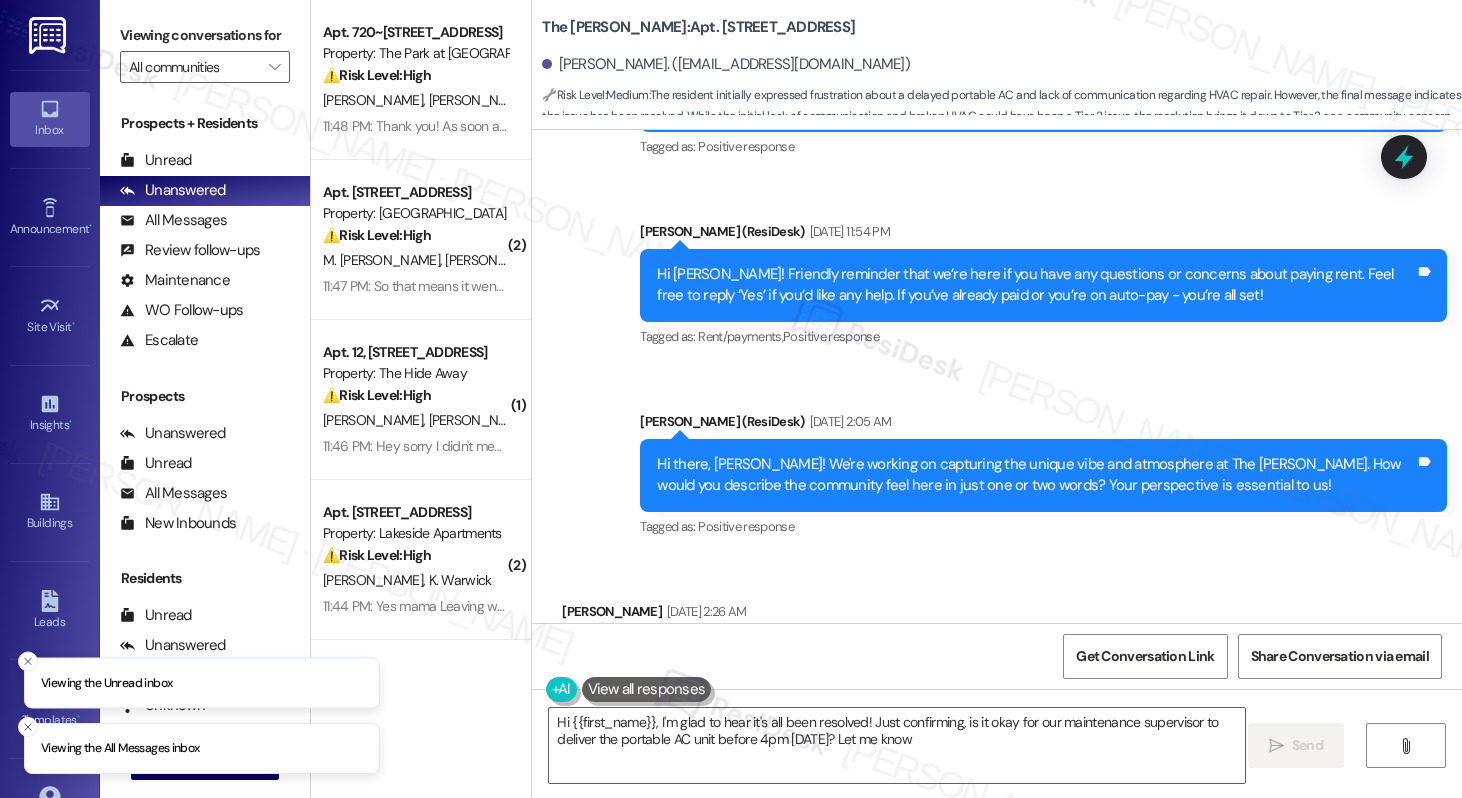 type on "Hi {{first_name}}, I'm glad to hear it's all been resolved! Just confirming, is it okay for our maintenance supervisor to deliver the portable AC unit before 4pm [DATE]? Let me know!" 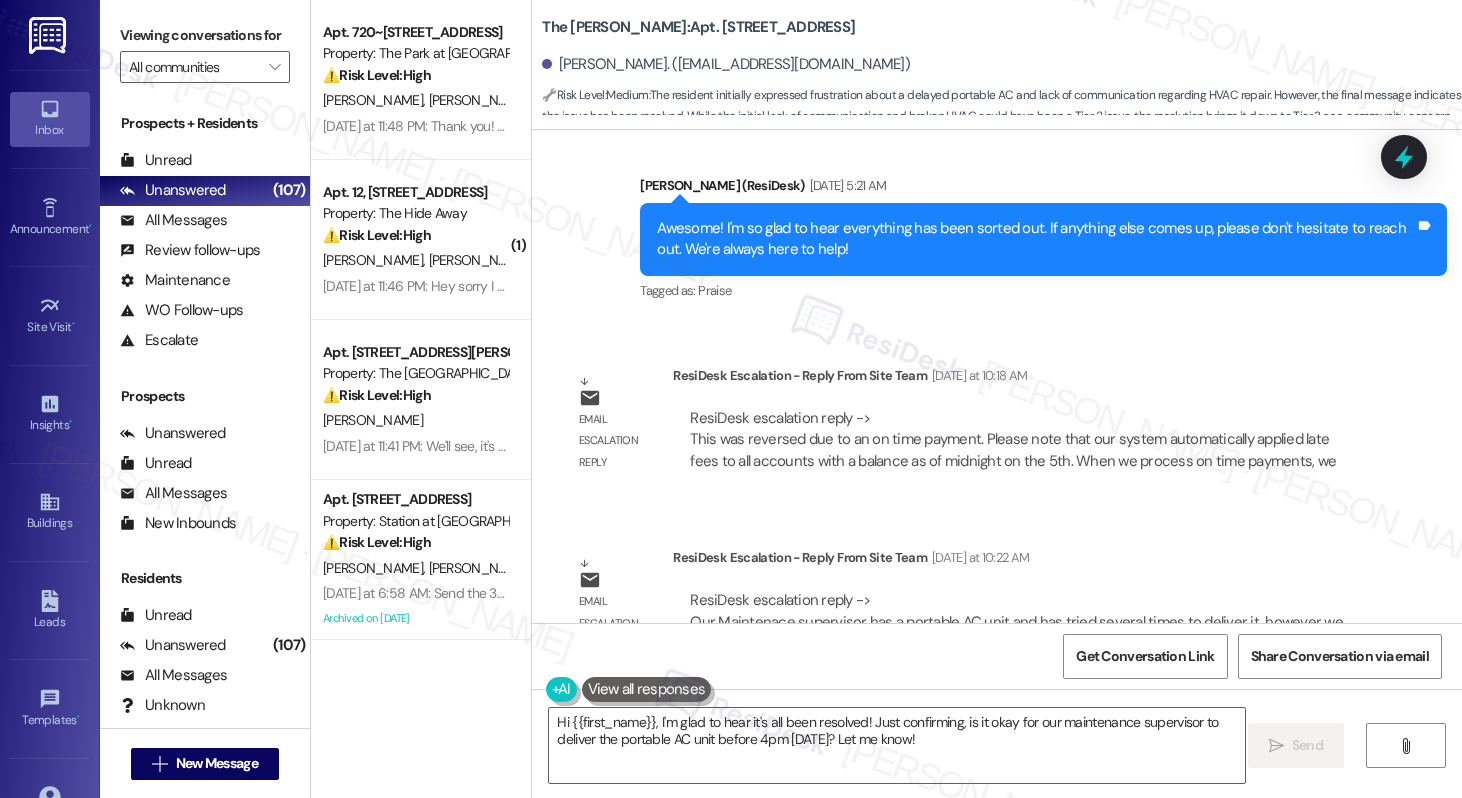 scroll, scrollTop: 15856, scrollLeft: 0, axis: vertical 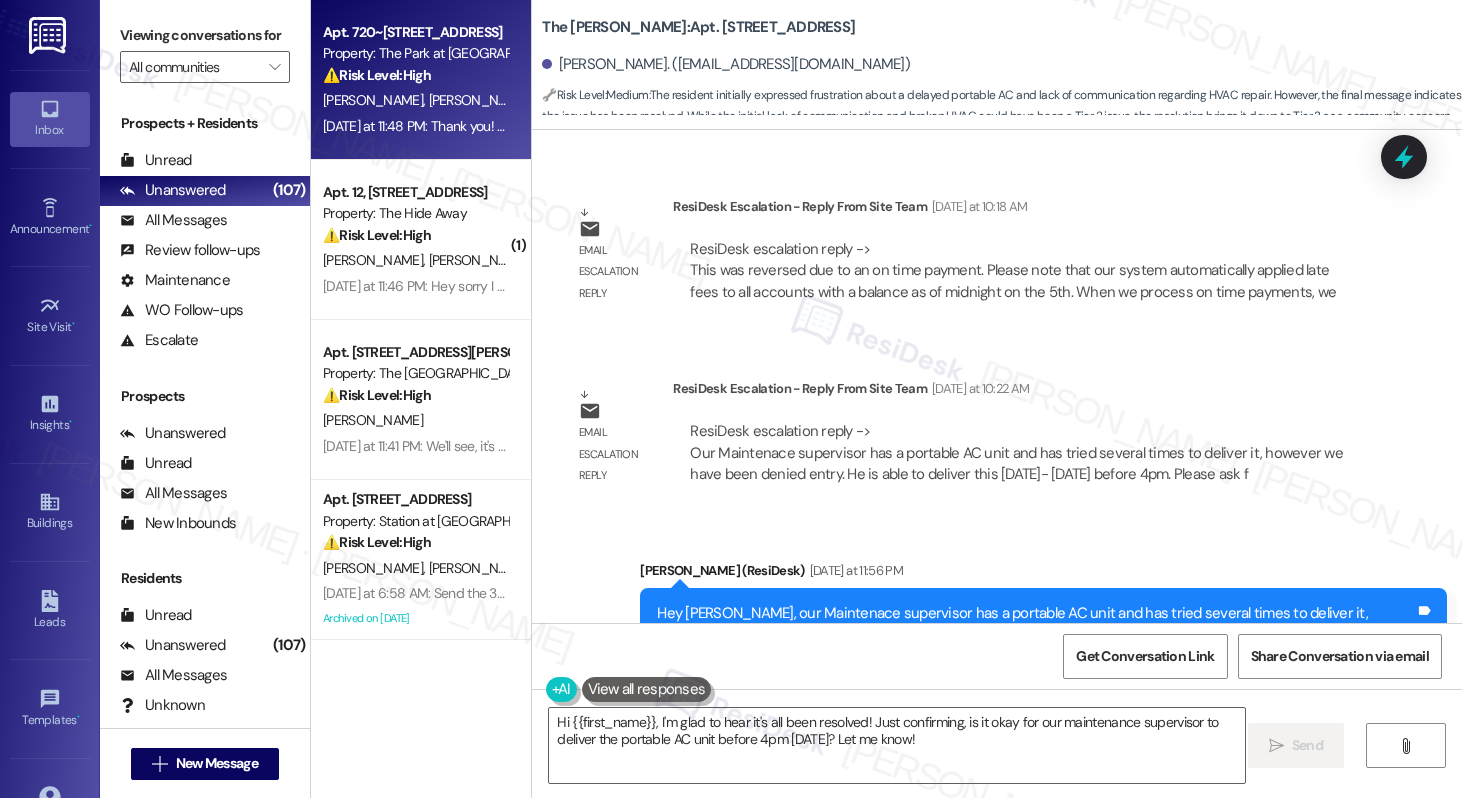 click on "[DATE] at 11:48 PM: Thank you! As soon as it's resolved I'll send over the money  [DATE] at 11:48 PM: Thank you! As soon as it's resolved I'll send over the money" at bounding box center [546, 126] 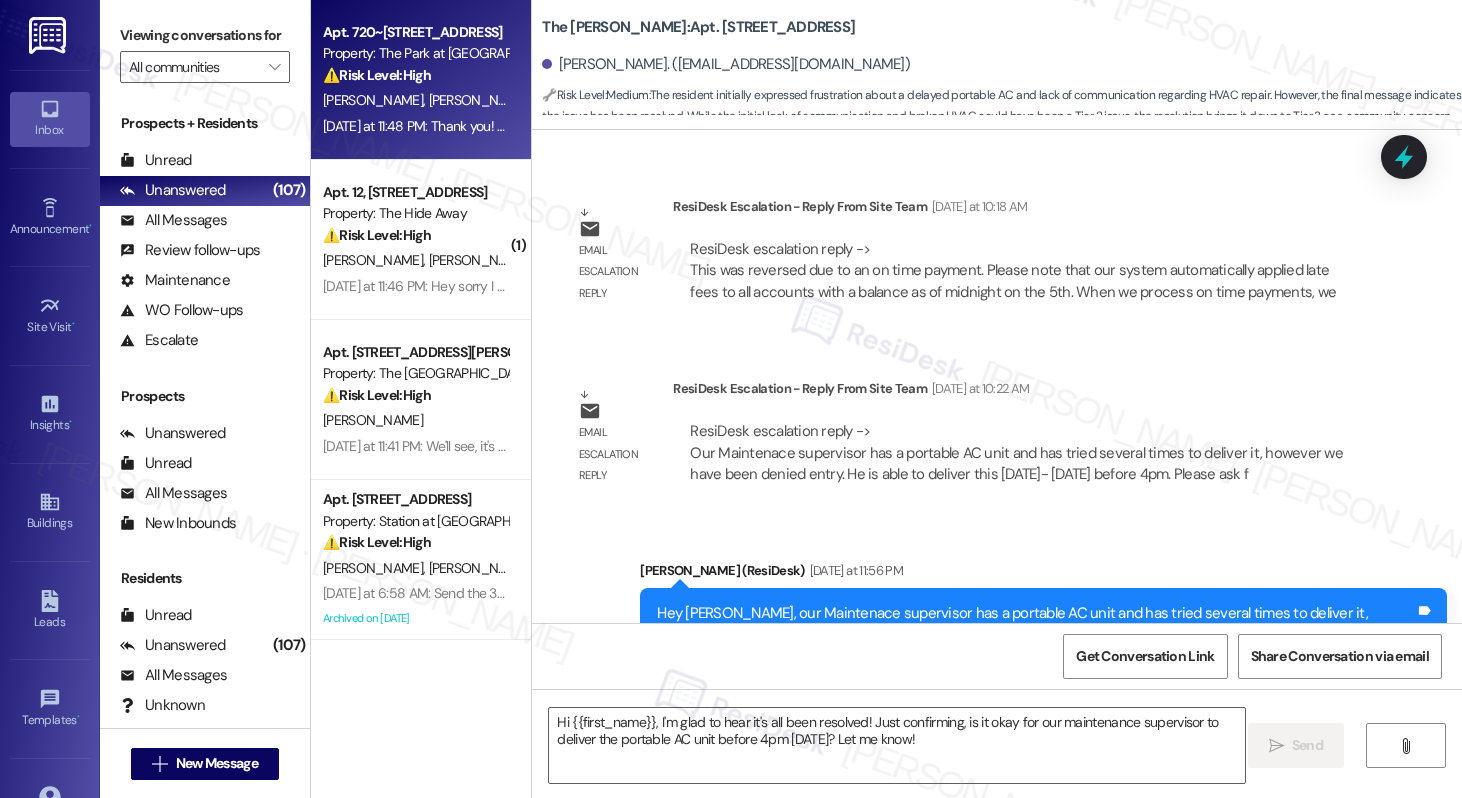 type on "Fetching suggested responses. Please feel free to read through the conversation in the meantime." 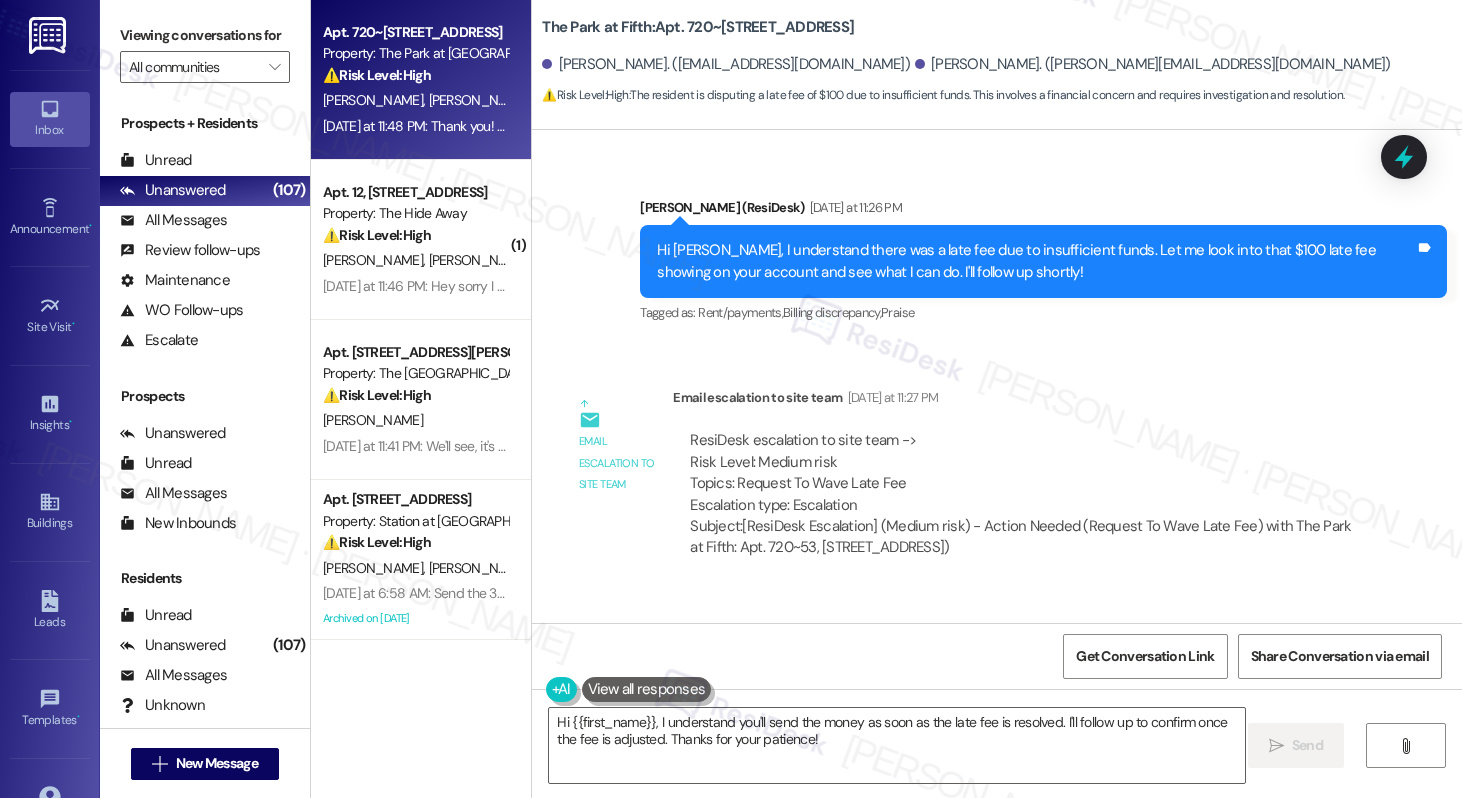 scroll, scrollTop: 11008, scrollLeft: 0, axis: vertical 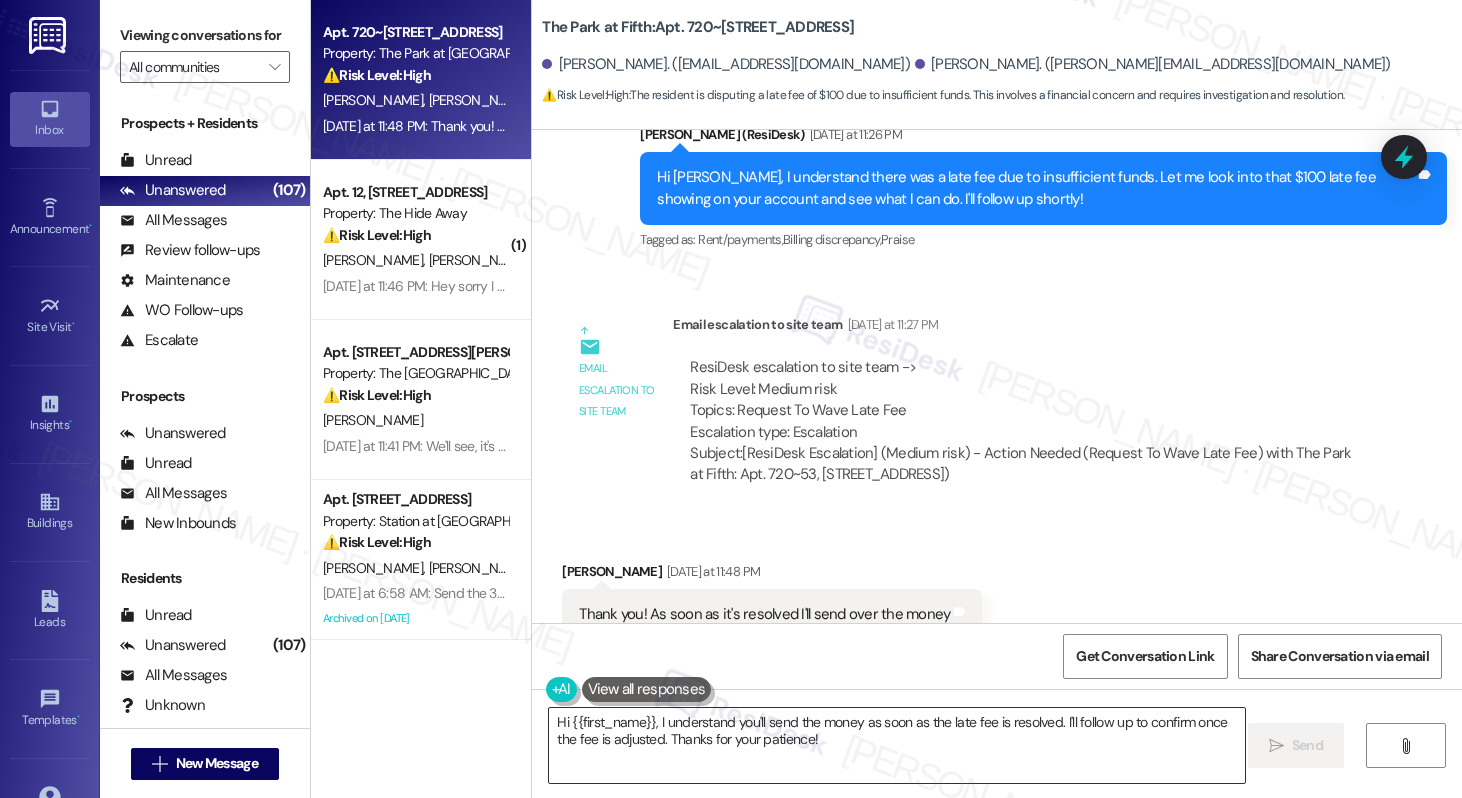 click on "Hi {{first_name}}, I understand you'll send the money as soon as the late fee is resolved. I'll follow up to confirm once the fee is adjusted. Thanks for your patience!" at bounding box center (896, 745) 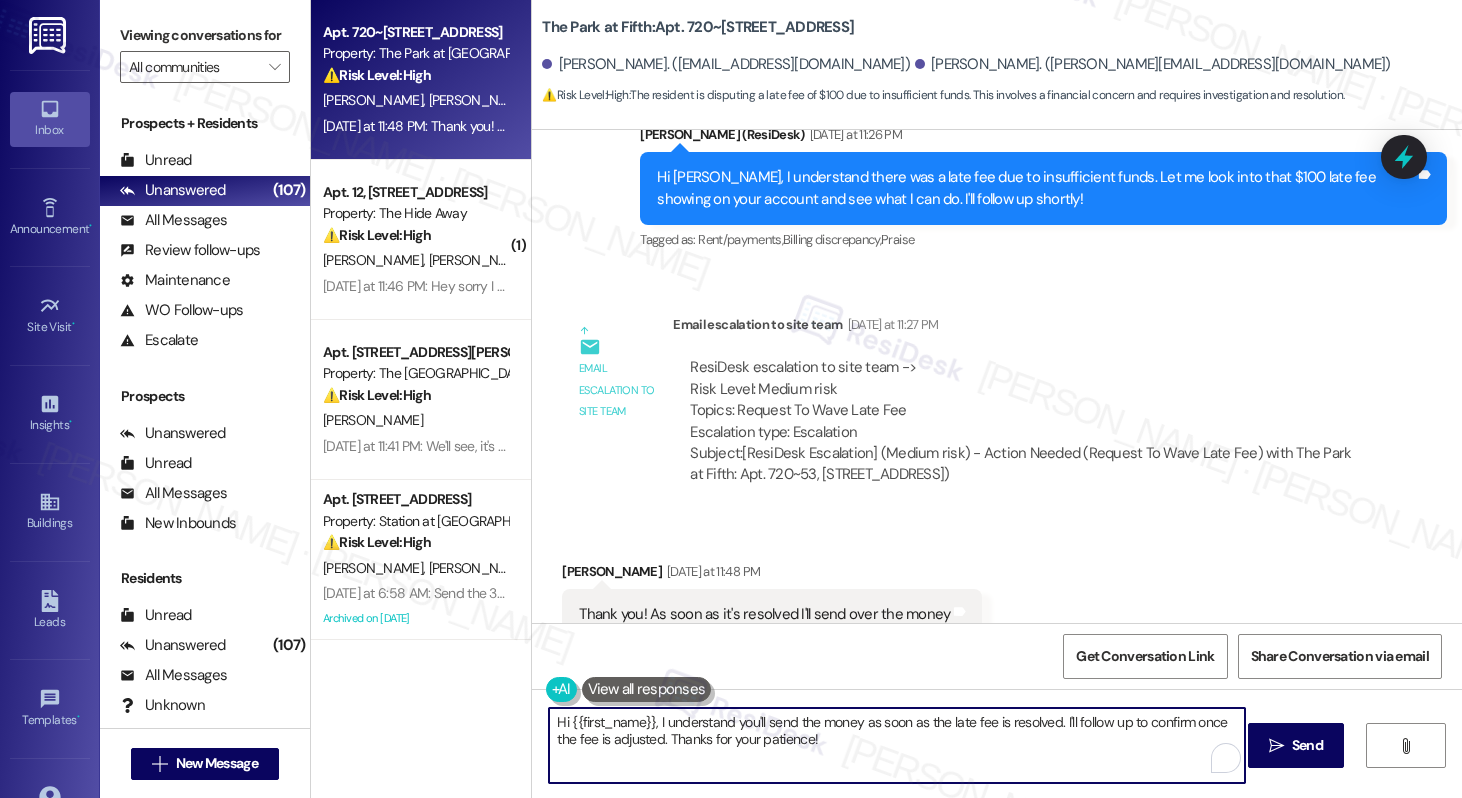 click on "Hi {{first_name}}, I understand you'll send the money as soon as the late fee is resolved. I'll follow up to confirm once the fee is adjusted. Thanks for your patience!" at bounding box center (896, 745) 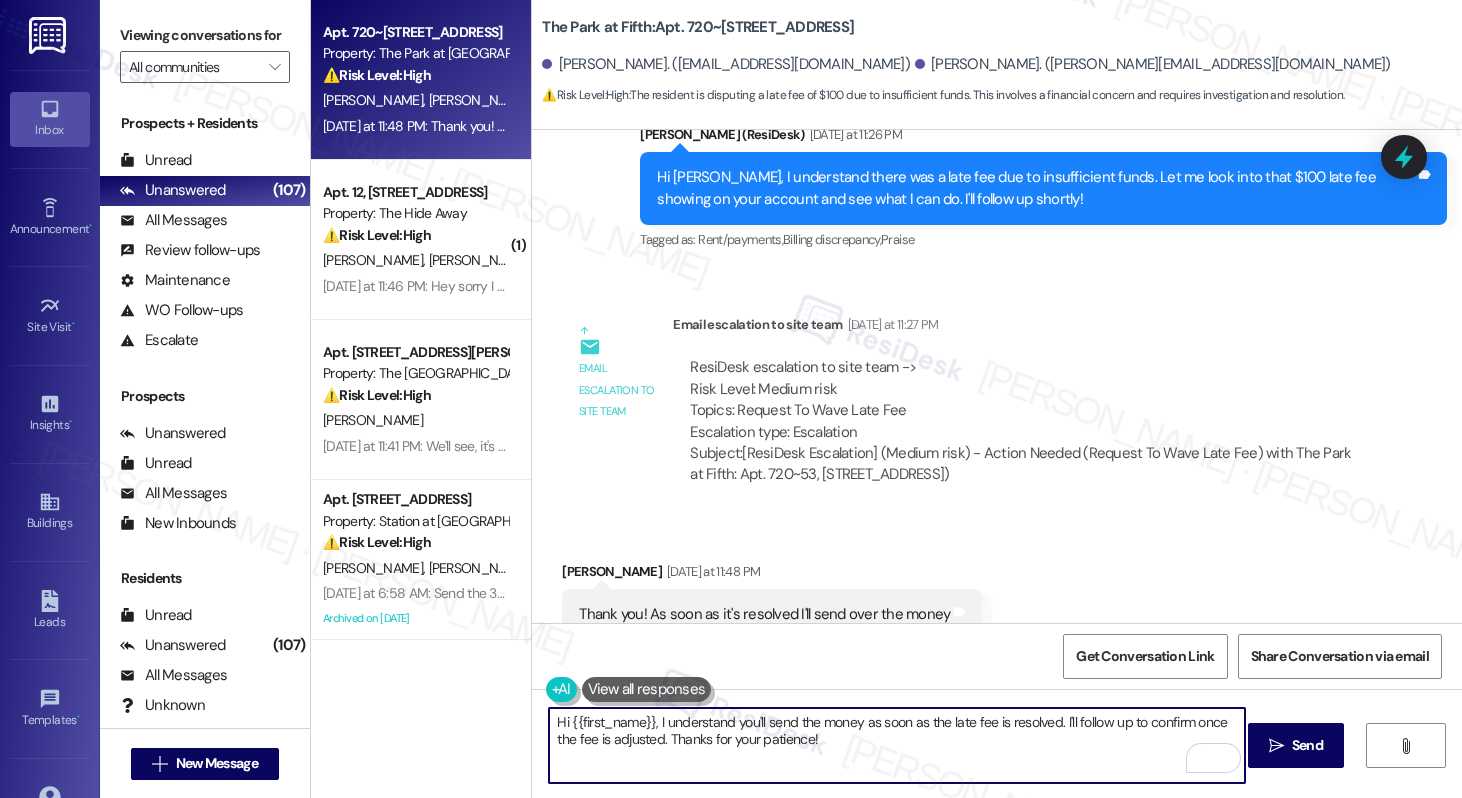 click on "Hi {{first_name}}, I understand you'll send the money as soon as the late fee is resolved. I'll follow up to confirm once the fee is adjusted. Thanks for your patience!  Send " at bounding box center (997, 764) 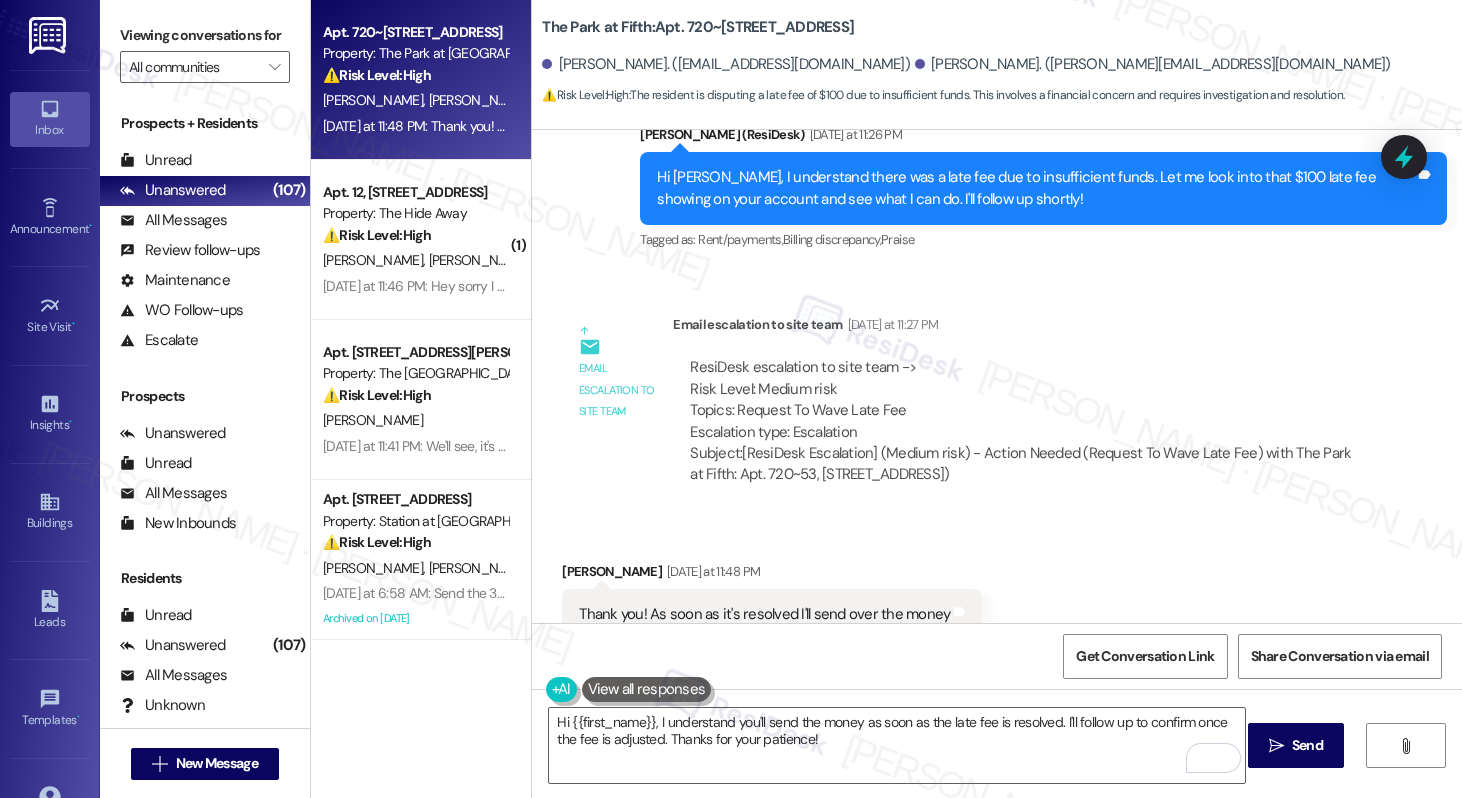 click on "Hi {{first_name}}, I understand you'll send the money as soon as the late fee is resolved. I'll follow up to confirm once the fee is adjusted. Thanks for your patience!  Send " at bounding box center [997, 764] 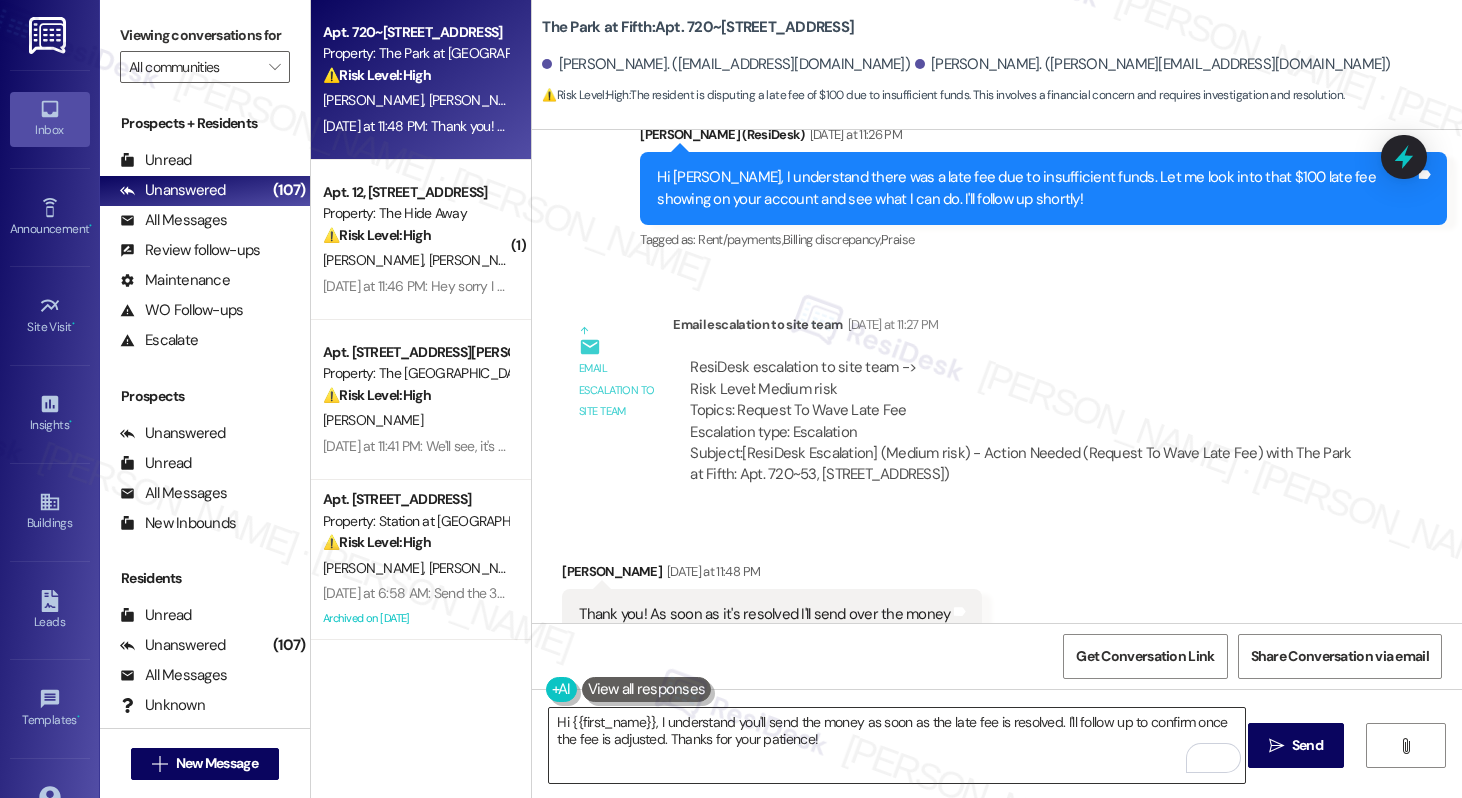 click on "Hi {{first_name}}, I understand you'll send the money as soon as the late fee is resolved. I'll follow up to confirm once the fee is adjusted. Thanks for your patience!" at bounding box center [896, 745] 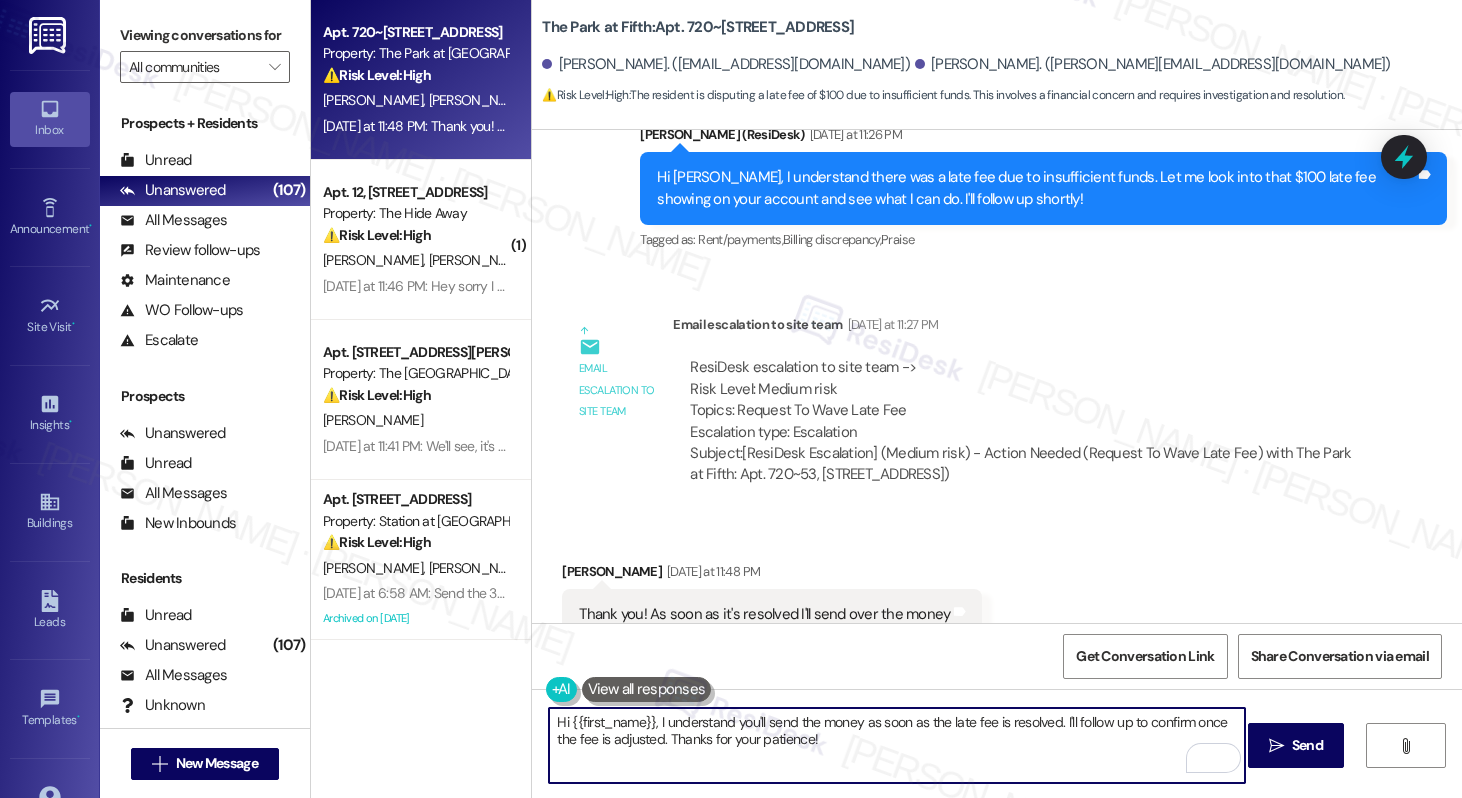 click on "Hi {{first_name}}, I understand you'll send the money as soon as the late fee is resolved. I'll follow up to confirm once the fee is adjusted. Thanks for your patience!" at bounding box center [896, 745] 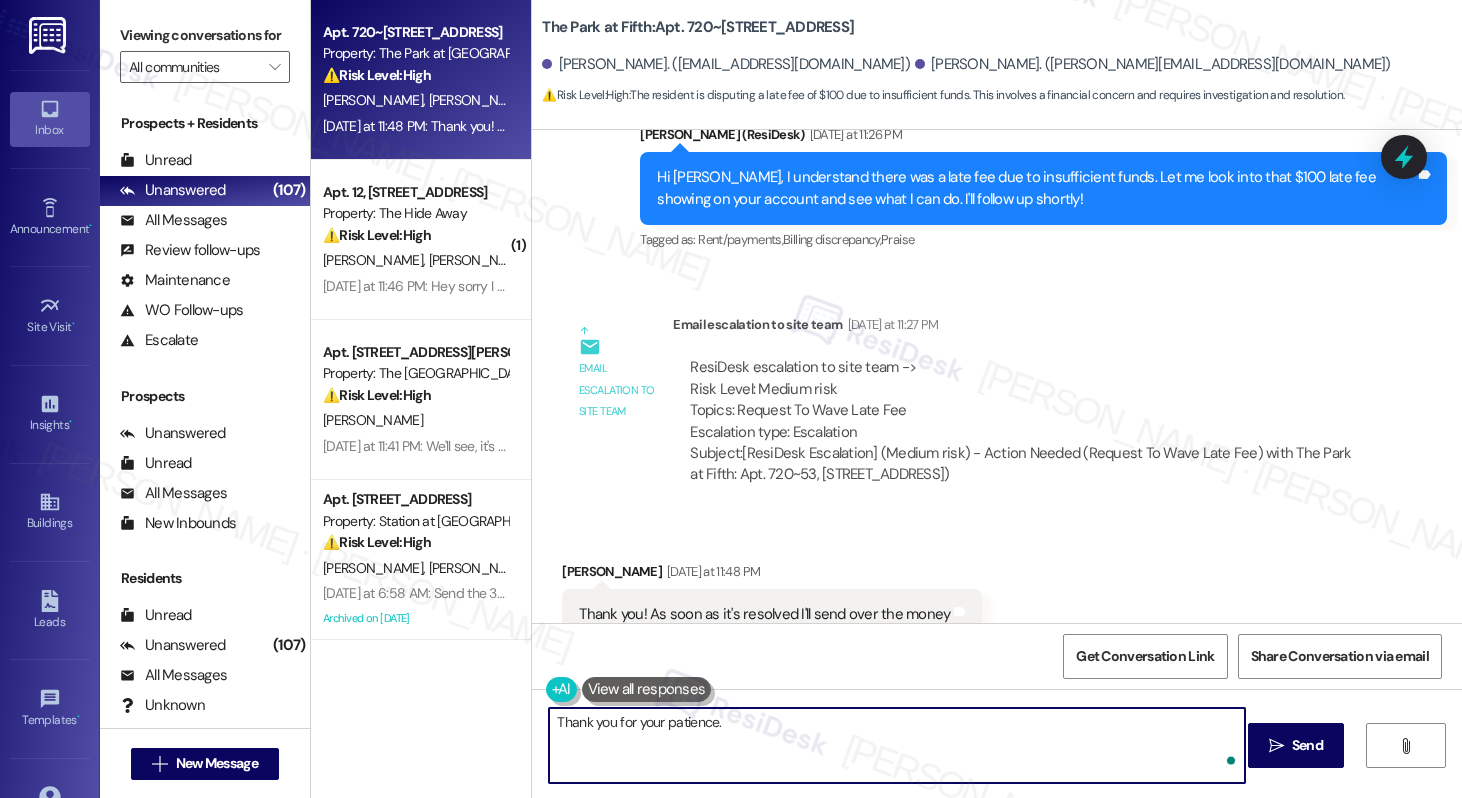 type on "Thank you for your patience." 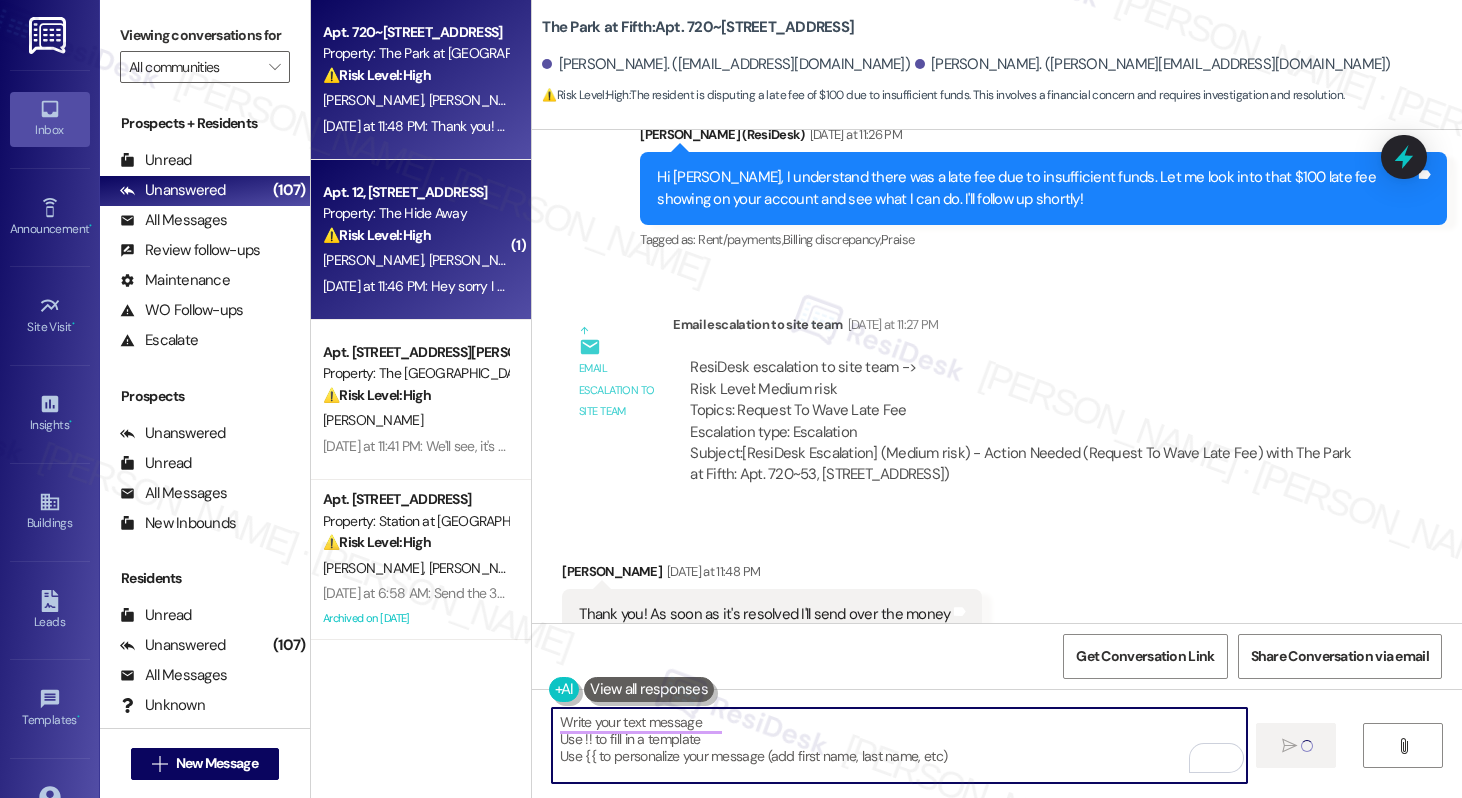 scroll, scrollTop: 11007, scrollLeft: 0, axis: vertical 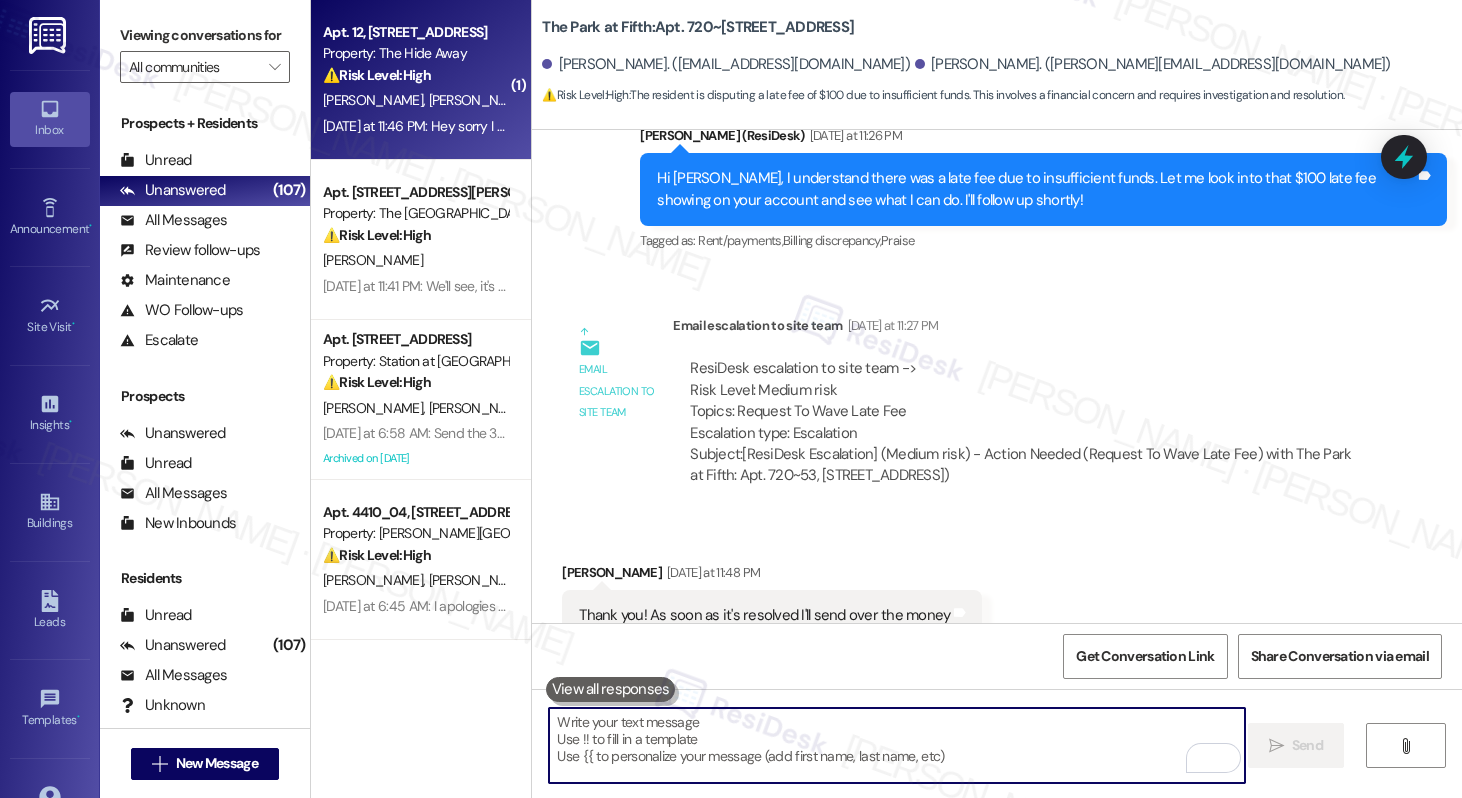 type 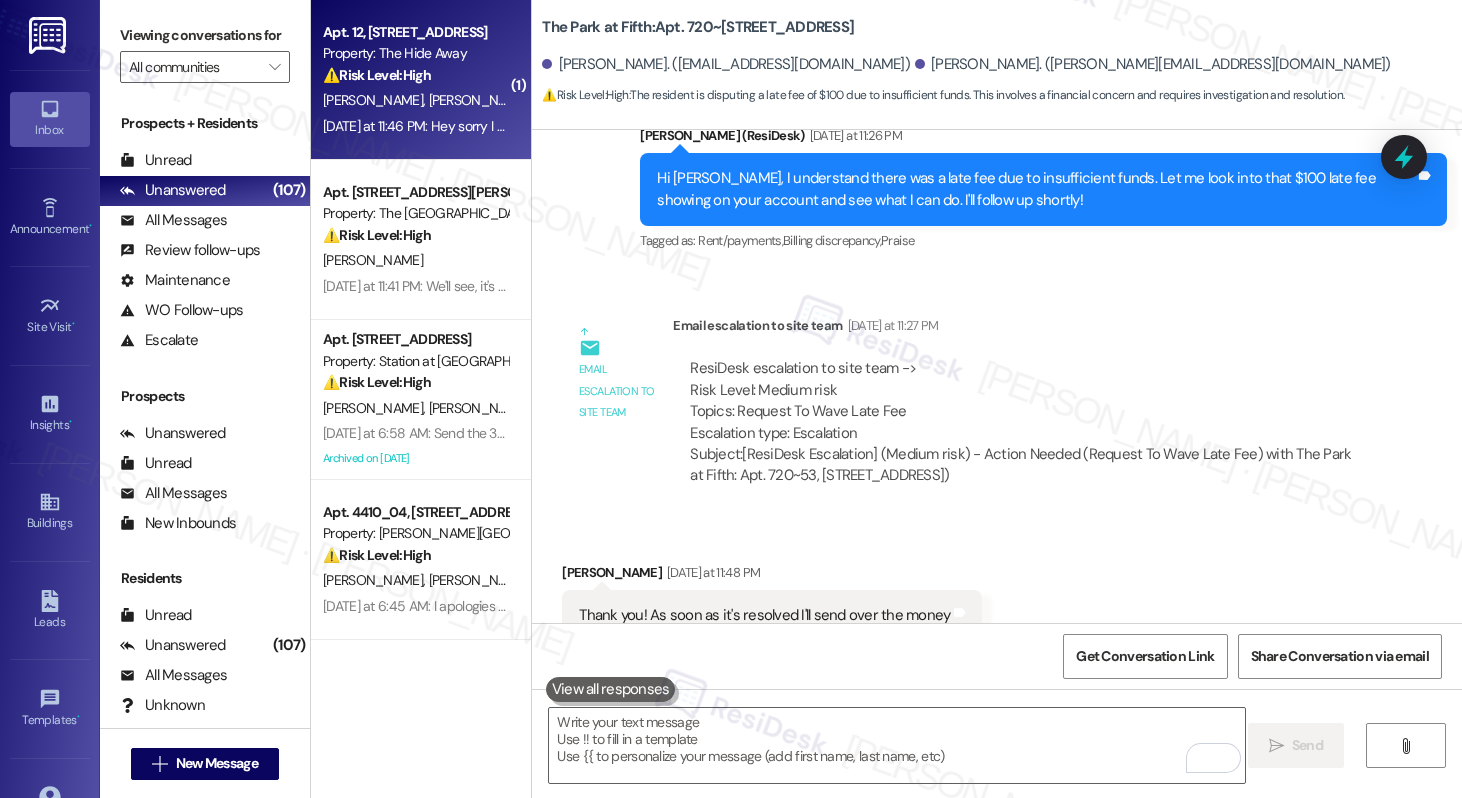 click on "⚠️  Risk Level:  High The resident indicates a partial rent payment was made and the remainder will be paid next week. This involves a financial concern (late/partial rent) and requires monitoring." at bounding box center (415, 75) 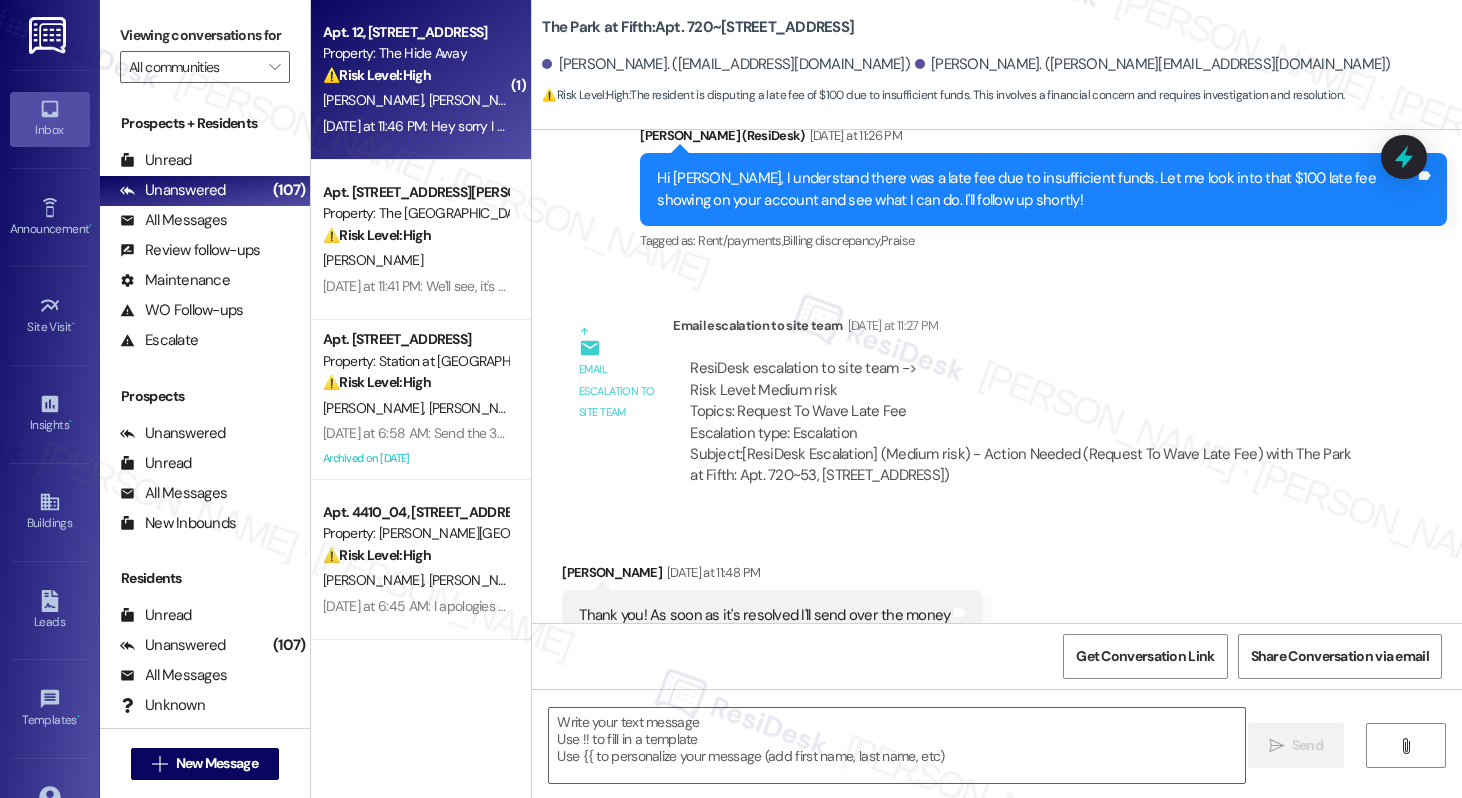 type on "Fetching suggested responses. Please feel free to read through the conversation in the meantime." 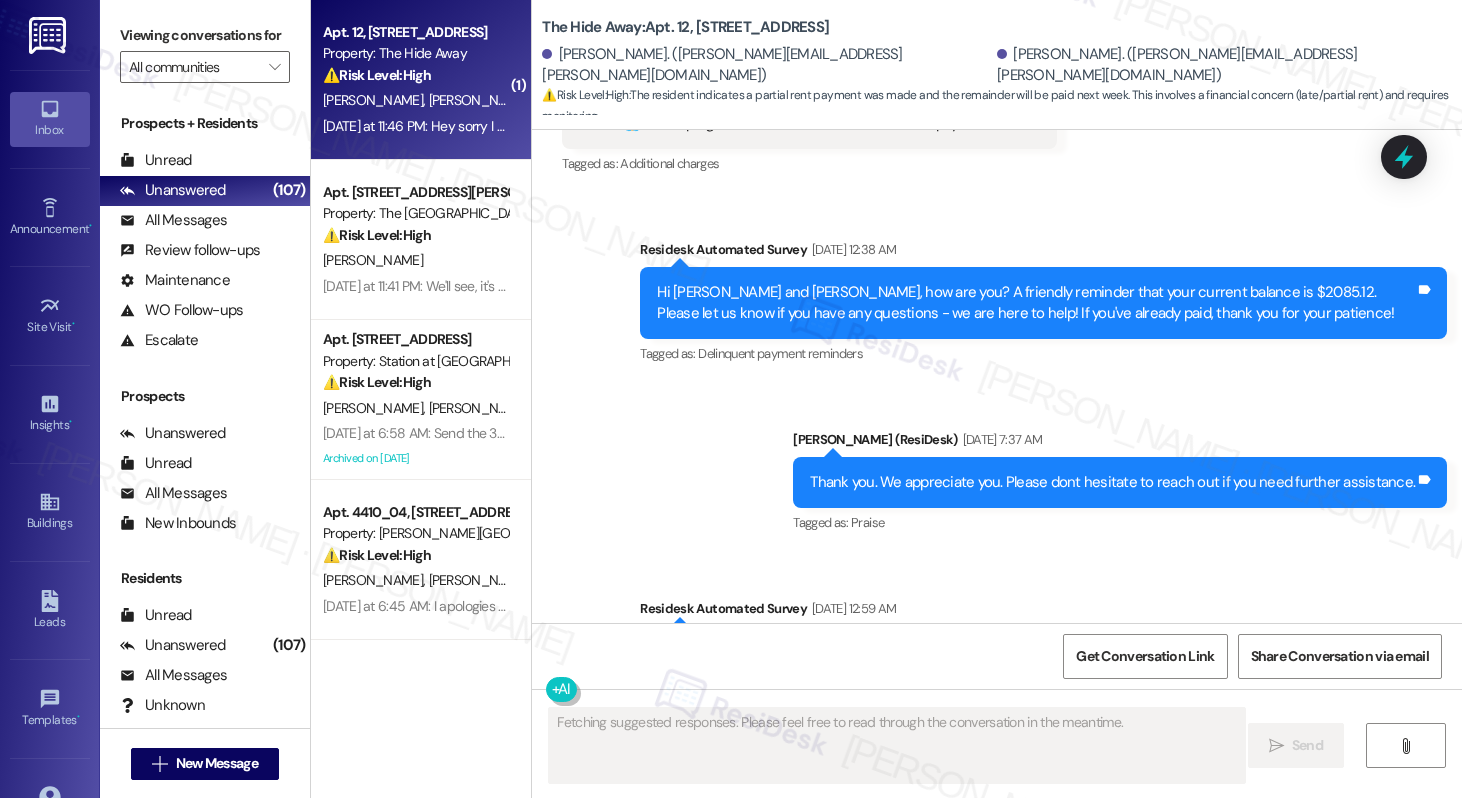 scroll, scrollTop: 17265, scrollLeft: 0, axis: vertical 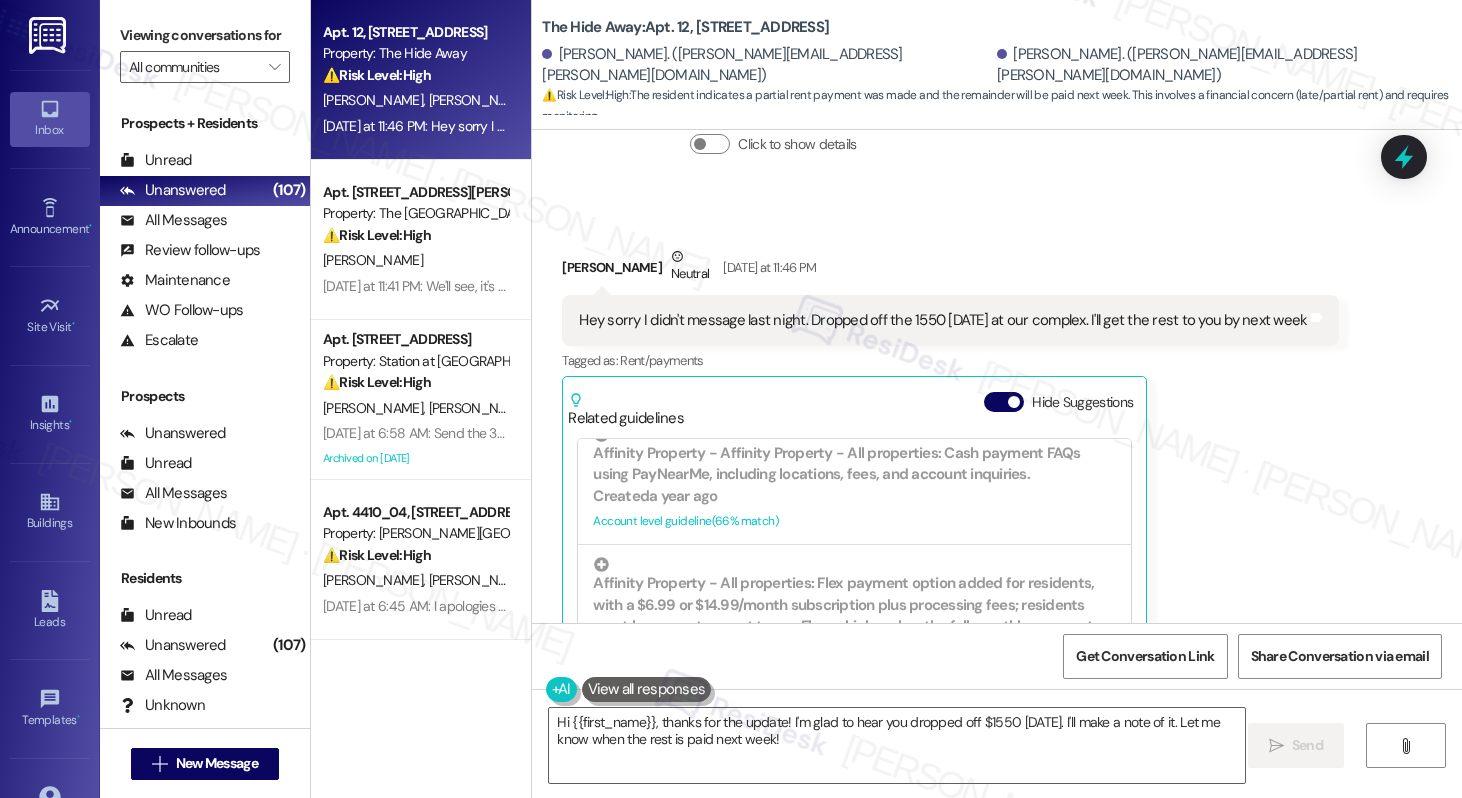 click on "Hey sorry I didn't message last night. Dropped off the 1550 yesterday at our complex. I'll get the rest to you by next week" at bounding box center (943, 320) 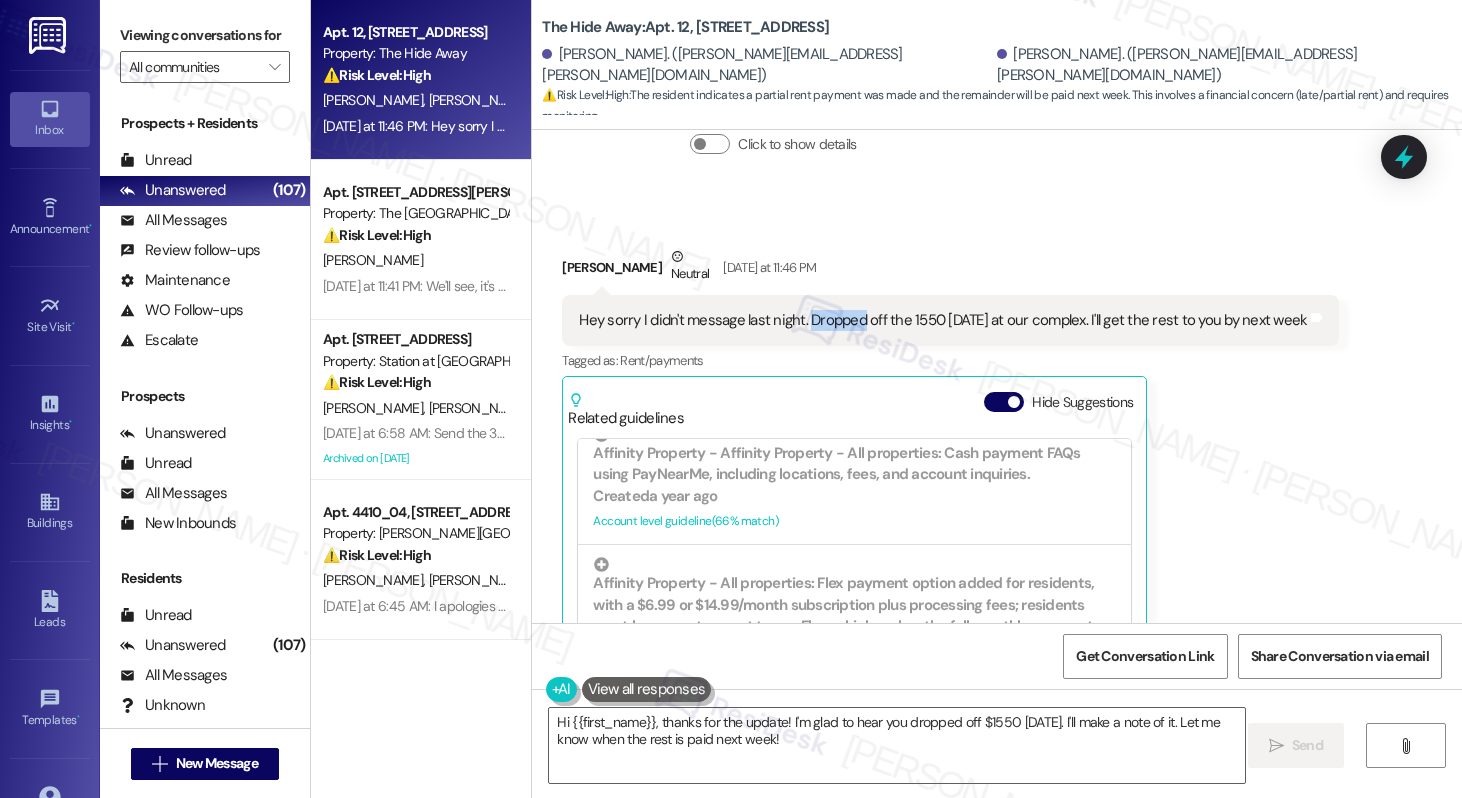 click on "Hey sorry I didn't message last night. Dropped off the 1550 yesterday at our complex. I'll get the rest to you by next week" at bounding box center [943, 320] 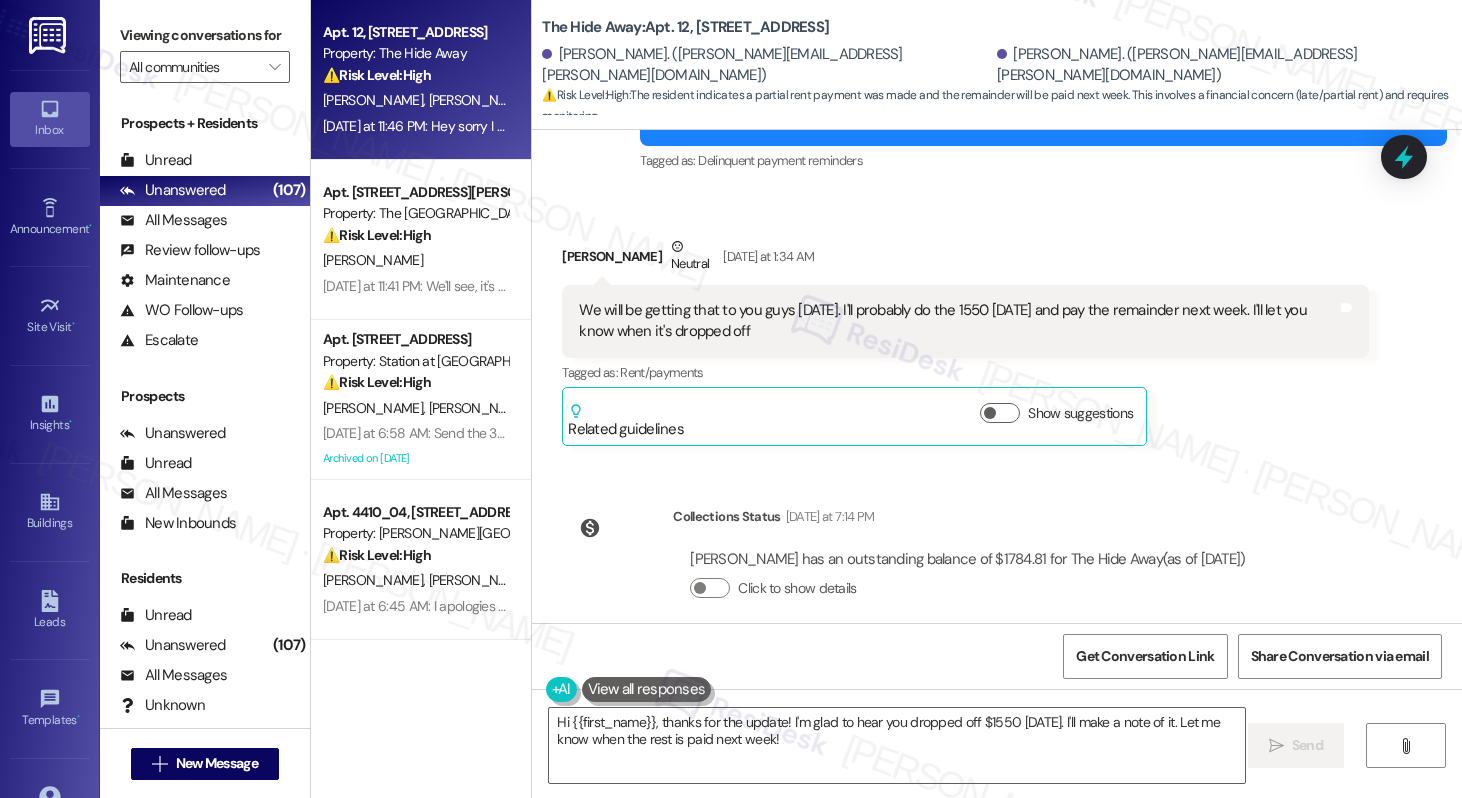 scroll, scrollTop: 16734, scrollLeft: 0, axis: vertical 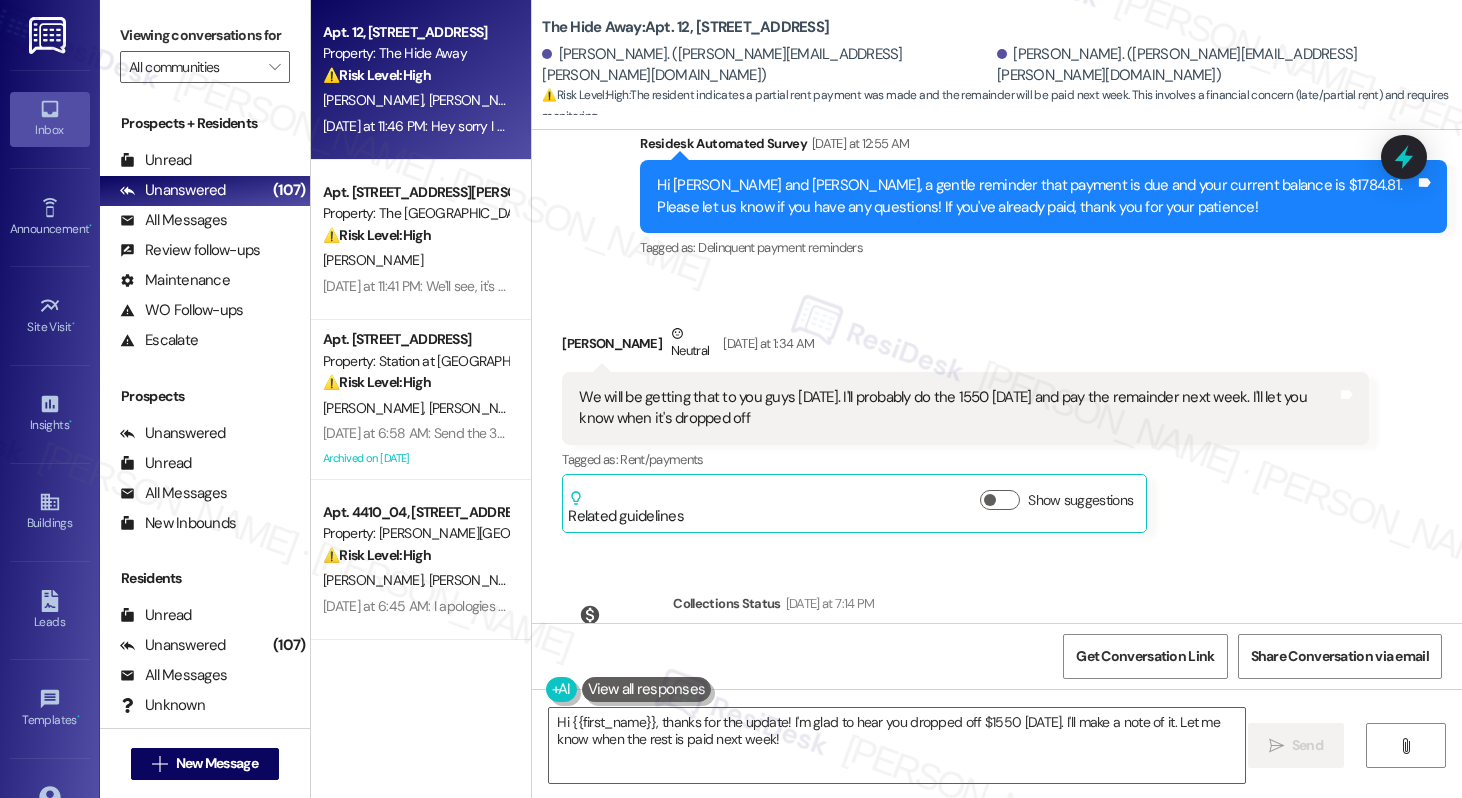 click on "We will be getting that to you guys today. I'll probably do the 1550 today and pay the remainder next week. I'll let you know when it's dropped off" at bounding box center (958, 408) 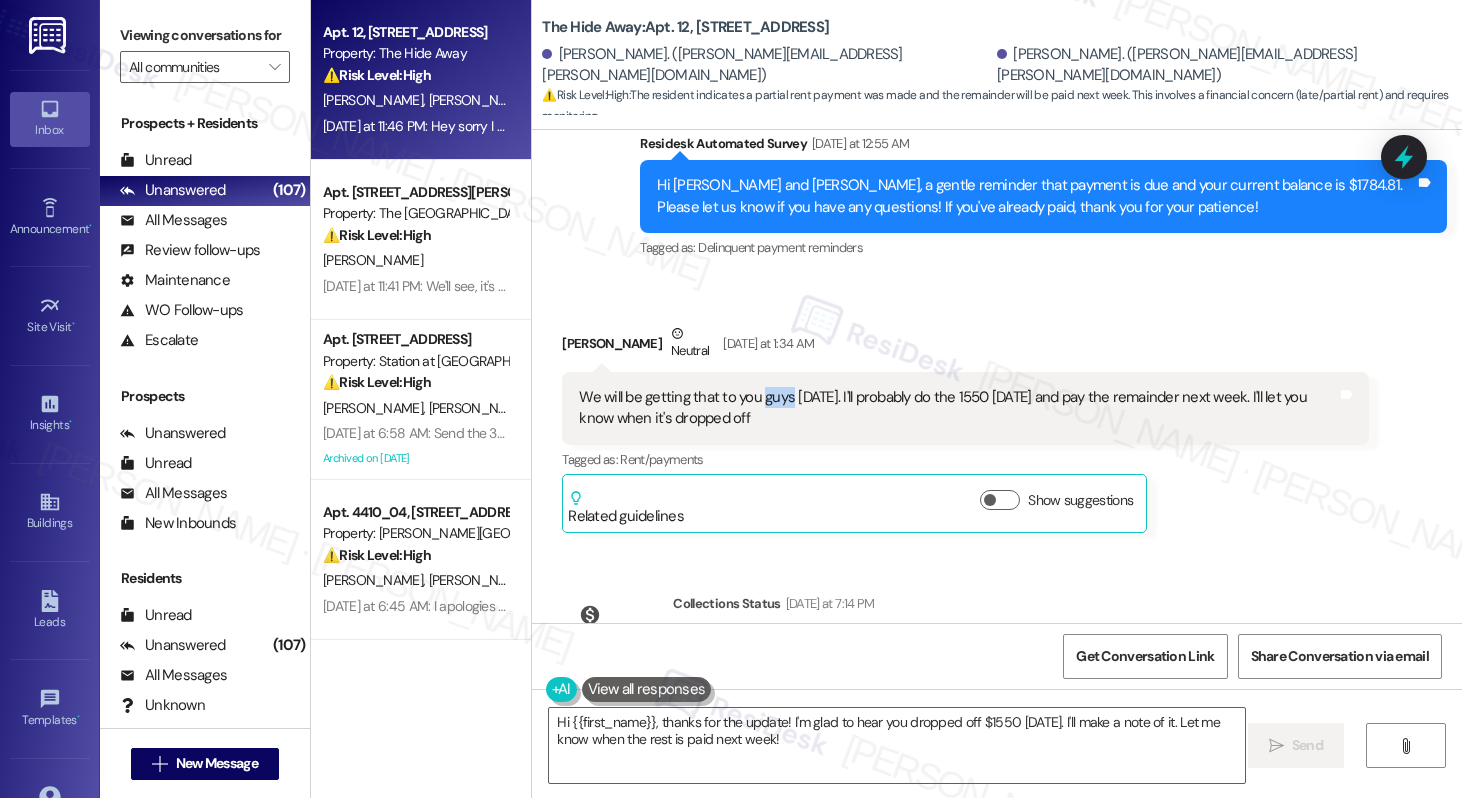 click on "We will be getting that to you guys today. I'll probably do the 1550 today and pay the remainder next week. I'll let you know when it's dropped off" at bounding box center [958, 408] 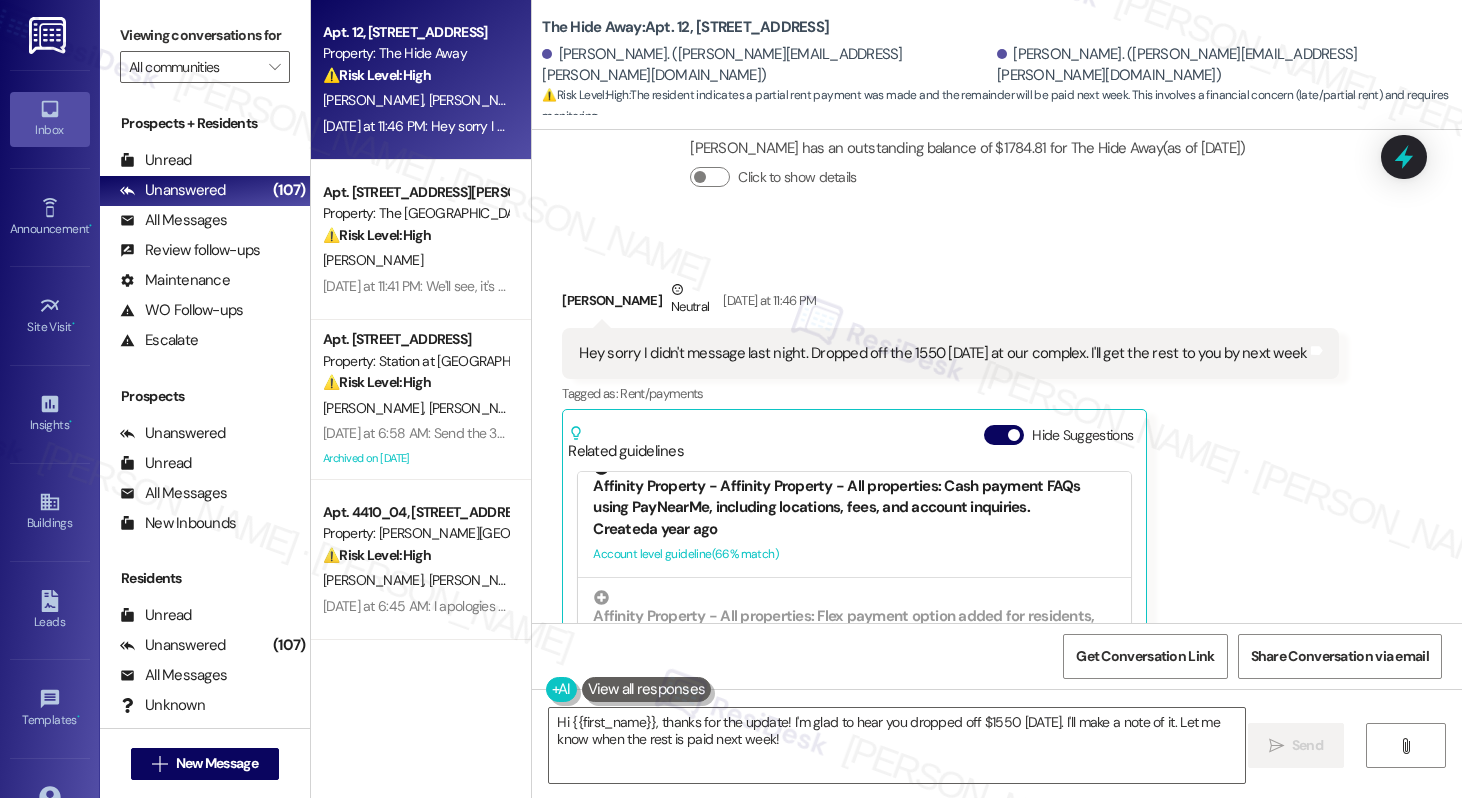 scroll, scrollTop: 17265, scrollLeft: 0, axis: vertical 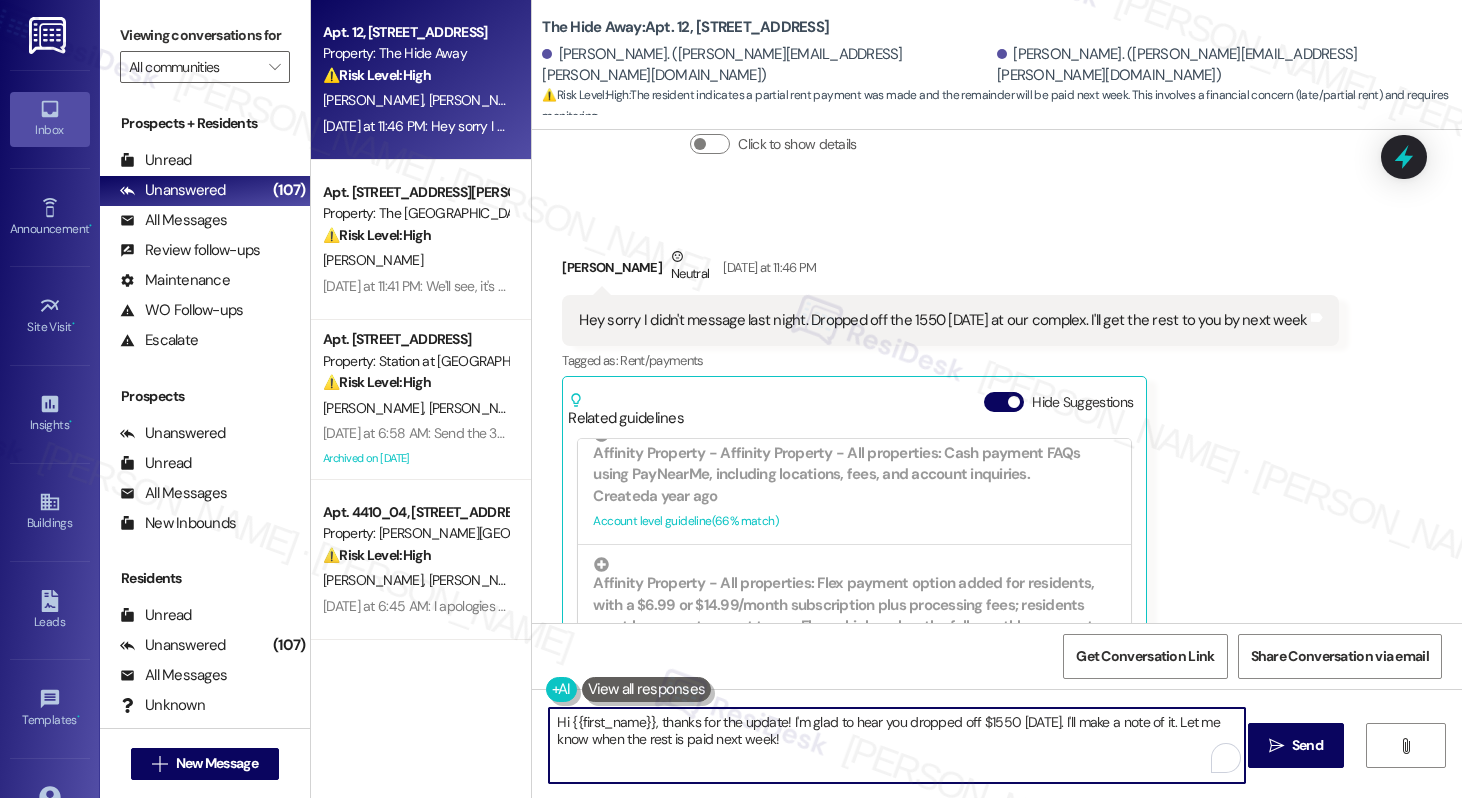 drag, startPoint x: 654, startPoint y: 723, endPoint x: 491, endPoint y: 708, distance: 163.68874 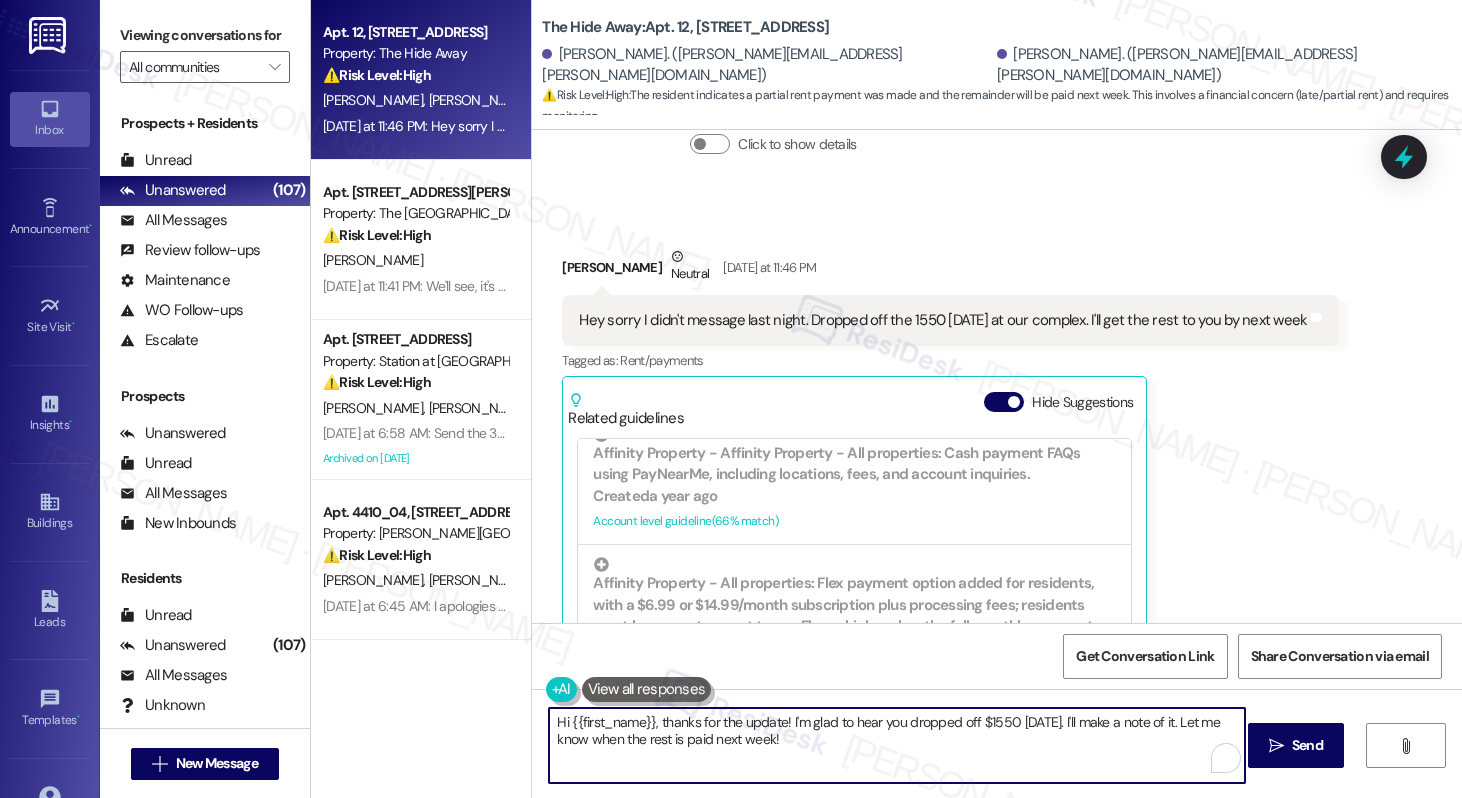 click on "Apt. 12, 6111 SW Beaverton Hillsdale Hwy Property: The Hide Away ⚠️  Risk Level:  High The resident indicates a partial rent payment was made and the remainder will be paid next week. This involves a financial concern (late/partial rent) and requires monitoring. M. Carter J. Garcia Yesterday at 11:46 PM: Hey sorry I didn't message last night. Dropped off the 1550 yesterday at our complex. I'll get the rest to you by next week Yesterday at 11:46 PM: Hey sorry I didn't message last night. Dropped off the 1550 yesterday at our complex. I'll get the rest to you by next week Apt. C401, 1430 NW Pettygrove St Property: The Pearl Studios ⚠️  Risk Level:  High The resident states they vacated the unit due to extreme safety concerns and are awaiting a response regarding a late fee and online payment issues. The safety concern and the financial dispute regarding the late fee elevate this to Tier 2. M. Cunningham Apt. 58, 5050 Fredericksburg Rd Property: Station at Elm Creek ⚠️  Risk Level:  High J. Mena High" at bounding box center [886, 399] 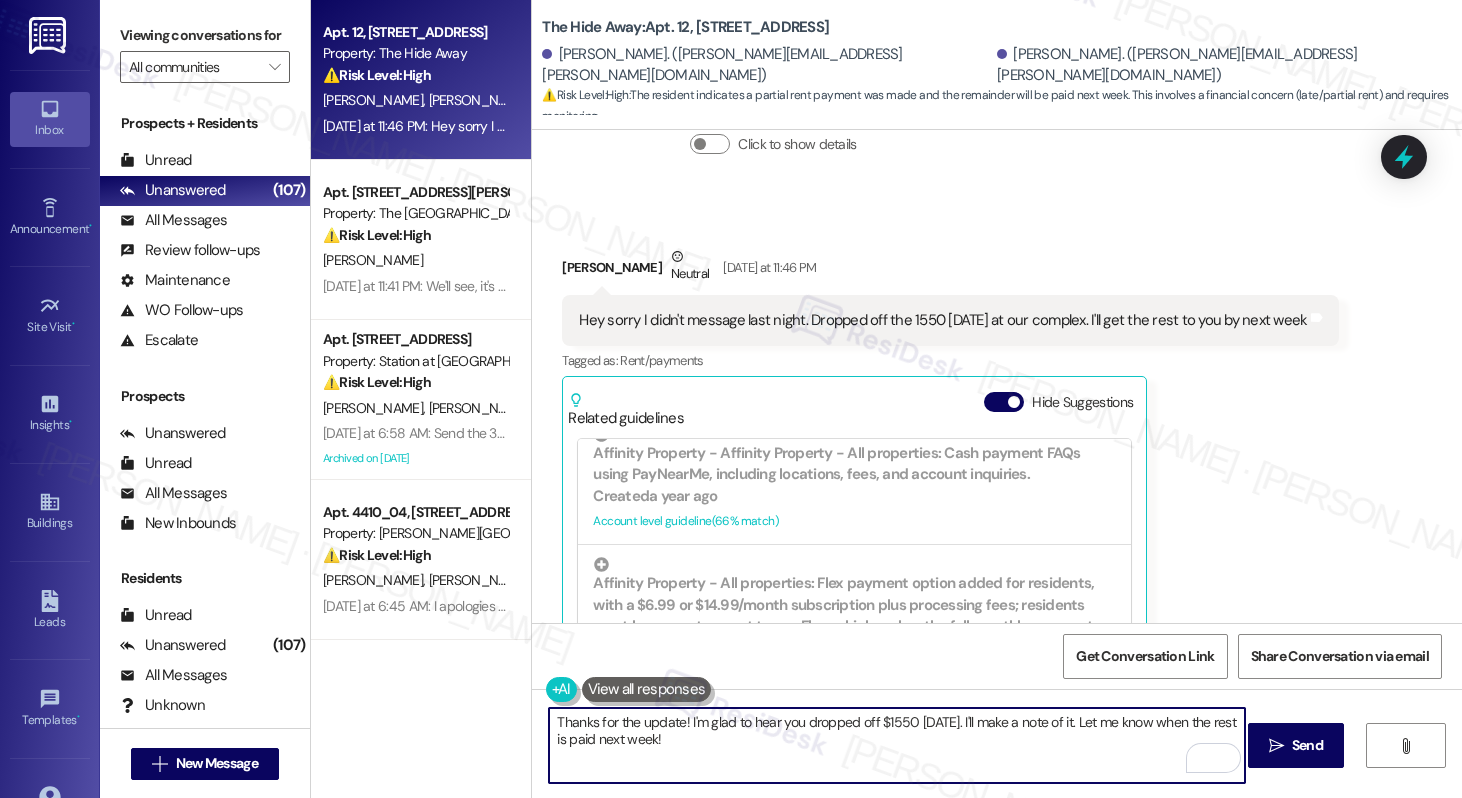 click on "Thanks for the update! I'm glad to hear you dropped off $1550 yesterday. I'll make a note of it. Let me know when the rest is paid next week!" at bounding box center [896, 745] 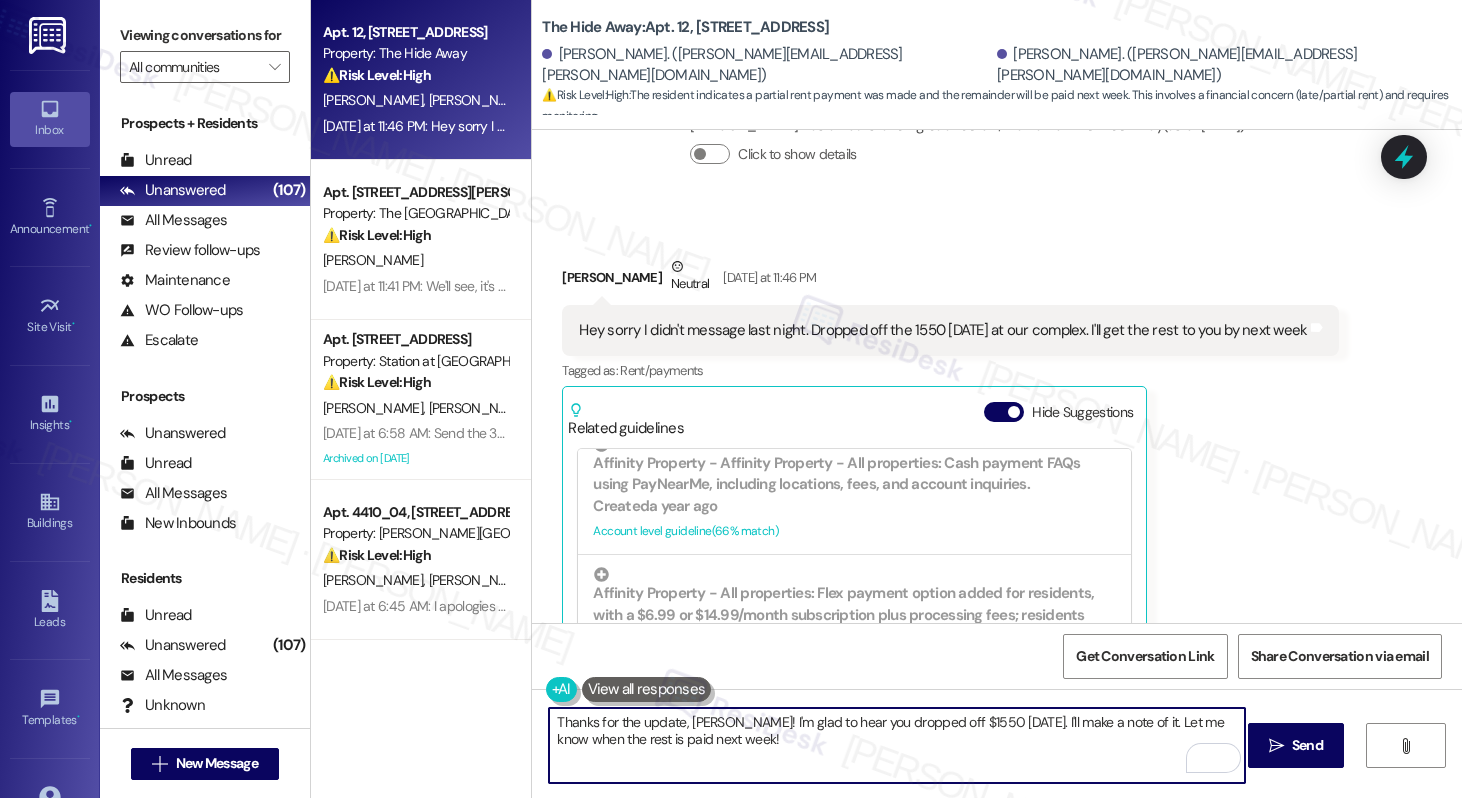 scroll, scrollTop: 17265, scrollLeft: 0, axis: vertical 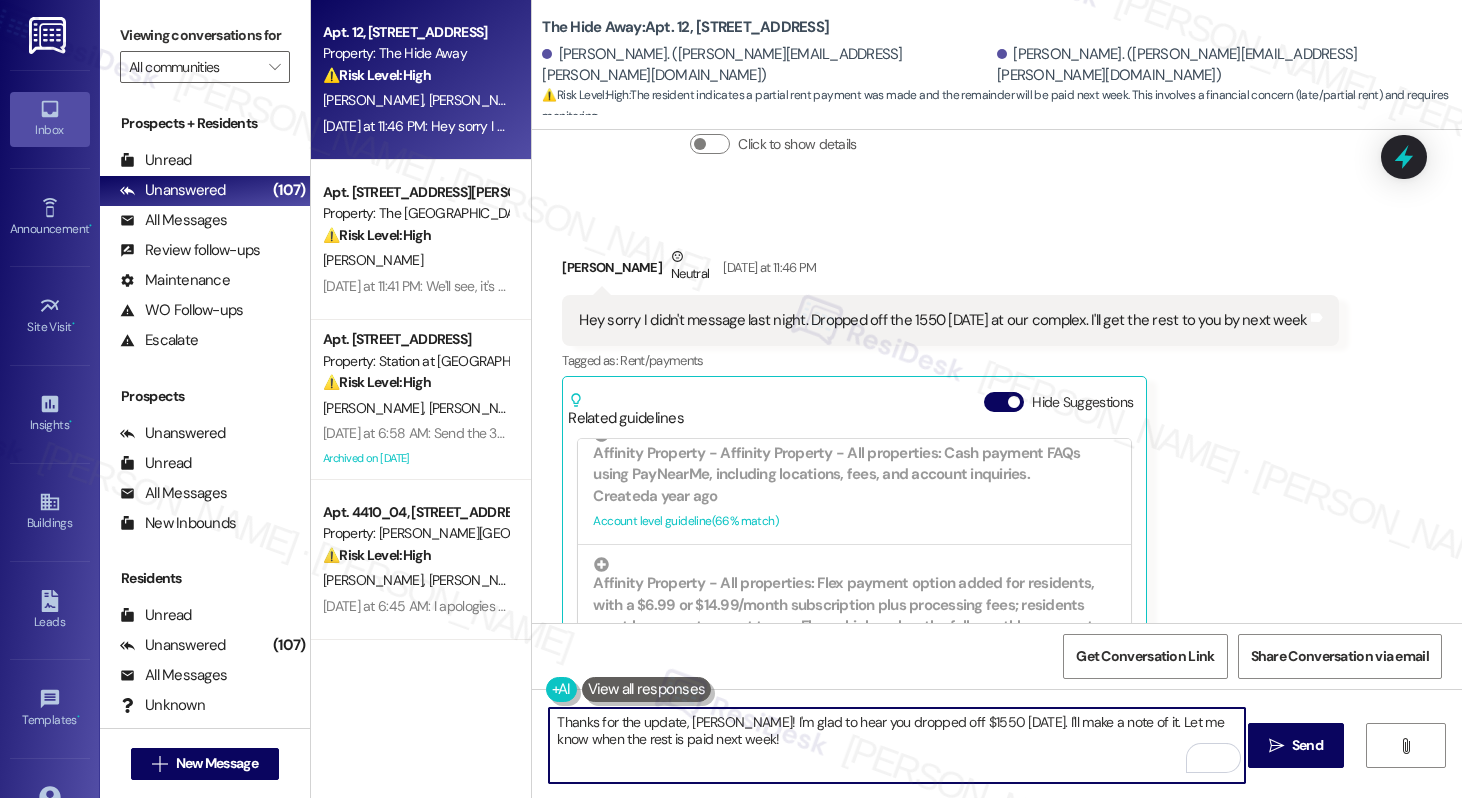 click on "Thanks for the update, Molly! I'm glad to hear you dropped off $1550 yesterday. I'll make a note of it. Let me know when the rest is paid next week!" at bounding box center (896, 745) 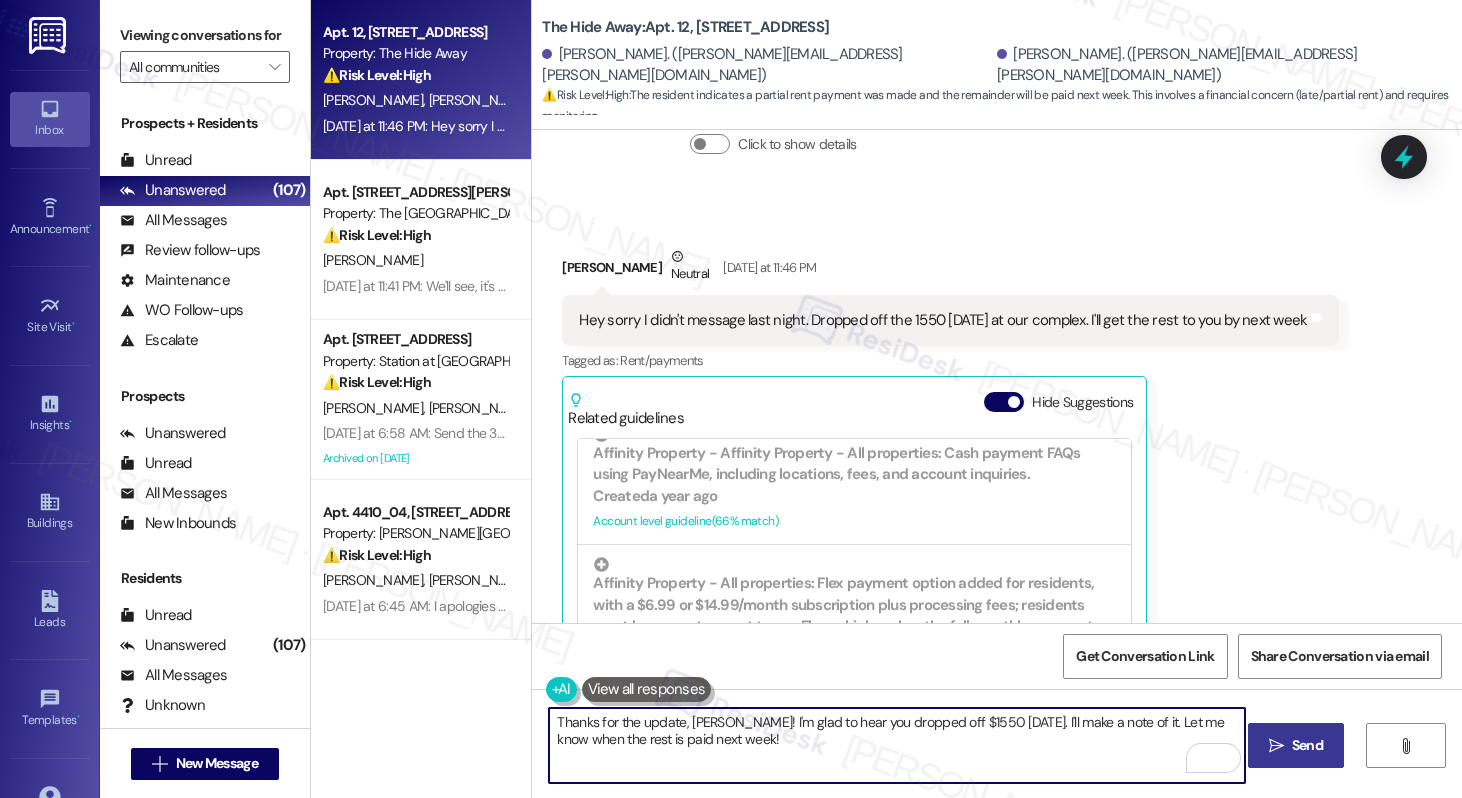 type on "Thanks for the update, Molly! I'm glad to hear you dropped off $1550 yesterday. I'll make a note of it. Let me know when the rest is paid next week!" 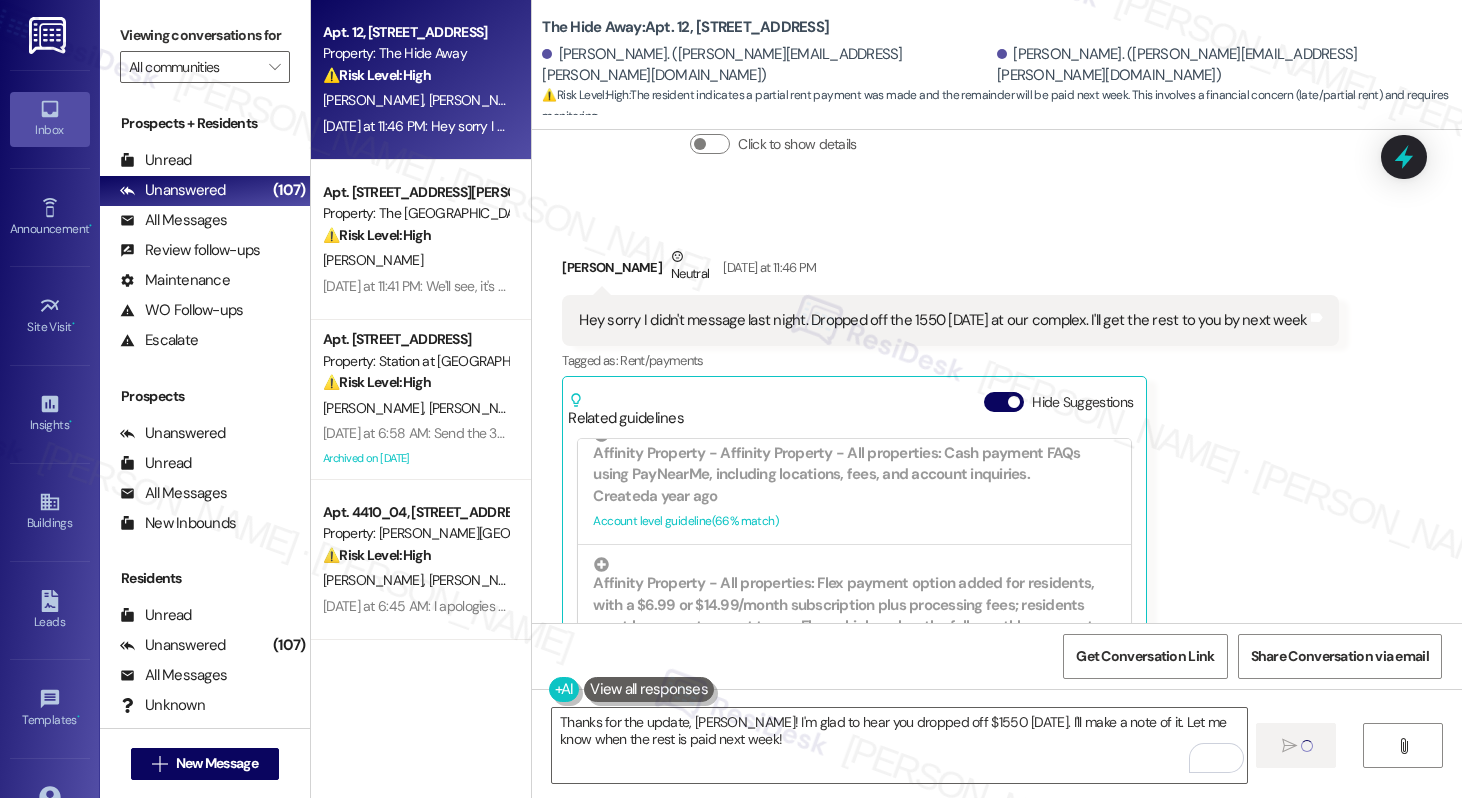 type 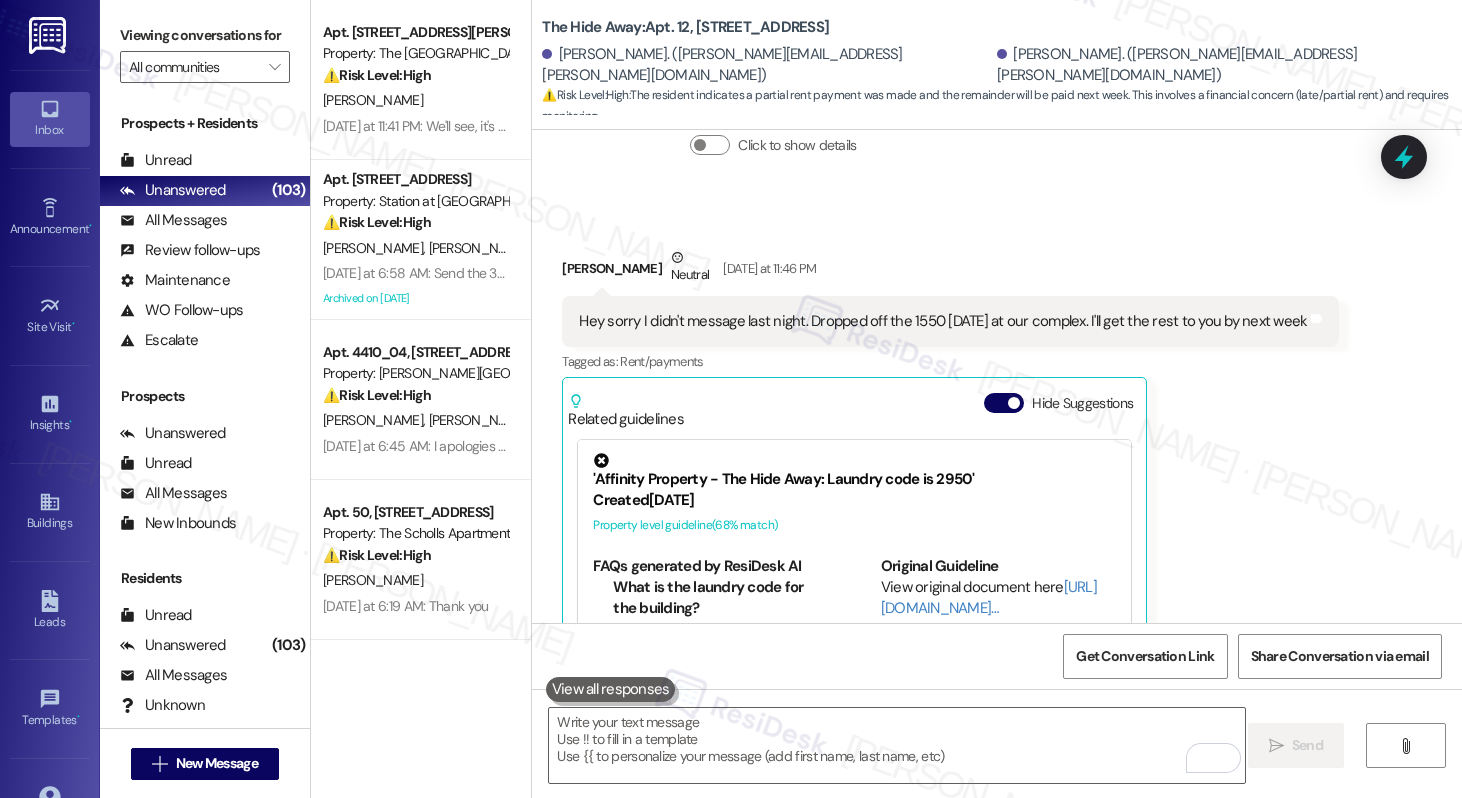 scroll, scrollTop: 17426, scrollLeft: 0, axis: vertical 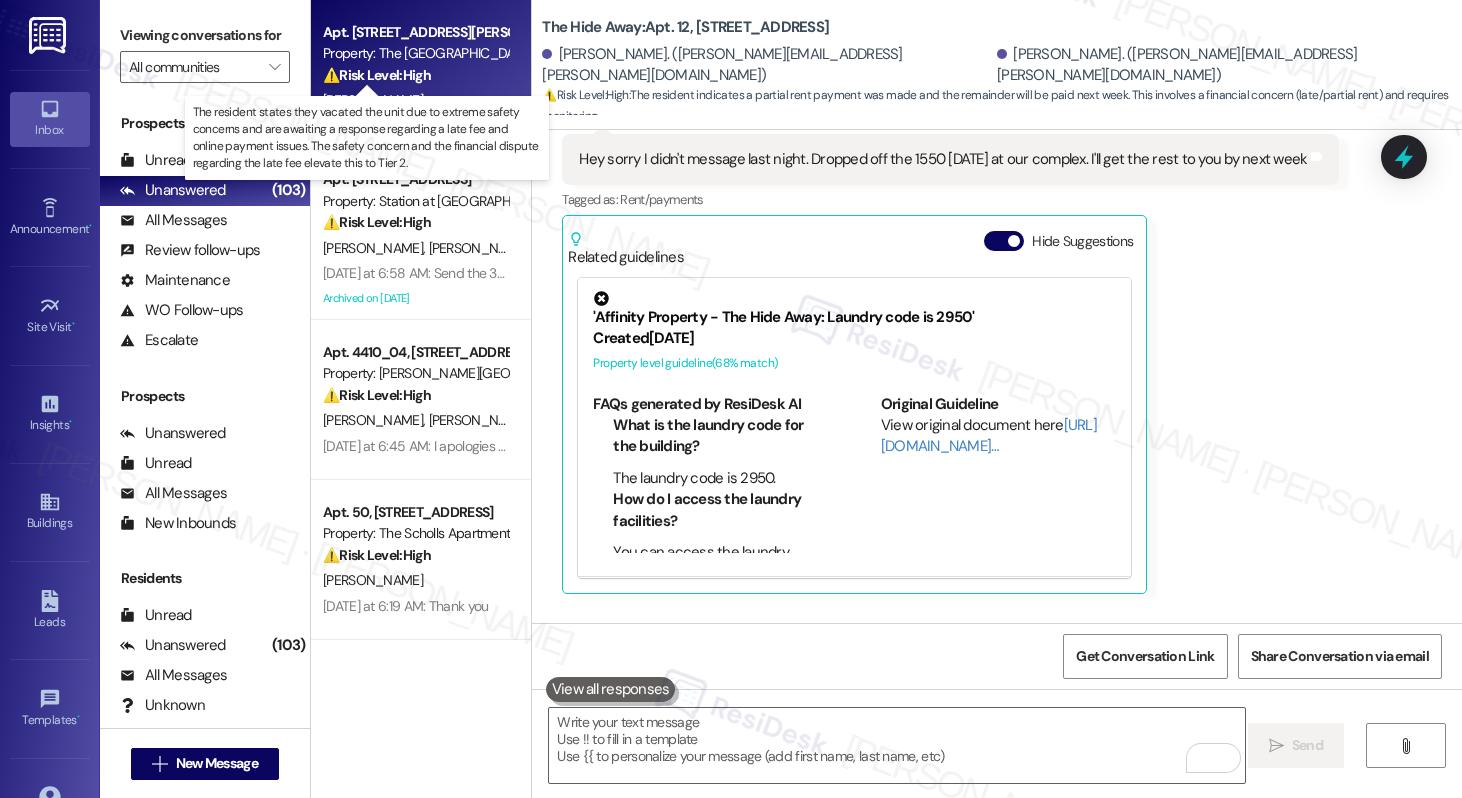 click on "⚠️  Risk Level:  High" at bounding box center (377, 75) 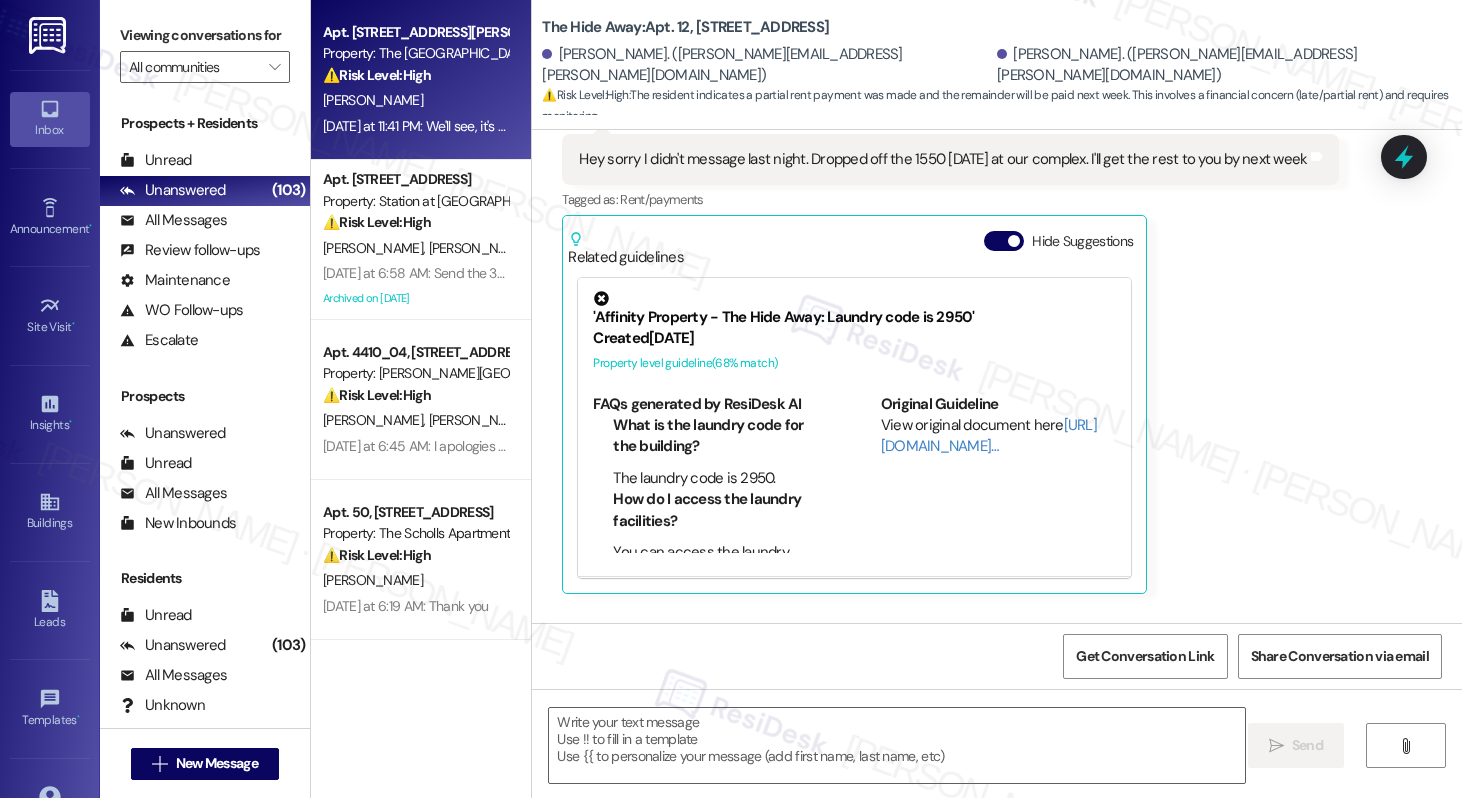 type on "Fetching suggested responses. Please feel free to read through the conversation in the meantime." 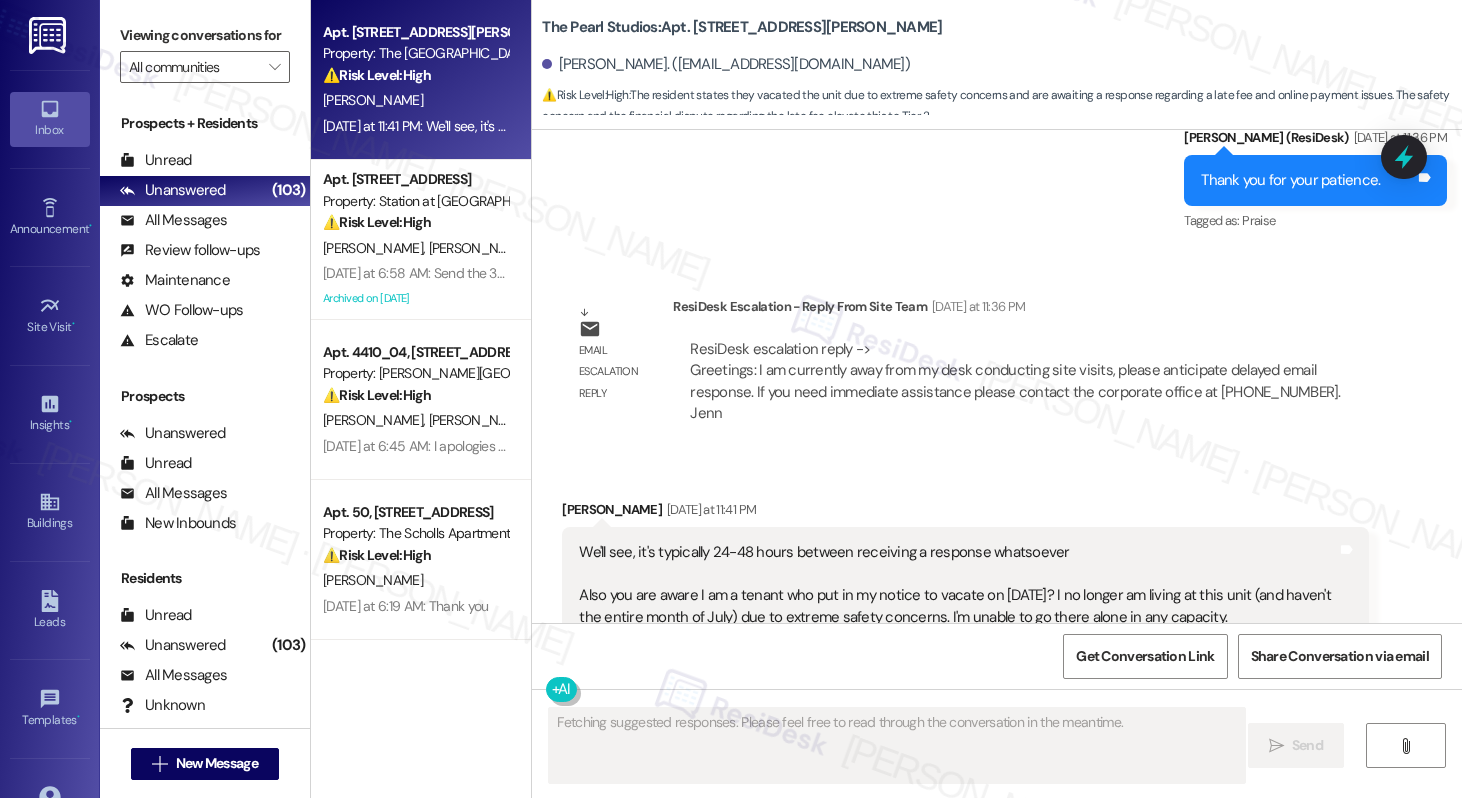 scroll, scrollTop: 10709, scrollLeft: 0, axis: vertical 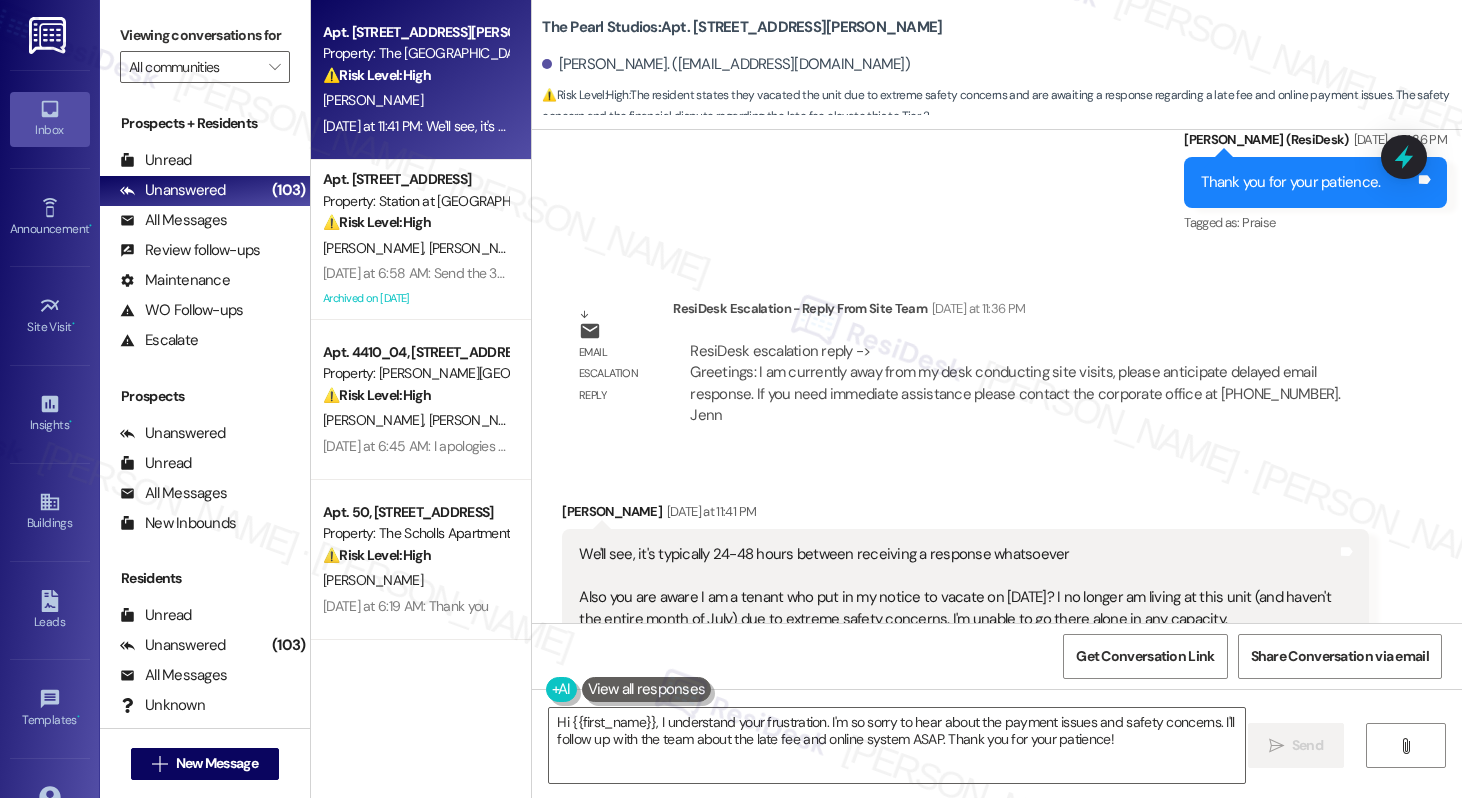 click on "Hide Suggestions" at bounding box center (1004, 743) 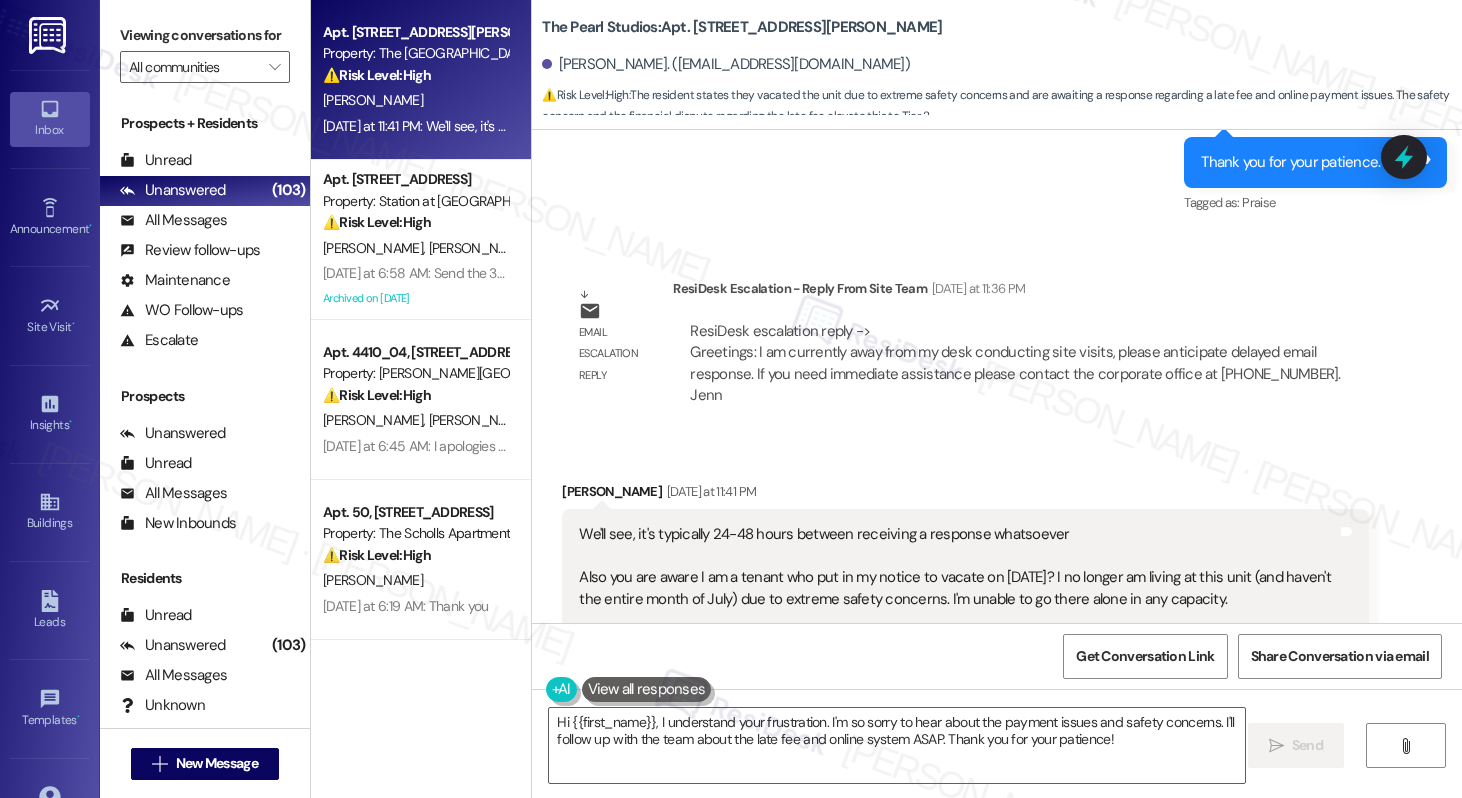 click on "We'll see, it's typically 24-48 hours between receiving a response whatsoever
Also you are aware I am a tenant who put in my notice to vacate on [DATE]? I no longer am living at this unit (and haven't the entire month of July) due to extreme safety concerns. I'm unable to go there alone in any capacity.
Any response at ALL in regard to the online payment system not working and the late fee is appreciated." at bounding box center (958, 588) 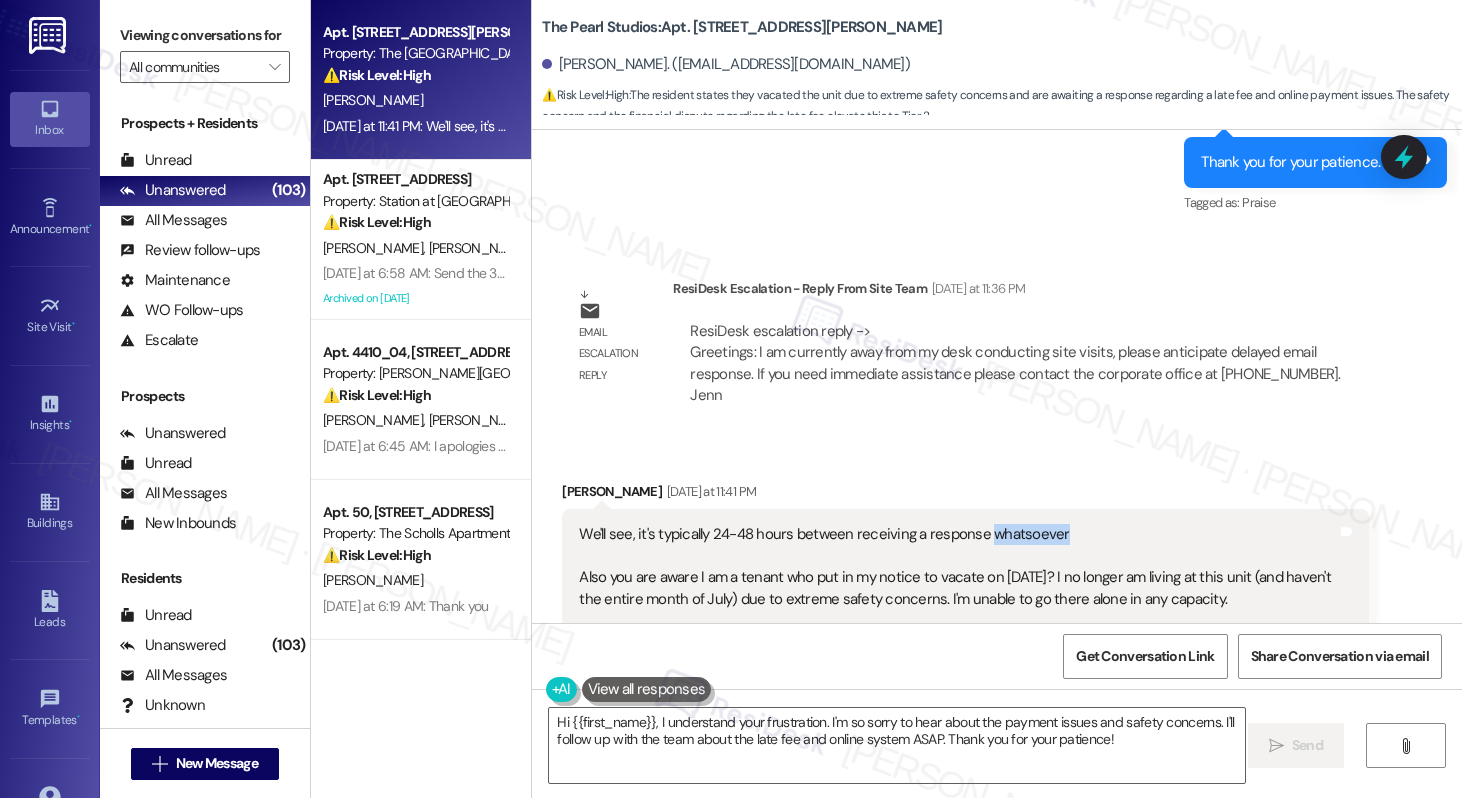 click on "We'll see, it's typically 24-48 hours between receiving a response whatsoever
Also you are aware I am a tenant who put in my notice to vacate on [DATE]? I no longer am living at this unit (and haven't the entire month of July) due to extreme safety concerns. I'm unable to go there alone in any capacity.
Any response at ALL in regard to the online payment system not working and the late fee is appreciated." at bounding box center (958, 588) 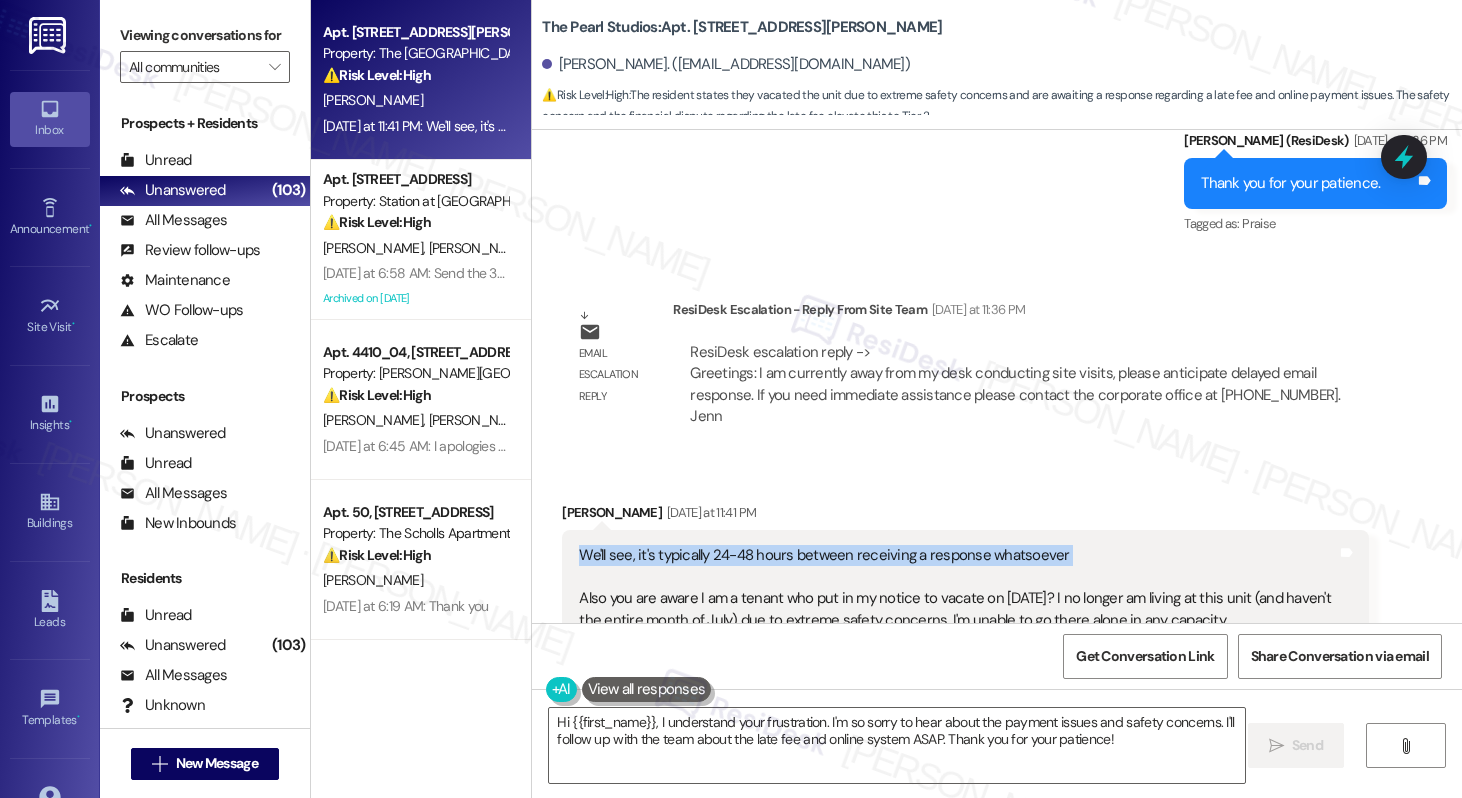 scroll, scrollTop: 10729, scrollLeft: 0, axis: vertical 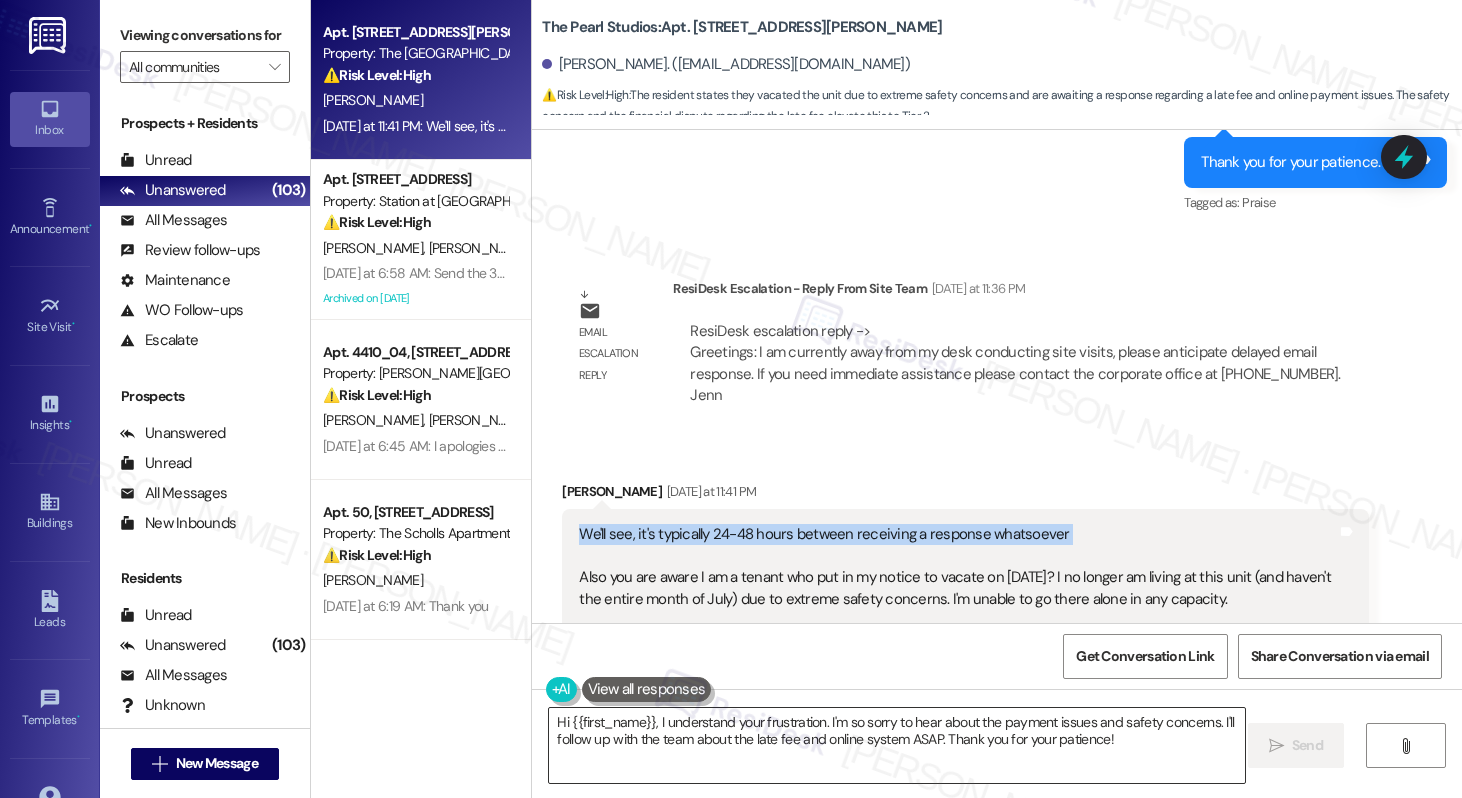 click on "Hi {{first_name}}, I understand your frustration. I'm so sorry to hear about the payment issues and safety concerns. I'll follow up with the team about the late fee and online system ASAP. Thank you for your patience!" at bounding box center (896, 745) 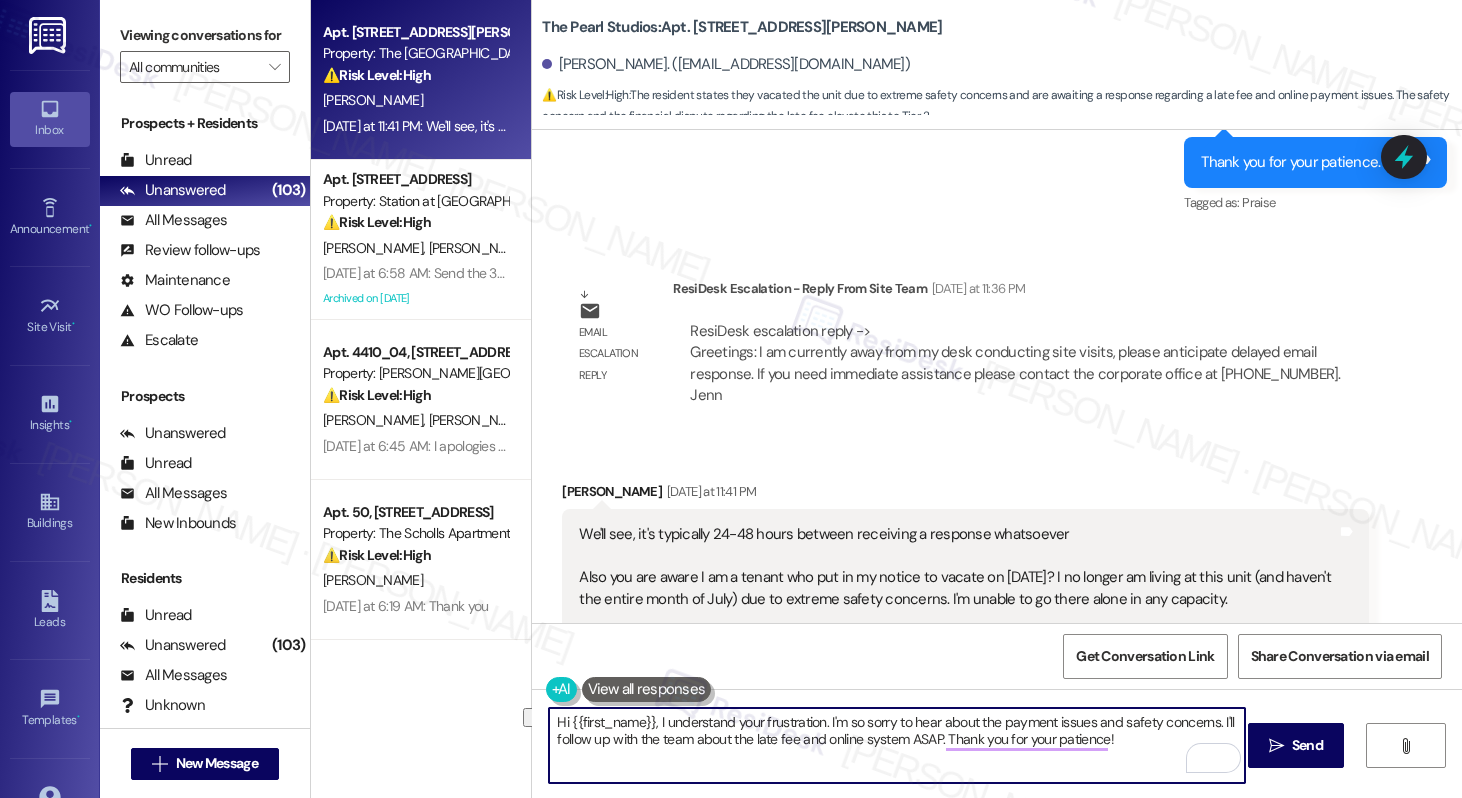 drag, startPoint x: 742, startPoint y: 741, endPoint x: 811, endPoint y: 739, distance: 69.02898 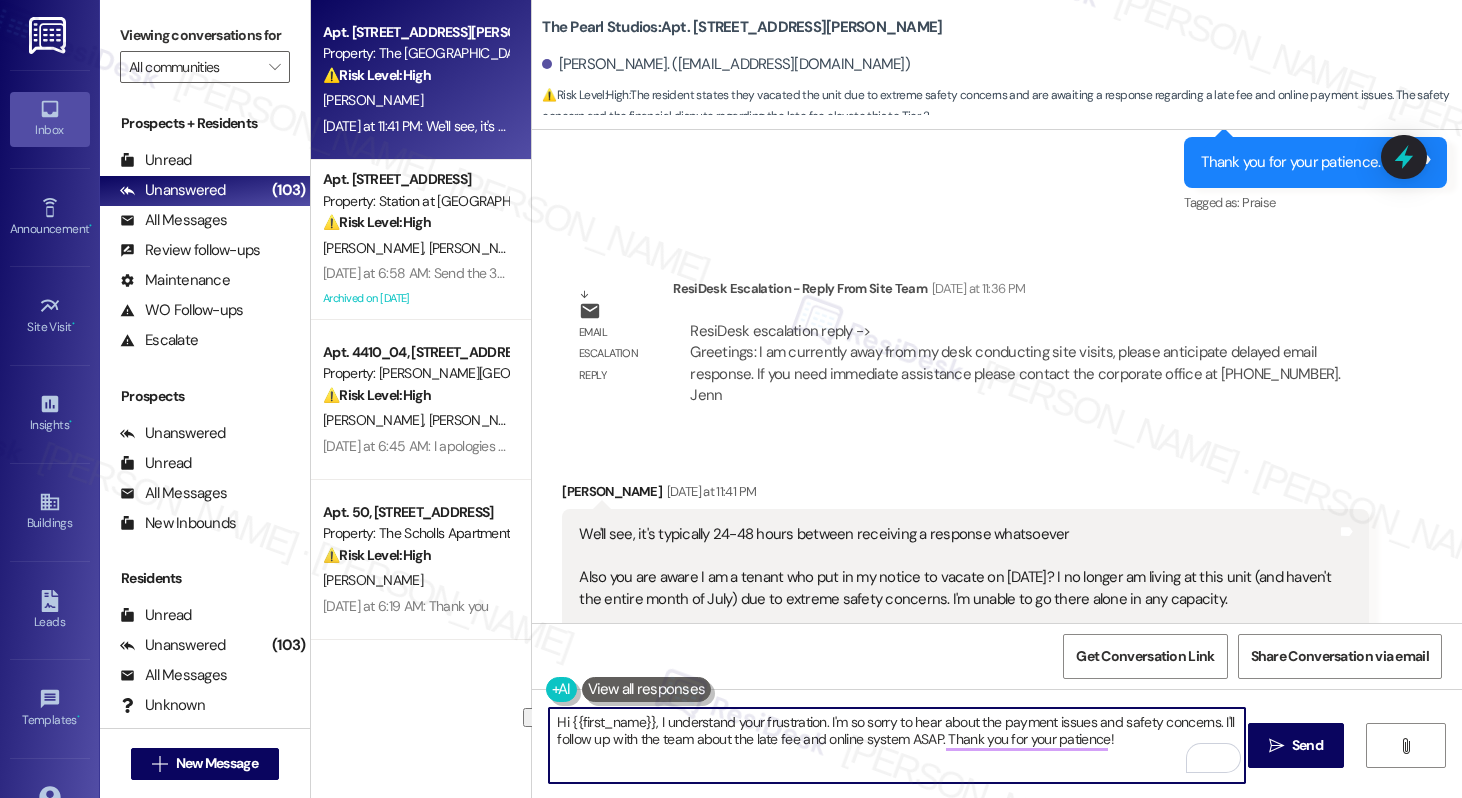 click on "Hi {{first_name}}, I understand your frustration. I'm so sorry to hear about the payment issues and safety concerns. I'll follow up with the team about the late fee and online system ASAP. Thank you for your patience!" at bounding box center (896, 745) 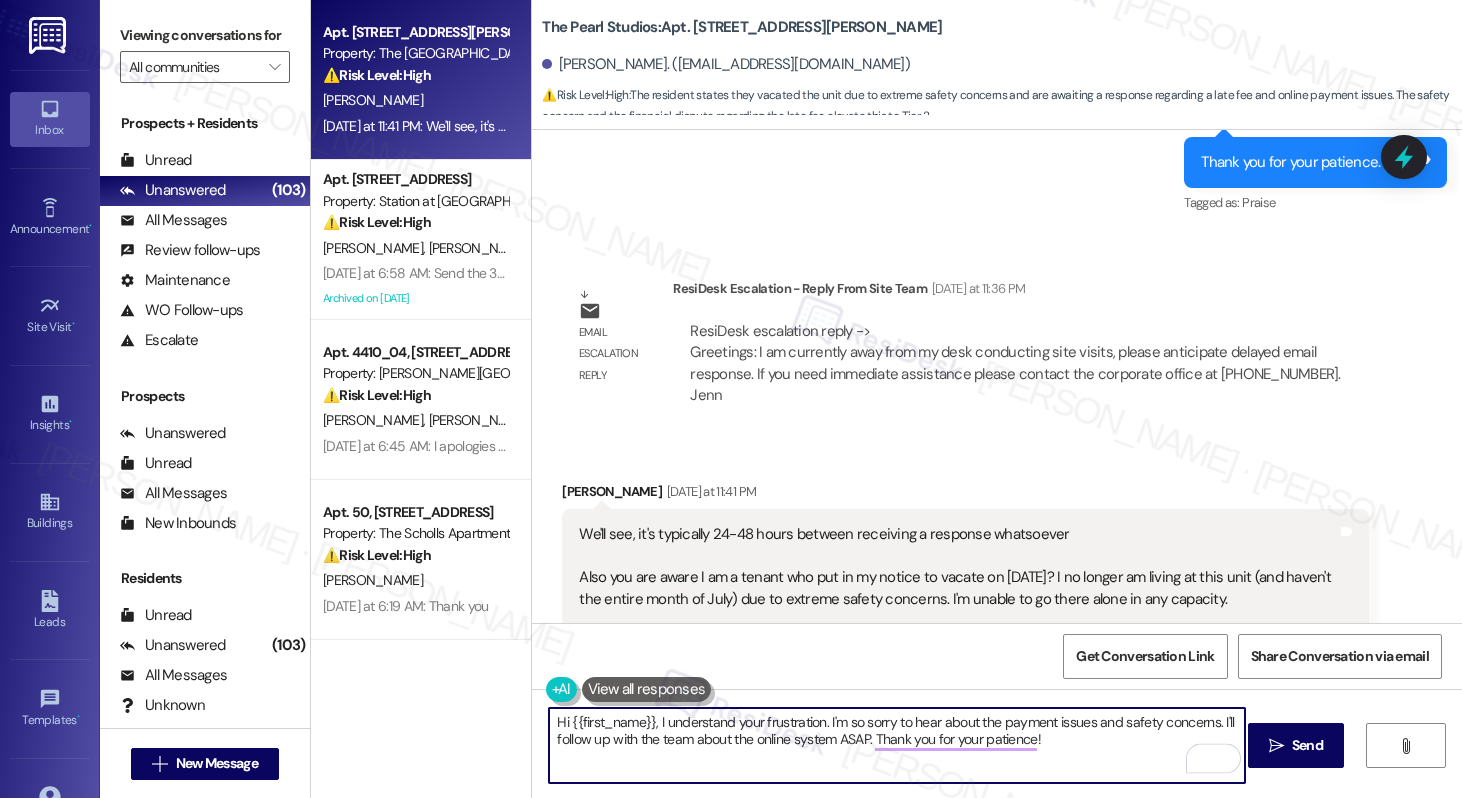 click on "Hi {{first_name}}, I understand your frustration. I'm so sorry to hear about the payment issues and safety concerns. I'll follow up with the team about the online system ASAP. Thank you for your patience!" at bounding box center [896, 745] 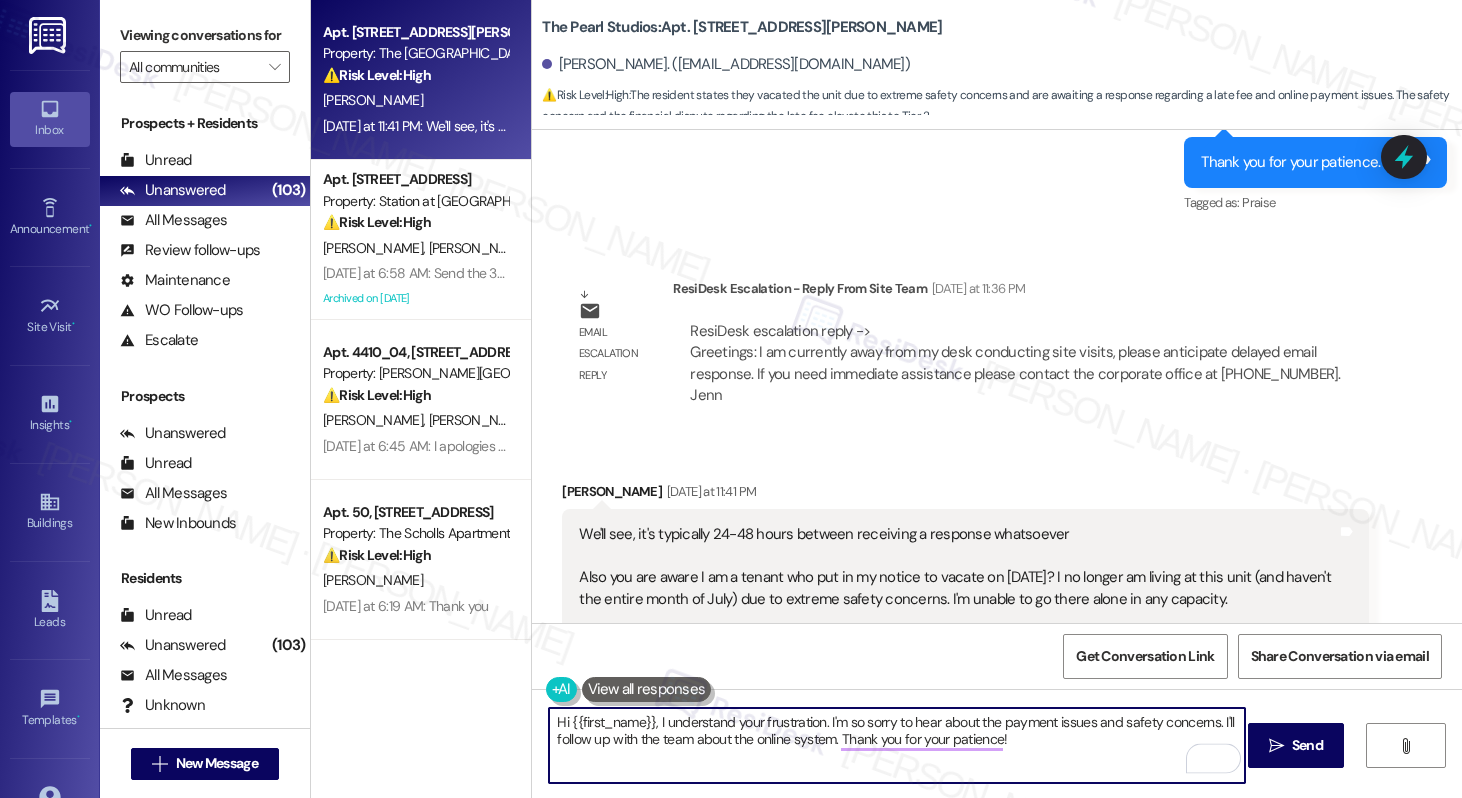 click on "Hi {{first_name}}, I understand your frustration. I'm so sorry to hear about the payment issues and safety concerns. I'll follow up with the team about the online system. Thank you for your patience!" at bounding box center (896, 745) 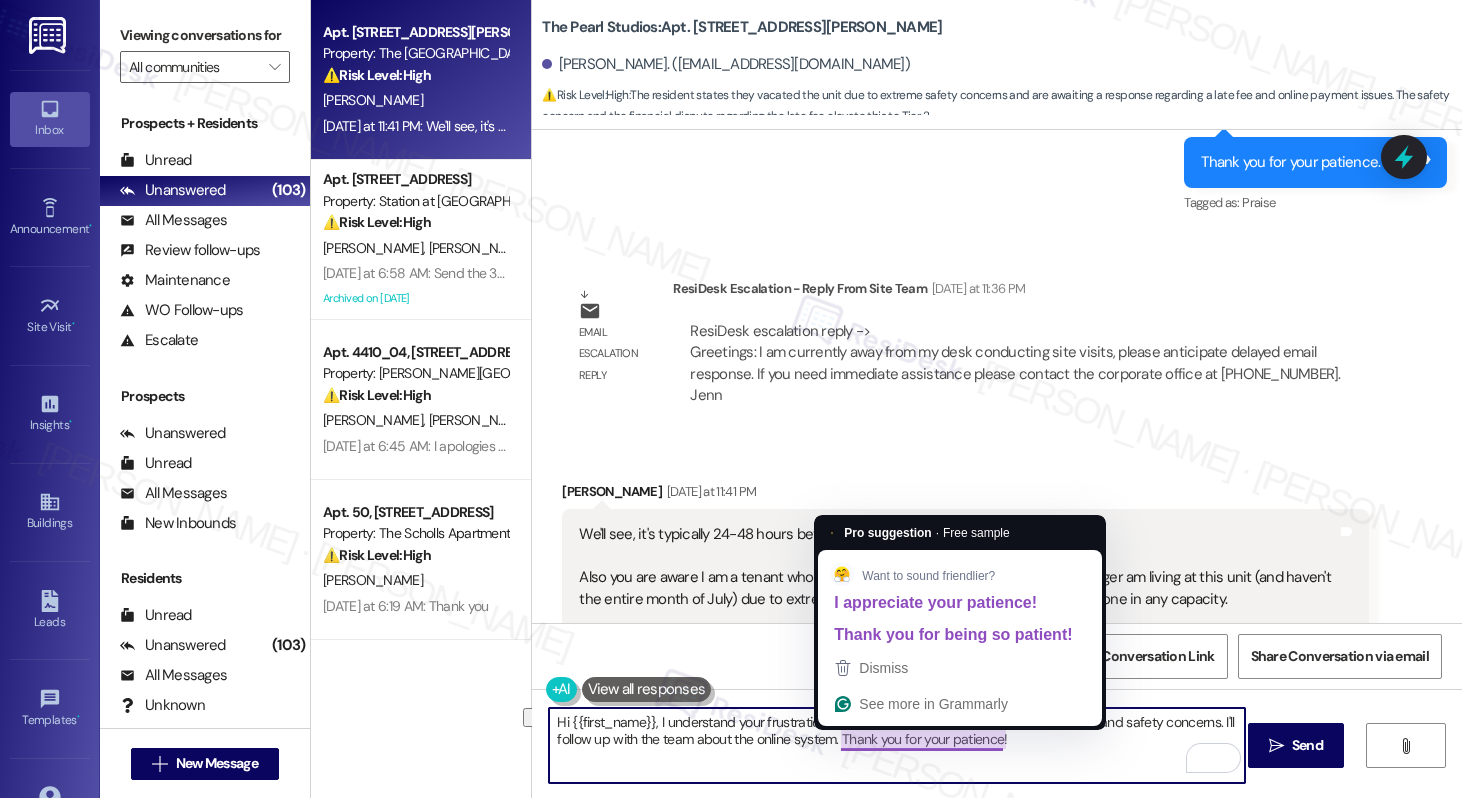 drag, startPoint x: 1032, startPoint y: 737, endPoint x: 832, endPoint y: 742, distance: 200.06248 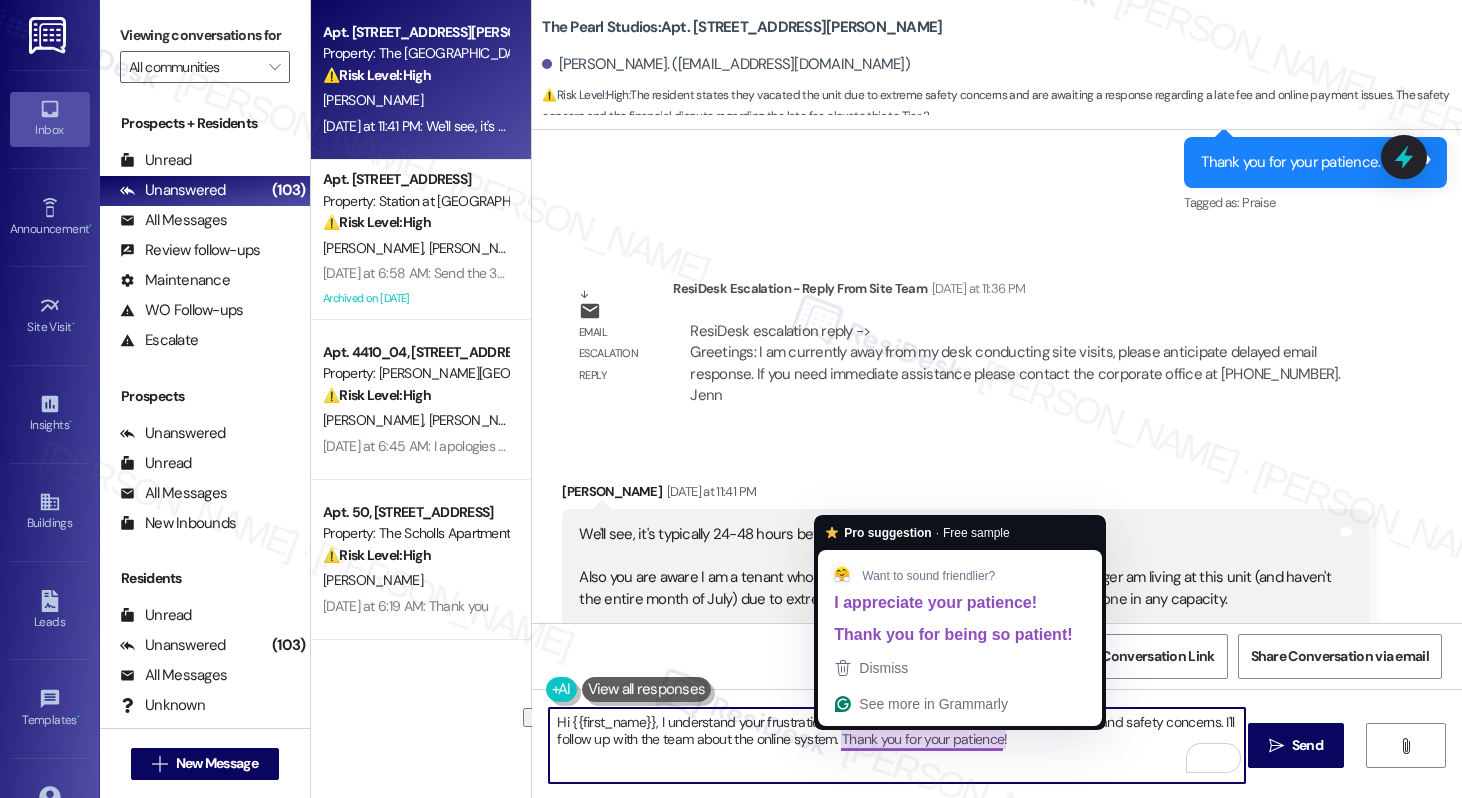 click on "Hi {{first_name}}, I understand your frustration. I'm so sorry to hear about the payment issues and safety concerns. I'll follow up with the team about the online system. Thank you for your patience!" at bounding box center (896, 745) 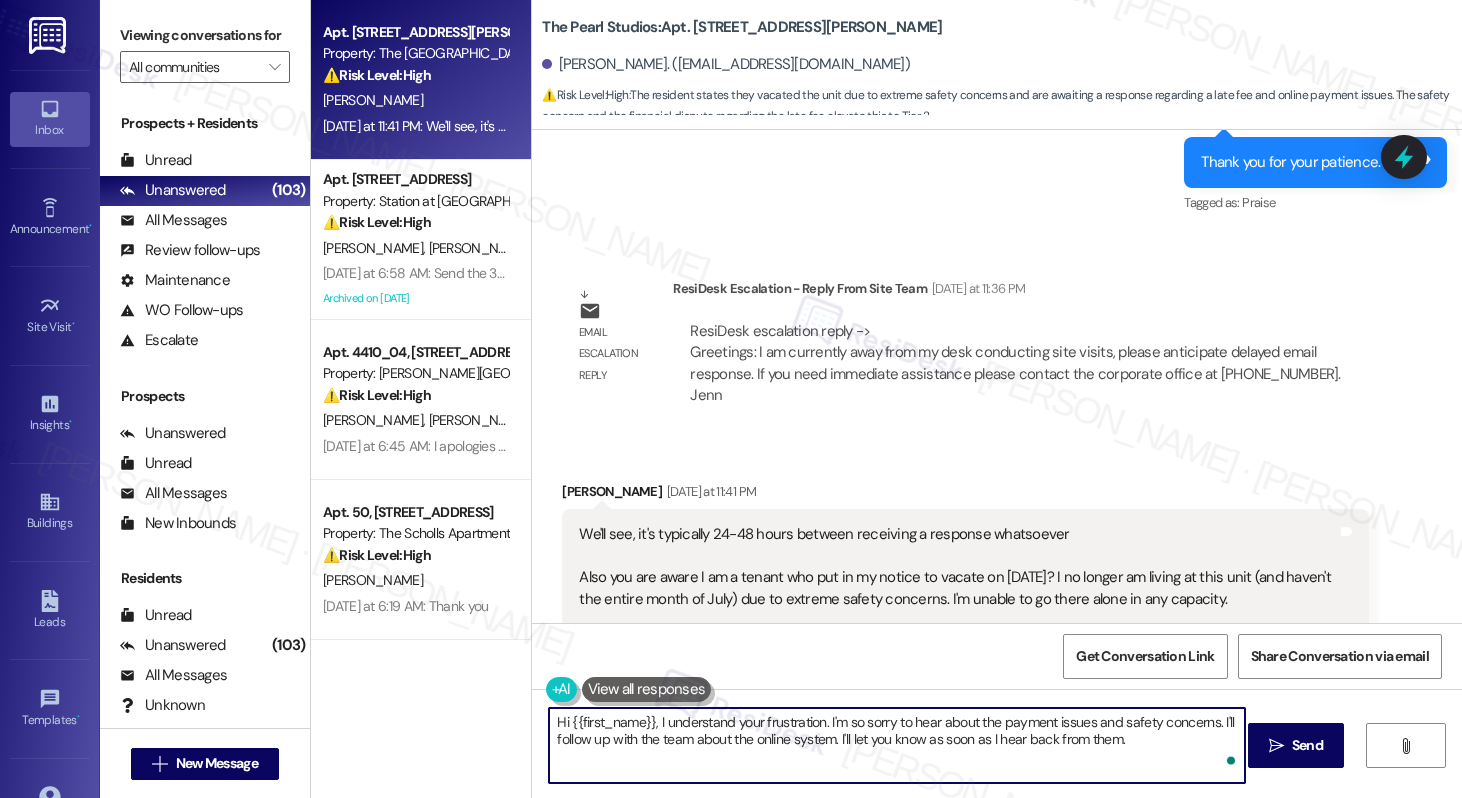 type on "Hi {{first_name}}, I understand your frustration. I'm so sorry to hear about the payment issues and safety concerns. I'll follow up with the team about the online system. I'll let you know as soon as I hear back from them." 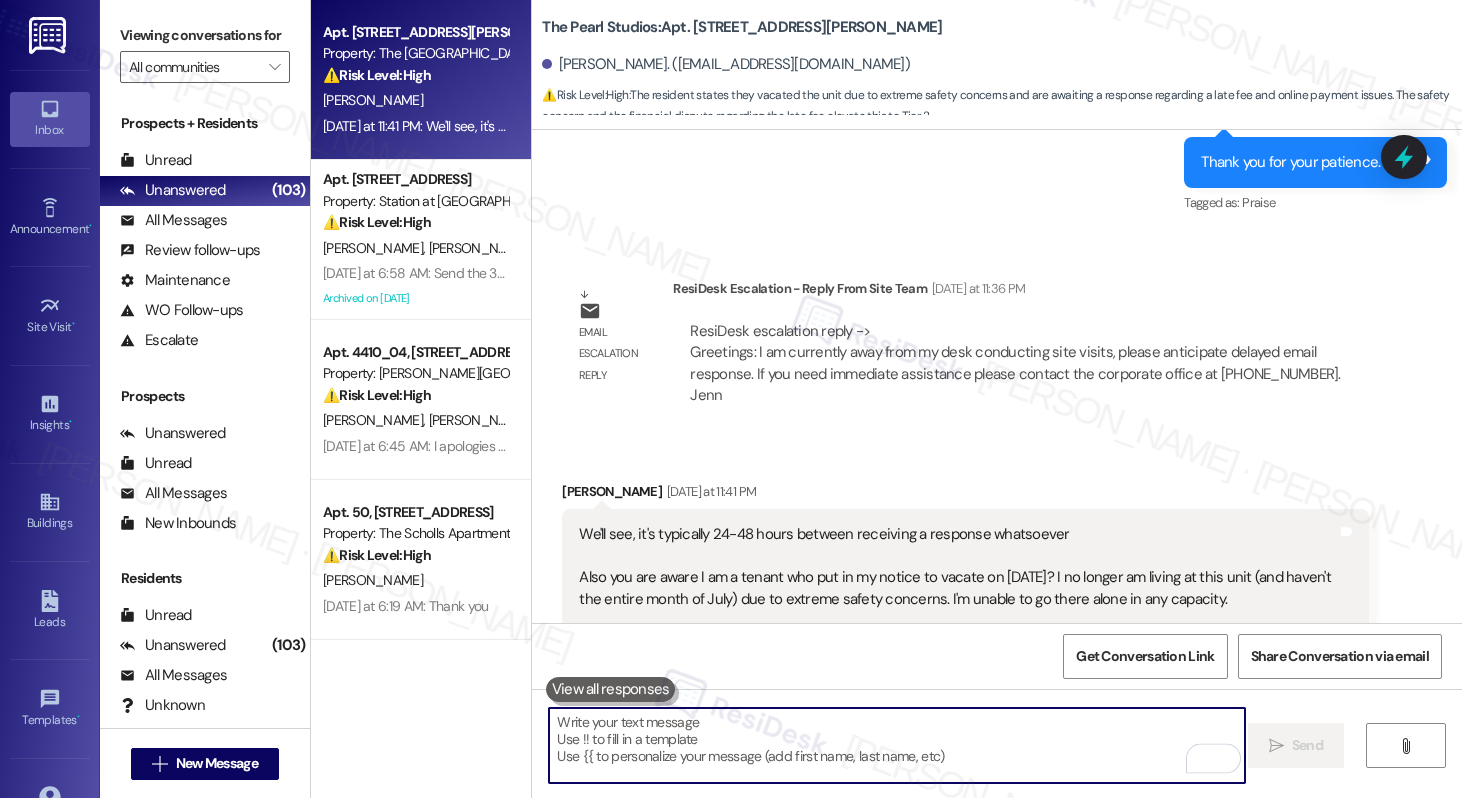 scroll, scrollTop: 10728, scrollLeft: 0, axis: vertical 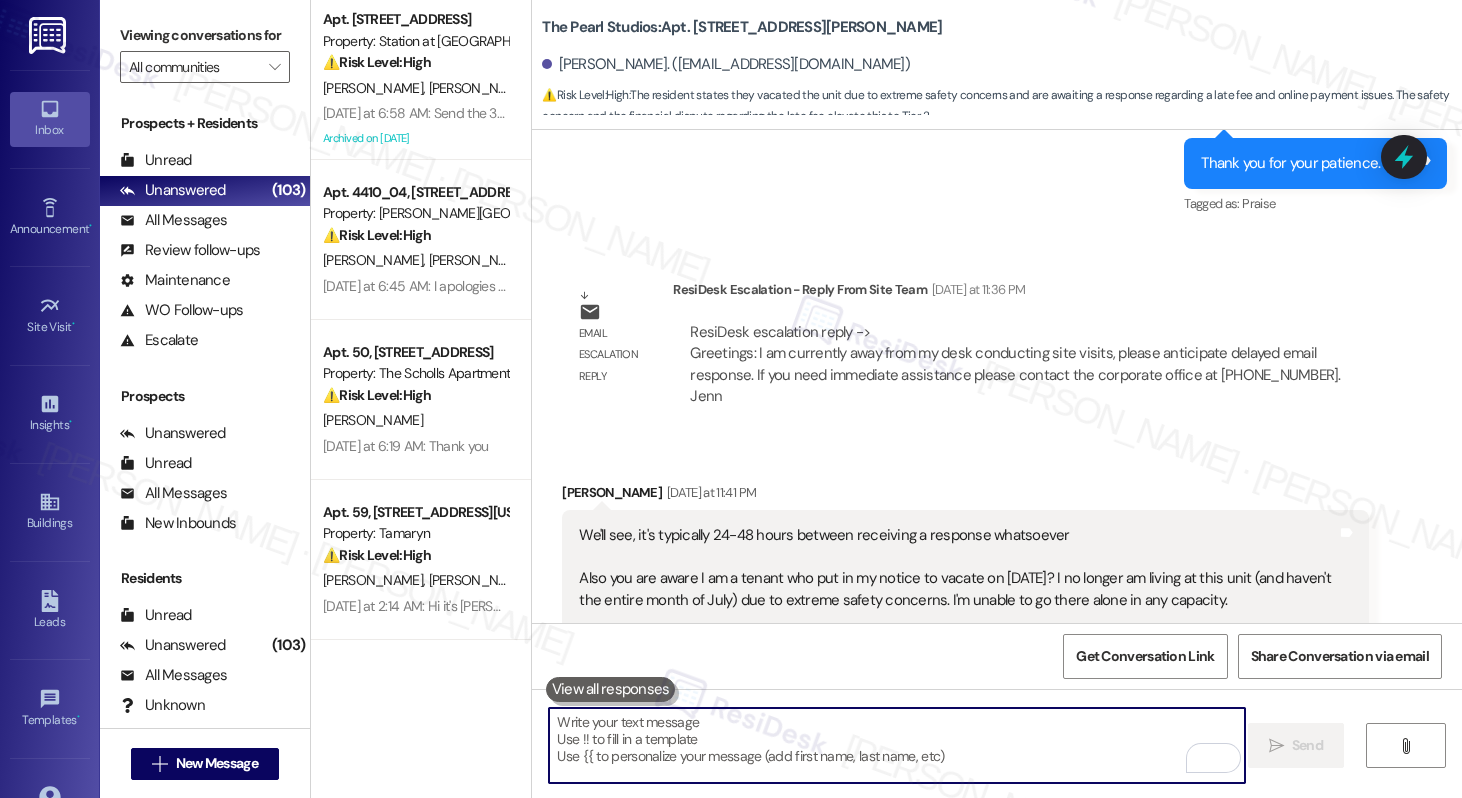 click at bounding box center [896, 745] 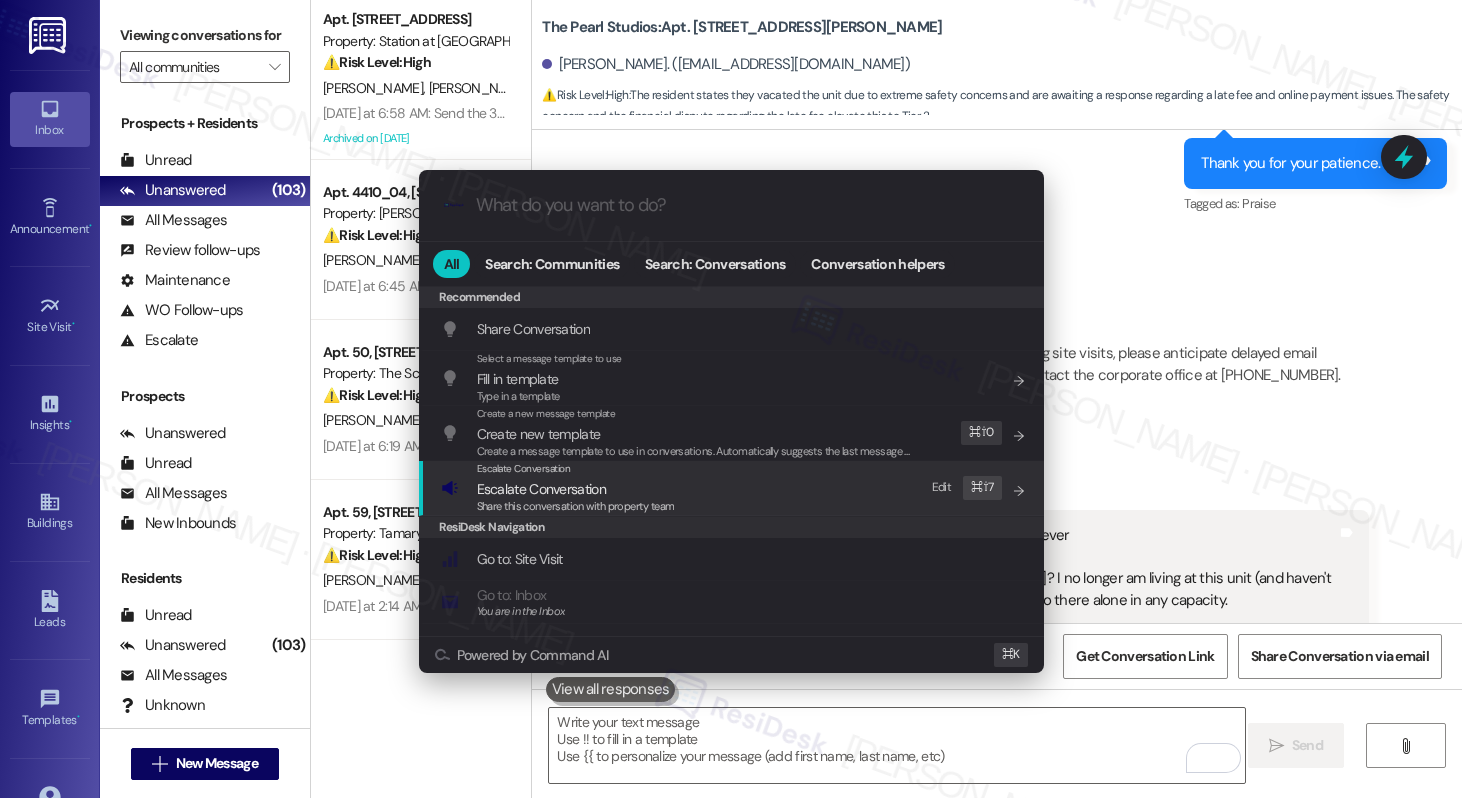 click on "Escalate Conversation Escalate Conversation Share this conversation with property team Edit ⌘ ⇧ 7" at bounding box center (733, 488) 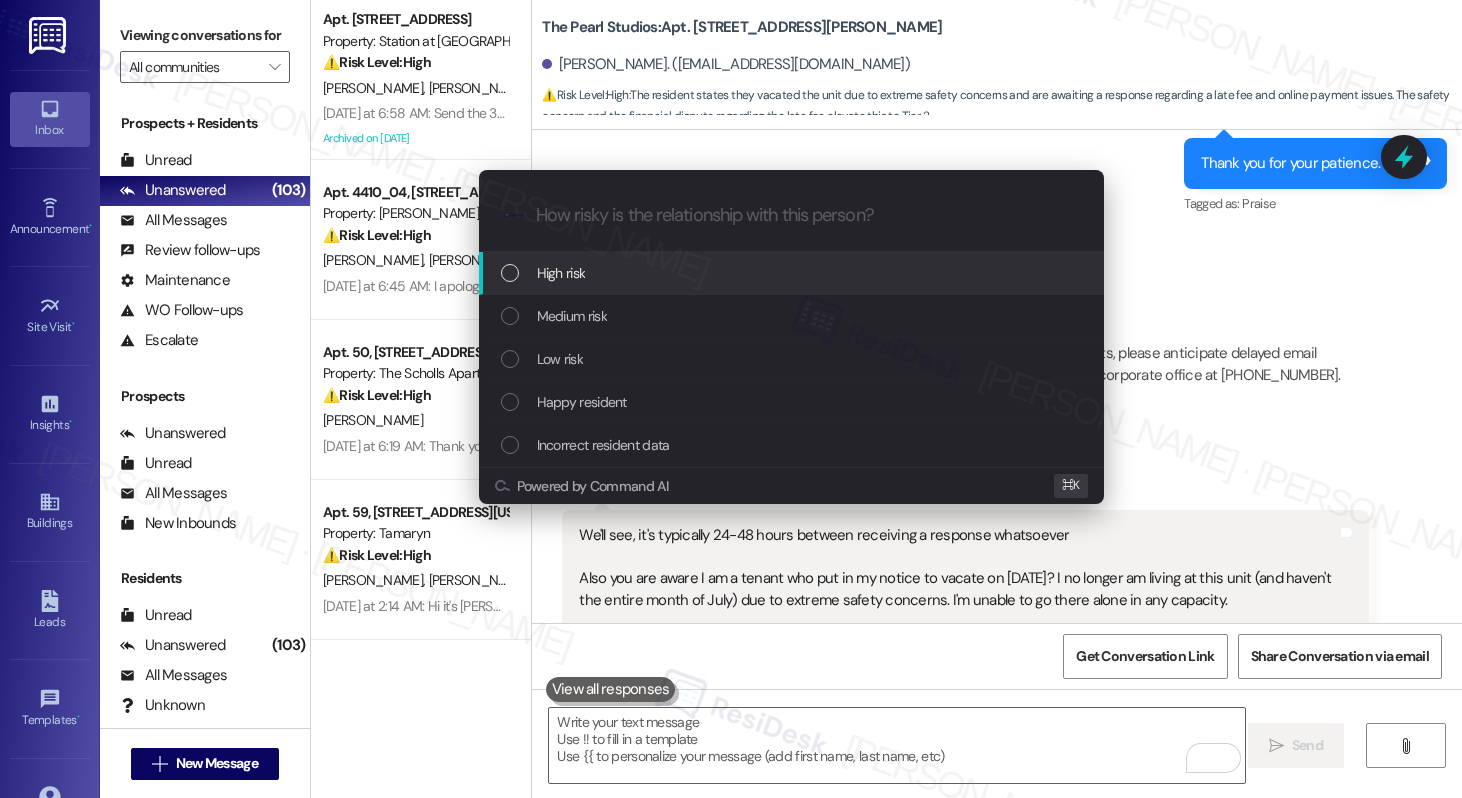click on "High risk" at bounding box center (793, 273) 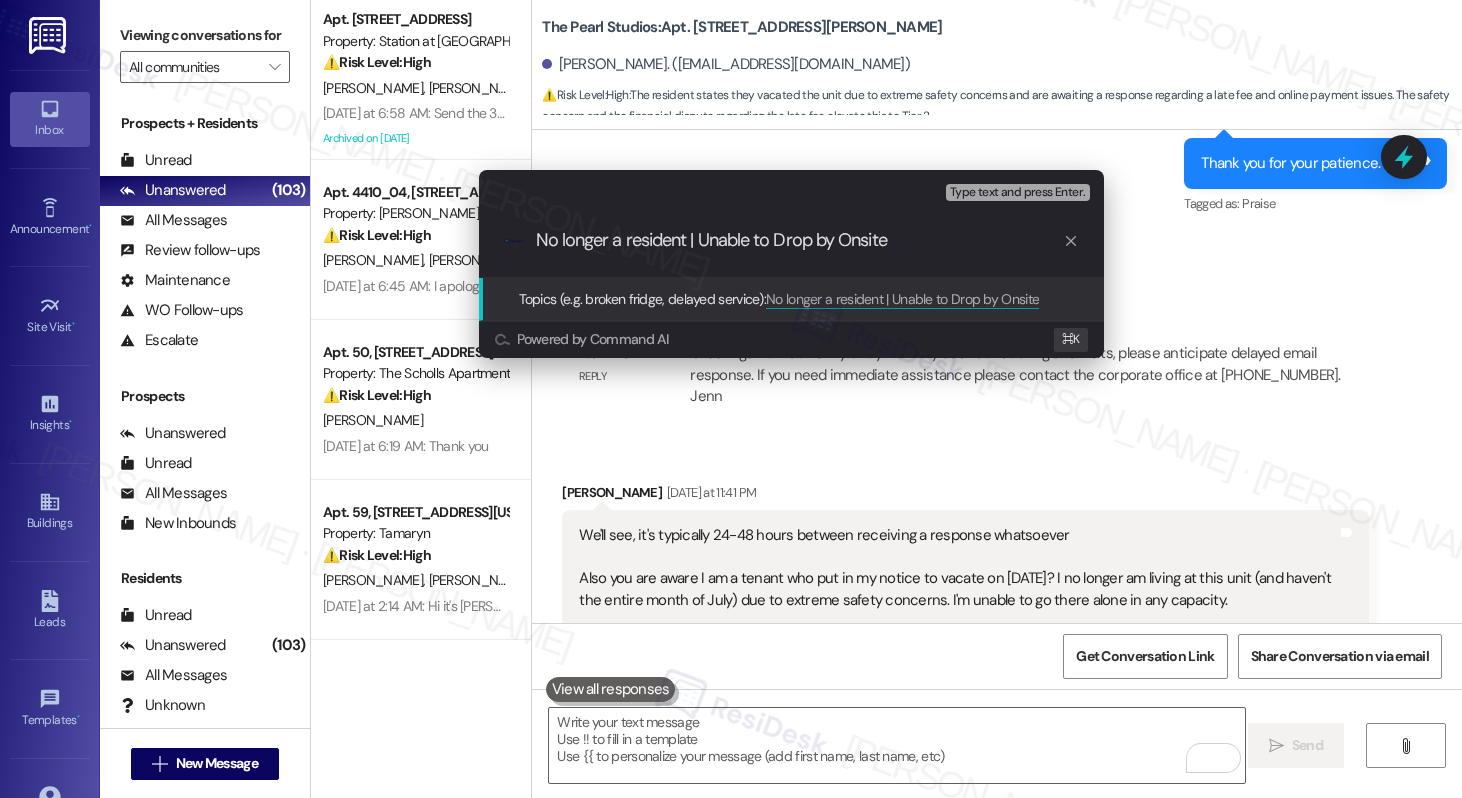 click on "No longer a resident | Unable to Drop by Onsite" at bounding box center [799, 240] 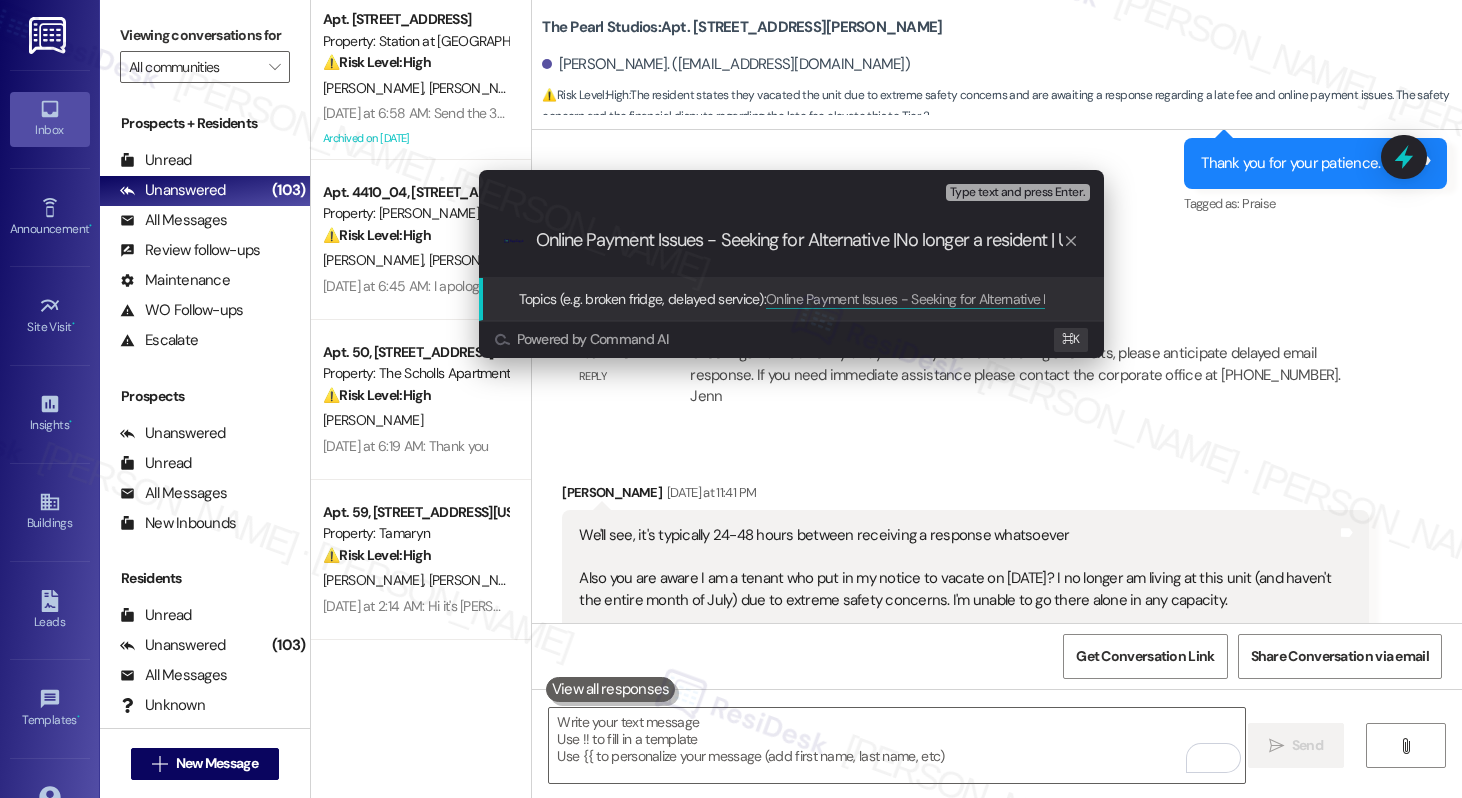 type on "Online Payment Issues - Seeking for Alternative | No longer a resident | Unable to Drop by Onsite" 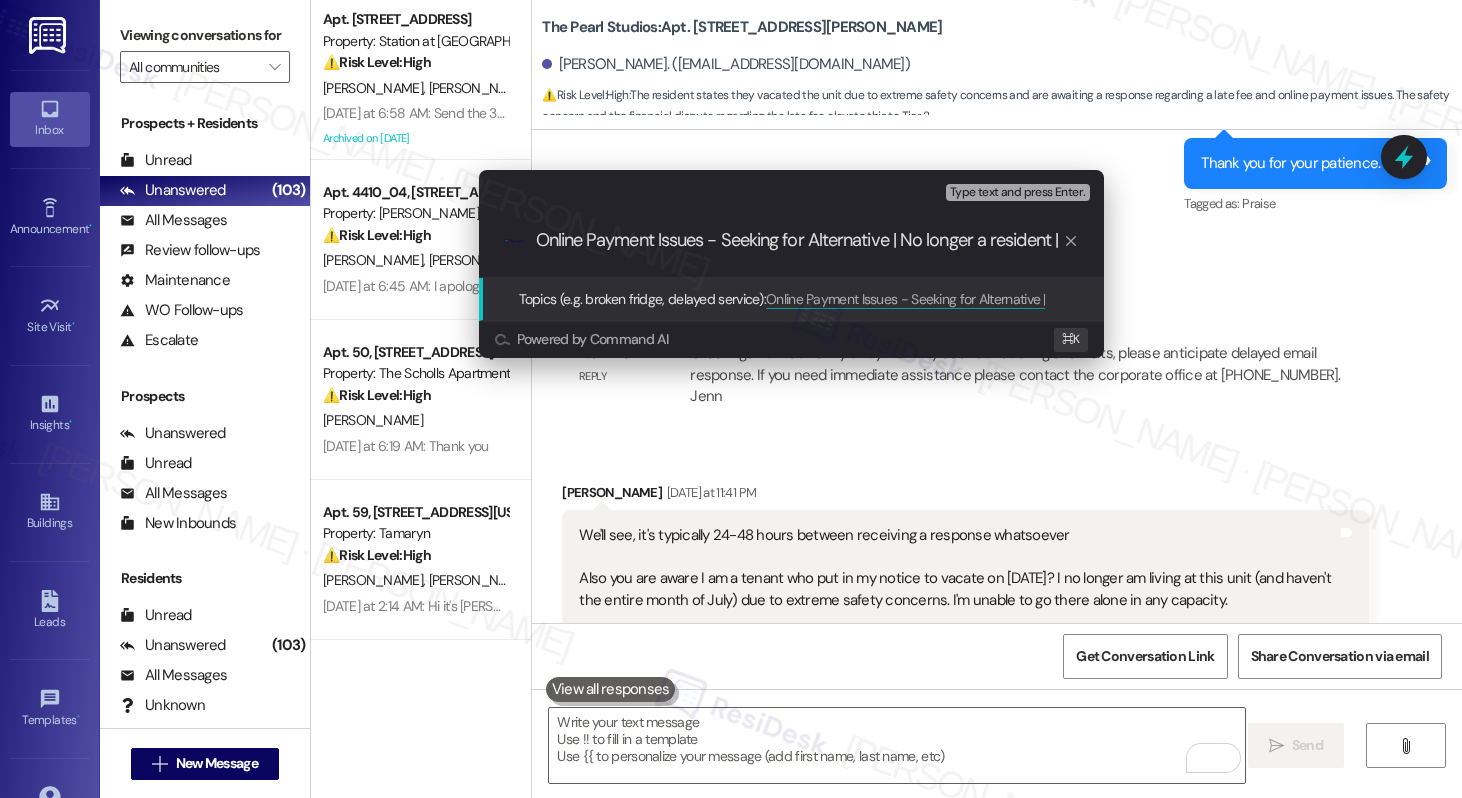 scroll, scrollTop: 0, scrollLeft: 197, axis: horizontal 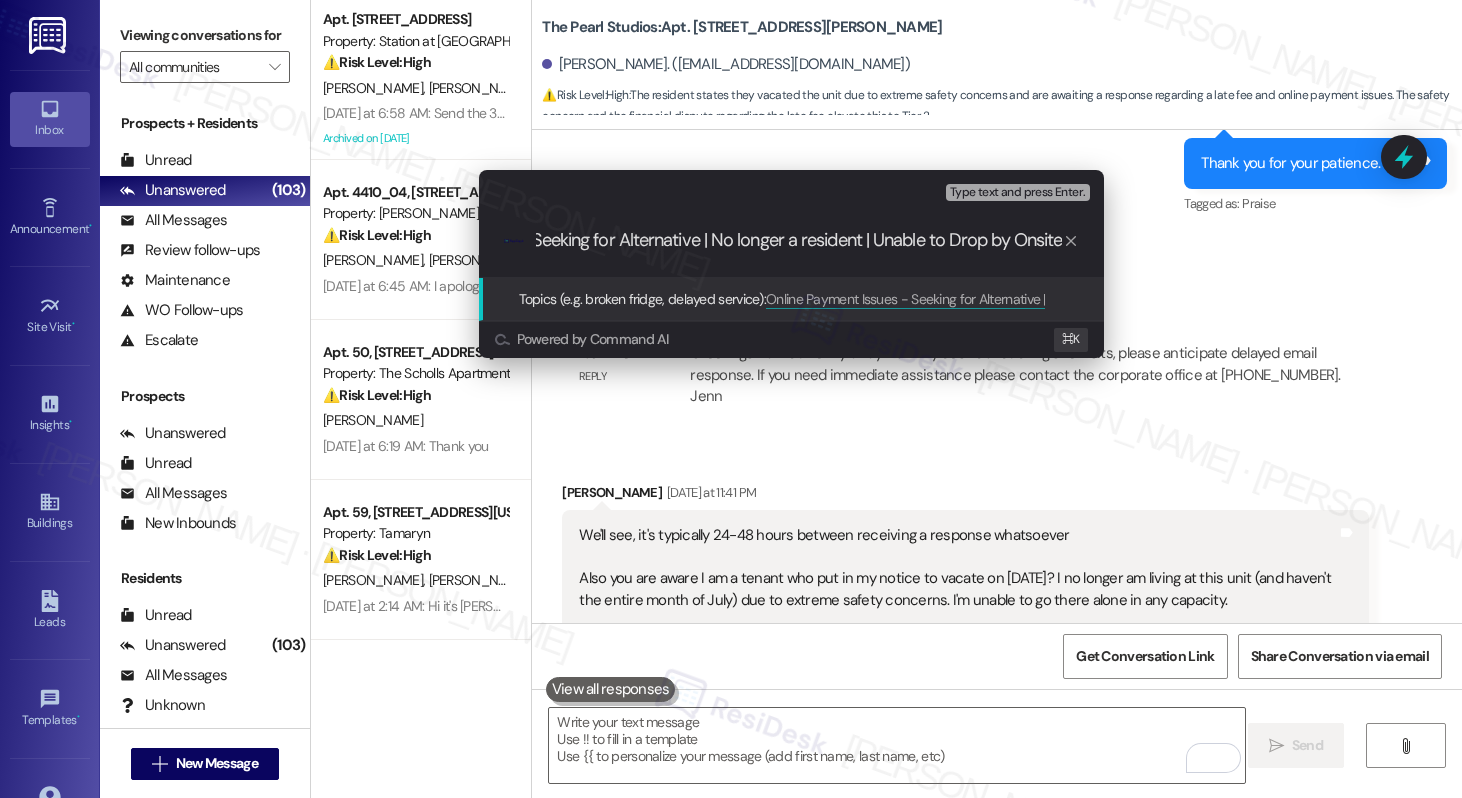 click on "Online Payment Issues - Seeking for Alternative | No longer a resident | Unable to Drop by Onsite" at bounding box center [799, 240] 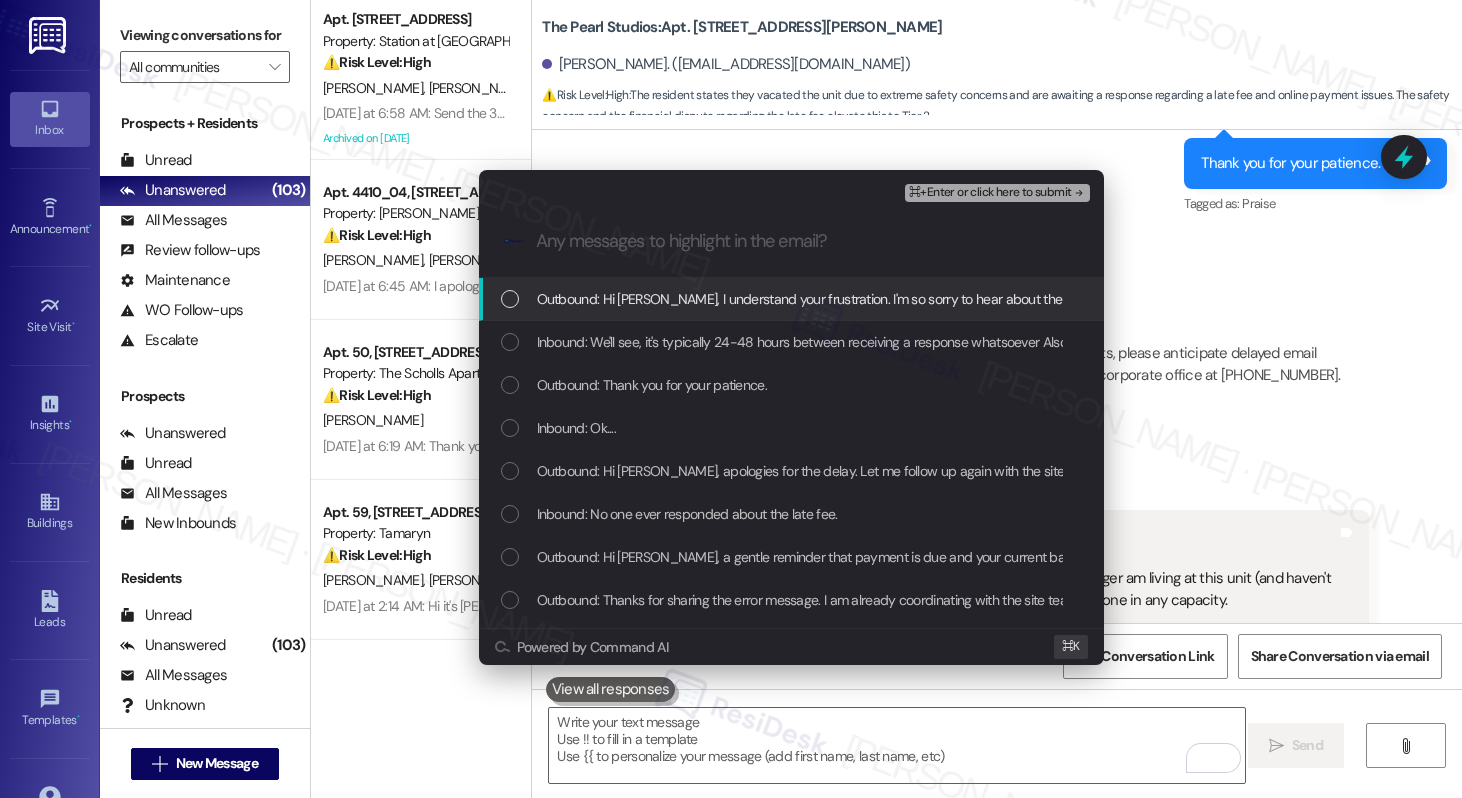 scroll, scrollTop: 0, scrollLeft: 0, axis: both 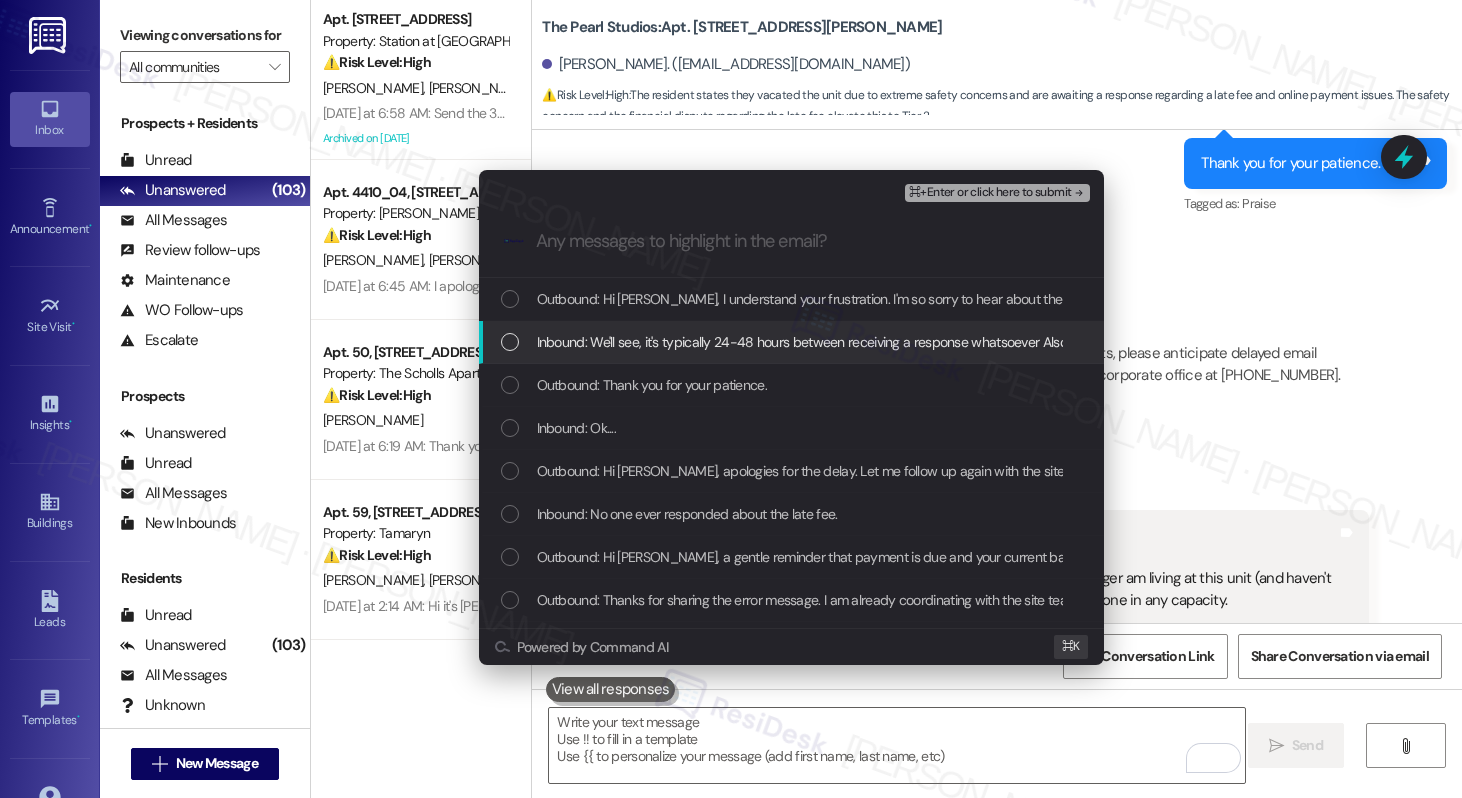 click on "Inbound: We'll see, it's typically 24-48 hours between receiving a response whatsoever
Also you are aware I am a tenant who put in my notice to vacate on July 1st? I no longer am living at this unit (and haven't the entire month of July) due to extreme safety concerns. I'm unable to go there alone in any capacity.
Any response at ALL in regard to the online payment system not working and the late fee is appreciated." at bounding box center (1736, 342) 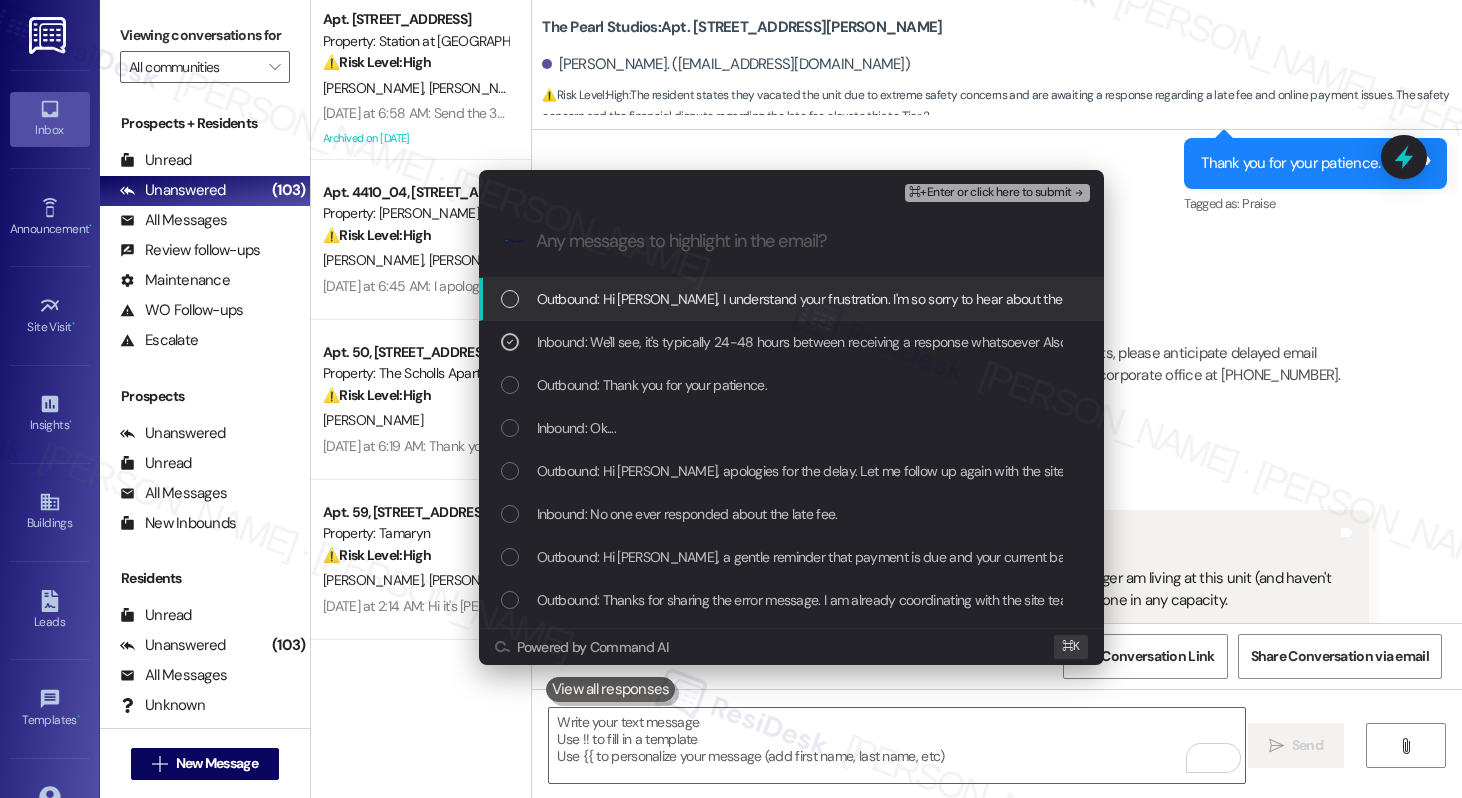 click on "Outbound: Hi Molly, I understand your frustration. I'm so sorry to hear about the payment issues and safety concerns. I'll follow up with the team about the online system. I'll let you know as soon as I hear back from them." at bounding box center (1202, 299) 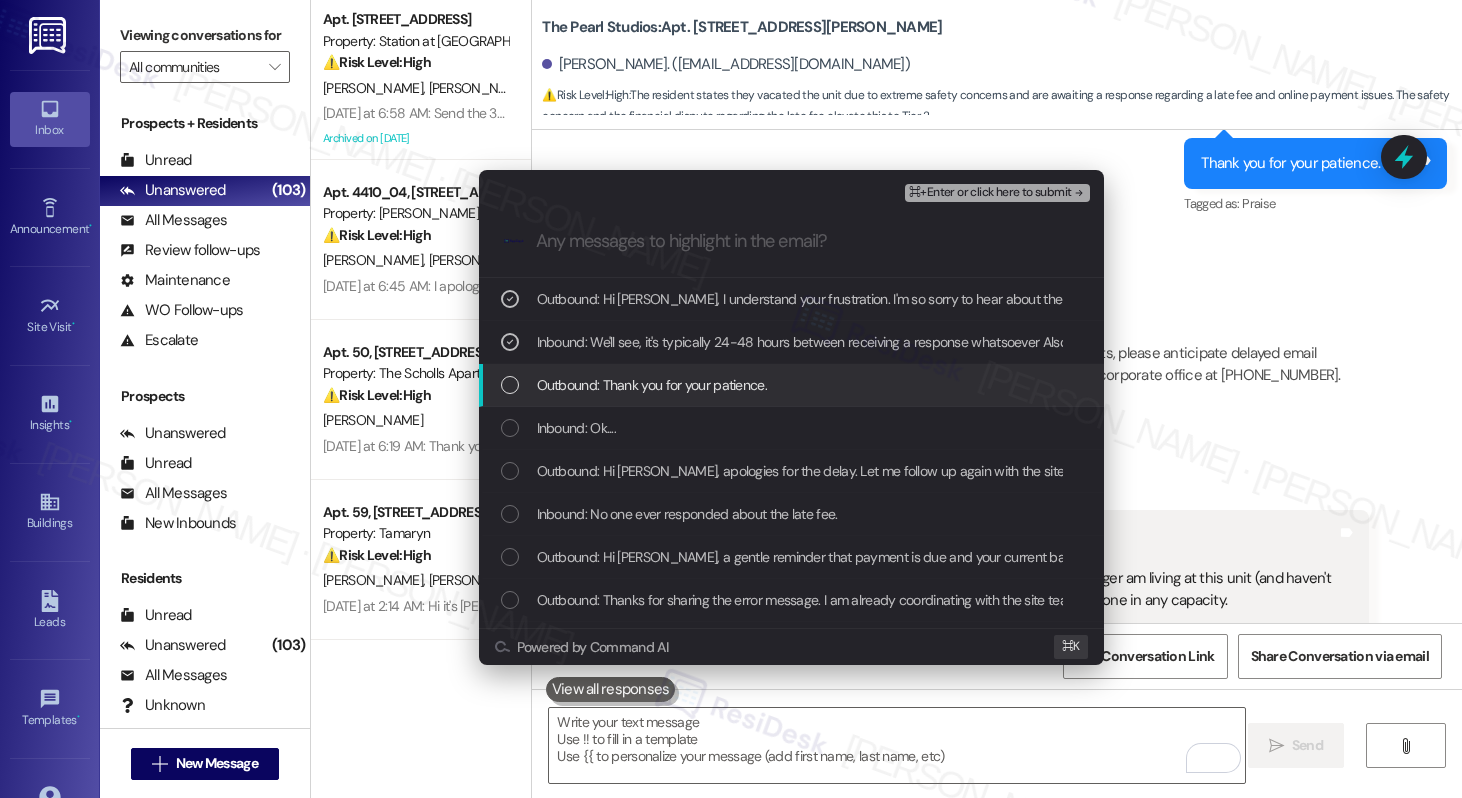 click on "Outbound: Thank you for your patience." at bounding box center [793, 385] 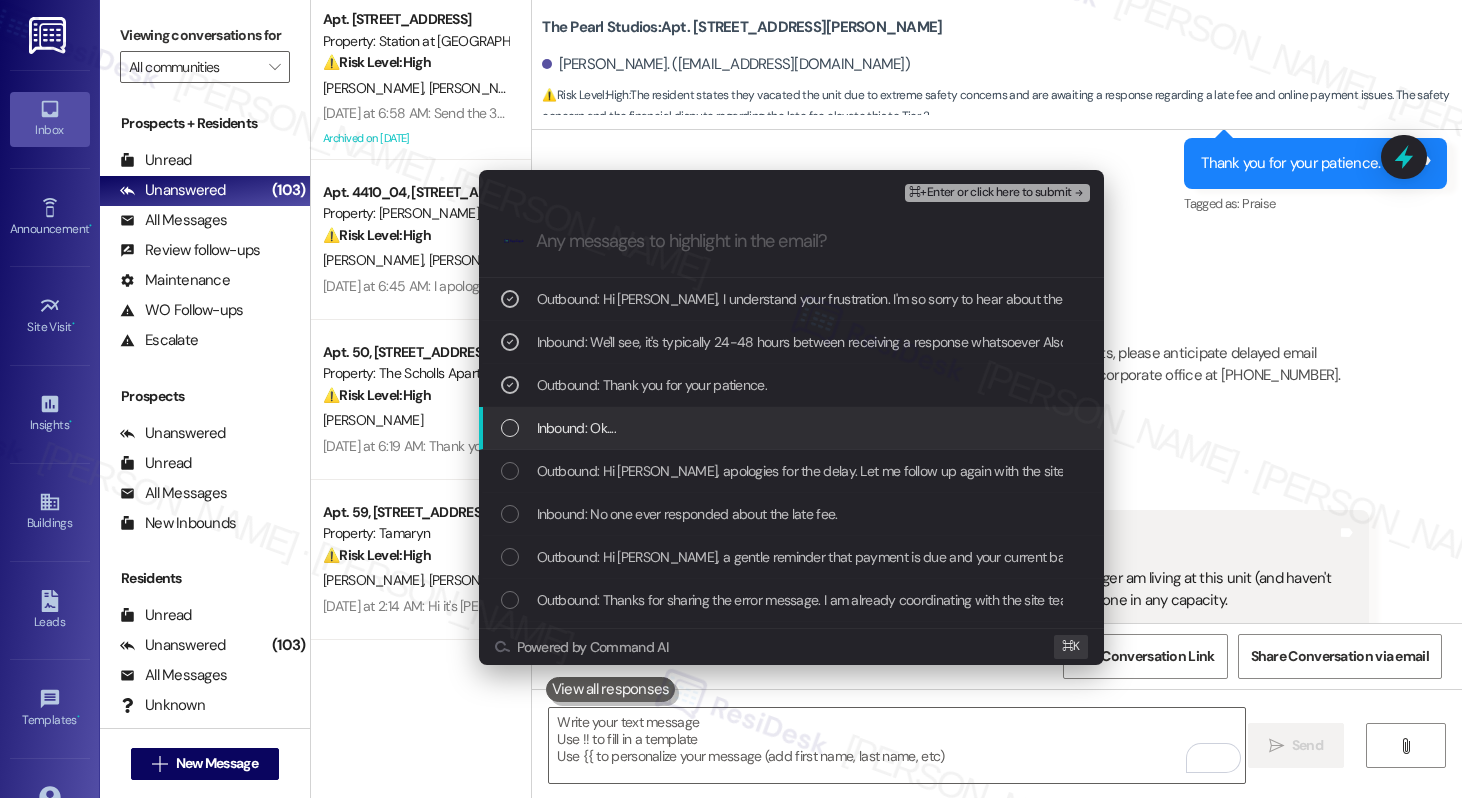 click on "Inbound: Ok...." at bounding box center [791, 428] 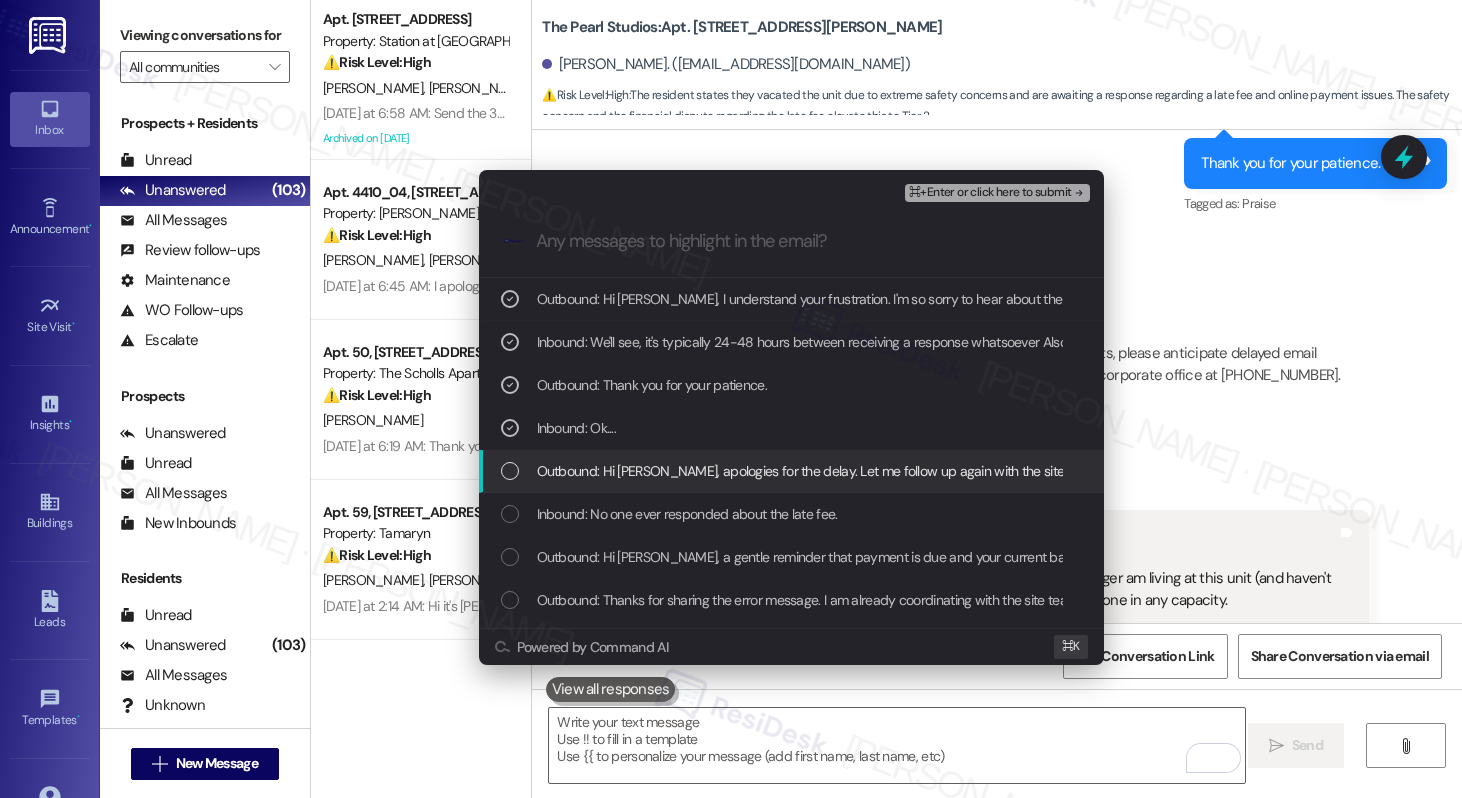 click on "Outbound: Hi Molly, apologies for the delay. Let me follow up again with the site team. I'll get back to you as soon as I receive a reply." at bounding box center [952, 471] 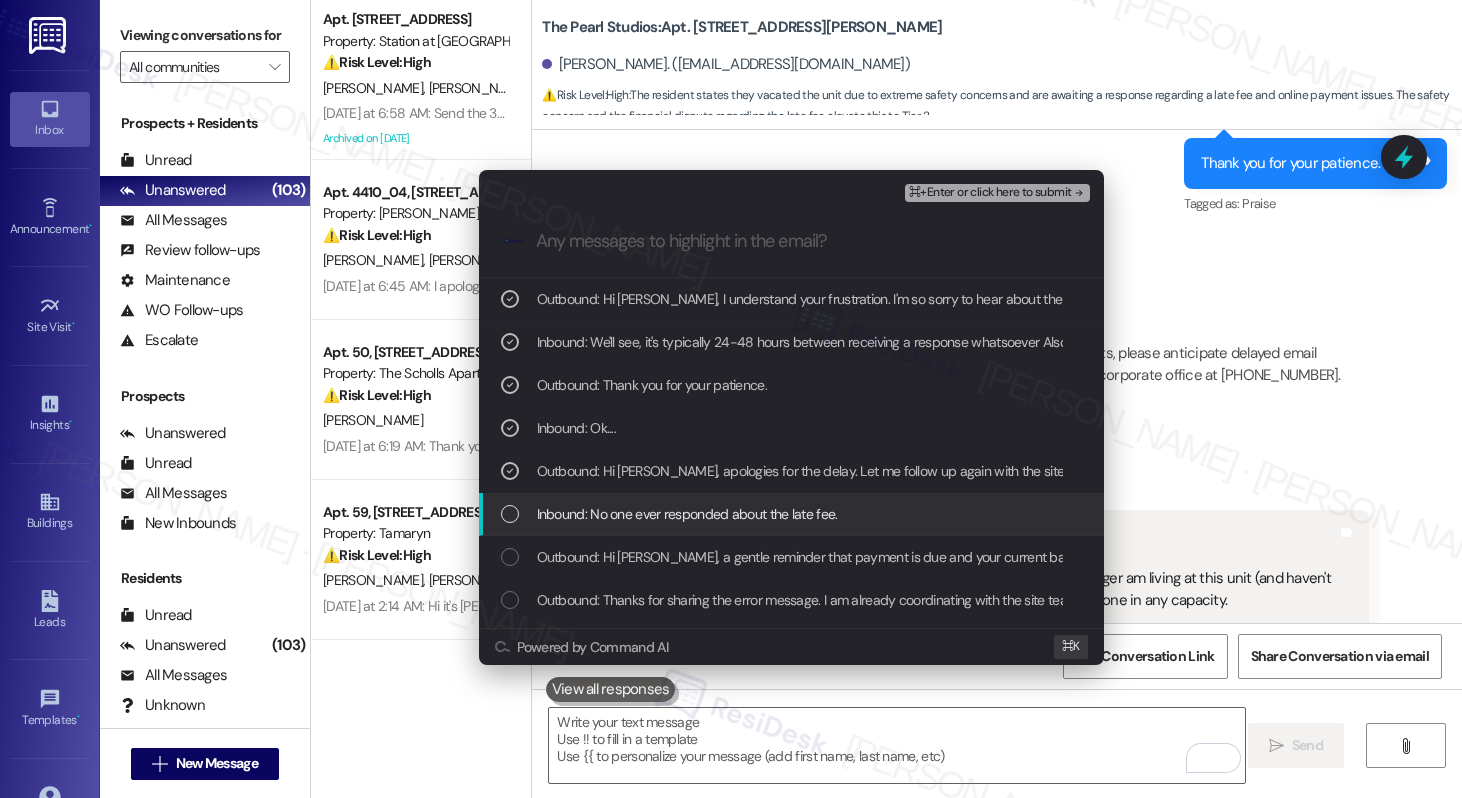 click on "Inbound: No one ever responded about the late fee." at bounding box center [687, 514] 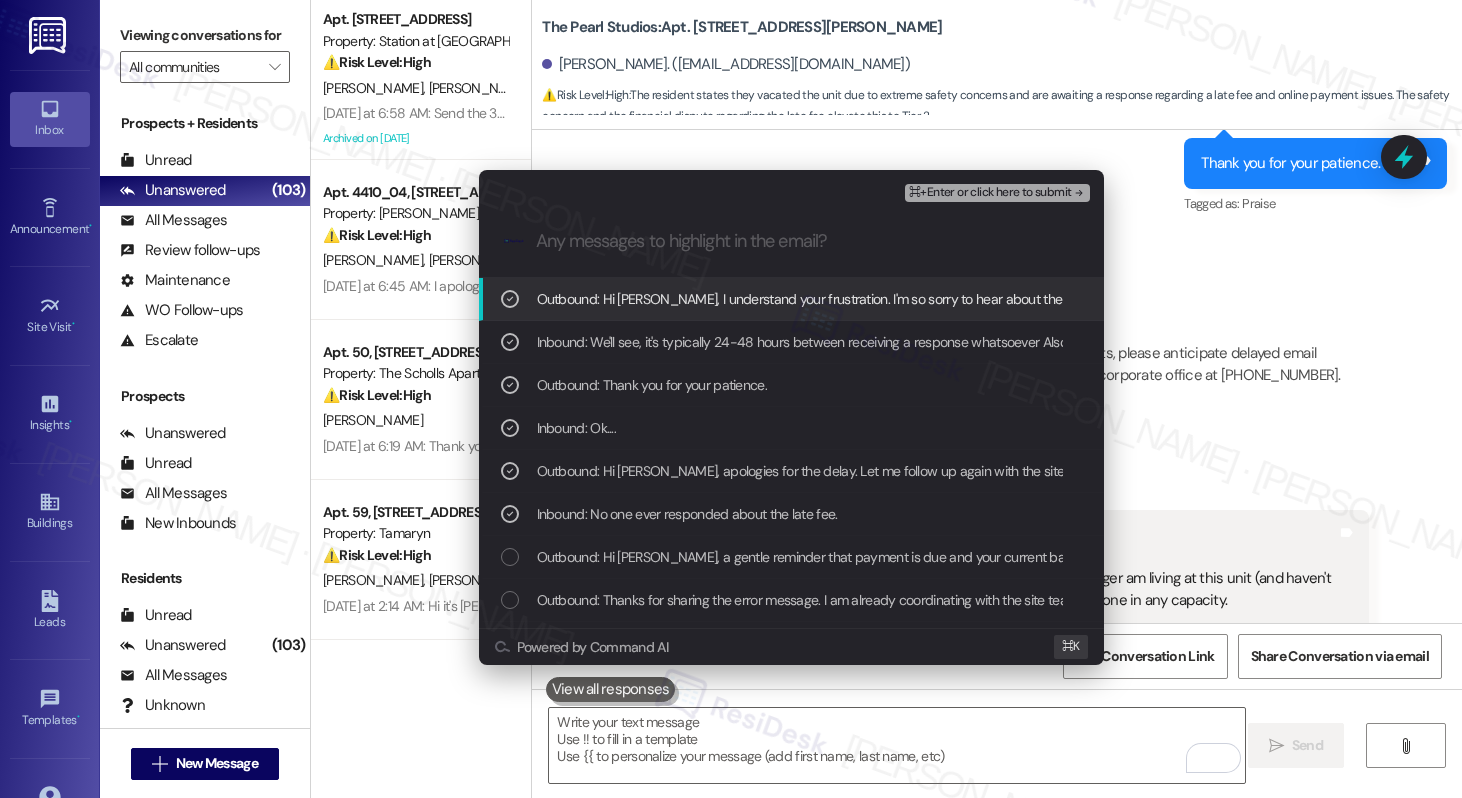 click on "⌘+Enter or click here to submit" at bounding box center [990, 193] 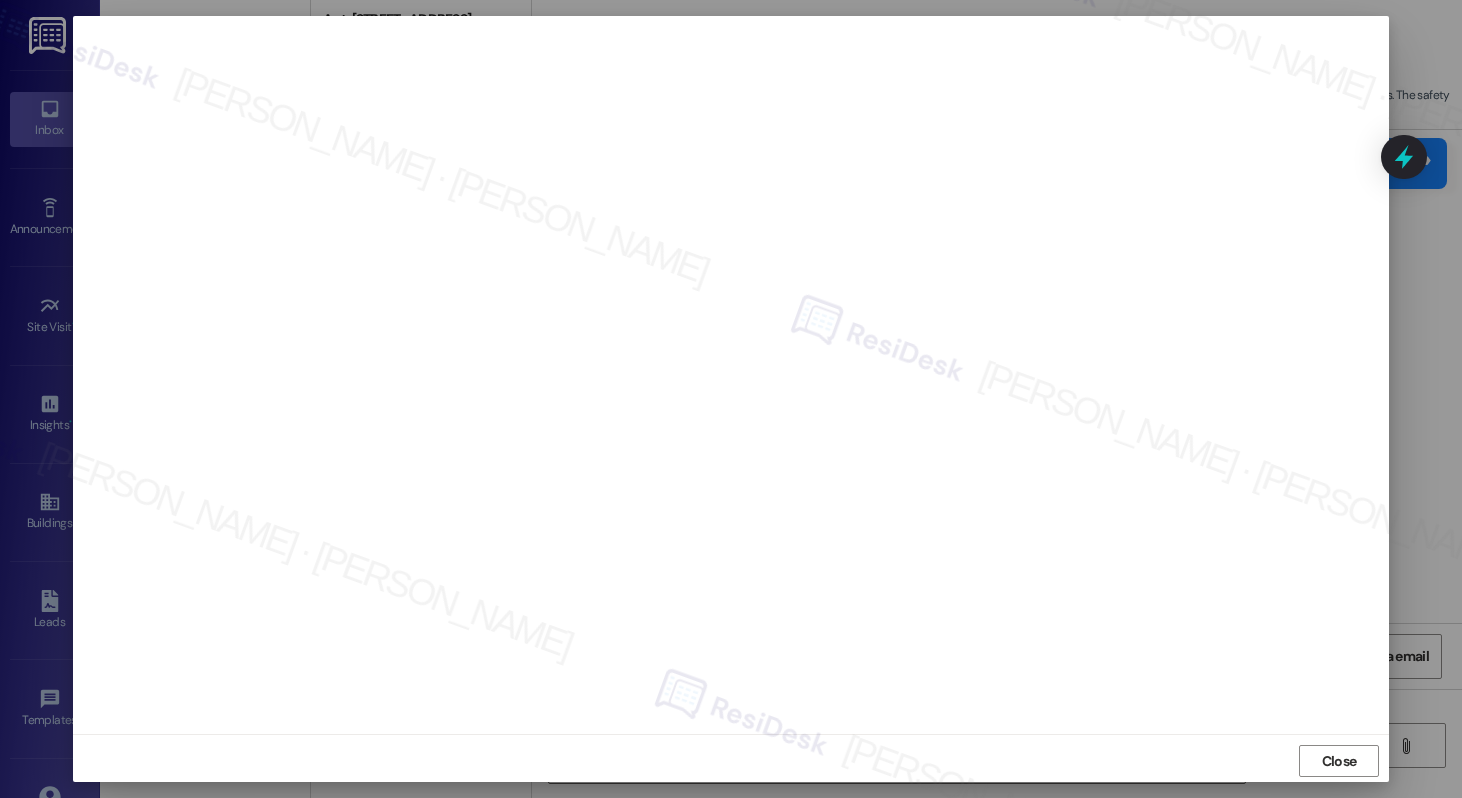 scroll, scrollTop: 5, scrollLeft: 0, axis: vertical 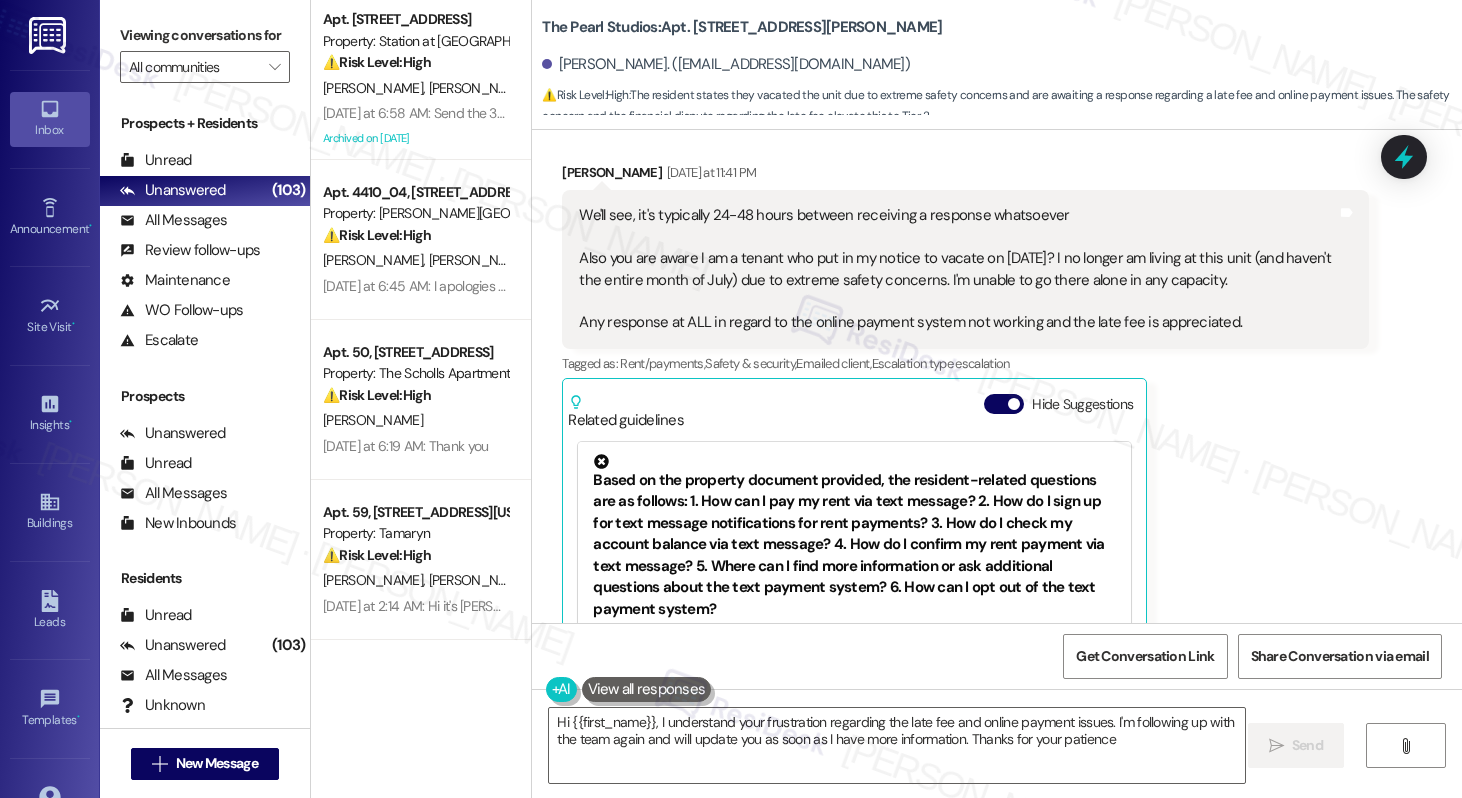 type on "Hi {{first_name}}, I understand your frustration regarding the late fee and online payment issues. I'm following up with the team again and will update you as soon as I have more information. Thanks for your patience!" 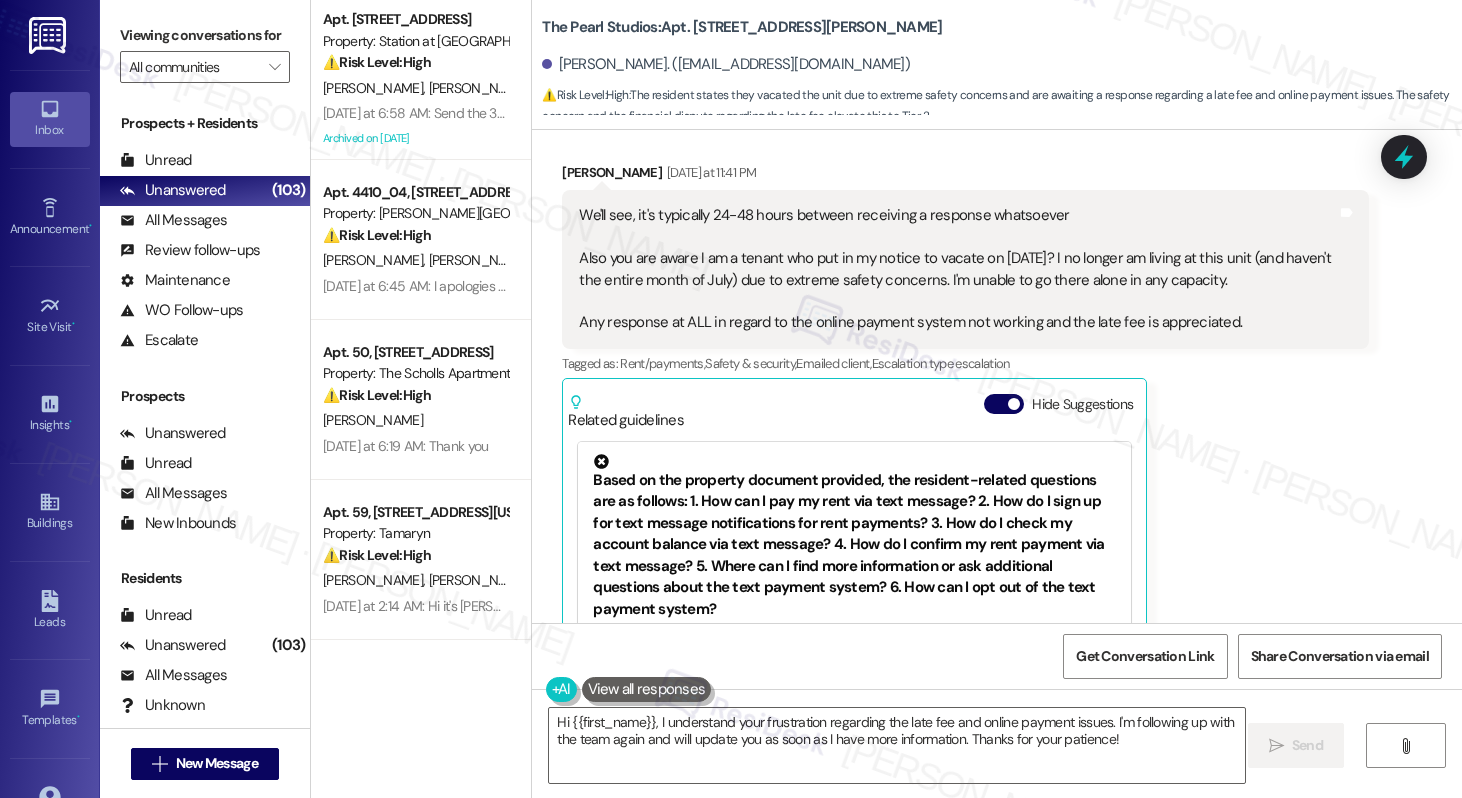 scroll, scrollTop: 11239, scrollLeft: 0, axis: vertical 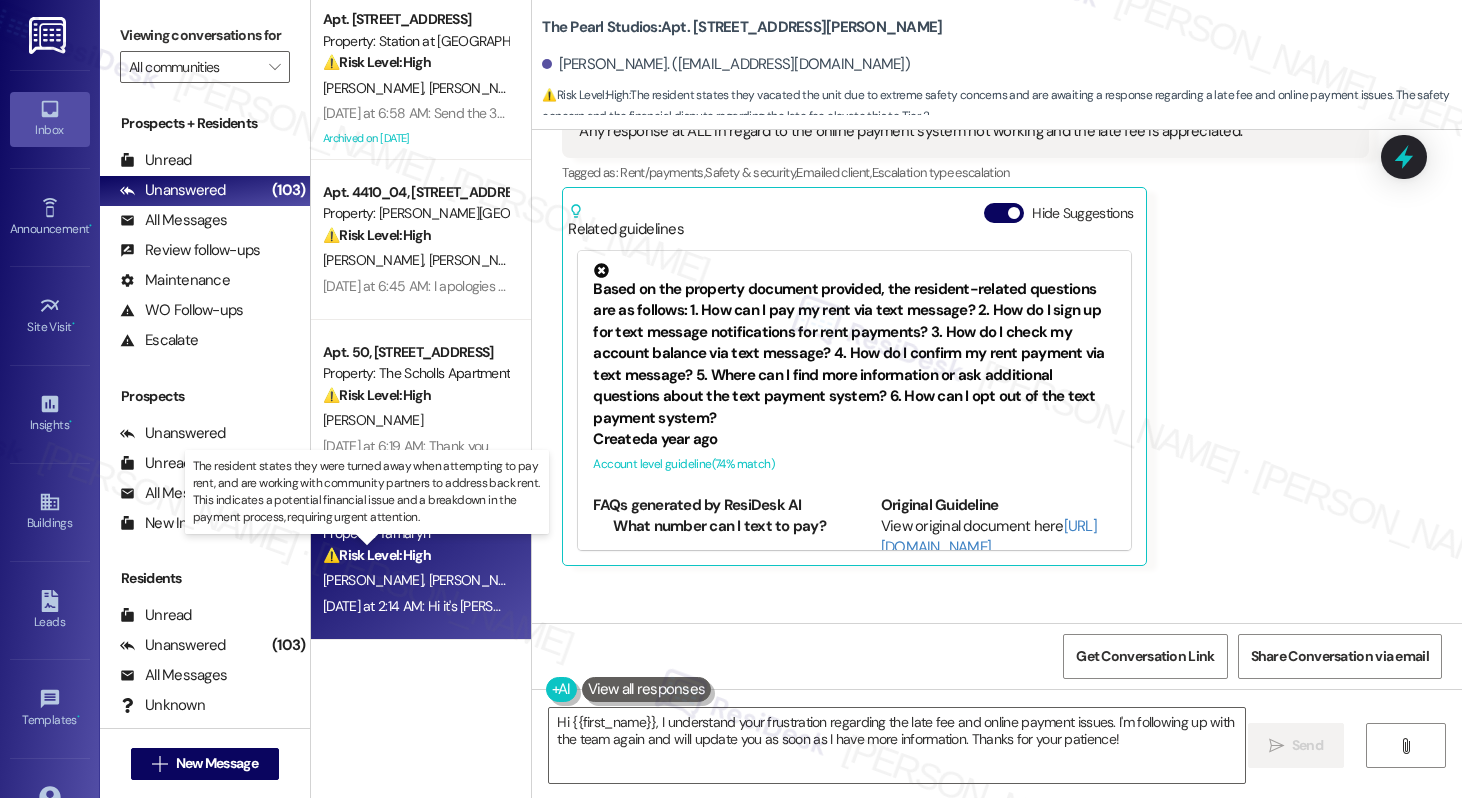 click on "⚠️  Risk Level:  High" at bounding box center (377, 555) 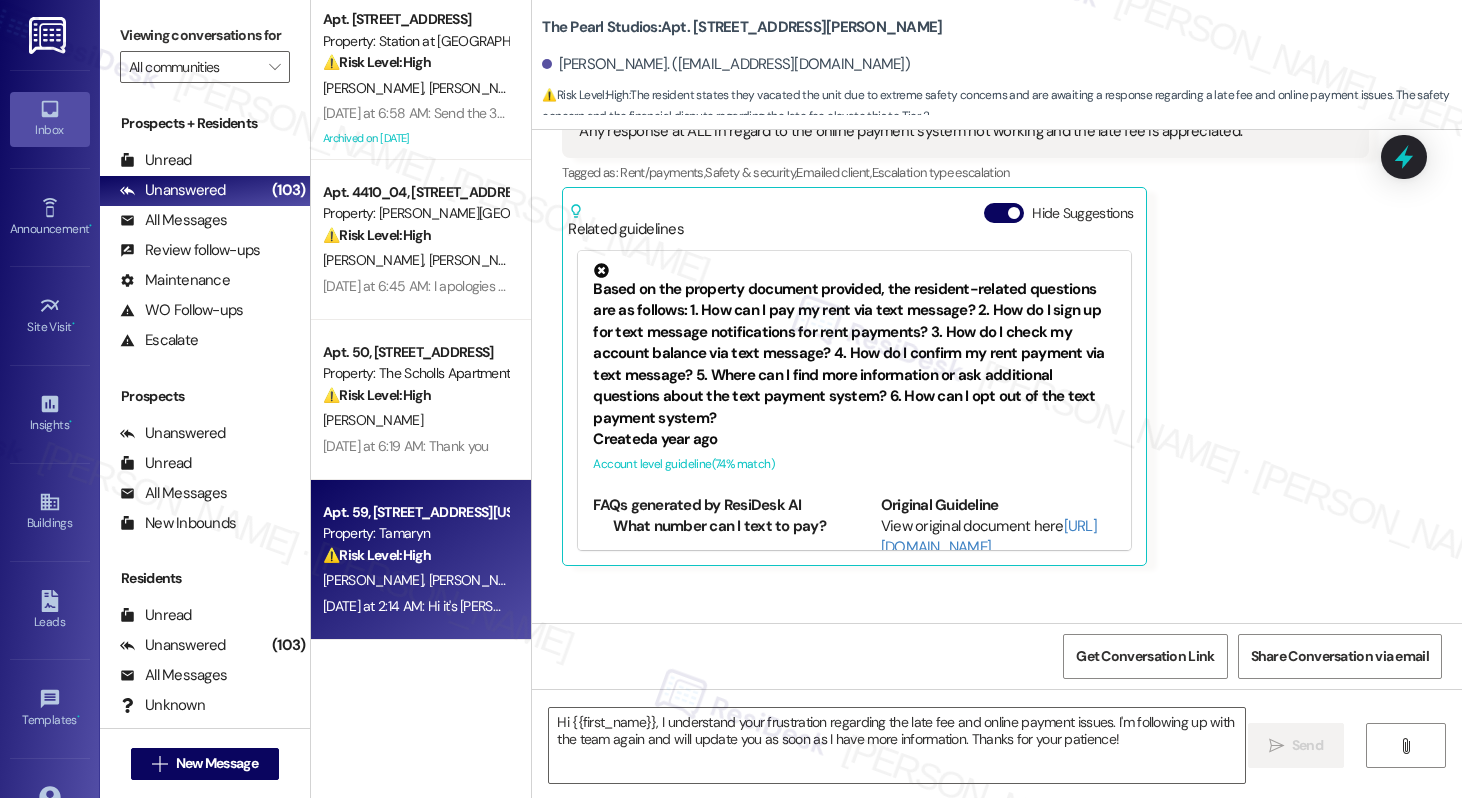type on "Fetching suggested responses. Please feel free to read through the conversation in the meantime." 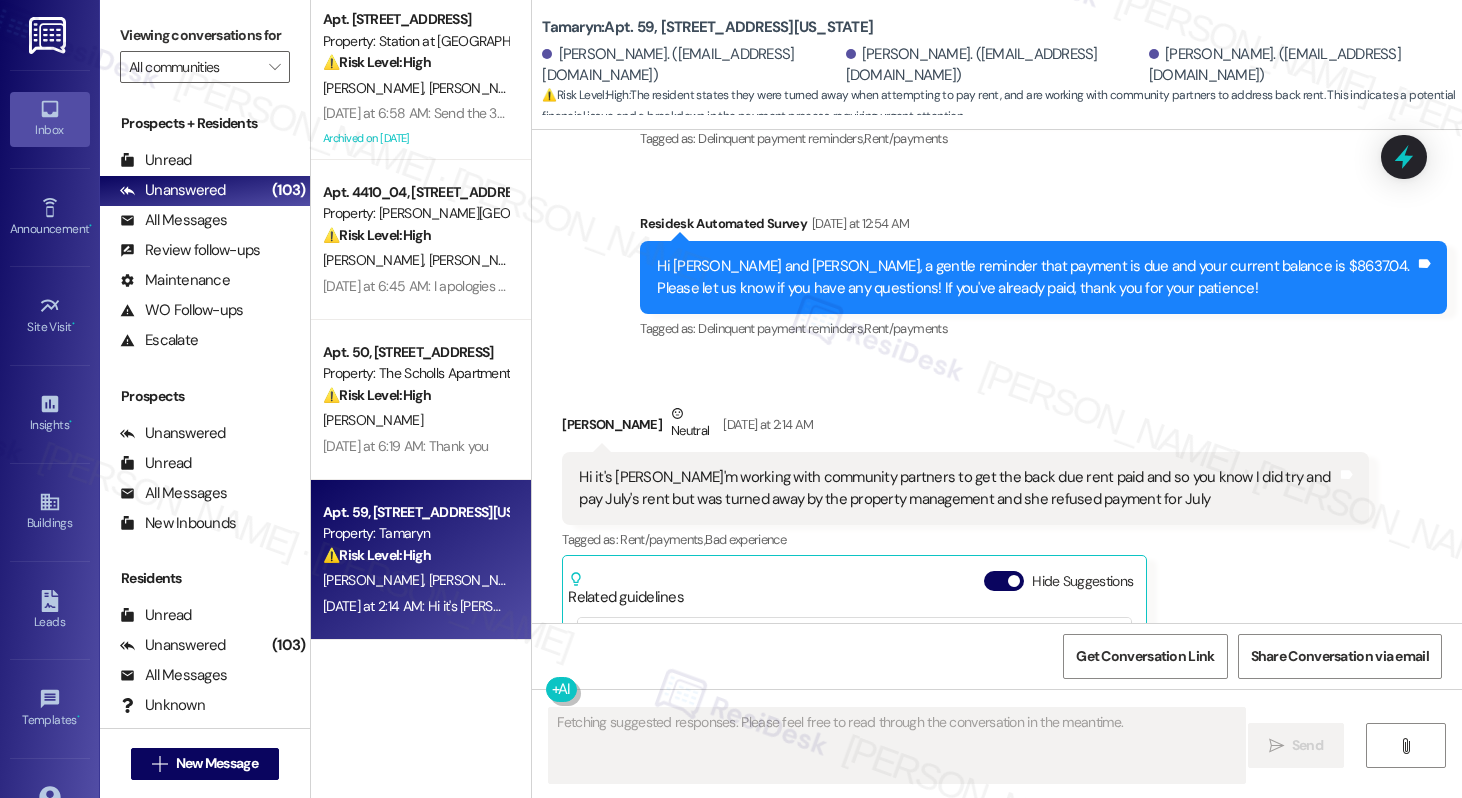 scroll, scrollTop: 10970, scrollLeft: 0, axis: vertical 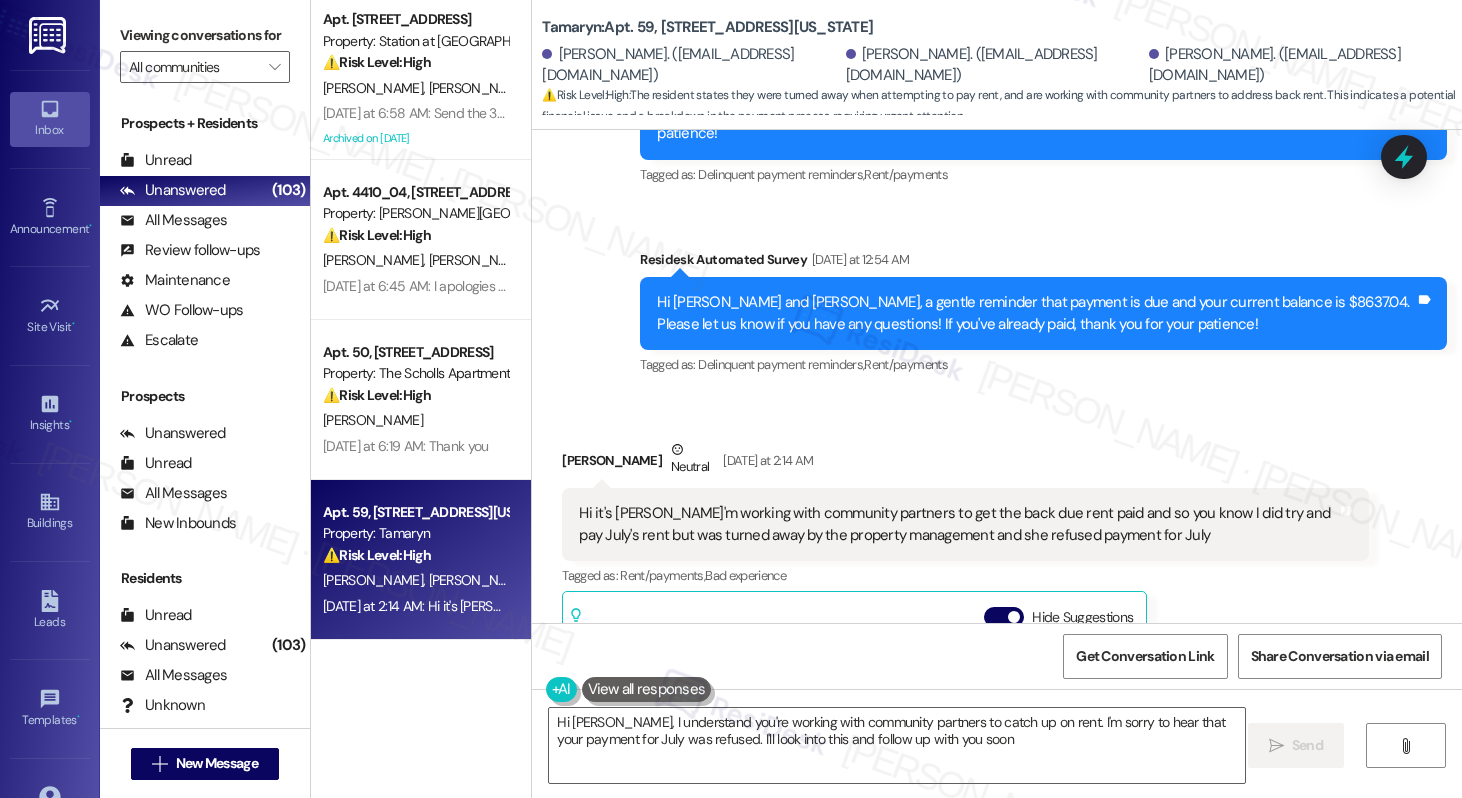type on "Hi Hugh, I understand you're working with community partners to catch up on rent. I'm sorry to hear that your payment for July was refused. I'll look into this and follow up with you soon!" 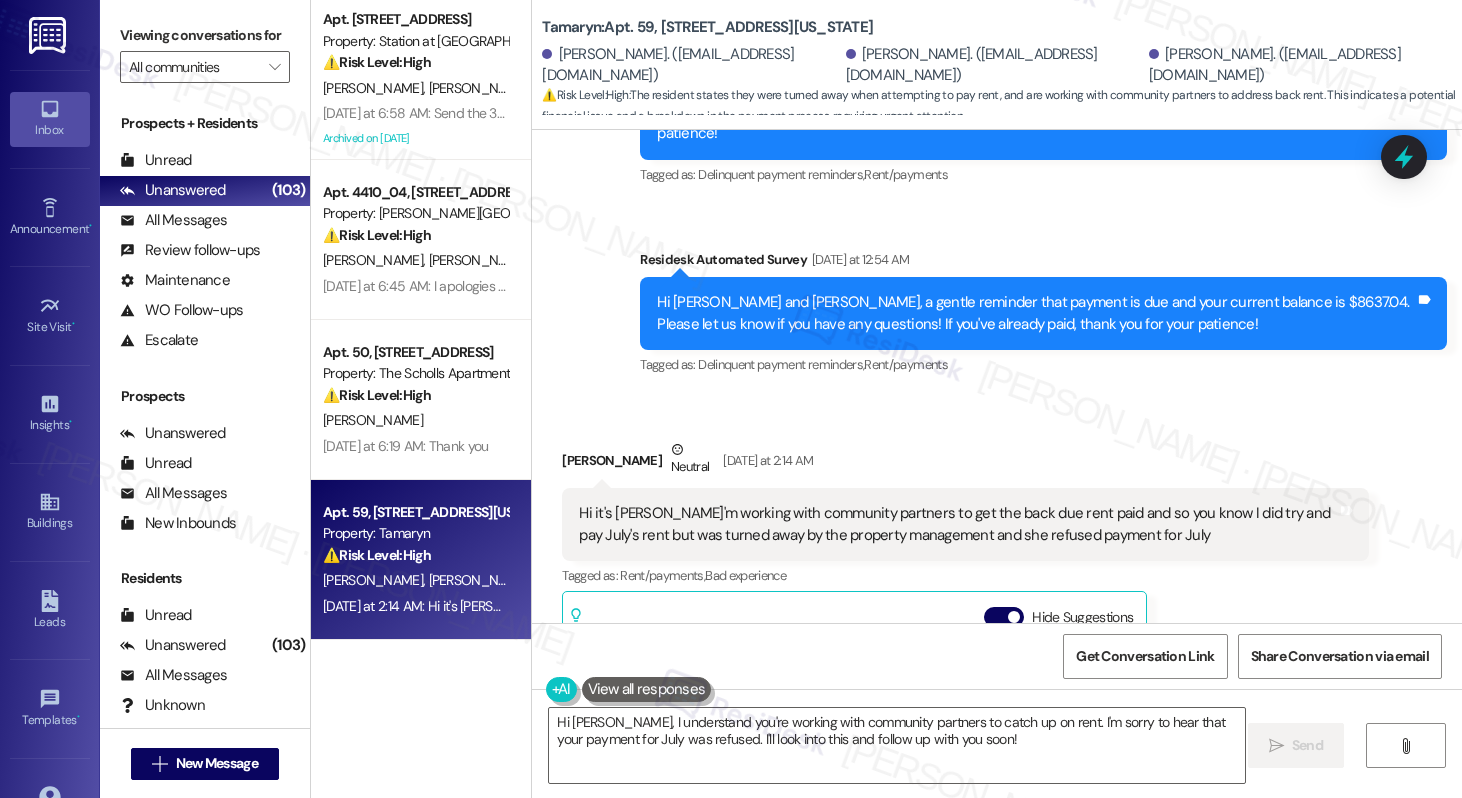 click on "Hi it's Hugh I'm working with community partners to get the back due rent paid and so you know I did try and pay July's rent but was turned away by the property management and she refused payment for July" at bounding box center (958, 524) 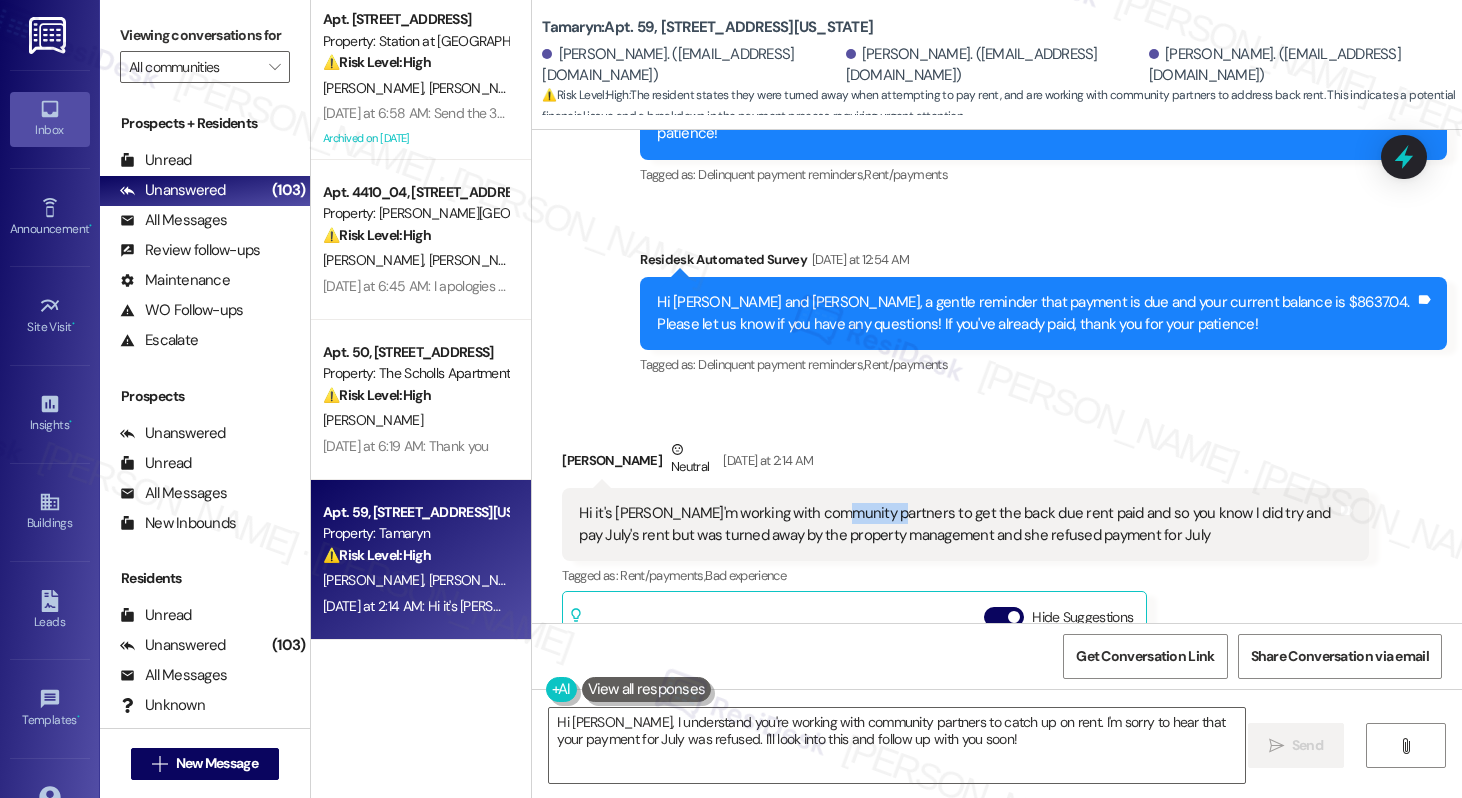 click on "Hi it's Hugh I'm working with community partners to get the back due rent paid and so you know I did try and pay July's rent but was turned away by the property management and she refused payment for July" at bounding box center (958, 524) 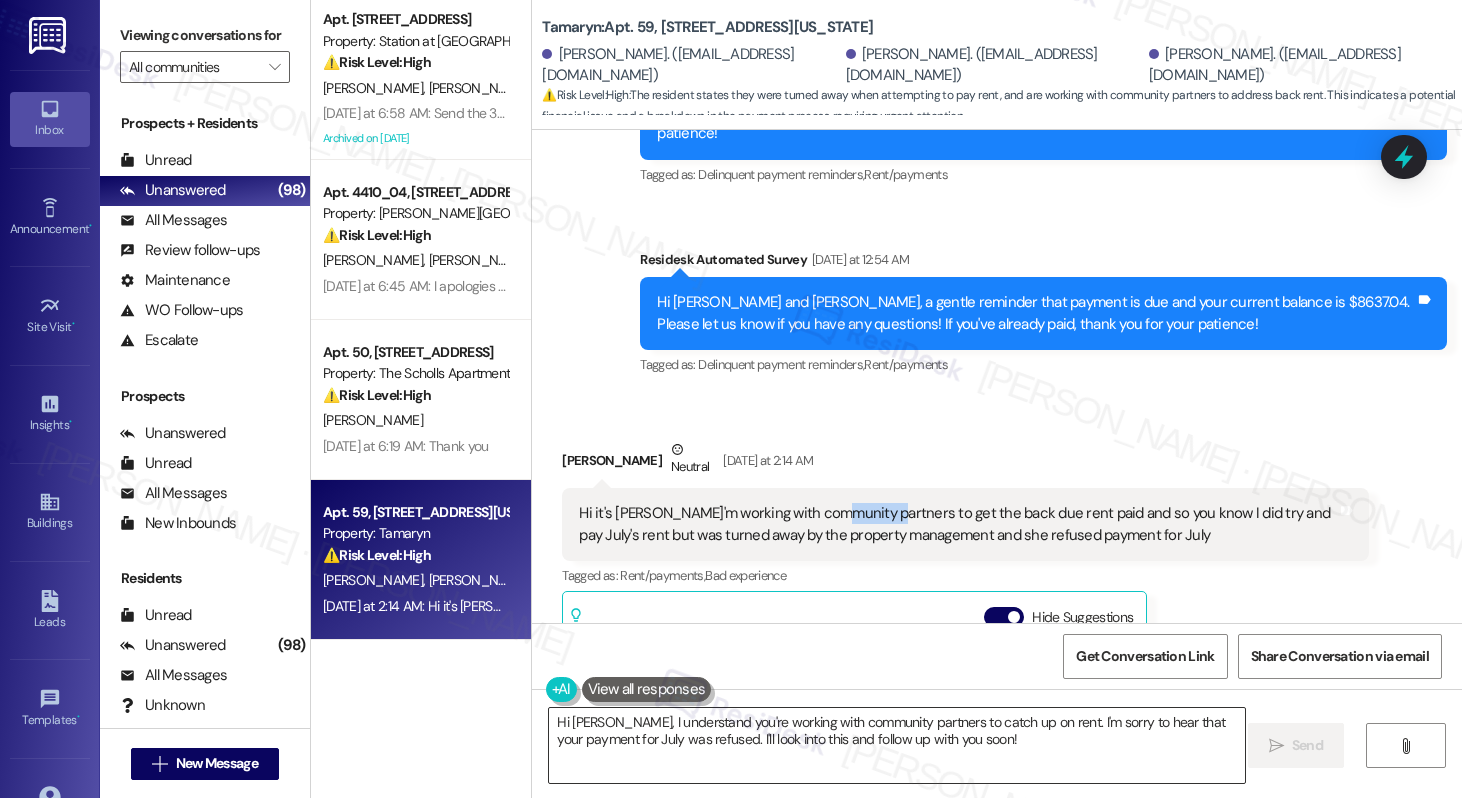 click on "Hi Hugh, I understand you're working with community partners to catch up on rent. I'm sorry to hear that your payment for July was refused. I'll look into this and follow up with you soon!" at bounding box center [896, 745] 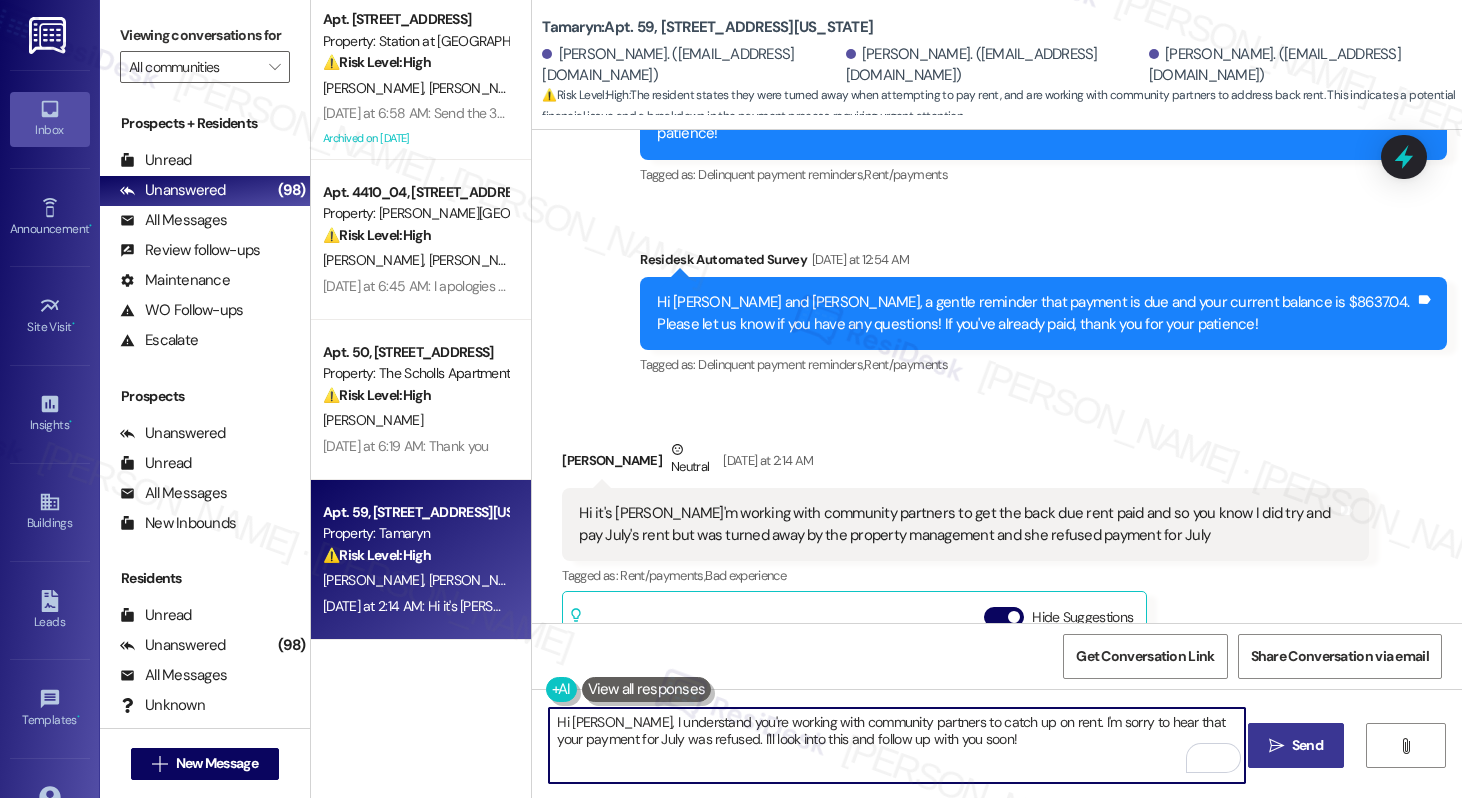 click on "Send" at bounding box center [1307, 745] 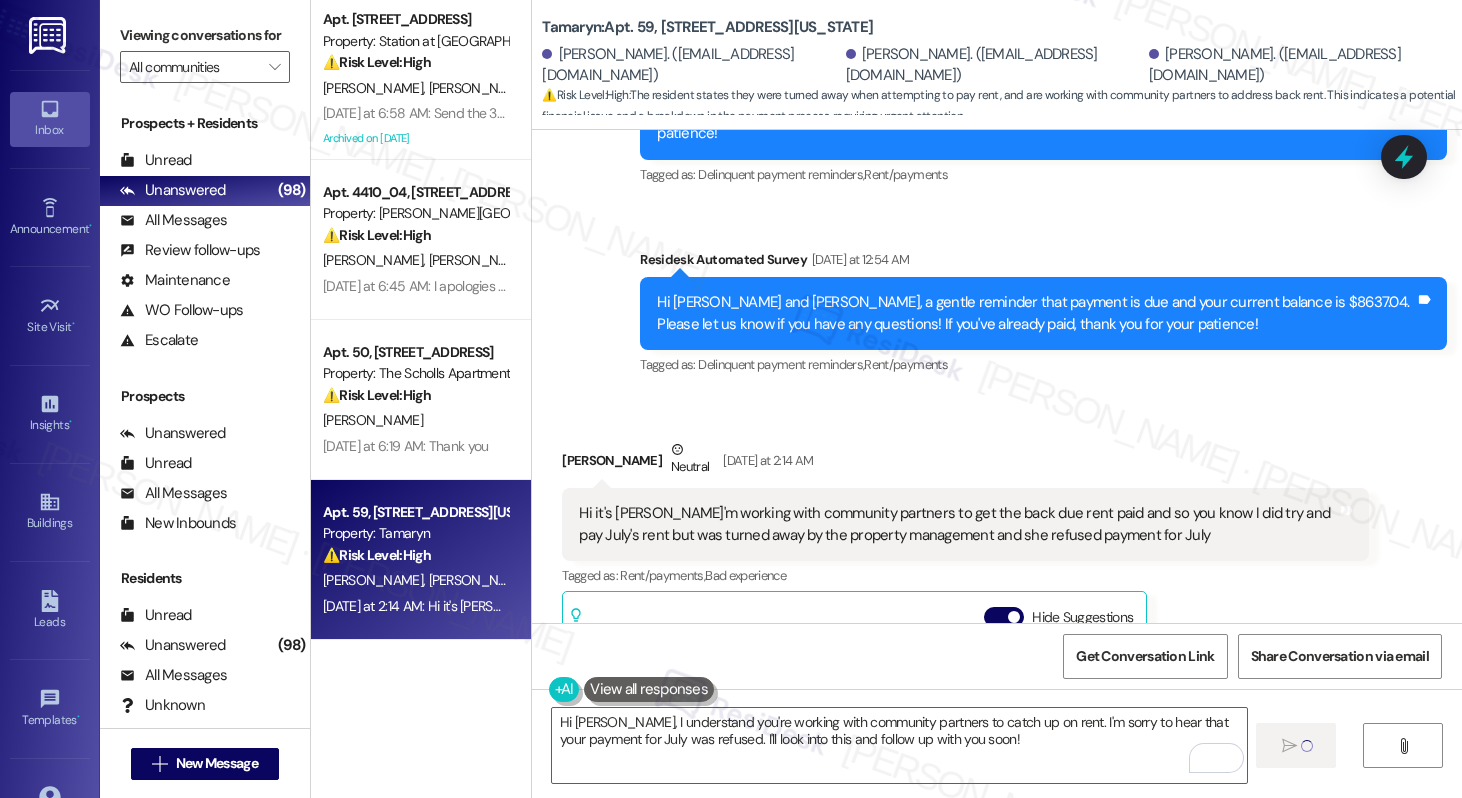 type 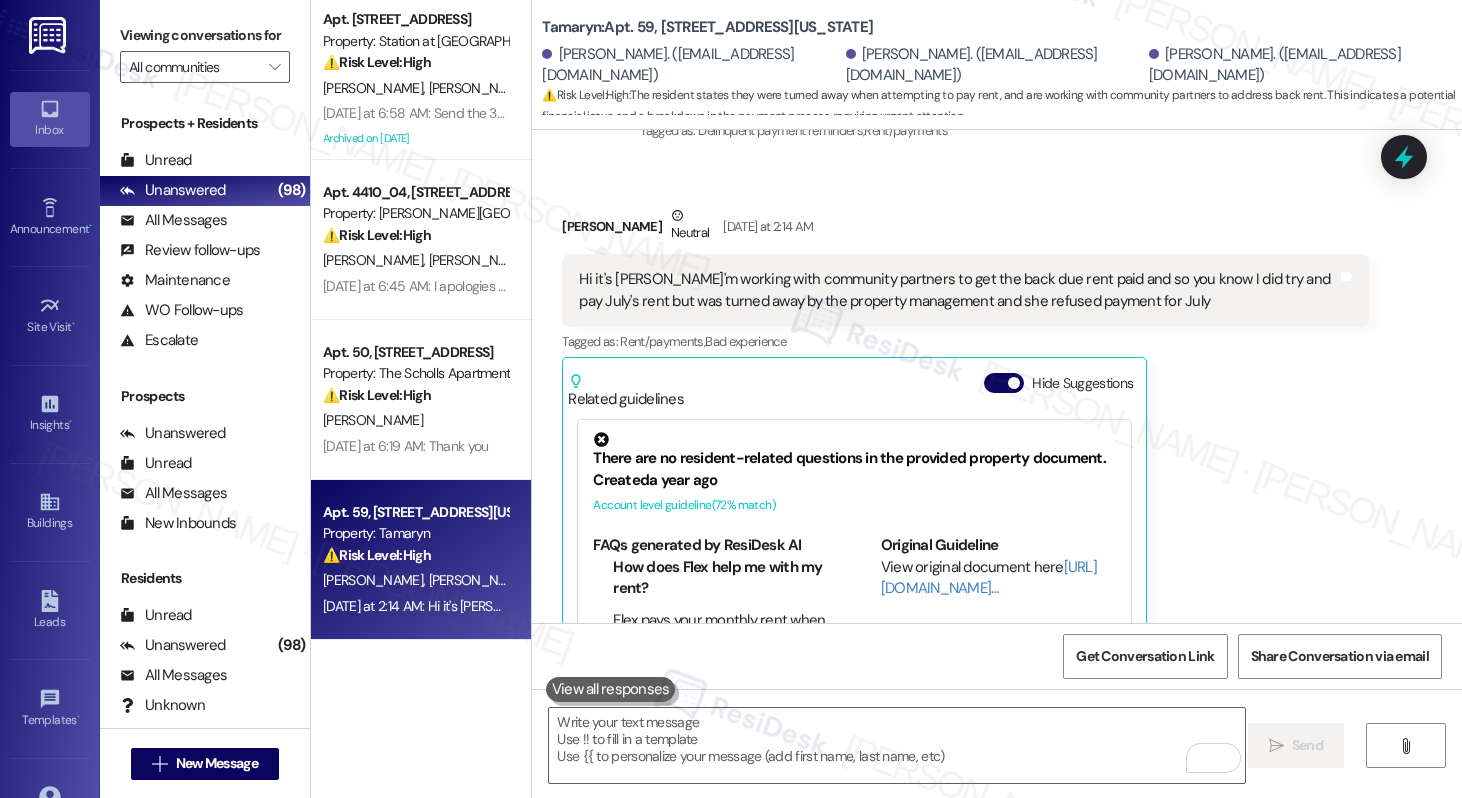 scroll, scrollTop: 11550, scrollLeft: 0, axis: vertical 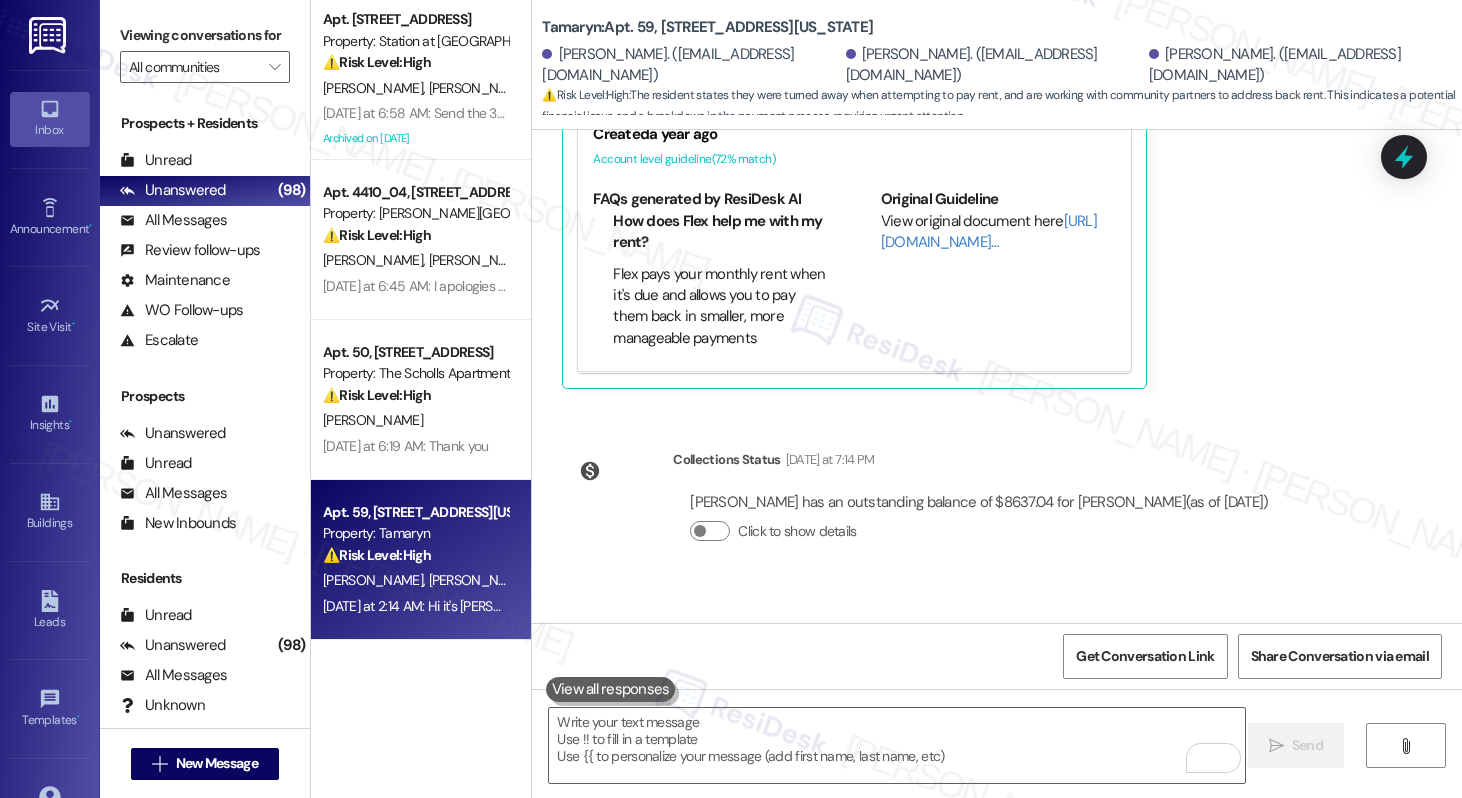 click on "Hi Hugh, I understand you're working with community partners to catch up on rent. I'm sorry to hear that your payment for July was refused. I'll look into this and follow up with you soon!" at bounding box center (1036, 697) 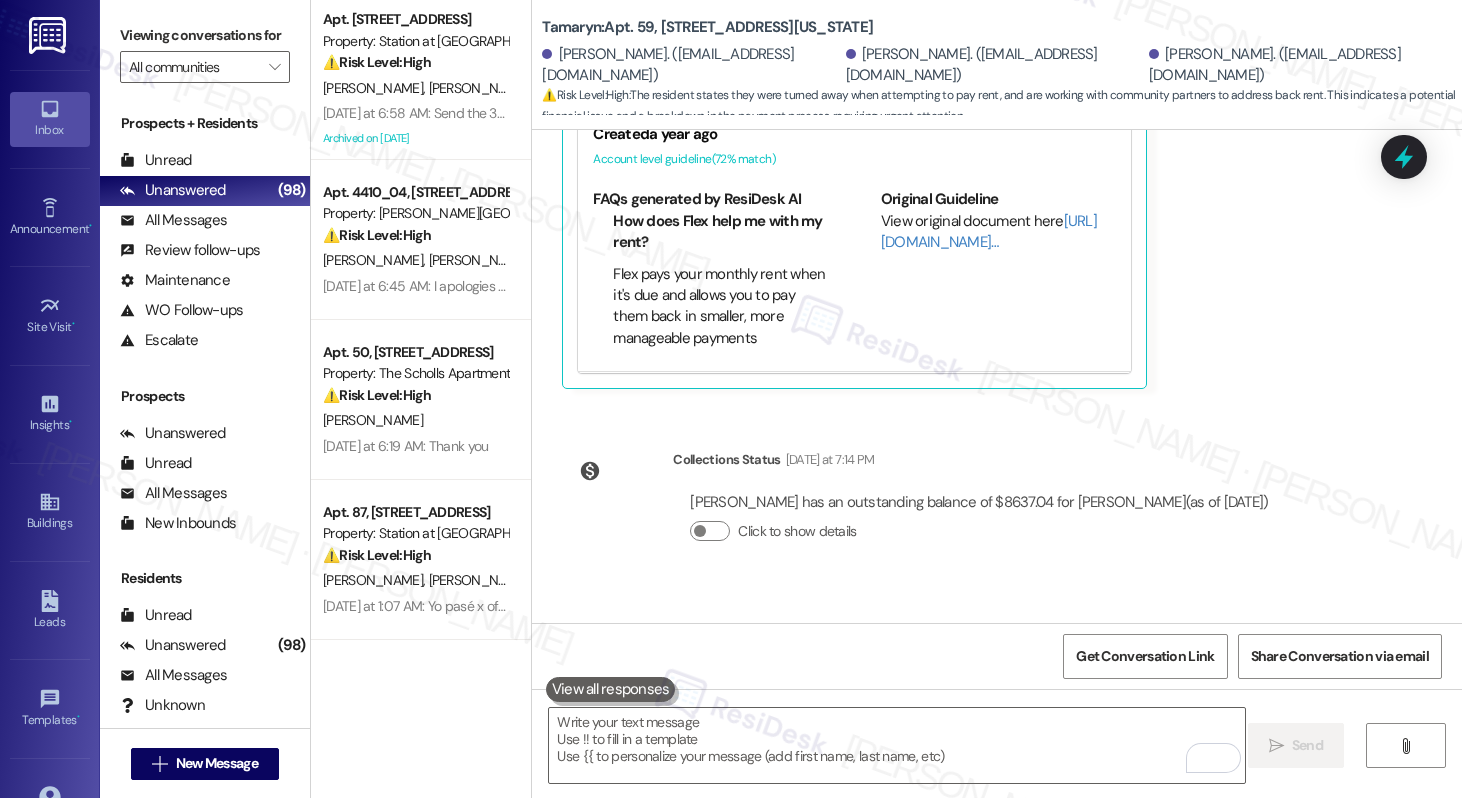 copy on "Hi Hugh, I understand you're working with community partners to catch up on rent. I'm sorry to hear that your payment for July was refused. I'll look into this and follow up with you soon! Tags and notes" 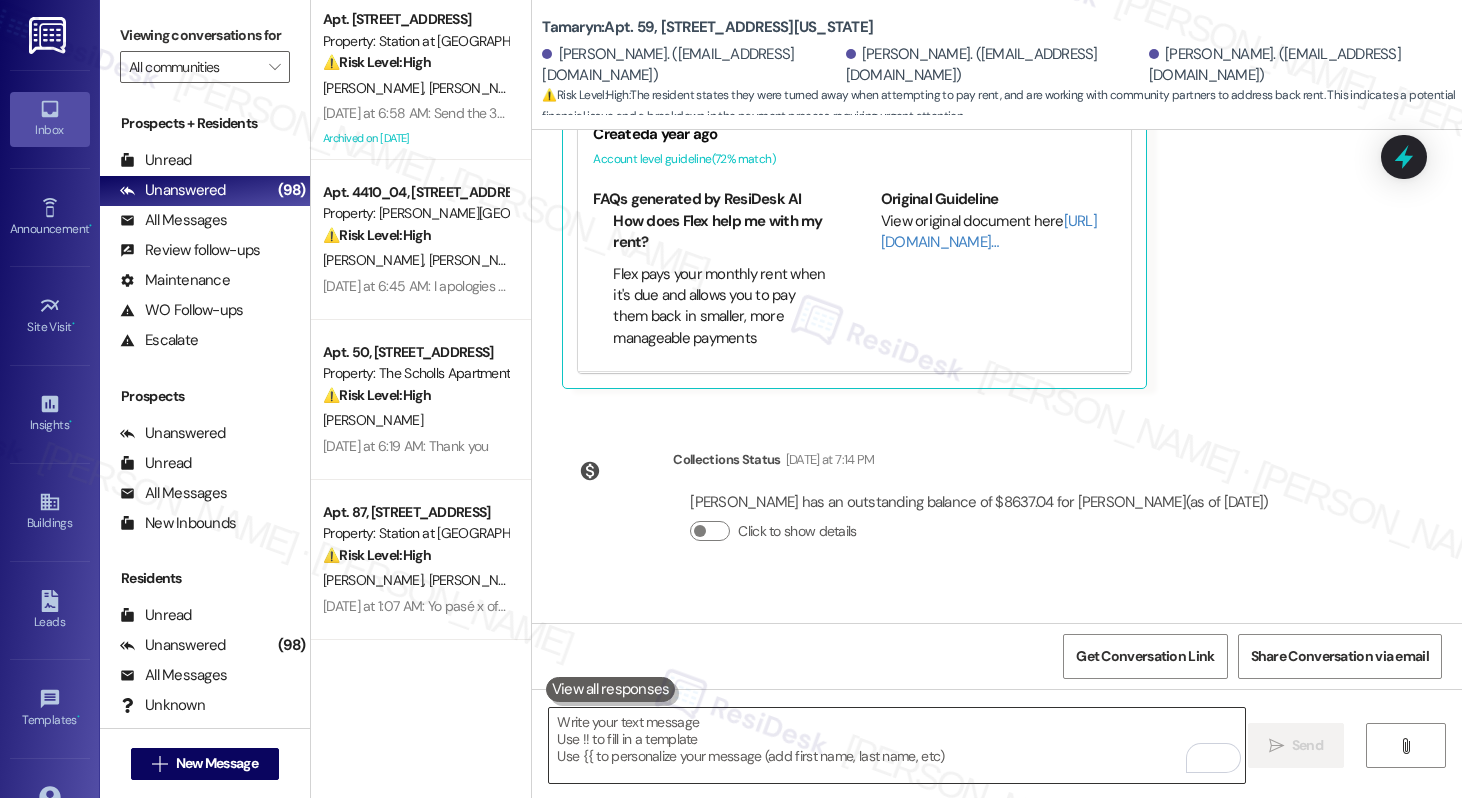 click at bounding box center [896, 745] 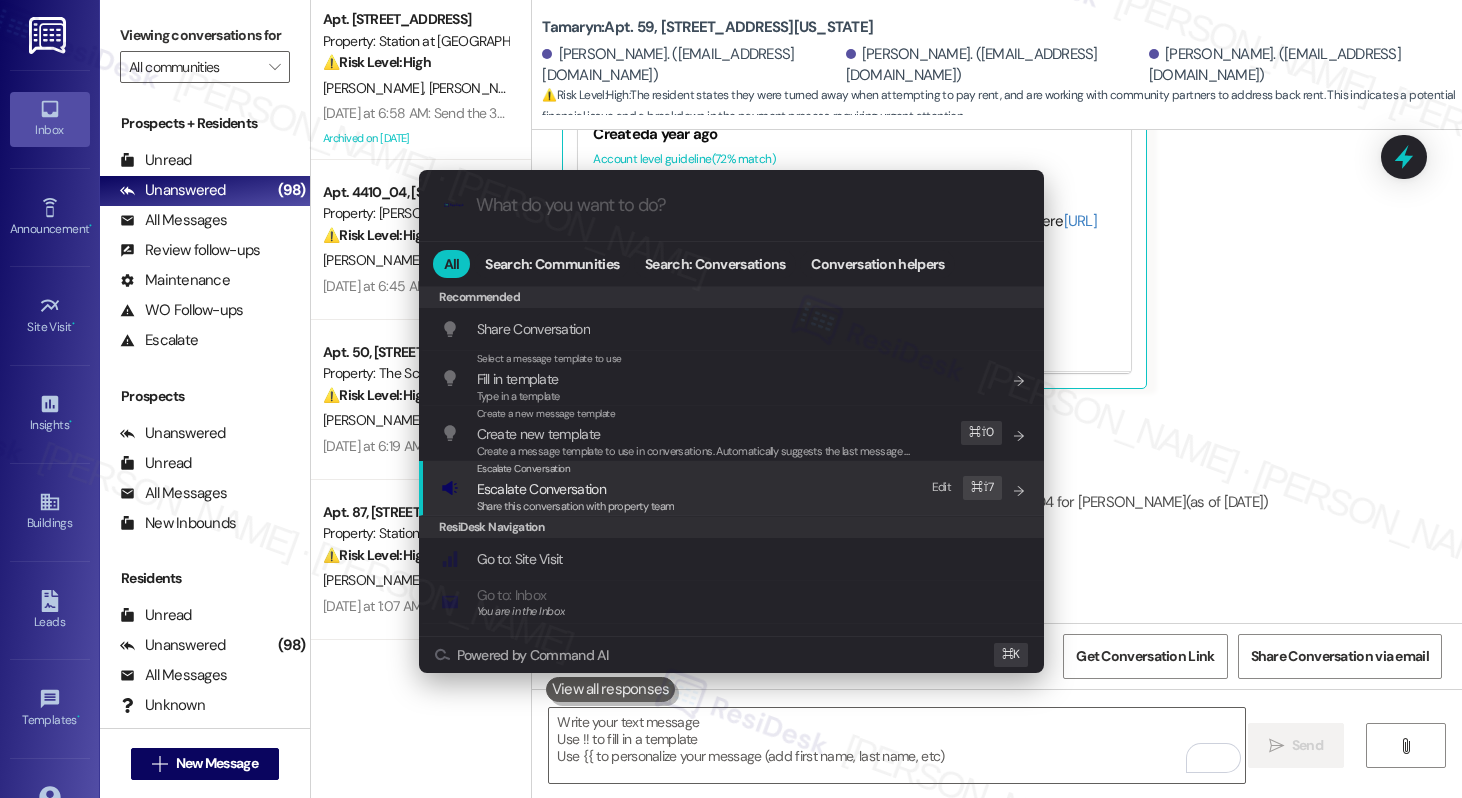 click on "Escalate Conversation" at bounding box center [576, 489] 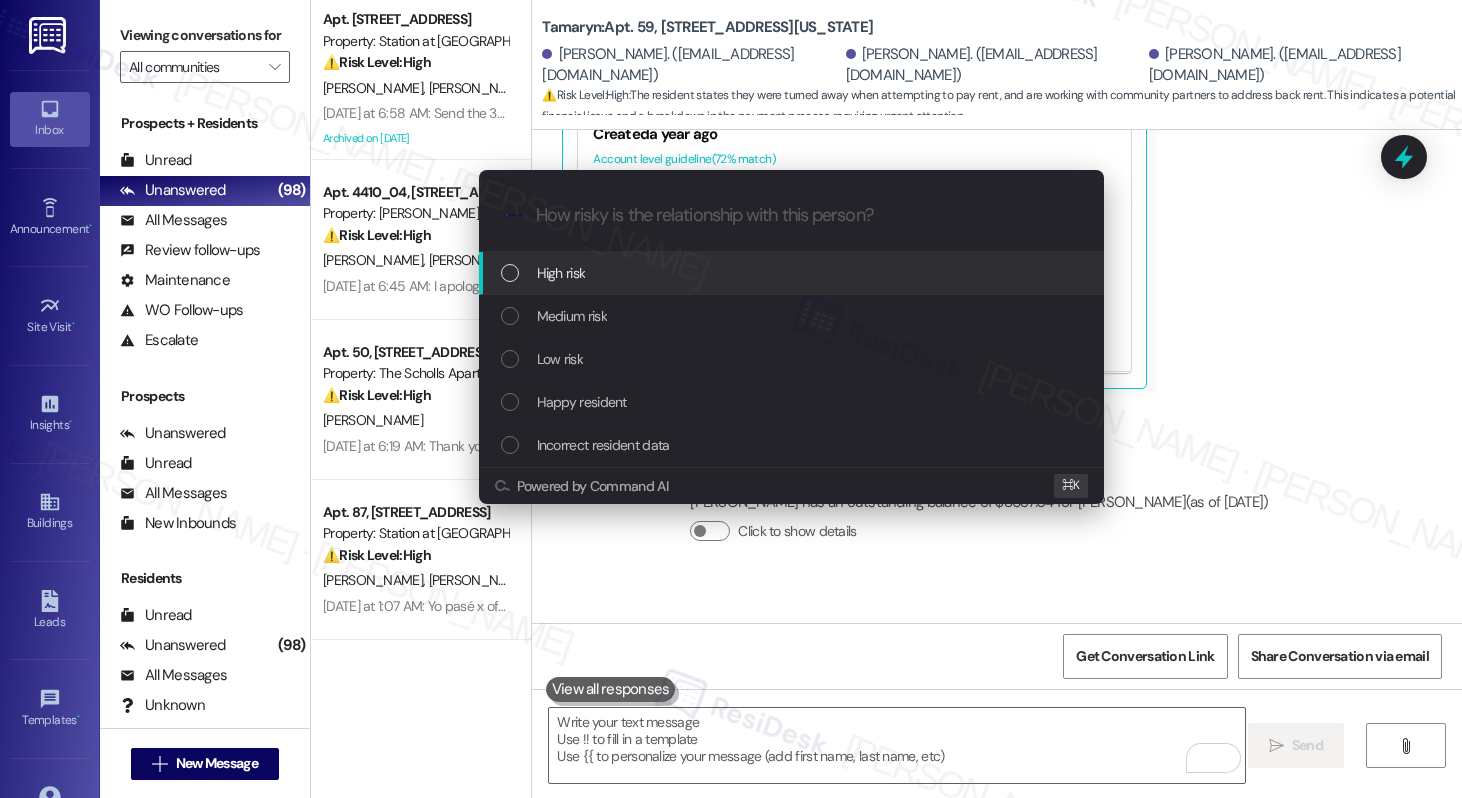 click on "High risk" at bounding box center [793, 273] 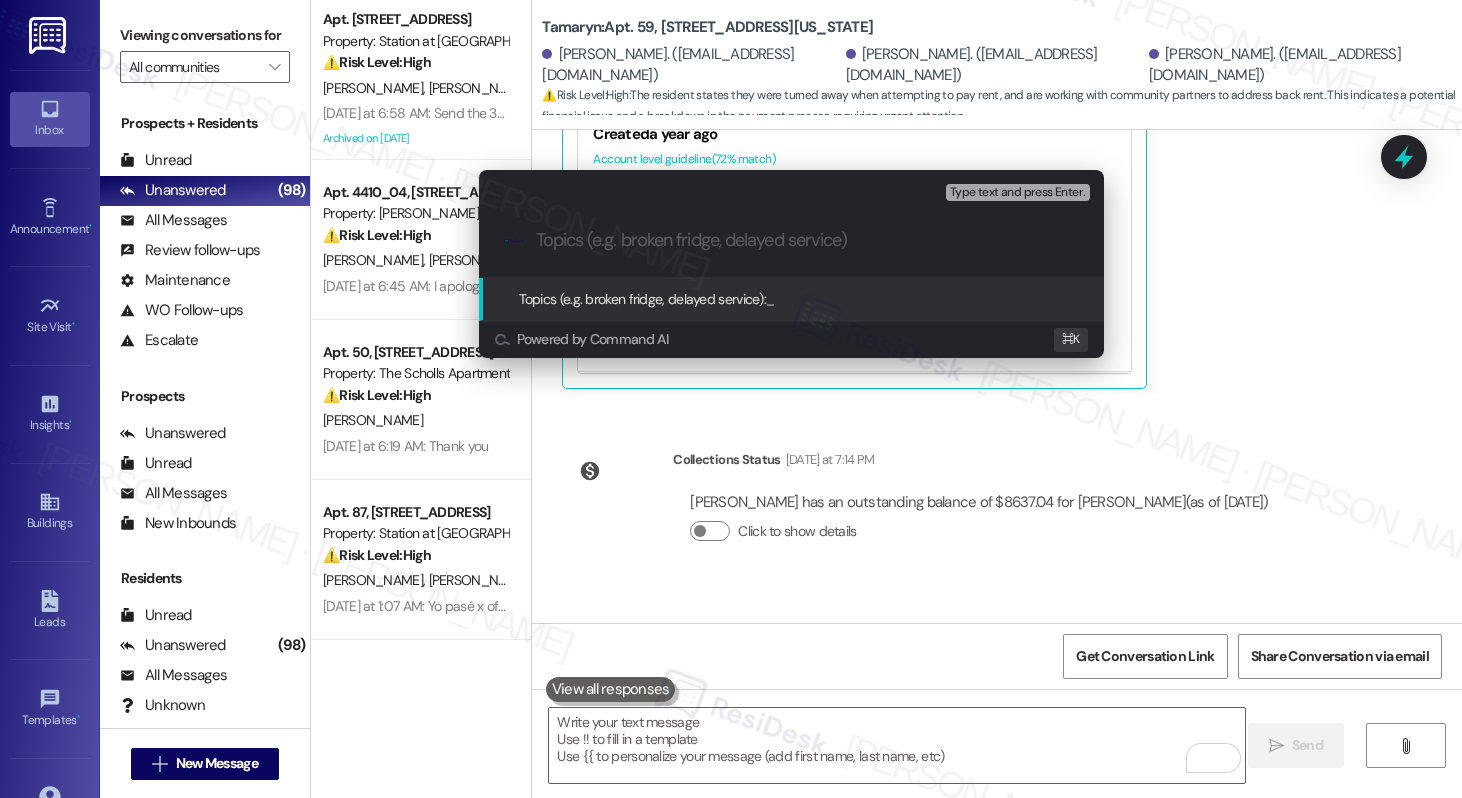 paste on "Following up on July Rent Payment Issue          Ask ChatGPT" 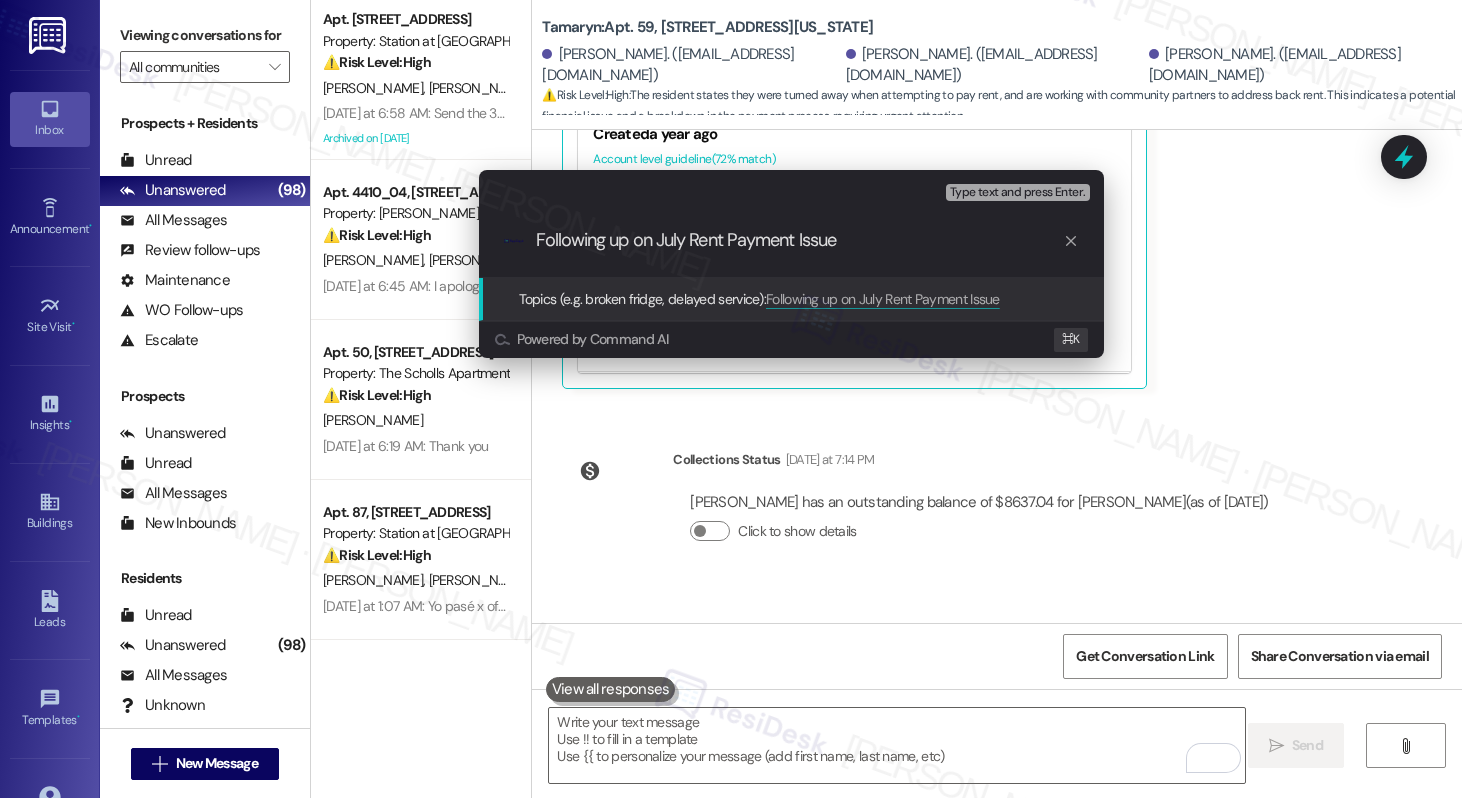 type on "Following up on July Rent Payment Issue" 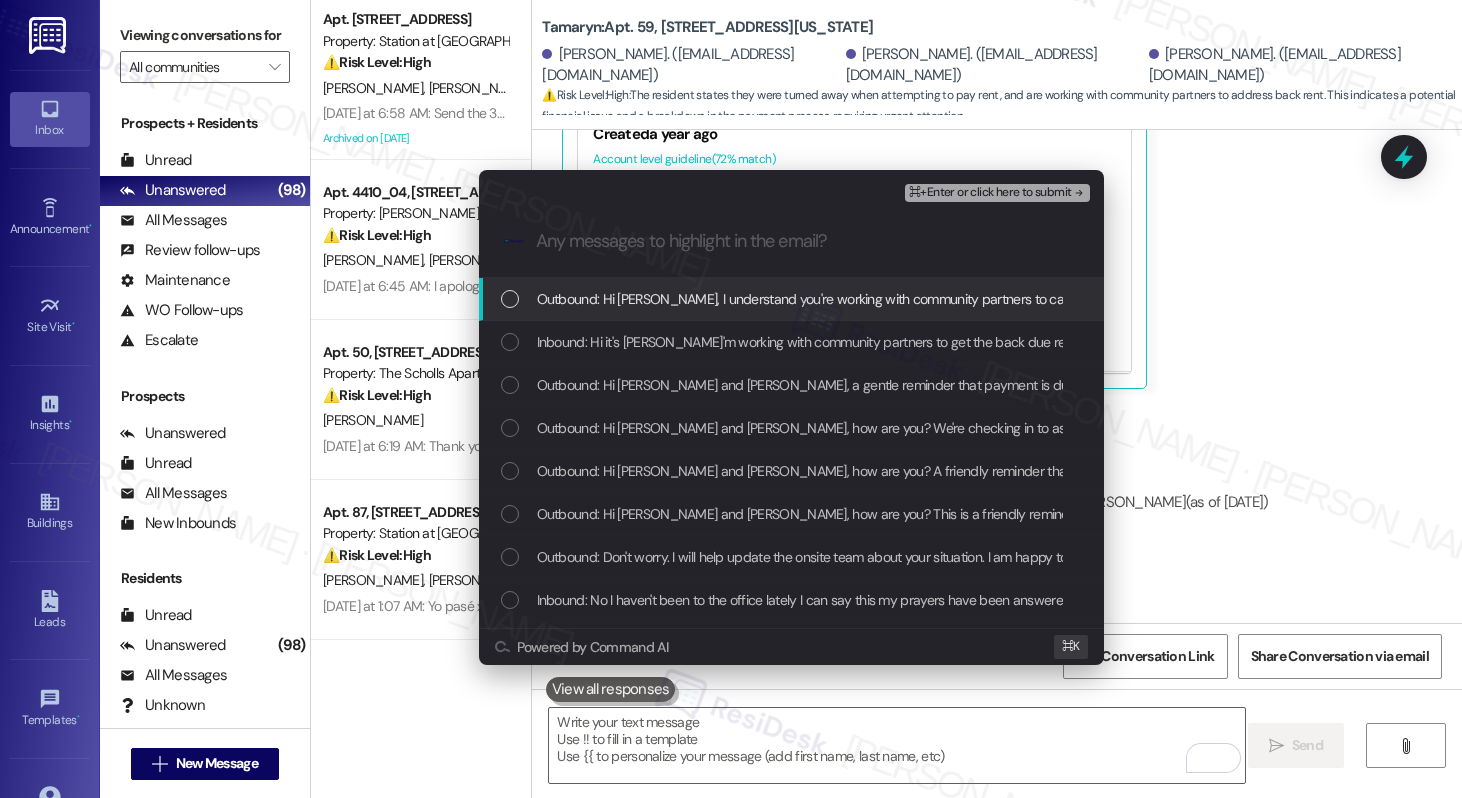 click on "Outbound: Hi Hugh, I understand you're working with community partners to catch up on rent. I'm sorry to hear that your payment for July was refused. I'll look into this and follow up with you soon!" at bounding box center (1135, 299) 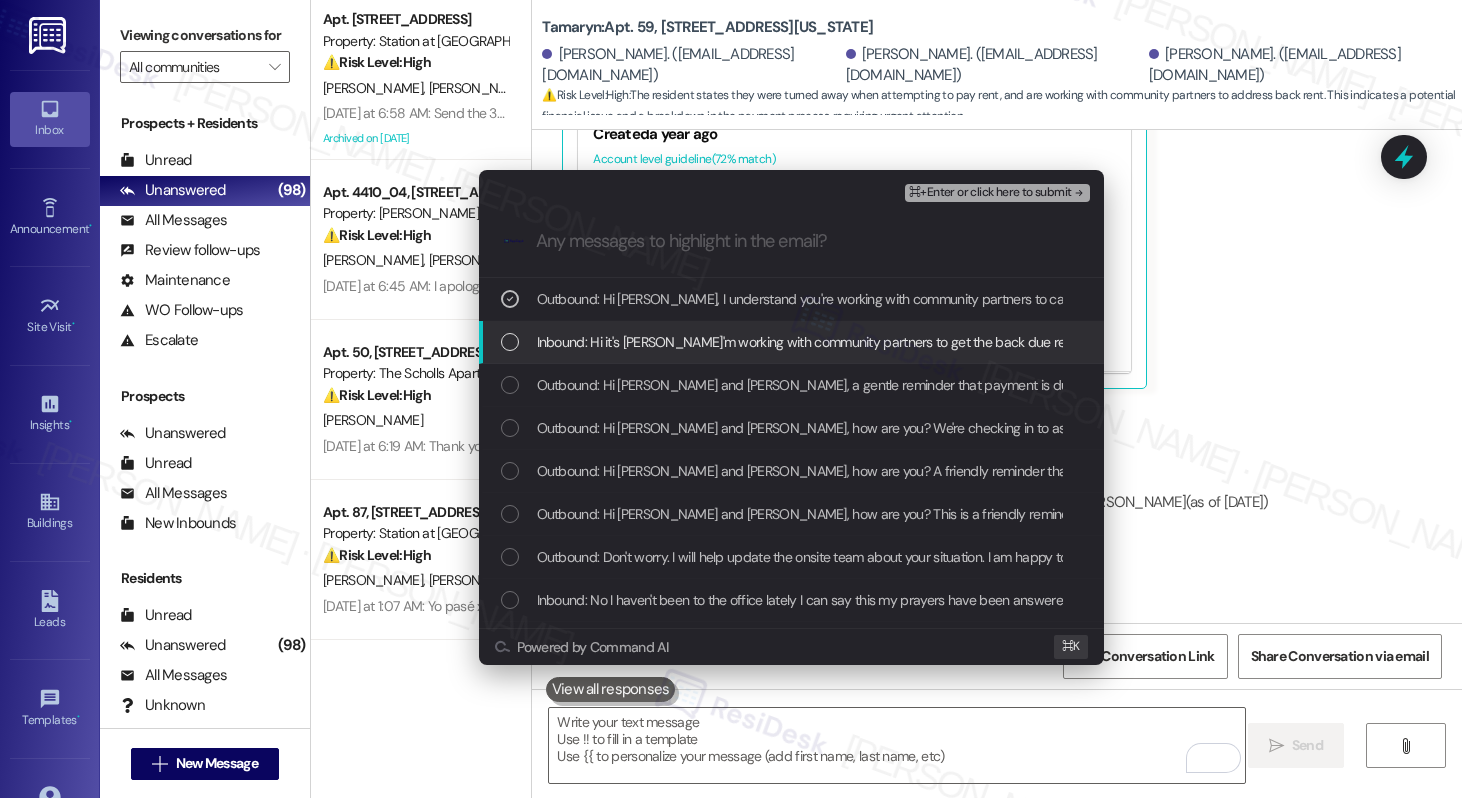 click on "Inbound: Hi it's Hugh I'm working with community partners to get the back due rent paid and so you know I did try and pay July's rent but was turned away by the property management and she refused payment for July" at bounding box center (1205, 342) 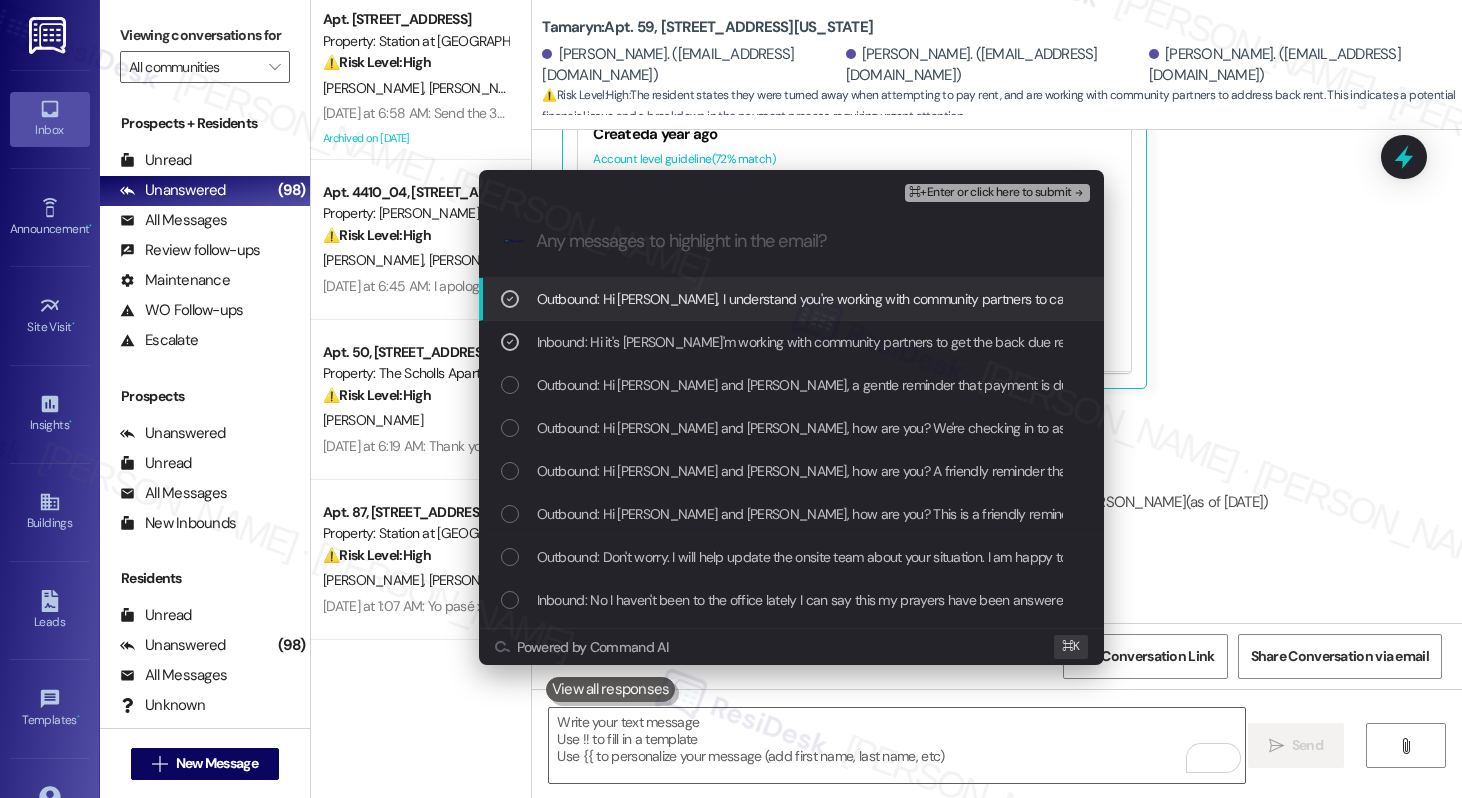click on "⌘+Enter or click here to submit" at bounding box center (990, 193) 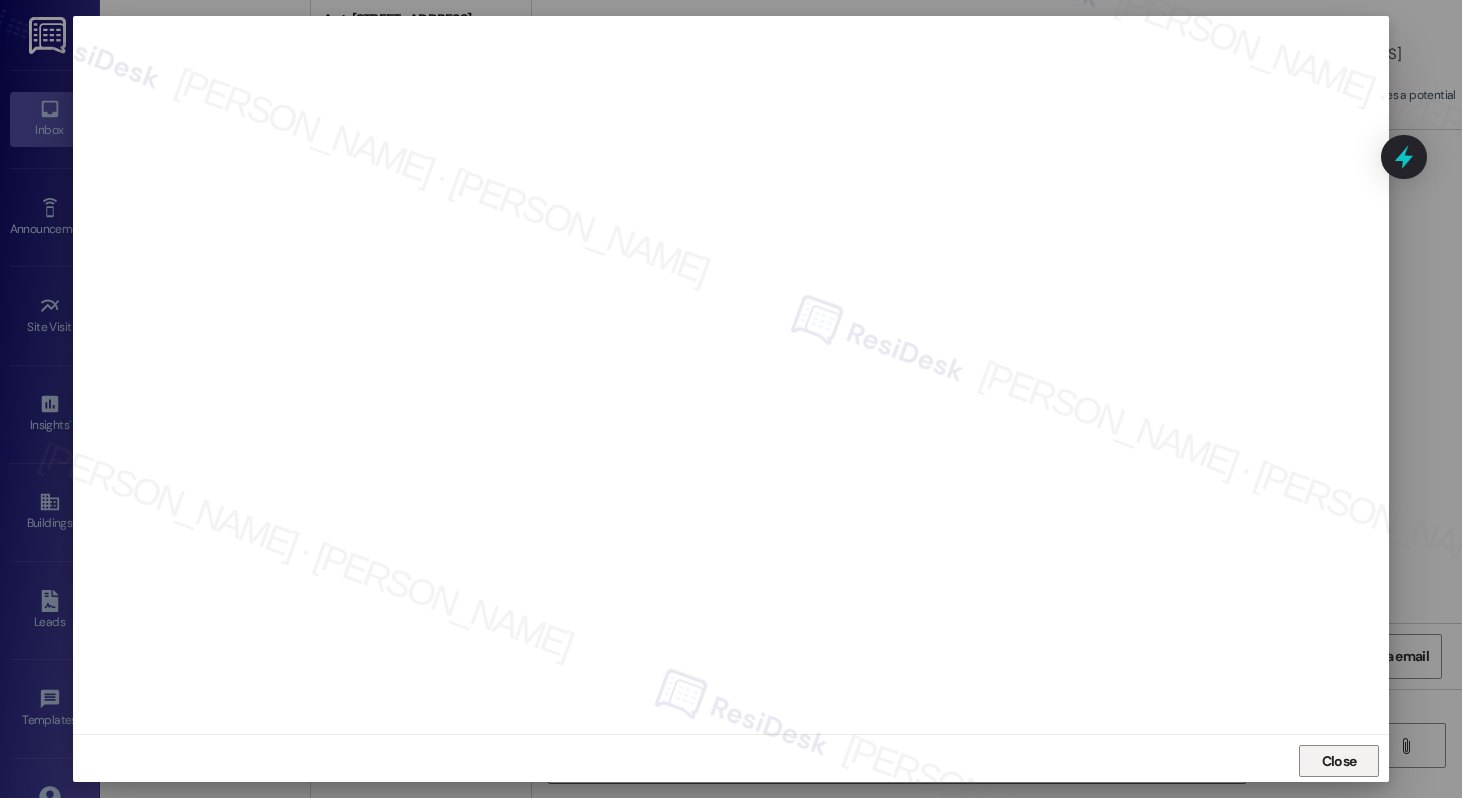 click on "Close" at bounding box center [1339, 761] 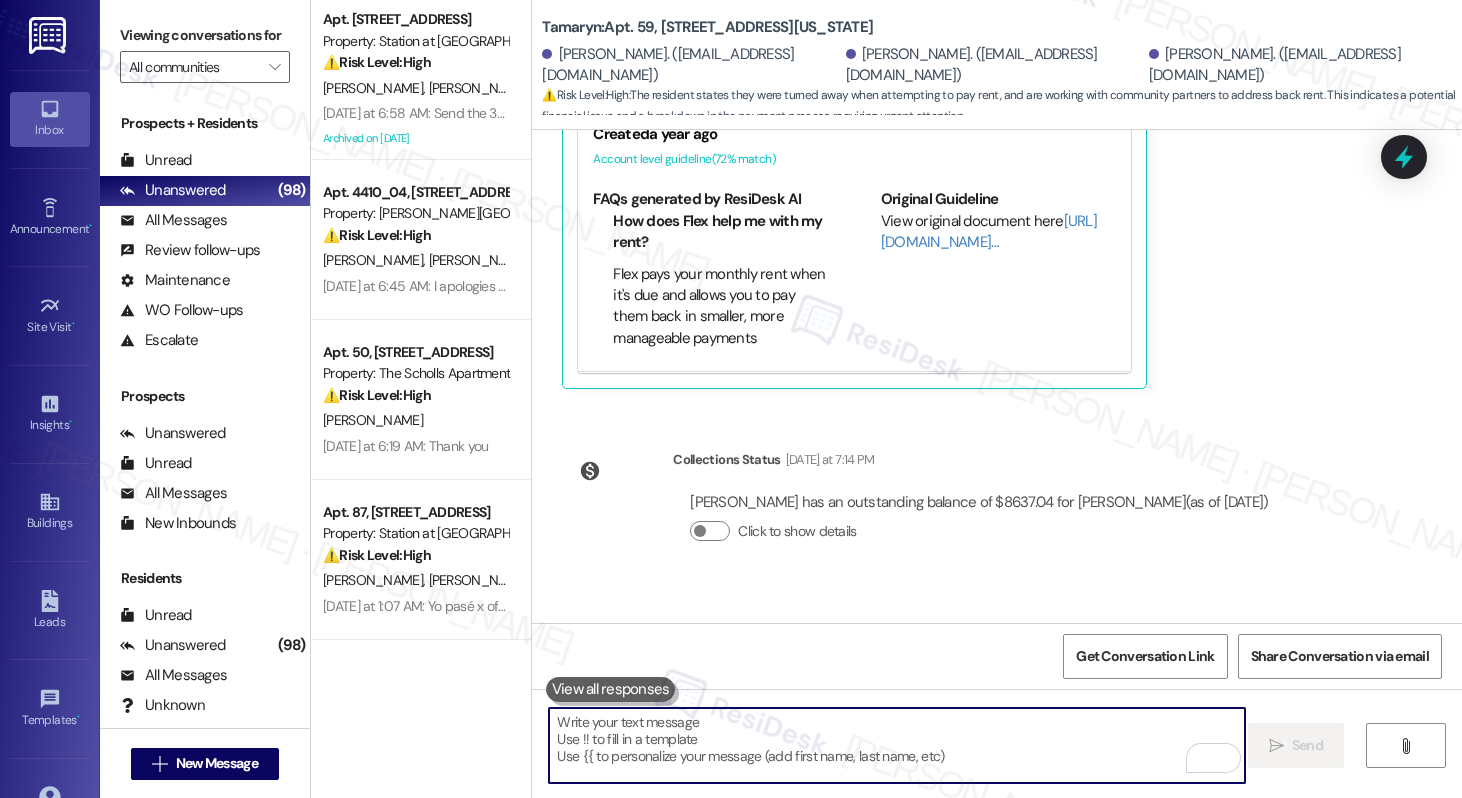 click at bounding box center [896, 745] 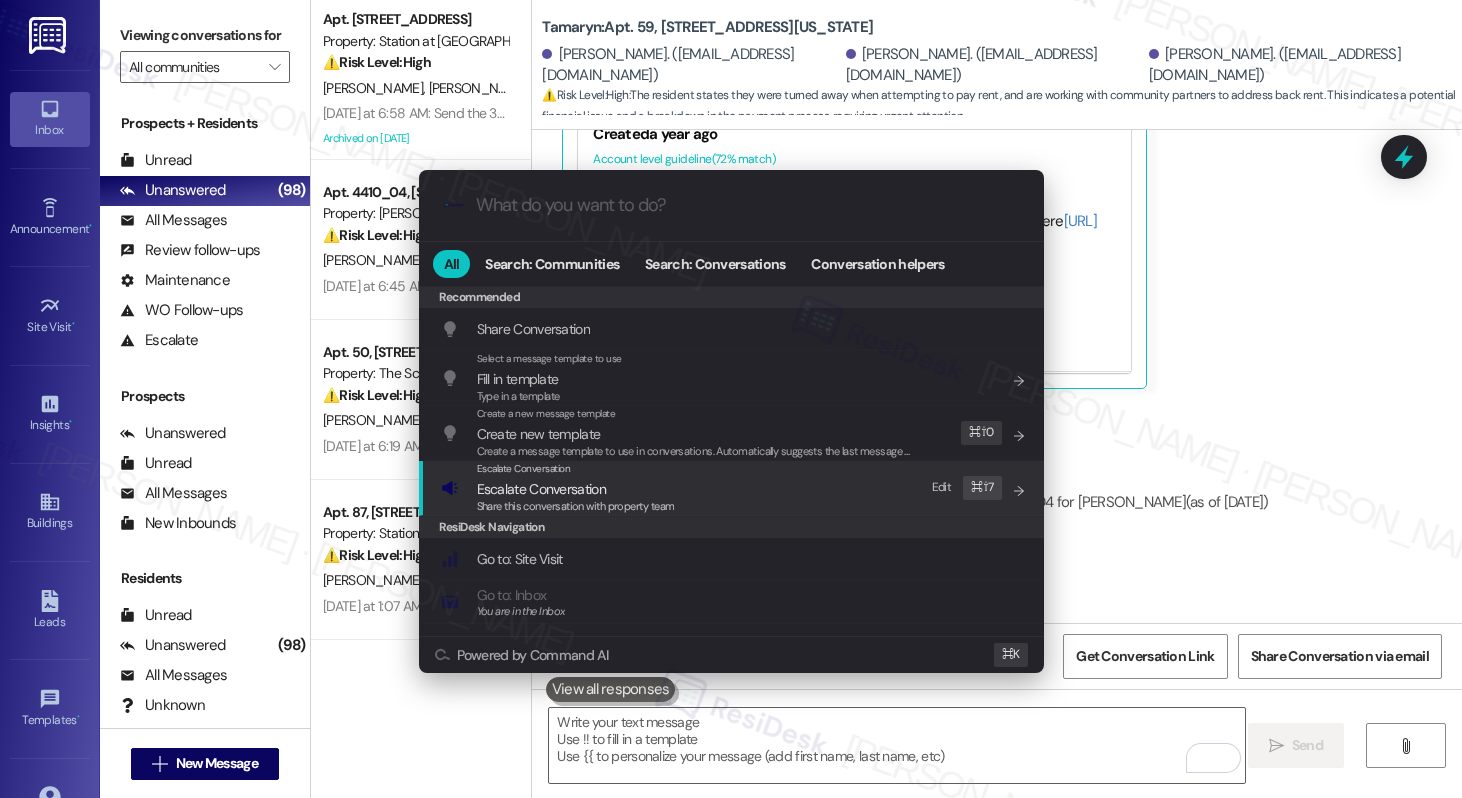 click on "Share this conversation with property team" at bounding box center (576, 506) 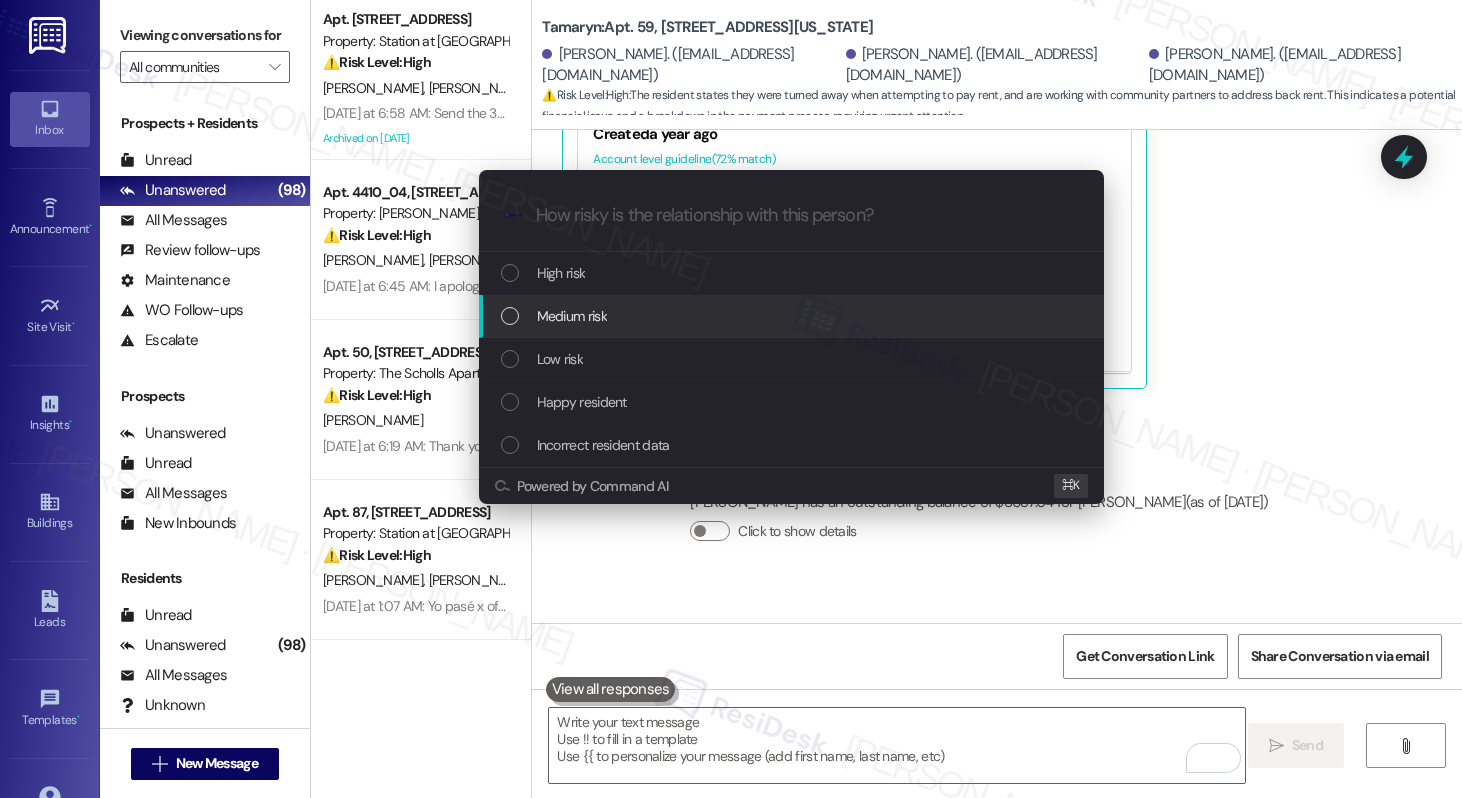 click on "Medium risk" at bounding box center (791, 316) 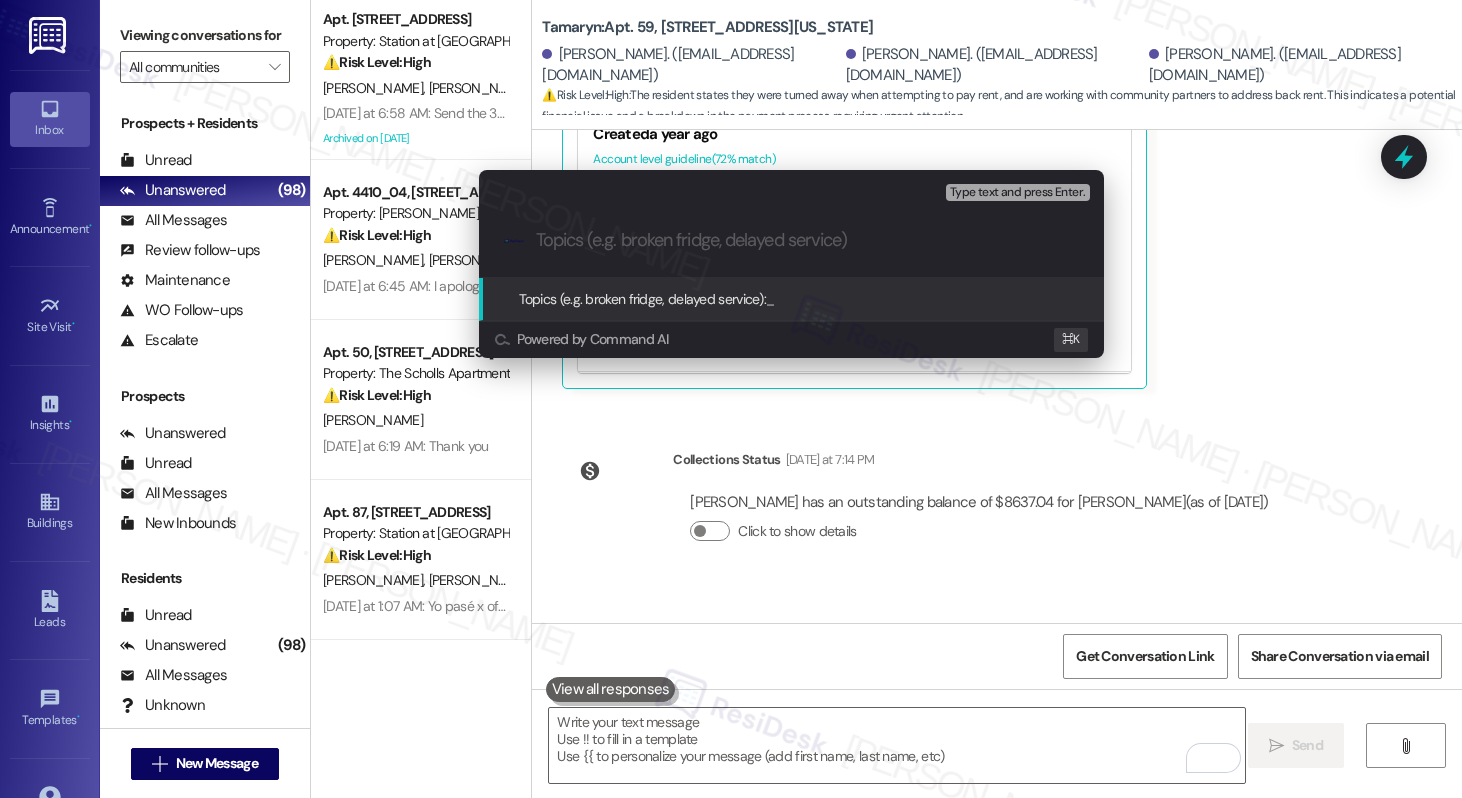 paste on "Following up on July Rent Payment Issue          Ask ChatGPT" 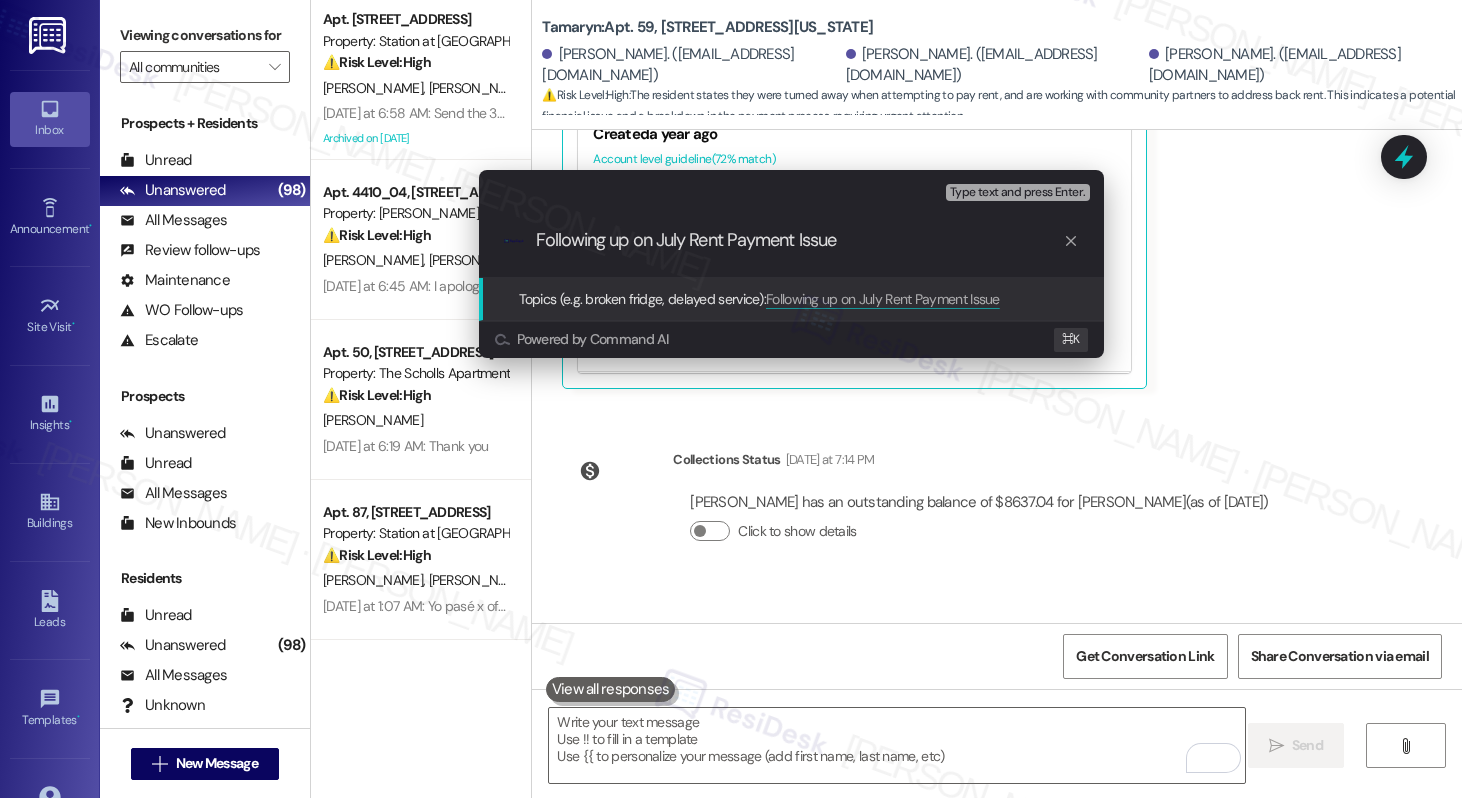 type on "Following up on July Rent Payment Issue" 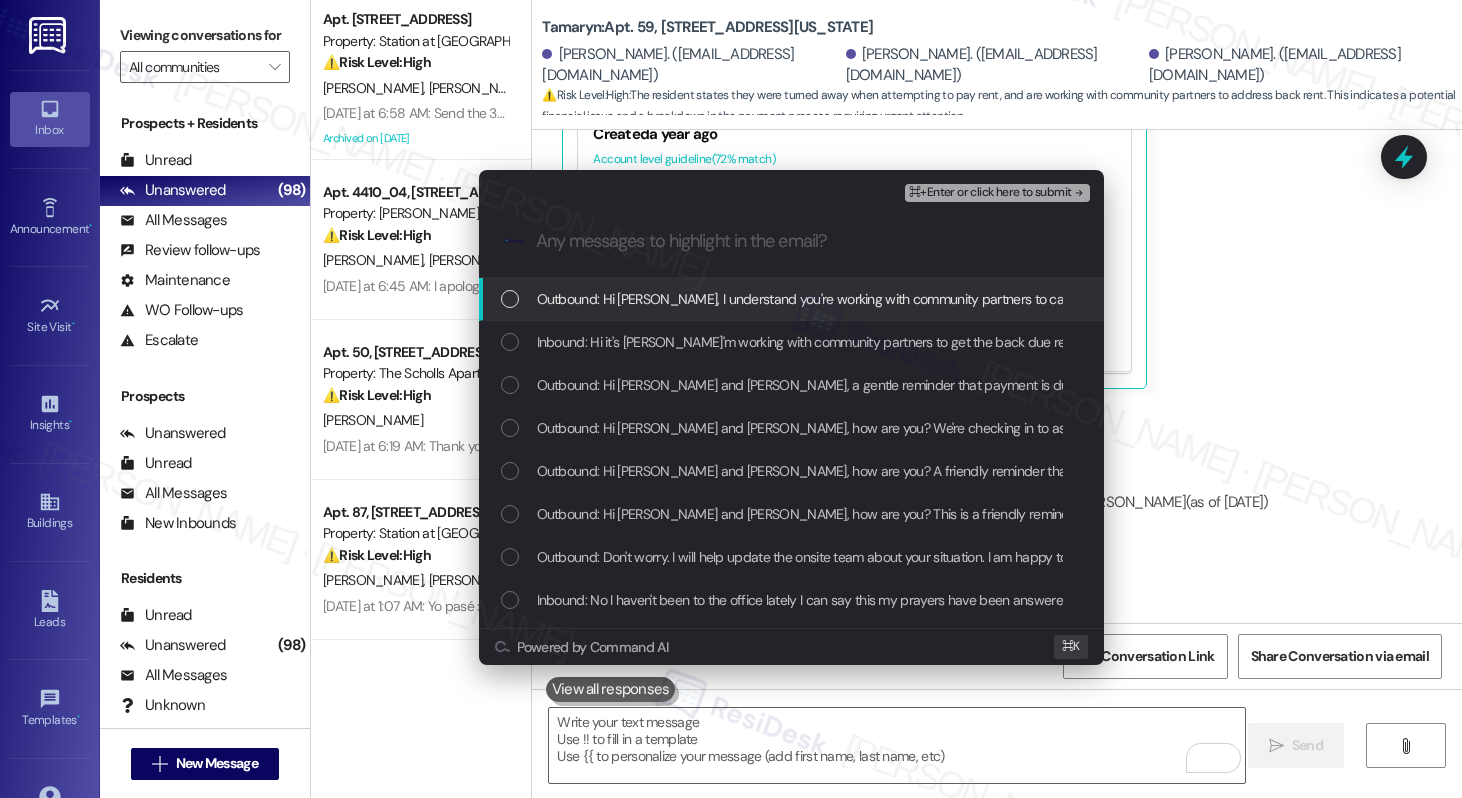 click on "Outbound: Hi Hugh, I understand you're working with community partners to catch up on rent. I'm sorry to hear that your payment for July was refused. I'll look into this and follow up with you soon!" at bounding box center [1135, 299] 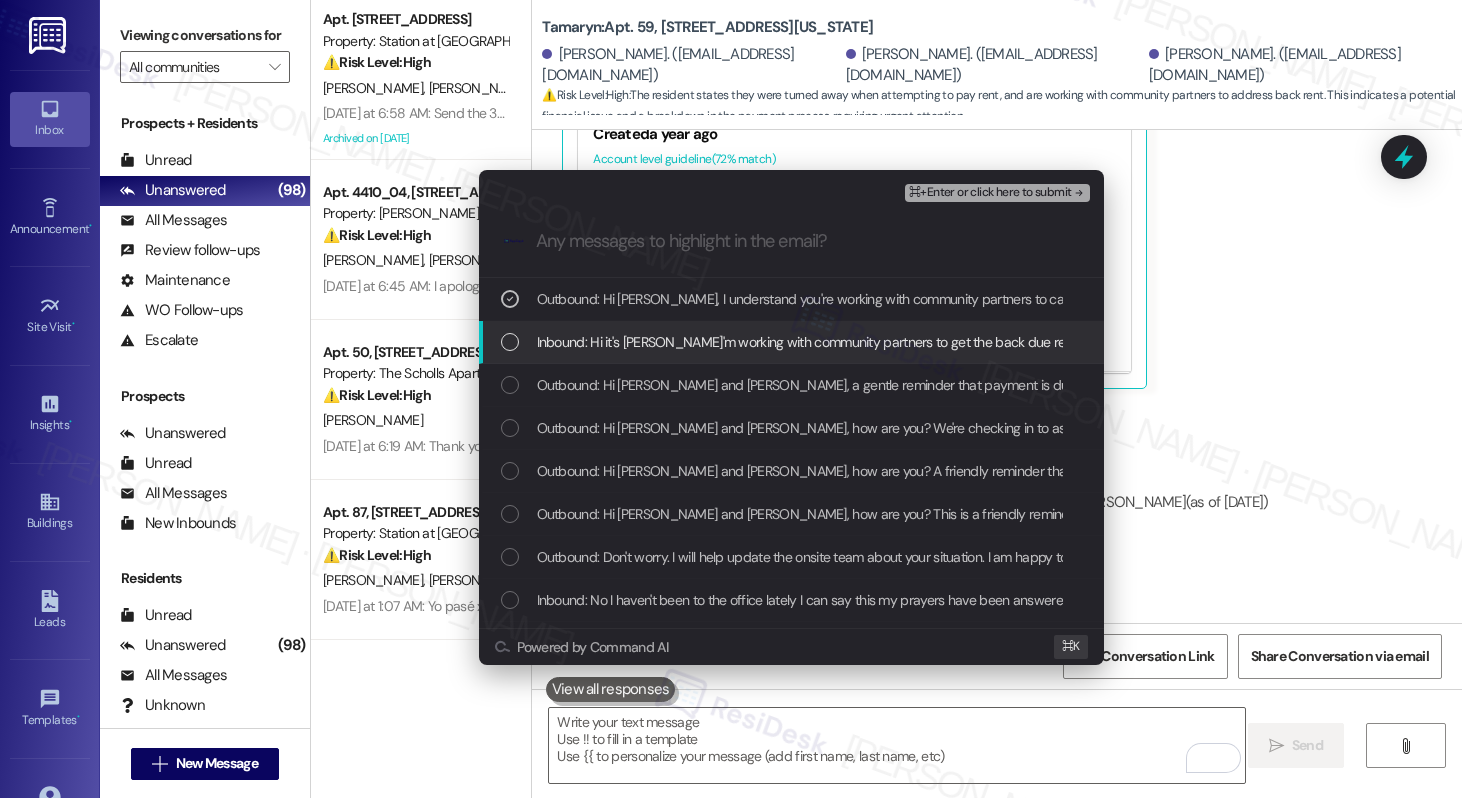 click on "Inbound: Hi it's Hugh I'm working with community partners to get the back due rent paid and so you know I did try and pay July's rent but was turned away by the property management and she refused payment for July" at bounding box center [1205, 342] 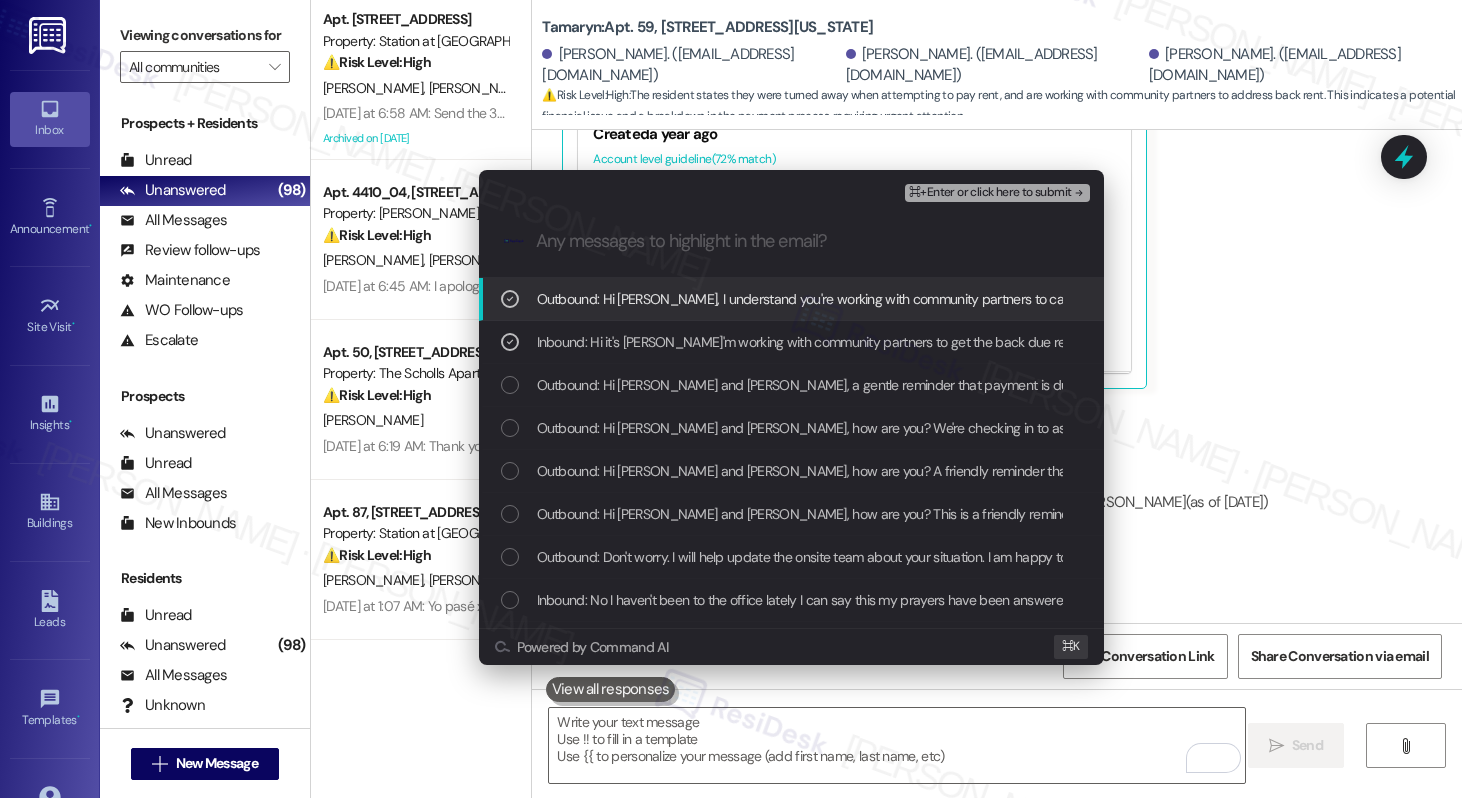 click on "⌘+Enter or click here to submit" at bounding box center (990, 193) 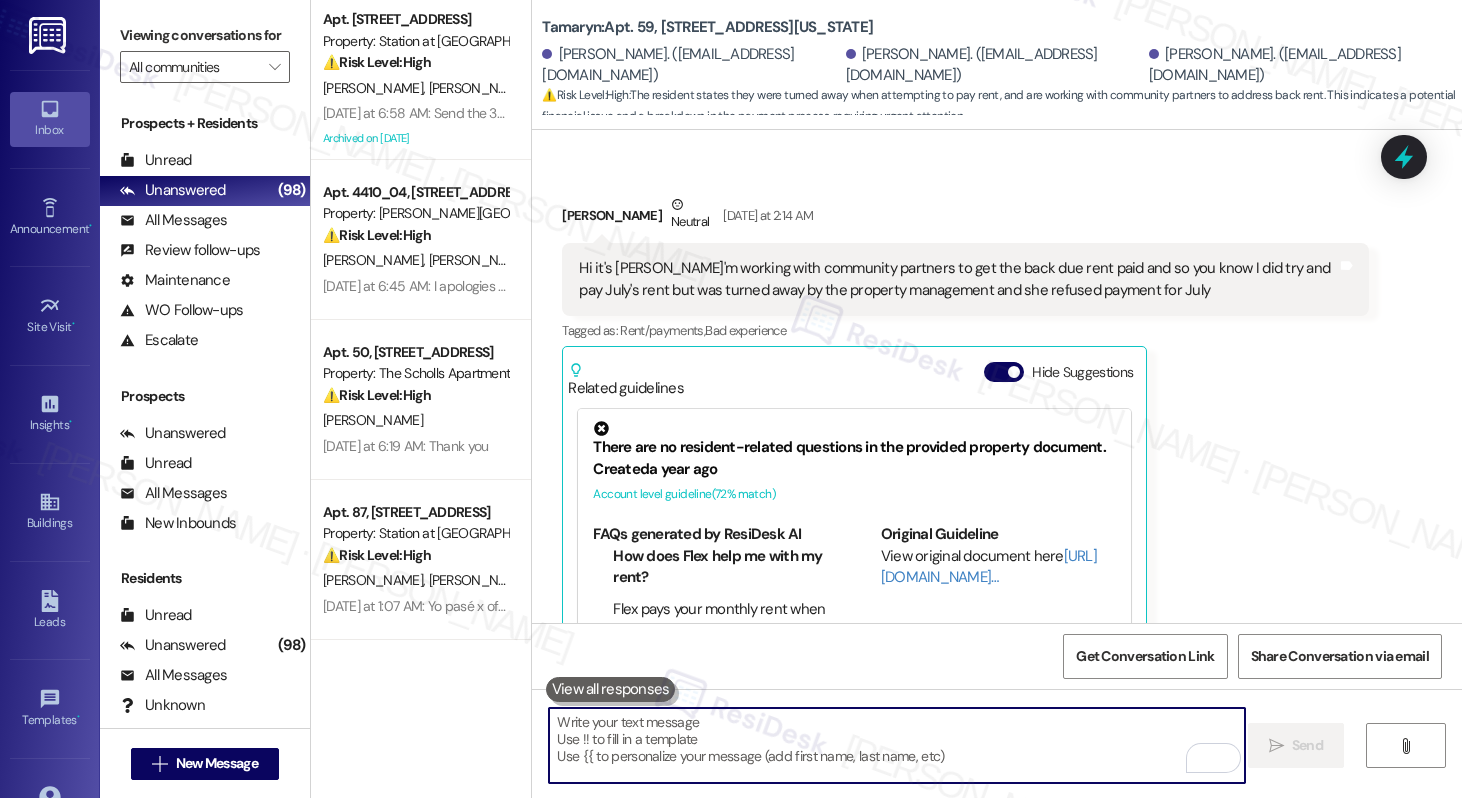 scroll, scrollTop: 0, scrollLeft: 0, axis: both 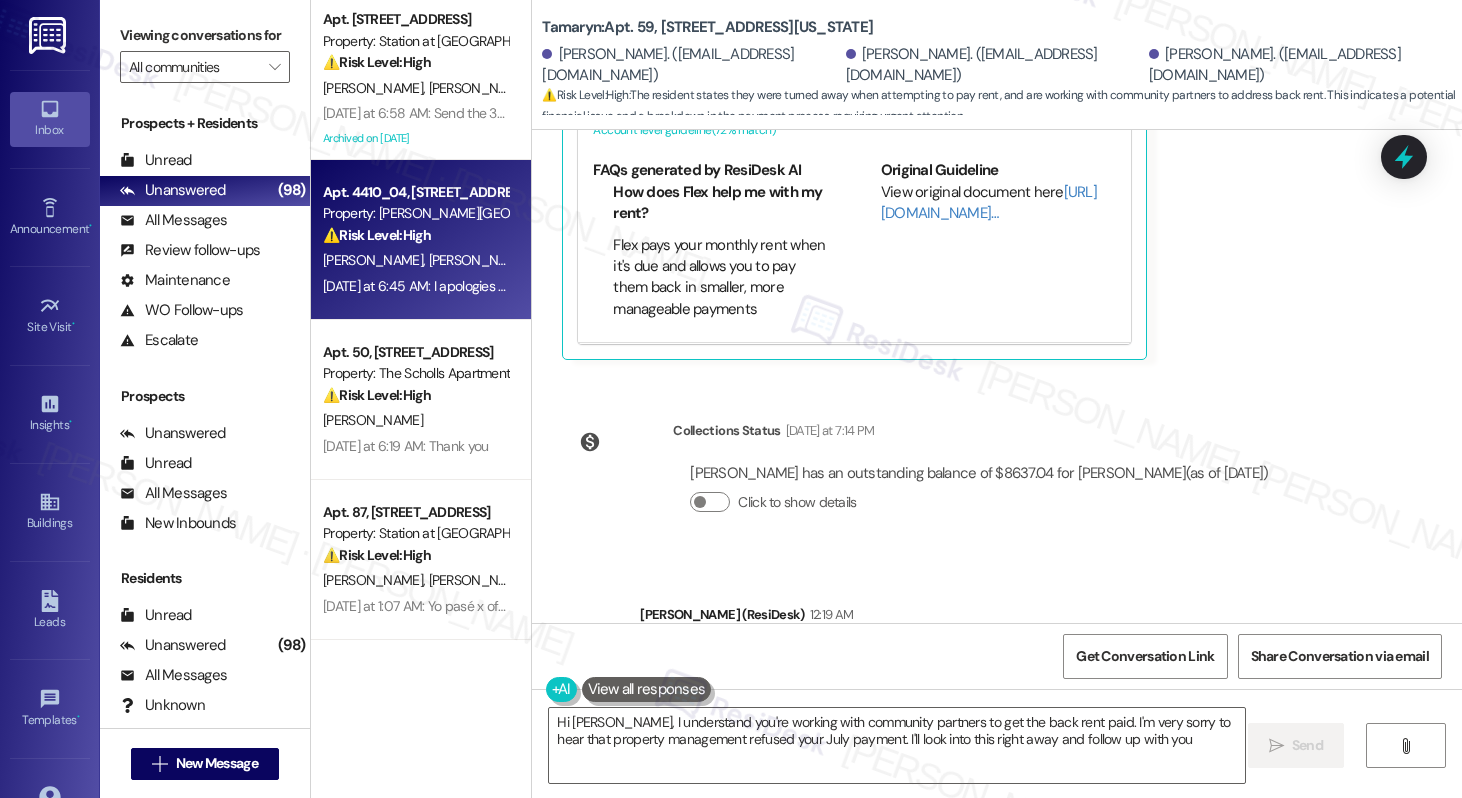 type on "Hi Hugh, I understand you're working with community partners to get the back rent paid. I'm very sorry to hear that property management refused your July payment. I'll look into this right away and follow up with you!" 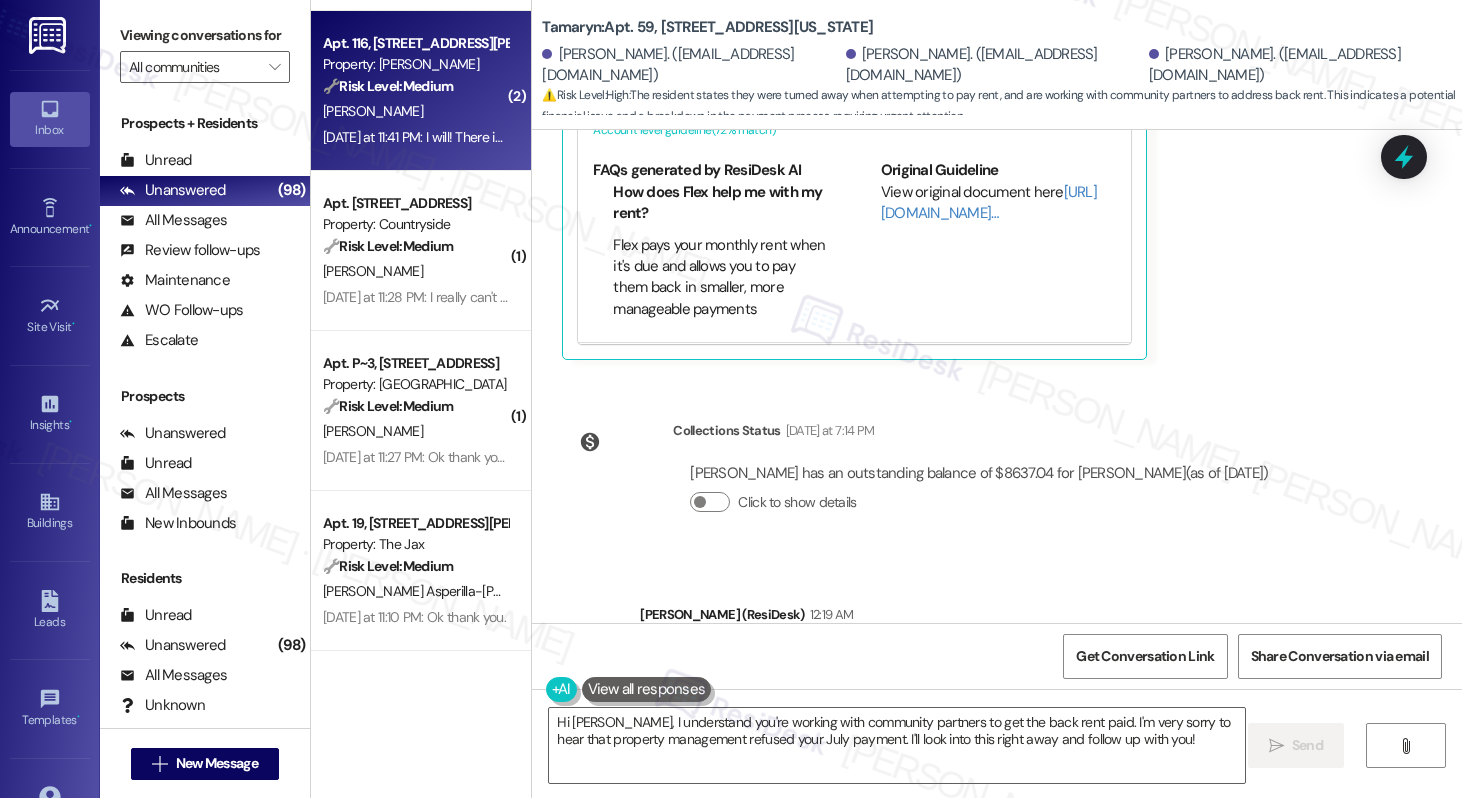 scroll, scrollTop: 633, scrollLeft: 0, axis: vertical 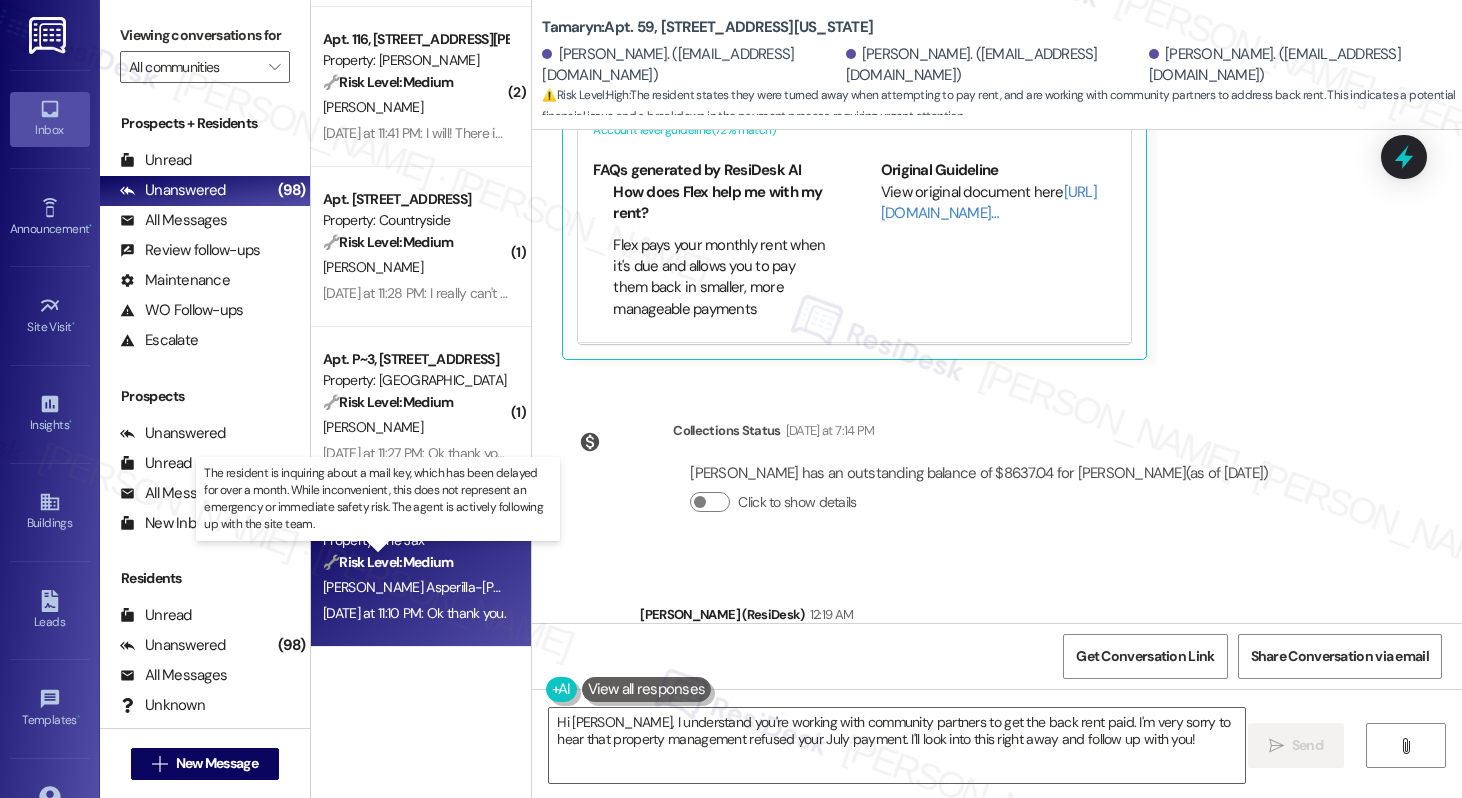 click on "🔧  Risk Level:  Medium" at bounding box center [388, 562] 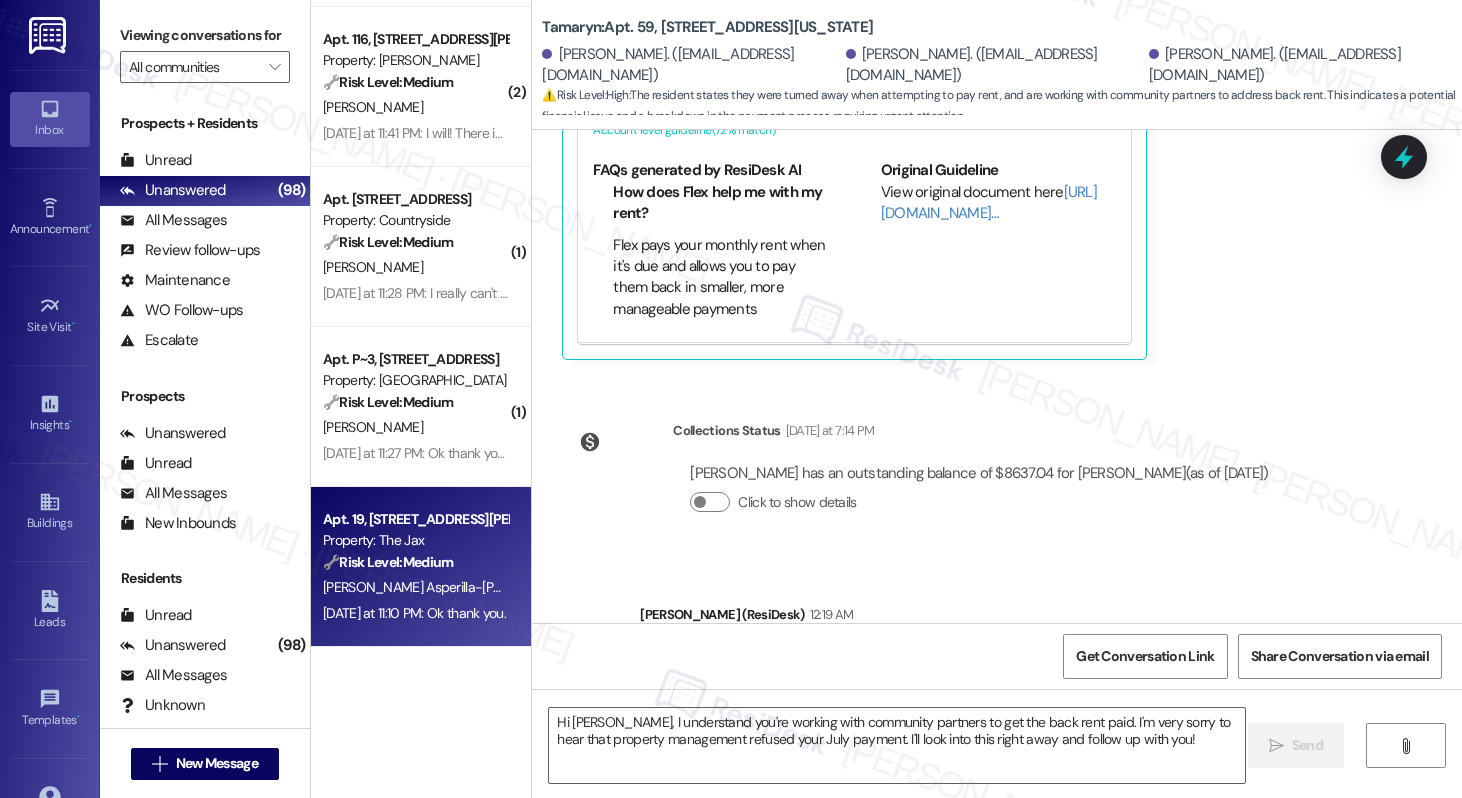 type on "Fetching suggested responses. Please feel free to read through the conversation in the meantime." 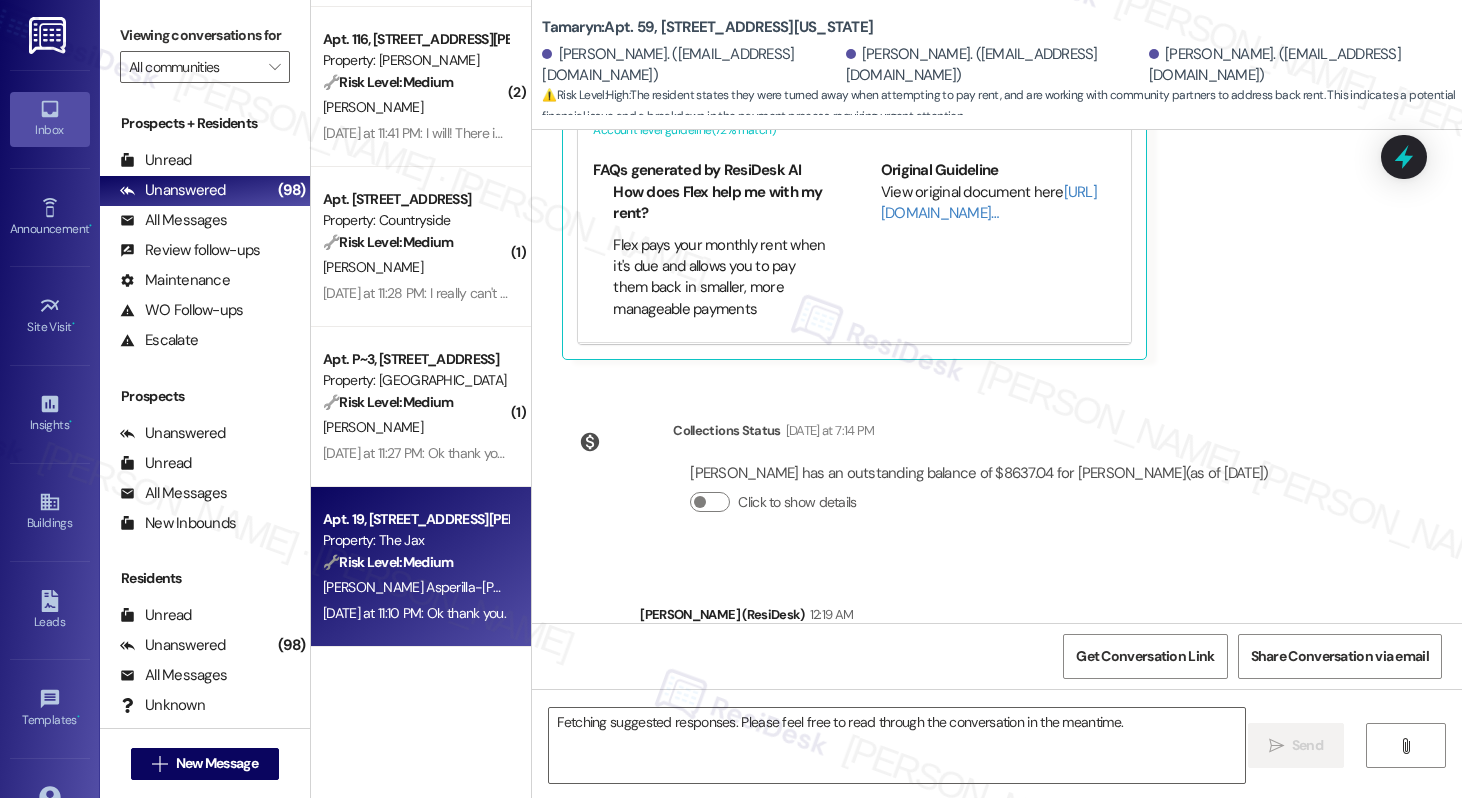 click on "🔧  Risk Level:  Medium" at bounding box center (388, 562) 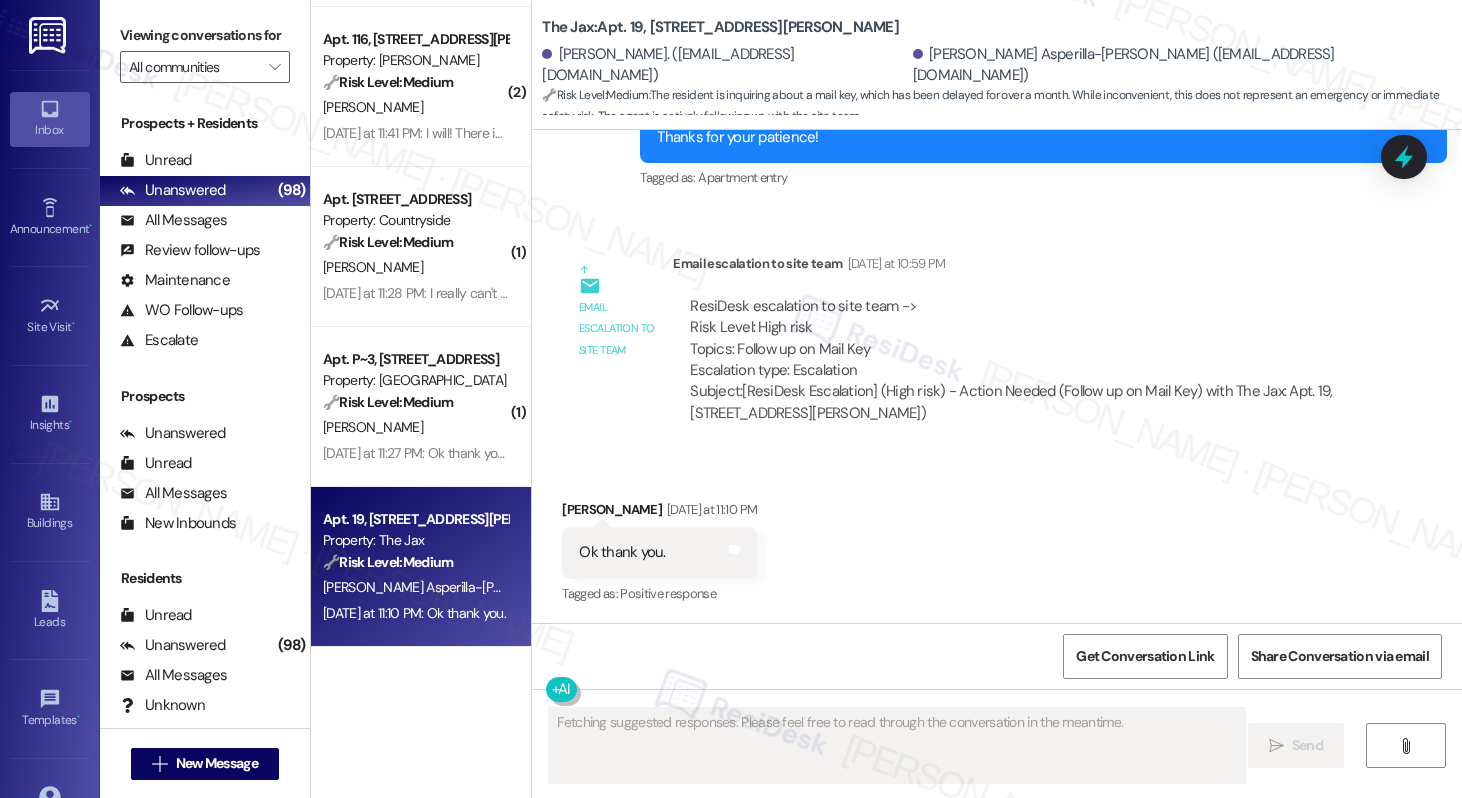 scroll, scrollTop: 3218, scrollLeft: 0, axis: vertical 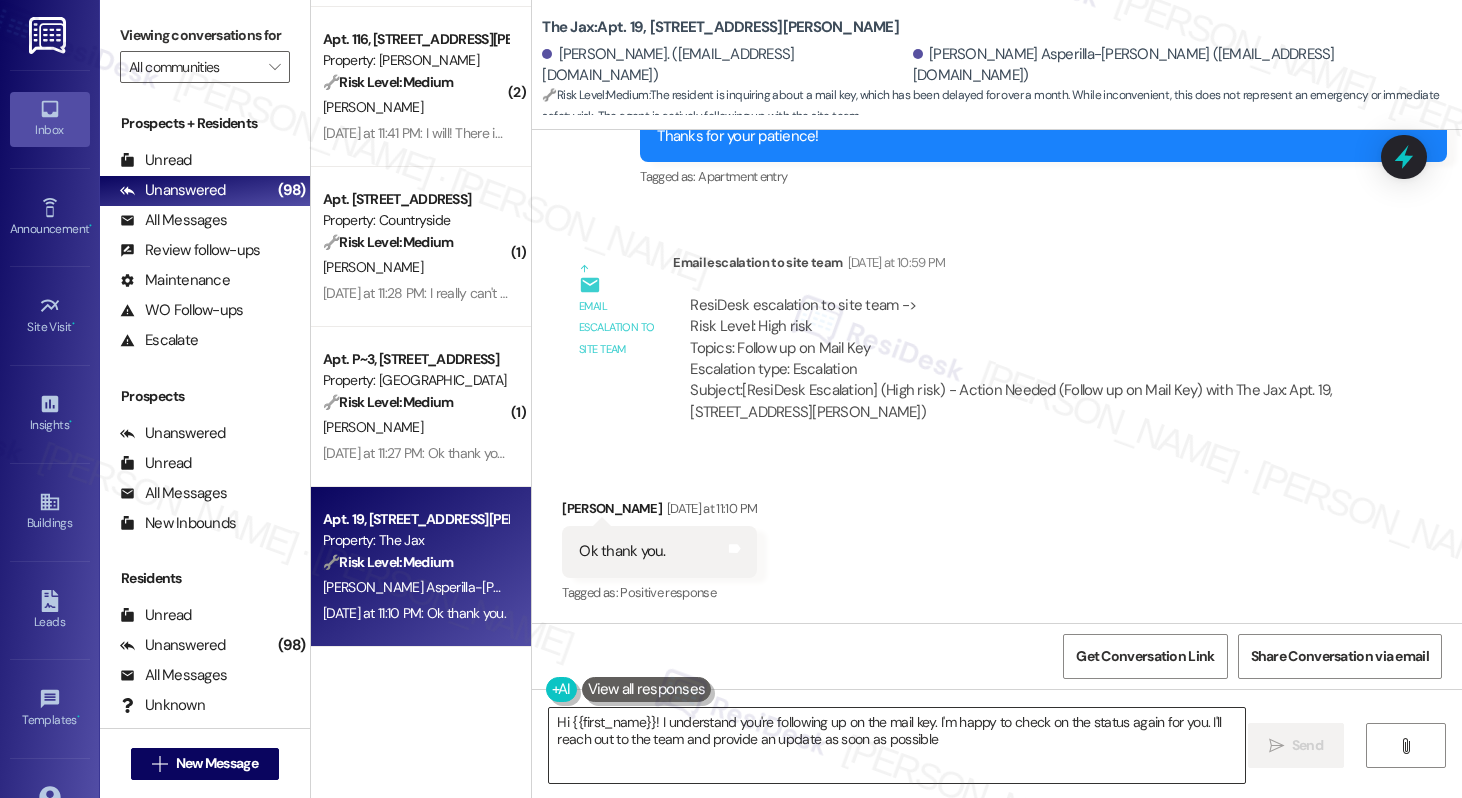 type on "Hi {{first_name}}! I understand you're following up on the mail key. I'm happy to check on the status again for you. I'll reach out to the team and provide an update as soon as possible!" 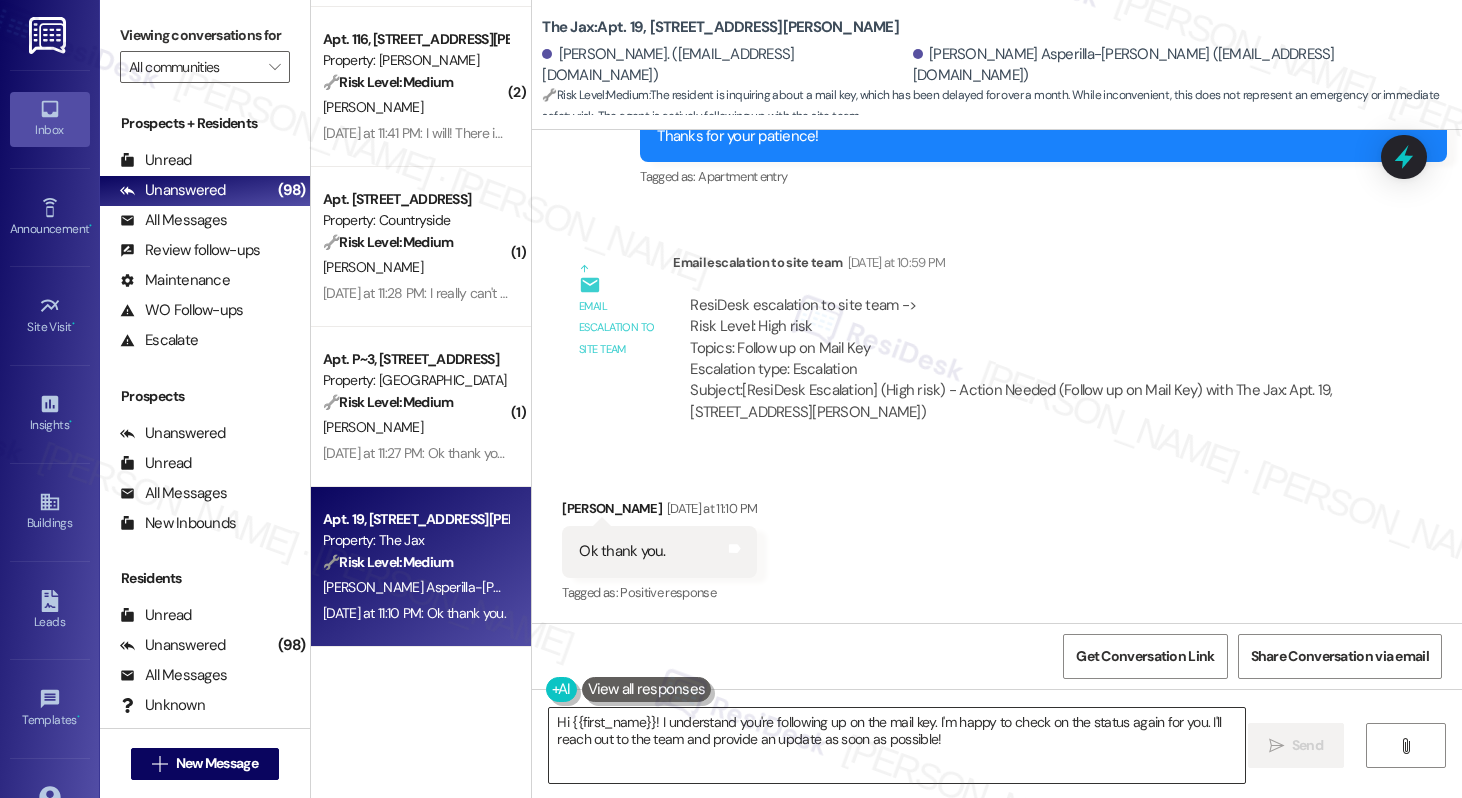 click on "Hi {{first_name}}! I understand you're following up on the mail key. I'm happy to check on the status again for you. I'll reach out to the team and provide an update as soon as possible!" at bounding box center [896, 745] 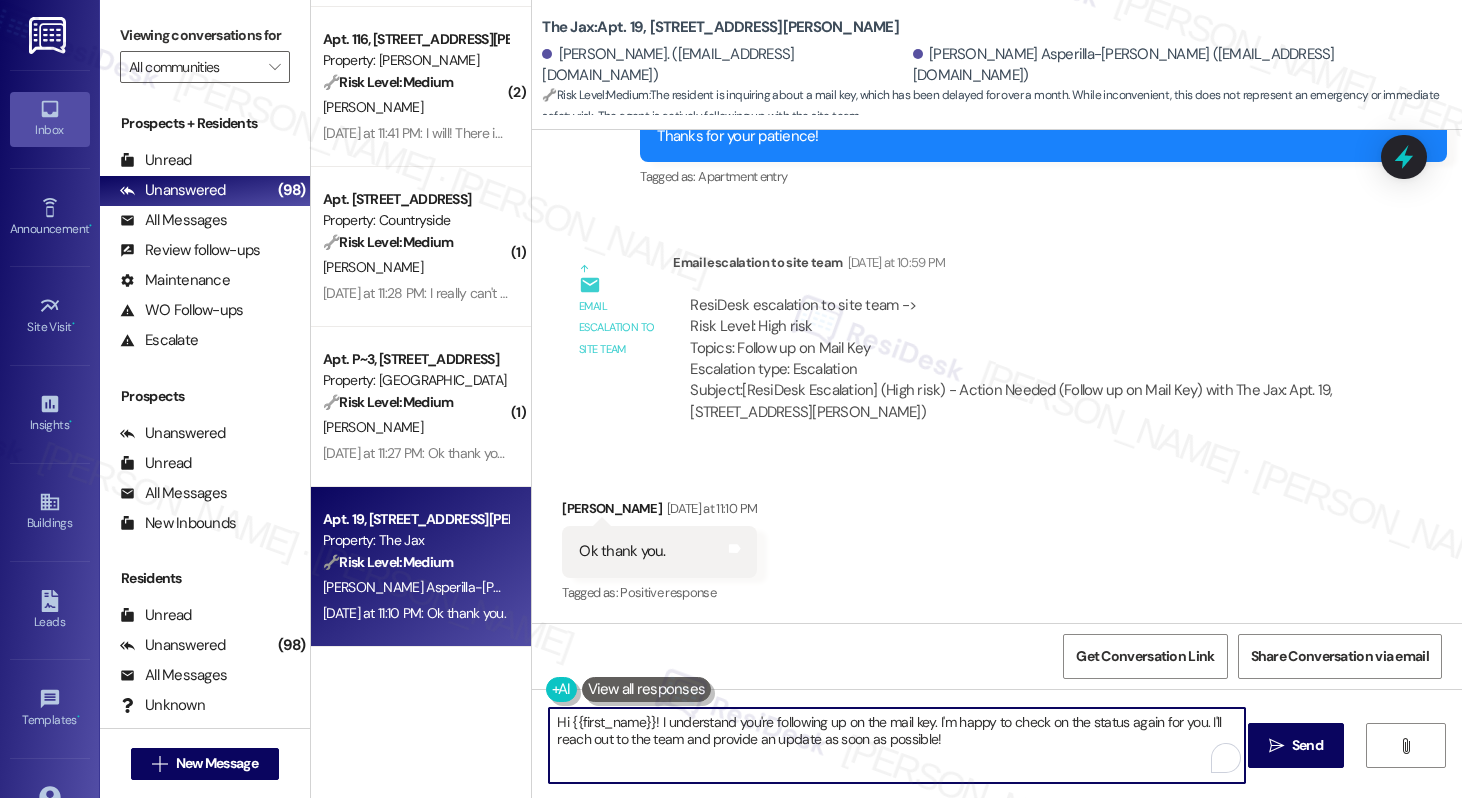 click on "Hi {{first_name}}! I understand you're following up on the mail key. I'm happy to check on the status again for you. I'll reach out to the team and provide an update as soon as possible!" at bounding box center (896, 745) 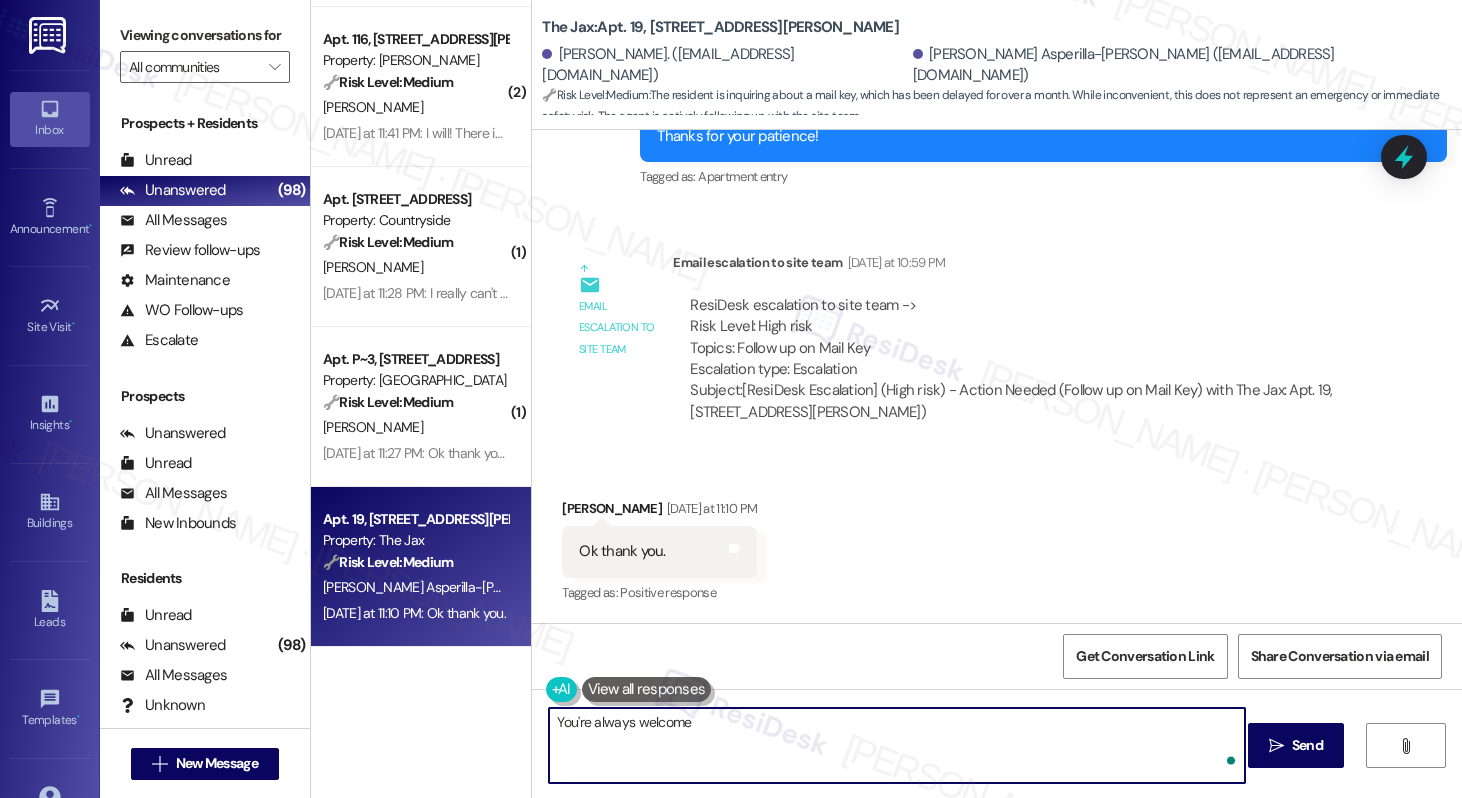 type on "You're always welcome!" 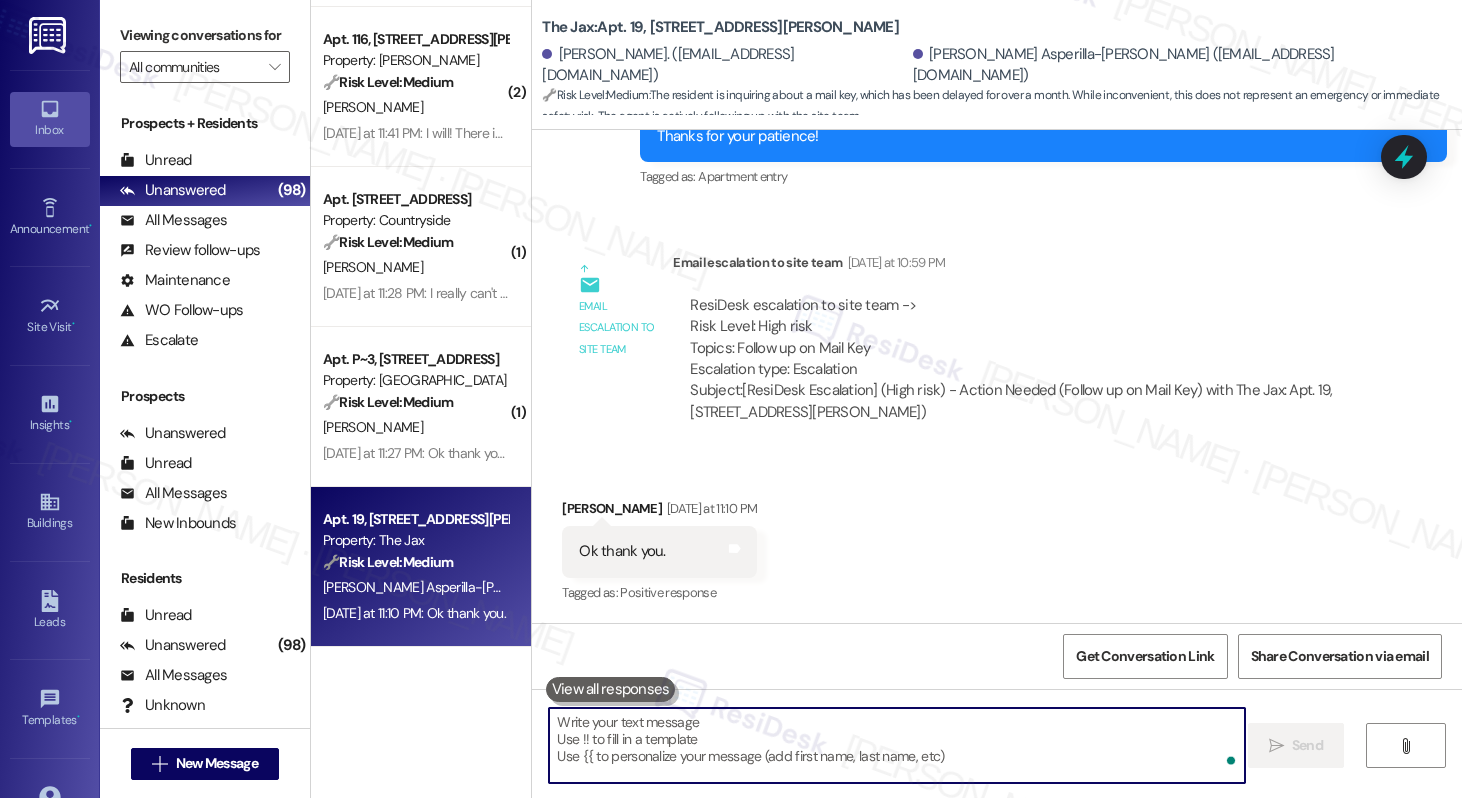 scroll, scrollTop: 3217, scrollLeft: 0, axis: vertical 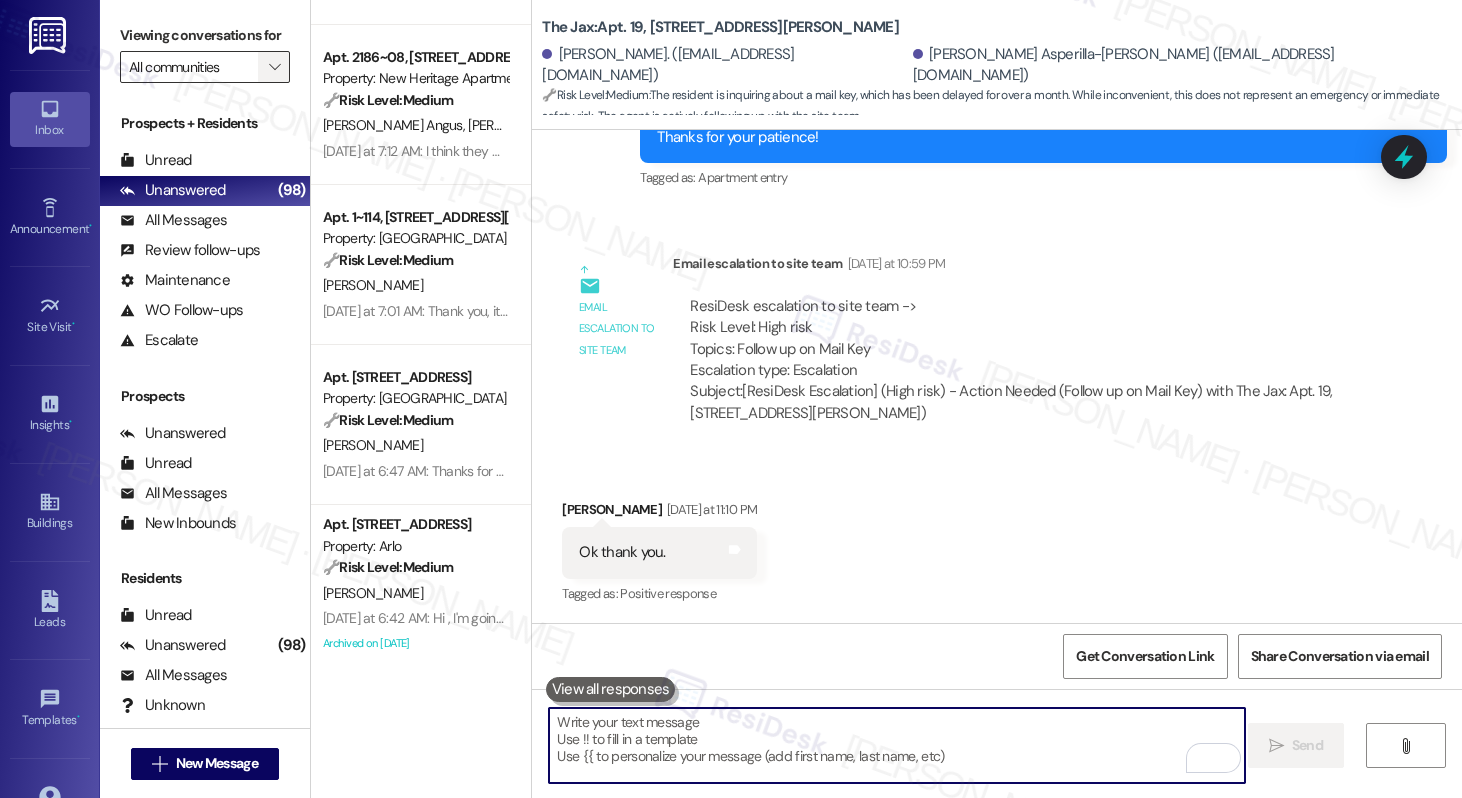 type 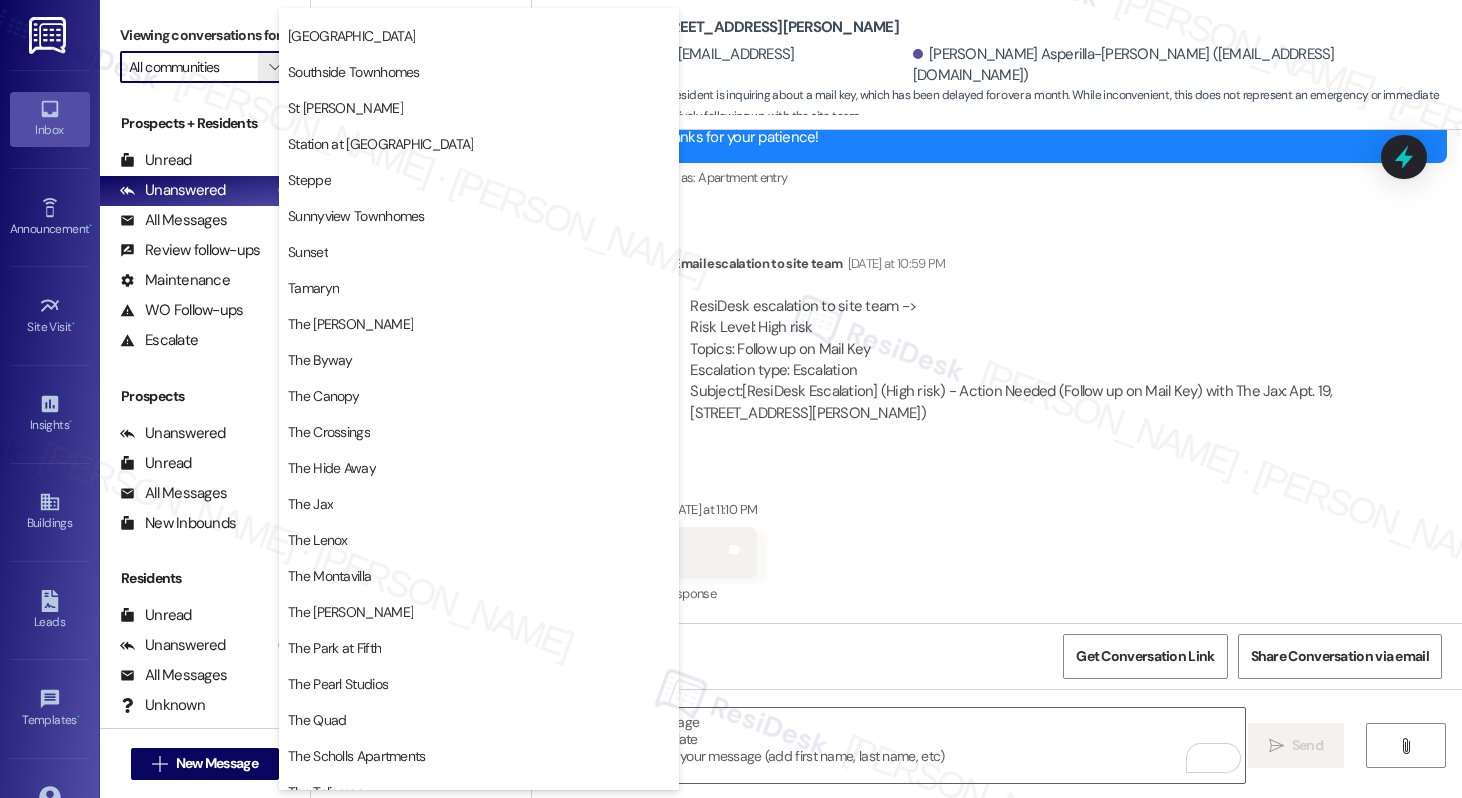 scroll, scrollTop: 3131, scrollLeft: 0, axis: vertical 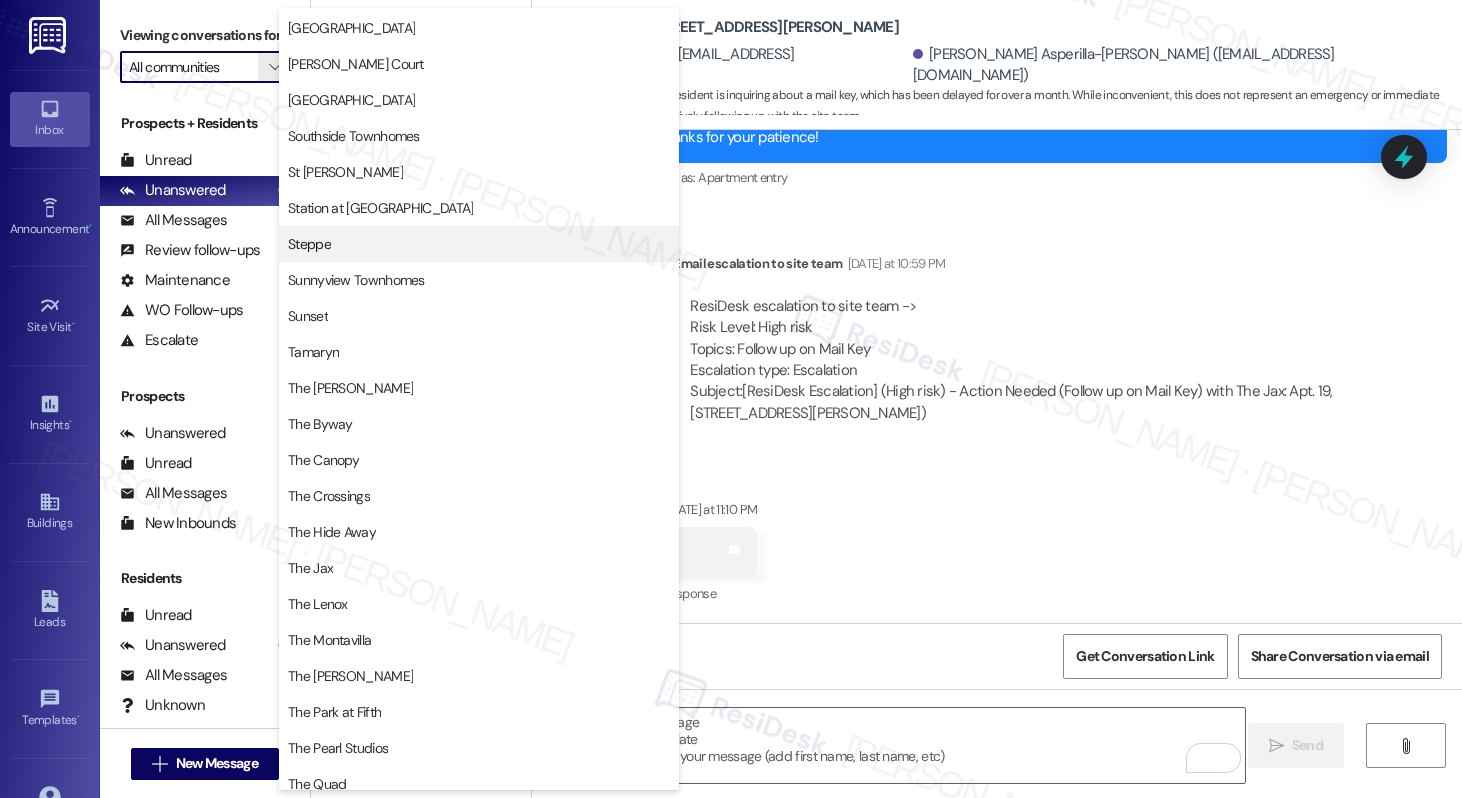 click on "Steppe" at bounding box center (479, 244) 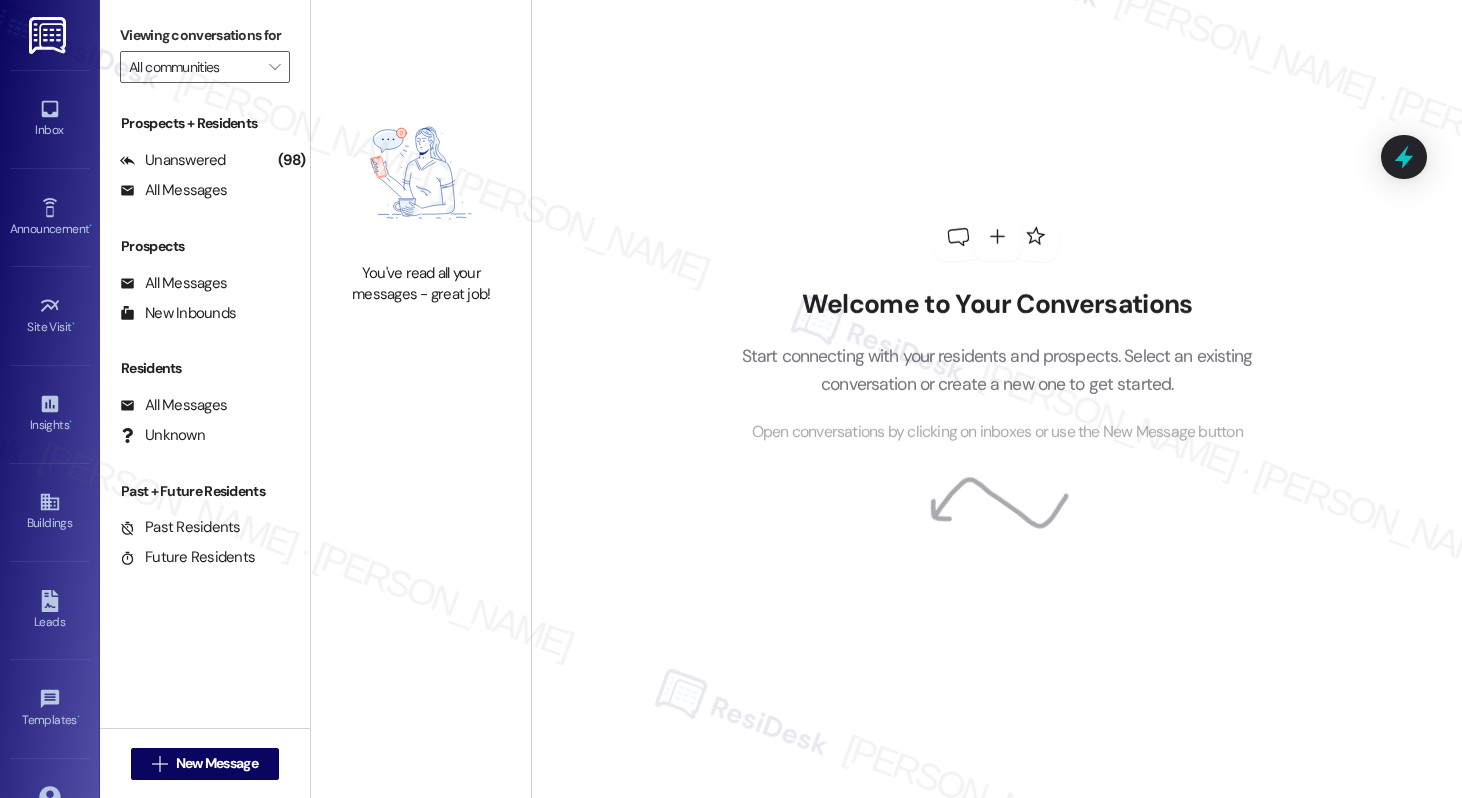 type on "Steppe" 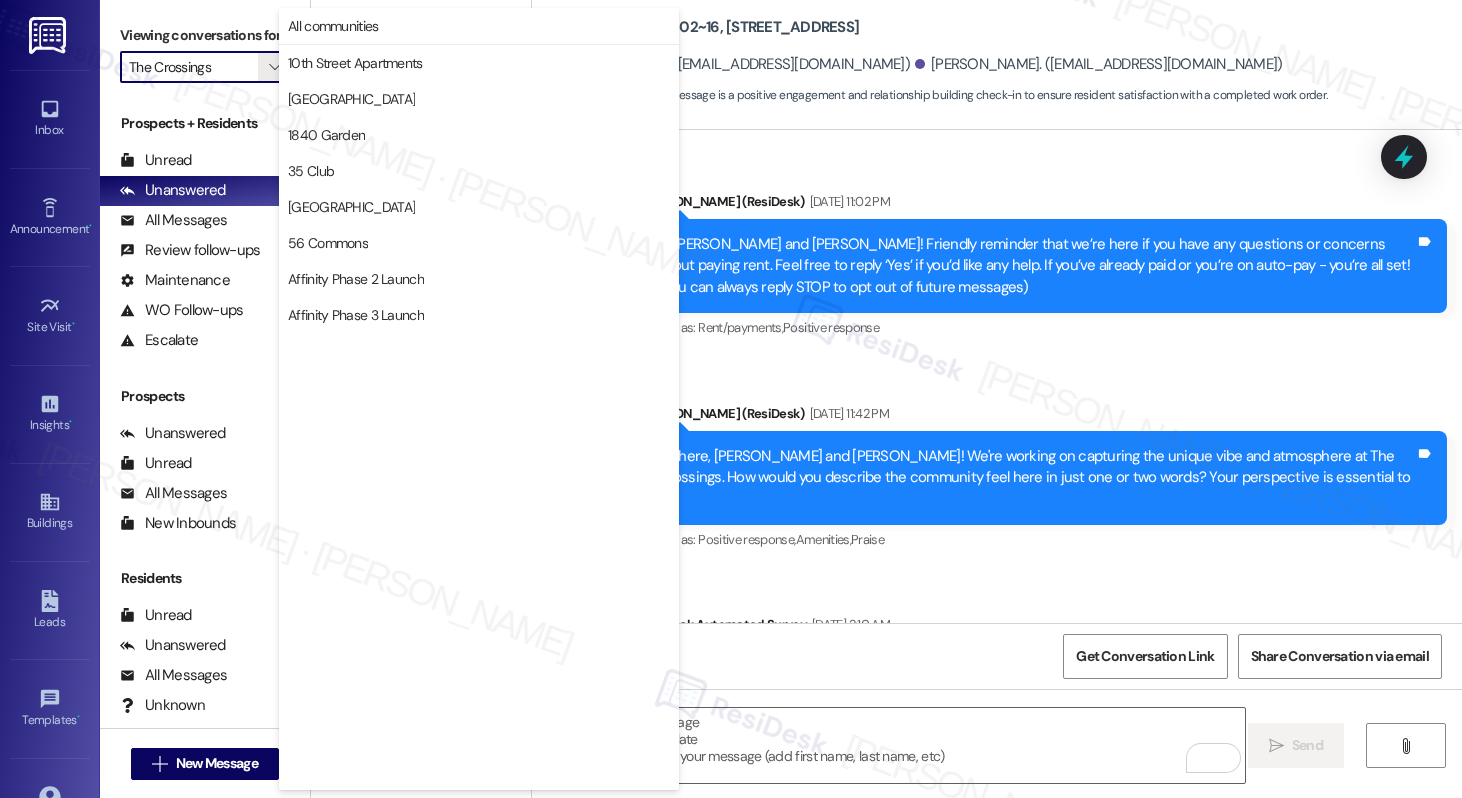 scroll, scrollTop: 0, scrollLeft: 0, axis: both 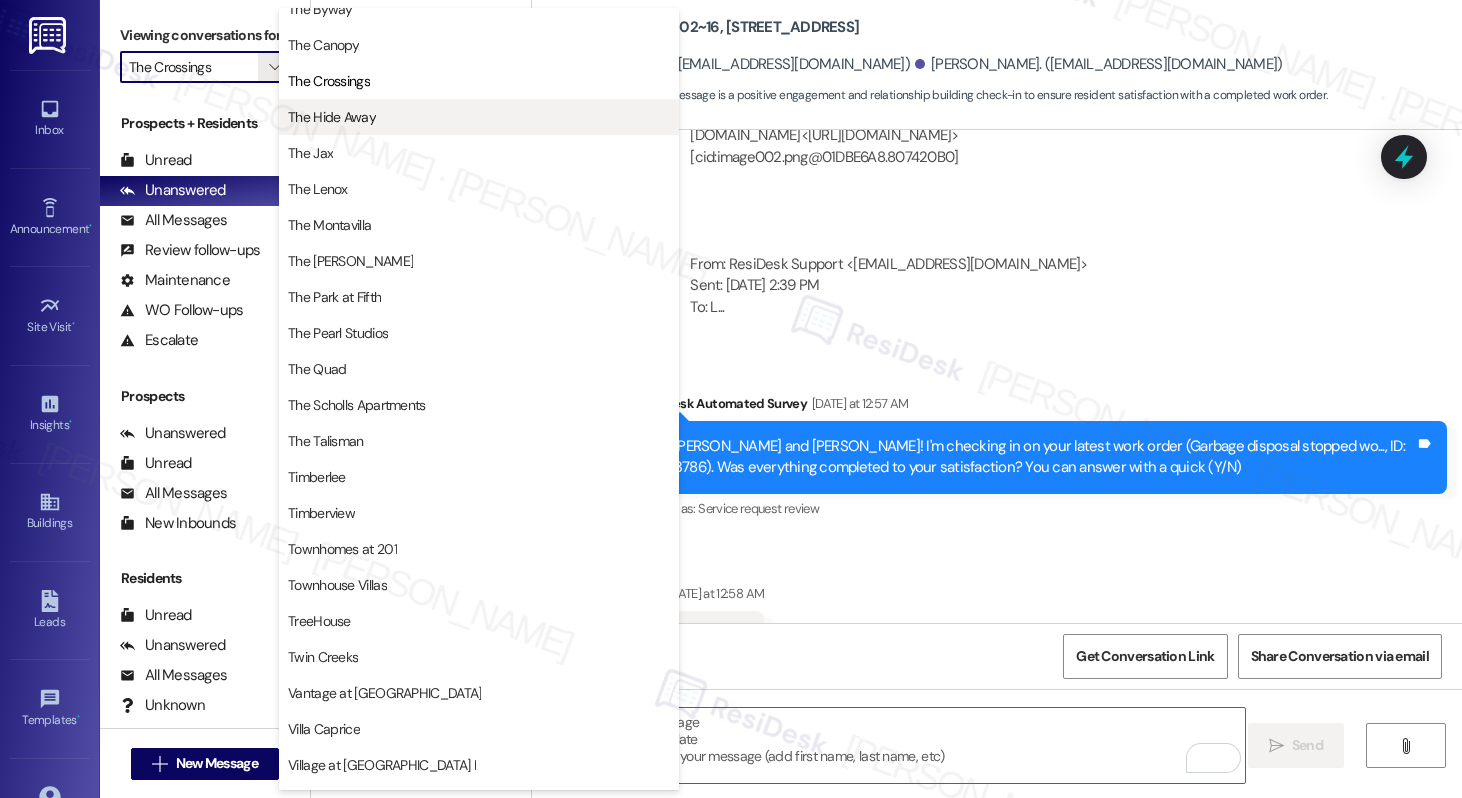 click on "The Hide Away" at bounding box center [332, 117] 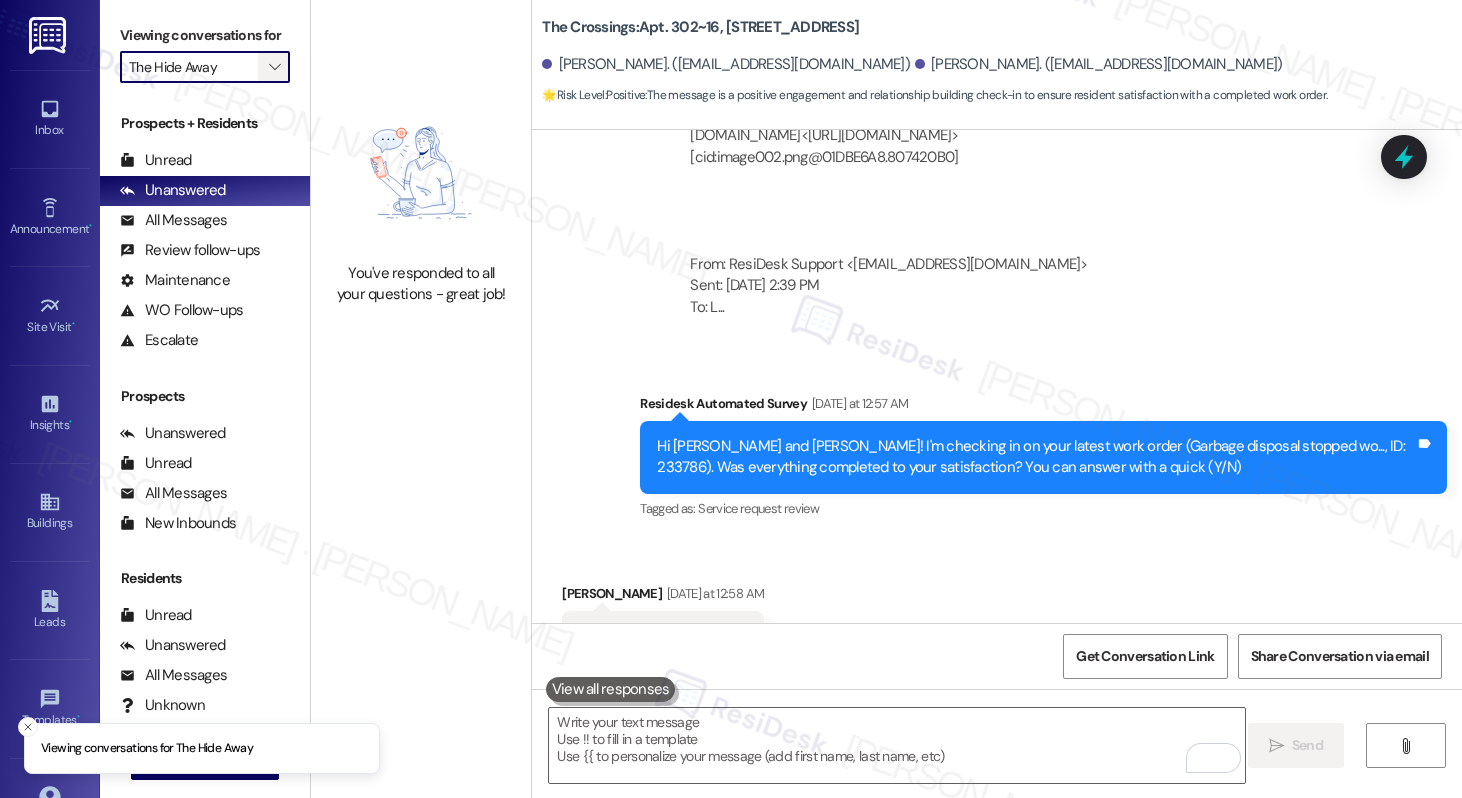 click on "" at bounding box center (274, 67) 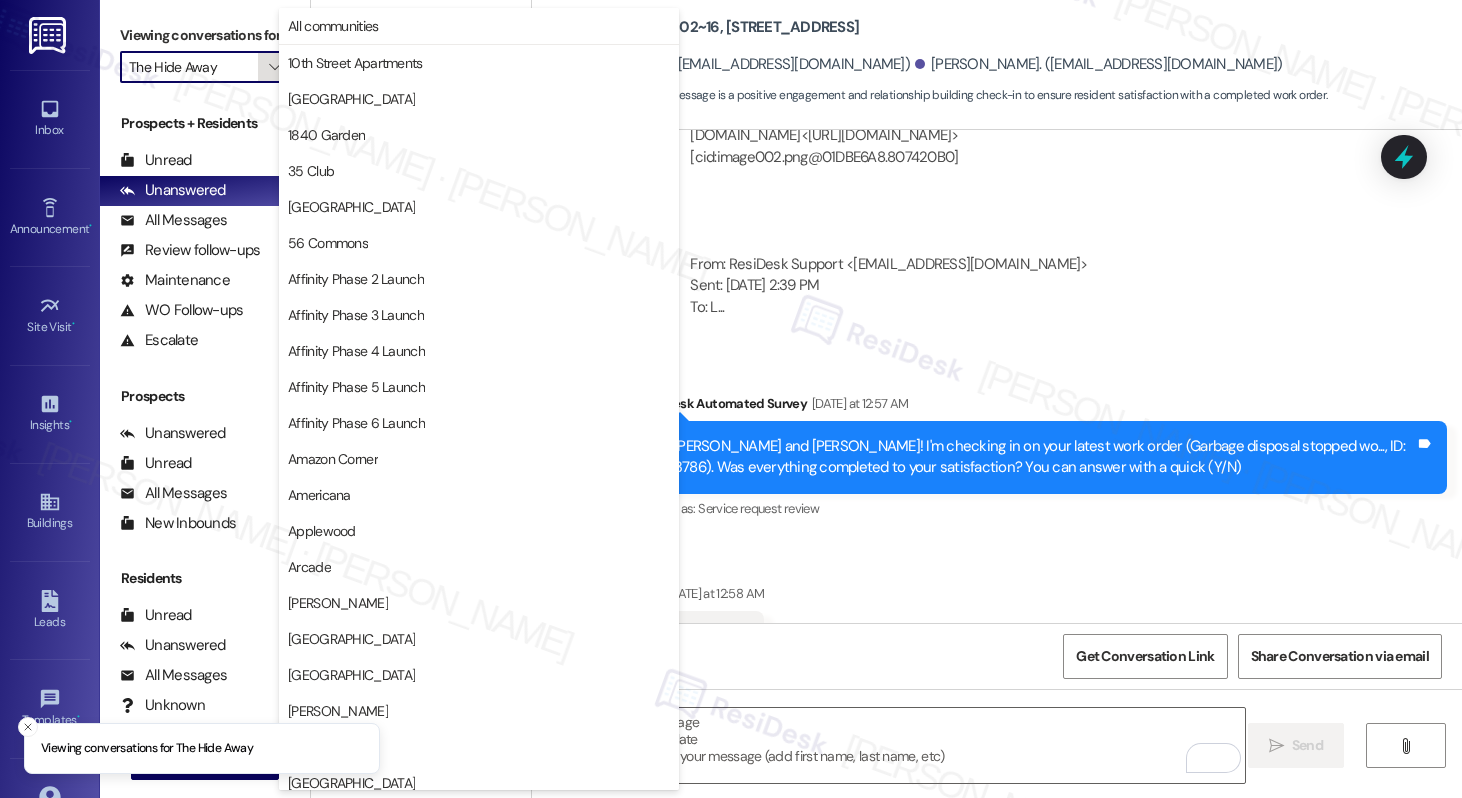 scroll, scrollTop: 3488, scrollLeft: 0, axis: vertical 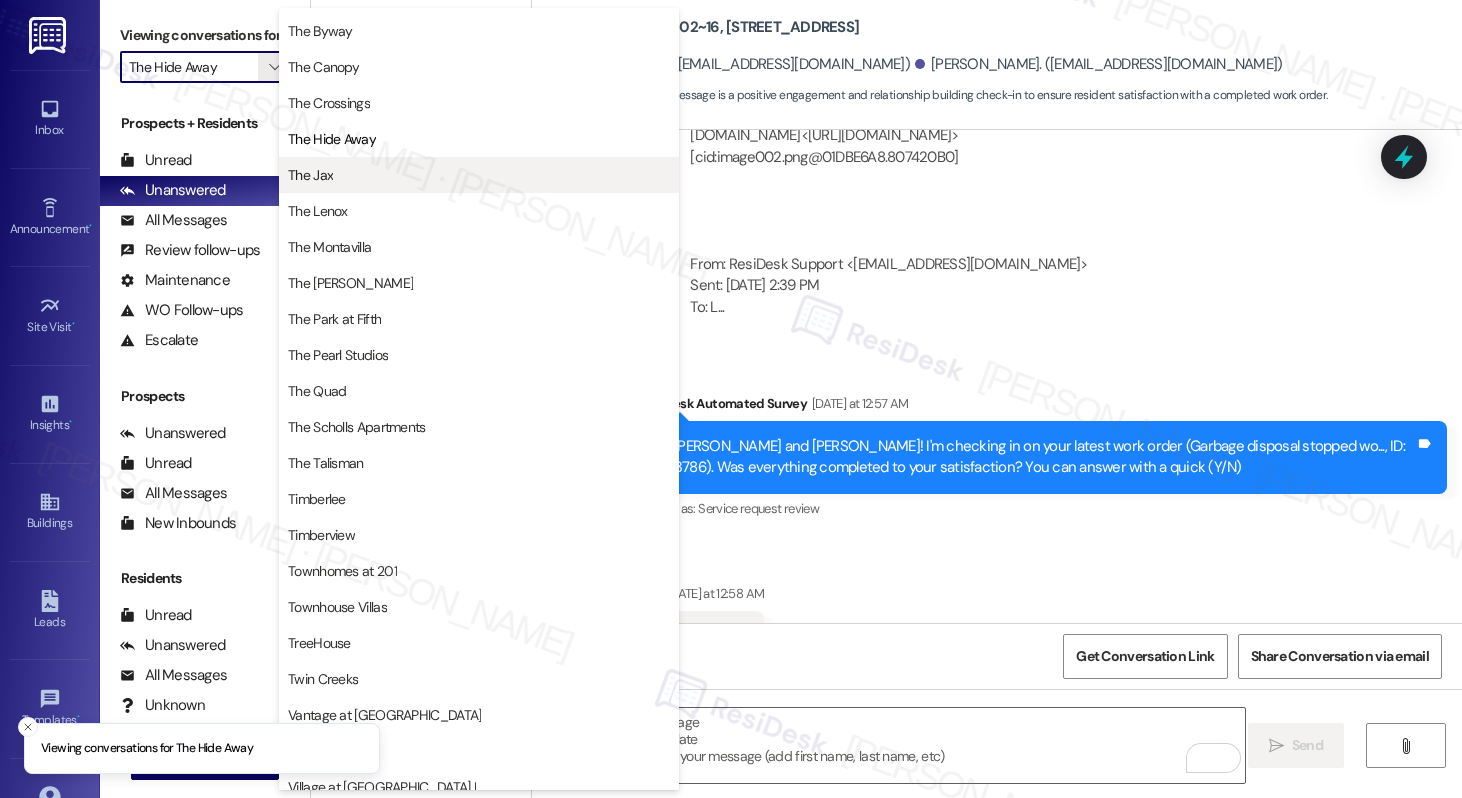 click on "The Jax" at bounding box center (310, 175) 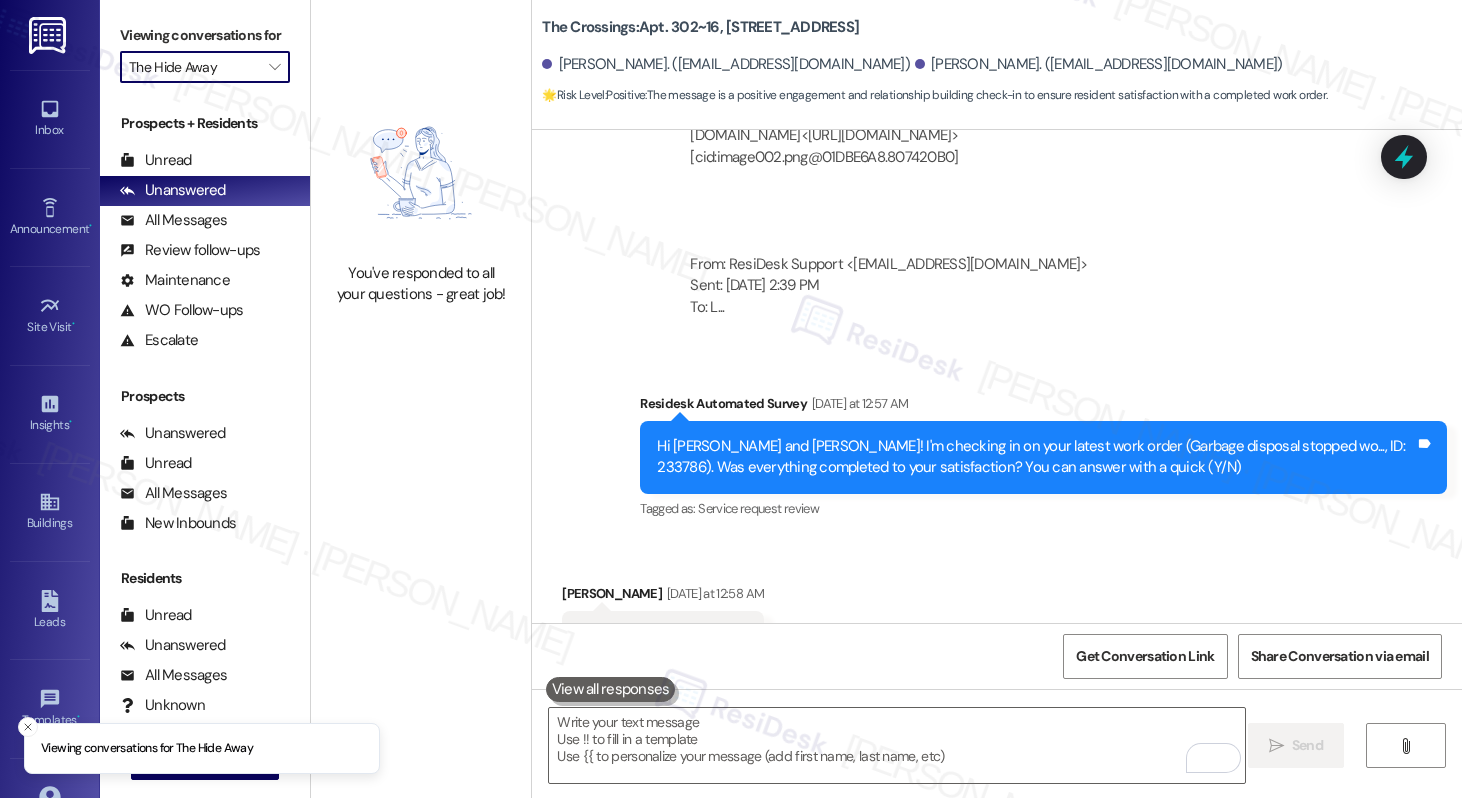 type on "The Jax" 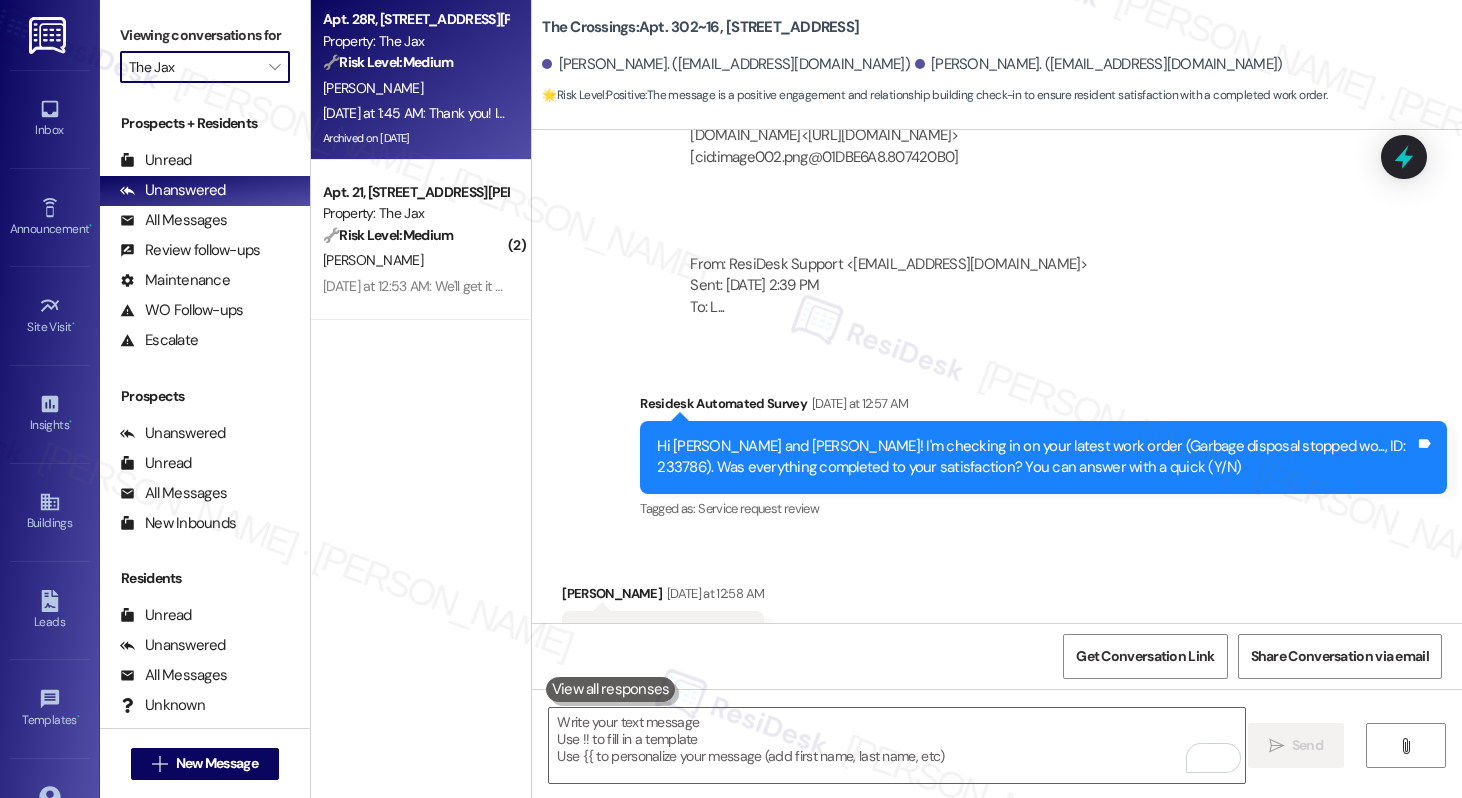 click on "[PERSON_NAME]" at bounding box center (415, 88) 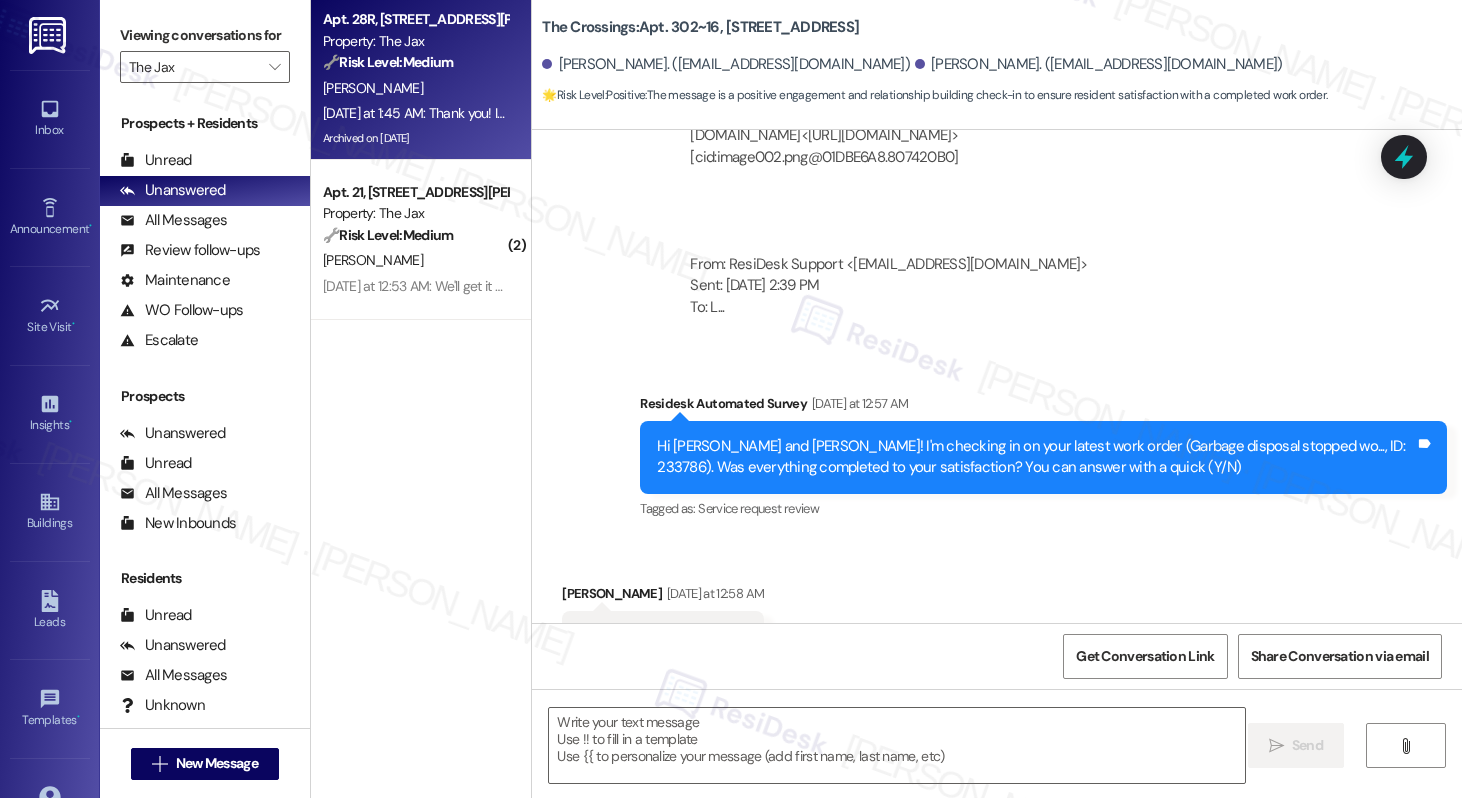 type on "Fetching suggested responses. Please feel free to read through the conversation in the meantime." 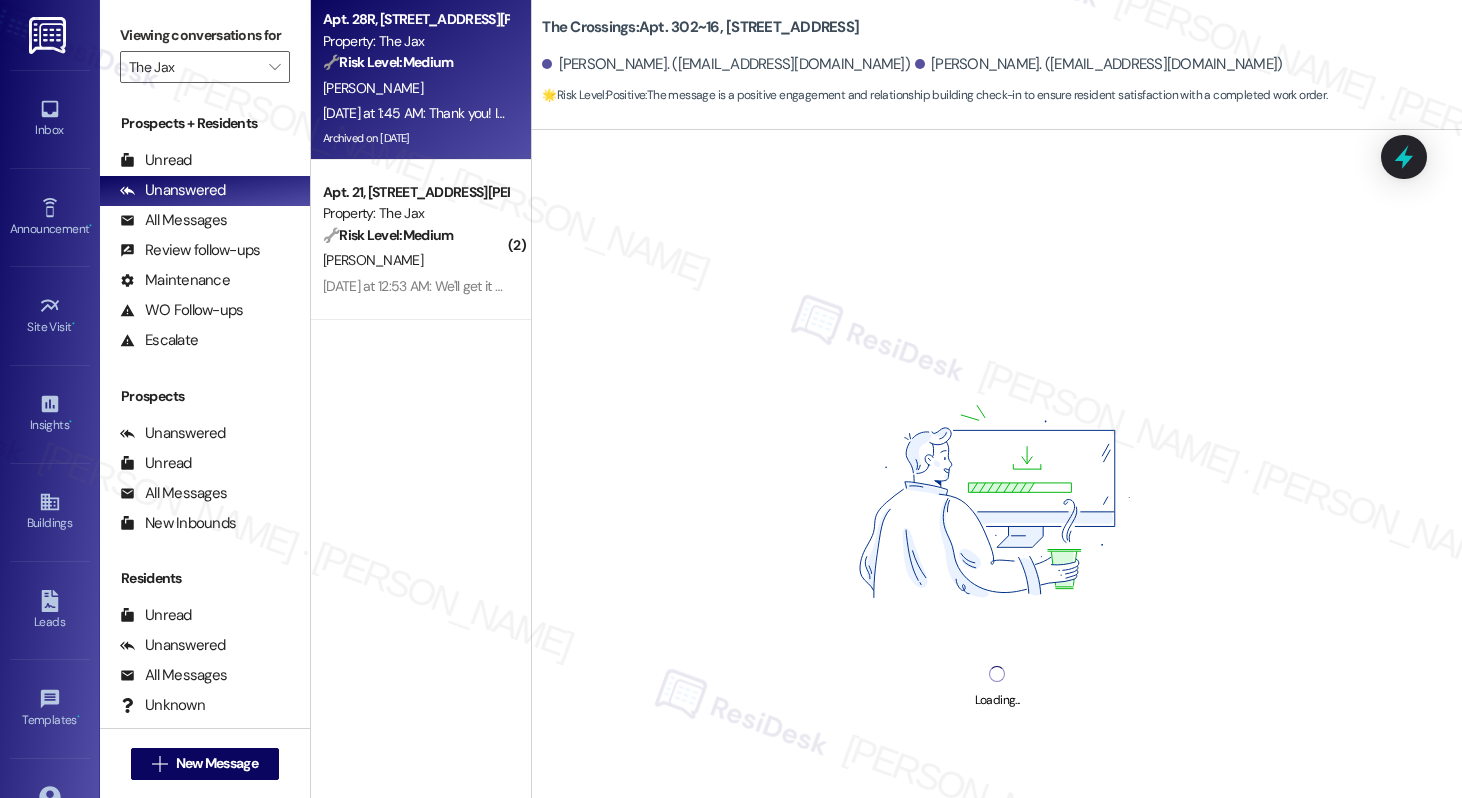 click on "[PERSON_NAME]" at bounding box center (415, 88) 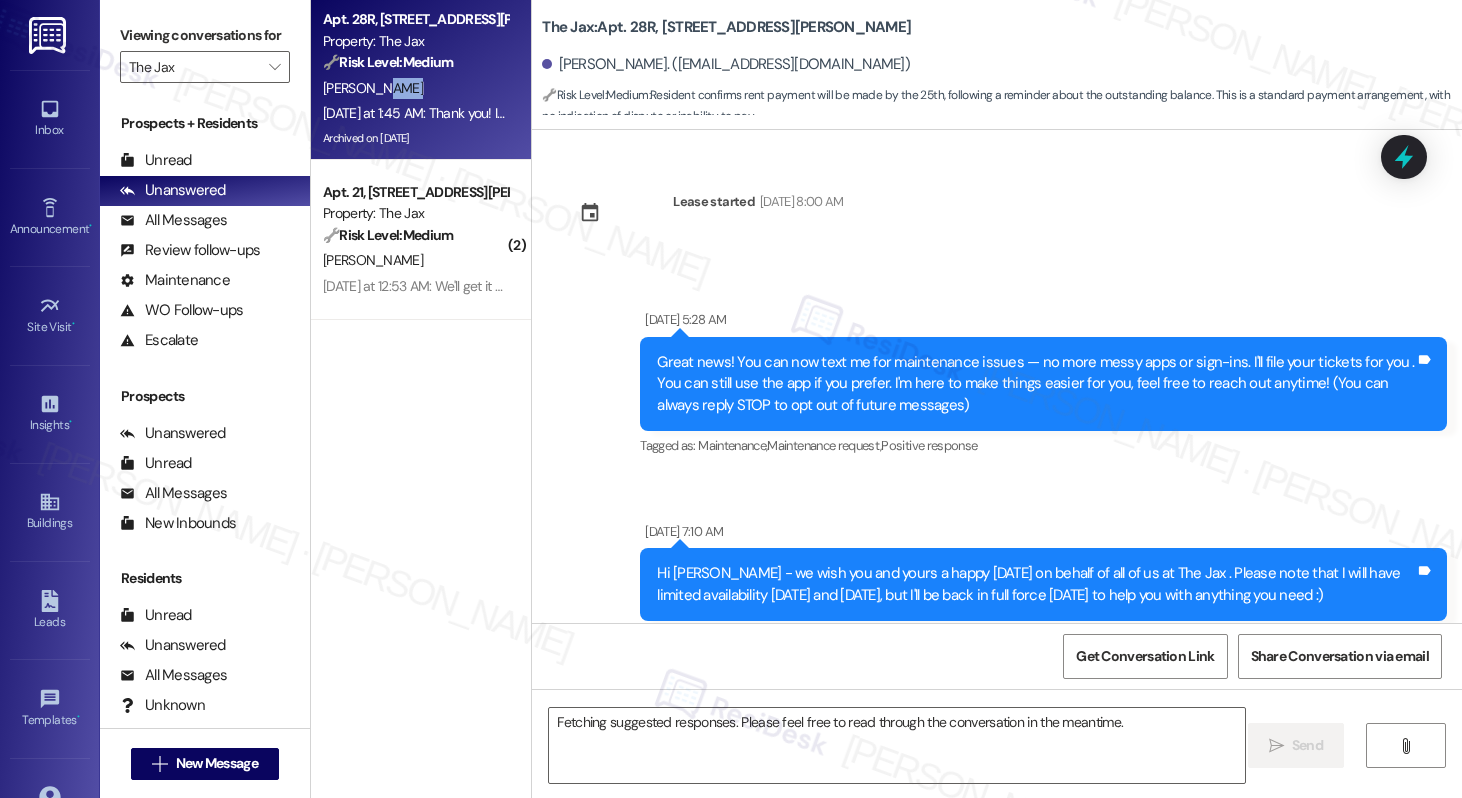 scroll, scrollTop: 40826, scrollLeft: 0, axis: vertical 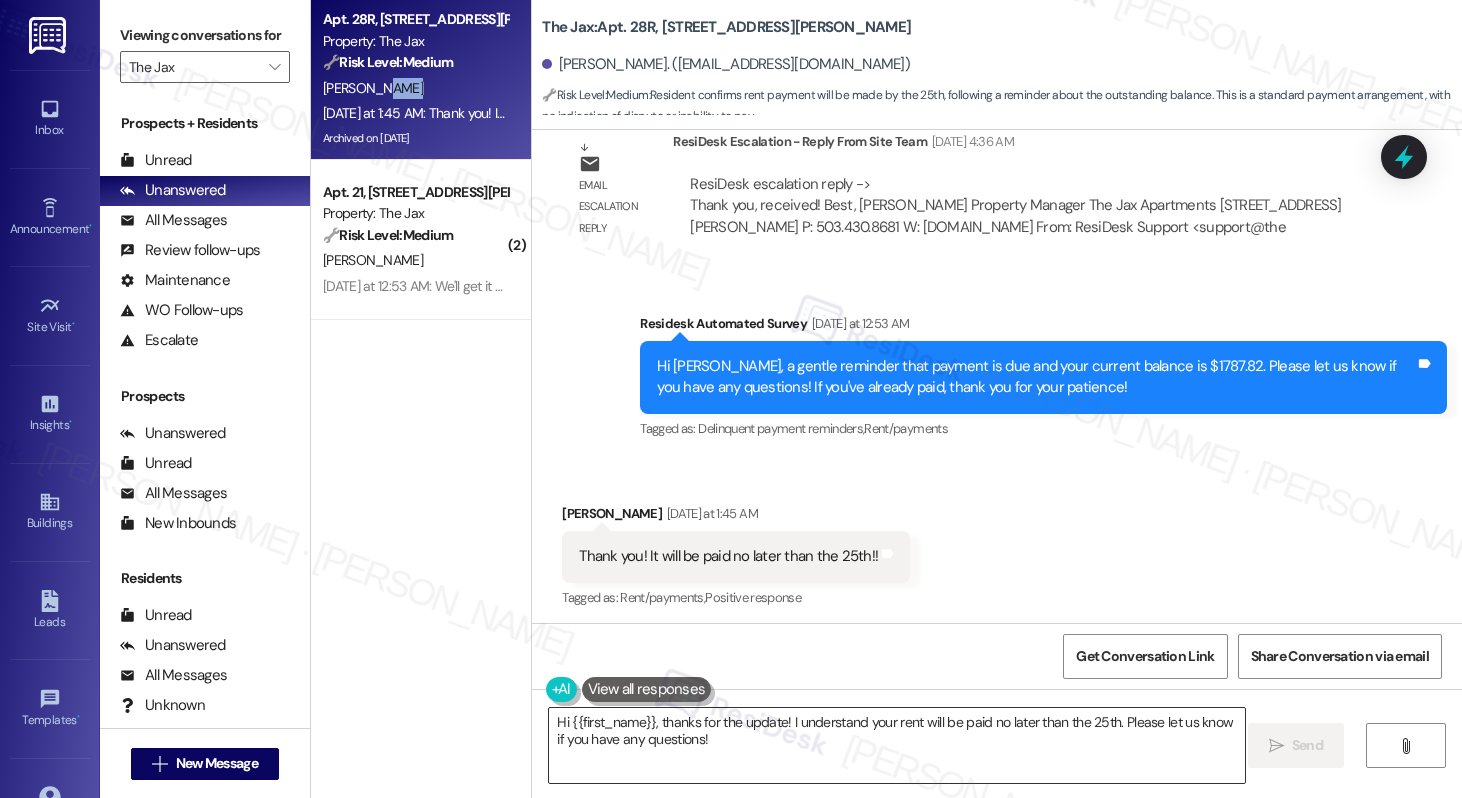 click on "Hi {{first_name}}, thanks for the update! I understand your rent will be paid no later than the 25th. Please let us know if you have any questions!" at bounding box center (896, 745) 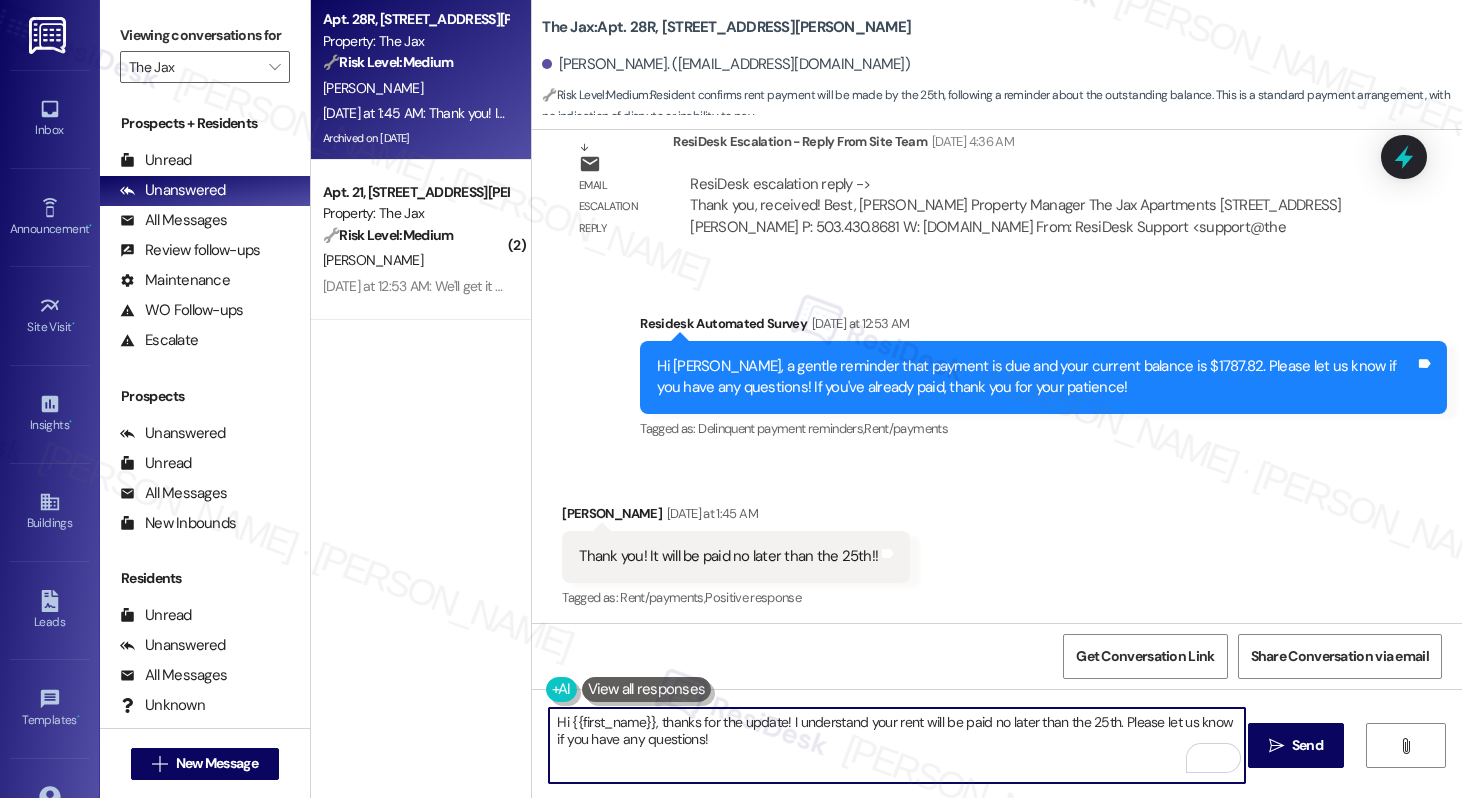click on "Hi {{first_name}}, thanks for the update! I understand your rent will be paid no later than the 25th. Please let us know if you have any questions!" at bounding box center [896, 745] 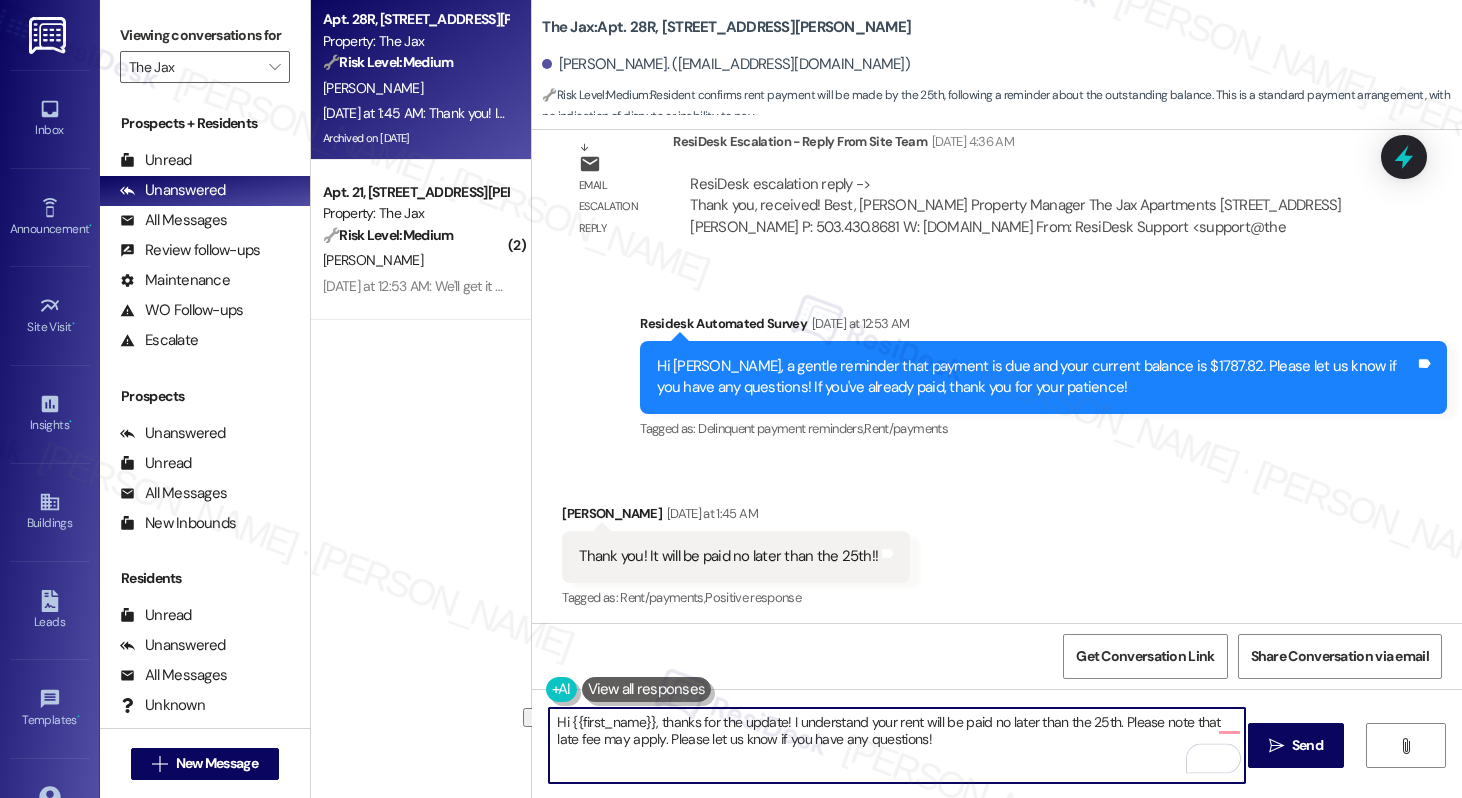 drag, startPoint x: 909, startPoint y: 741, endPoint x: 633, endPoint y: 735, distance: 276.06522 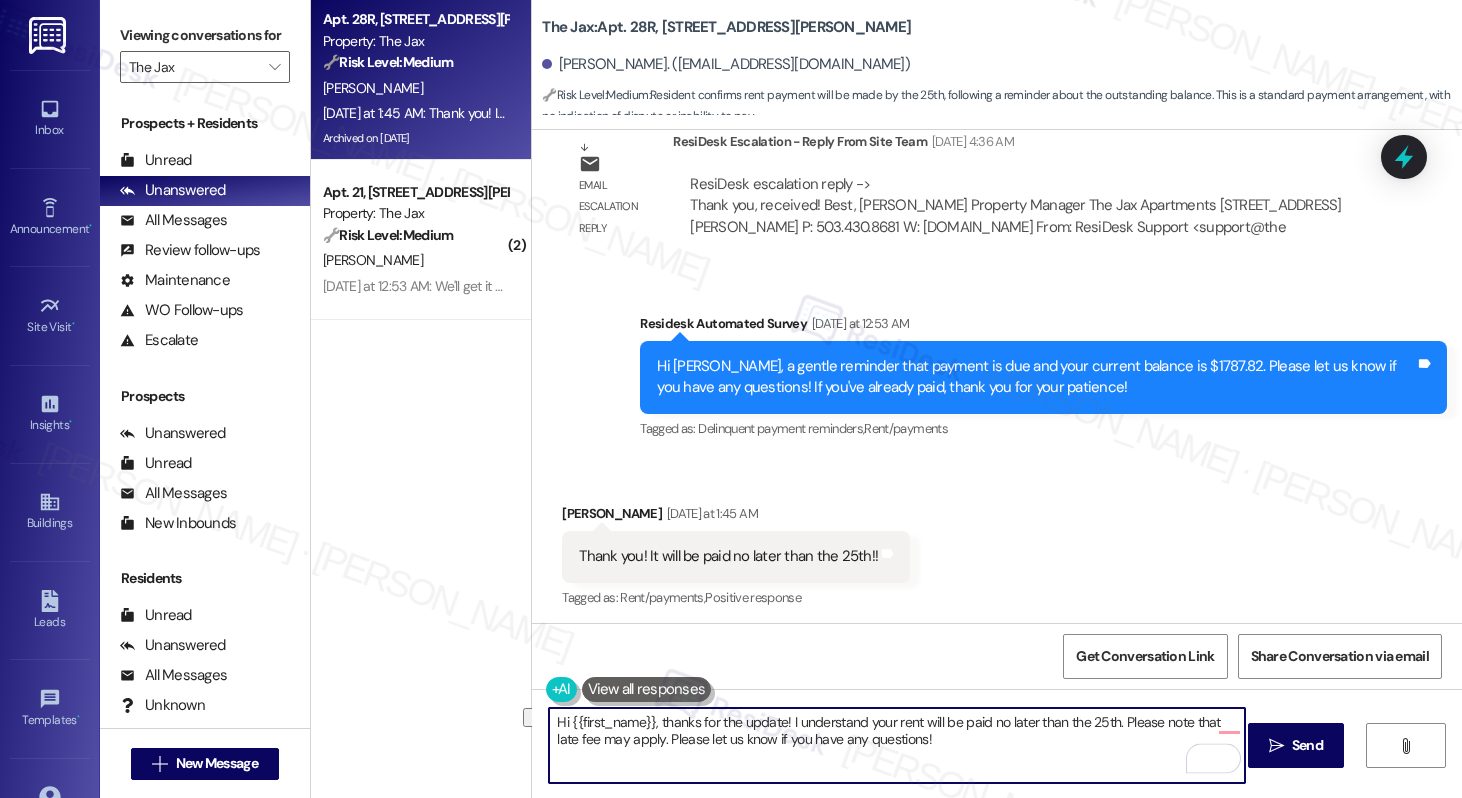 click on "Hi {{first_name}}, thanks for the update! I understand your rent will be paid no later than the 25th. Please note that late fee may apply. Please let us know if you have any questions!" at bounding box center [896, 745] 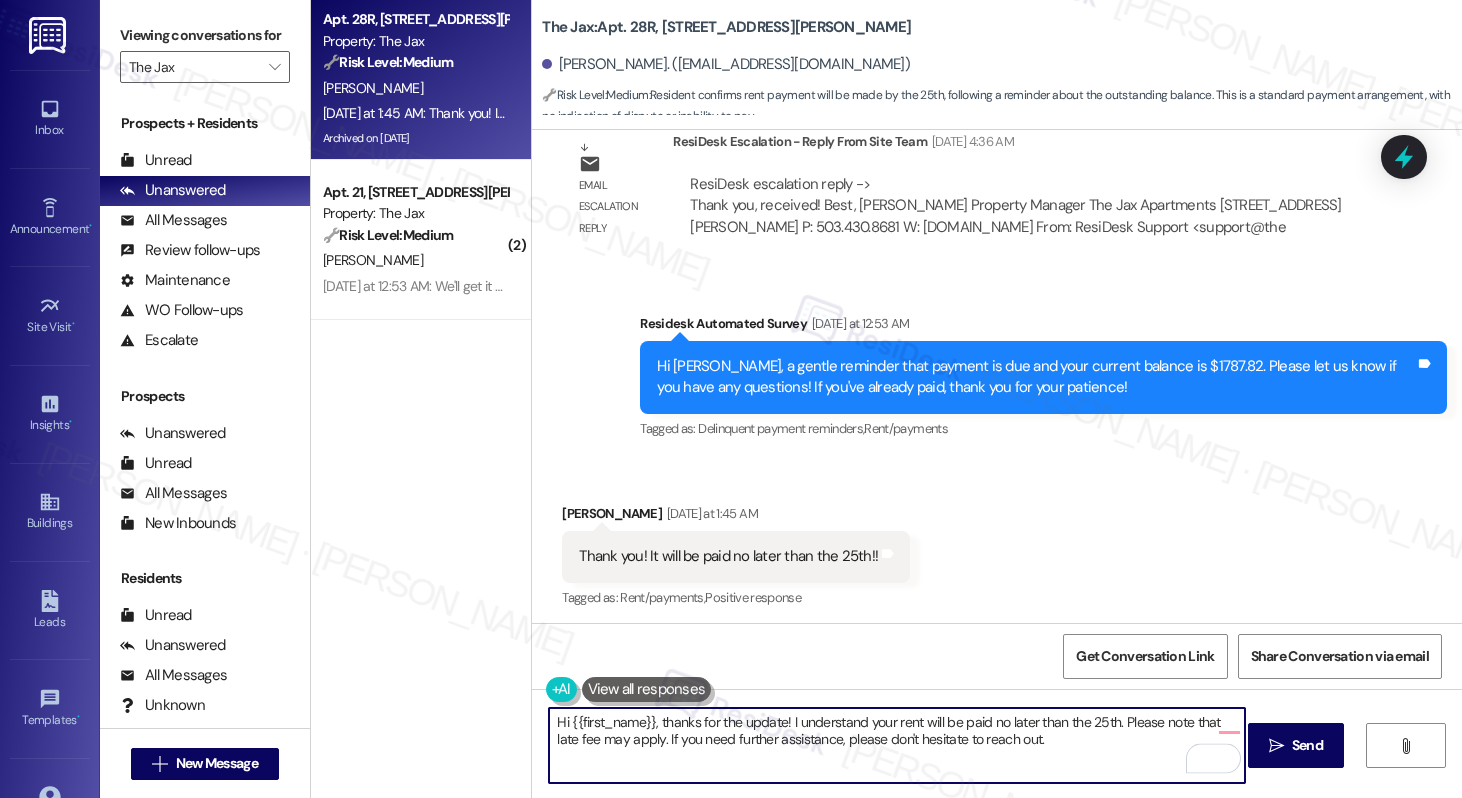 click on "Hi {{first_name}}, thanks for the update! I understand your rent will be paid no later than the 25th. Please note that late fee may apply. If you need further assistance, please don't hesitate to reach out." at bounding box center [896, 745] 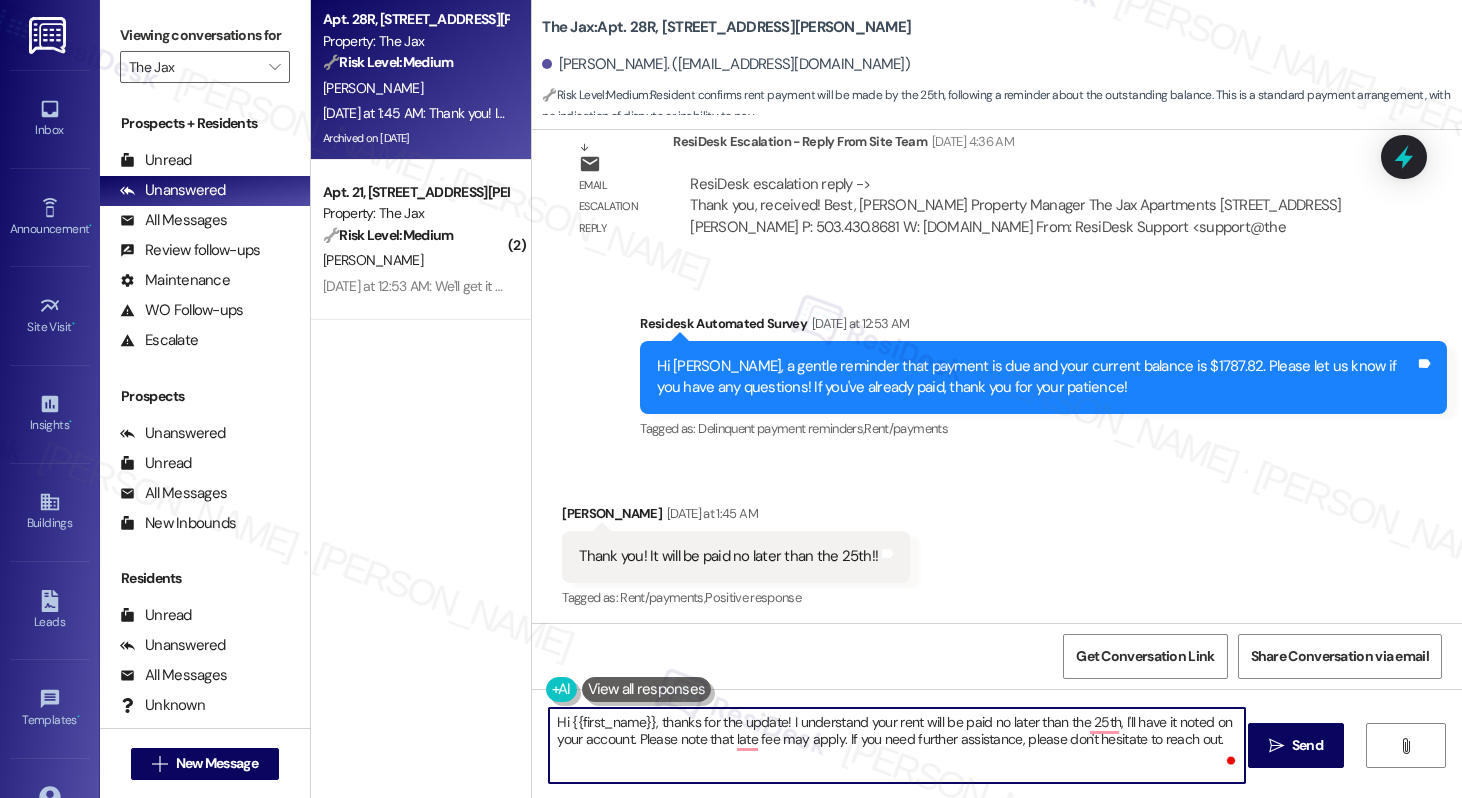 click on "Hi {{first_name}}, thanks for the update! I understand your rent will be paid no later than the 25th, I'll have it noted on your account. Please note that late fee may apply. If you need further assistance, please don't hesitate to reach out." at bounding box center (896, 745) 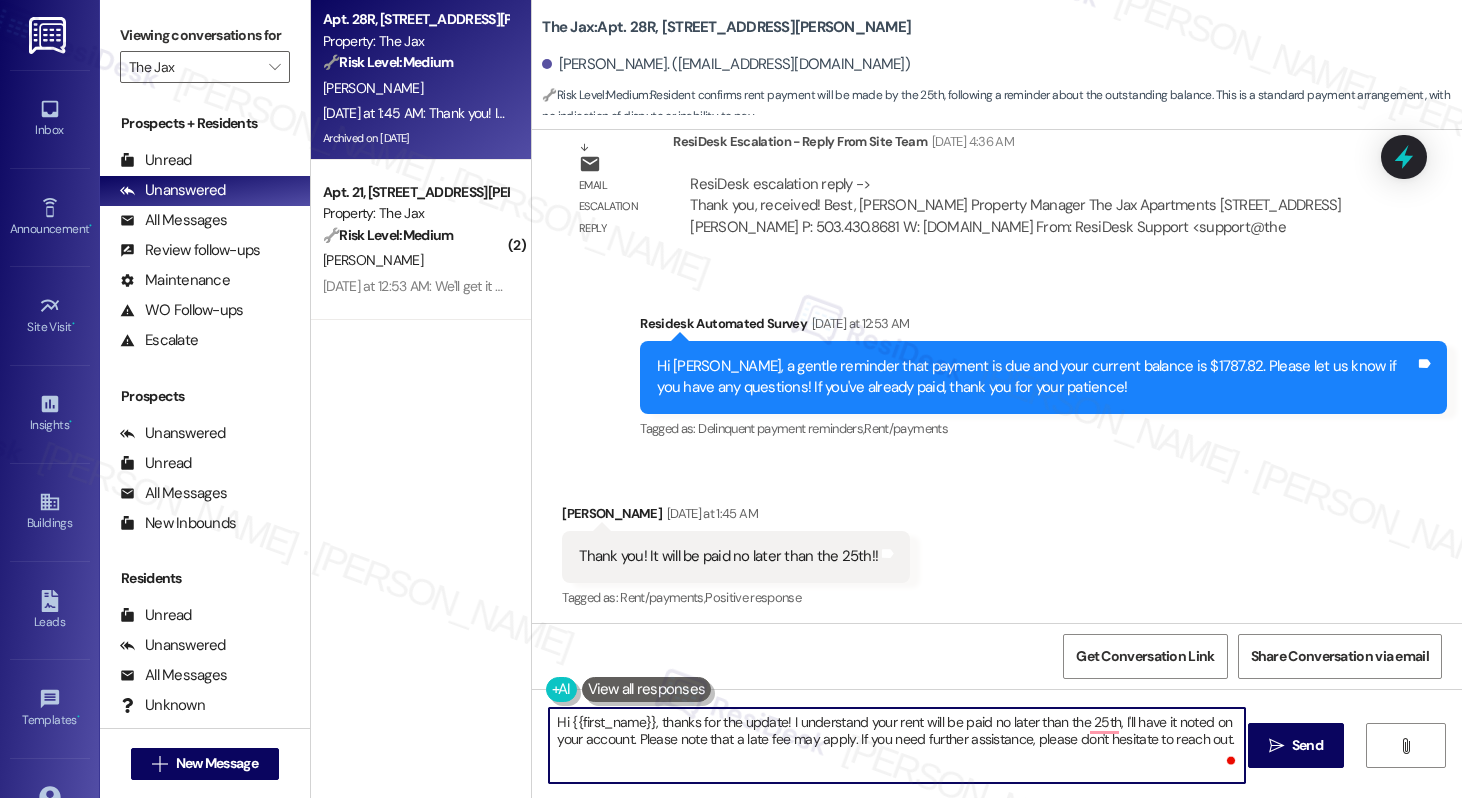 click on "Hi {{first_name}}, thanks for the update! I understand your rent will be paid no later than the 25th, I'll have it noted on your account. Please note that a late fee may apply. If you need further assistance, please don't hesitate to reach out." at bounding box center [896, 745] 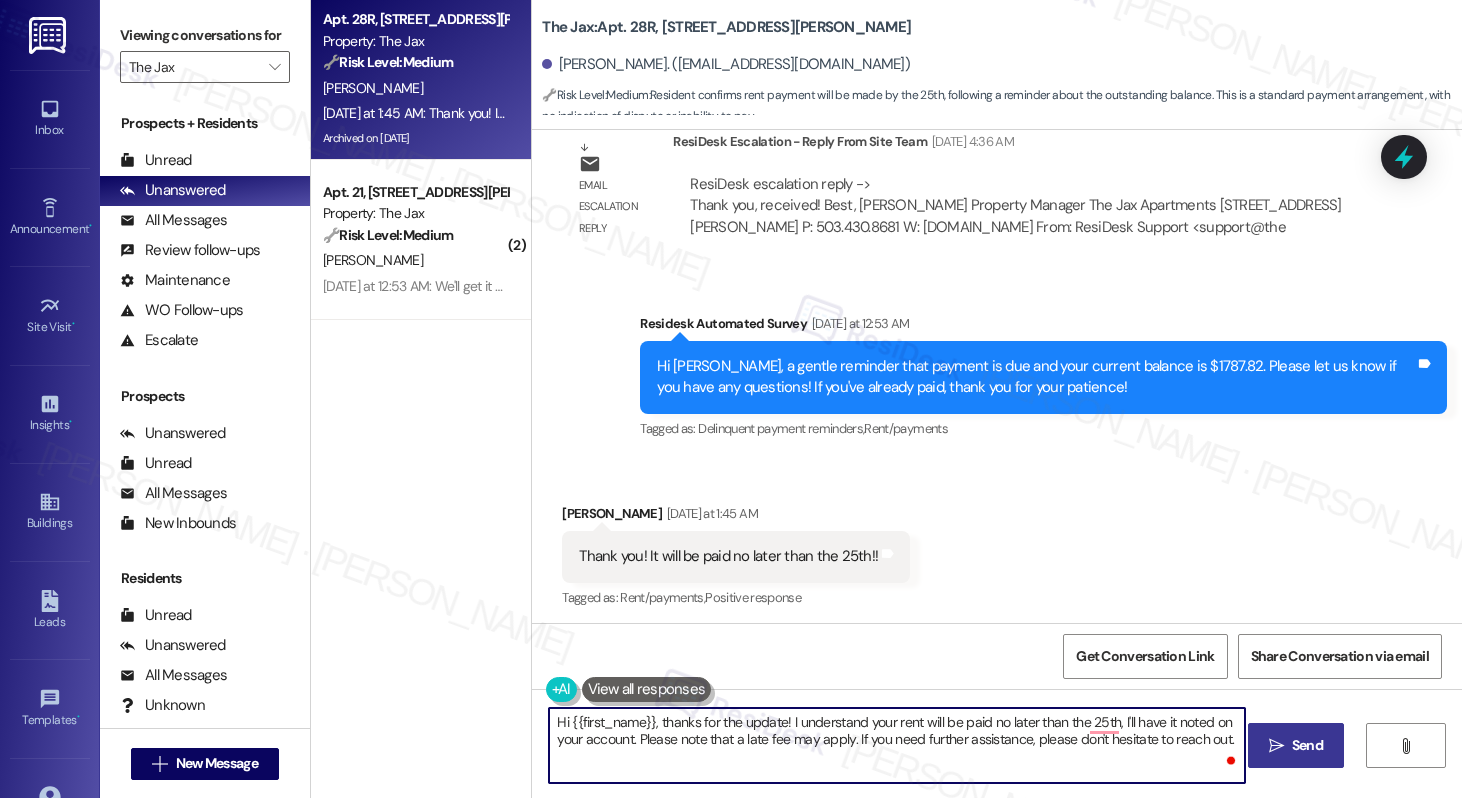 type on "Hi {{first_name}}, thanks for the update! I understand your rent will be paid no later than the 25th, I'll have it noted on your account. Please note that a late fee may apply. If you need further assistance, please don't hesitate to reach out." 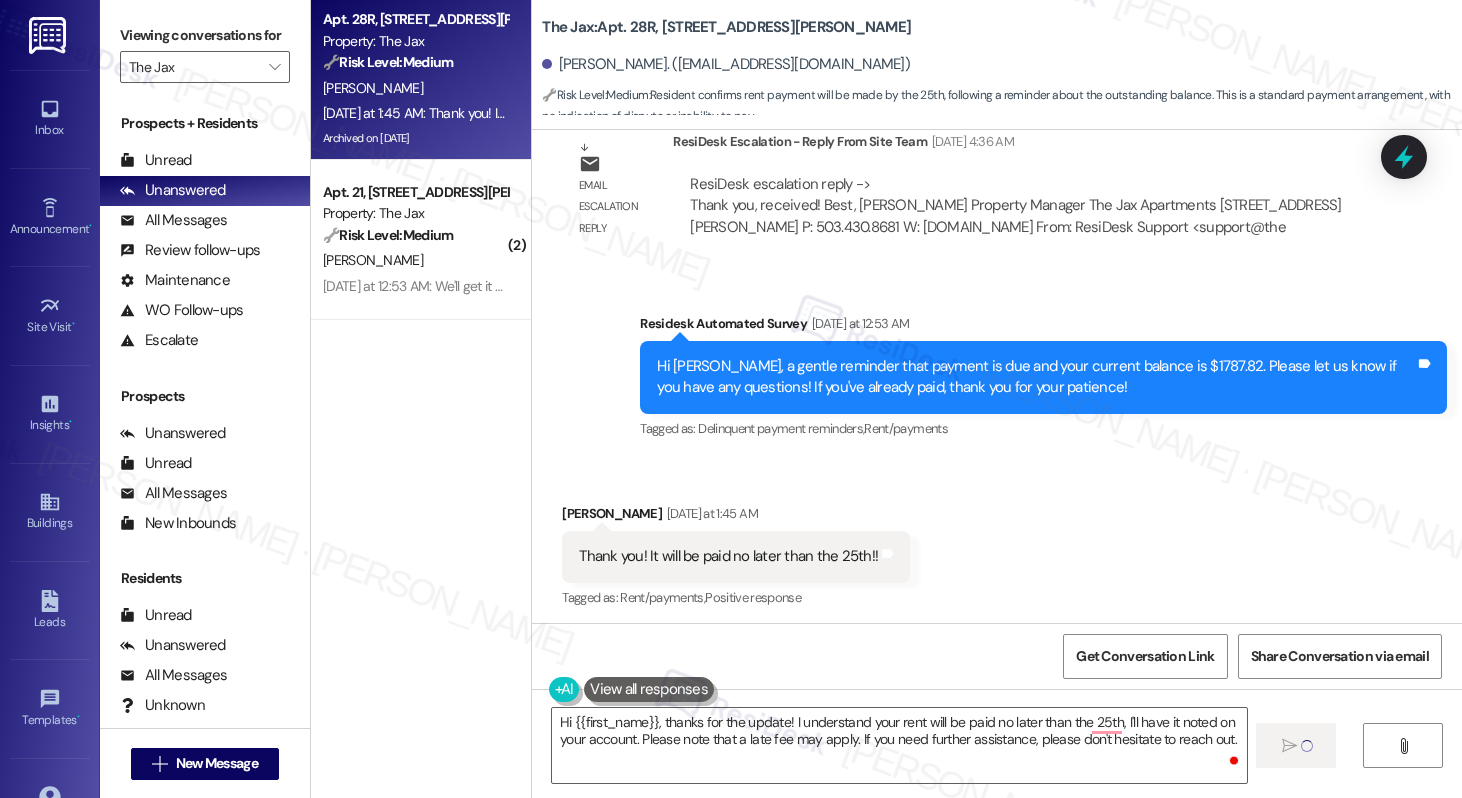 type 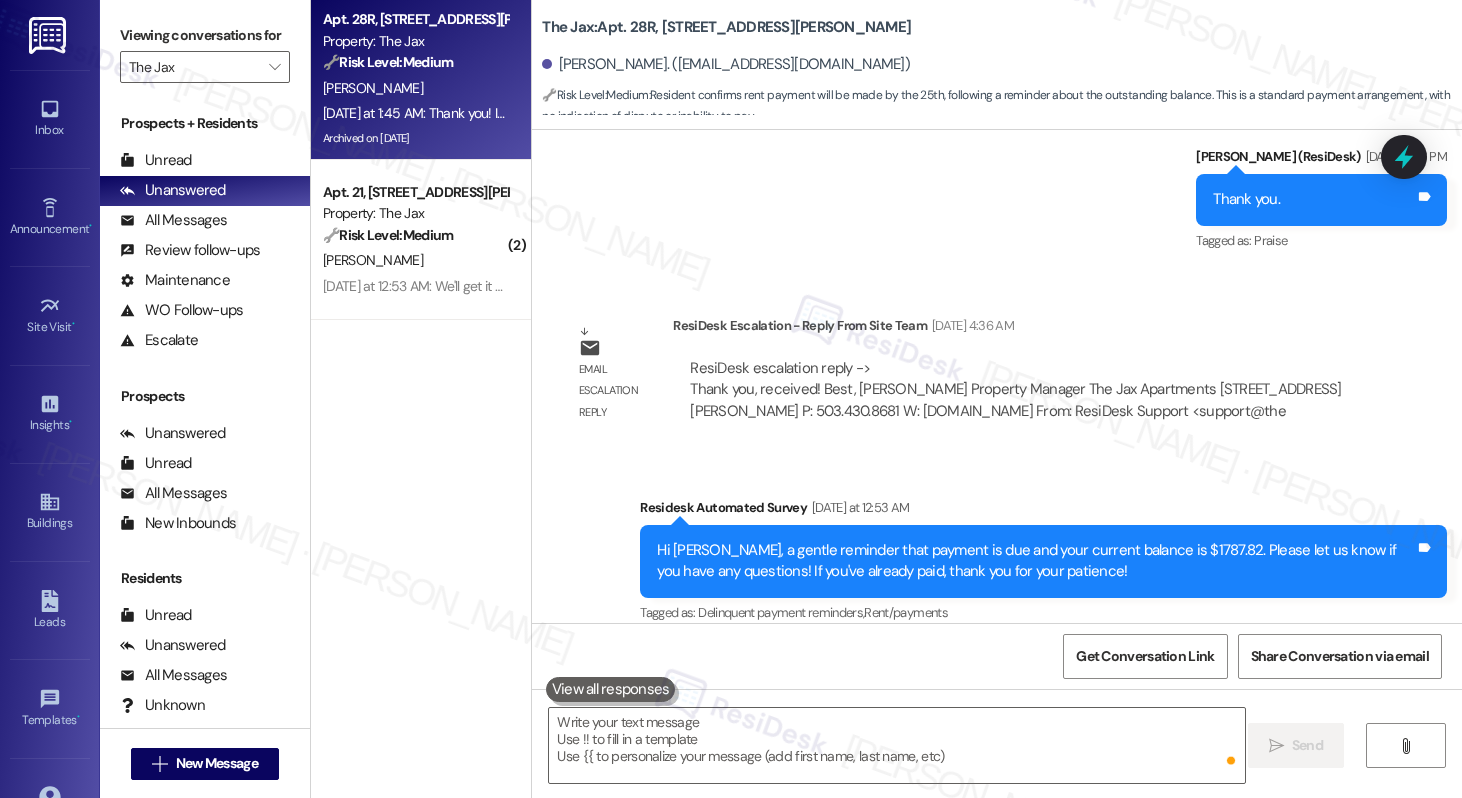 scroll, scrollTop: 40641, scrollLeft: 0, axis: vertical 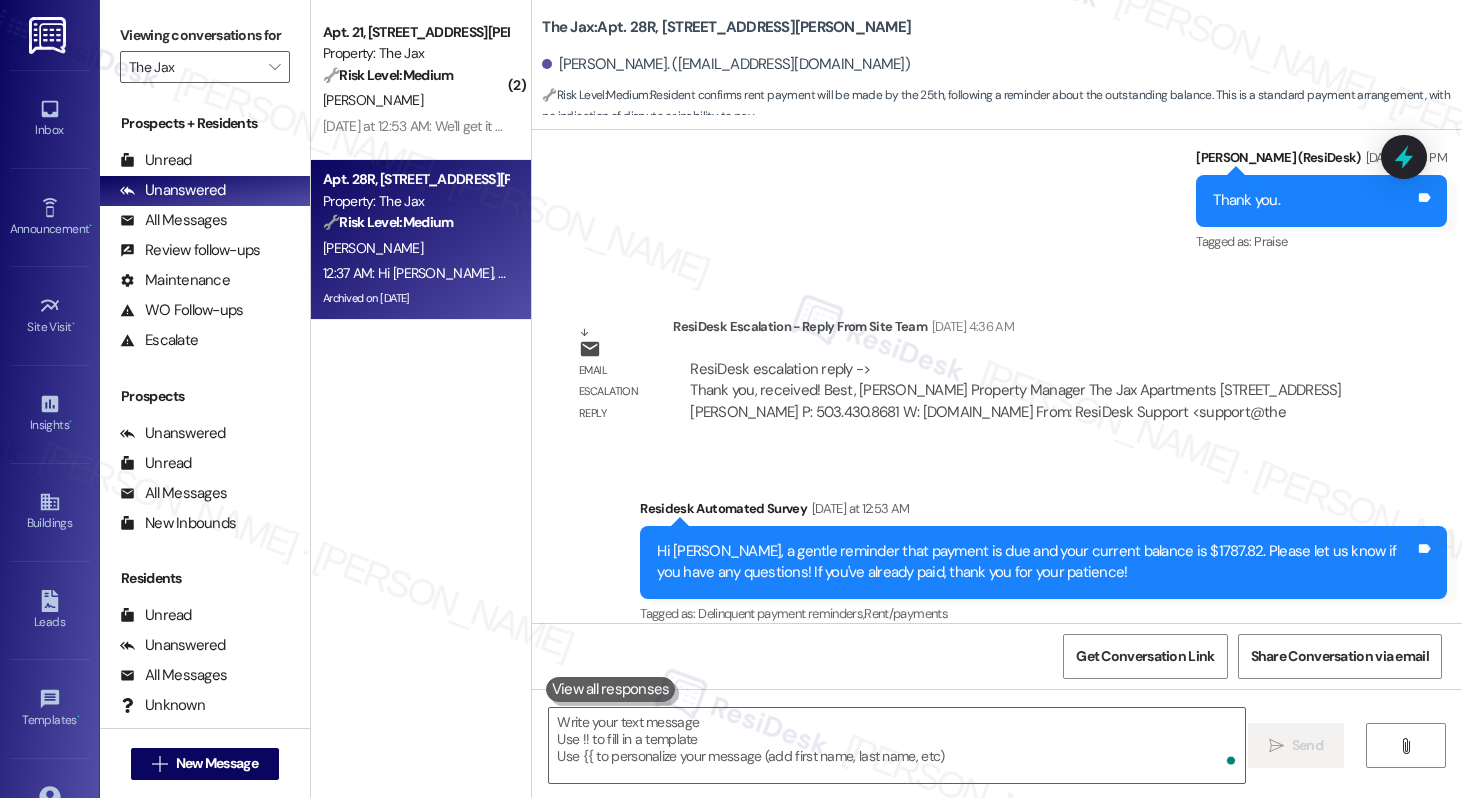 click on "🔧  Risk Level:  Medium Resident confirms rent payment will be made by the 25th, following a reminder about the outstanding balance. This is a standard payment arrangement, with no indication of dispute or inability to pay." at bounding box center (415, 222) 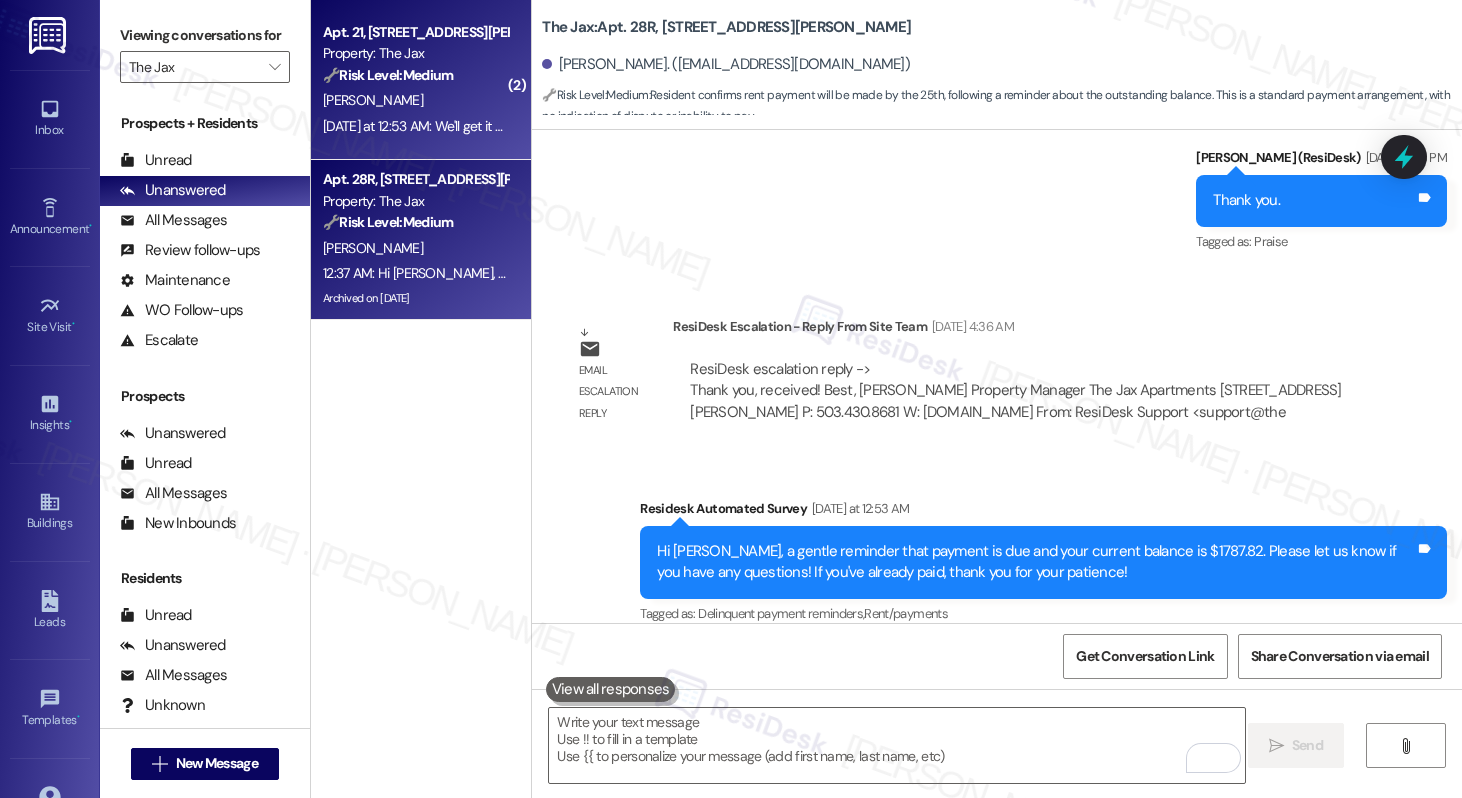 click on "🔧  Risk Level:  Medium" at bounding box center [388, 75] 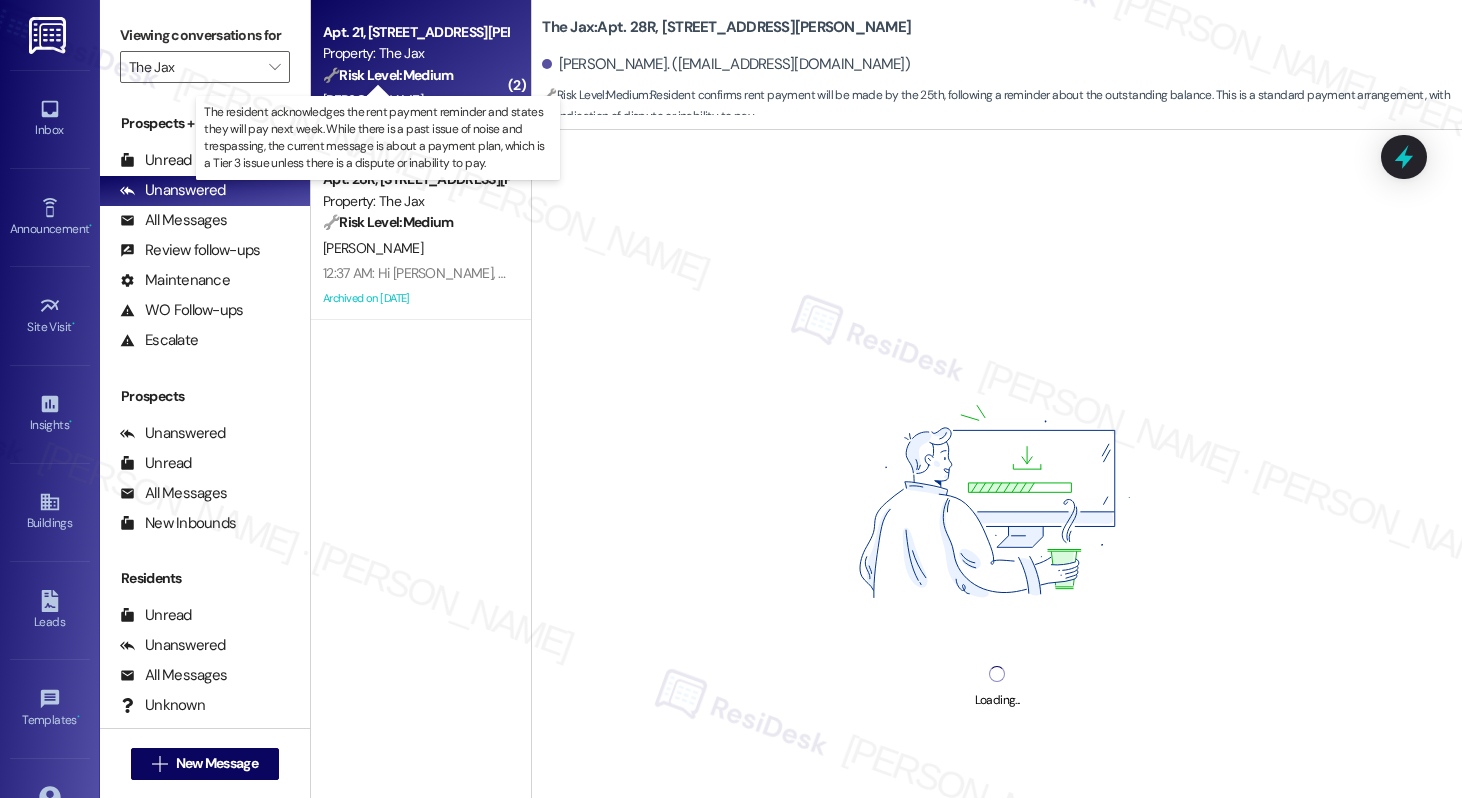 click on "🔧  Risk Level:  Medium" at bounding box center [388, 75] 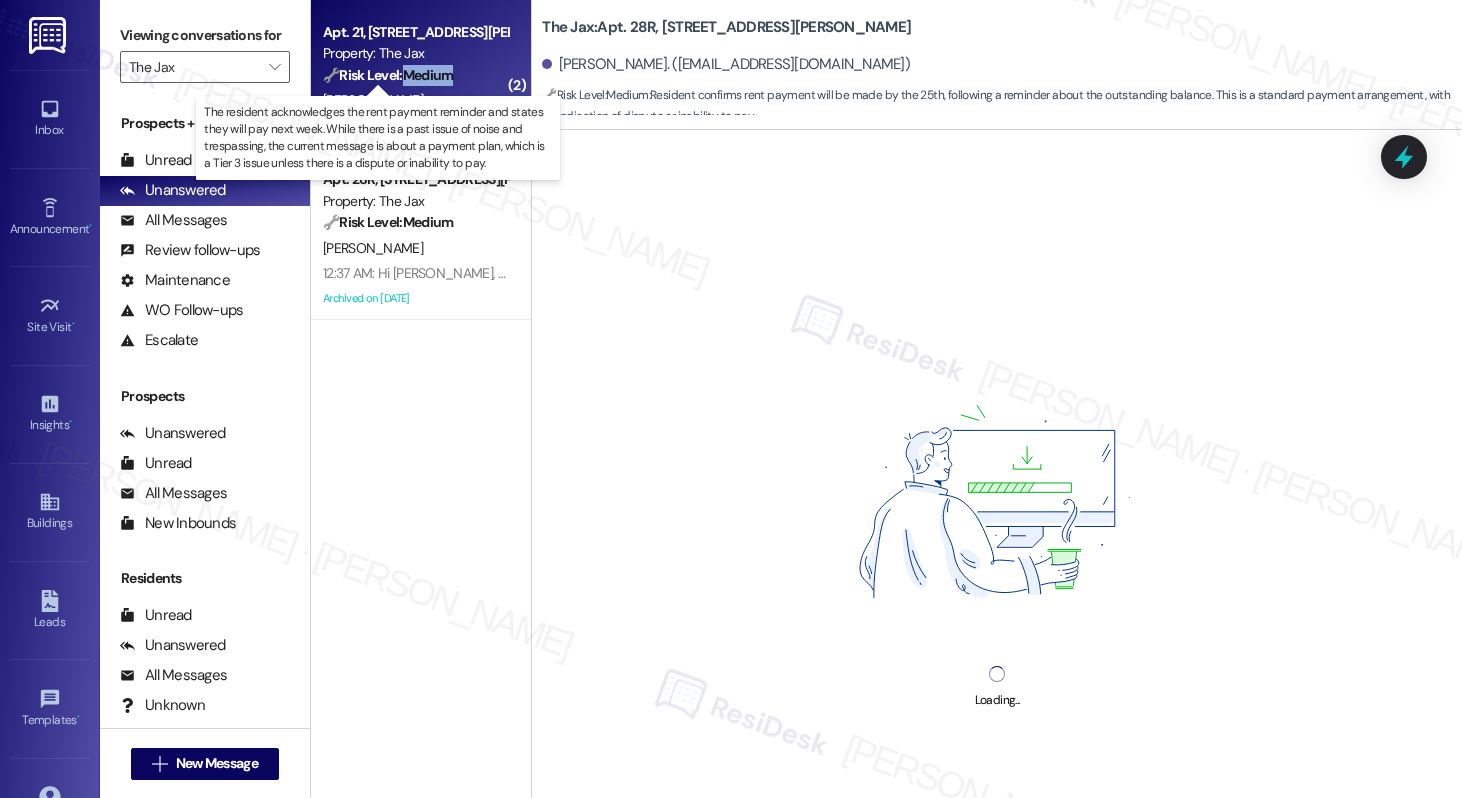 click on "🔧  Risk Level:  Medium" at bounding box center [388, 75] 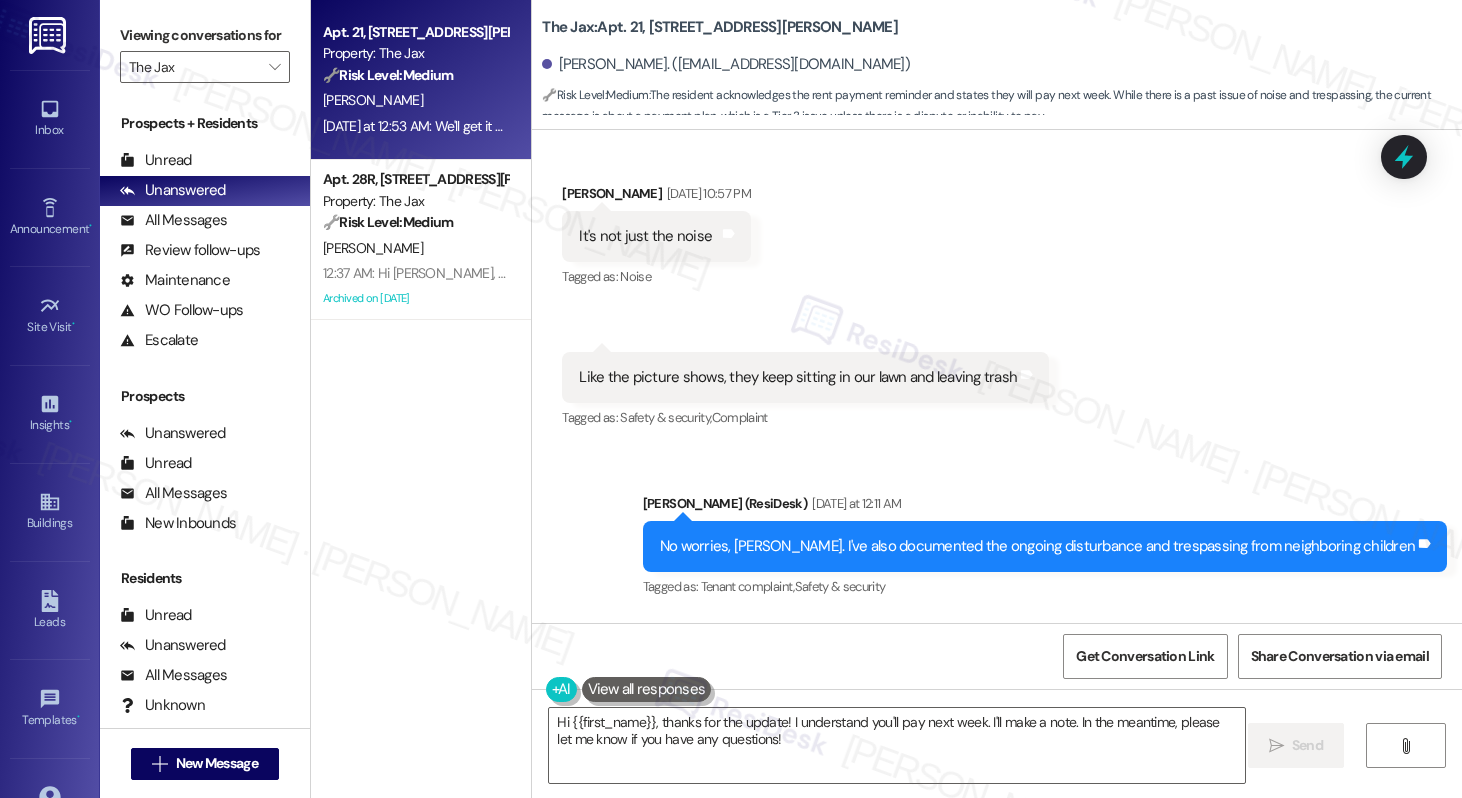 scroll, scrollTop: 27640, scrollLeft: 0, axis: vertical 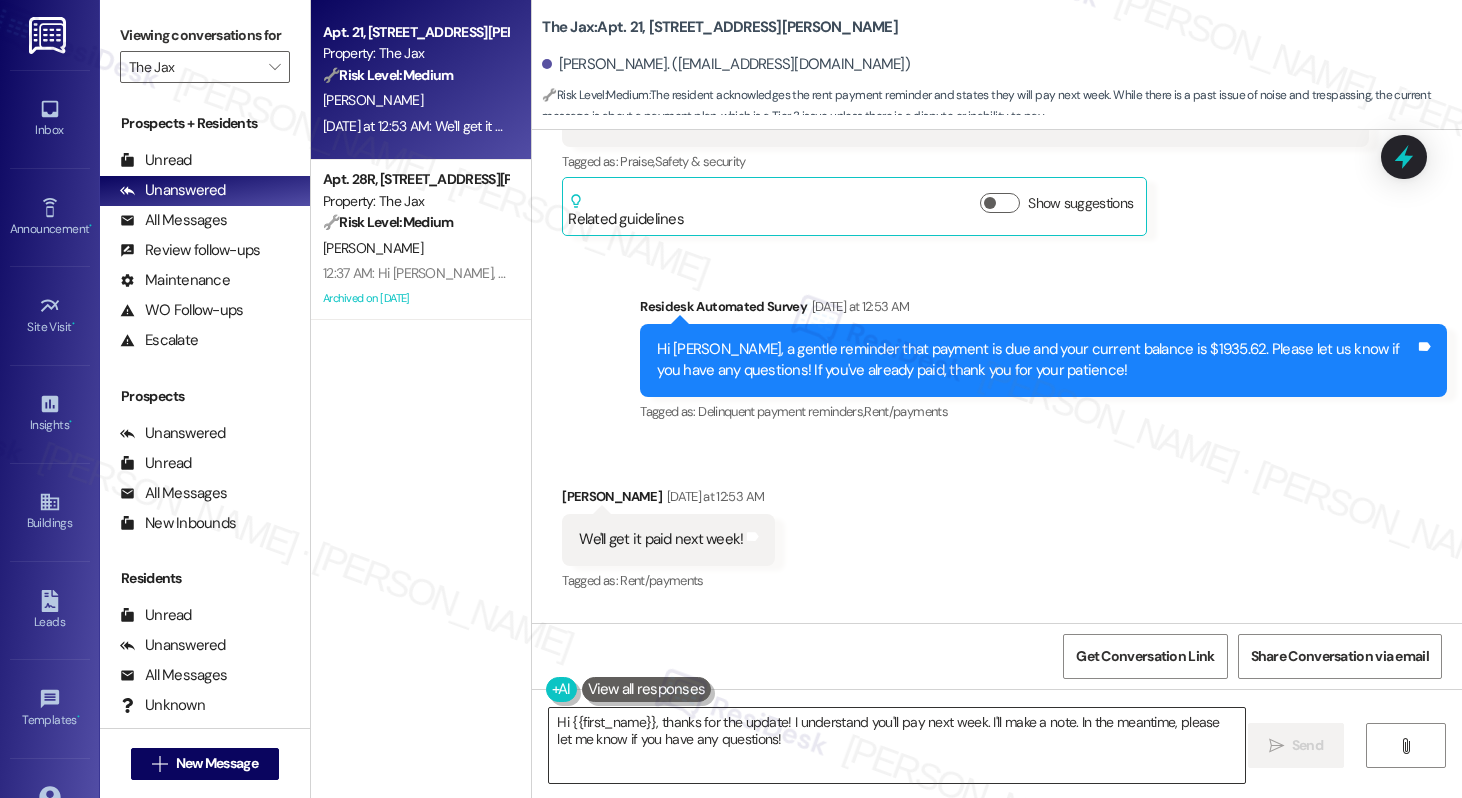 click on "Hi {{first_name}}, thanks for the update! I understand you'll pay next week. I'll make a note. In the meantime, please let me know if you have any questions!" at bounding box center (896, 745) 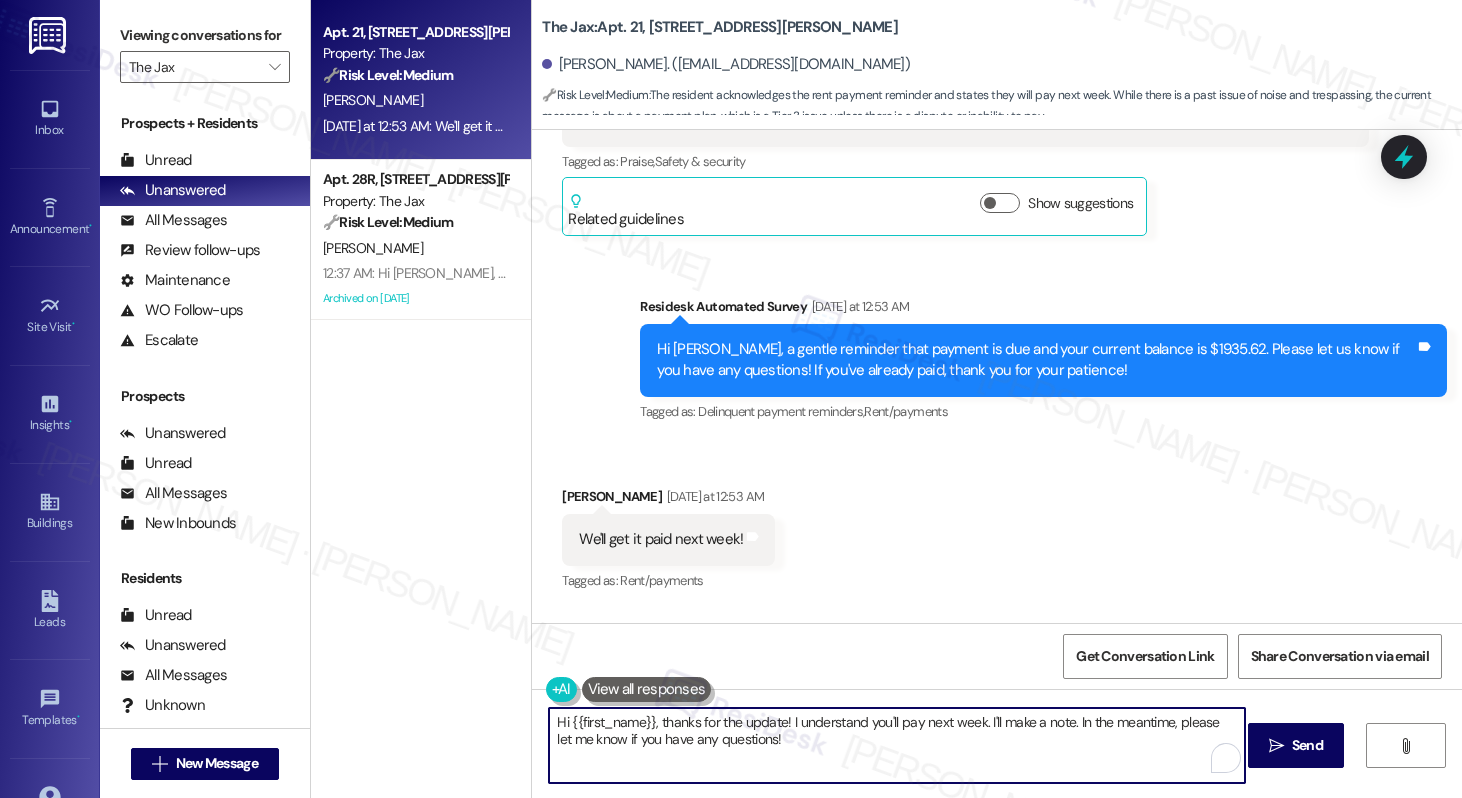 click on "Hi {{first_name}}, thanks for the update! I understand you'll pay next week. I'll make a note. In the meantime, please let me know if you have any questions!" at bounding box center (896, 745) 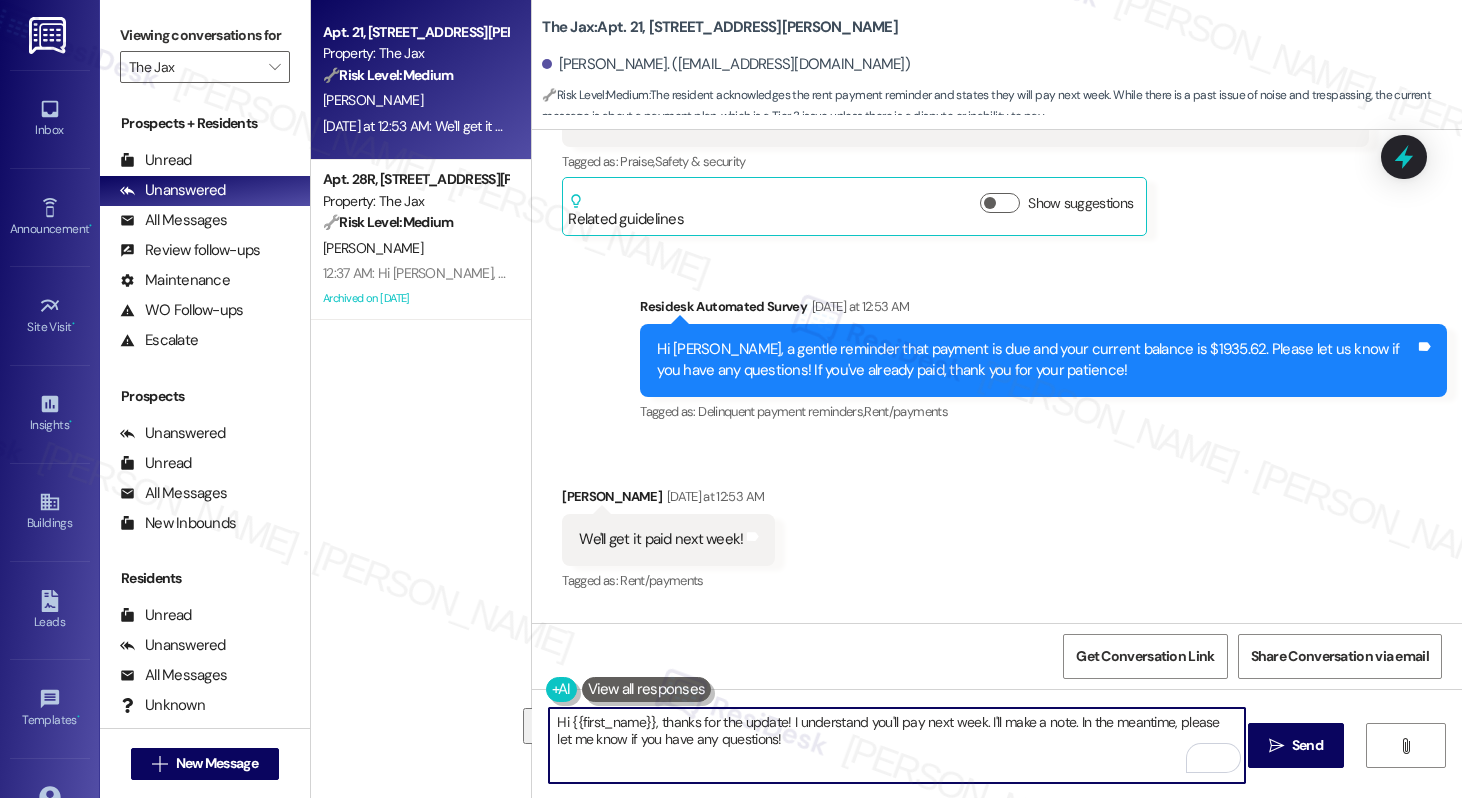 drag, startPoint x: 1166, startPoint y: 724, endPoint x: 1166, endPoint y: 742, distance: 18 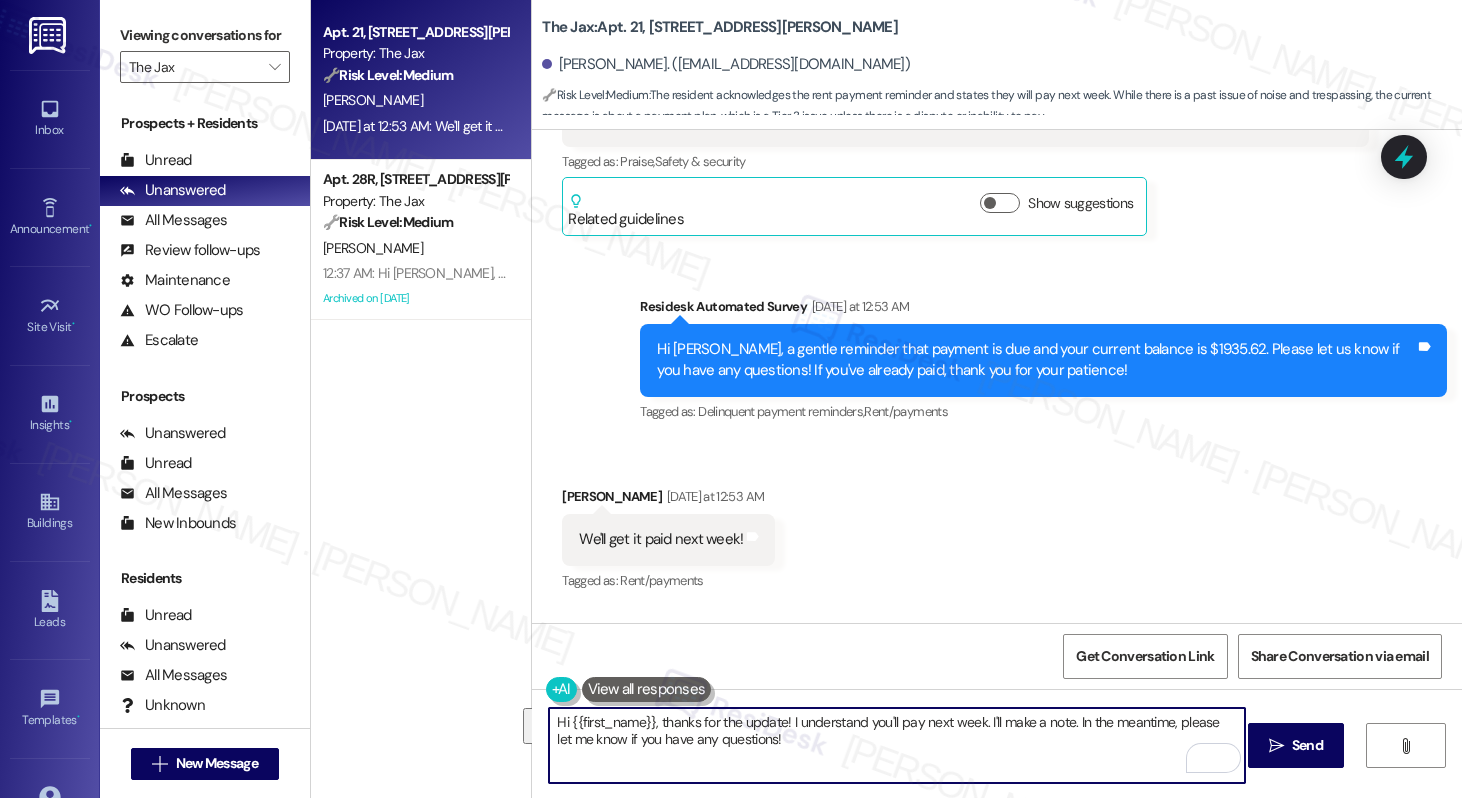 click on "Hi {{first_name}}, thanks for the update! I understand you'll pay next week. I'll make a note. In the meantime, please let me know if you have any questions!" at bounding box center [896, 745] 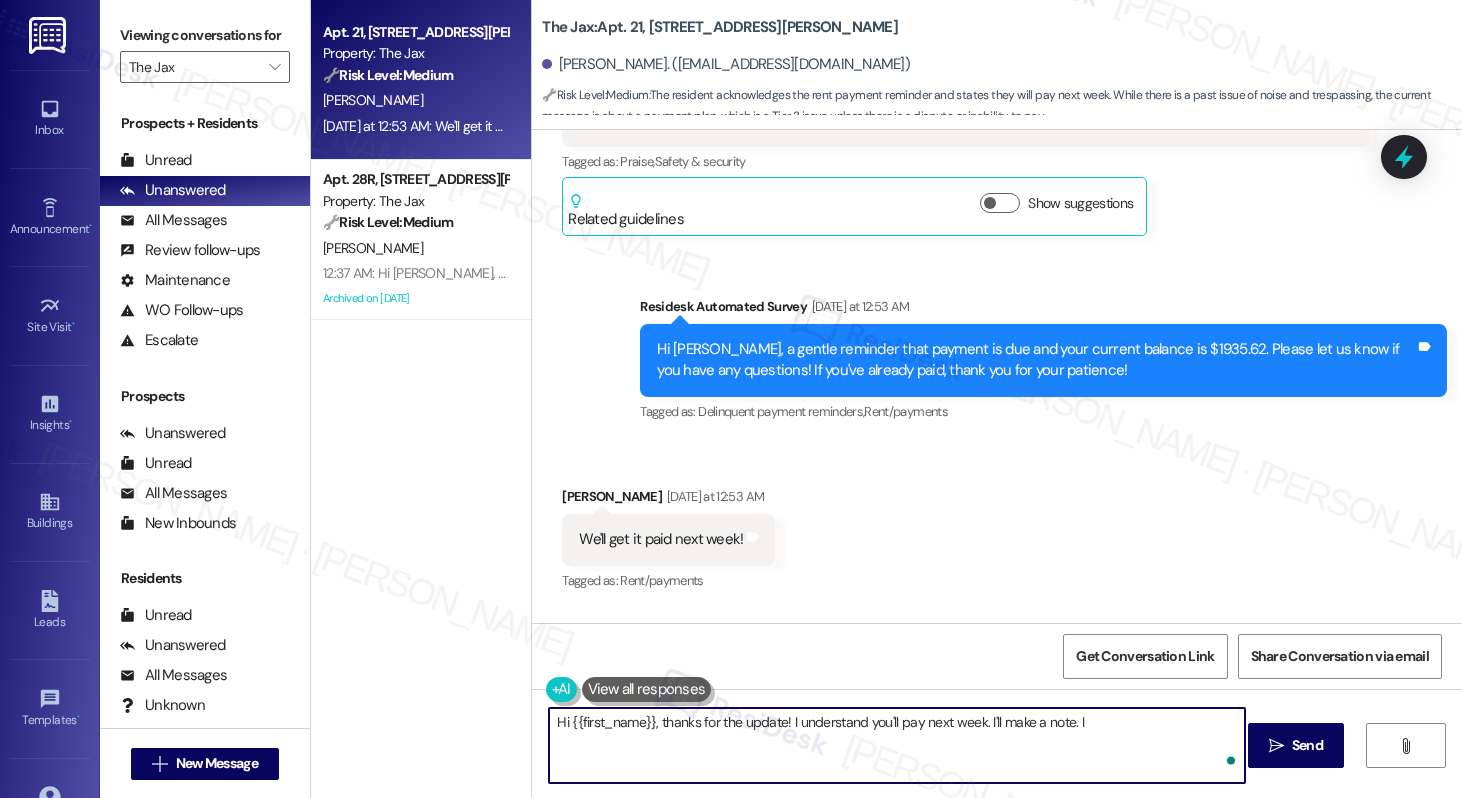 type on "Hi {{first_name}}, thanks for the update! I understand you'll pay next week. I'll make a note." 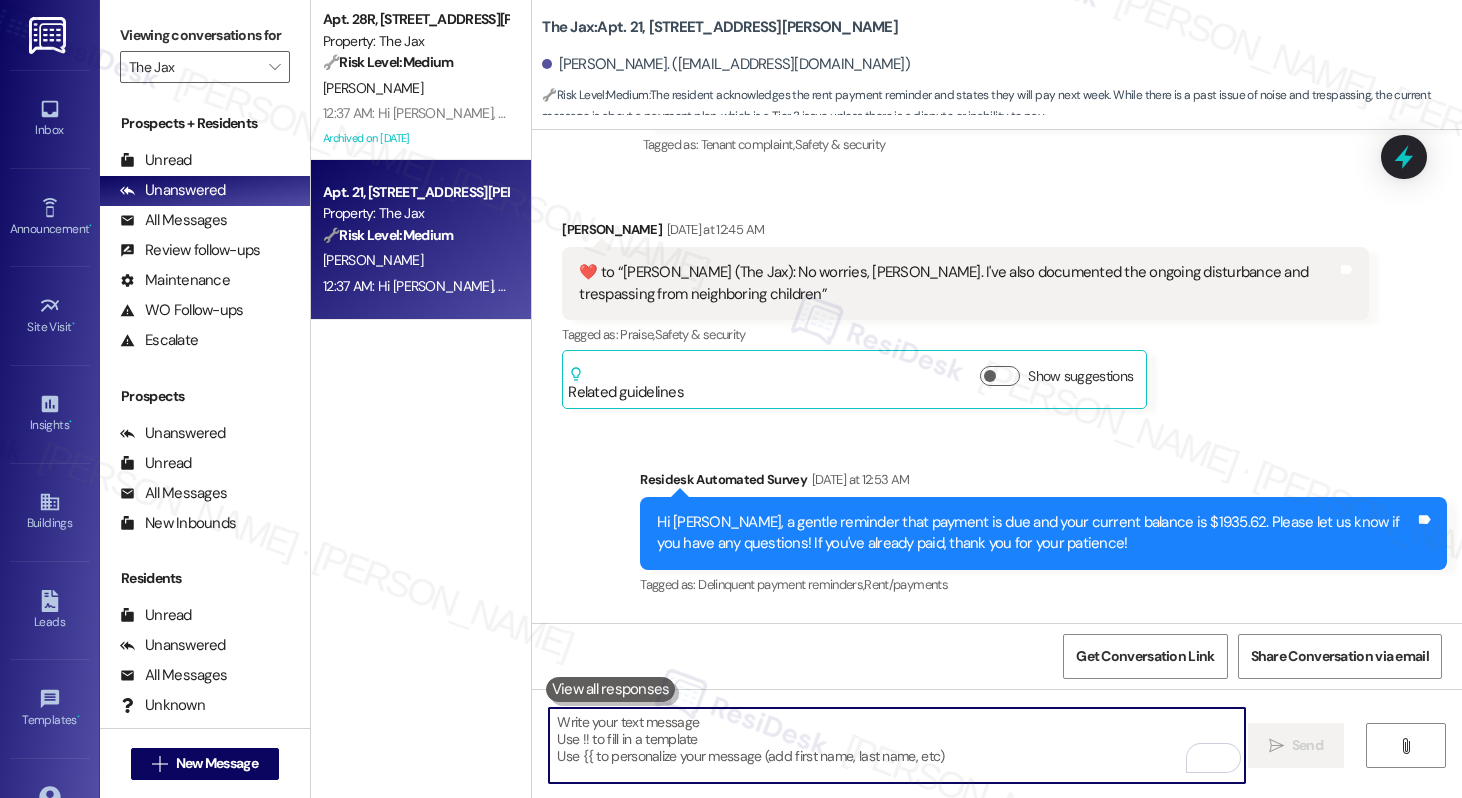 scroll, scrollTop: 27457, scrollLeft: 0, axis: vertical 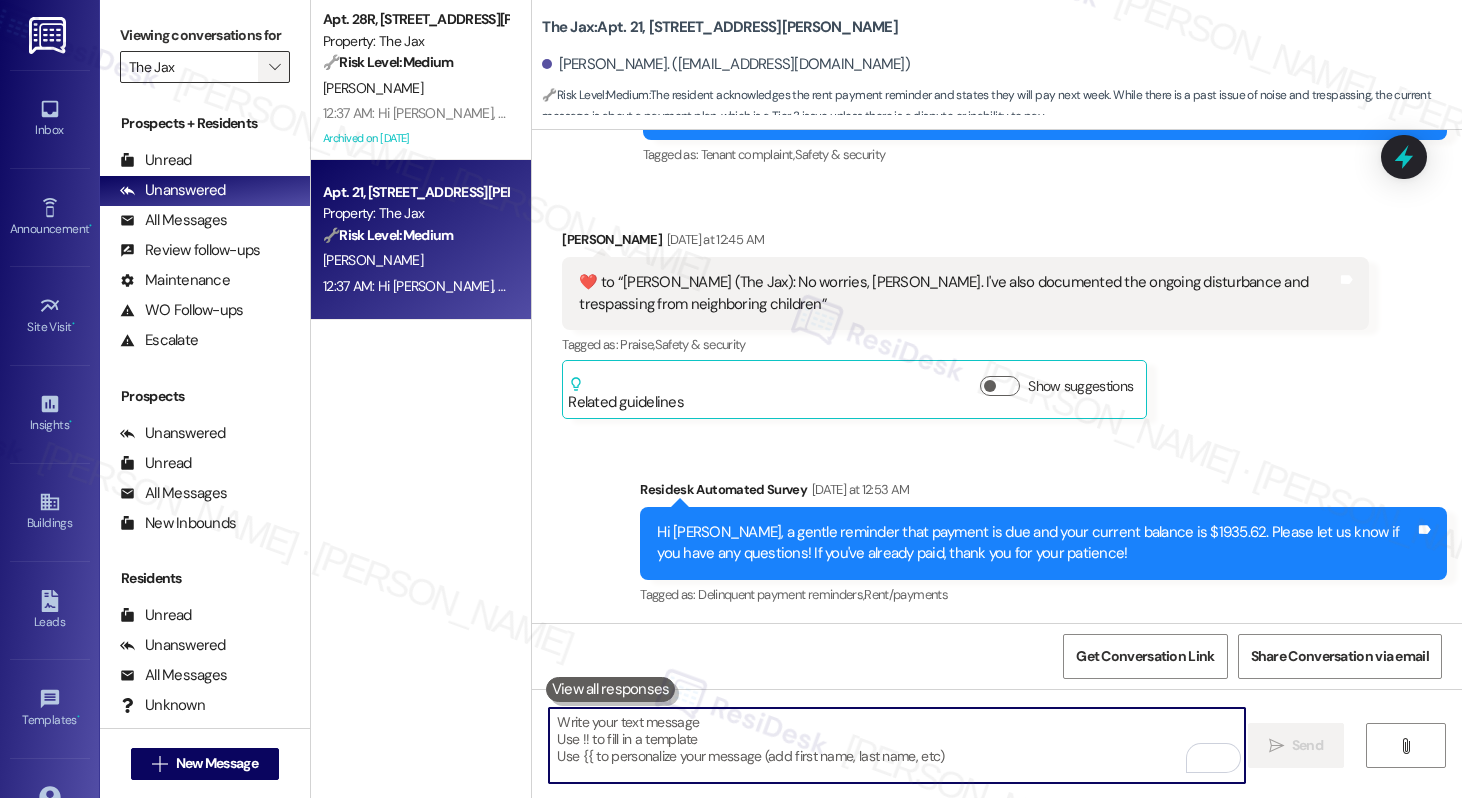 type 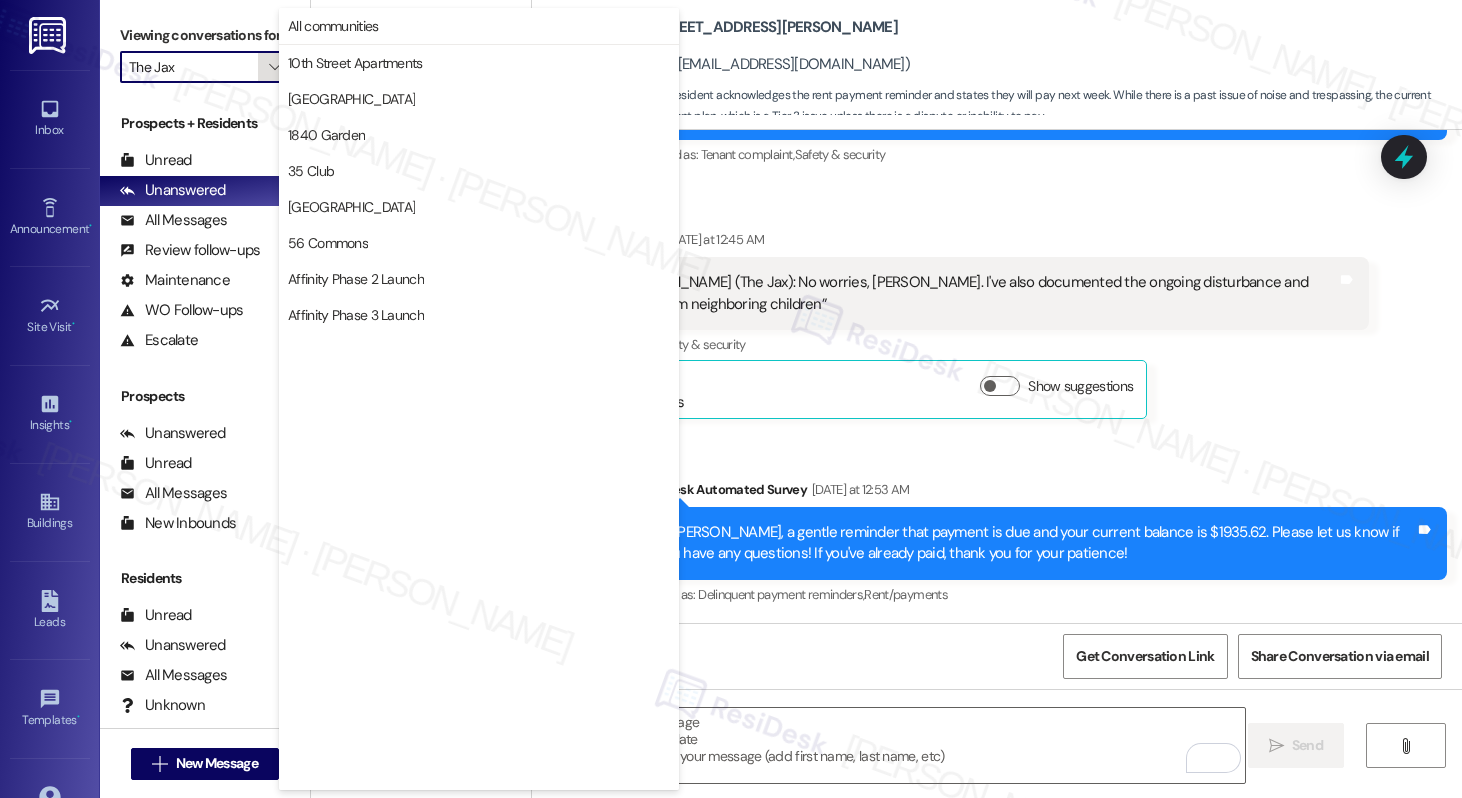 scroll, scrollTop: 3488, scrollLeft: 0, axis: vertical 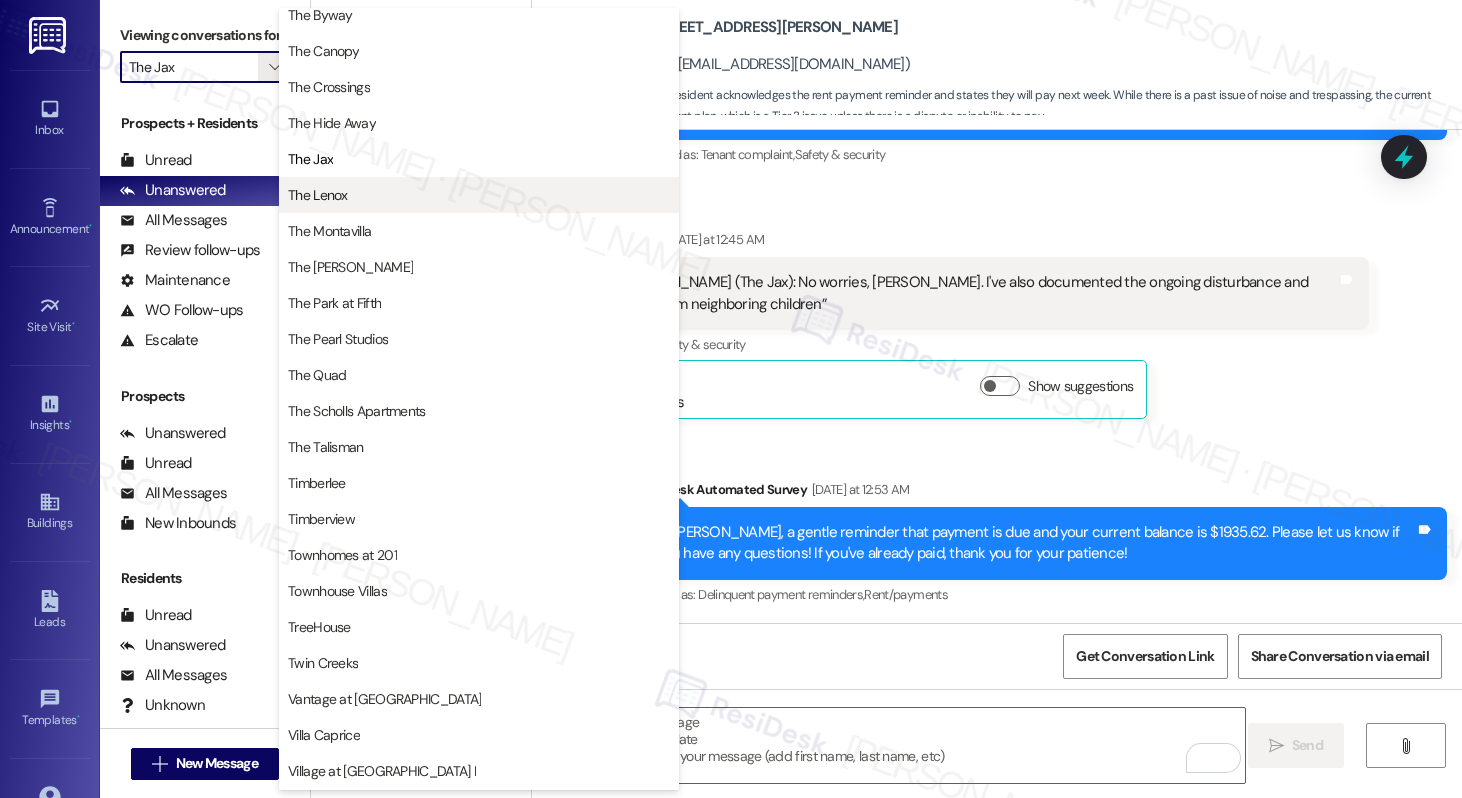 click on "The Lenox" at bounding box center (479, 195) 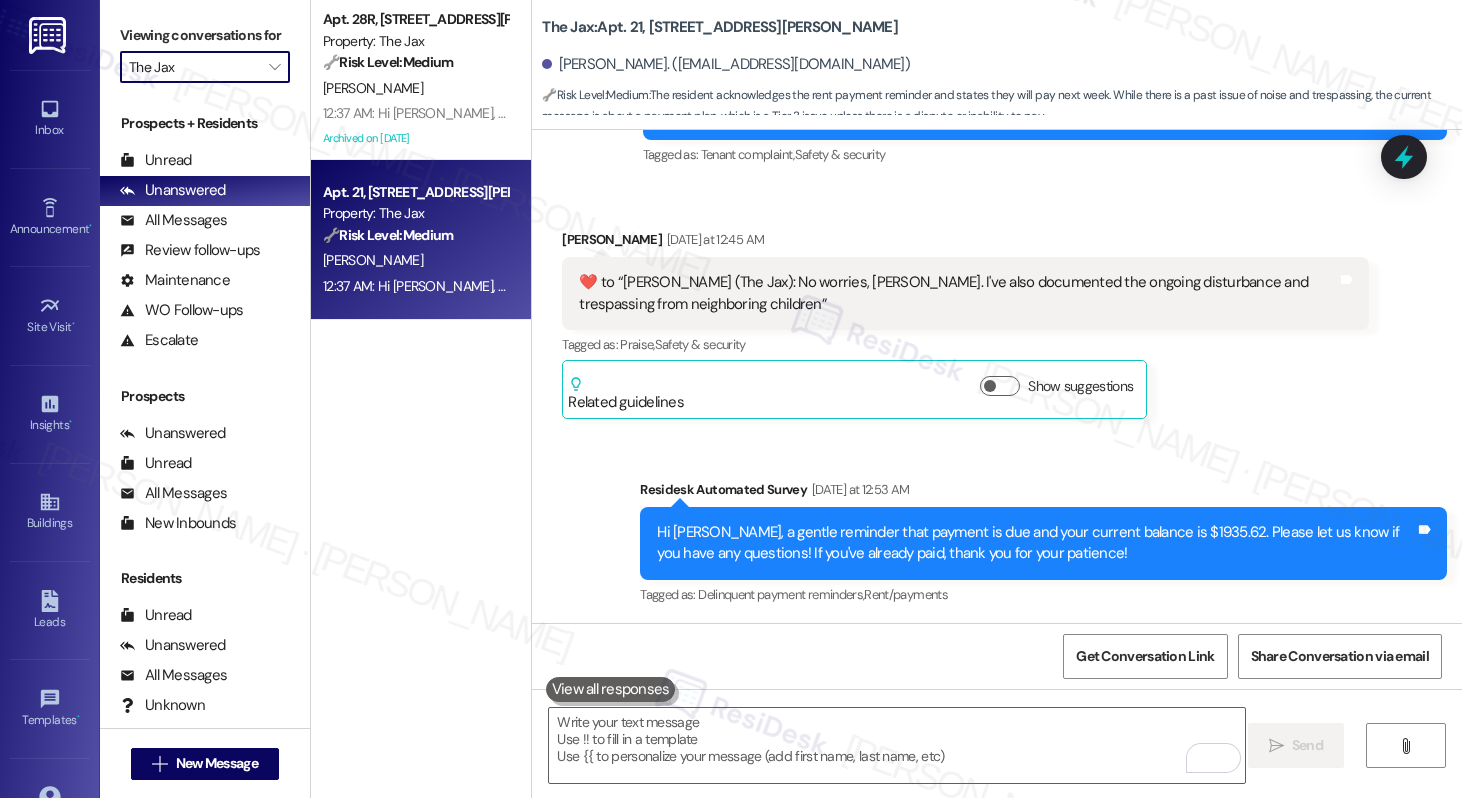 type on "The Lenox" 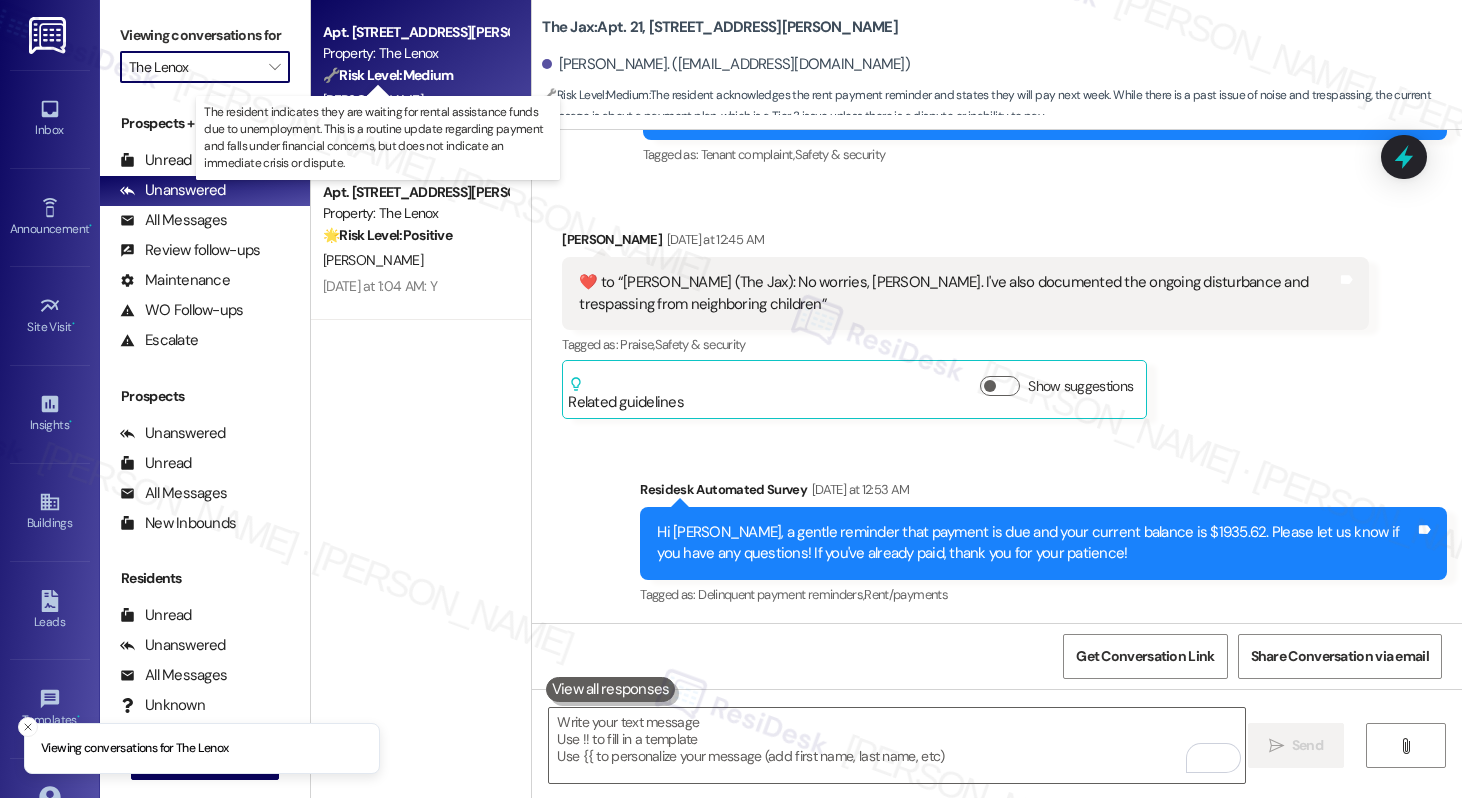 click on "🔧  Risk Level:  Medium" at bounding box center (388, 75) 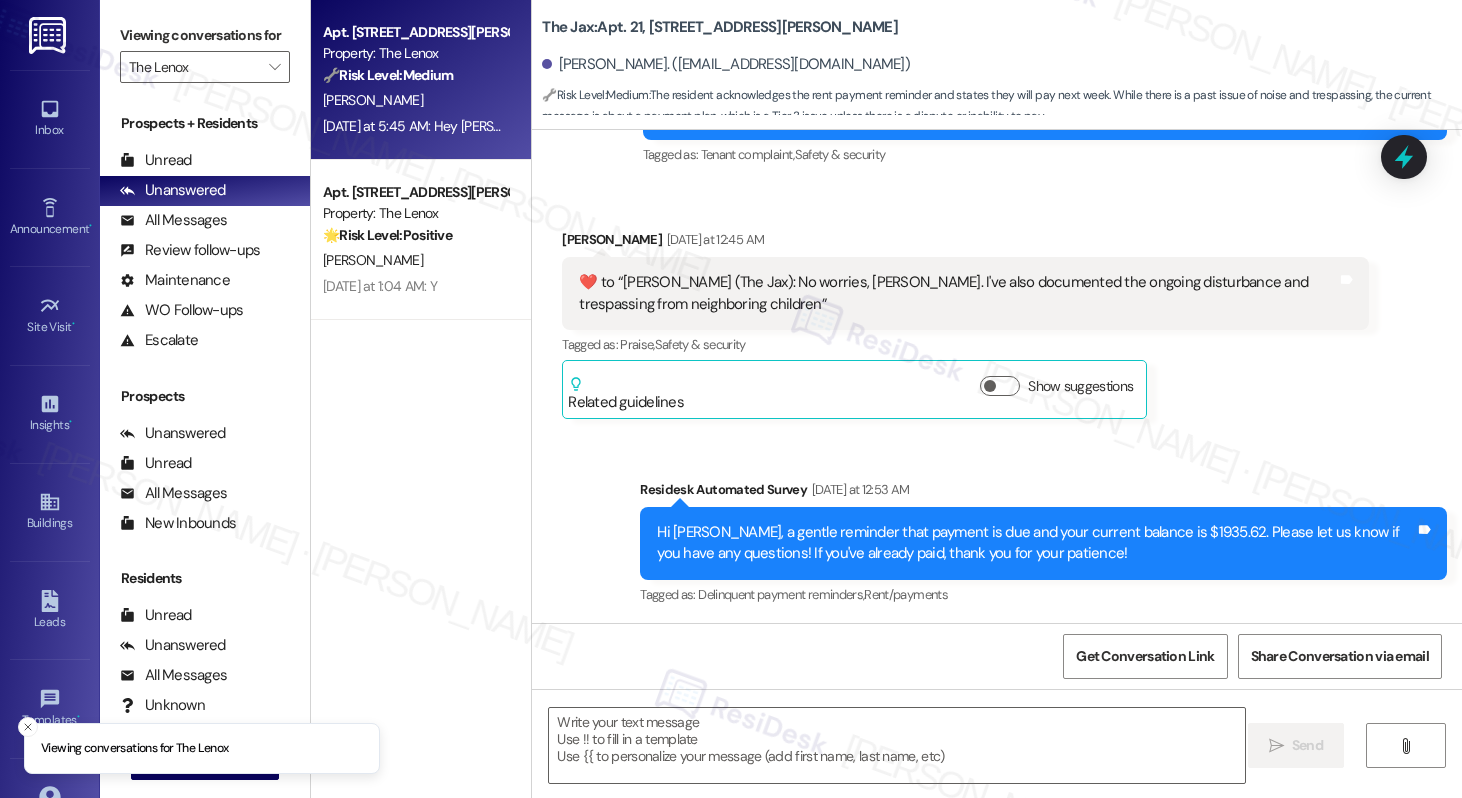 type on "Fetching suggested responses. Please feel free to read through the conversation in the meantime." 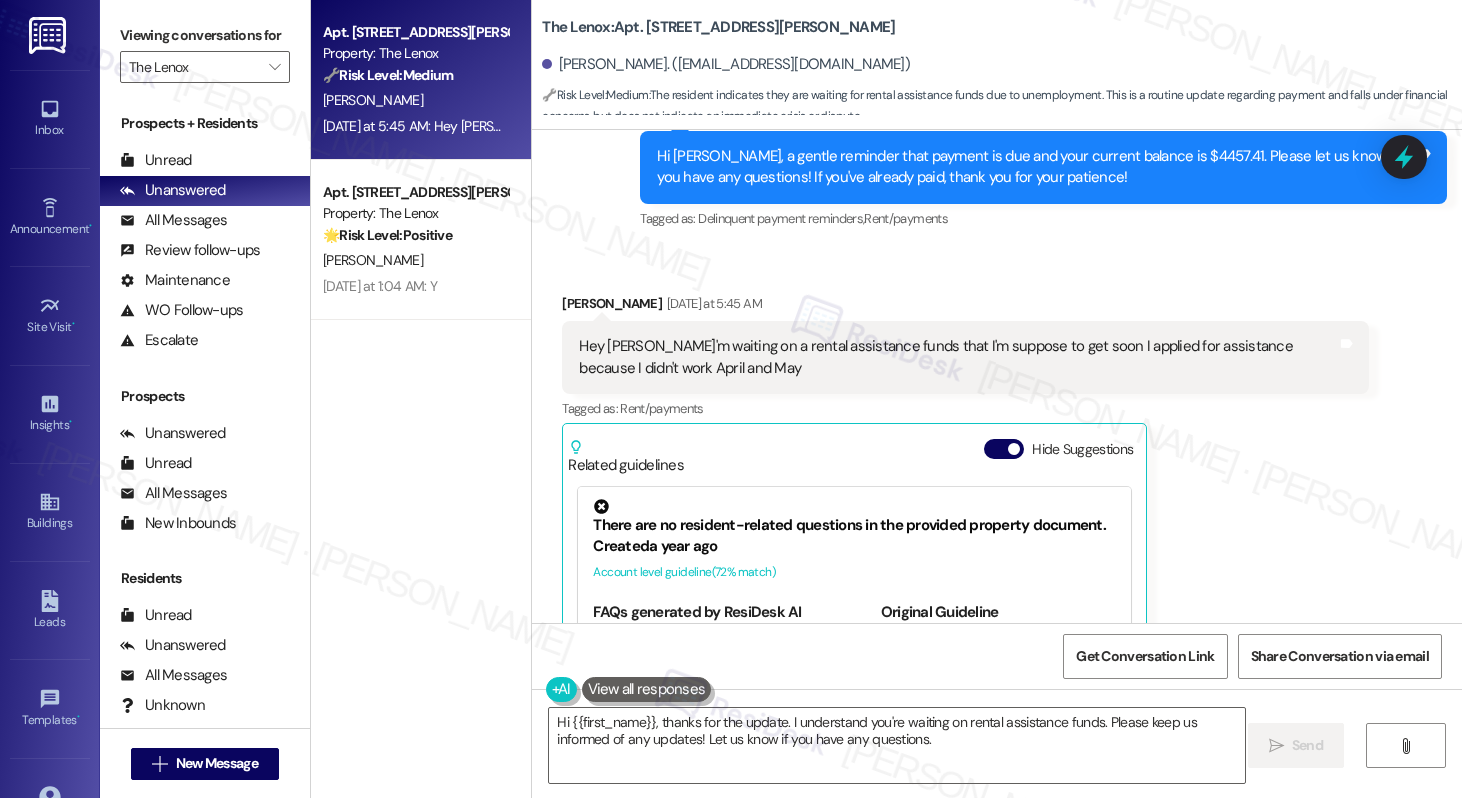 scroll, scrollTop: 3159, scrollLeft: 0, axis: vertical 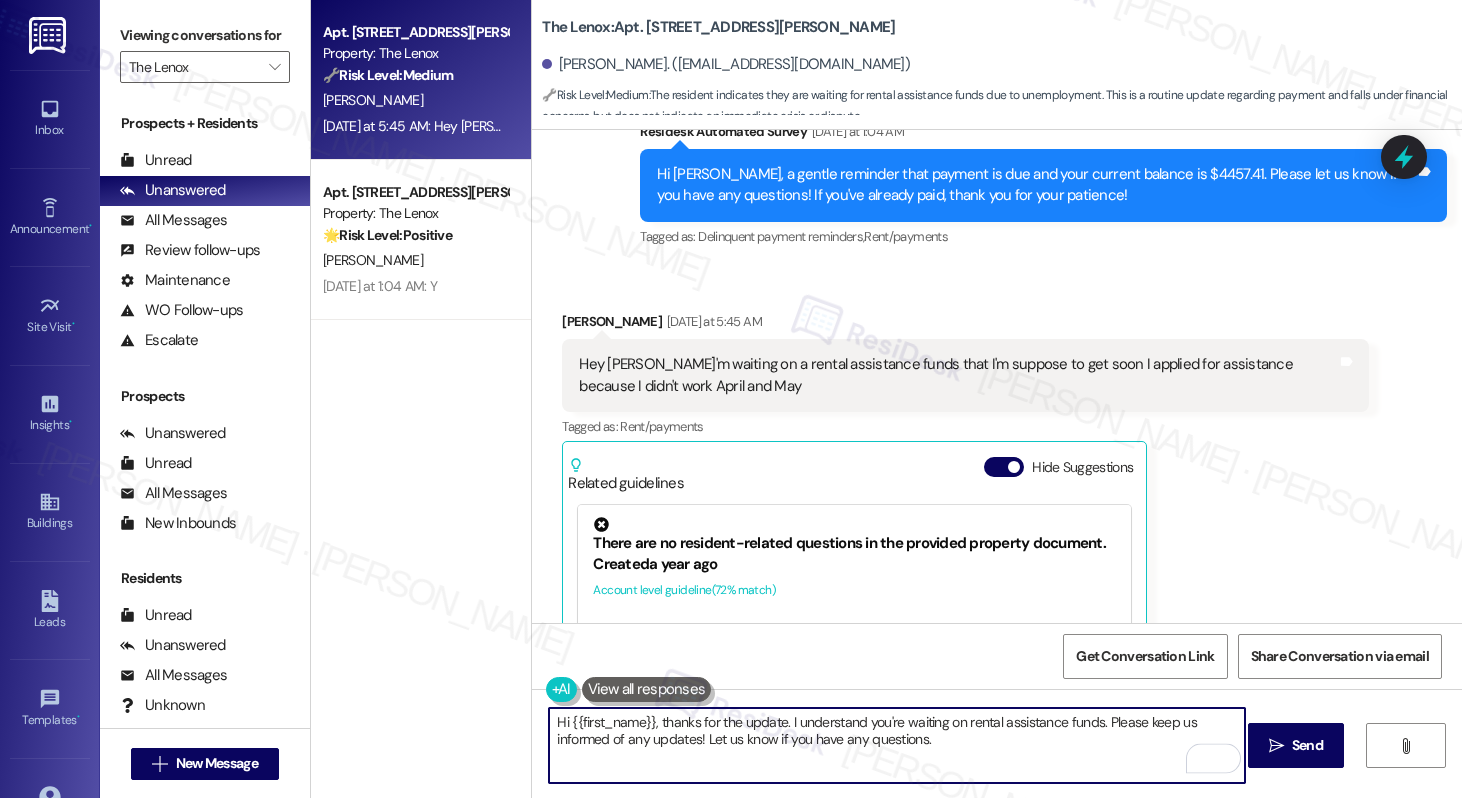 drag, startPoint x: 1098, startPoint y: 723, endPoint x: 1096, endPoint y: 743, distance: 20.09975 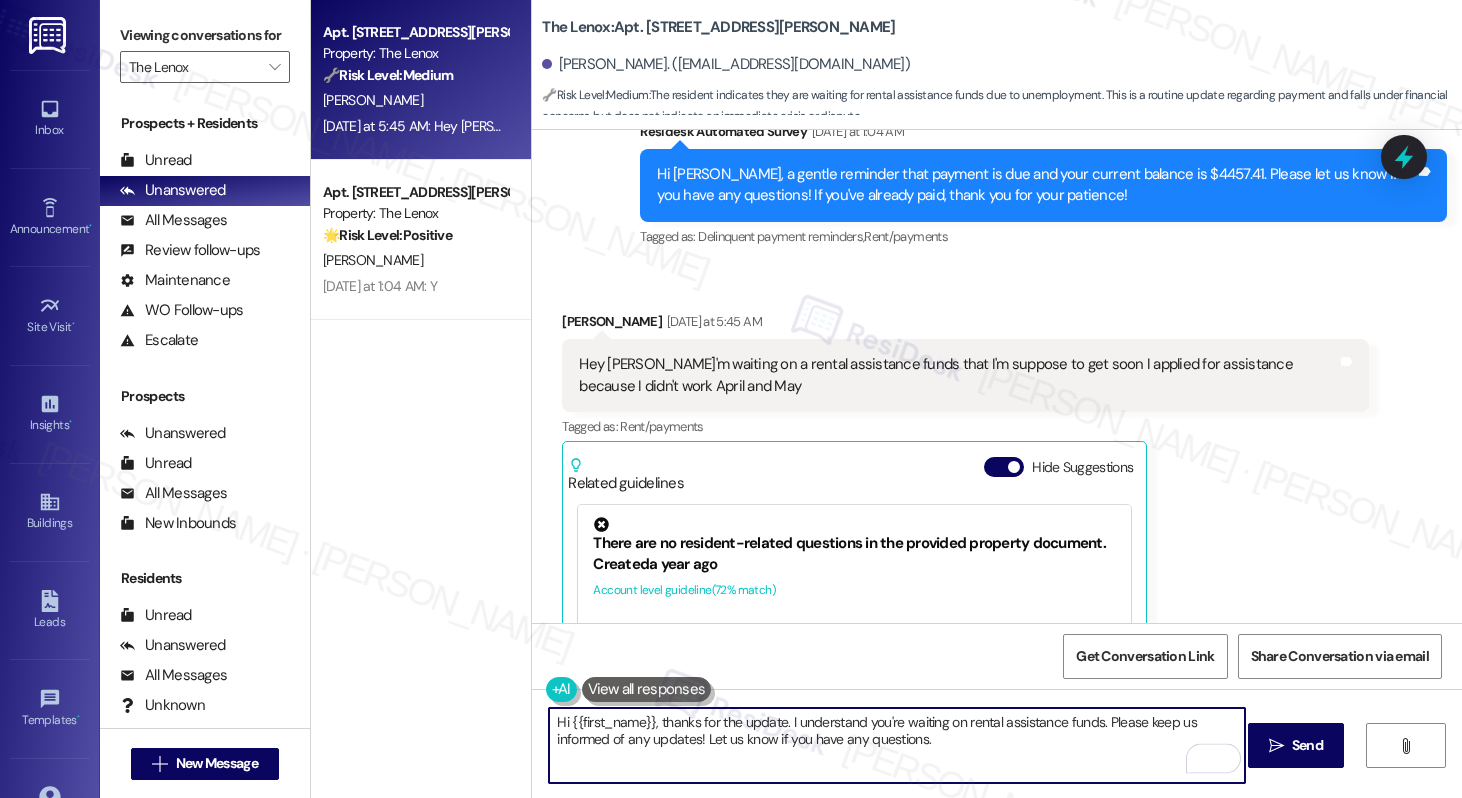 click on "Hi {{first_name}}, thanks for the update. I understand you're waiting on rental assistance funds. Please keep us informed of any updates! Let us know if you have any questions." at bounding box center (896, 745) 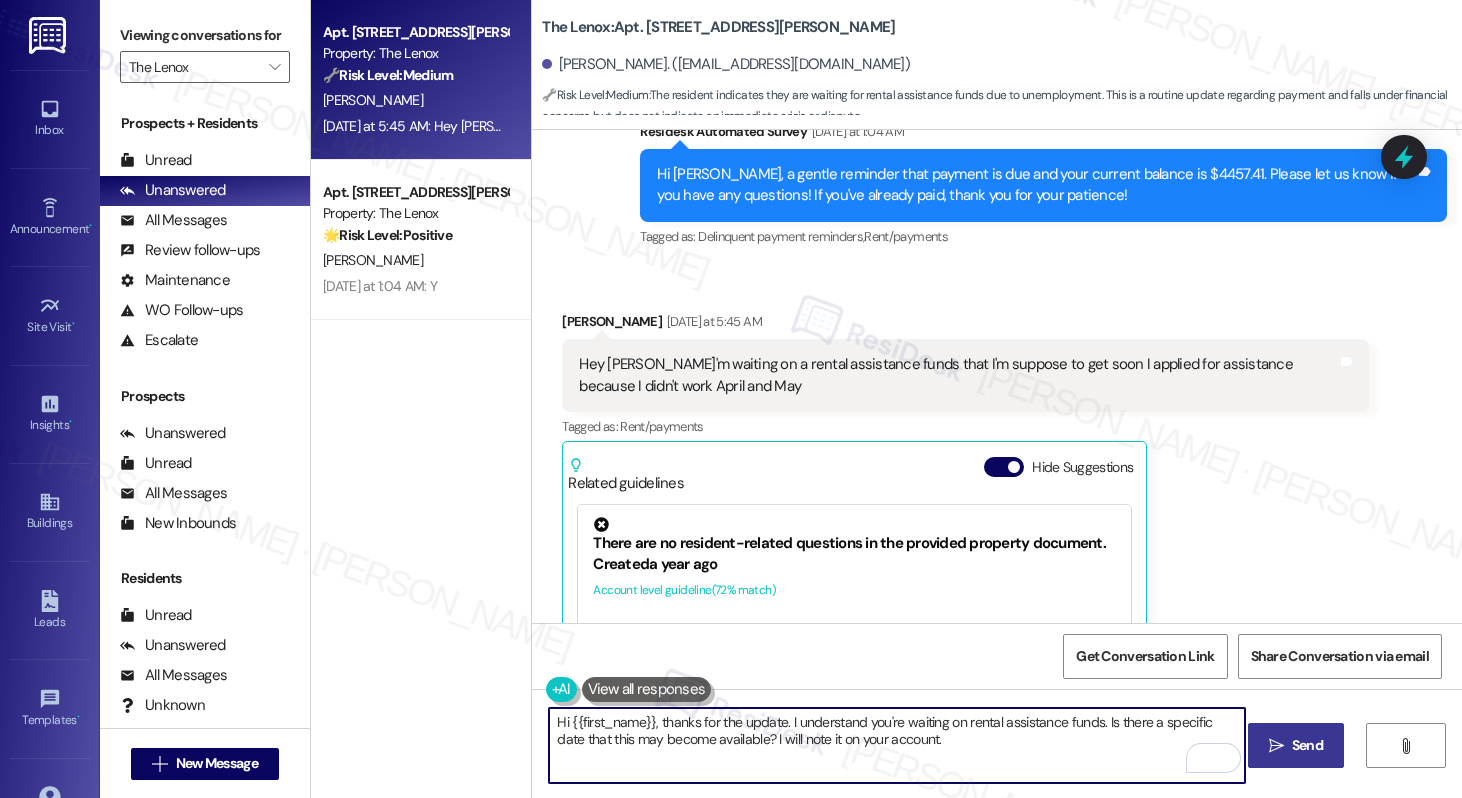 type on "Hi {{first_name}}, thanks for the update. I understand you're waiting on rental assistance funds. Is there a specific date that this may become available? I will note it on your account." 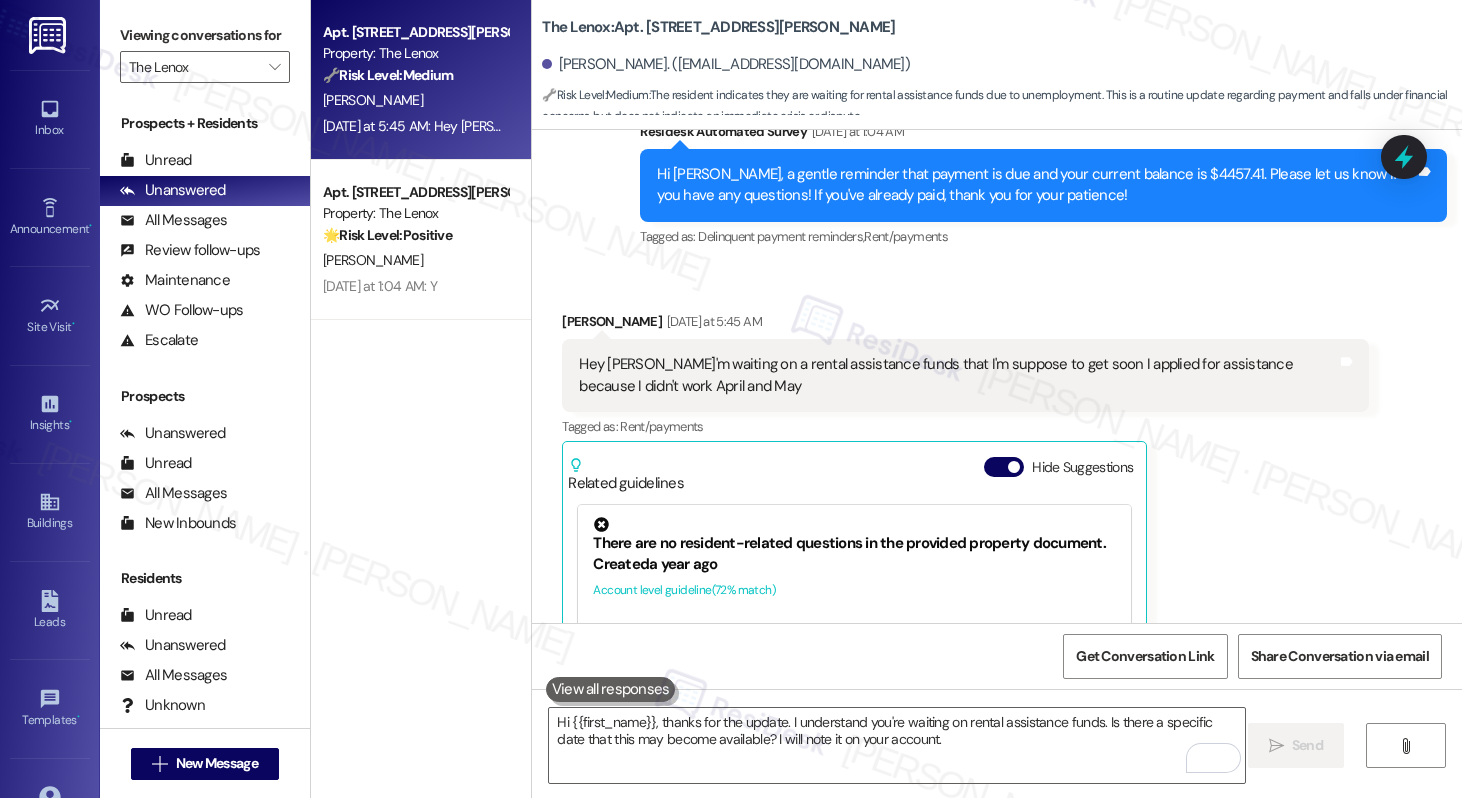 type 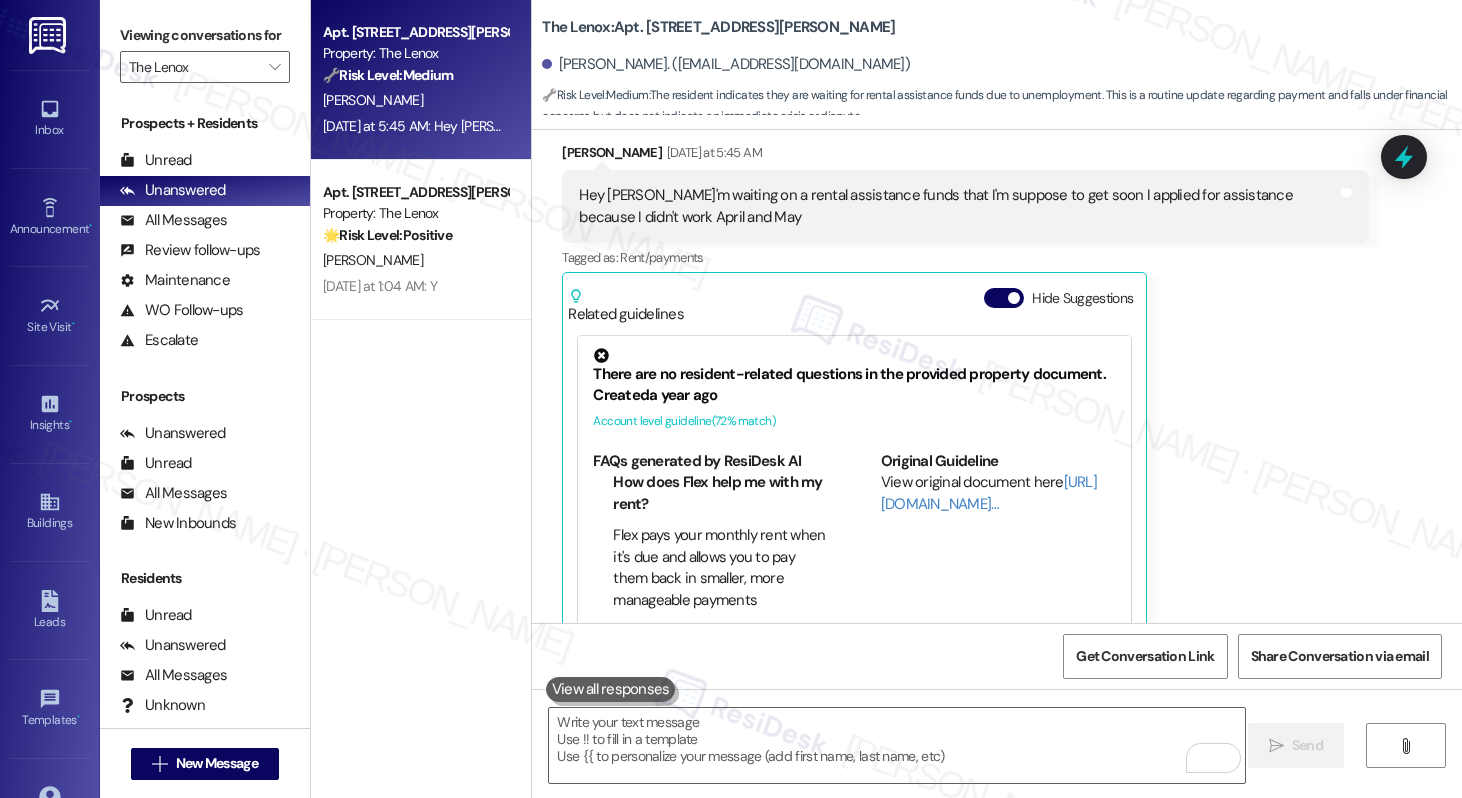 scroll, scrollTop: 3350, scrollLeft: 0, axis: vertical 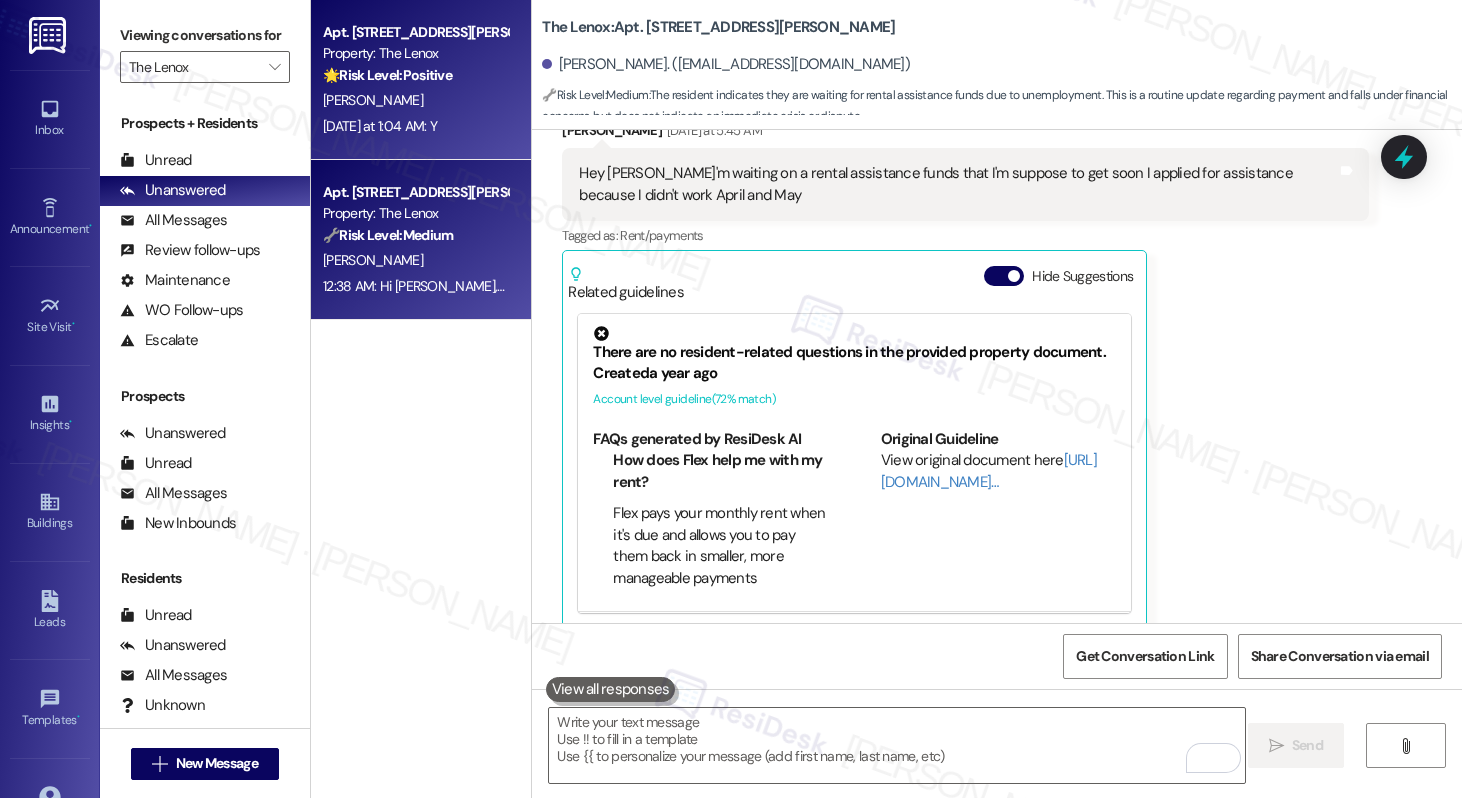 click on "Property: The Lenox" at bounding box center (415, 53) 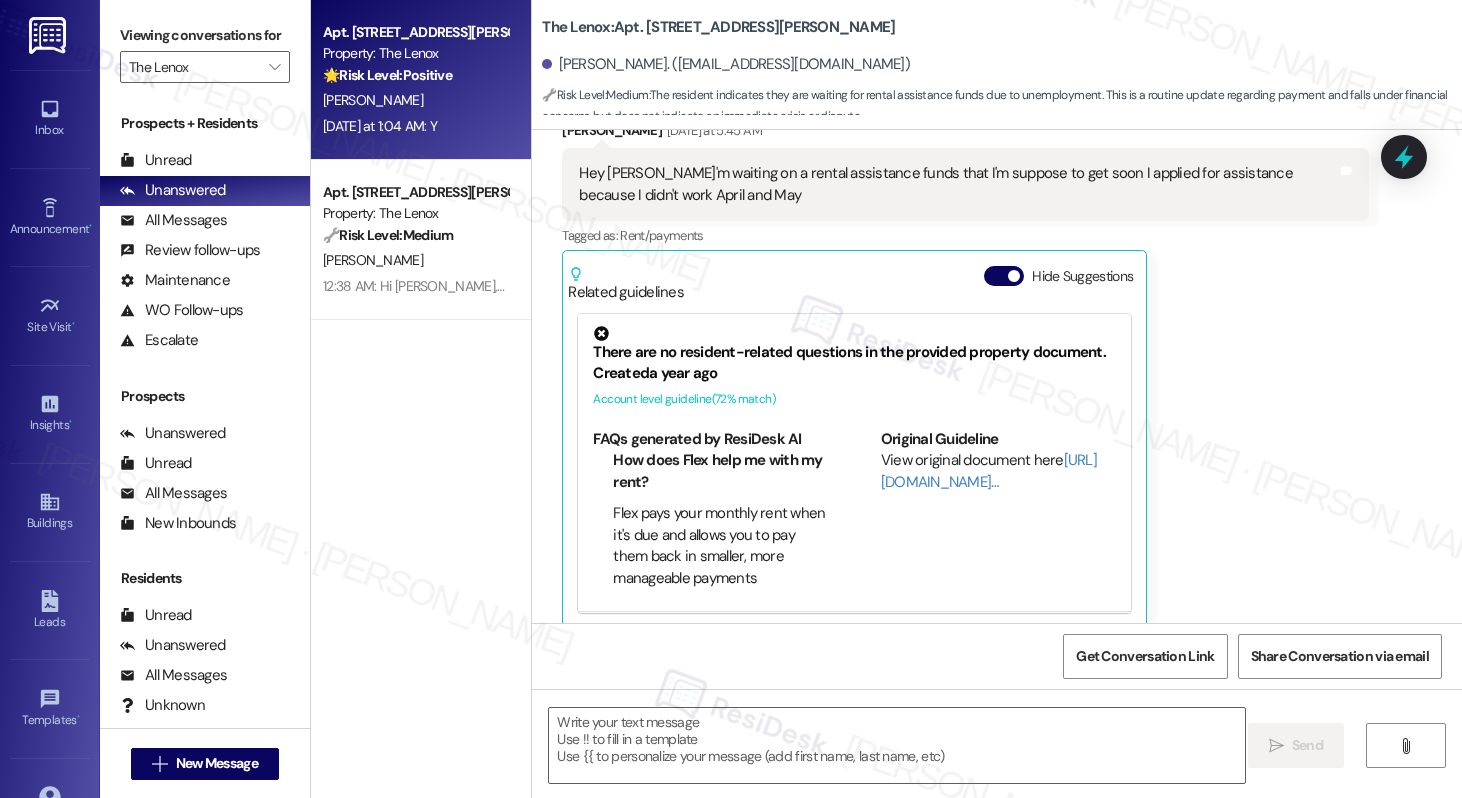 type on "Fetching suggested responses. Please feel free to read through the conversation in the meantime." 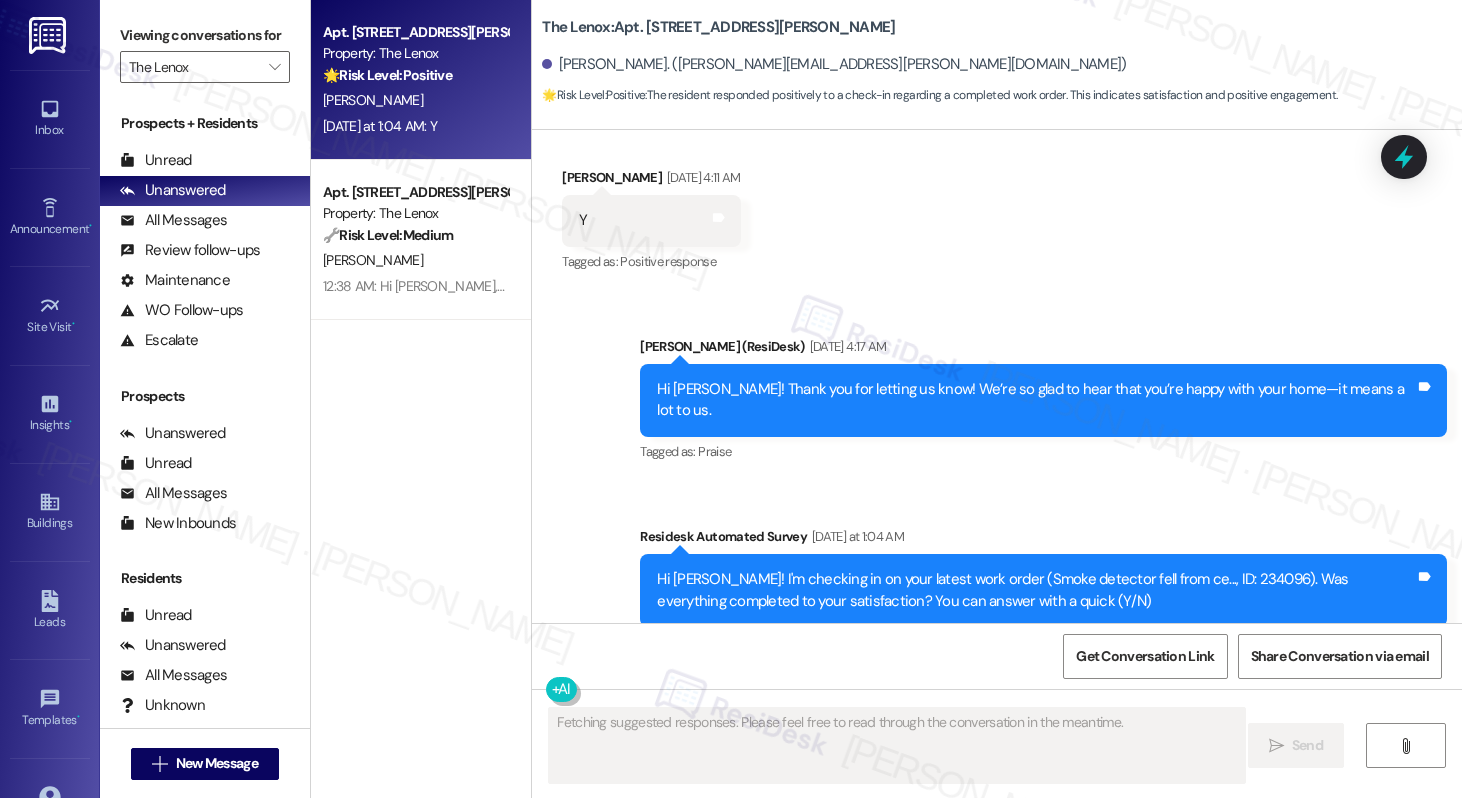 scroll, scrollTop: 2862, scrollLeft: 0, axis: vertical 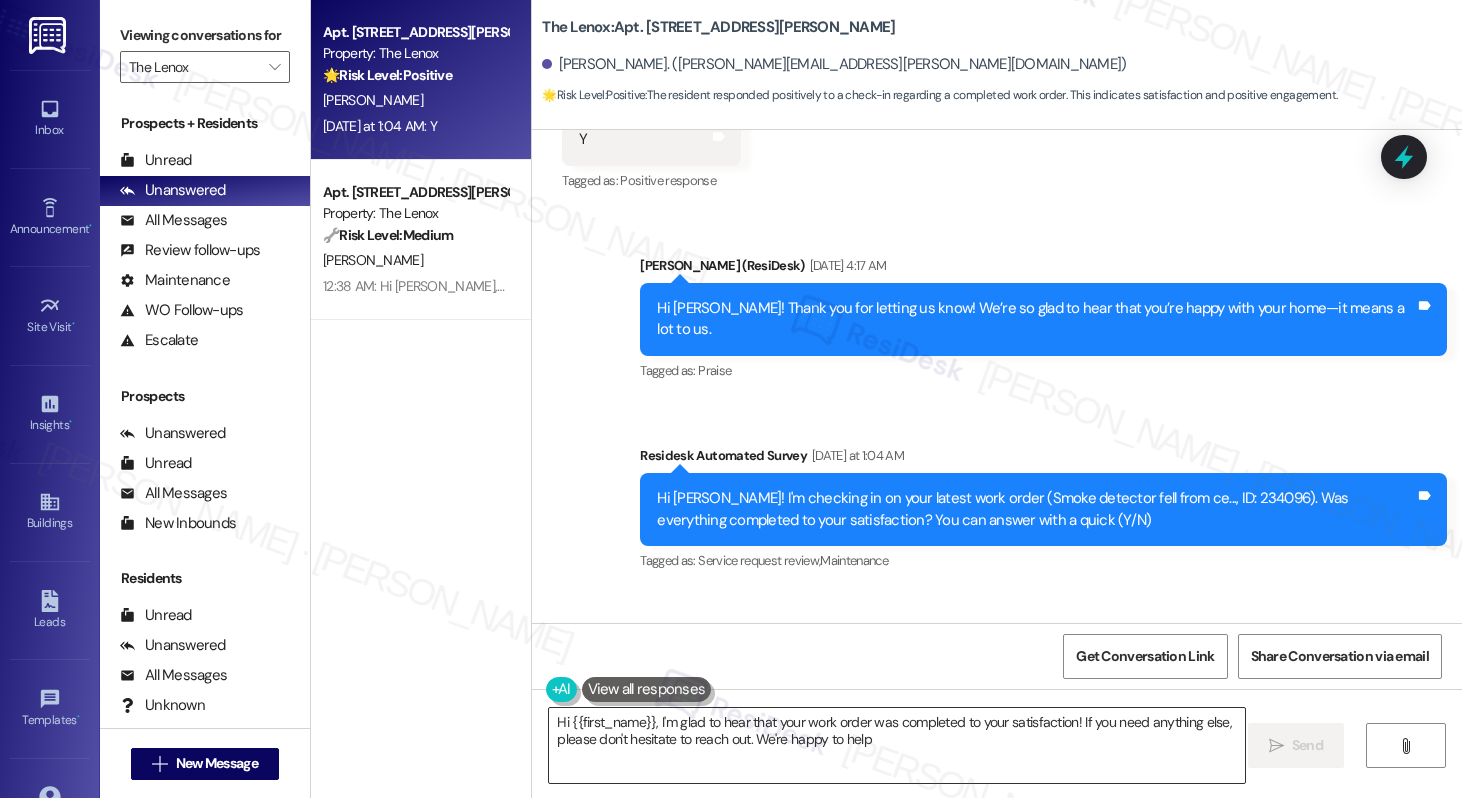 type on "Hi {{first_name}}, I'm glad to hear that your work order was completed to your satisfaction! If you need anything else, please don't hesitate to reach out. We're happy to help!" 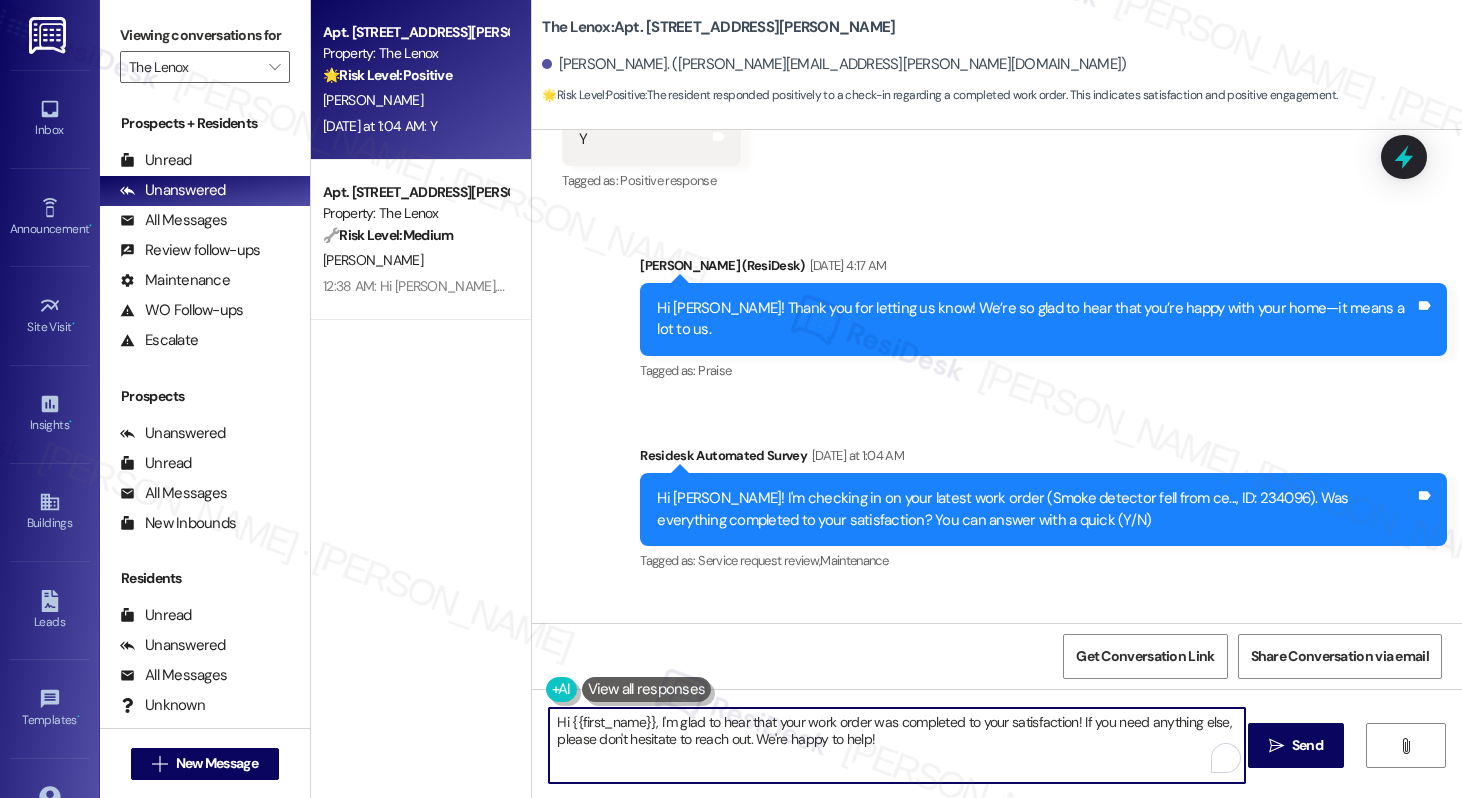 click on "Hi {{first_name}}, I'm glad to hear that your work order was completed to your satisfaction! If you need anything else, please don't hesitate to reach out. We're happy to help!" at bounding box center [896, 745] 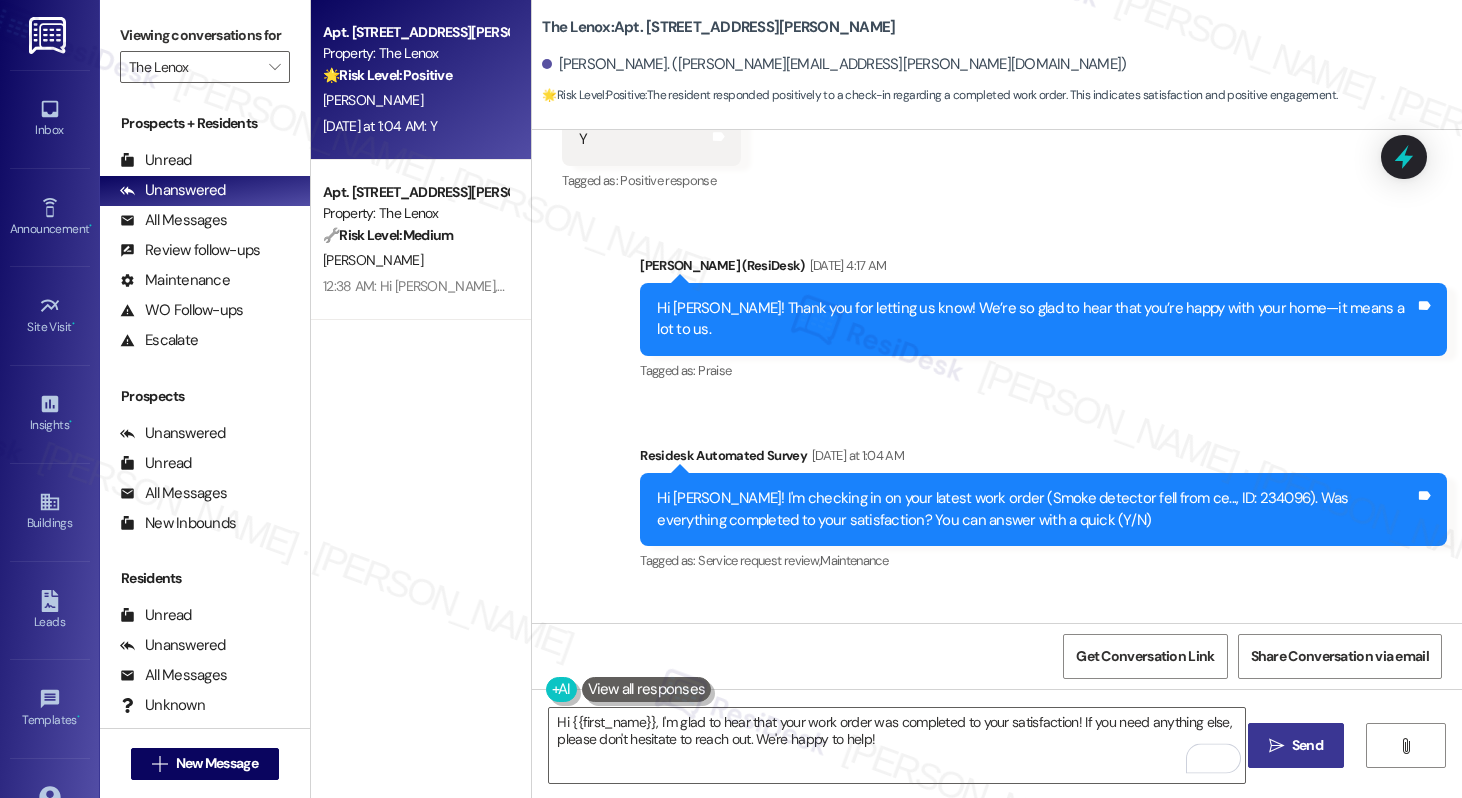 click on "Send" at bounding box center (1307, 745) 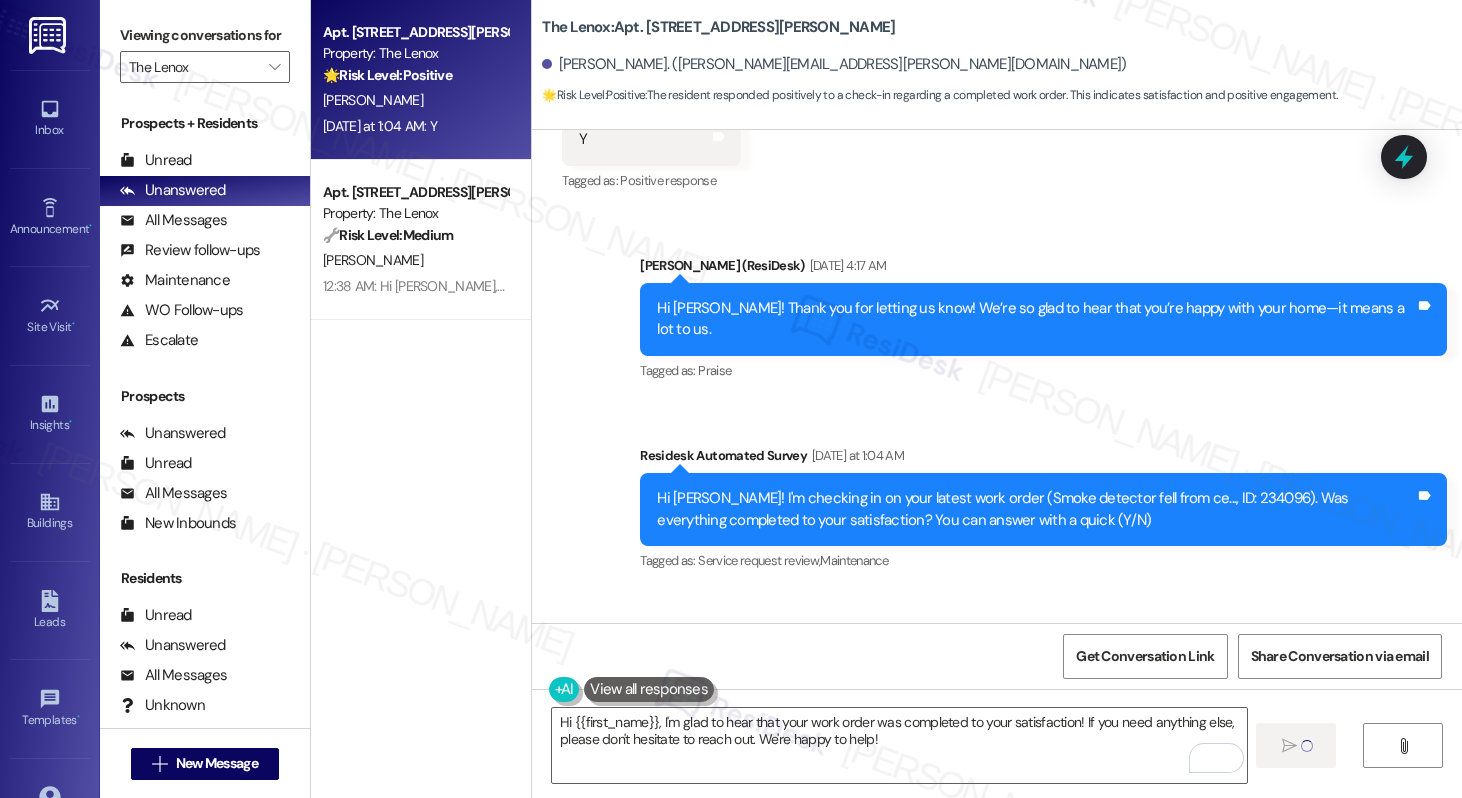 type 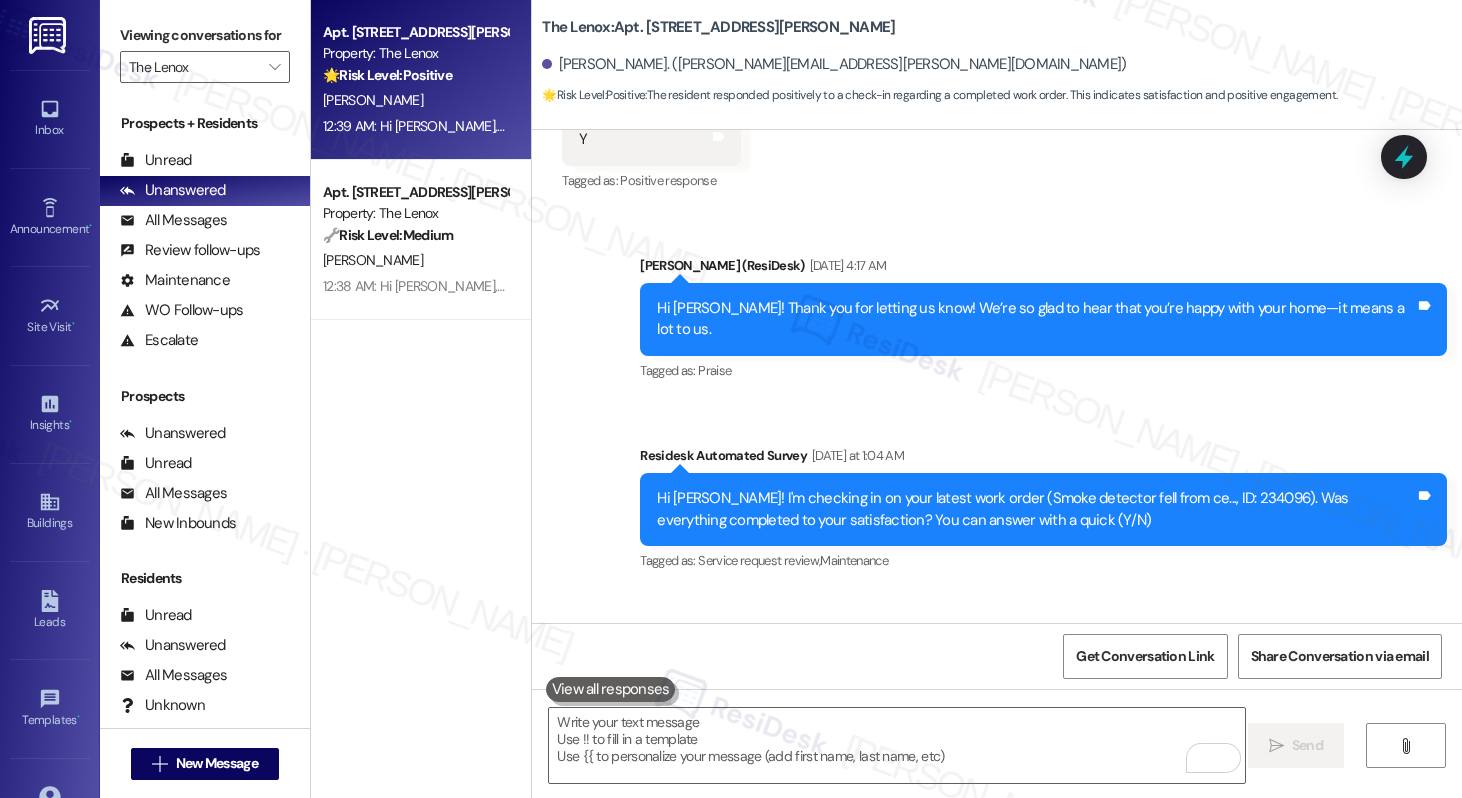 scroll, scrollTop: 3024, scrollLeft: 0, axis: vertical 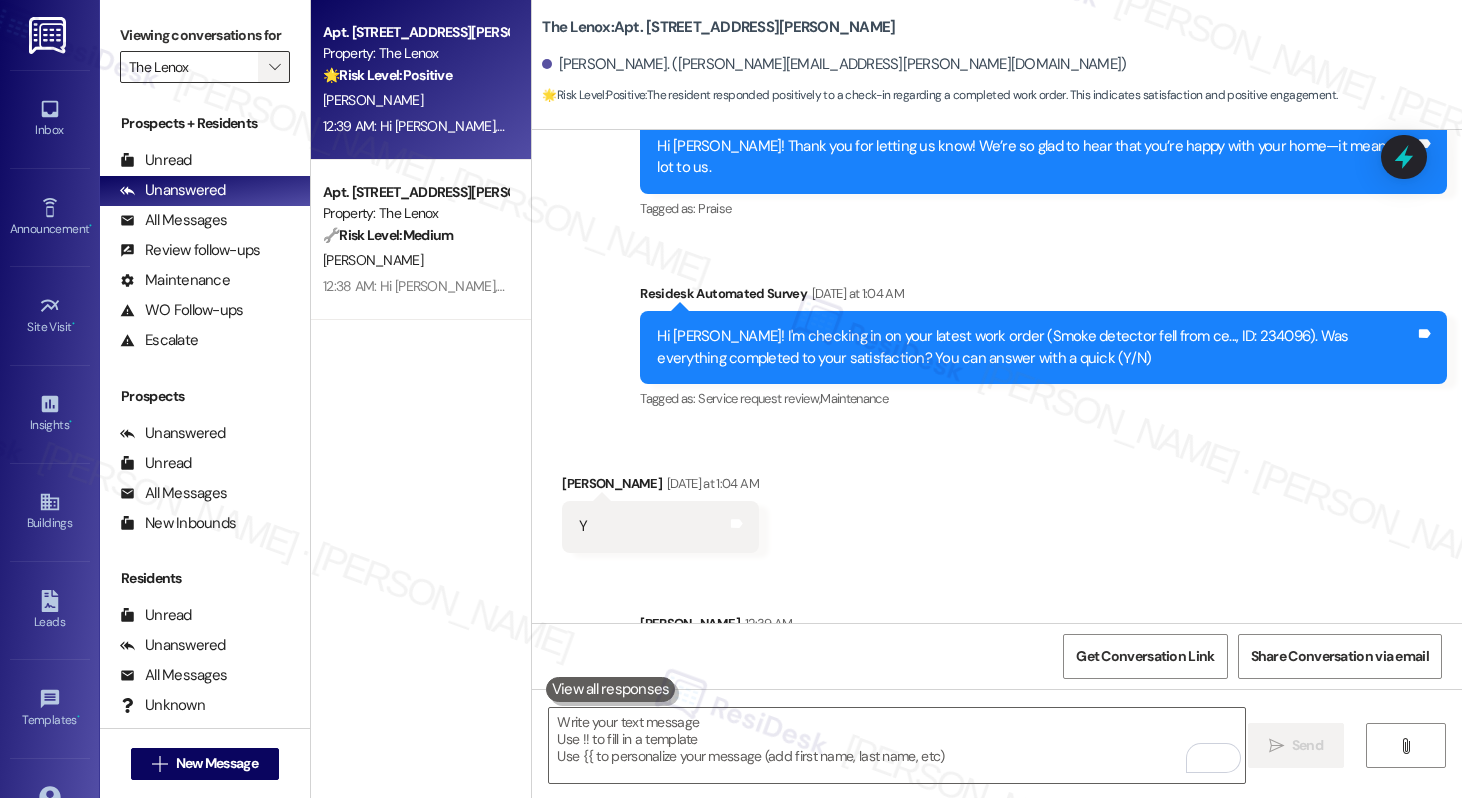 click on "" at bounding box center (274, 67) 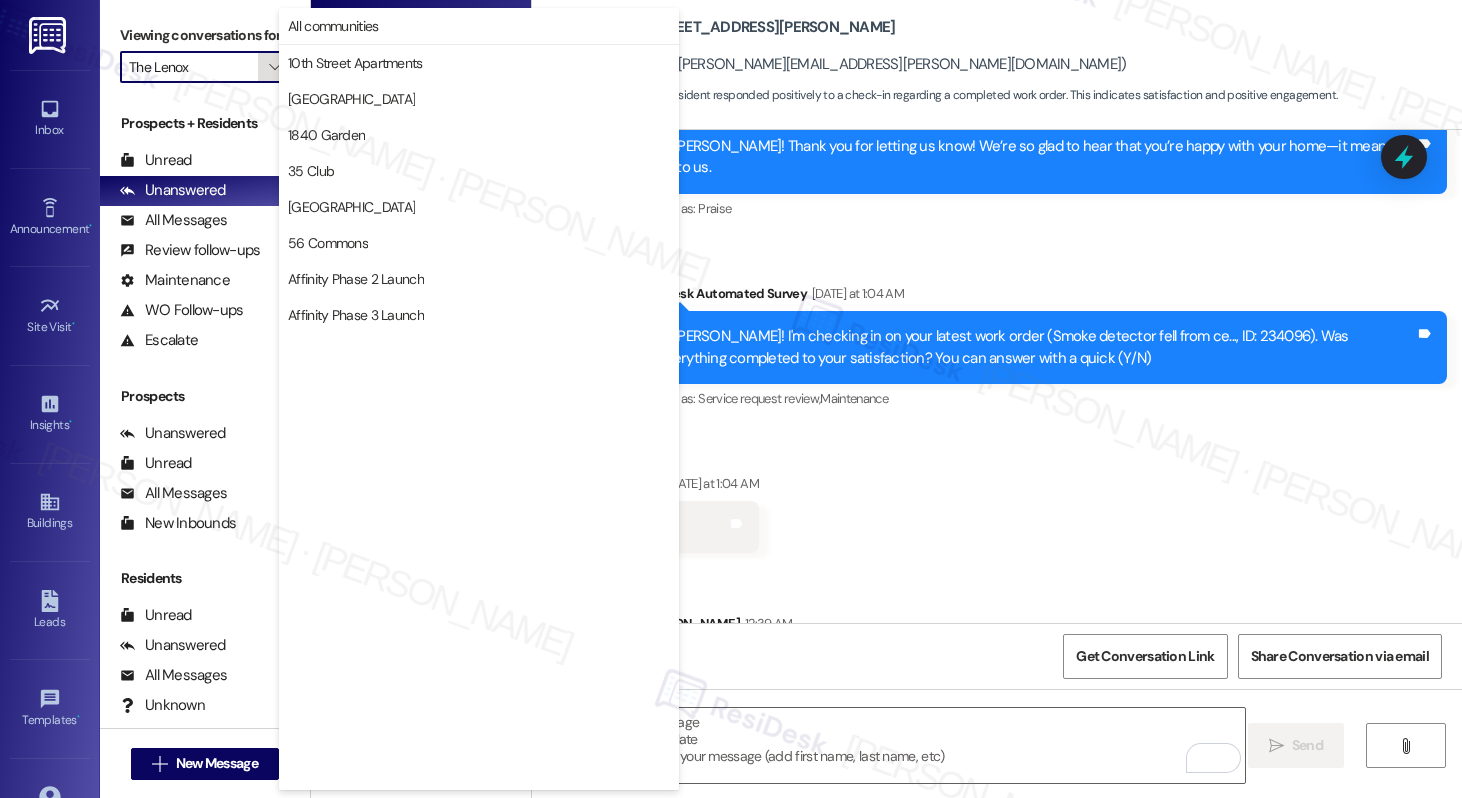 scroll, scrollTop: 3488, scrollLeft: 0, axis: vertical 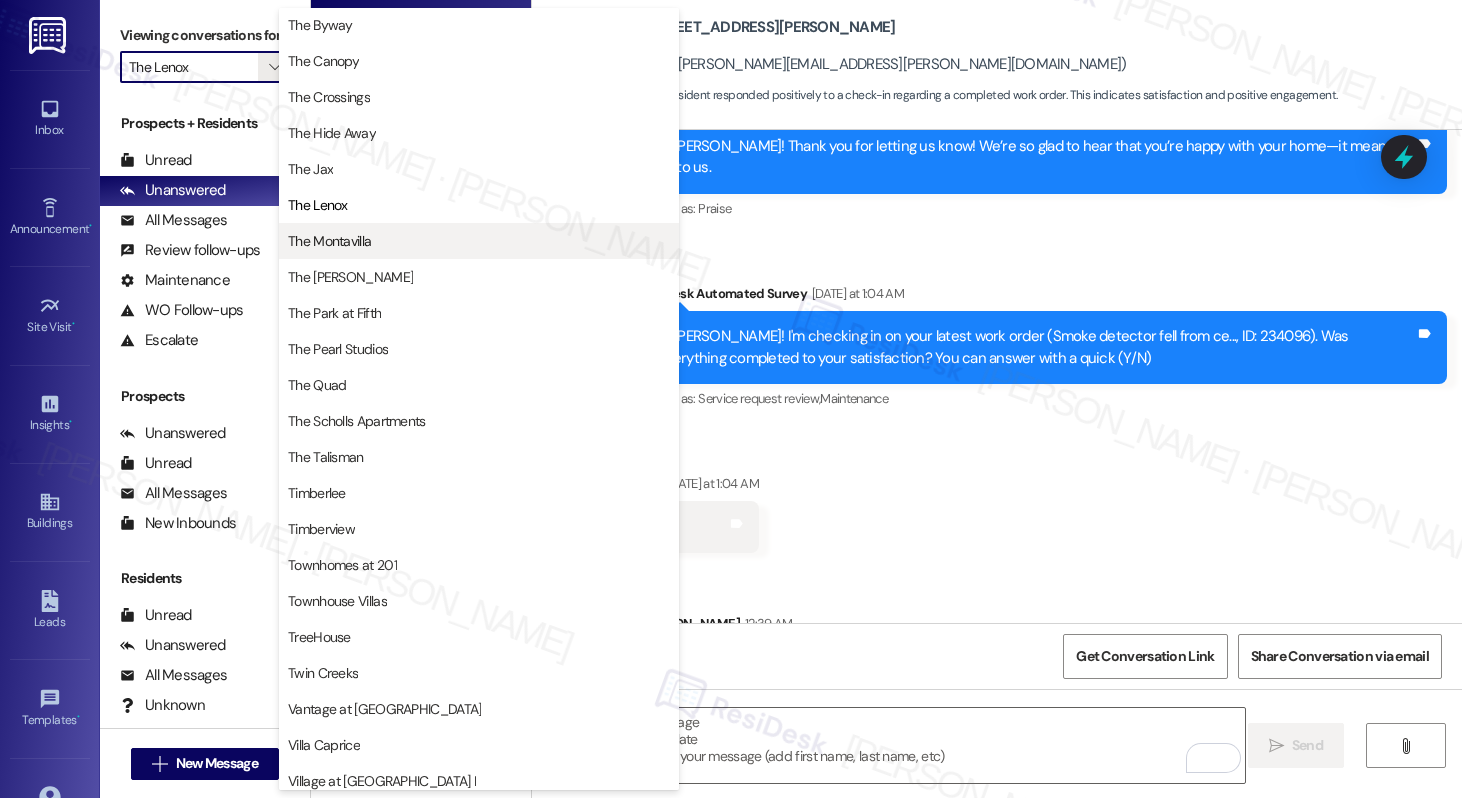 click on "The Montavilla" at bounding box center [329, 241] 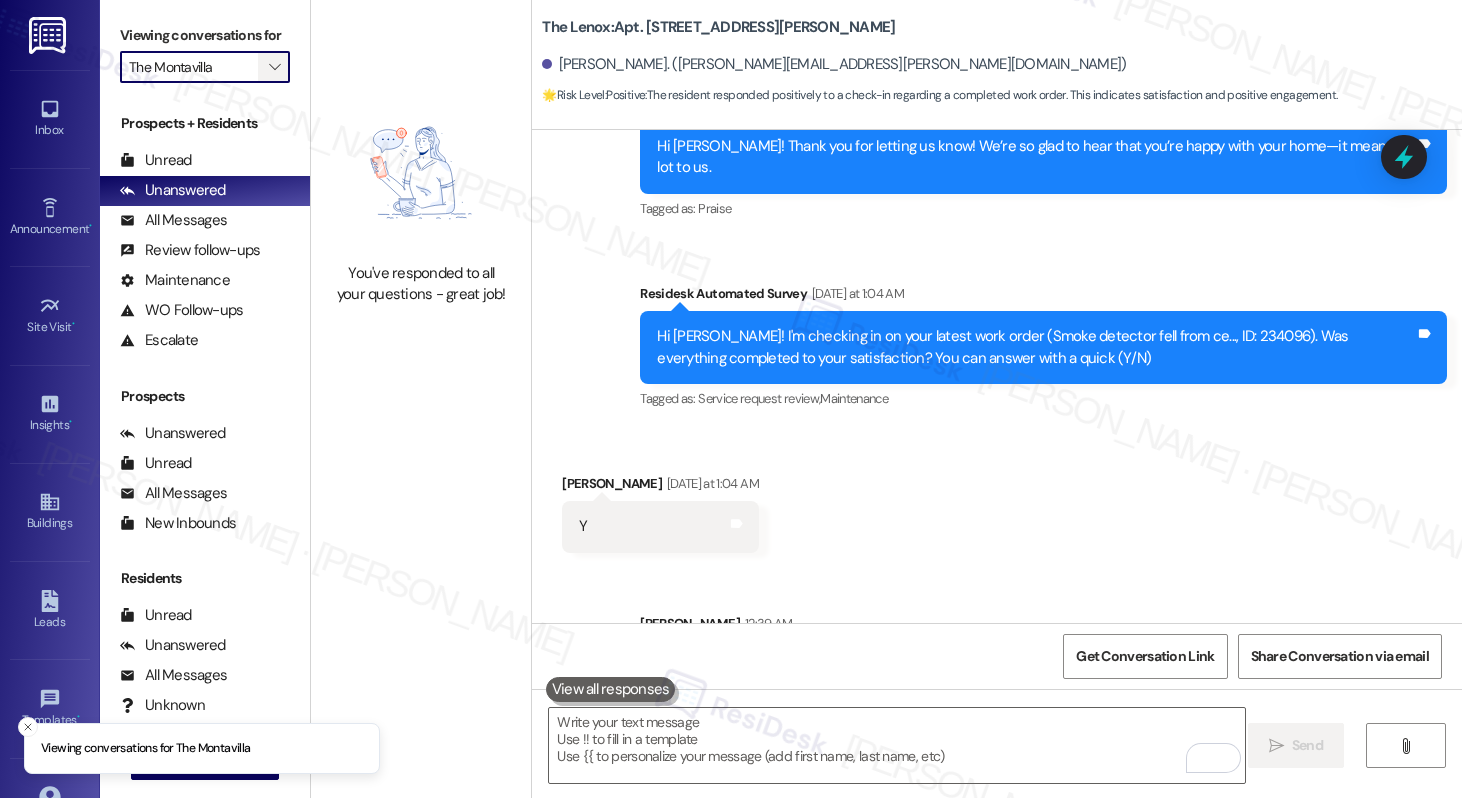 click on "" at bounding box center (274, 67) 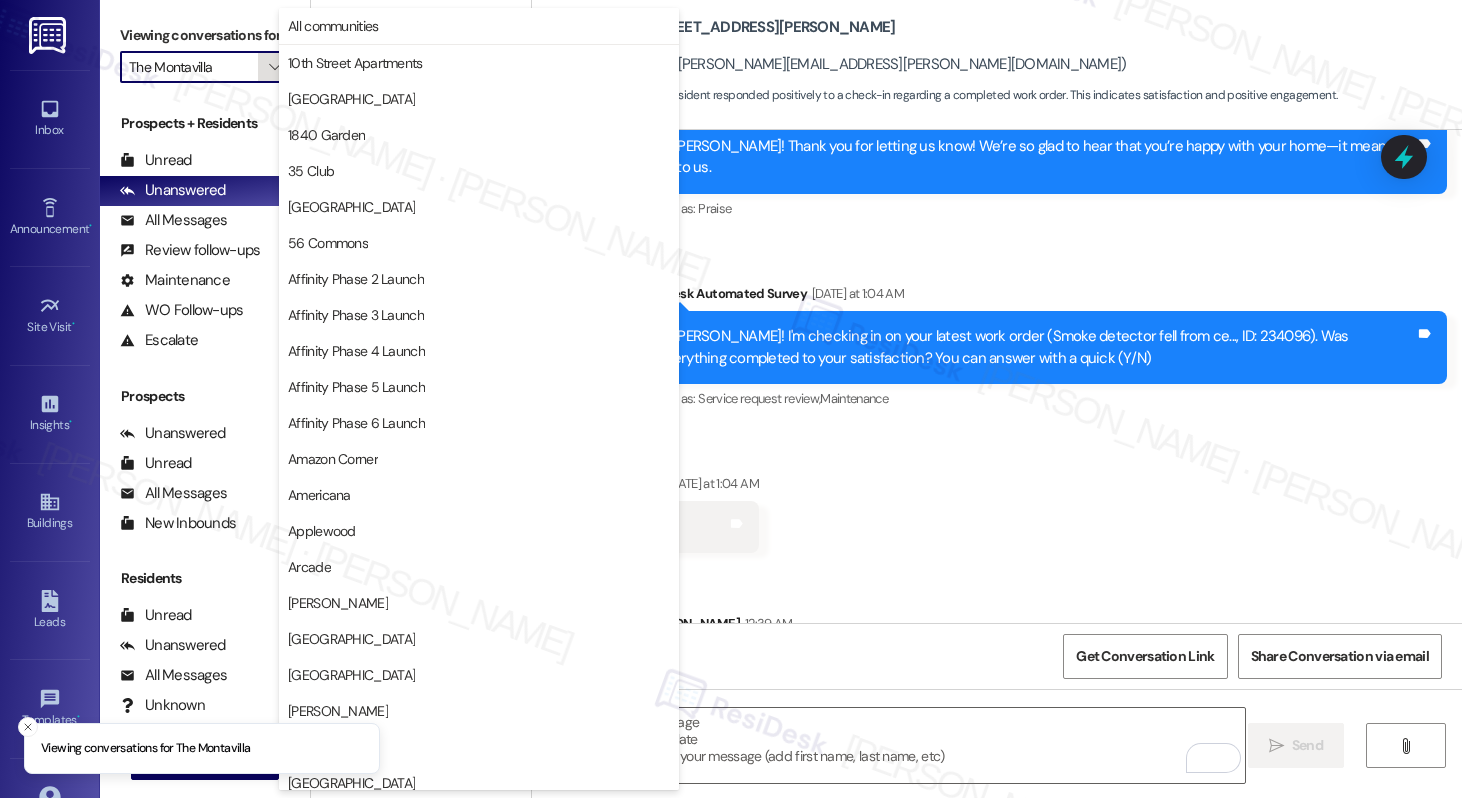 scroll, scrollTop: 3488, scrollLeft: 0, axis: vertical 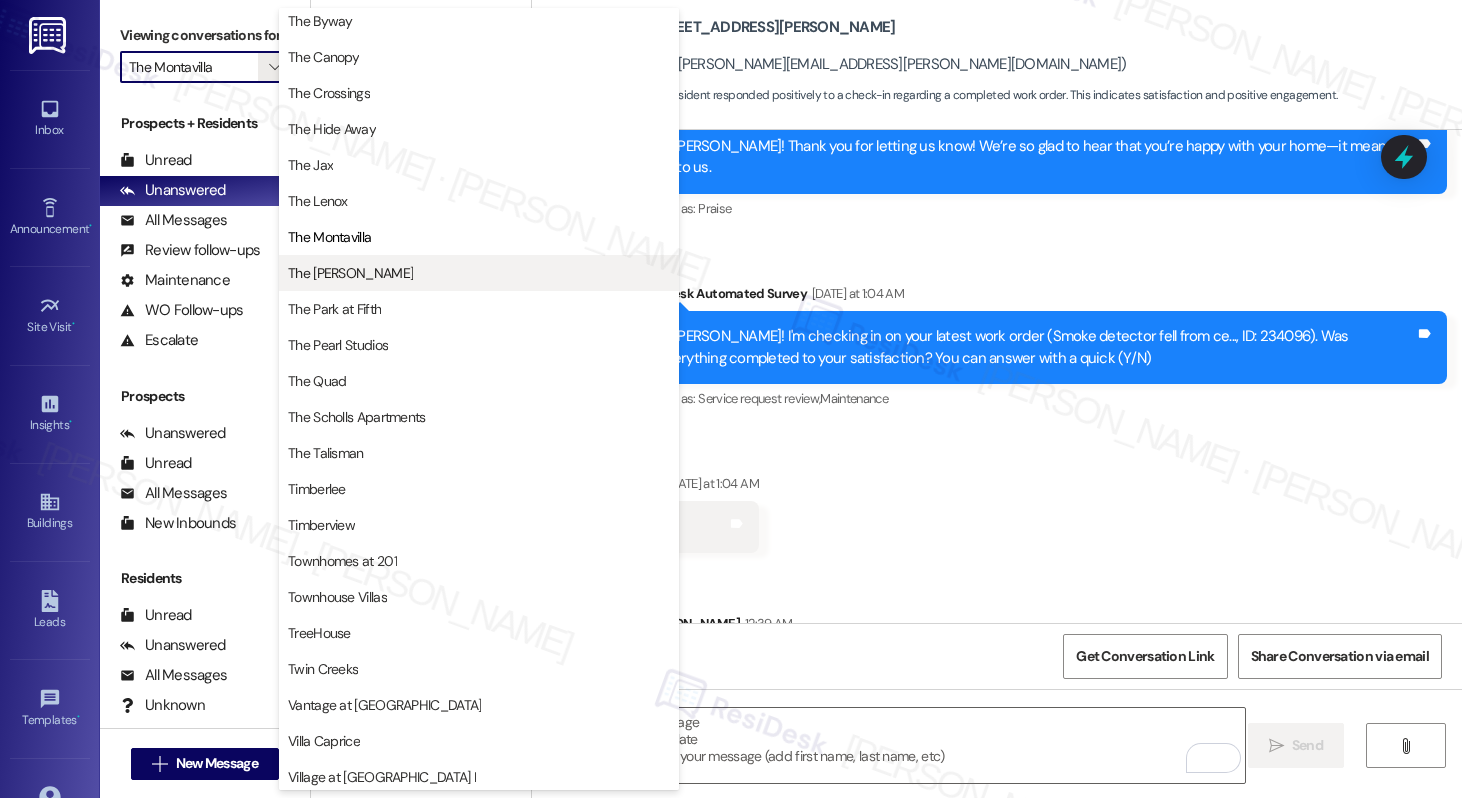 click on "The Morgan" at bounding box center [350, 273] 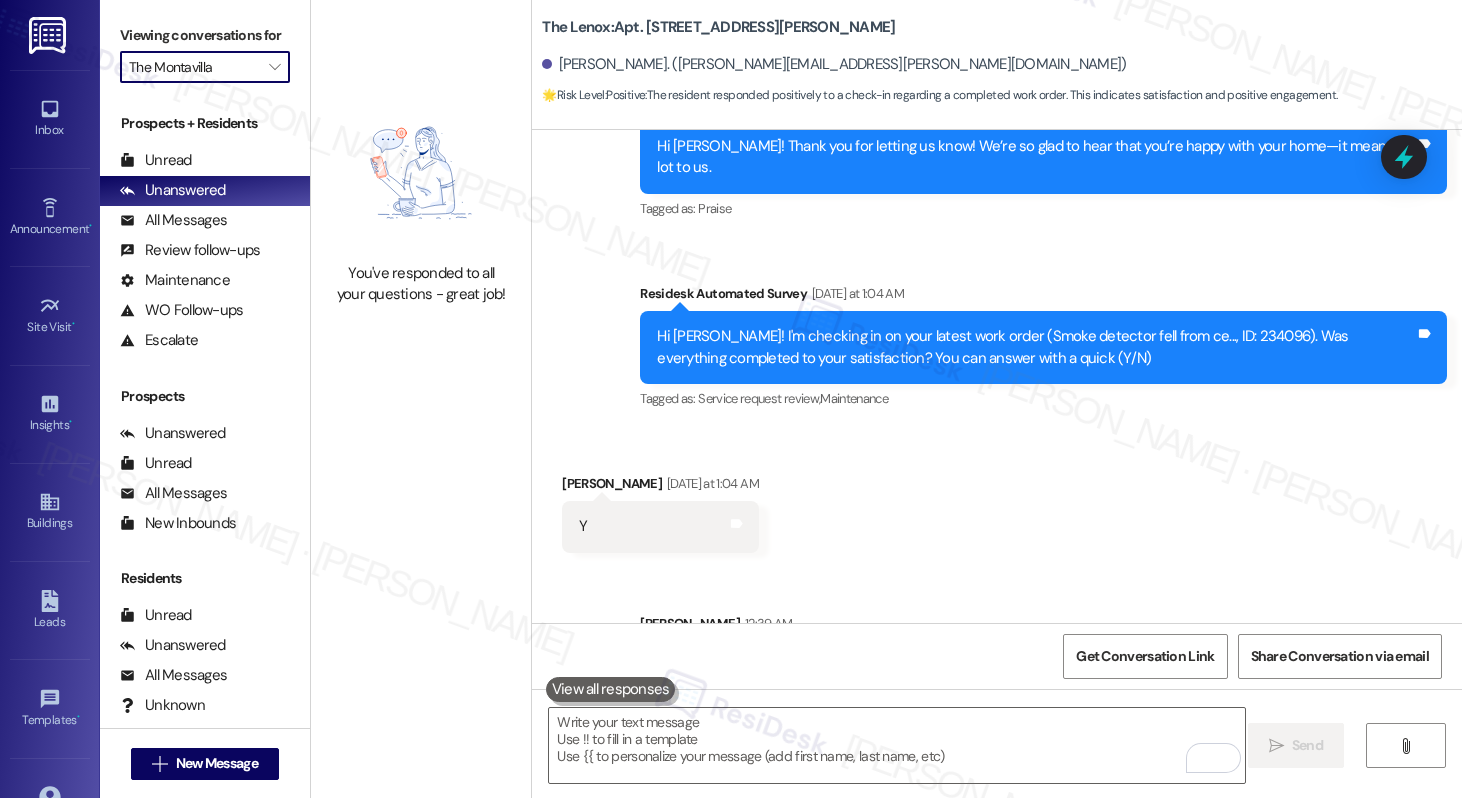 type on "The Morgan" 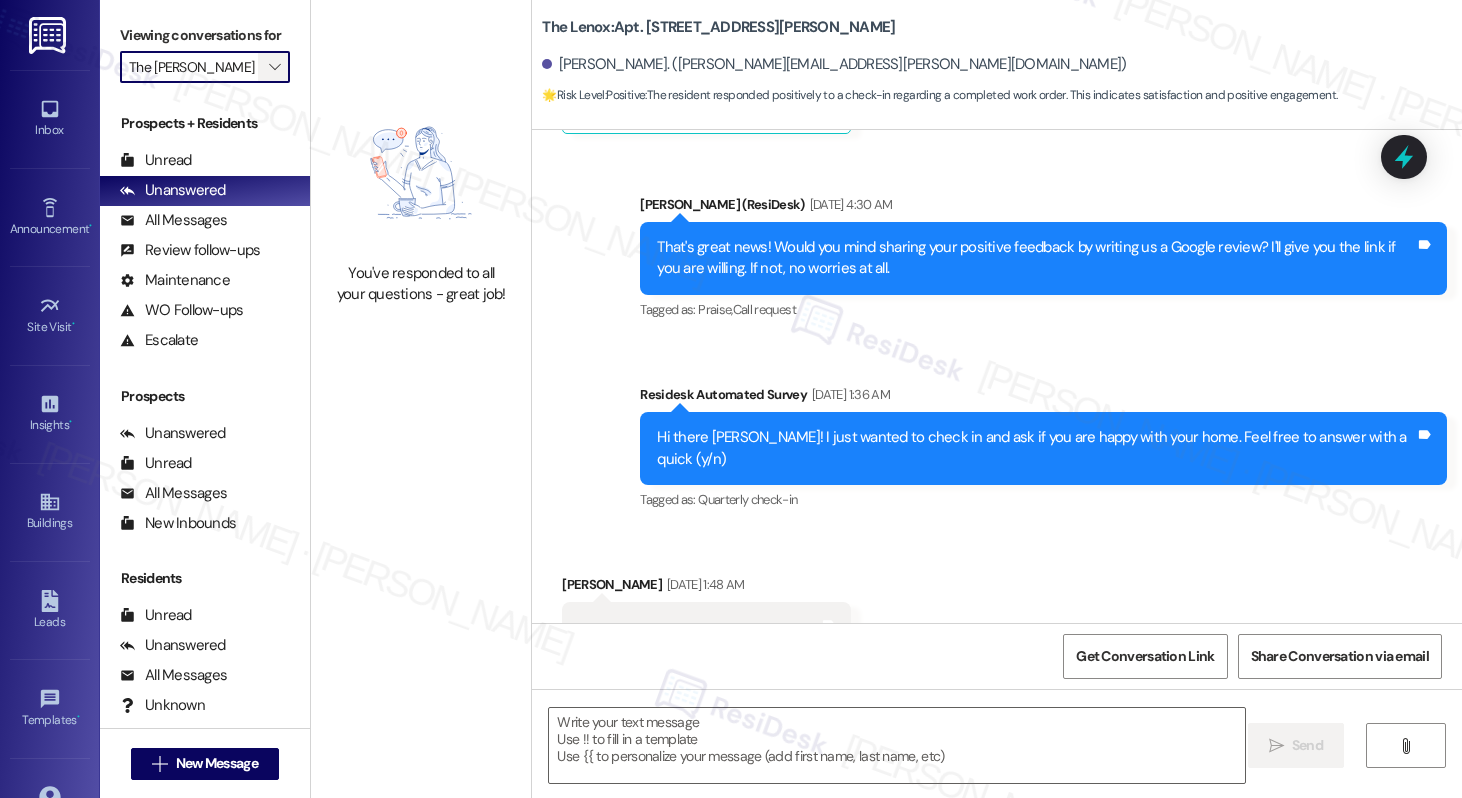 click on "" at bounding box center [274, 67] 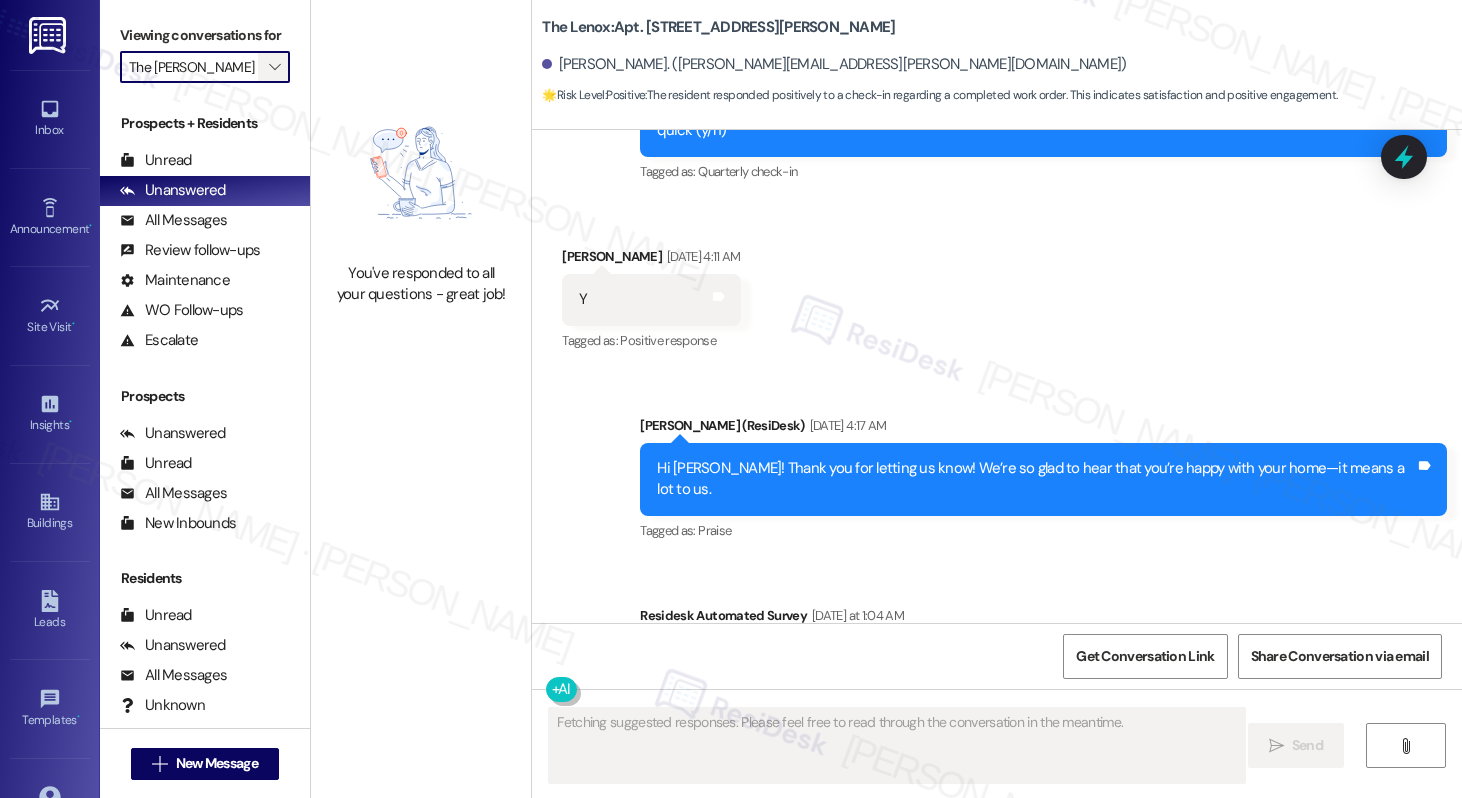 scroll, scrollTop: 2862, scrollLeft: 0, axis: vertical 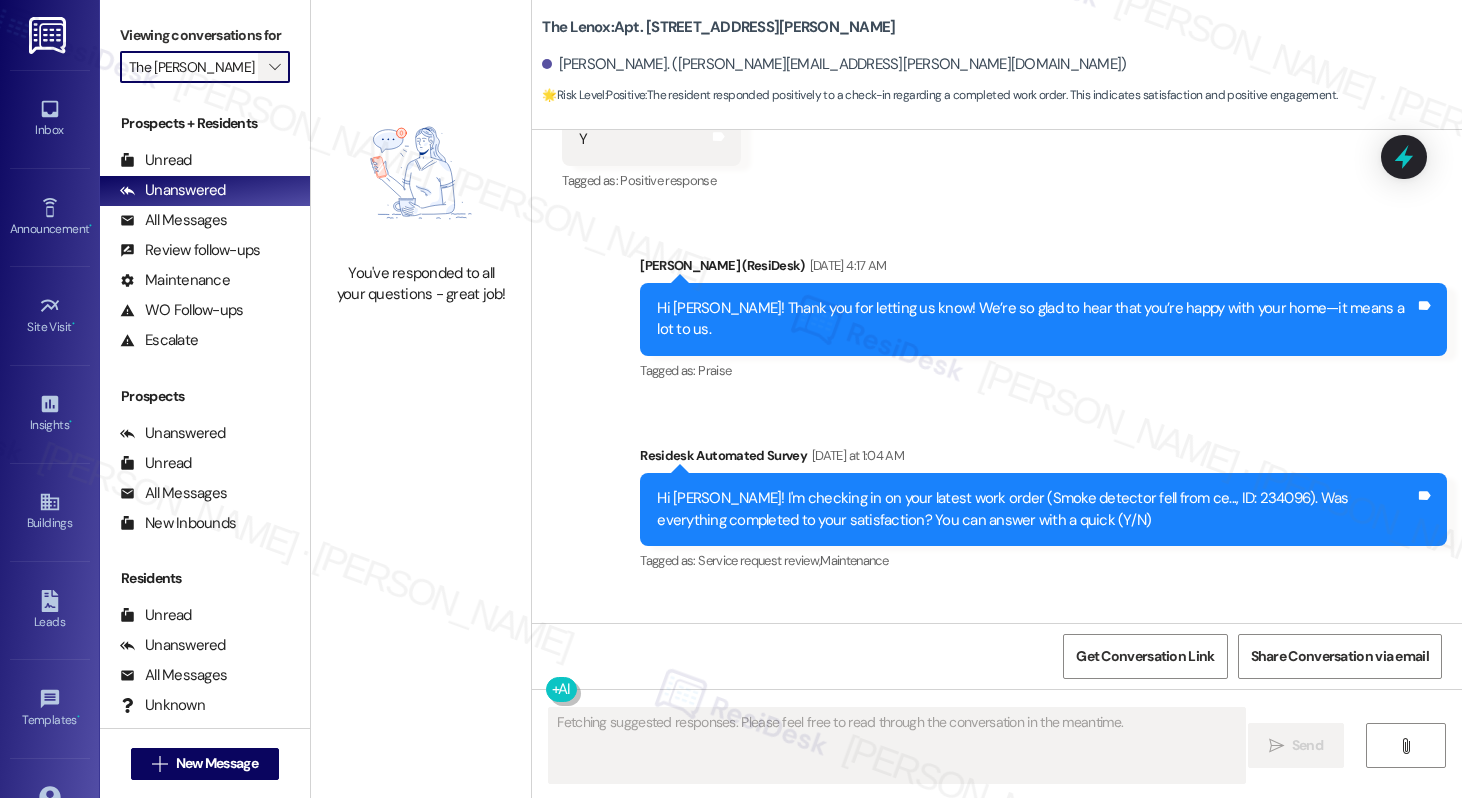click on "" at bounding box center (274, 67) 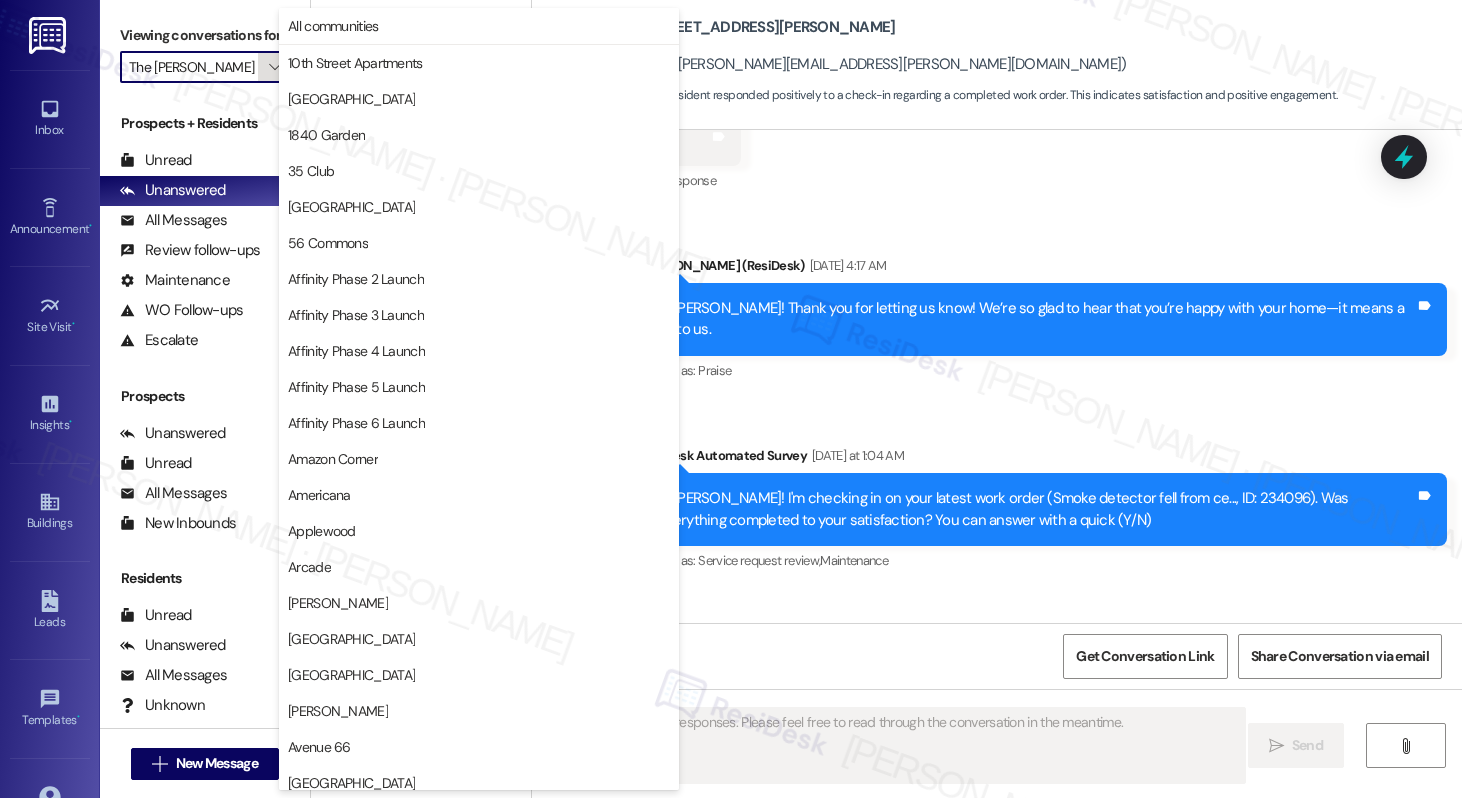 scroll, scrollTop: 3488, scrollLeft: 0, axis: vertical 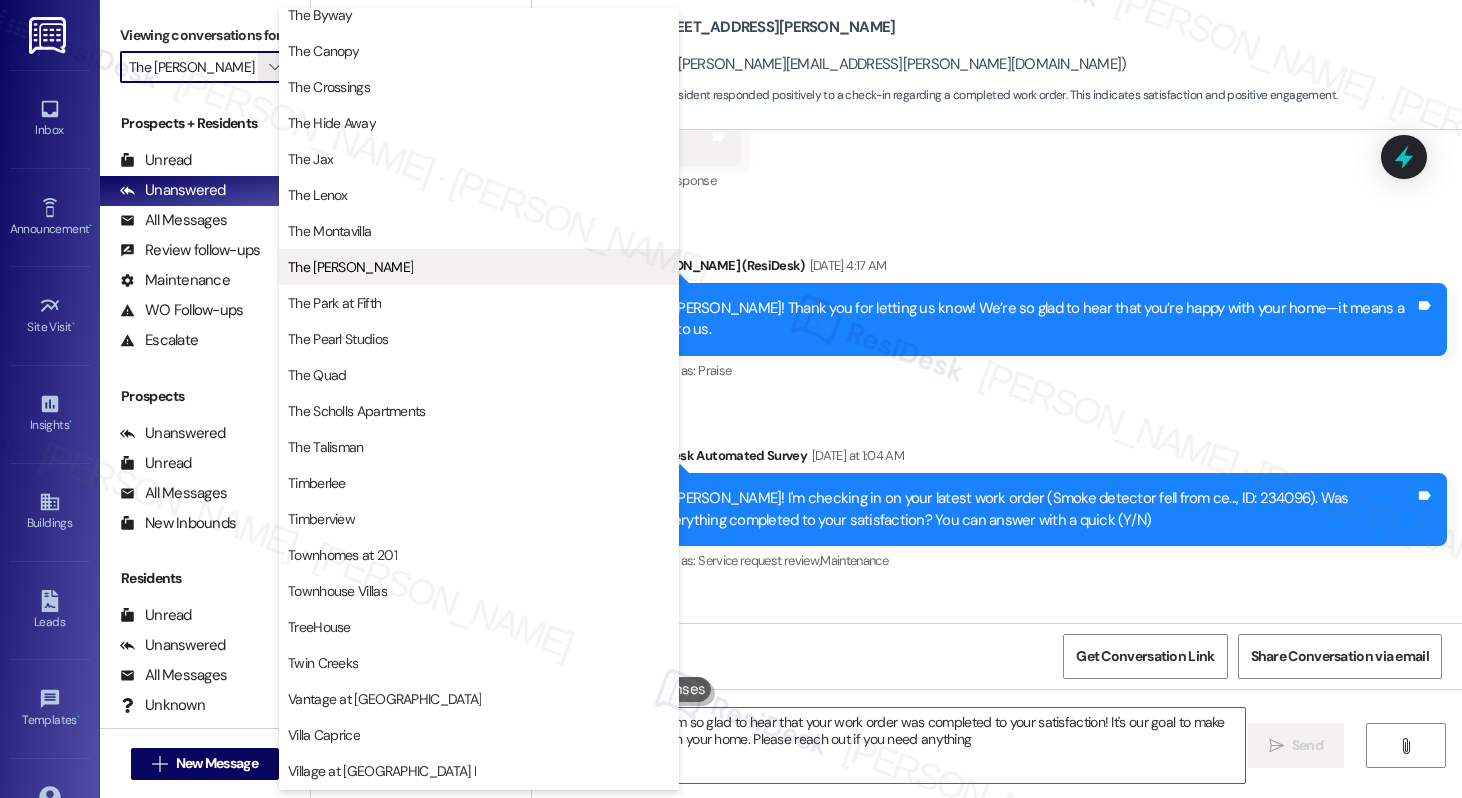 type on "Hi {{first_name}}, I am so glad to hear that your work order was completed to your satisfaction! It's our goal to make sure you are happy in your home. Please reach out if you need anything!" 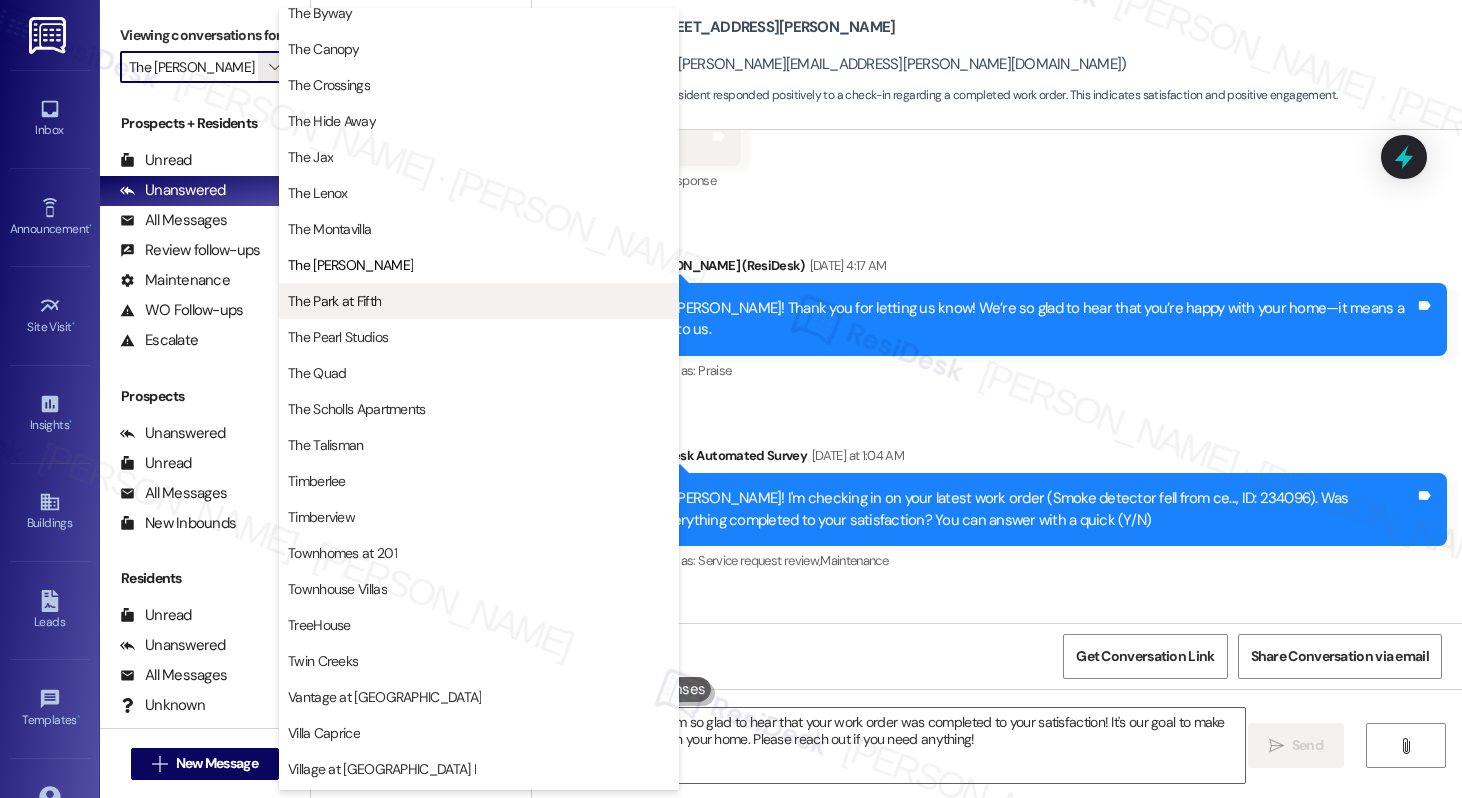 click on "The Park at Fifth" at bounding box center (334, 301) 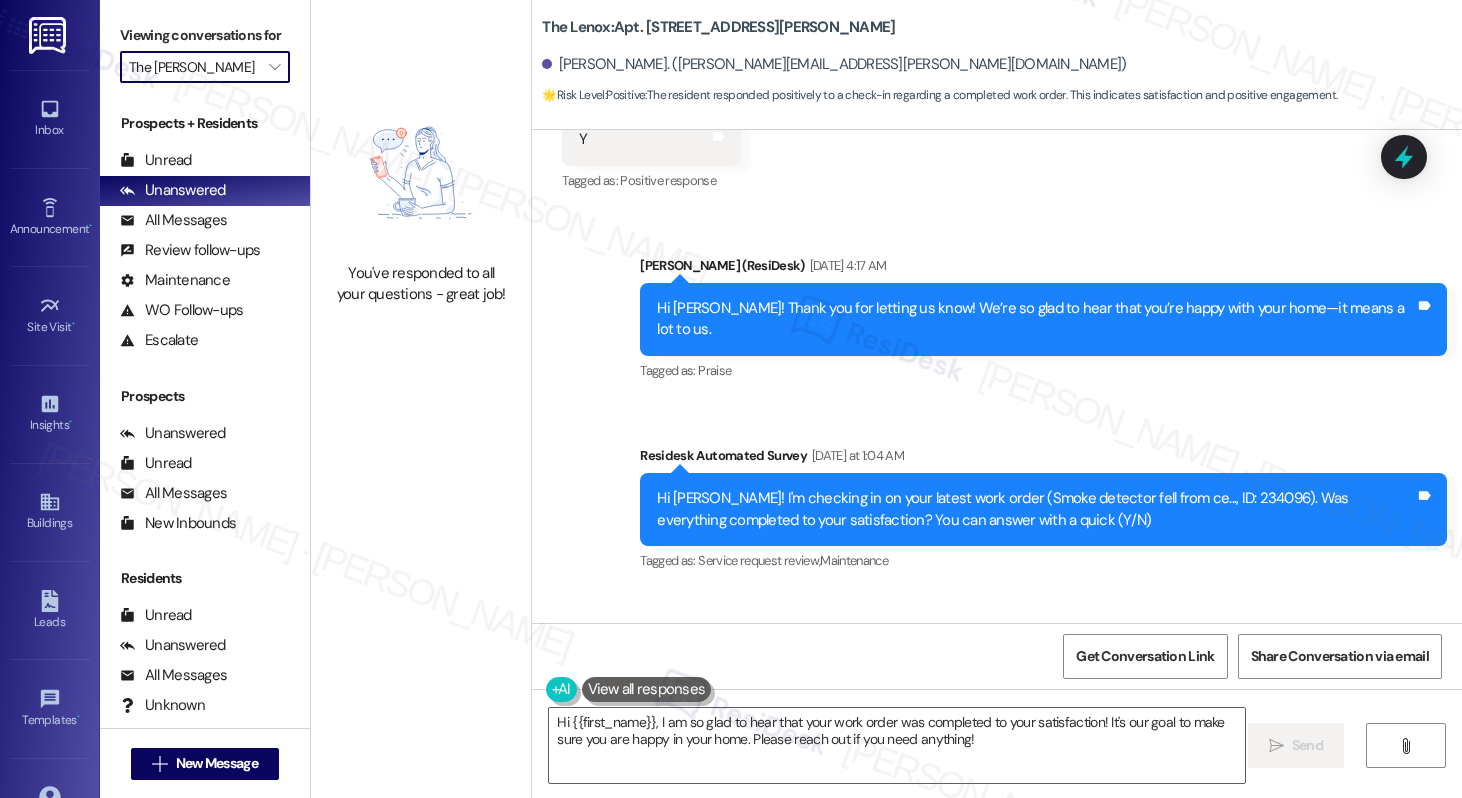 type on "The Park at Fifth" 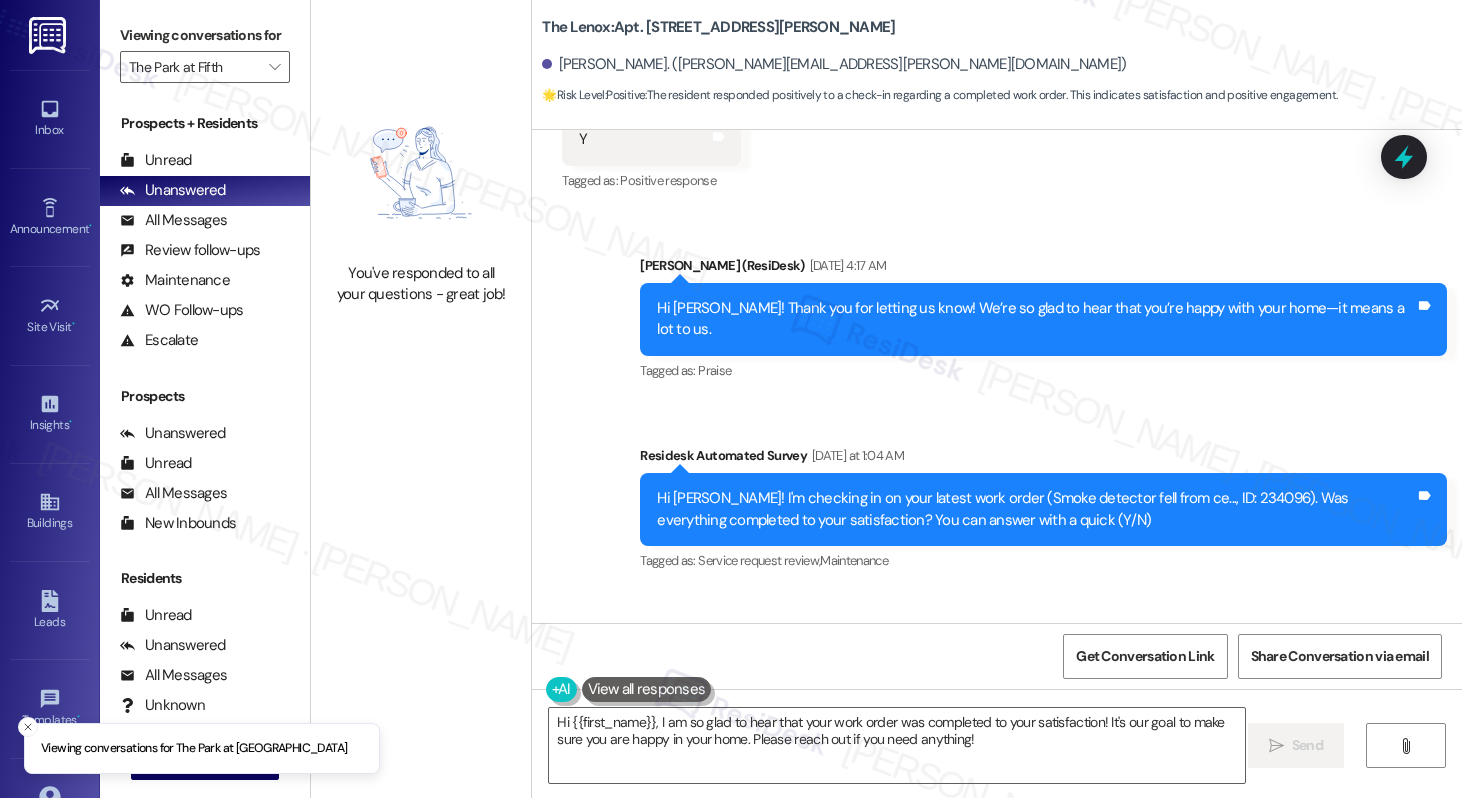 click on "You've responded to all your questions - great job!" at bounding box center [421, 284] 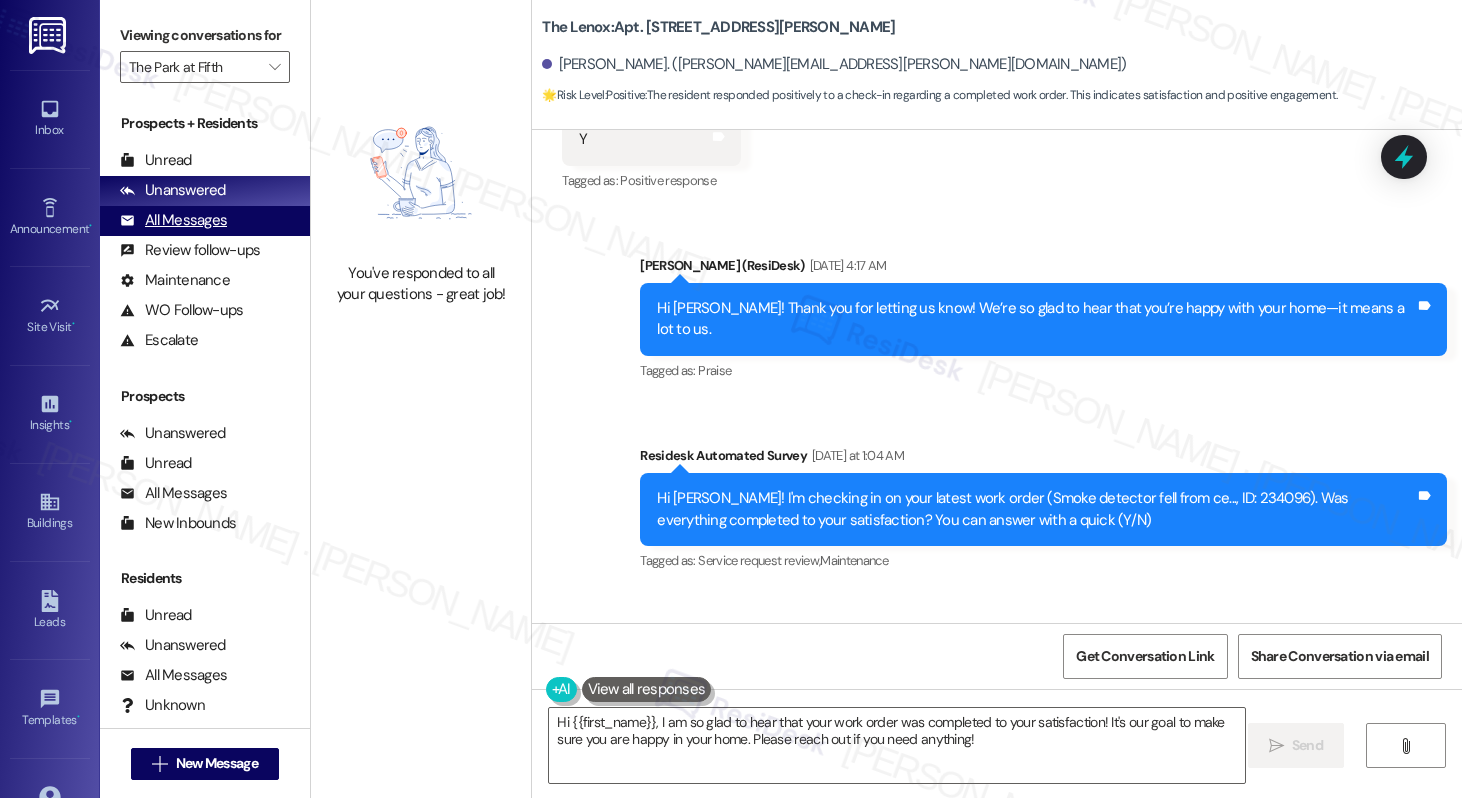 click on "Review follow-ups (undefined)" at bounding box center [205, 251] 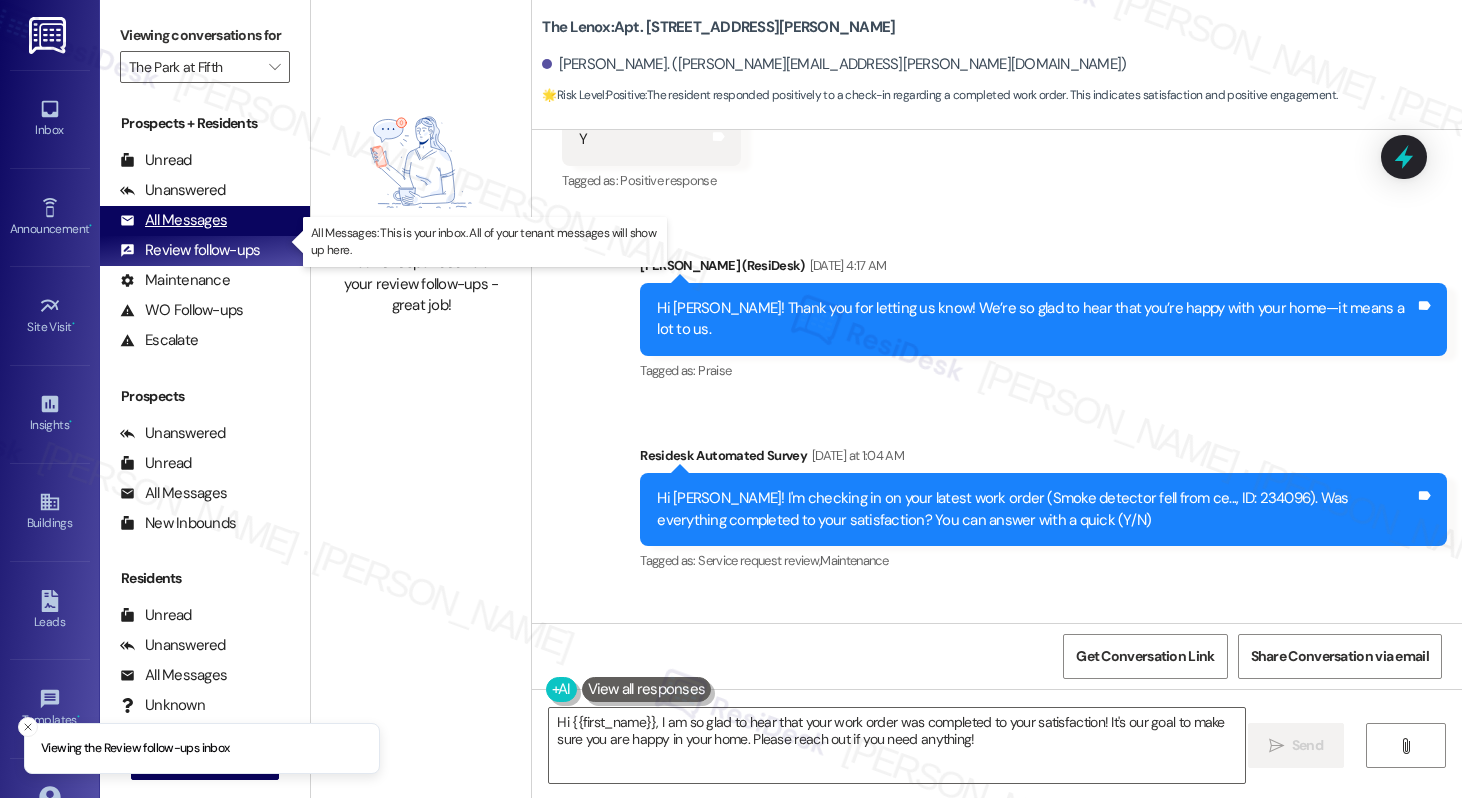 click on "All Messages" at bounding box center (173, 220) 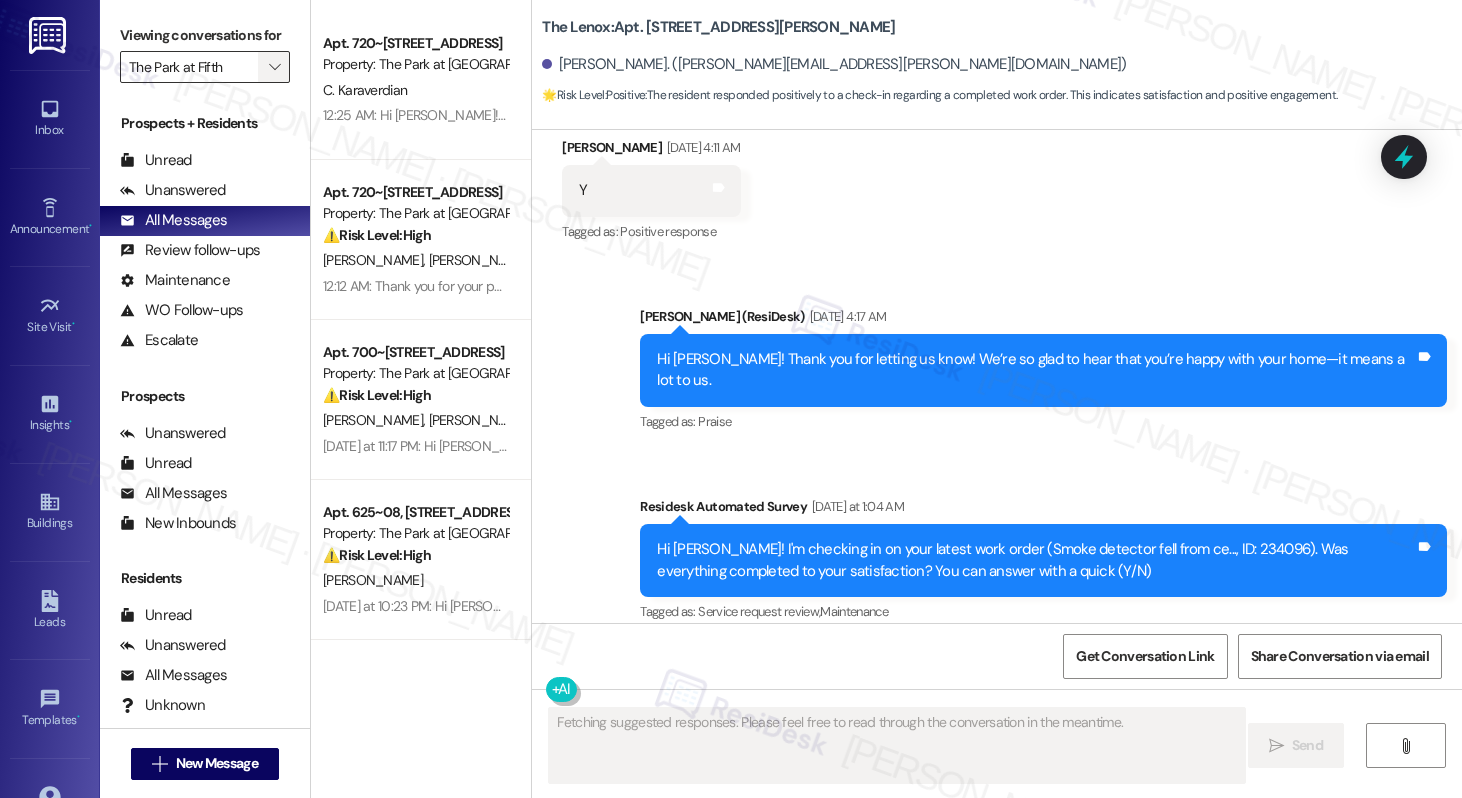 scroll, scrollTop: 2862, scrollLeft: 0, axis: vertical 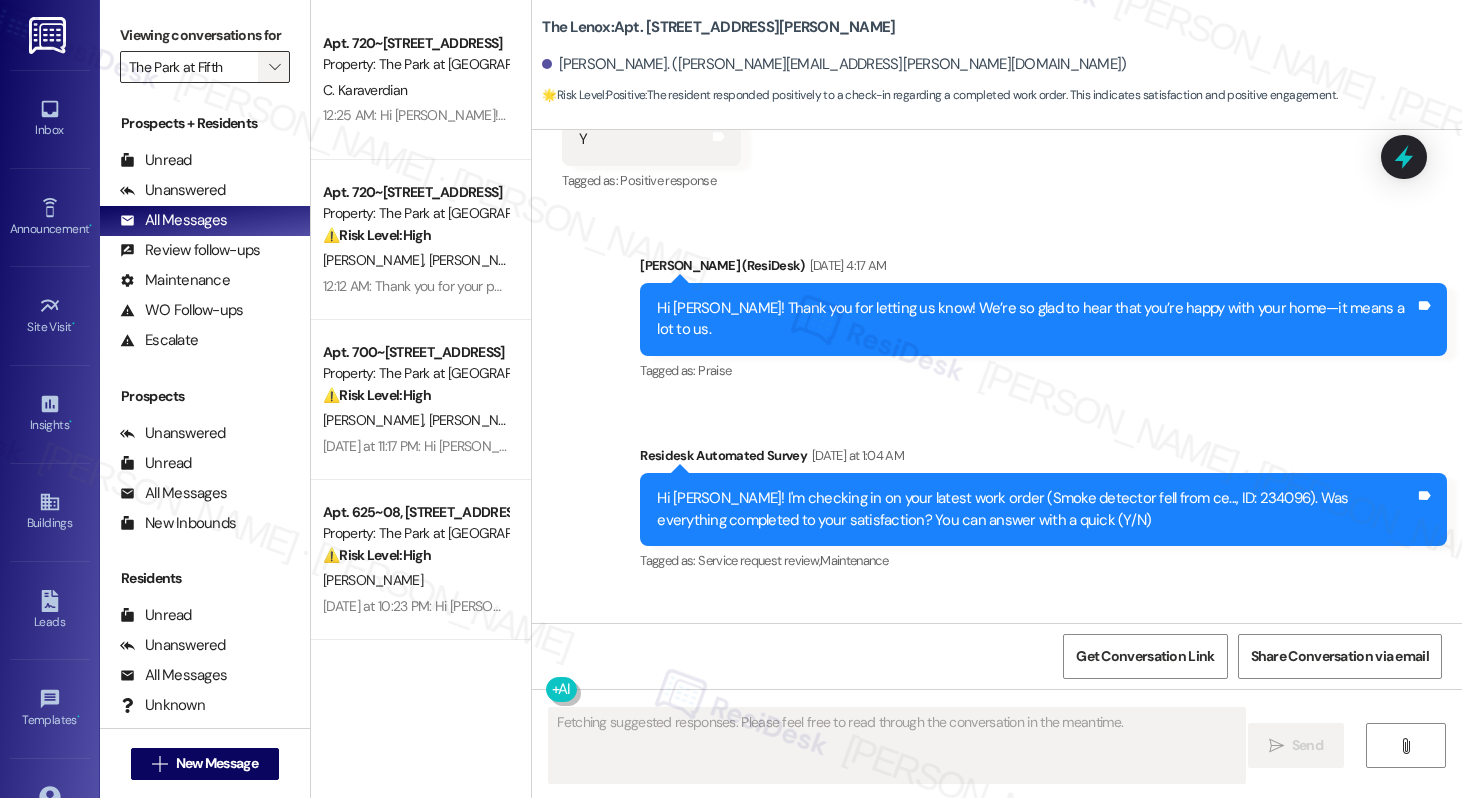 click on "" at bounding box center [274, 67] 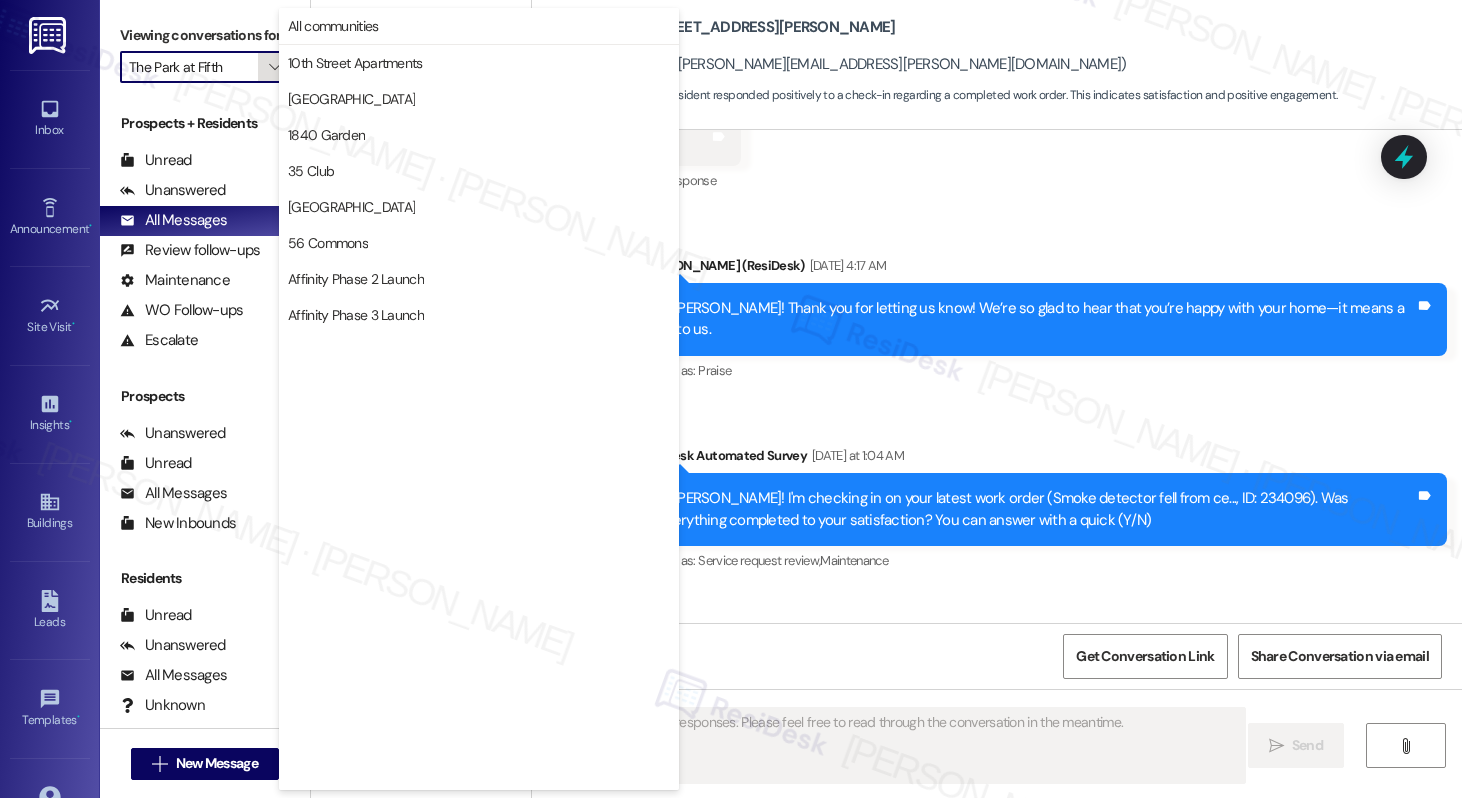 scroll, scrollTop: 3488, scrollLeft: 0, axis: vertical 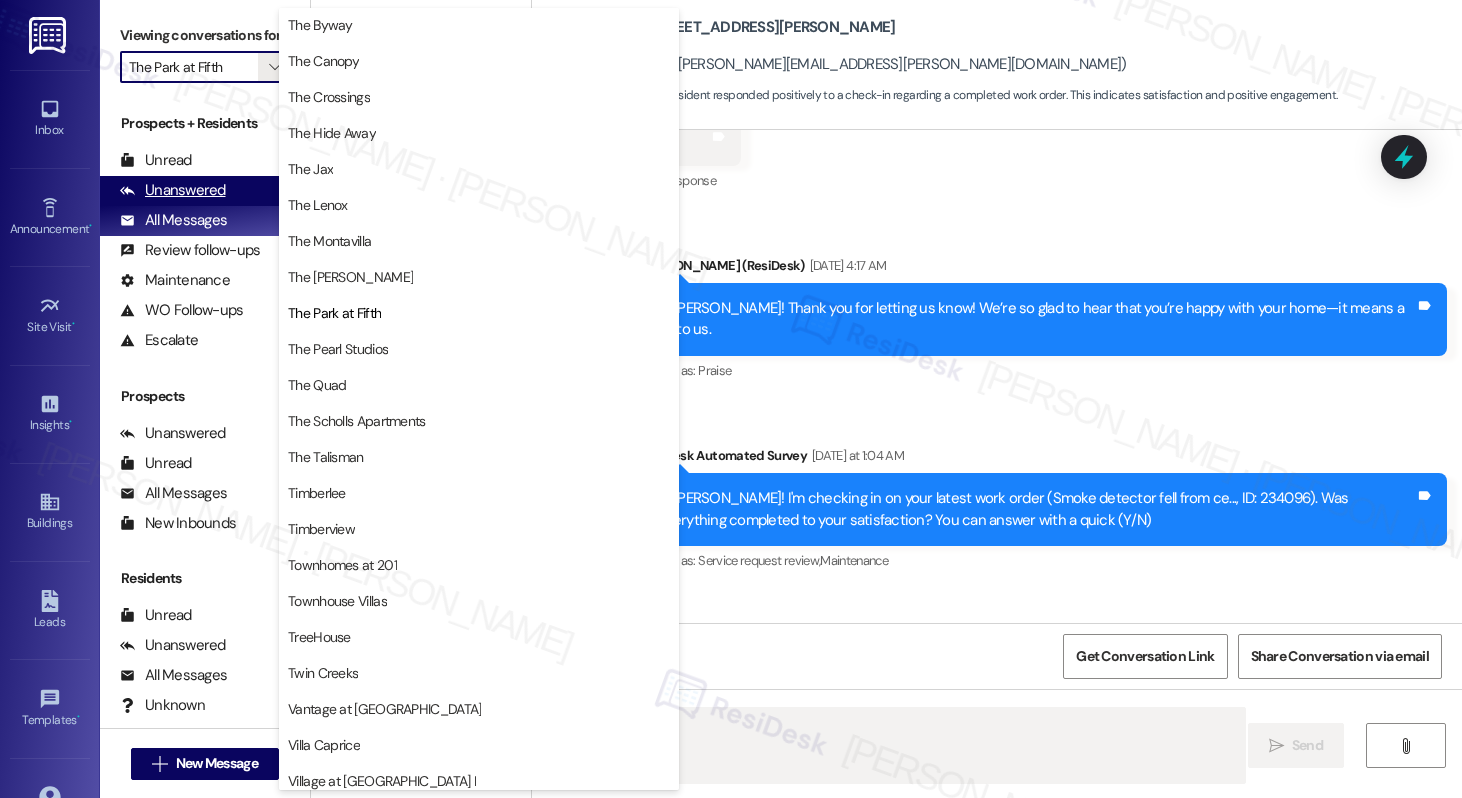 click on "Unanswered" at bounding box center [173, 190] 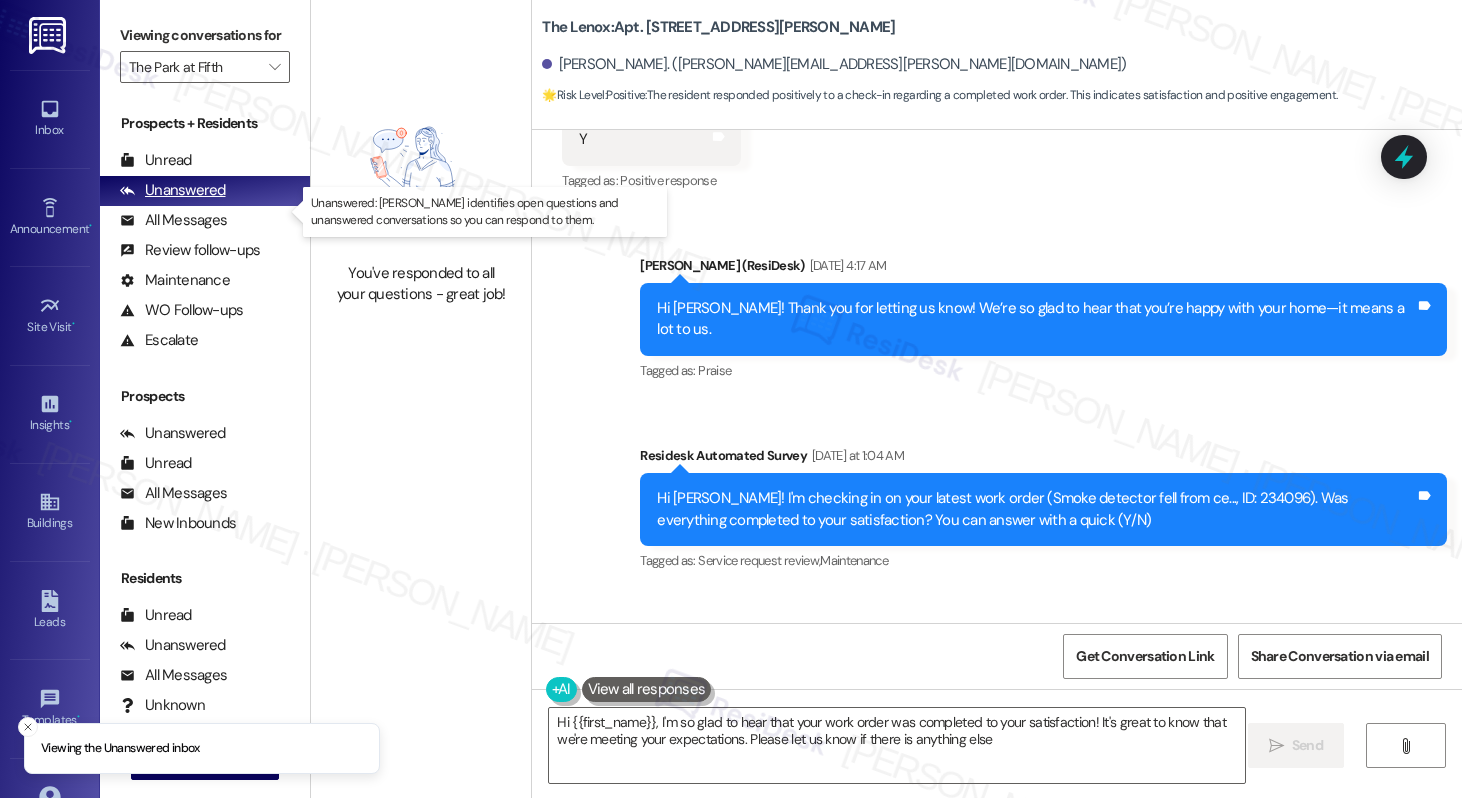 type on "Hi {{first_name}}, I'm so glad to hear that your work order was completed to your satisfaction! It's great to know that we're meeting your expectations. Please let us know if there is anything else!" 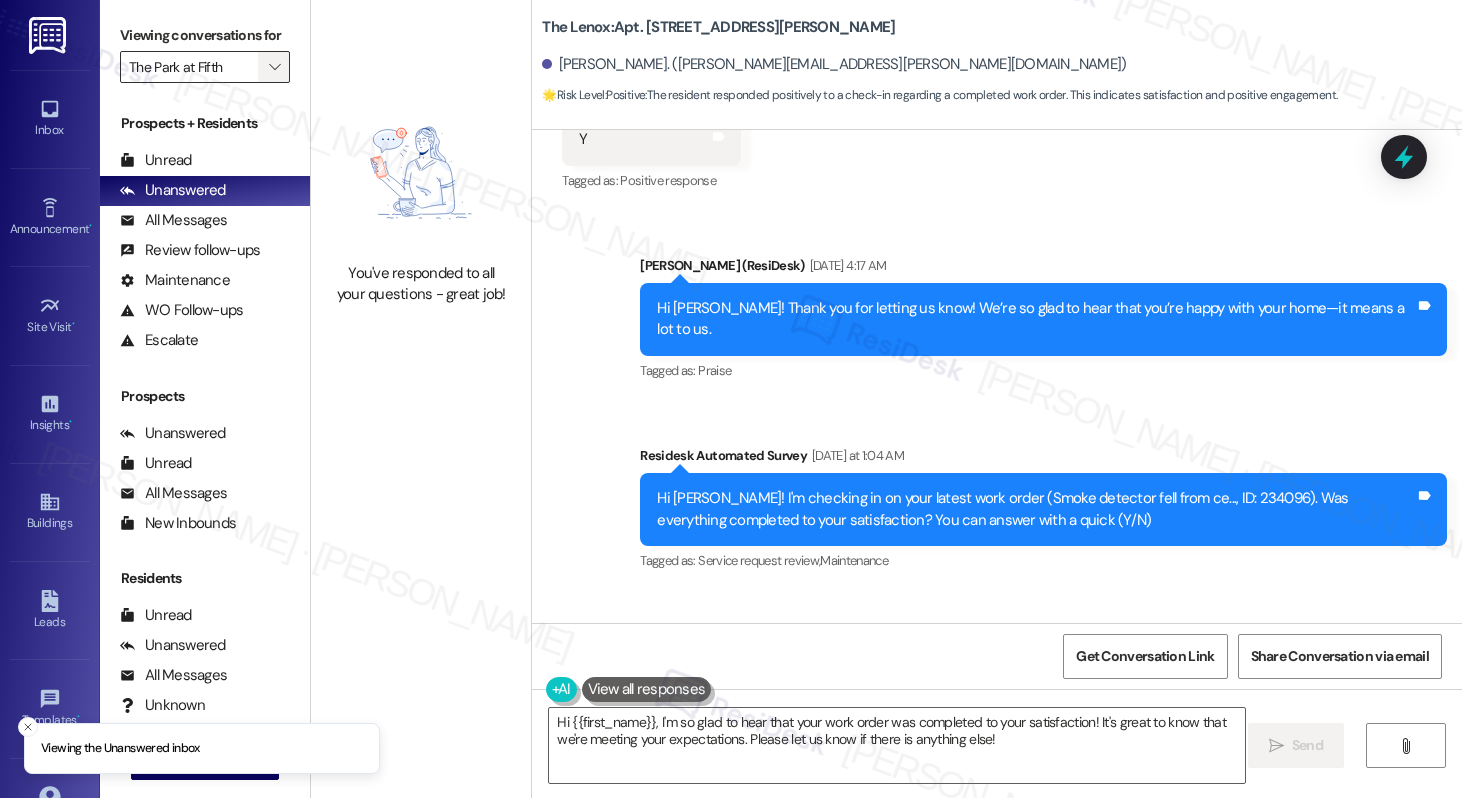 click on "" at bounding box center [274, 67] 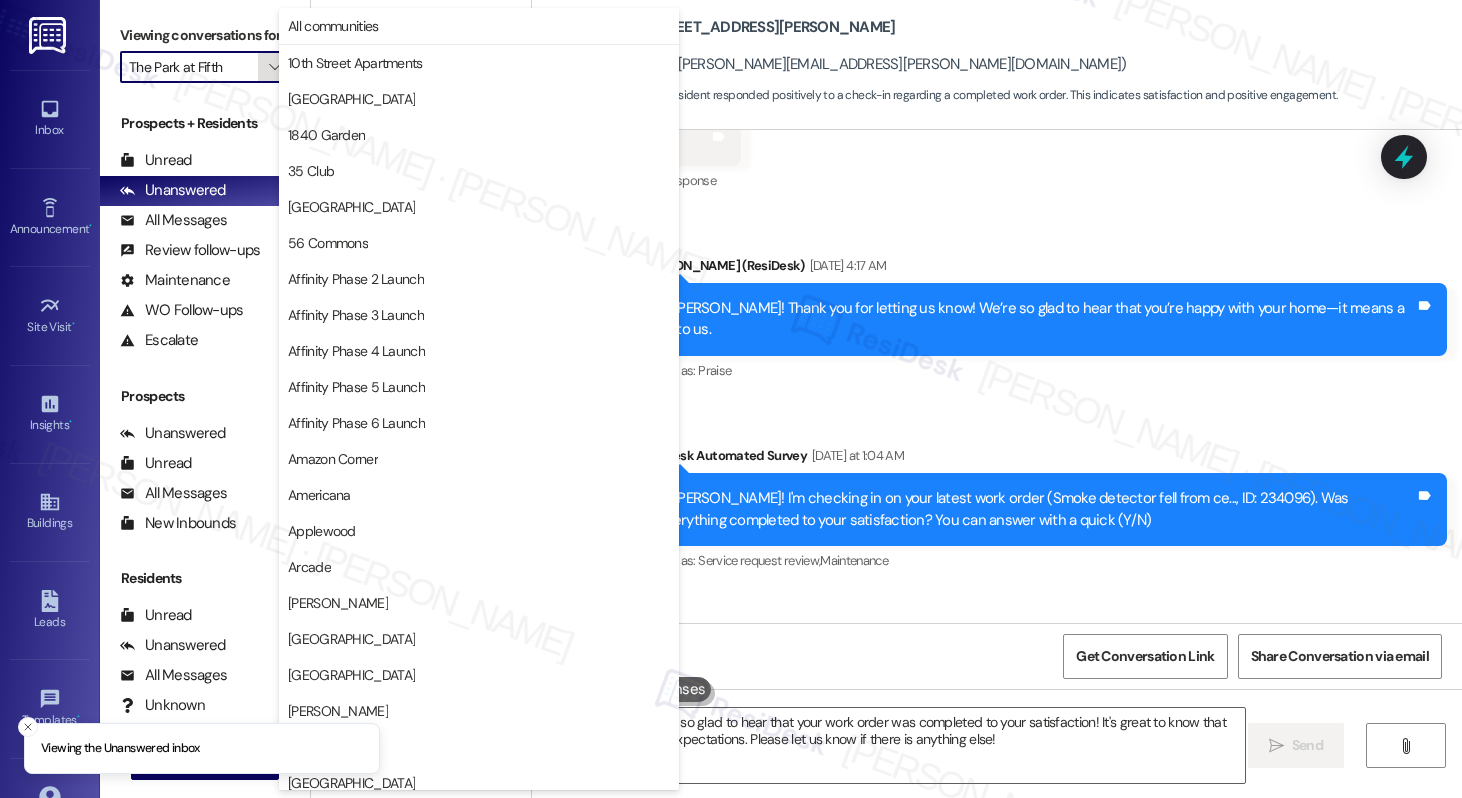 scroll, scrollTop: 3488, scrollLeft: 0, axis: vertical 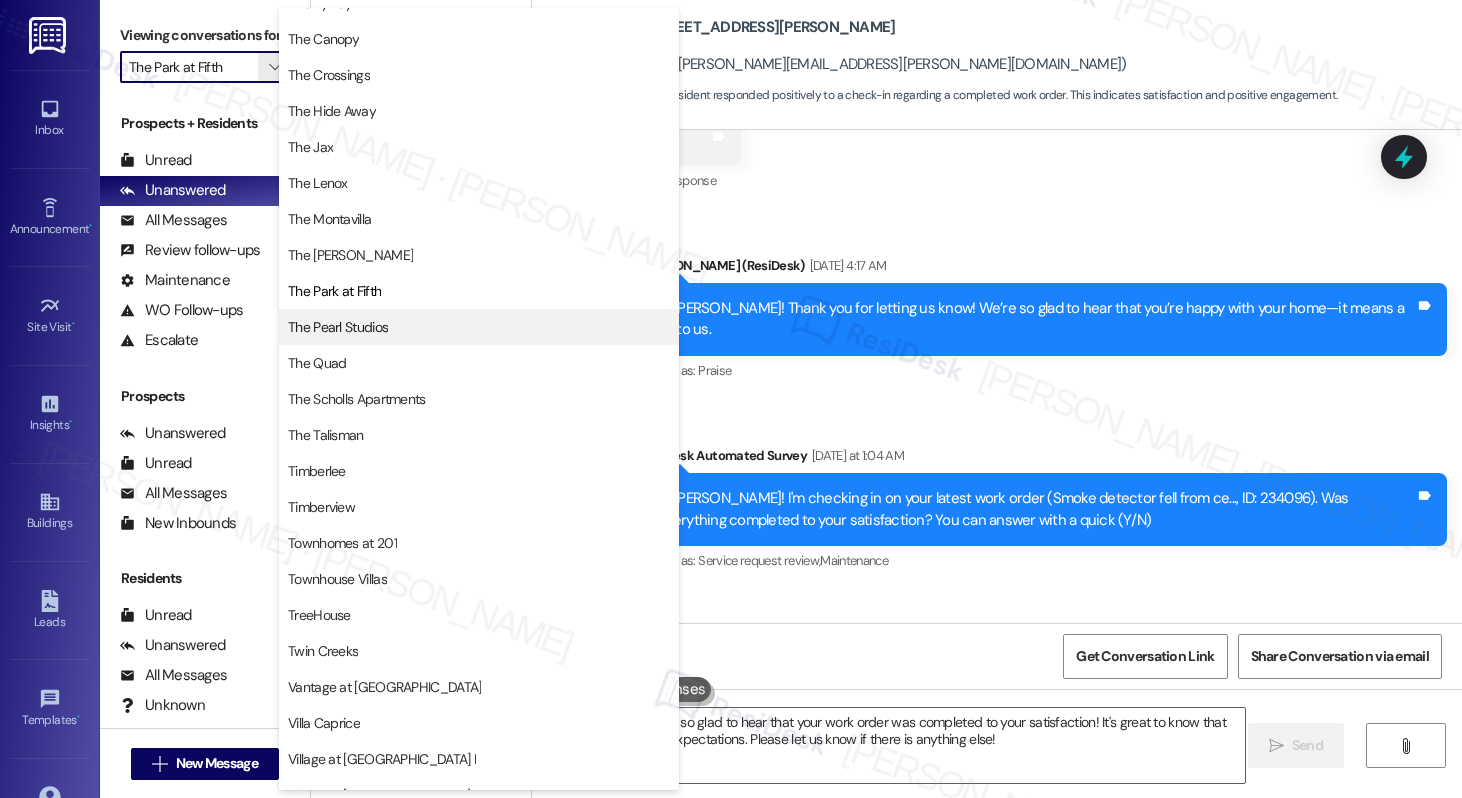 click on "The Pearl Studios" at bounding box center (338, 327) 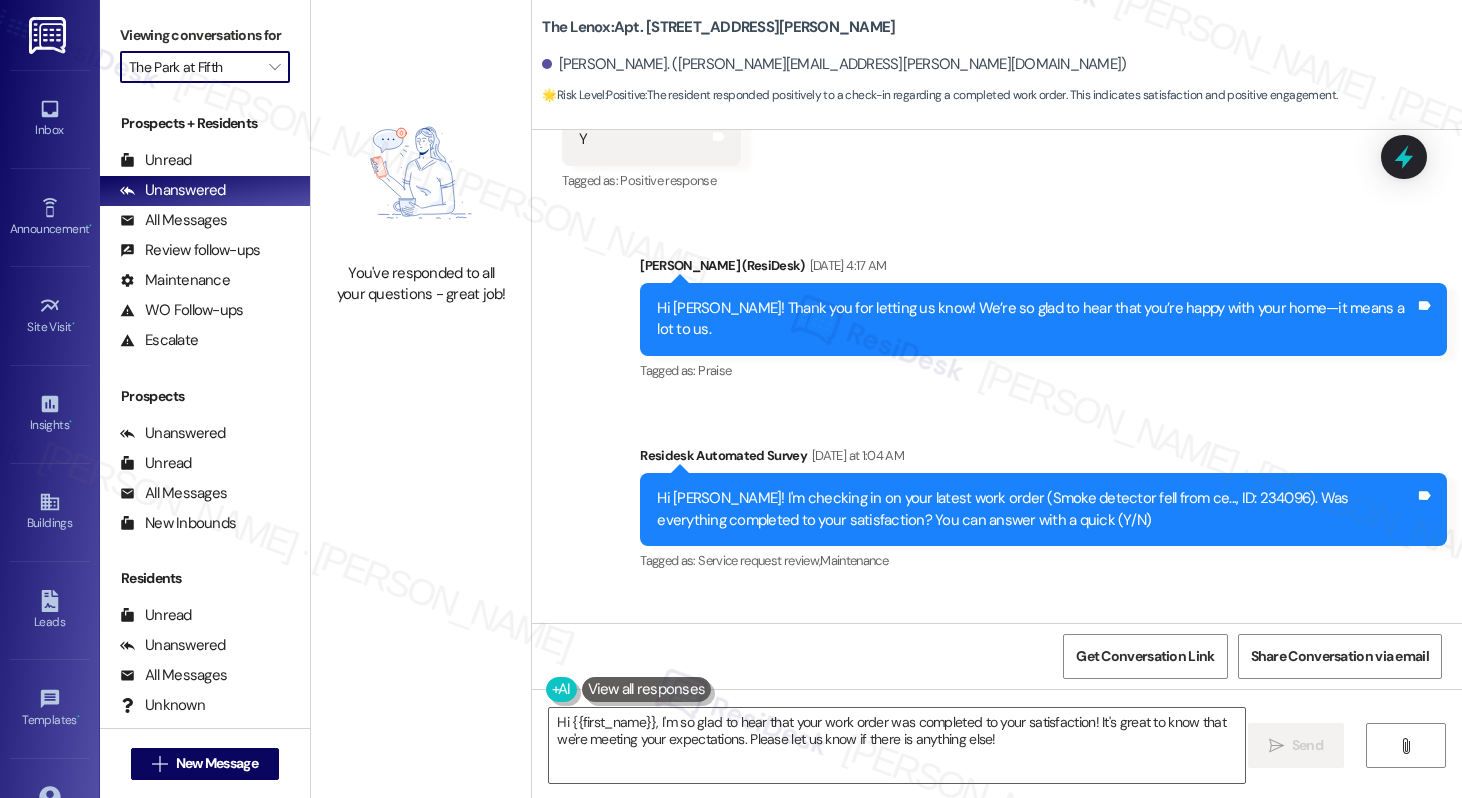 type on "The Pearl Studios" 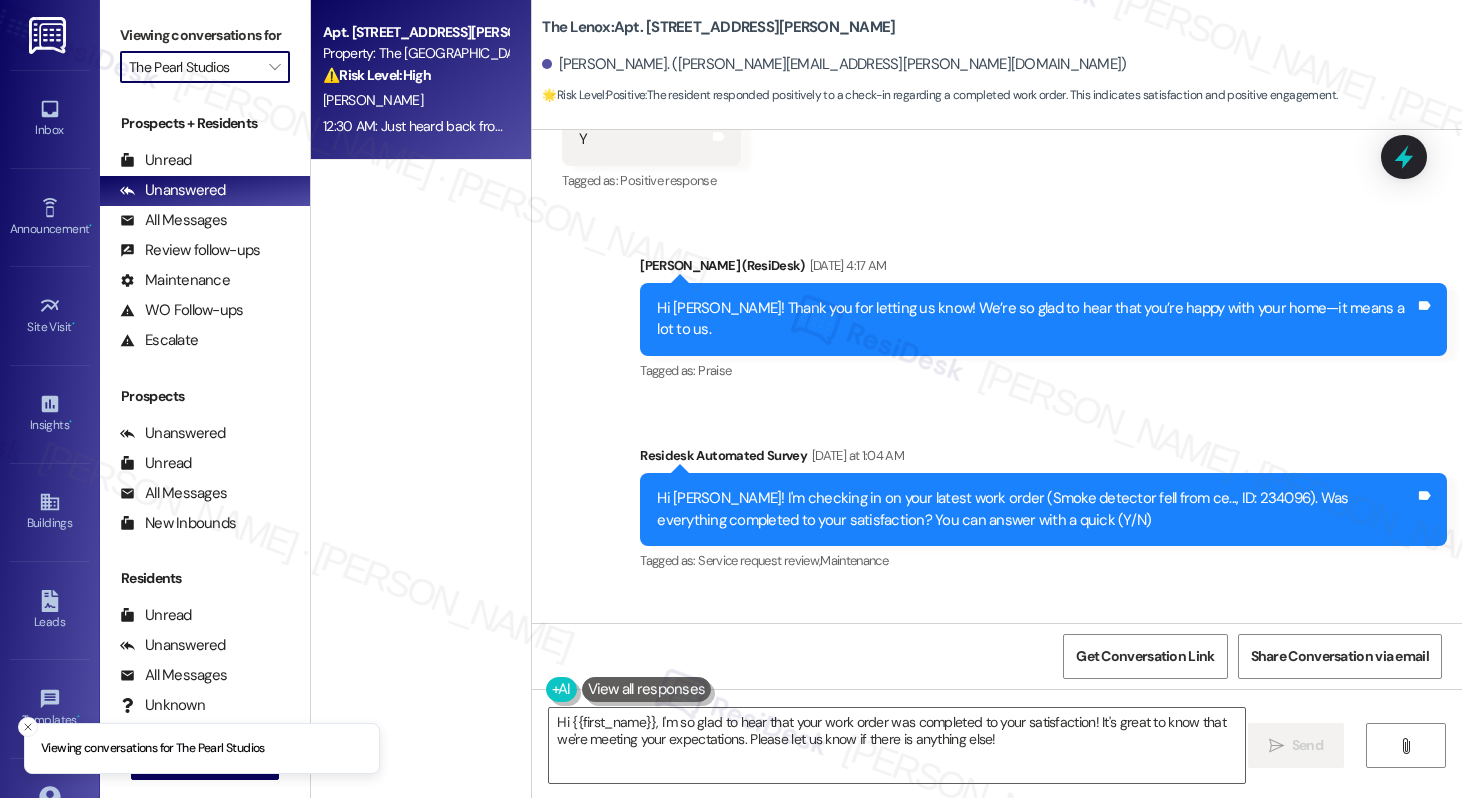 click on "12:30 AM: Just heard back from the site team — they should be on it now. Please let me know if no one follows up with you within 24 hours. 12:30 AM: Just heard back from the site team — they should be on it now. Please let me know if no one follows up with you within 24 hours." at bounding box center [723, 126] 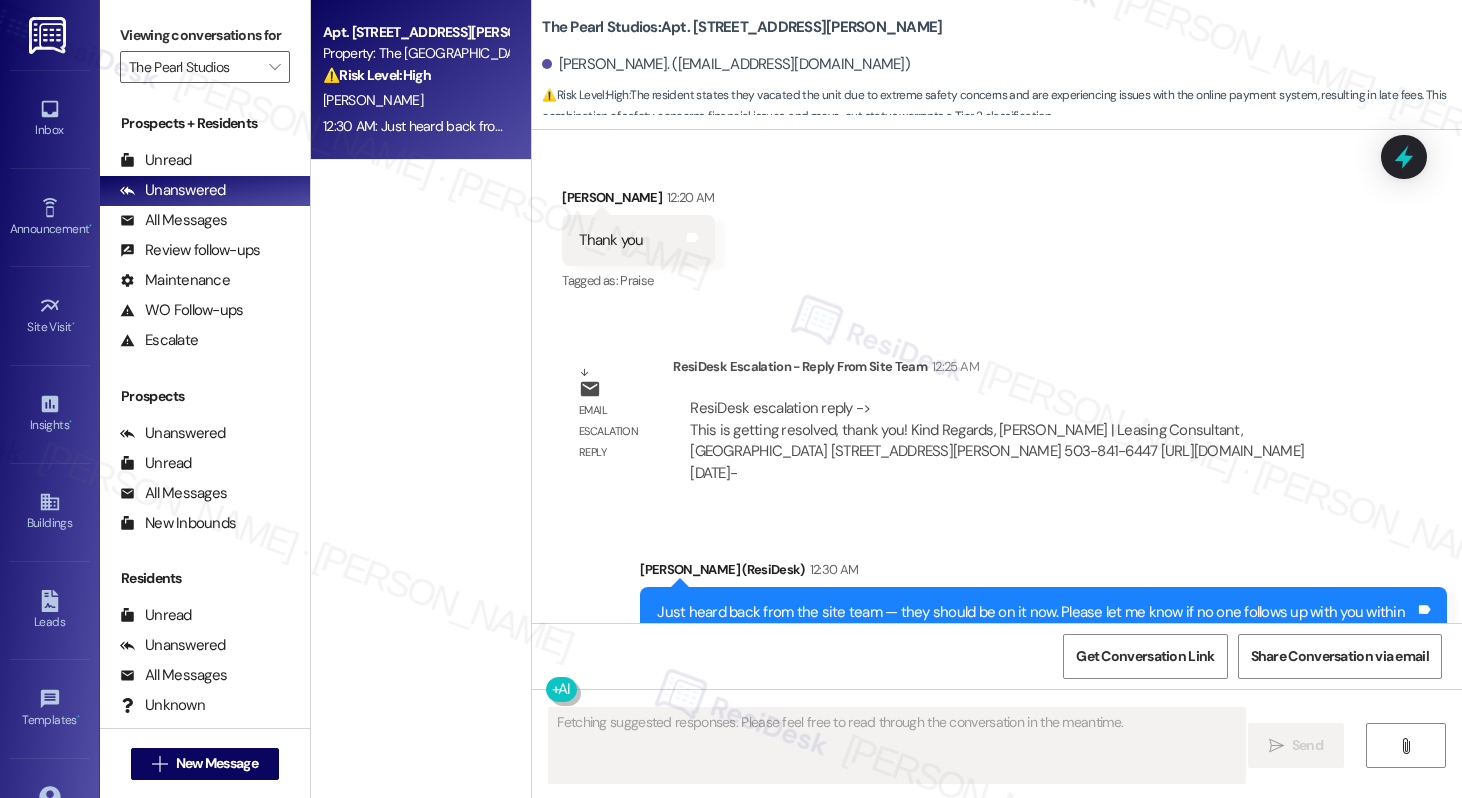 scroll, scrollTop: 11882, scrollLeft: 0, axis: vertical 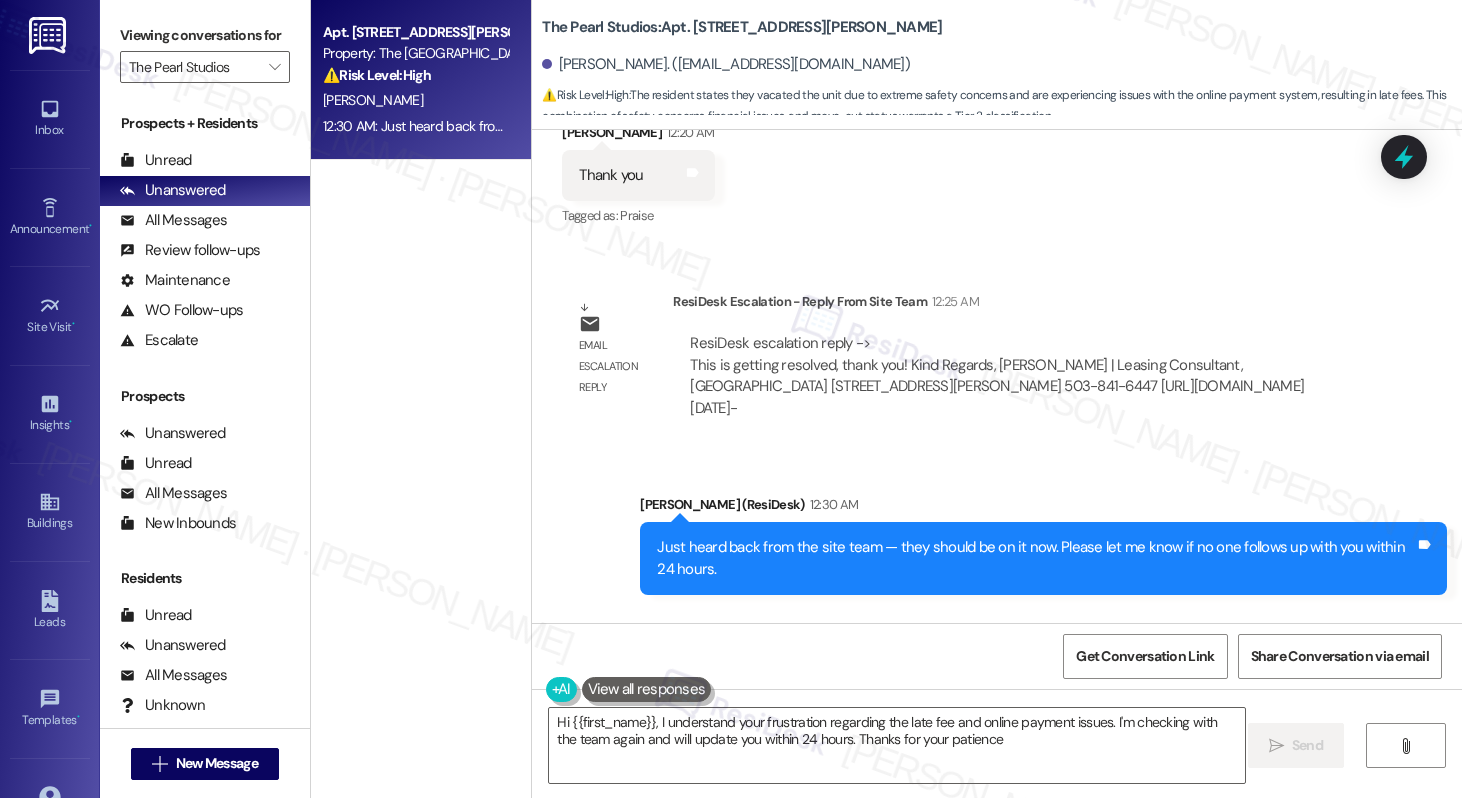 type on "Hi {{first_name}}, I understand your frustration regarding the late fee and online payment issues. I'm checking with the team again and will update you within 24 hours. Thanks for your patience!" 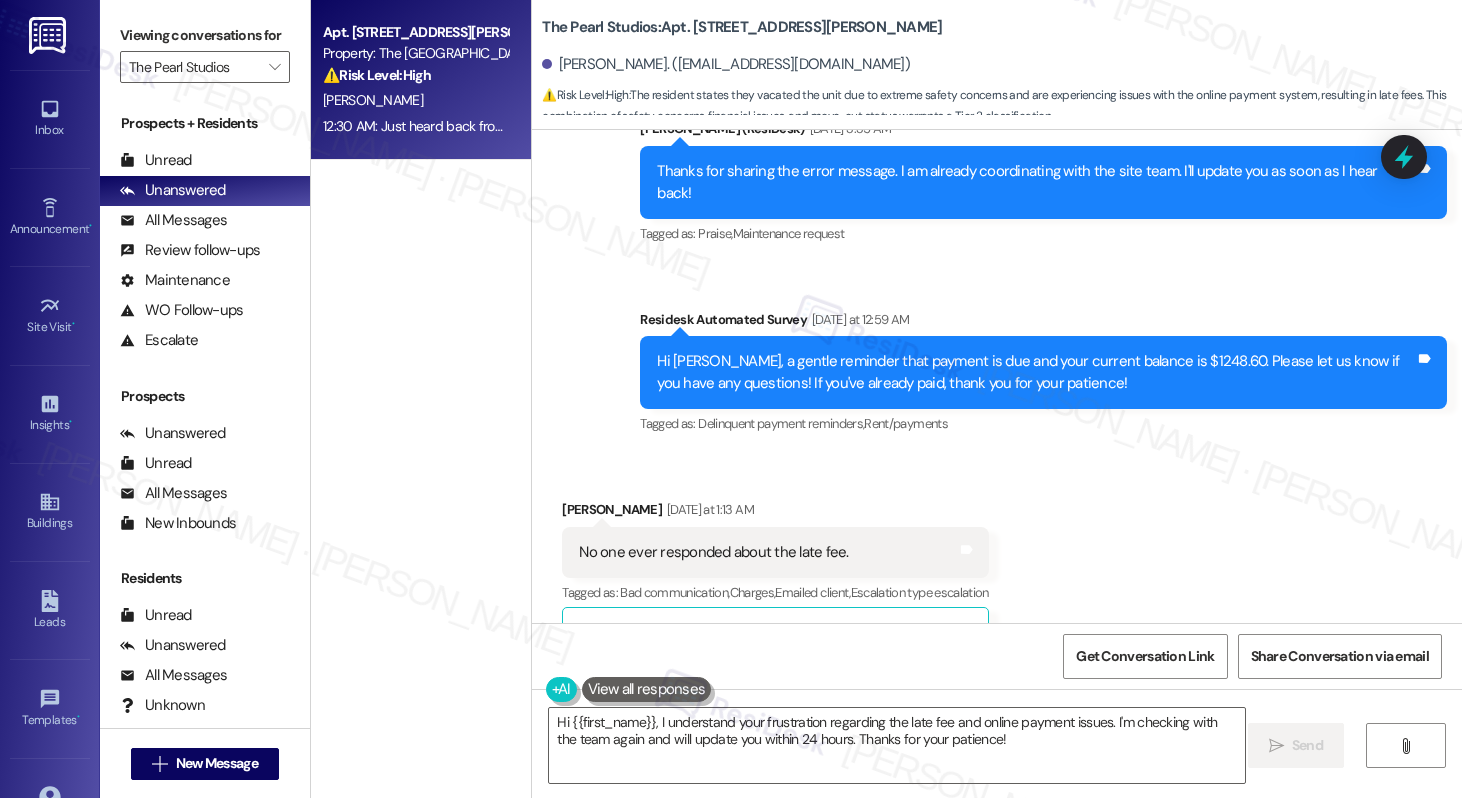 scroll, scrollTop: 9314, scrollLeft: 0, axis: vertical 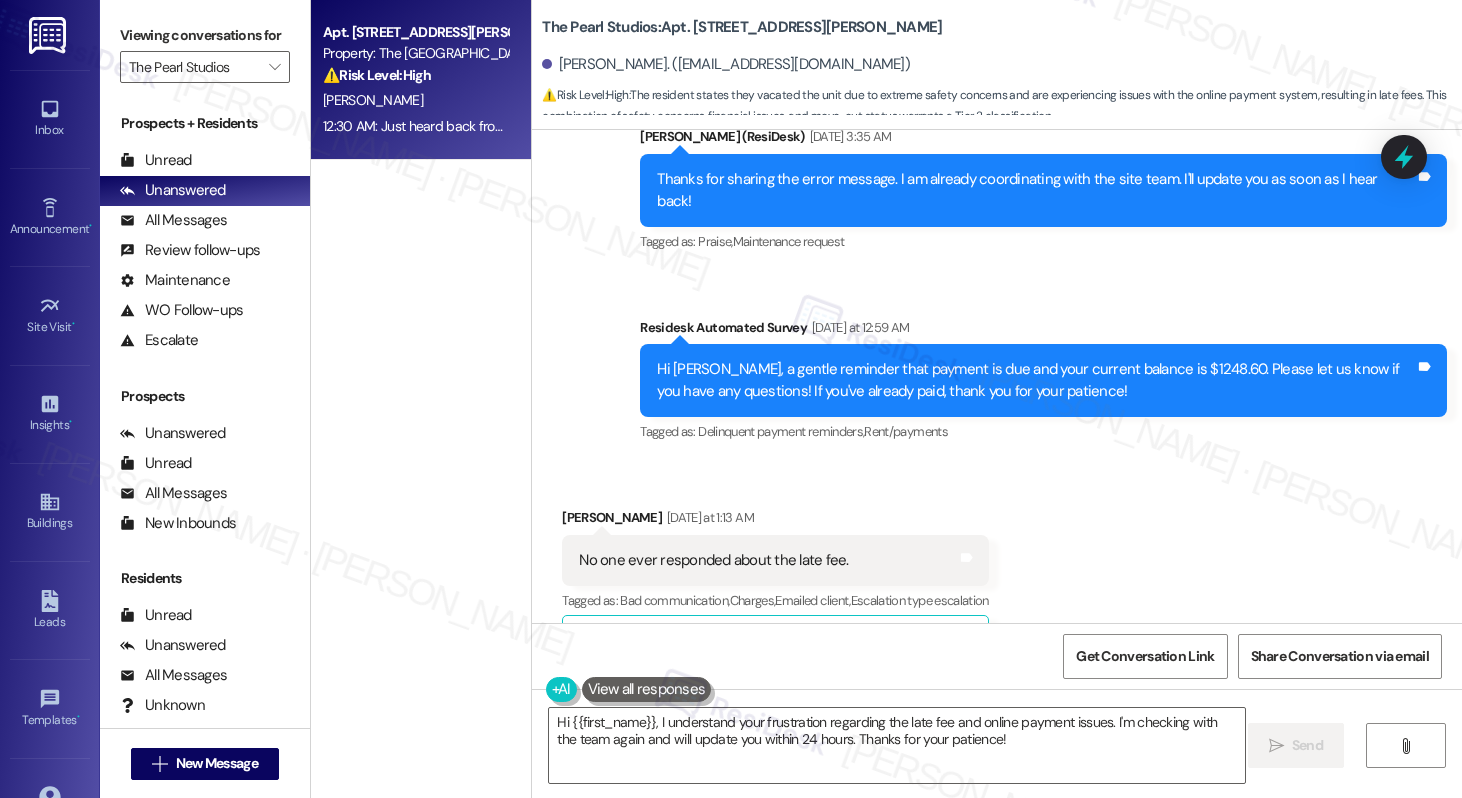 click on "Received via SMS Molly Cunningham Yesterday at 1:13 AM No one ever responded about the late fee.  Tags and notes Tagged as:   Bad communication ,  Click to highlight conversations about Bad communication Charges ,  Click to highlight conversations about Charges Emailed client ,  Click to highlight conversations about Emailed client Escalation type escalation Click to highlight conversations about Escalation type escalation  Related guidelines Show suggestions" at bounding box center (775, 591) 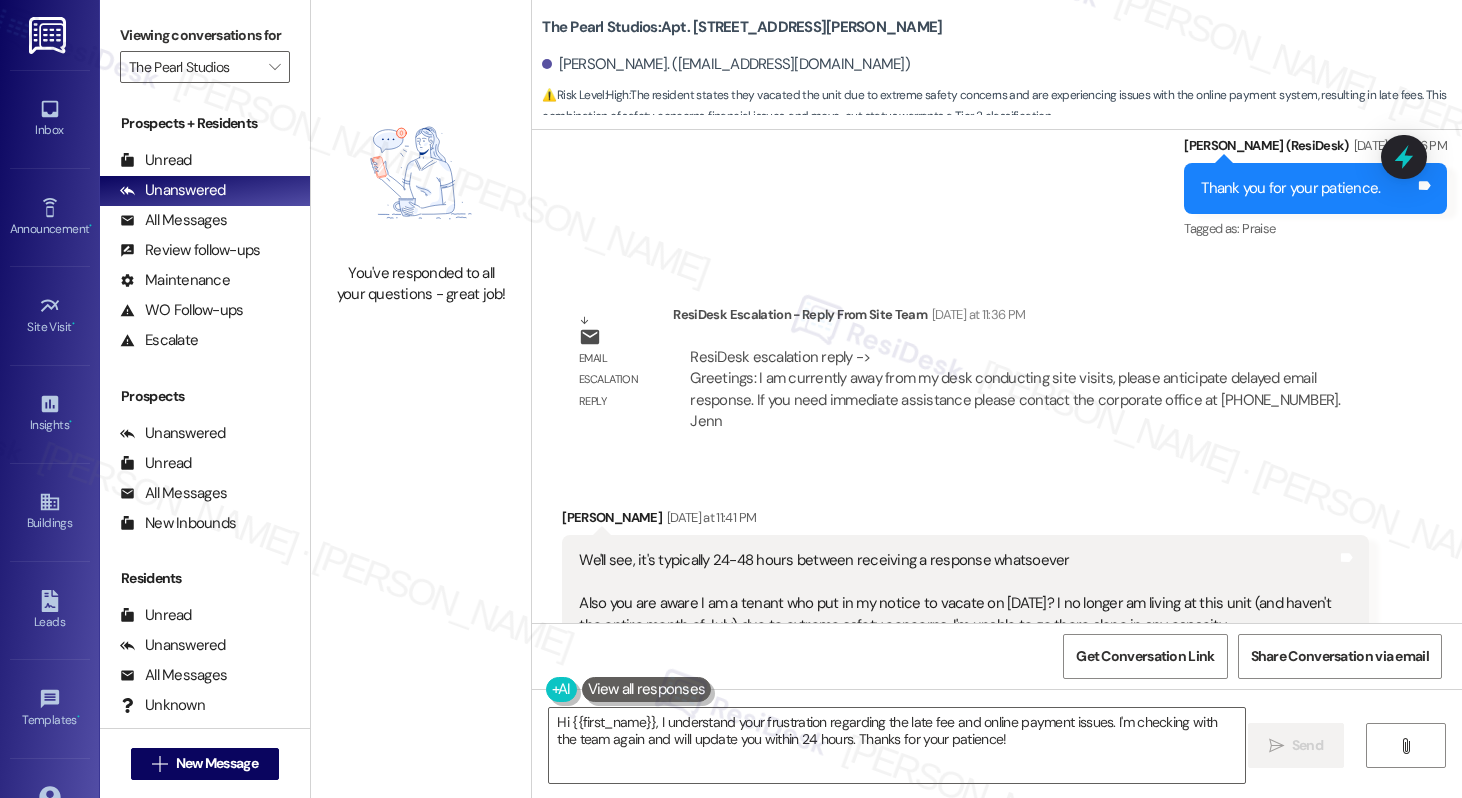 scroll, scrollTop: 10708, scrollLeft: 0, axis: vertical 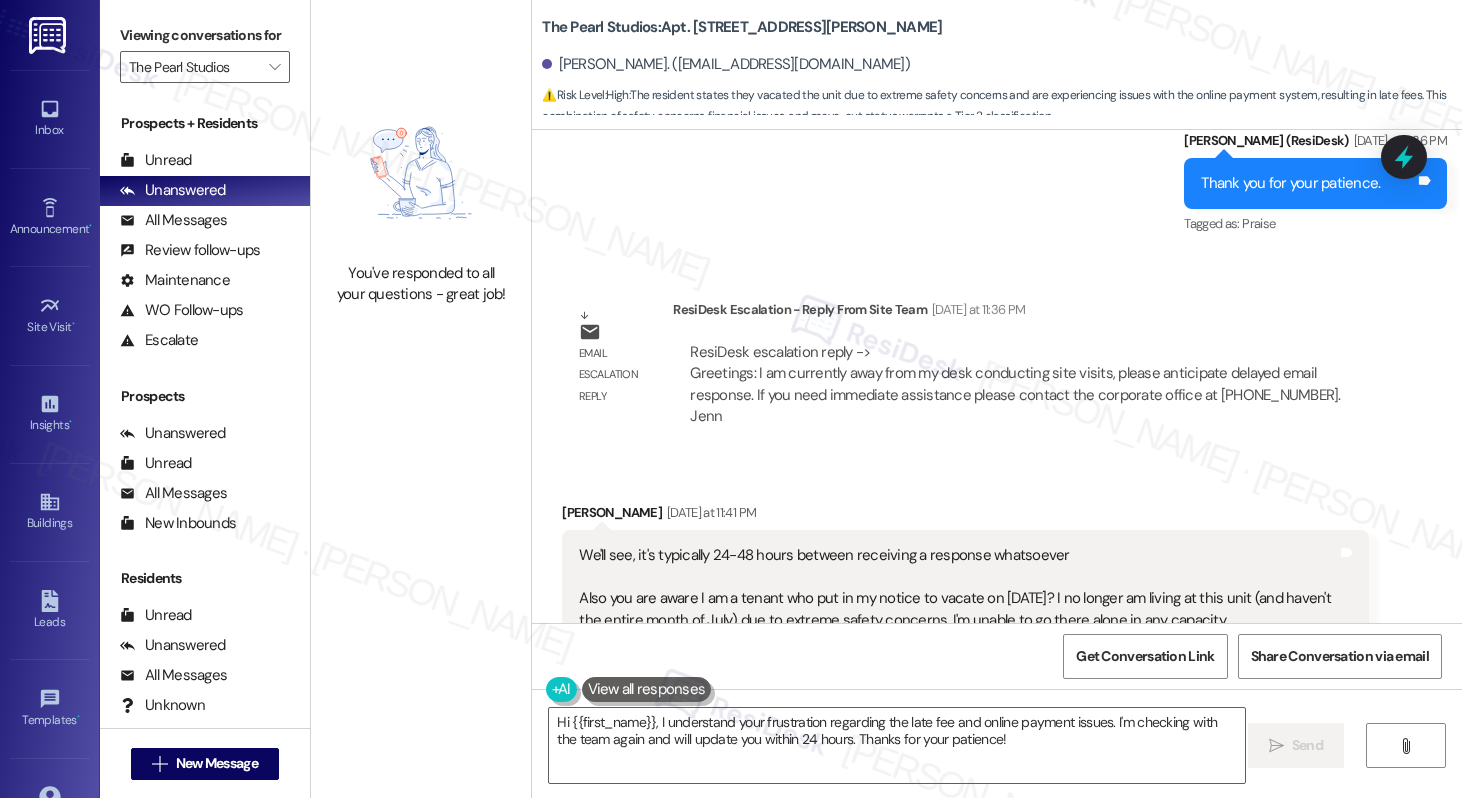 click on "We'll see, it's typically 24-48 hours between receiving a response whatsoever
Also you are aware I am a tenant who put in my notice to vacate on July 1st? I no longer am living at this unit (and haven't the entire month of July) due to extreme safety concerns. I'm unable to go there alone in any capacity.
Any response at ALL in regard to the online payment system not working and the late fee is appreciated." at bounding box center (958, 609) 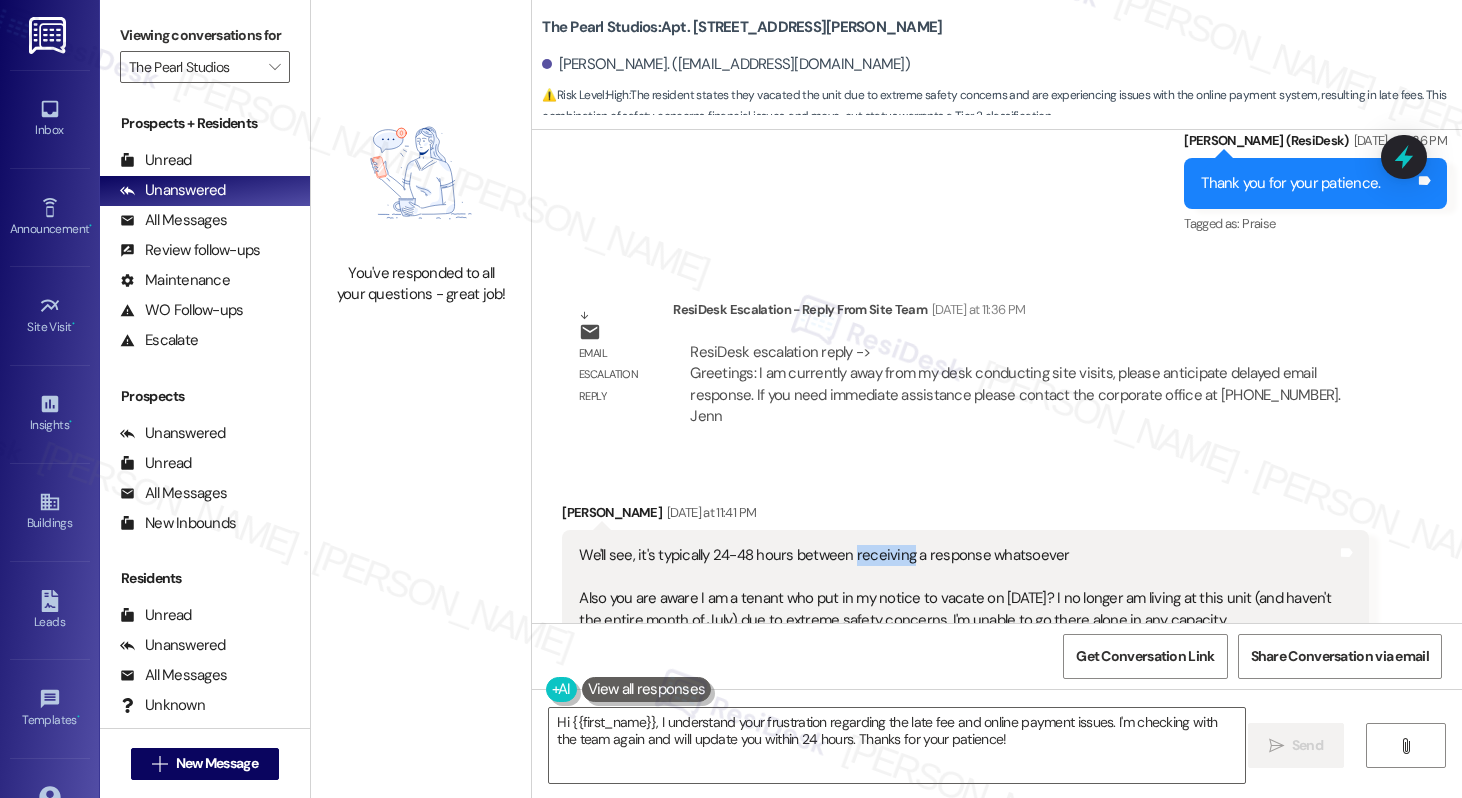 click on "We'll see, it's typically 24-48 hours between receiving a response whatsoever
Also you are aware I am a tenant who put in my notice to vacate on July 1st? I no longer am living at this unit (and haven't the entire month of July) due to extreme safety concerns. I'm unable to go there alone in any capacity.
Any response at ALL in regard to the online payment system not working and the late fee is appreciated." at bounding box center [958, 609] 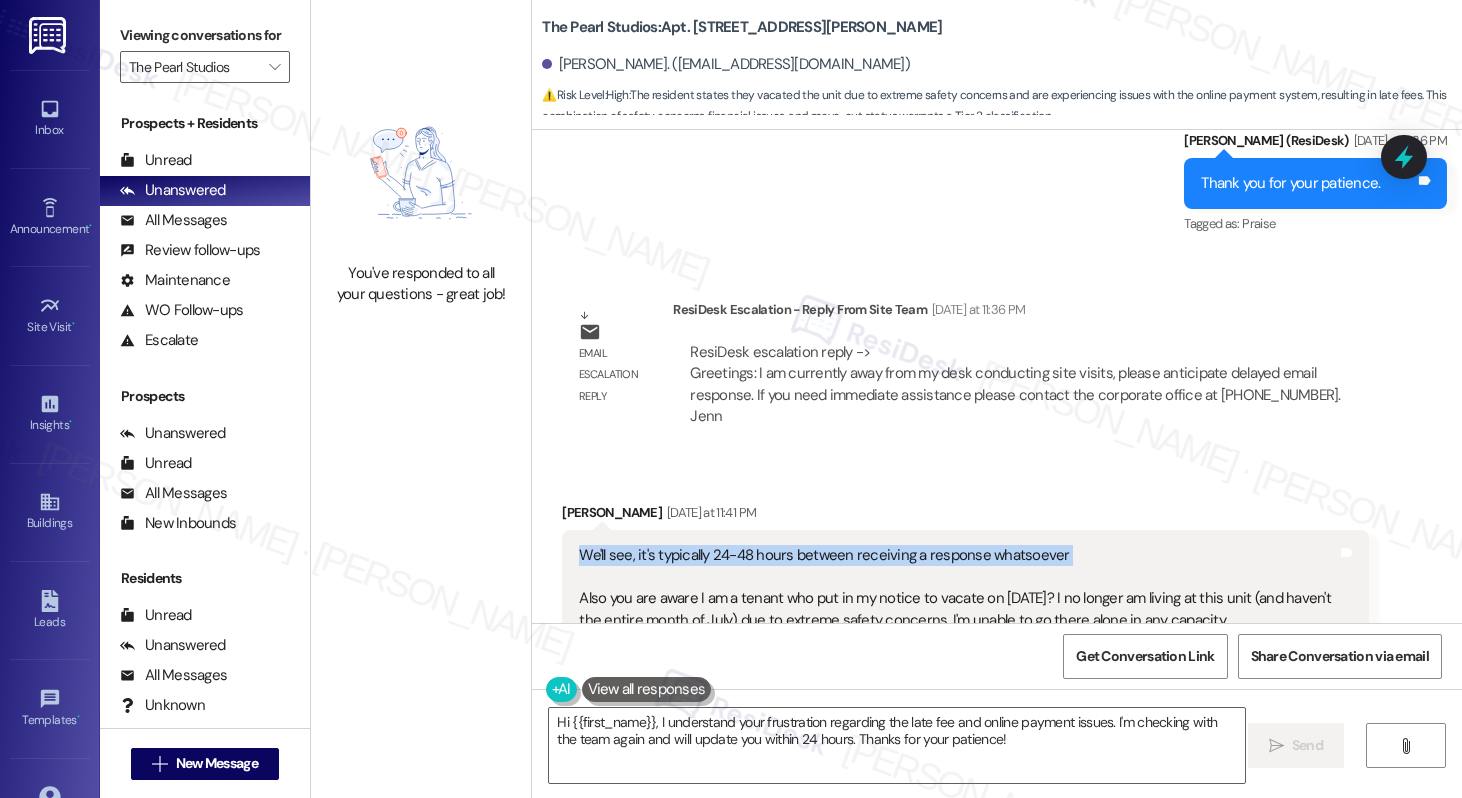 click on "We'll see, it's typically 24-48 hours between receiving a response whatsoever
Also you are aware I am a tenant who put in my notice to vacate on July 1st? I no longer am living at this unit (and haven't the entire month of July) due to extreme safety concerns. I'm unable to go there alone in any capacity.
Any response at ALL in regard to the online payment system not working and the late fee is appreciated." at bounding box center [958, 609] 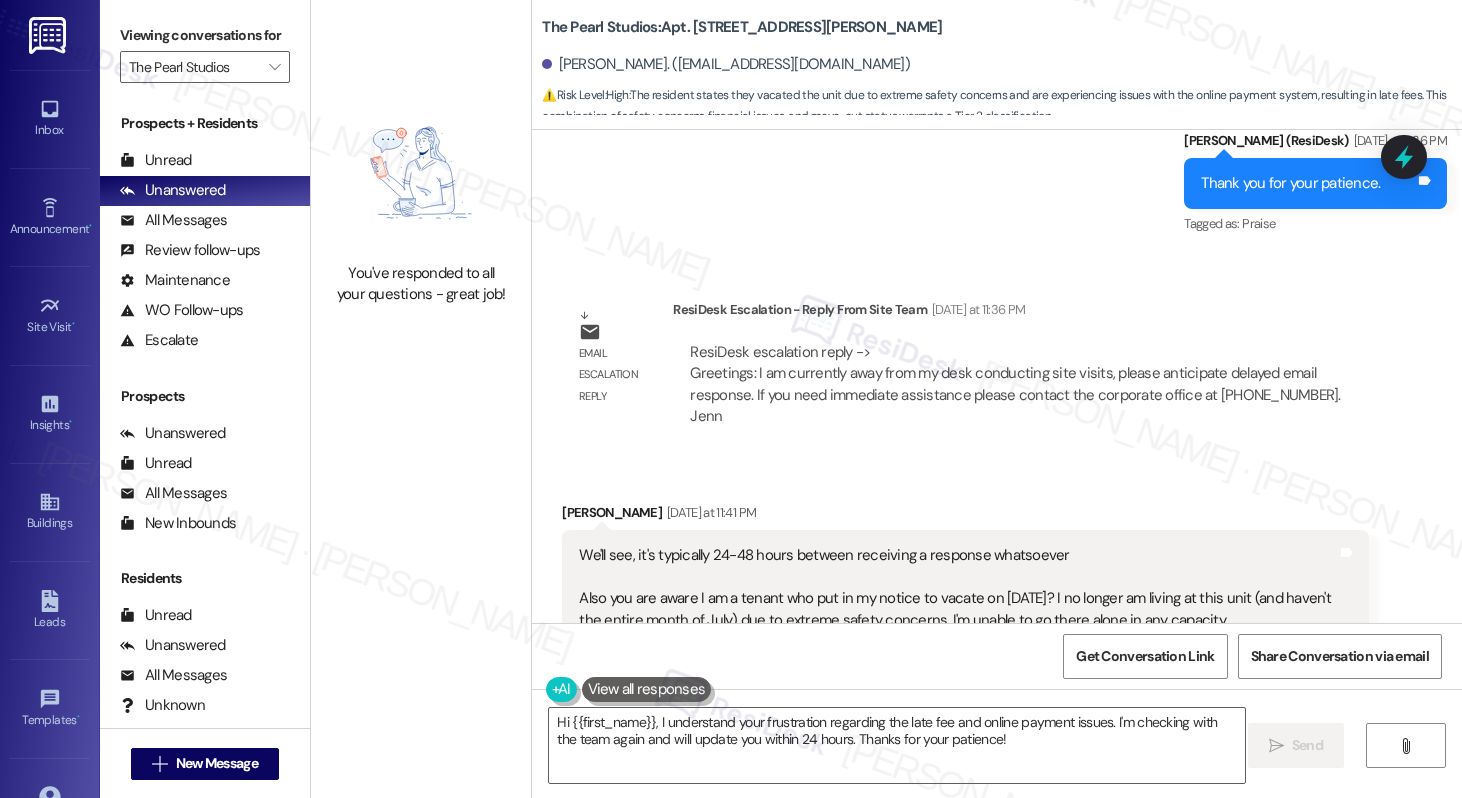 click on "We'll see, it's typically 24-48 hours between receiving a response whatsoever
Also you are aware I am a tenant who put in my notice to vacate on July 1st? I no longer am living at this unit (and haven't the entire month of July) due to extreme safety concerns. I'm unable to go there alone in any capacity.
Any response at ALL in regard to the online payment system not working and the late fee is appreciated." at bounding box center [958, 609] 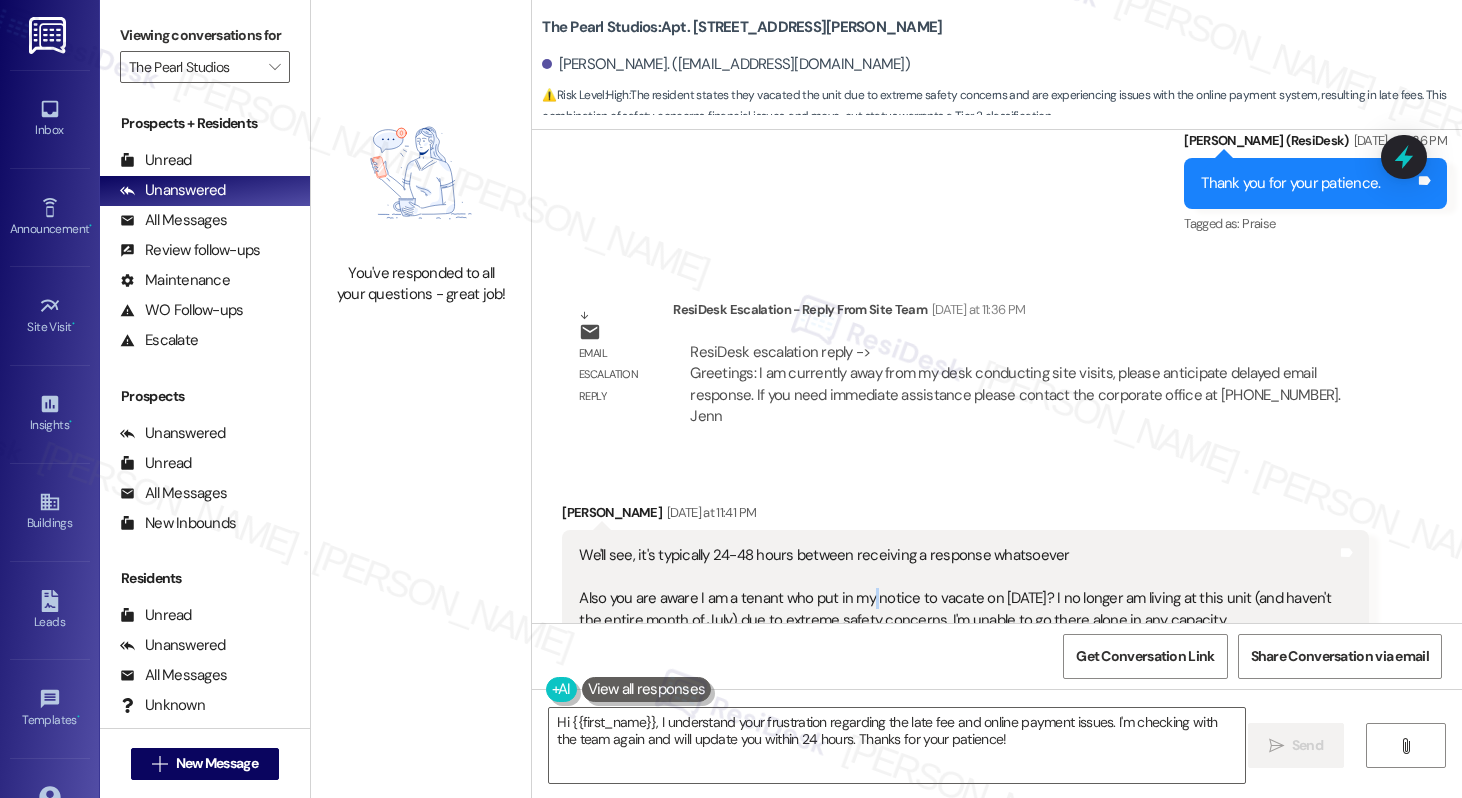 click on "We'll see, it's typically 24-48 hours between receiving a response whatsoever
Also you are aware I am a tenant who put in my notice to vacate on July 1st? I no longer am living at this unit (and haven't the entire month of July) due to extreme safety concerns. I'm unable to go there alone in any capacity.
Any response at ALL in regard to the online payment system not working and the late fee is appreciated." at bounding box center [958, 609] 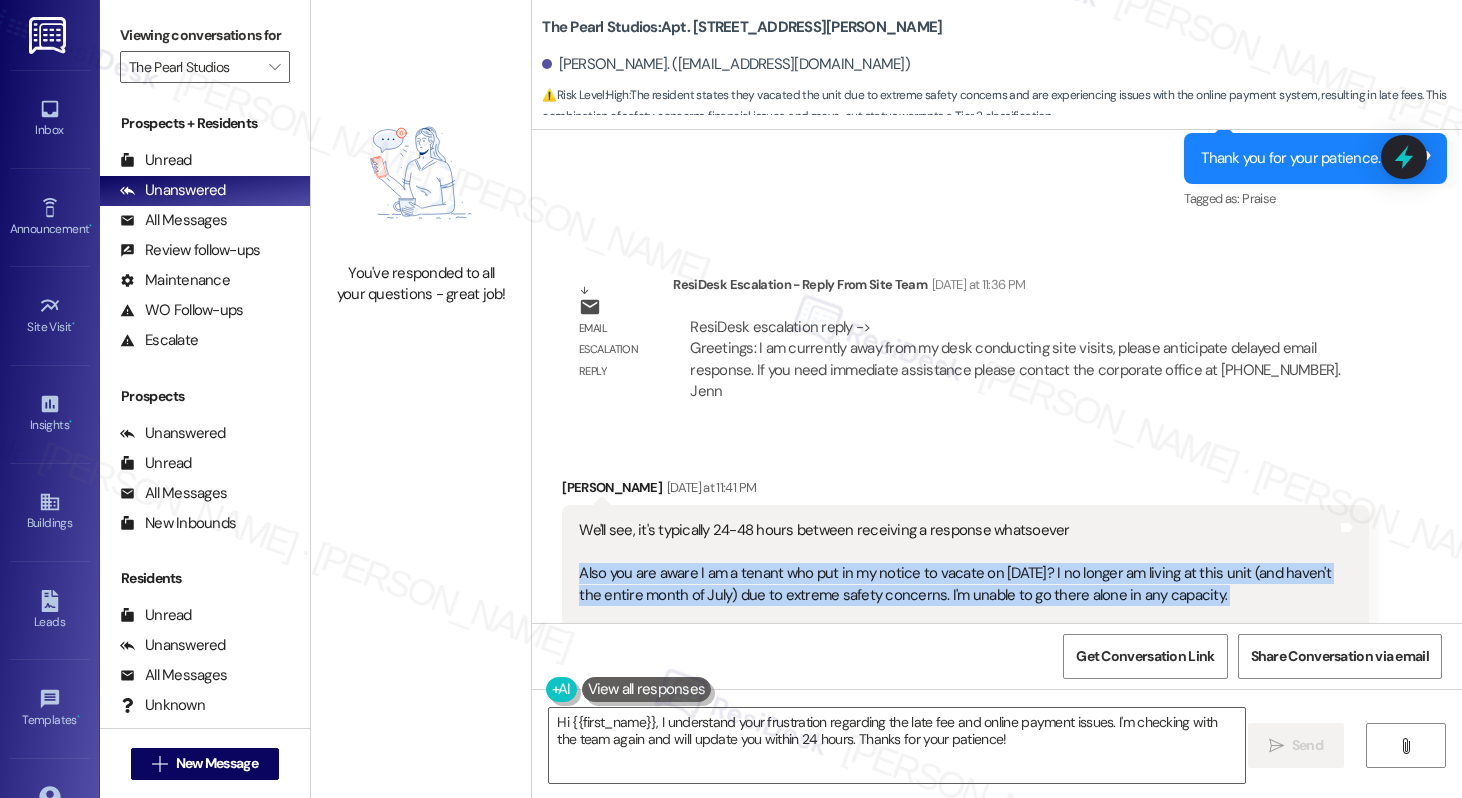 scroll, scrollTop: 10735, scrollLeft: 0, axis: vertical 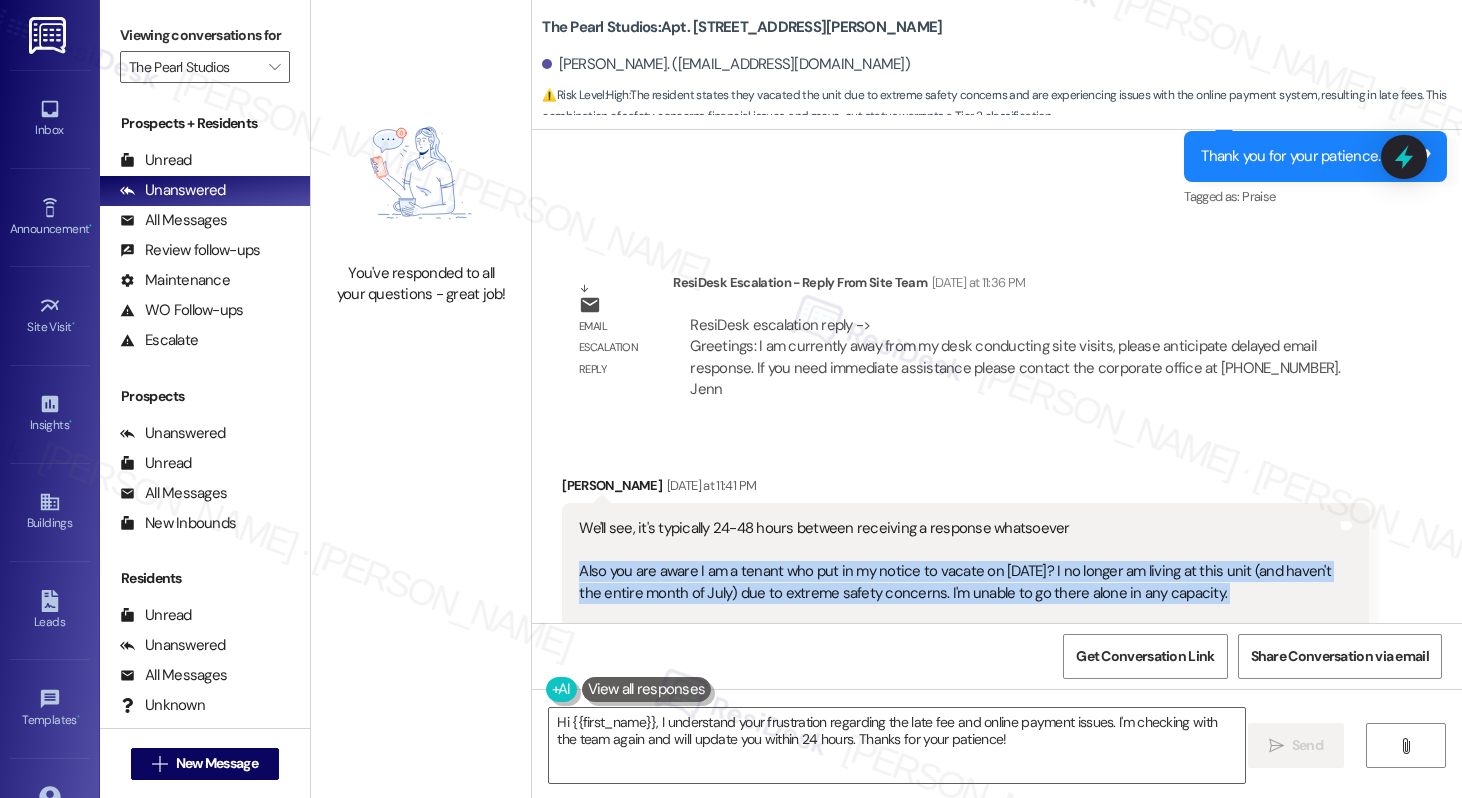 click on "We'll see, it's typically 24-48 hours between receiving a response whatsoever
Also you are aware I am a tenant who put in my notice to vacate on July 1st? I no longer am living at this unit (and haven't the entire month of July) due to extreme safety concerns. I'm unable to go there alone in any capacity.
Any response at ALL in regard to the online payment system not working and the late fee is appreciated." at bounding box center (958, 582) 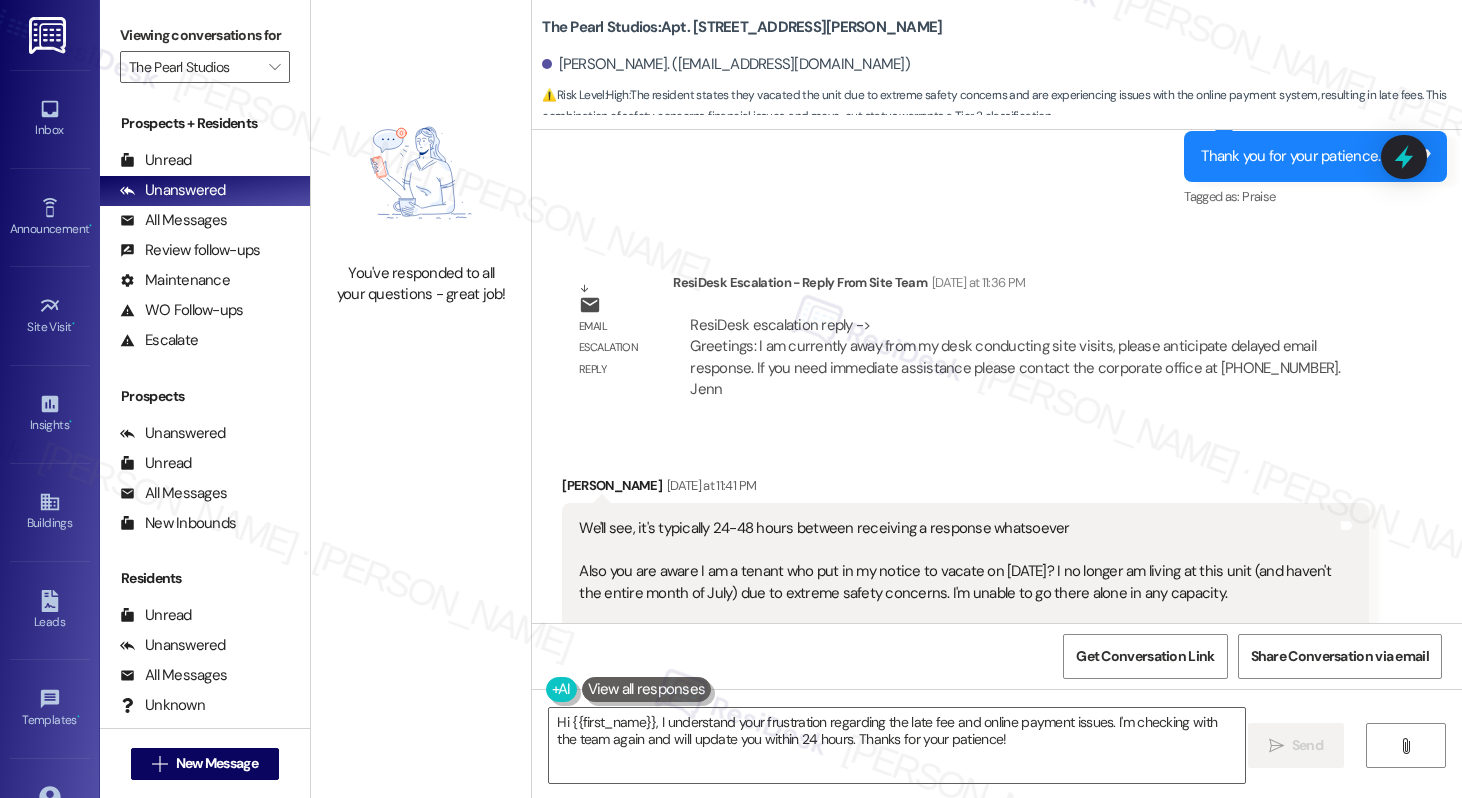 drag, startPoint x: 567, startPoint y: 421, endPoint x: 1215, endPoint y: 444, distance: 648.408 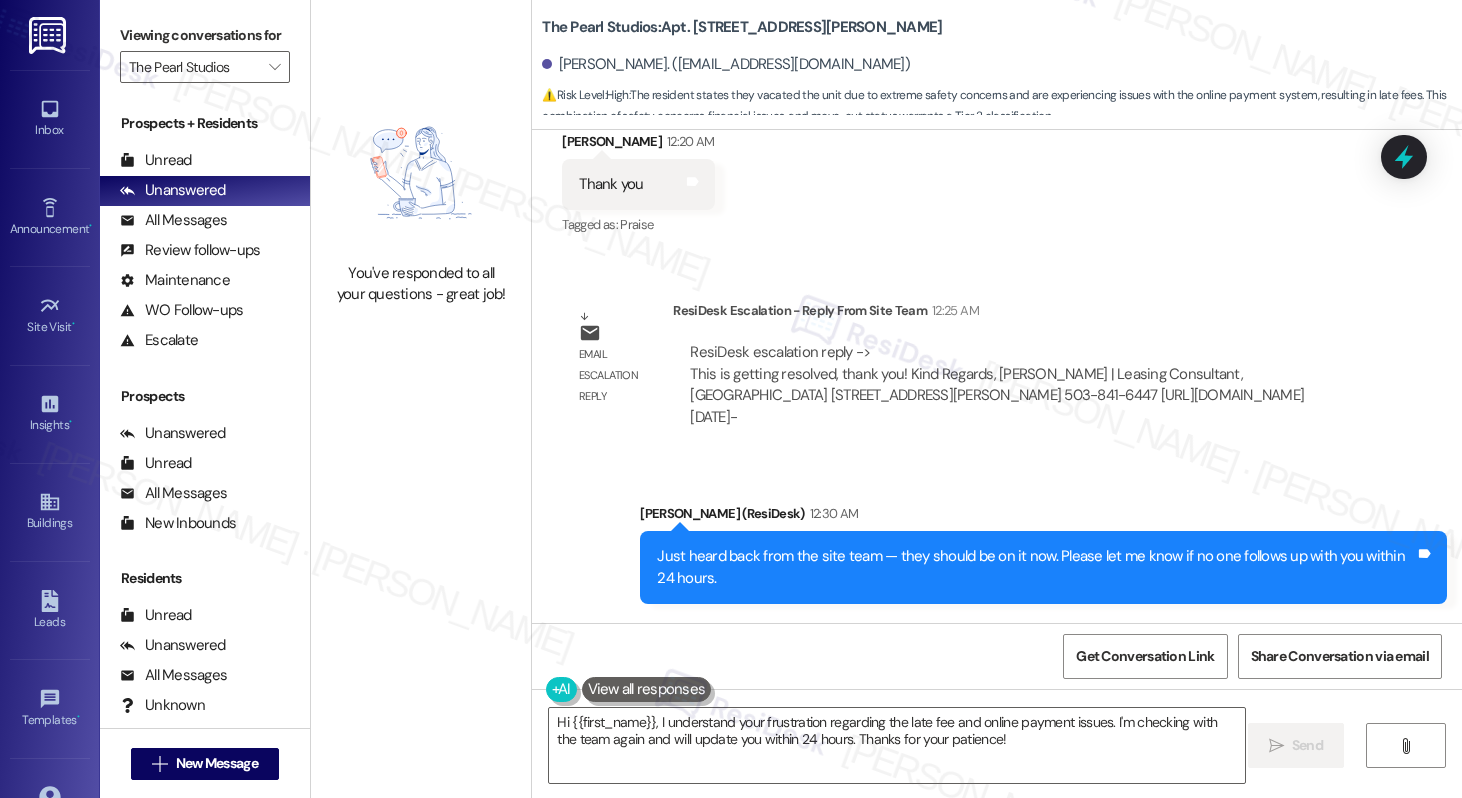 scroll, scrollTop: 11882, scrollLeft: 0, axis: vertical 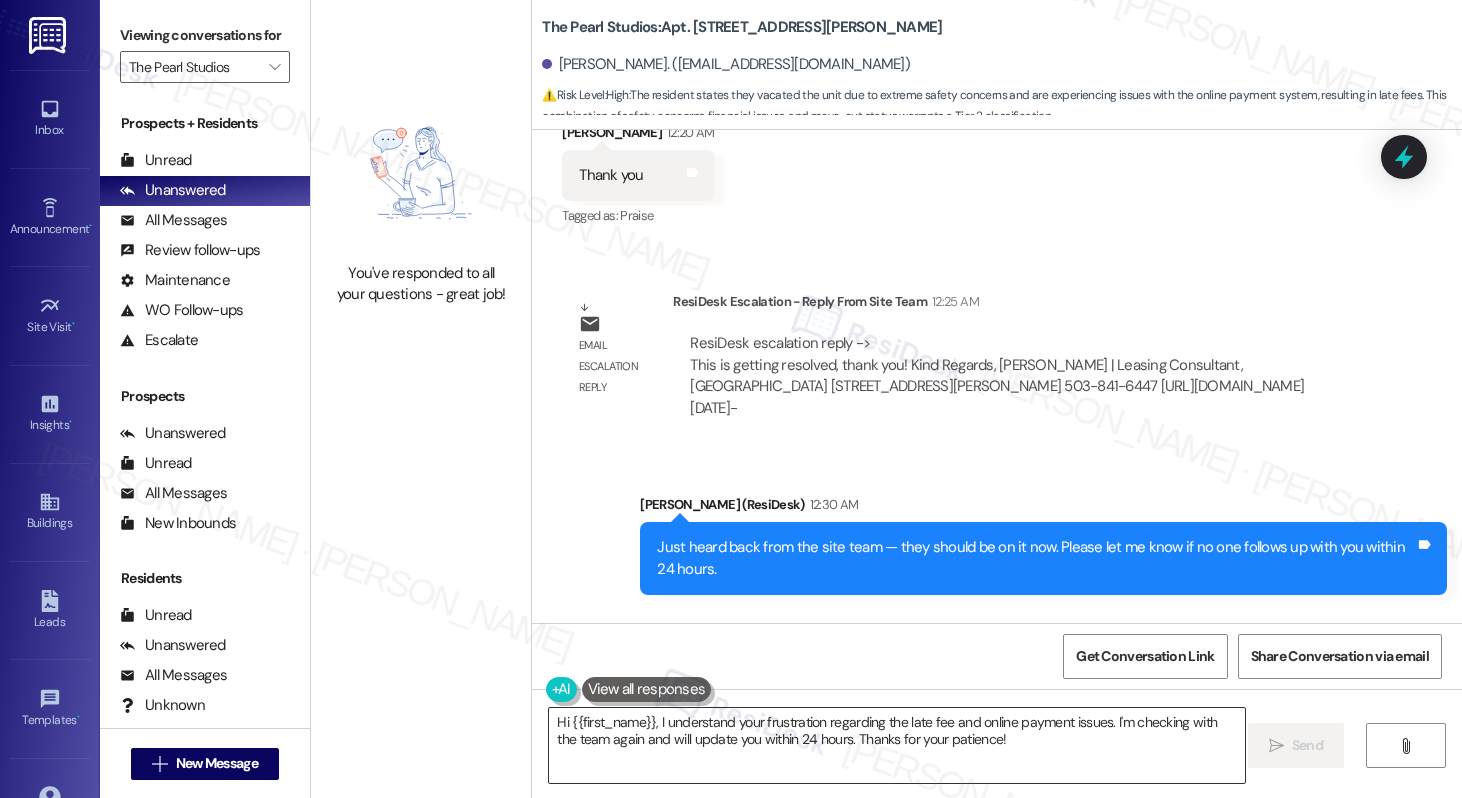 click on "Hi {{first_name}}, I understand your frustration regarding the late fee and online payment issues. I'm checking with the team again and will update you within 24 hours. Thanks for your patience!" at bounding box center (896, 745) 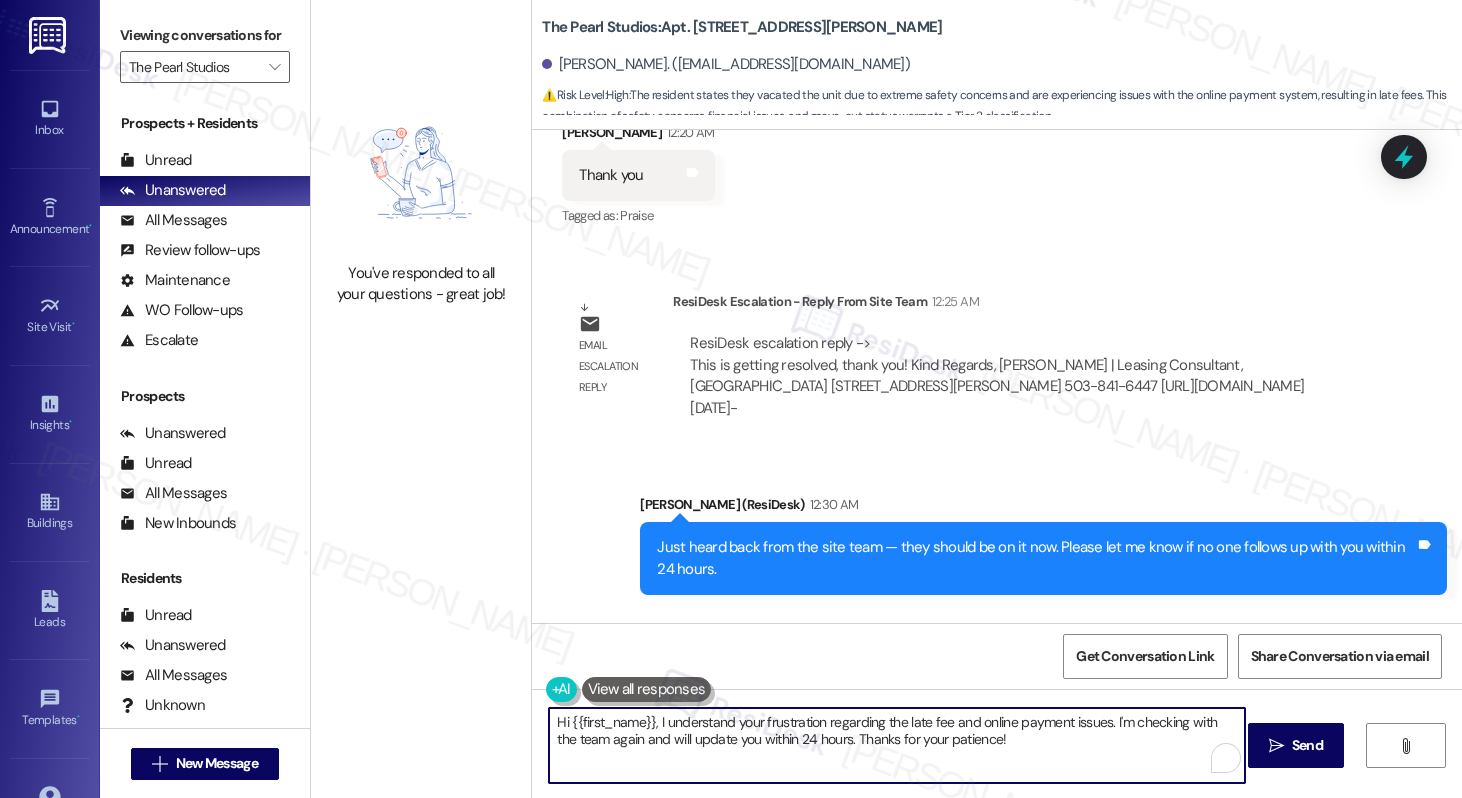 click on "Hi {{first_name}}, I understand your frustration regarding the late fee and online payment issues. I'm checking with the team again and will update you within 24 hours. Thanks for your patience!" at bounding box center (896, 745) 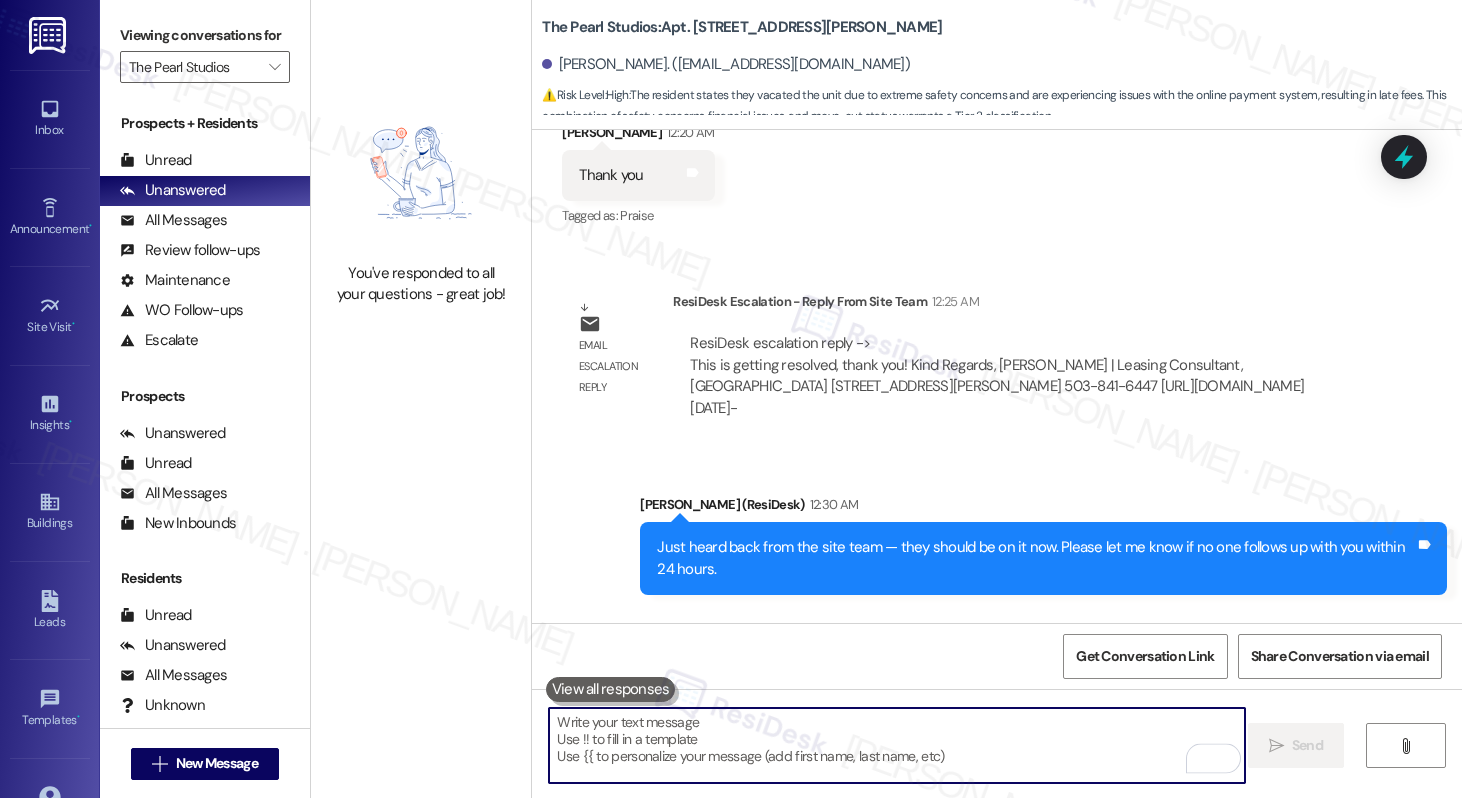 type 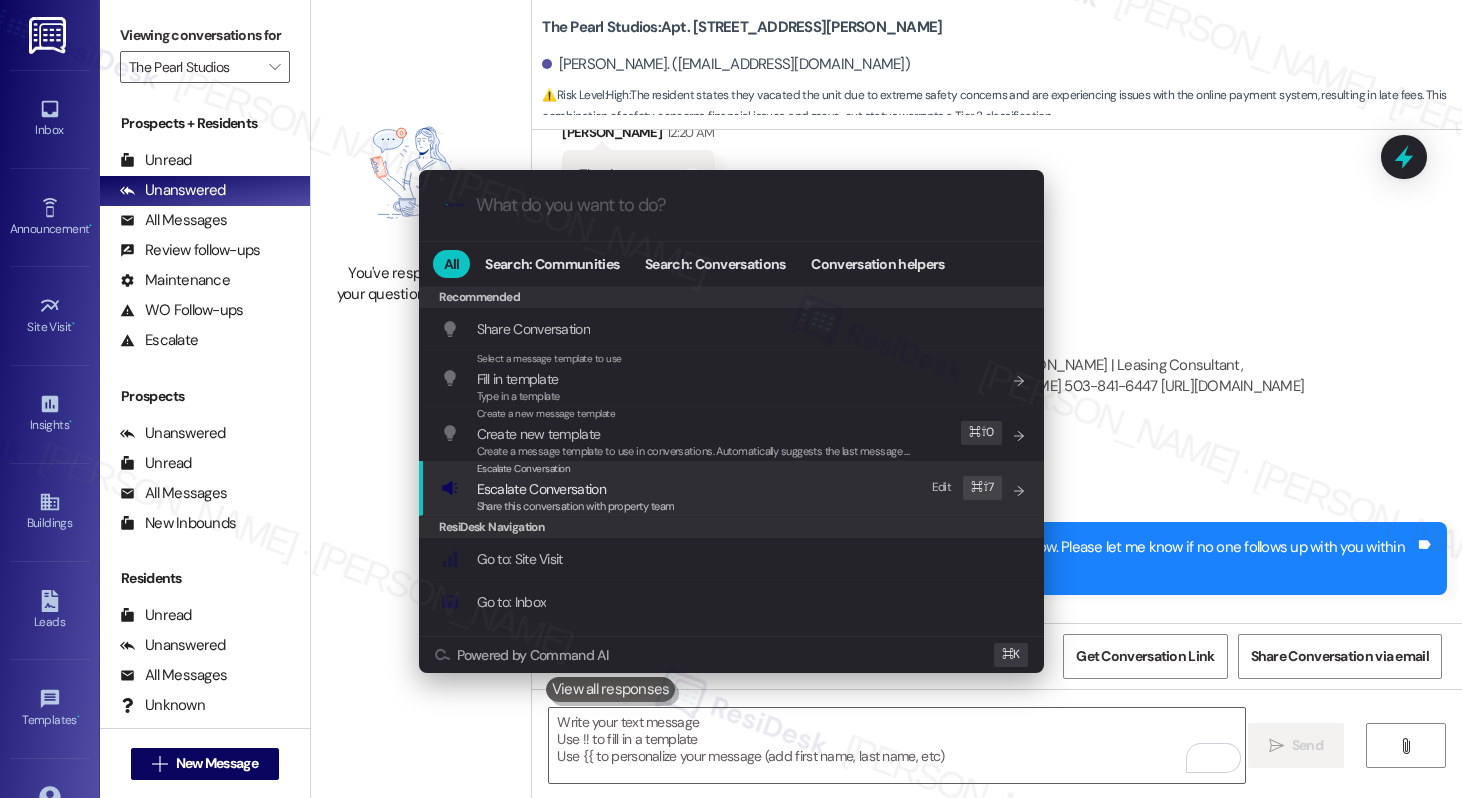 click on "Escalate Conversation Escalate Conversation Share this conversation with property team Edit ⌘ ⇧ 7" at bounding box center (733, 488) 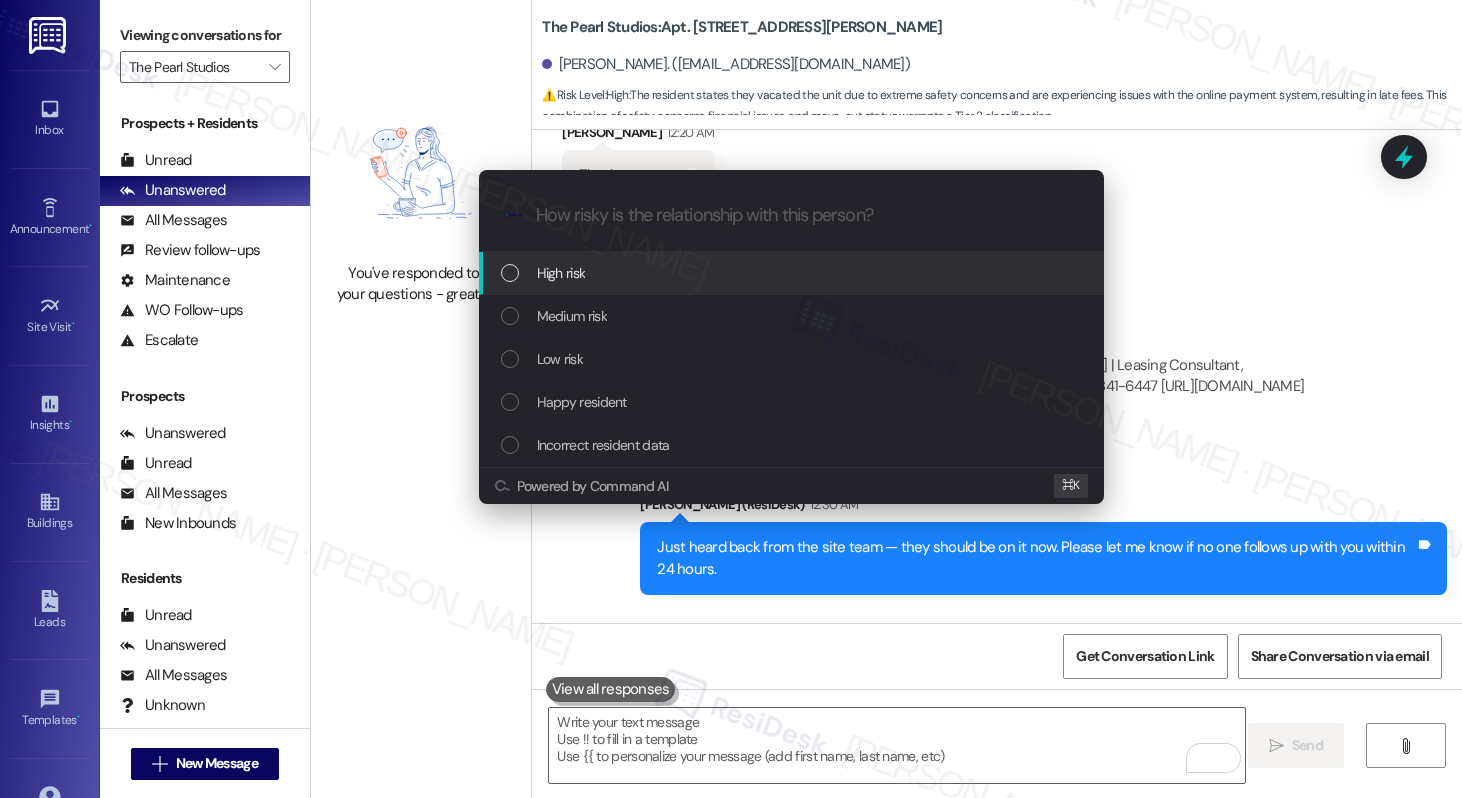 click on "High risk" at bounding box center (791, 273) 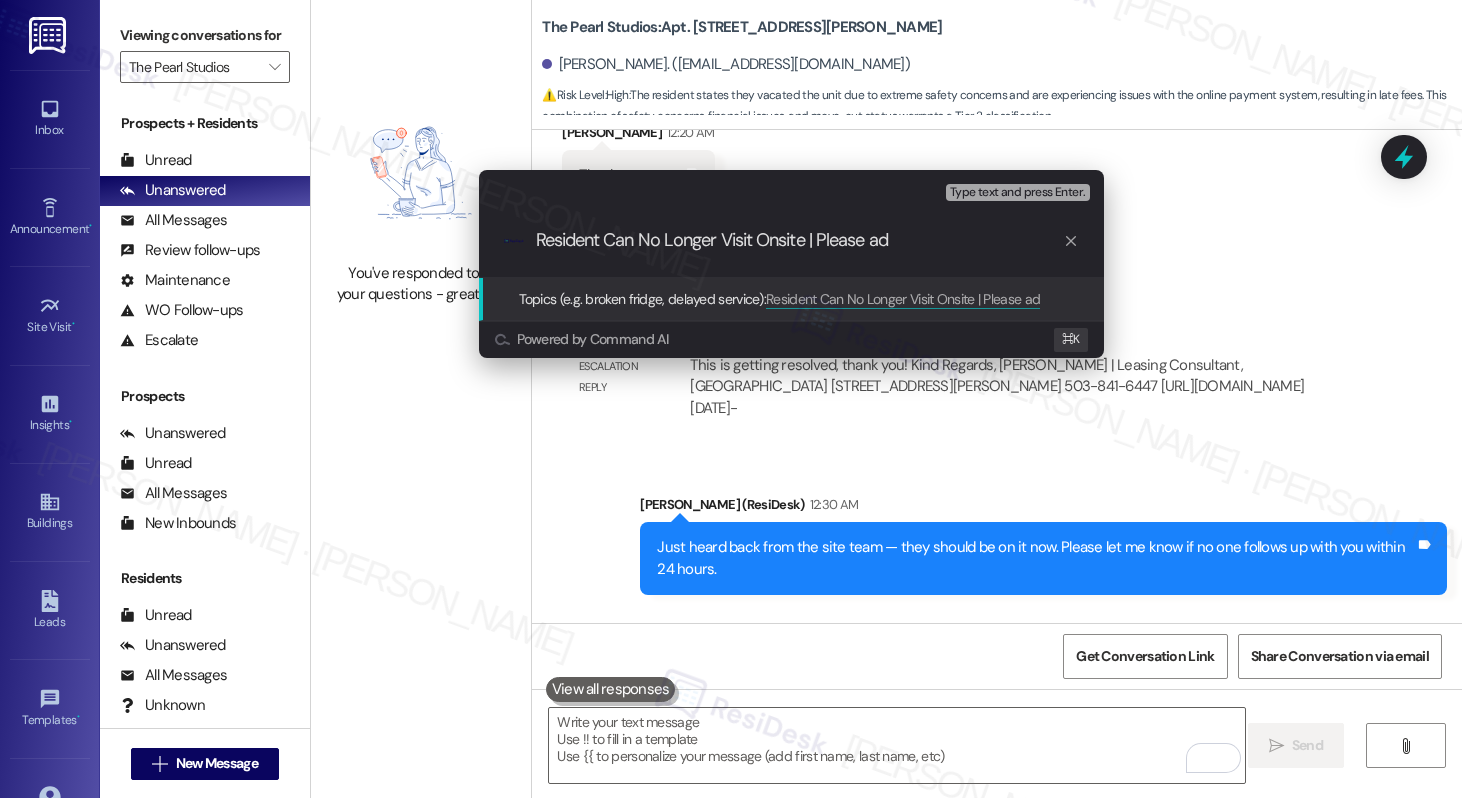 type on "Resident Can No Longer Visit Onsite | Please adi" 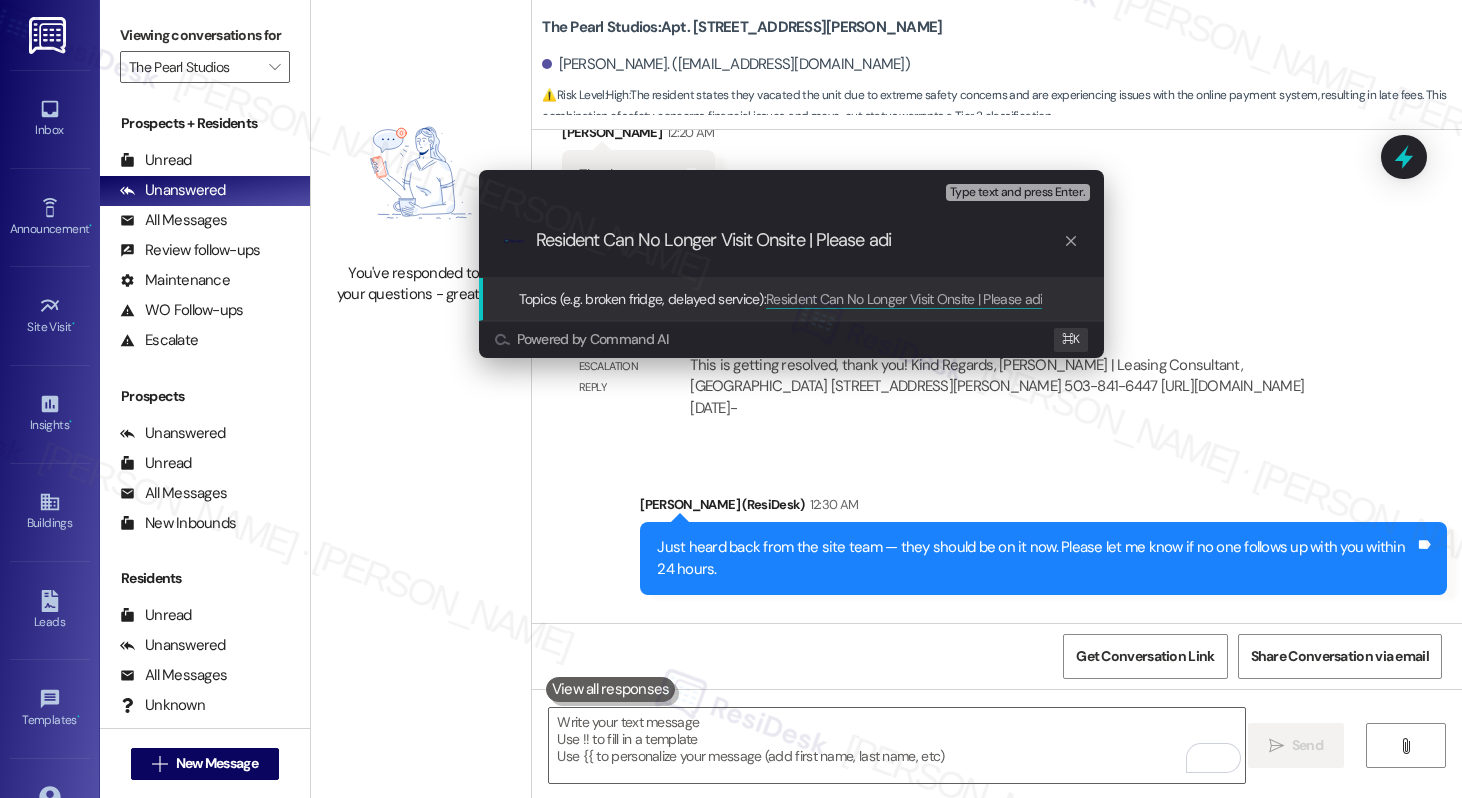 type 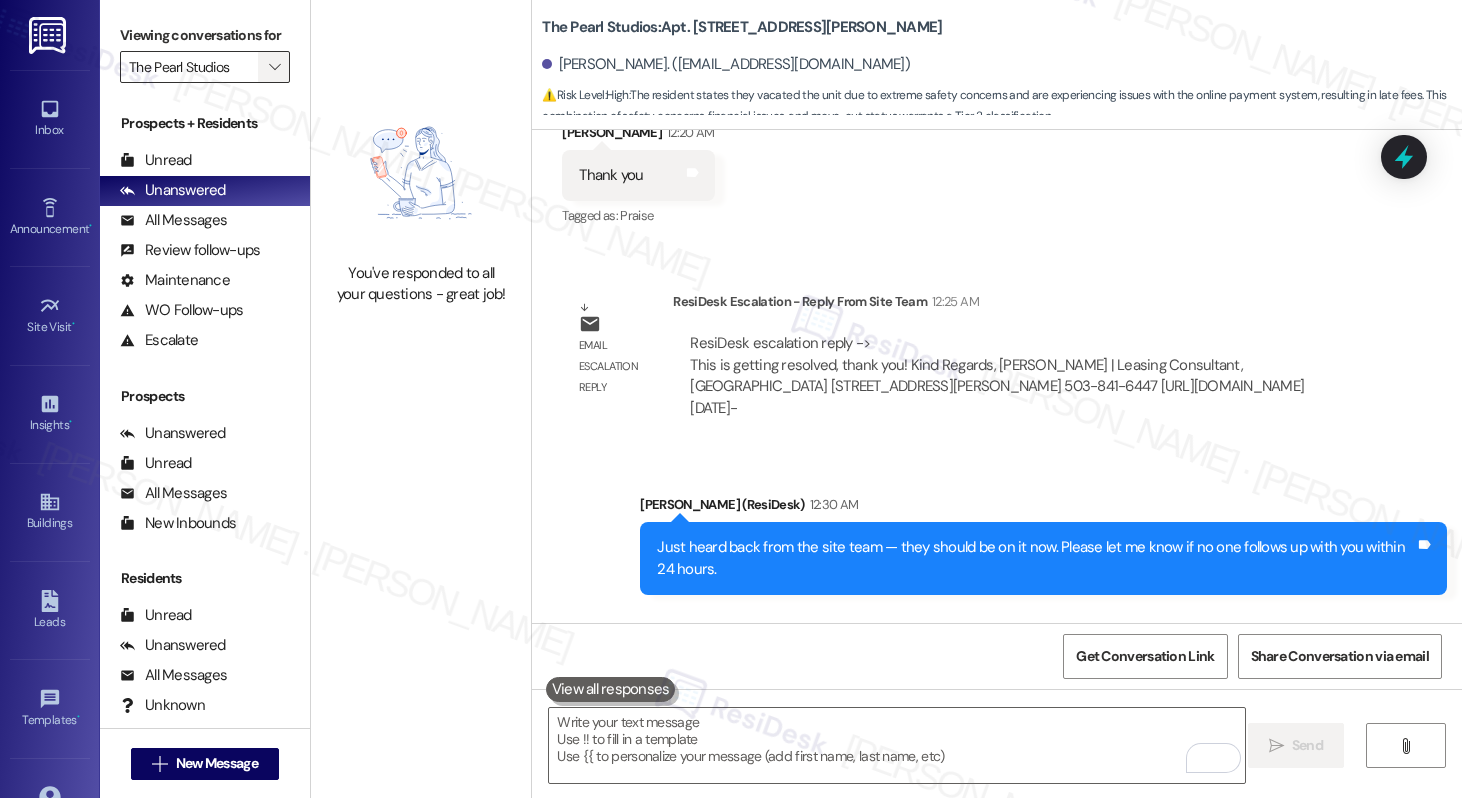 click on "" at bounding box center [274, 67] 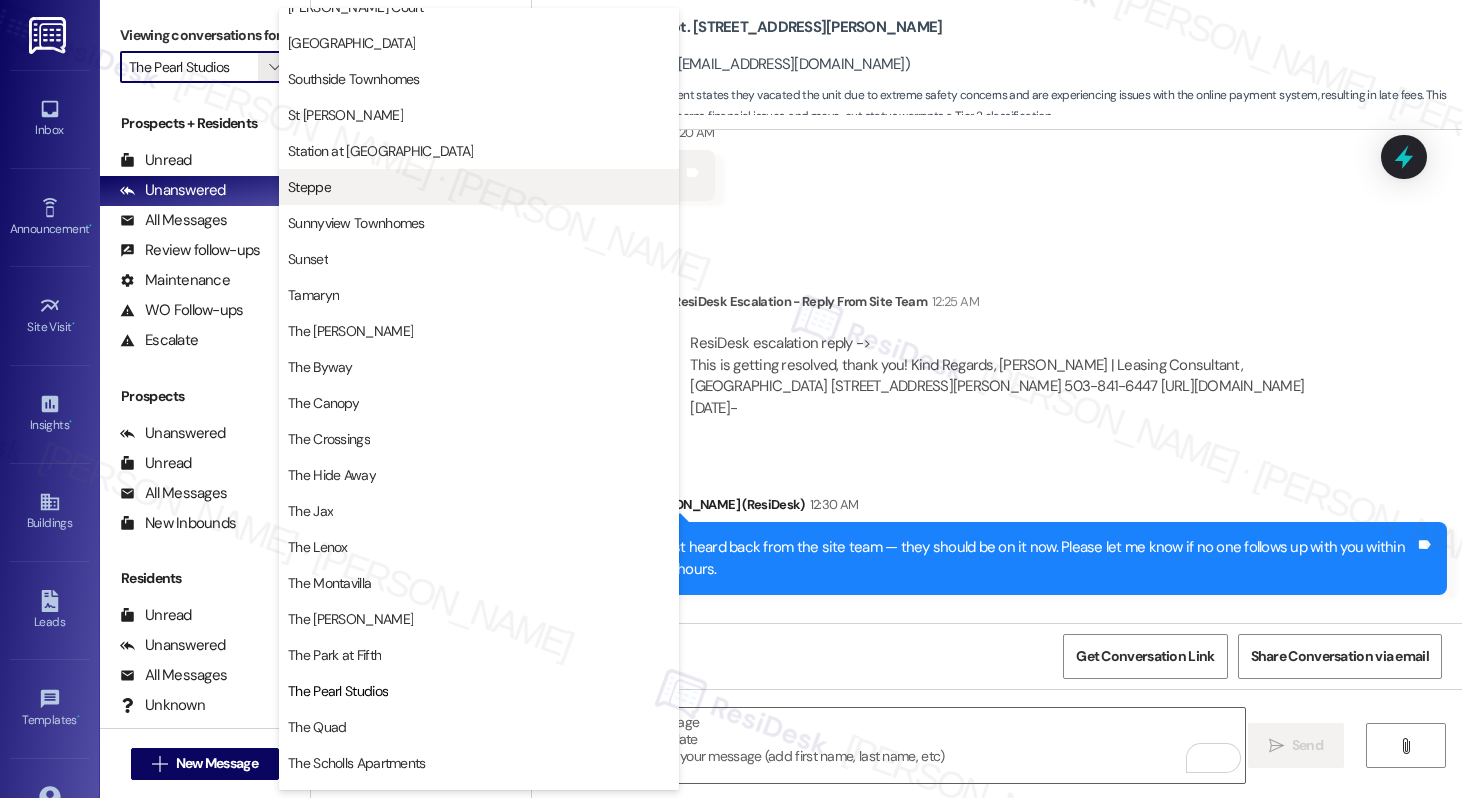 scroll, scrollTop: 3138, scrollLeft: 0, axis: vertical 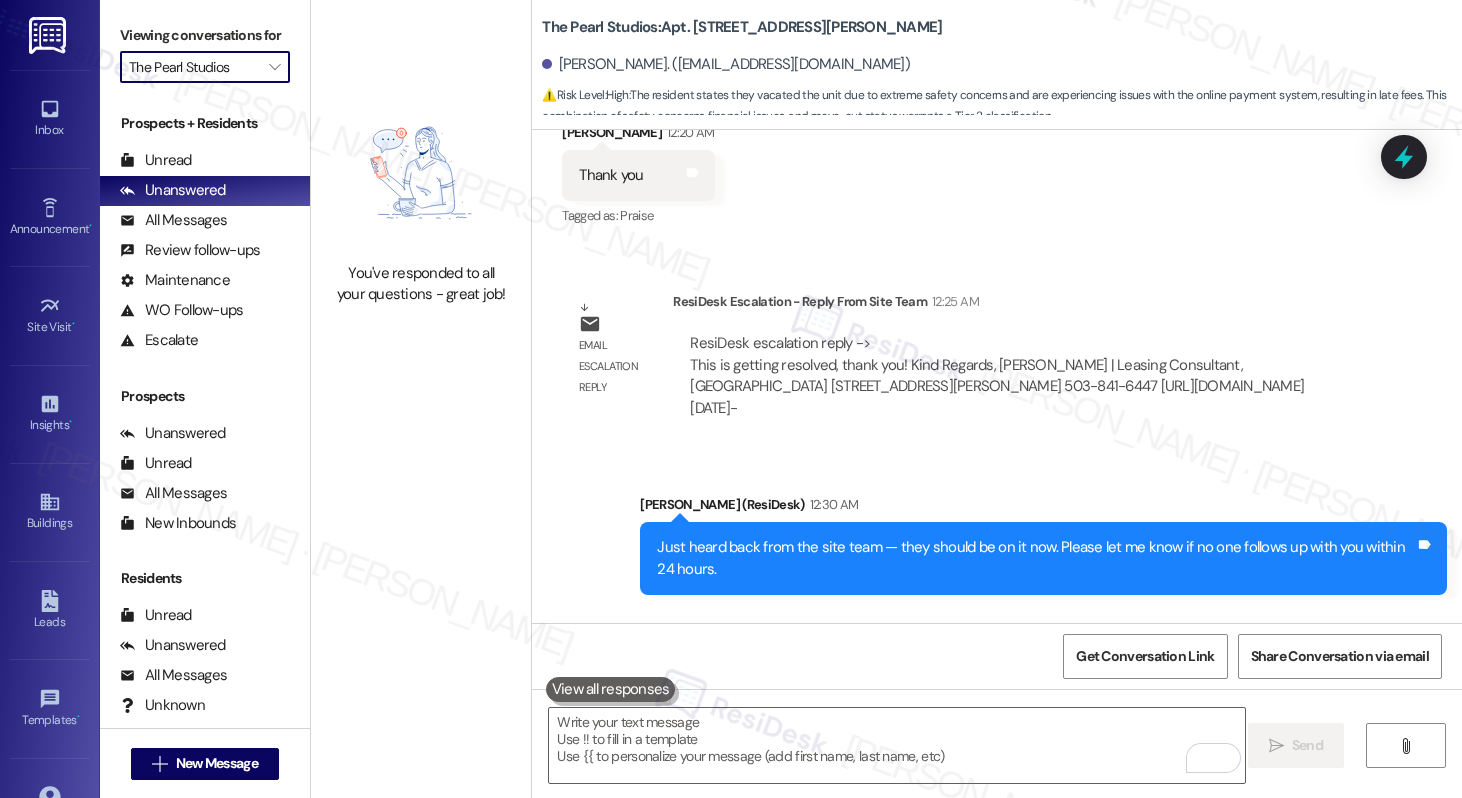 type on "Steppe" 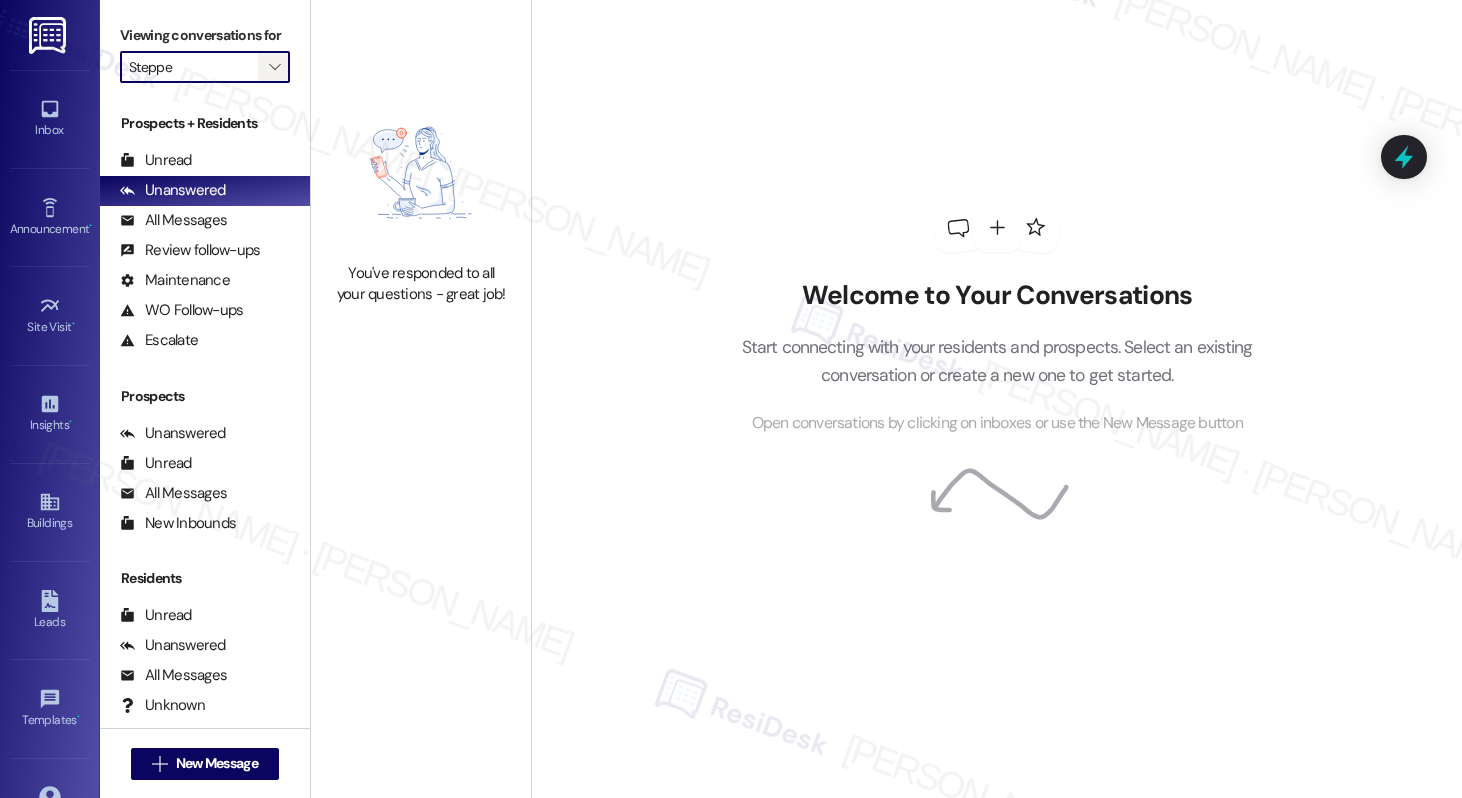 click on "" at bounding box center [274, 67] 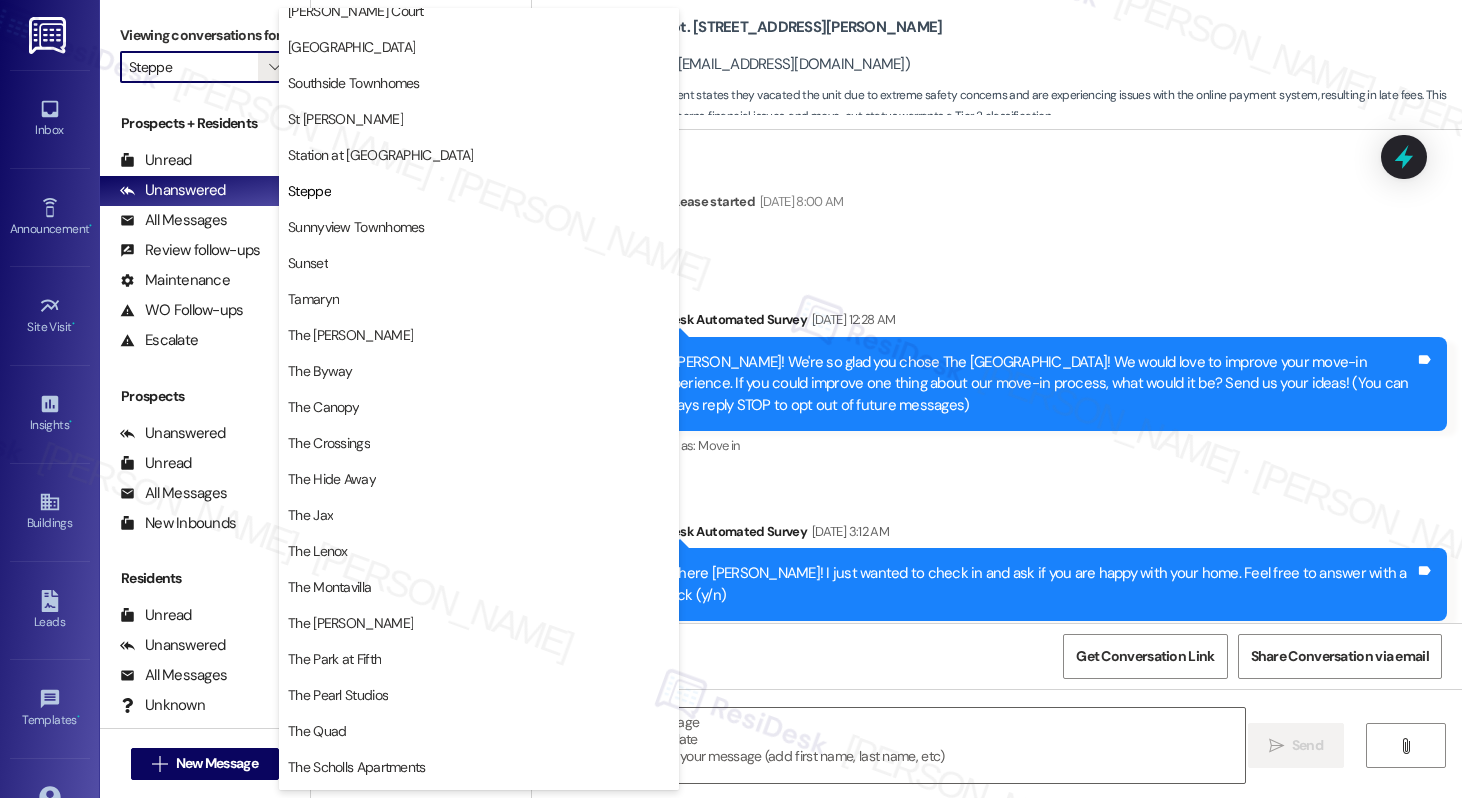scroll, scrollTop: 0, scrollLeft: 0, axis: both 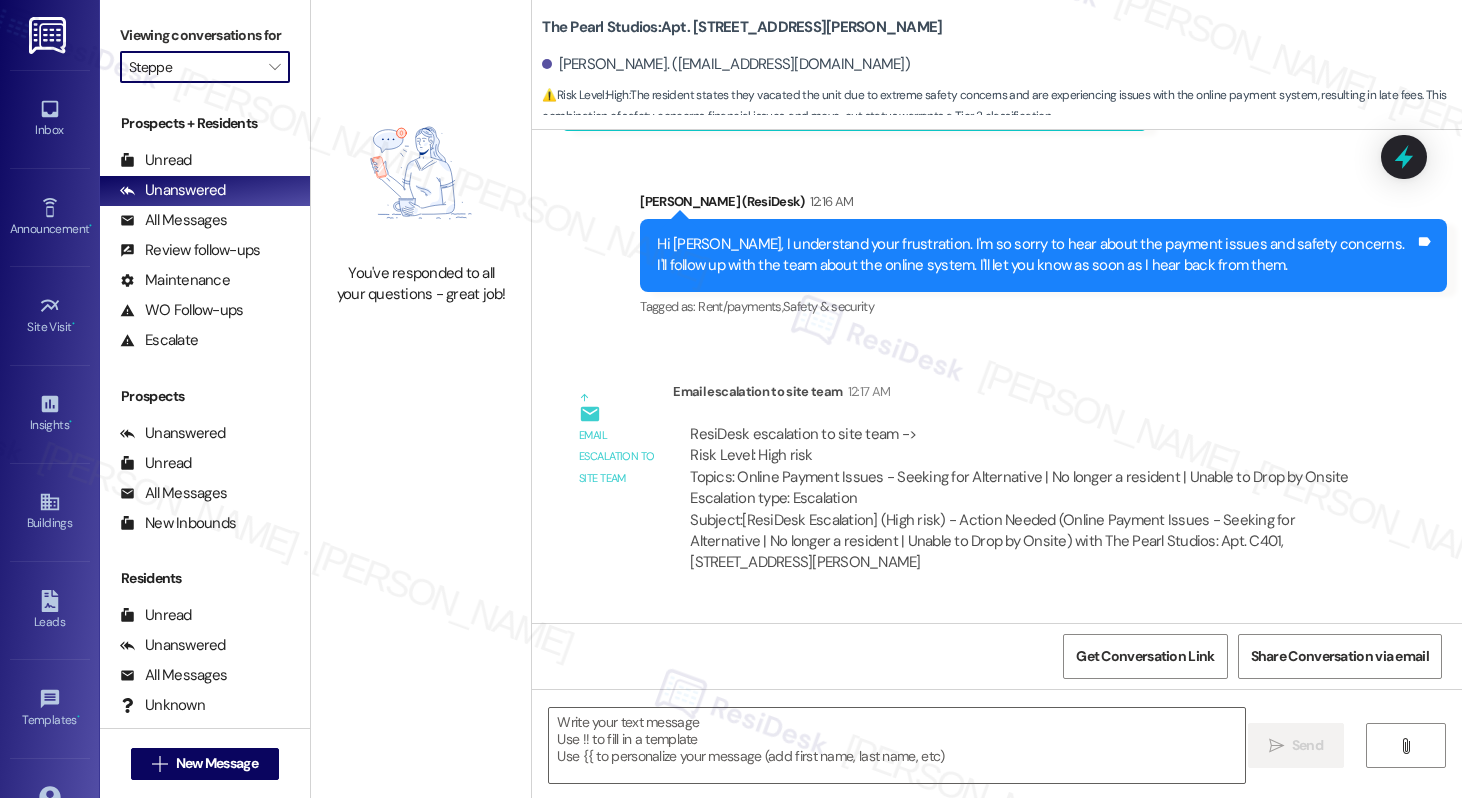 type on "Fetching suggested responses. Please feel free to read through the conversation in the meantime." 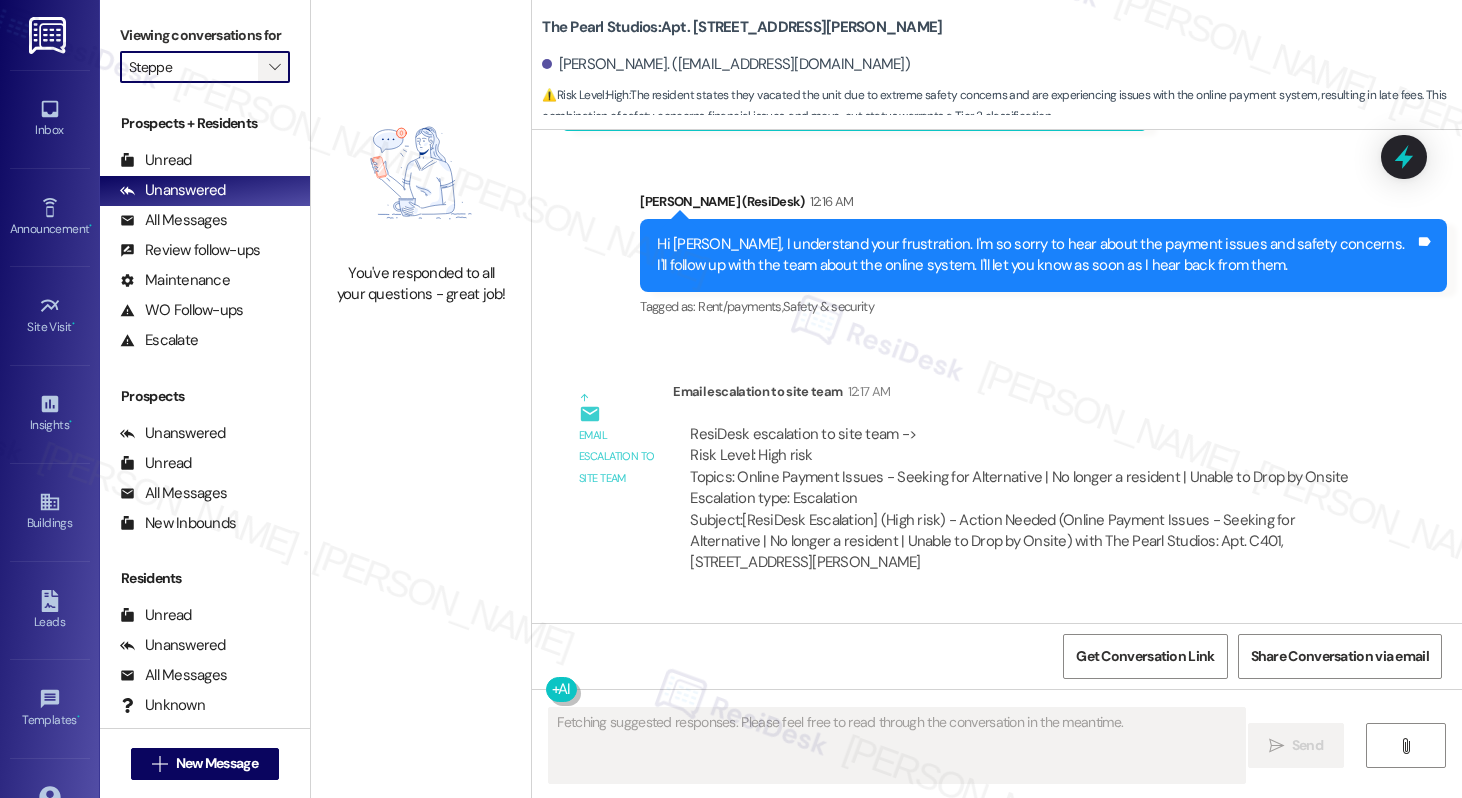 click on "" at bounding box center (274, 67) 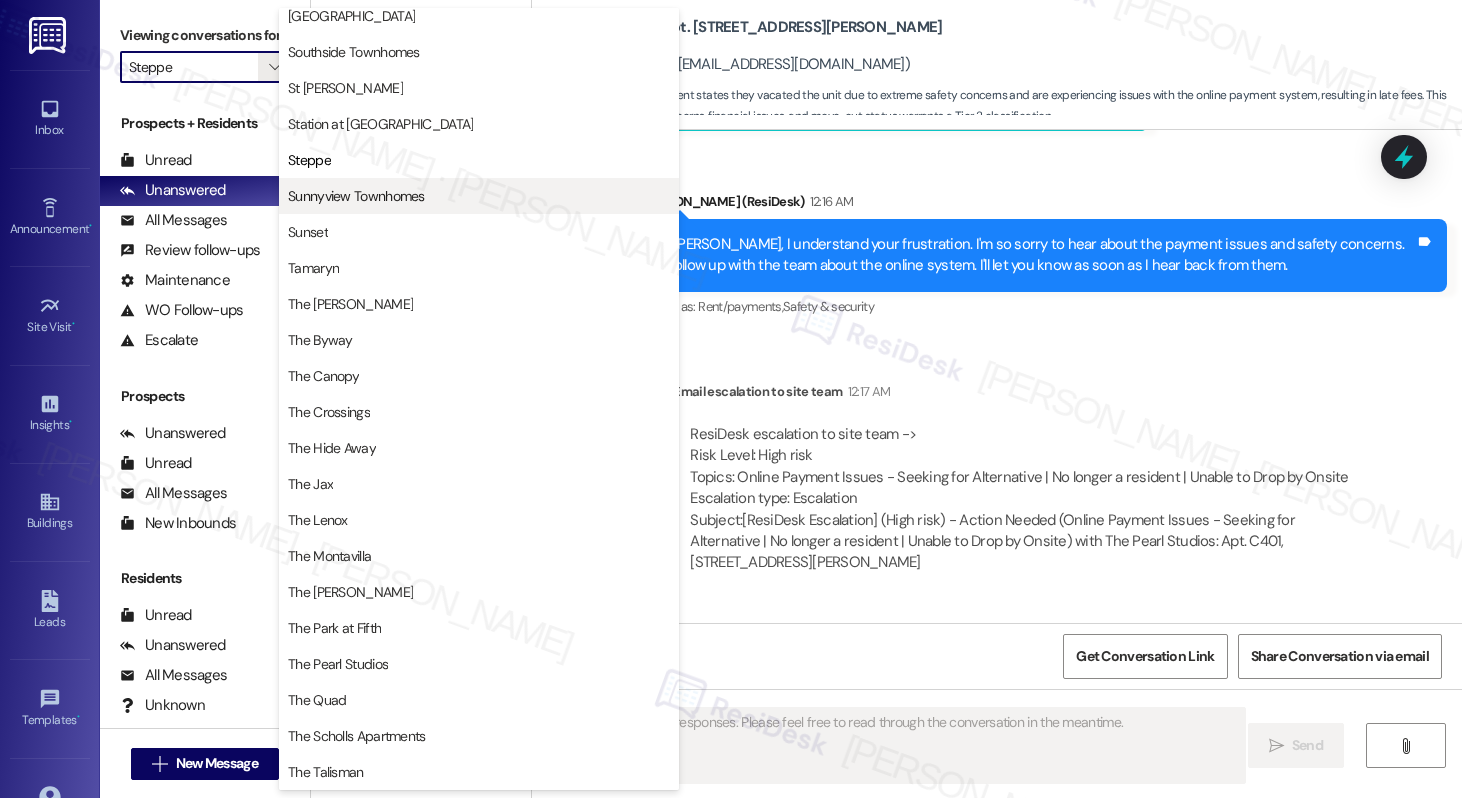 scroll, scrollTop: 3149, scrollLeft: 0, axis: vertical 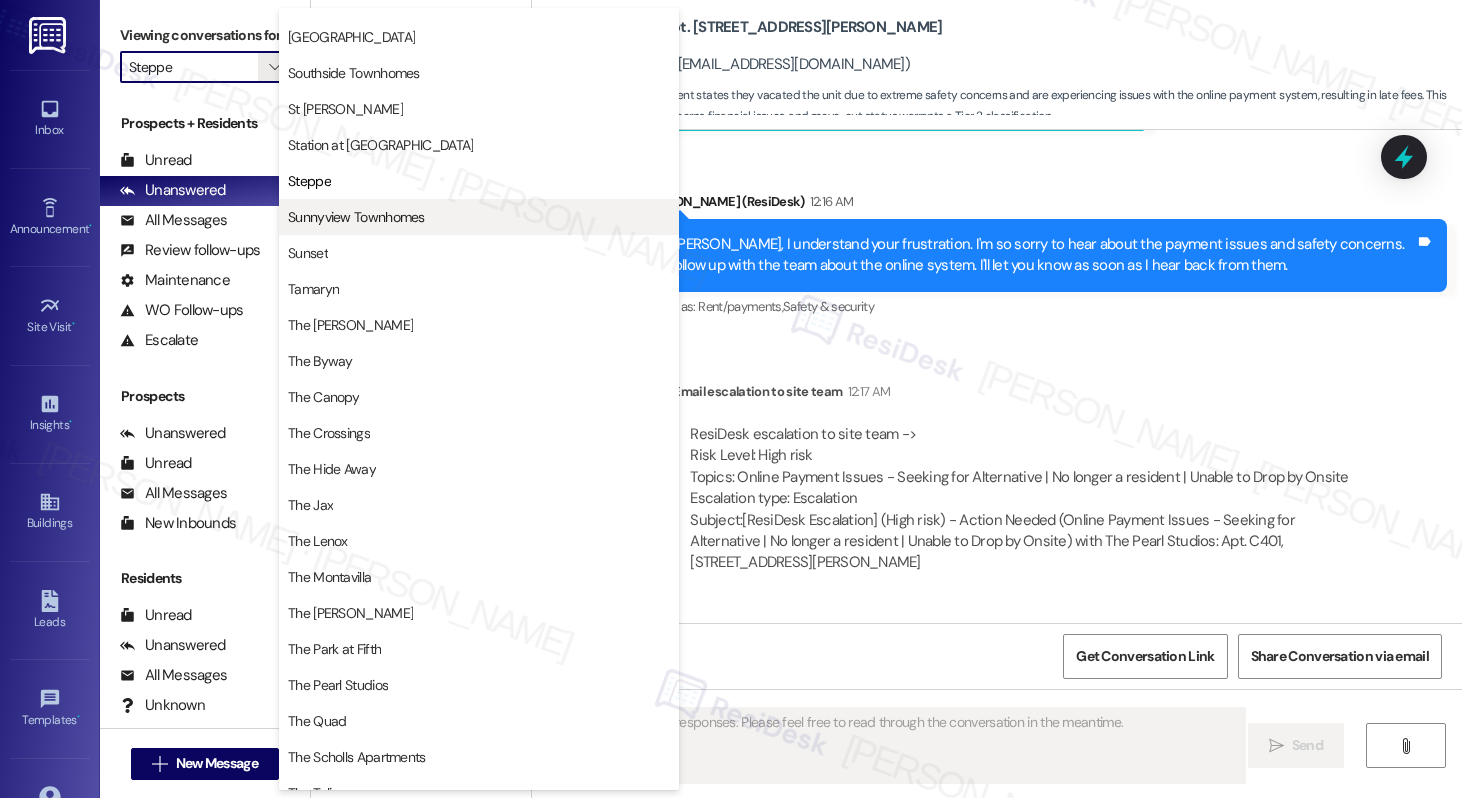 click on "Sunnyview Townhomes" at bounding box center [479, 217] 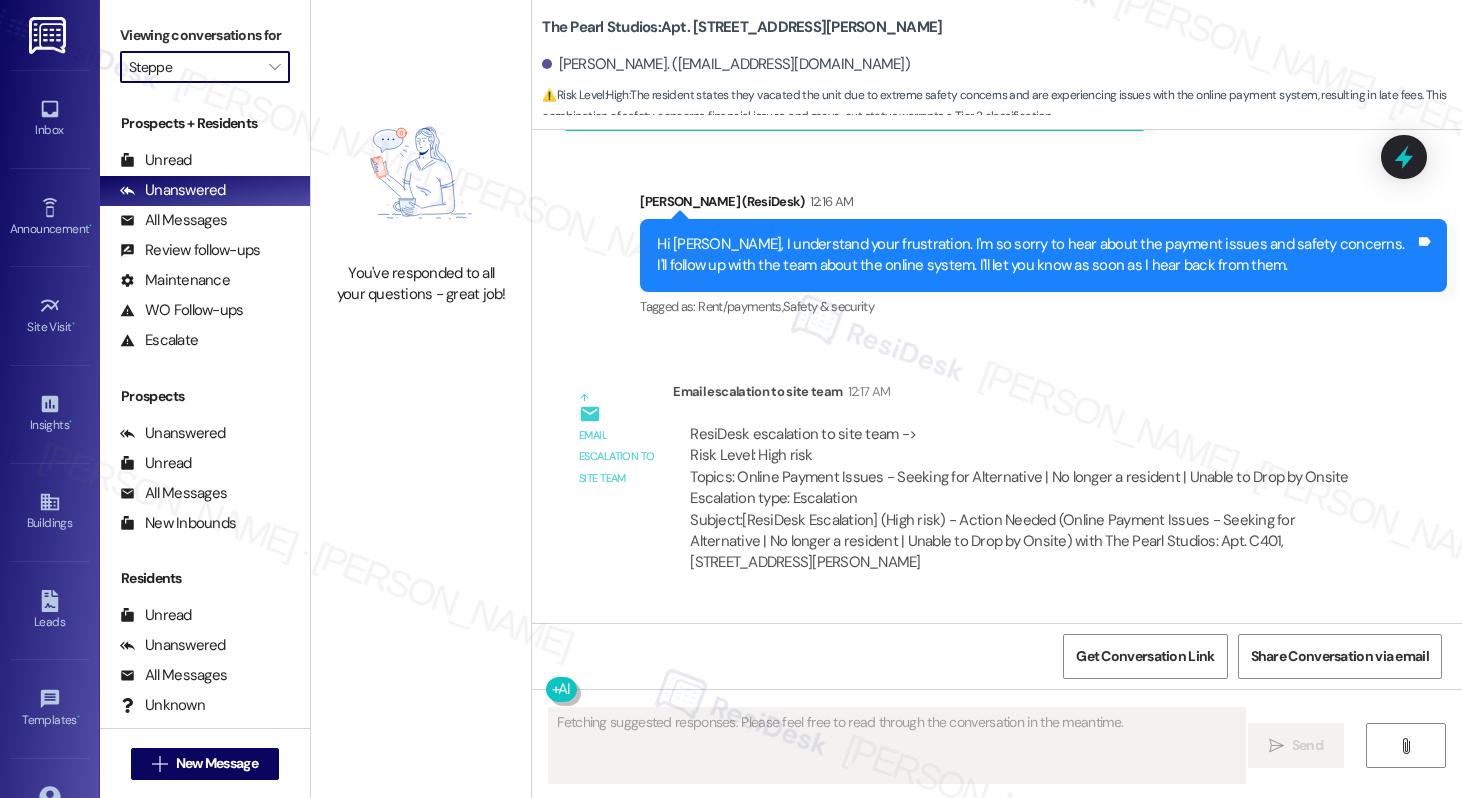 type on "Sunnyview Townhomes" 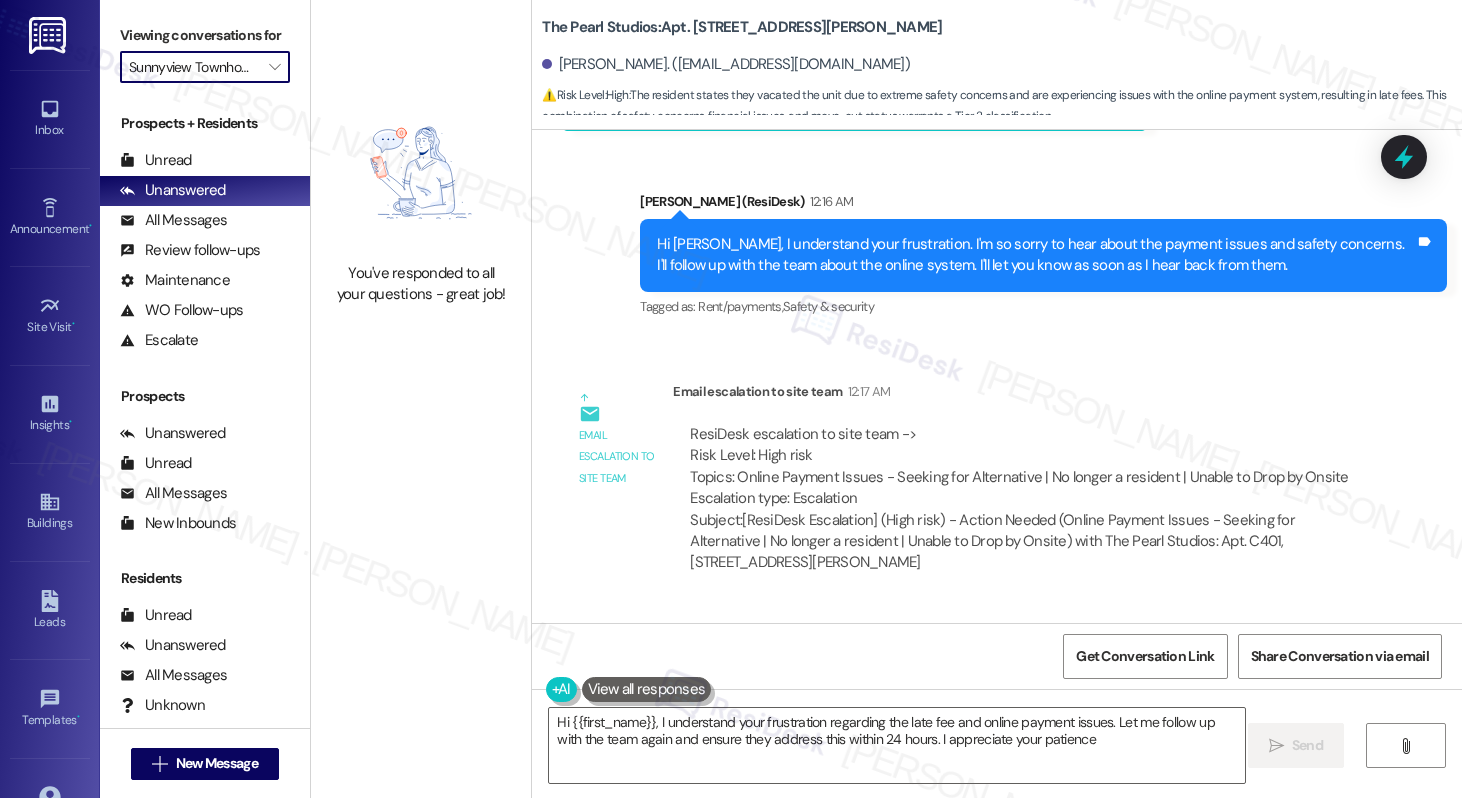 type on "Hi {{first_name}}, I understand your frustration regarding the late fee and online payment issues. Let me follow up with the team again and ensure they address this within 24 hours. I appreciate your patience!" 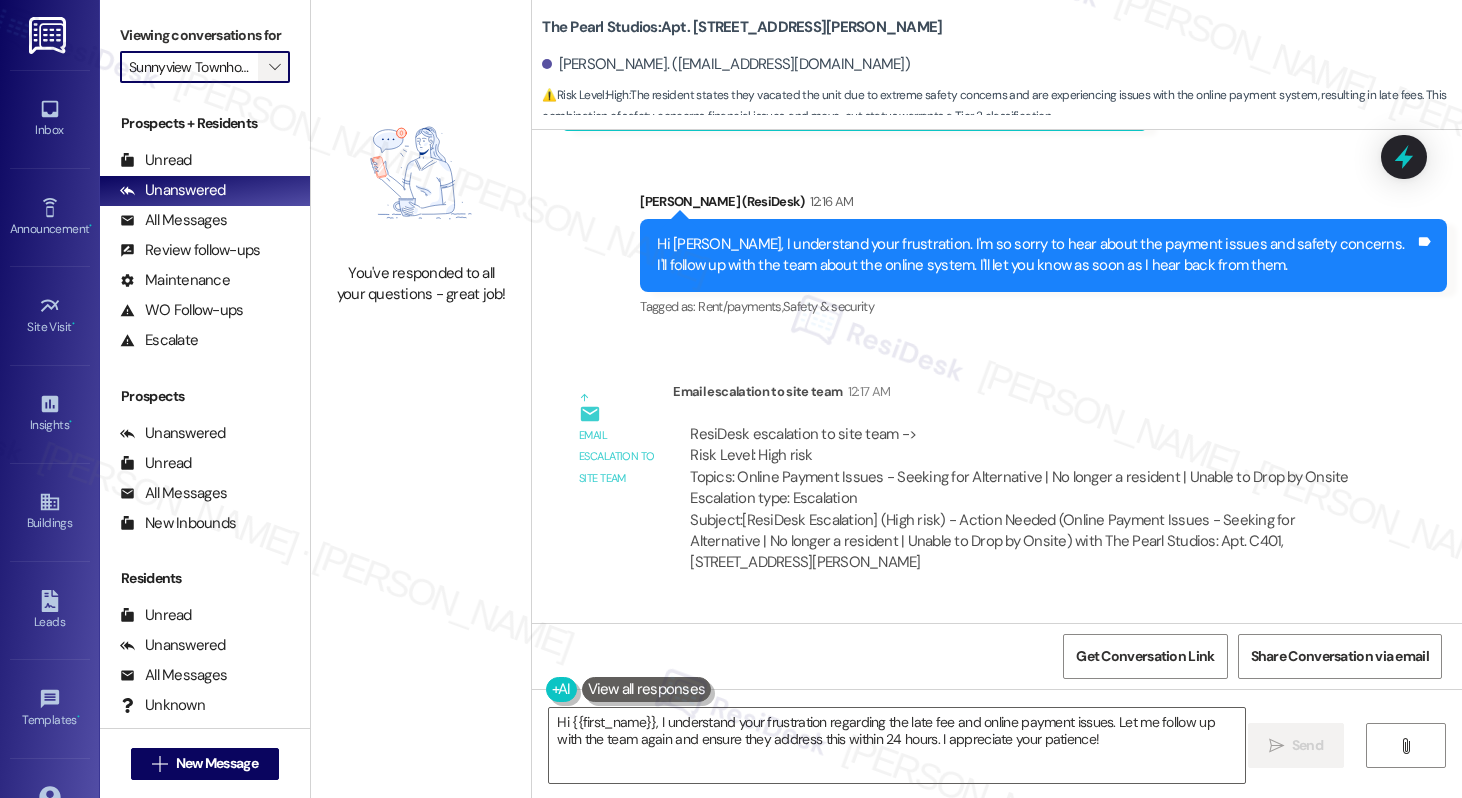 click on "" at bounding box center [274, 67] 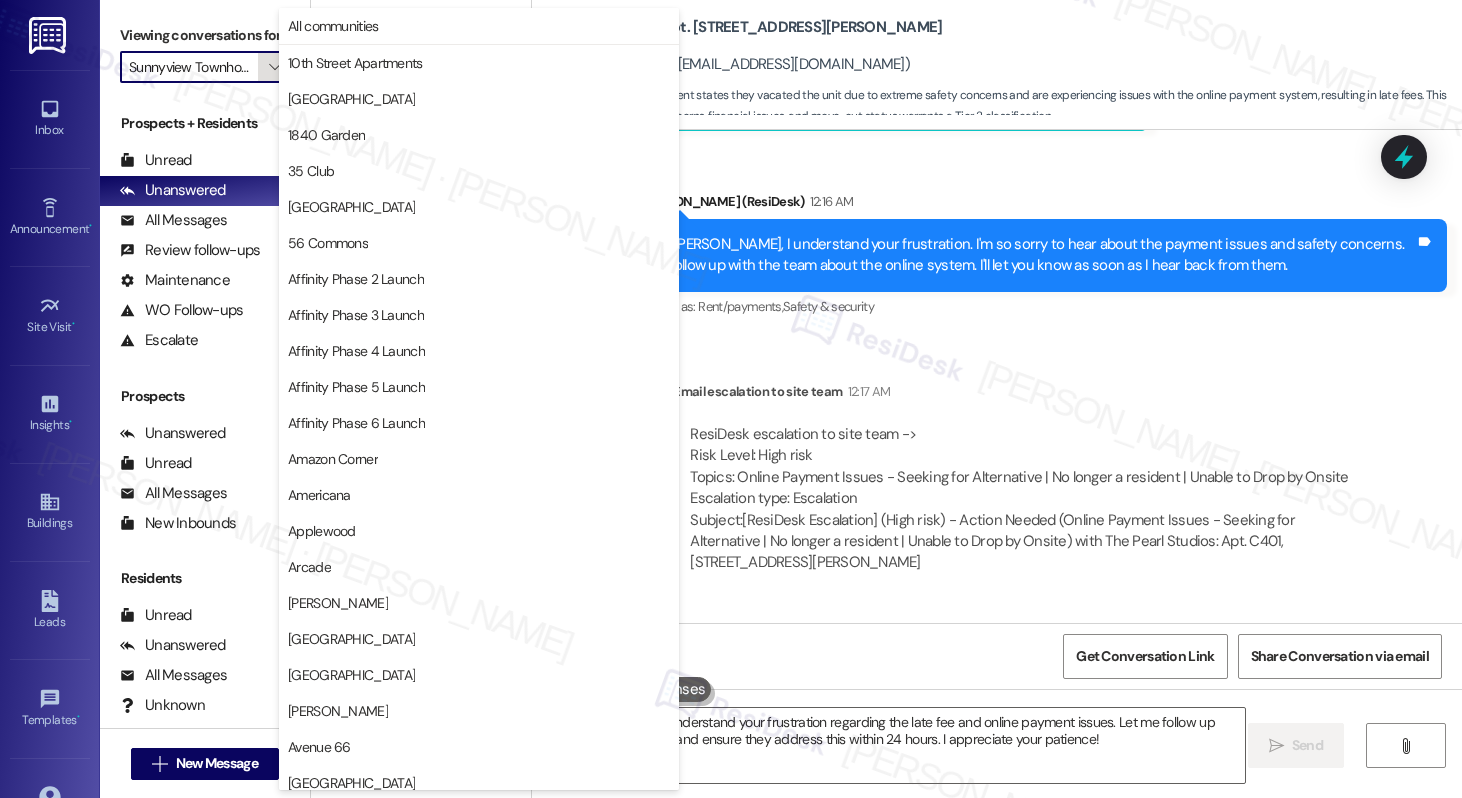 scroll, scrollTop: 0, scrollLeft: 18, axis: horizontal 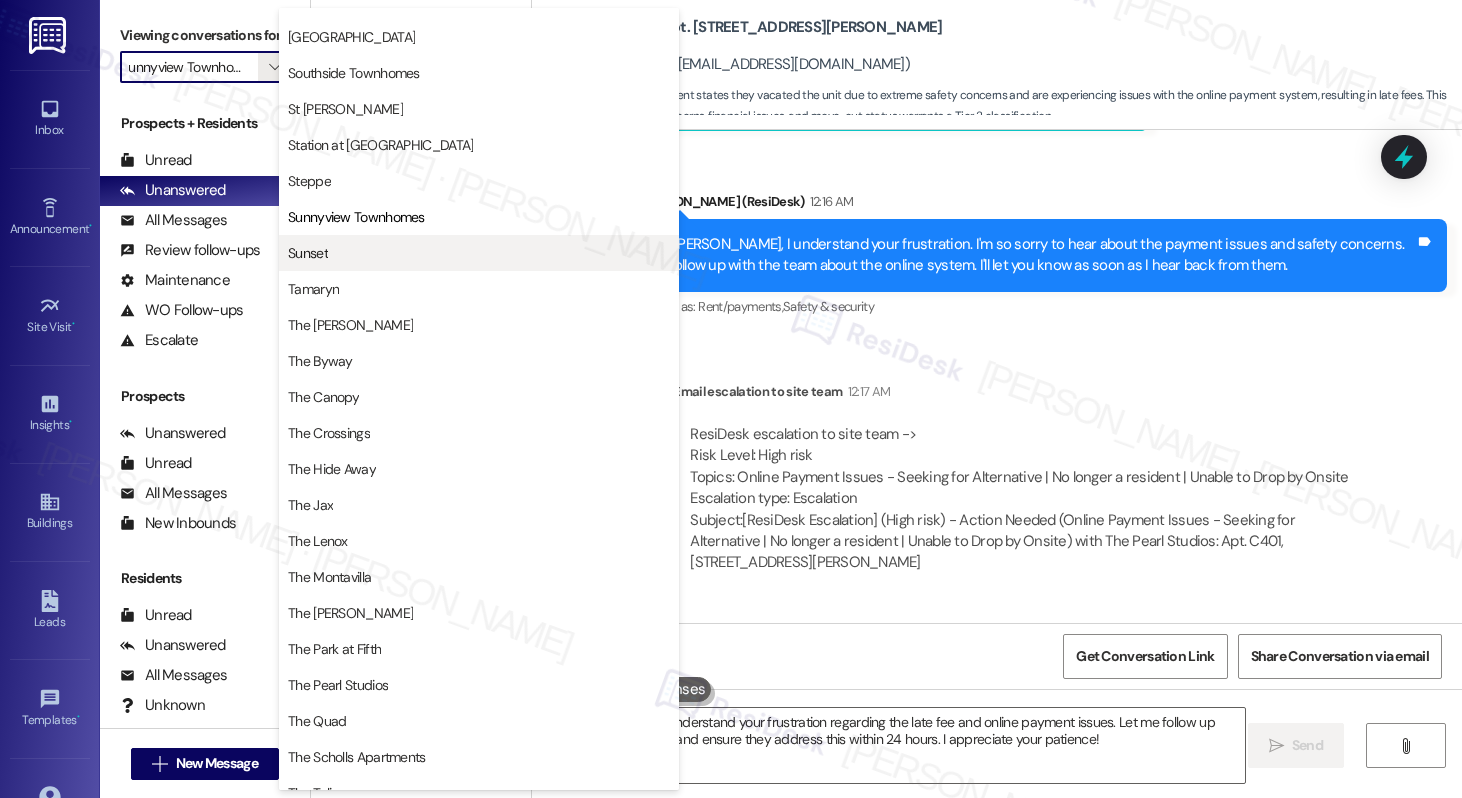 click on "Sunset" at bounding box center [308, 253] 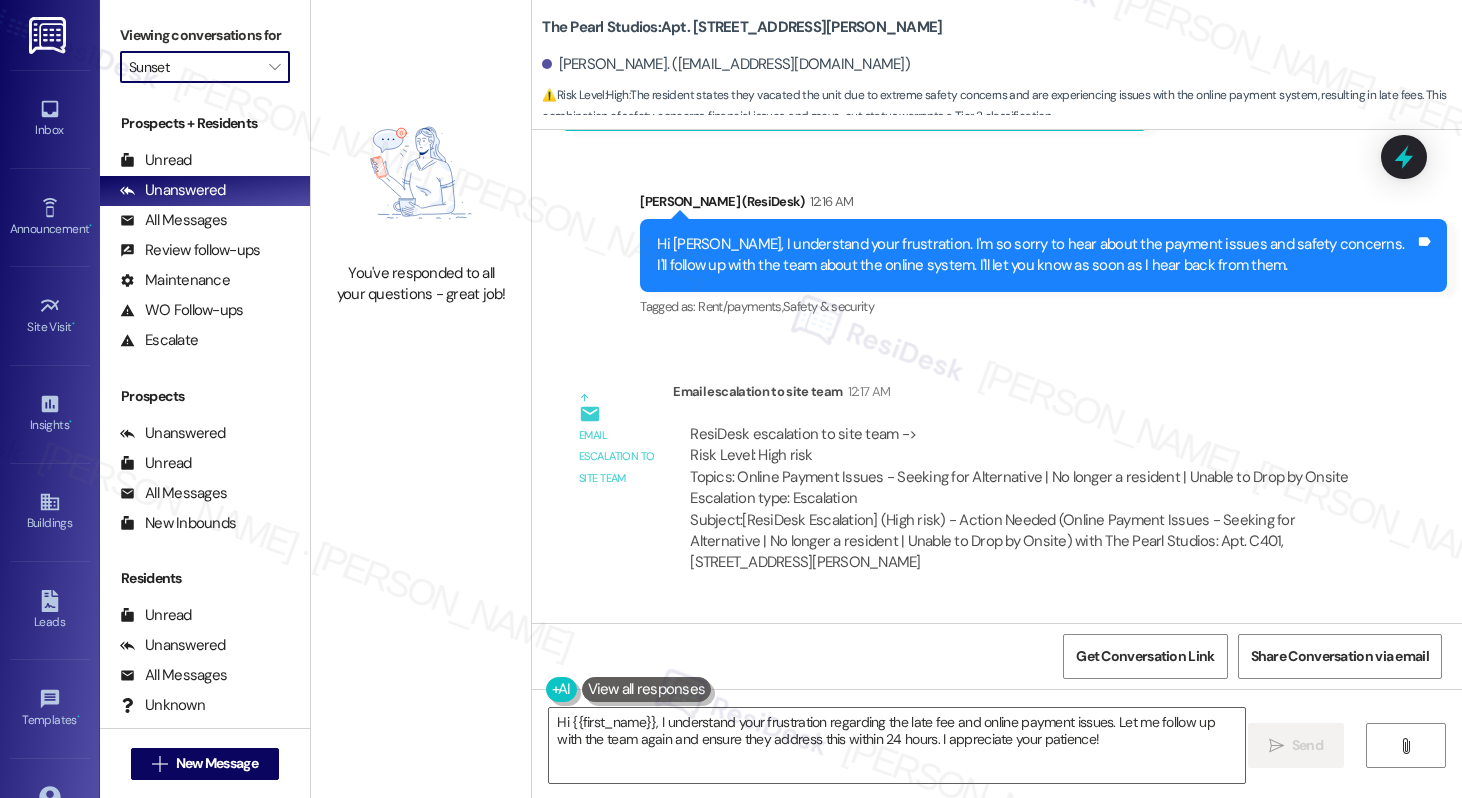 scroll, scrollTop: 0, scrollLeft: 0, axis: both 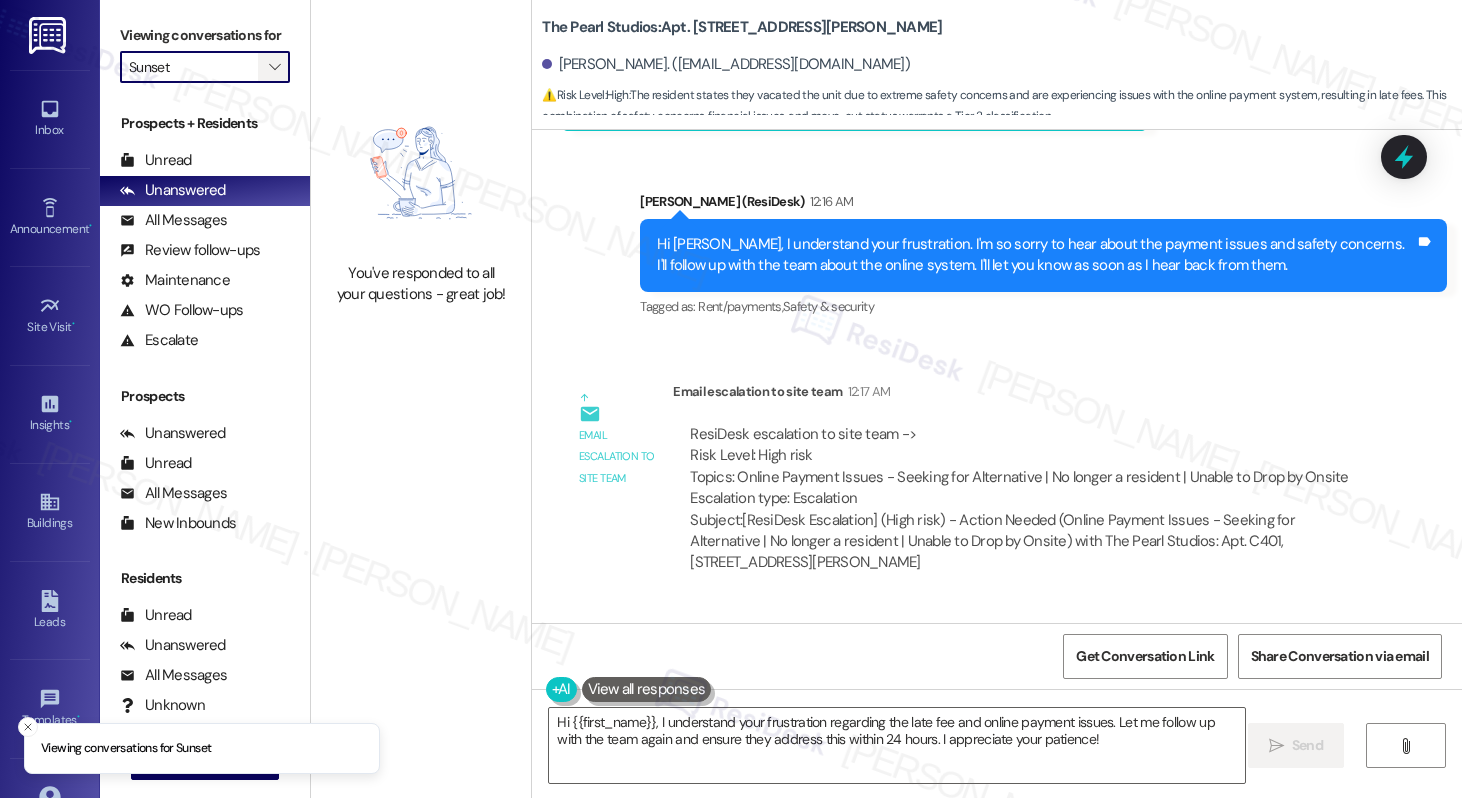 click on "" at bounding box center (274, 67) 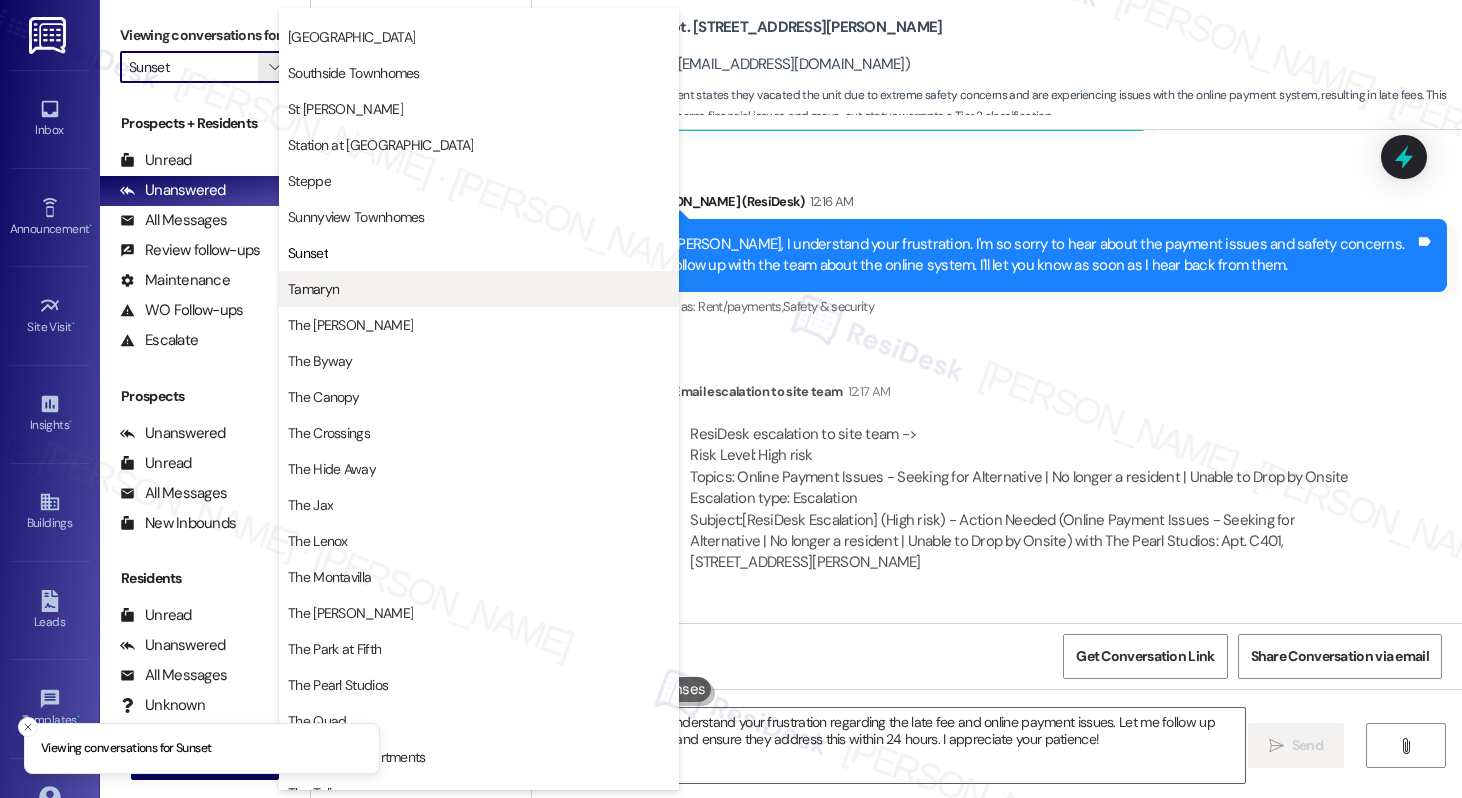scroll, scrollTop: 3155, scrollLeft: 0, axis: vertical 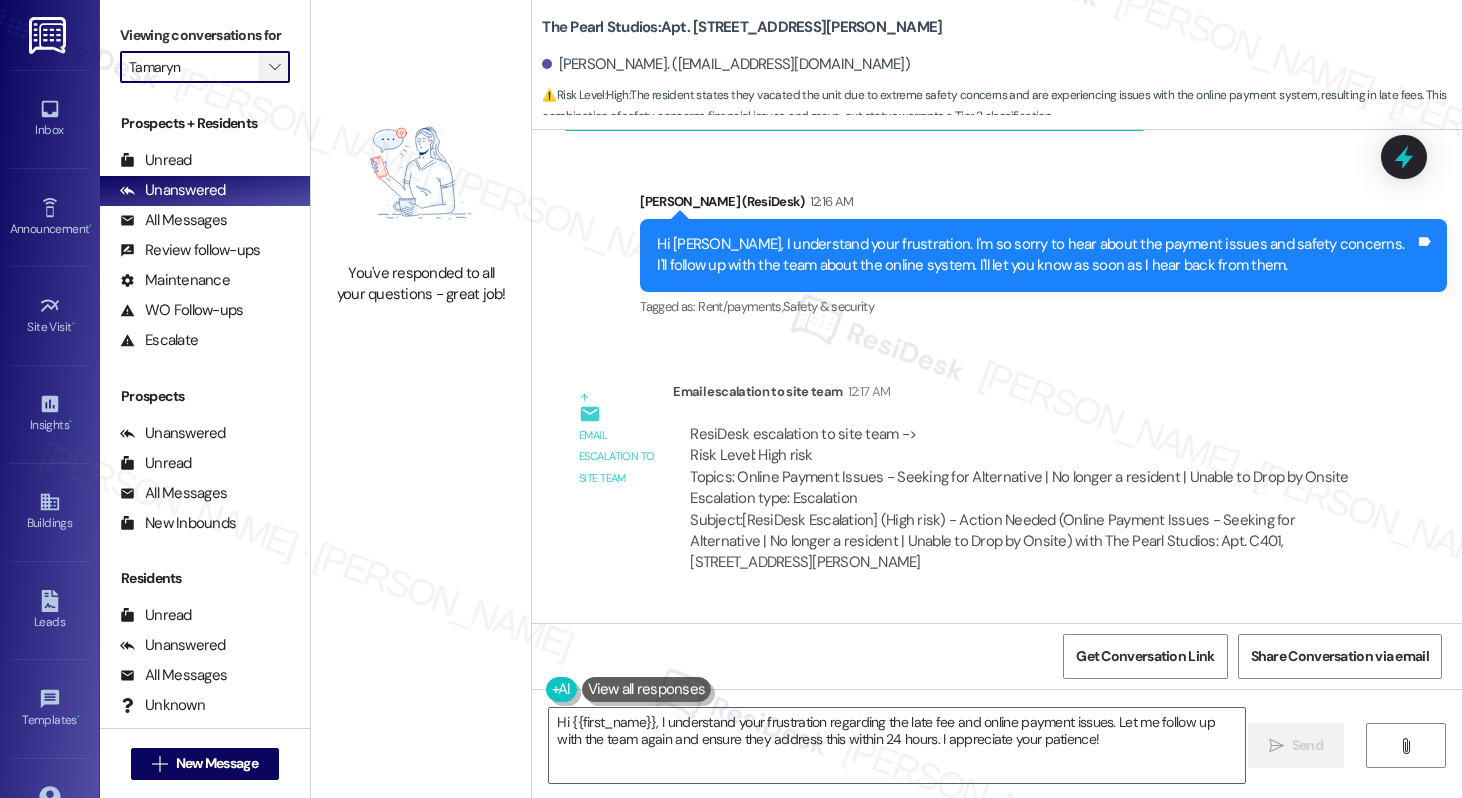 click on "" at bounding box center [274, 67] 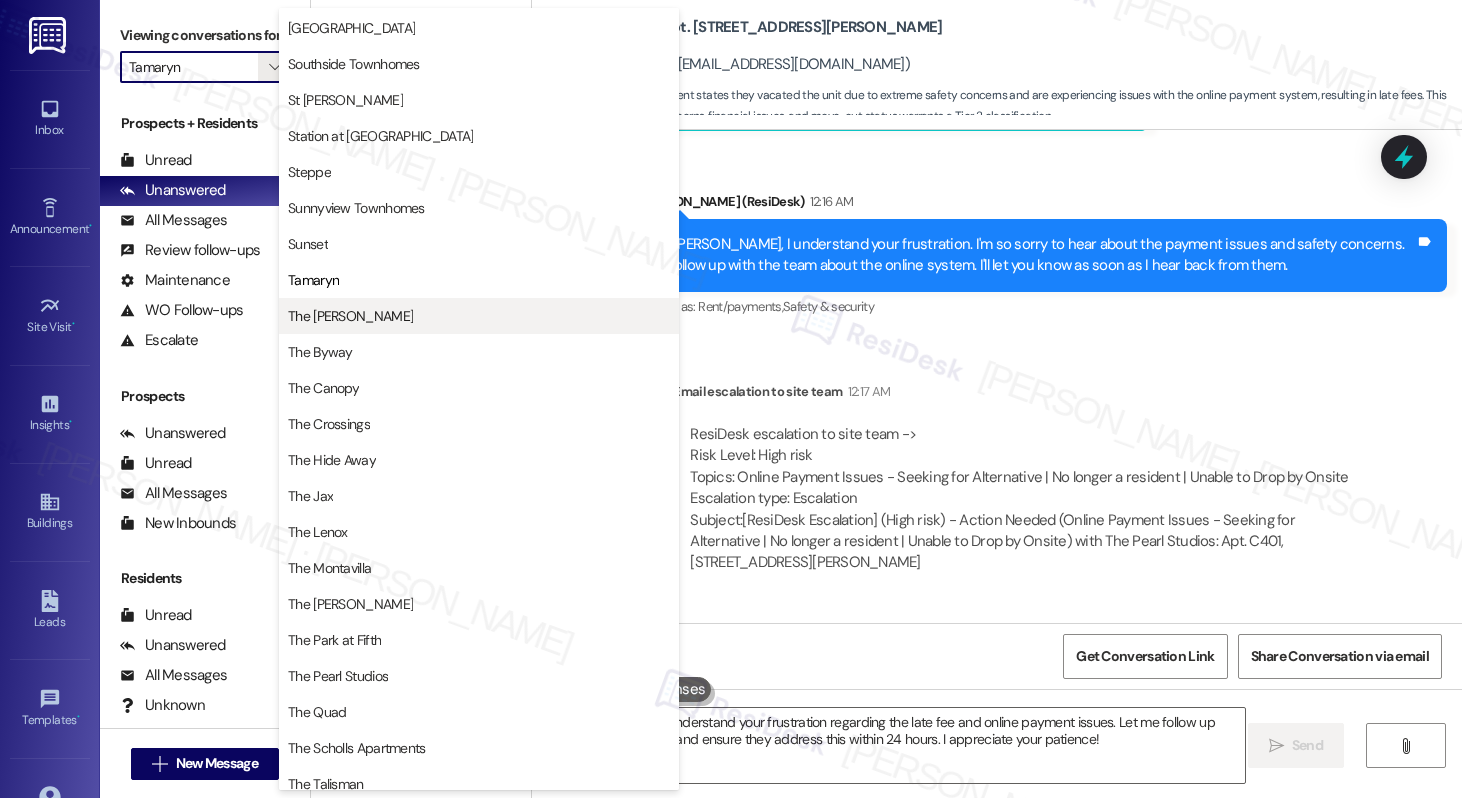 scroll, scrollTop: 3146, scrollLeft: 0, axis: vertical 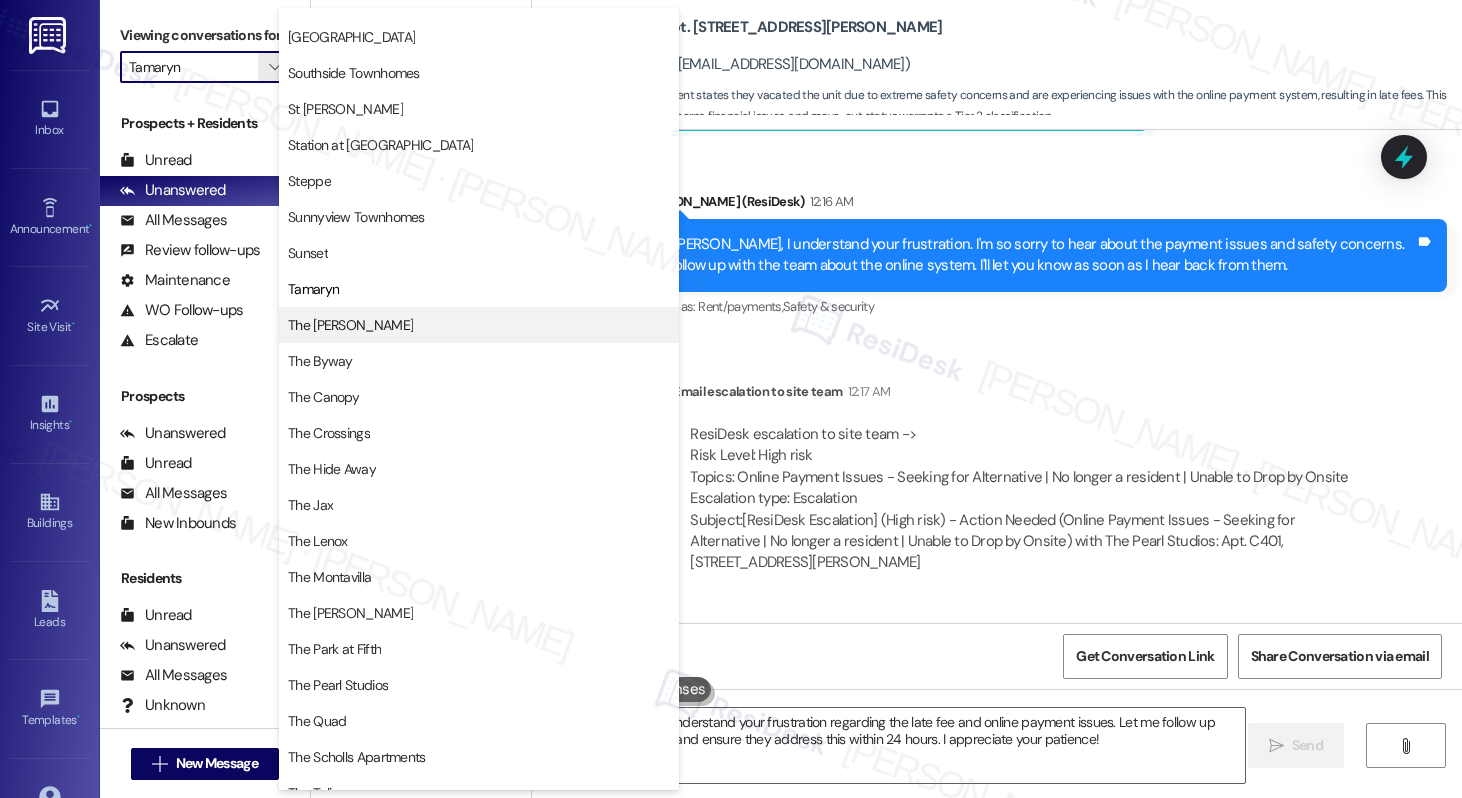 click on "The Archibald" at bounding box center [350, 325] 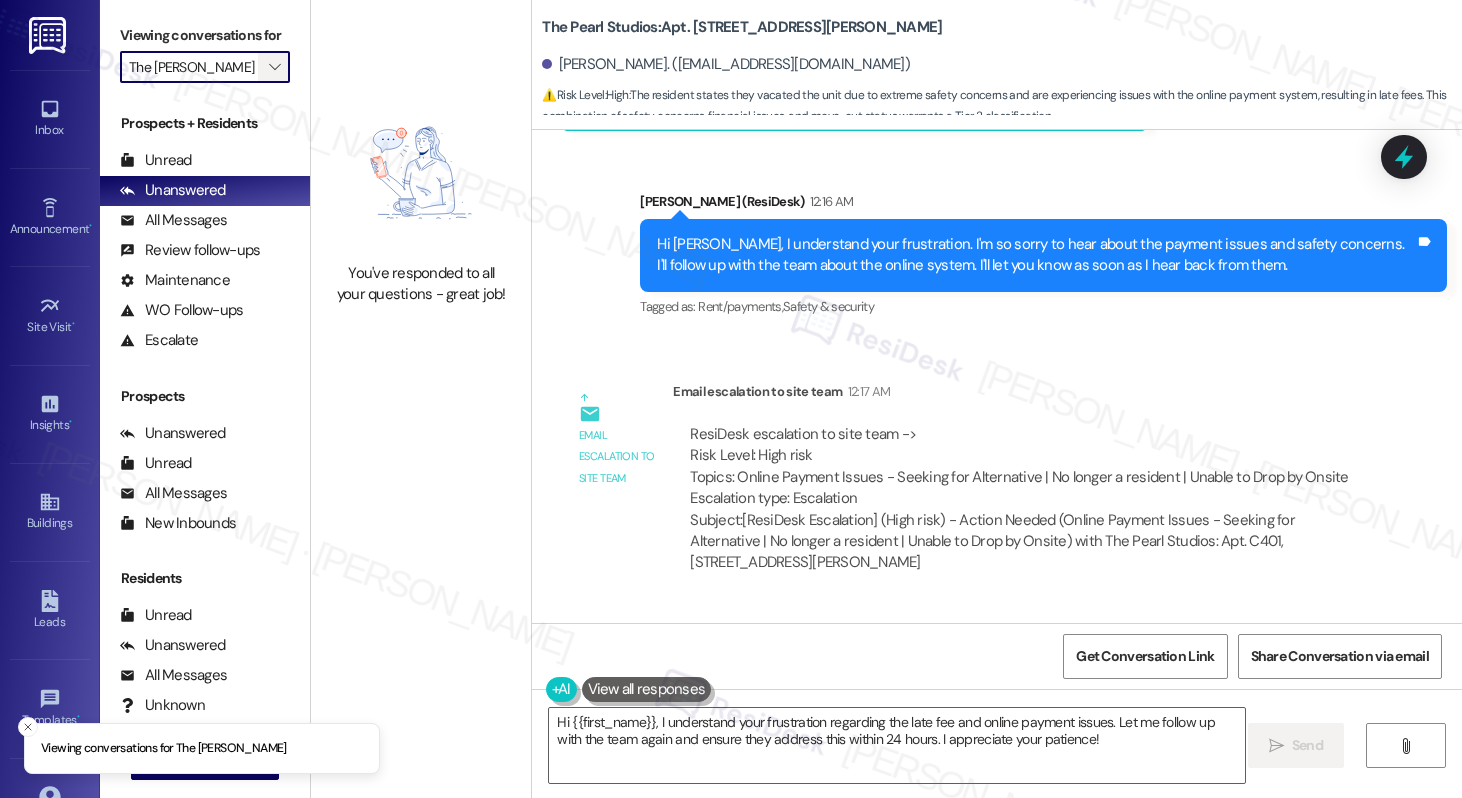 click on "" at bounding box center [274, 67] 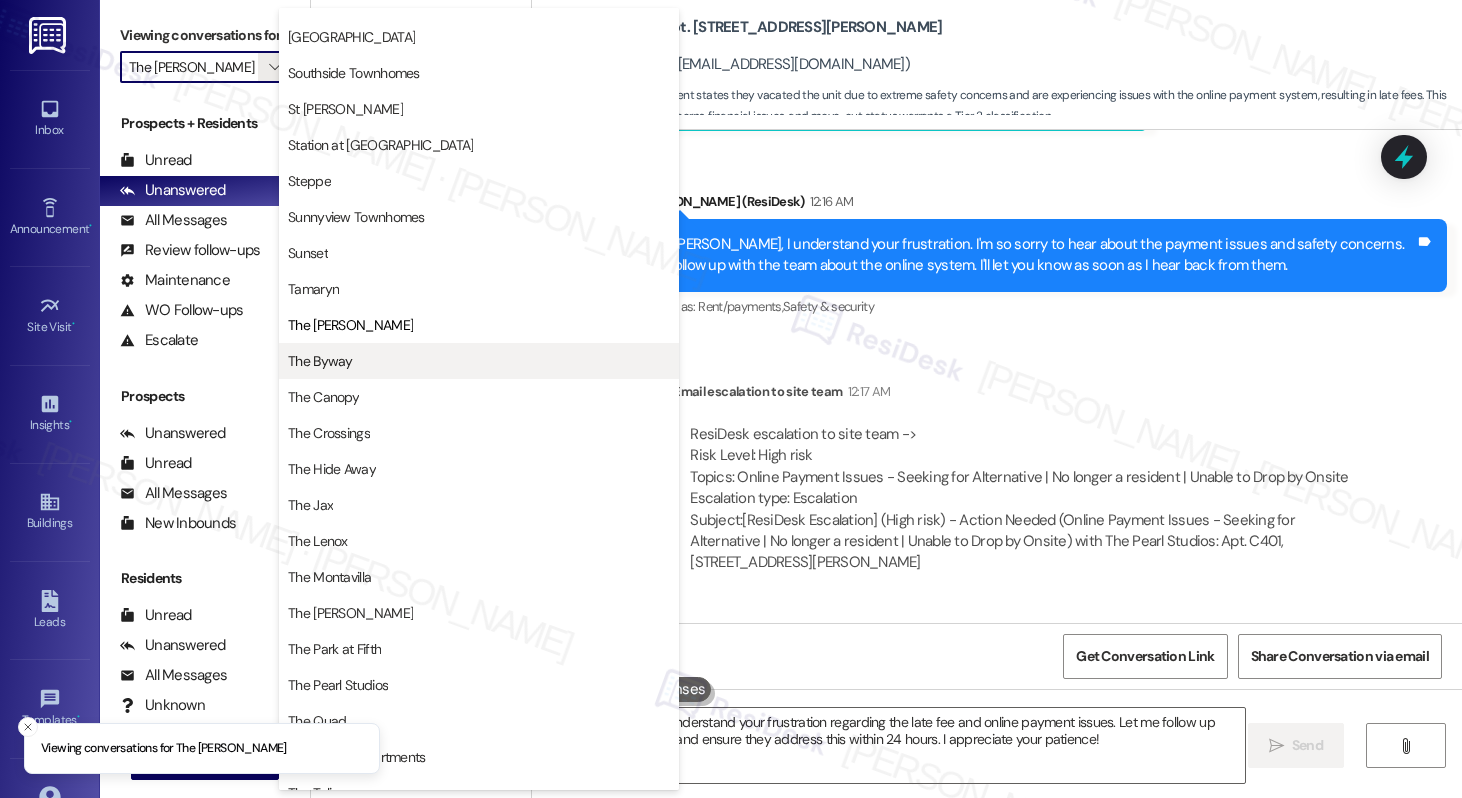 scroll, scrollTop: 3179, scrollLeft: 0, axis: vertical 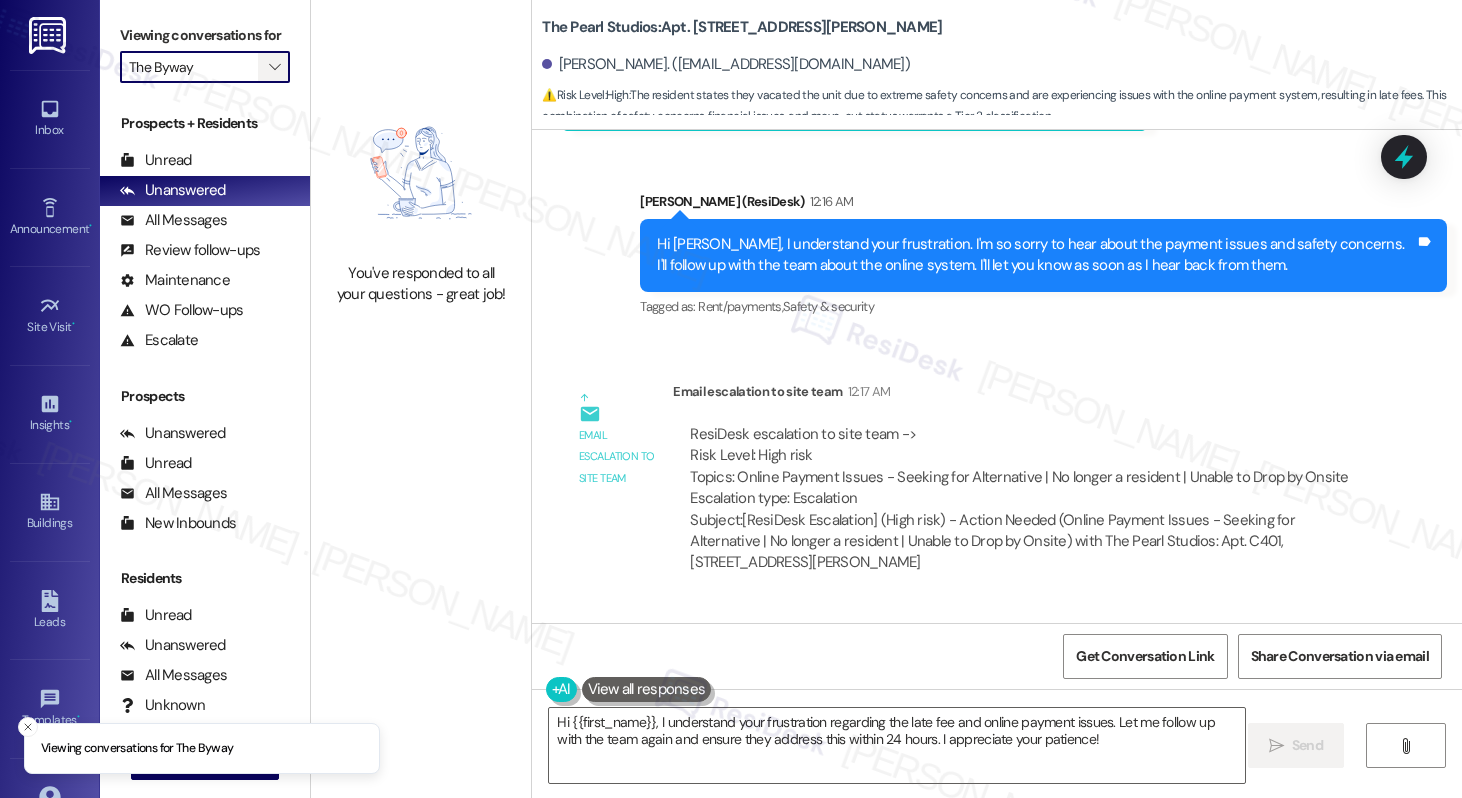 click on "" at bounding box center (274, 67) 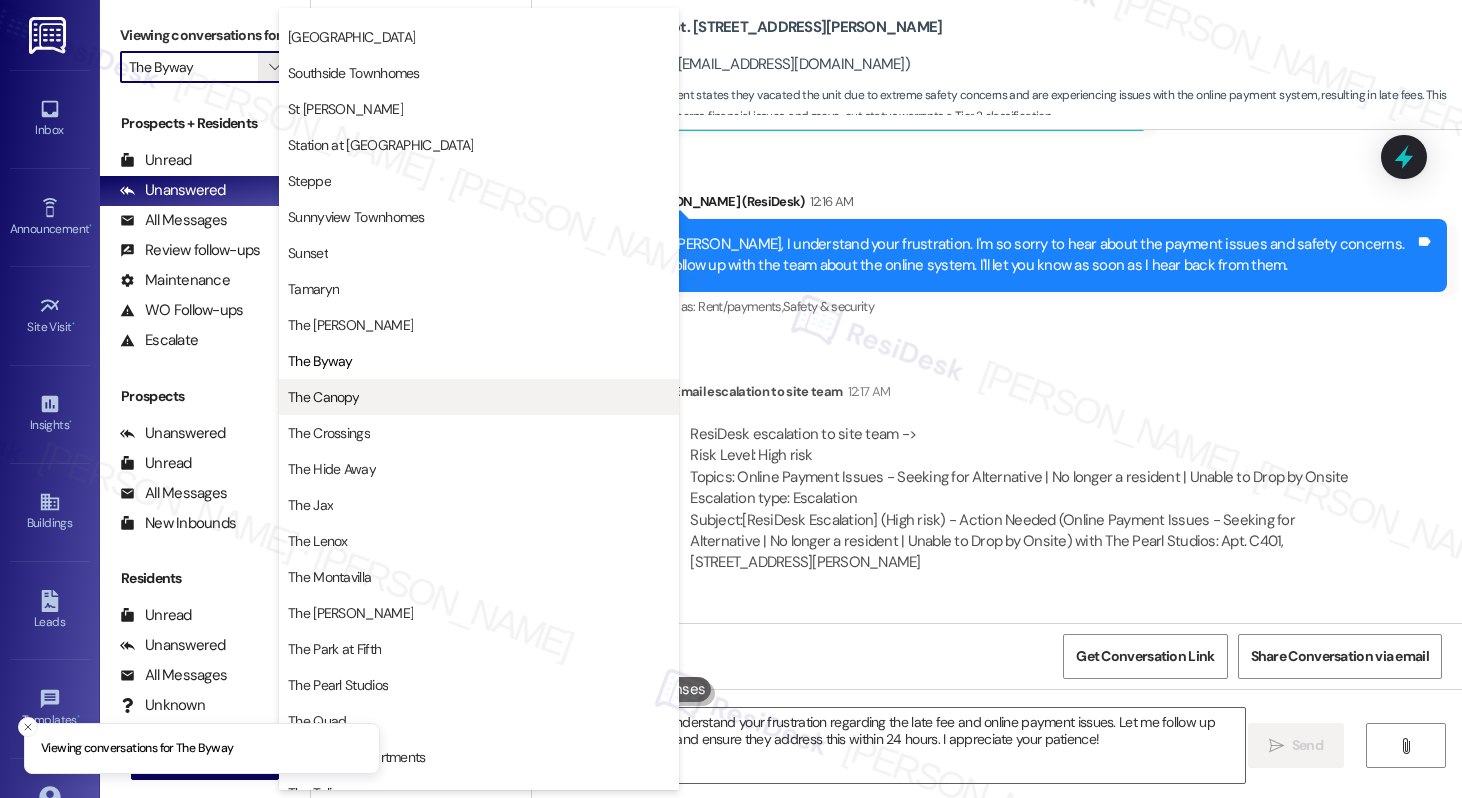 scroll, scrollTop: 3146, scrollLeft: 0, axis: vertical 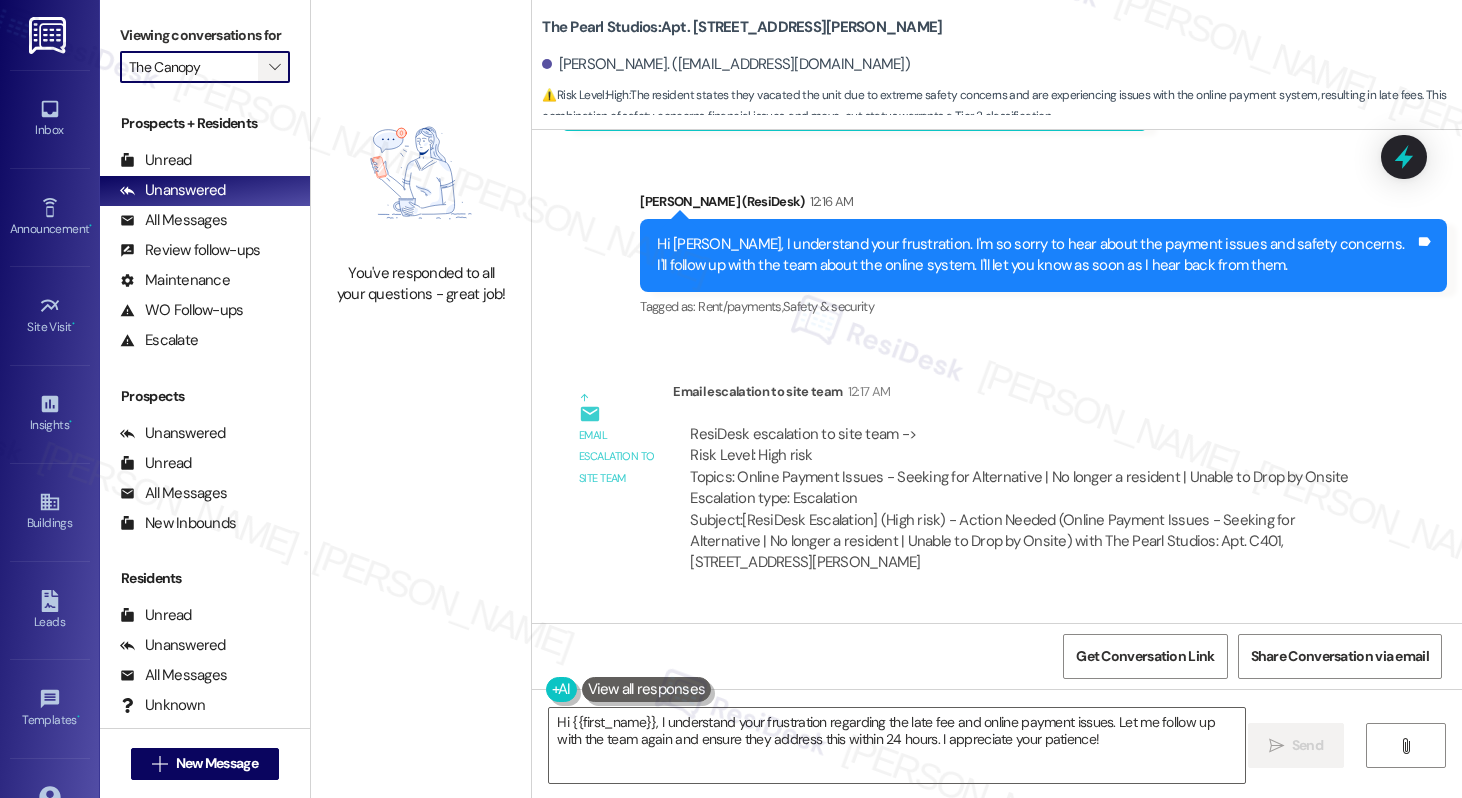 click on "" at bounding box center [274, 67] 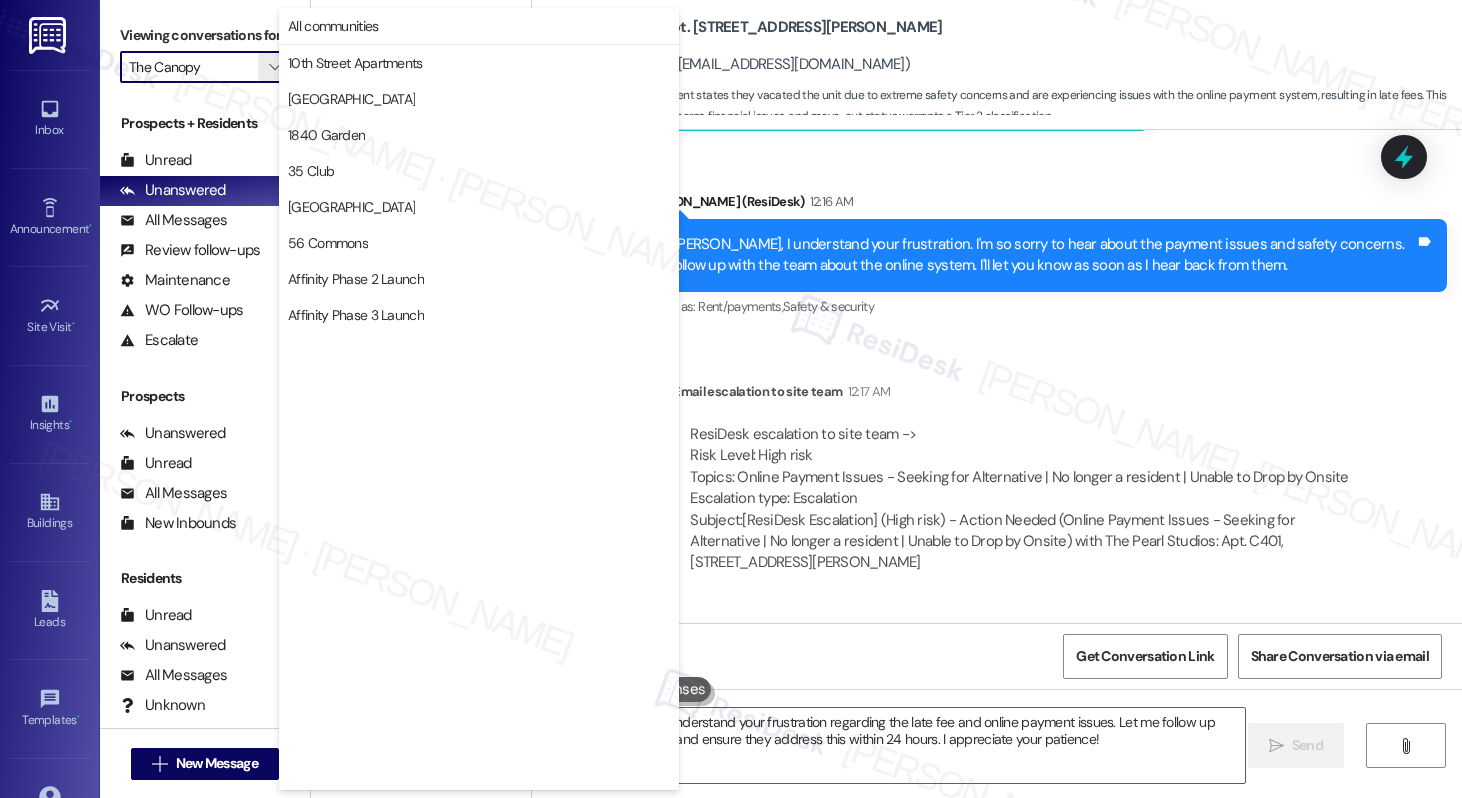 scroll, scrollTop: 3488, scrollLeft: 0, axis: vertical 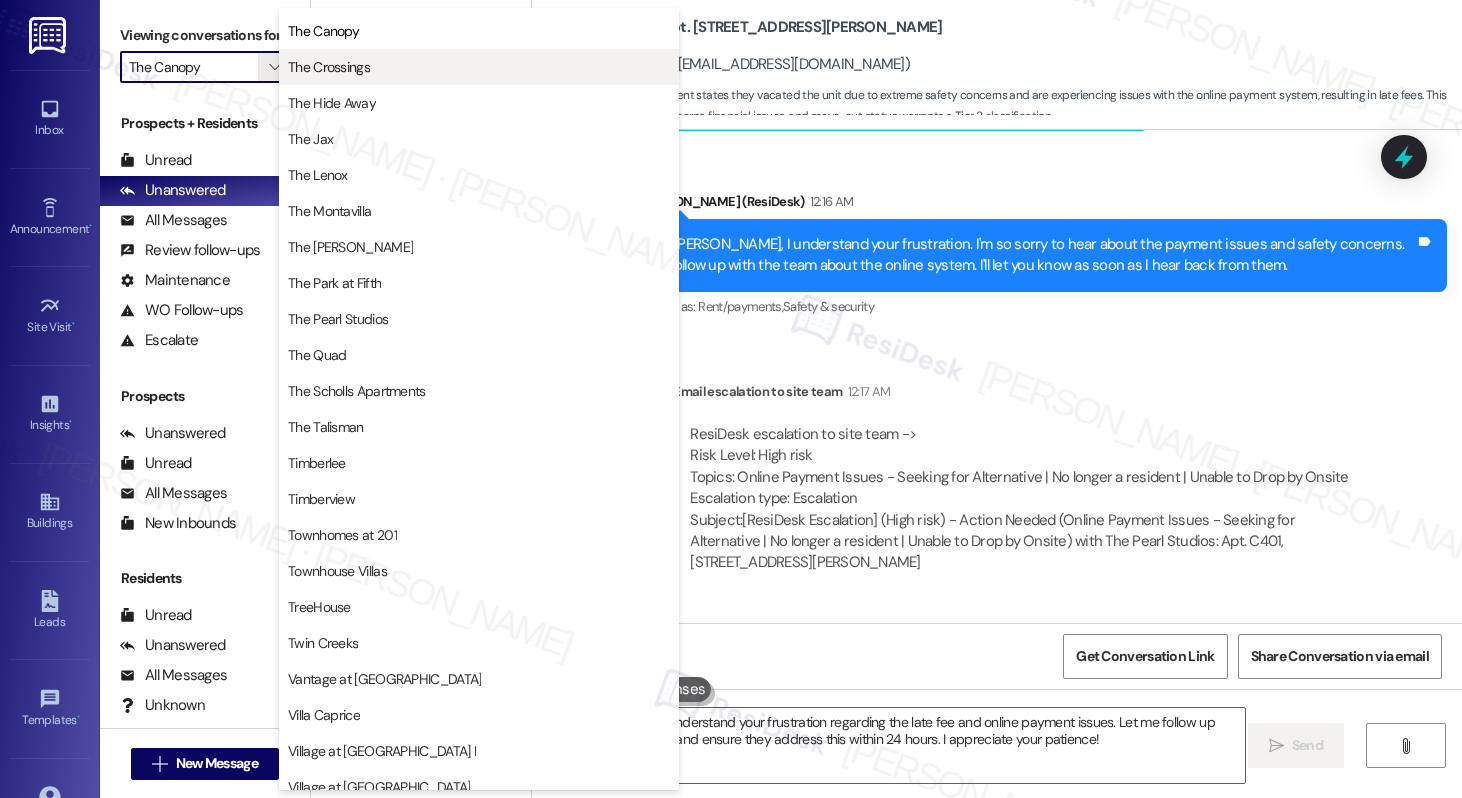 click on "The Crossings" at bounding box center (479, 67) 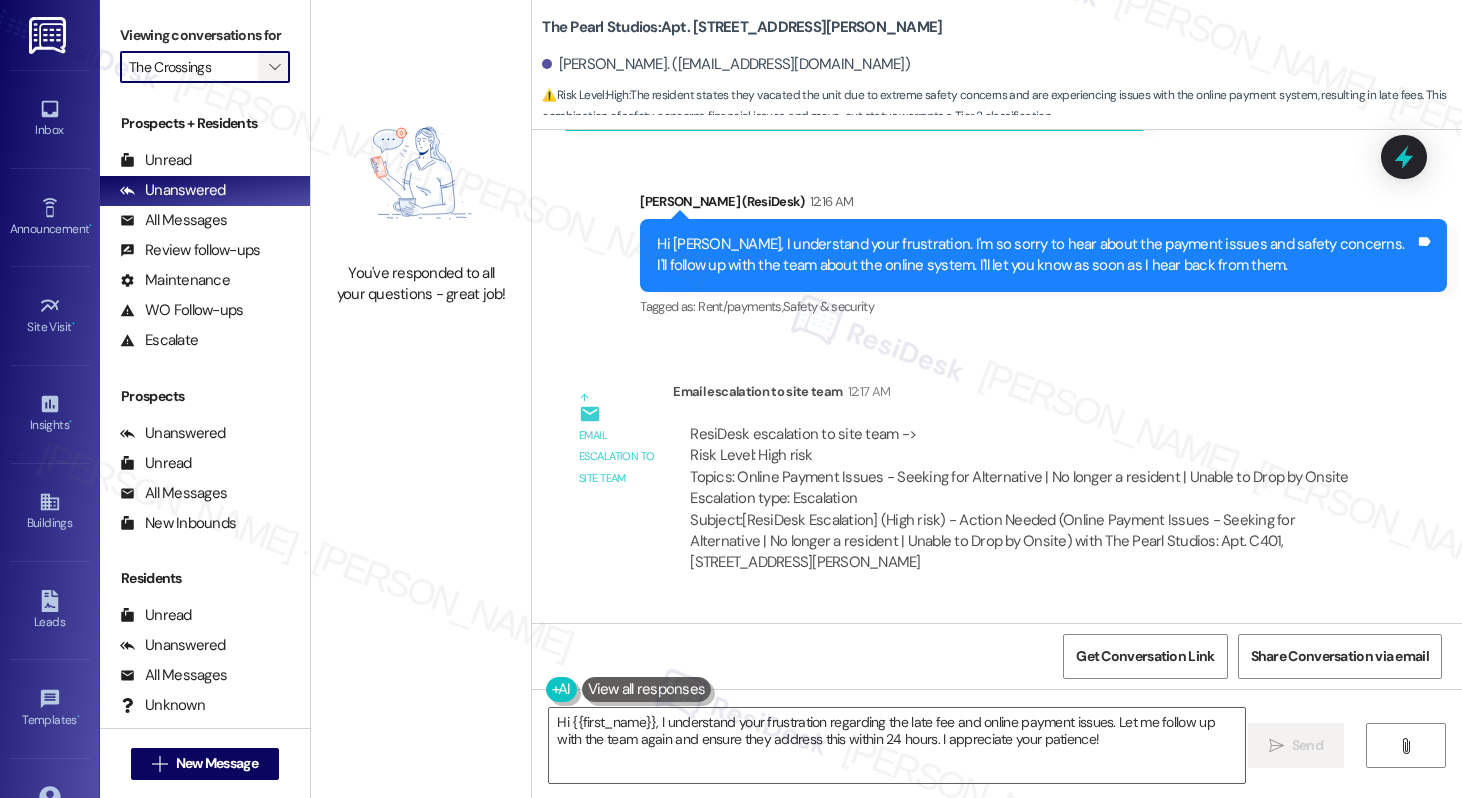 click on "" at bounding box center (274, 67) 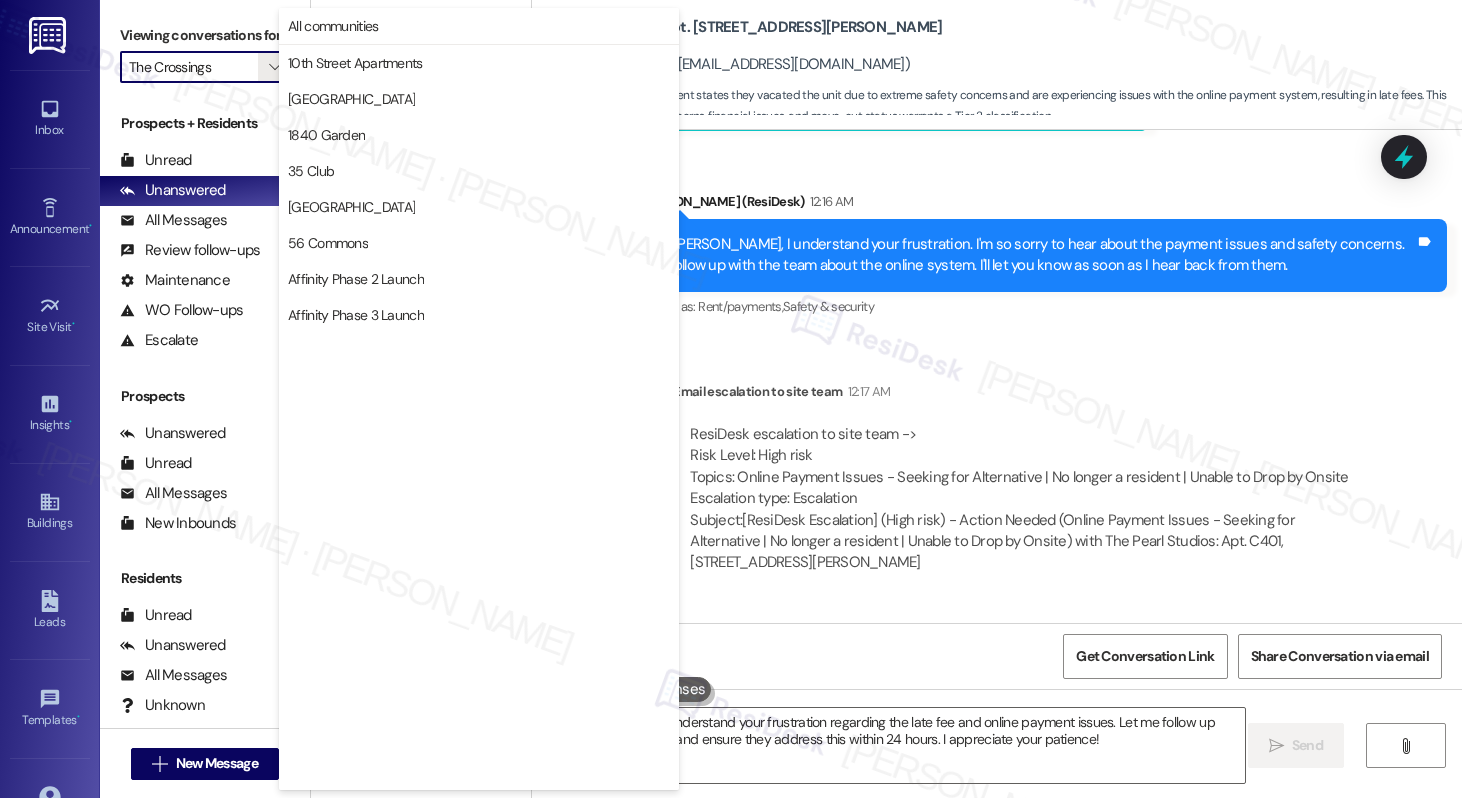 scroll, scrollTop: 3488, scrollLeft: 0, axis: vertical 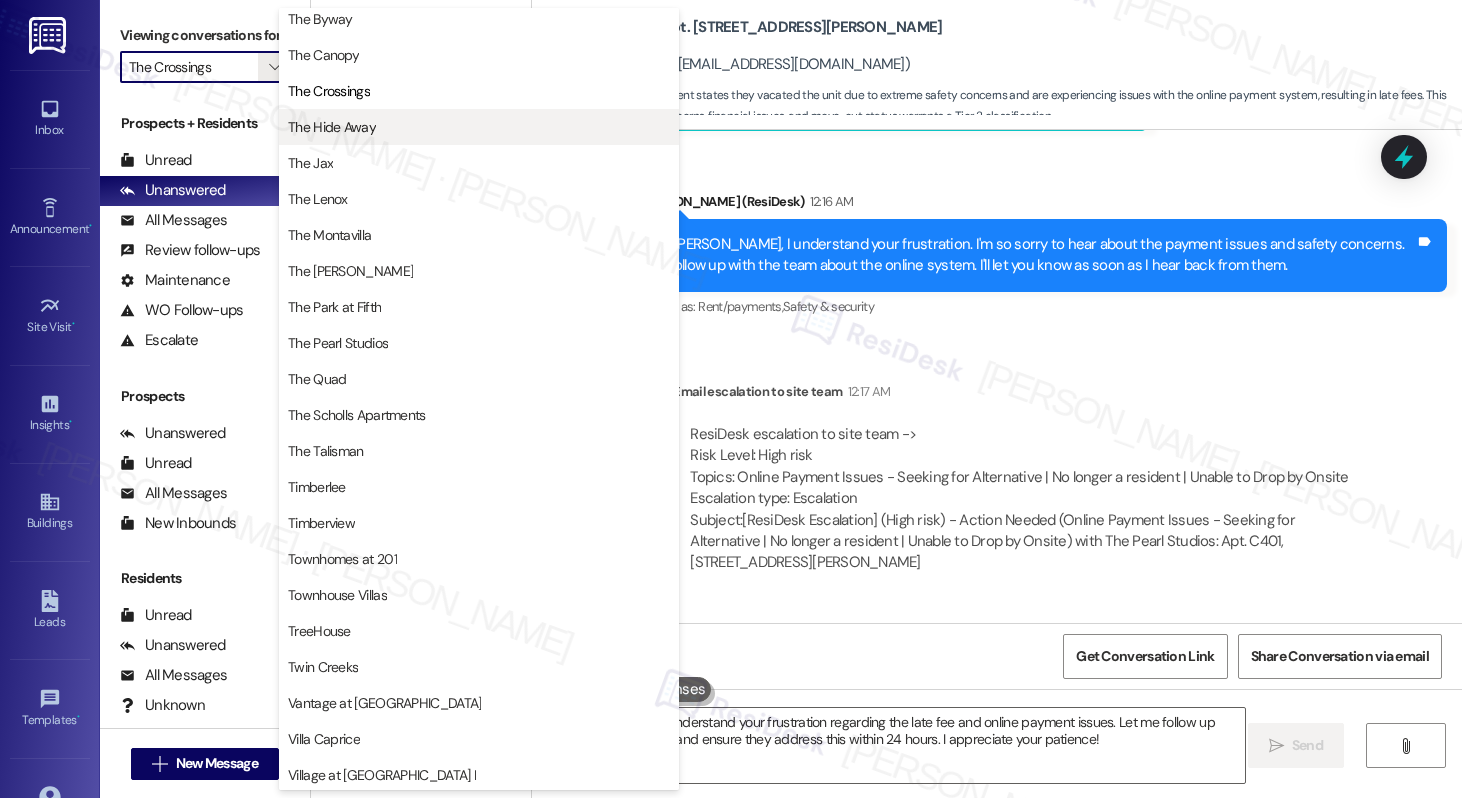click on "The Hide Away" at bounding box center (332, 127) 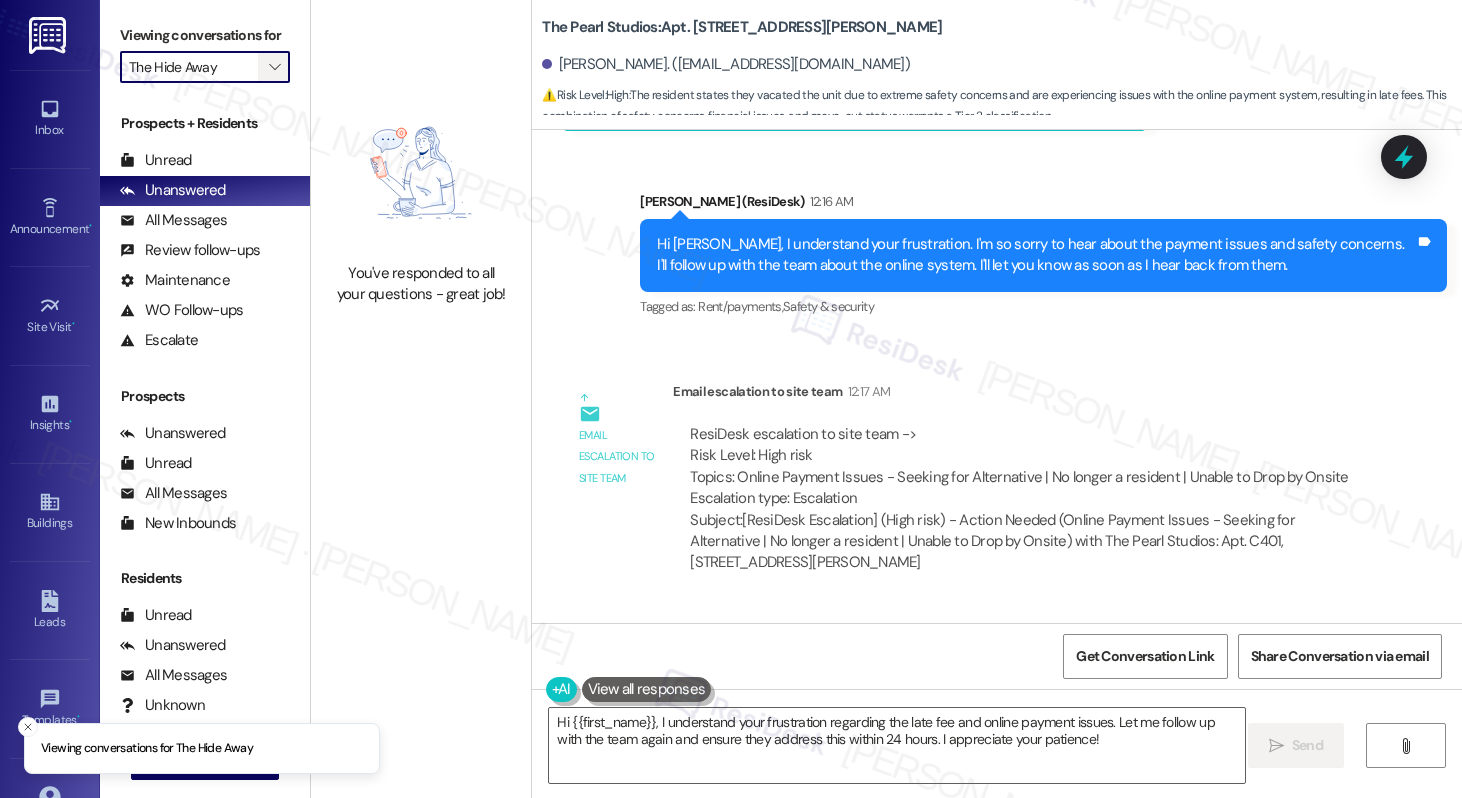 click on "" at bounding box center (274, 67) 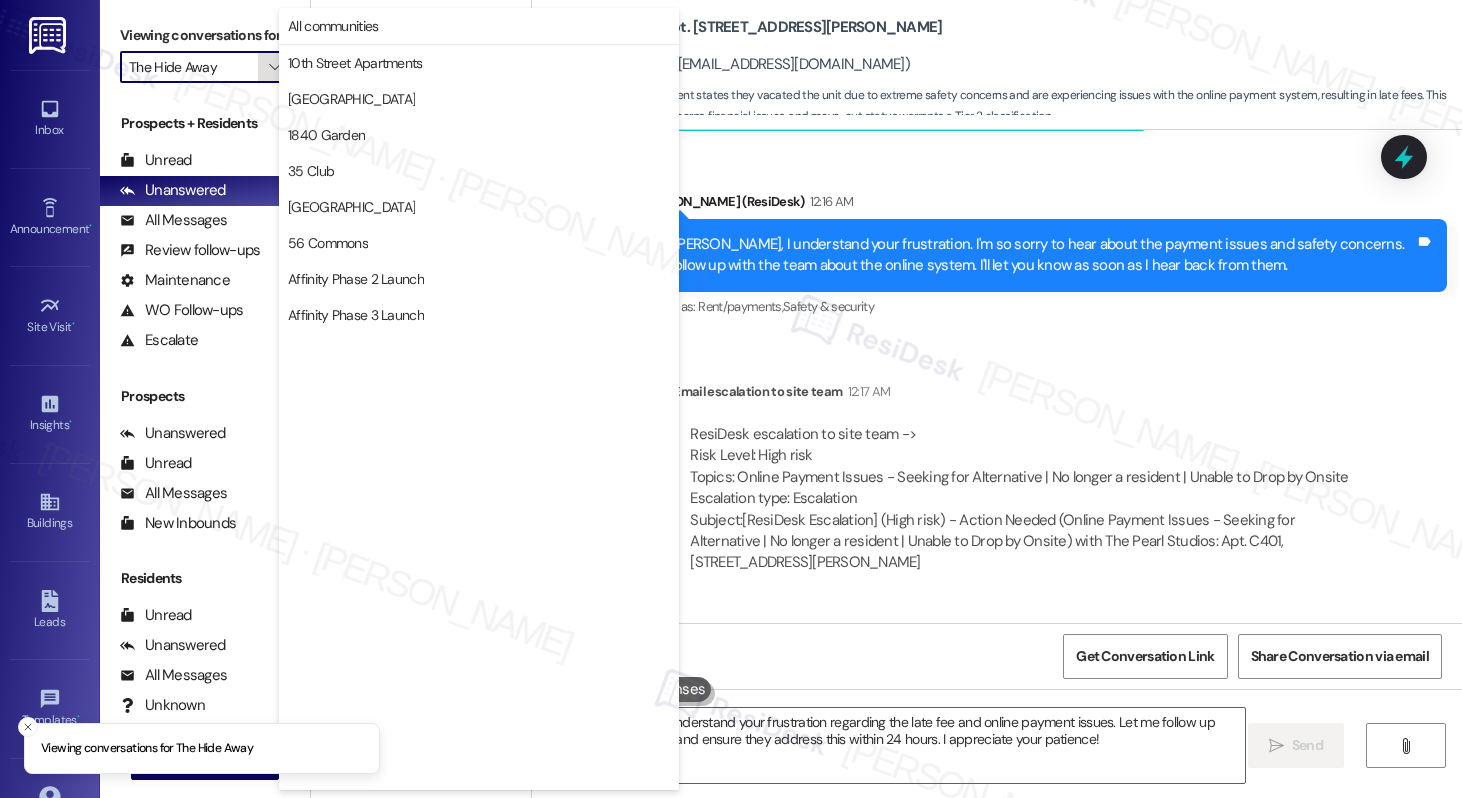 scroll, scrollTop: 3488, scrollLeft: 0, axis: vertical 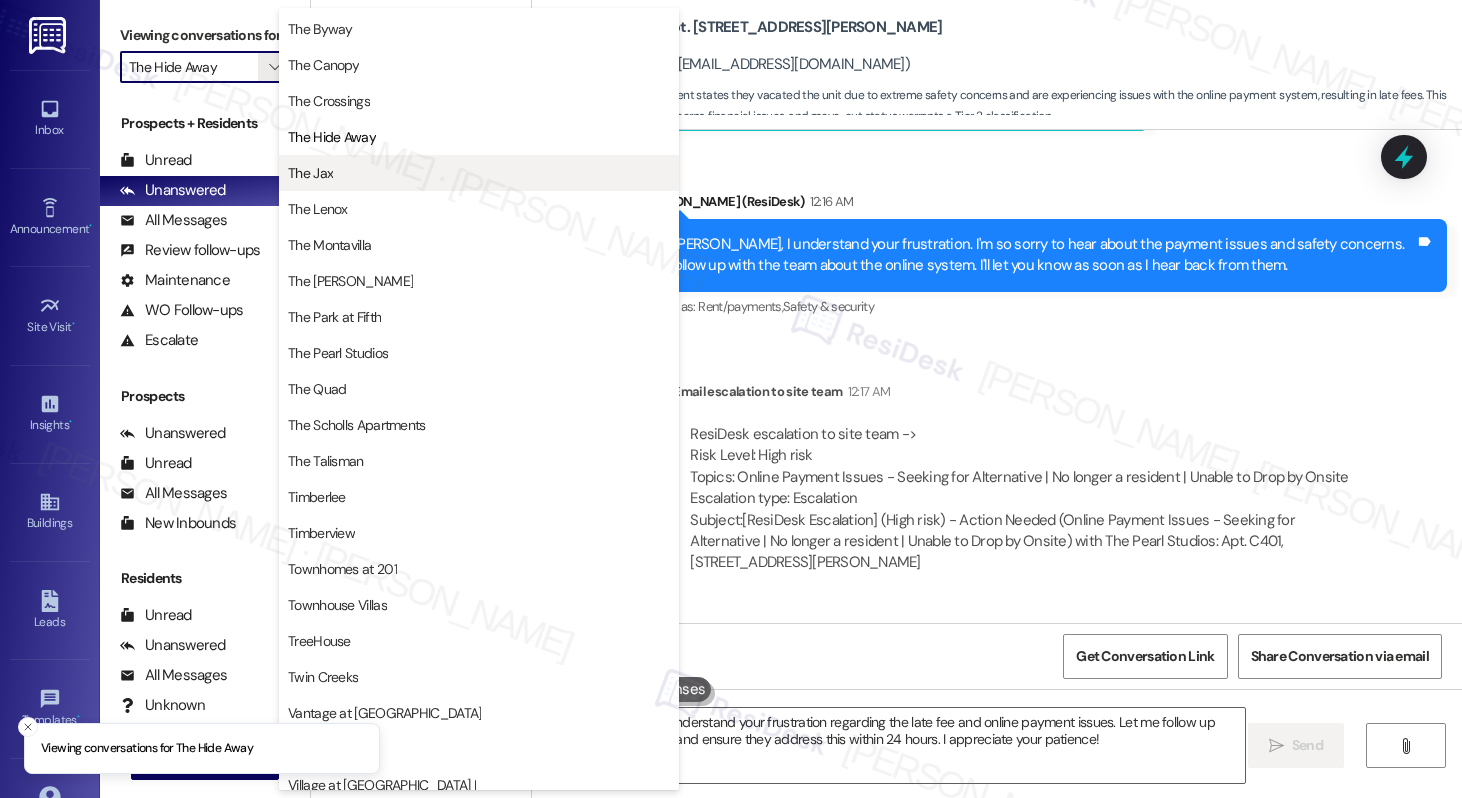 click on "The Jax" at bounding box center (310, 173) 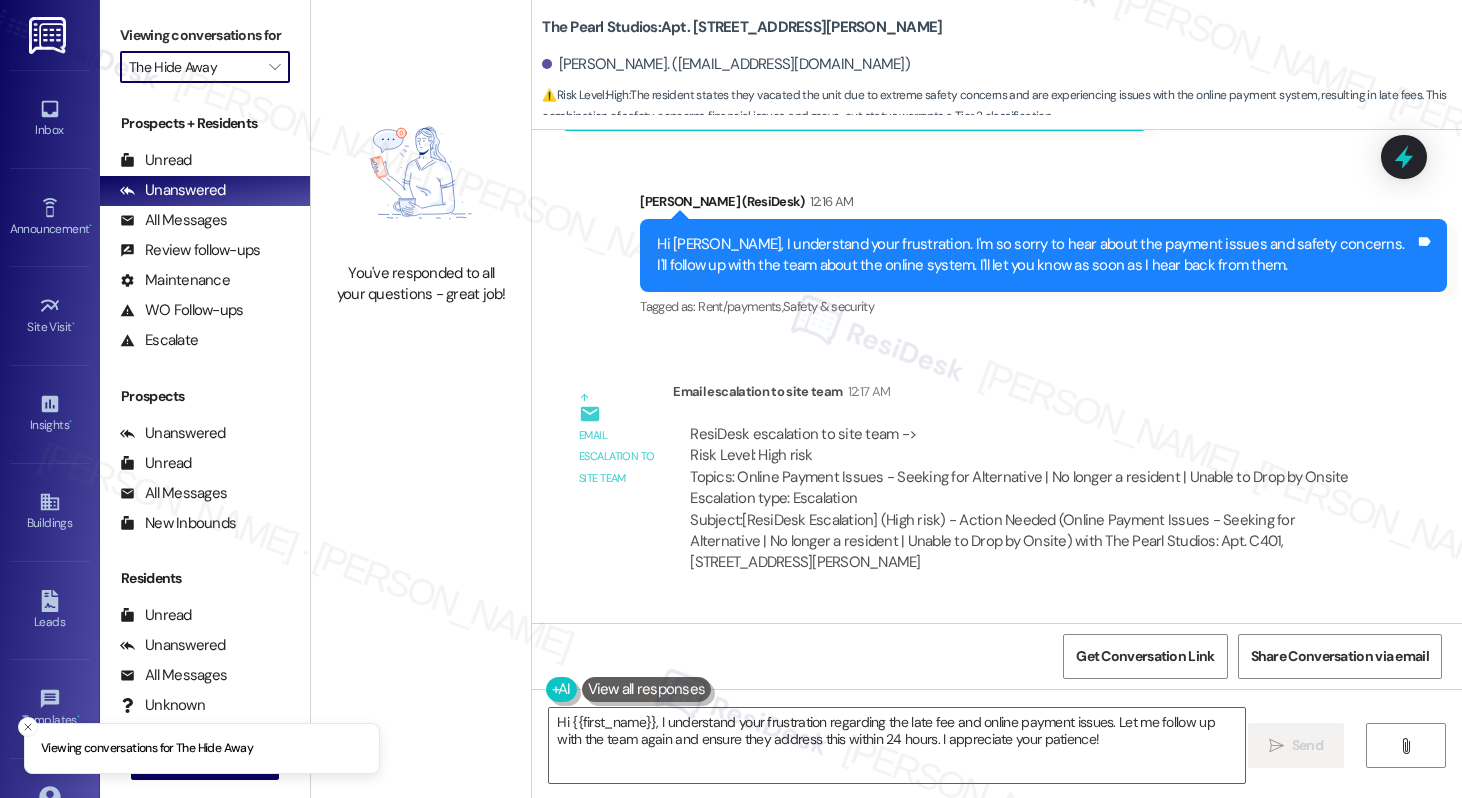 type on "The Jax" 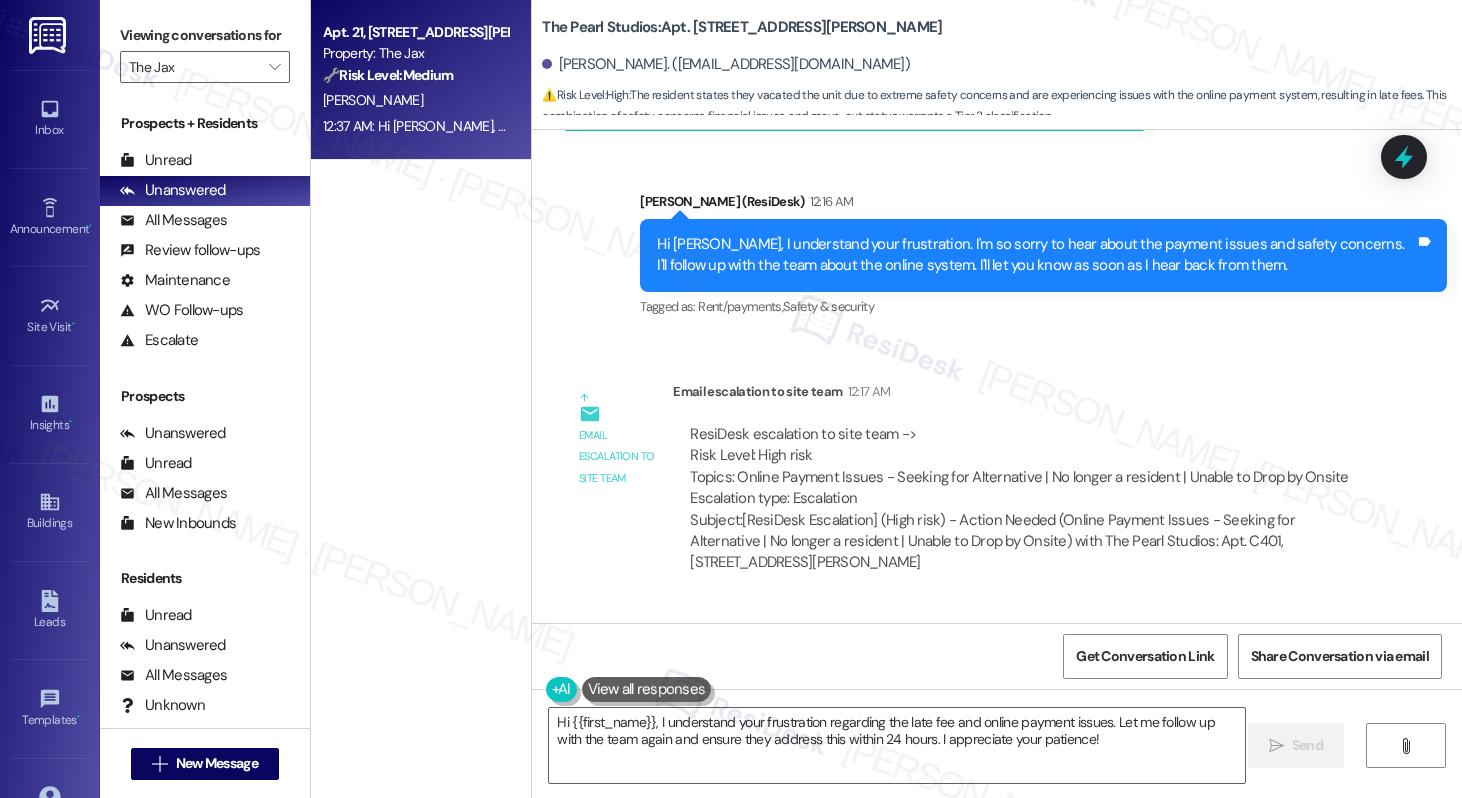 click on "B. Allen" at bounding box center (415, 100) 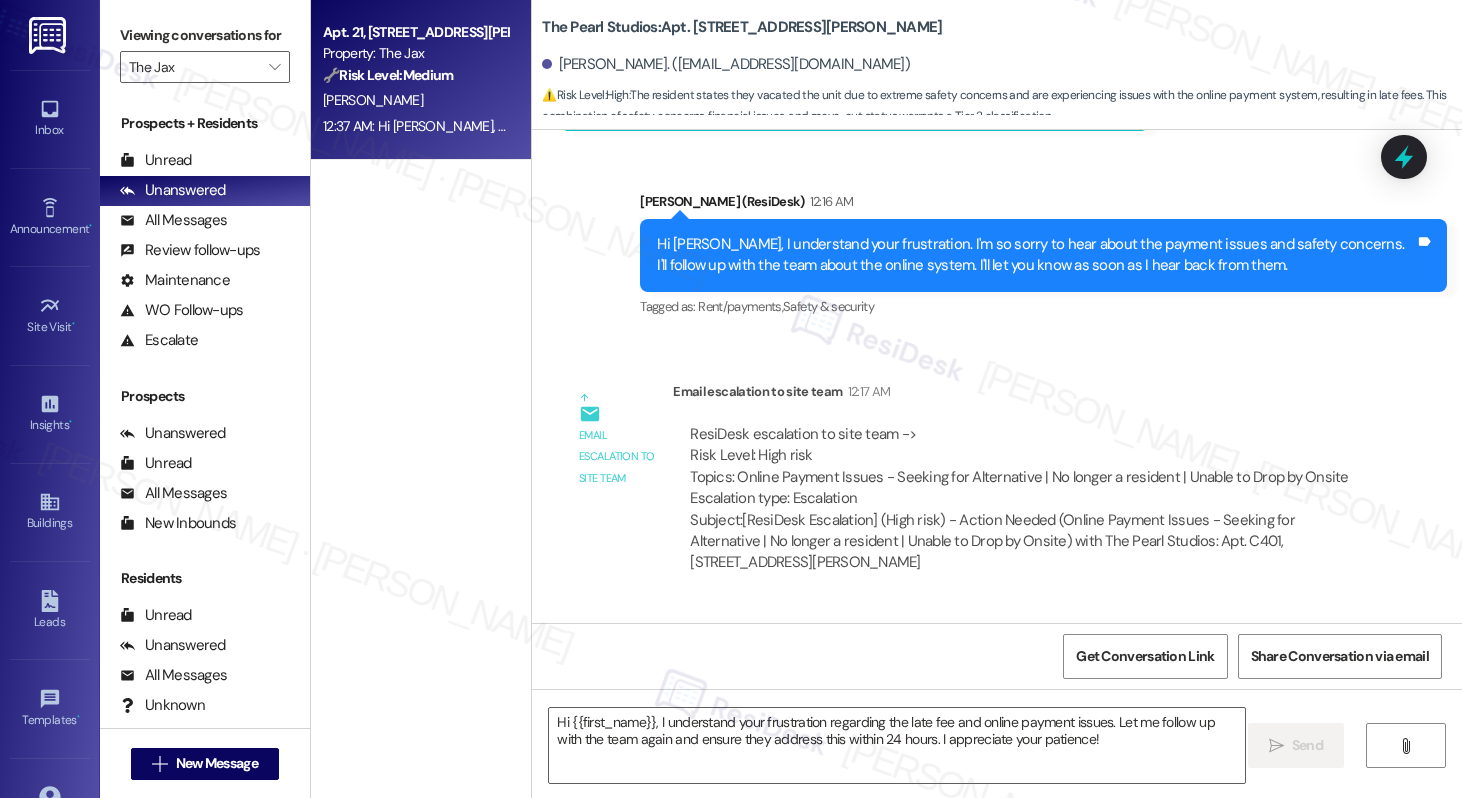 type on "Fetching suggested responses. Please feel free to read through the conversation in the meantime." 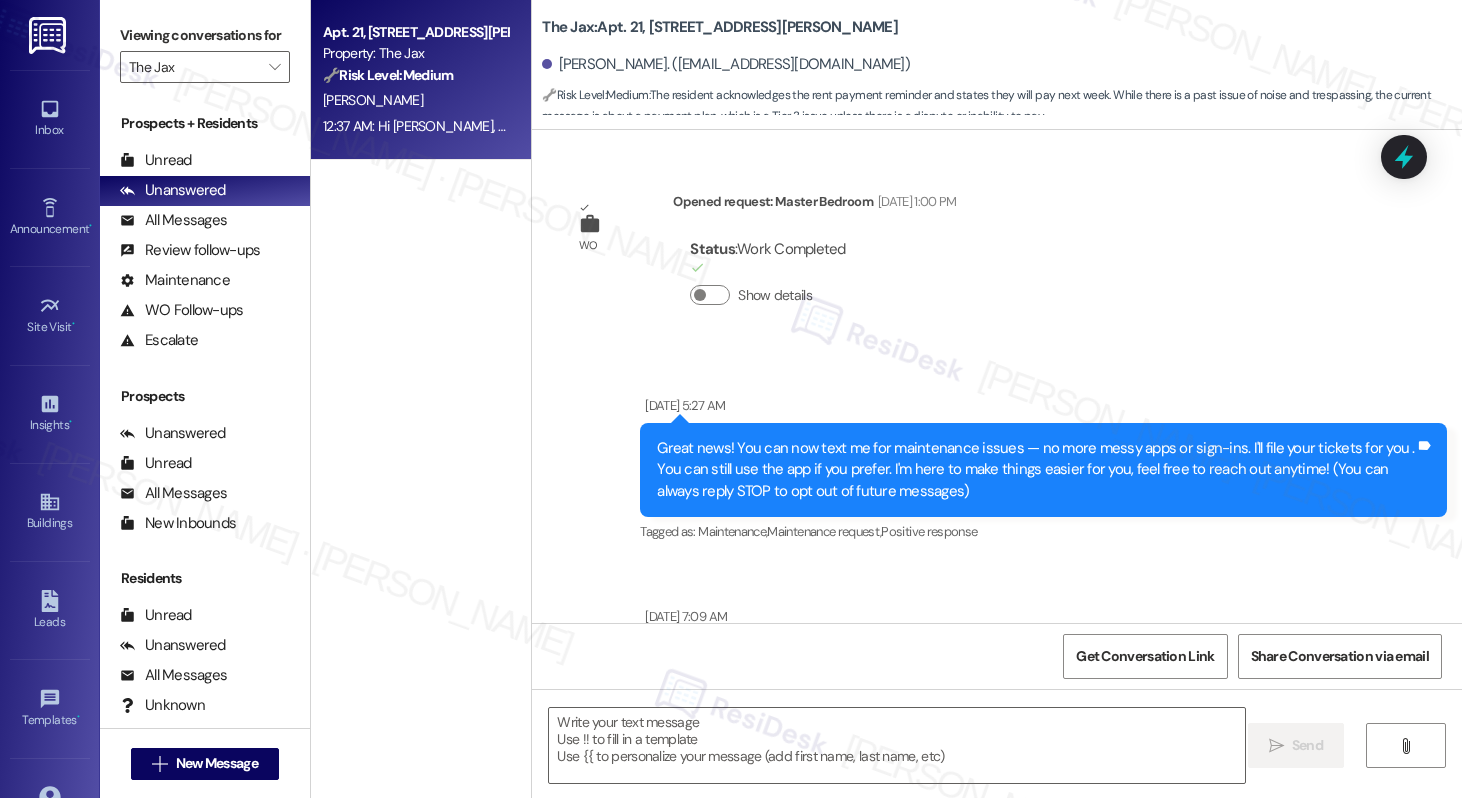 scroll, scrollTop: 27809, scrollLeft: 0, axis: vertical 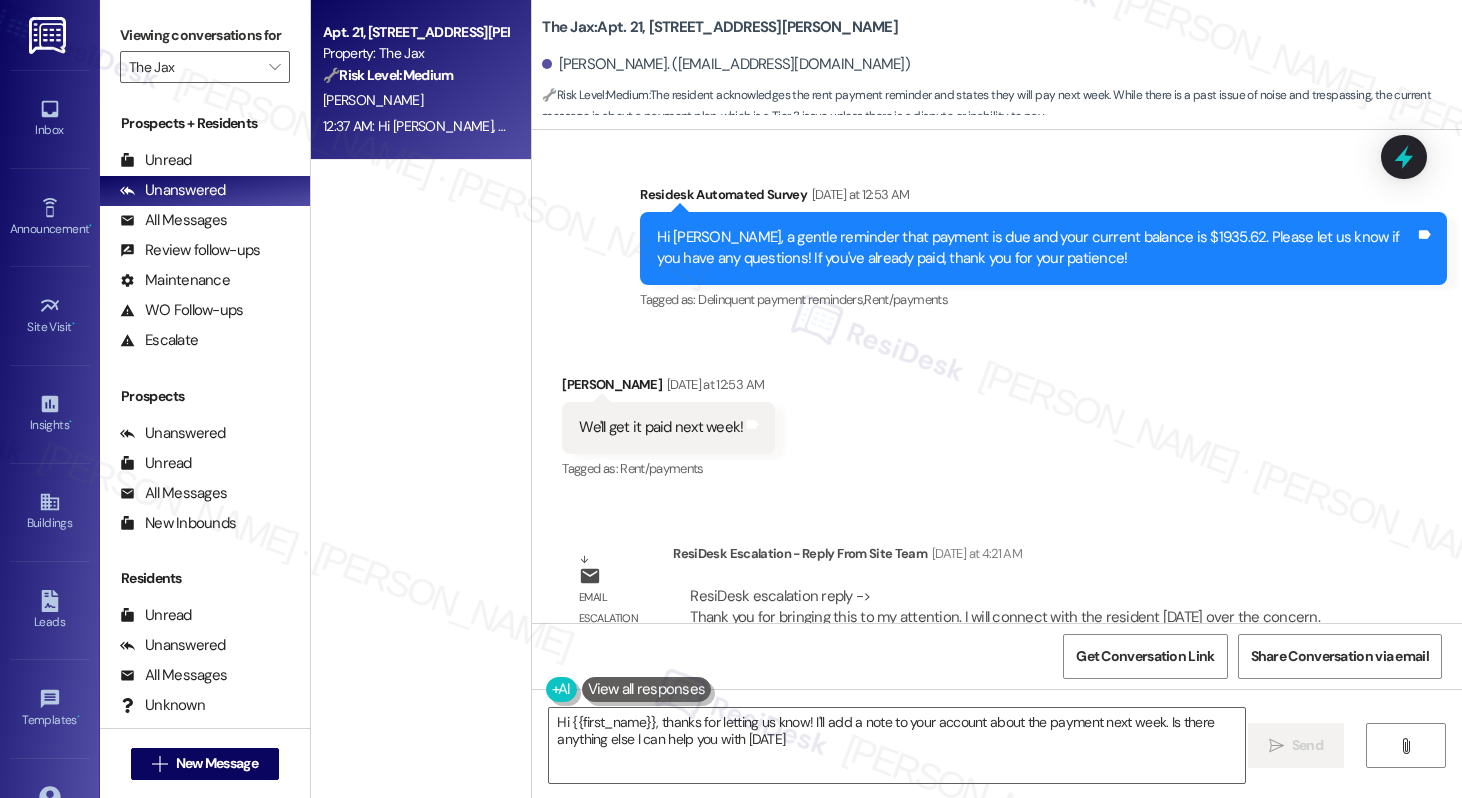 type on "Hi {{first_name}}, thanks for letting us know! I'll add a note to your account about the payment next week. Is there anything else I can help you with today?" 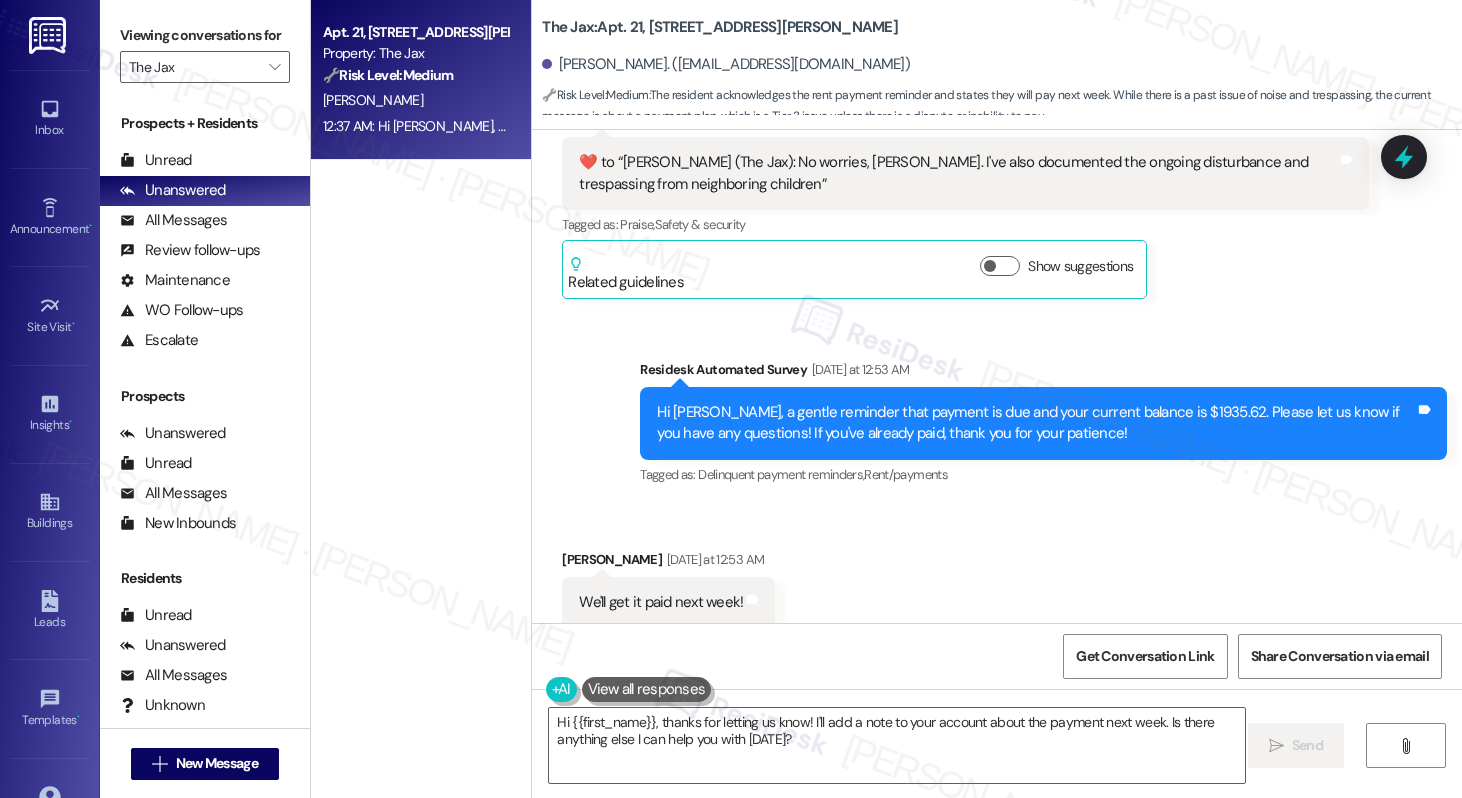 scroll, scrollTop: 27471, scrollLeft: 0, axis: vertical 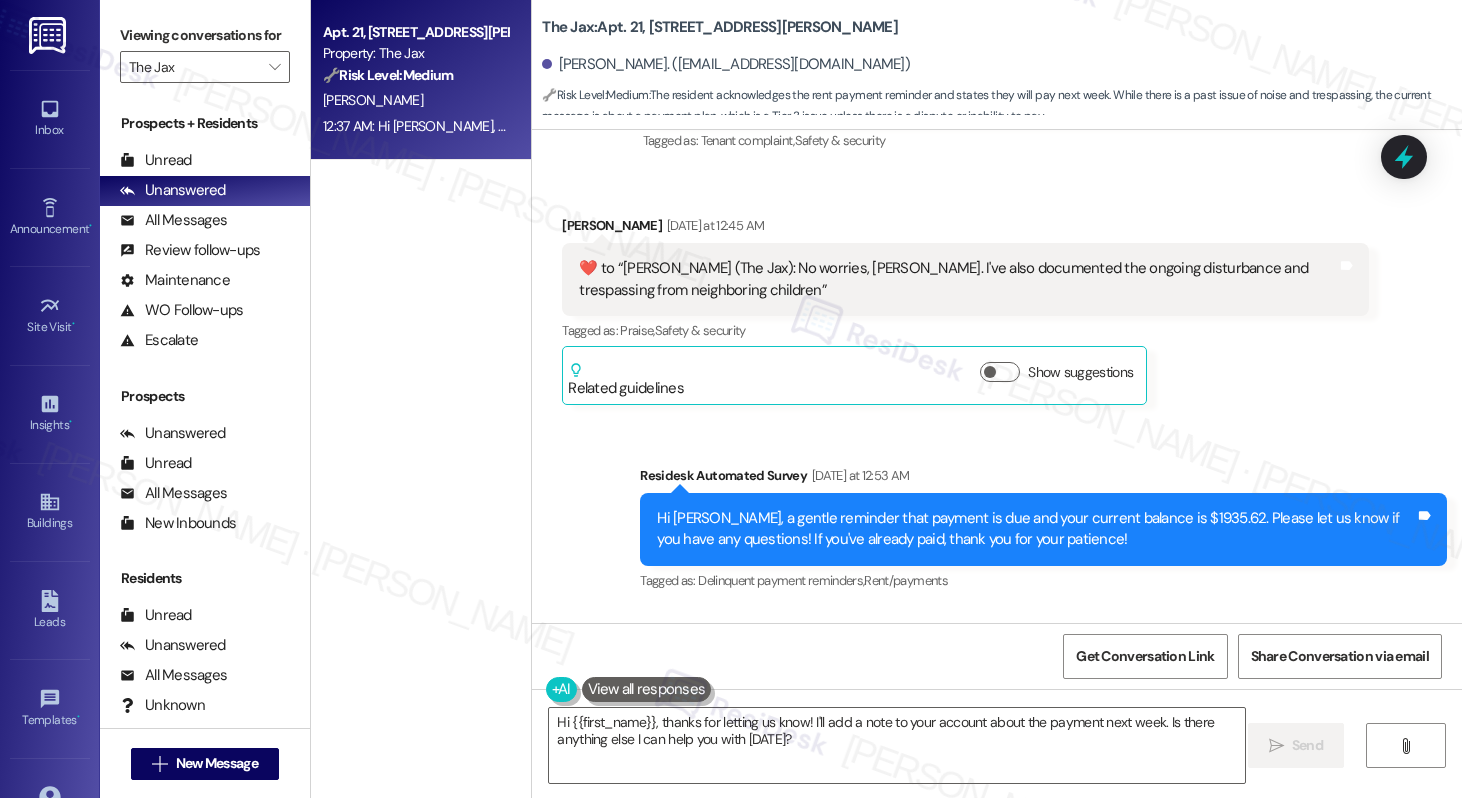 click on "The Jax:  Apt. 21, 9685 SW Johnson St" at bounding box center (720, 27) 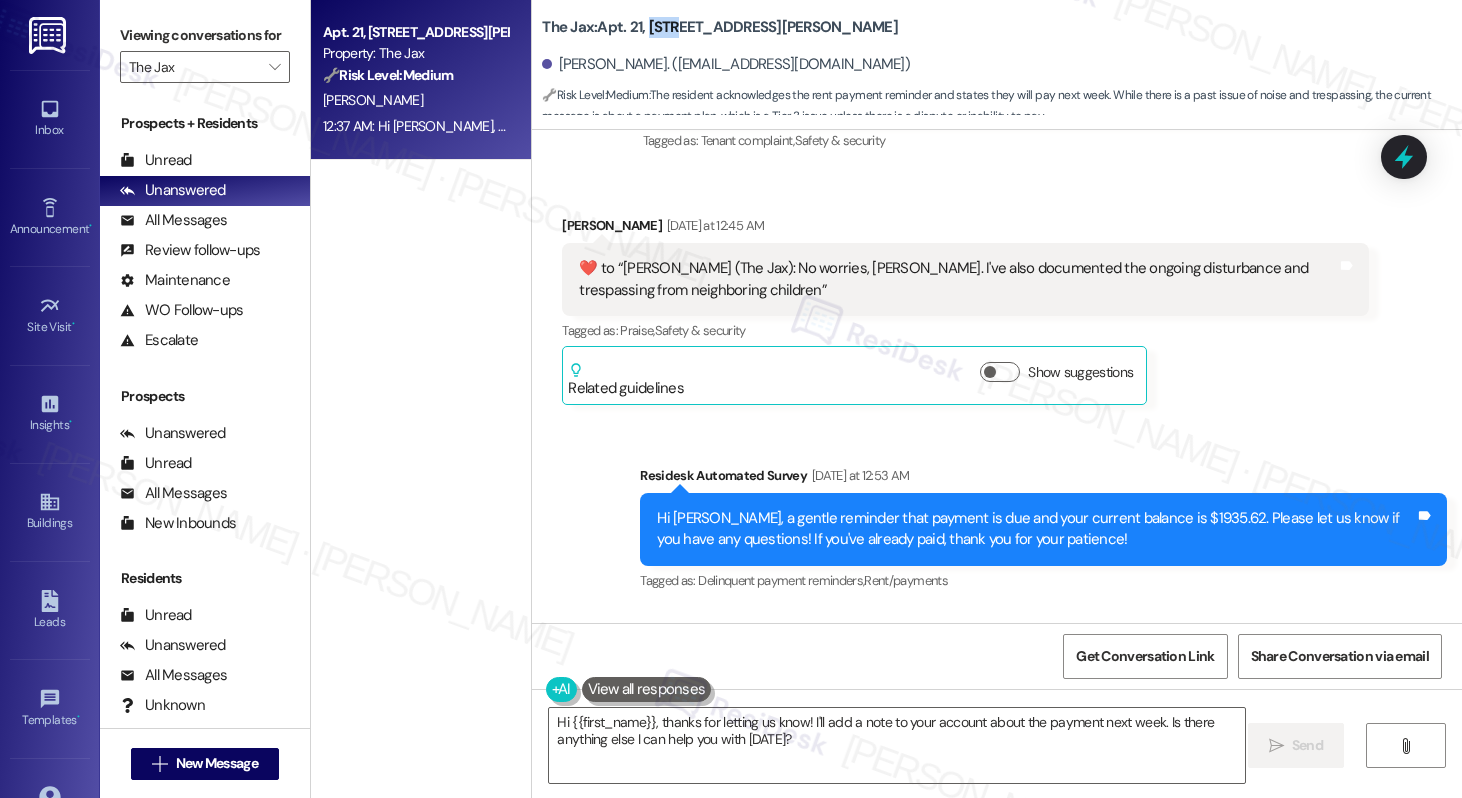 click on "The Jax:  Apt. 21, 9685 SW Johnson St" at bounding box center [720, 27] 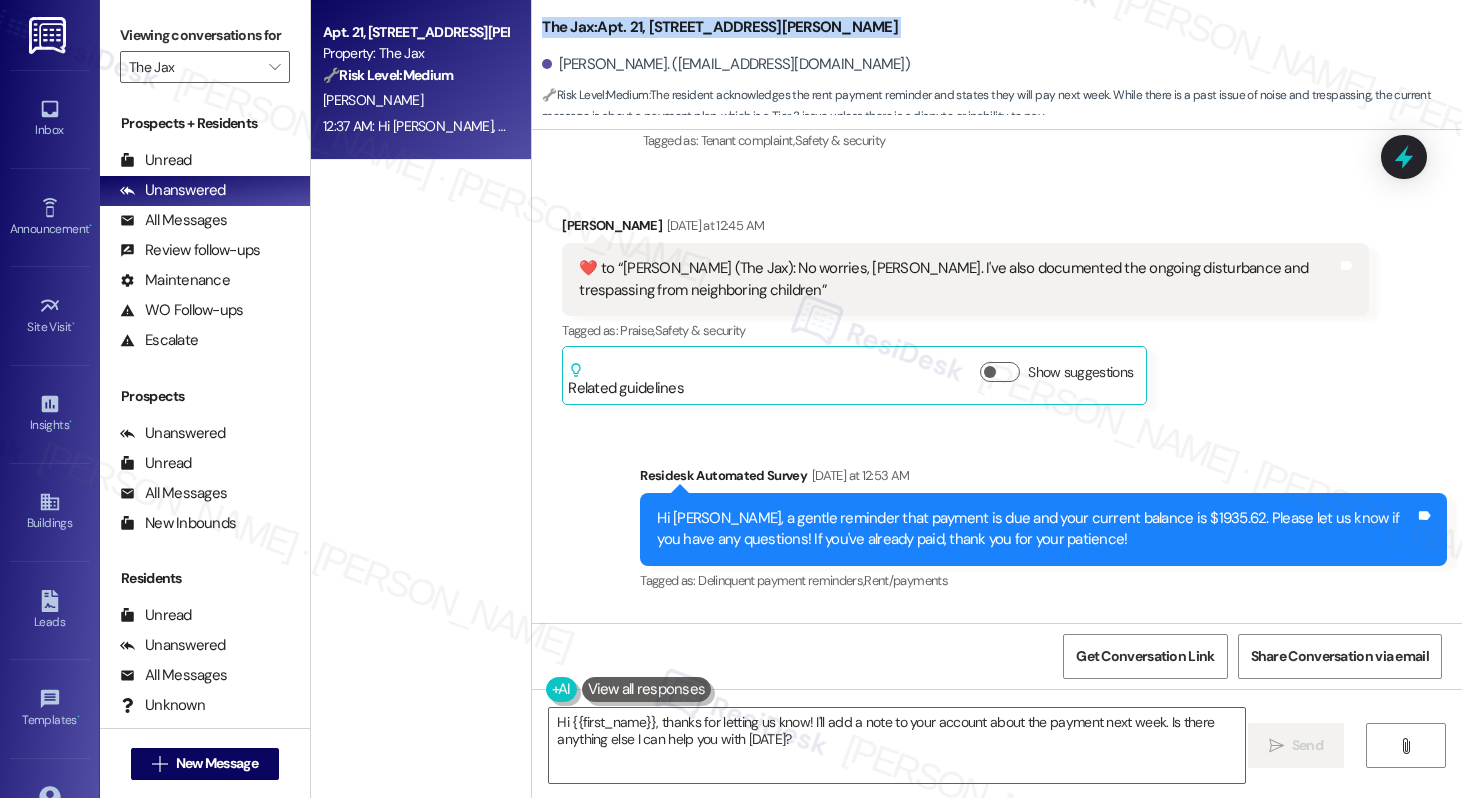 copy on "The Jax:  Apt. 21, 9685 SW Johnson St" 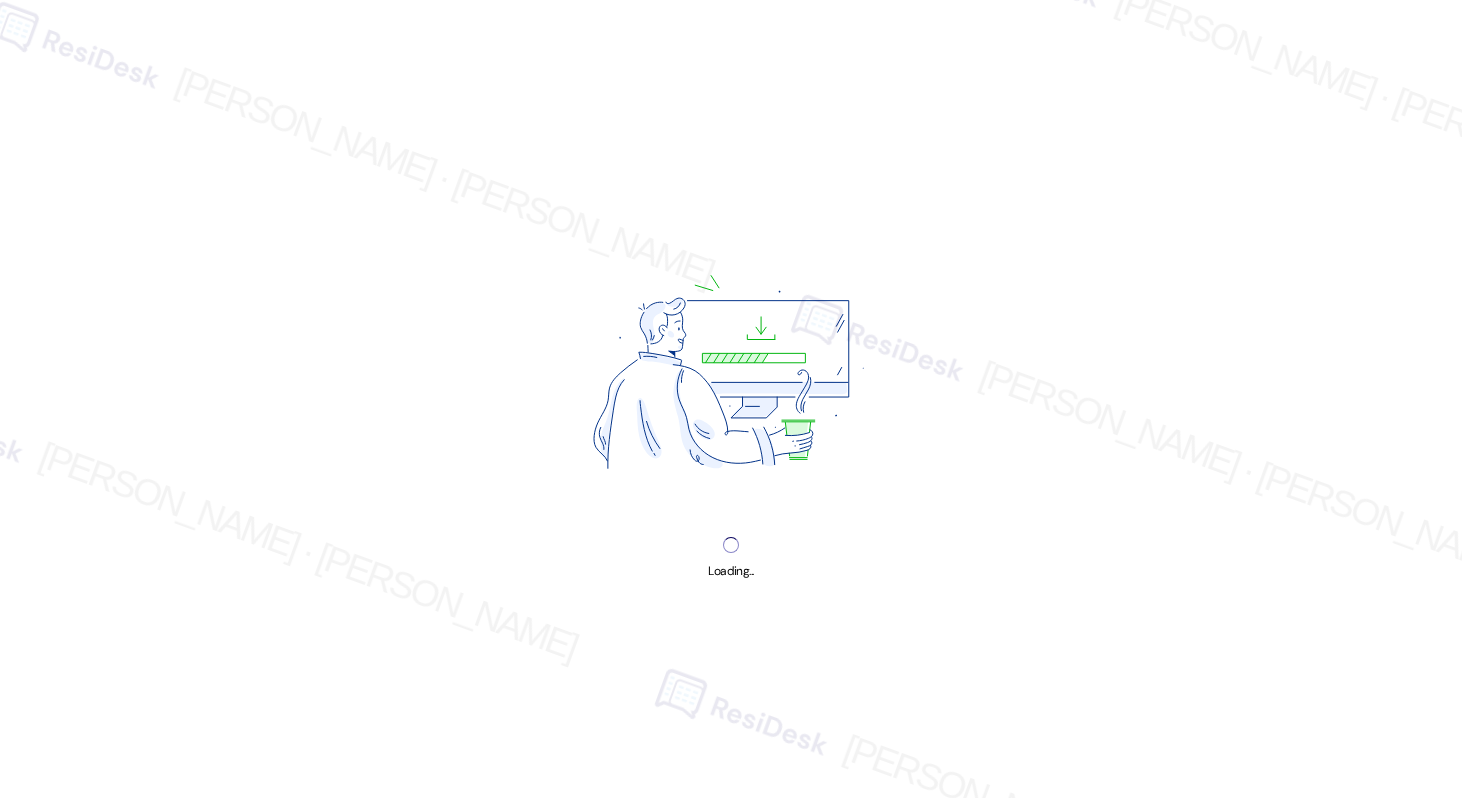 scroll, scrollTop: 0, scrollLeft: 0, axis: both 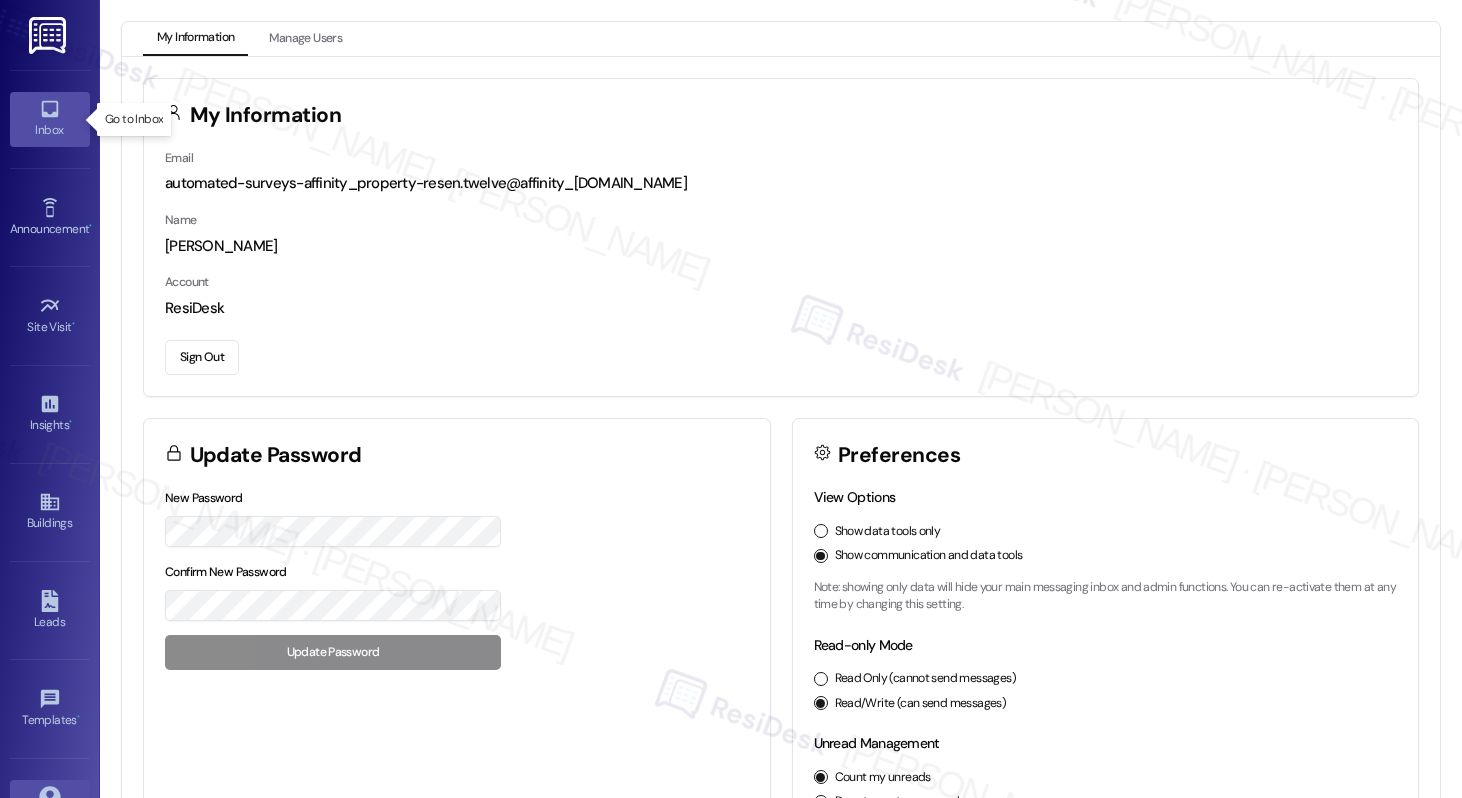 click 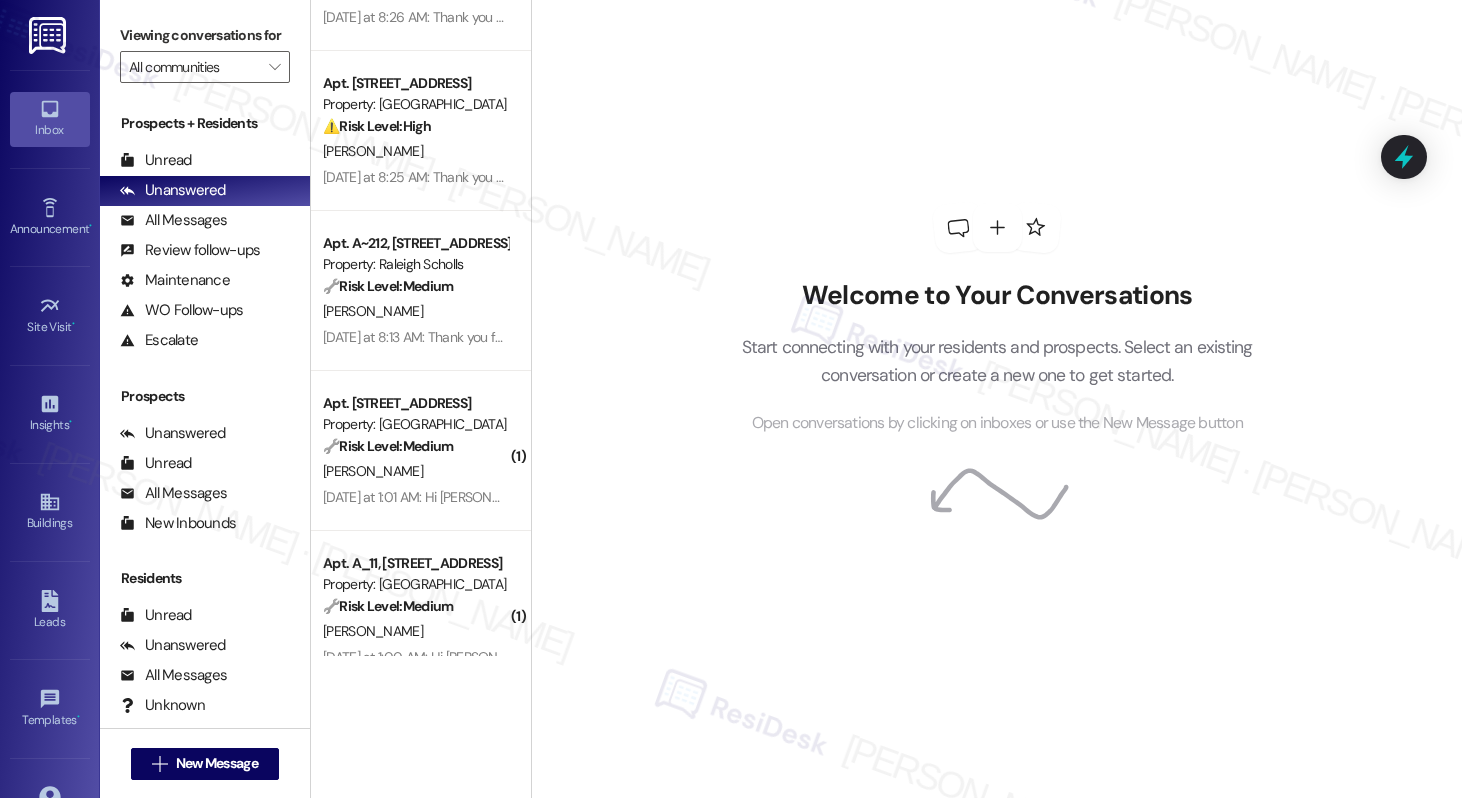 scroll, scrollTop: 7504, scrollLeft: 0, axis: vertical 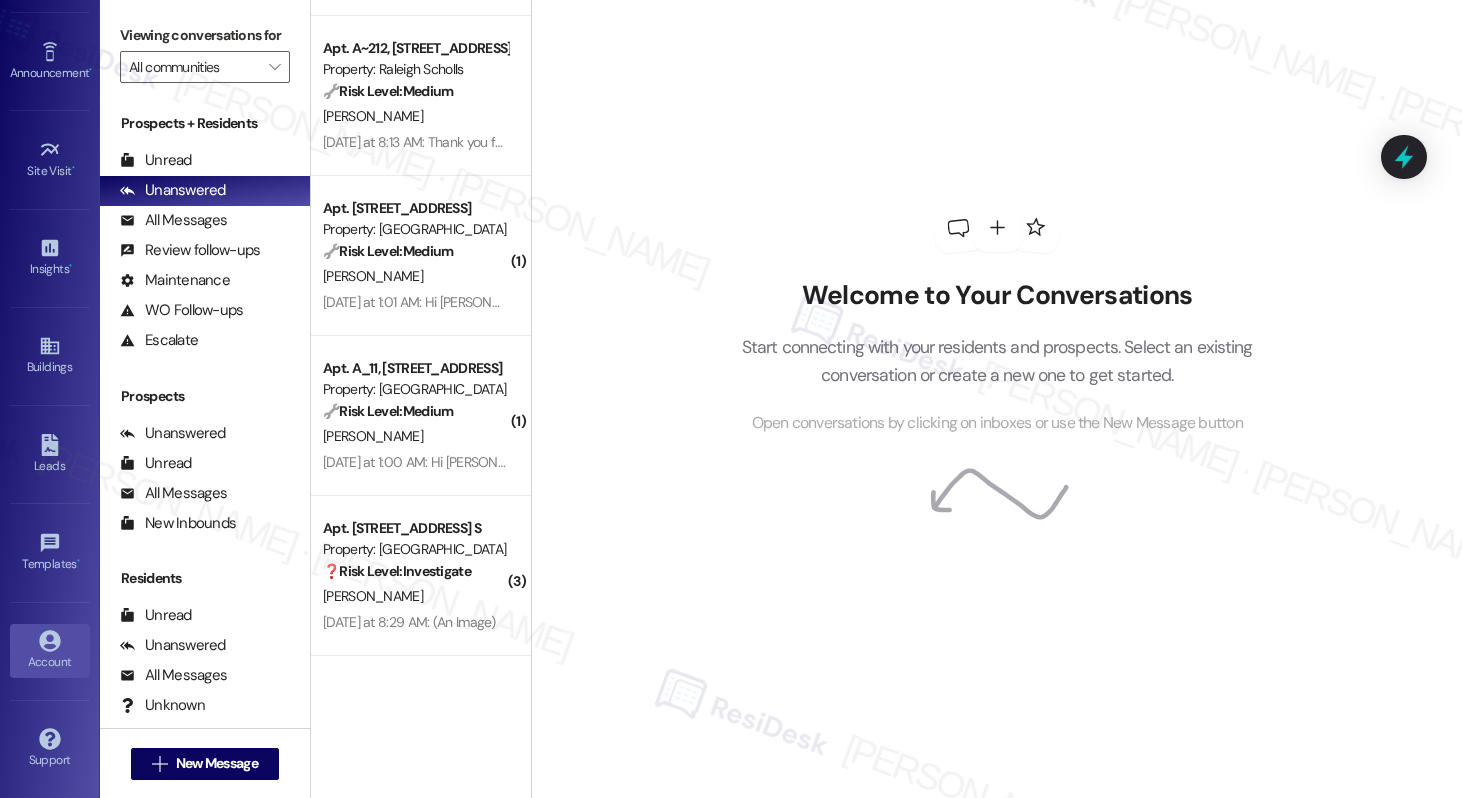 click 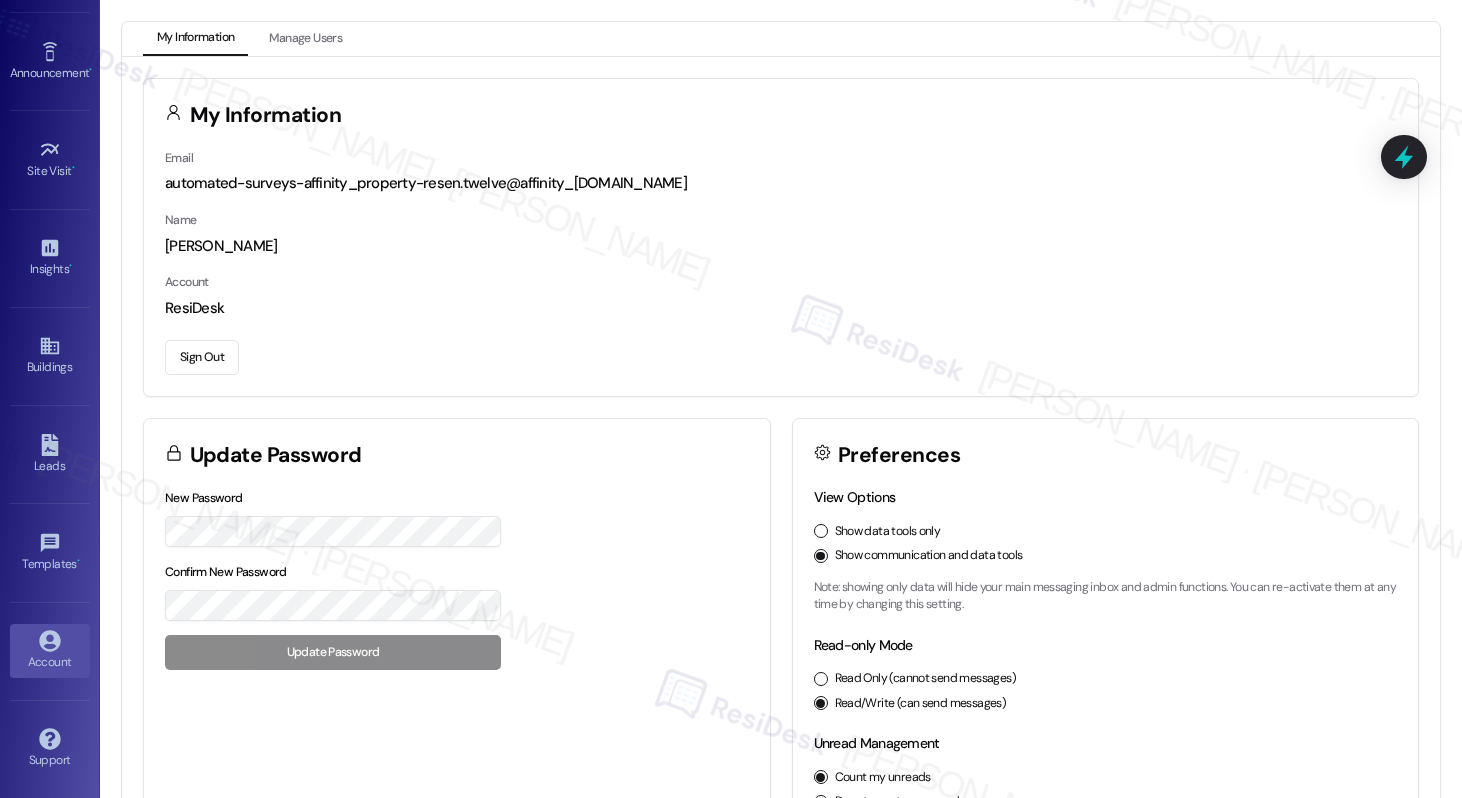 click on "Sign Out" at bounding box center (202, 357) 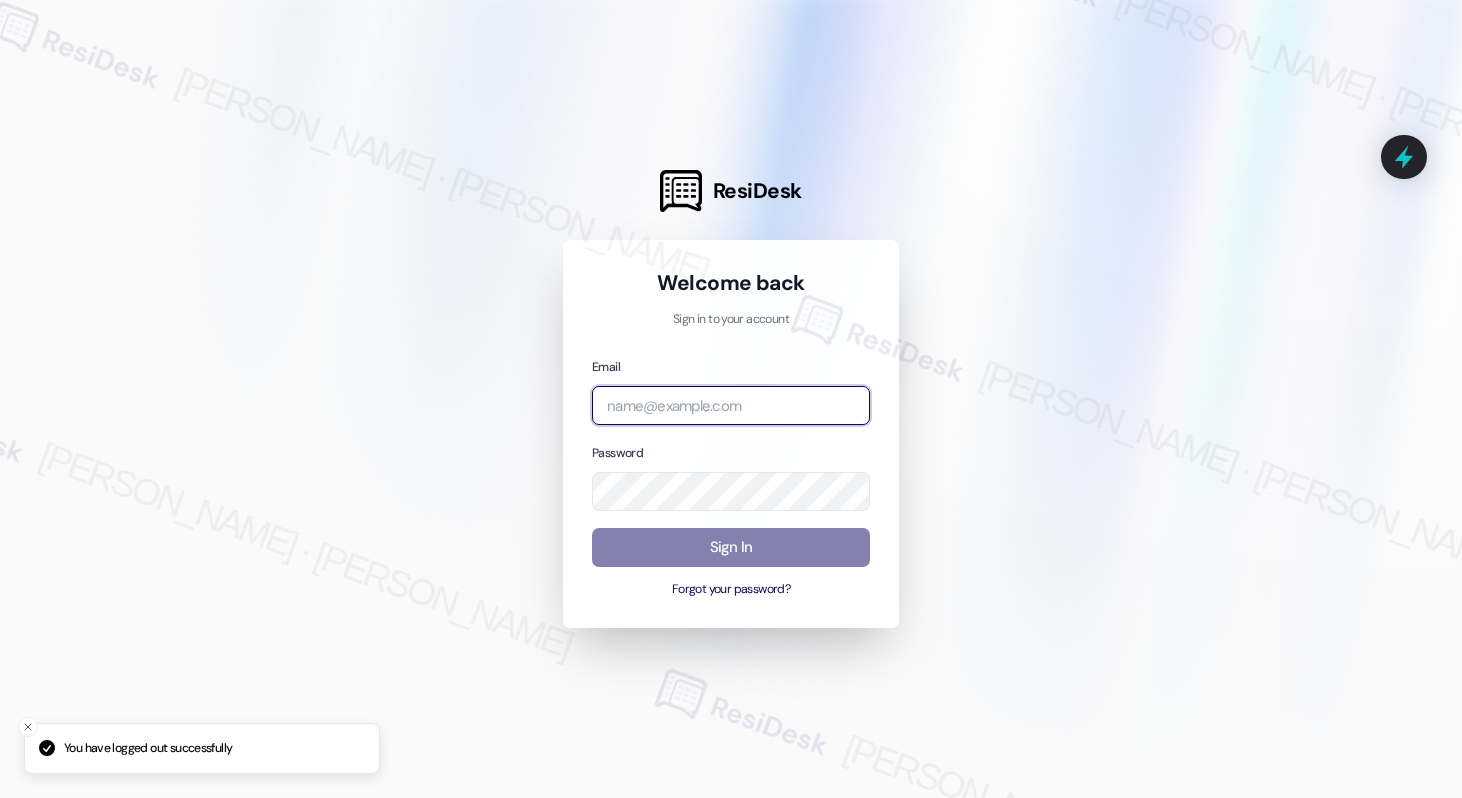 click at bounding box center (731, 405) 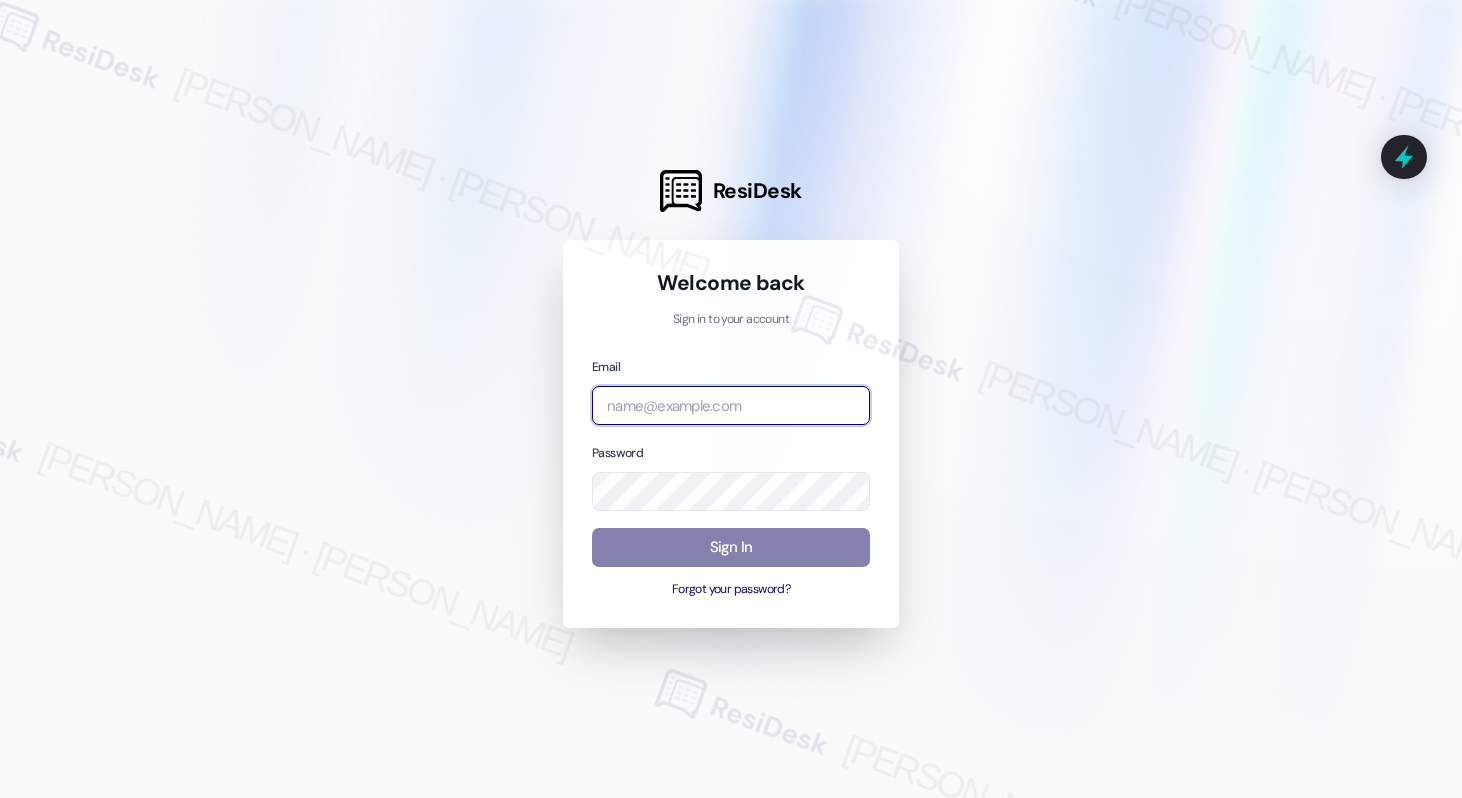 type on "[EMAIL_ADDRESS][PERSON_NAME][PERSON_NAME][PERSON_NAME][DOMAIN_NAME]" 